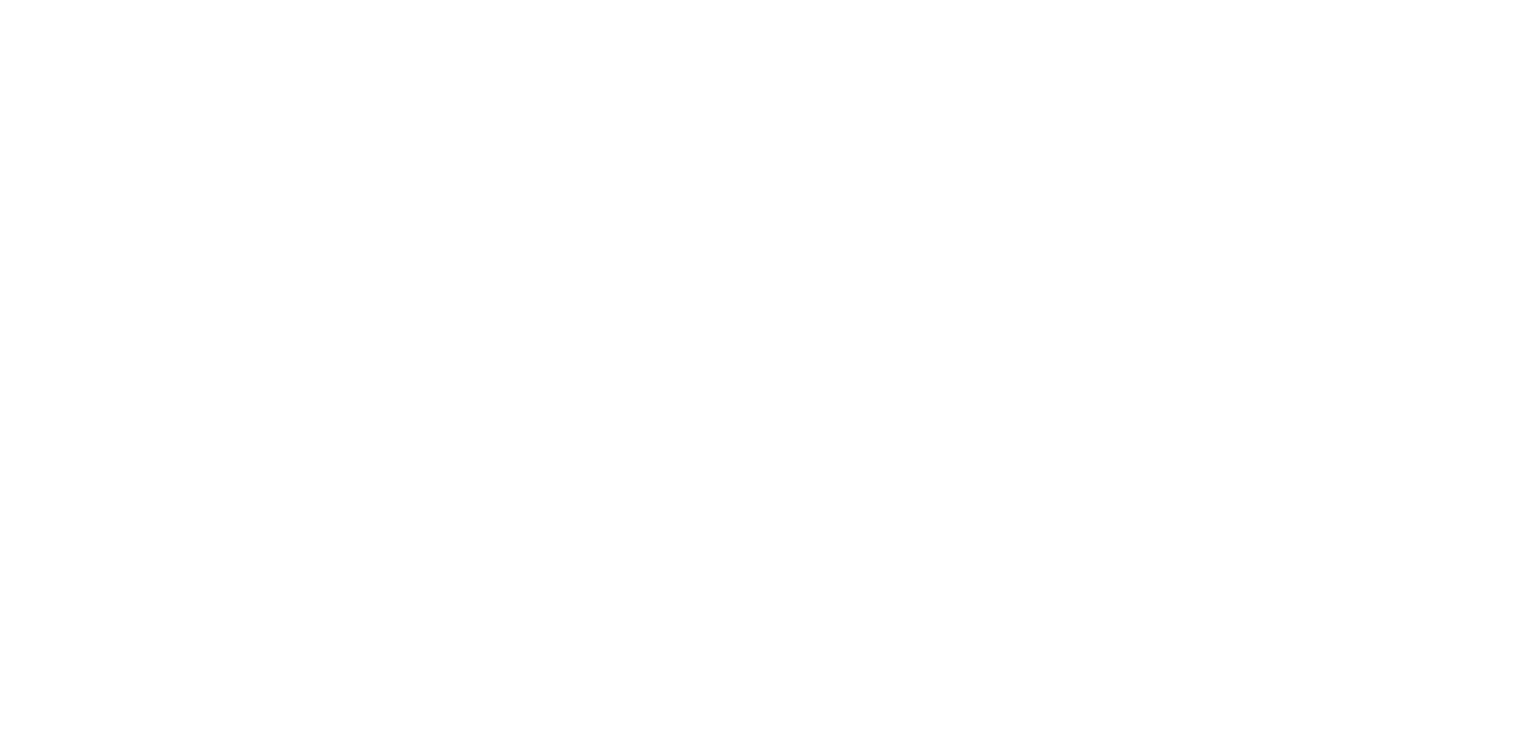scroll, scrollTop: 0, scrollLeft: 0, axis: both 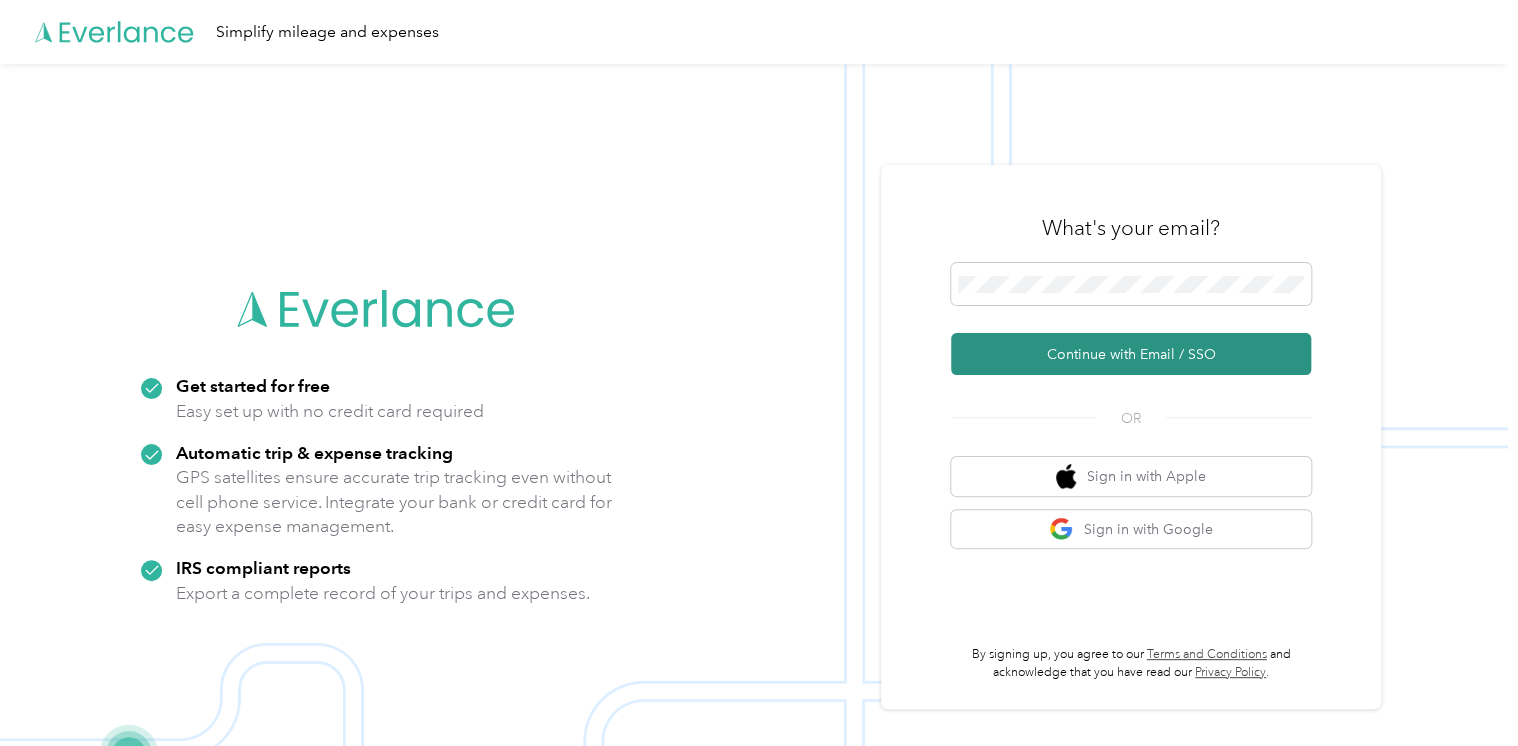 click on "Continue with Email / SSO" at bounding box center [1131, 354] 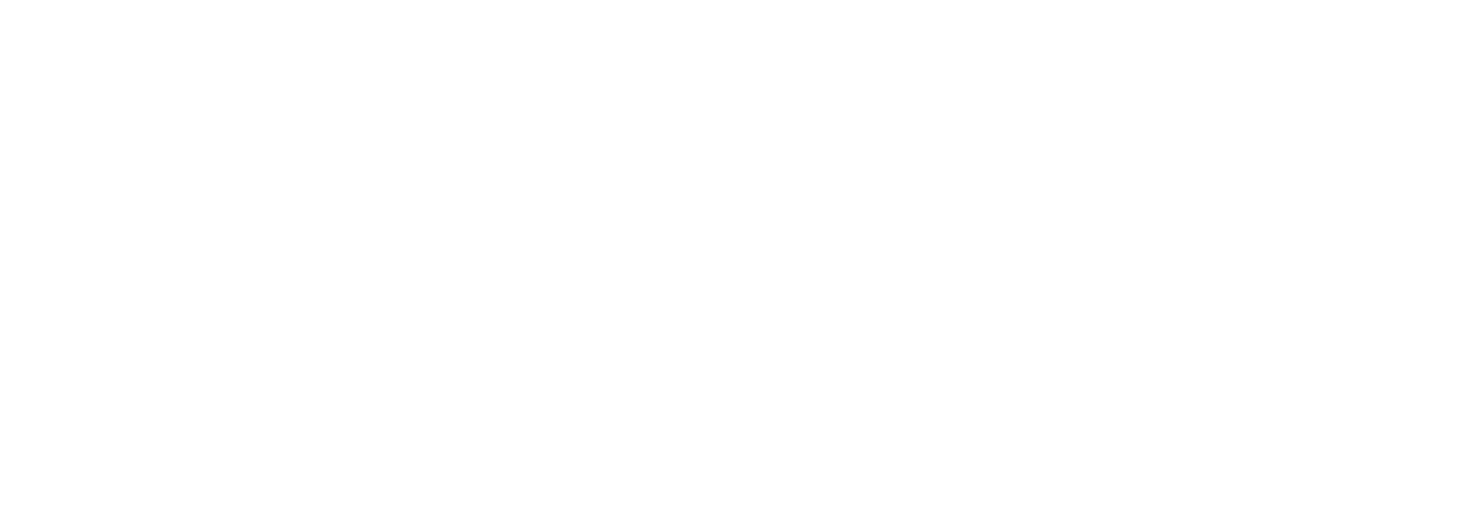 scroll, scrollTop: 0, scrollLeft: 0, axis: both 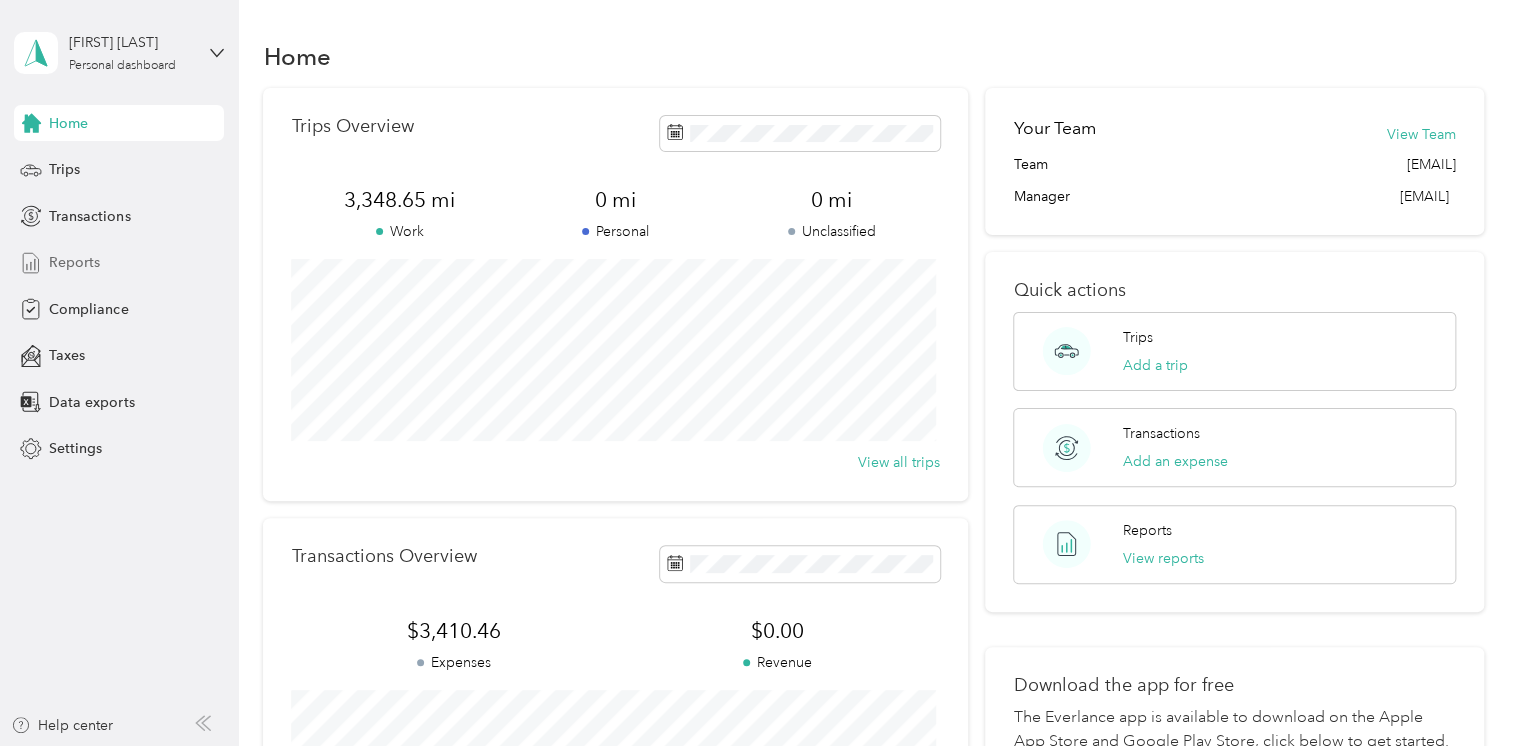 click on "Reports" at bounding box center [119, 263] 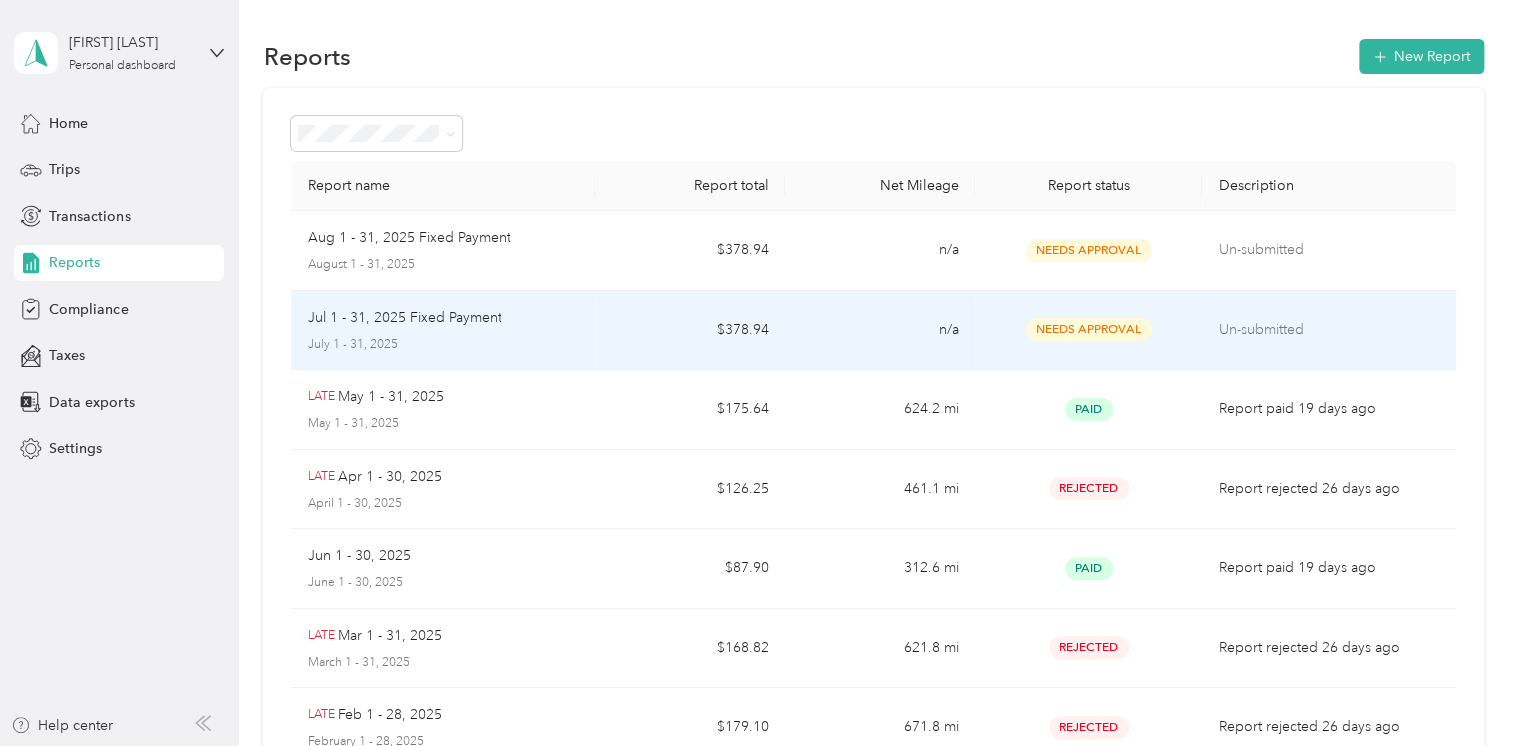 click on "July 1 - 31, 2025" at bounding box center [443, 345] 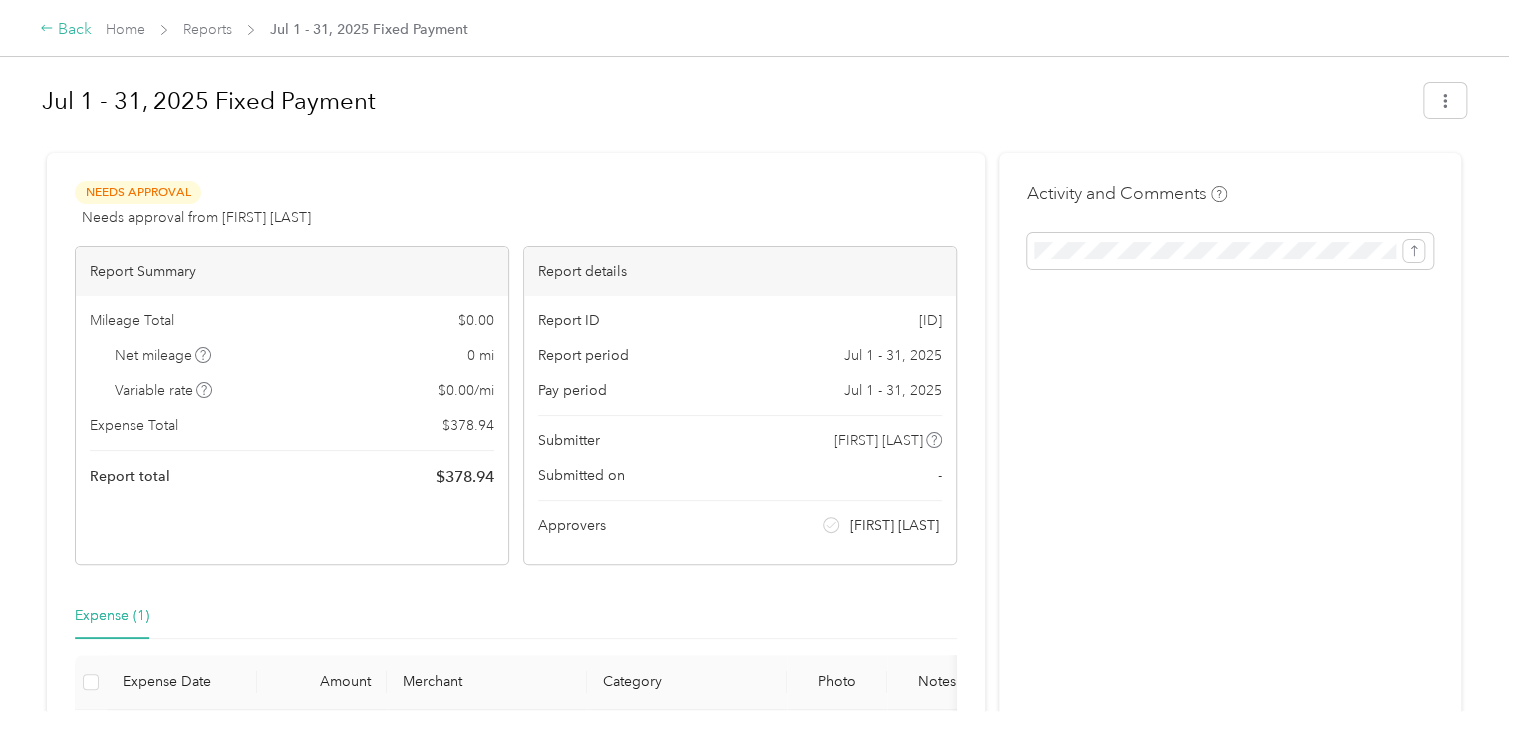 click 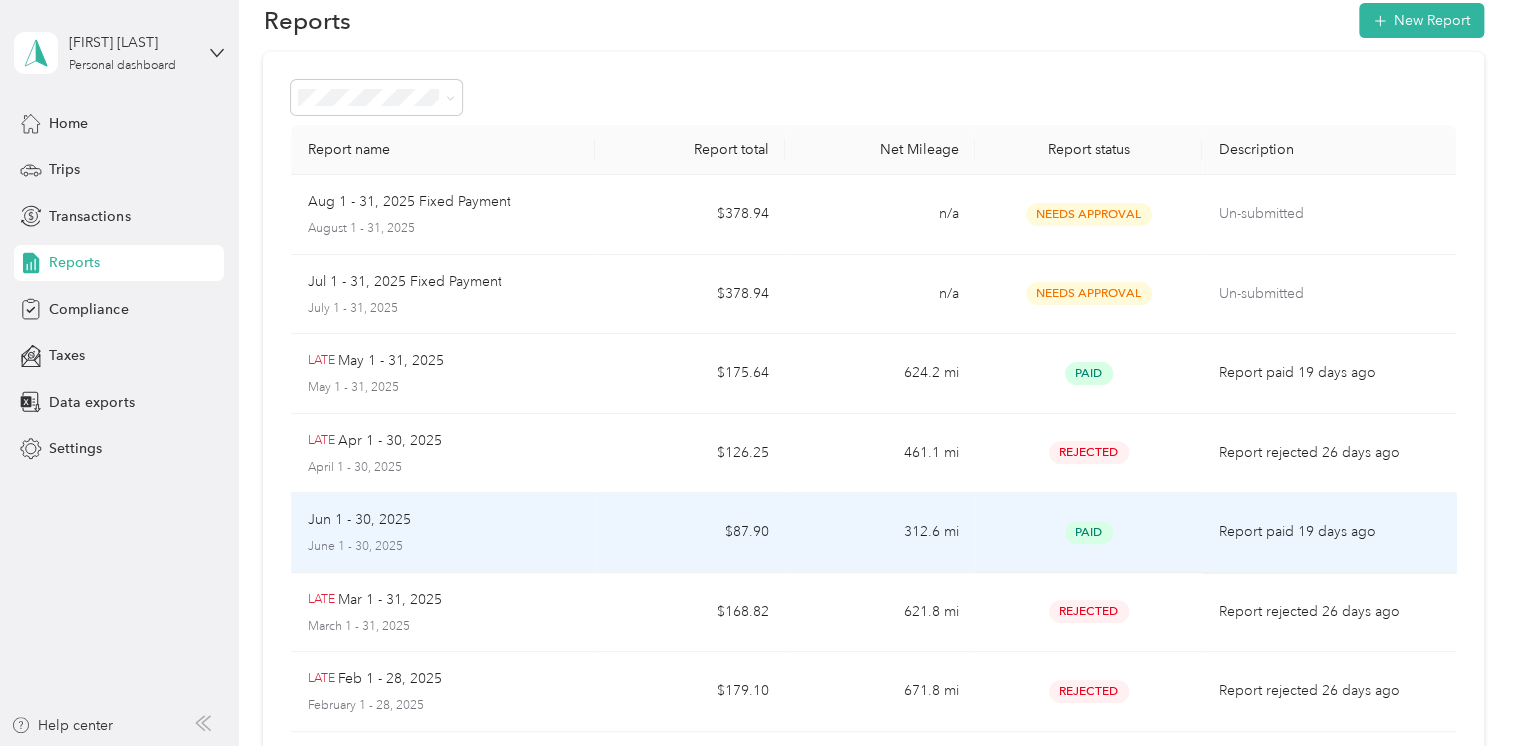 scroll, scrollTop: 24, scrollLeft: 0, axis: vertical 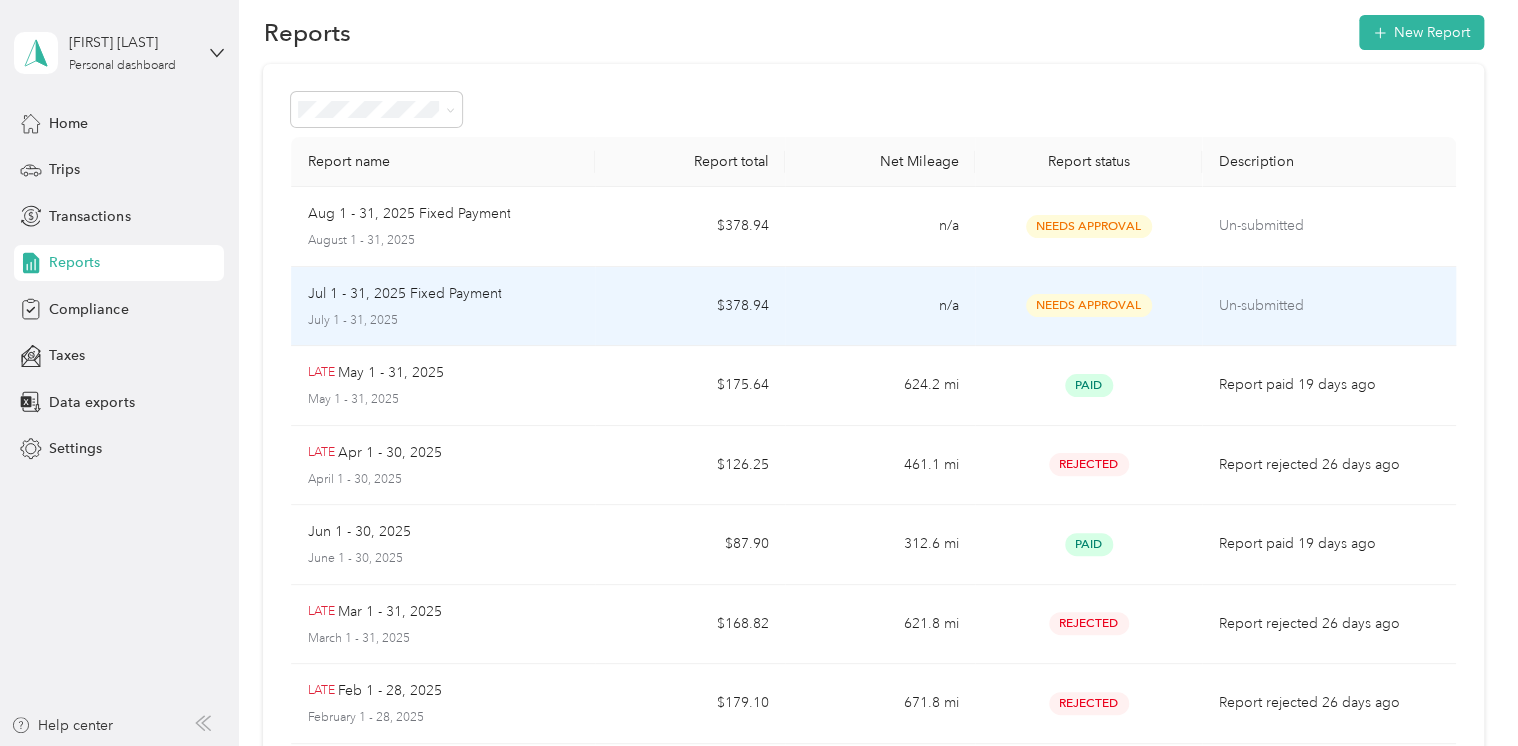 click on "Jul 1 - 31, 2025 Fixed Payment July 1 - 31, 2025" at bounding box center (443, 306) 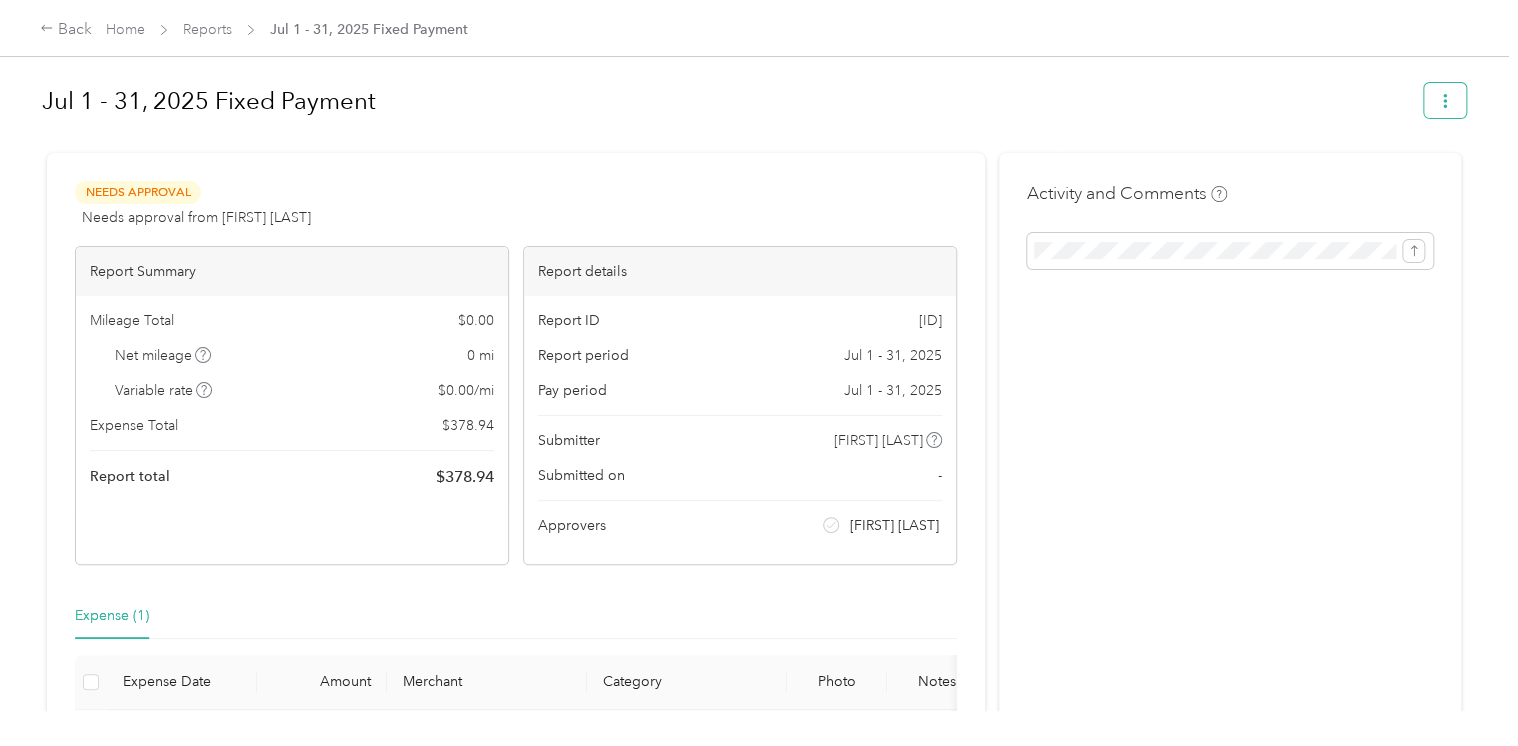 click at bounding box center (1445, 100) 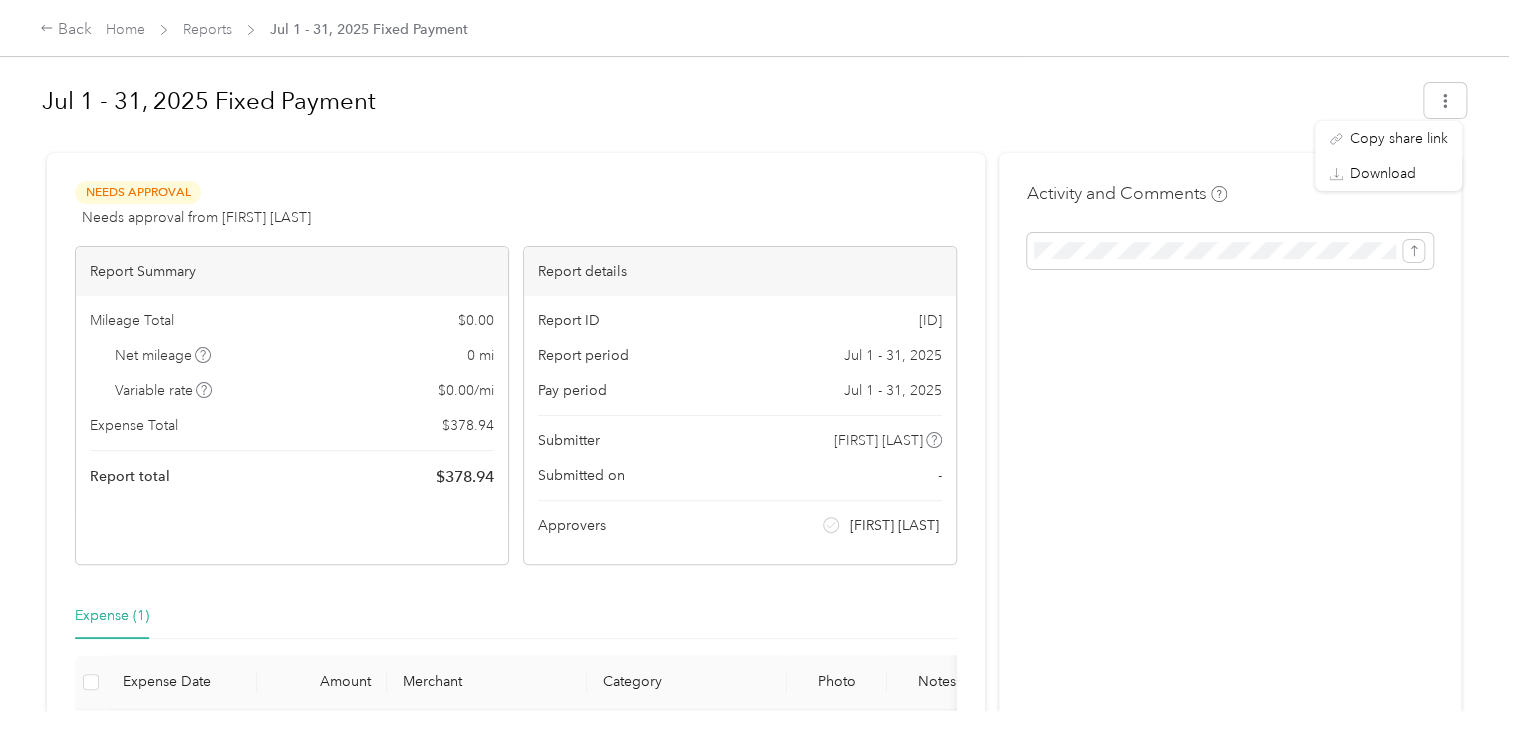 click at bounding box center (754, 144) 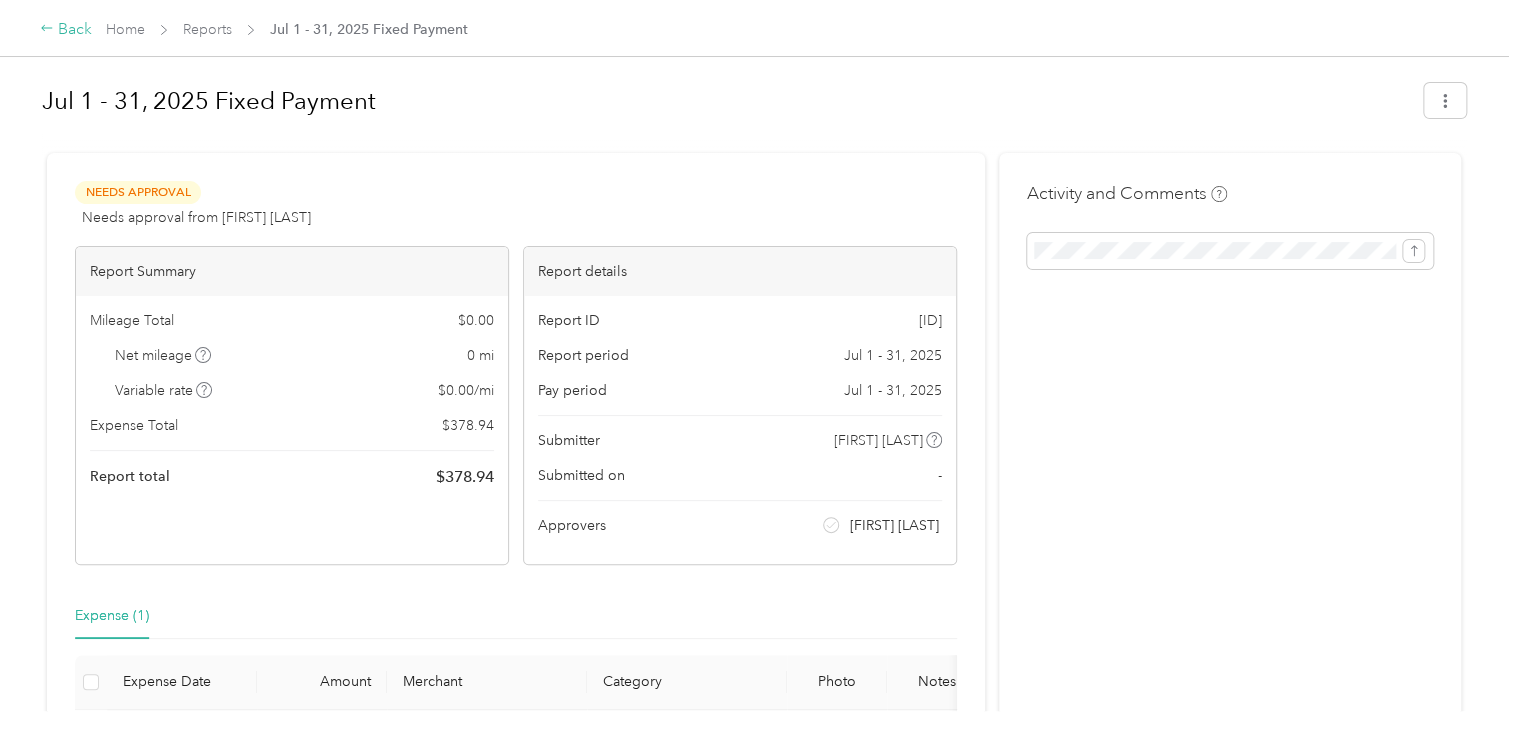 click on "Back" at bounding box center (66, 30) 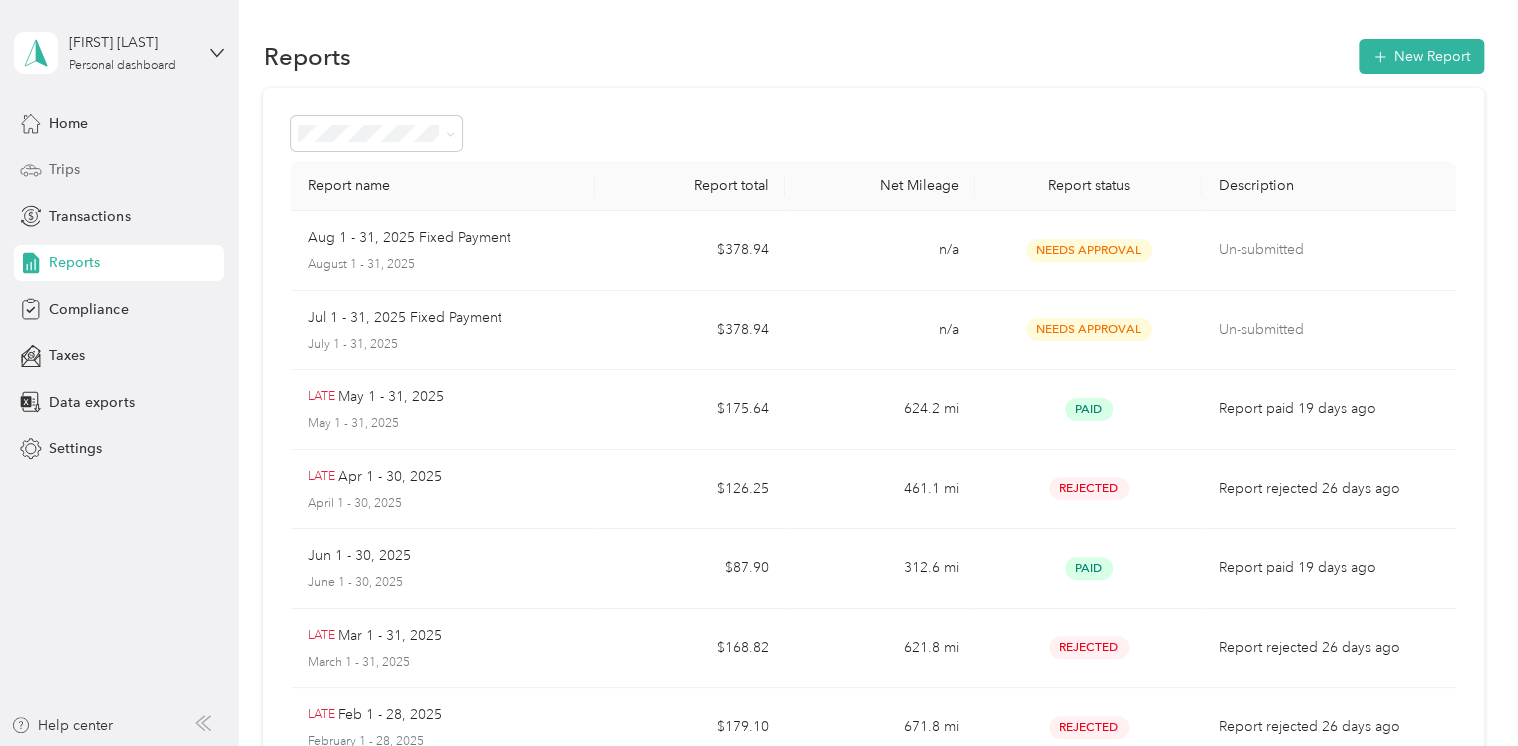 click on "Trips" at bounding box center [64, 169] 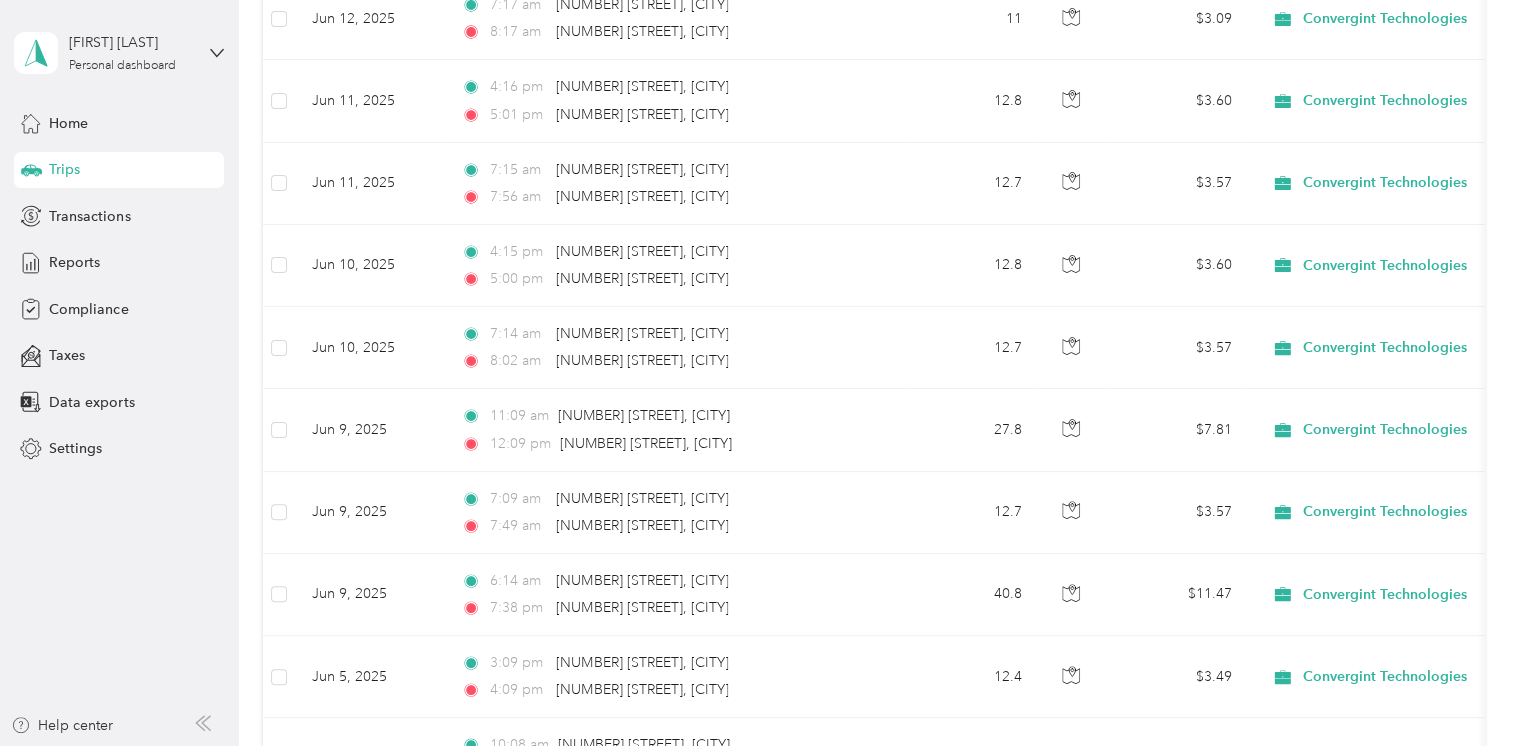 scroll, scrollTop: 0, scrollLeft: 0, axis: both 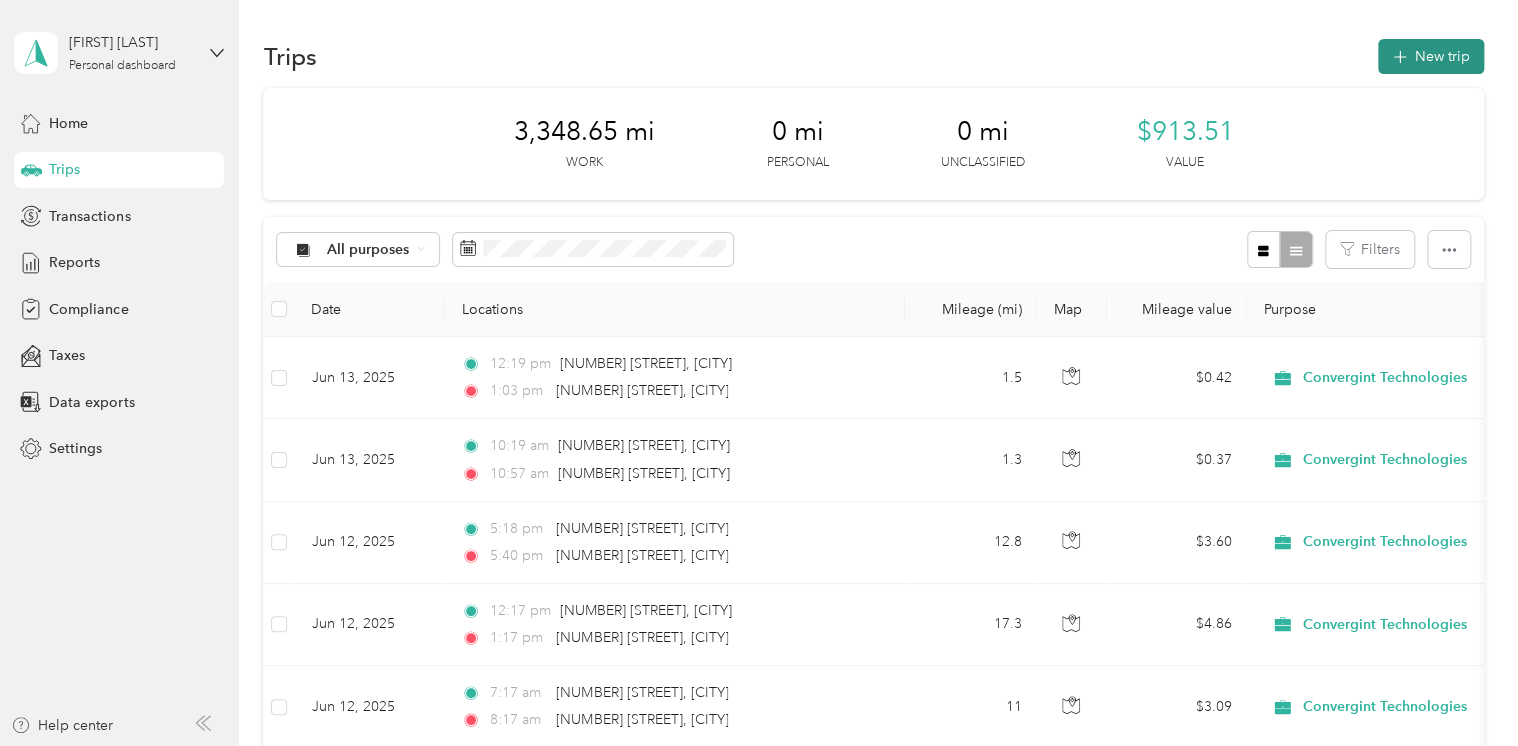 click on "New trip" at bounding box center (1431, 56) 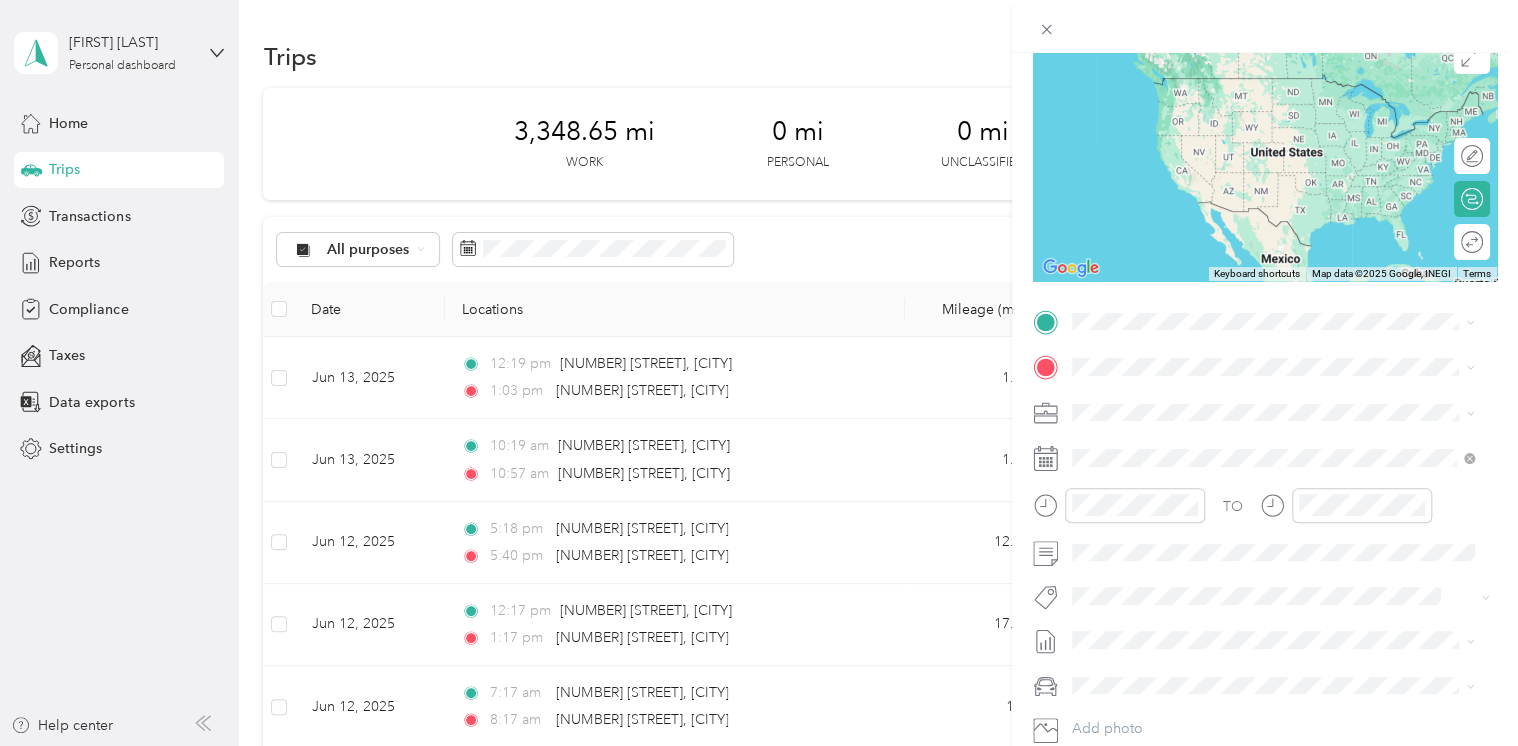 scroll, scrollTop: 172, scrollLeft: 0, axis: vertical 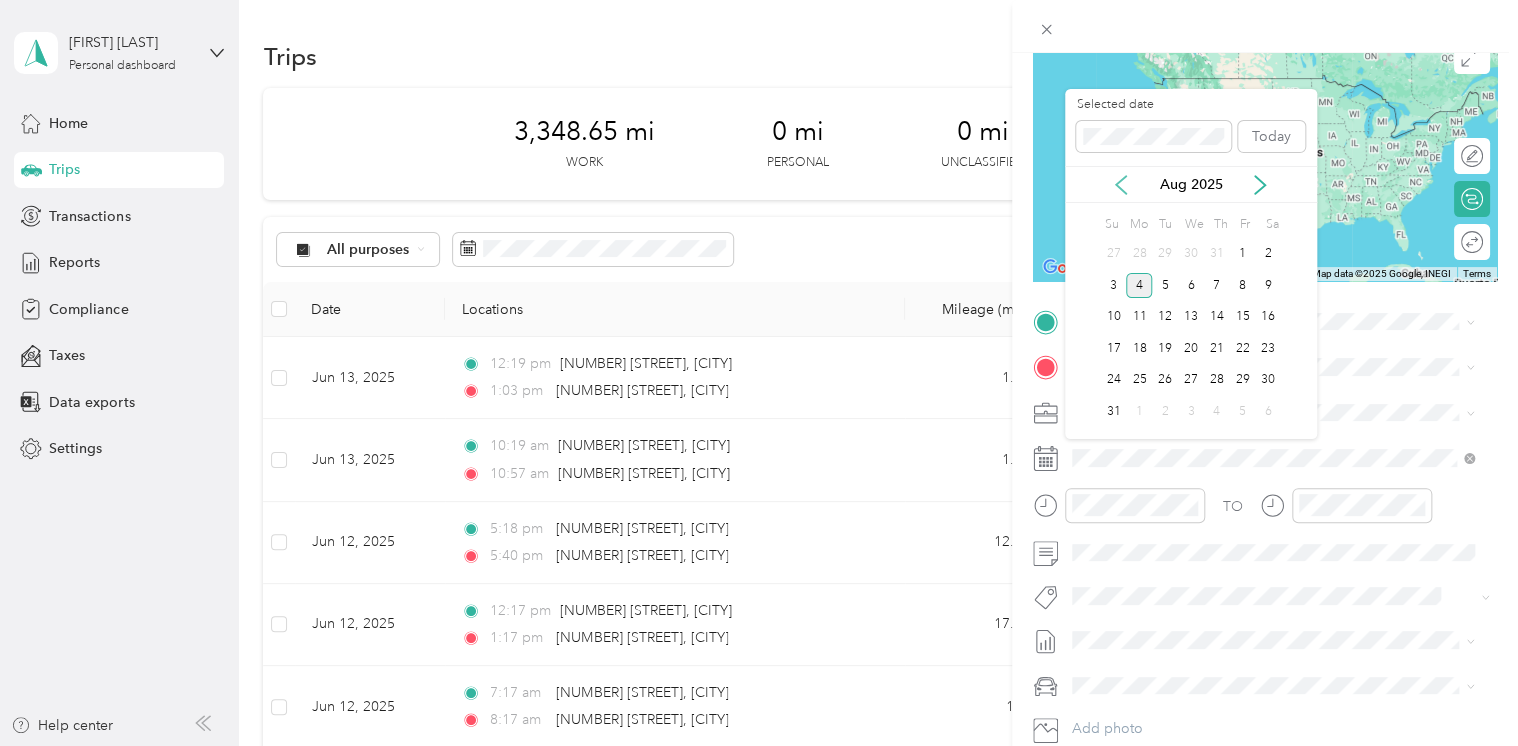 click 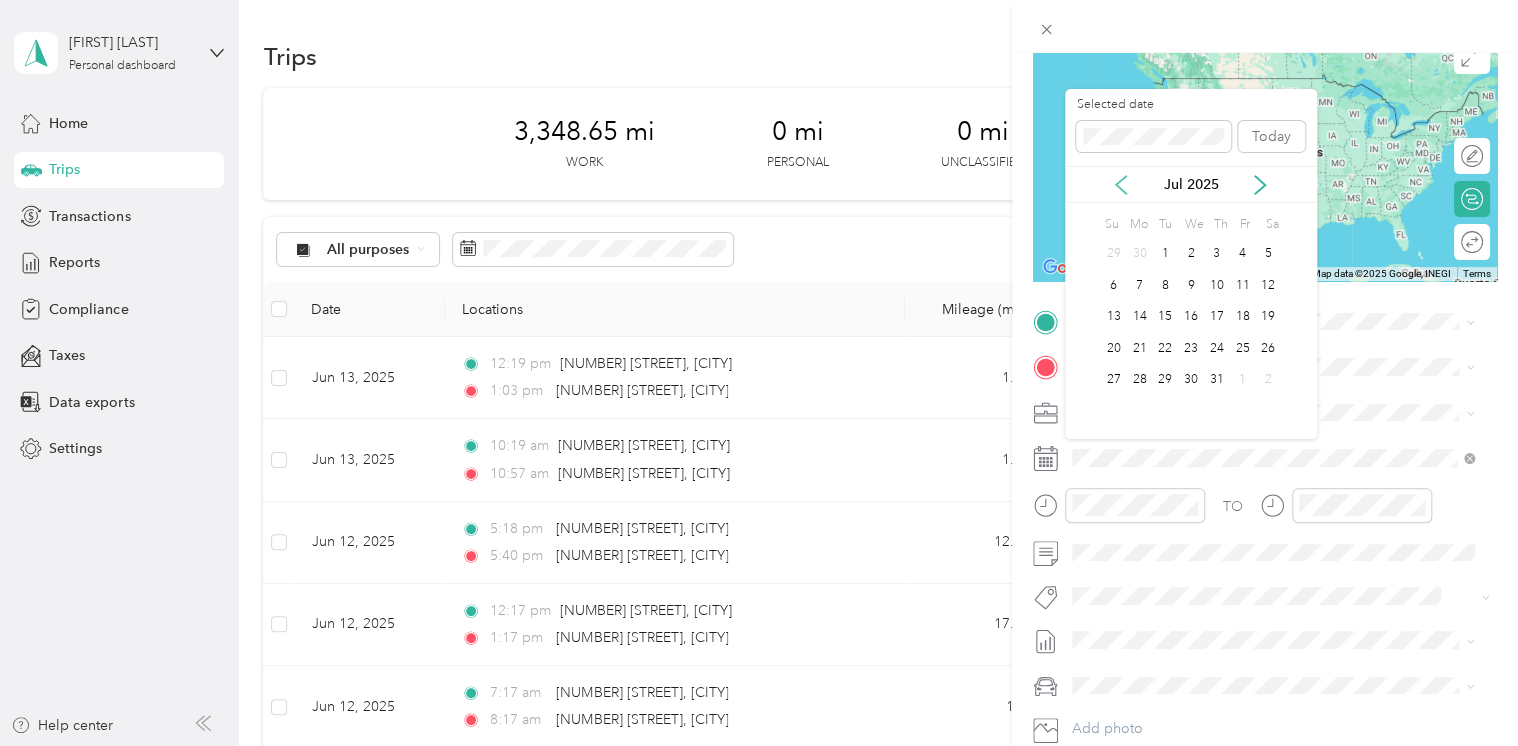 click 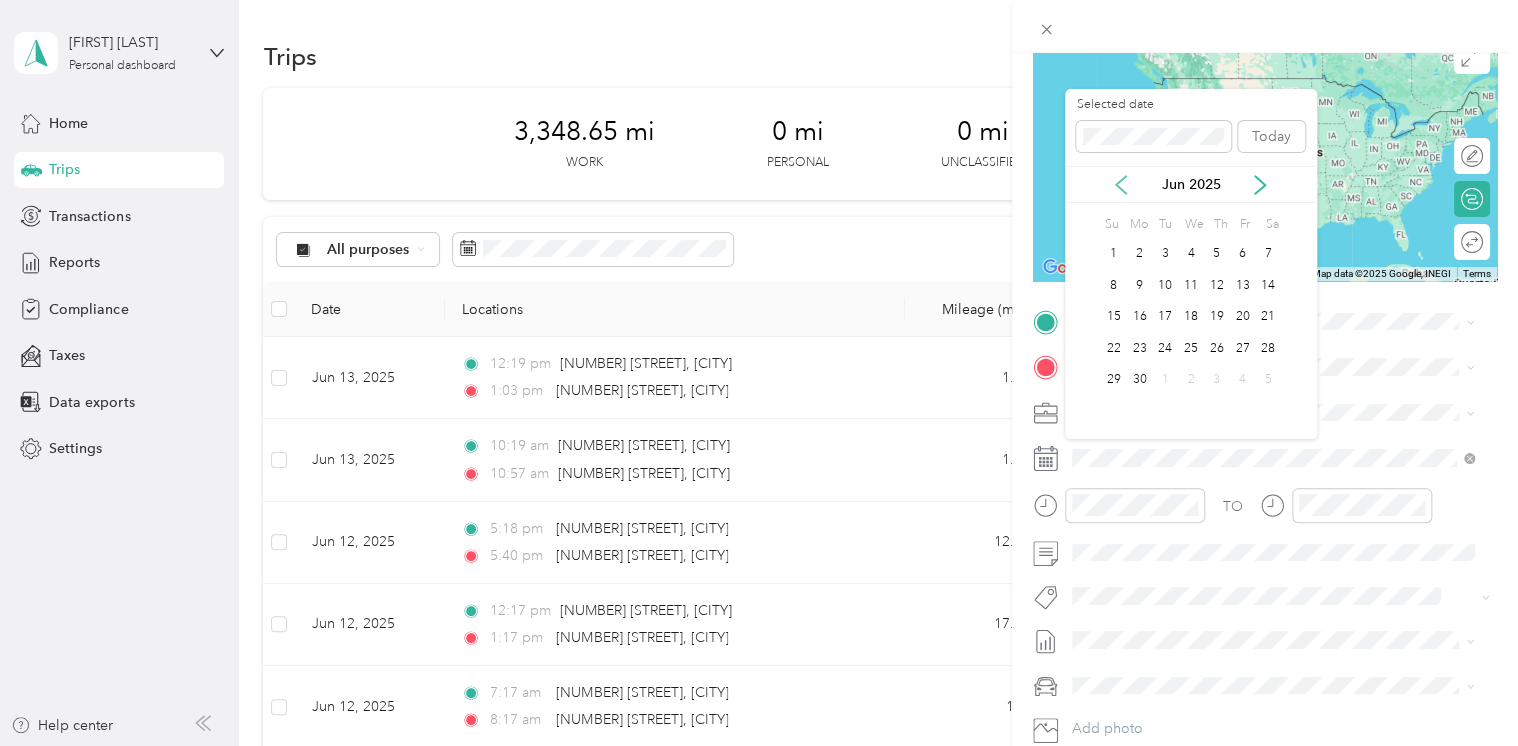 click 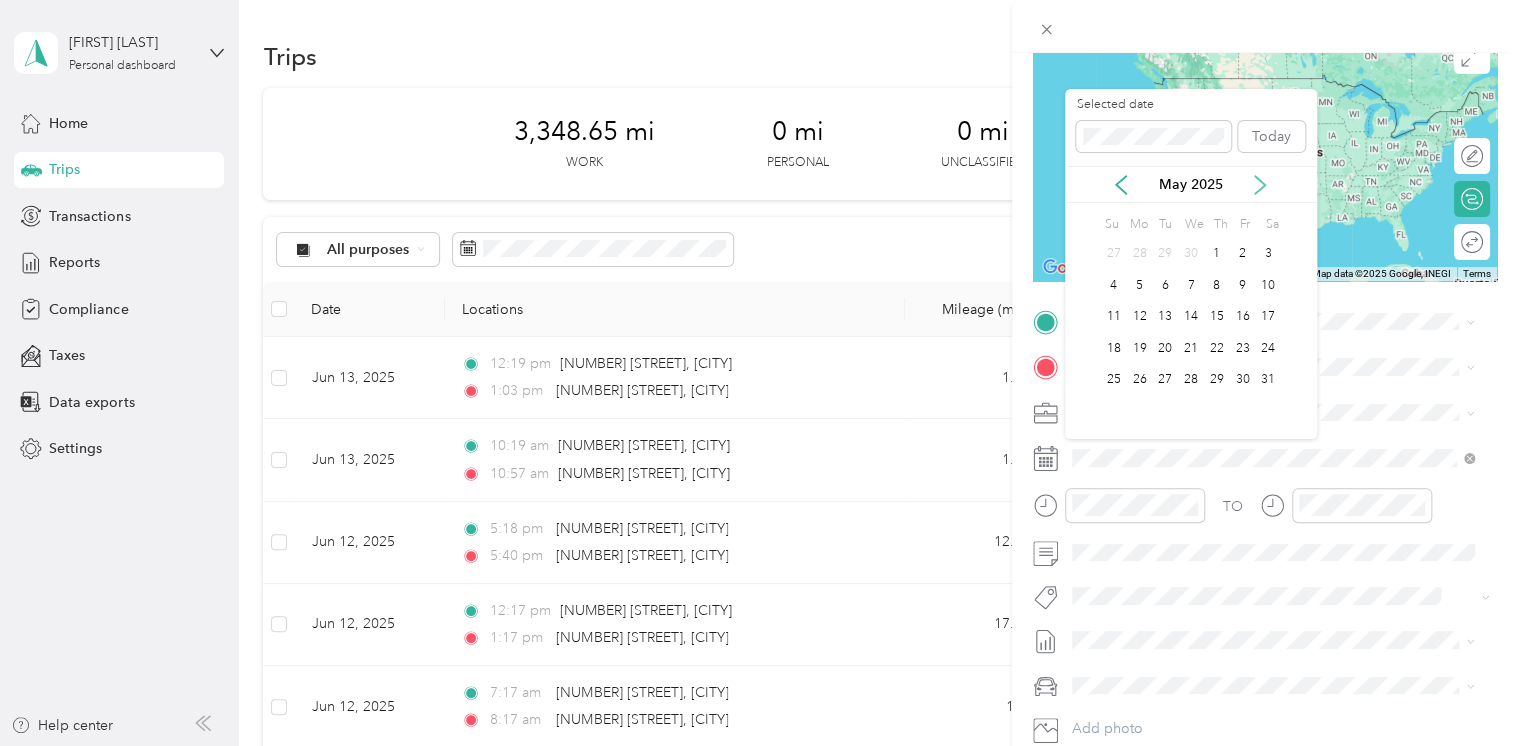click 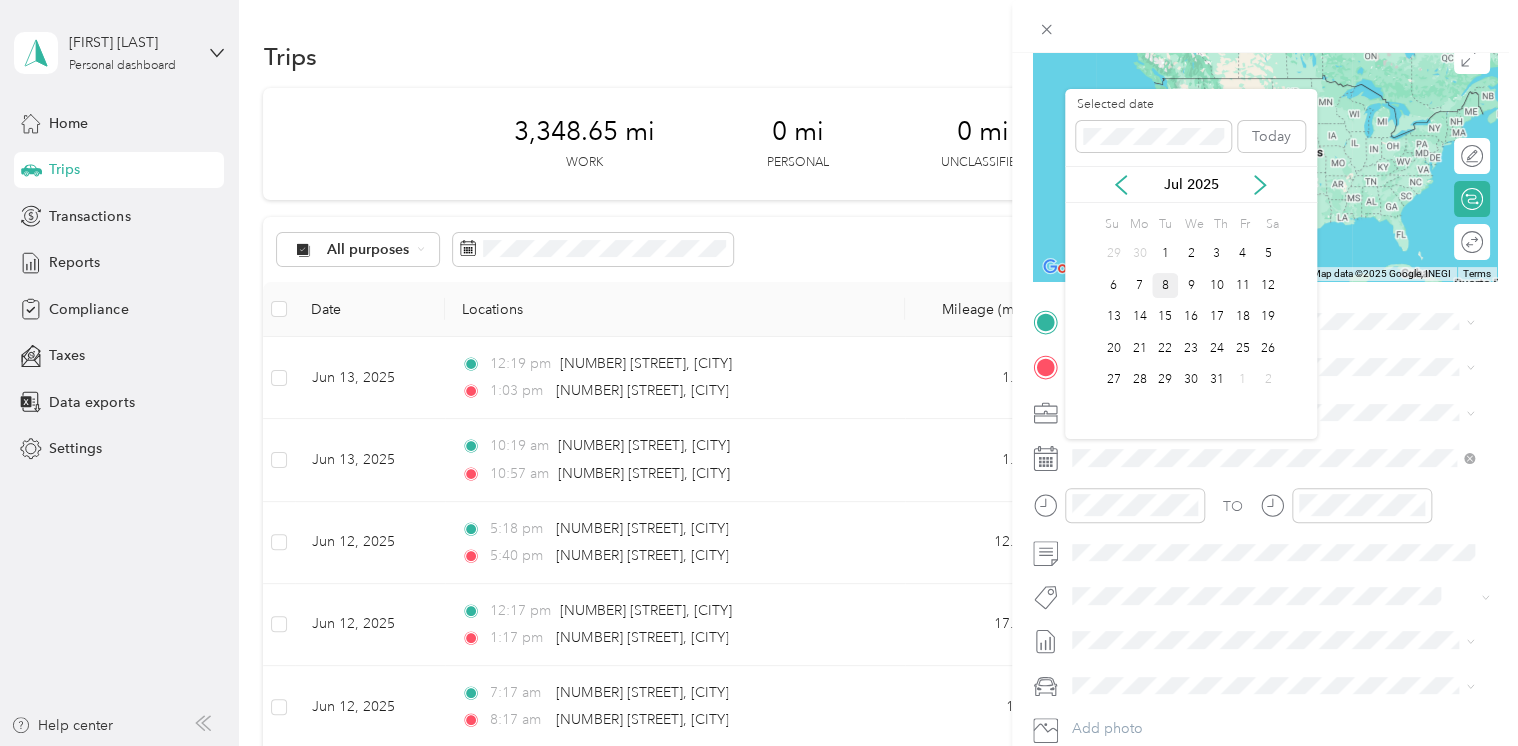 click on "8" at bounding box center [1165, 285] 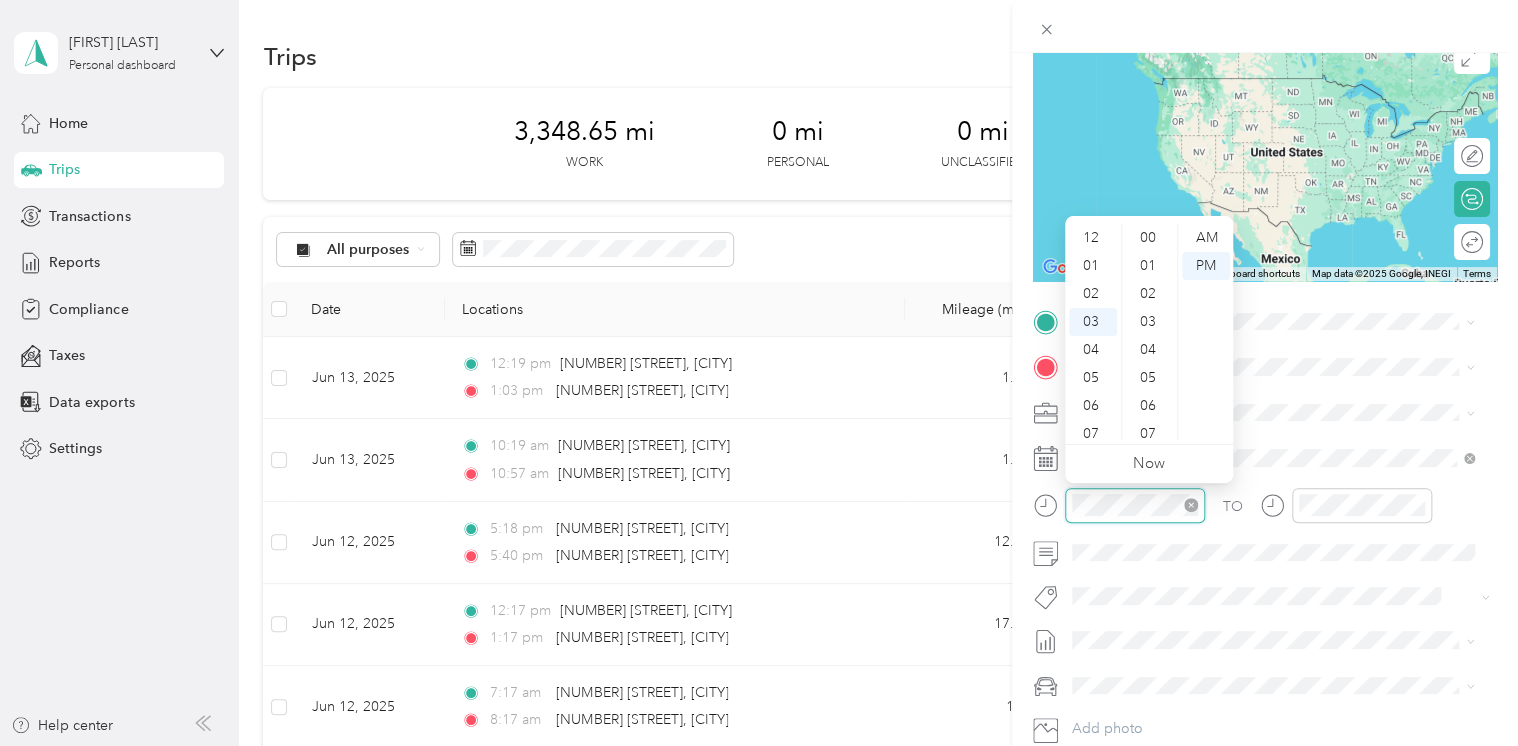 scroll, scrollTop: 84, scrollLeft: 0, axis: vertical 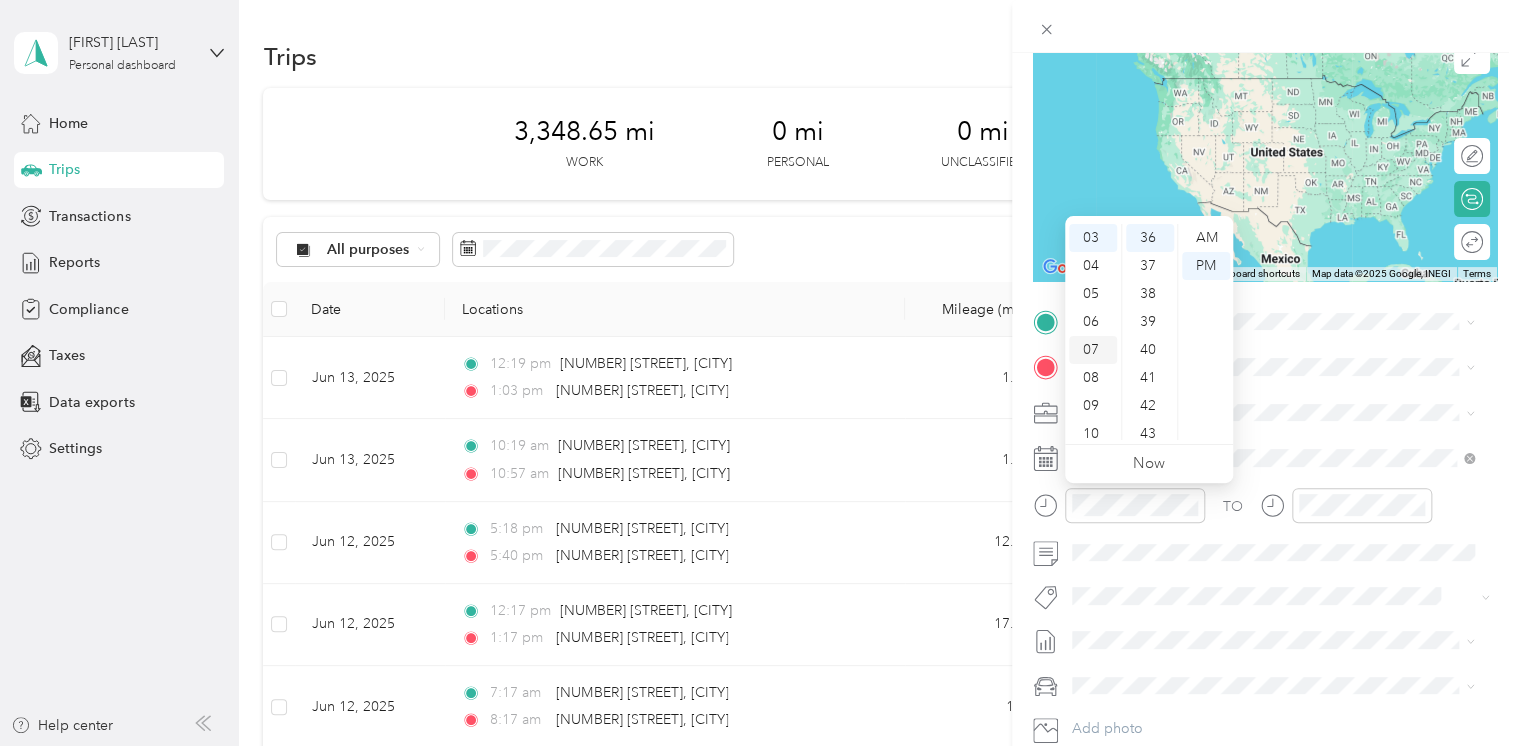 click on "07" at bounding box center (1093, 350) 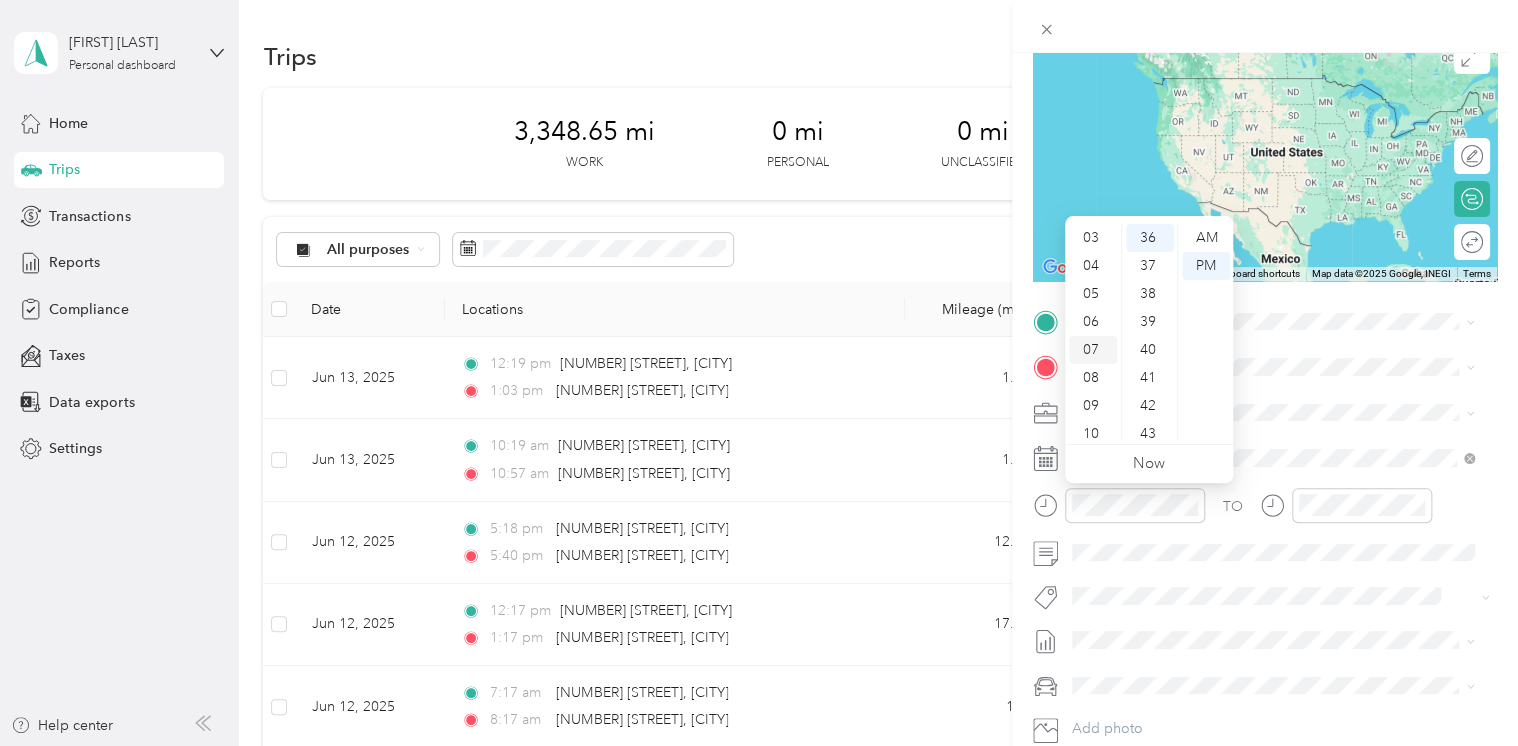 scroll, scrollTop: 120, scrollLeft: 0, axis: vertical 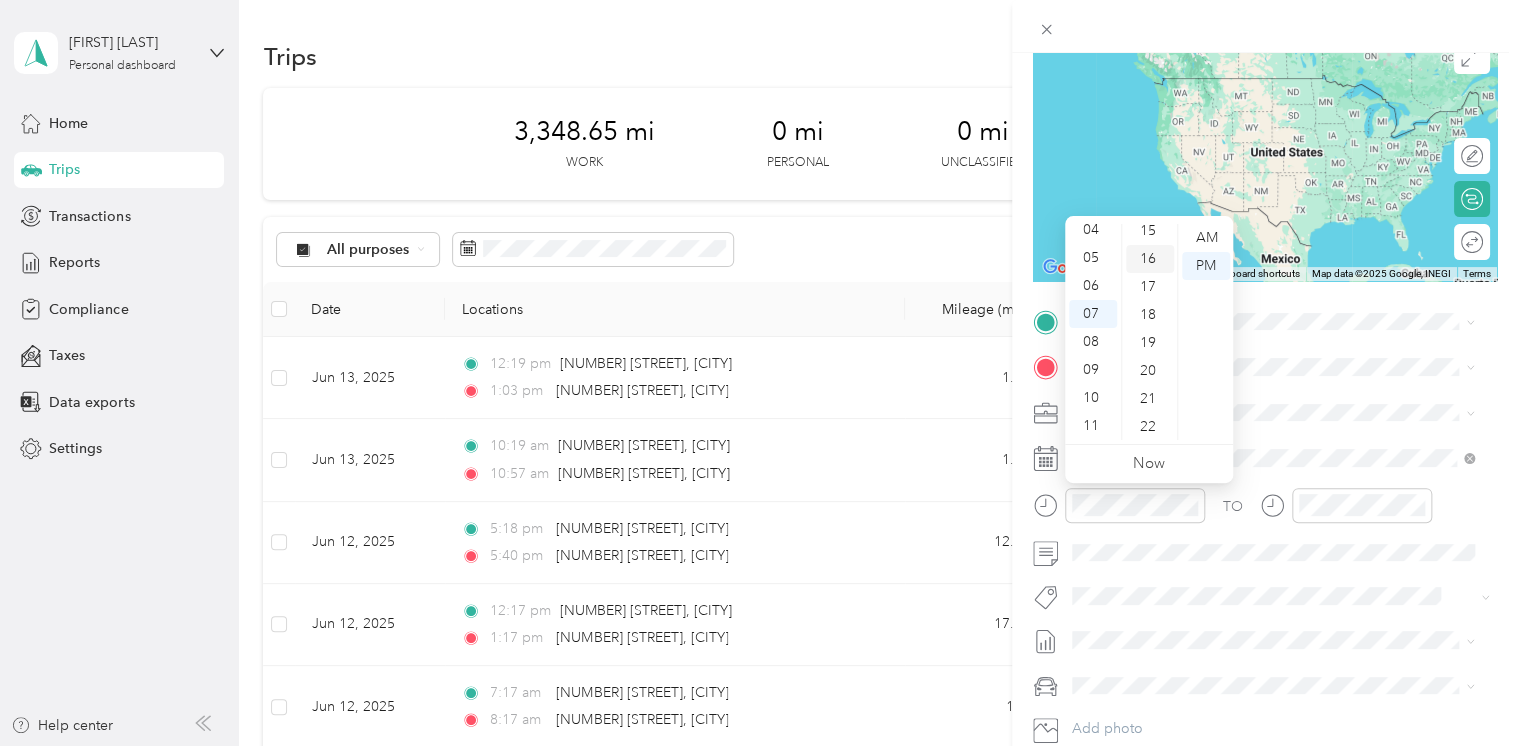 click on "16" at bounding box center (1150, 259) 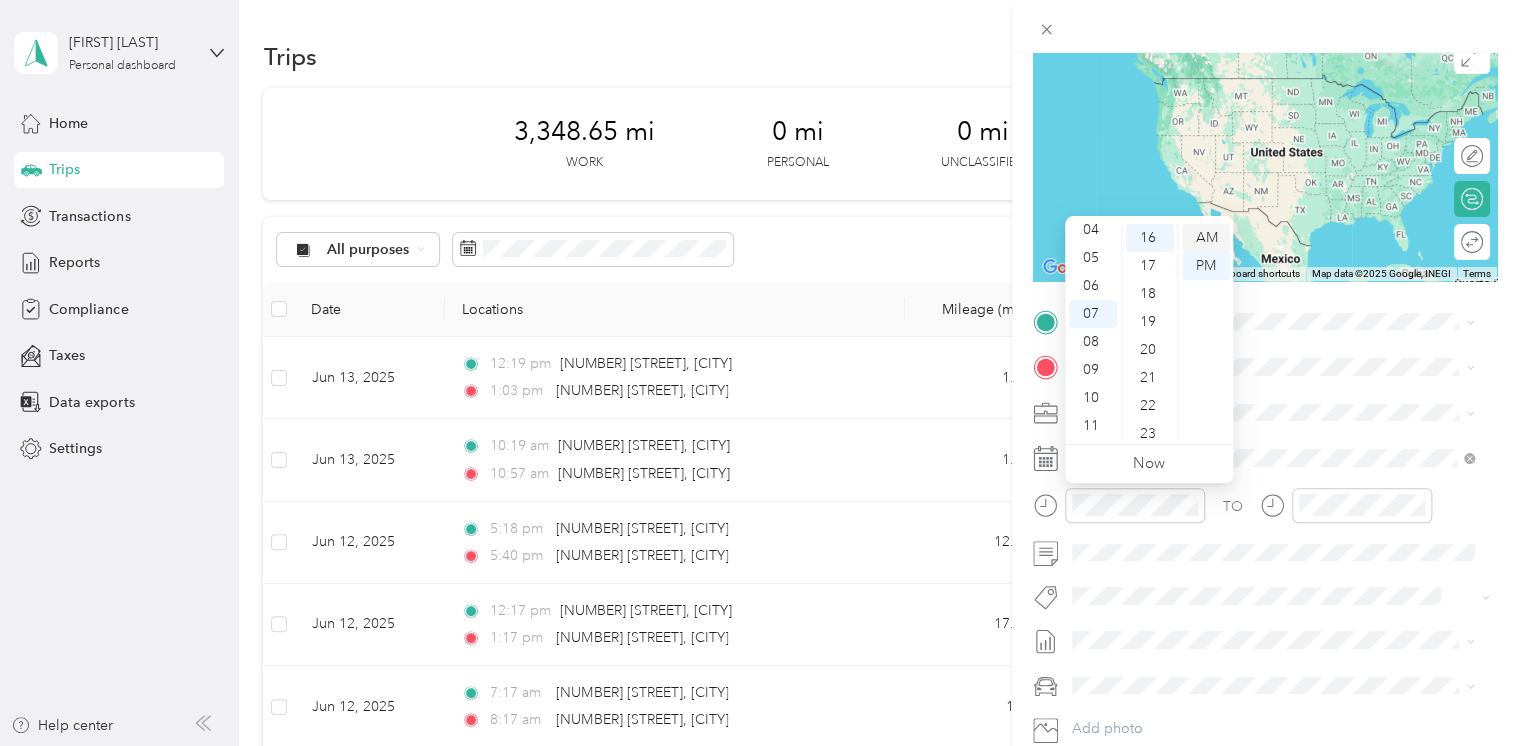 click on "AM" at bounding box center (1206, 238) 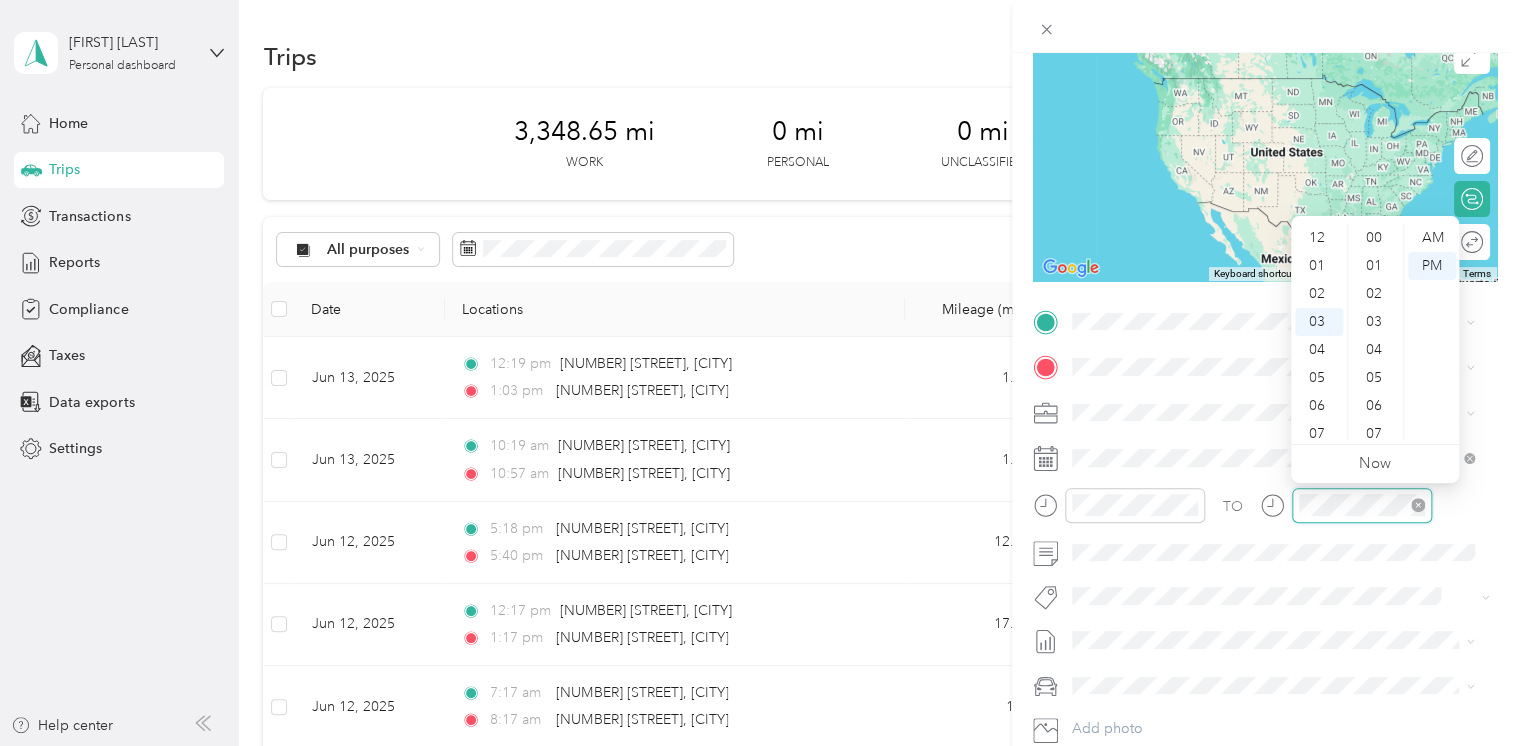 scroll, scrollTop: 84, scrollLeft: 0, axis: vertical 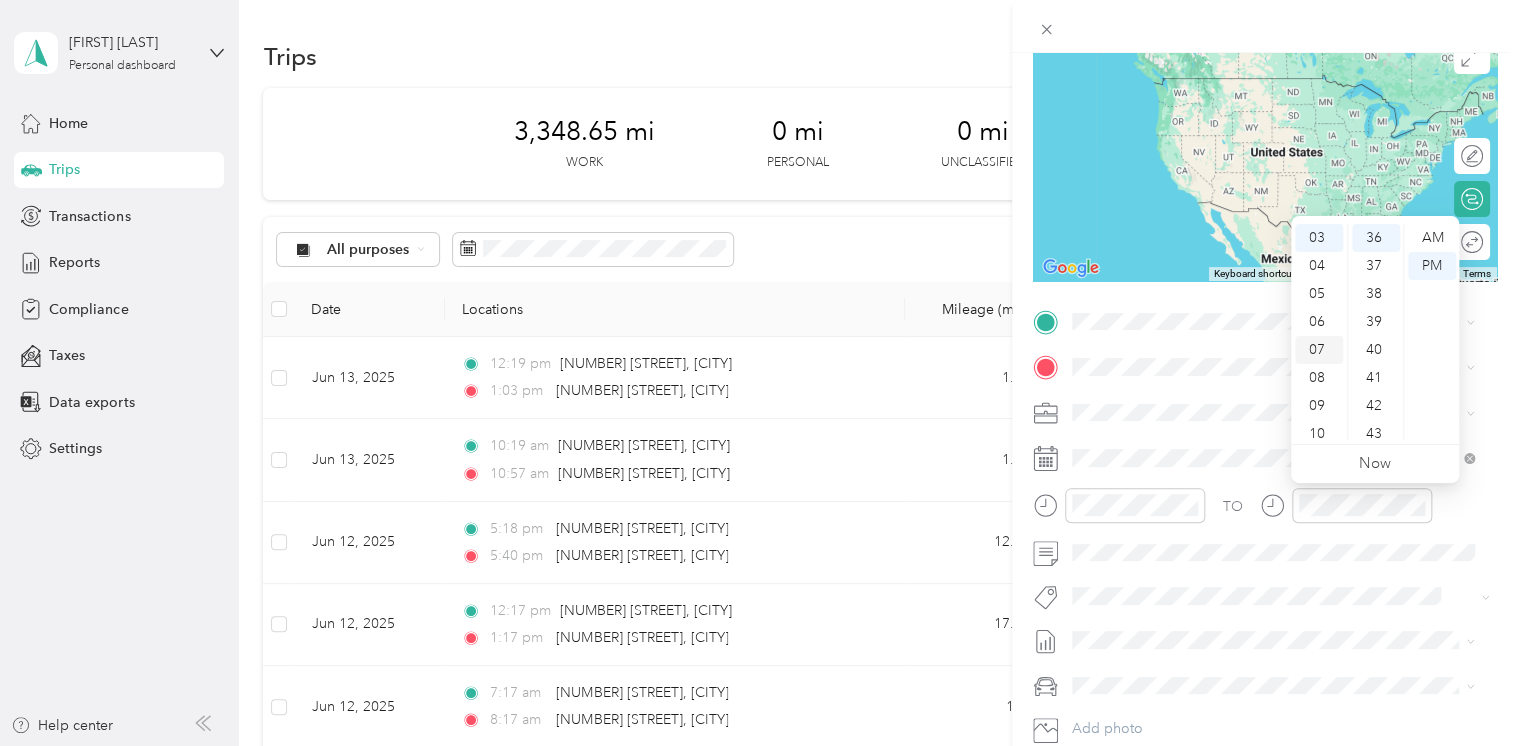 click on "07" at bounding box center [1319, 350] 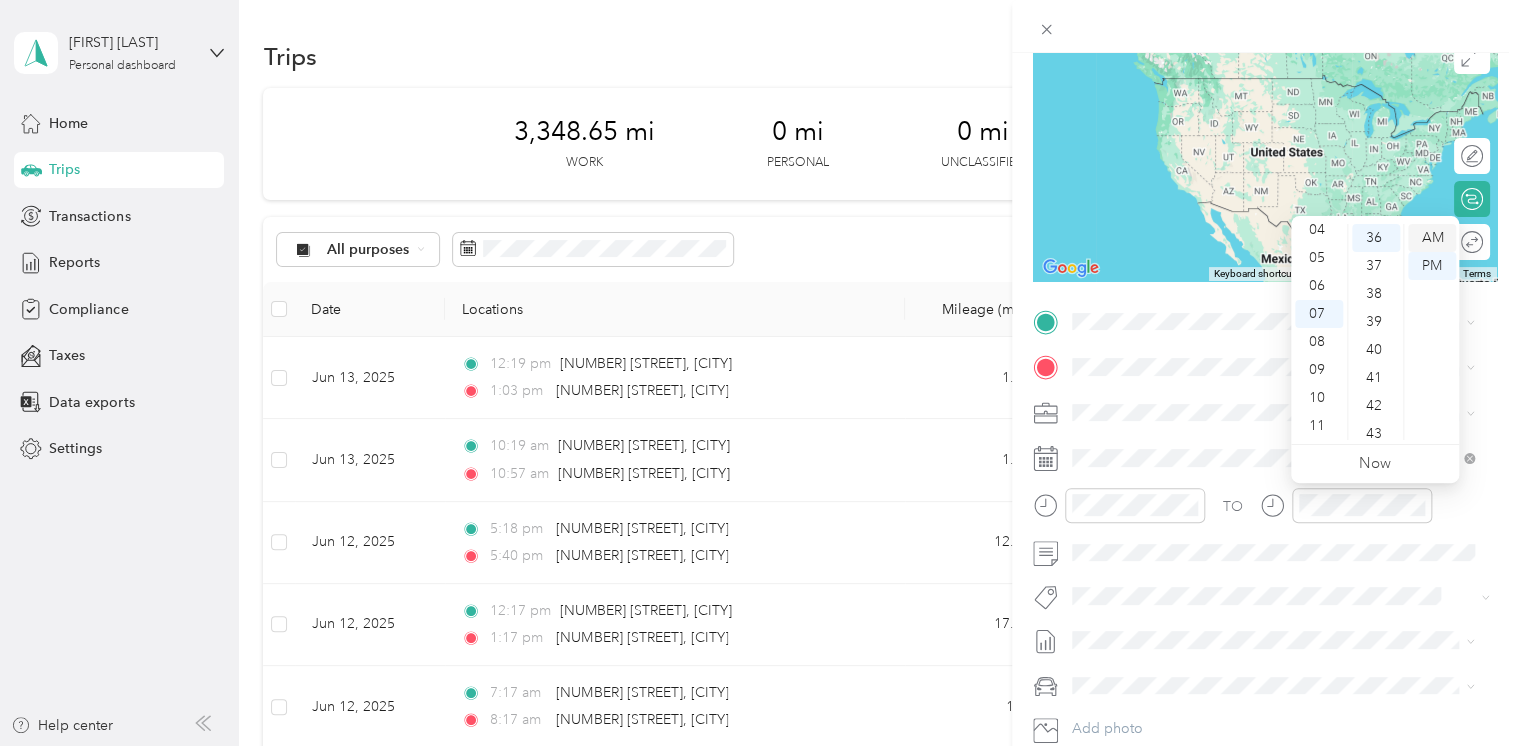 click on "AM" at bounding box center [1432, 238] 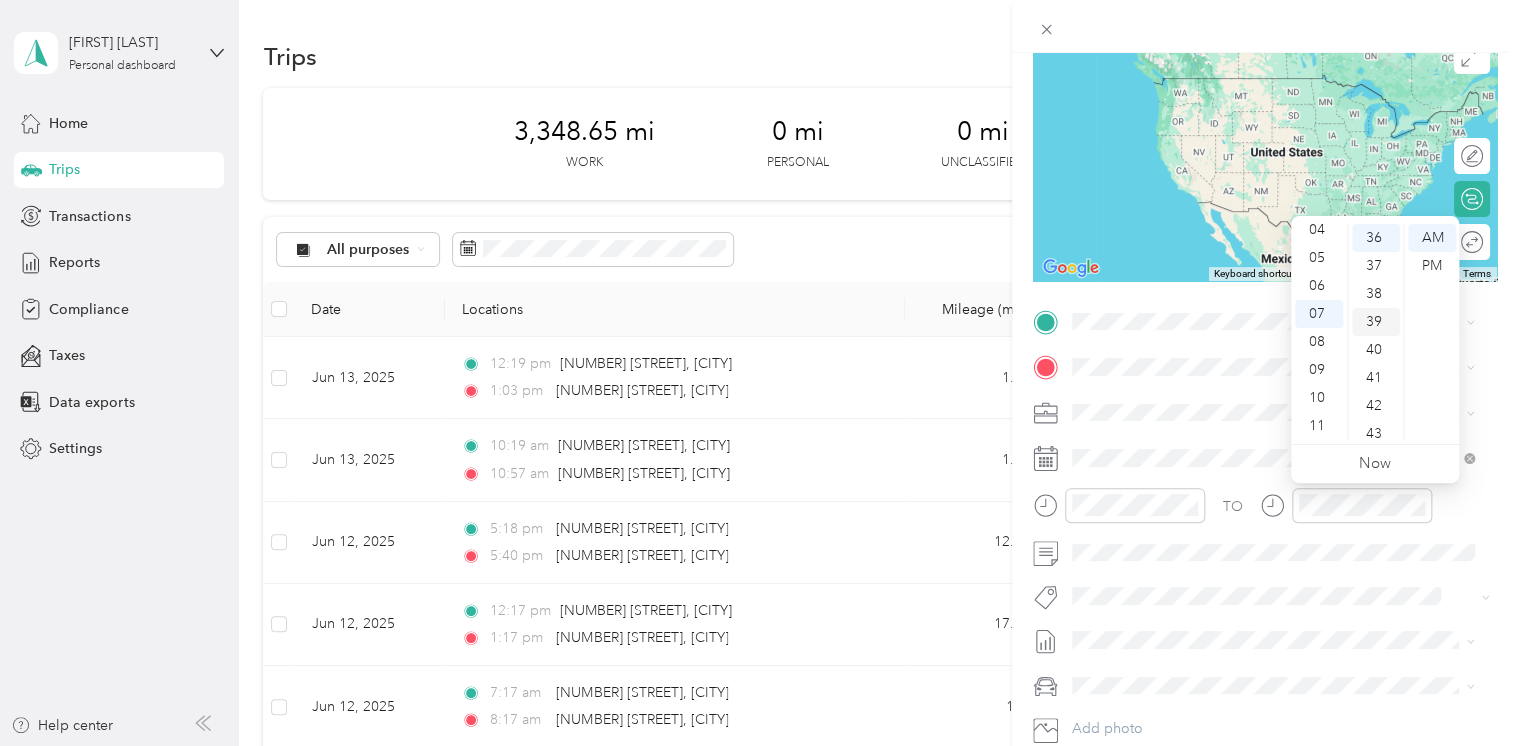 click on "39" at bounding box center [1376, 322] 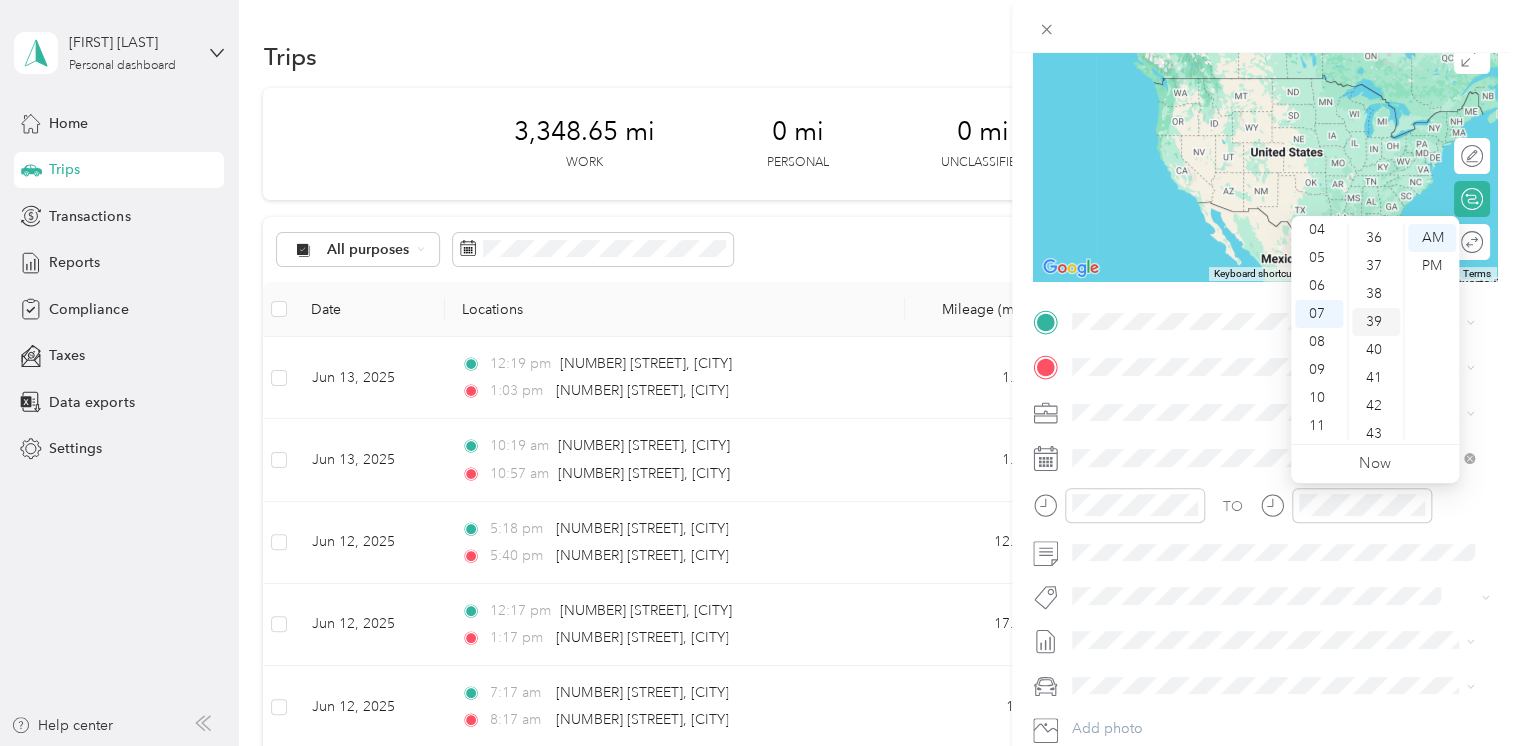 scroll, scrollTop: 1092, scrollLeft: 0, axis: vertical 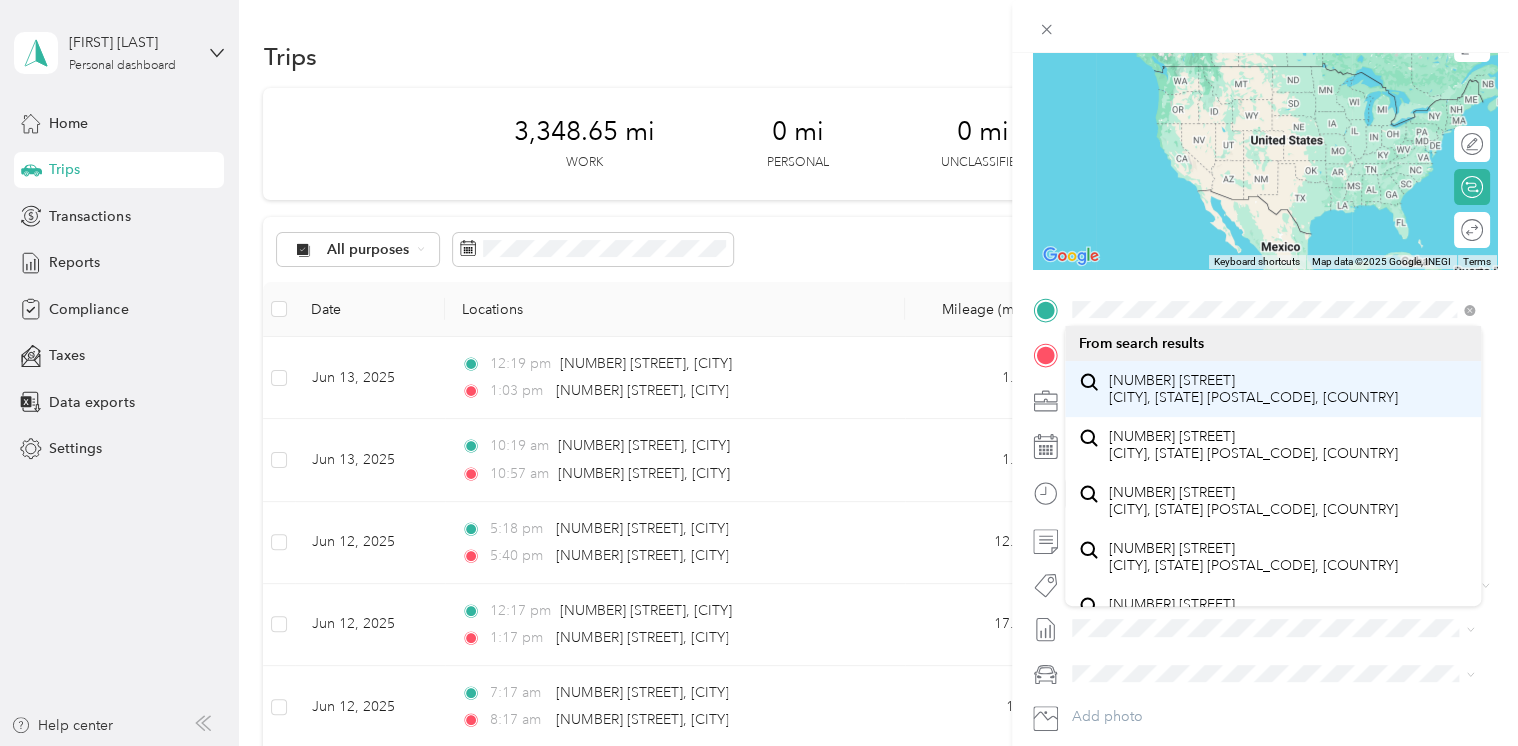 click on "[NUMBER] [STREET]
[CITY], [STATE] [POSTAL_CODE], [COUNTRY]" at bounding box center (1253, 389) 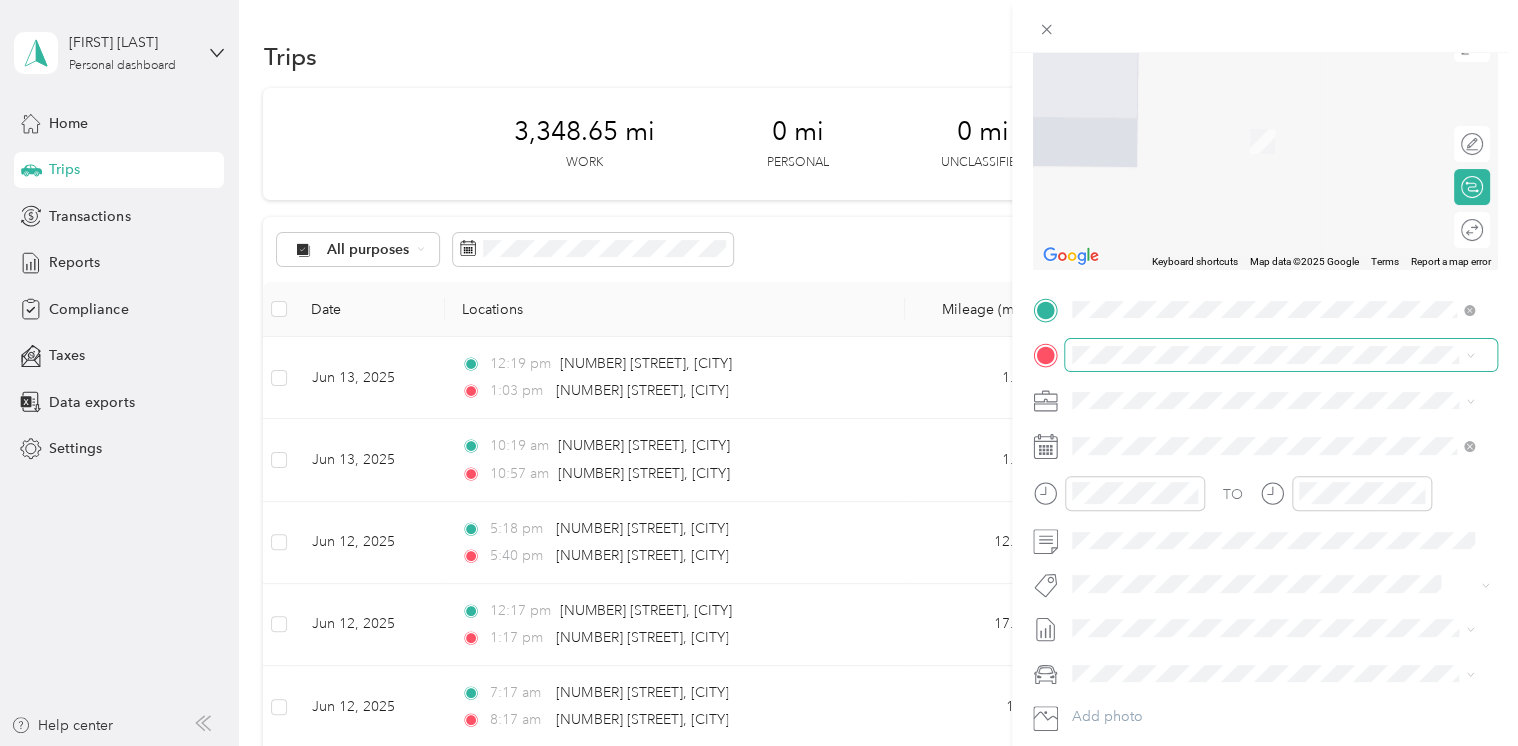 click at bounding box center (1281, 355) 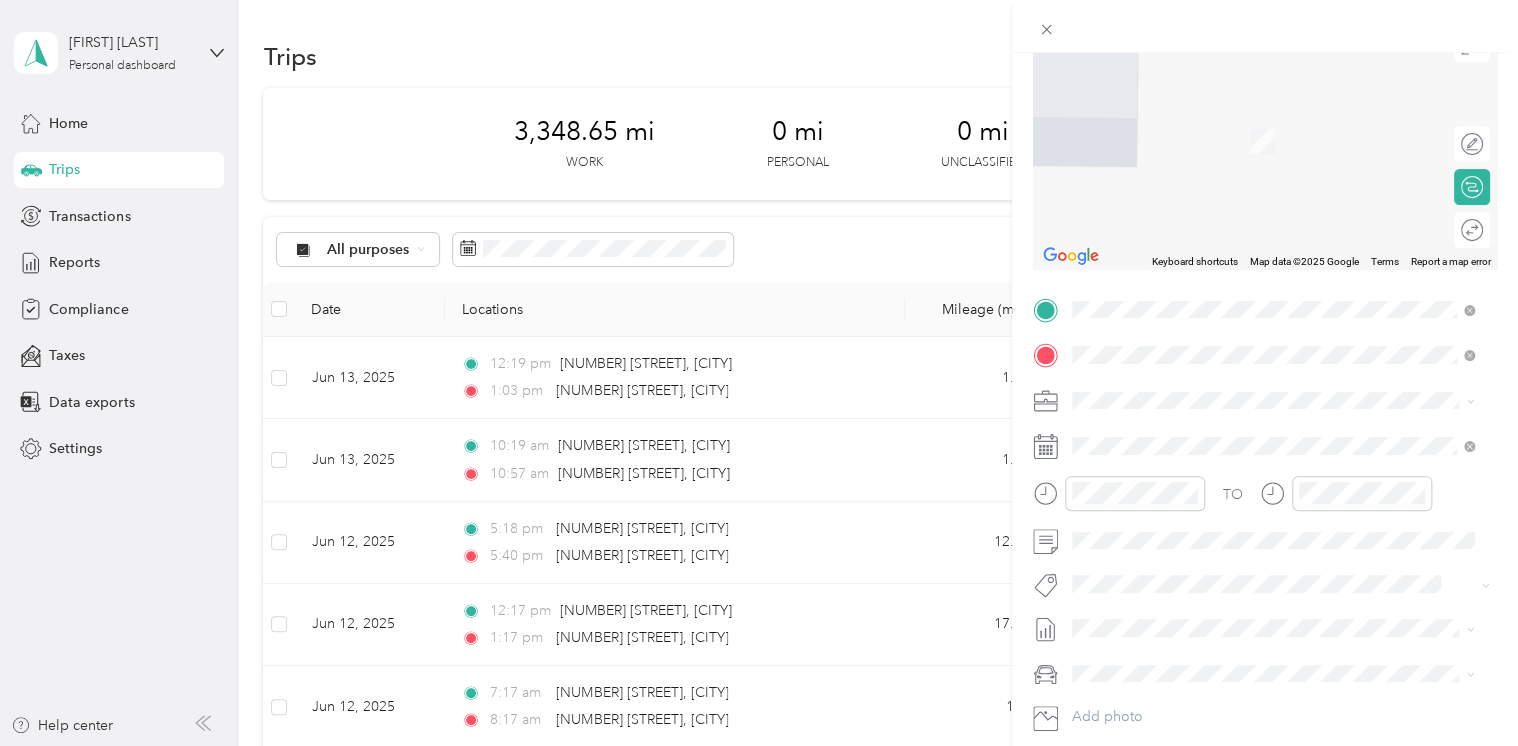 click on "450 Shattuck Avenue South
Renton, Washington 98057, United States" at bounding box center [1253, 434] 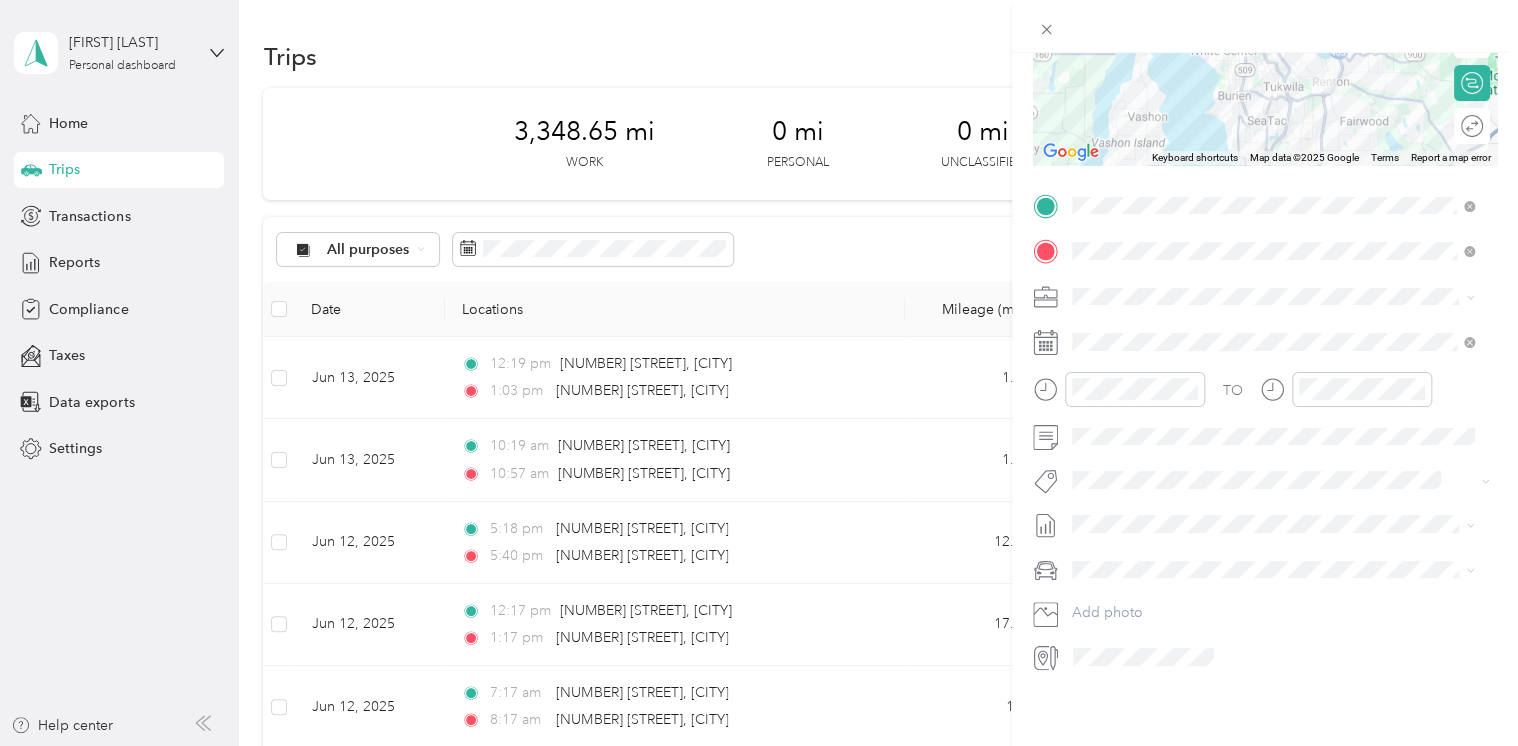 scroll, scrollTop: 0, scrollLeft: 0, axis: both 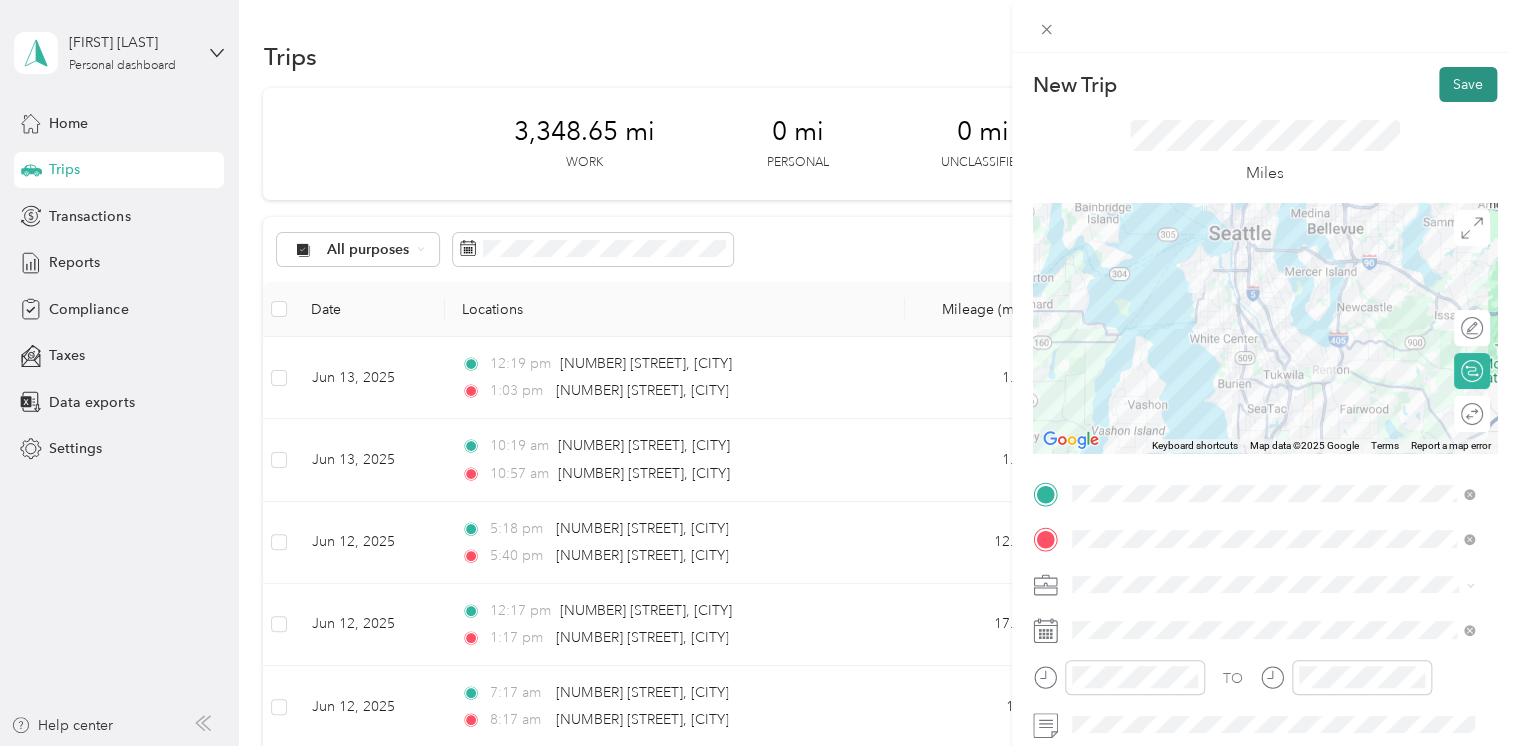 click on "Save" at bounding box center (1468, 84) 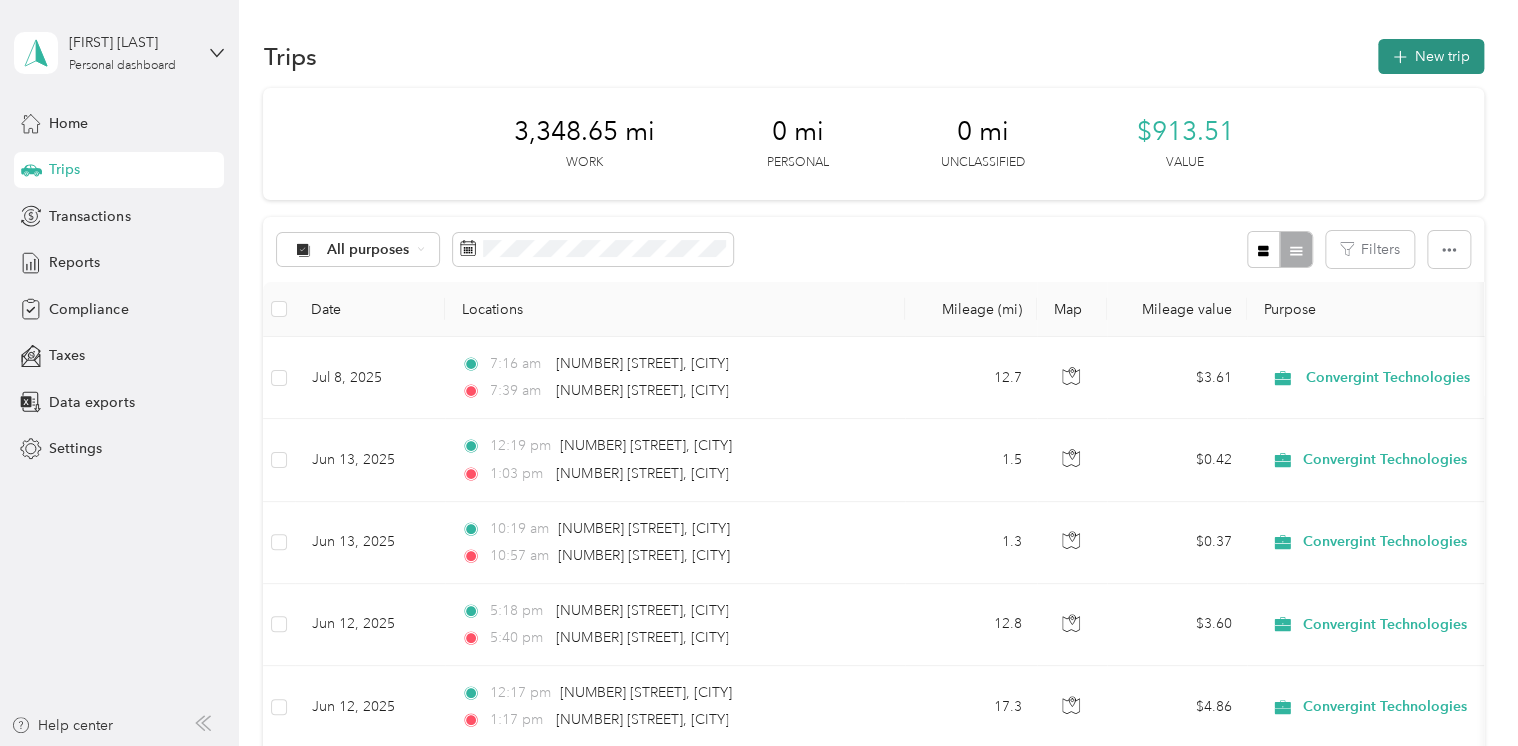 click on "New trip" at bounding box center (1431, 56) 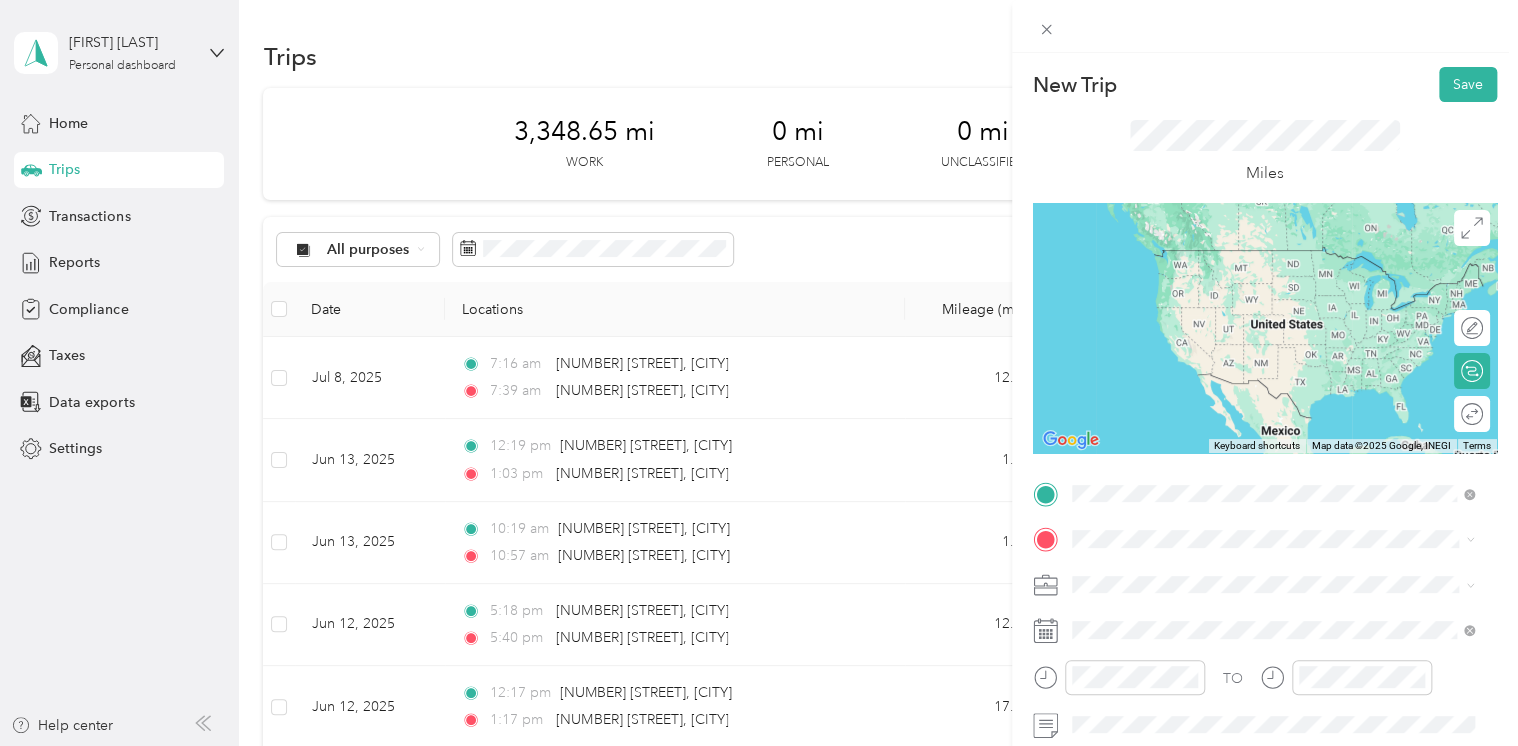 click on "450 Shattuck Avenue South
Renton, Washington 98057, United States" at bounding box center [1273, 259] 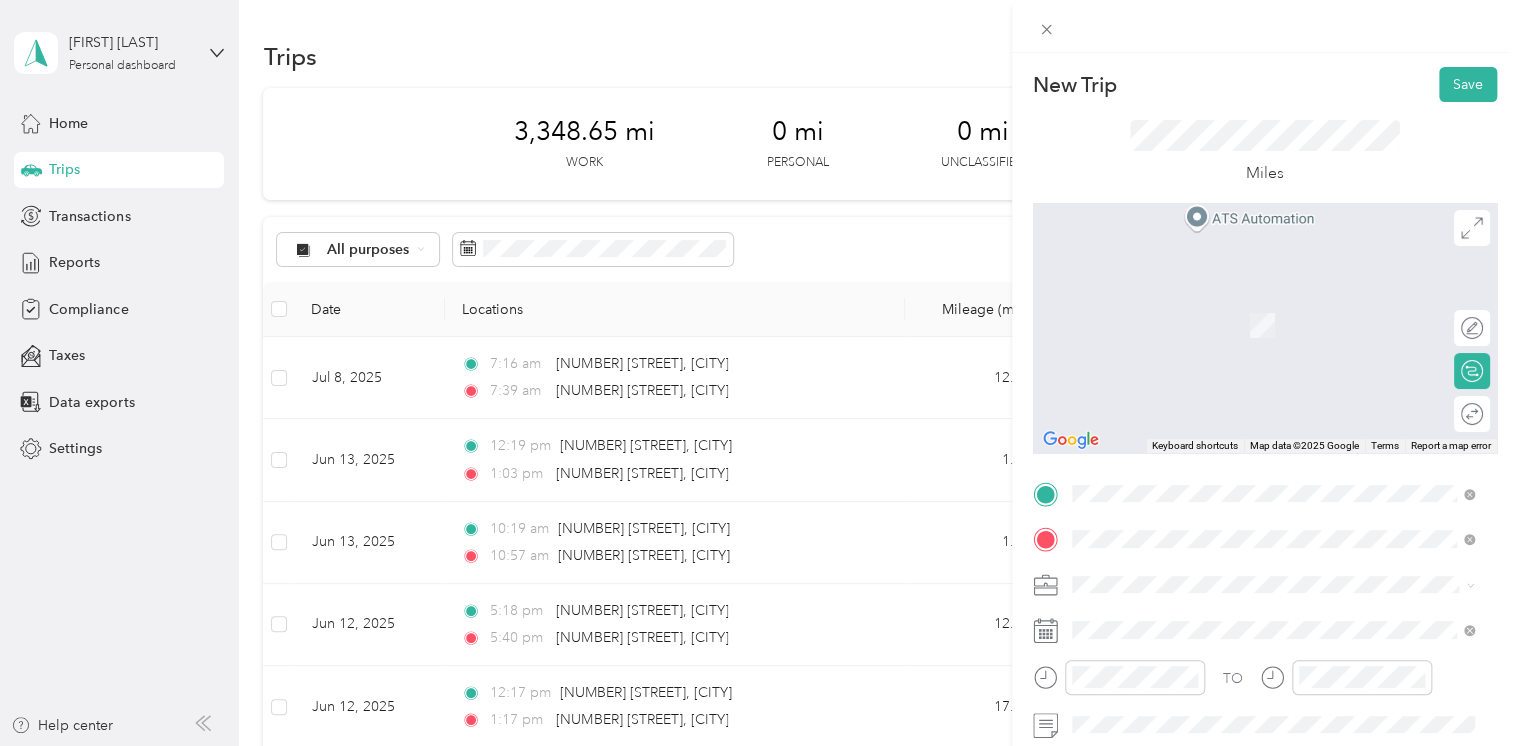 click on "[NUMBER] [STREET]
[CITY], [STATE] [POSTAL_CODE], [COUNTRY]" at bounding box center [1253, 304] 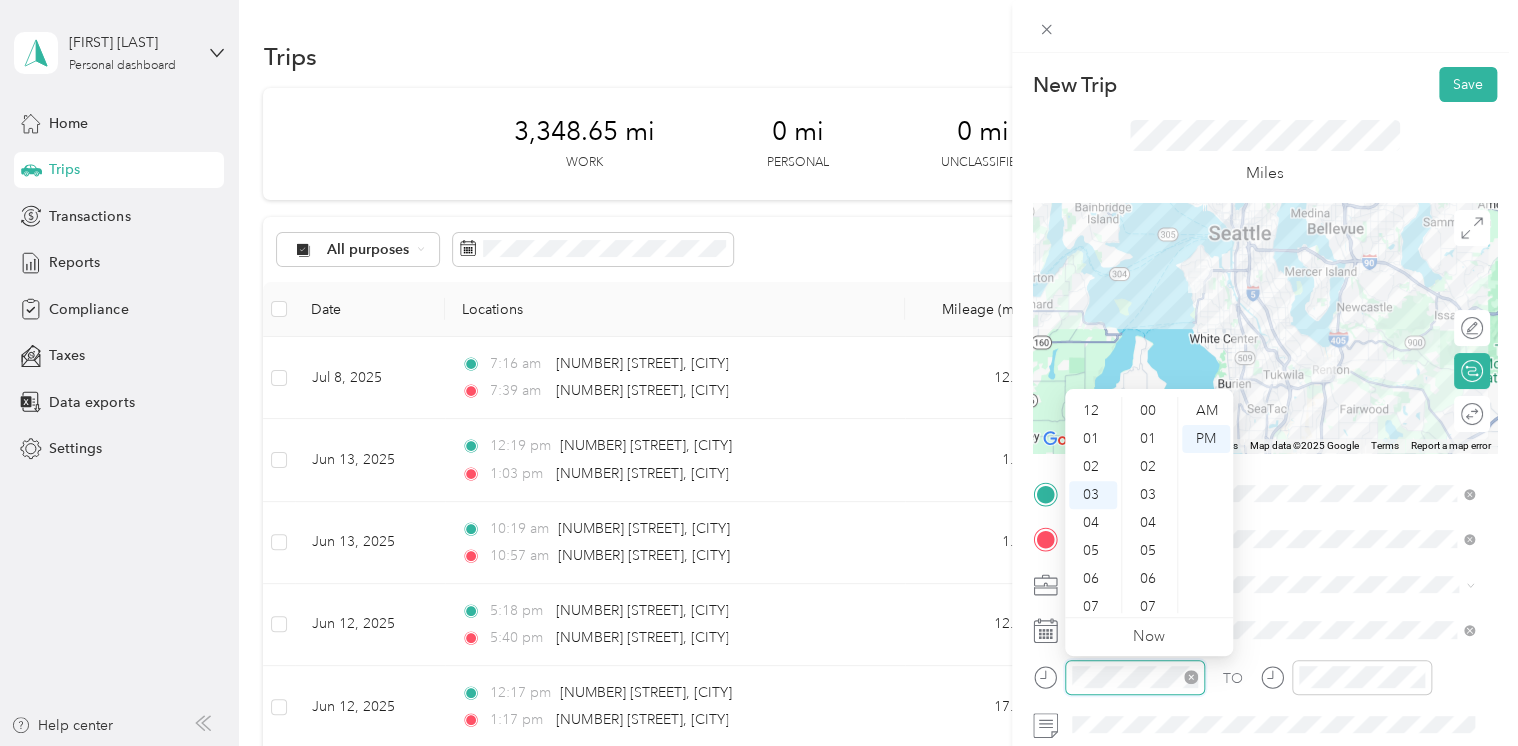 scroll, scrollTop: 1064, scrollLeft: 0, axis: vertical 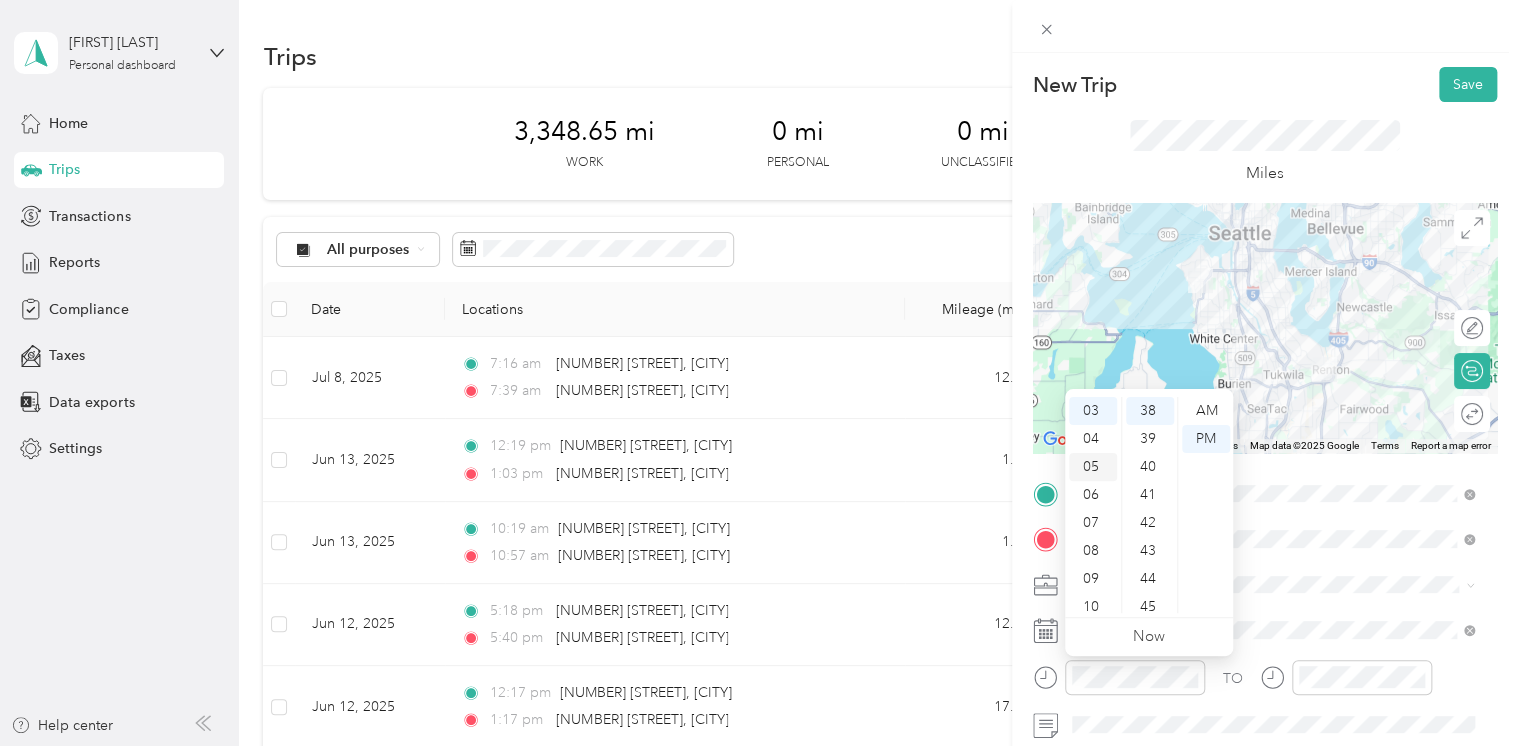 click on "05" at bounding box center [1093, 467] 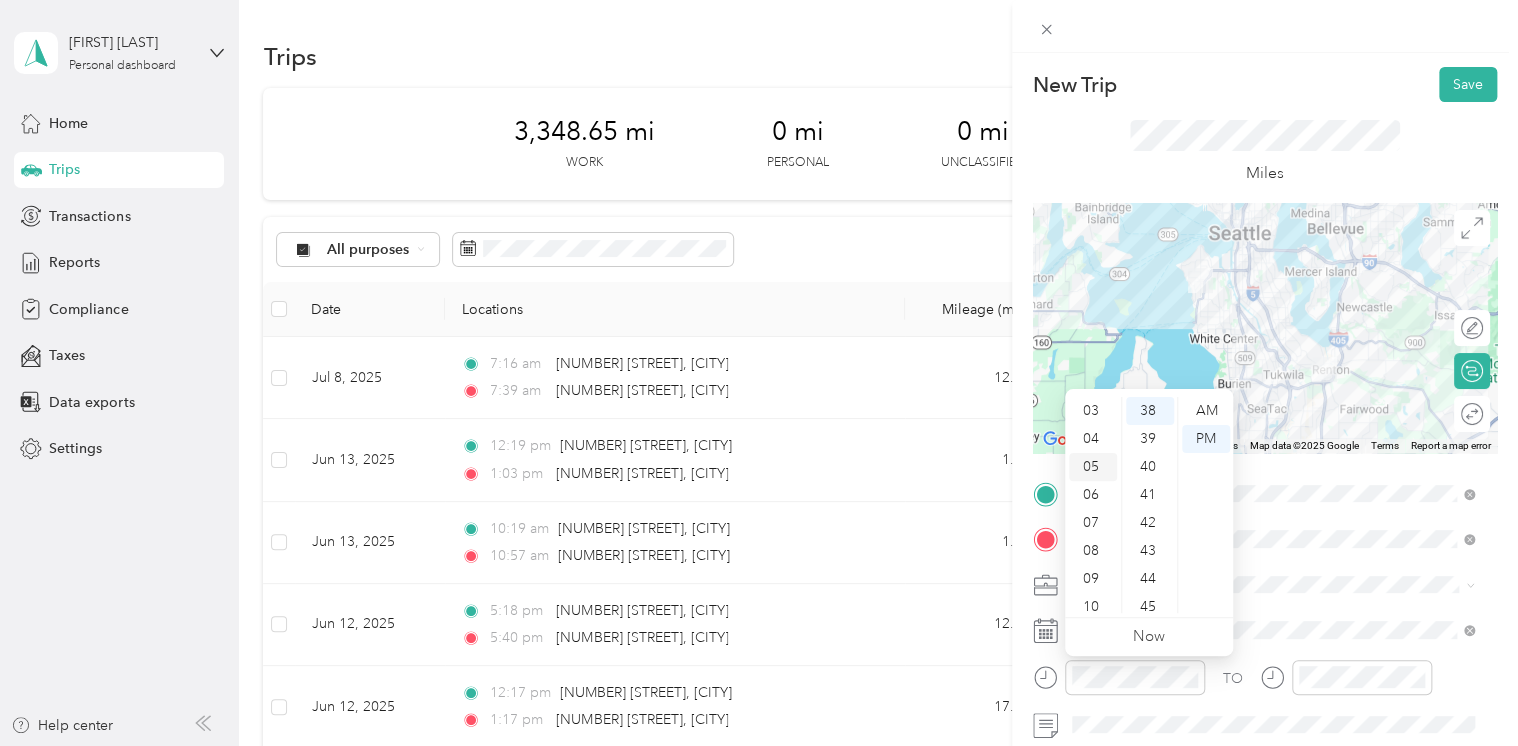scroll, scrollTop: 120, scrollLeft: 0, axis: vertical 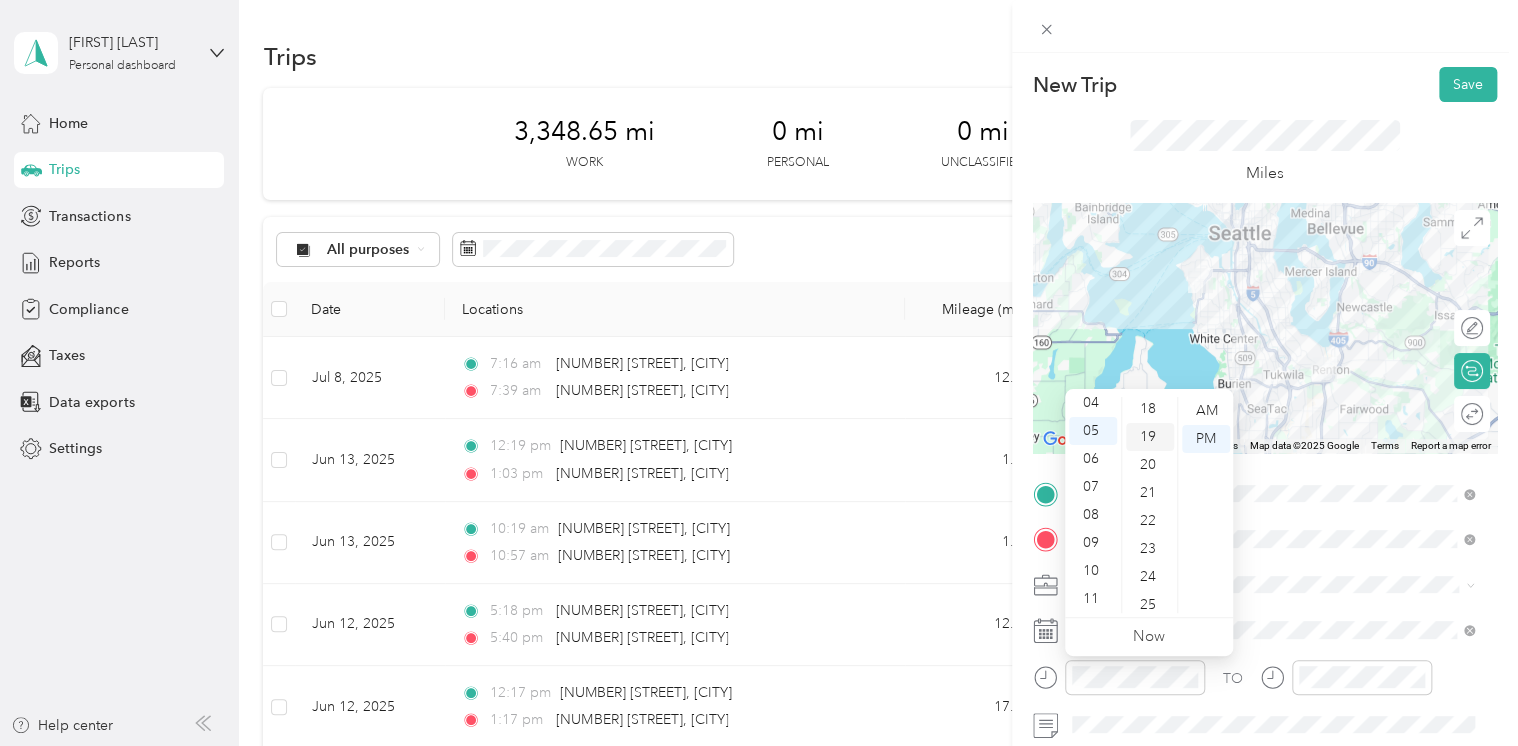 click on "19" at bounding box center (1150, 437) 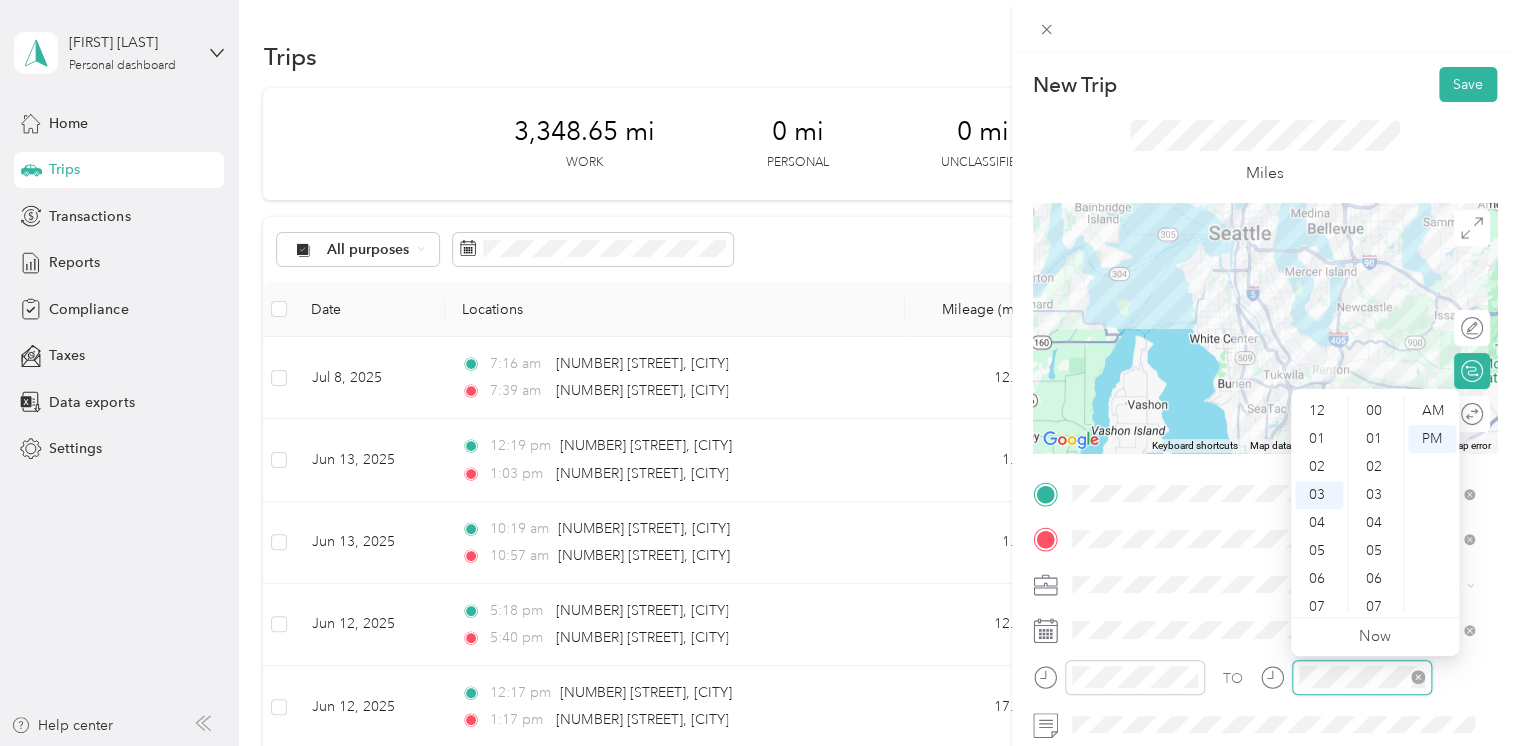 scroll, scrollTop: 84, scrollLeft: 0, axis: vertical 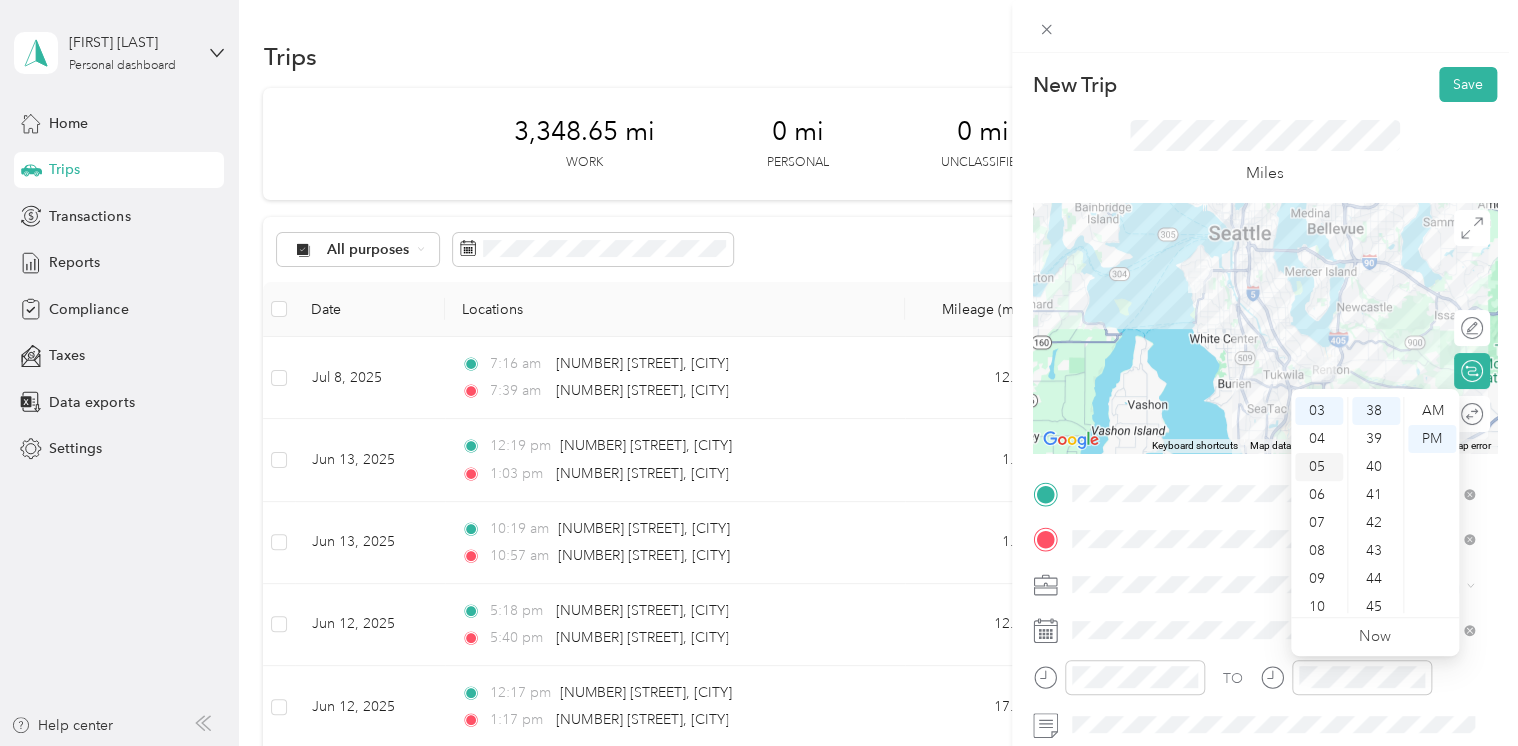 click on "05" at bounding box center [1319, 467] 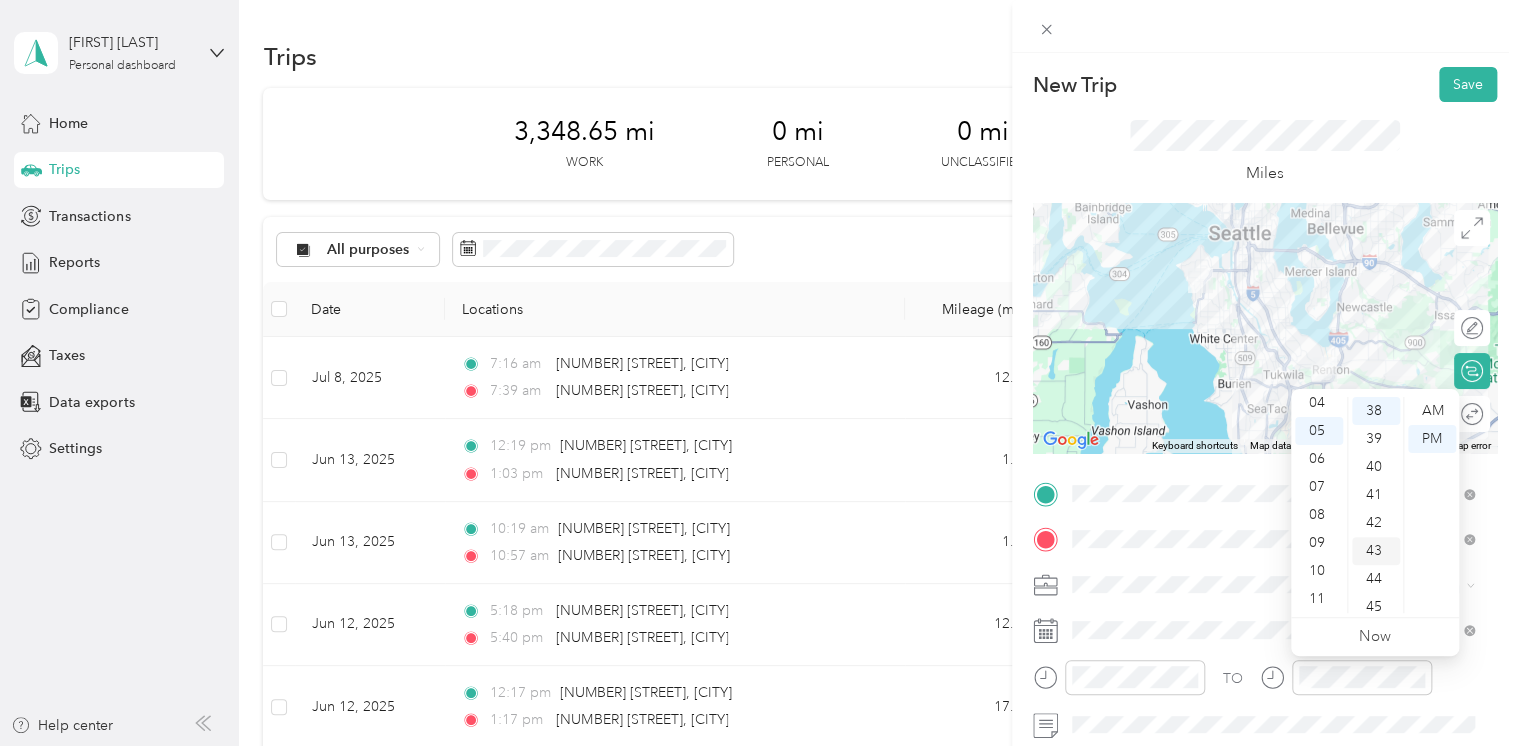 click on "43" at bounding box center [1376, 551] 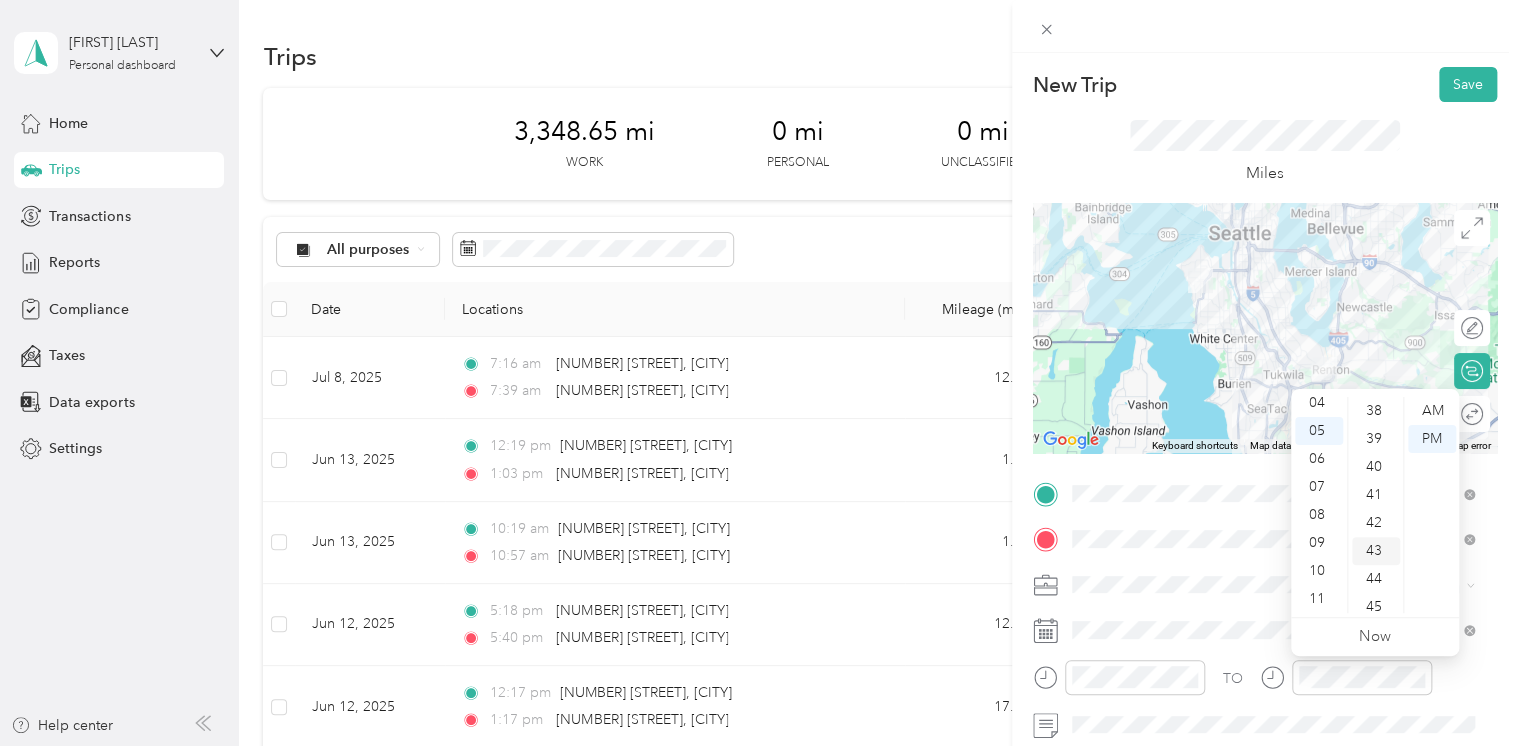 scroll, scrollTop: 1204, scrollLeft: 0, axis: vertical 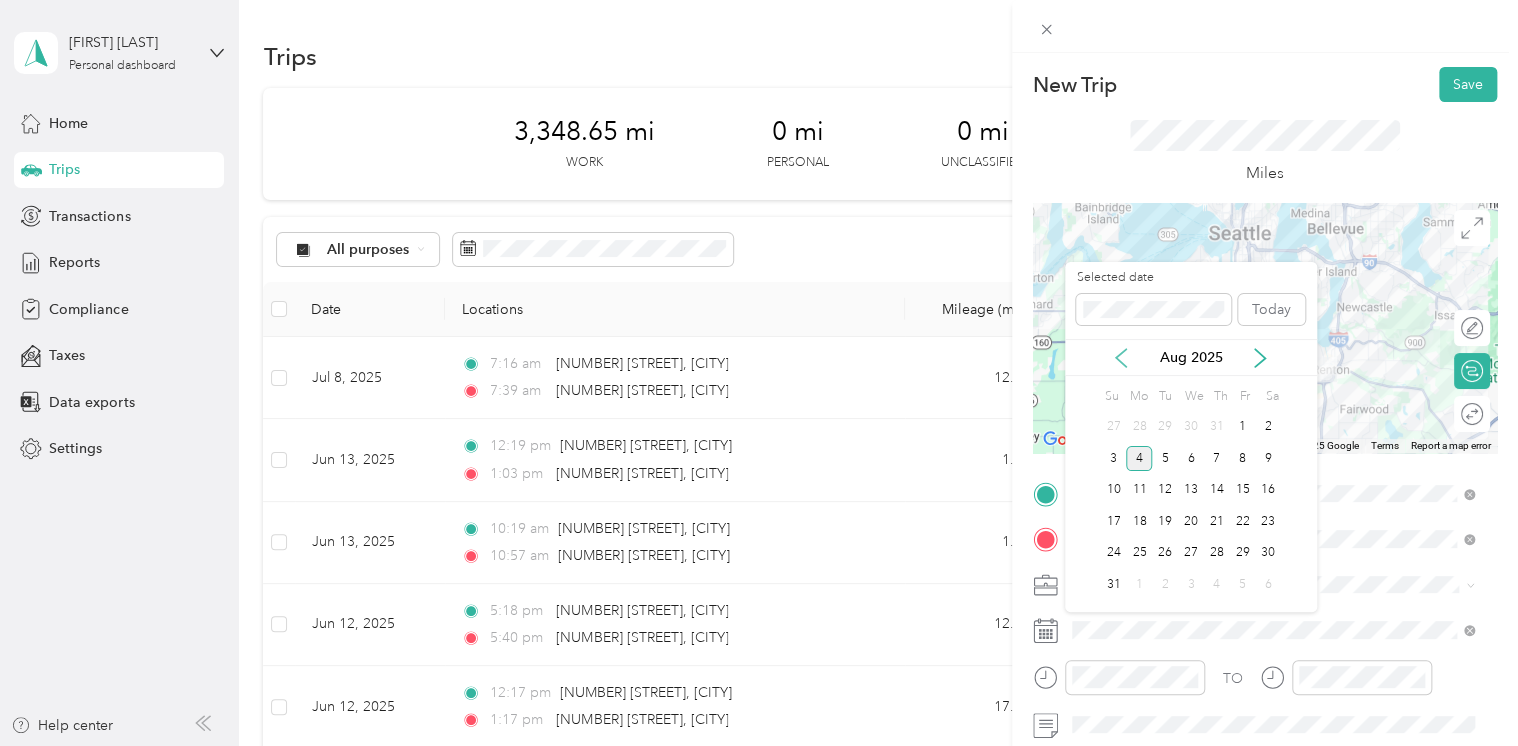 click 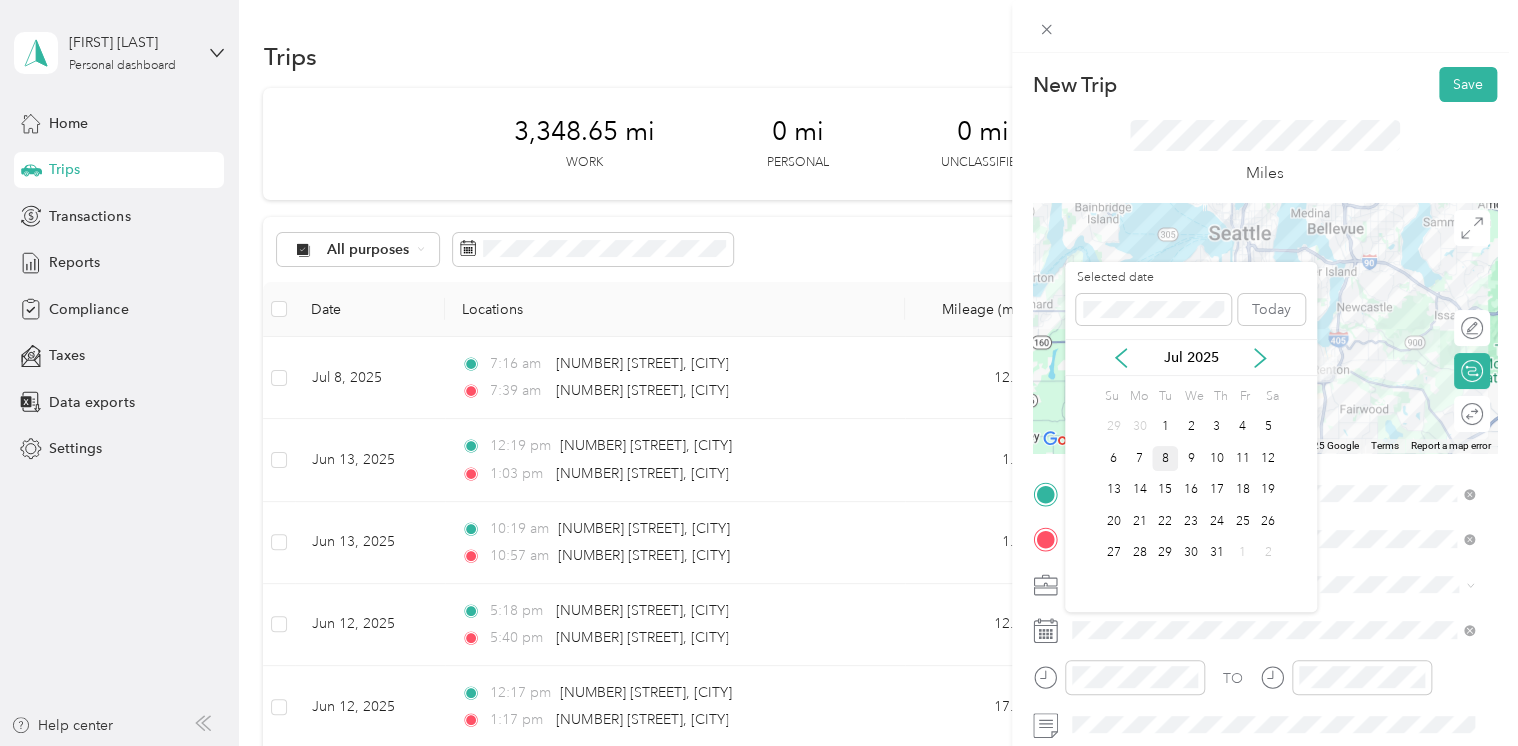click on "8" at bounding box center [1165, 458] 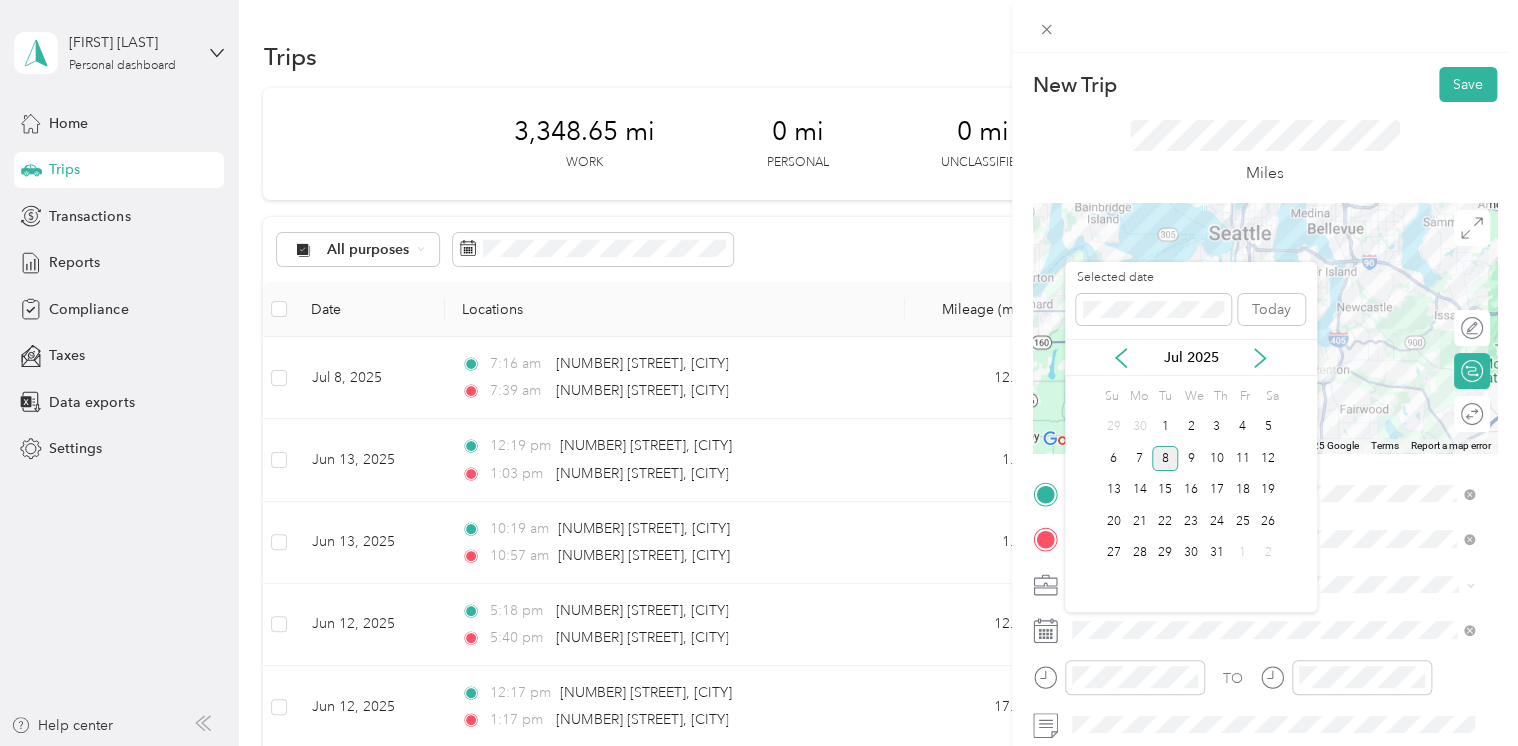 click on "8" at bounding box center (1165, 458) 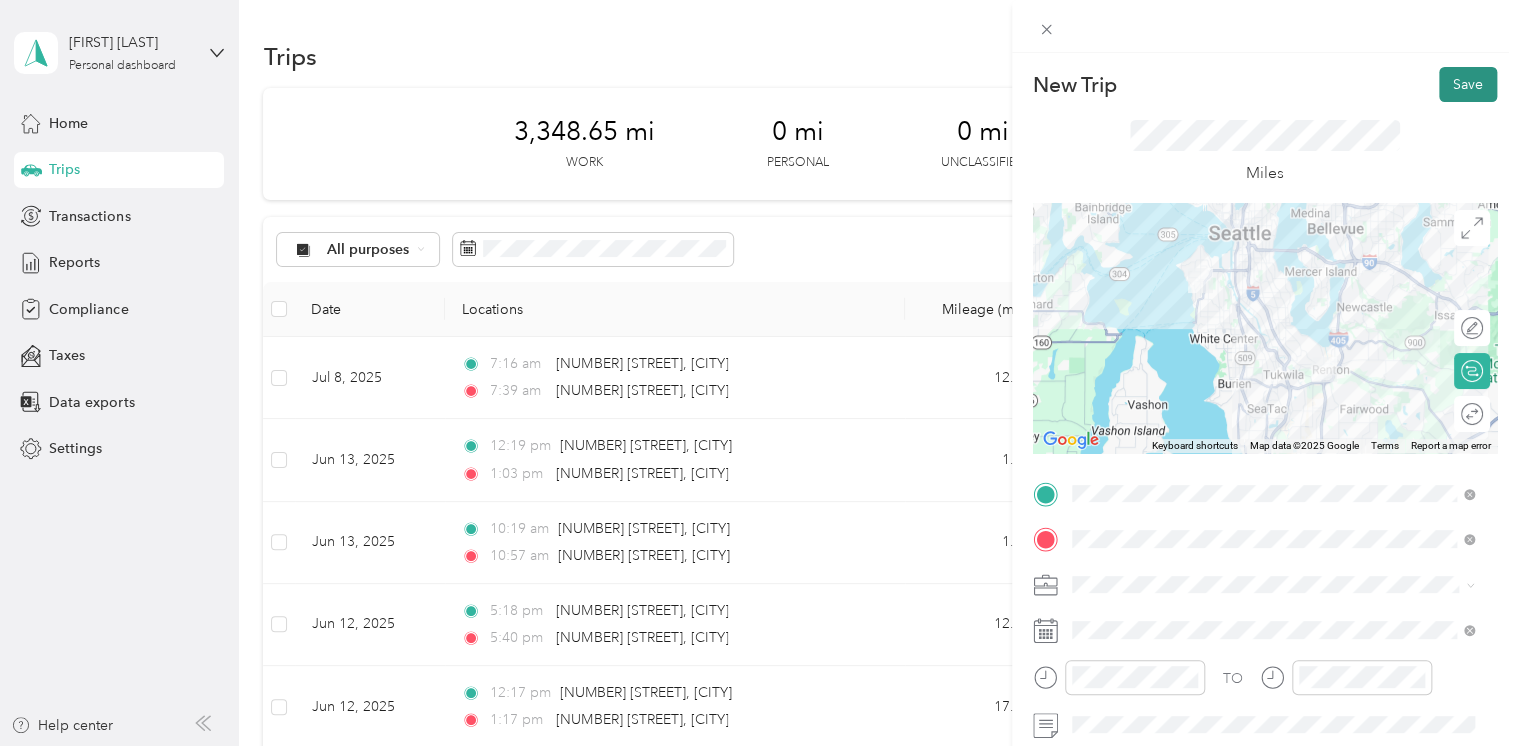 click on "Save" at bounding box center (1468, 84) 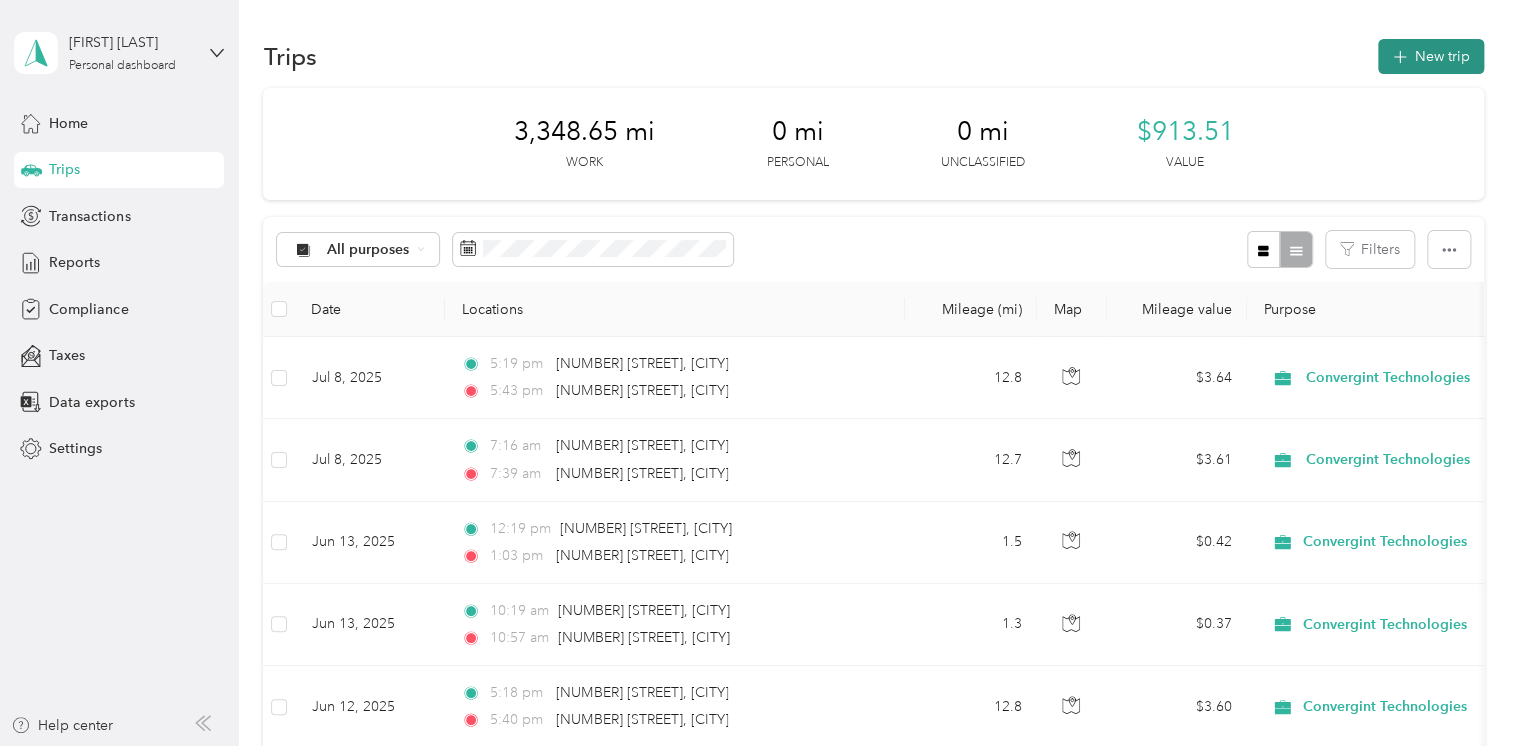 click on "New trip" at bounding box center [1431, 56] 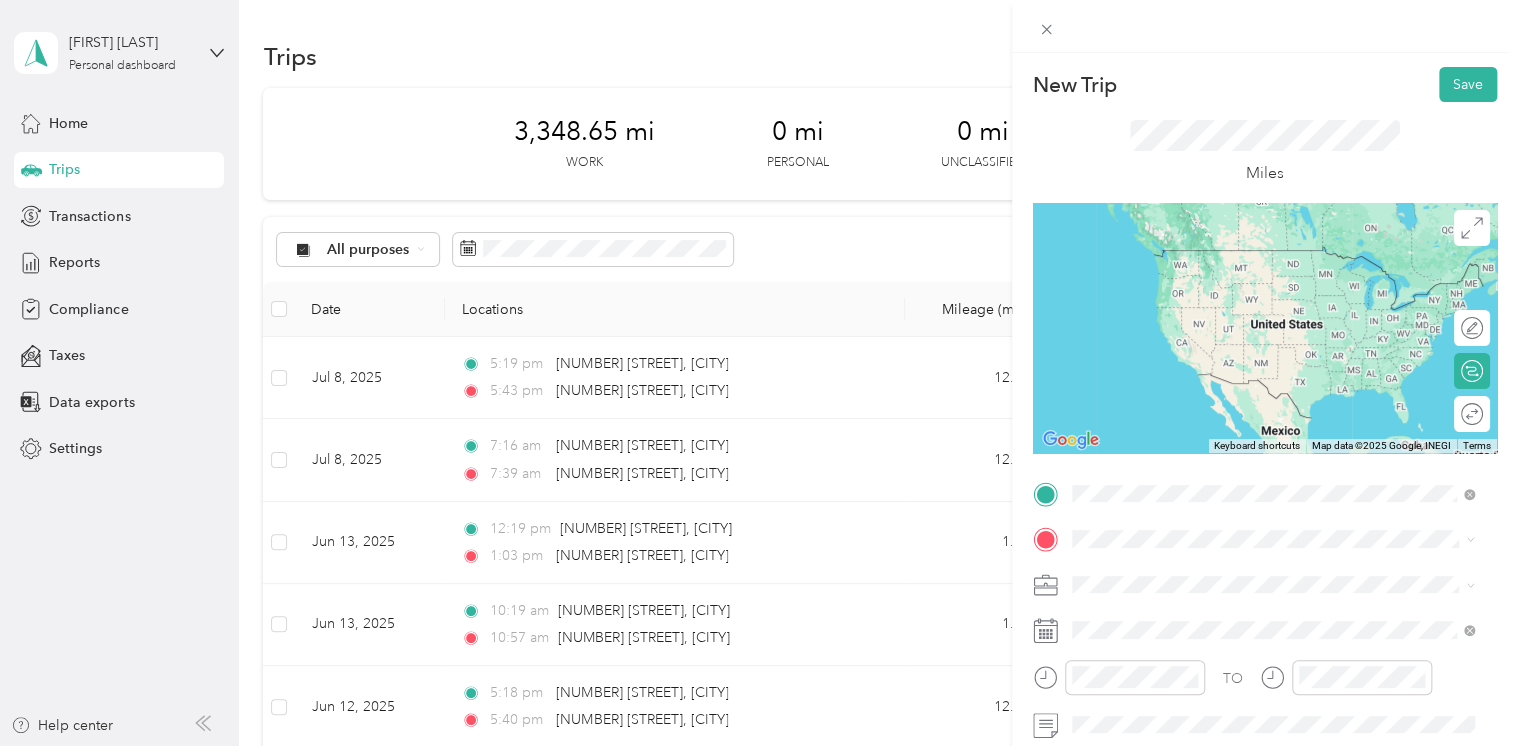 click on "[NUMBER] [STREET]
[CITY], [STATE] [POSTAL_CODE], [COUNTRY]" at bounding box center (1253, 258) 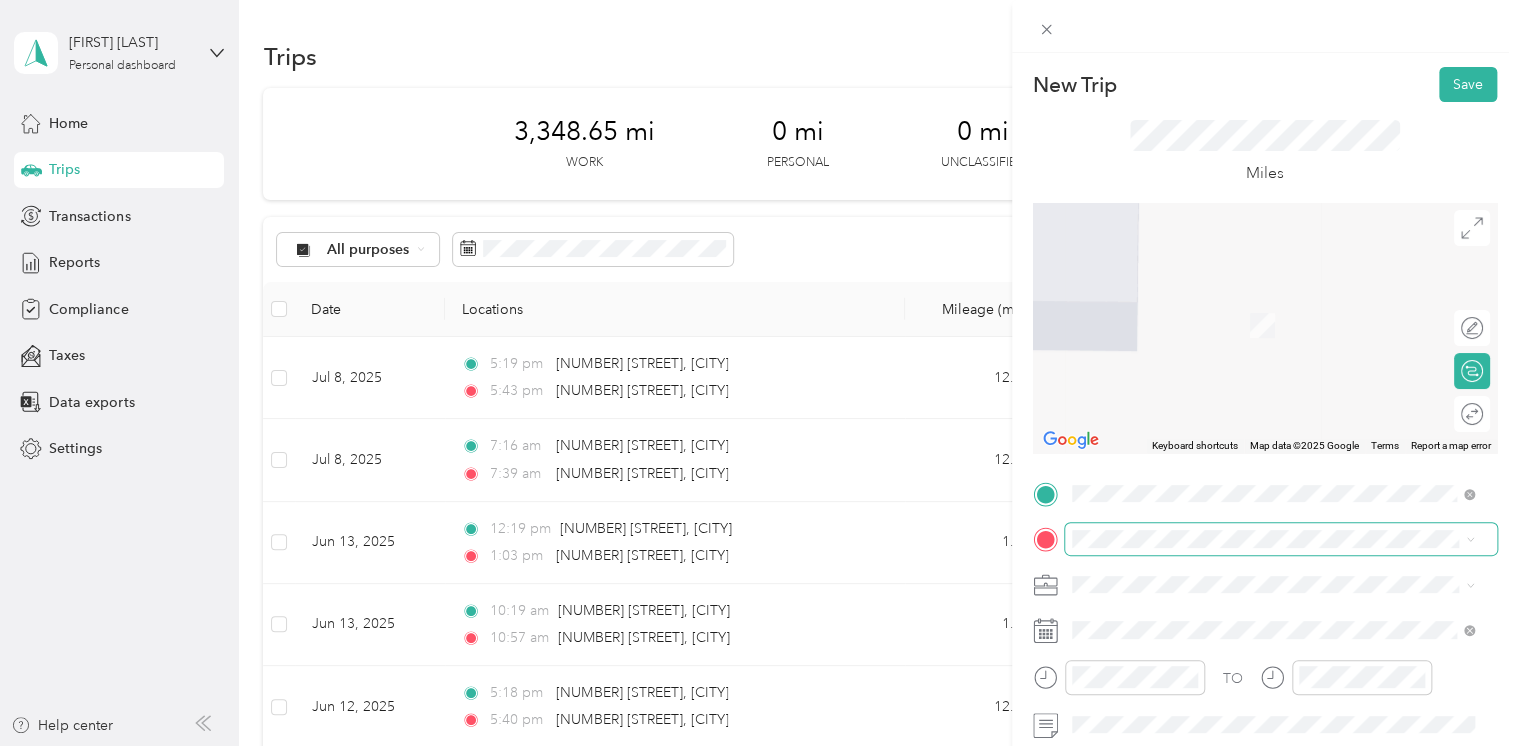 click at bounding box center [1281, 539] 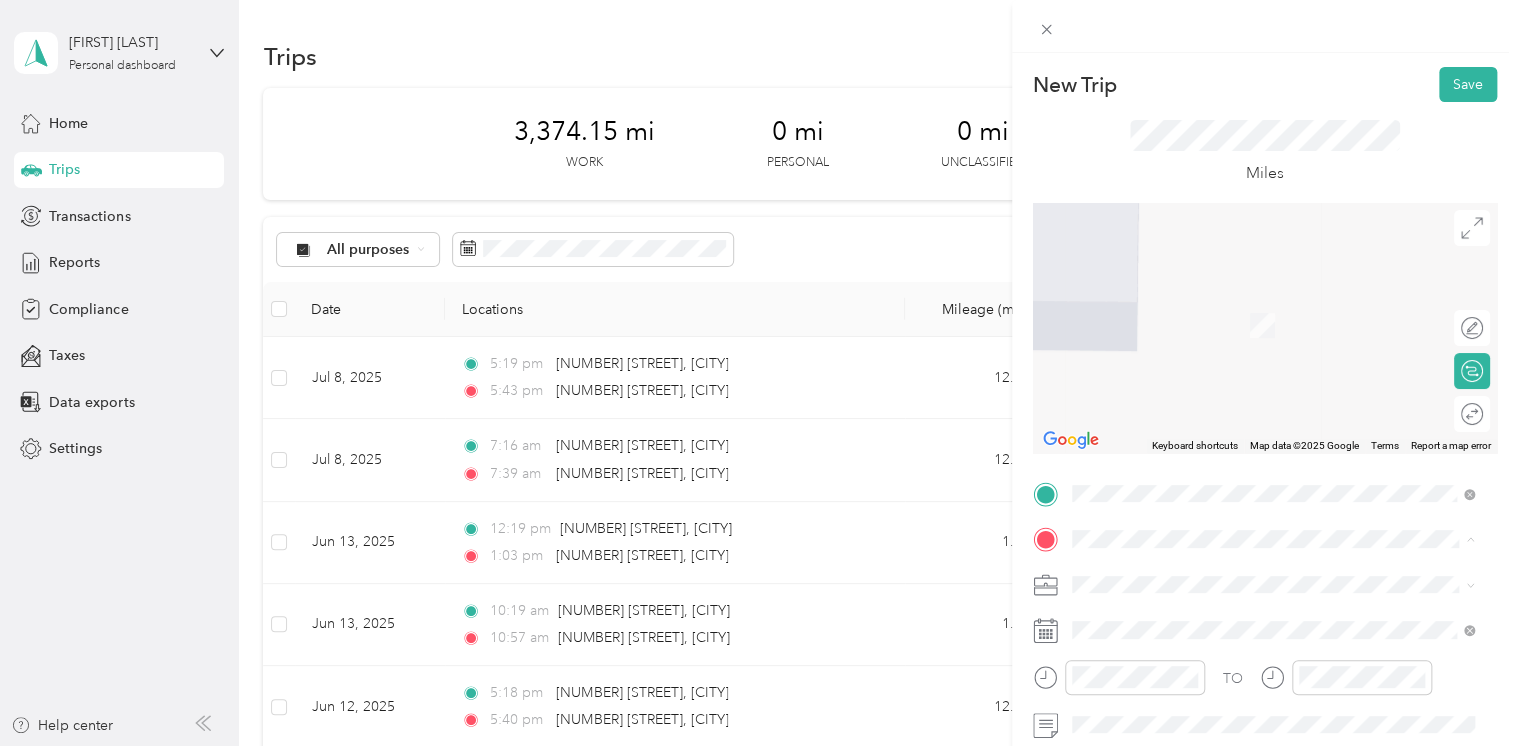 click on "914 South Scheuber Road
Centralia, Washington 98531, United States" at bounding box center (1253, 381) 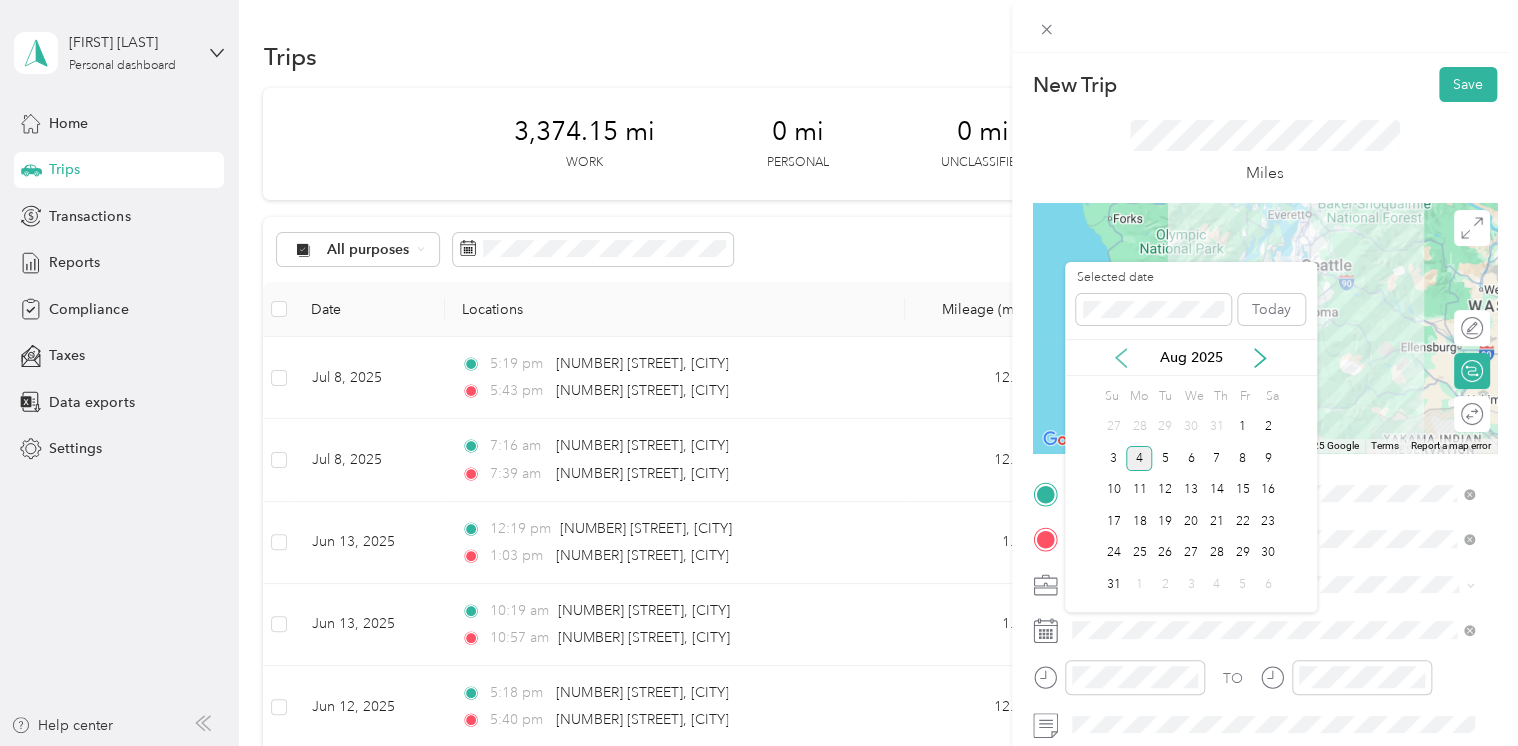 click 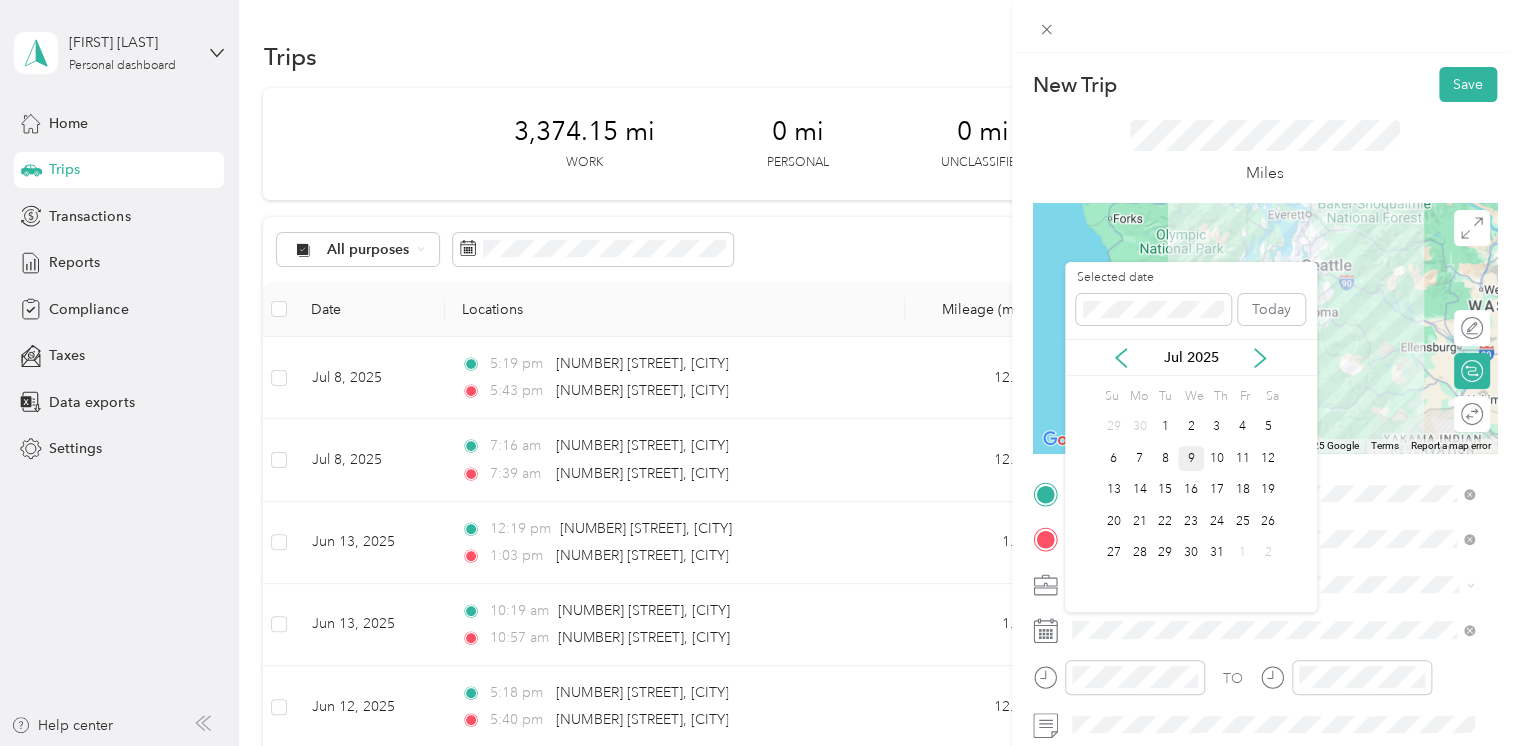 click on "9" at bounding box center (1191, 458) 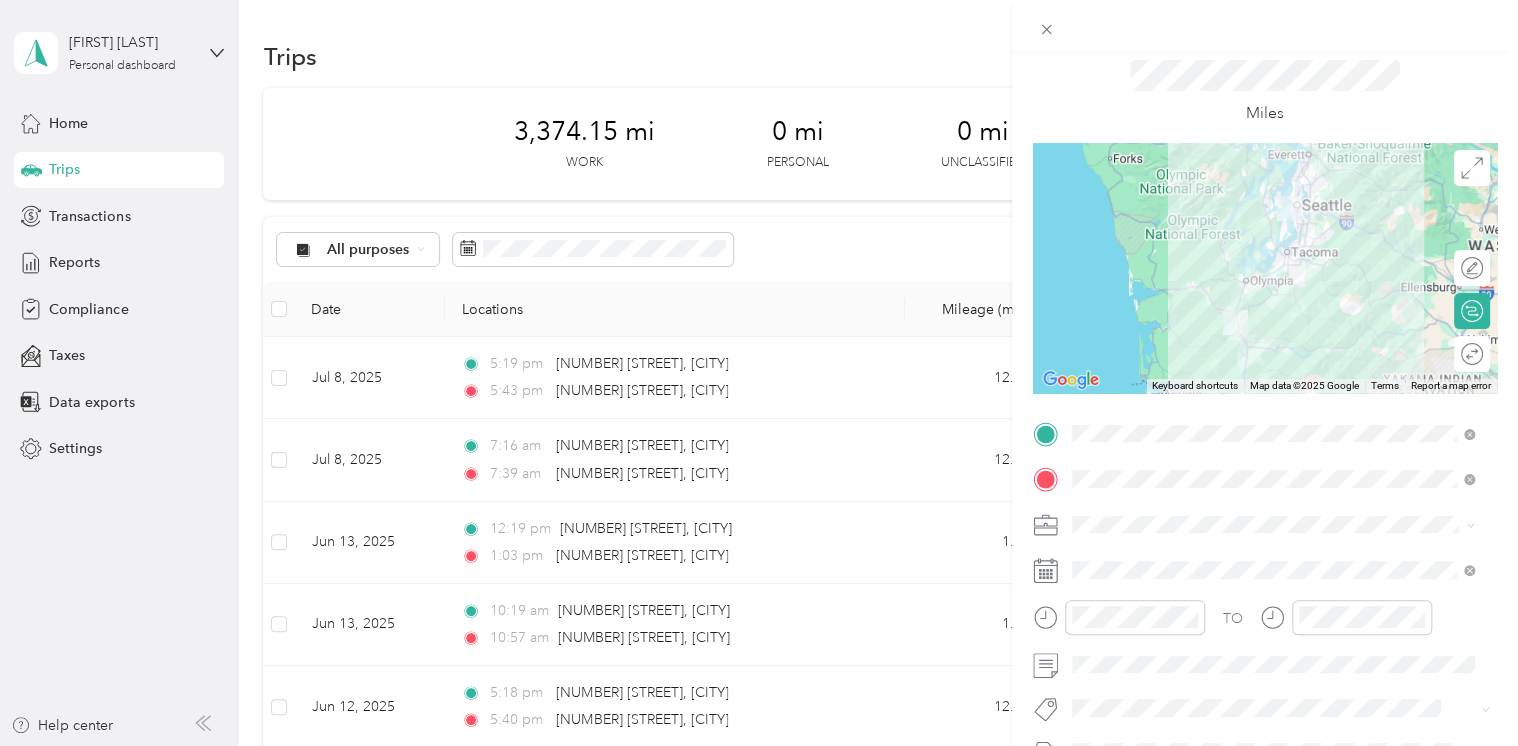 scroll, scrollTop: 64, scrollLeft: 0, axis: vertical 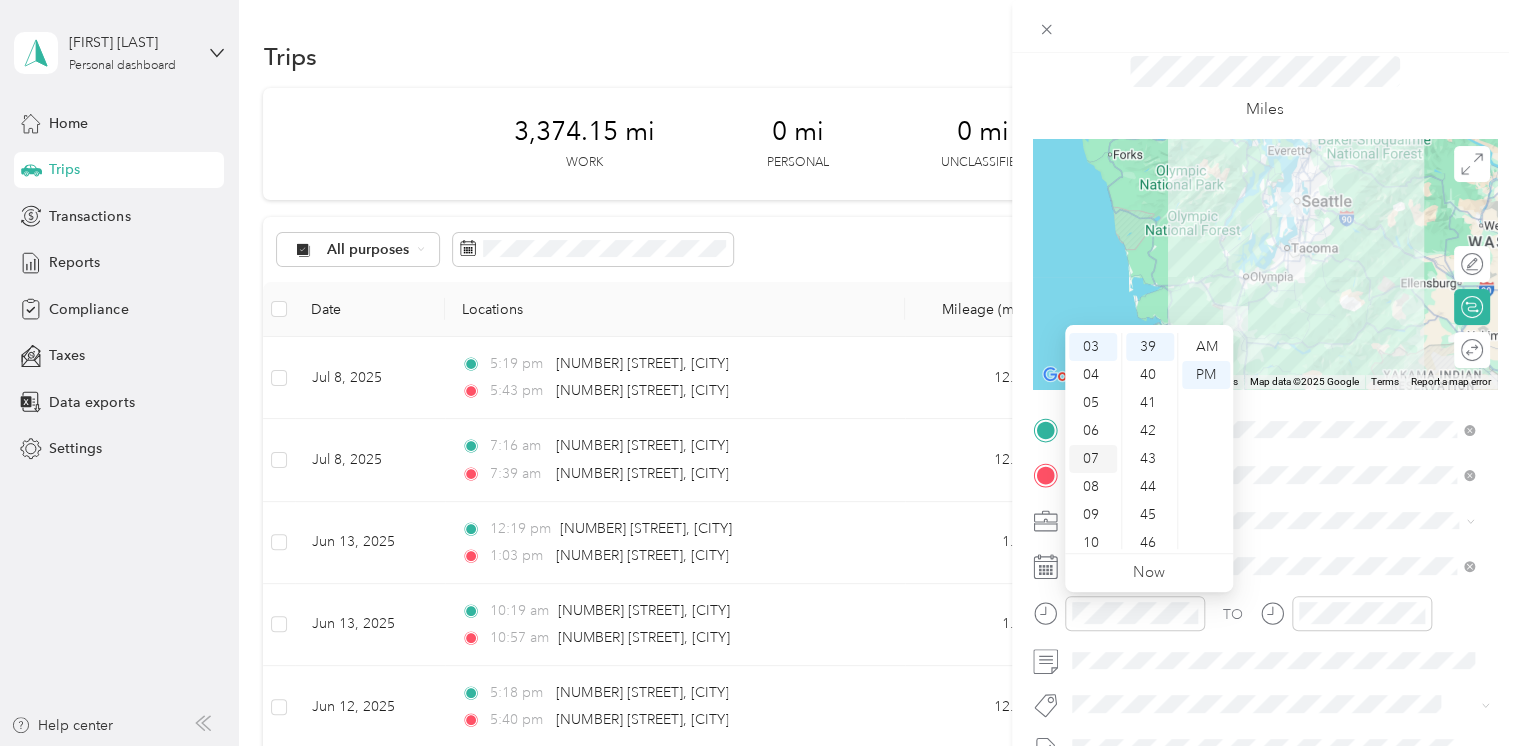 click on "07" at bounding box center [1093, 459] 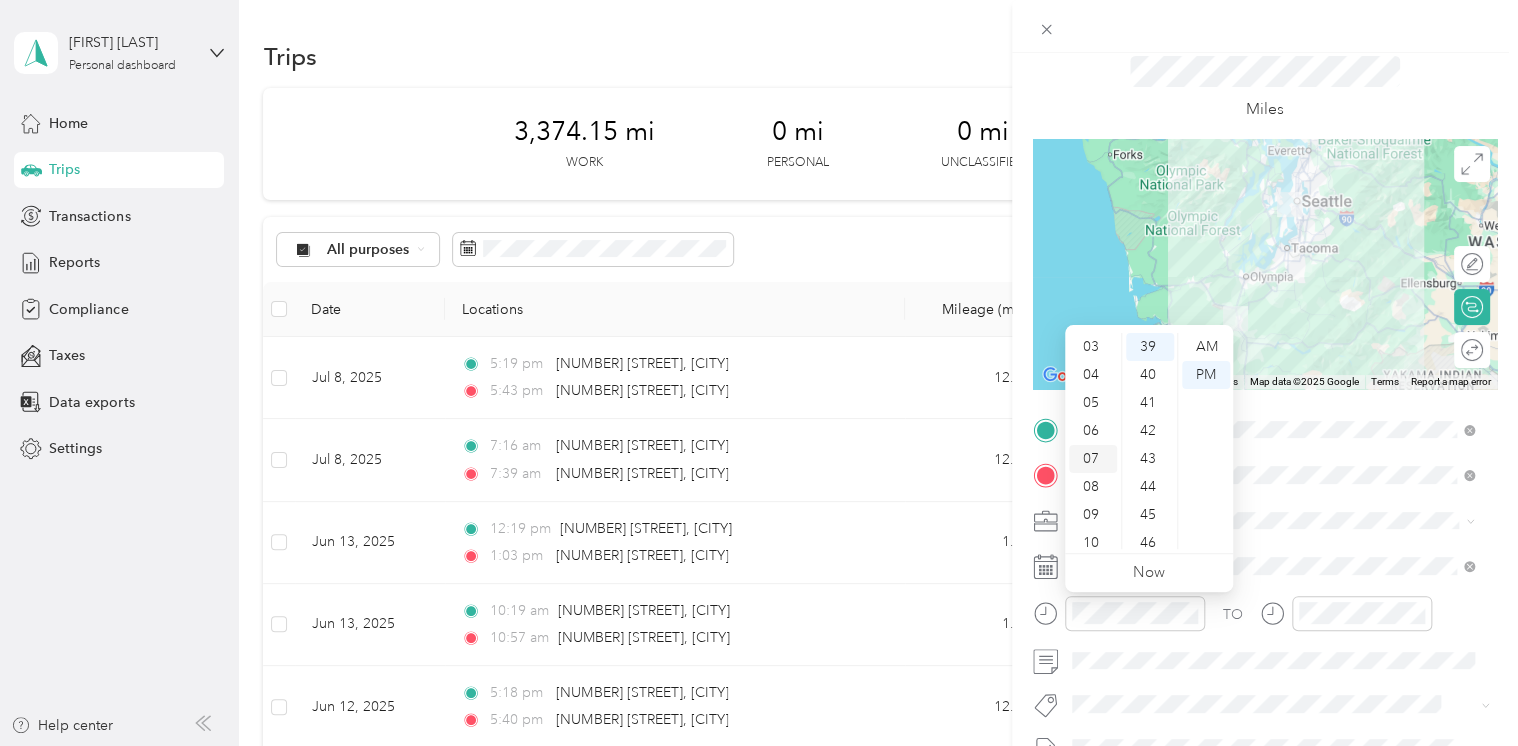 scroll, scrollTop: 120, scrollLeft: 0, axis: vertical 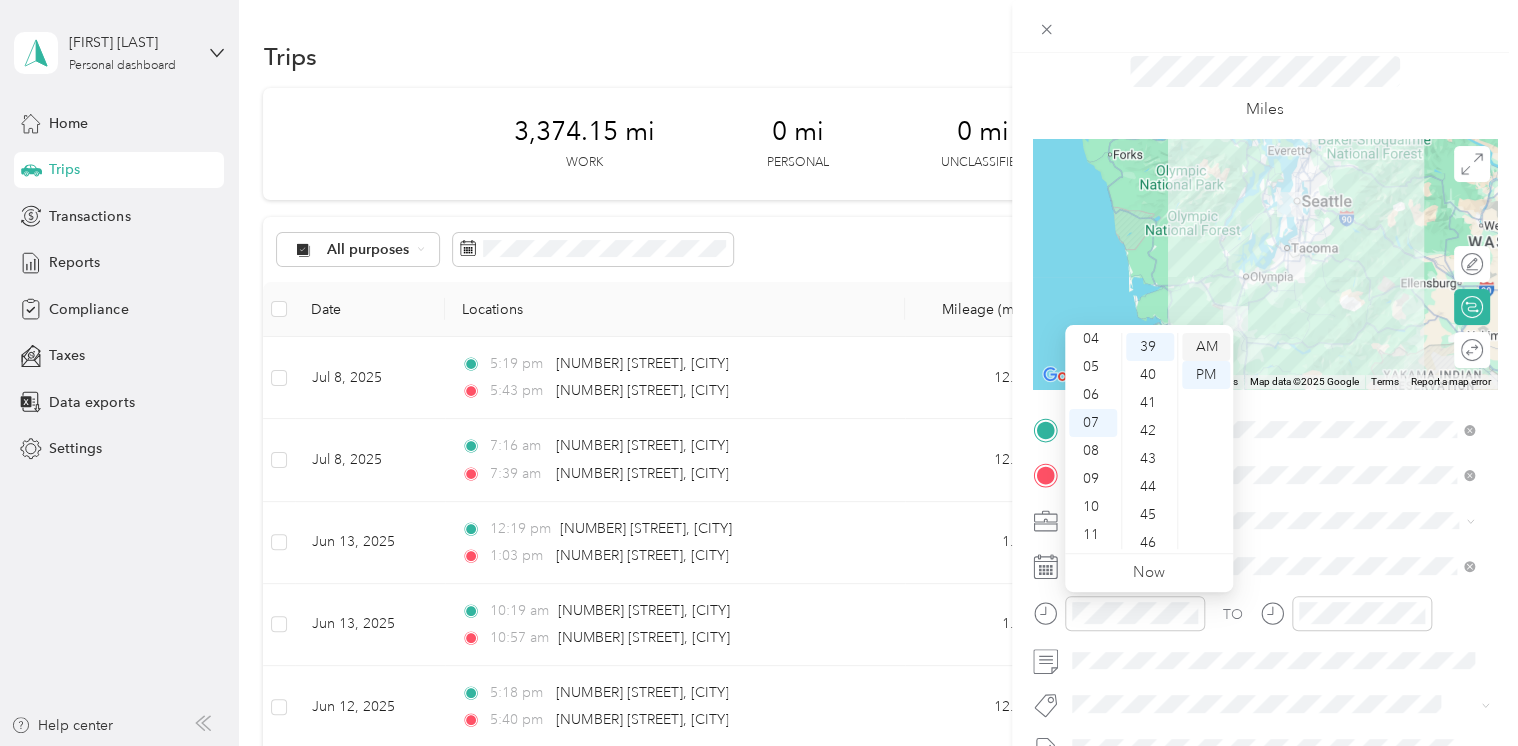 click on "AM" at bounding box center [1206, 347] 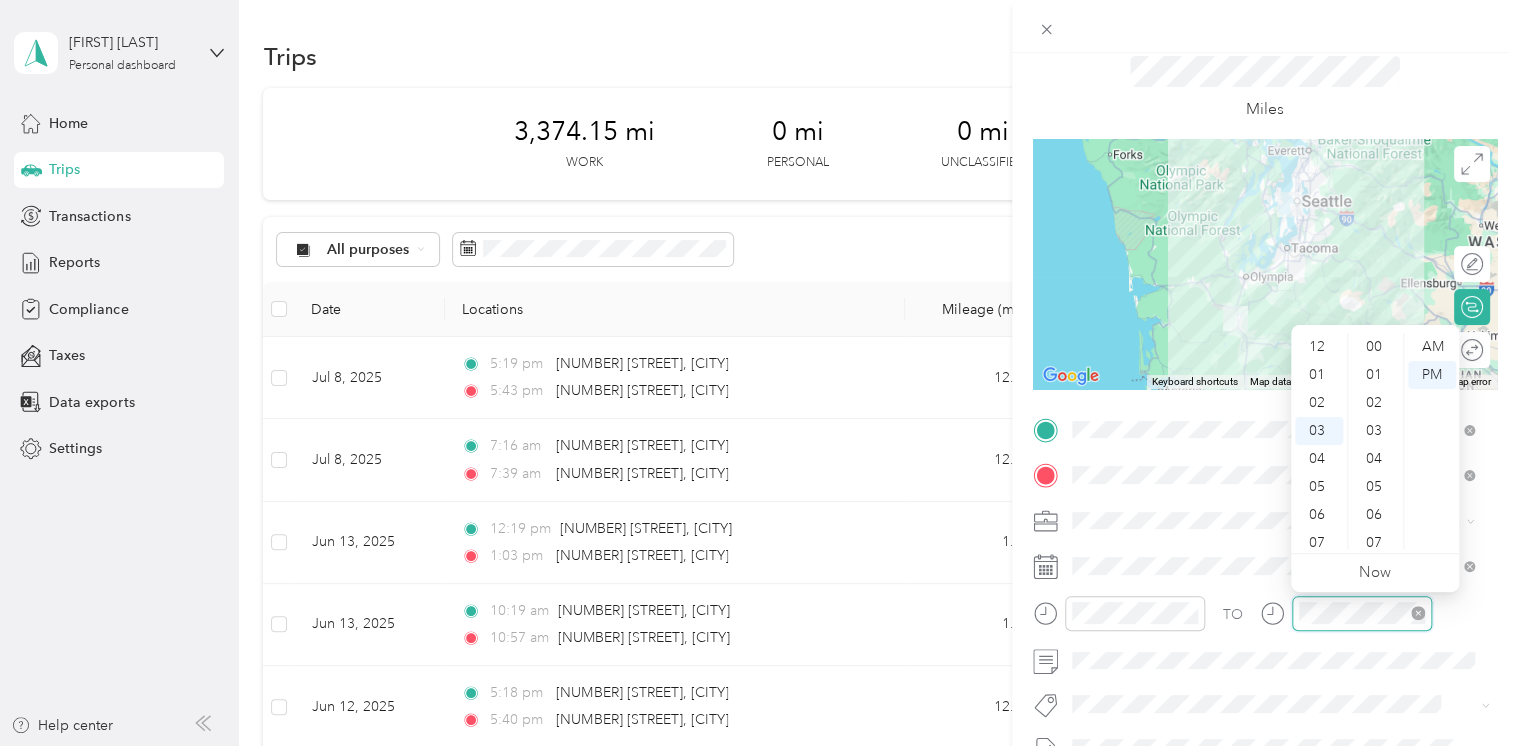 scroll, scrollTop: 84, scrollLeft: 0, axis: vertical 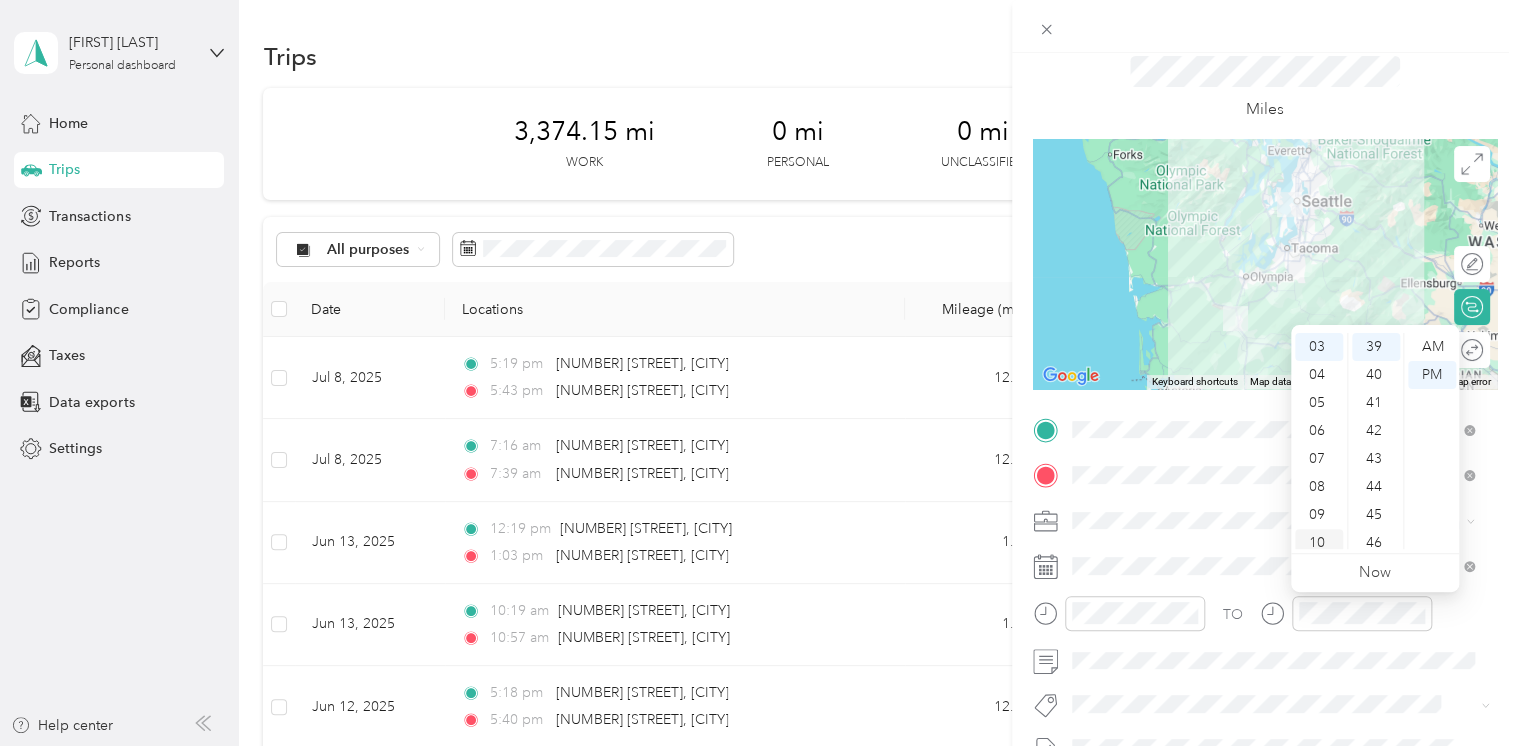 click on "10" at bounding box center (1319, 543) 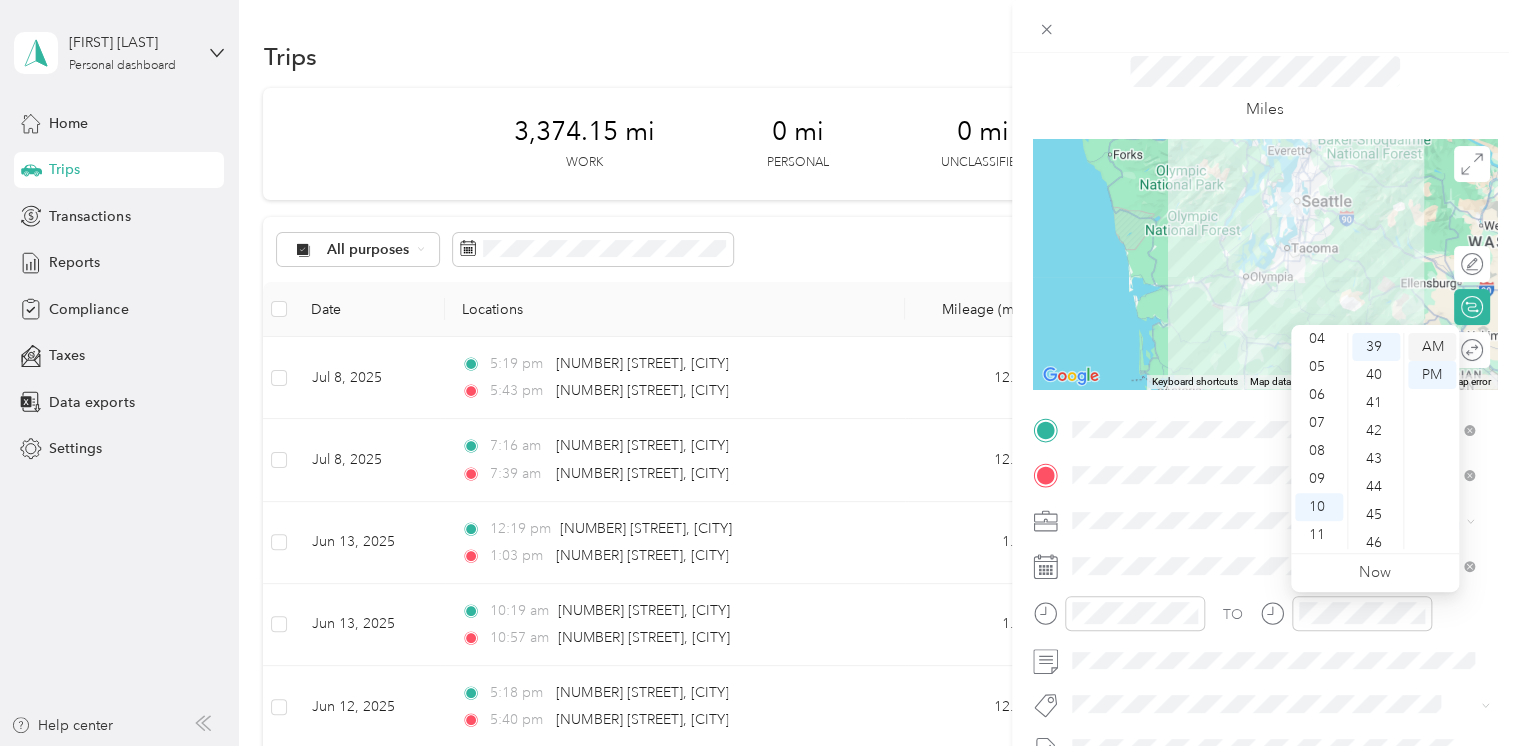 click on "AM" at bounding box center [1432, 347] 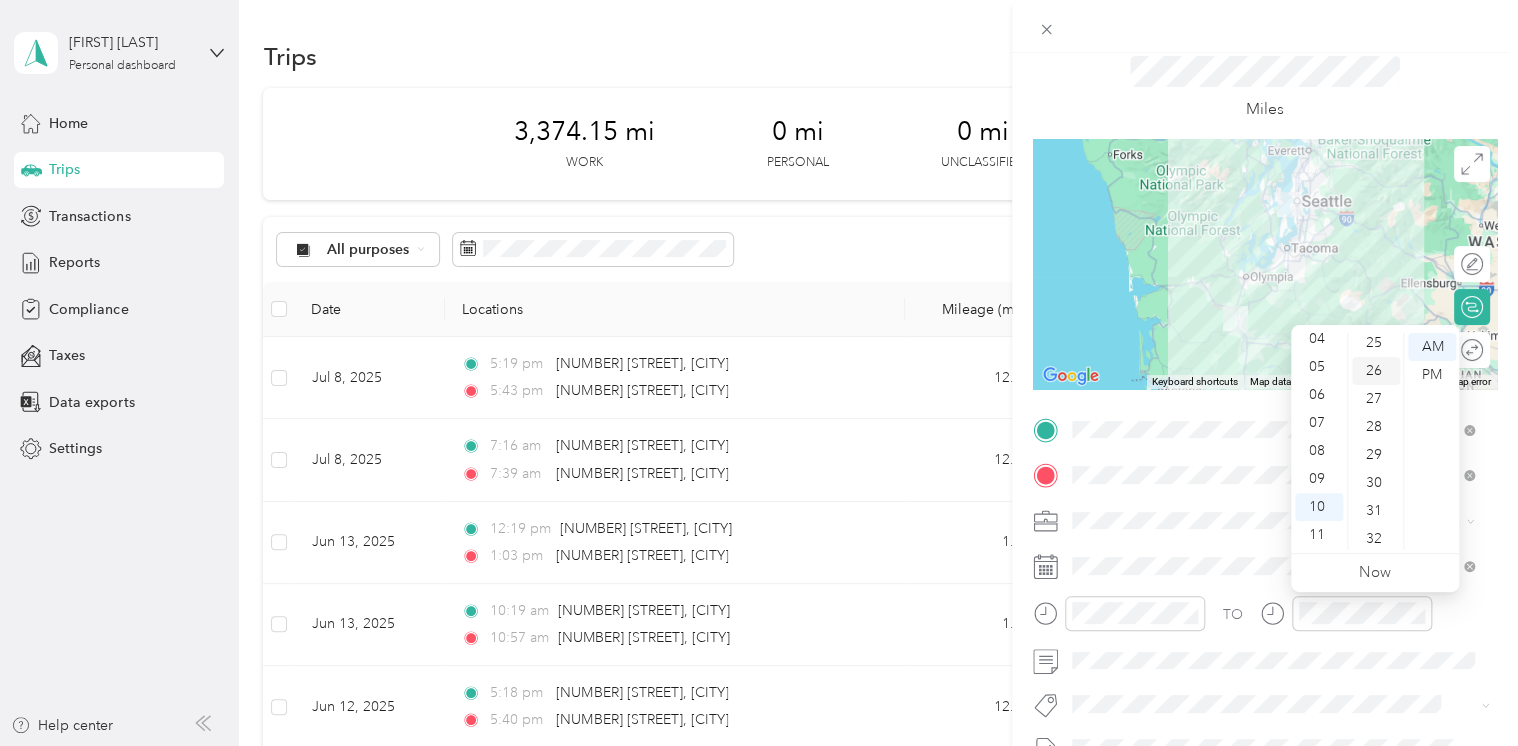 click on "26" at bounding box center (1376, 371) 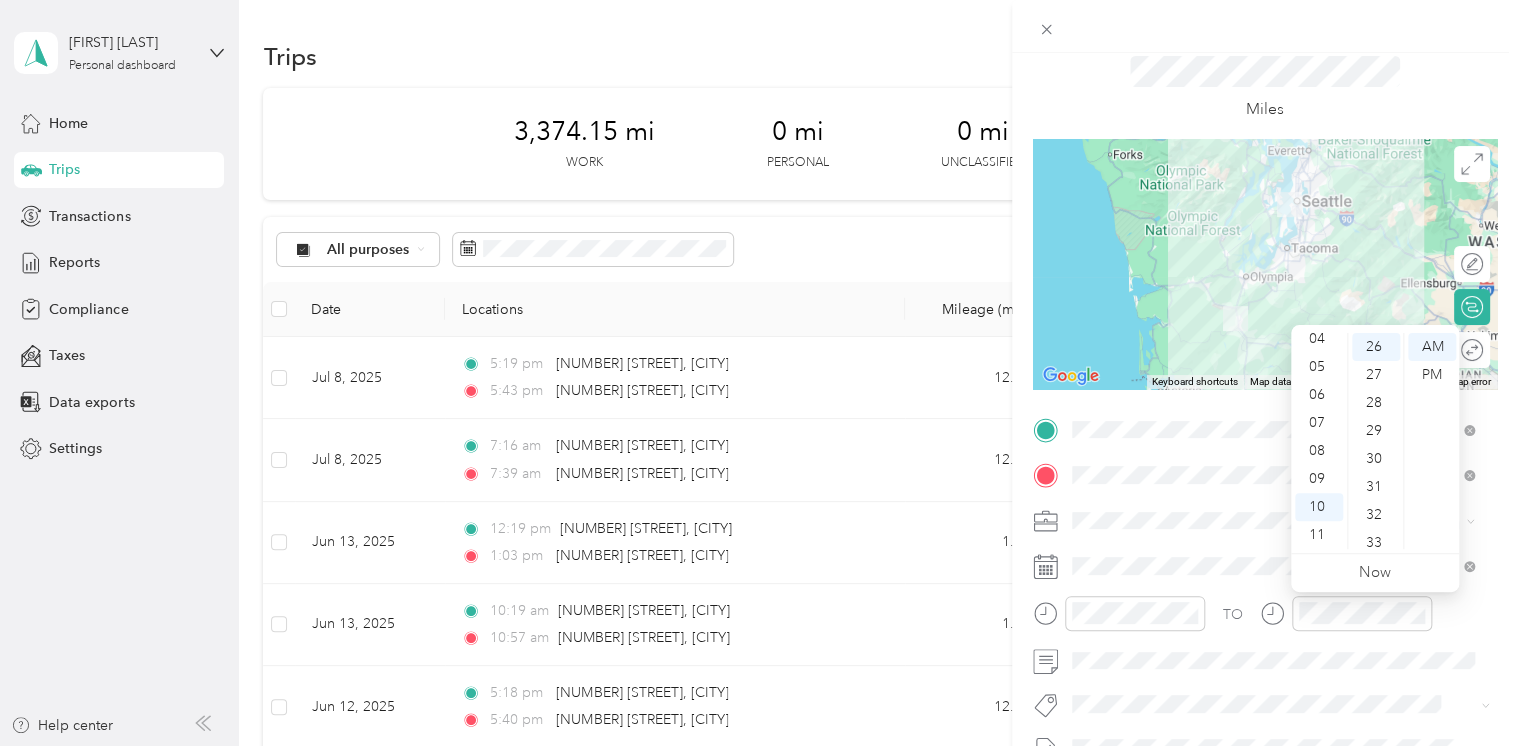 click on "TO Add photo" at bounding box center (1265, 655) 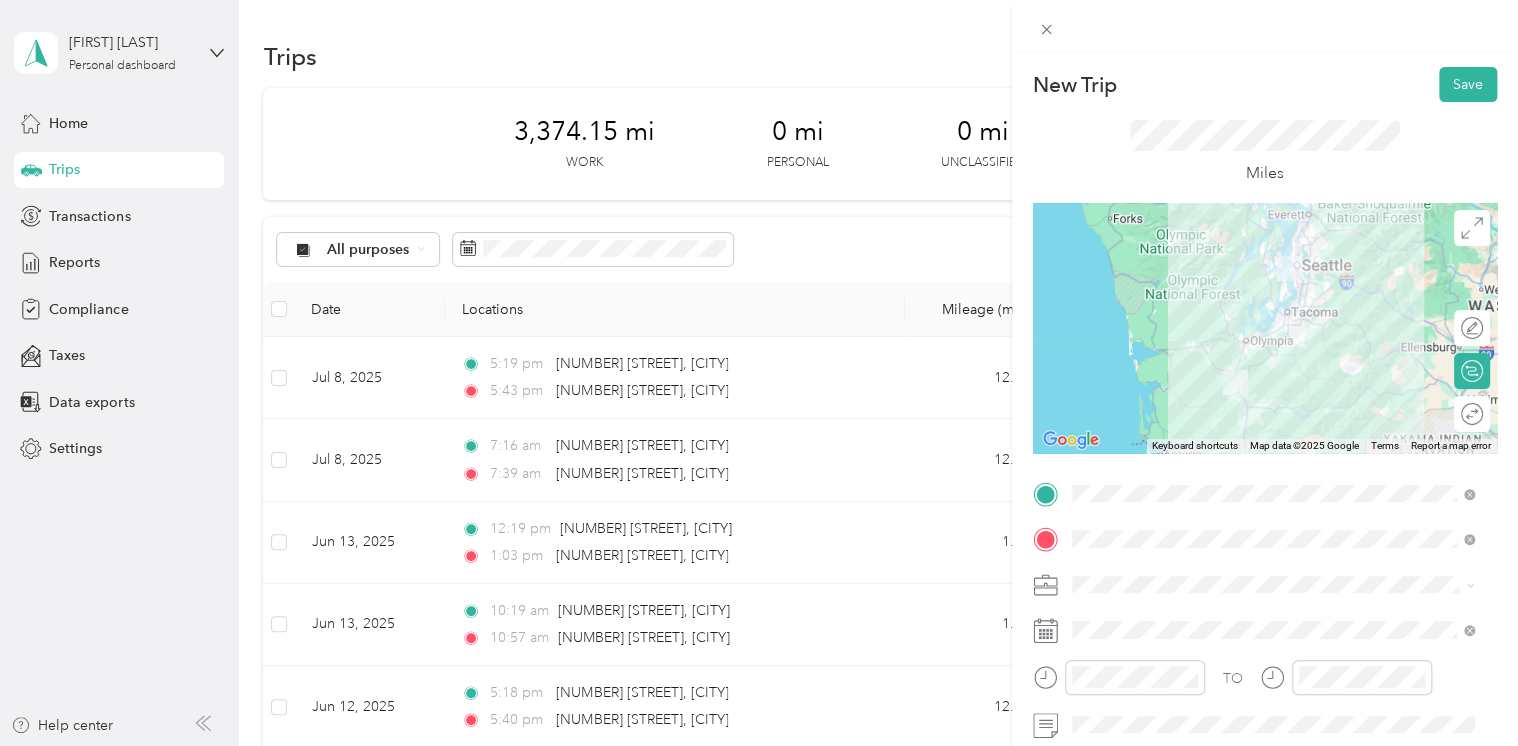 scroll, scrollTop: 0, scrollLeft: 0, axis: both 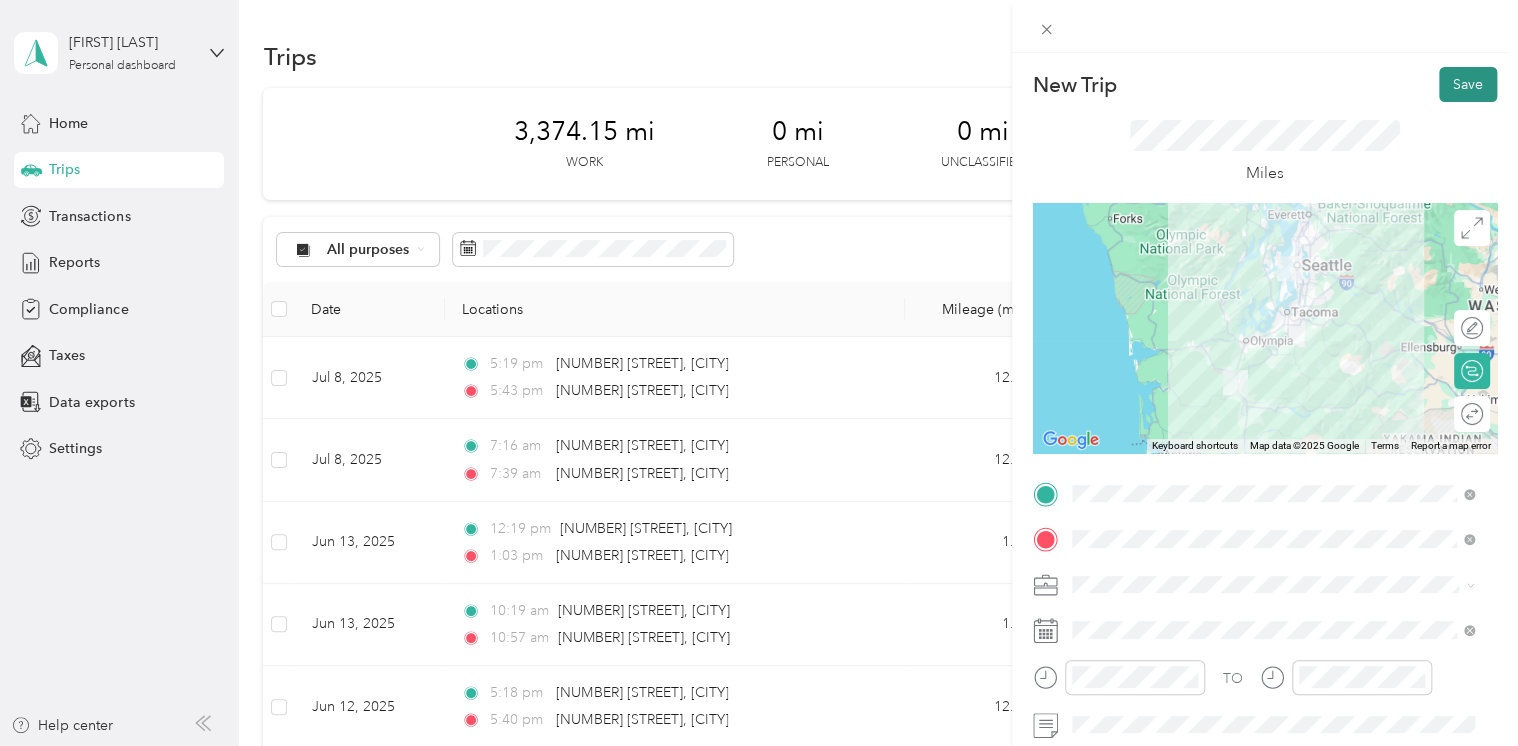 click on "Save" at bounding box center [1468, 84] 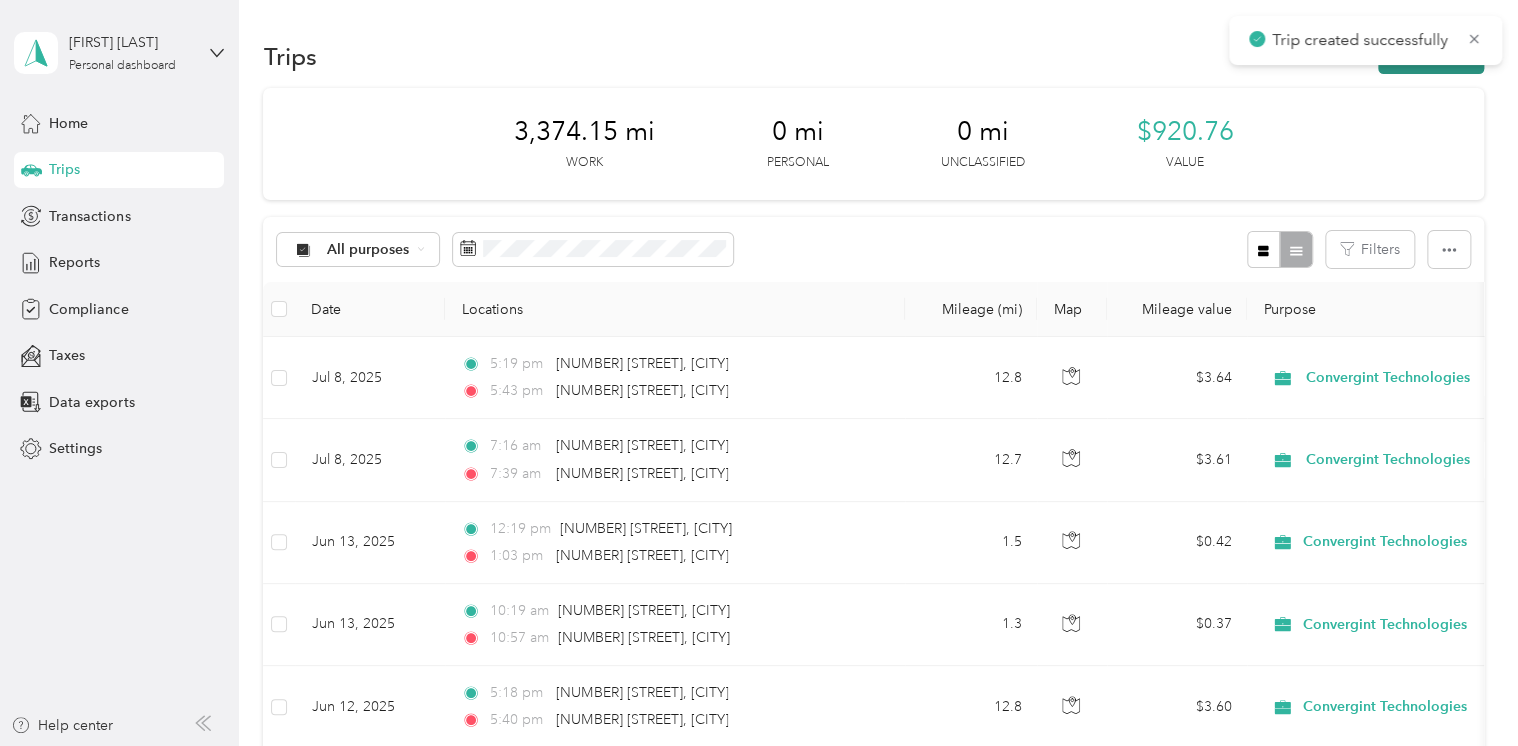 click on "New trip" at bounding box center (1431, 56) 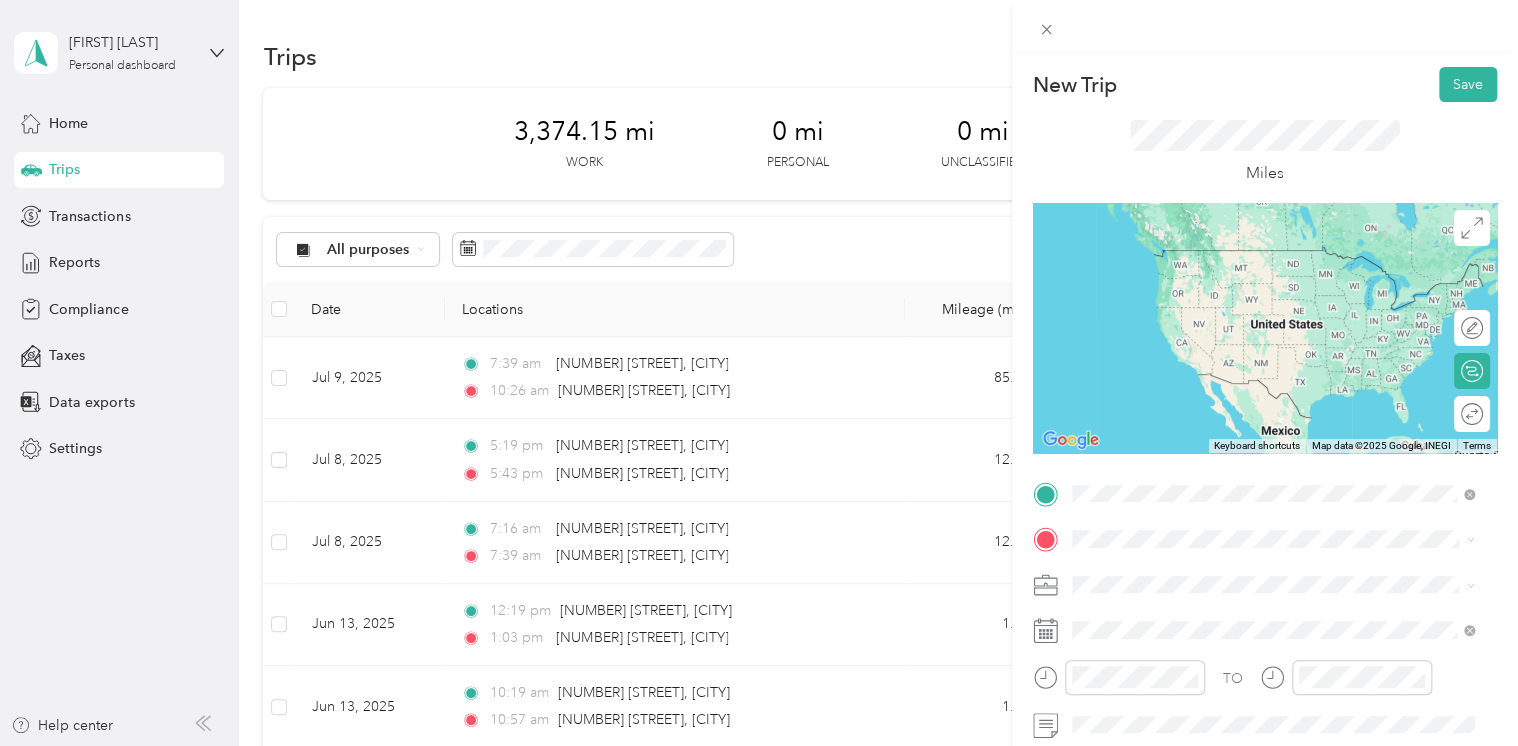 click on "914 Scheuber Road North
Centralia, Washington 98531, United States" at bounding box center (1273, 259) 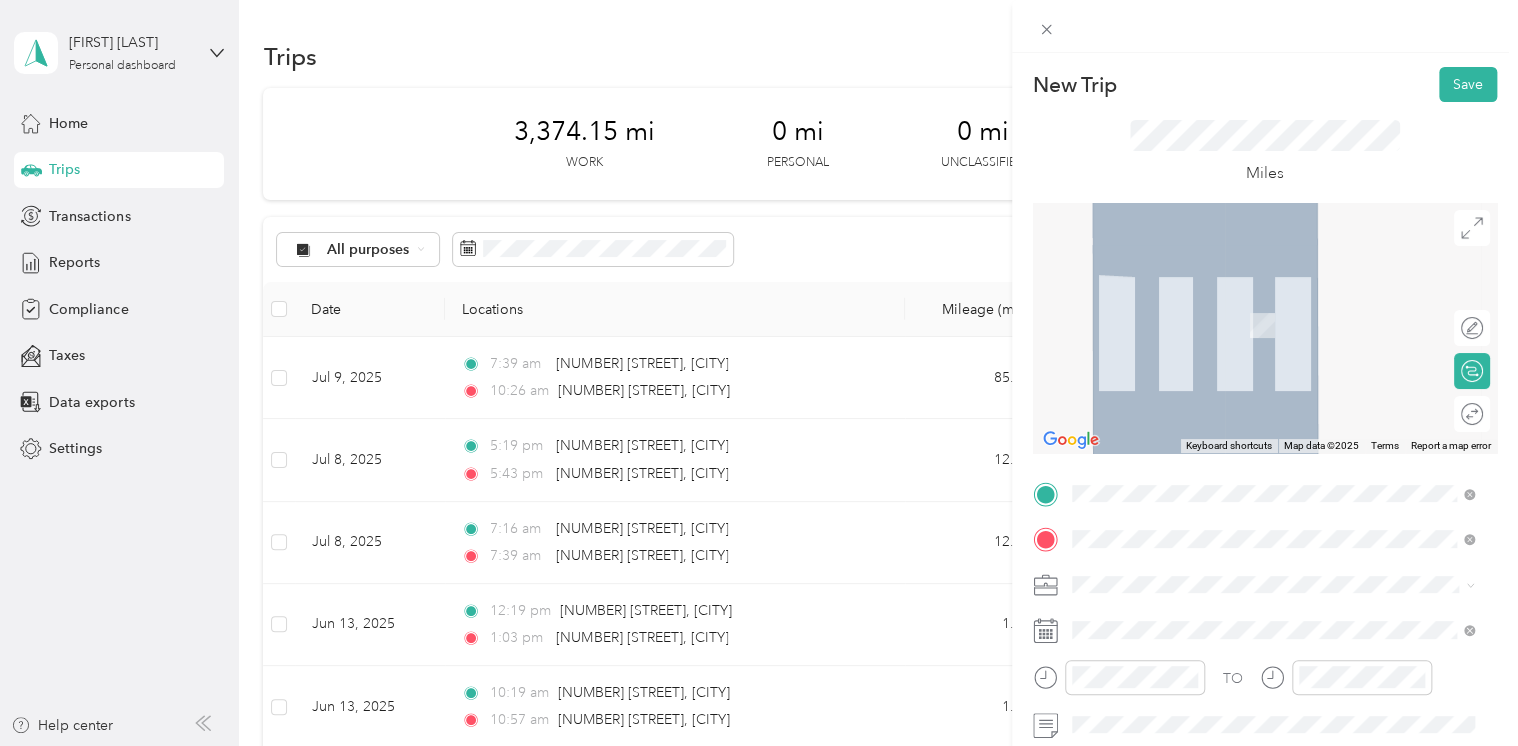 click on "[NUMBER] [STREET]
[CITY], [STATE] [POSTAL_CODE], [COUNTRY]" at bounding box center [1253, 304] 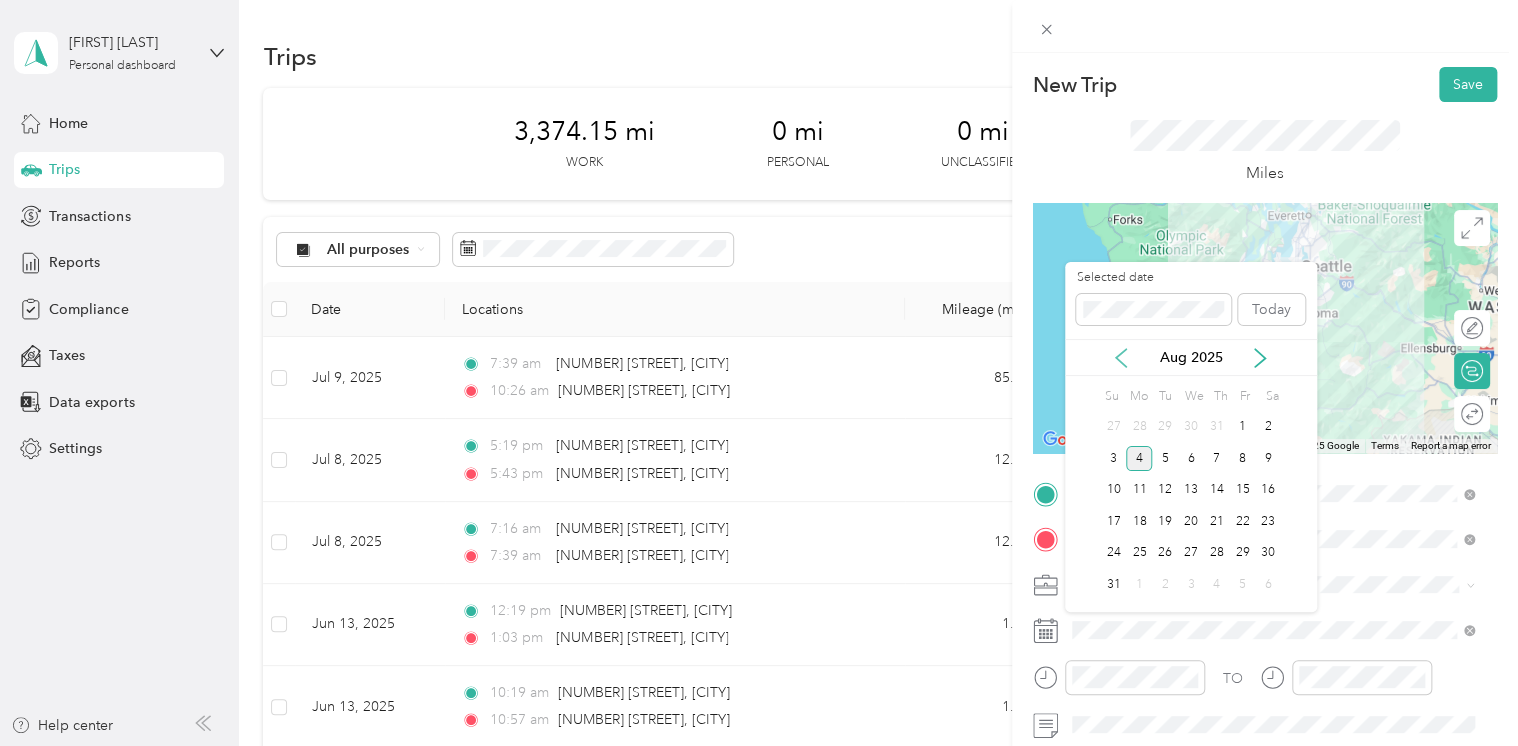 click 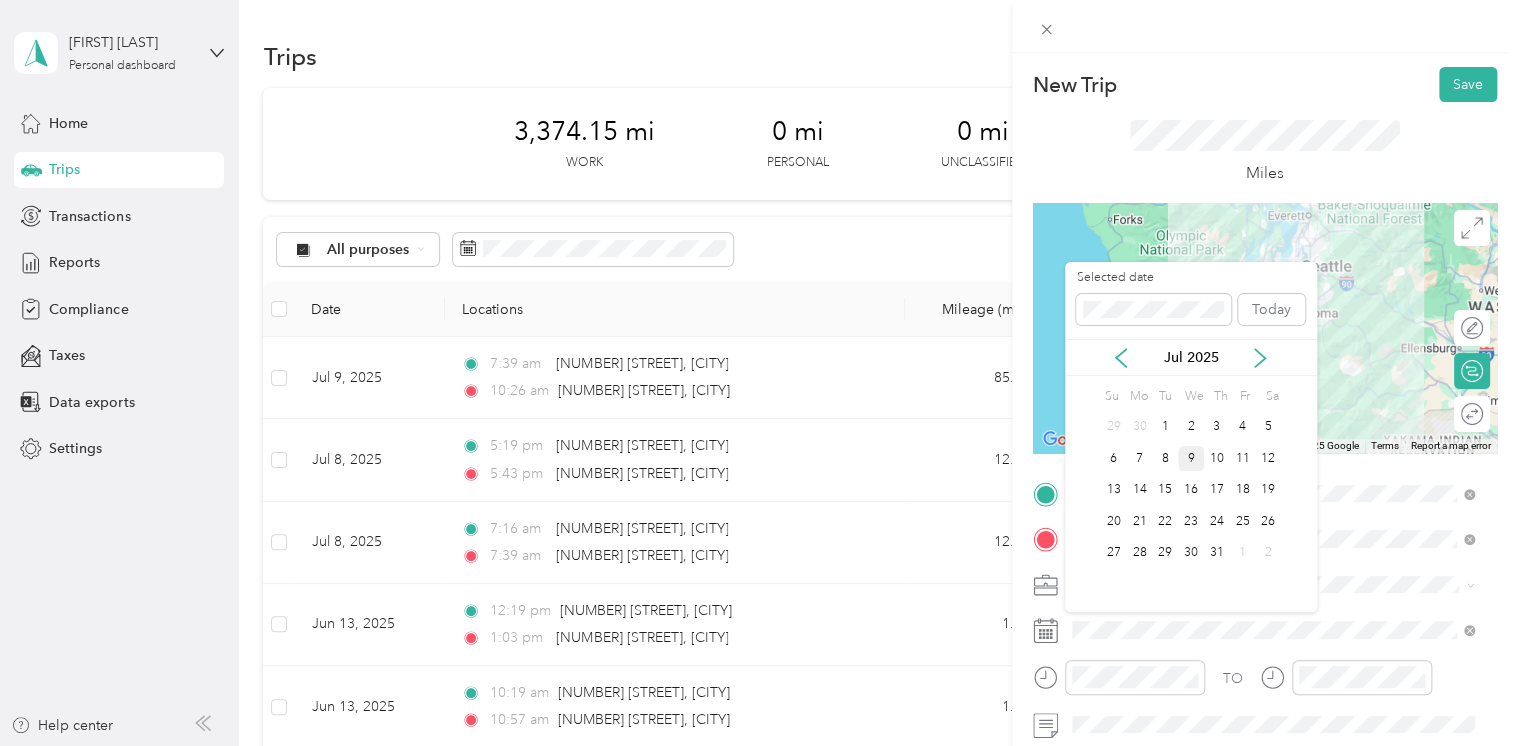 click on "9" at bounding box center [1191, 458] 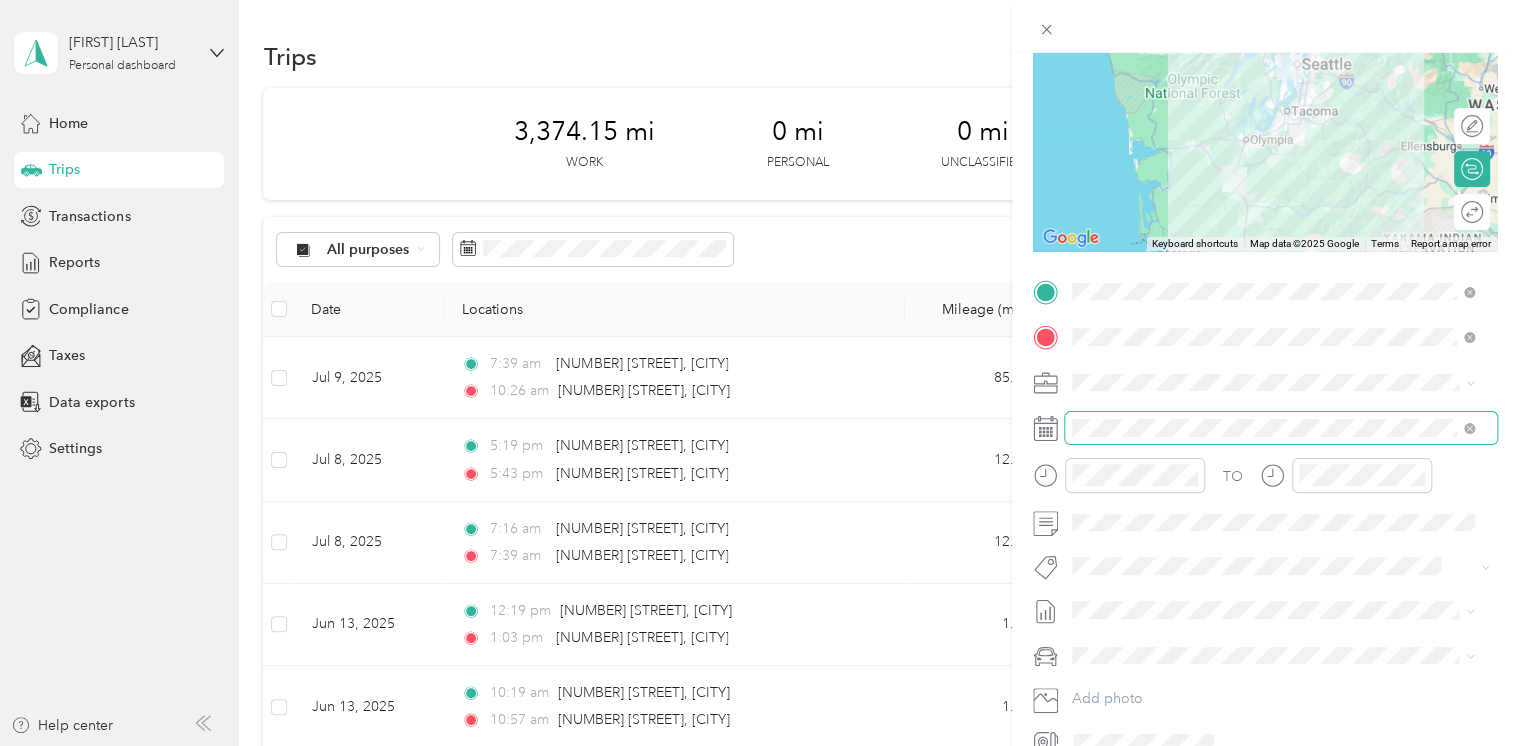 scroll, scrollTop: 206, scrollLeft: 0, axis: vertical 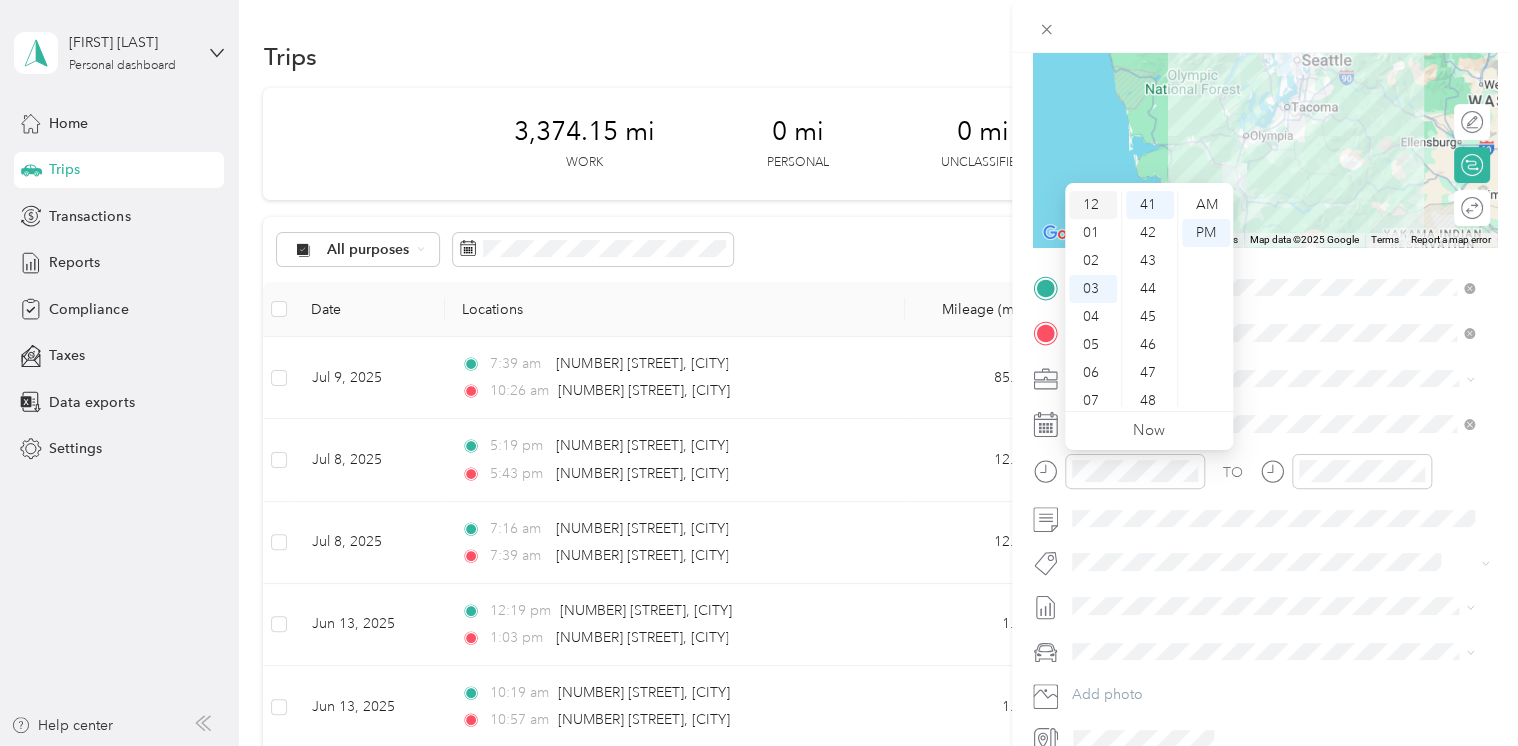 click on "12" at bounding box center (1093, 205) 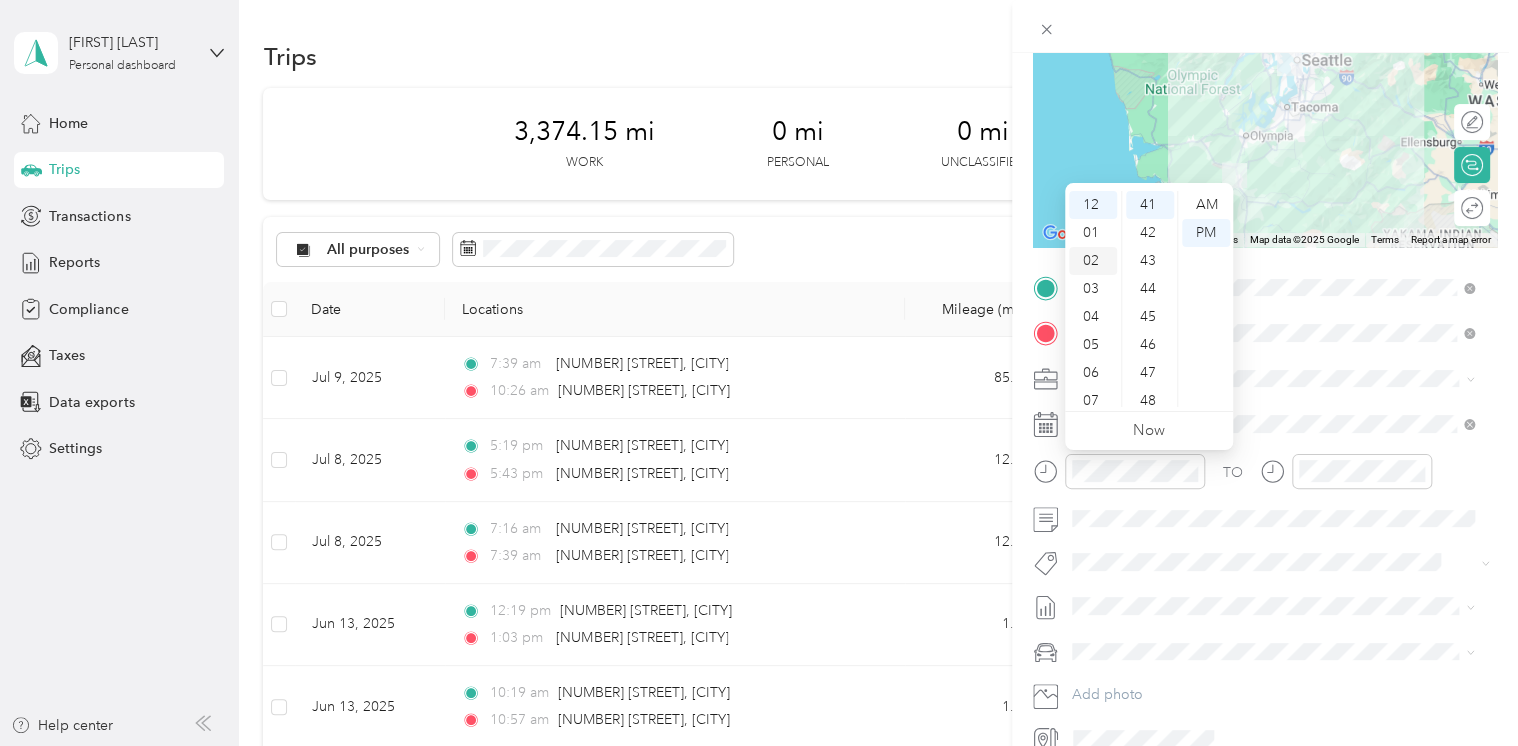 click on "02" at bounding box center [1093, 261] 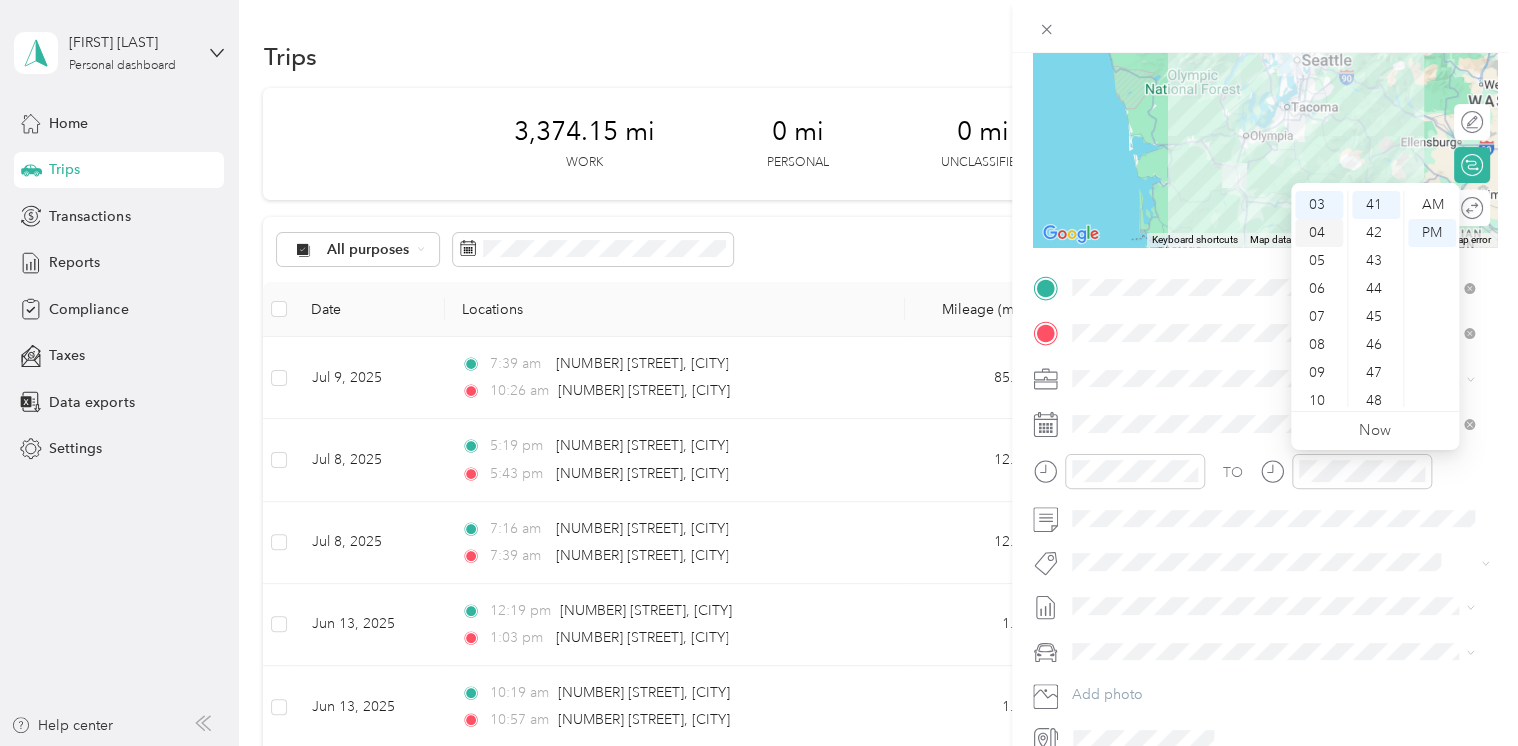 click on "04" at bounding box center (1319, 233) 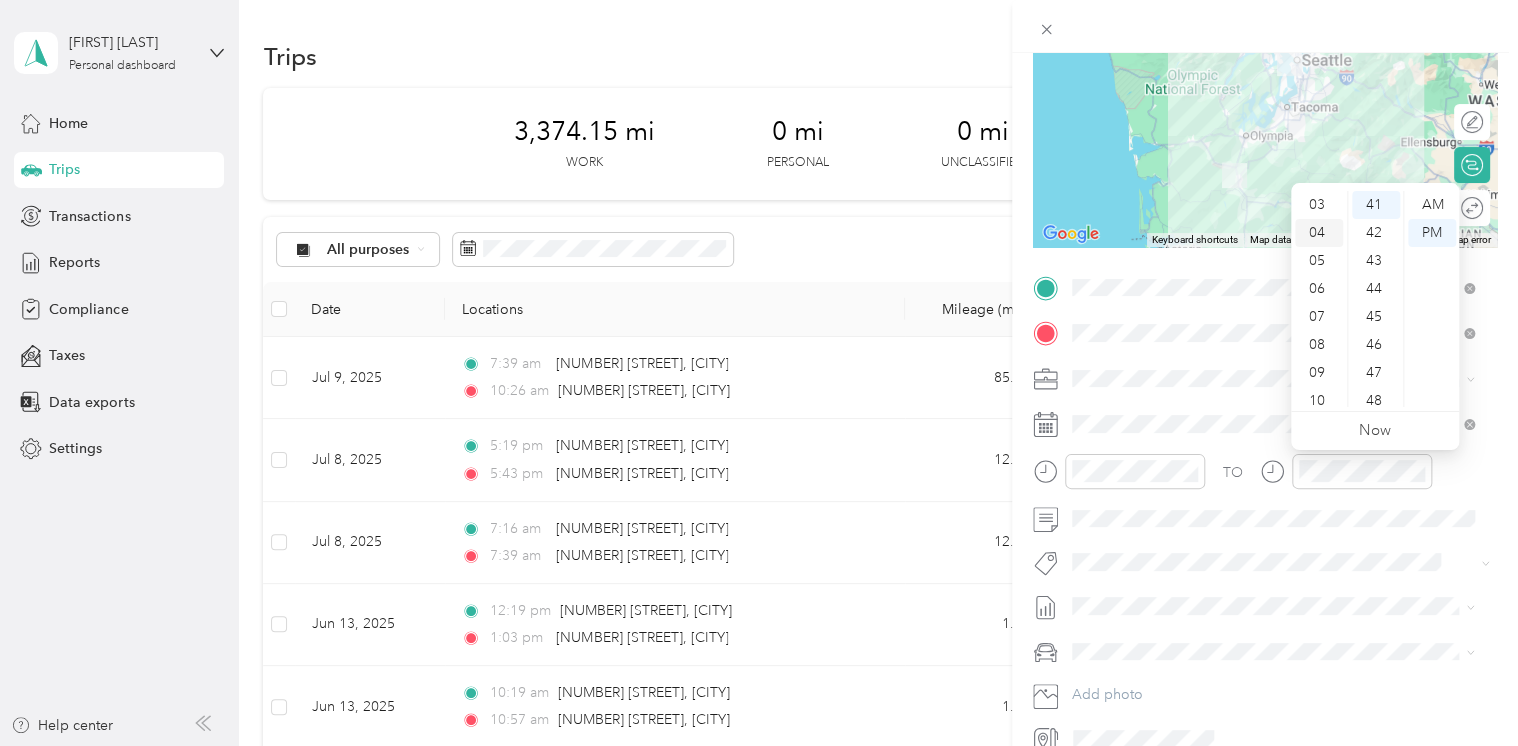 scroll, scrollTop: 112, scrollLeft: 0, axis: vertical 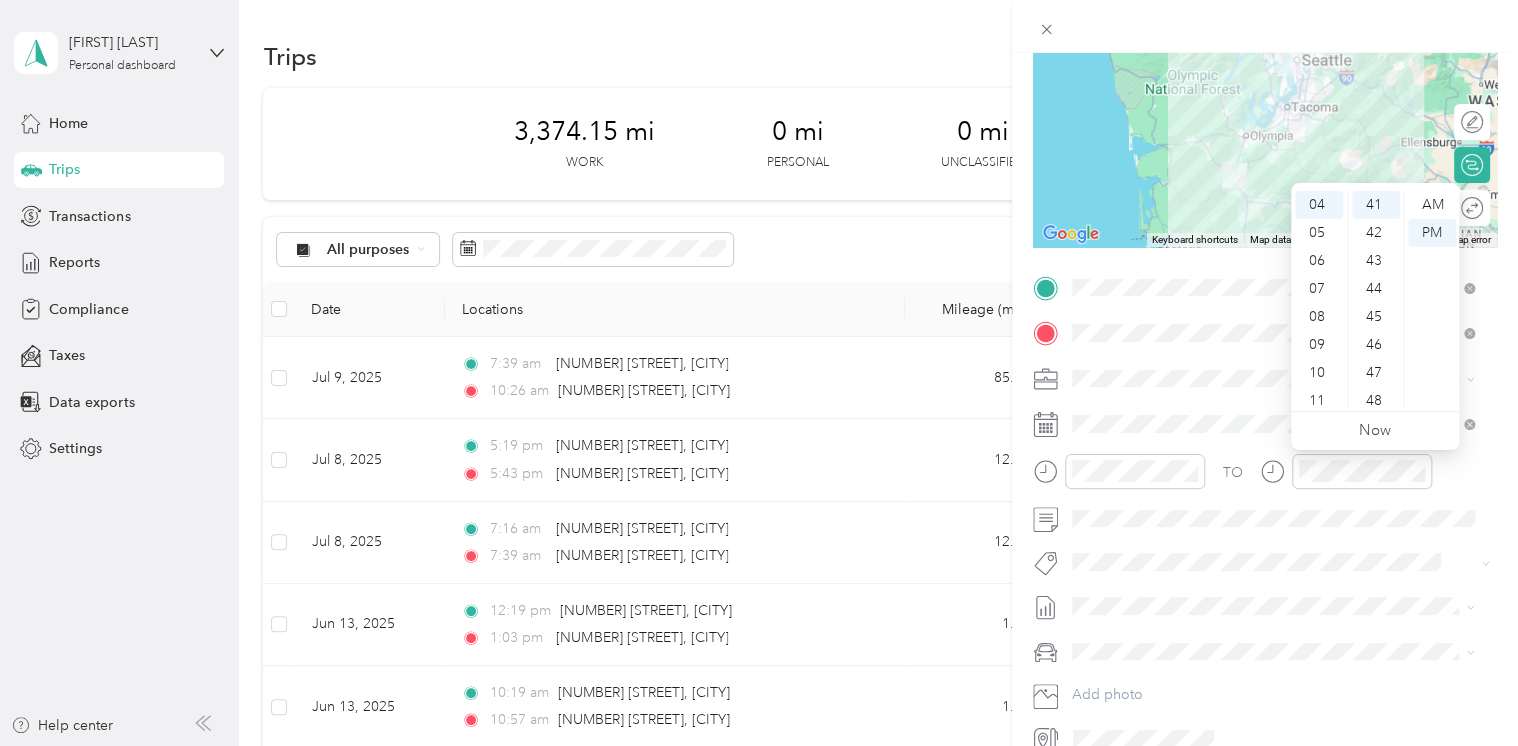 click on "TO" at bounding box center (1265, 478) 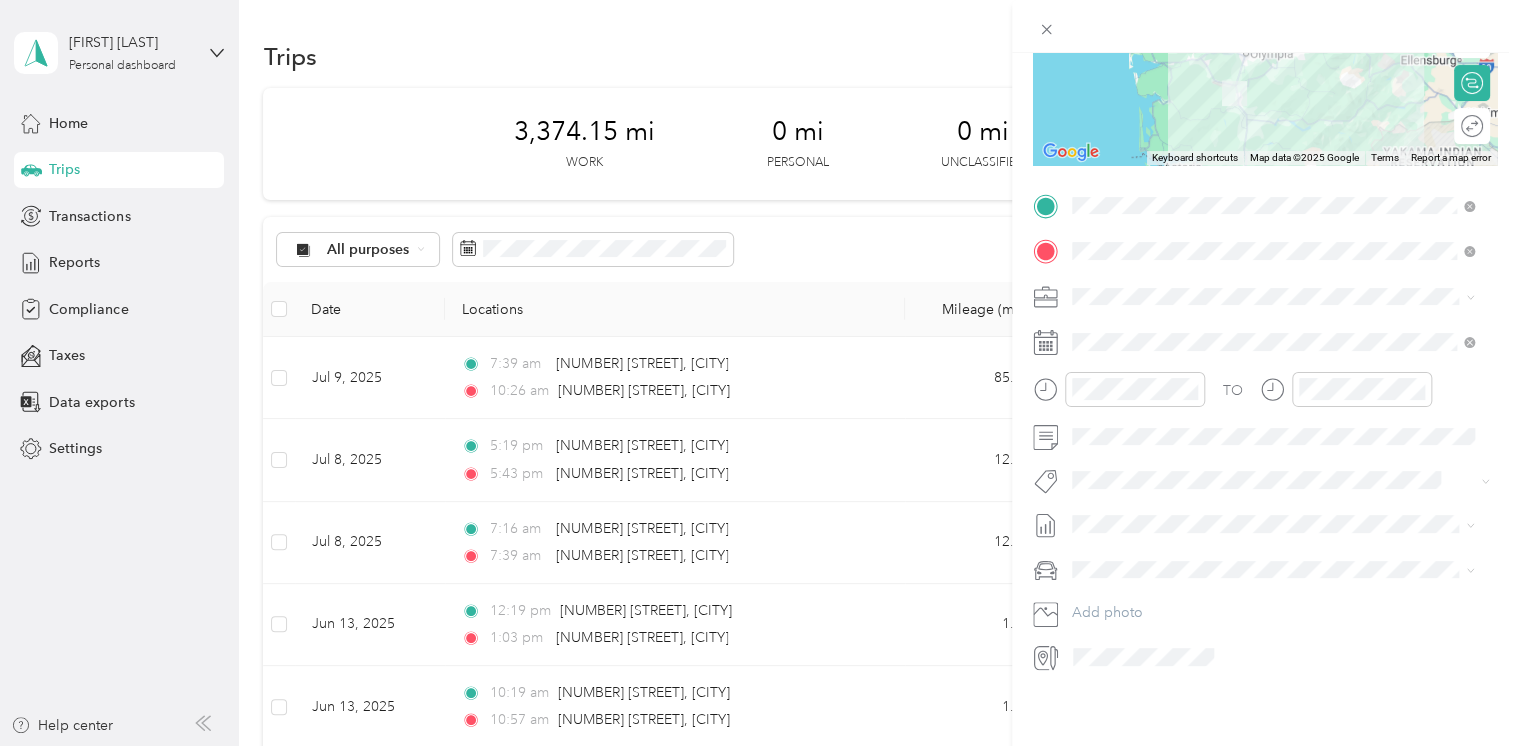 scroll, scrollTop: 0, scrollLeft: 0, axis: both 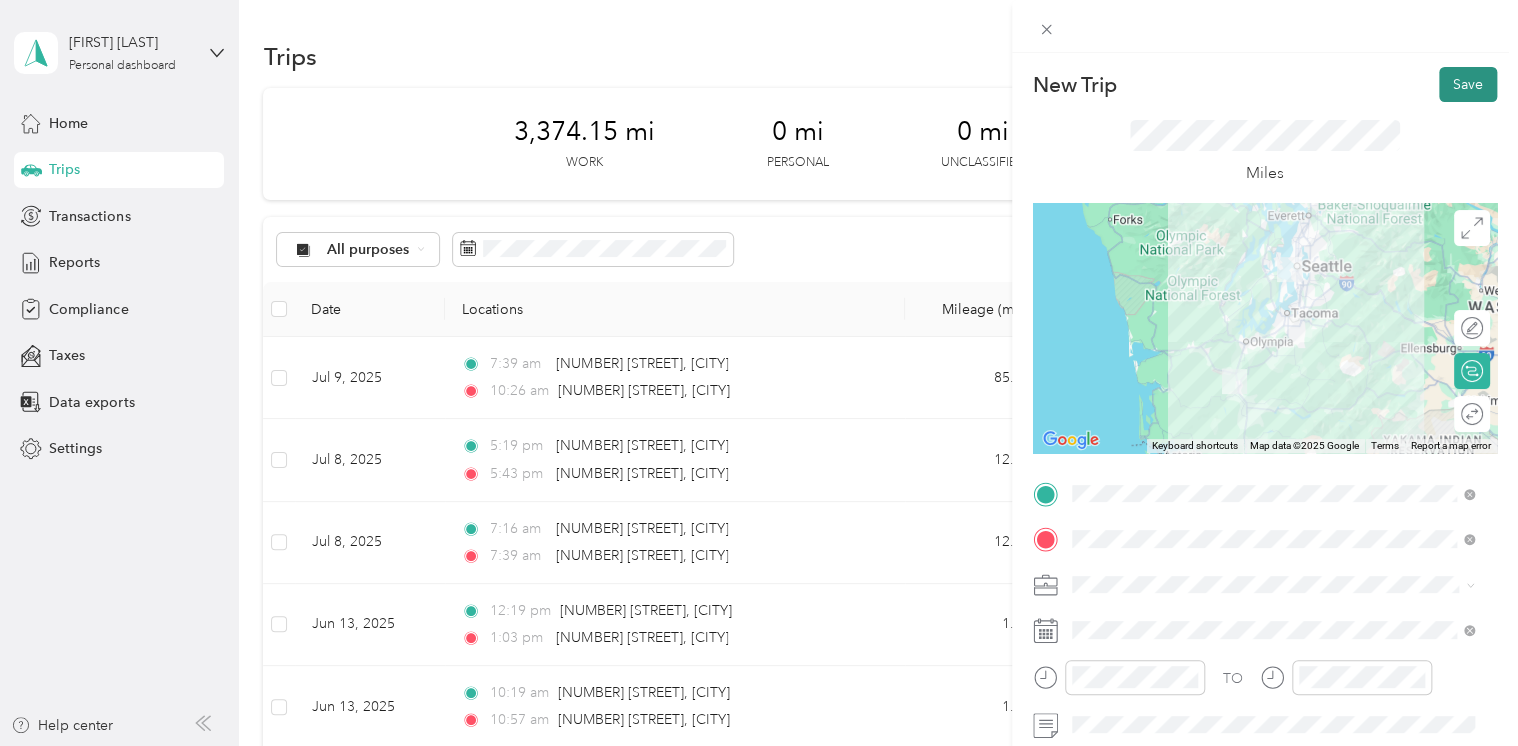 click on "Save" at bounding box center (1468, 84) 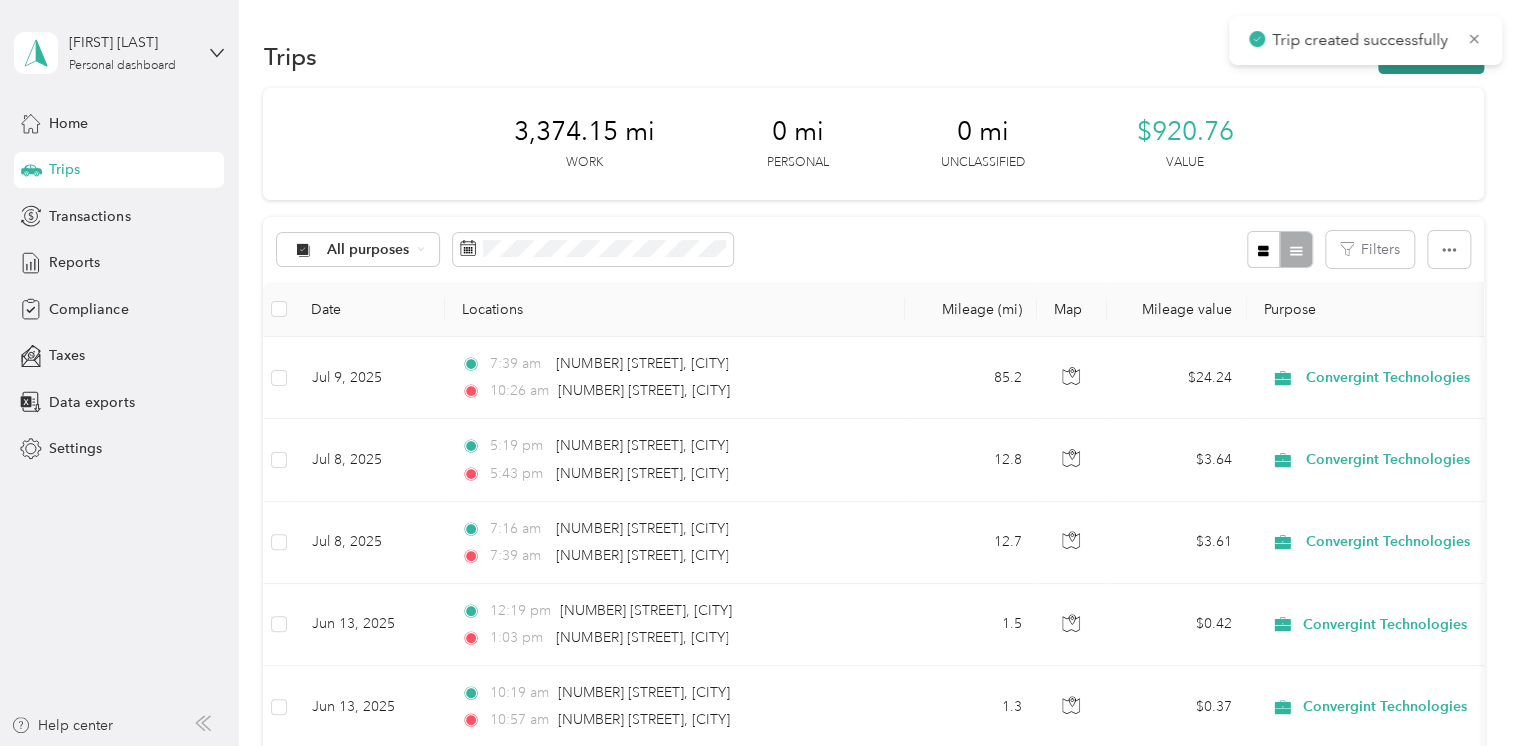 click on "New trip" at bounding box center (1431, 56) 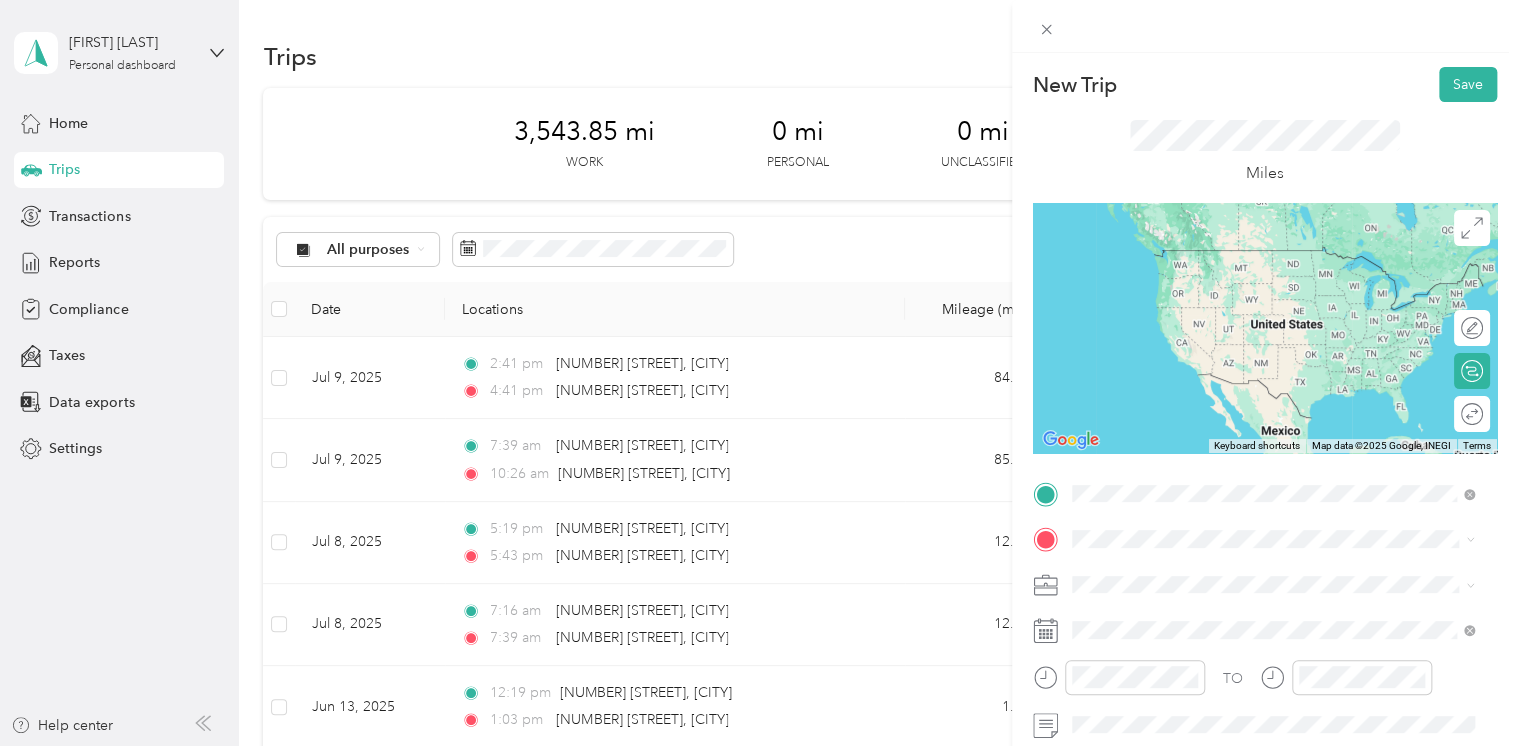 click on "[NUMBER] [STREET]
[CITY], [STATE] [POSTAL_CODE], [COUNTRY]" at bounding box center [1253, 258] 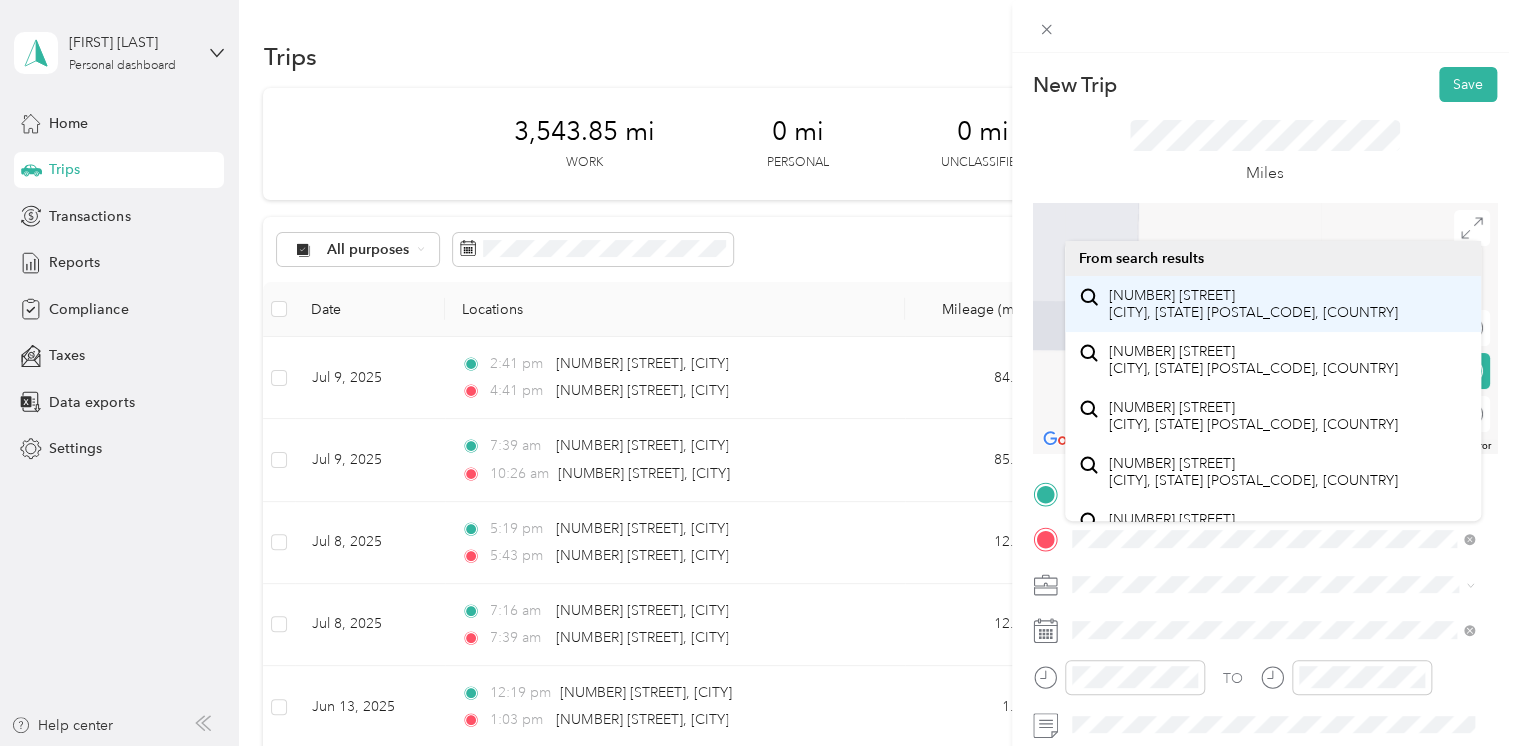 click on "450 Shattuck Avenue South
Renton, Washington 98057, United States" at bounding box center (1253, 304) 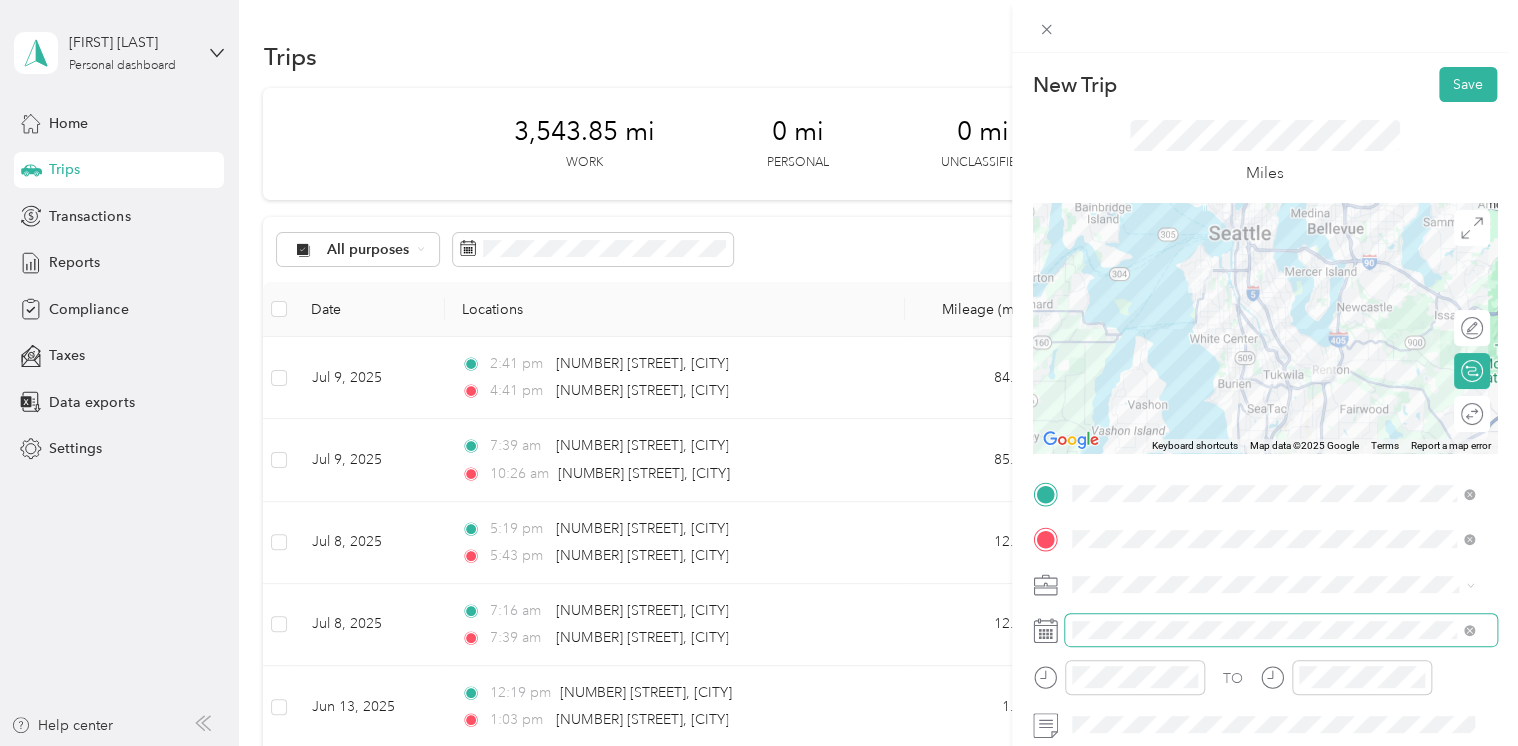 click at bounding box center [1281, 630] 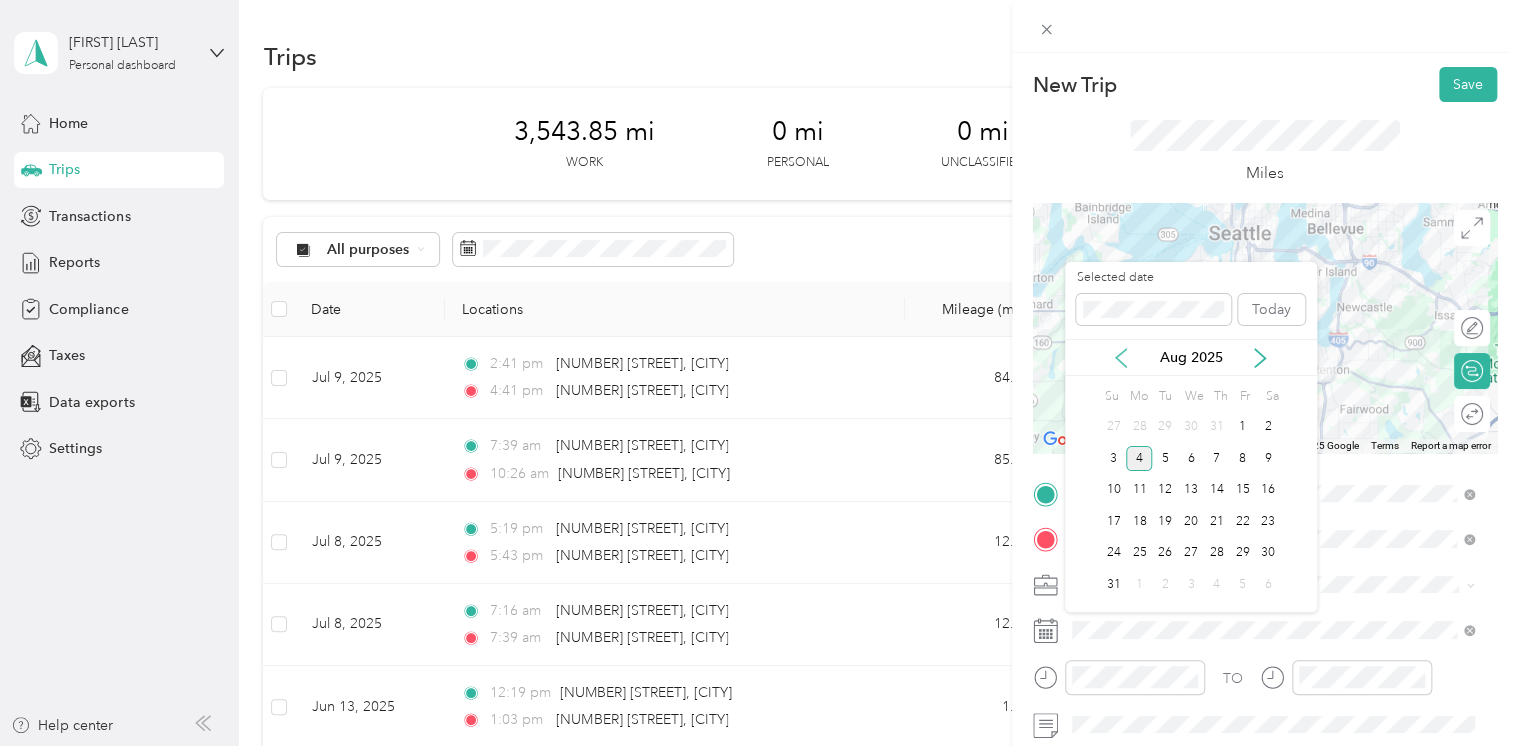 click 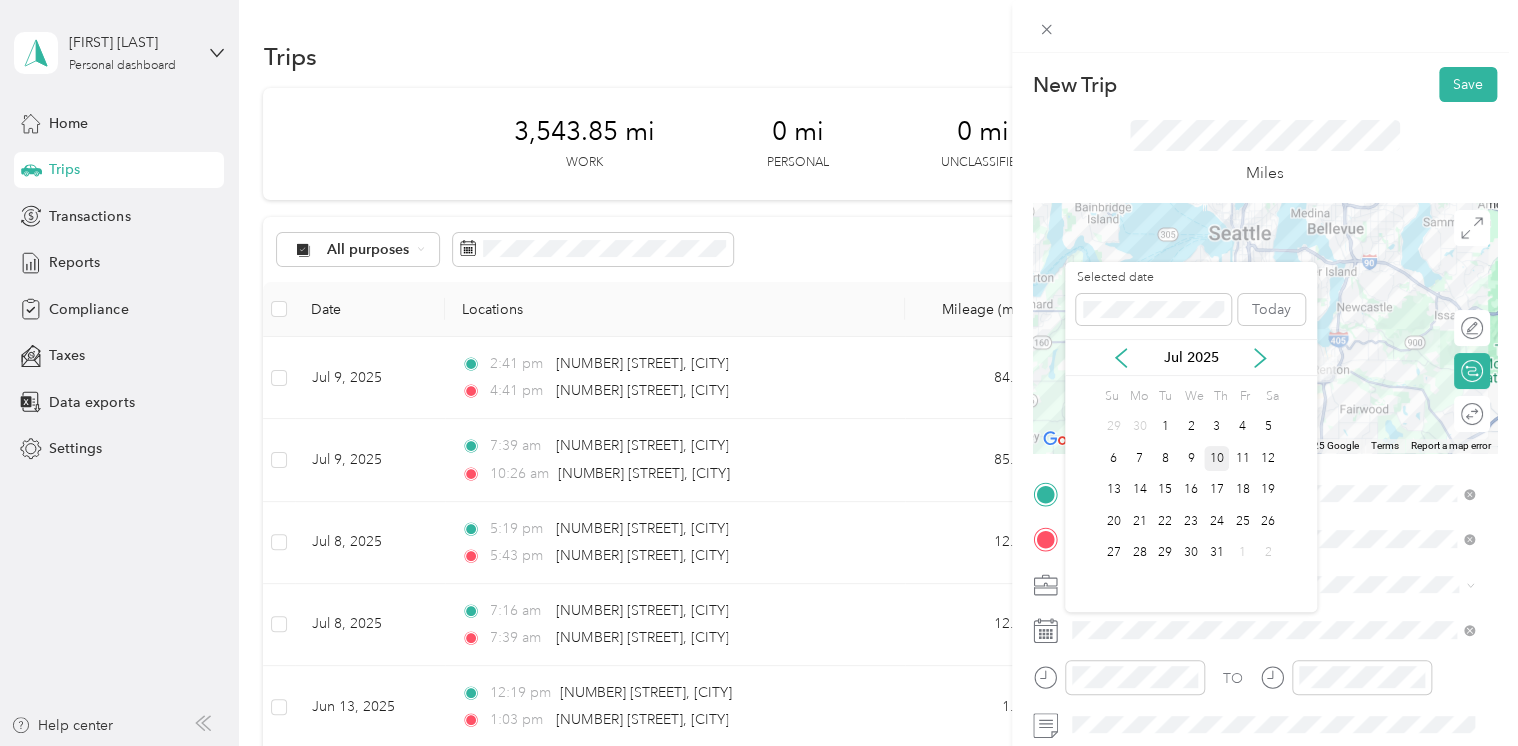 click on "10" at bounding box center (1217, 458) 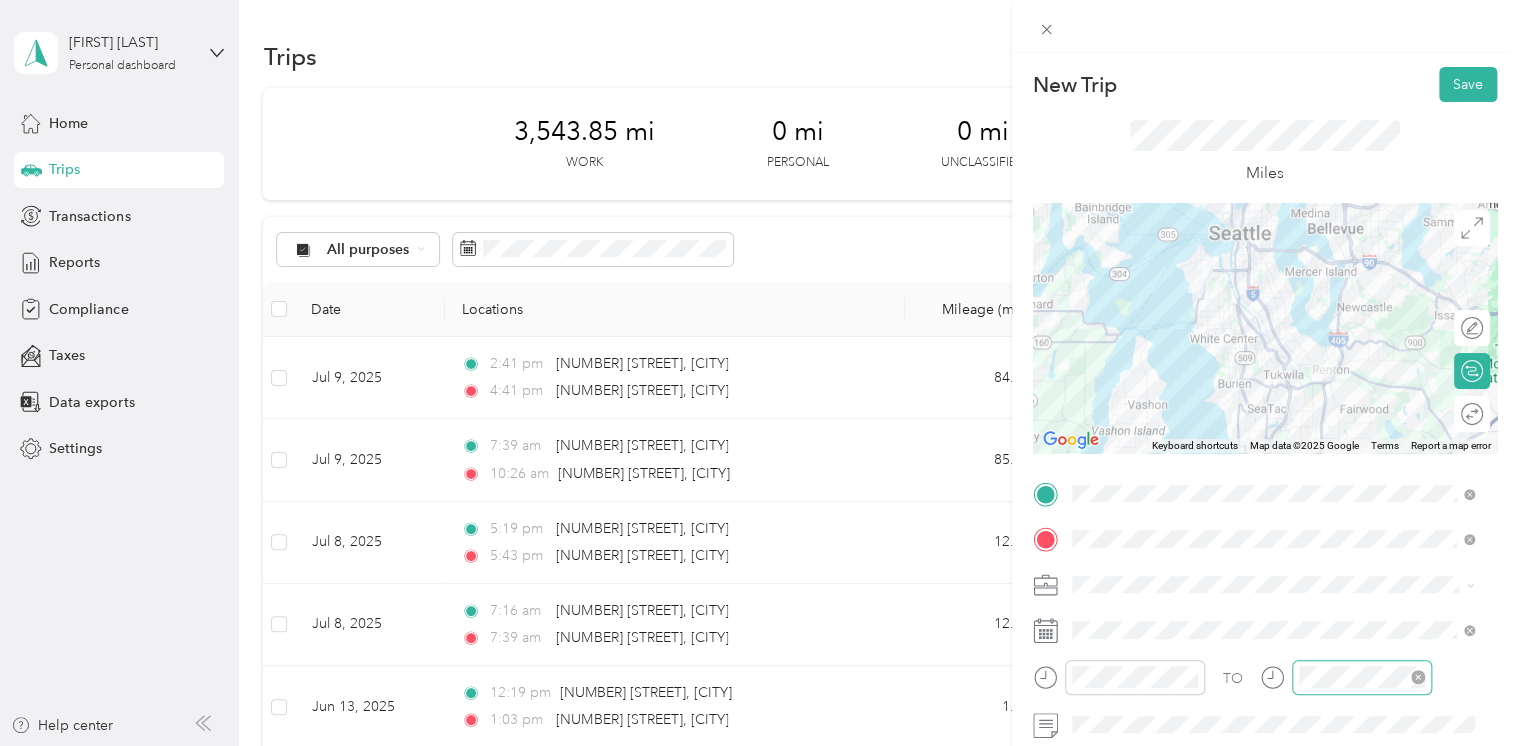scroll, scrollTop: 76, scrollLeft: 0, axis: vertical 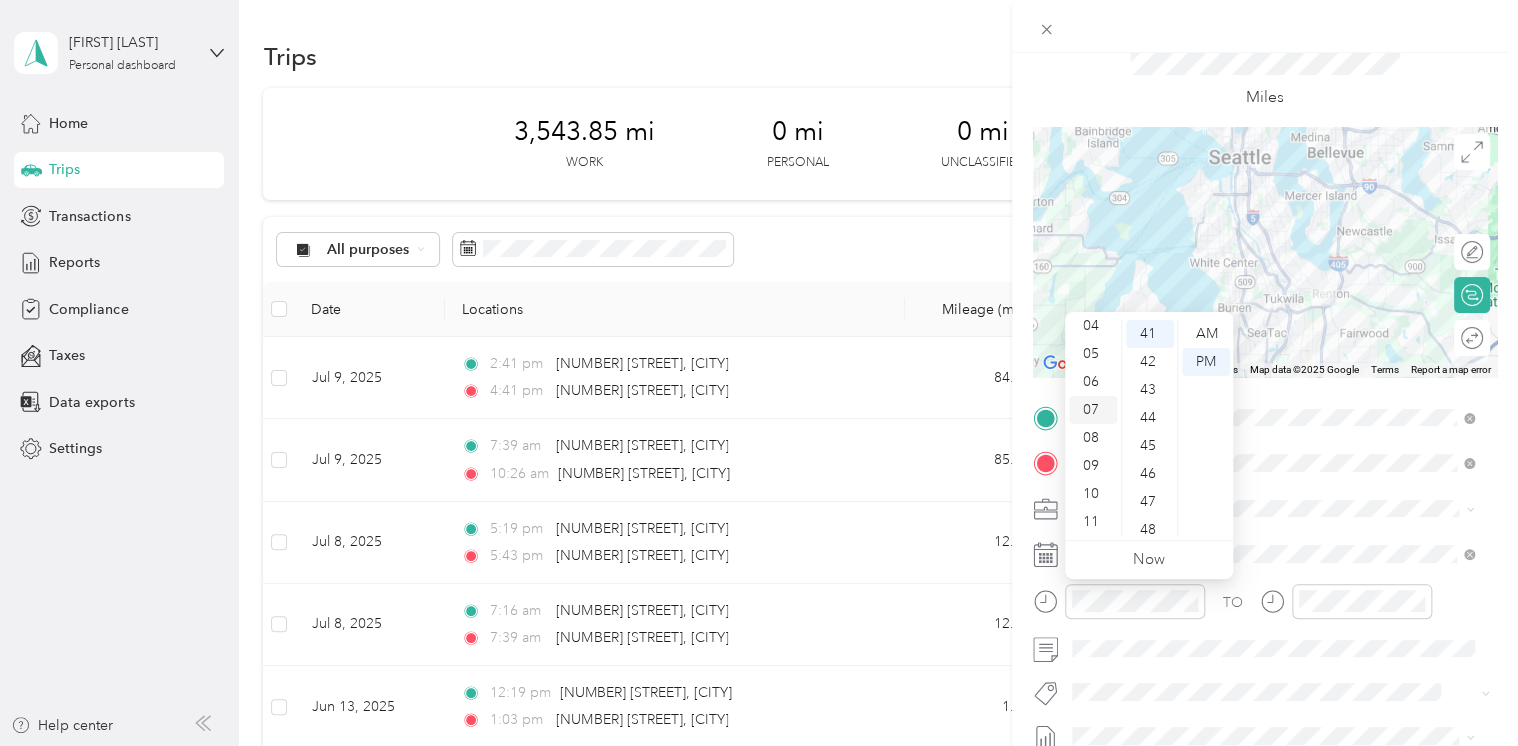click on "07" at bounding box center [1093, 410] 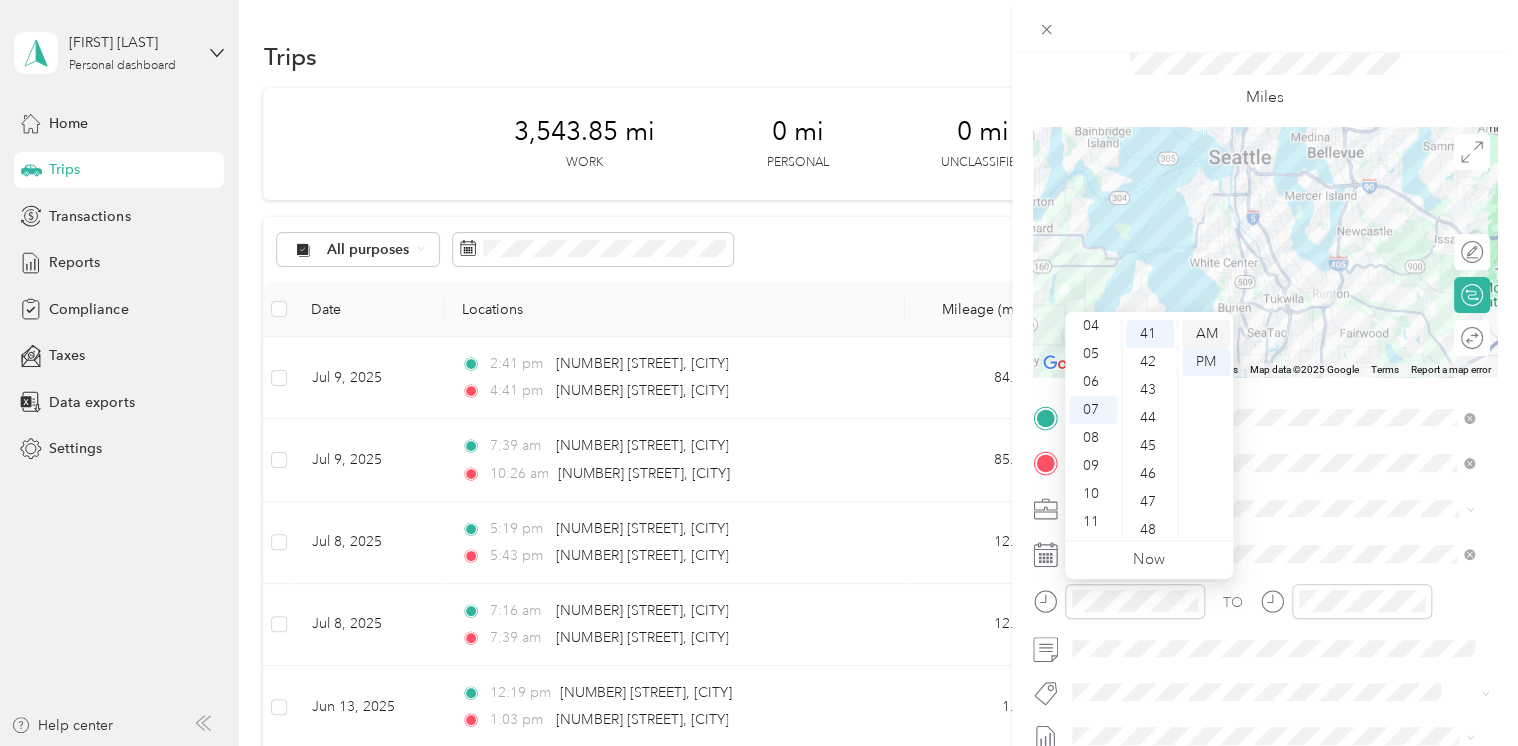 click on "AM" at bounding box center [1206, 334] 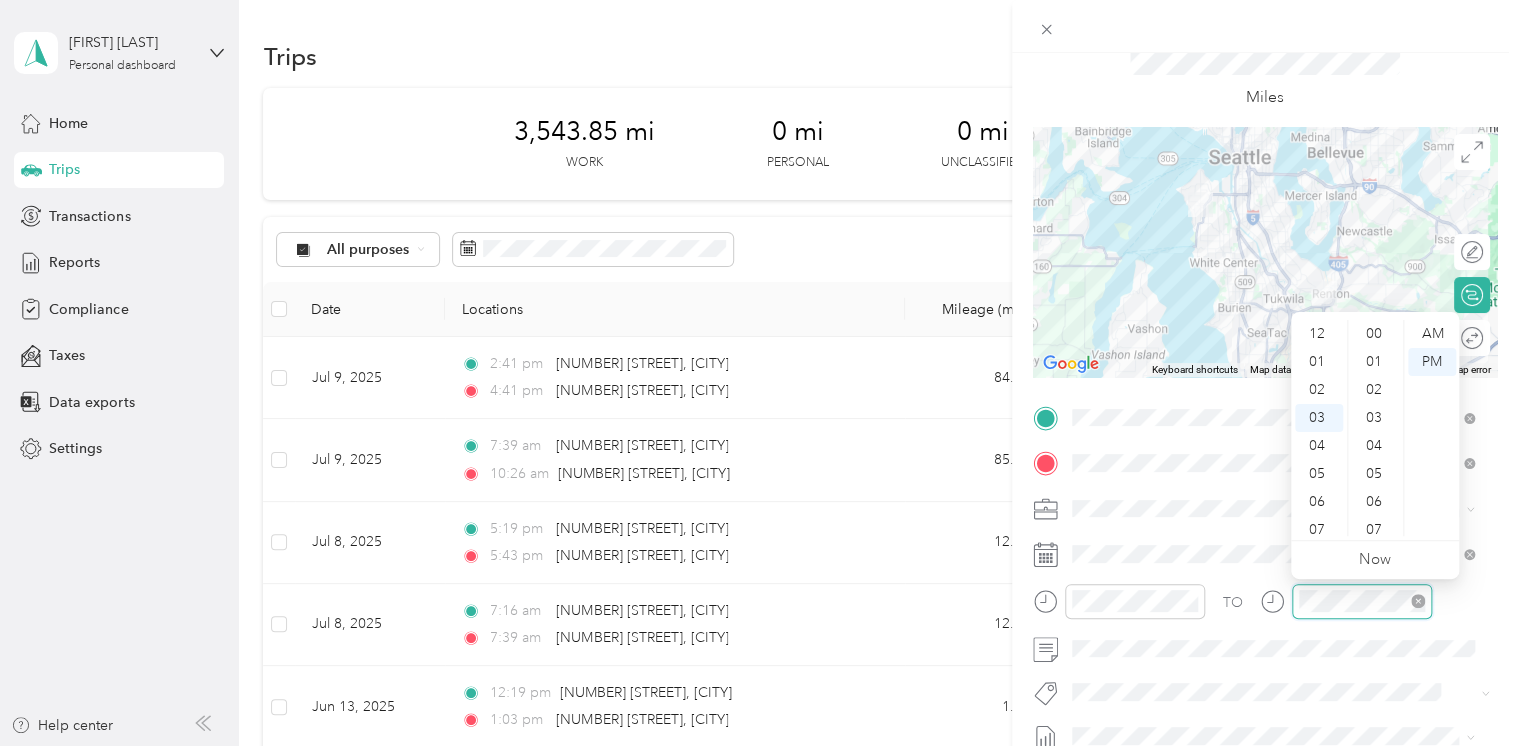 scroll, scrollTop: 84, scrollLeft: 0, axis: vertical 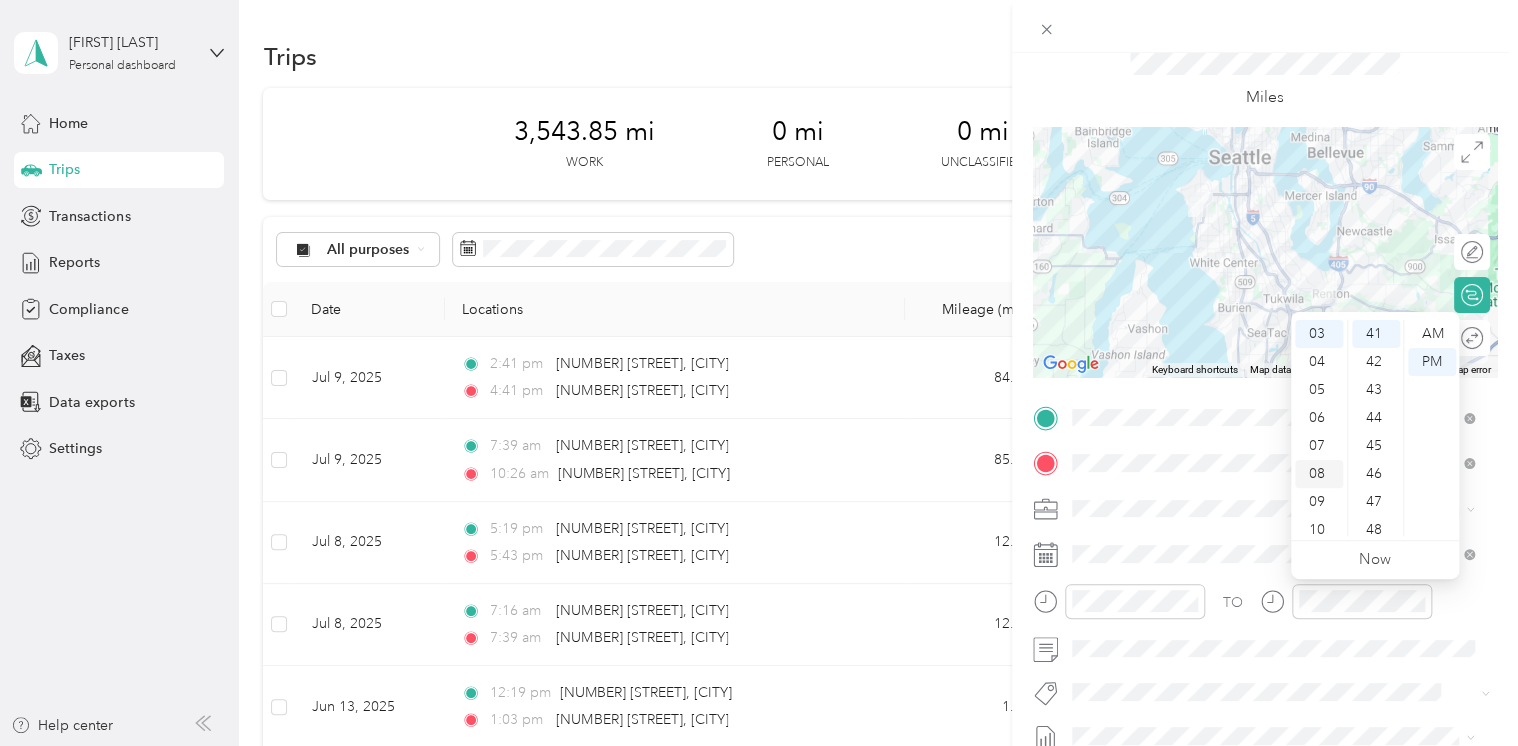 click on "08" at bounding box center (1319, 474) 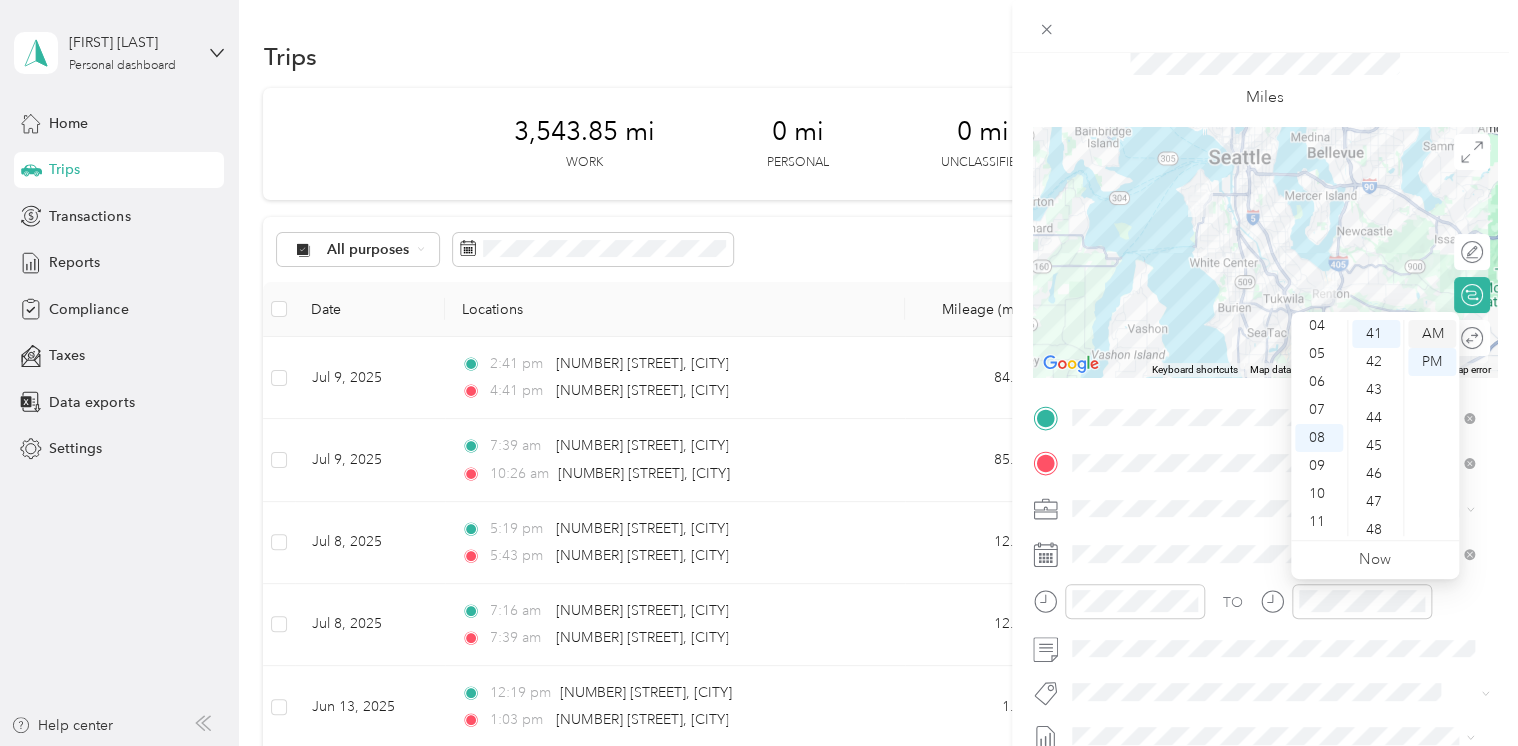 click on "AM" at bounding box center (1432, 334) 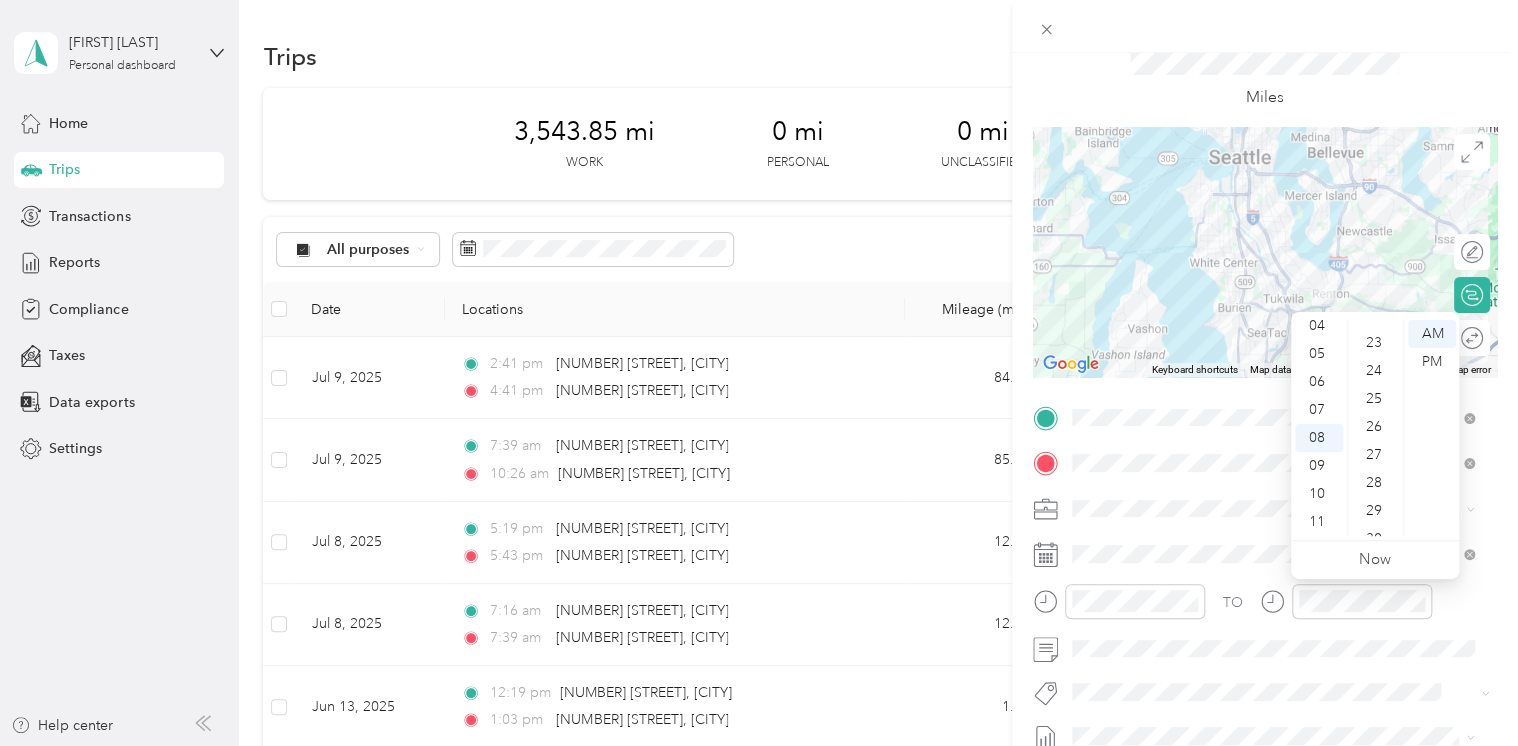 scroll, scrollTop: 0, scrollLeft: 0, axis: both 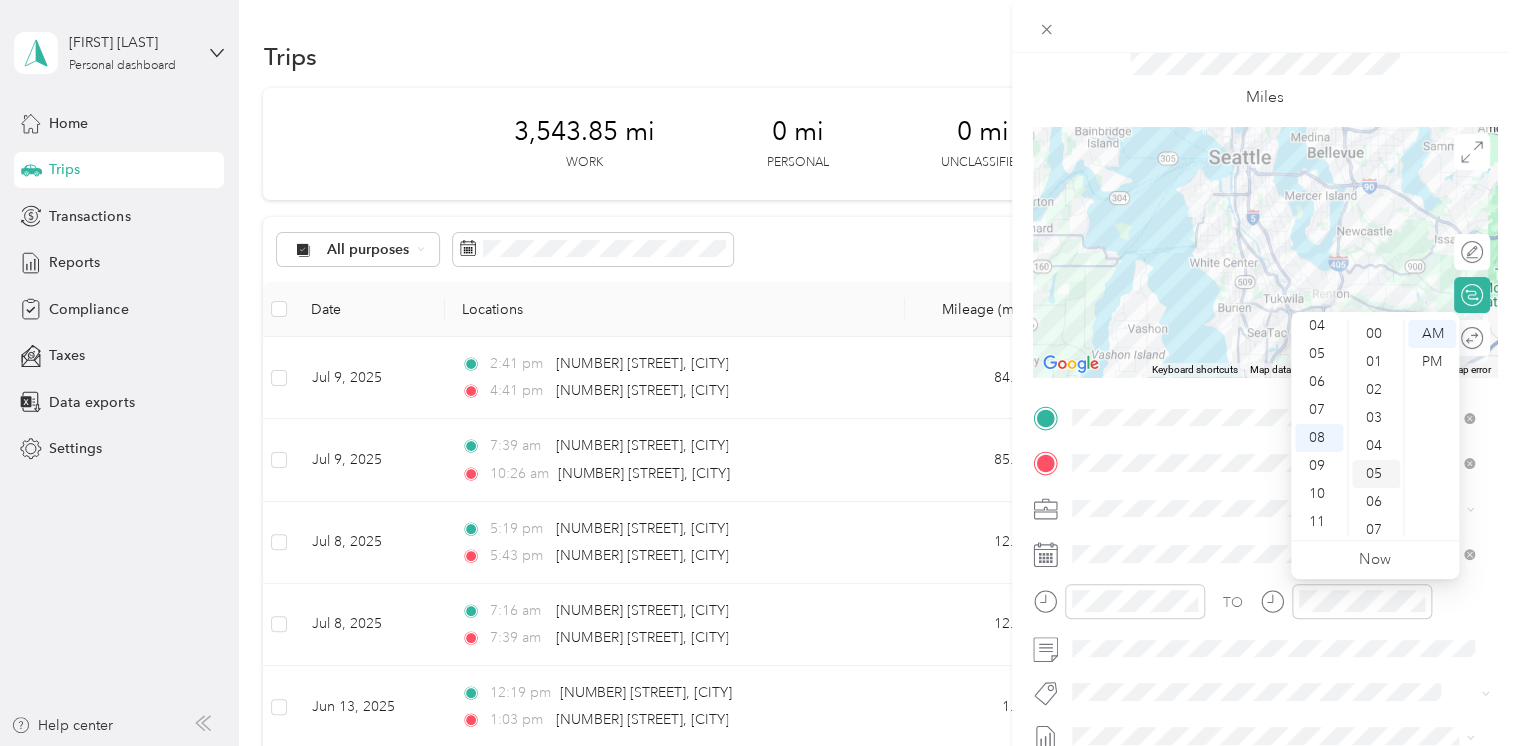click on "05" at bounding box center [1376, 474] 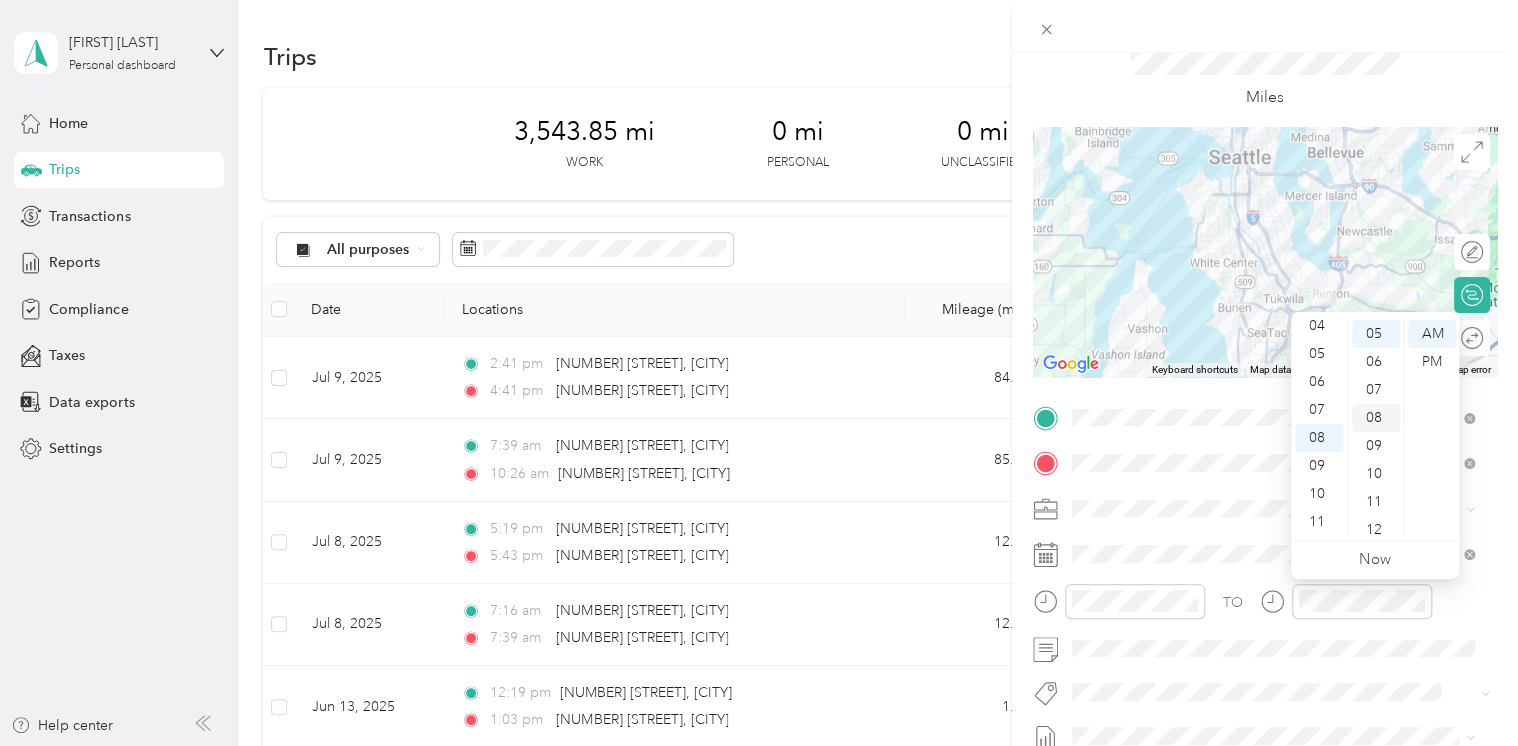 click on "08" at bounding box center [1376, 418] 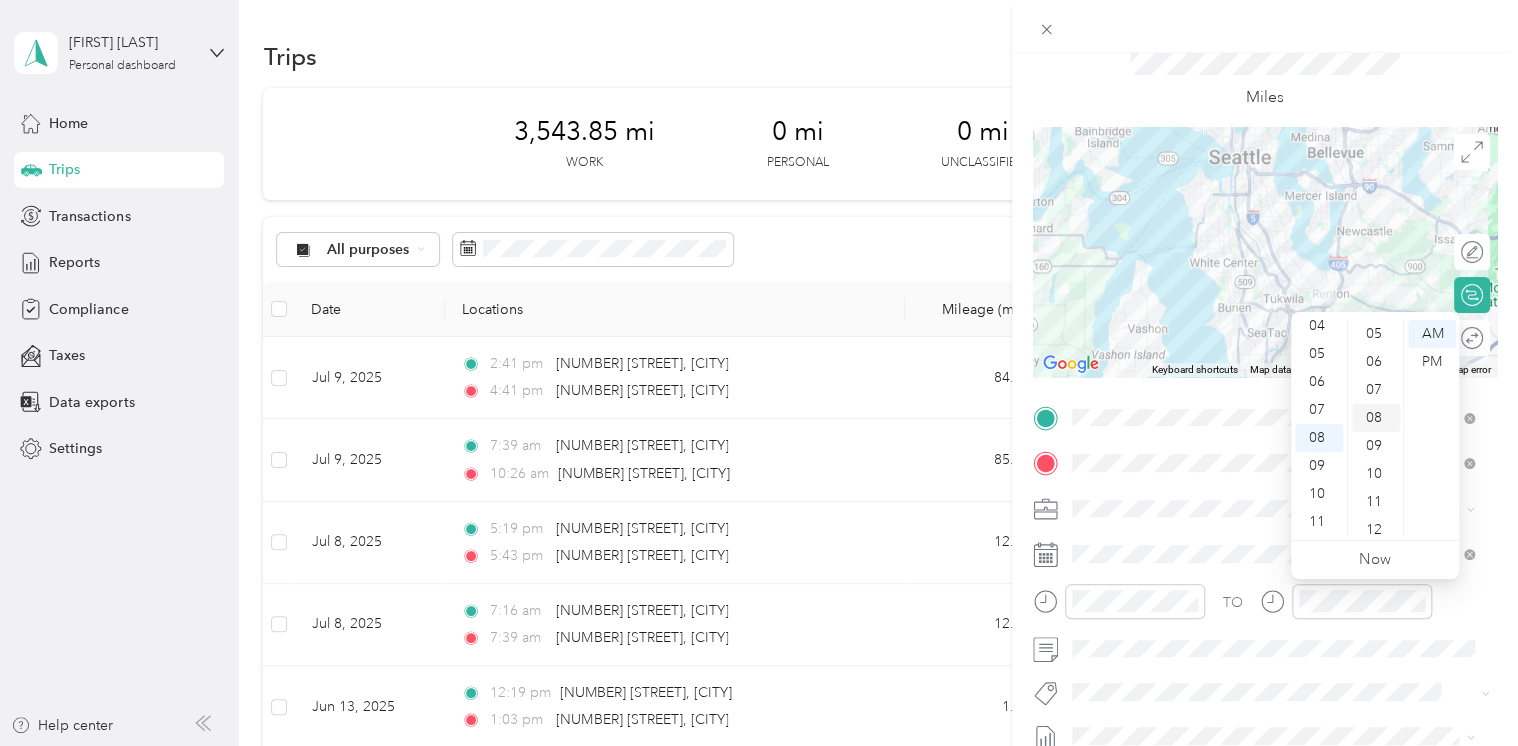 scroll, scrollTop: 224, scrollLeft: 0, axis: vertical 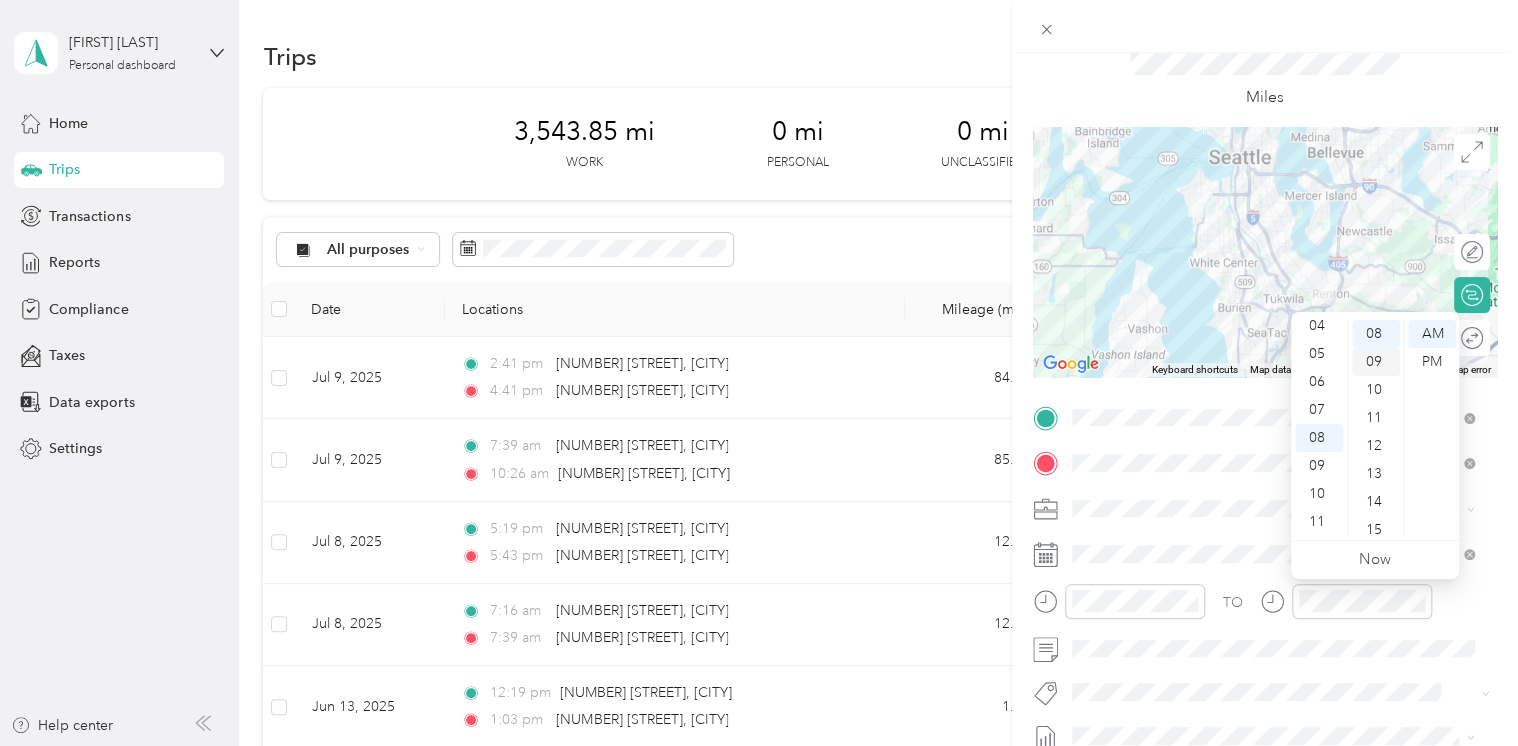 click on "09" at bounding box center (1376, 362) 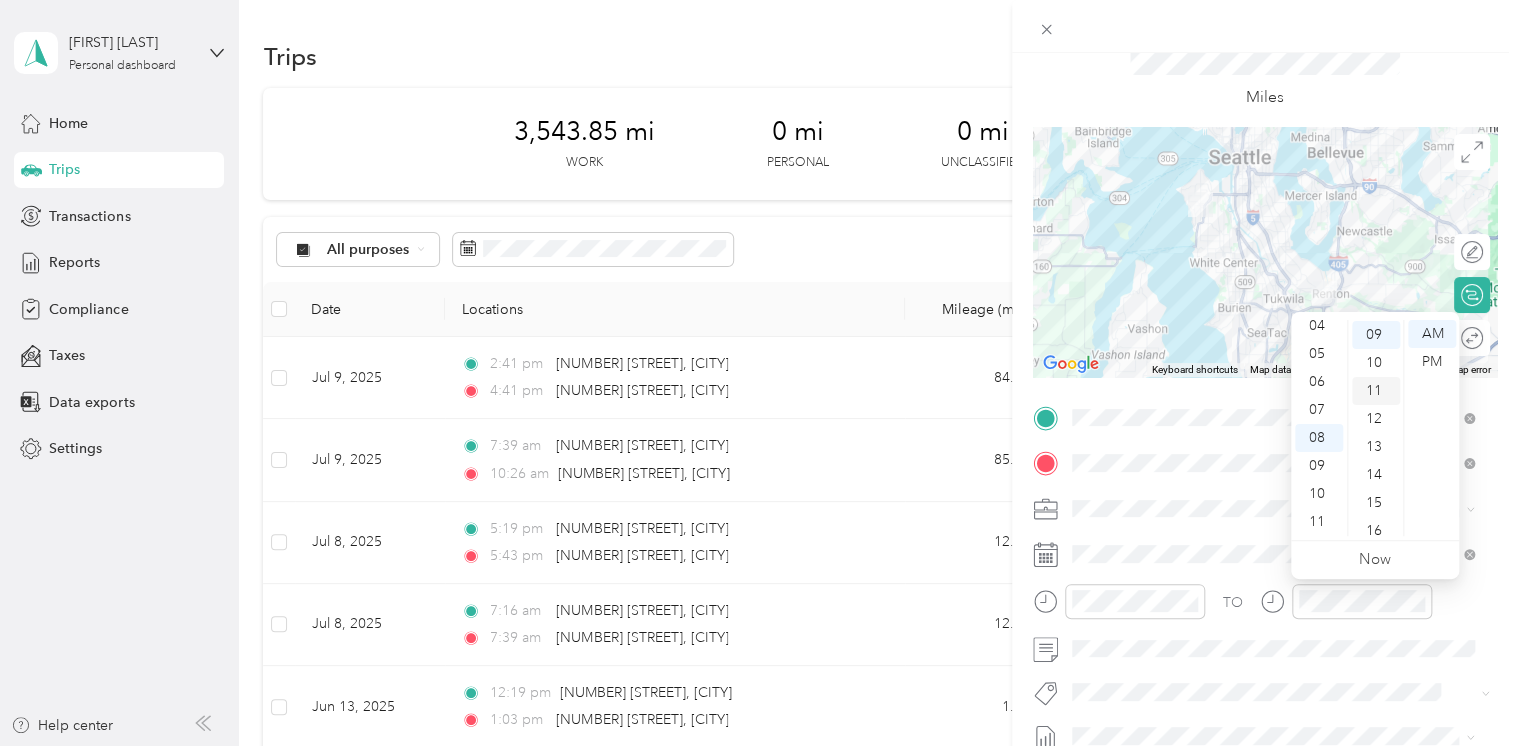 scroll, scrollTop: 252, scrollLeft: 0, axis: vertical 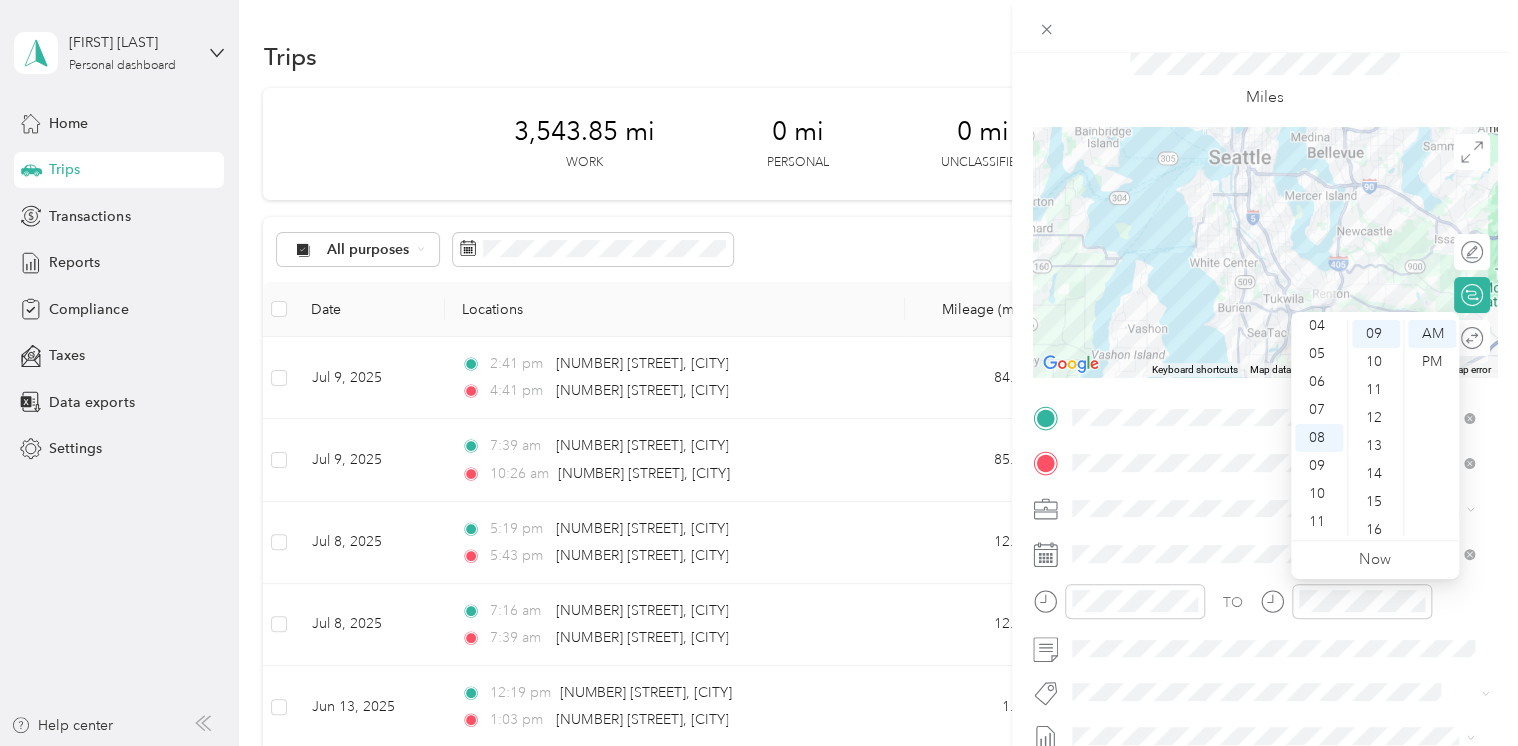 click on "TO" at bounding box center [1265, 608] 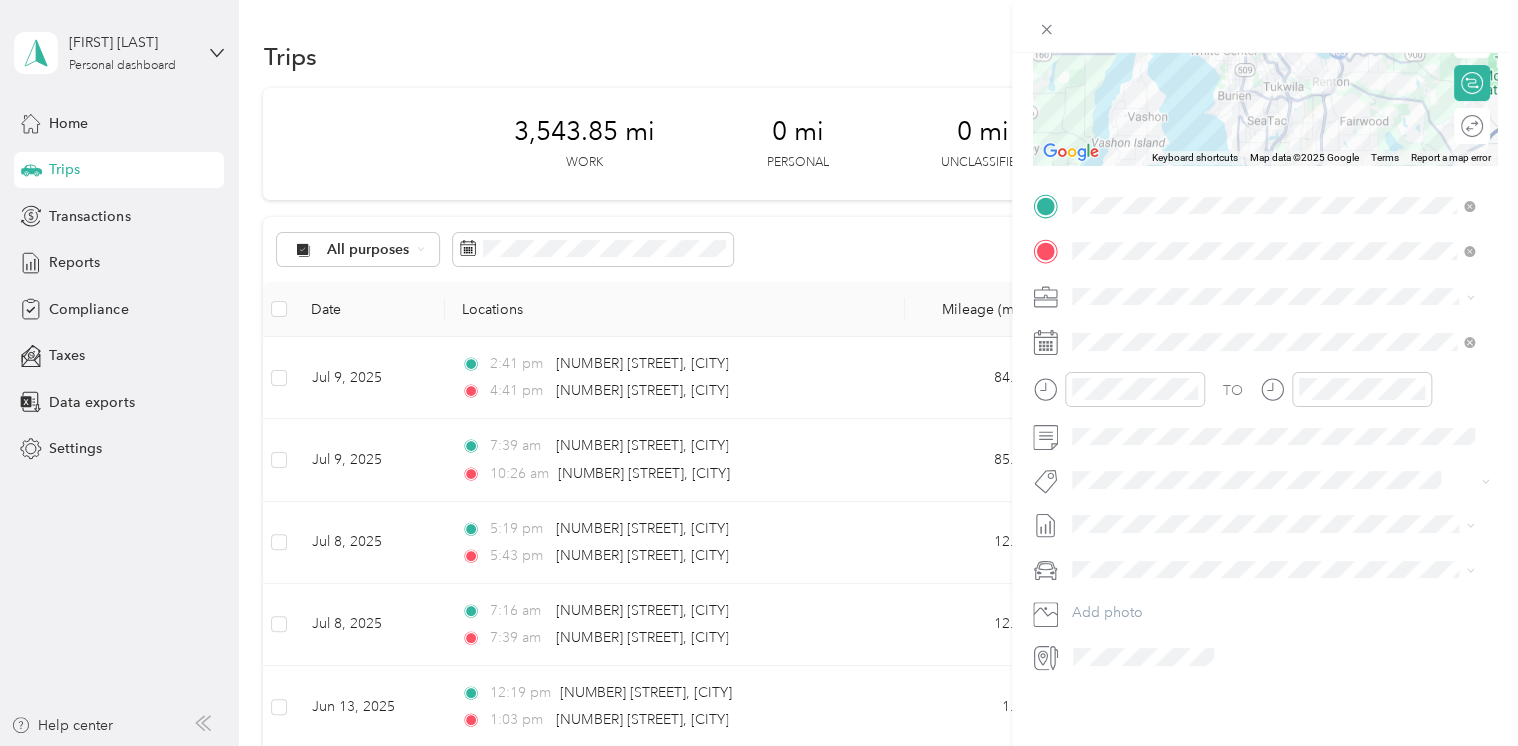 scroll, scrollTop: 0, scrollLeft: 0, axis: both 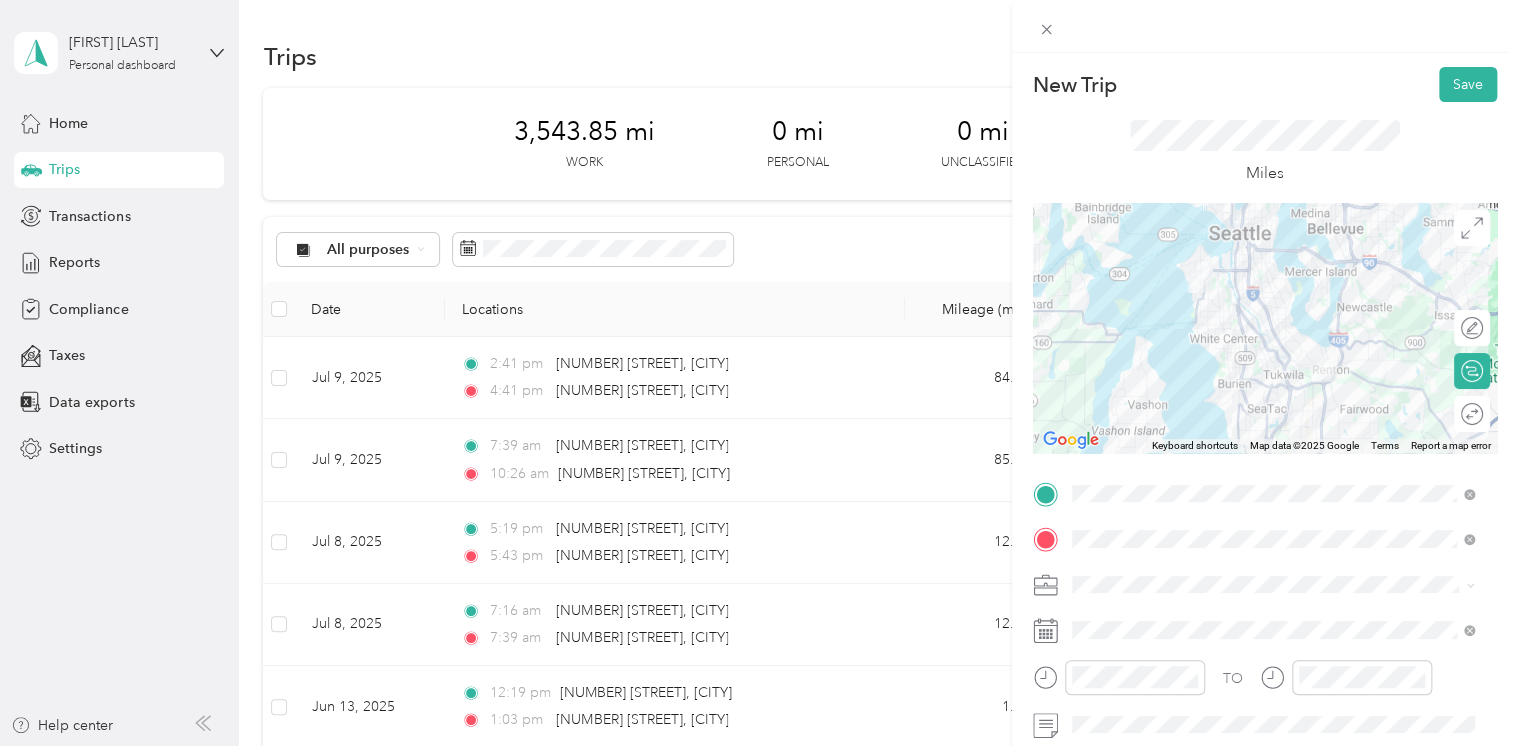 click on "Miles" at bounding box center (1265, 152) 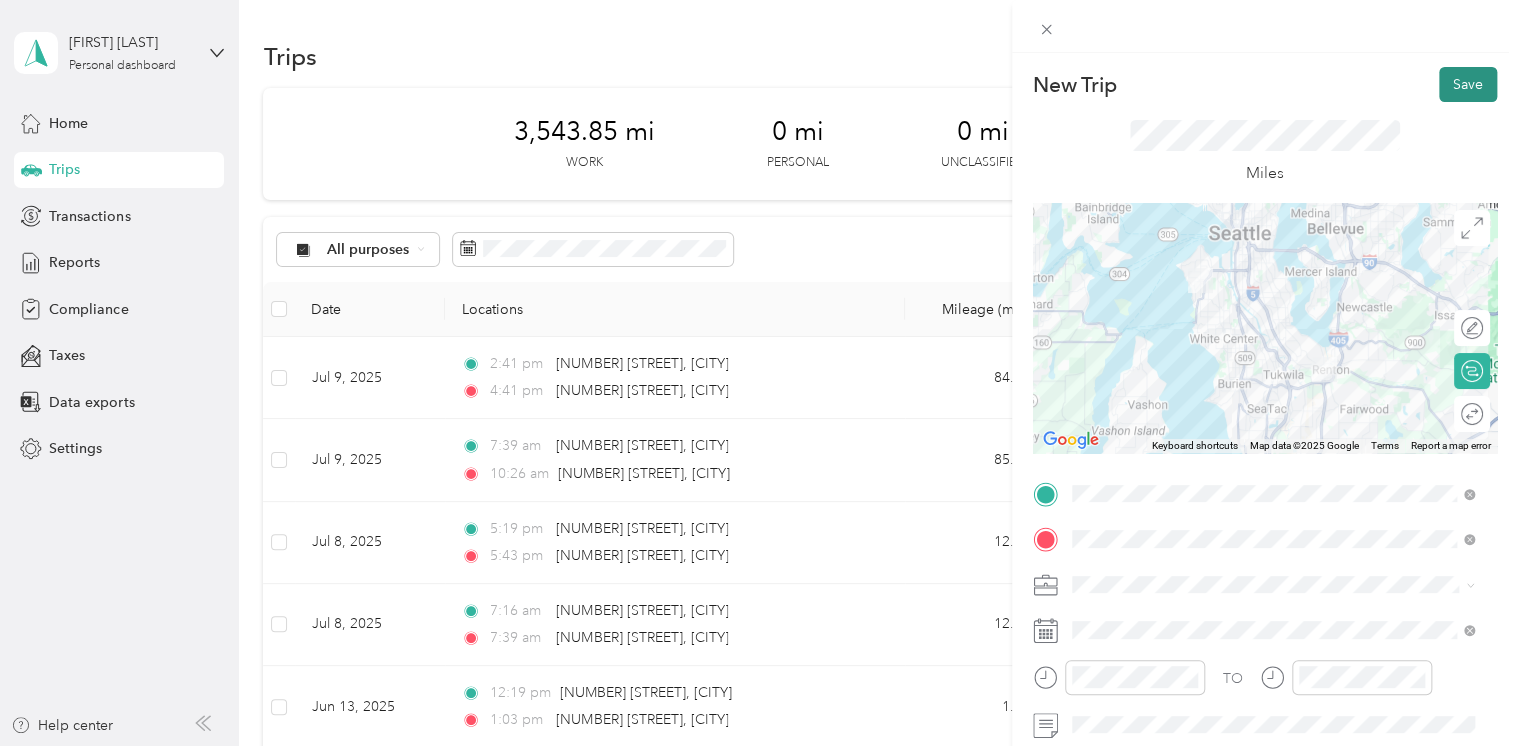 click on "Save" at bounding box center (1468, 84) 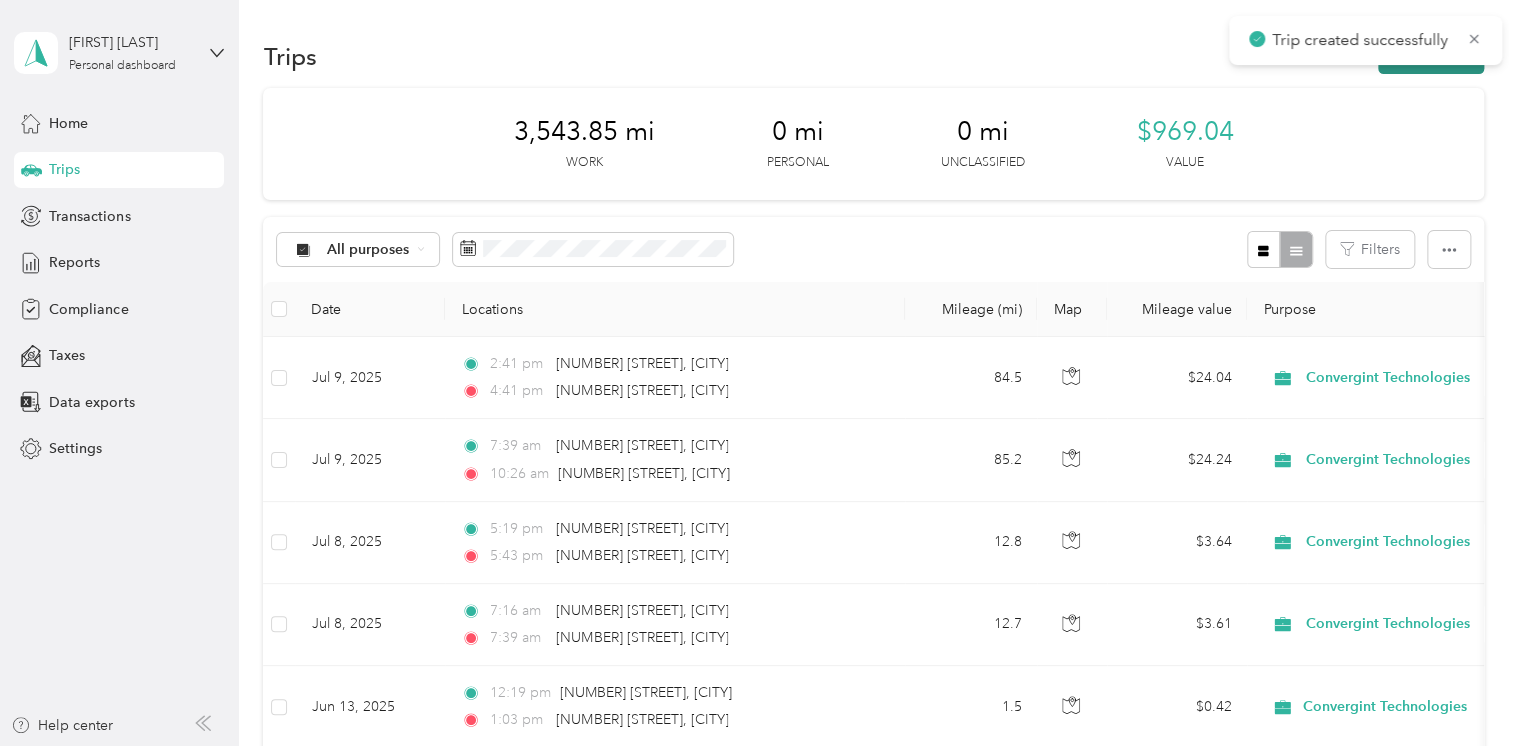 click on "New trip" at bounding box center (1431, 56) 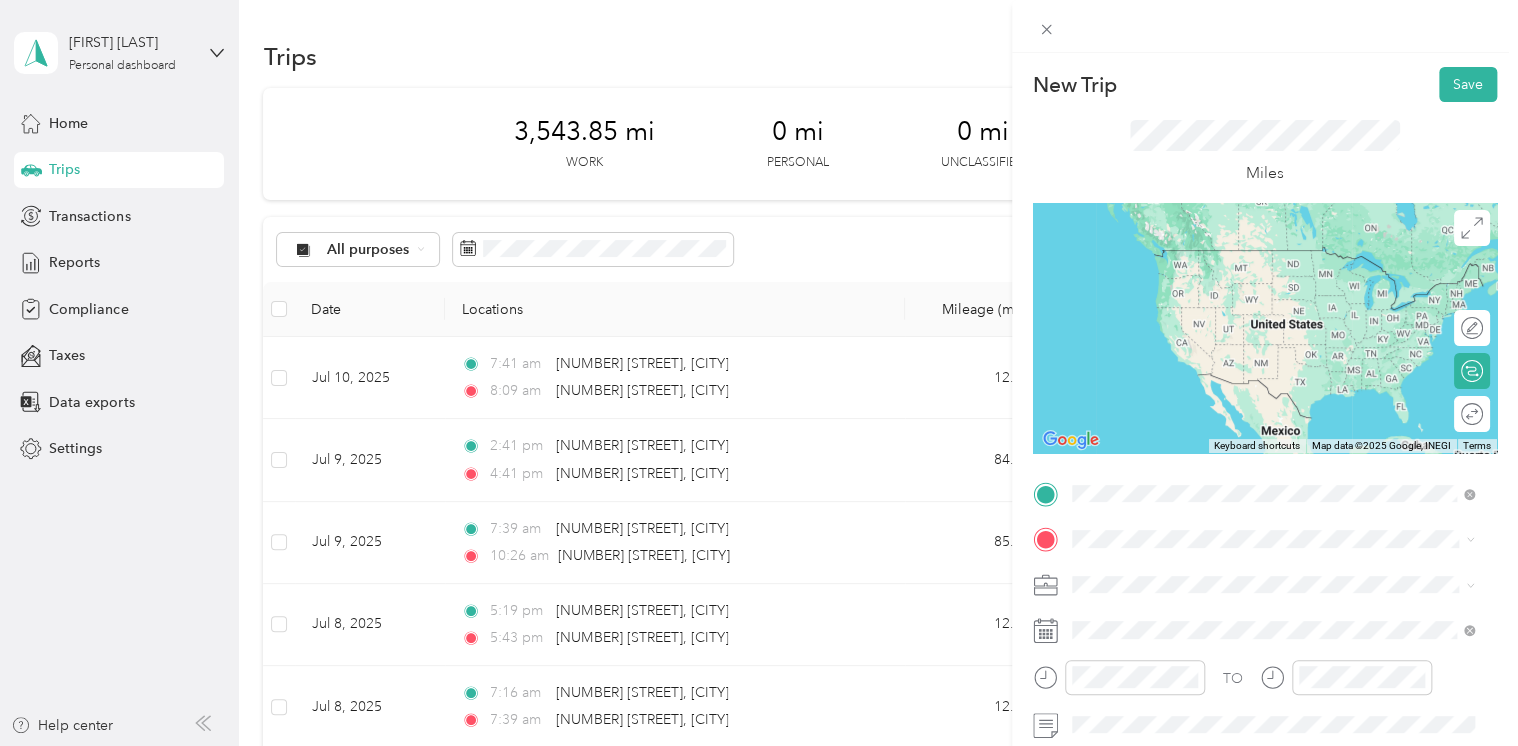 click on "450 Shattuck Avenue South
Renton, Washington 98057, United States" at bounding box center [1253, 258] 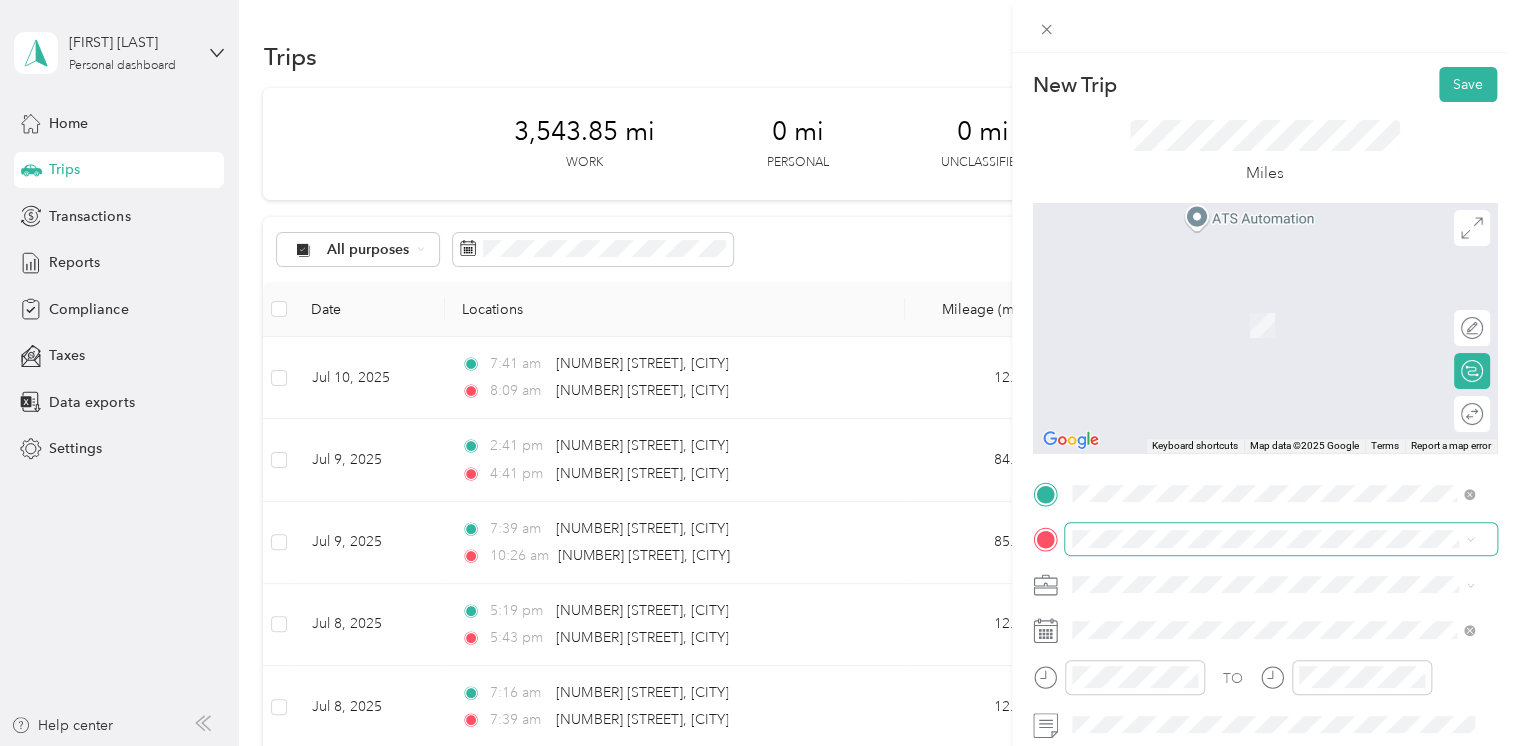click at bounding box center [1281, 539] 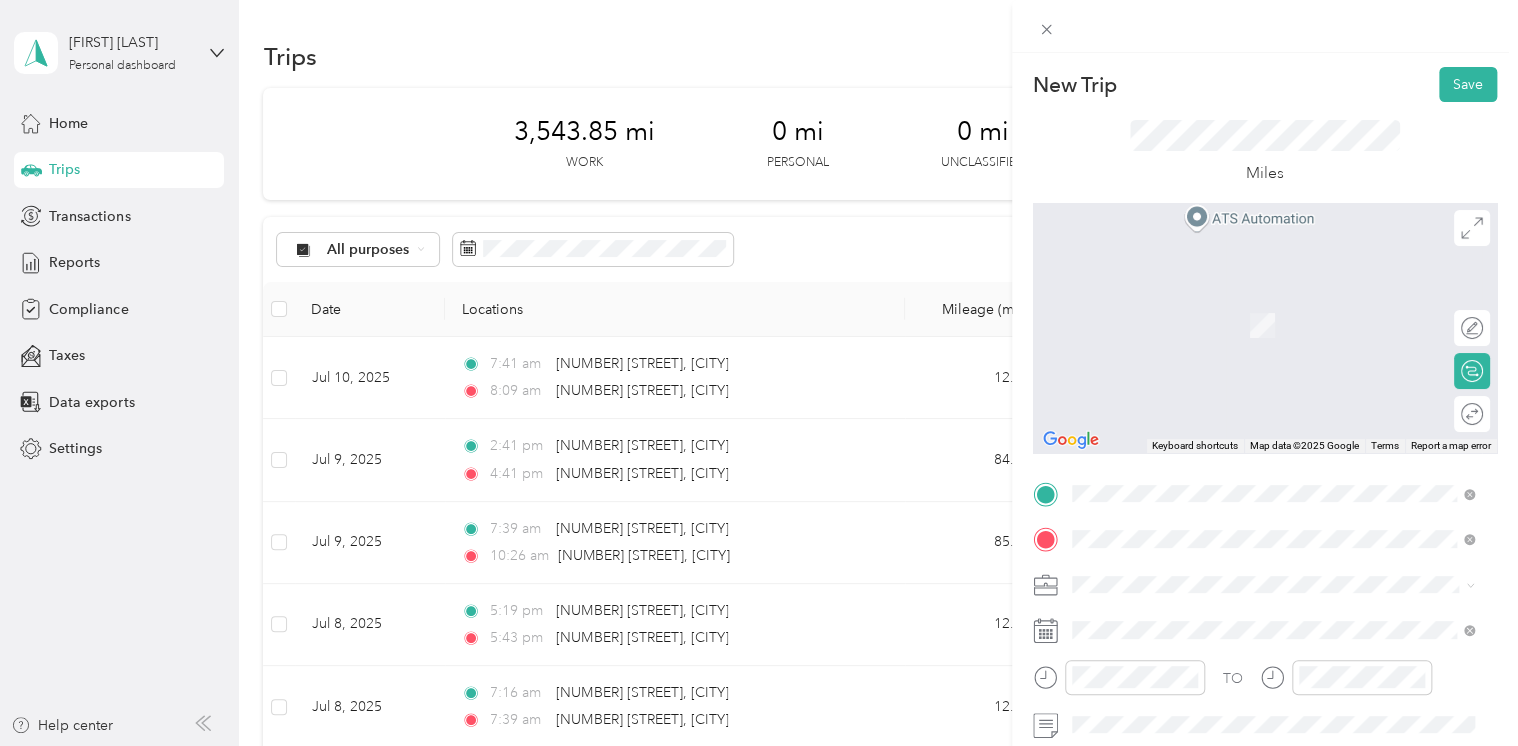 click on "[NUMBER] [STREET]
[CITY], [STATE] [POSTAL_CODE], [COUNTRY]" at bounding box center (1253, 304) 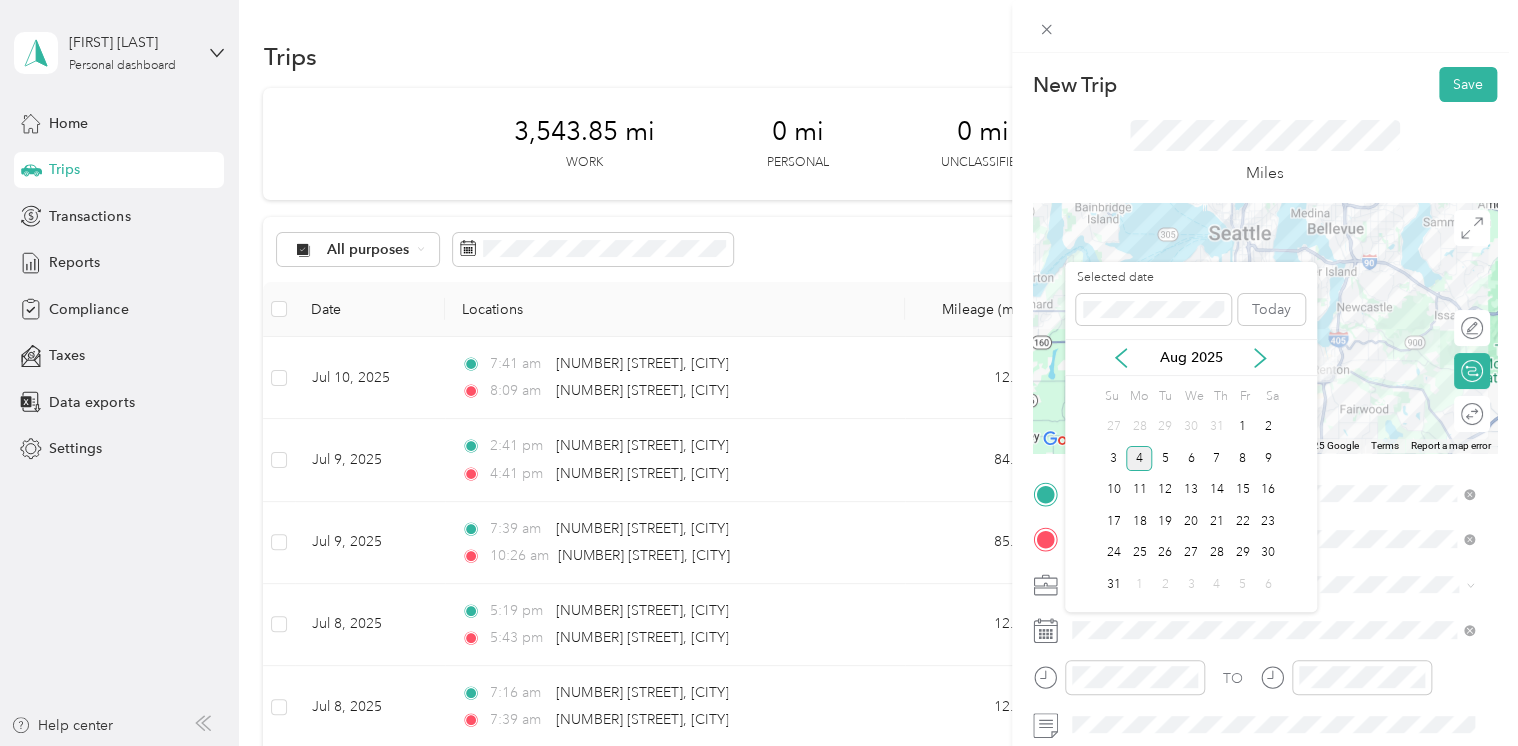 click on "Aug 2025" at bounding box center (1191, 357) 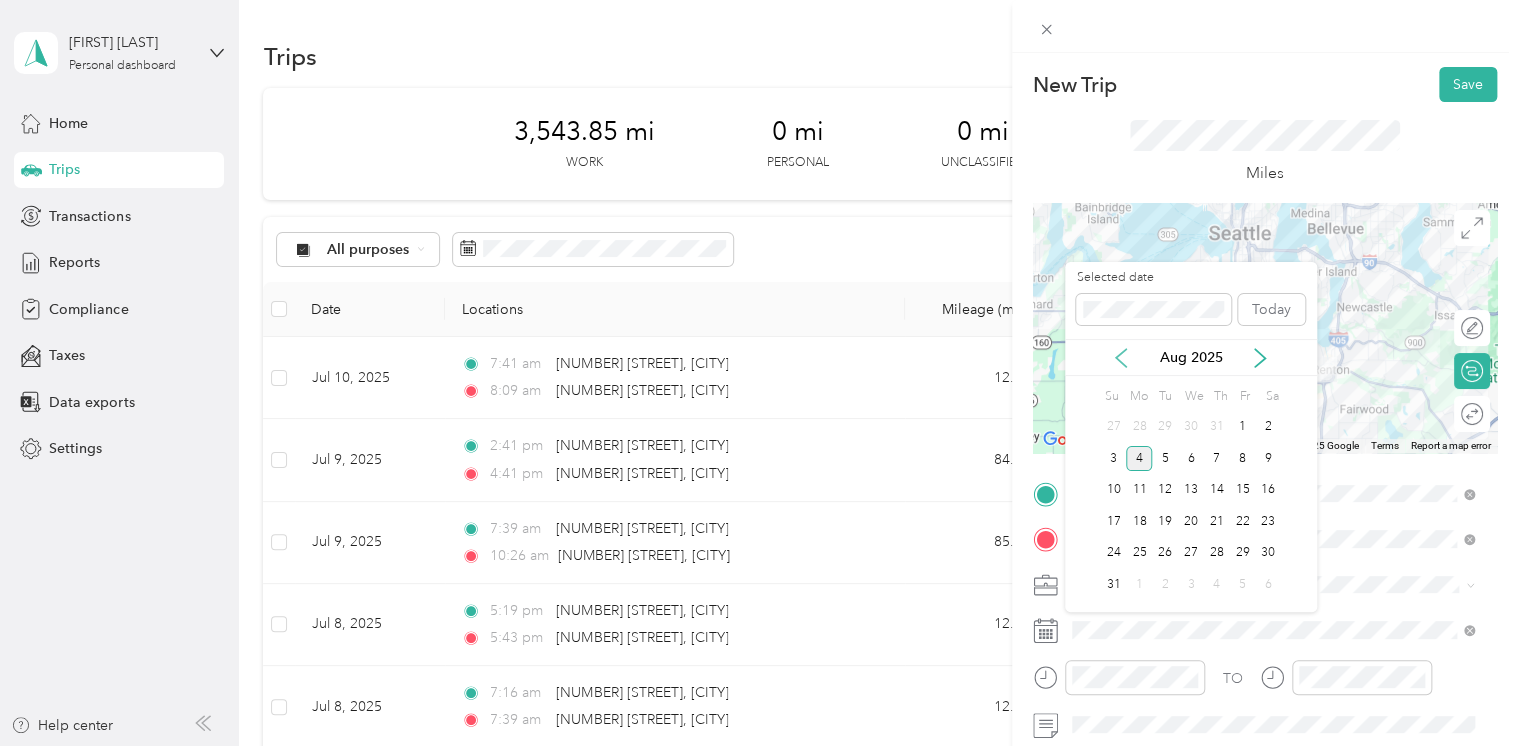 click 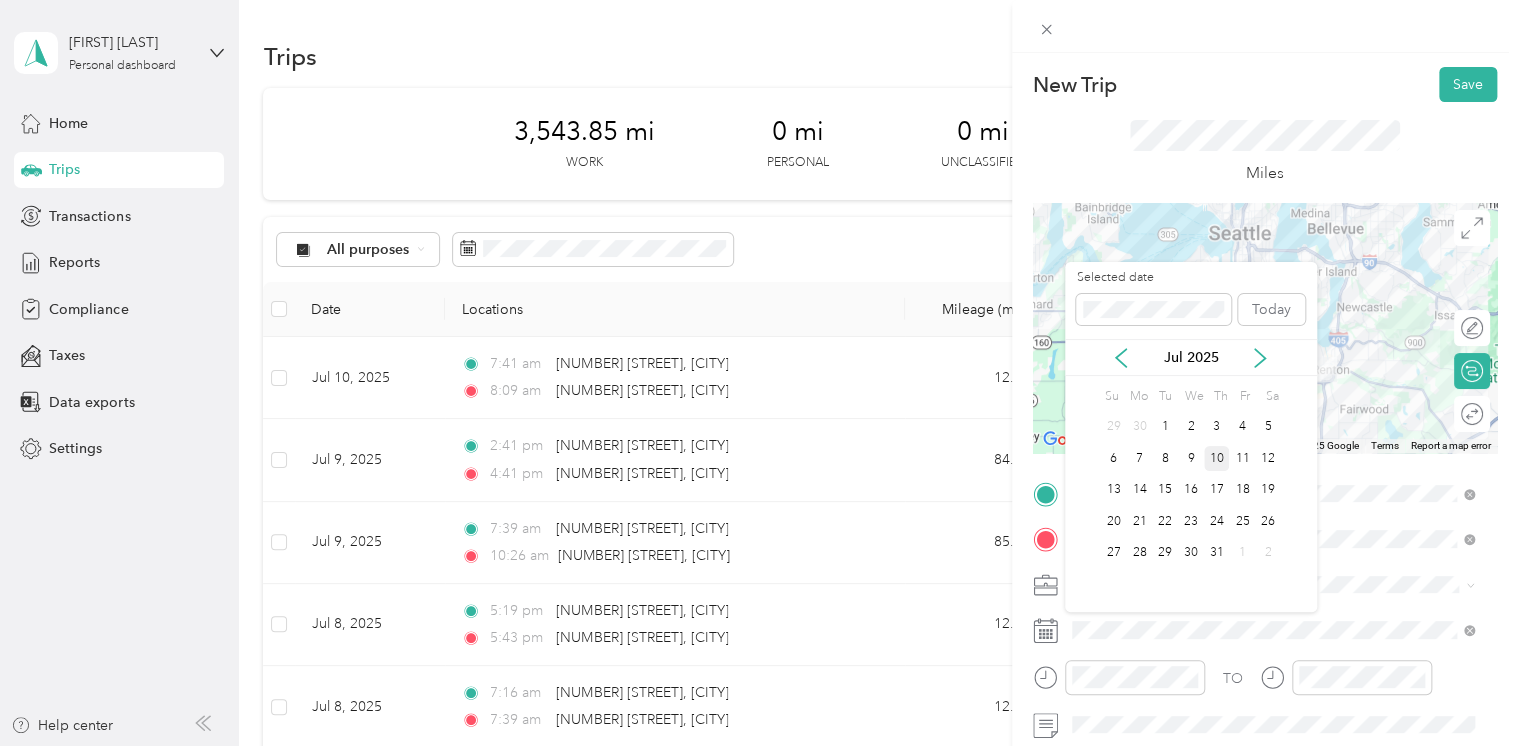 click on "10" at bounding box center (1217, 458) 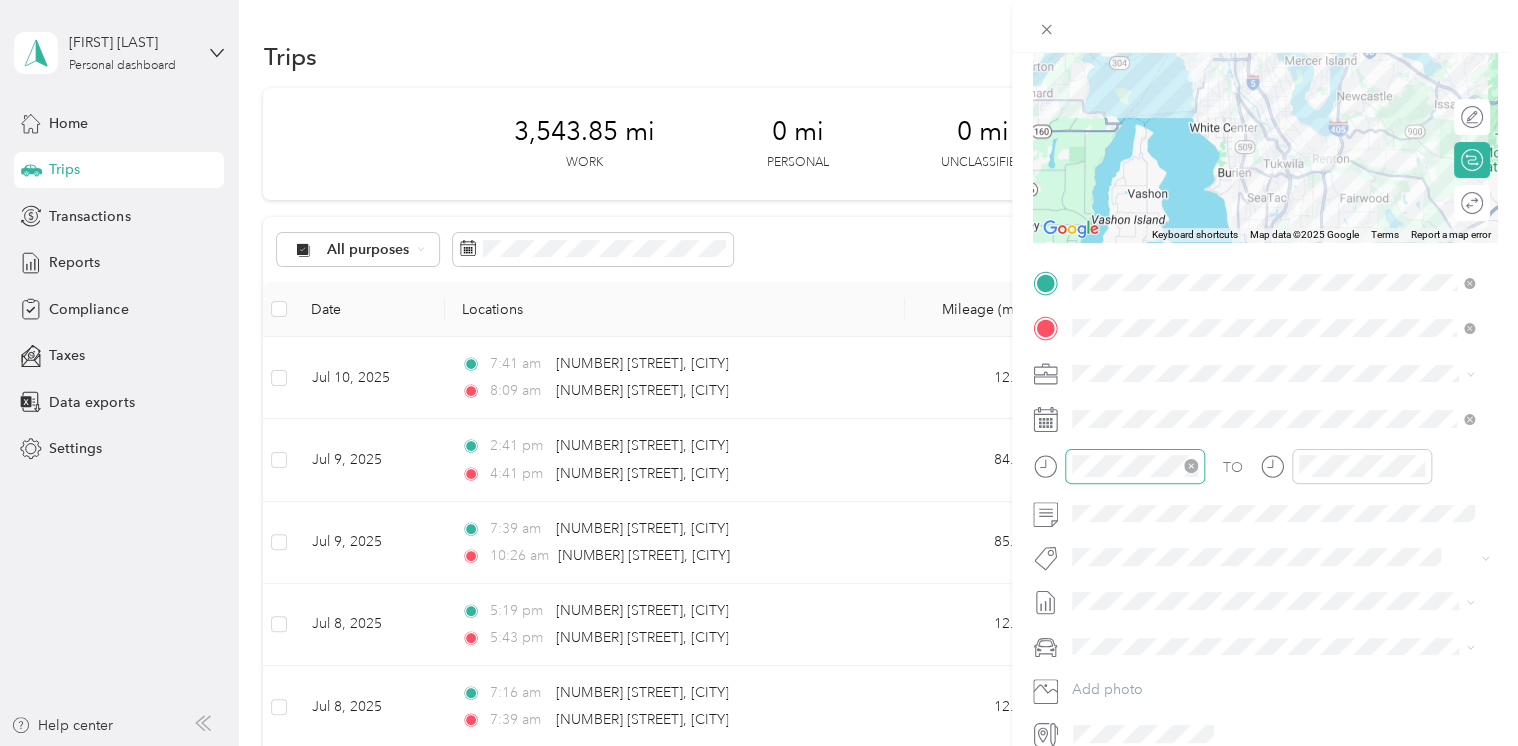 scroll, scrollTop: 212, scrollLeft: 0, axis: vertical 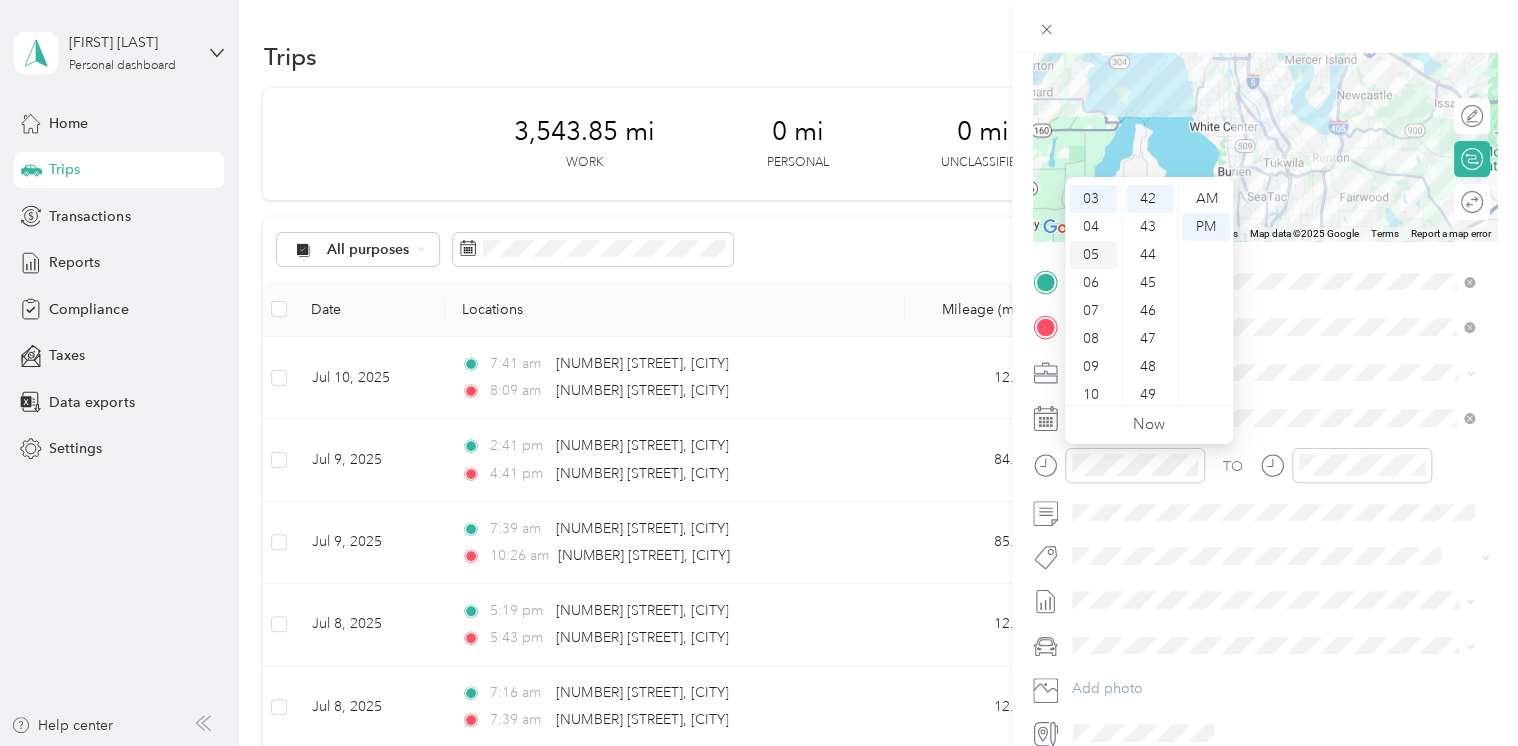 click on "05" at bounding box center (1093, 255) 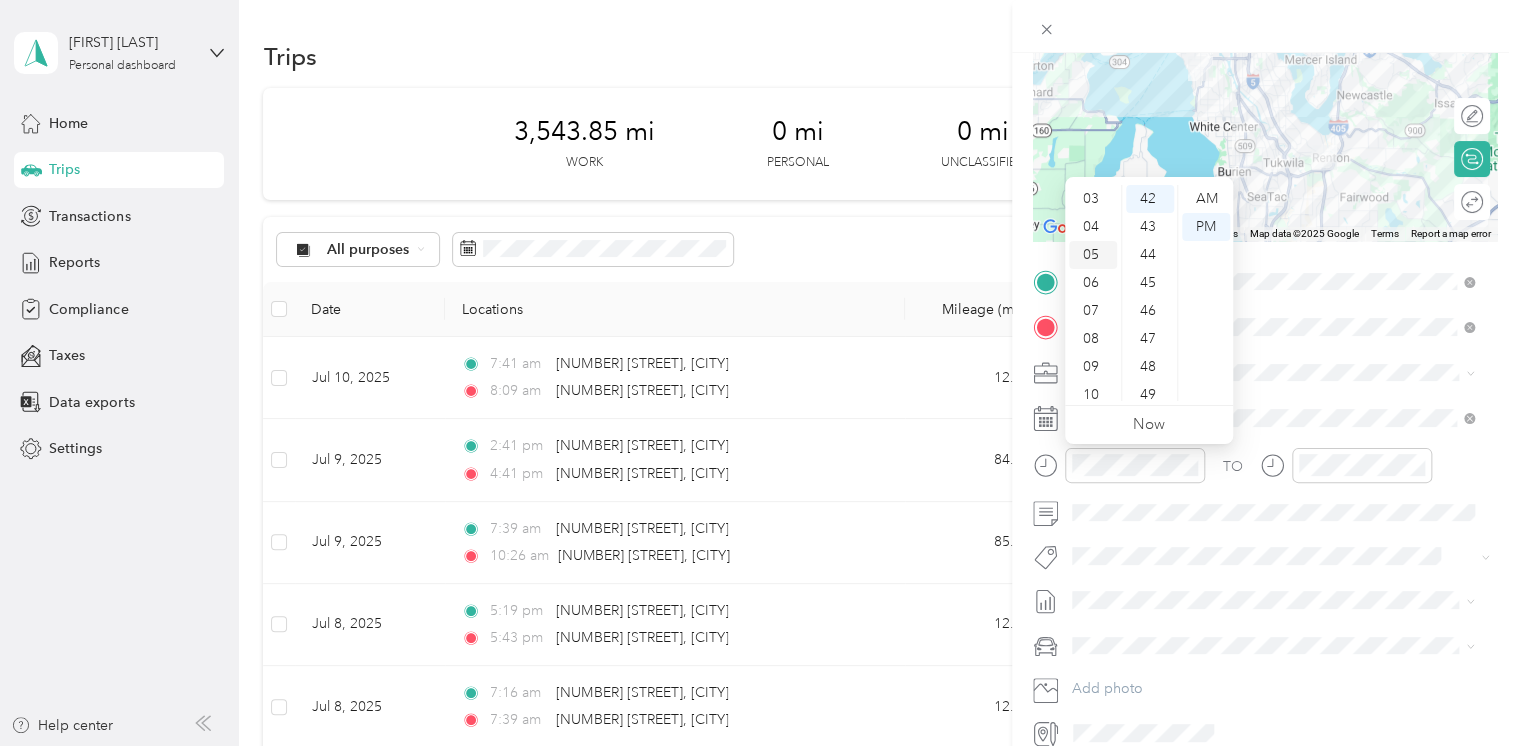 scroll, scrollTop: 120, scrollLeft: 0, axis: vertical 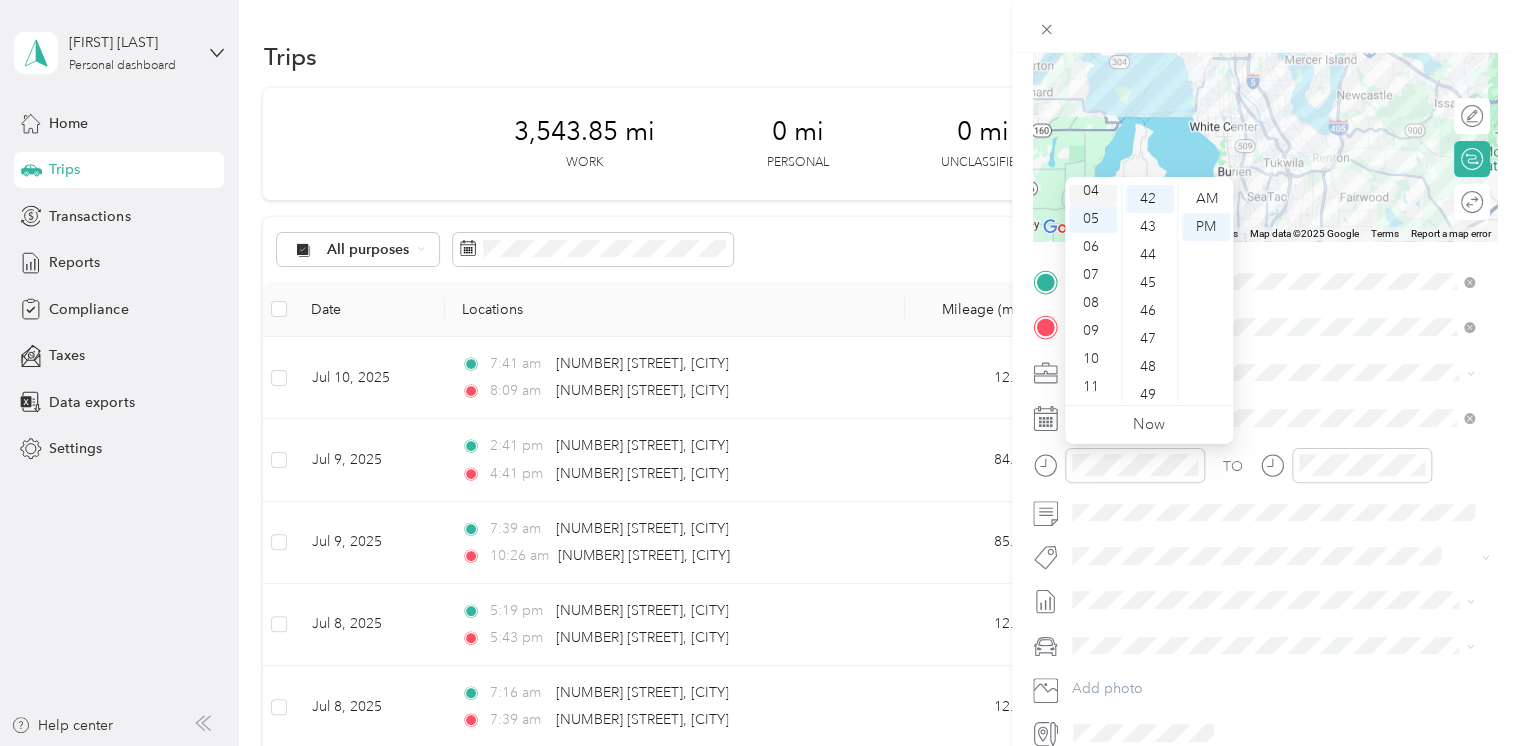 click on "04" at bounding box center (1093, 191) 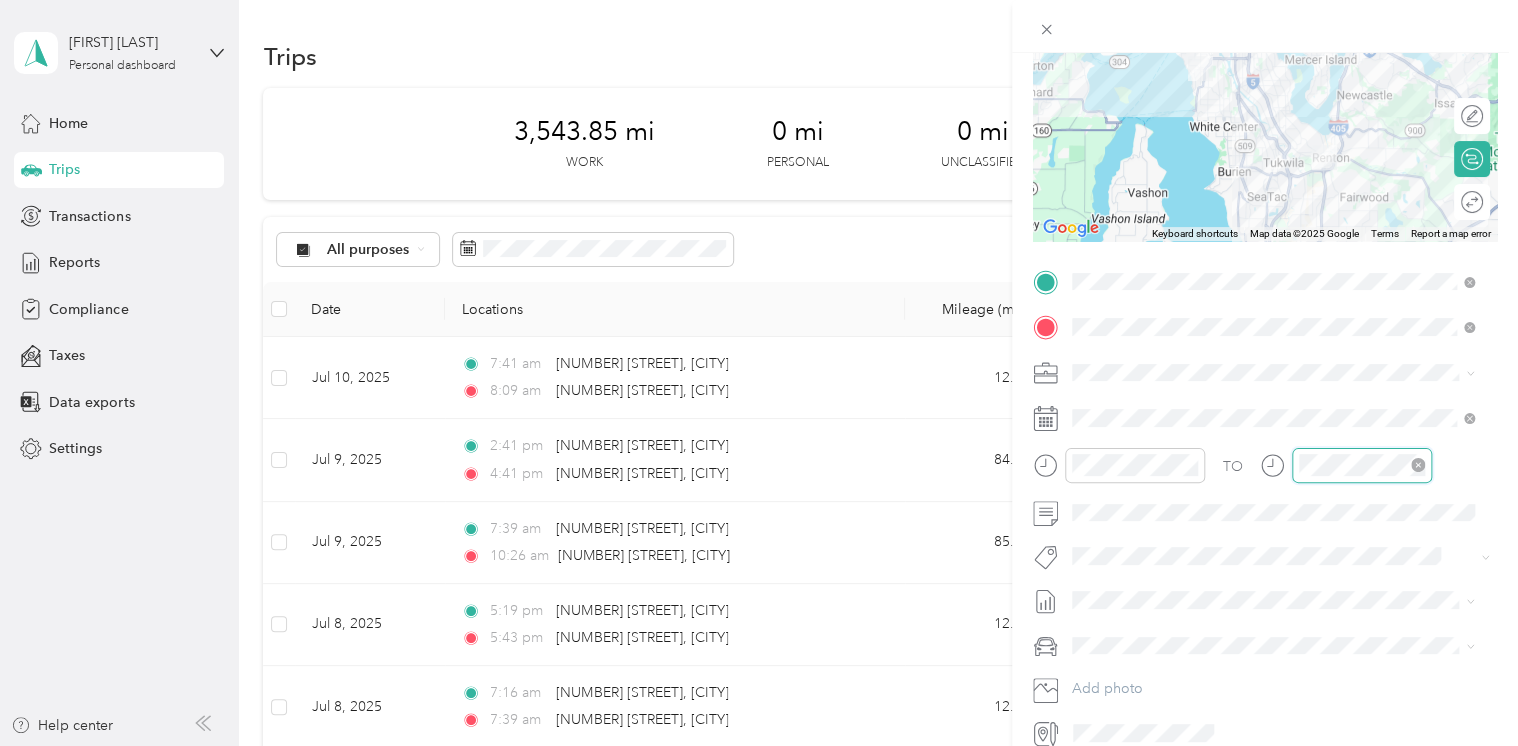 scroll, scrollTop: 84, scrollLeft: 0, axis: vertical 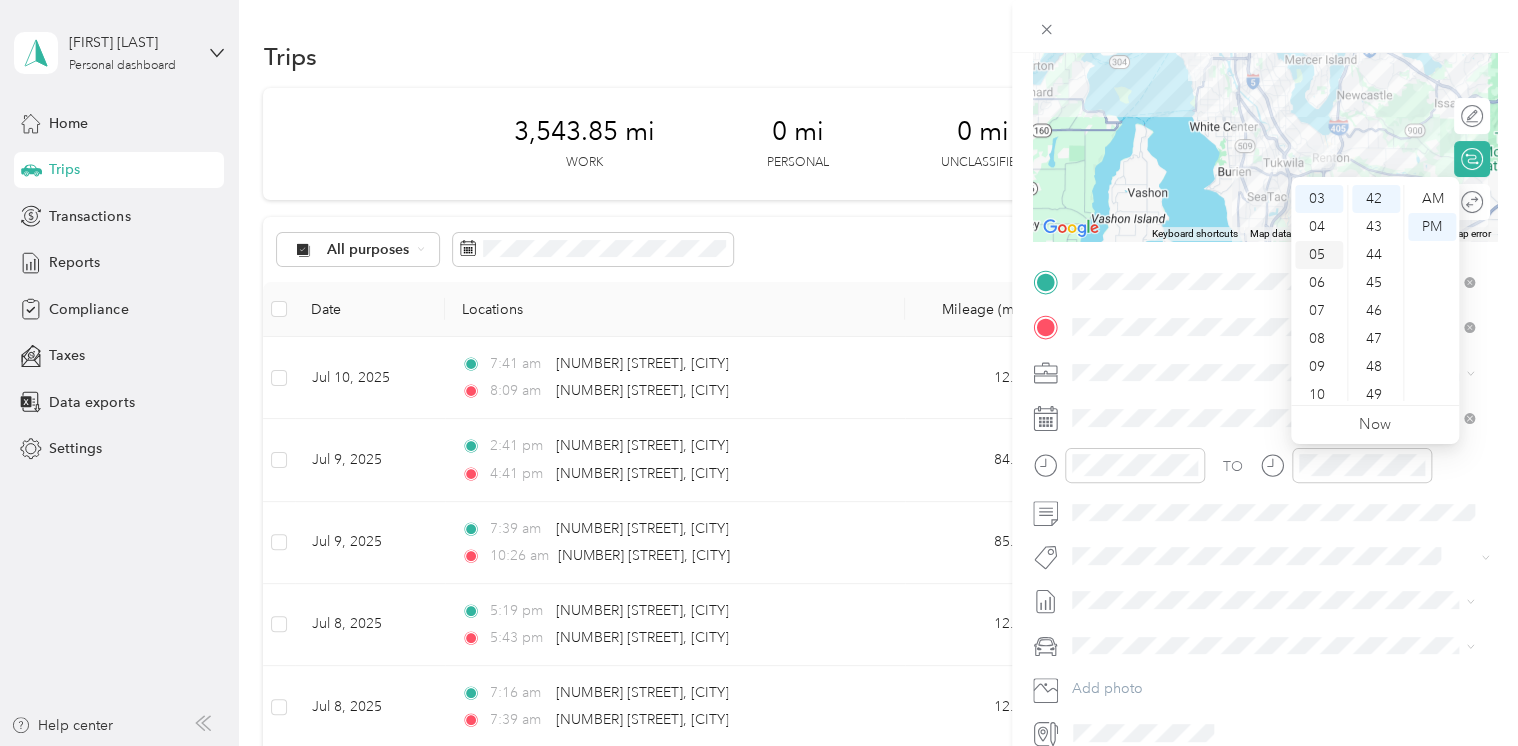click on "05" at bounding box center (1319, 255) 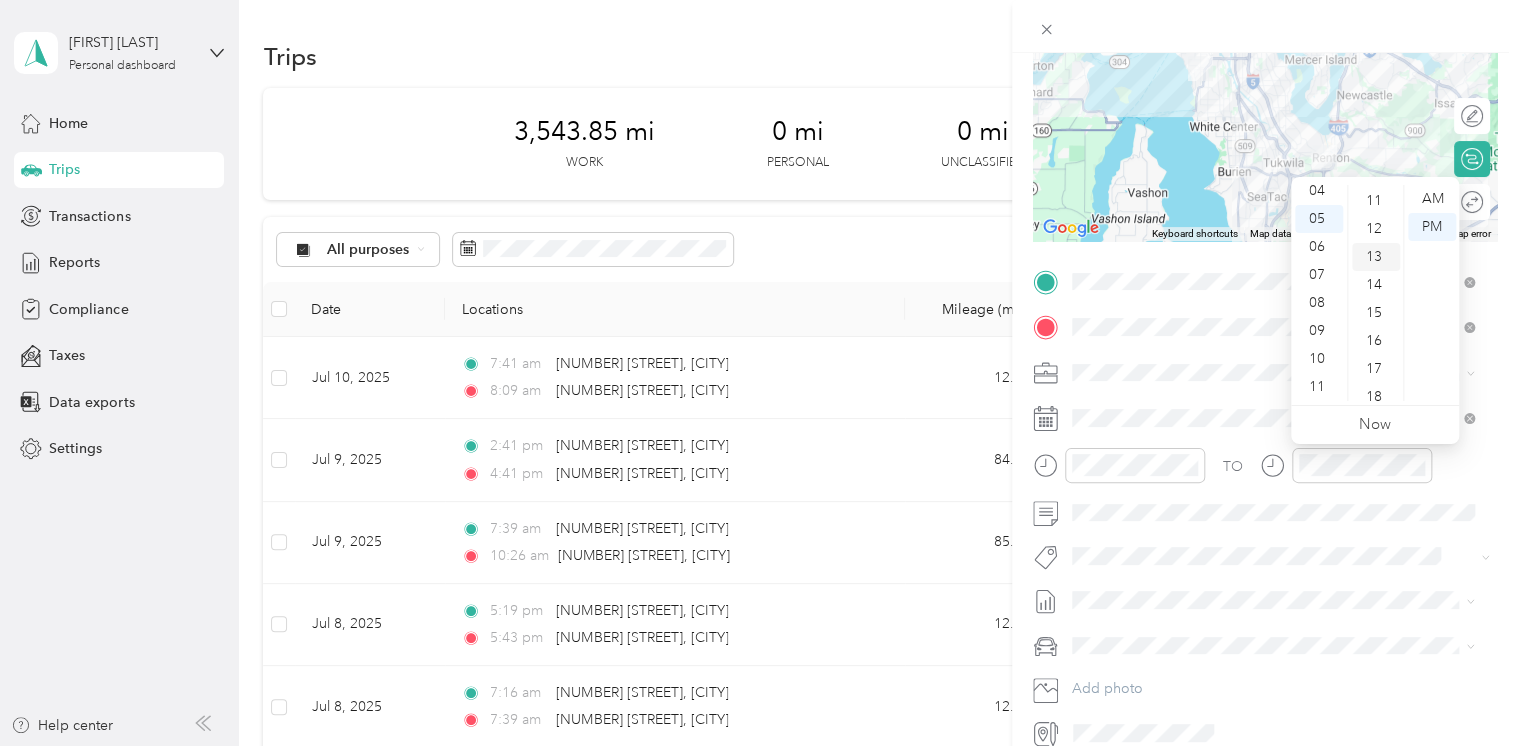 click on "13" at bounding box center (1376, 257) 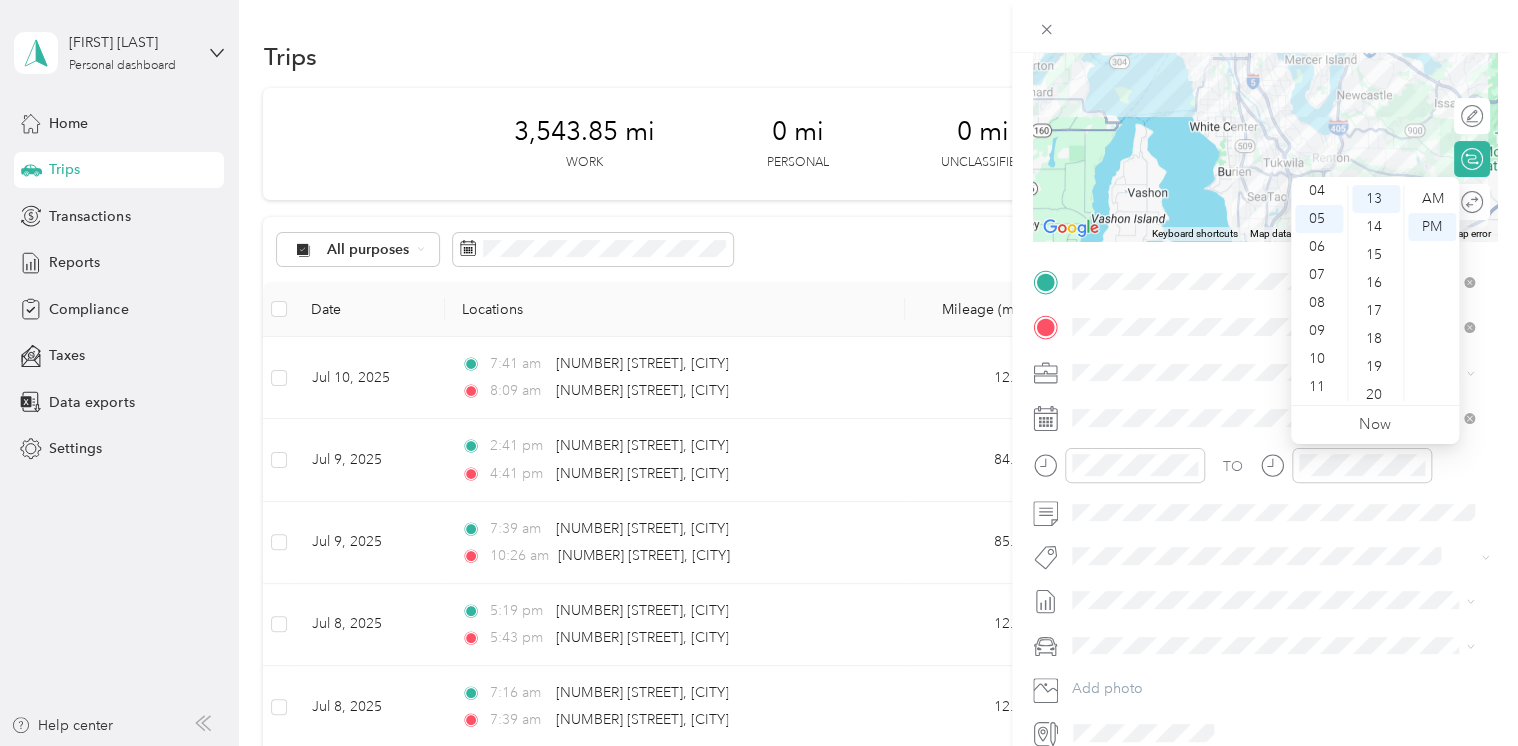 click on "TO" at bounding box center (1265, 472) 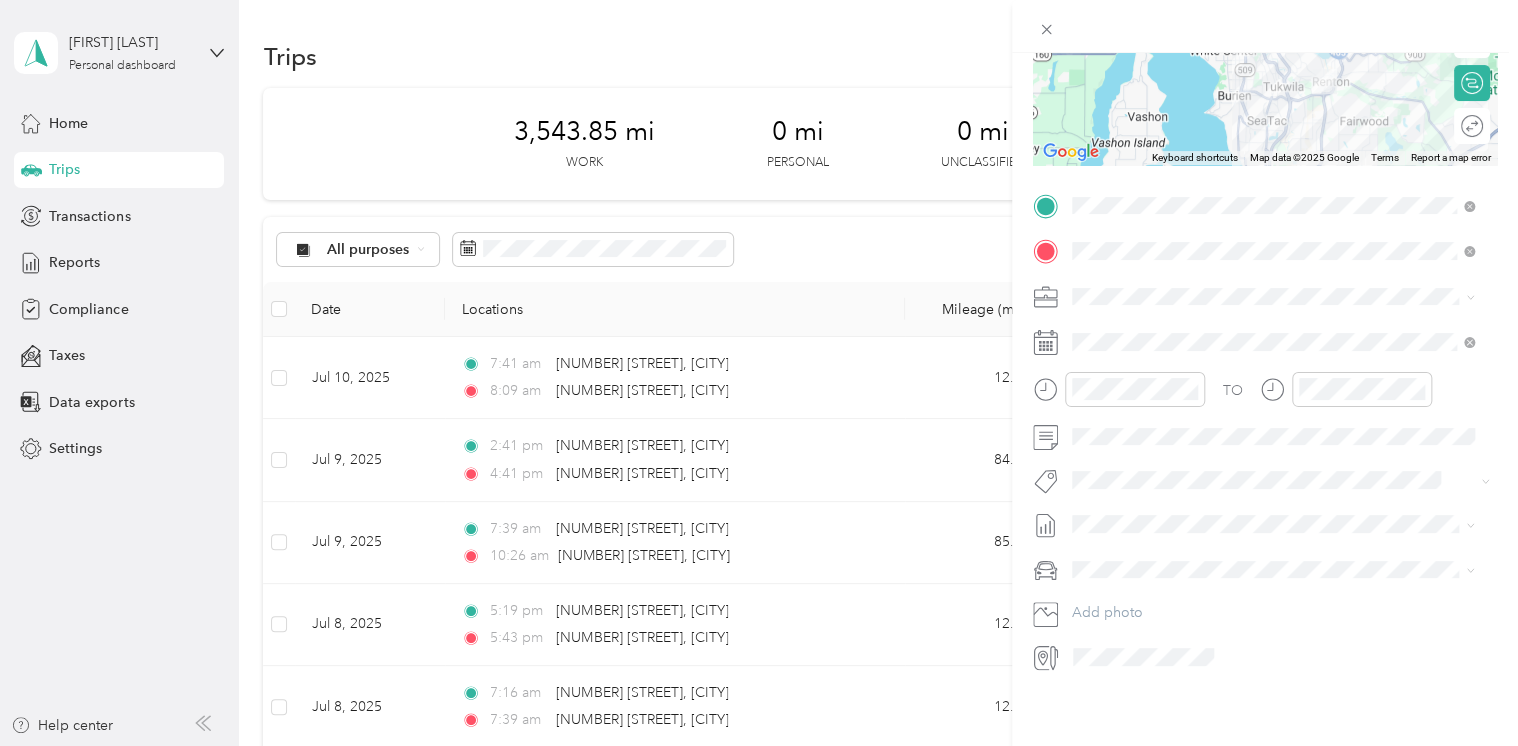 scroll, scrollTop: 0, scrollLeft: 0, axis: both 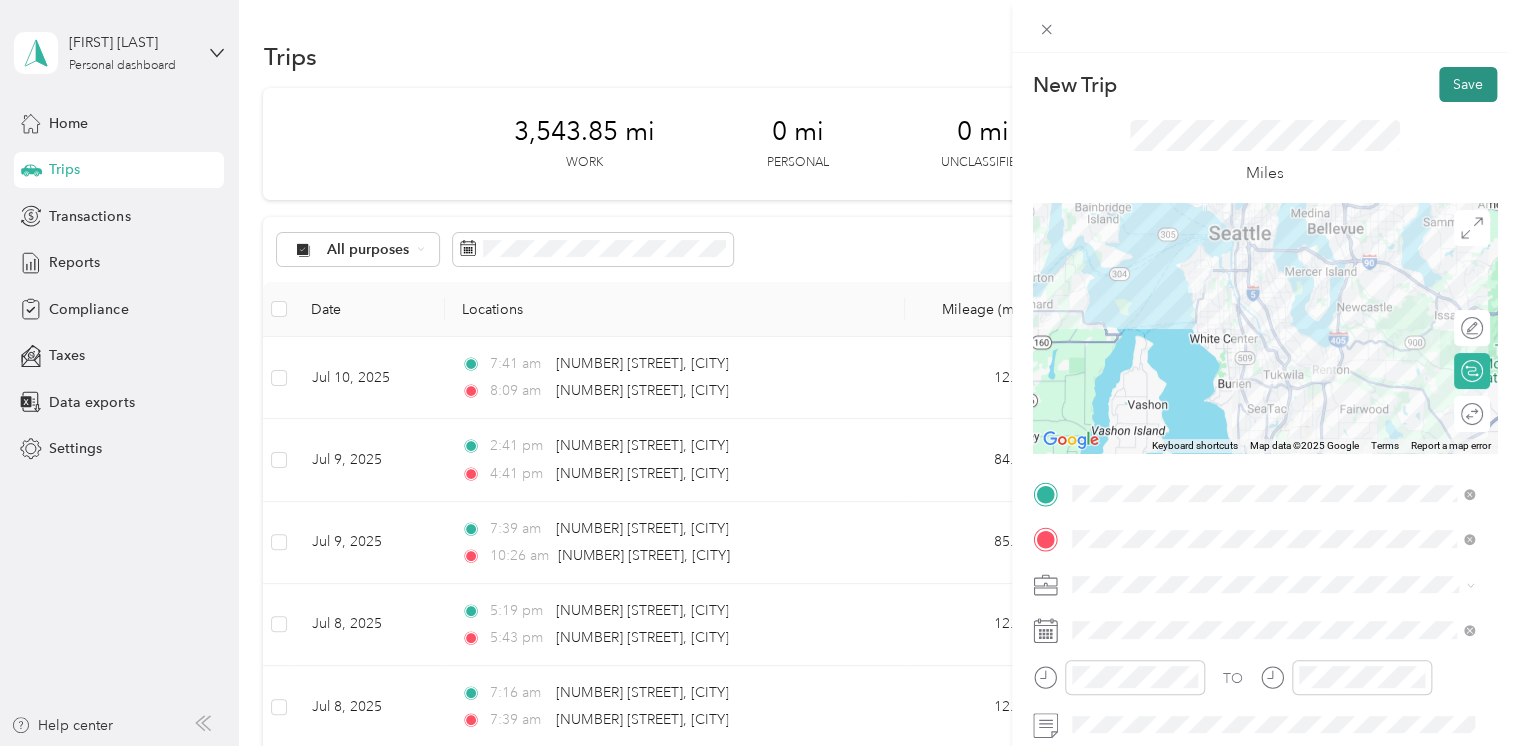 click on "Save" at bounding box center [1468, 84] 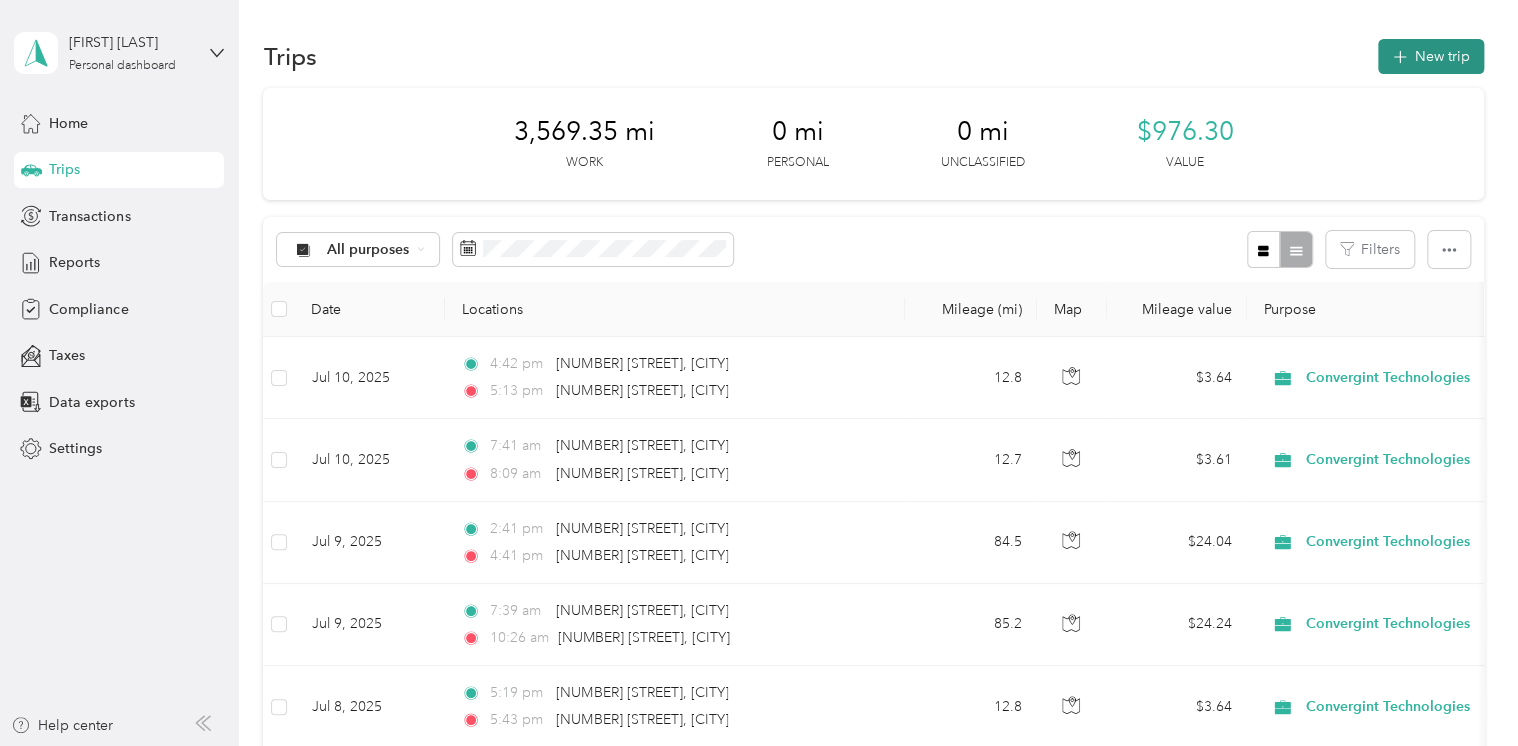 click 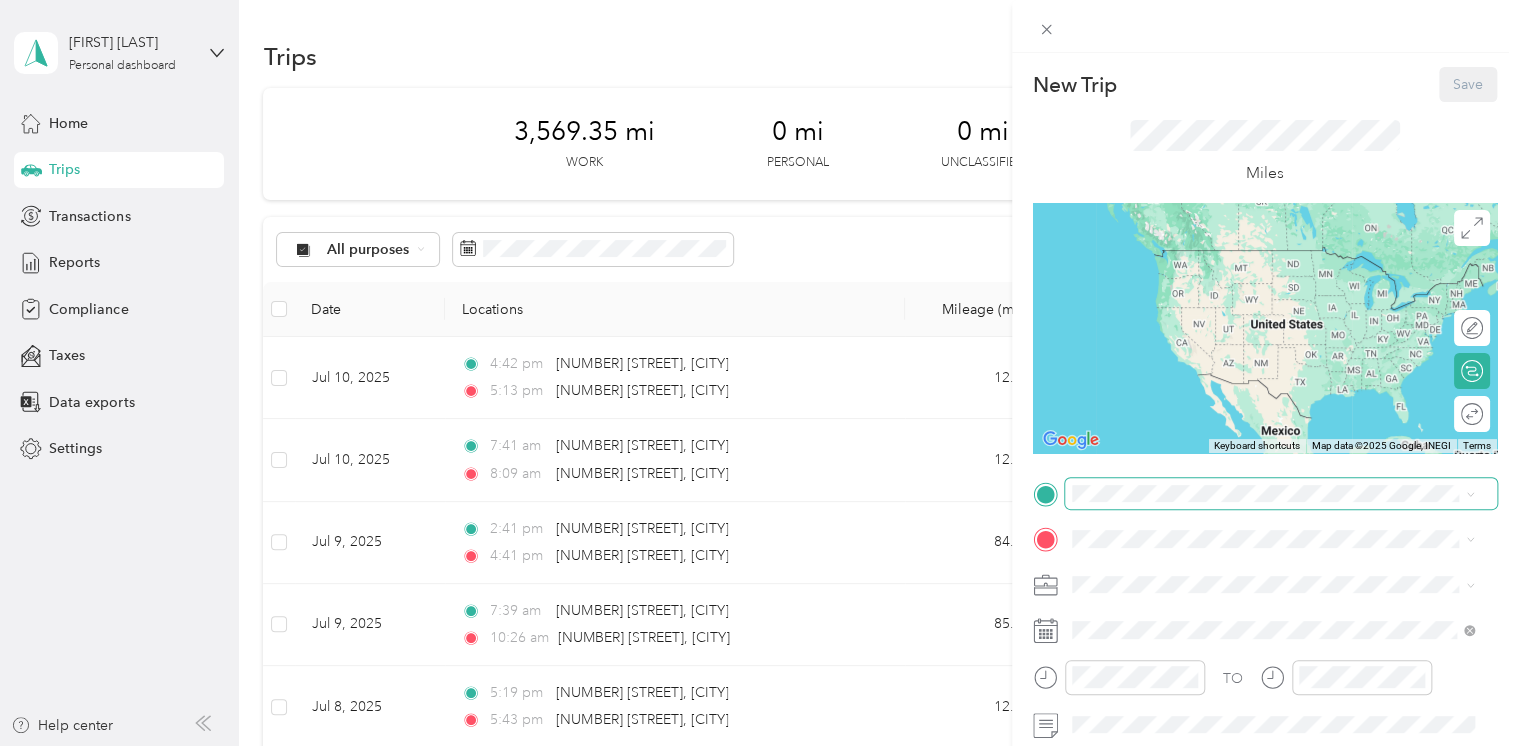 click on "New Trip Save This trip cannot be edited because it is either under review, approved, or paid. Contact your Team Manager to edit it. Miles ← Move left → Move right ↑ Move up ↓ Move down + Zoom in - Zoom out Home Jump left by 75% End Jump right by 75% Page Up Jump up by 75% Page Down Jump down by 75% Keyboard shortcuts Map Data Map data ©2025 Google, INEGI Map data ©2025 Google, INEGI 1000 km  Click to toggle between metric and imperial units Terms Report a map error Edit route Calculate route Round trip TO Add photo" at bounding box center [754, 746] 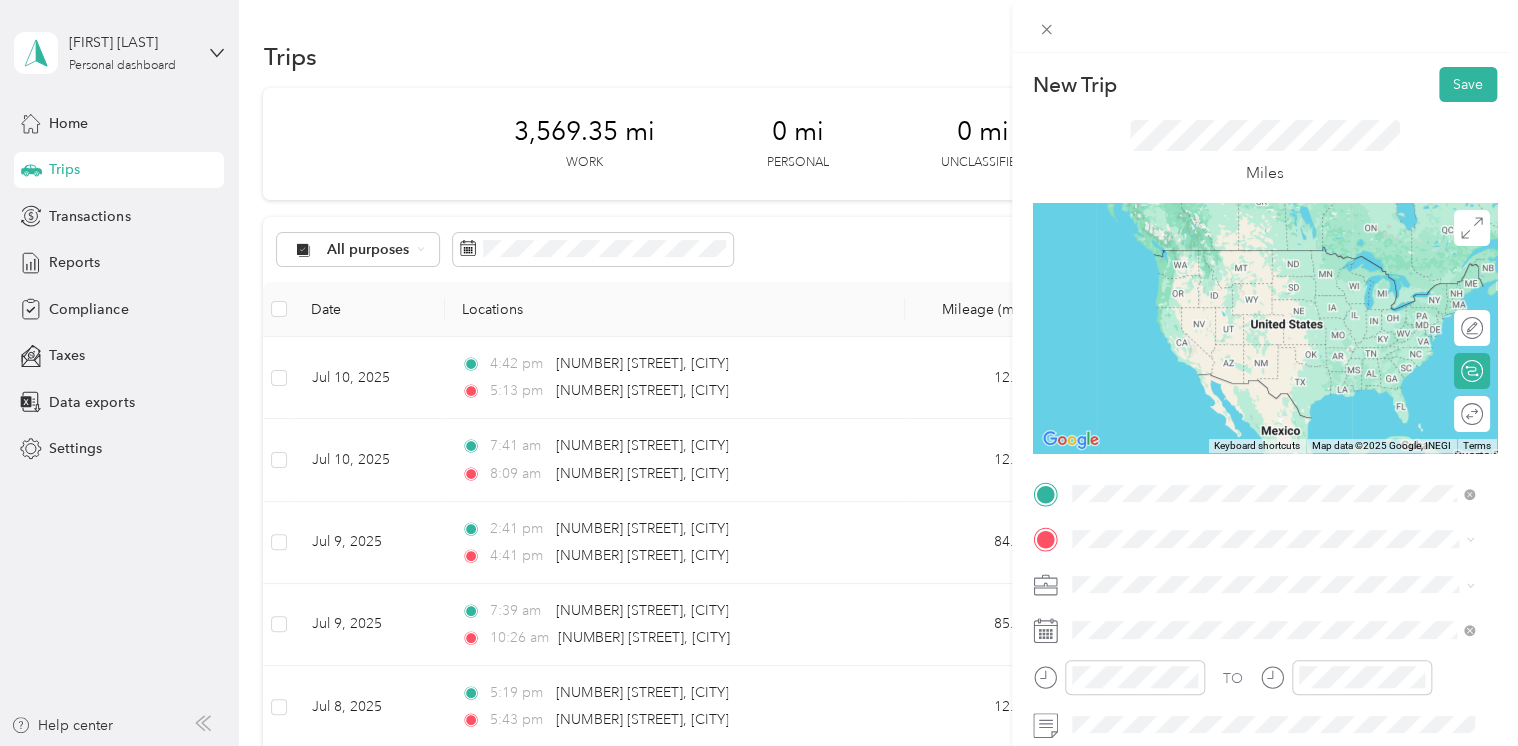 click on "[NUMBER] [STREET]
[CITY], [STATE] [POSTAL_CODE], [COUNTRY]" at bounding box center (1253, 258) 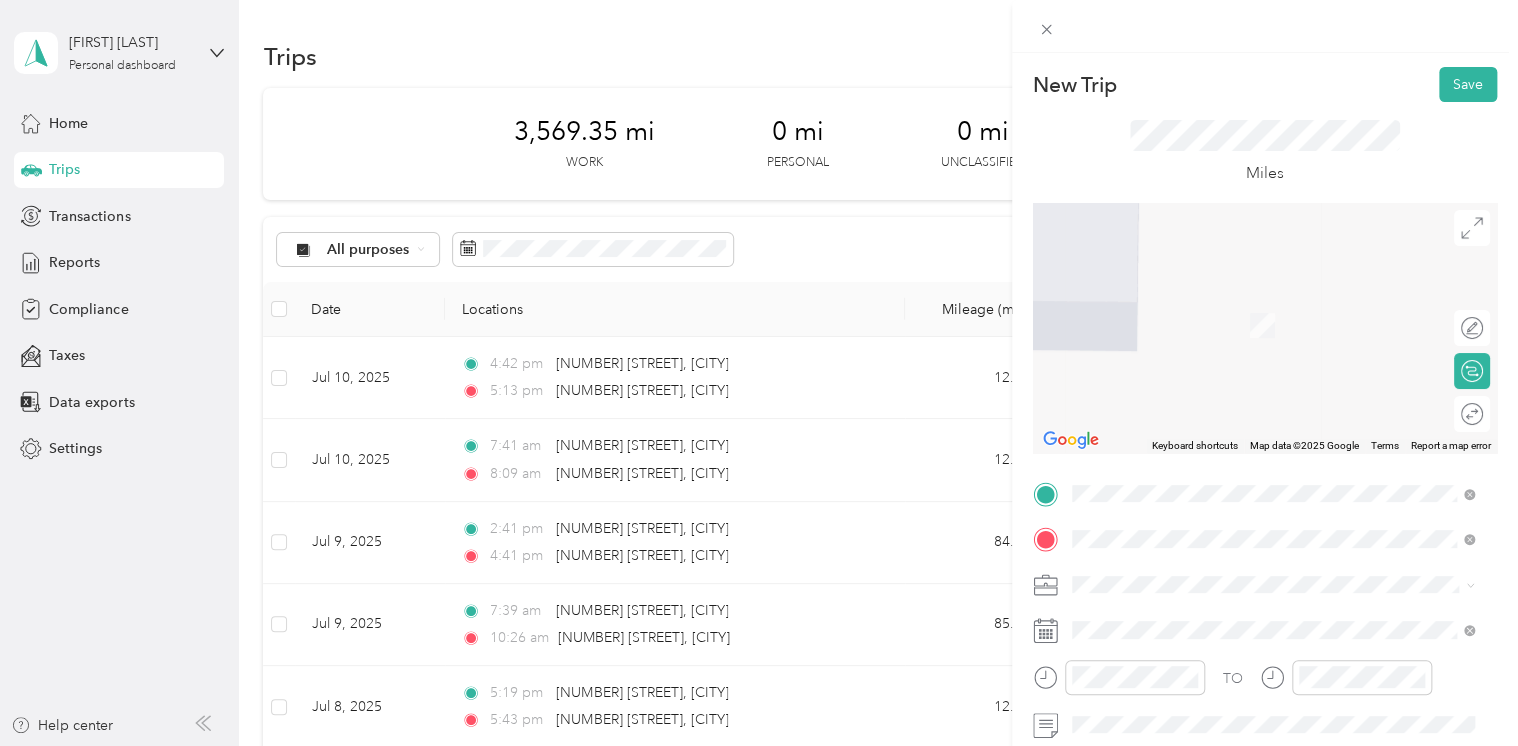 click on "413 Lilly Road Northeast
Olympia, Washington 98506, United States" at bounding box center [1253, 304] 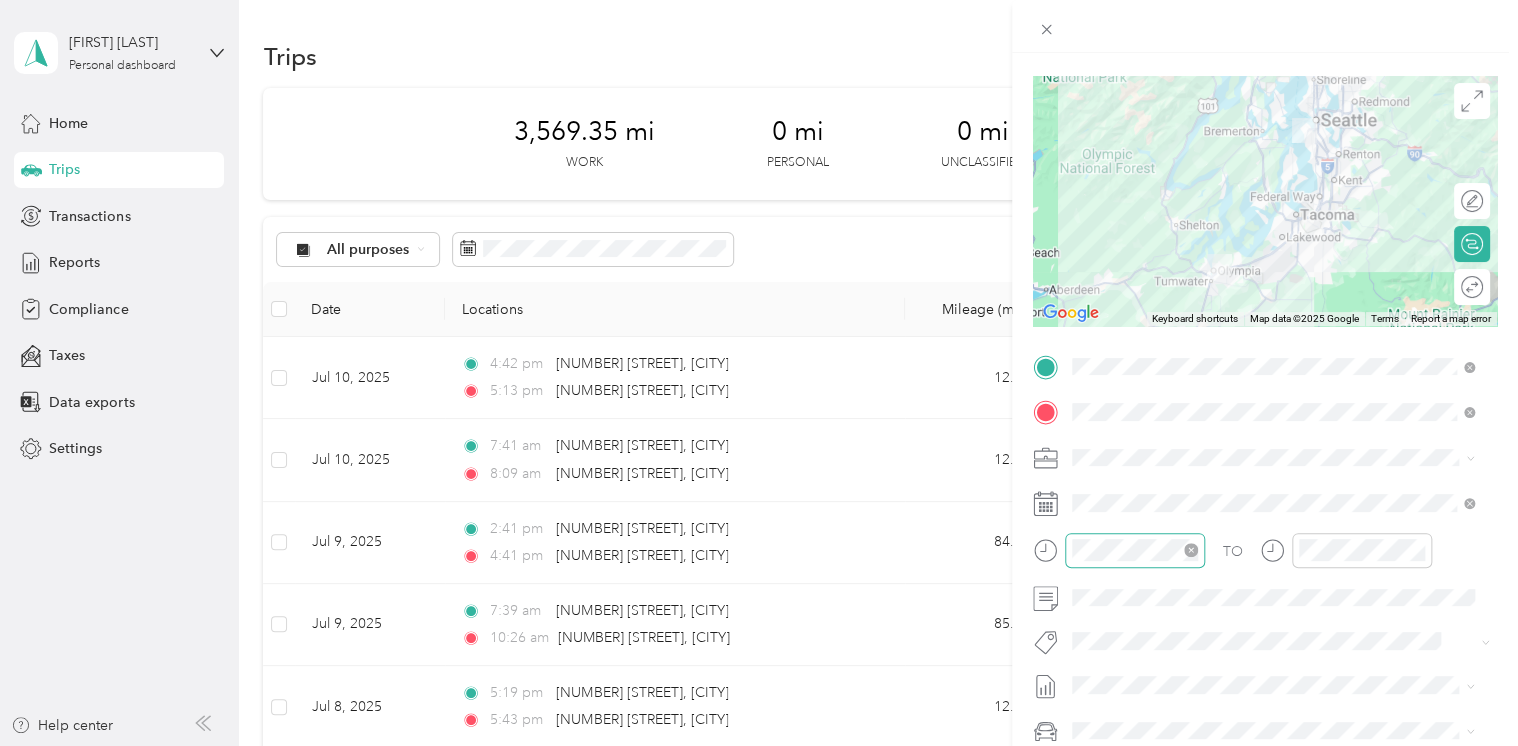 scroll, scrollTop: 128, scrollLeft: 0, axis: vertical 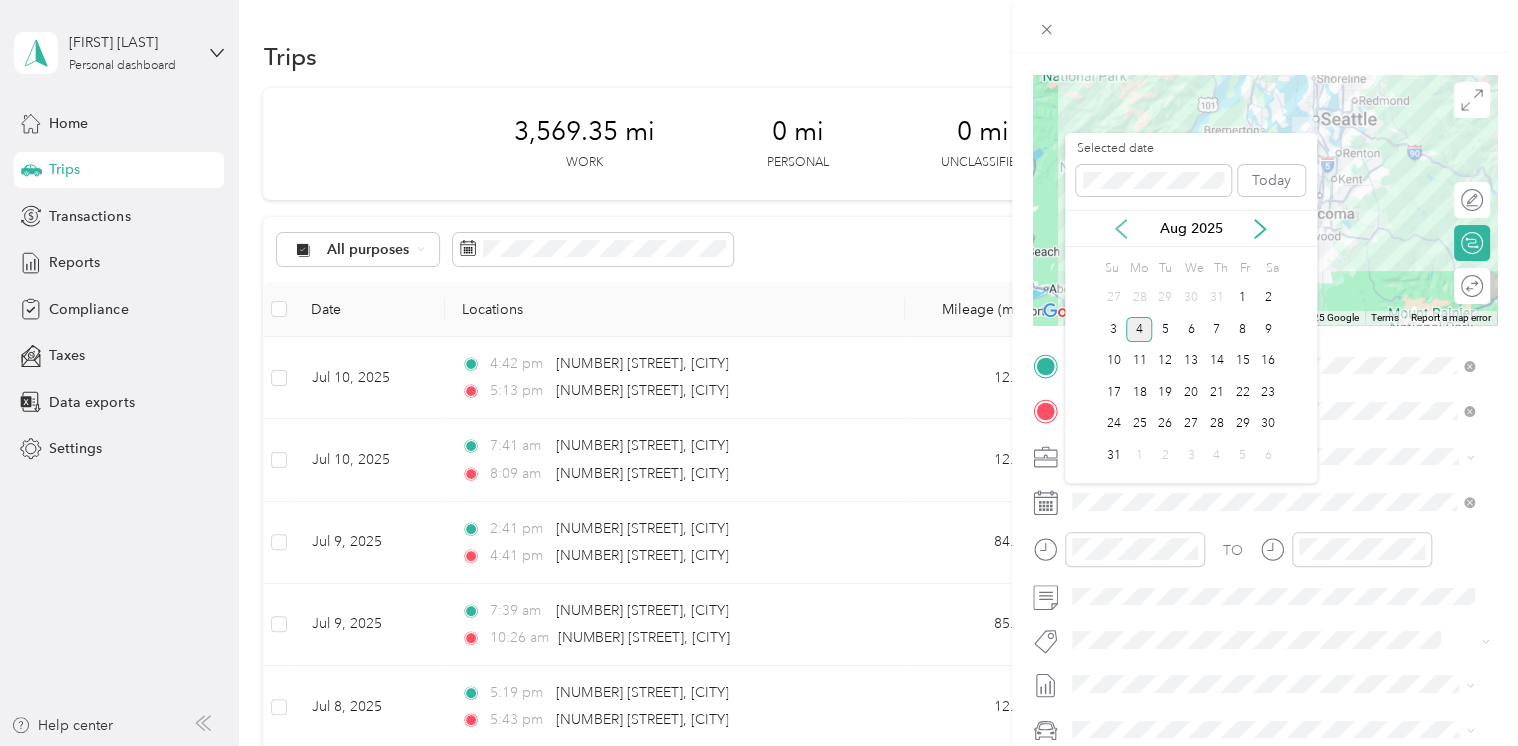 click 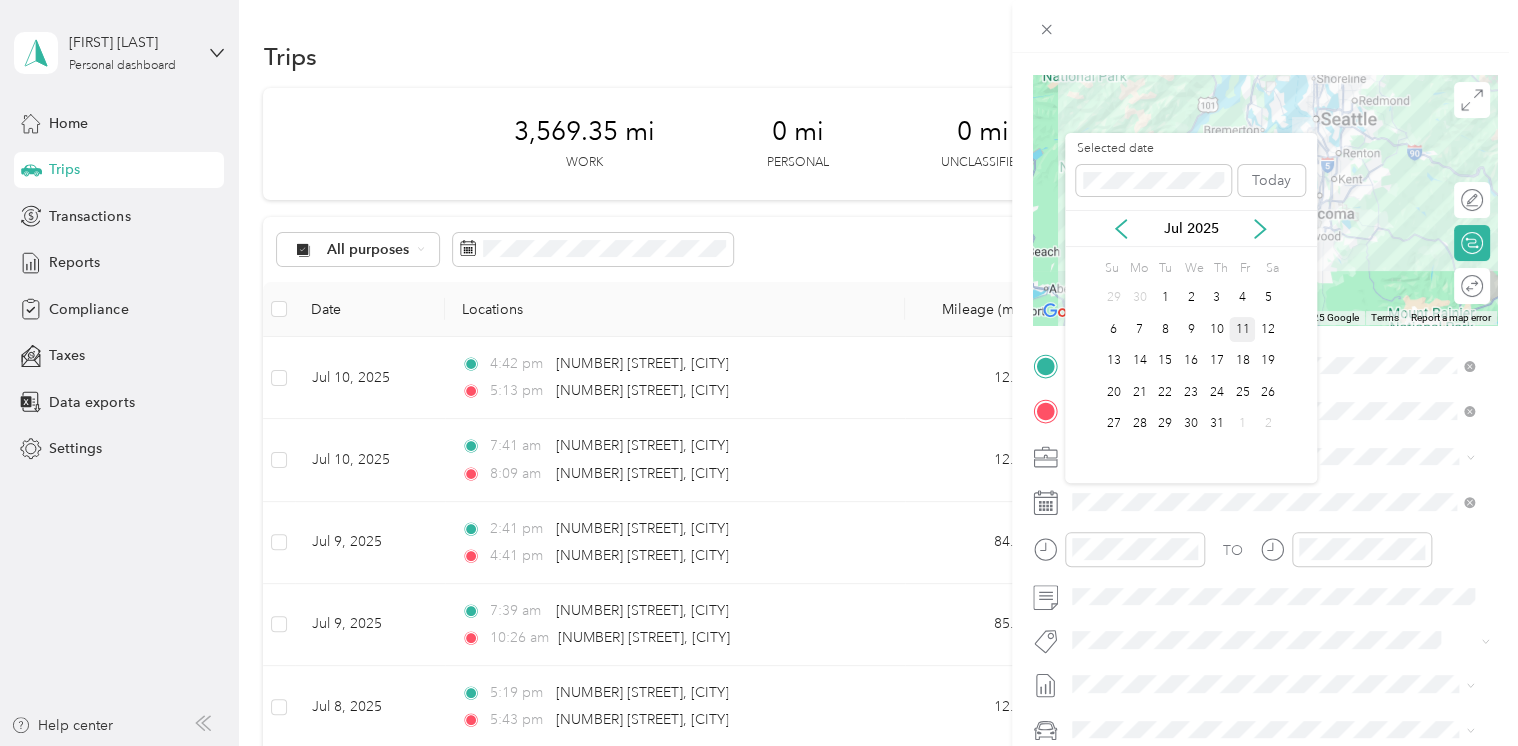click on "11" at bounding box center [1242, 329] 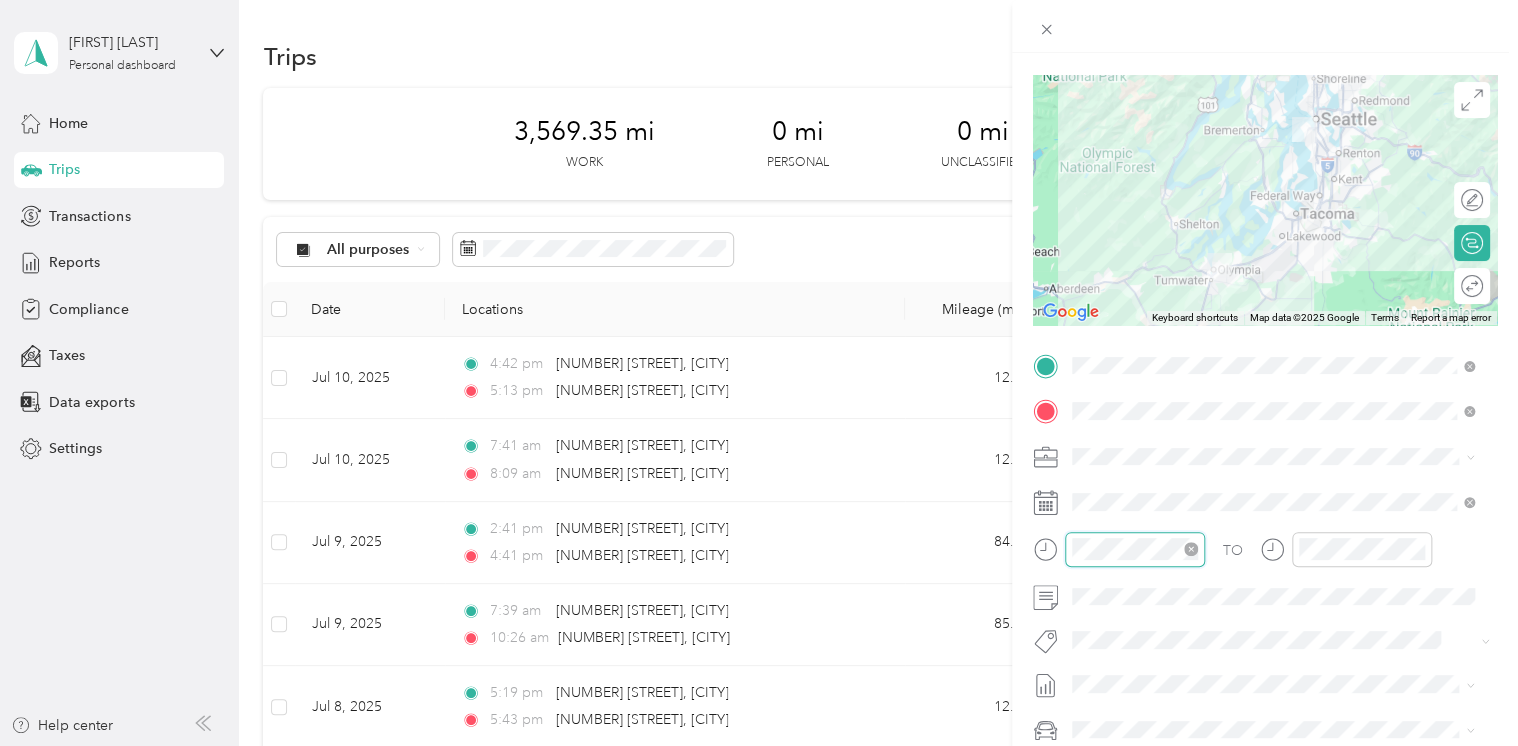 scroll, scrollTop: 84, scrollLeft: 0, axis: vertical 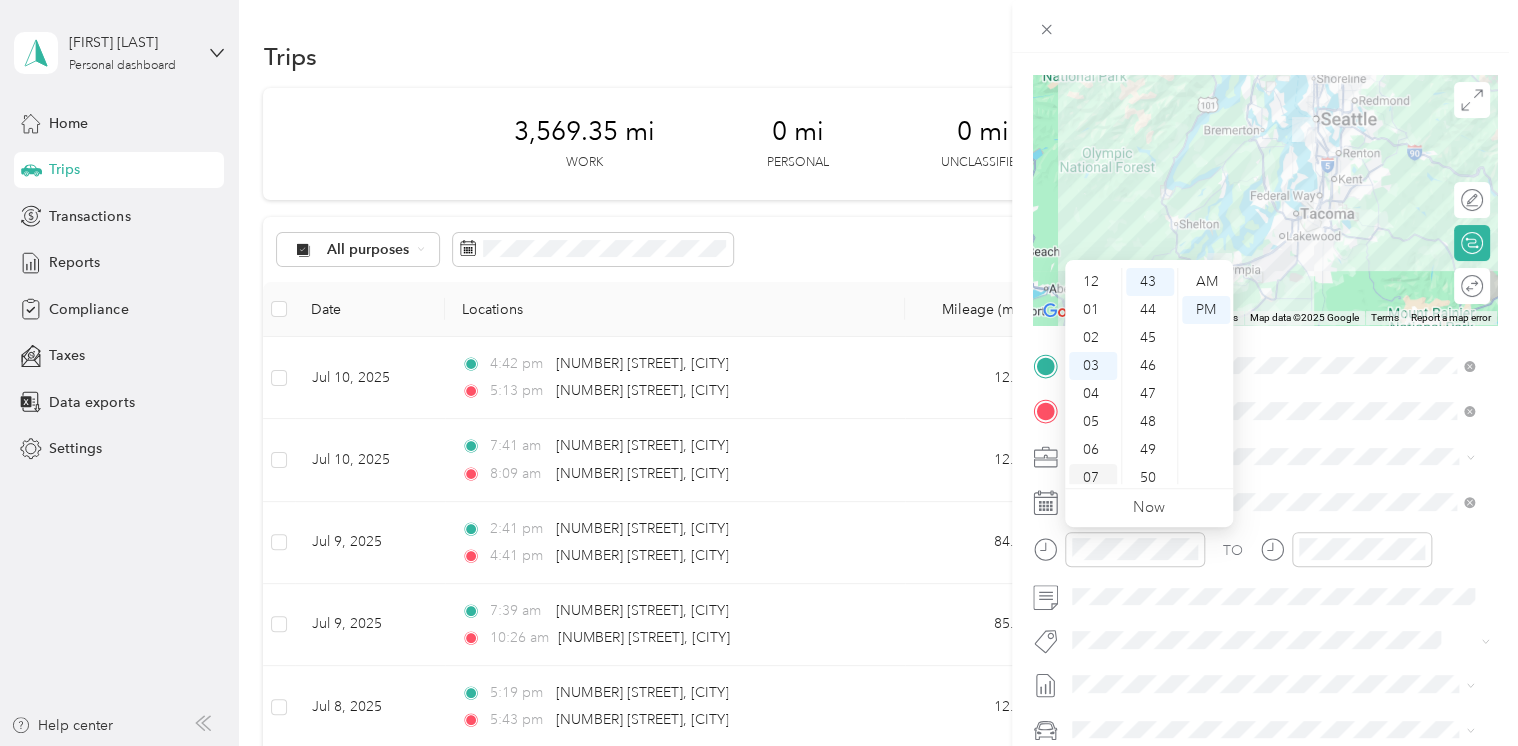click on "07" at bounding box center [1093, 478] 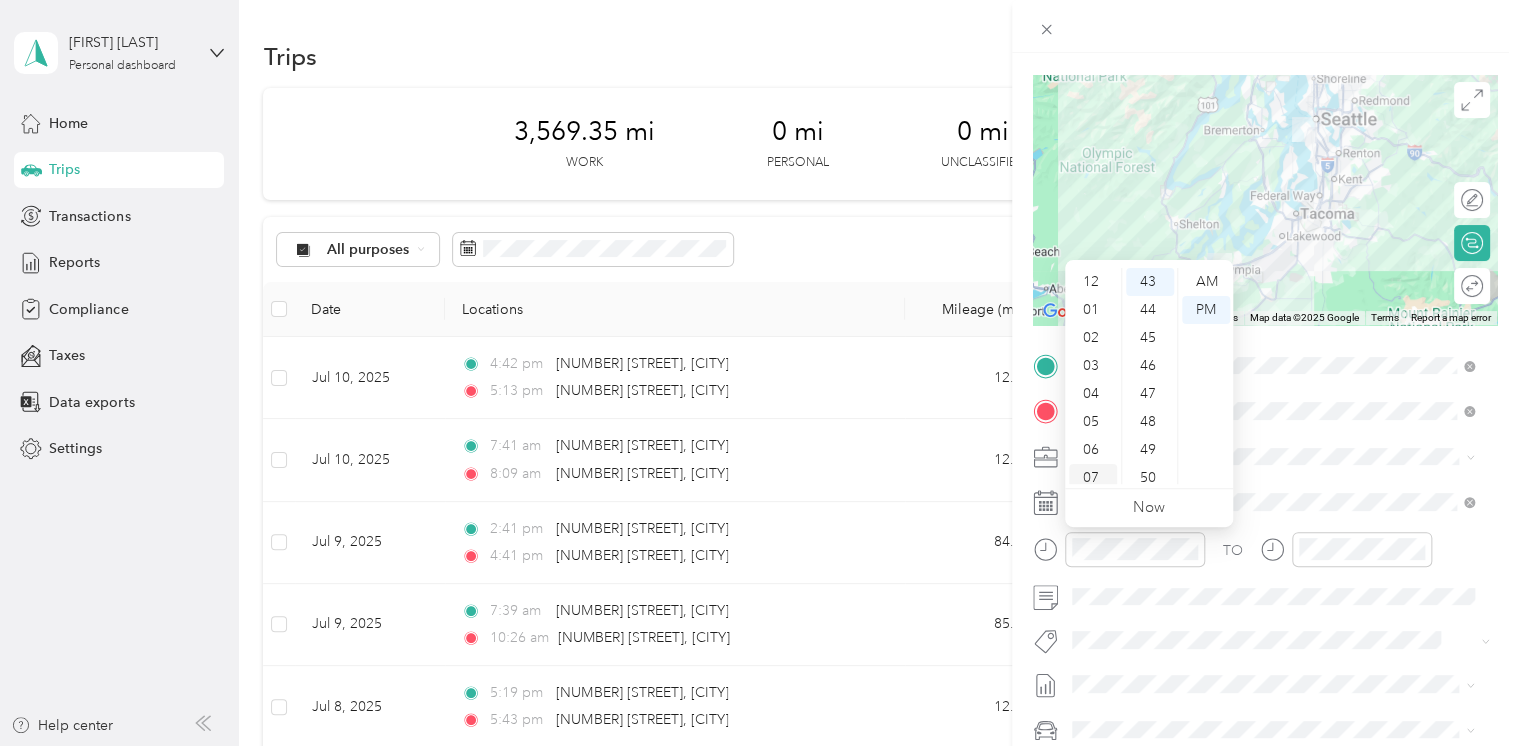 scroll, scrollTop: 120, scrollLeft: 0, axis: vertical 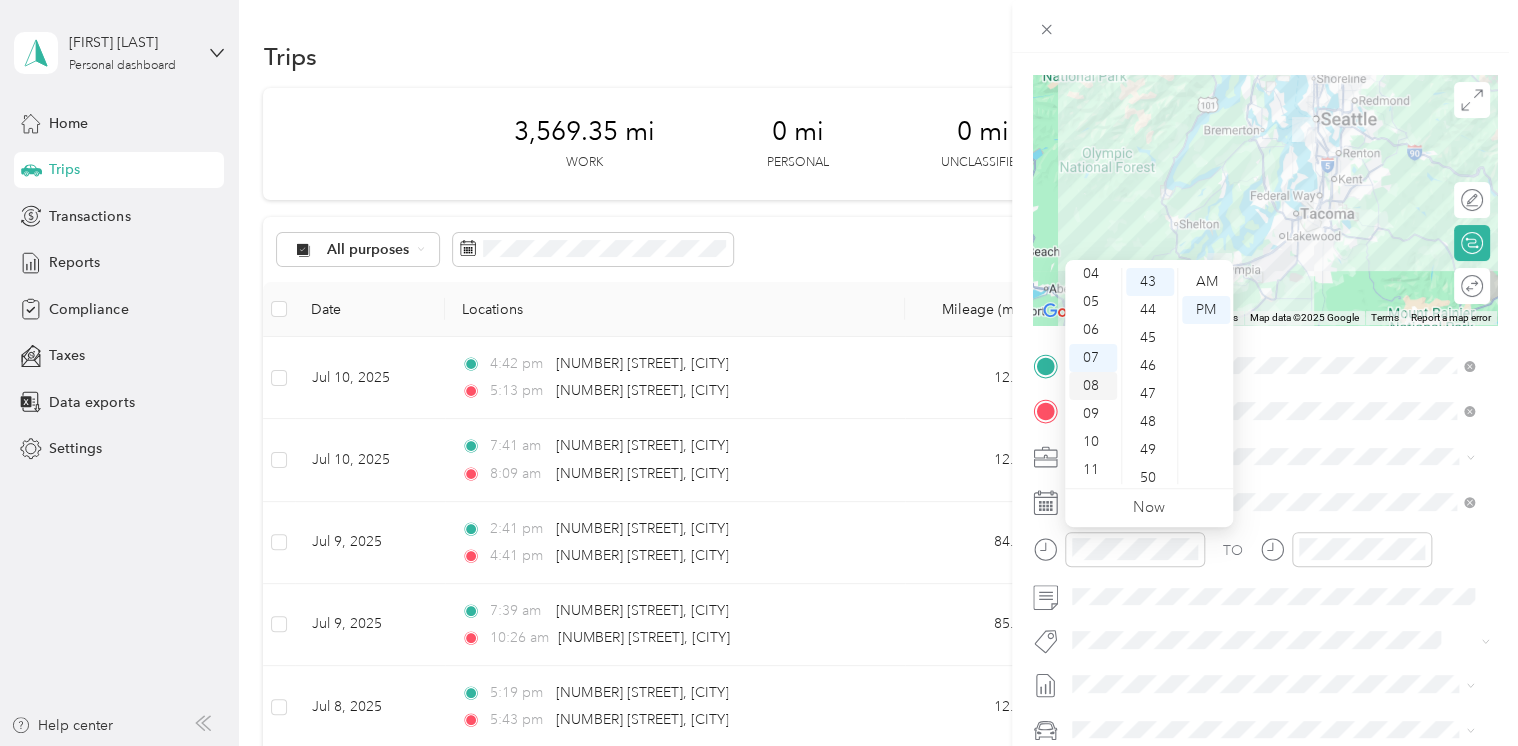 click on "08" at bounding box center (1093, 386) 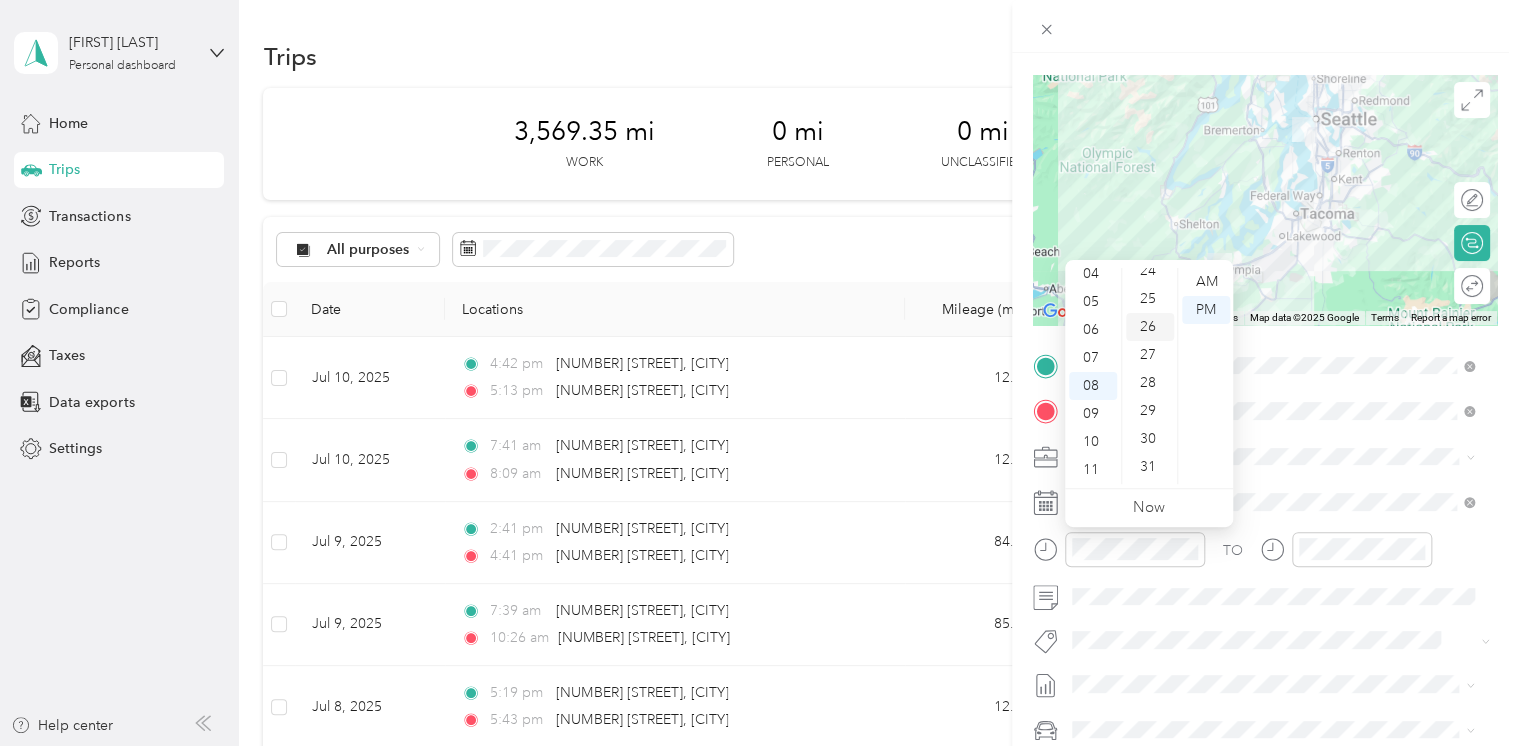 click on "26" at bounding box center (1150, 327) 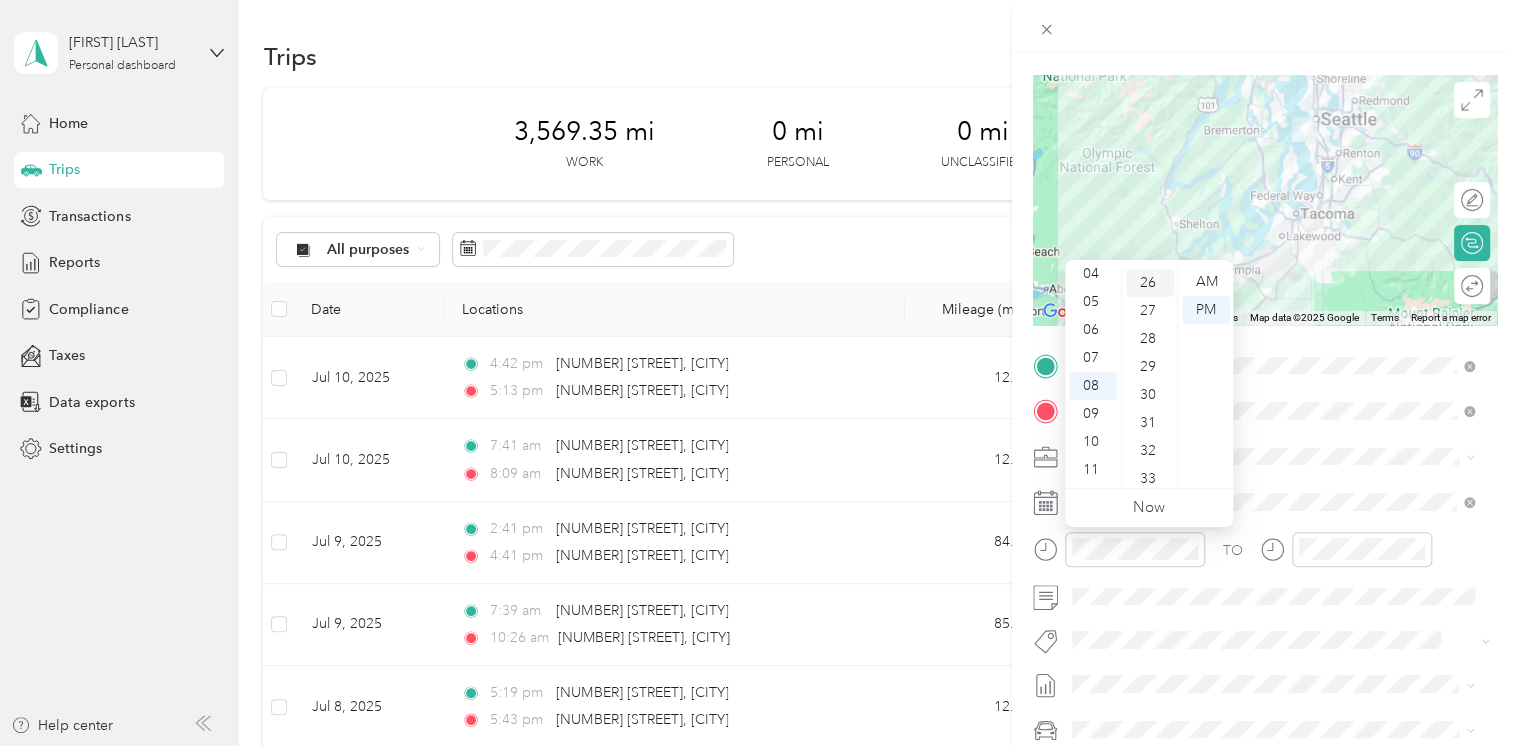 scroll, scrollTop: 728, scrollLeft: 0, axis: vertical 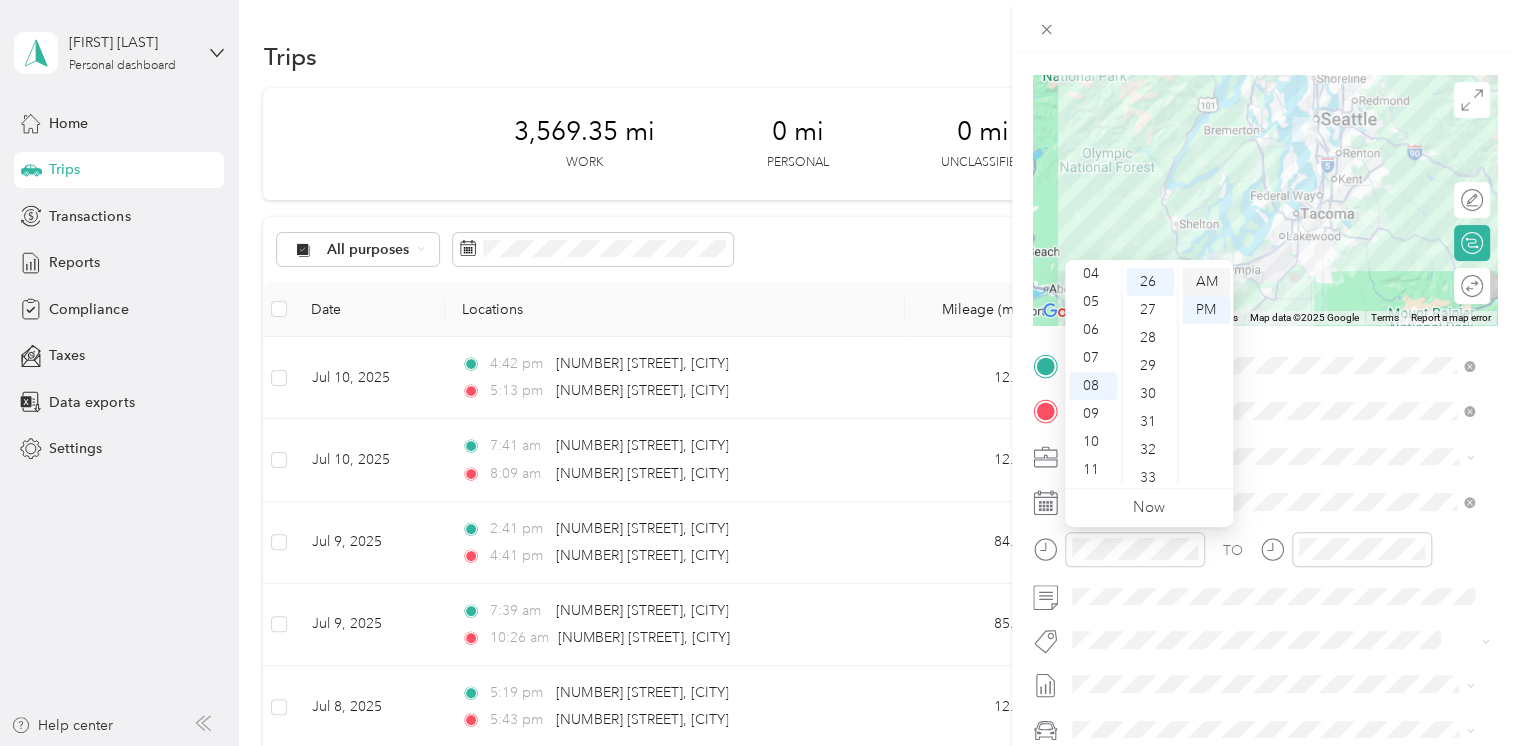 click on "AM" at bounding box center [1206, 282] 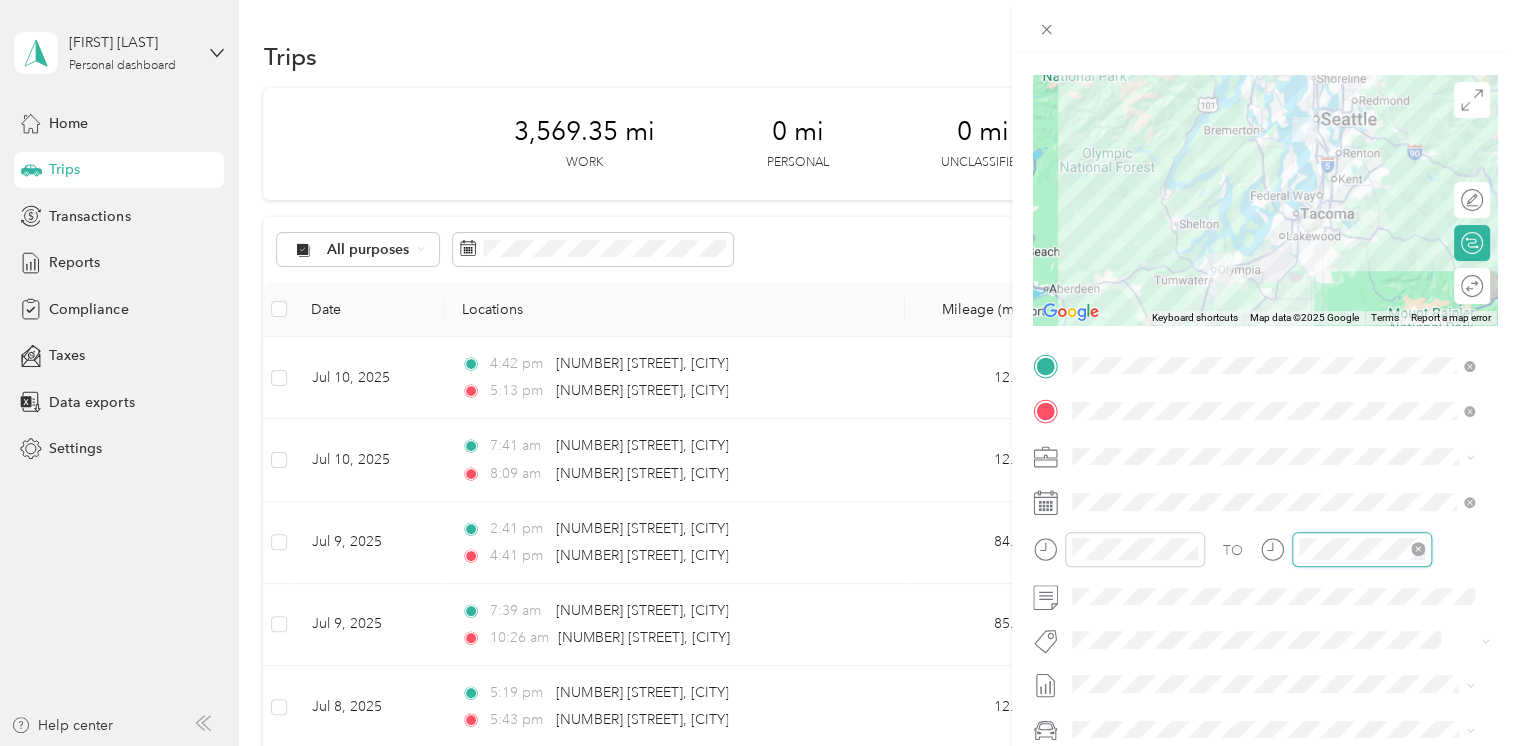 scroll, scrollTop: 81, scrollLeft: 0, axis: vertical 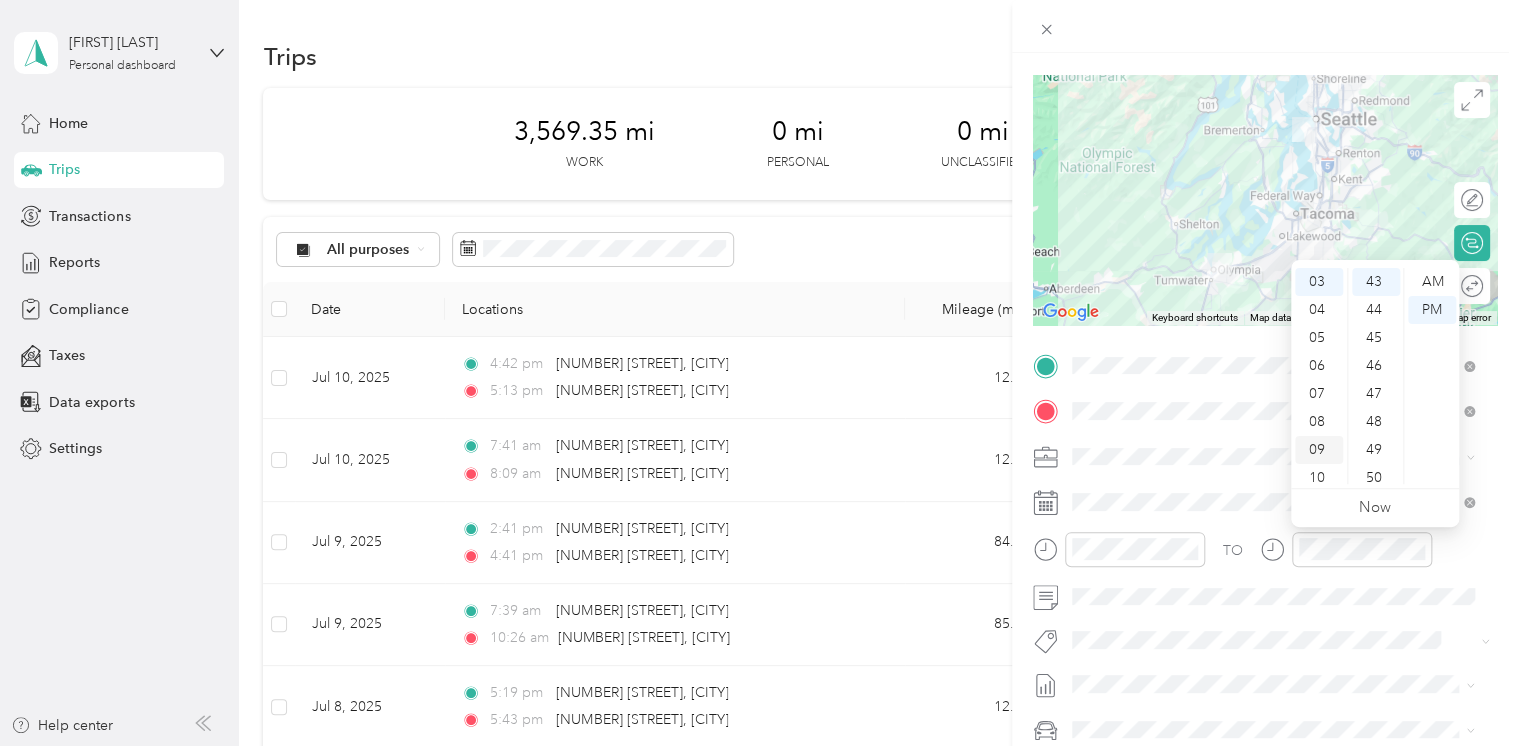click on "09" at bounding box center [1319, 450] 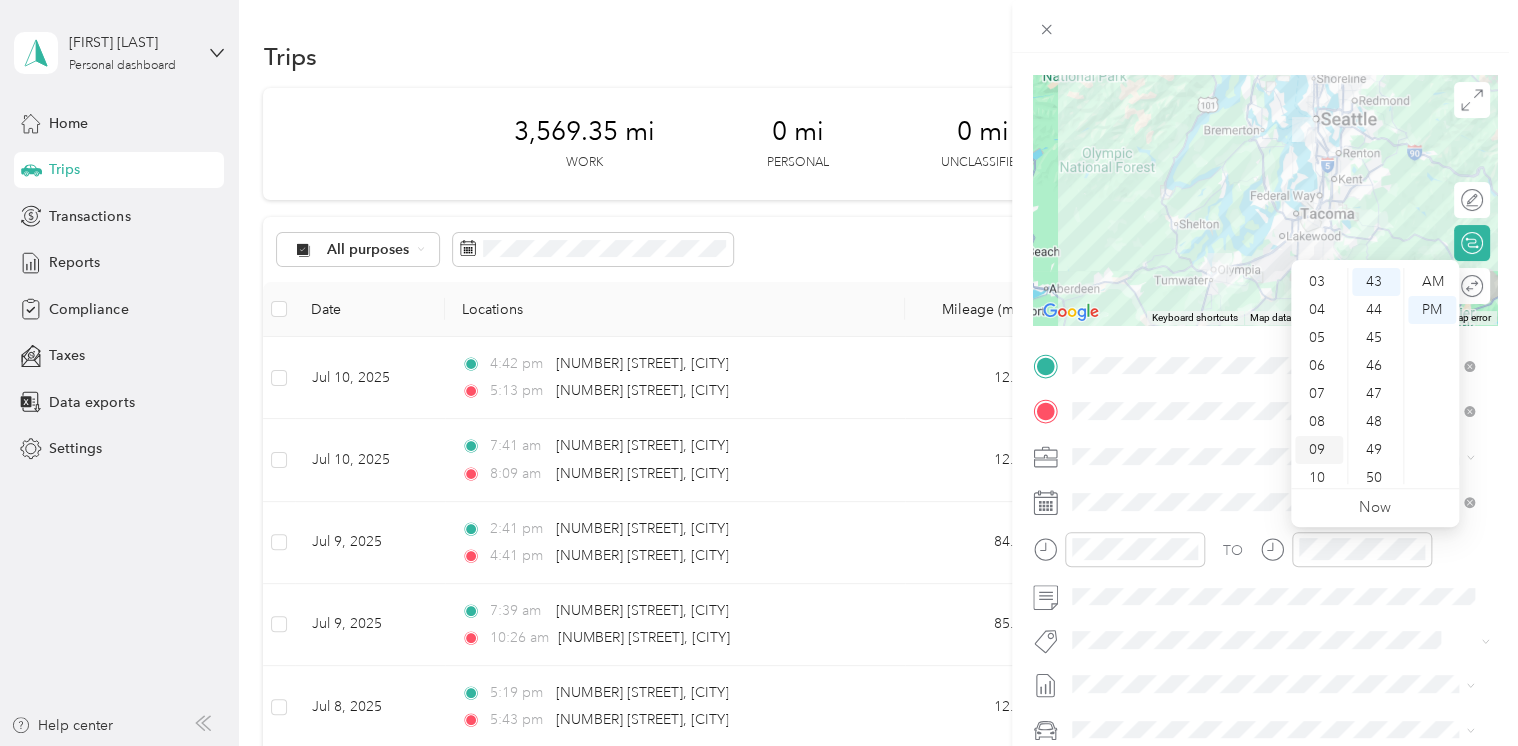 scroll, scrollTop: 120, scrollLeft: 0, axis: vertical 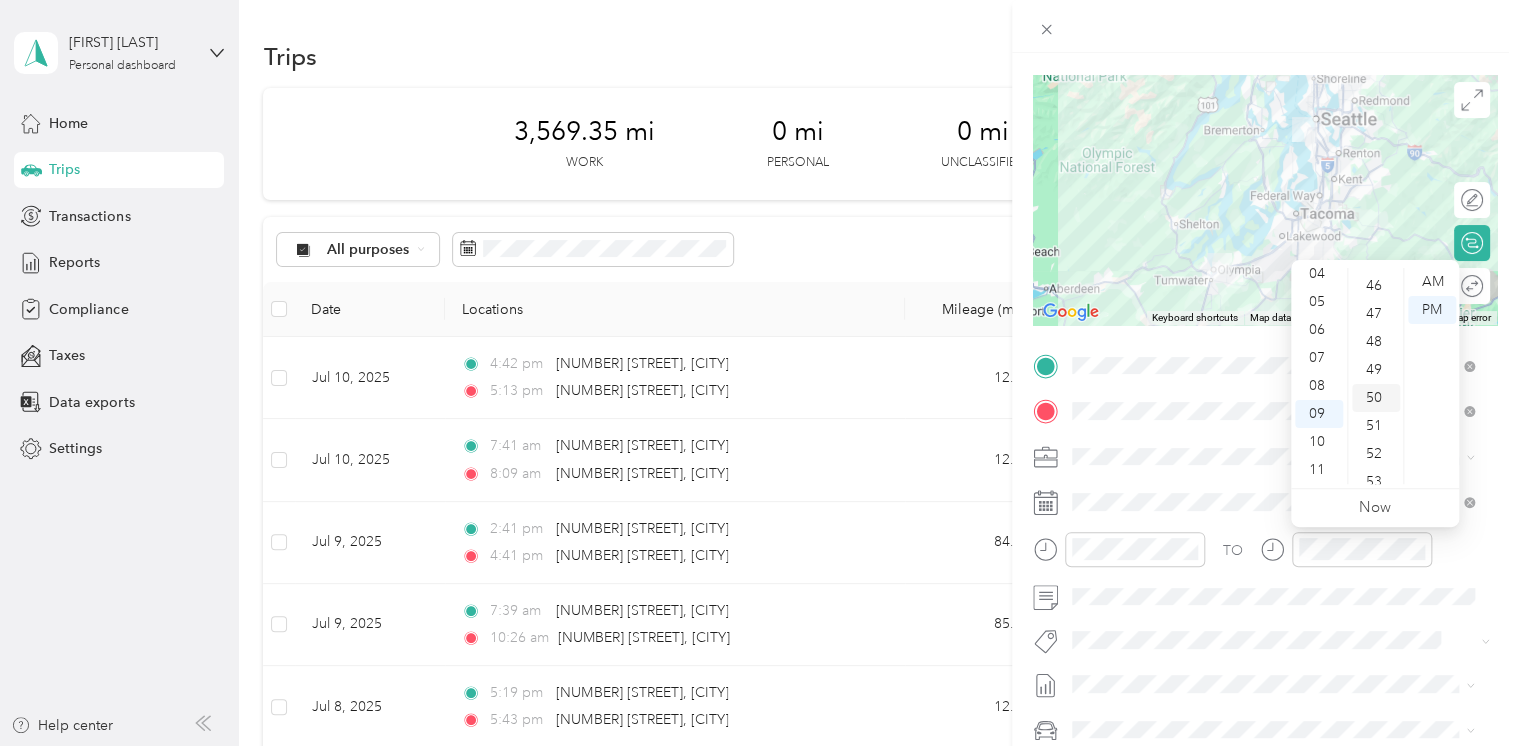 click on "50" at bounding box center (1376, 398) 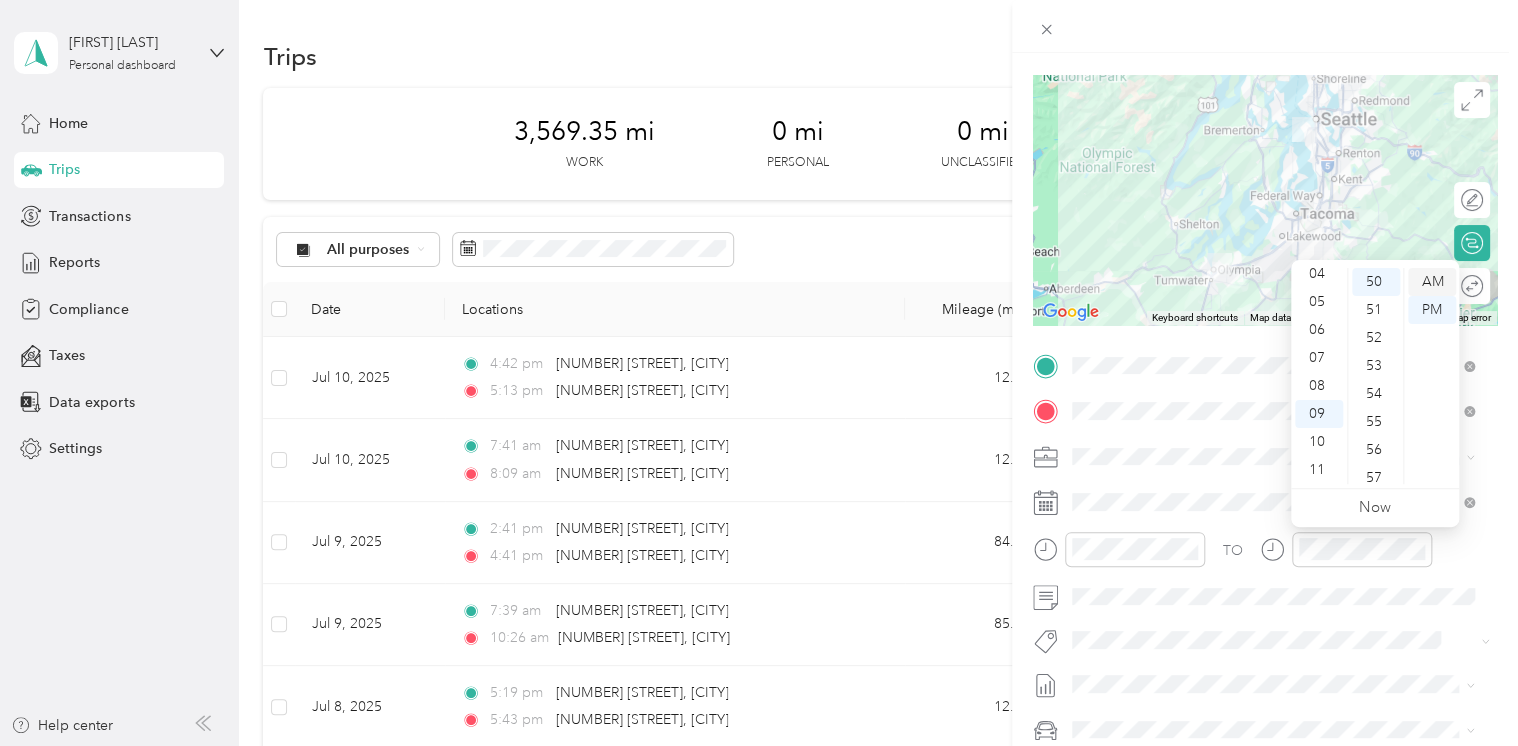 click on "AM" at bounding box center (1432, 282) 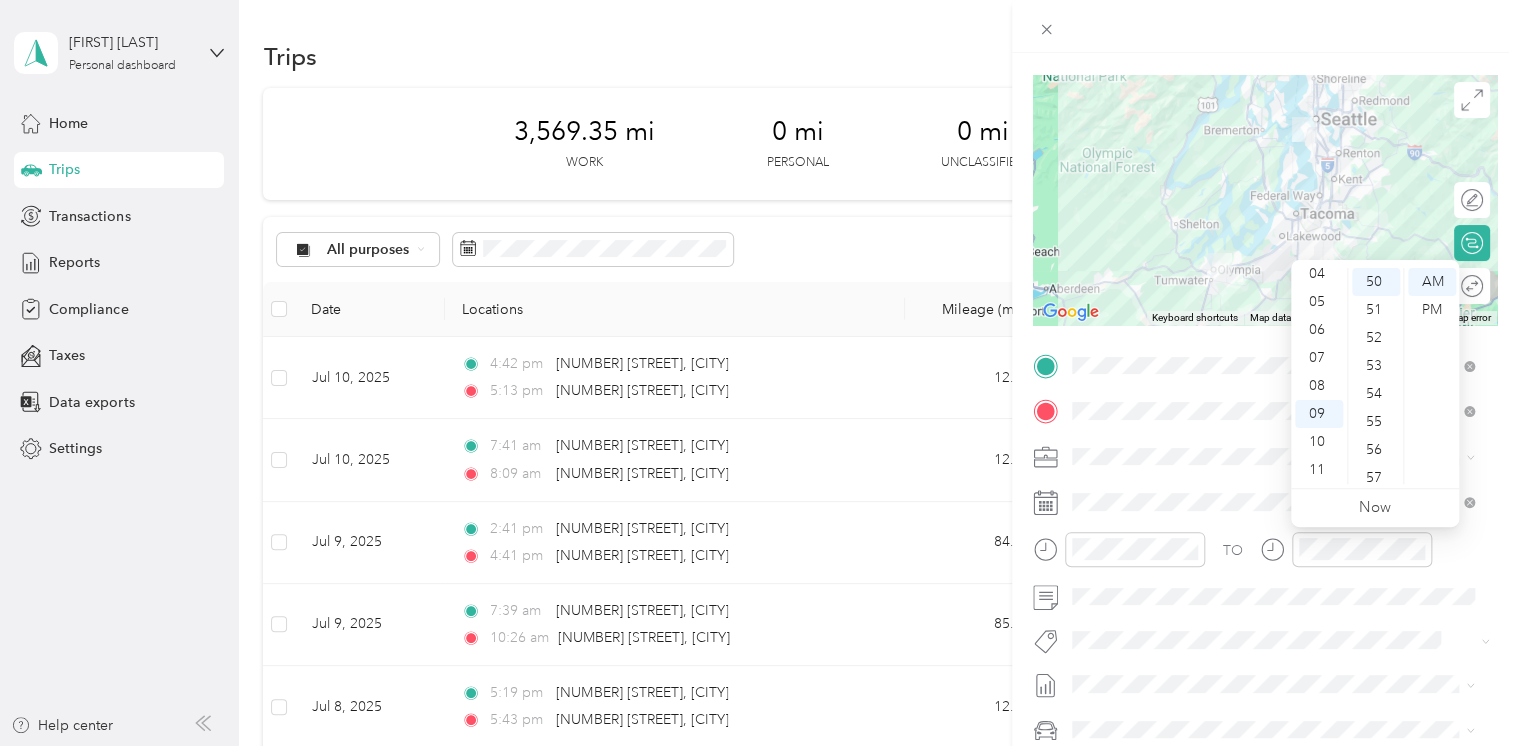 click on "TO Add photo" at bounding box center (1265, 591) 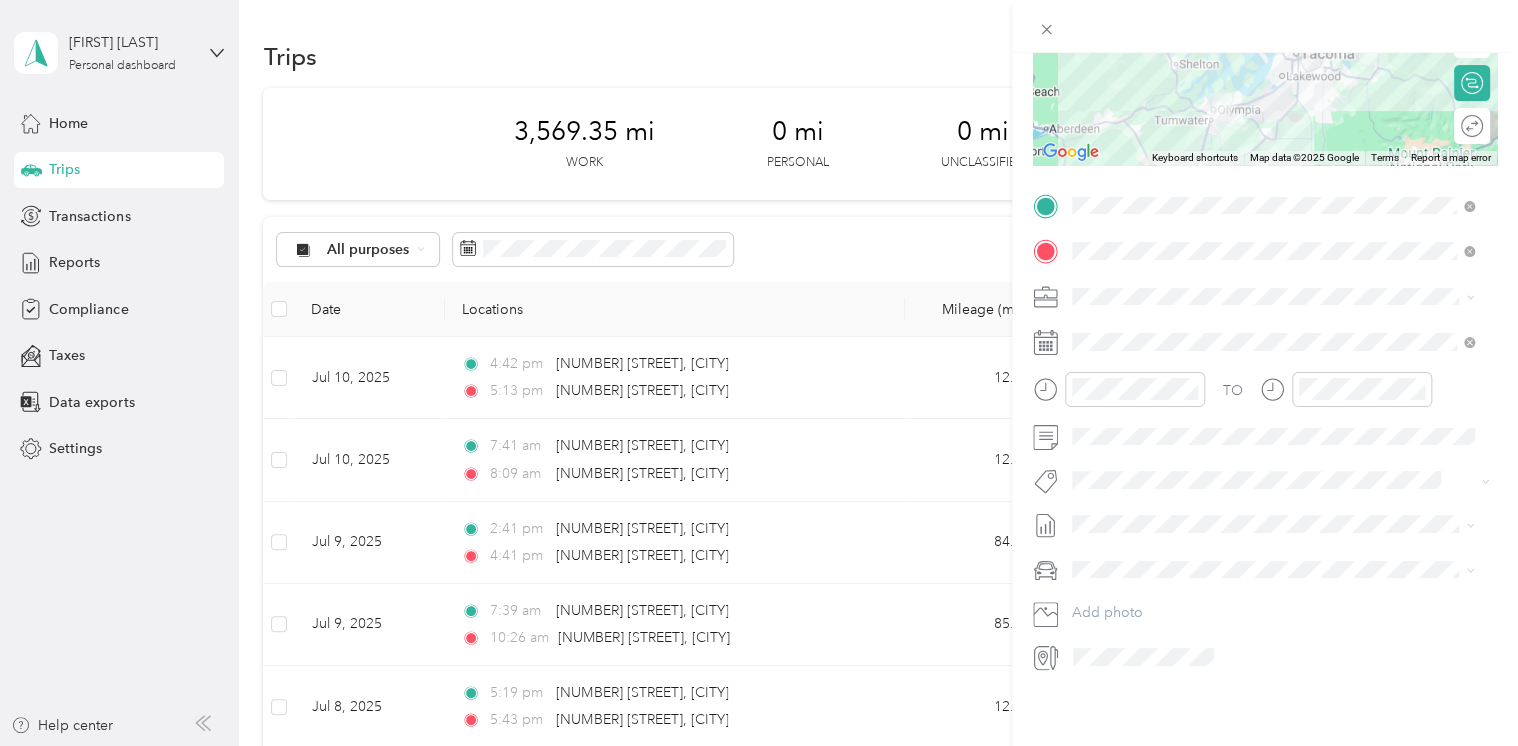 scroll, scrollTop: 0, scrollLeft: 0, axis: both 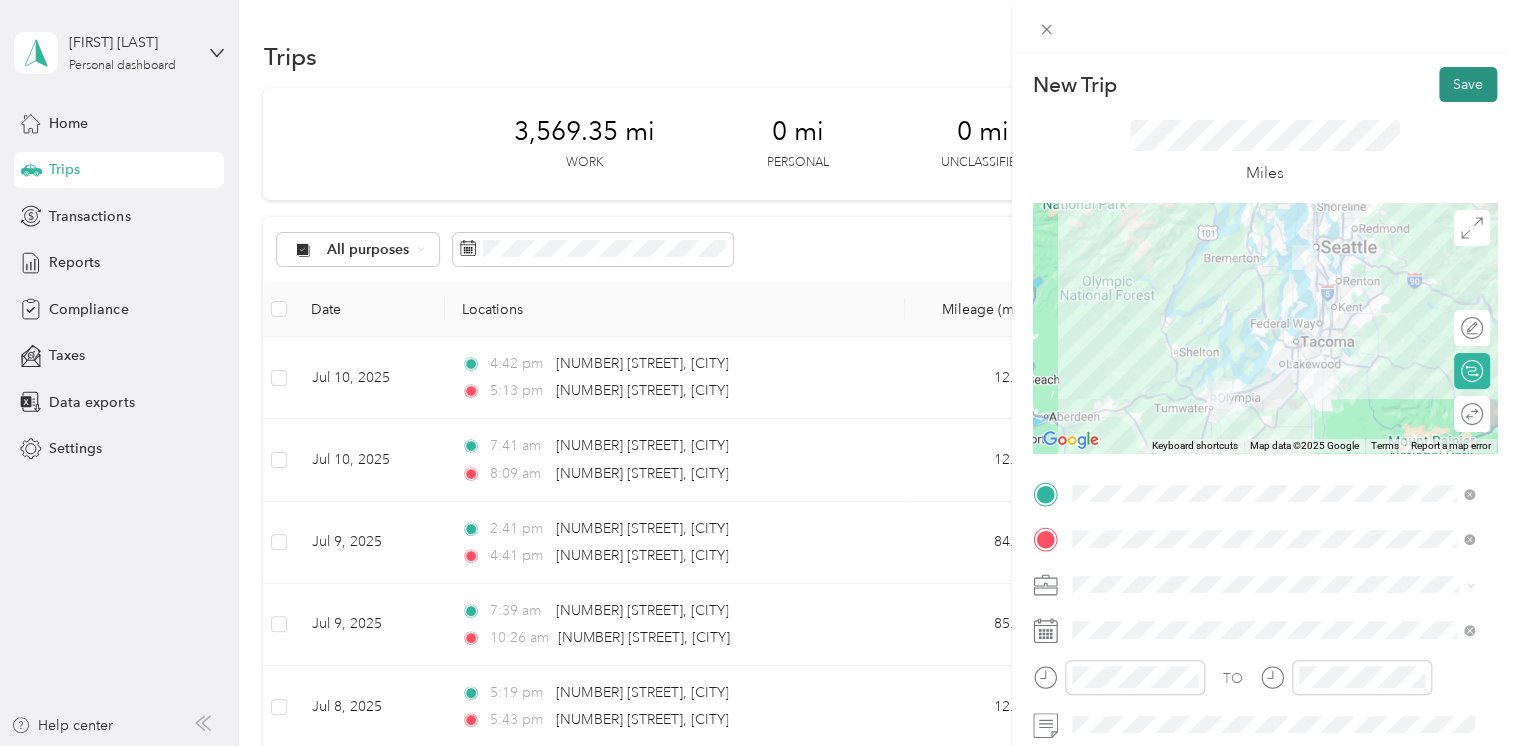 click on "Save" at bounding box center [1468, 84] 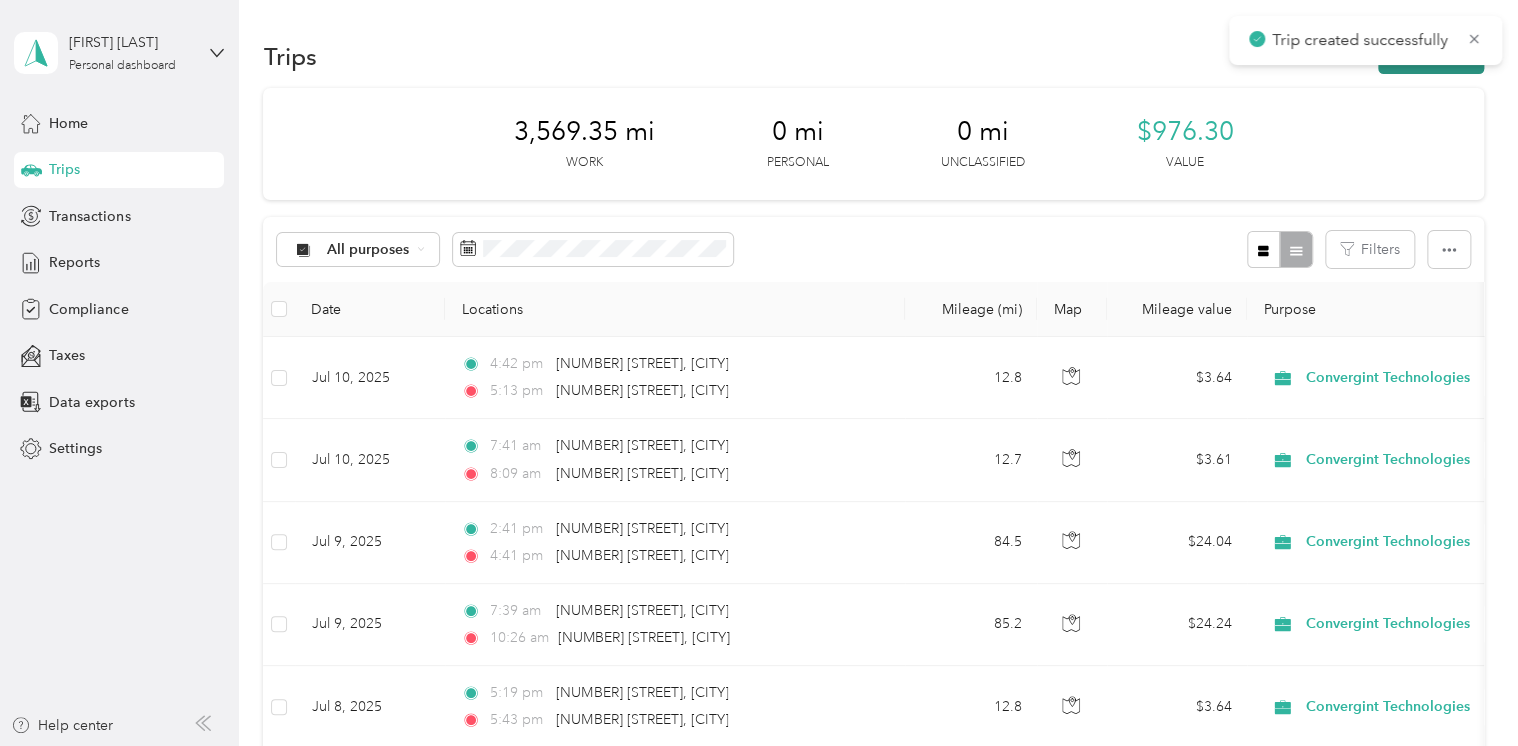 click on "New trip" at bounding box center [1431, 56] 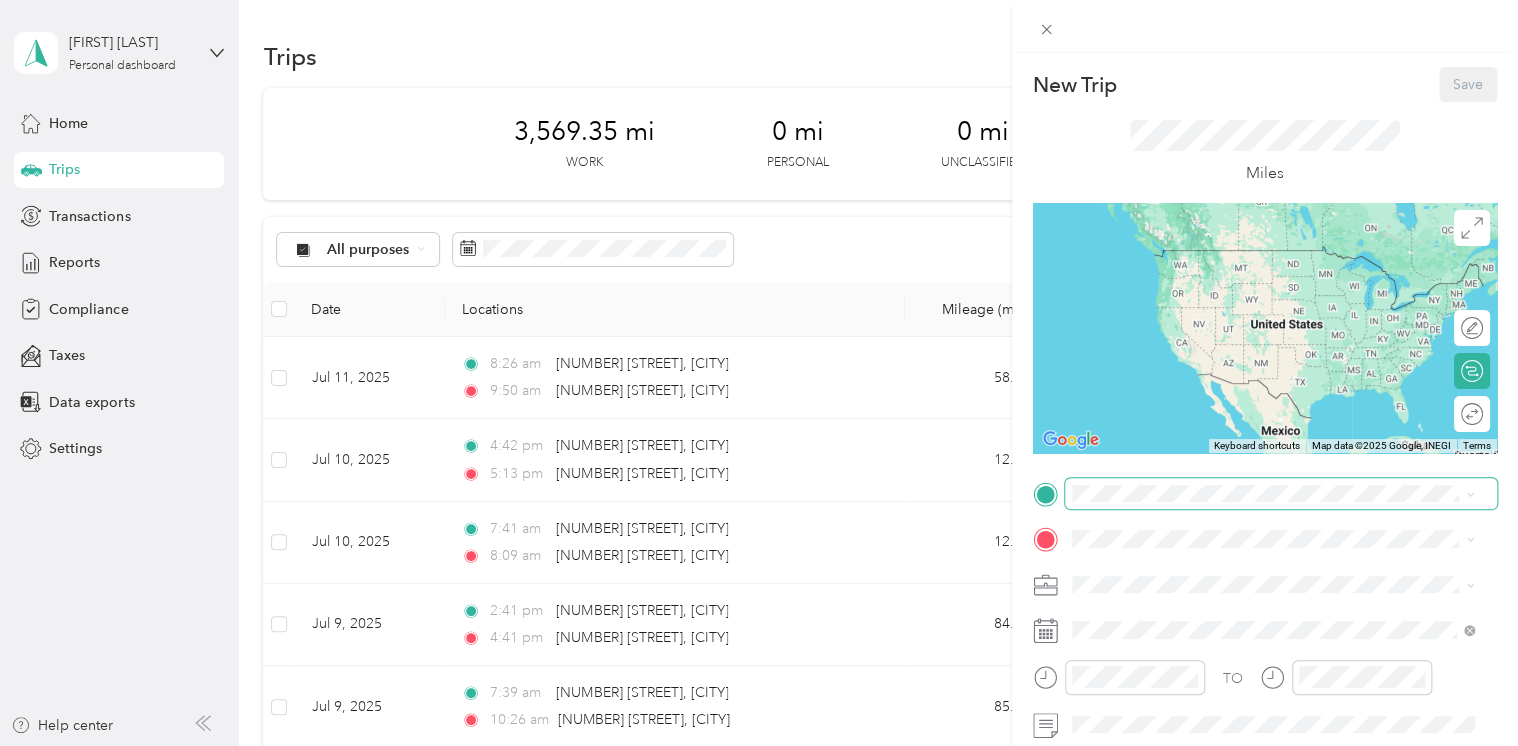 click at bounding box center (1281, 494) 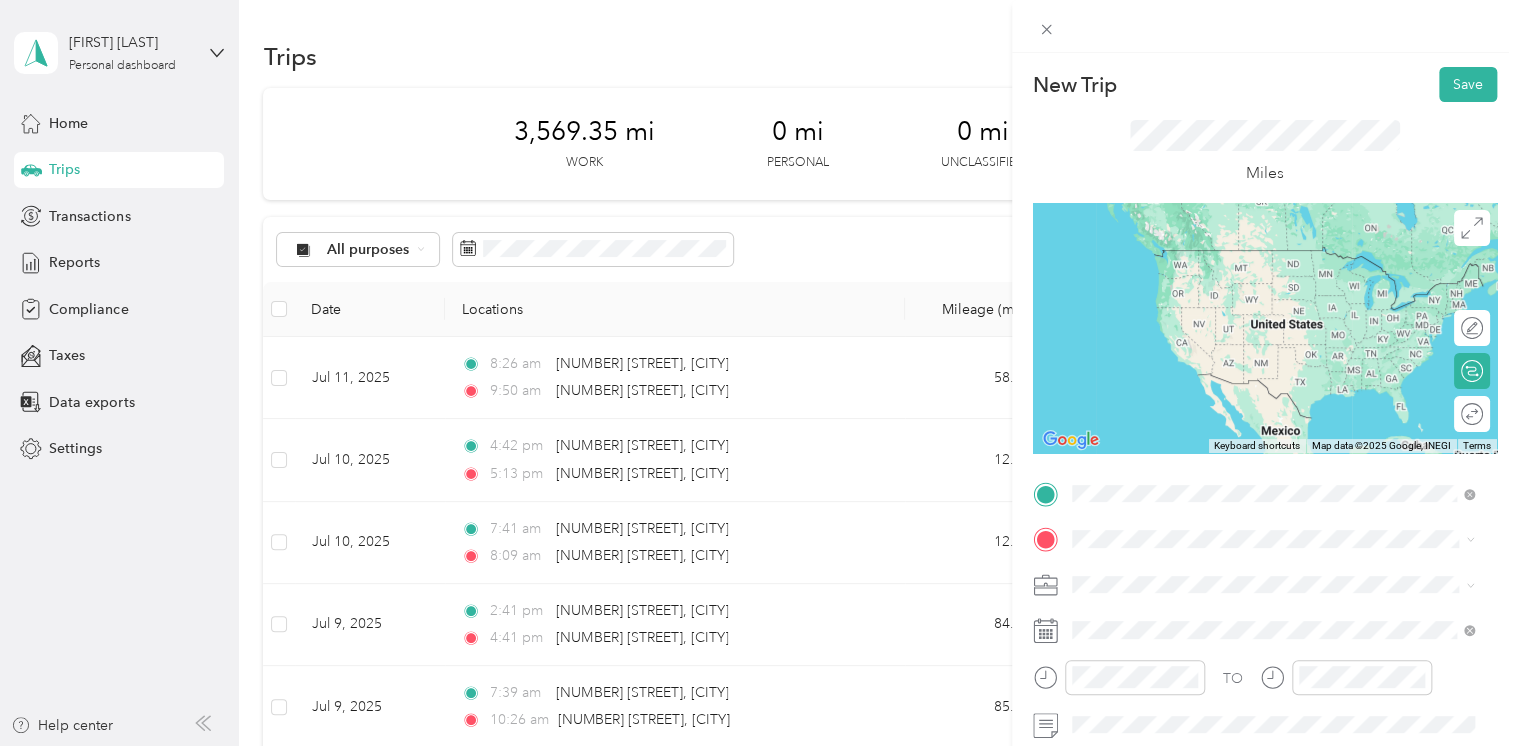 click on "413 Lilly Road Northeast
Olympia, Washington 98506, United States" at bounding box center (1253, 258) 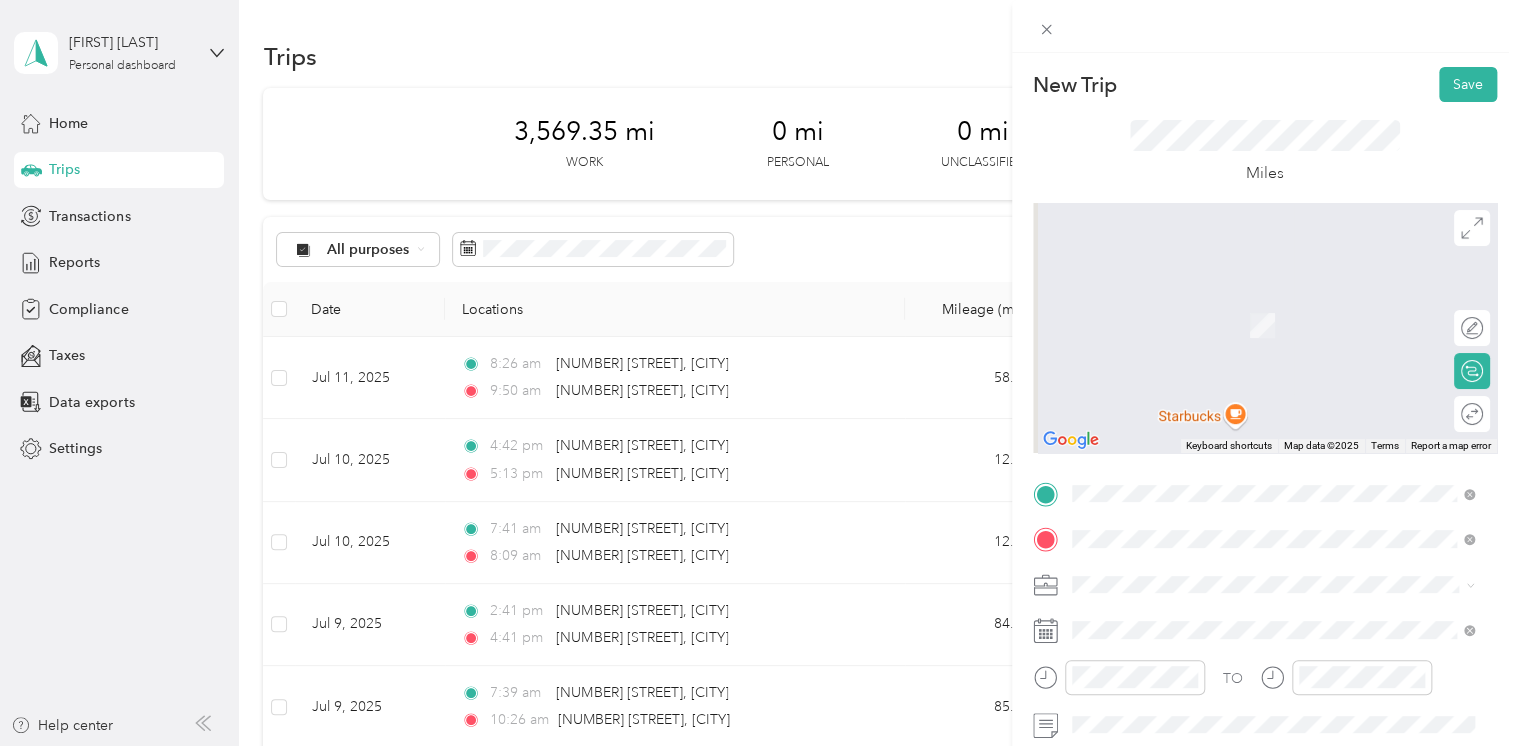 click on "[NUMBER] [STREET]
[CITY], [STATE] [POSTAL_CODE], [COUNTRY]" at bounding box center (1253, 304) 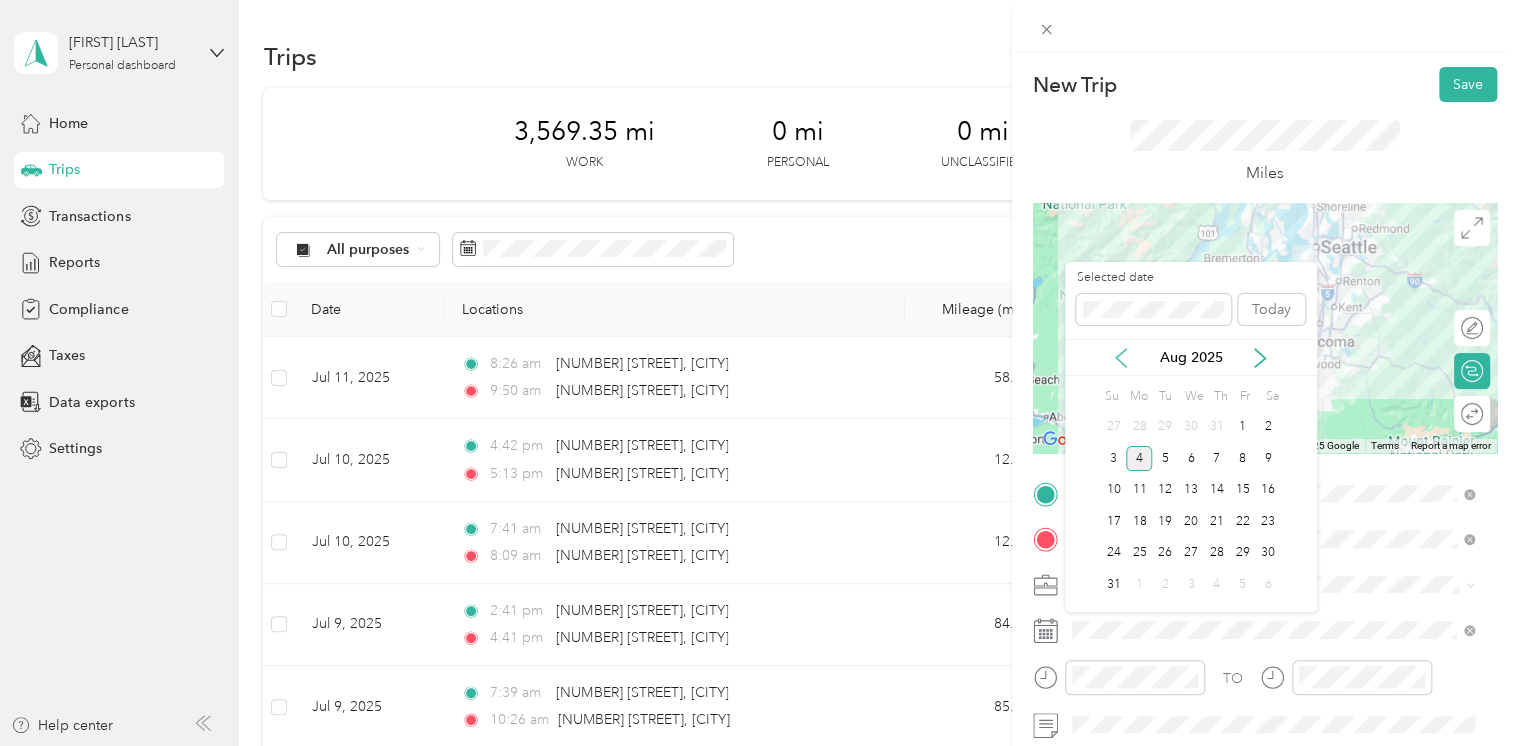 click 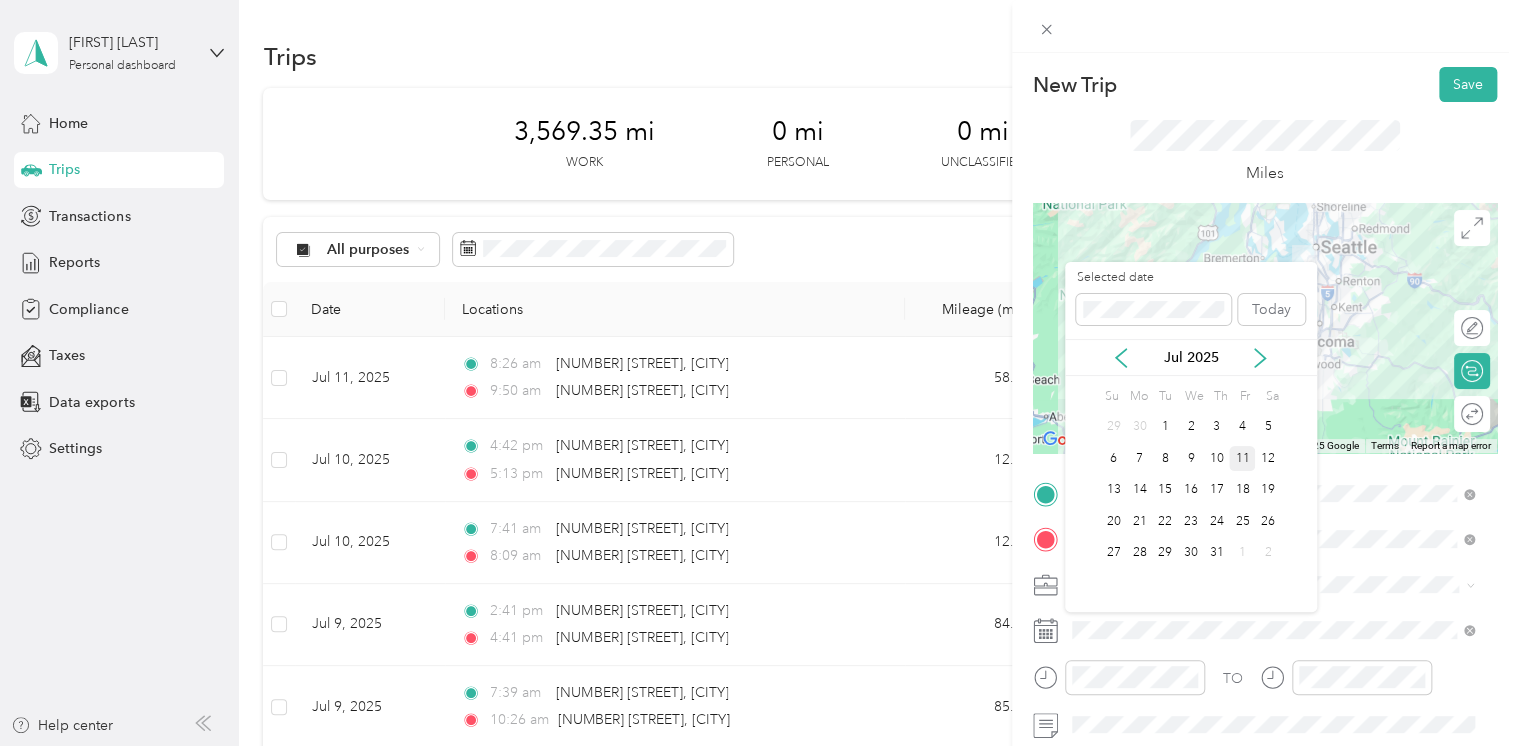 click on "11" at bounding box center [1242, 458] 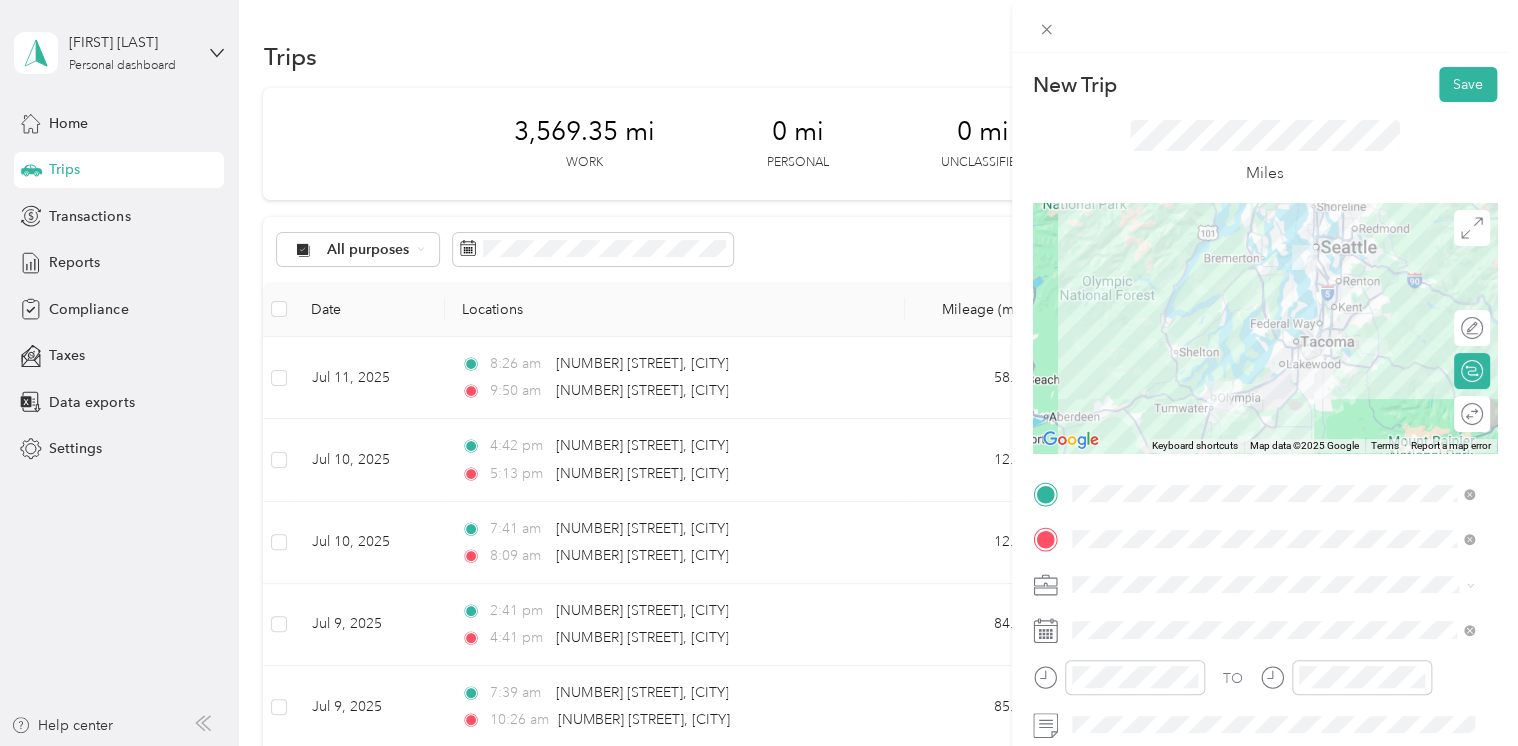 scroll, scrollTop: 180, scrollLeft: 0, axis: vertical 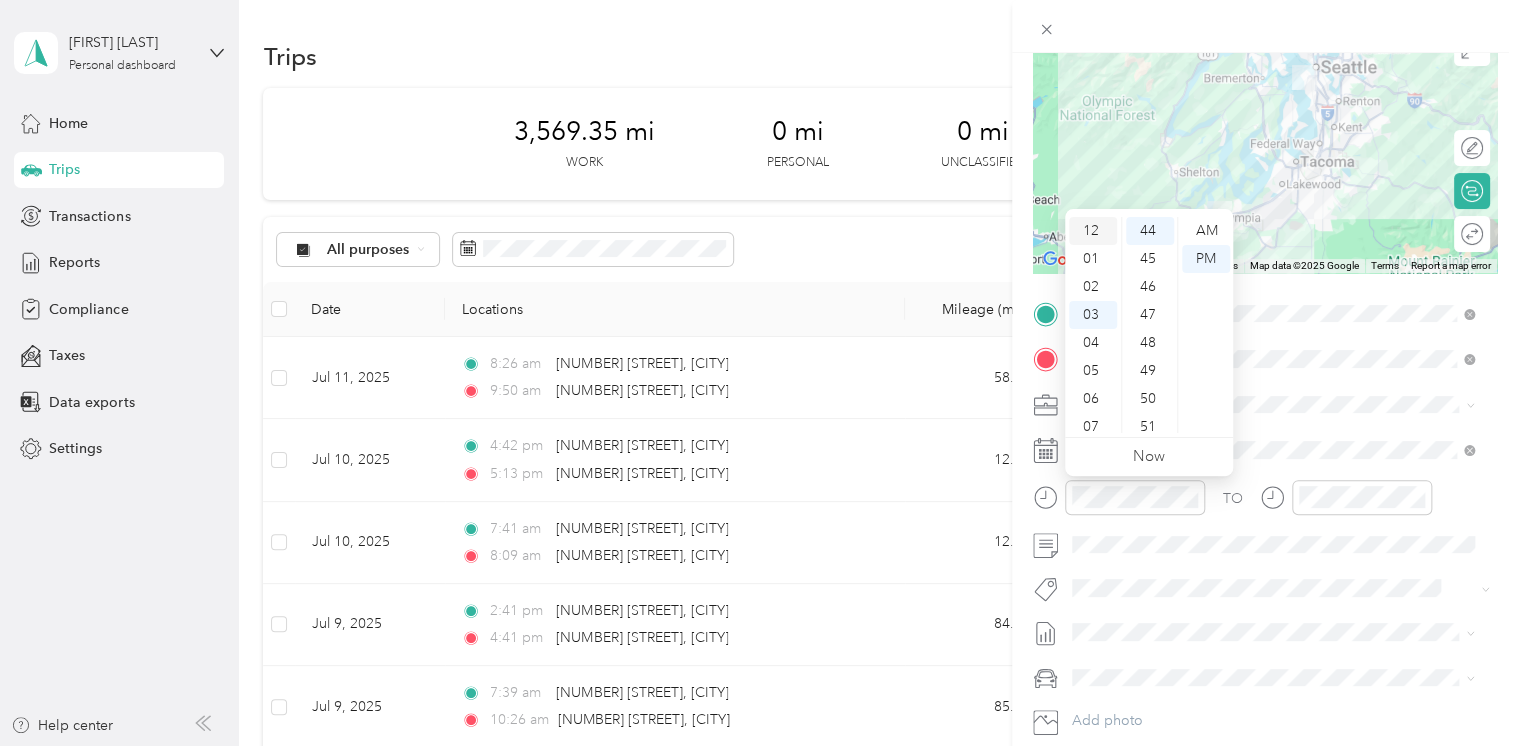 click on "12" at bounding box center [1093, 231] 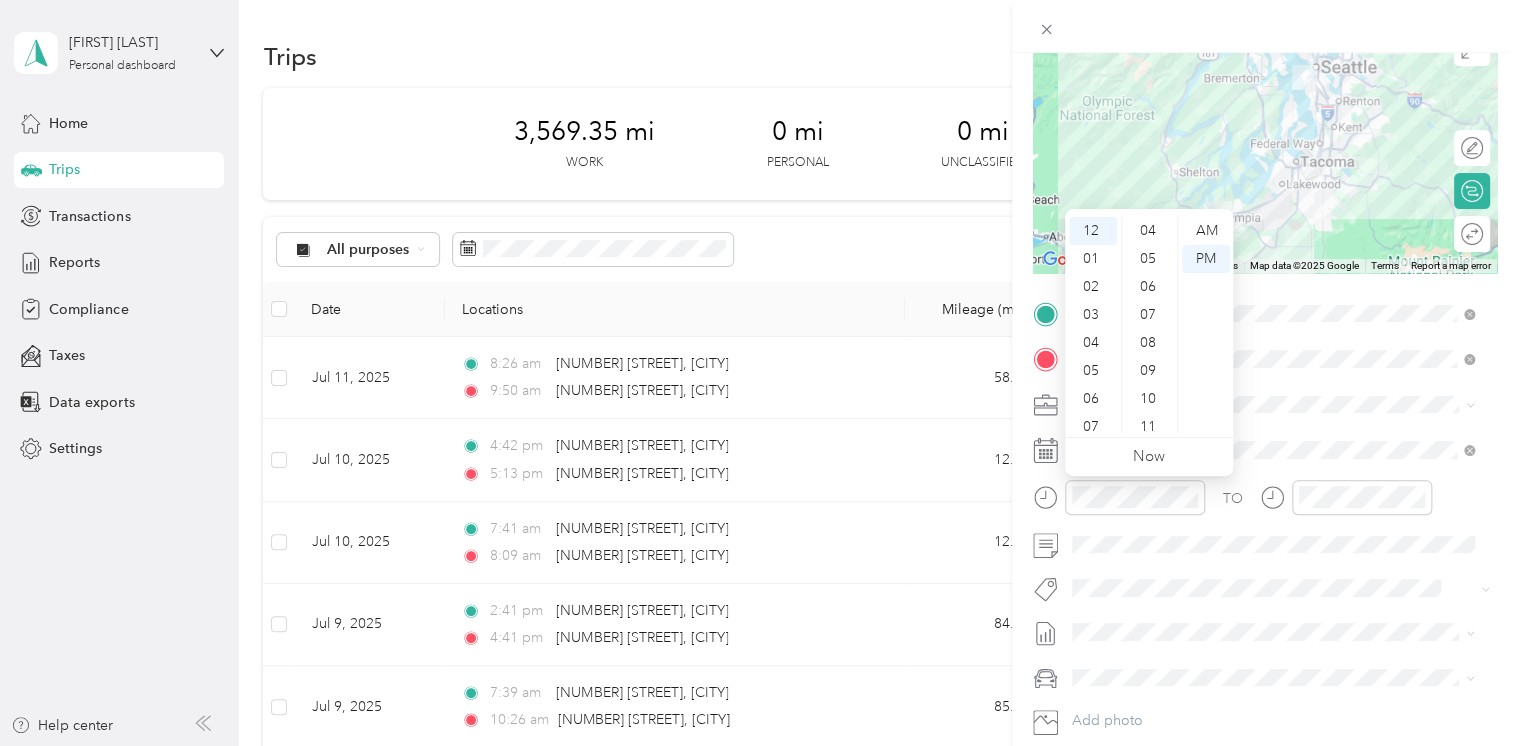 scroll, scrollTop: 0, scrollLeft: 0, axis: both 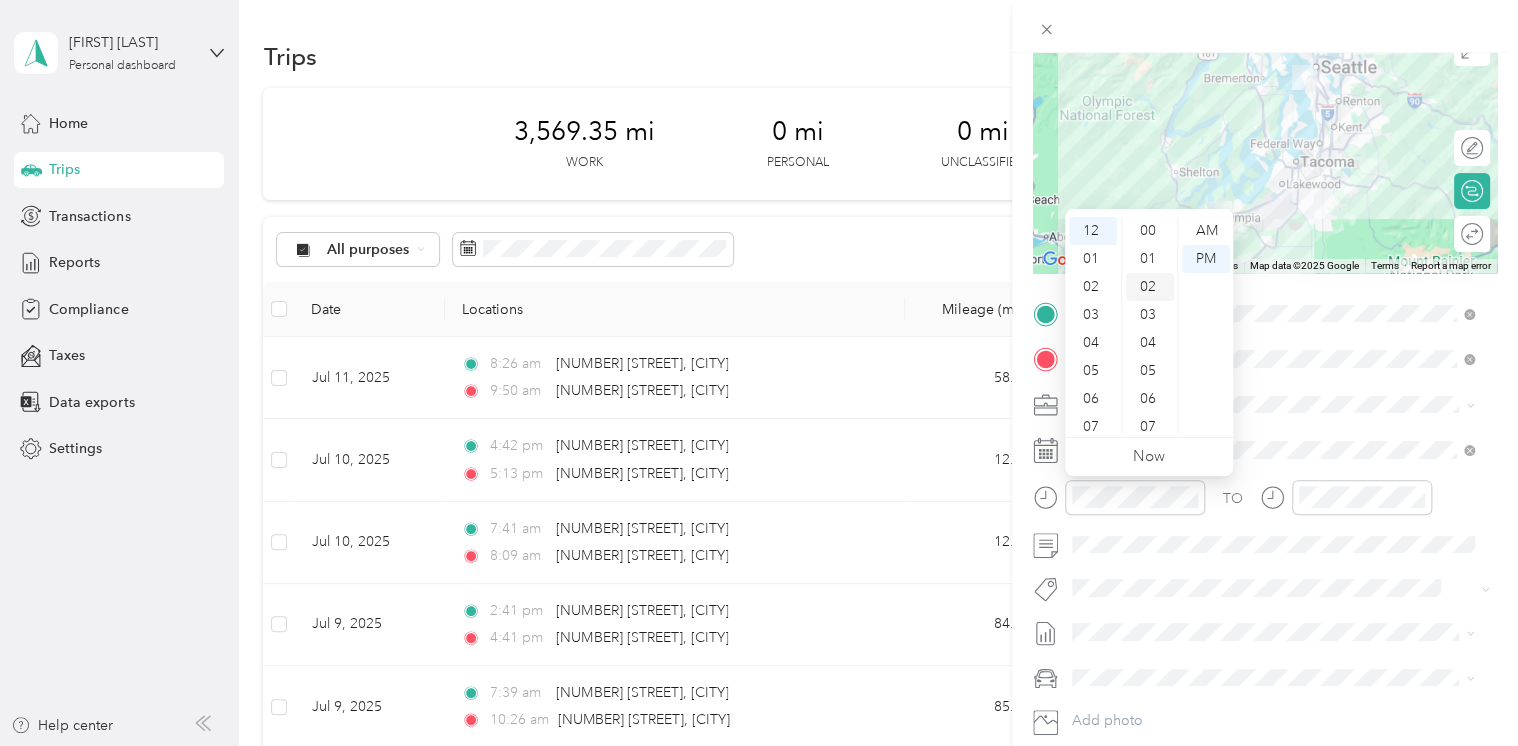 click on "02" at bounding box center [1150, 287] 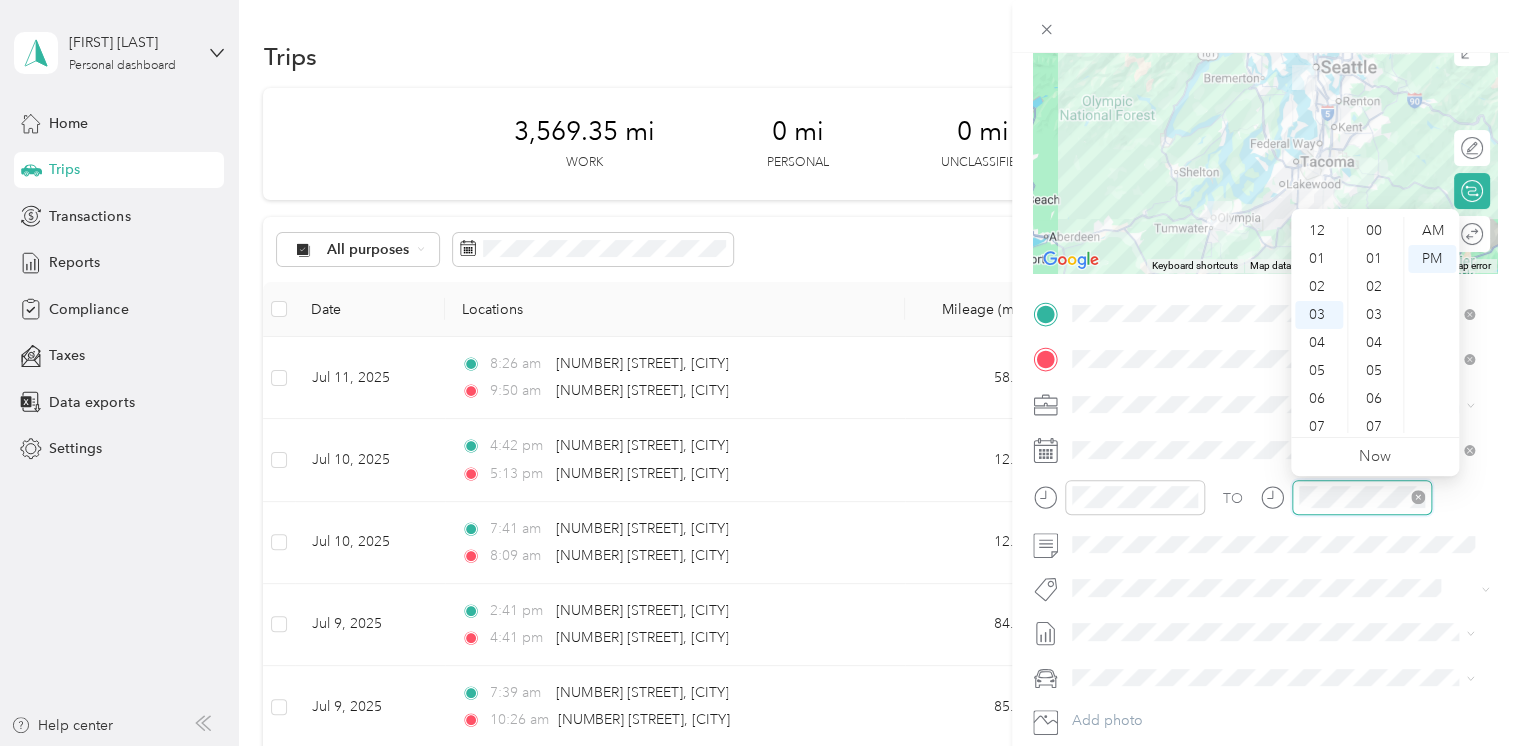 scroll, scrollTop: 84, scrollLeft: 0, axis: vertical 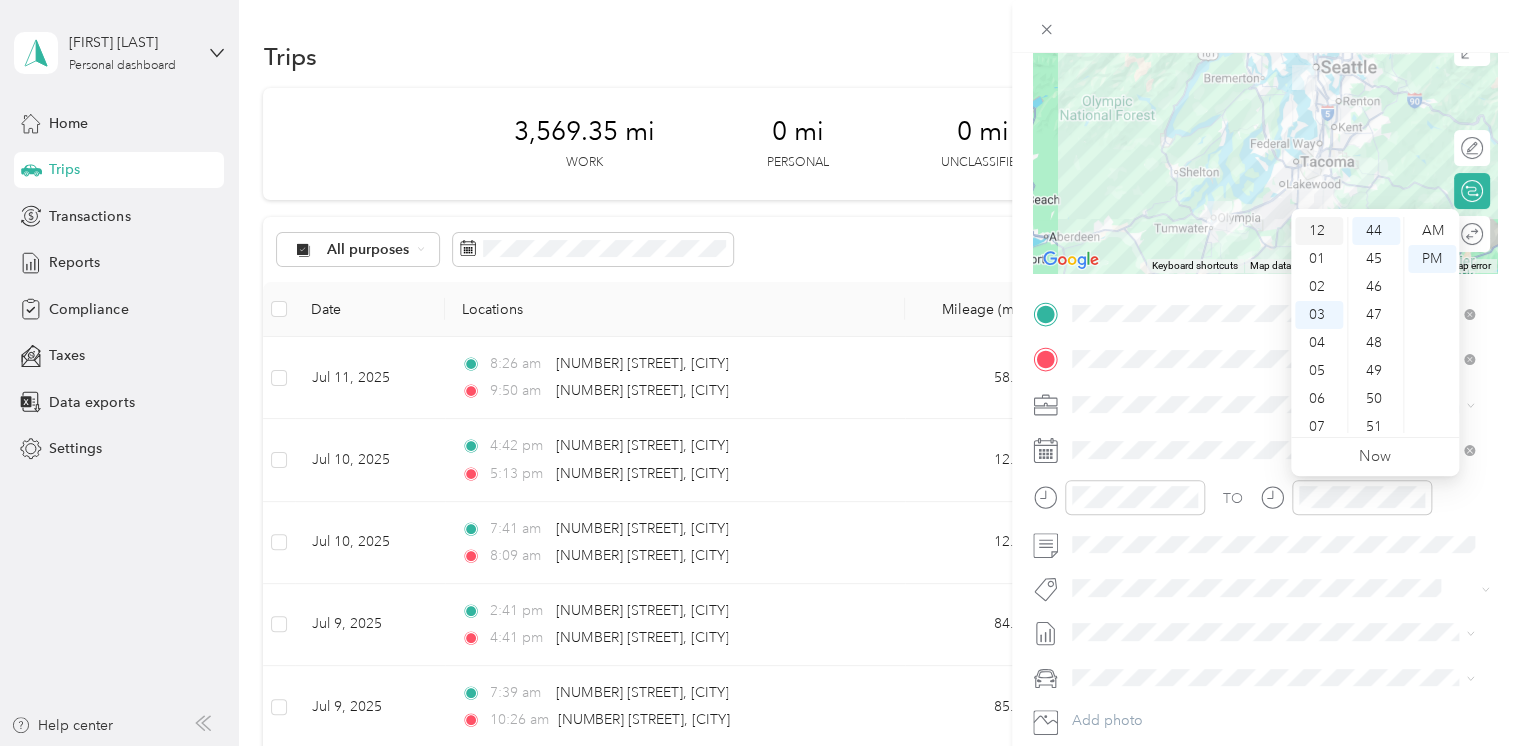 click on "12" at bounding box center [1319, 231] 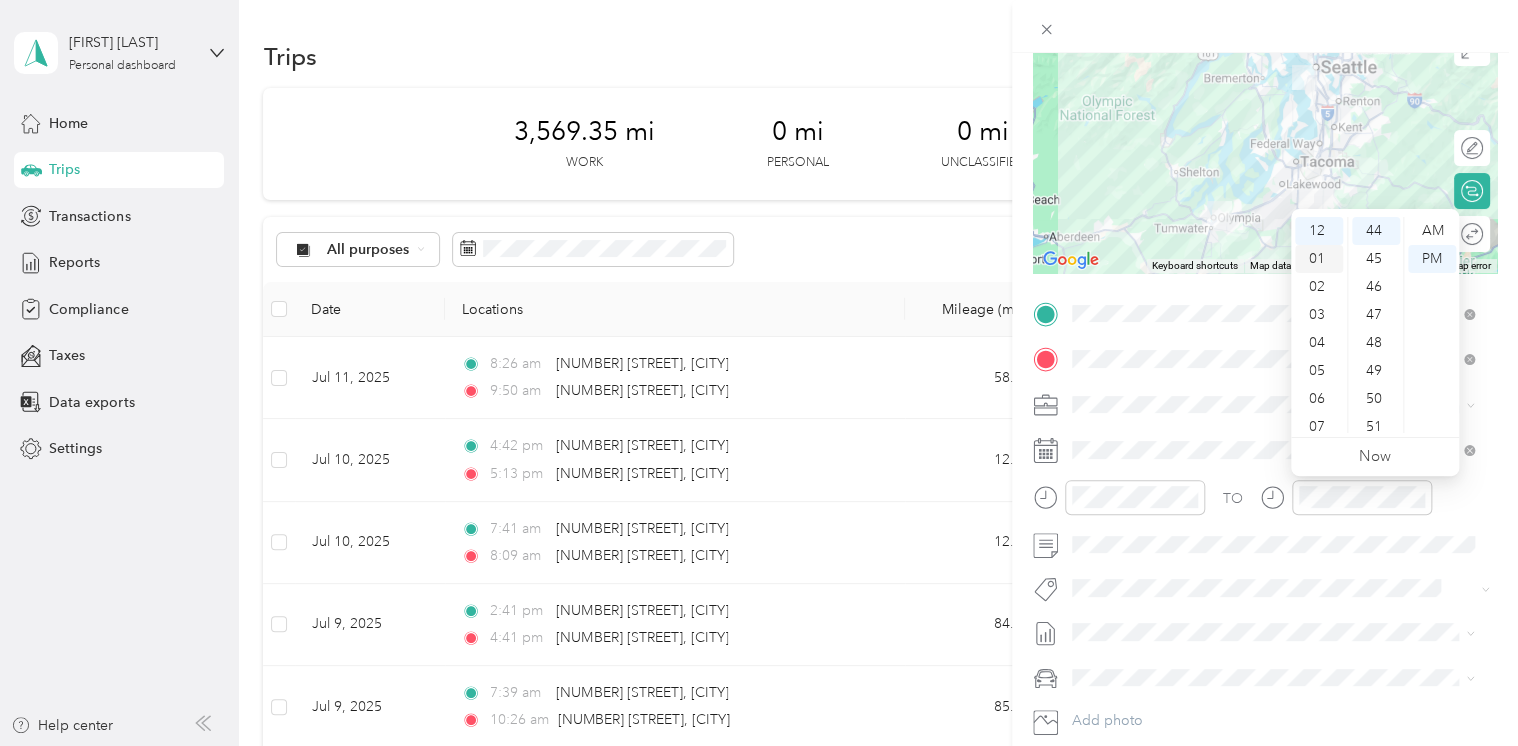 click on "01" at bounding box center (1319, 259) 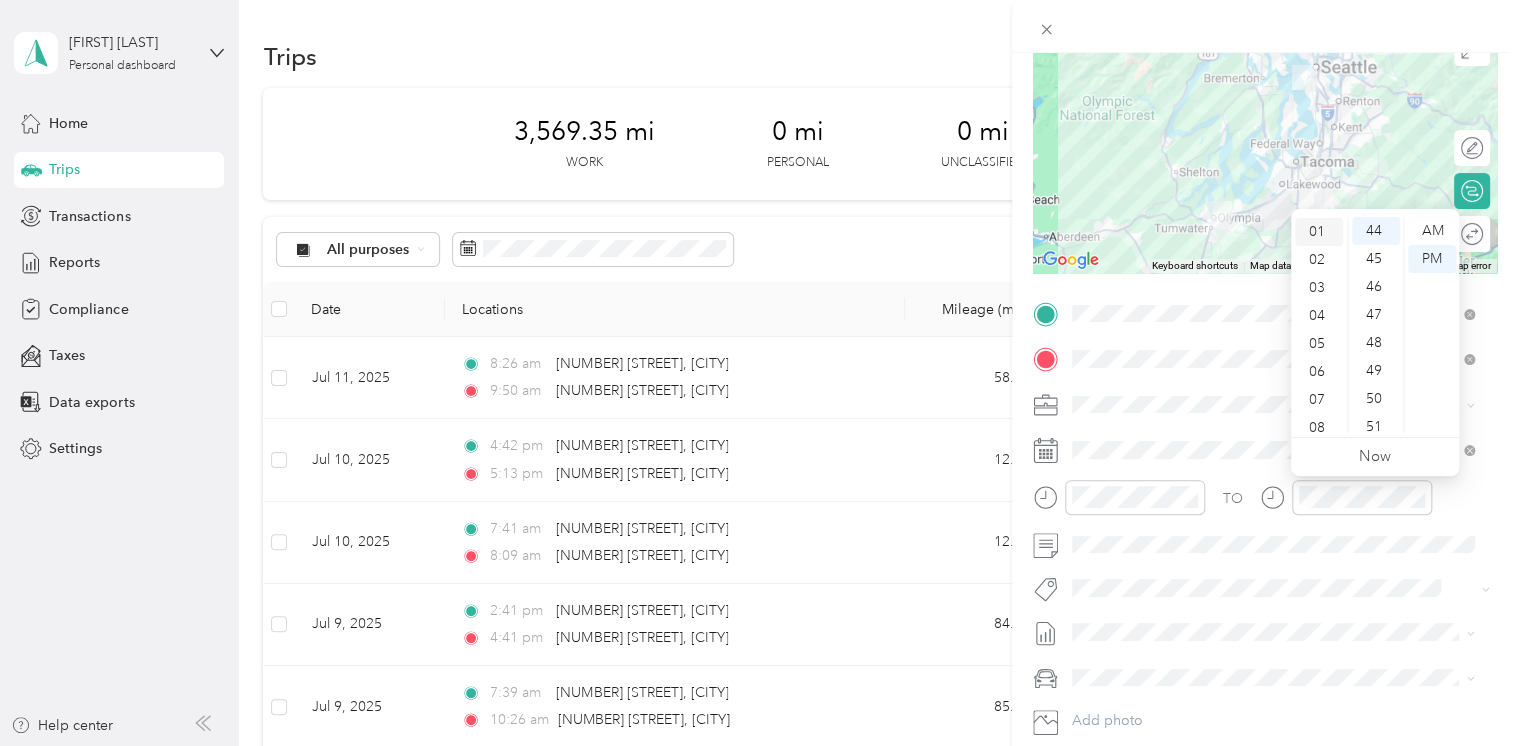 scroll, scrollTop: 28, scrollLeft: 0, axis: vertical 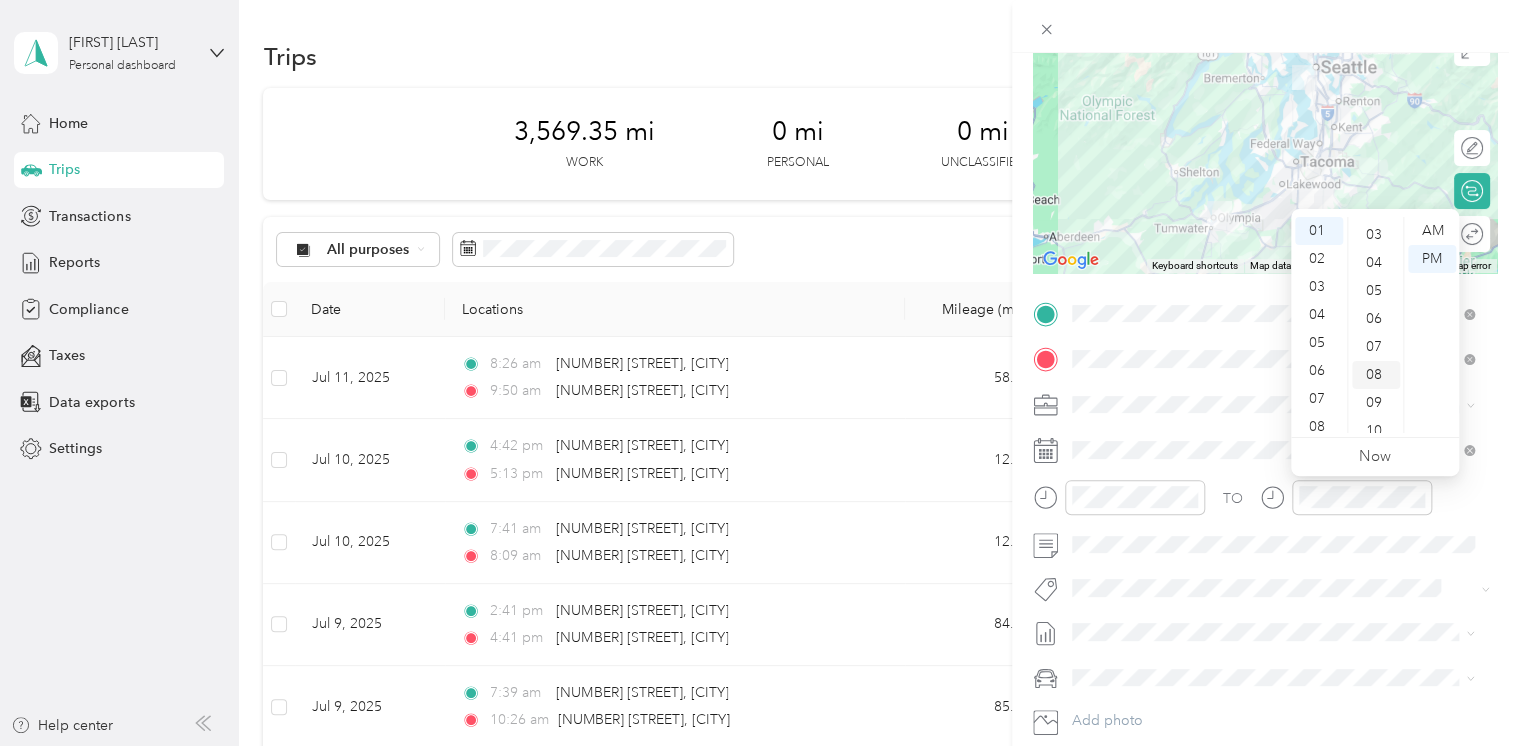 click on "08" at bounding box center [1376, 375] 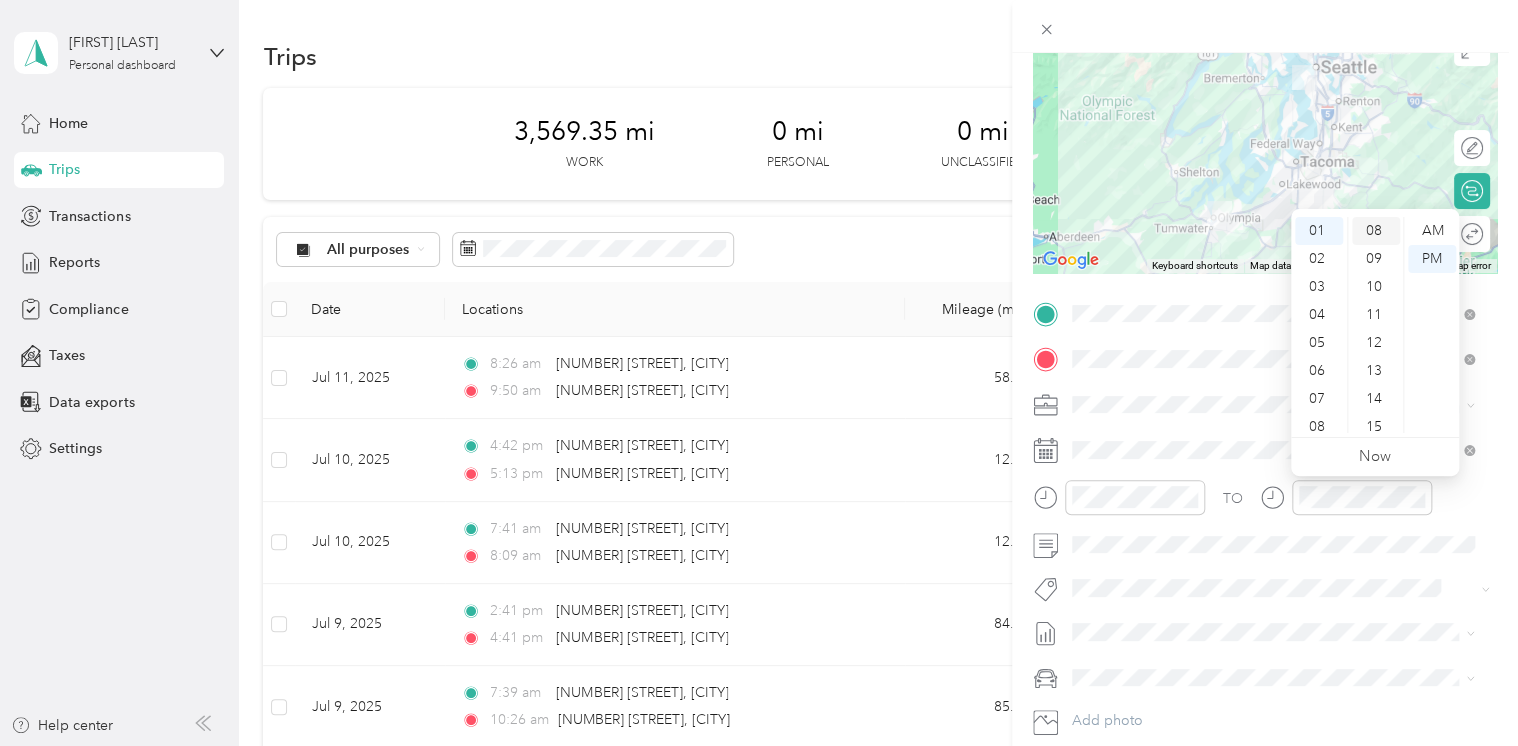 click on "13" at bounding box center [1376, 371] 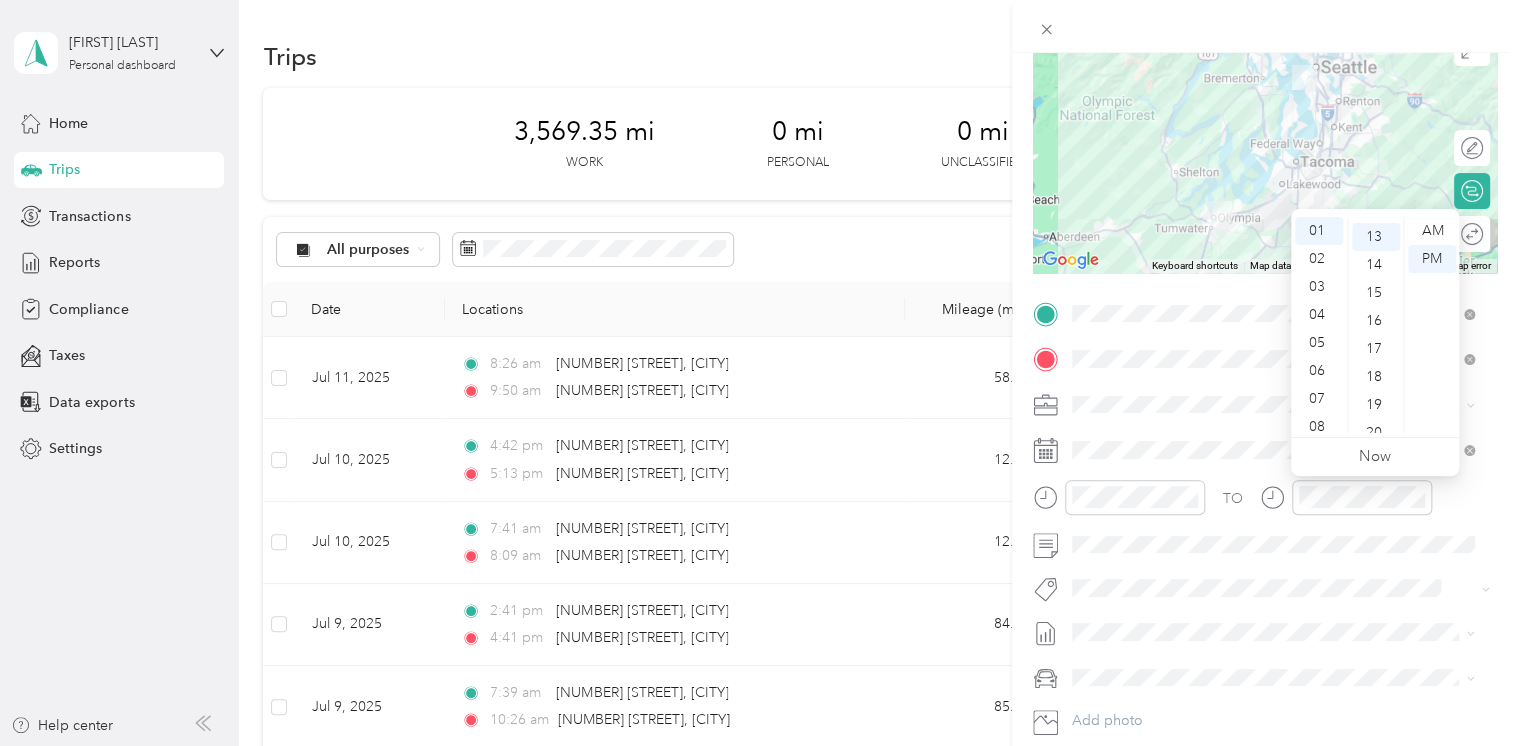 scroll, scrollTop: 364, scrollLeft: 0, axis: vertical 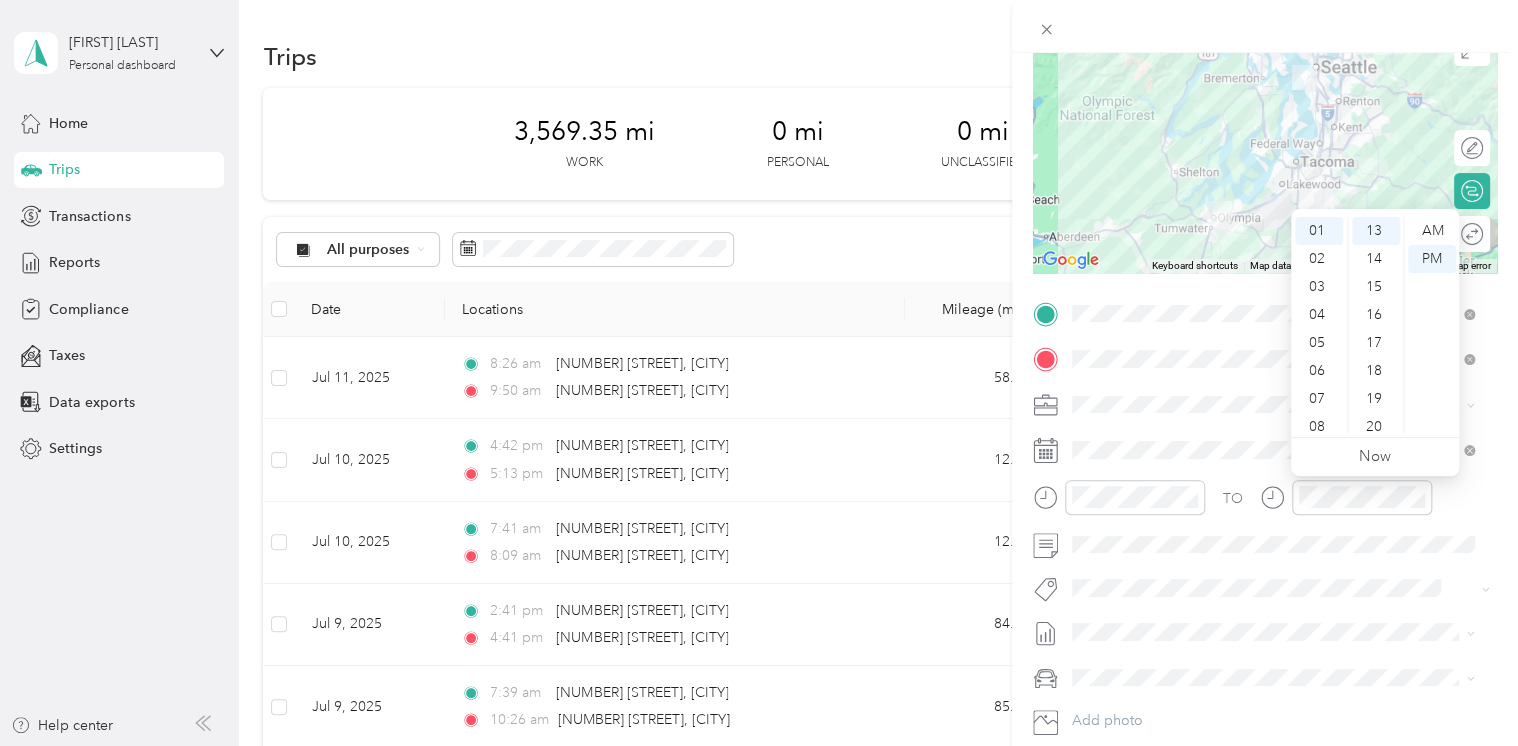 click on "TO" at bounding box center [1265, 504] 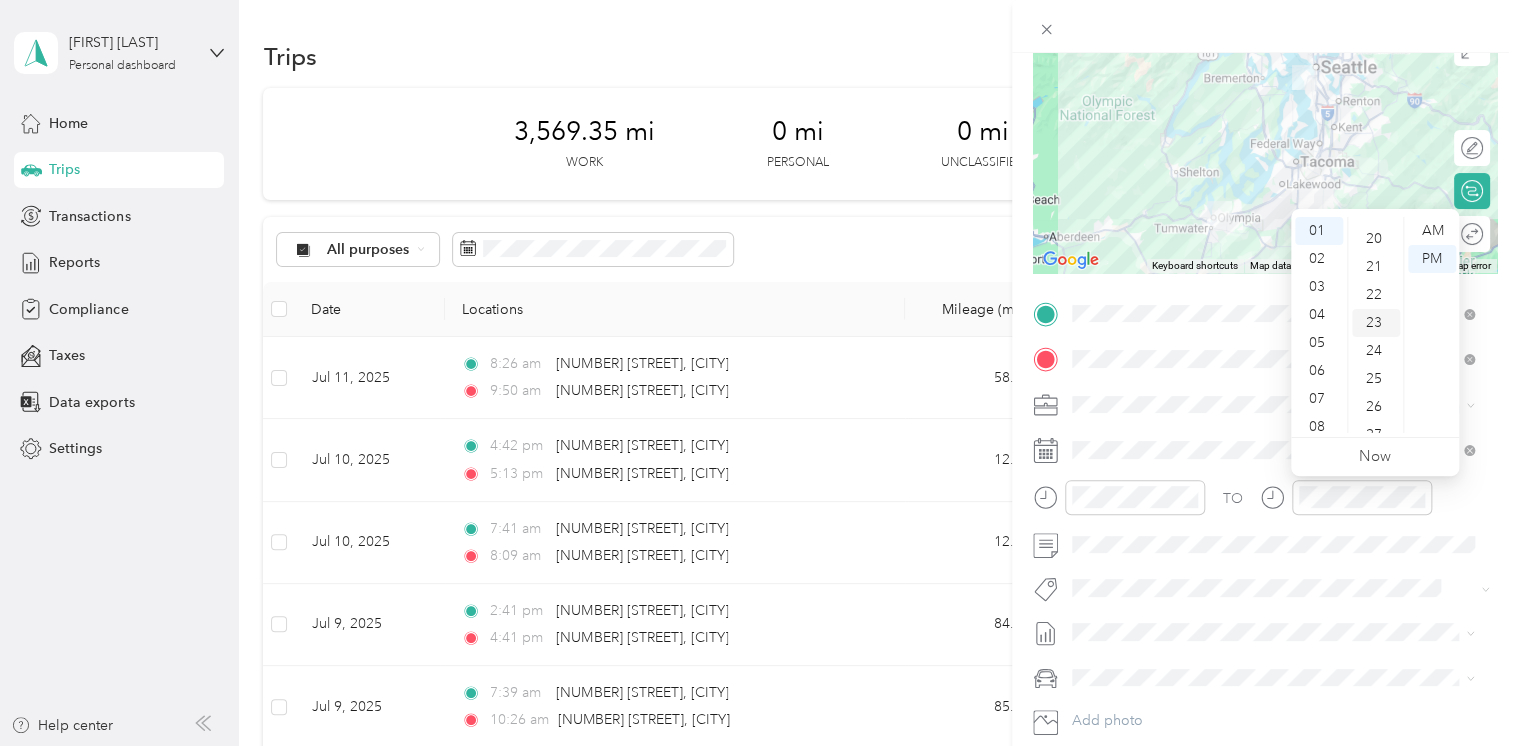 click on "23" at bounding box center (1376, 323) 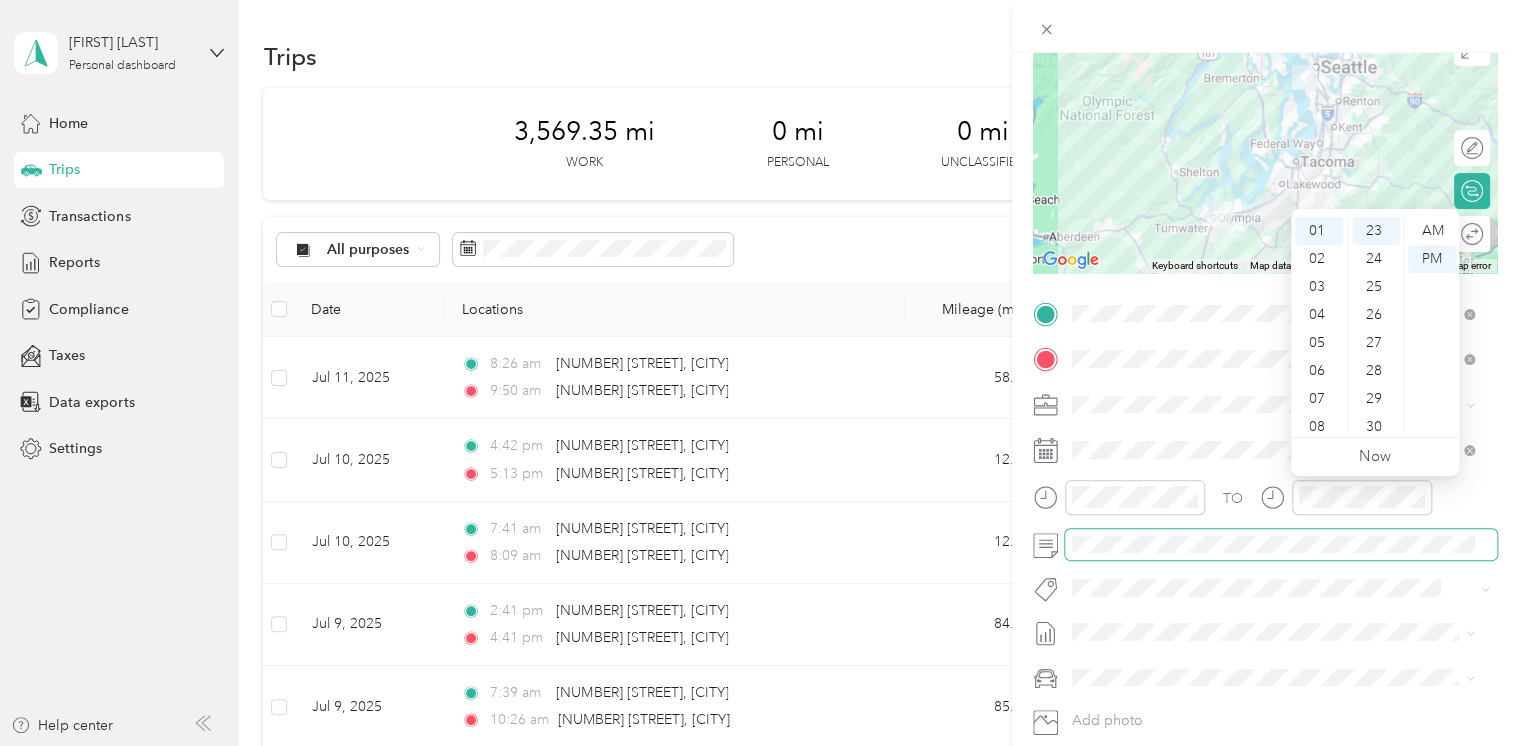 click at bounding box center (1281, 545) 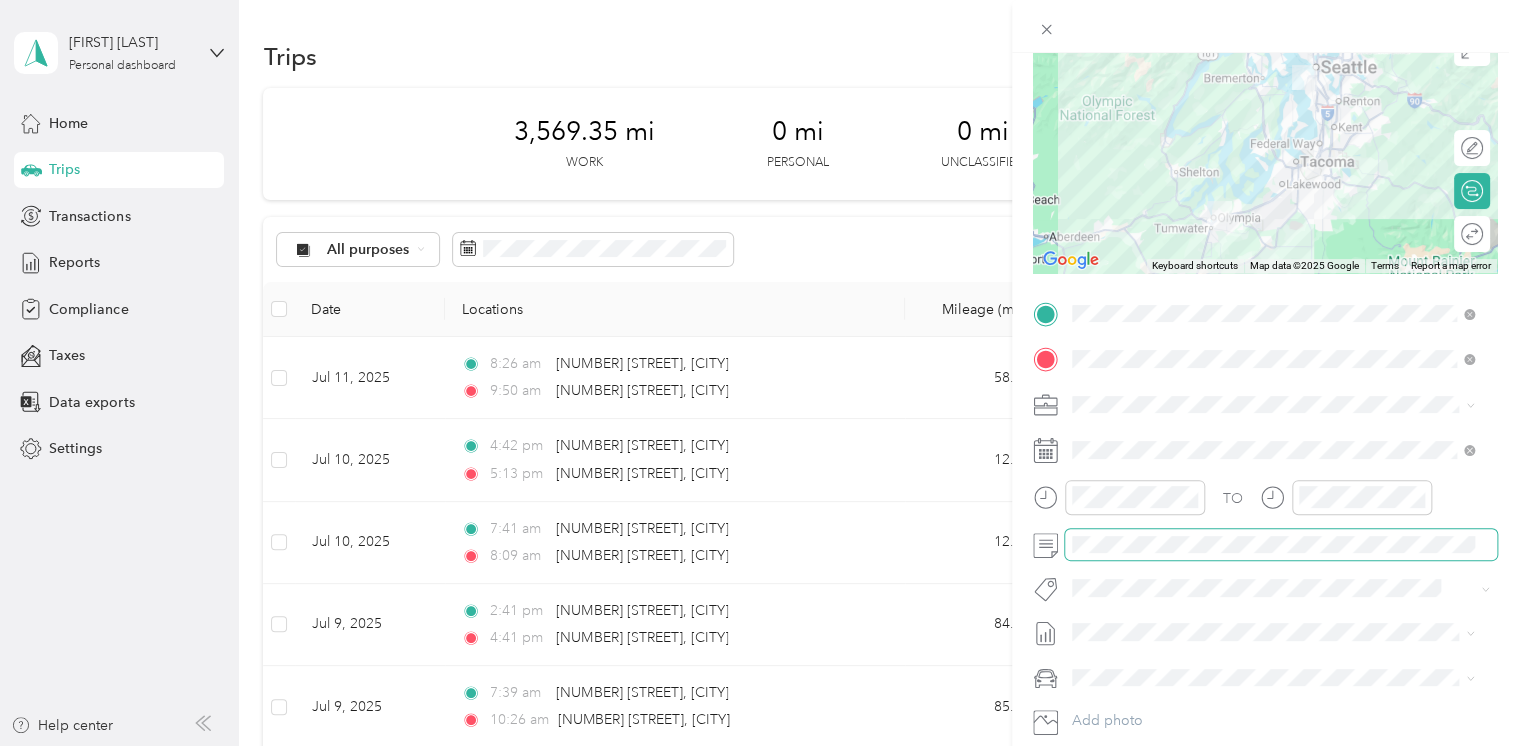 scroll, scrollTop: 0, scrollLeft: 0, axis: both 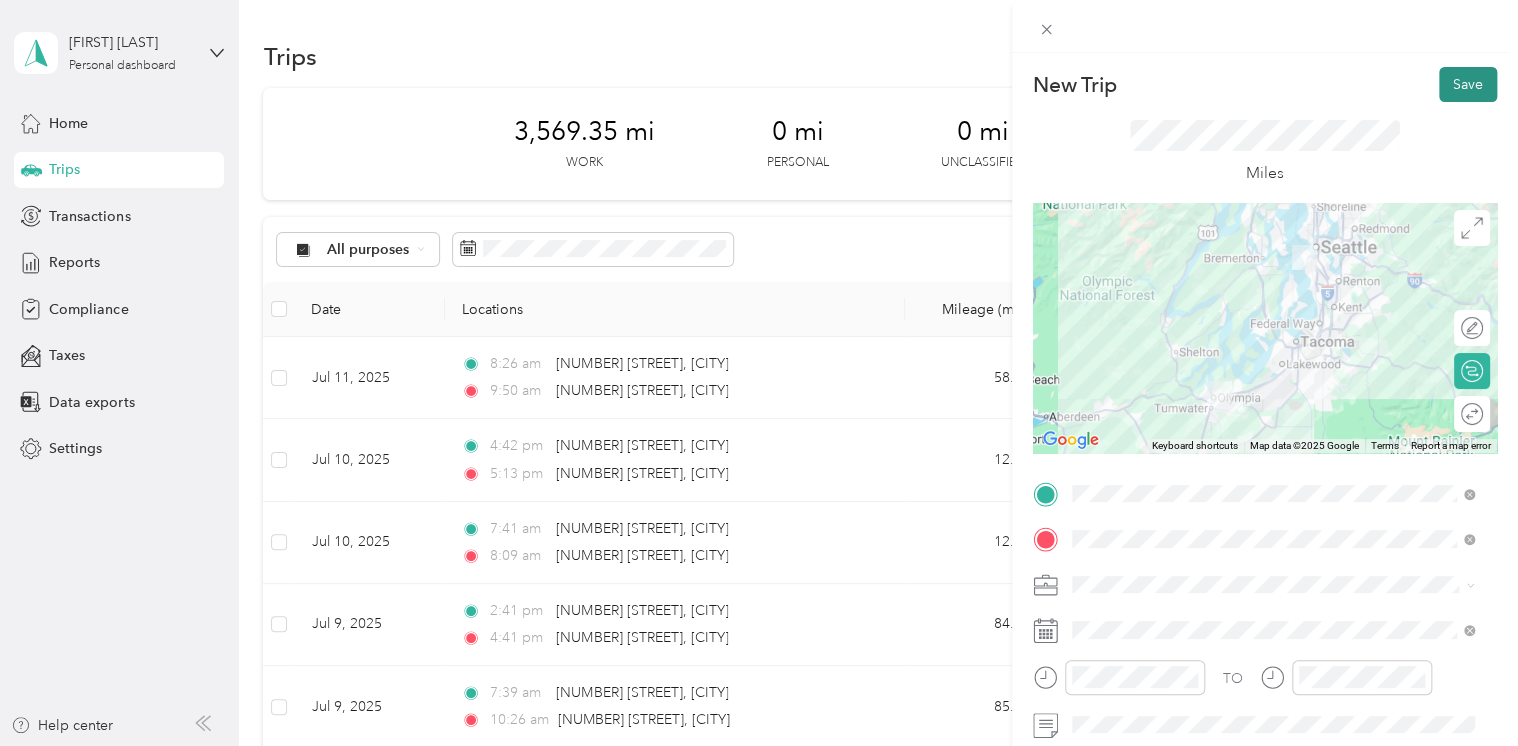 click on "Save" at bounding box center [1468, 84] 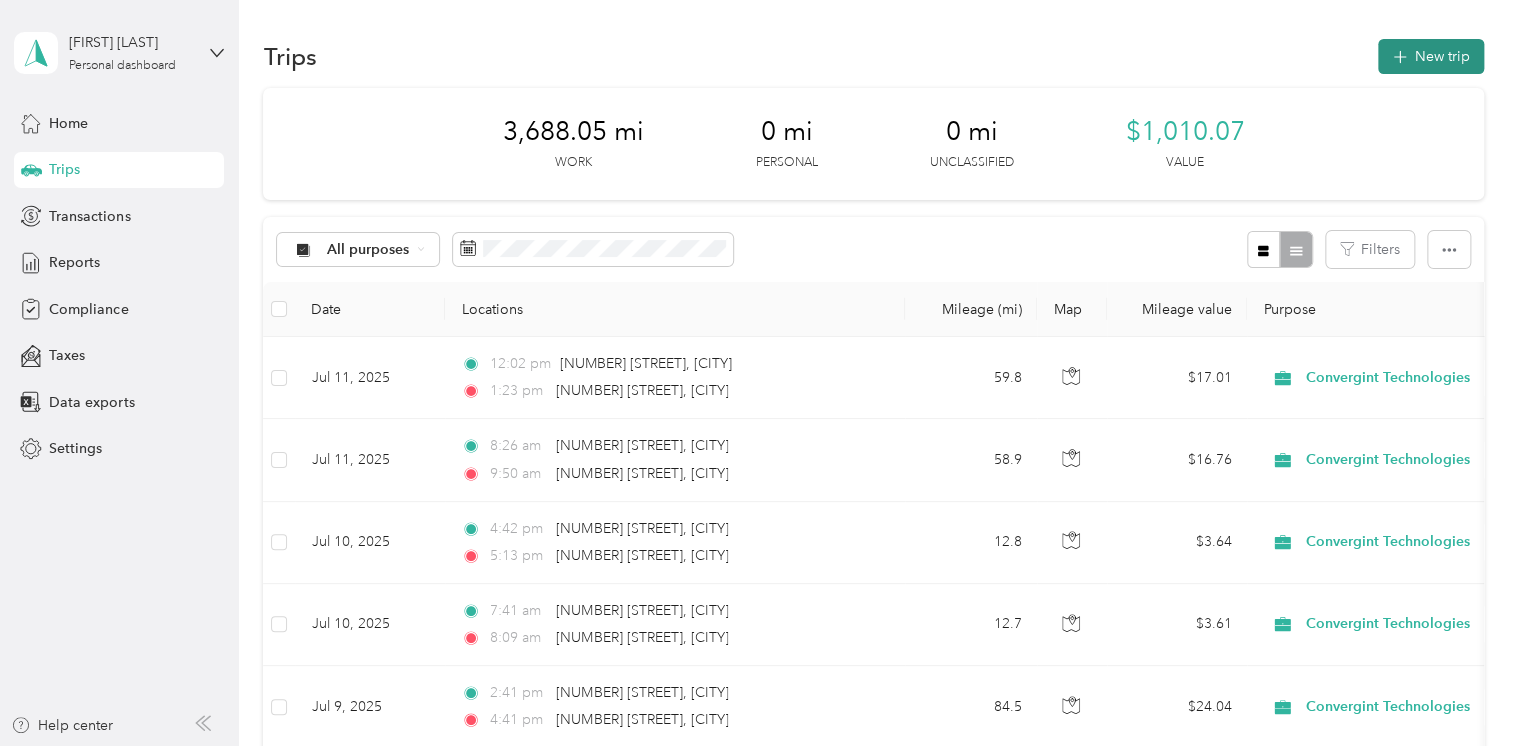 click on "New trip" at bounding box center [1431, 56] 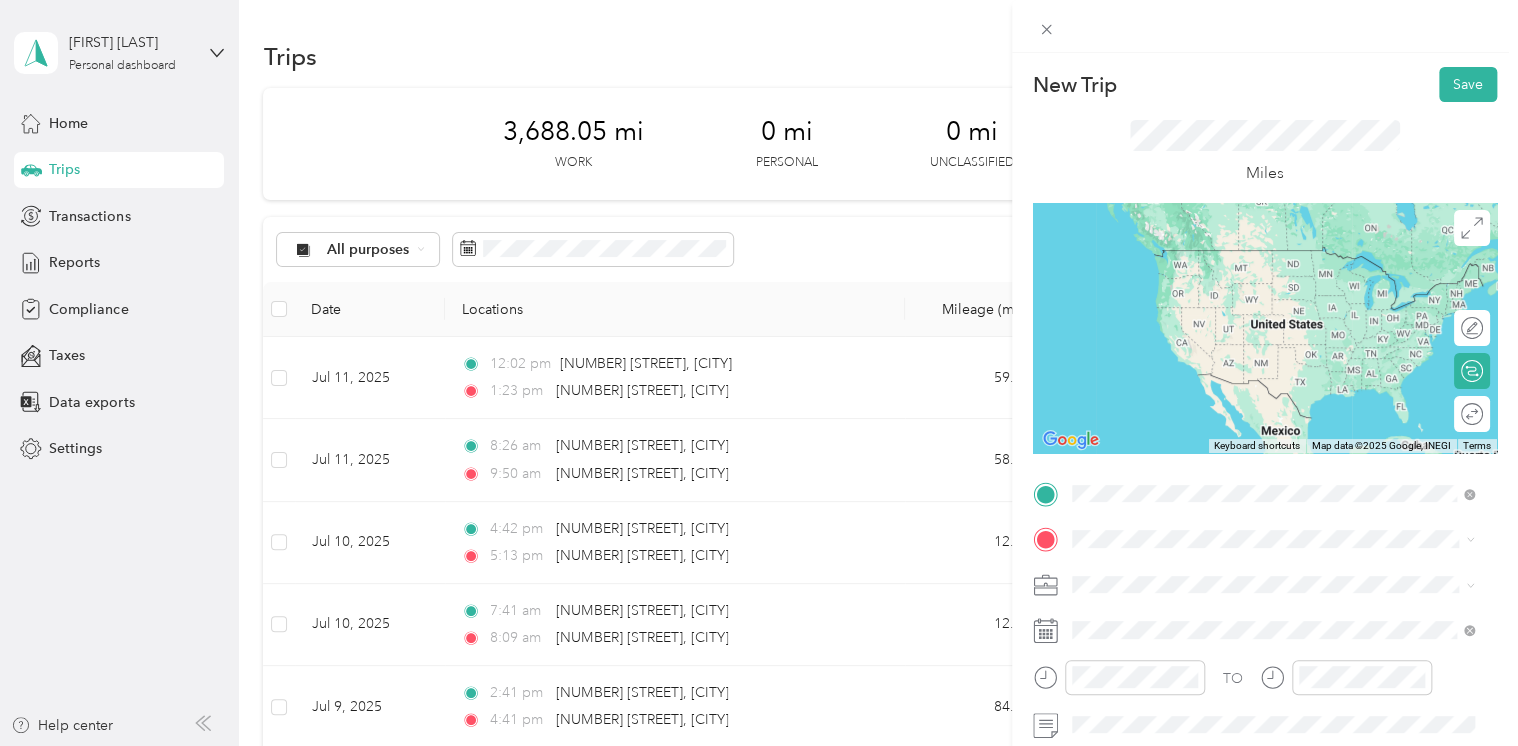 click on "[NUMBER] [STREET]
[CITY], [STATE] [POSTAL_CODE], [COUNTRY]" at bounding box center [1253, 258] 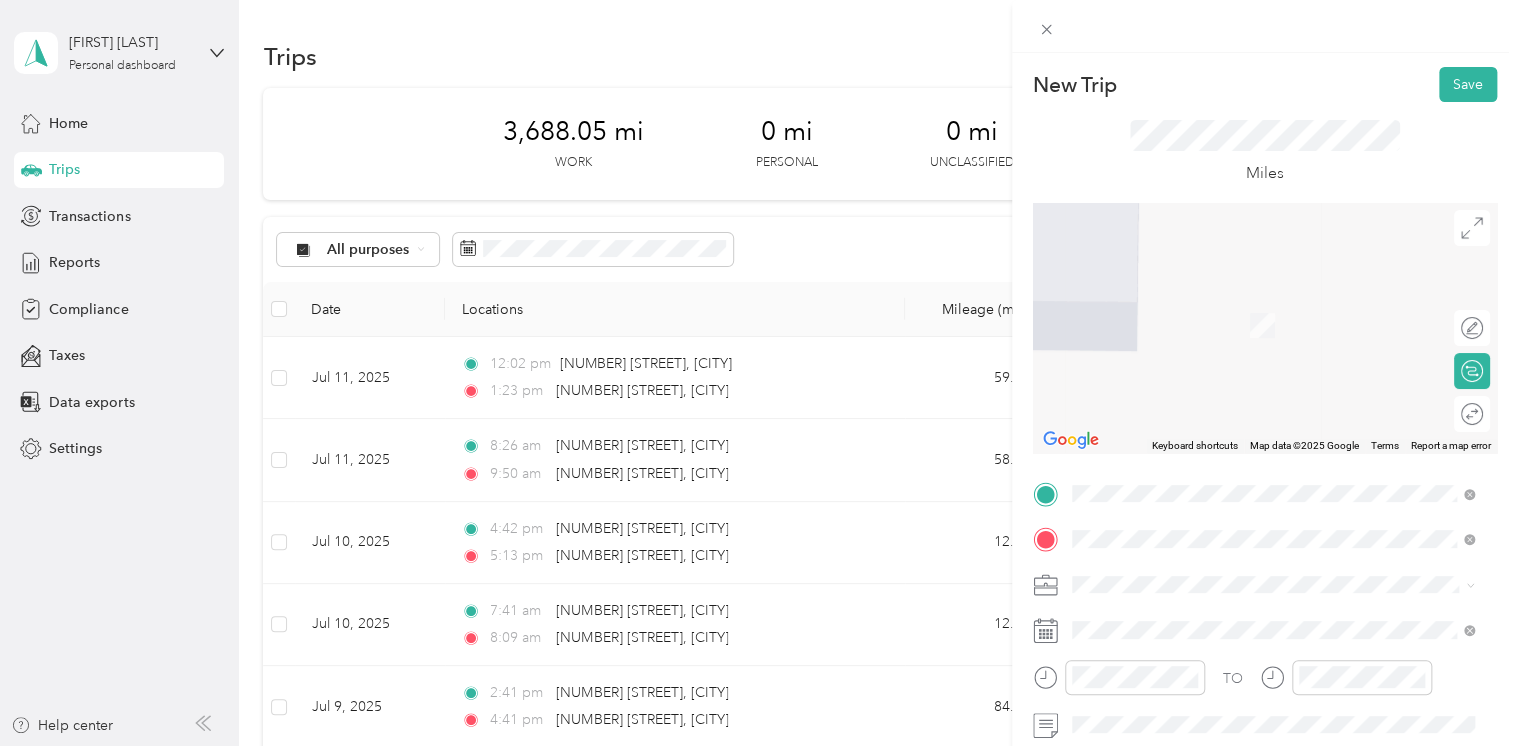 click on "[NUMBER] [STREET]
[CITY], [STATE] [POSTAL_CODE], [COUNTRY]" at bounding box center [1253, 619] 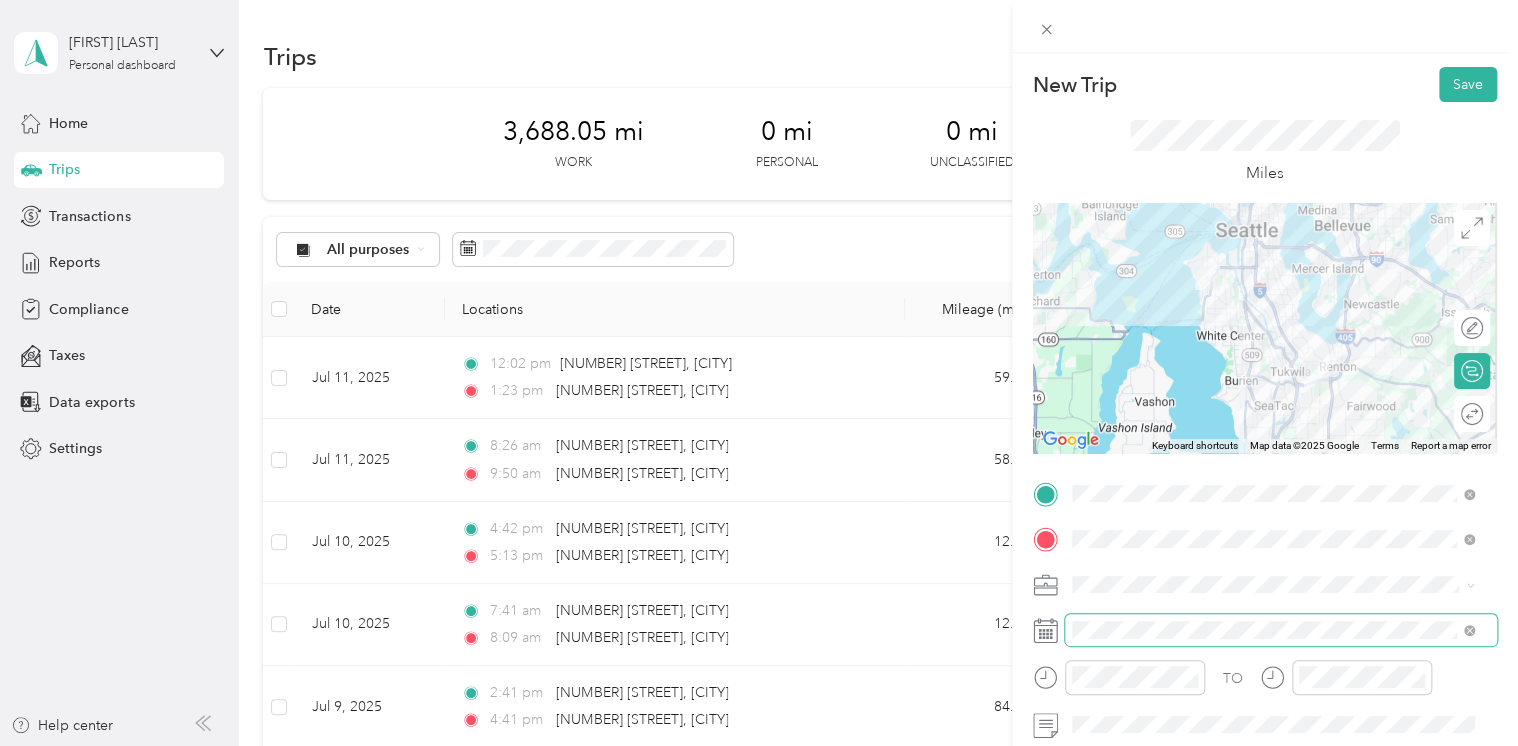 click at bounding box center [1281, 630] 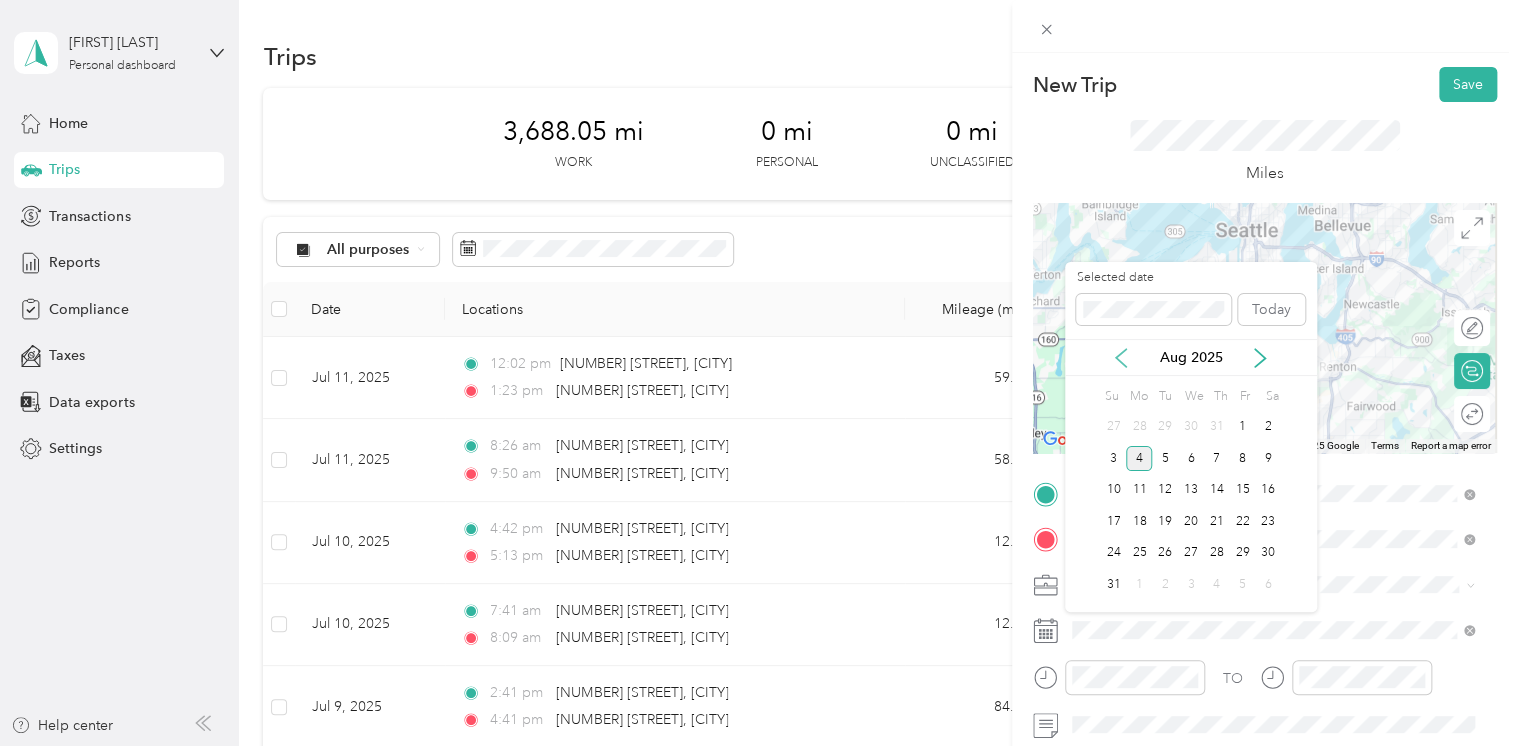 click 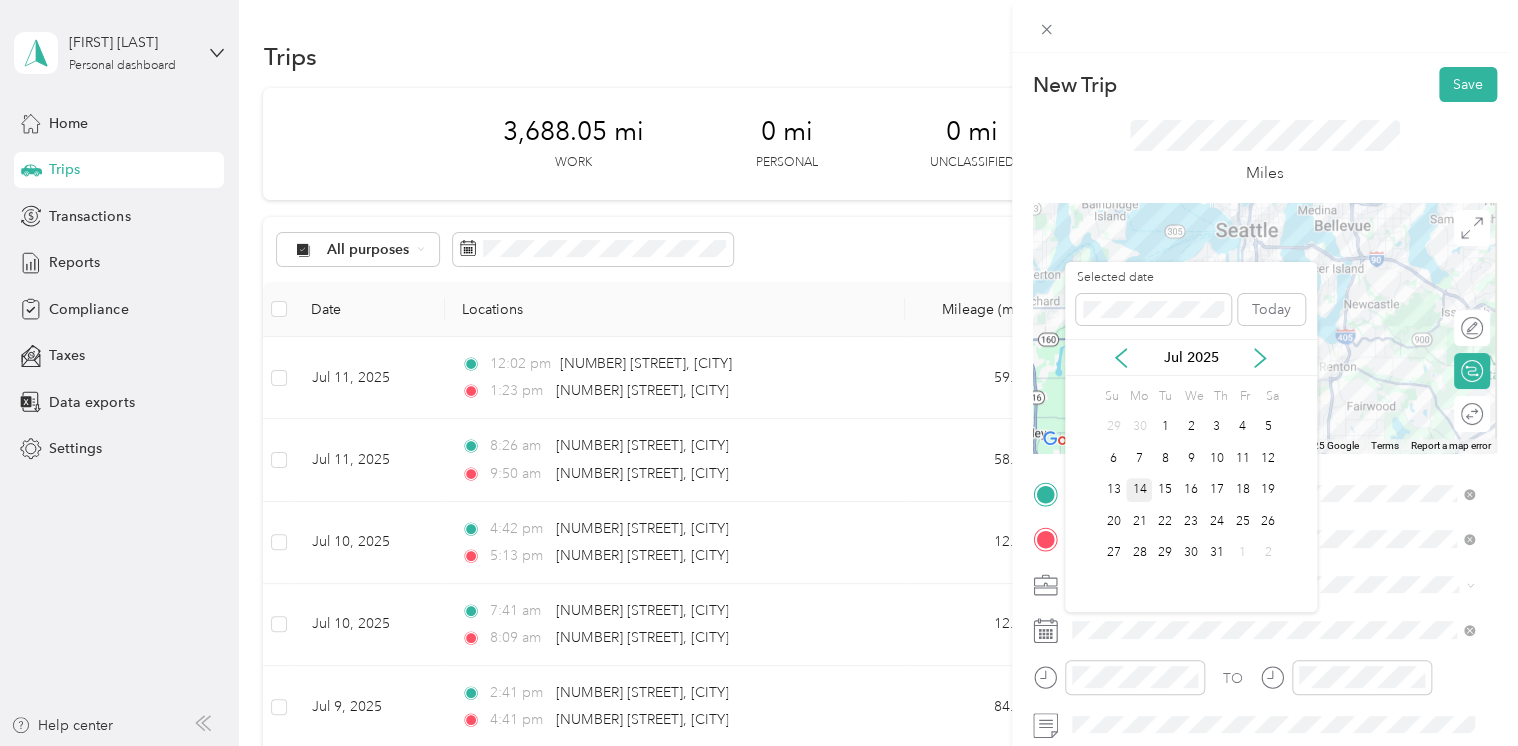 click on "14" at bounding box center (1139, 490) 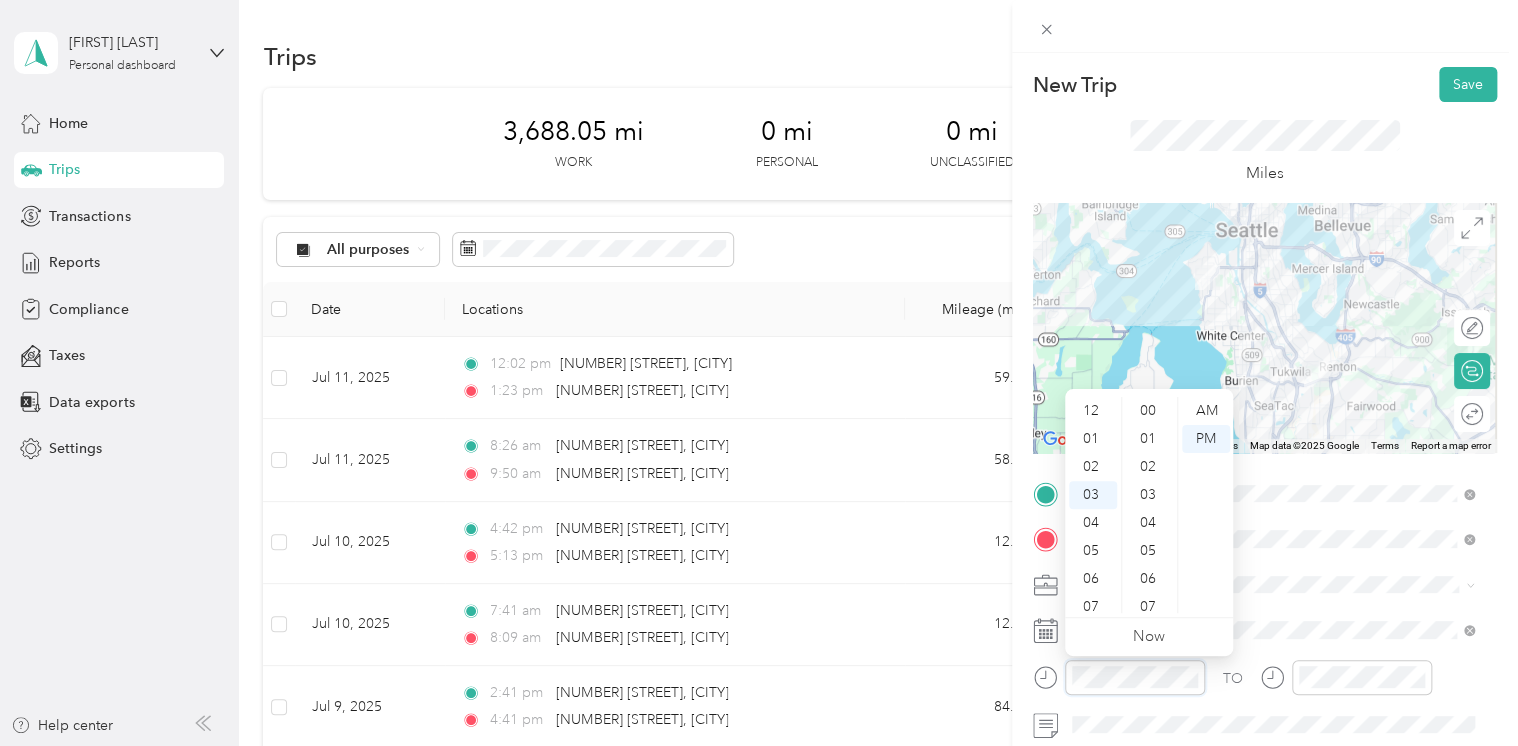 scroll, scrollTop: 1260, scrollLeft: 0, axis: vertical 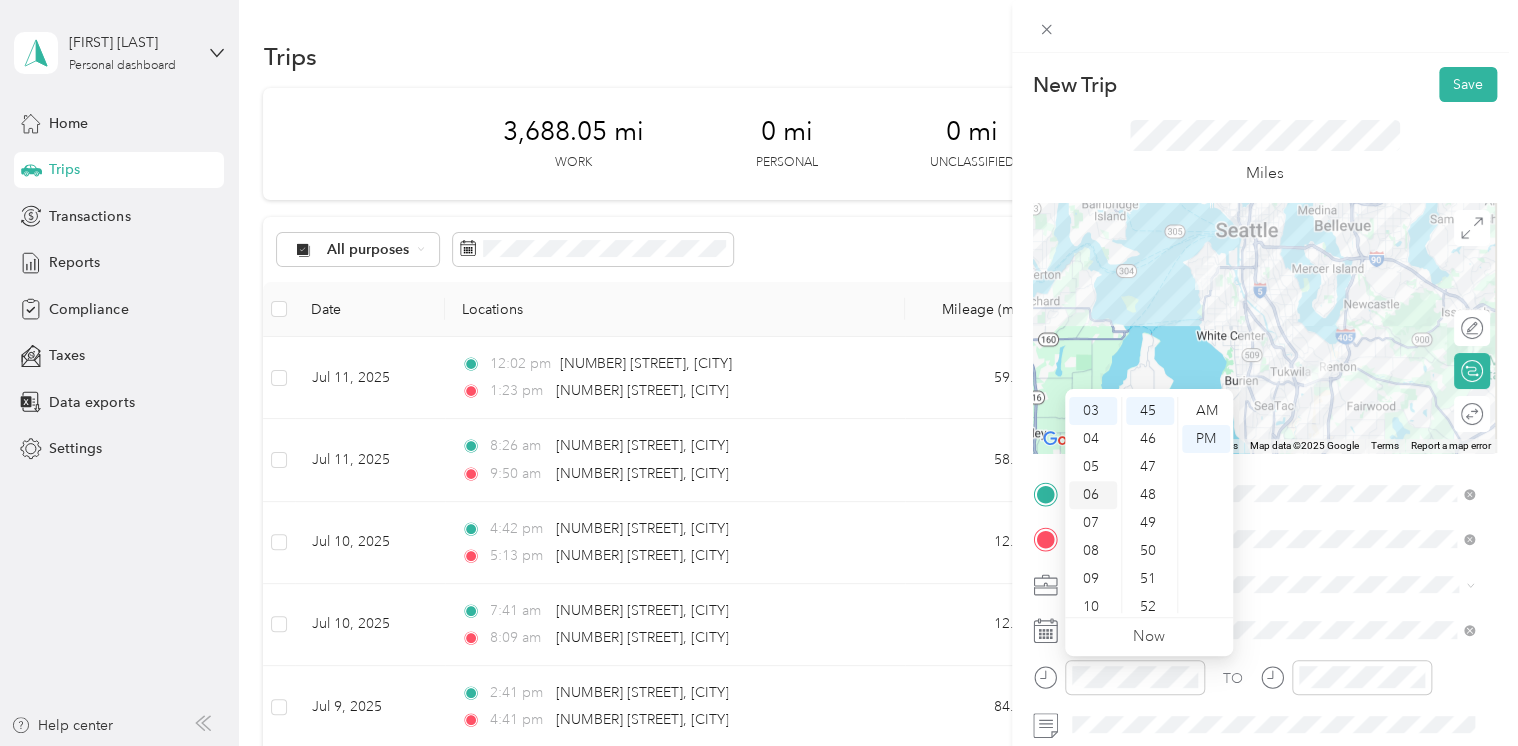 click on "06" at bounding box center [1093, 495] 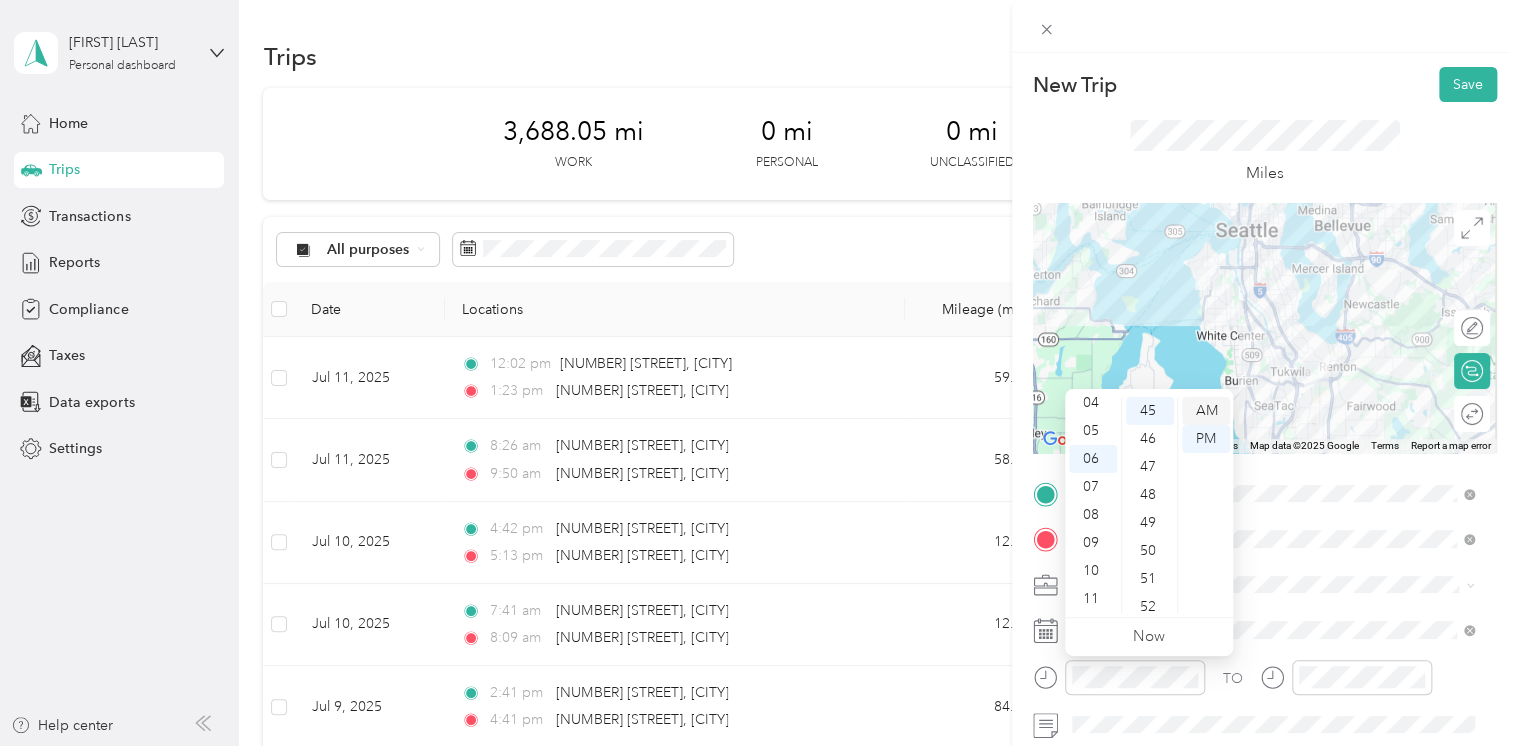 click on "AM" at bounding box center [1206, 411] 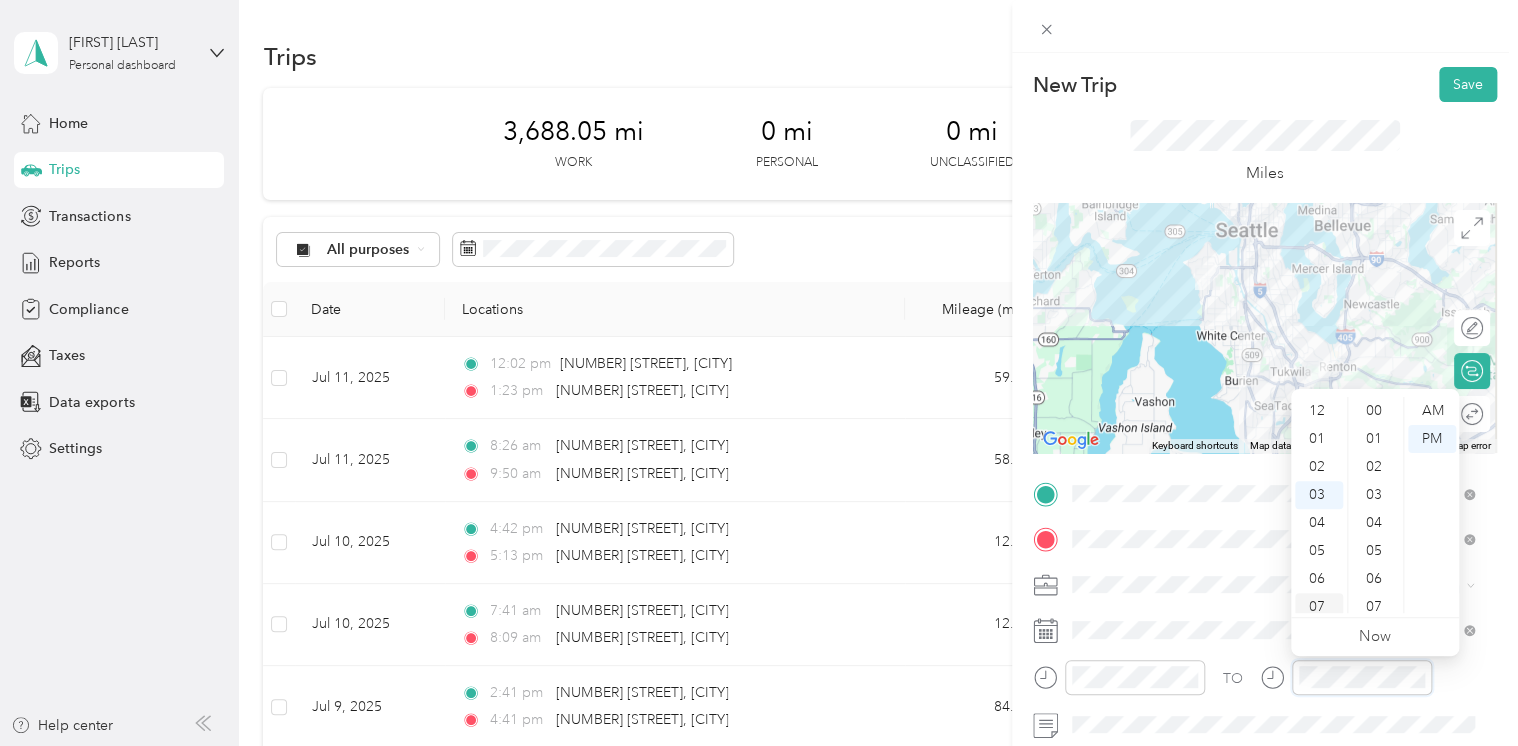 scroll, scrollTop: 84, scrollLeft: 0, axis: vertical 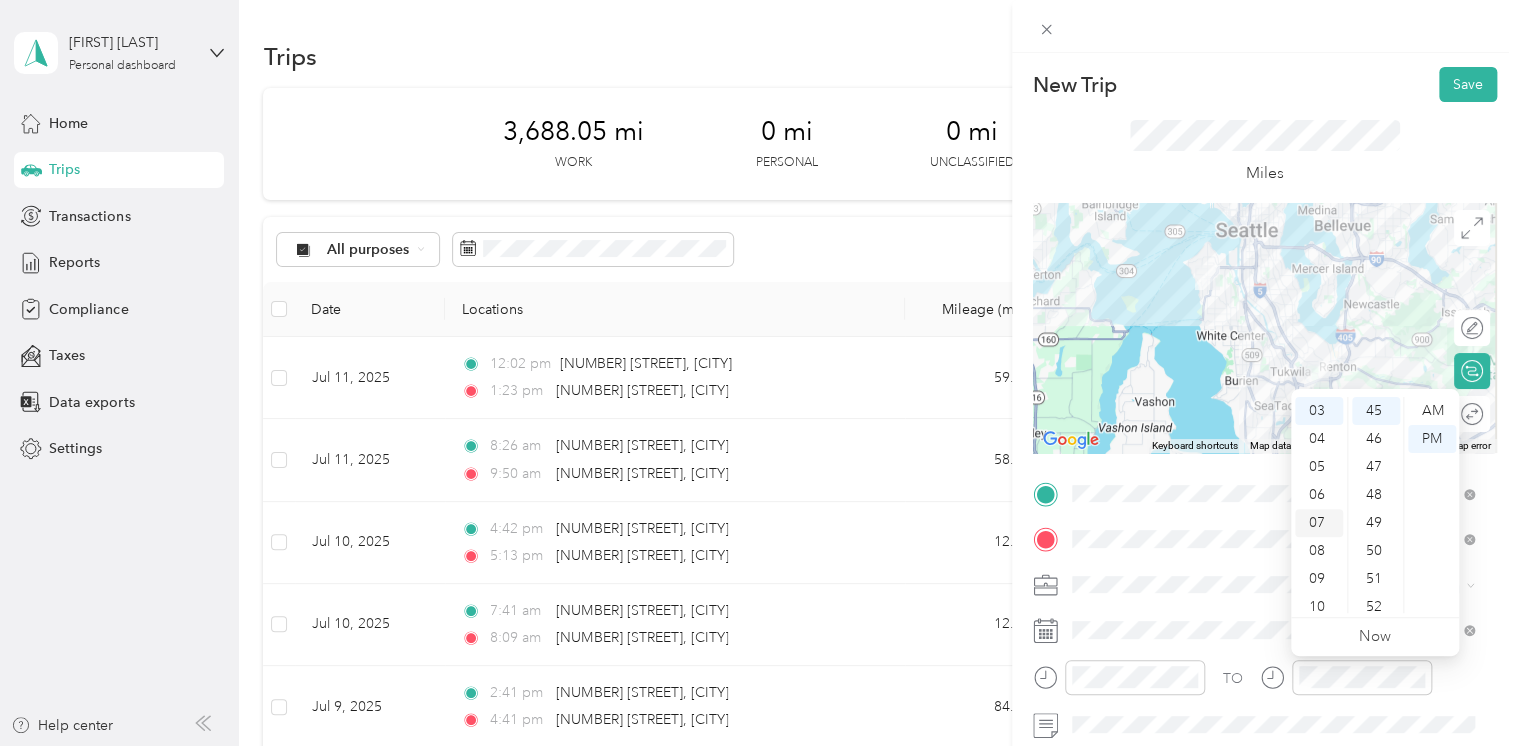 click on "07" at bounding box center (1319, 523) 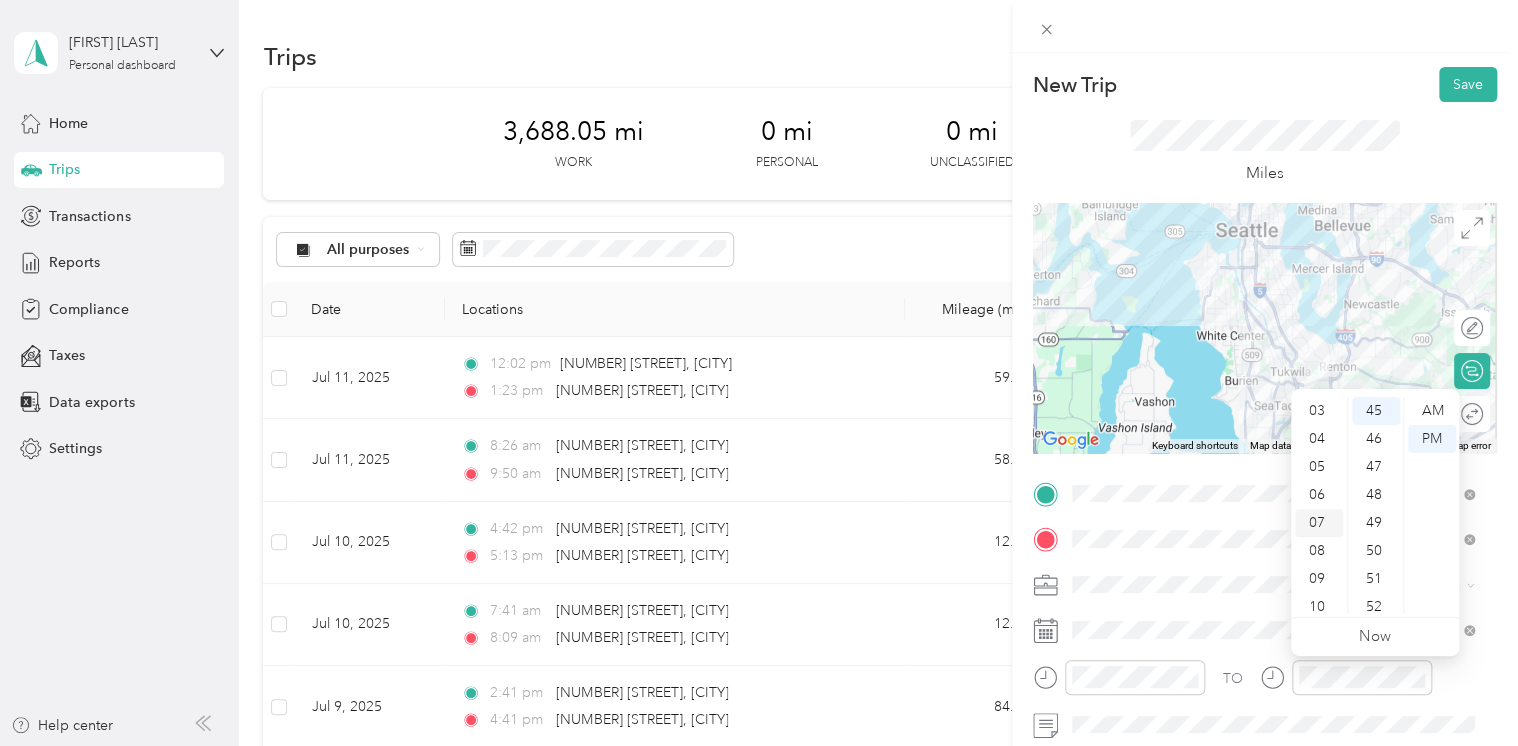 scroll, scrollTop: 120, scrollLeft: 0, axis: vertical 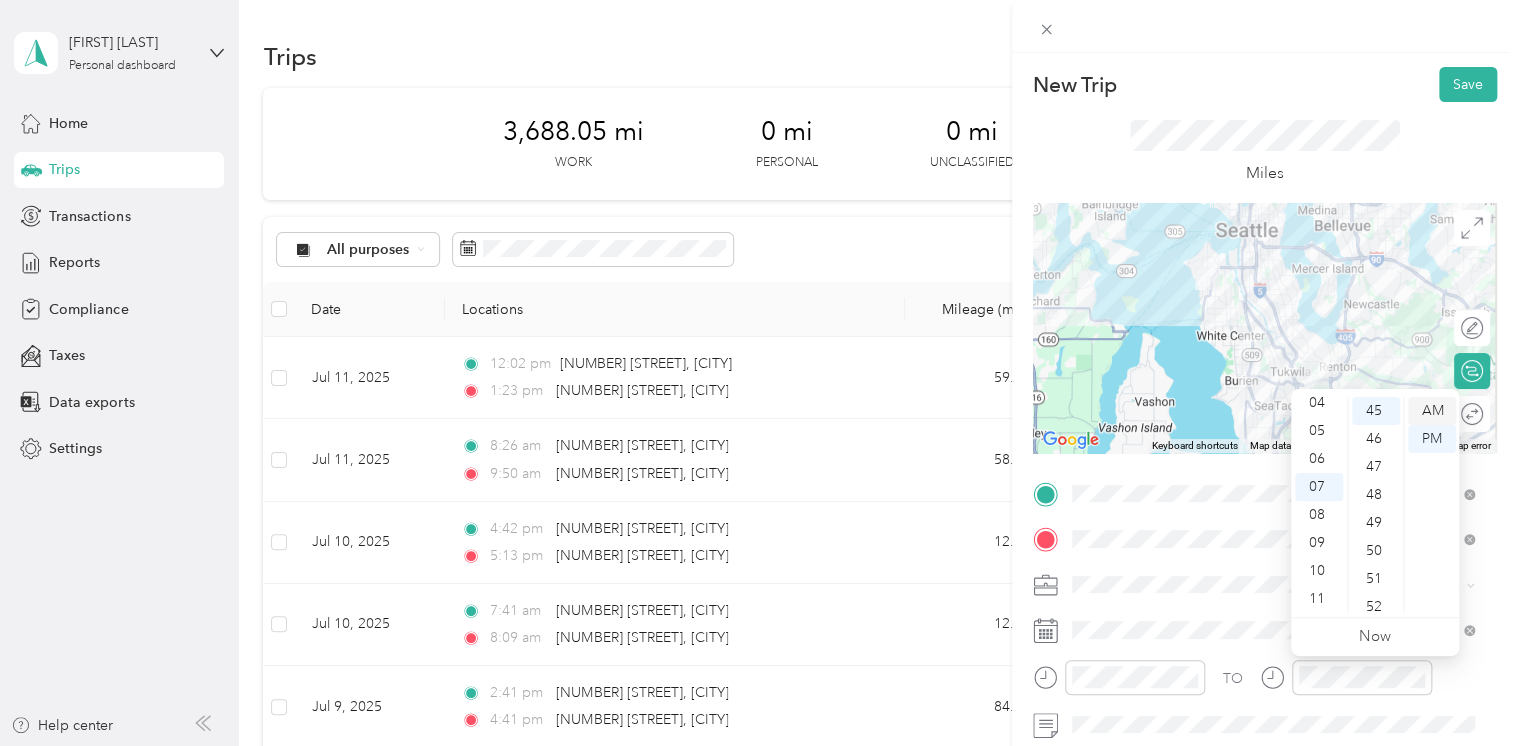 click on "AM" at bounding box center (1432, 411) 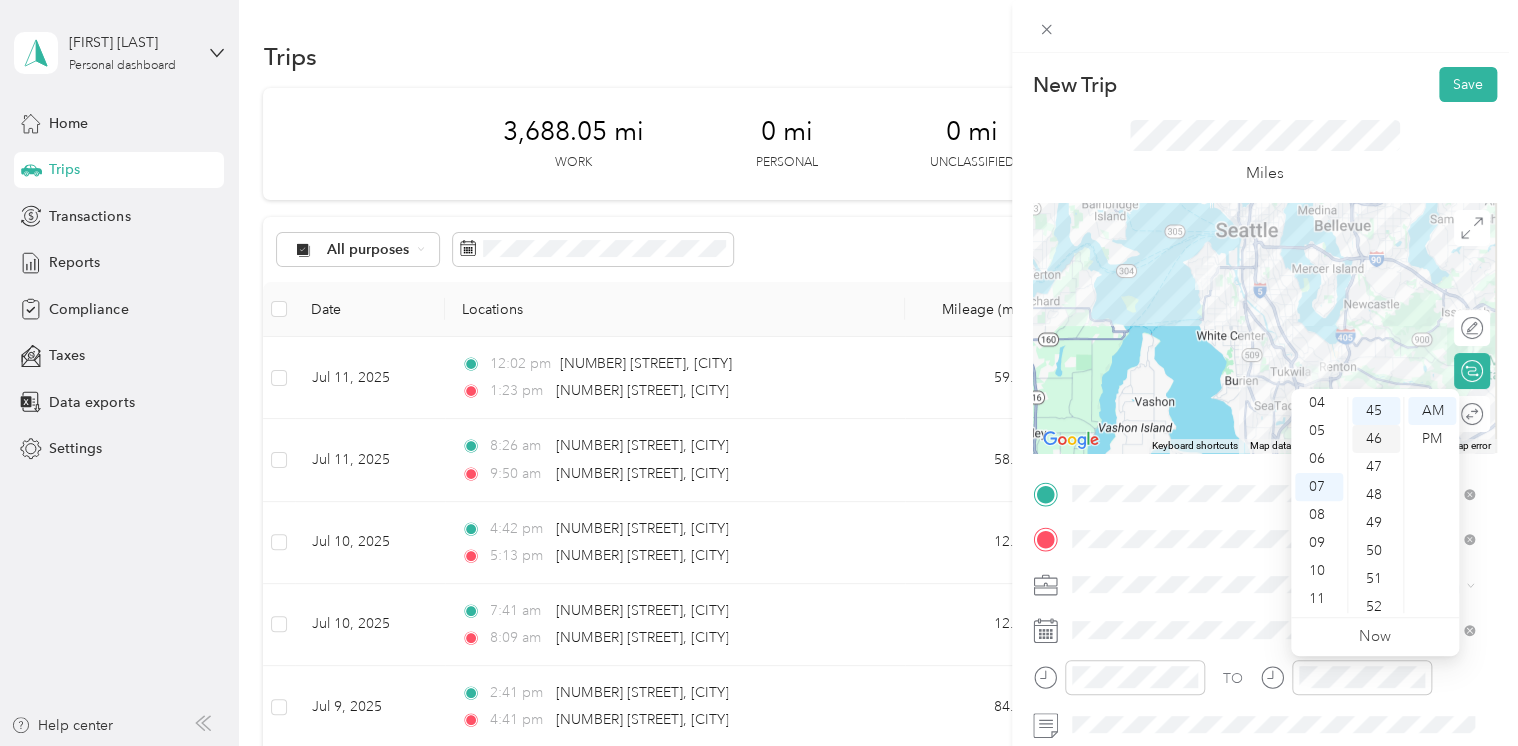 scroll, scrollTop: 0, scrollLeft: 0, axis: both 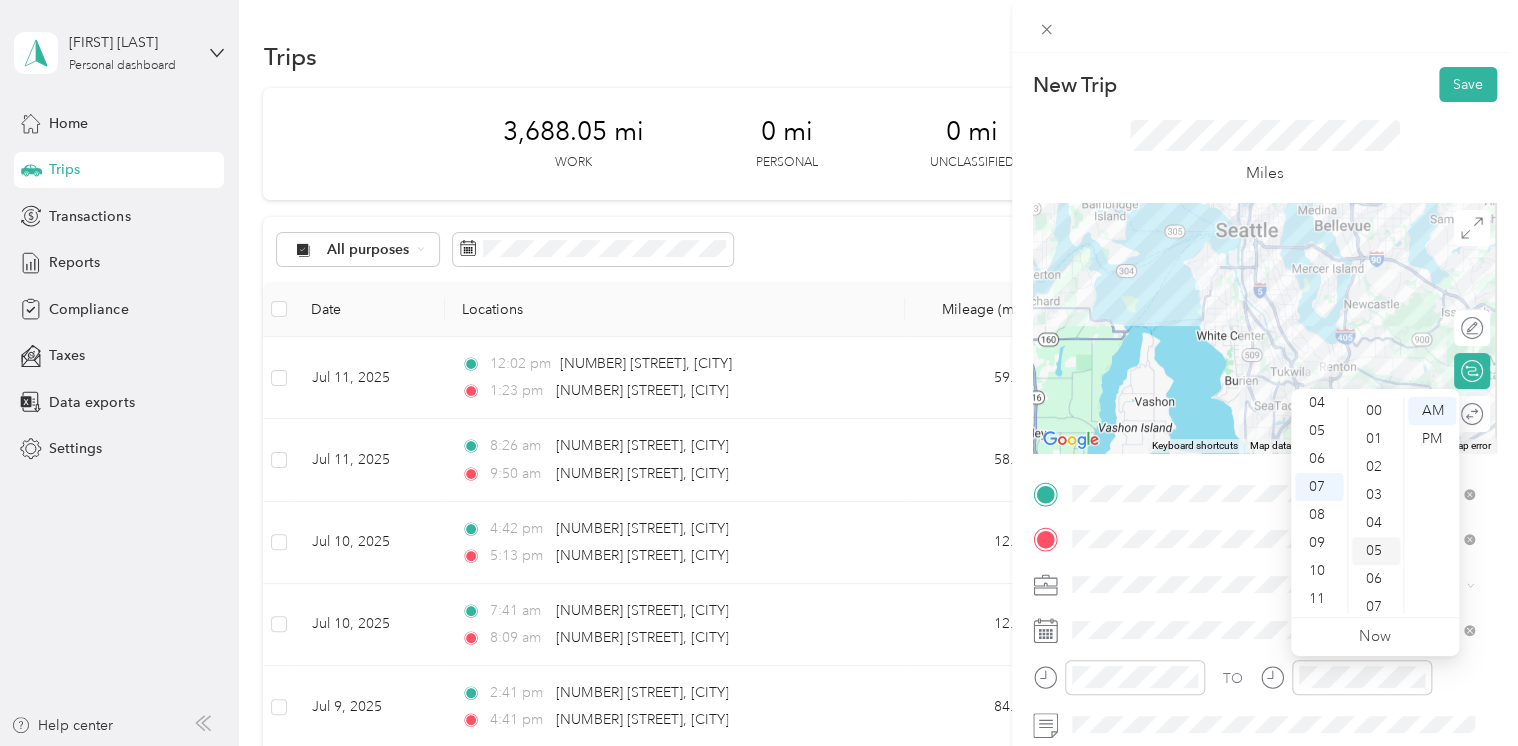 click on "05" at bounding box center (1376, 551) 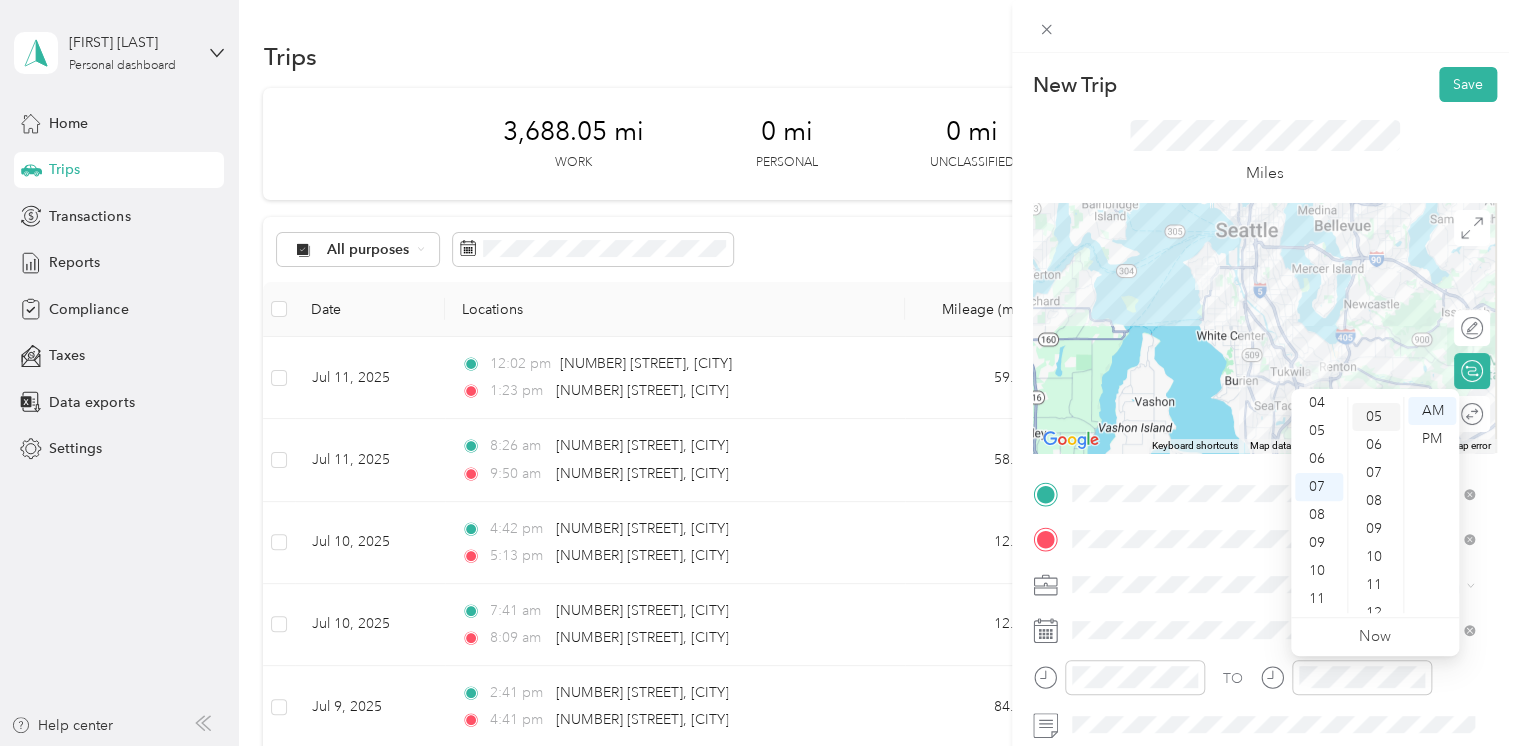 scroll, scrollTop: 140, scrollLeft: 0, axis: vertical 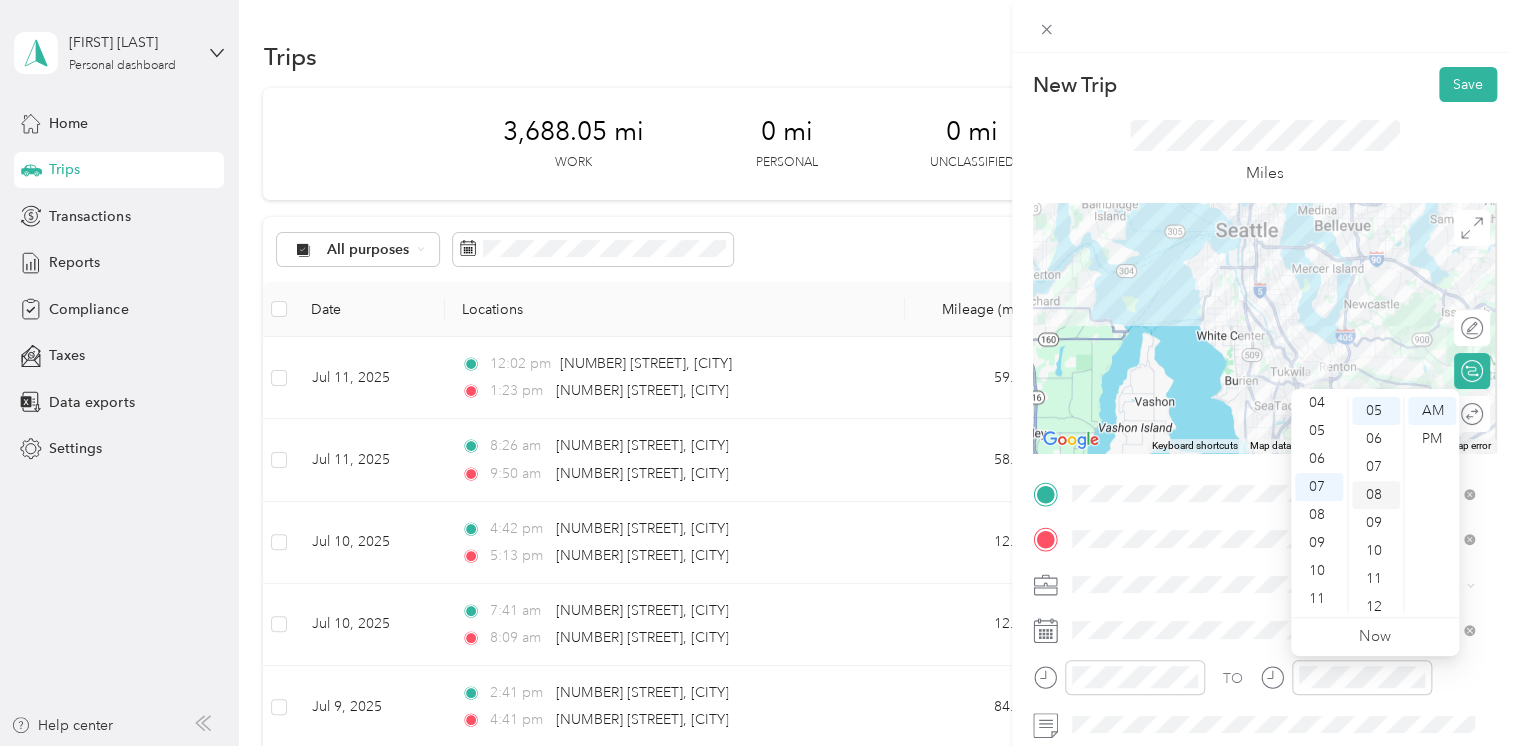 click on "08" at bounding box center (1376, 495) 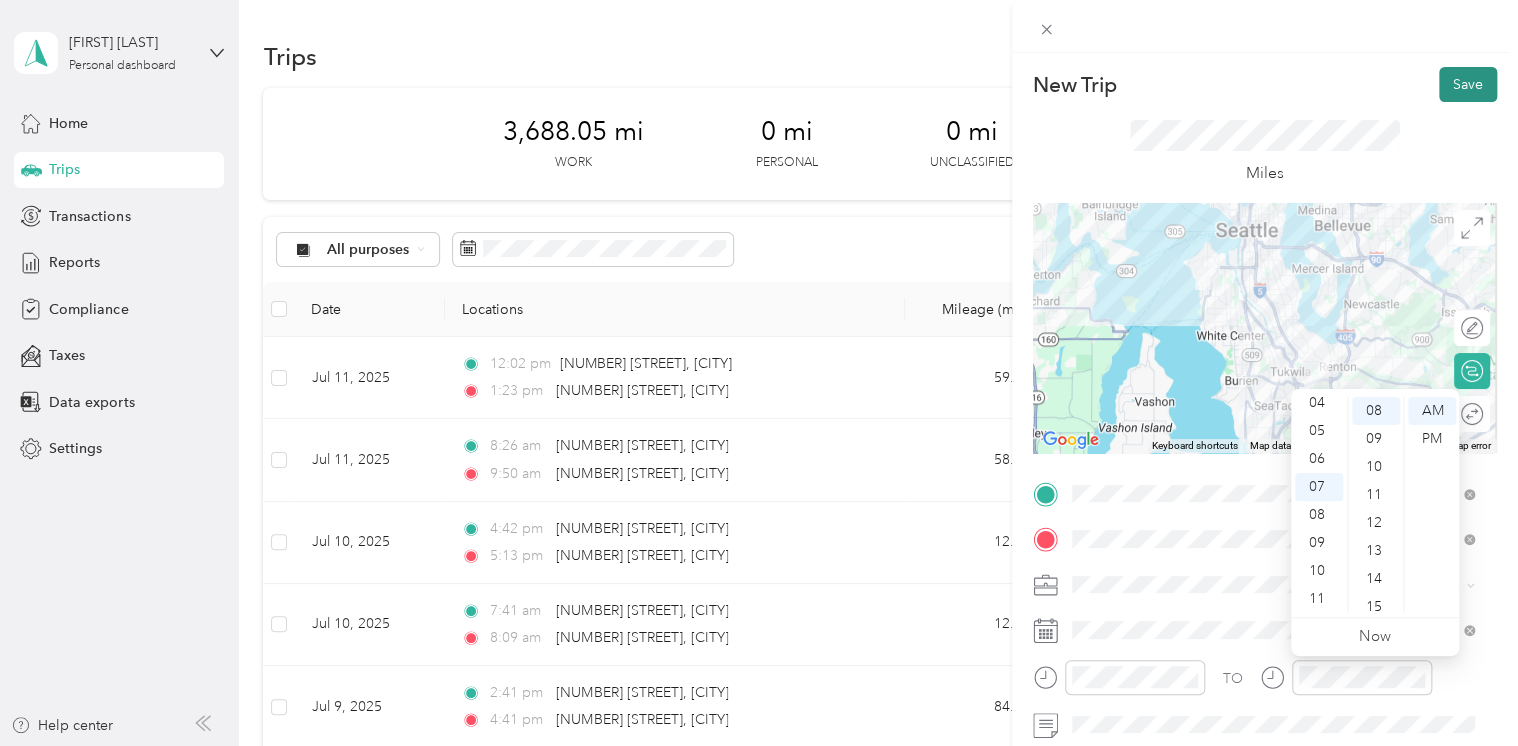 click on "Save" at bounding box center (1468, 84) 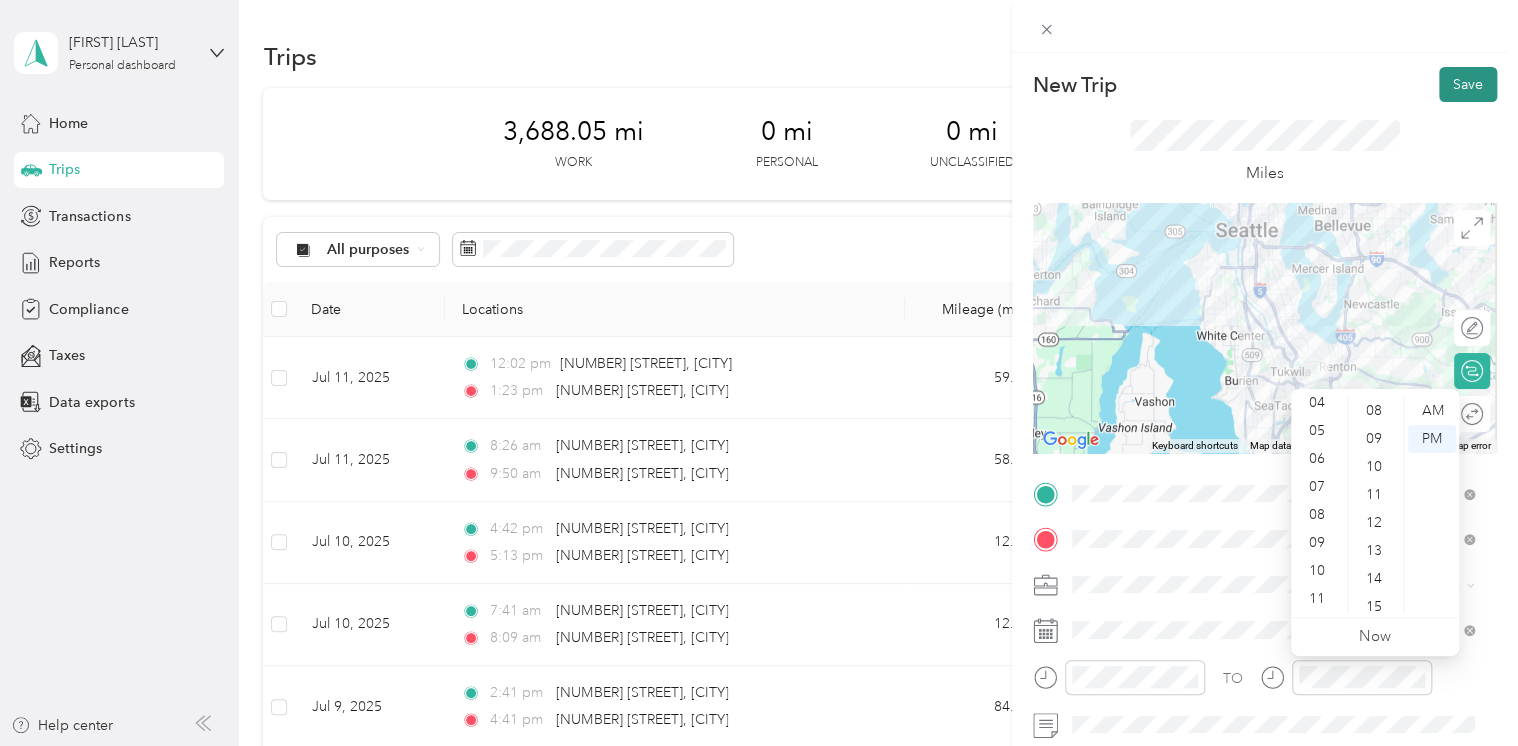 scroll, scrollTop: 84, scrollLeft: 0, axis: vertical 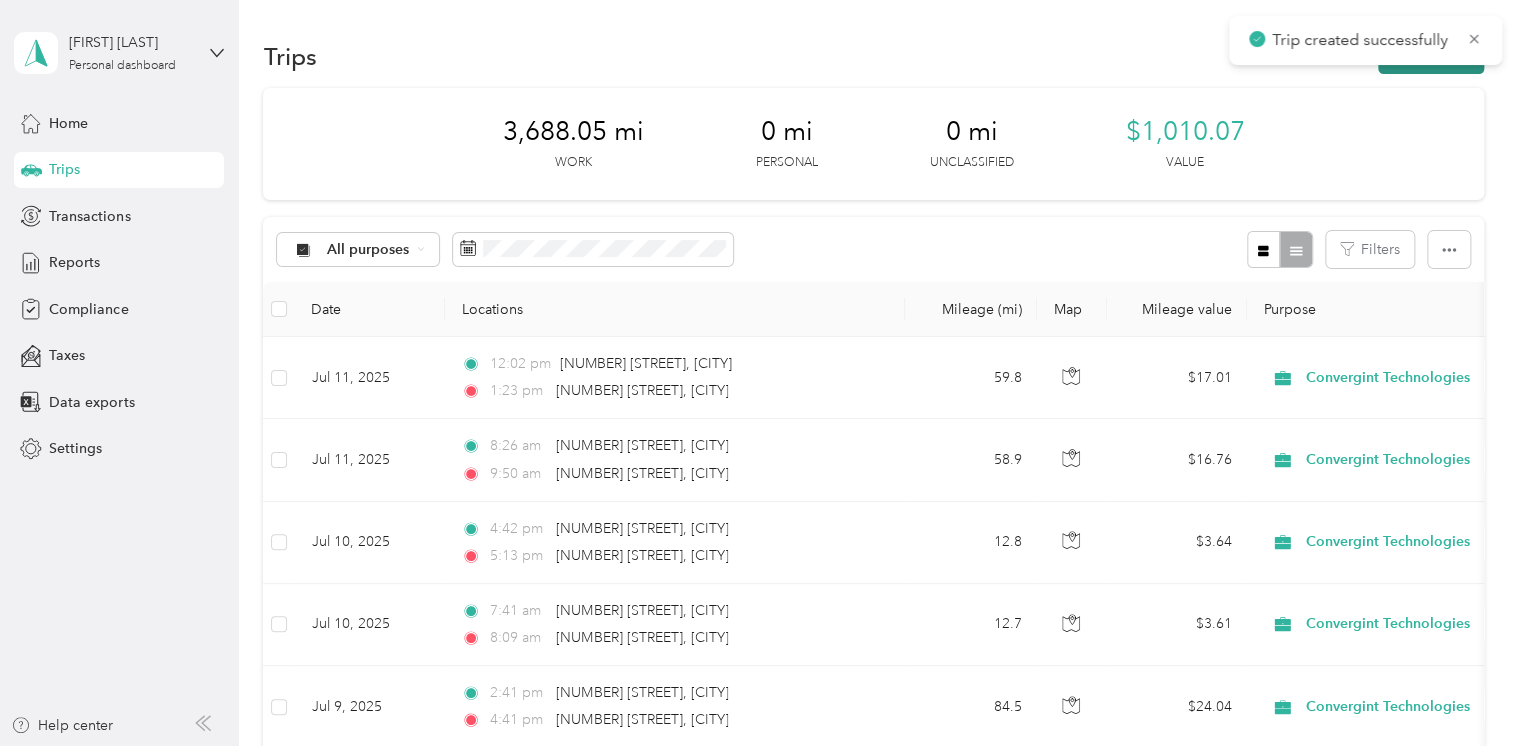click on "New trip" at bounding box center (1431, 56) 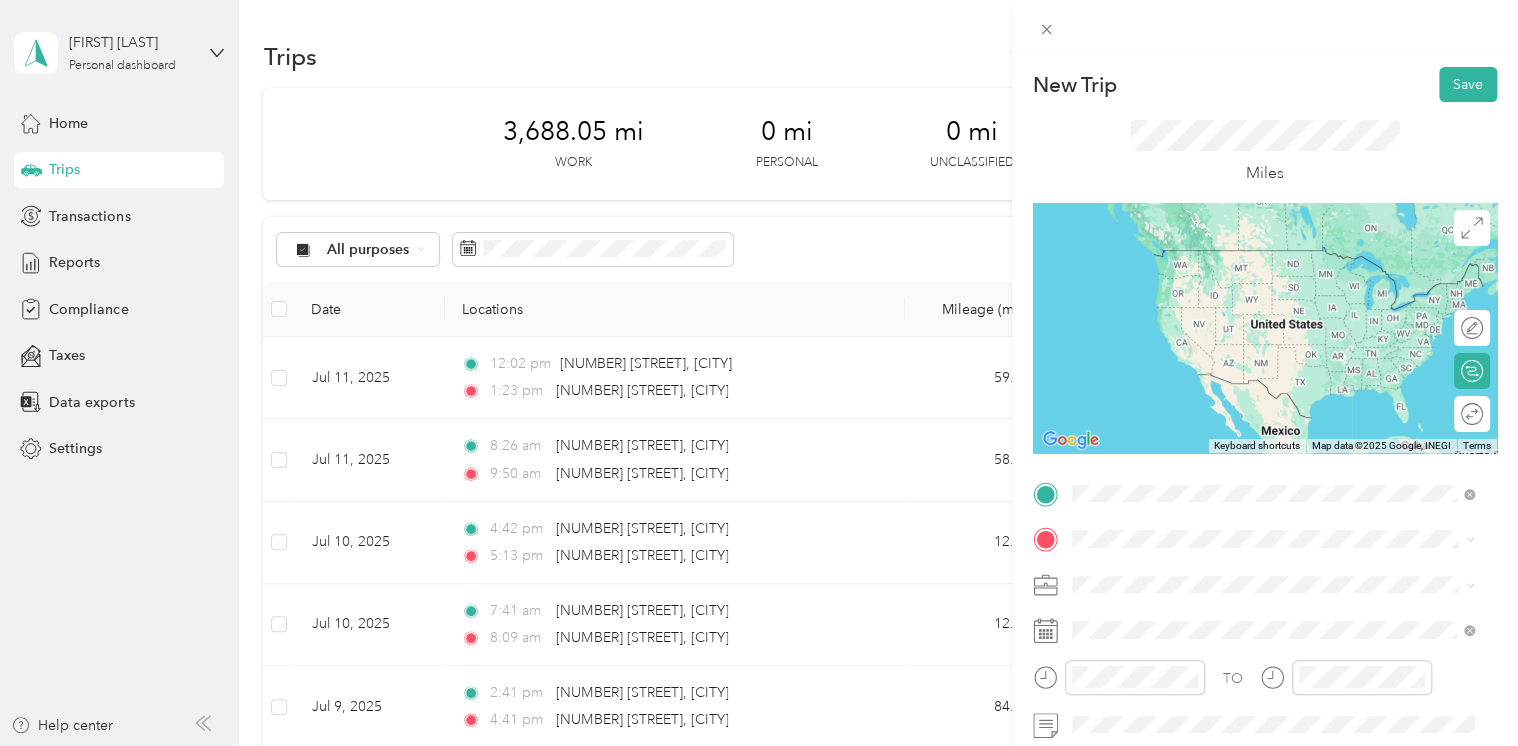 click on "[NUMBER] [STREET]
[CITY], [STATE] [POSTAL_CODE], [COUNTRY]" at bounding box center (1253, 574) 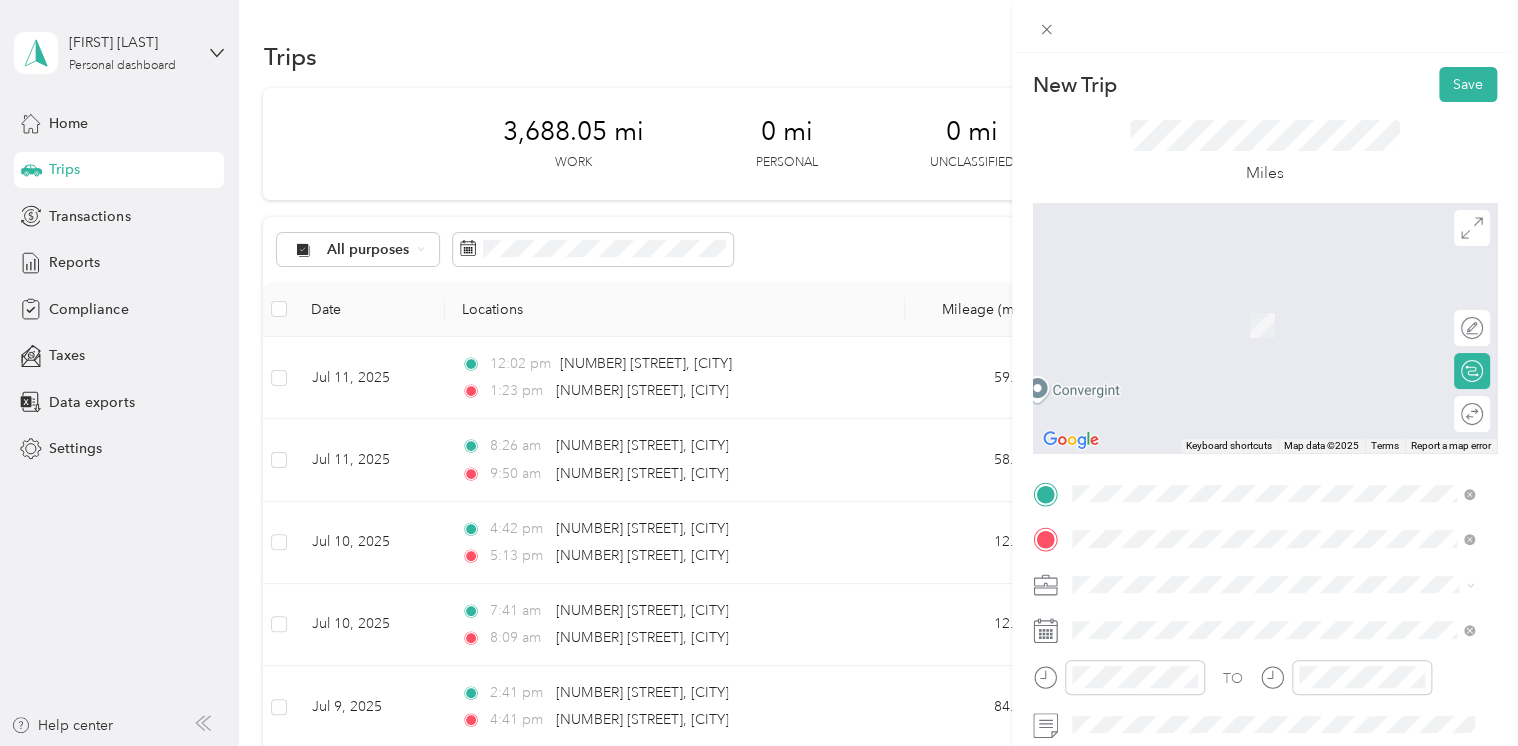 click on "[NUMBER] [STREET]
[CITY], [STATE] [POSTAL_CODE], [COUNTRY]" at bounding box center (1253, 304) 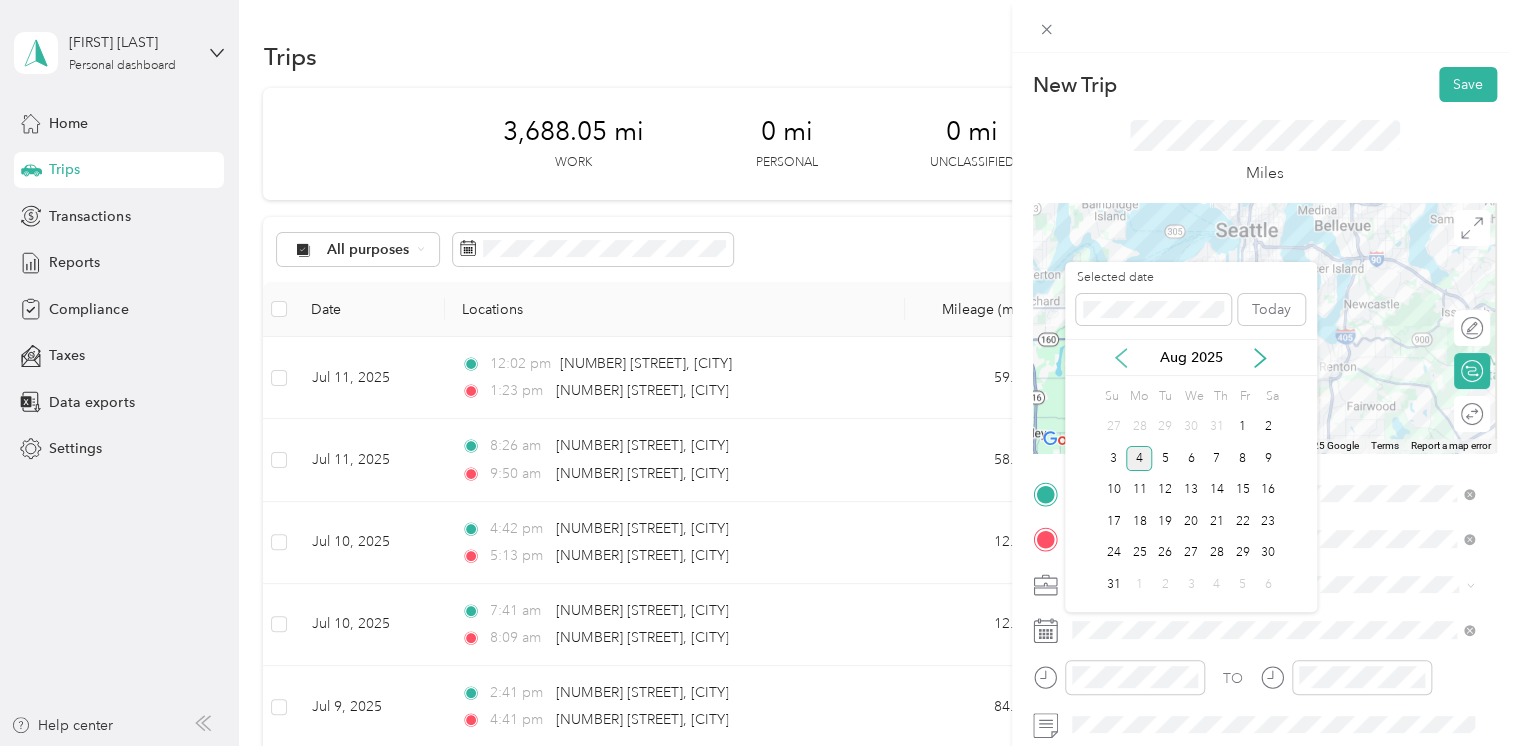 click 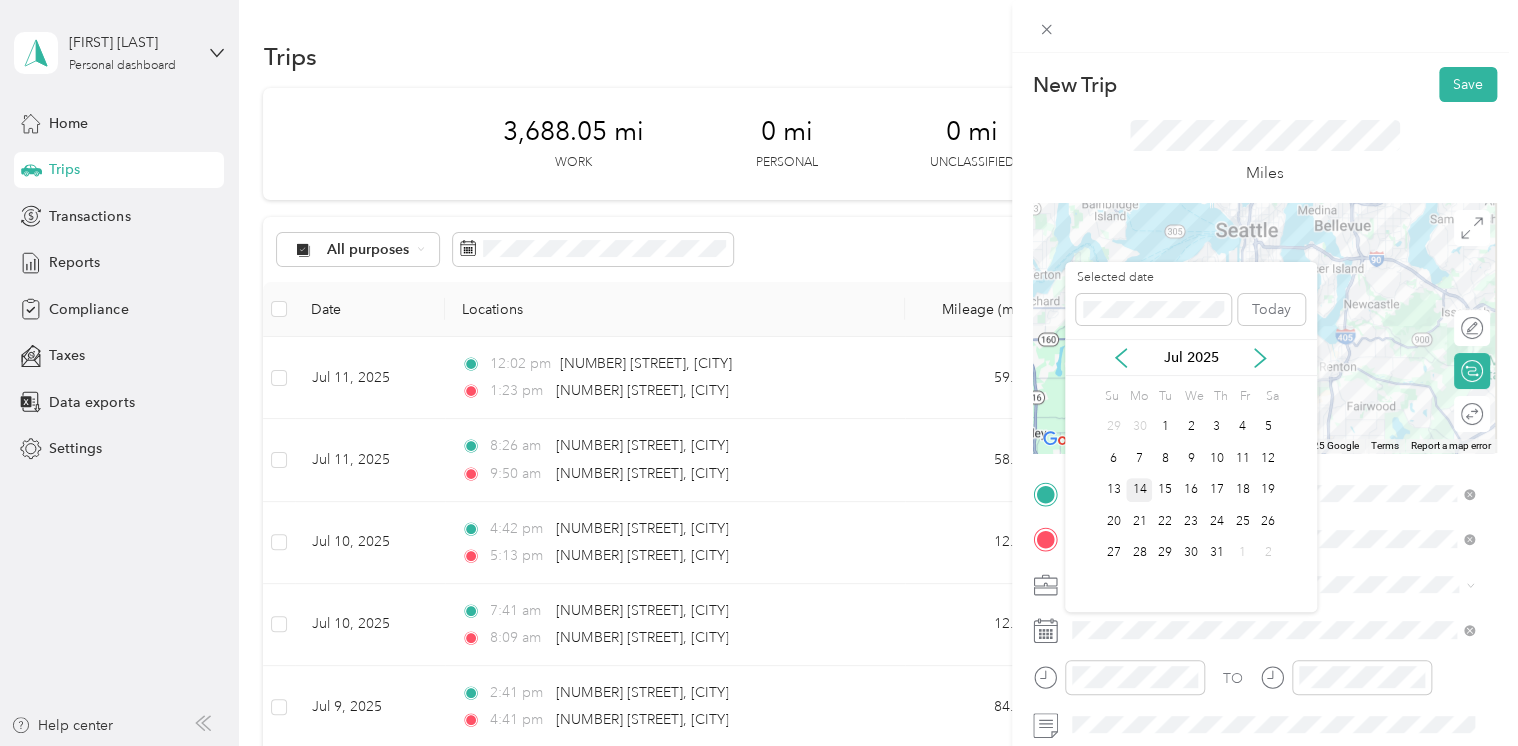 click on "14" at bounding box center (1139, 490) 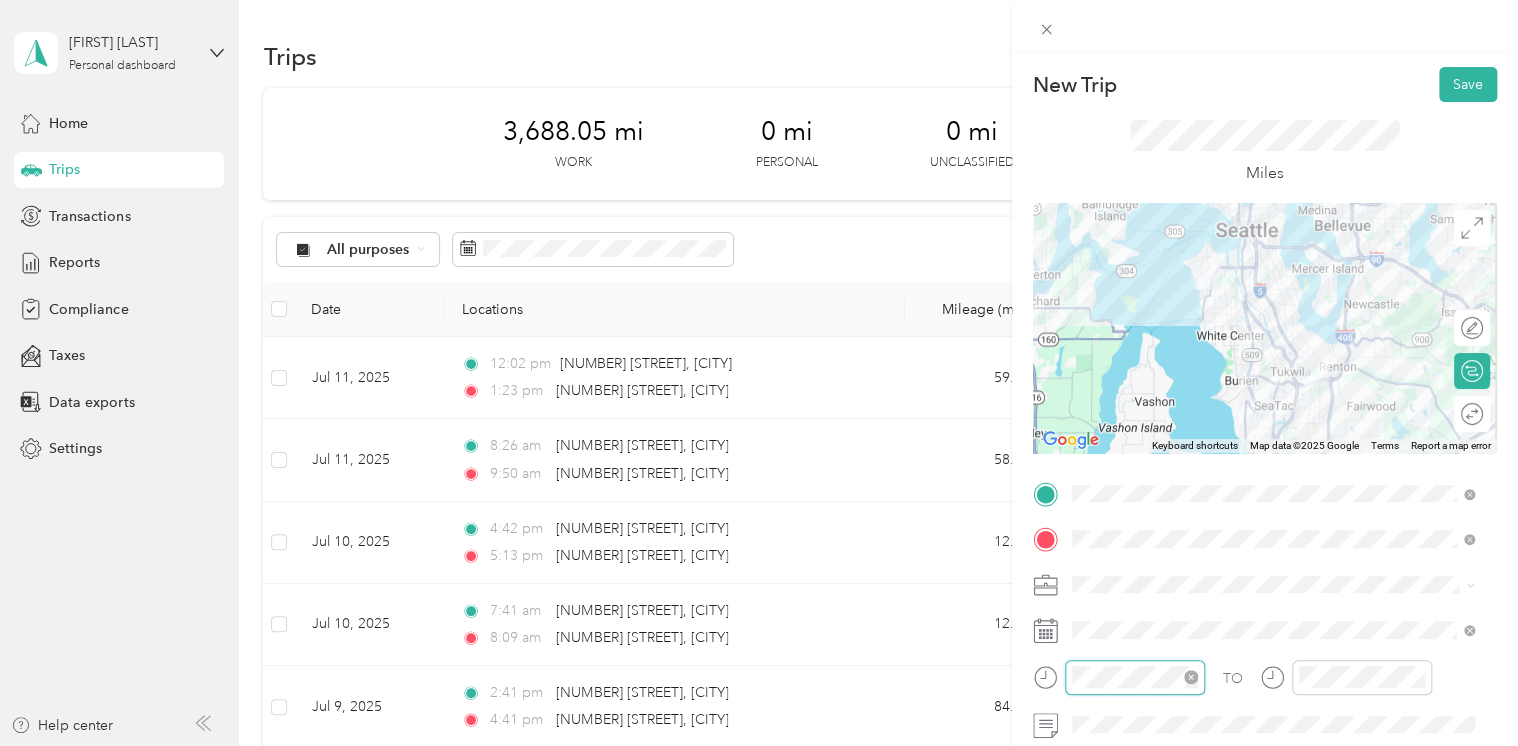 scroll, scrollTop: 84, scrollLeft: 0, axis: vertical 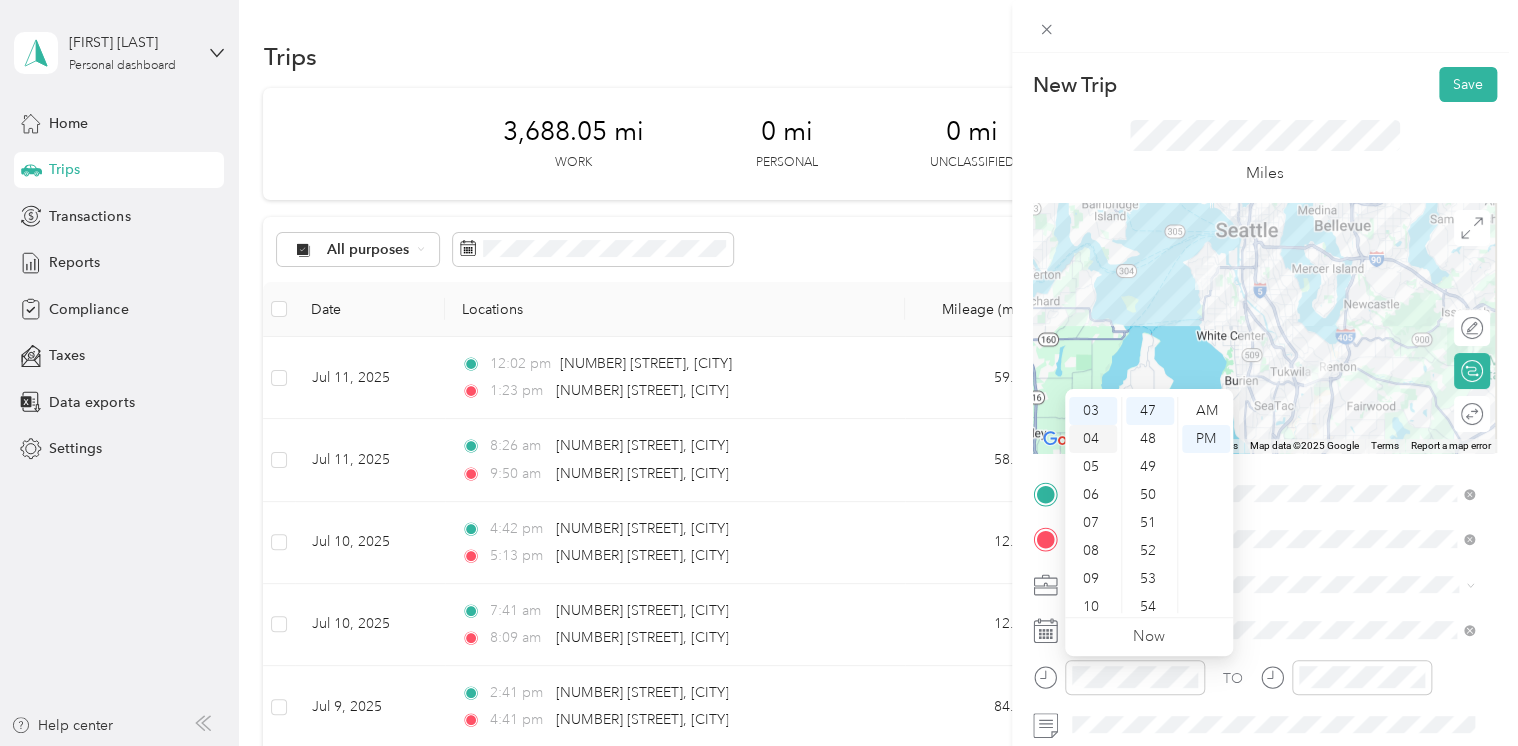 click on "04" at bounding box center (1093, 439) 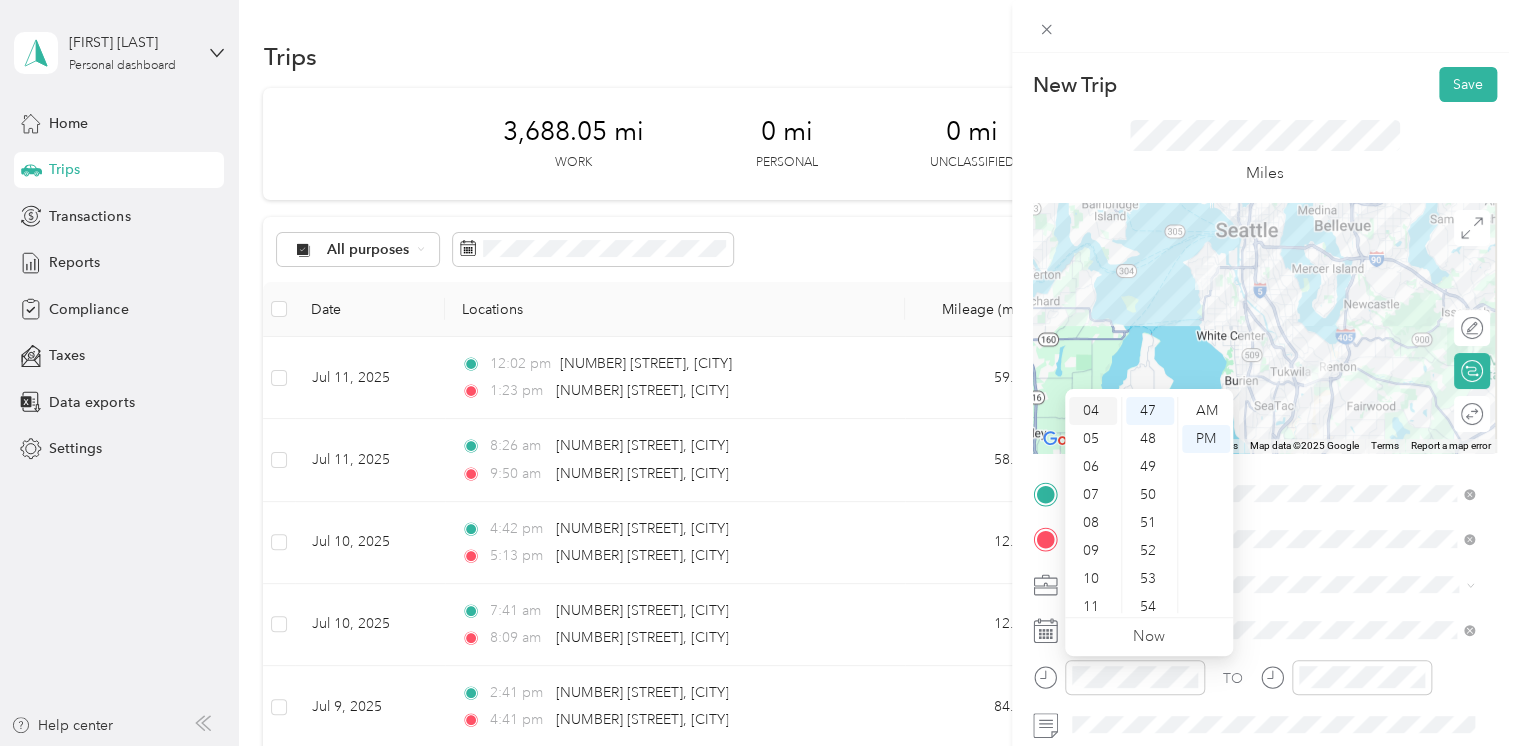 scroll, scrollTop: 112, scrollLeft: 0, axis: vertical 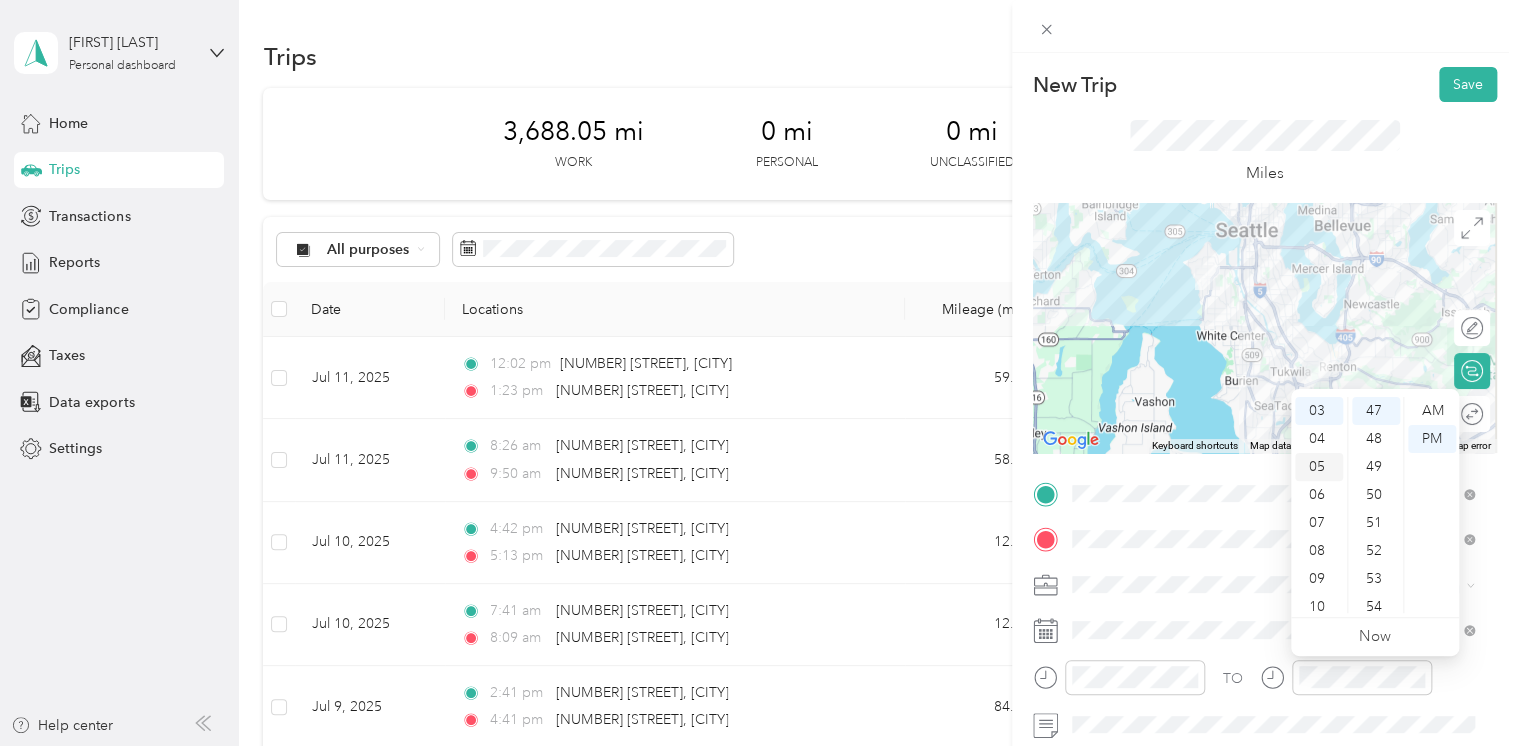 click on "05" at bounding box center [1319, 467] 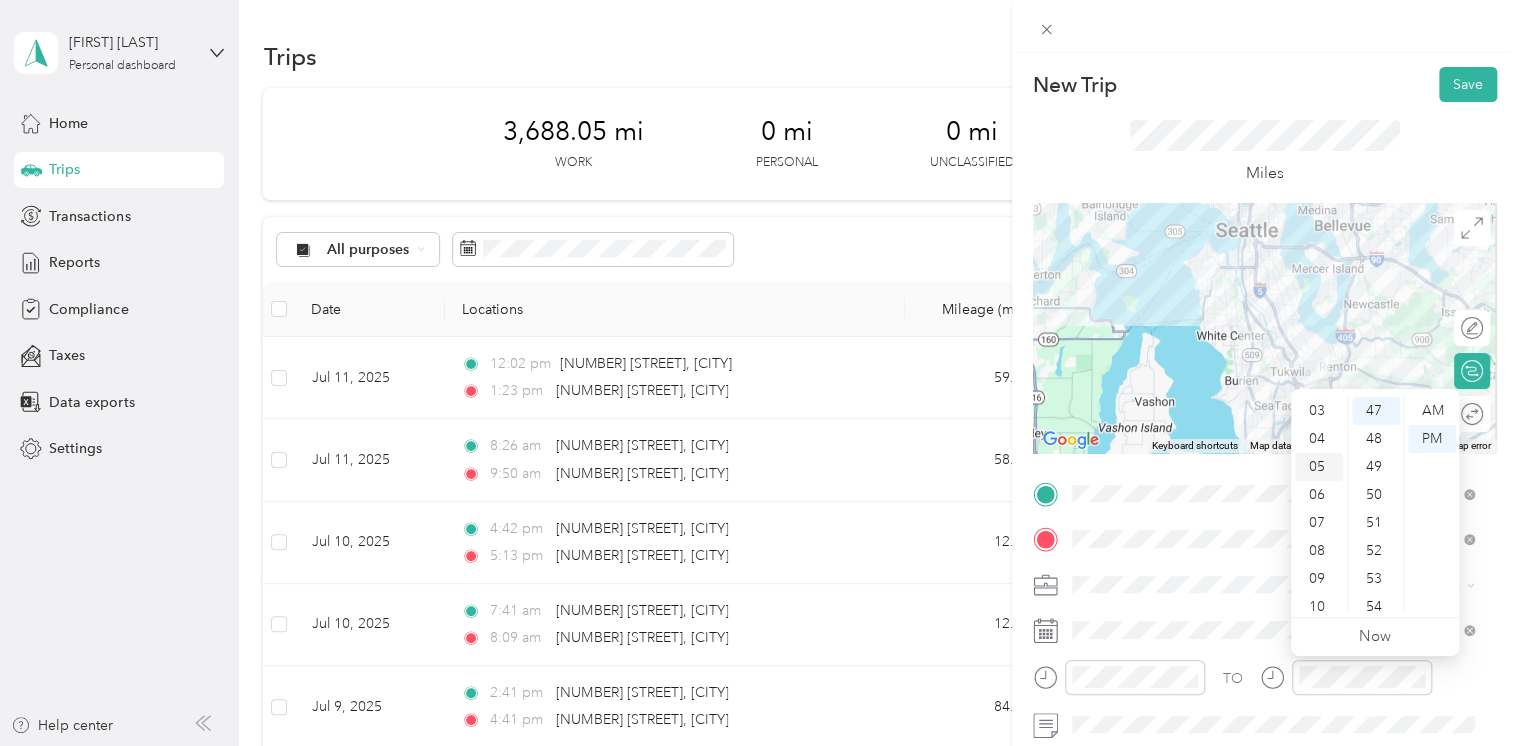 scroll, scrollTop: 120, scrollLeft: 0, axis: vertical 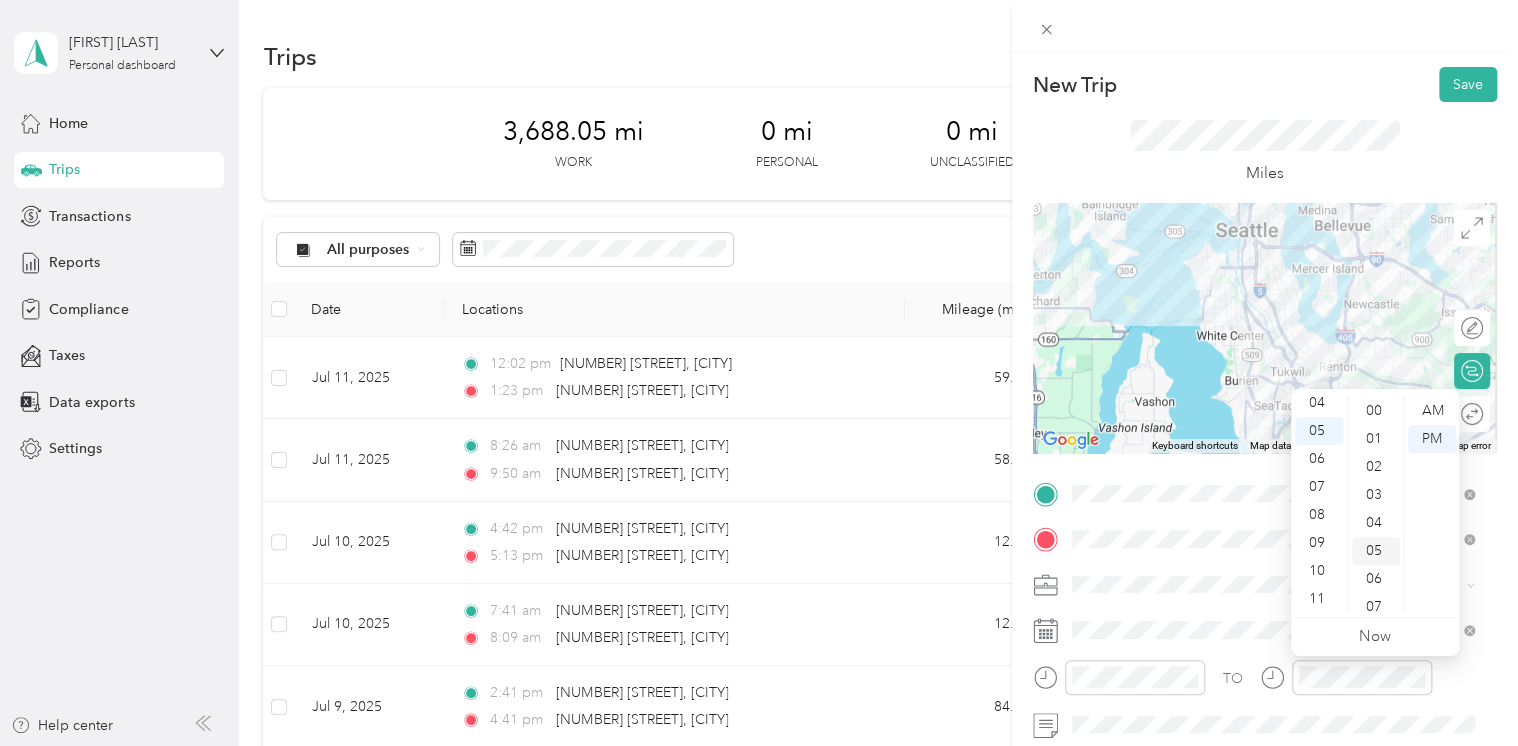 click on "05" at bounding box center [1376, 551] 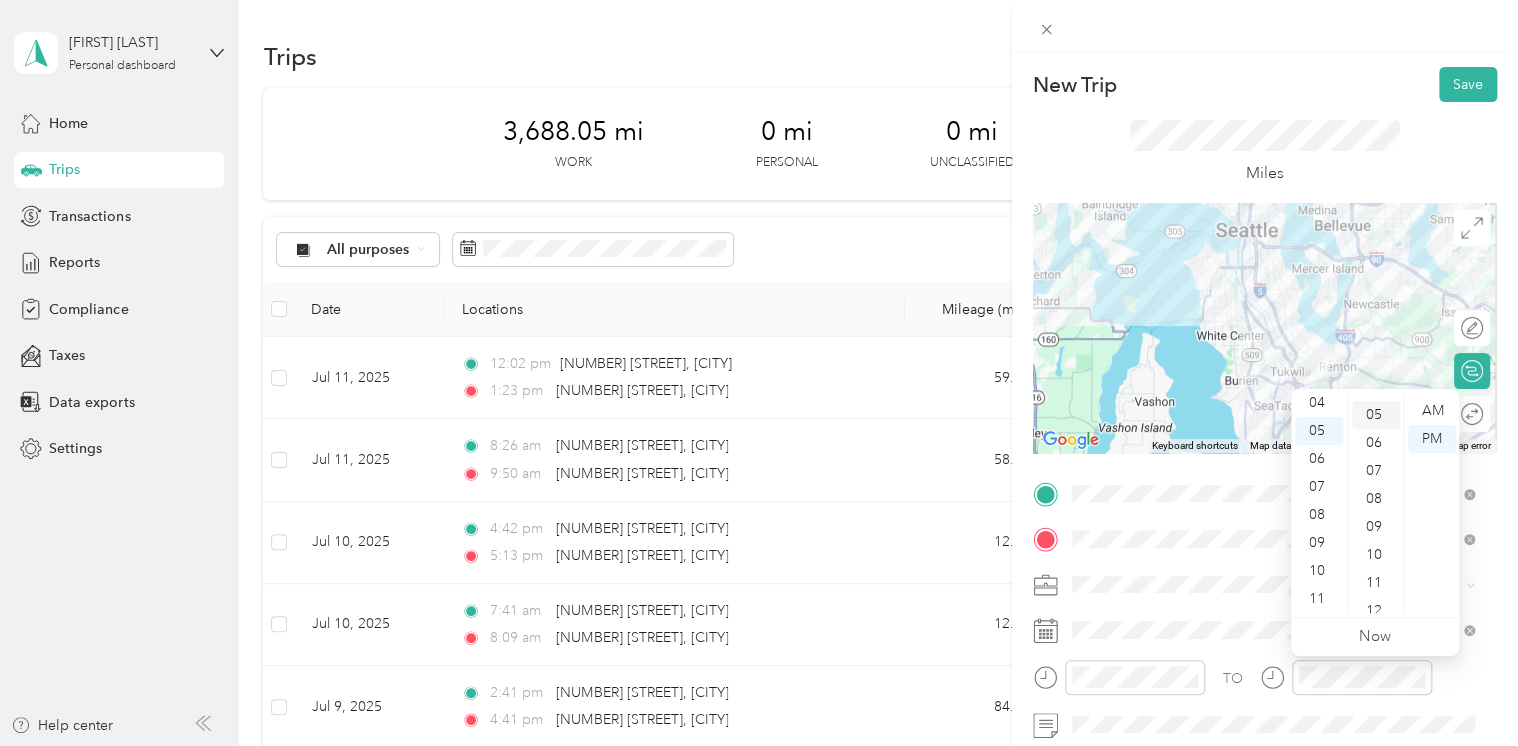 scroll, scrollTop: 140, scrollLeft: 0, axis: vertical 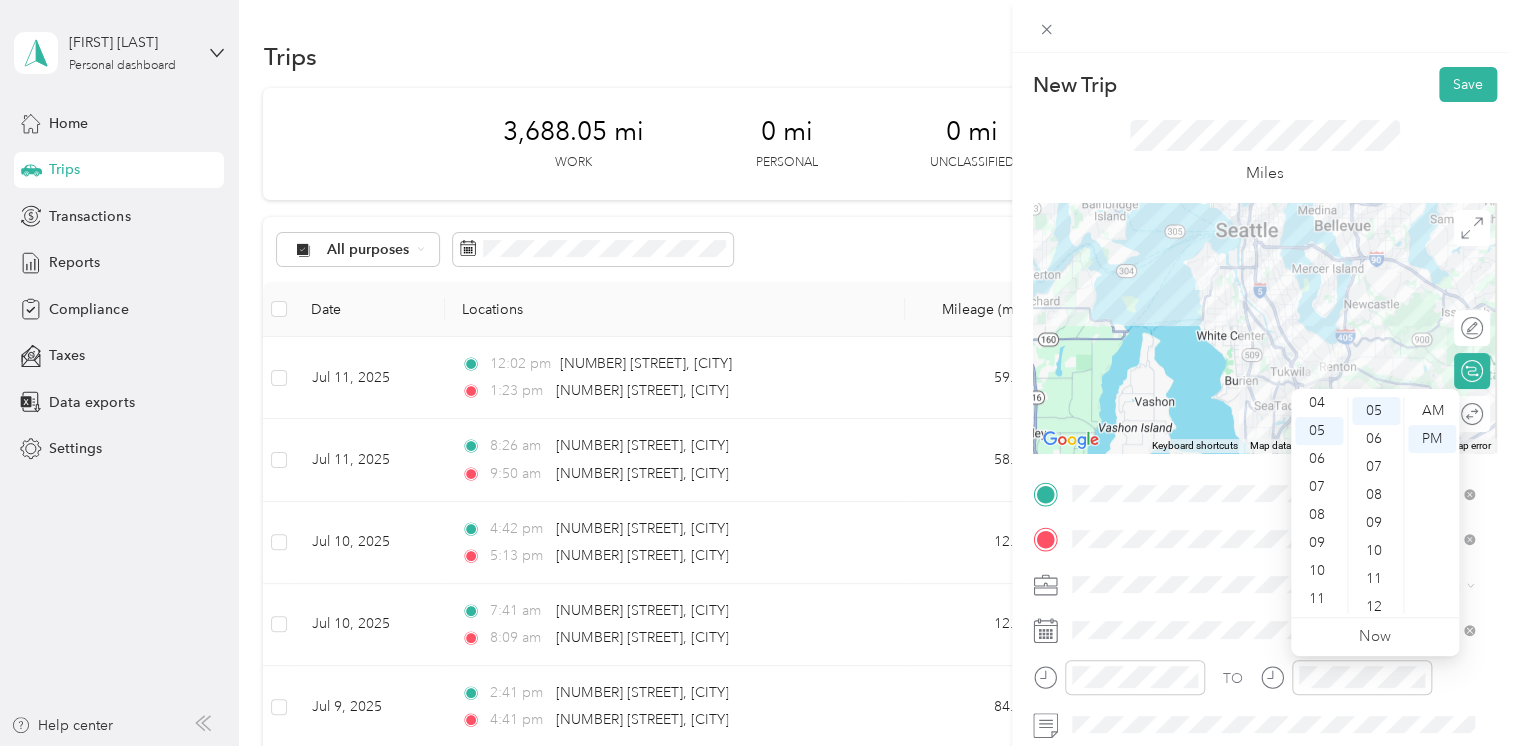 click on "New Trip Save This trip cannot be edited because it is either under review, approved, or paid. Contact your Team Manager to edit it. Miles ← Move left → Move right ↑ Move up ↓ Move down + Zoom in - Zoom out Home Jump left by 75% End Jump right by 75% Page Up Jump up by 75% Page Down Jump down by 75% Keyboard shortcuts Map Data Map data ©2025 Google Map data ©2025 Google 5 km  Click to toggle between metric and imperial units Terms Report a map error Edit route Calculate route Round trip TO Add photo" at bounding box center [1265, 514] 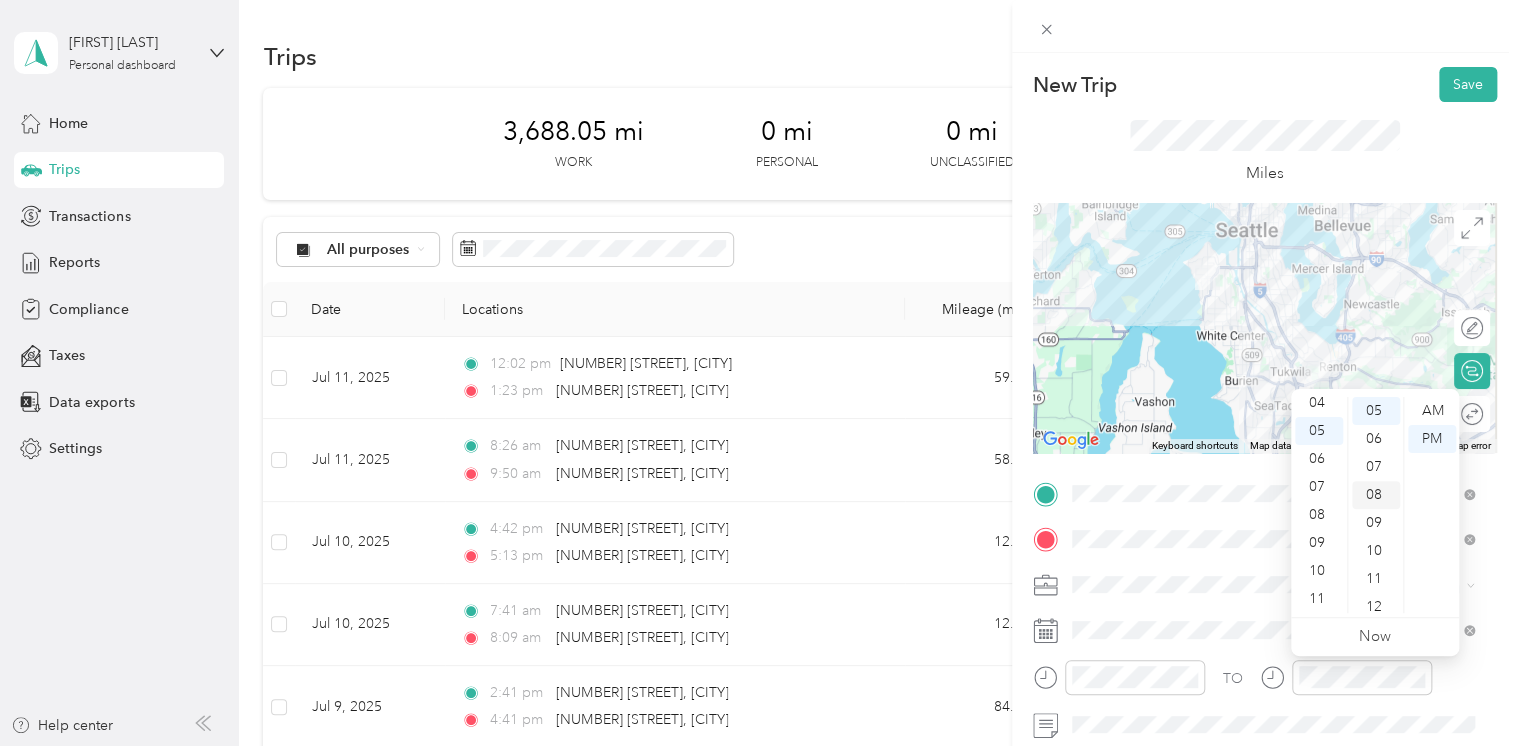 click on "08" at bounding box center (1376, 495) 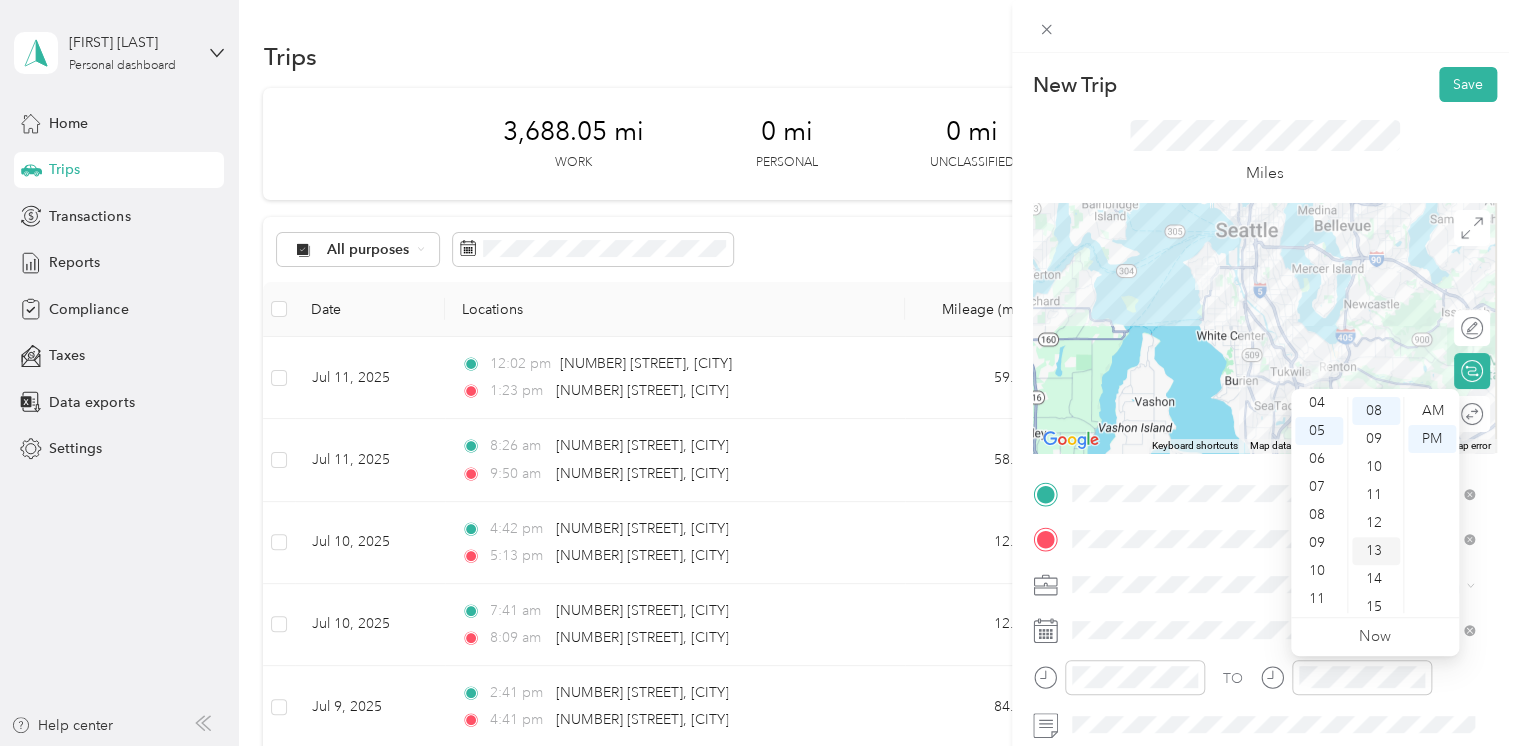 click on "13" at bounding box center [1376, 551] 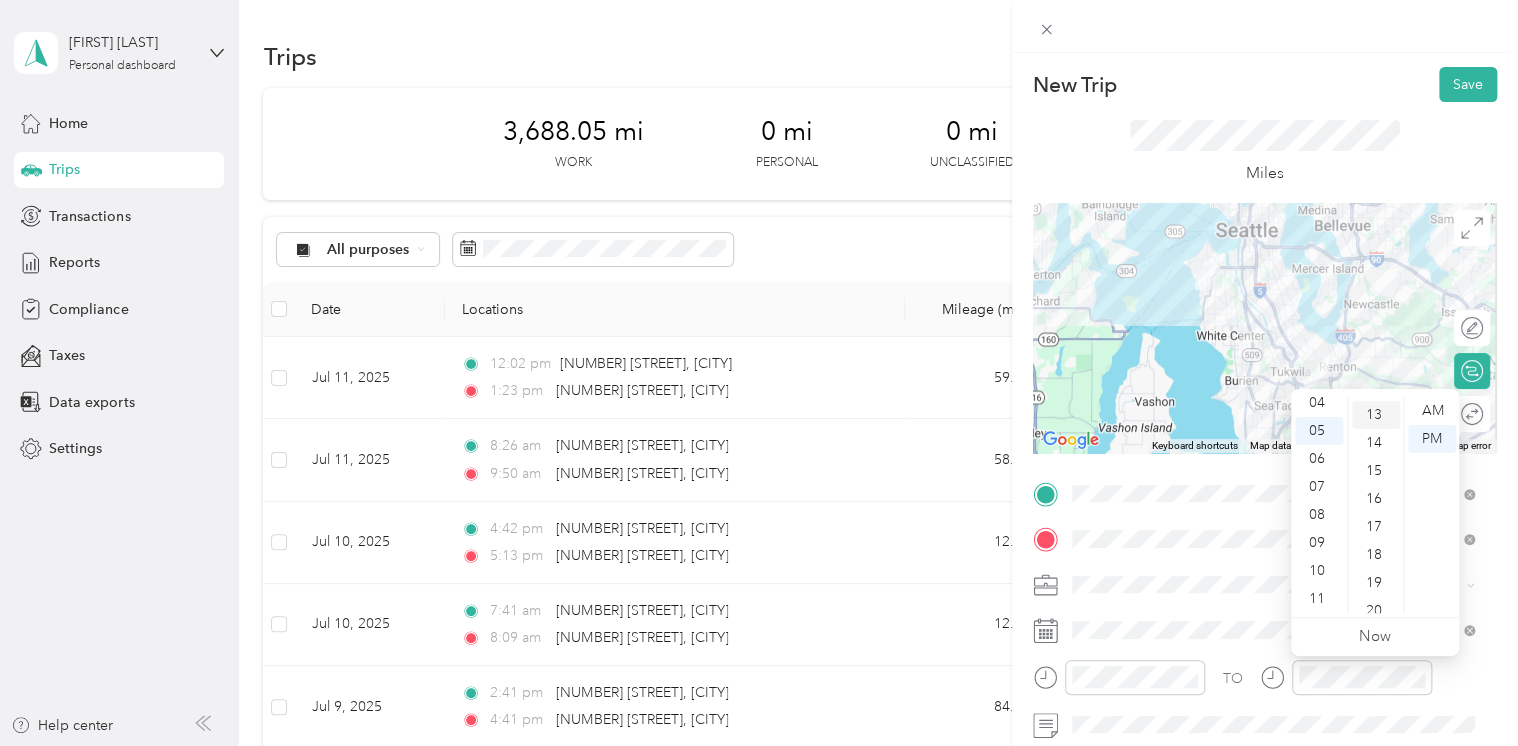 scroll, scrollTop: 364, scrollLeft: 0, axis: vertical 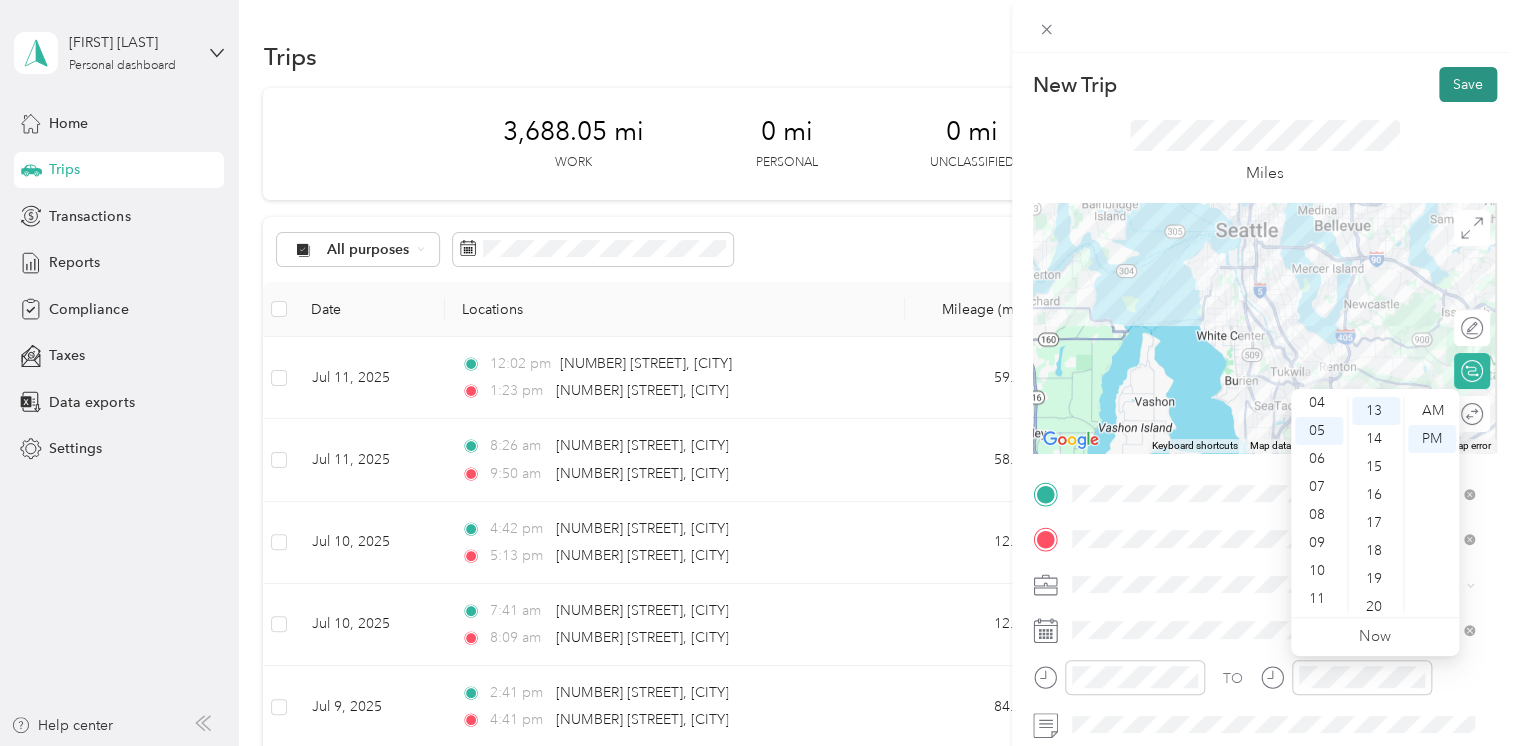 click on "Save" at bounding box center (1468, 84) 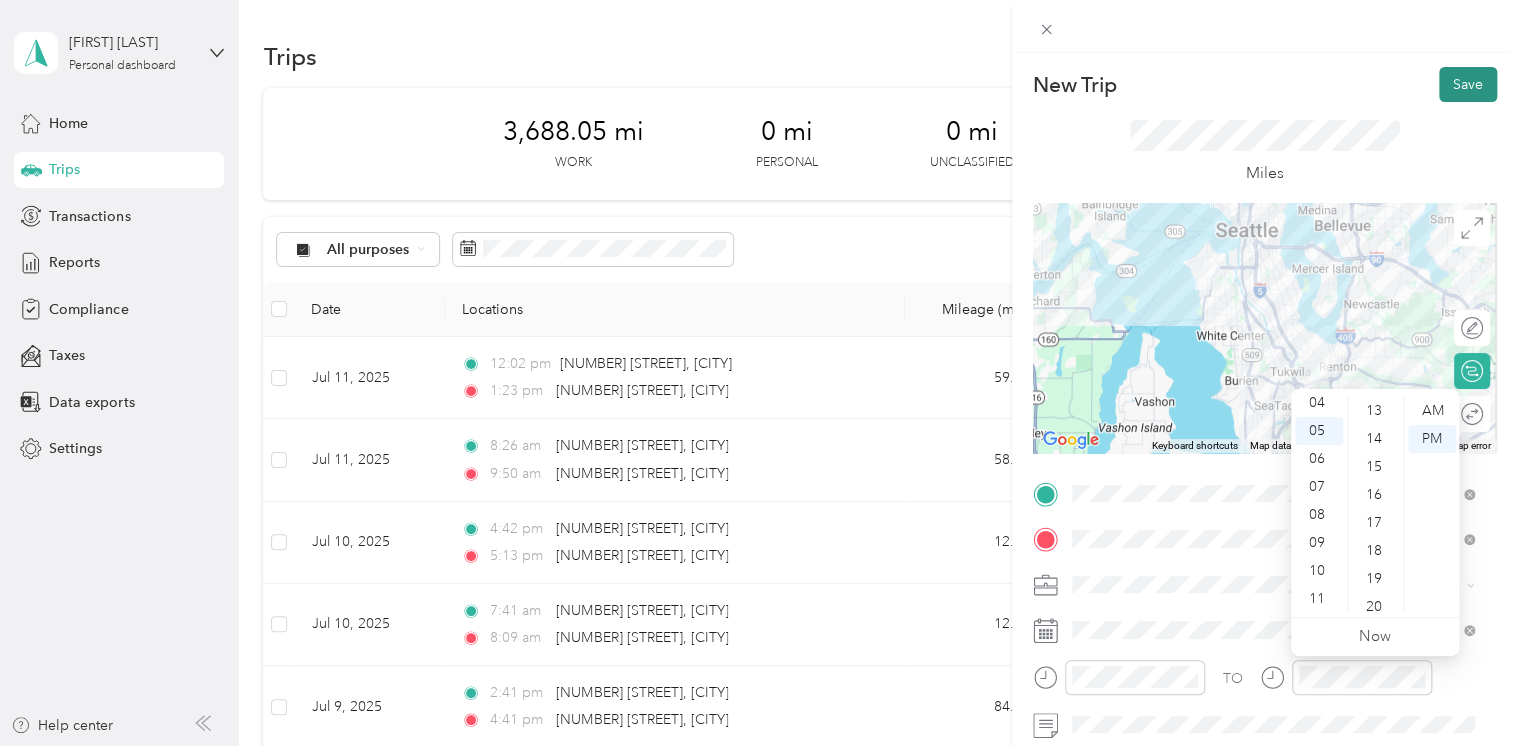 scroll, scrollTop: 140, scrollLeft: 0, axis: vertical 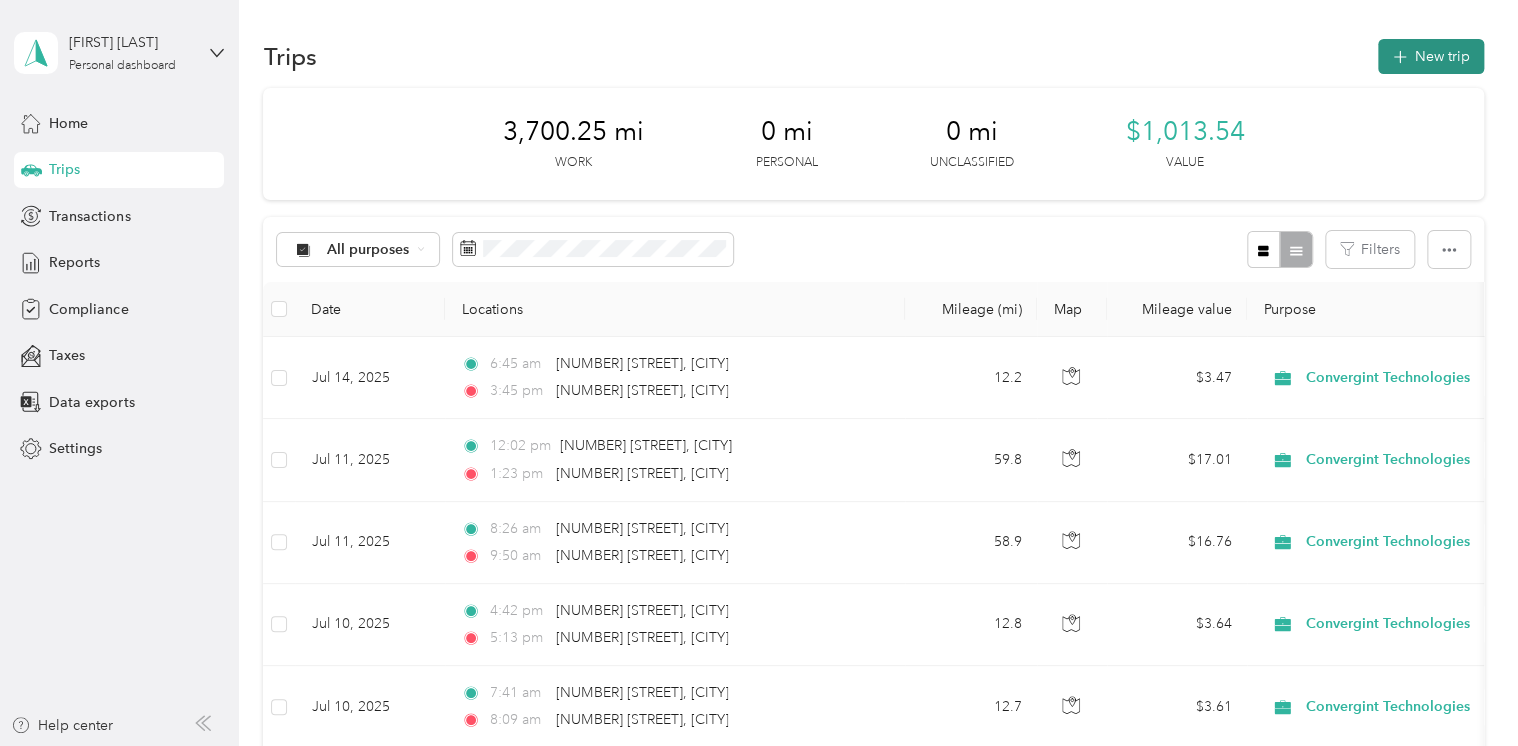 click on "New trip" at bounding box center (1431, 56) 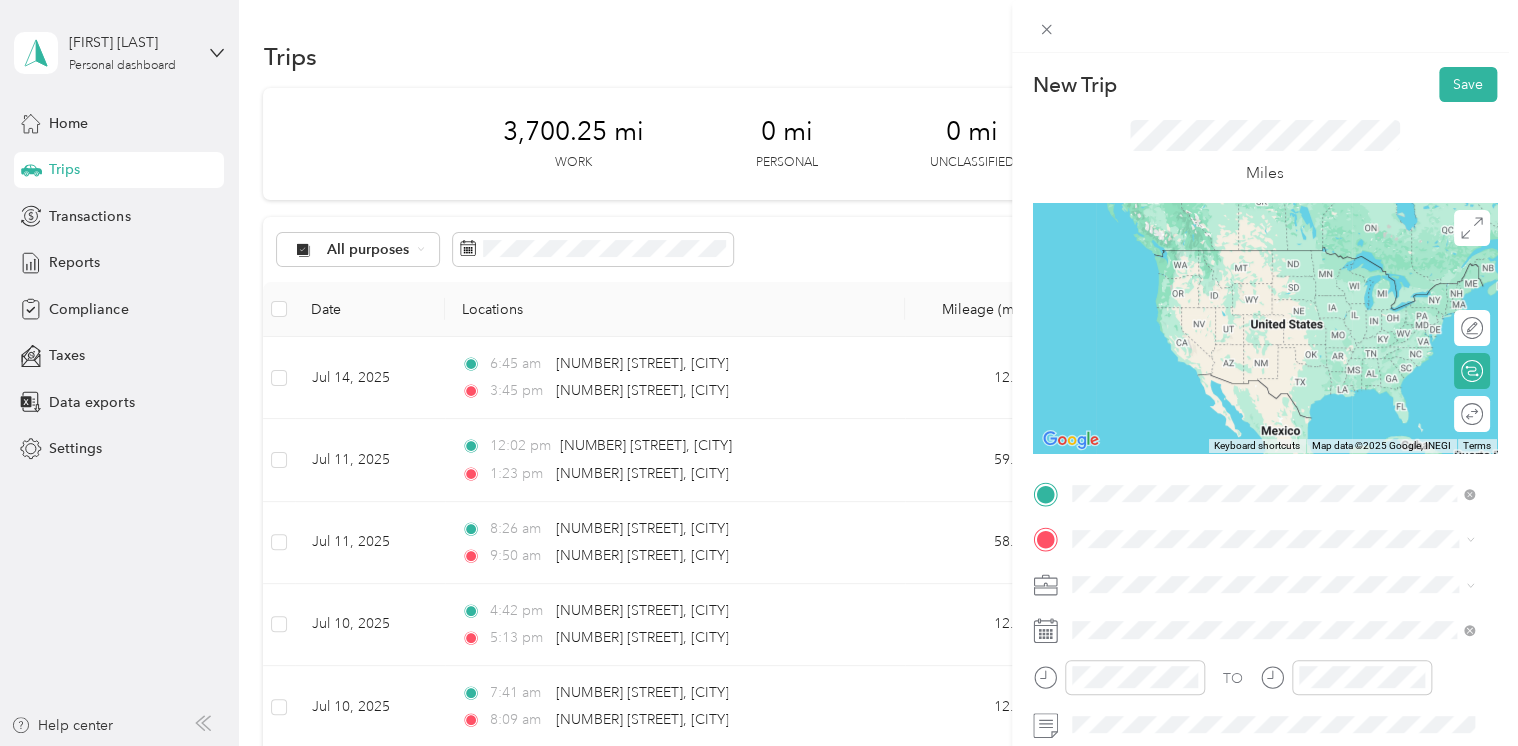 click on "[NUMBER] [STREET]
[CITY], [STATE] [POSTAL_CODE], [COUNTRY]" at bounding box center [1253, 574] 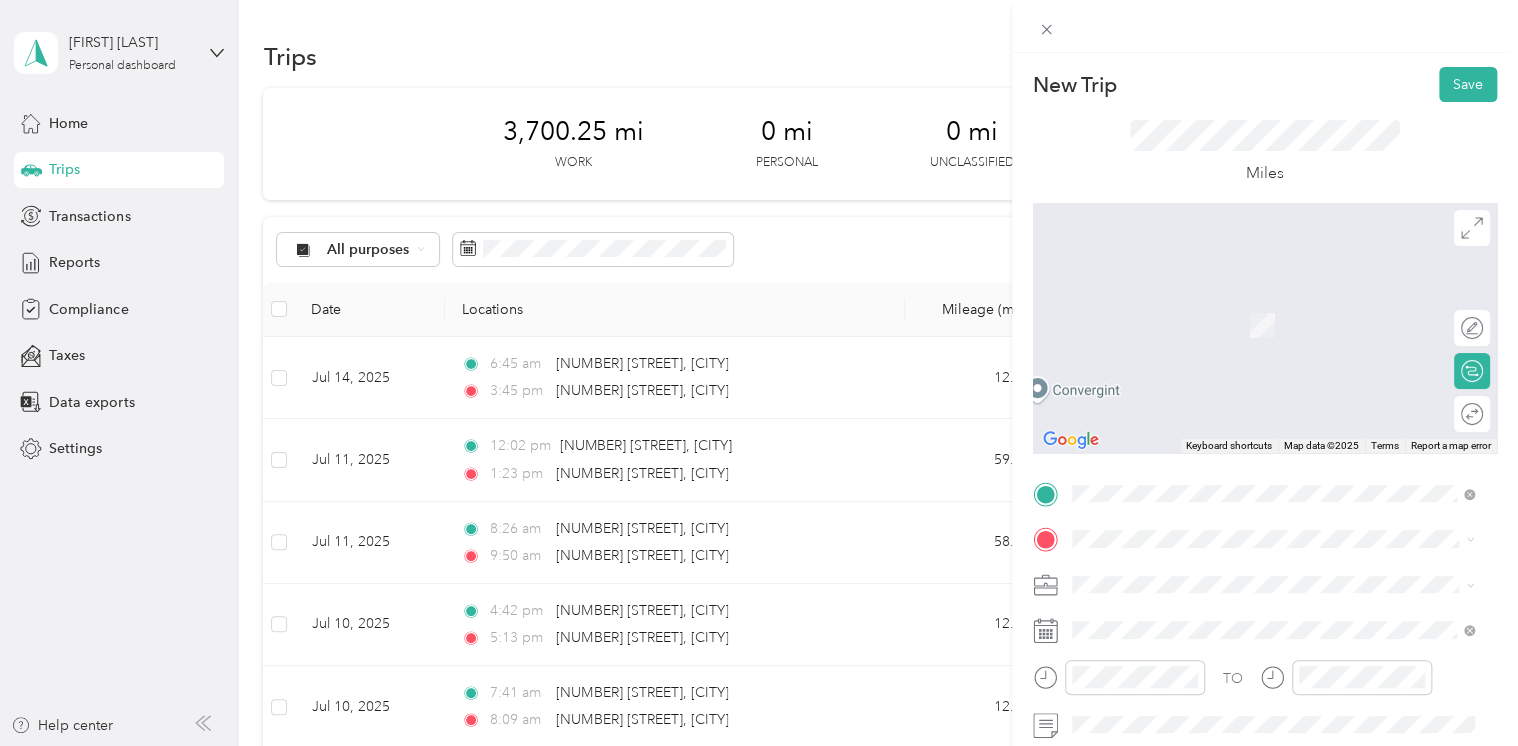 click on "TO Add photo" at bounding box center [1265, 719] 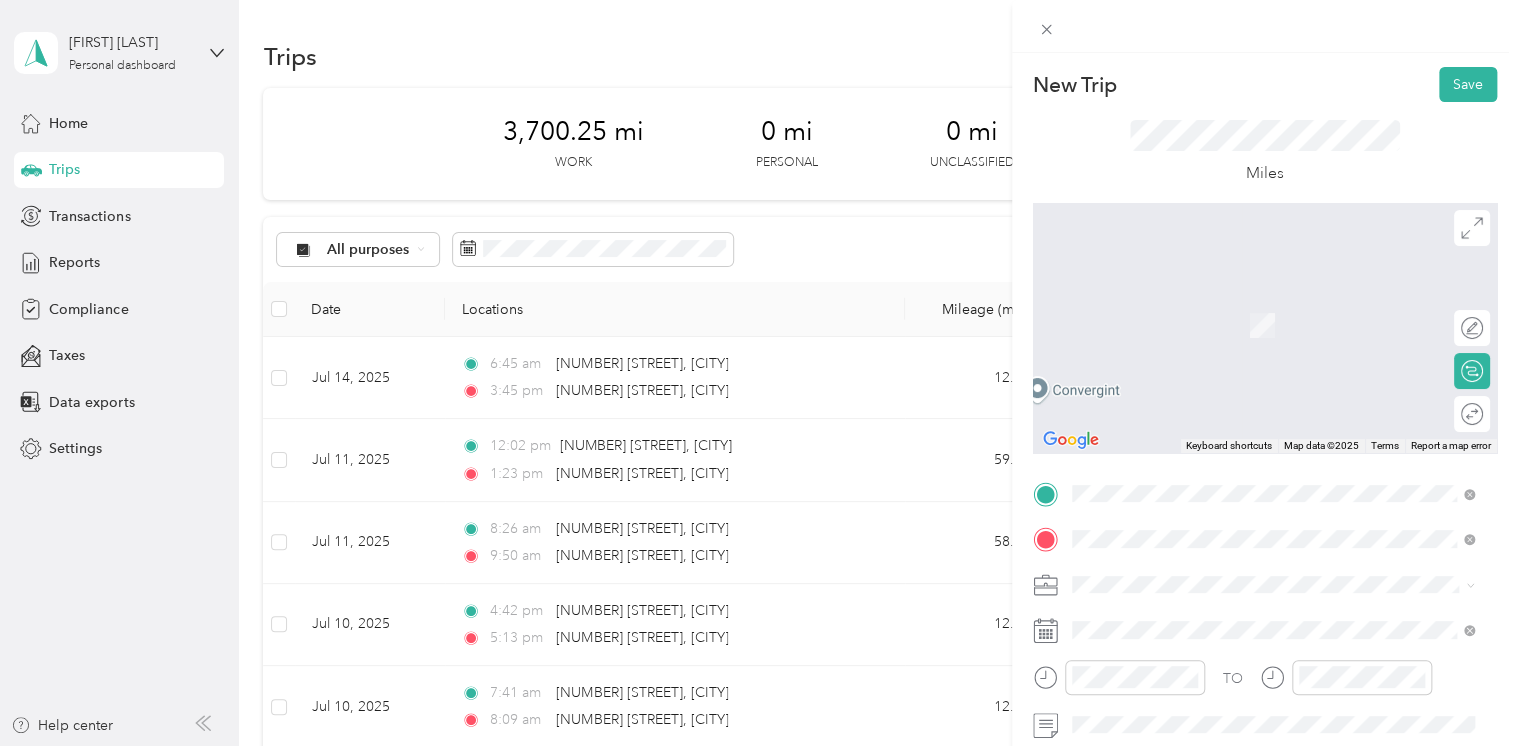 click at bounding box center (1265, 494) 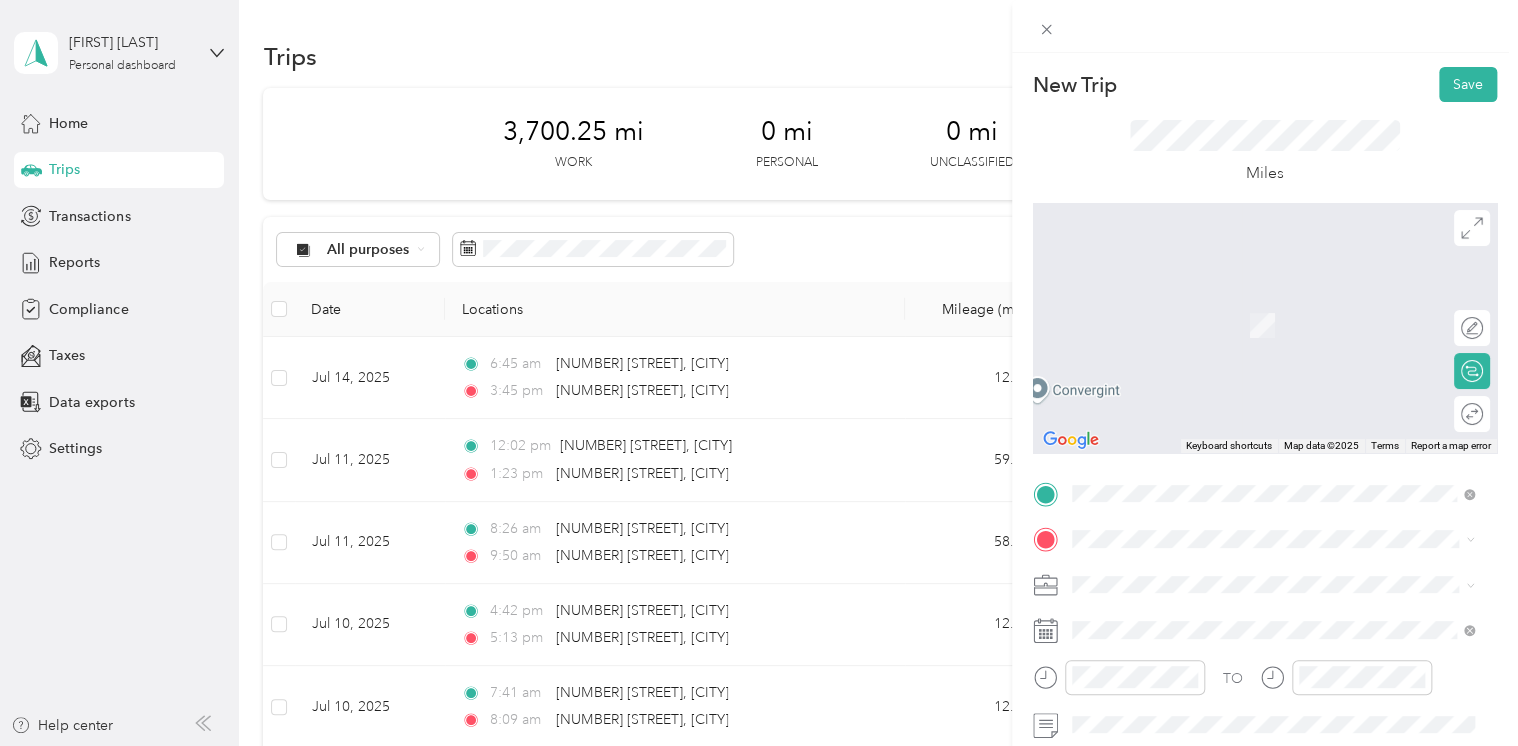 click on "New Trip Save This trip cannot be edited because it is either under review, approved, or paid. Contact your Team Manager to edit it. Miles ← Move left → Move right ↑ Move up ↓ Move down + Zoom in - Zoom out Home Jump left by 75% End Jump right by 75% Page Up Jump up by 75% Page Down Jump down by 75% Keyboard shortcuts Map Data Map data ©2025 Map data ©2025 2 m  Click to toggle between metric and imperial units Terms Report a map error Edit route Calculate route Round trip TO Add photo" at bounding box center (759, 373) 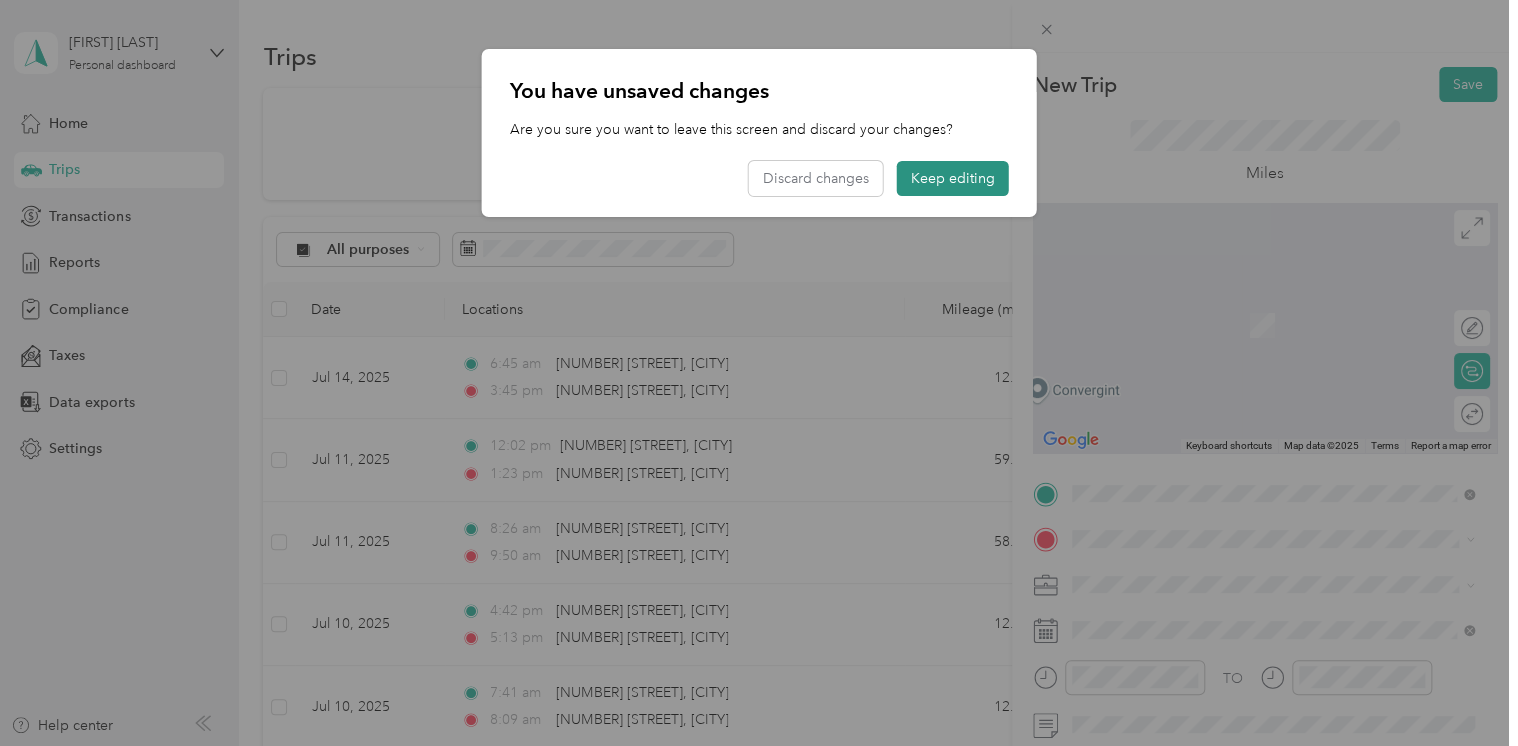 click on "Keep editing" at bounding box center [953, 178] 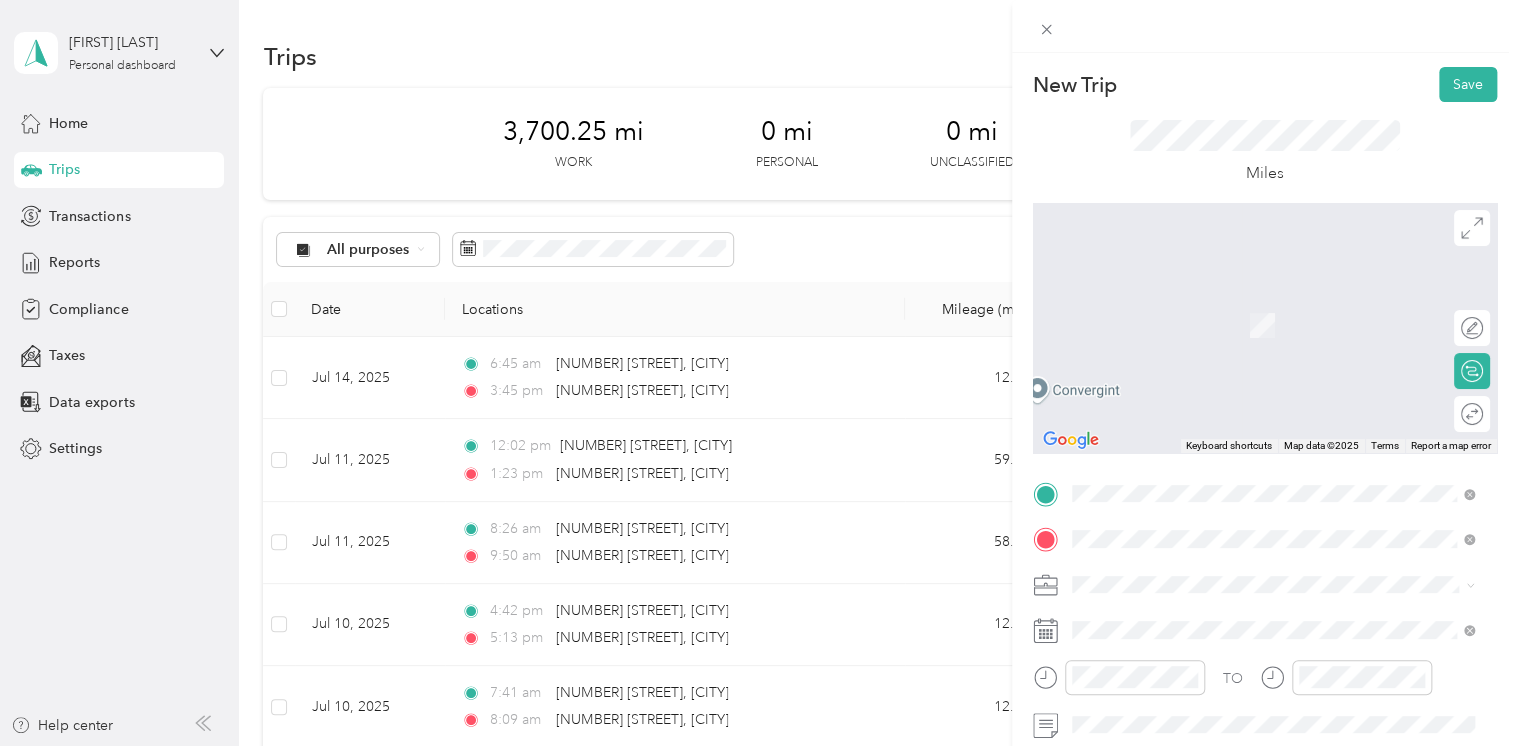 click on "[NUMBER] [STREET]
[CITY], [STATE] [POSTAL_CODE], [COUNTRY]" at bounding box center [1253, 304] 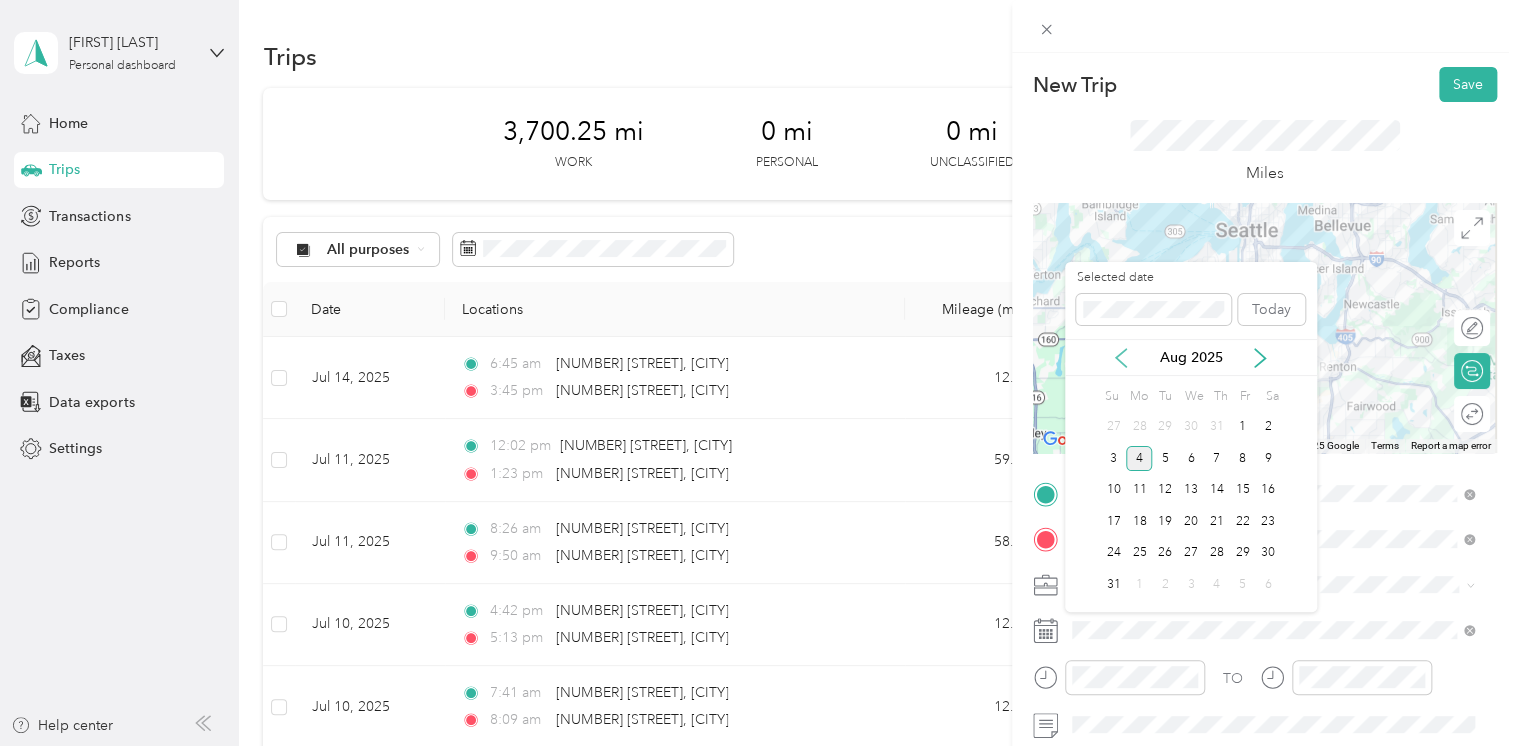 click 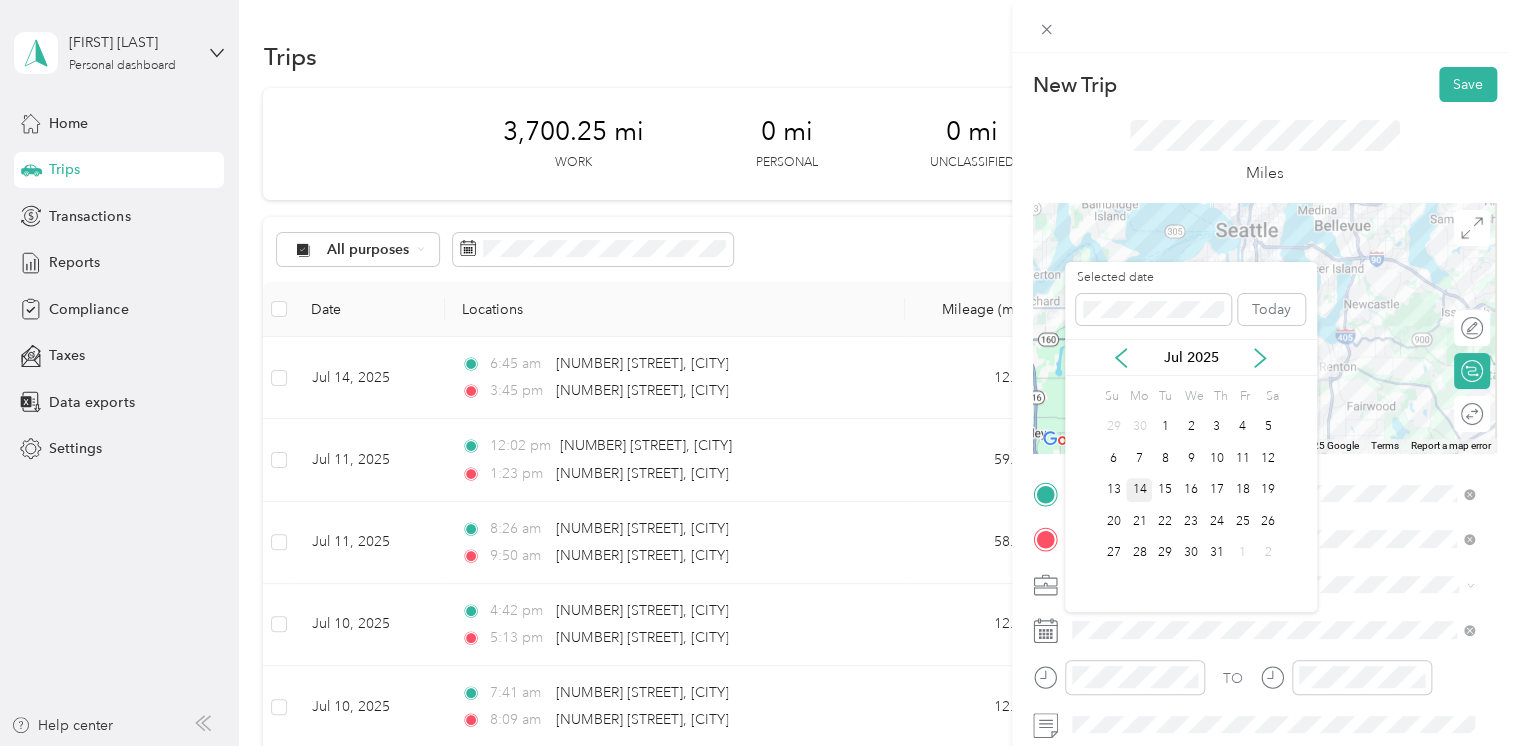 click on "14" at bounding box center (1139, 490) 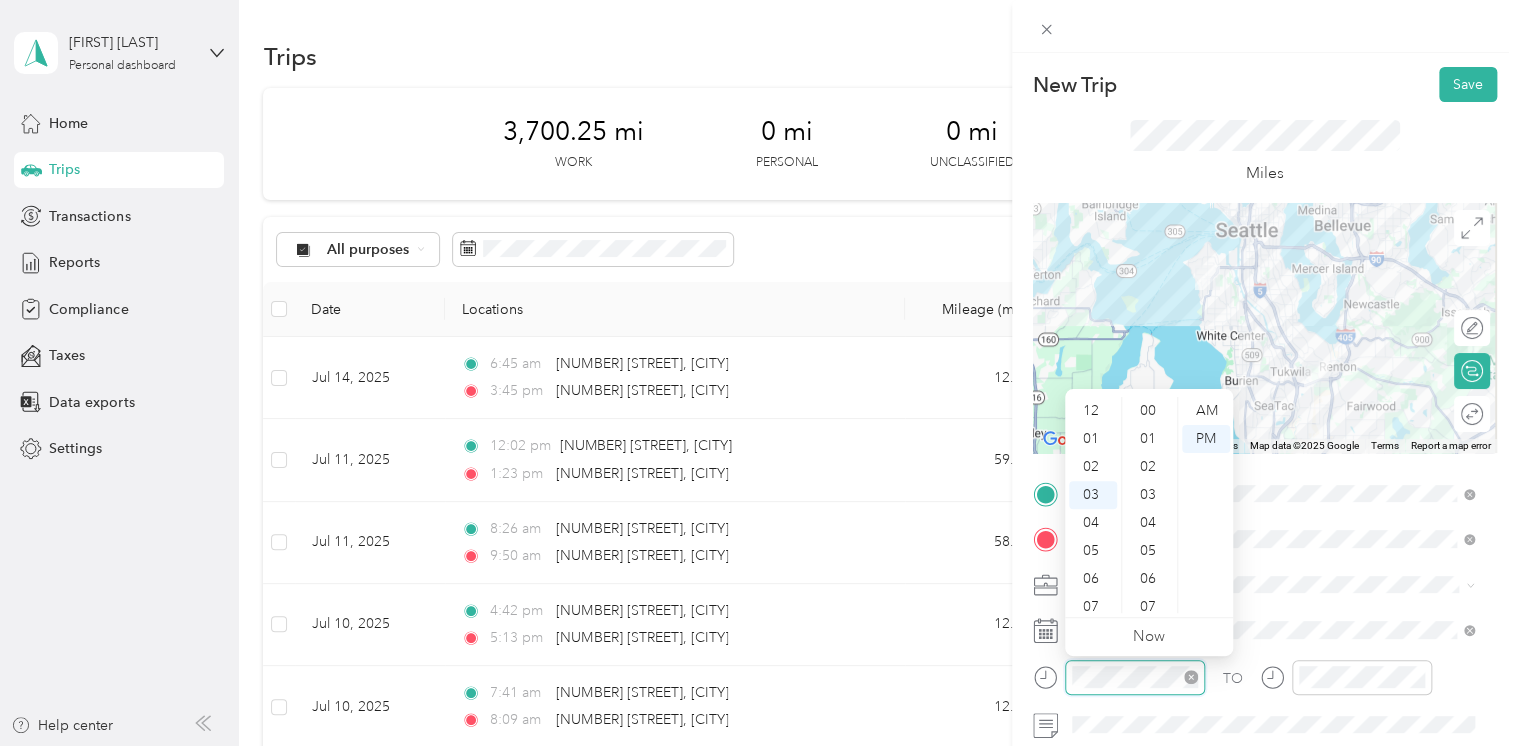 scroll, scrollTop: 84, scrollLeft: 0, axis: vertical 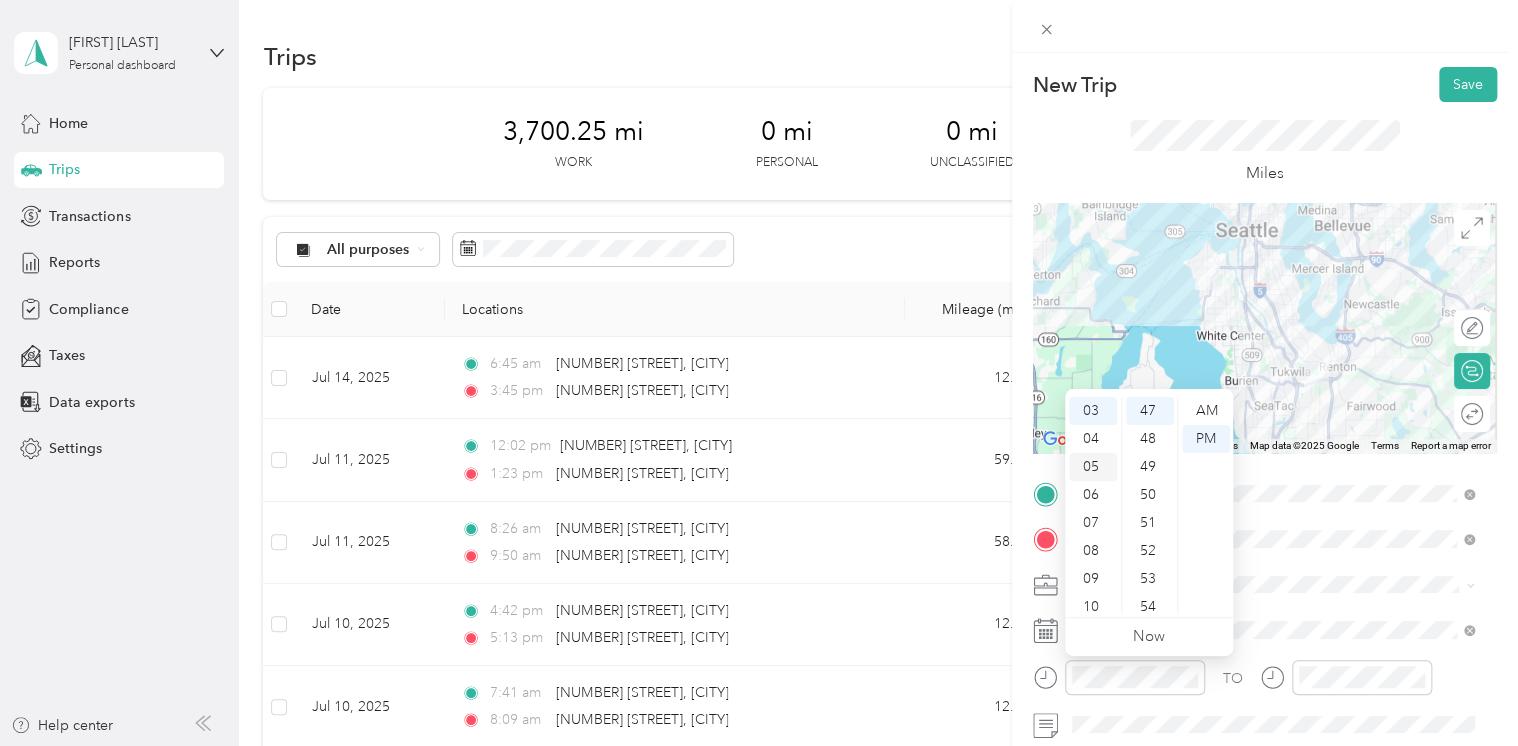 click on "05" at bounding box center (1093, 467) 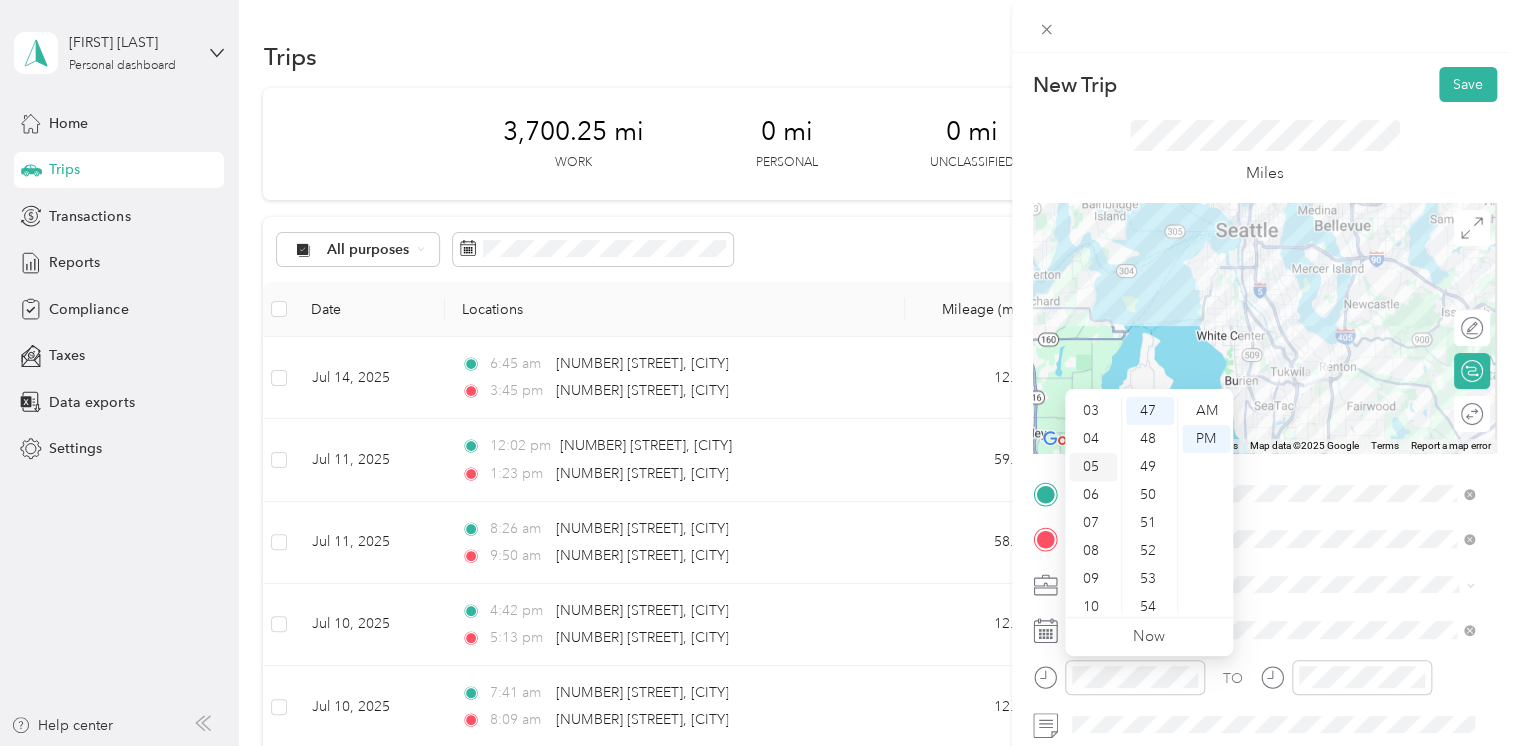 scroll, scrollTop: 120, scrollLeft: 0, axis: vertical 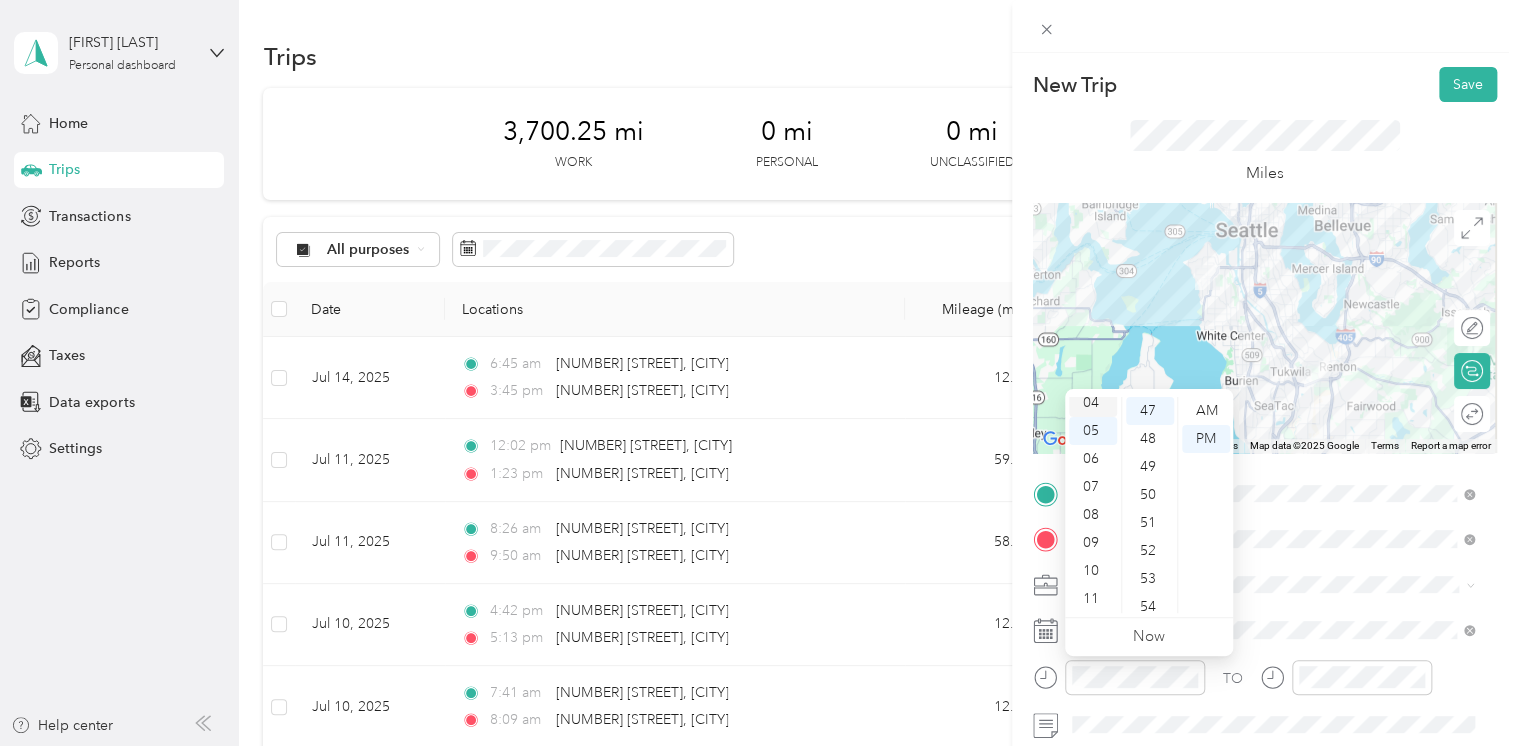 click on "04" at bounding box center [1093, 403] 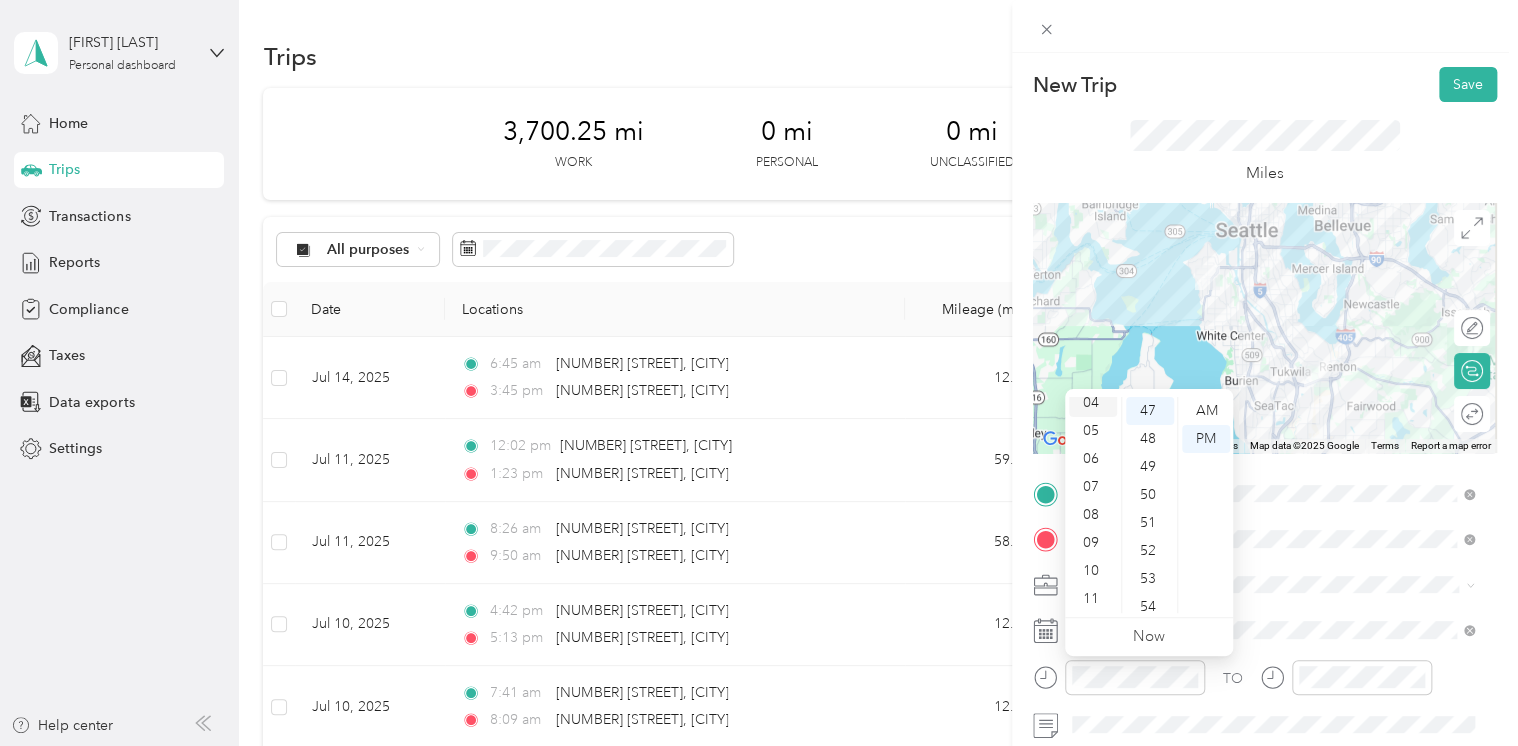 scroll, scrollTop: 112, scrollLeft: 0, axis: vertical 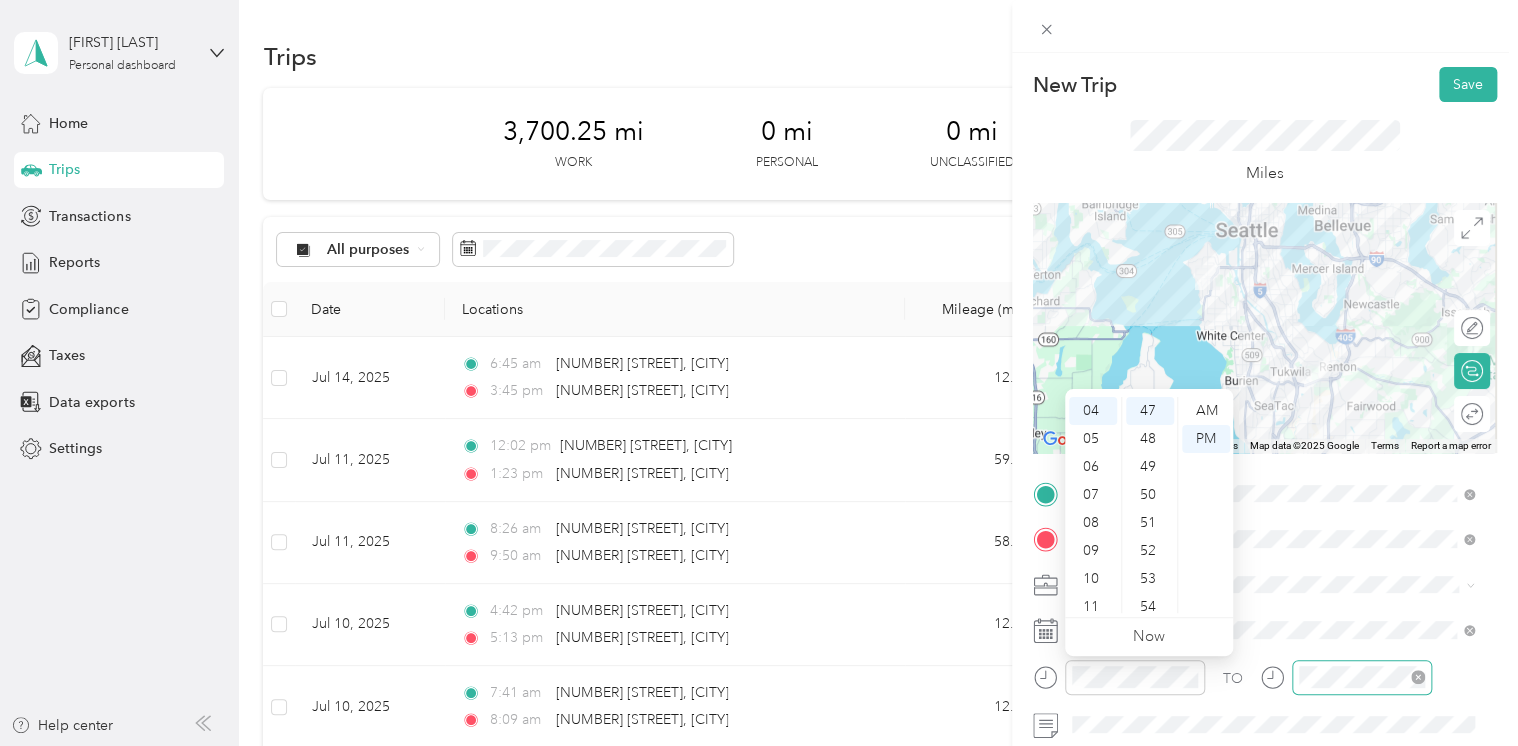 click at bounding box center (1362, 677) 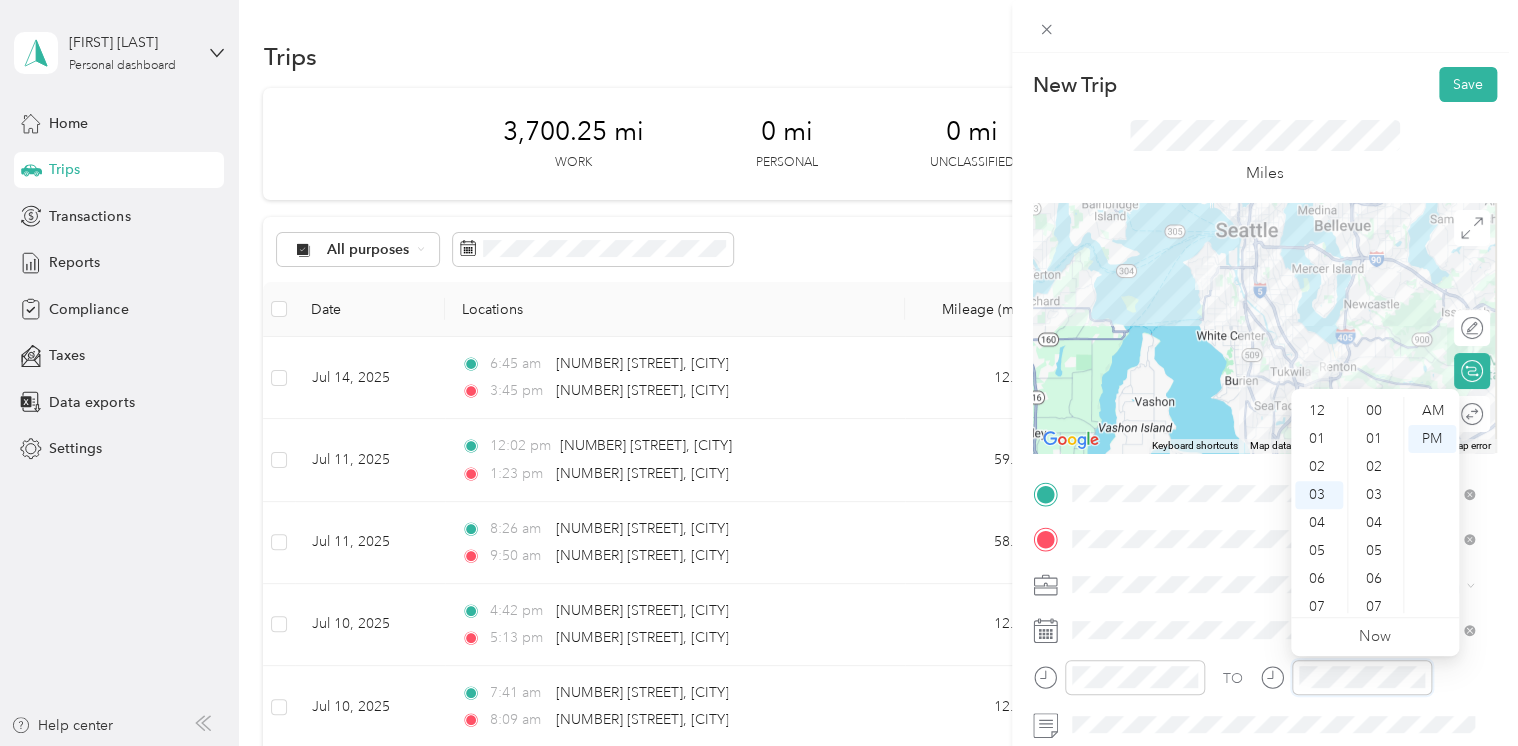 scroll, scrollTop: 84, scrollLeft: 0, axis: vertical 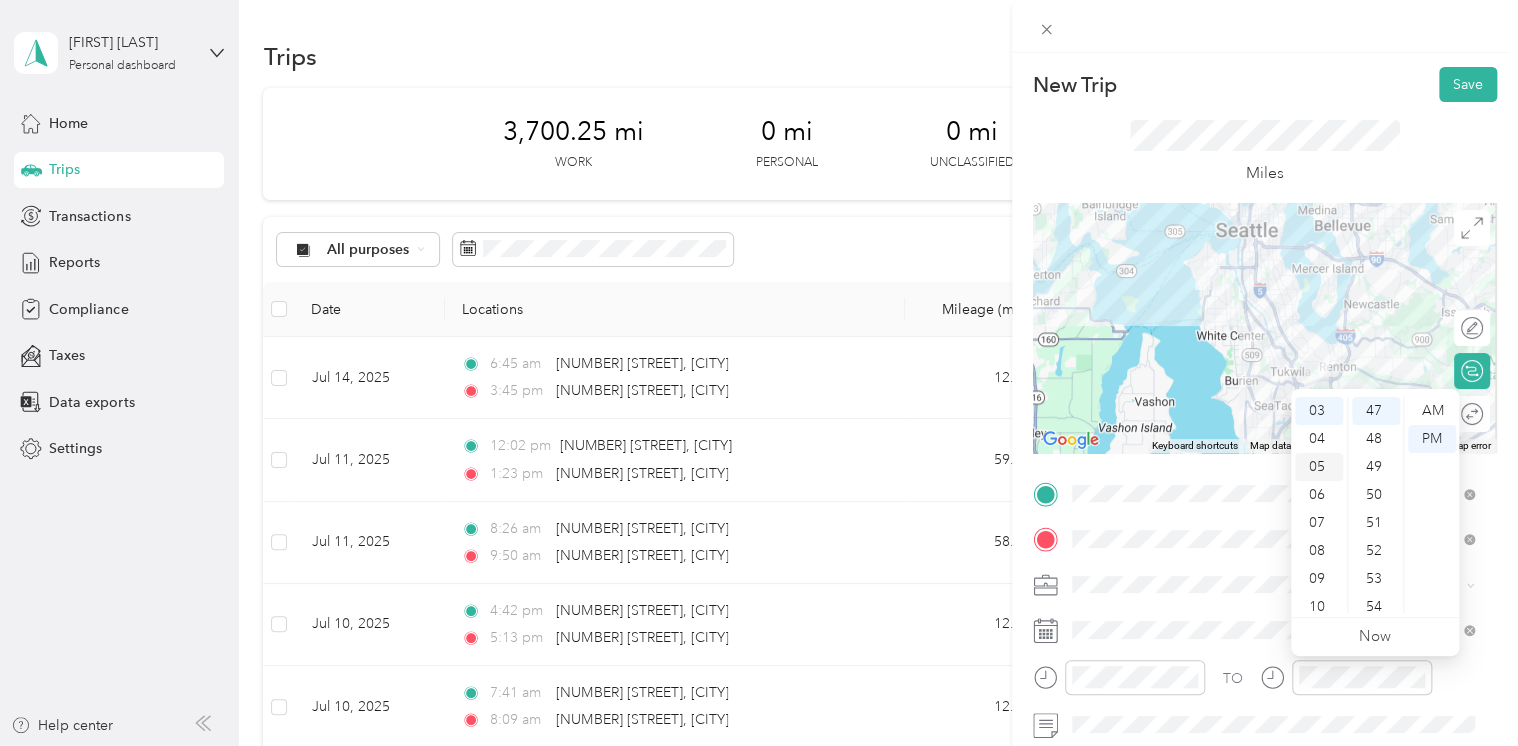 click on "05" at bounding box center (1319, 467) 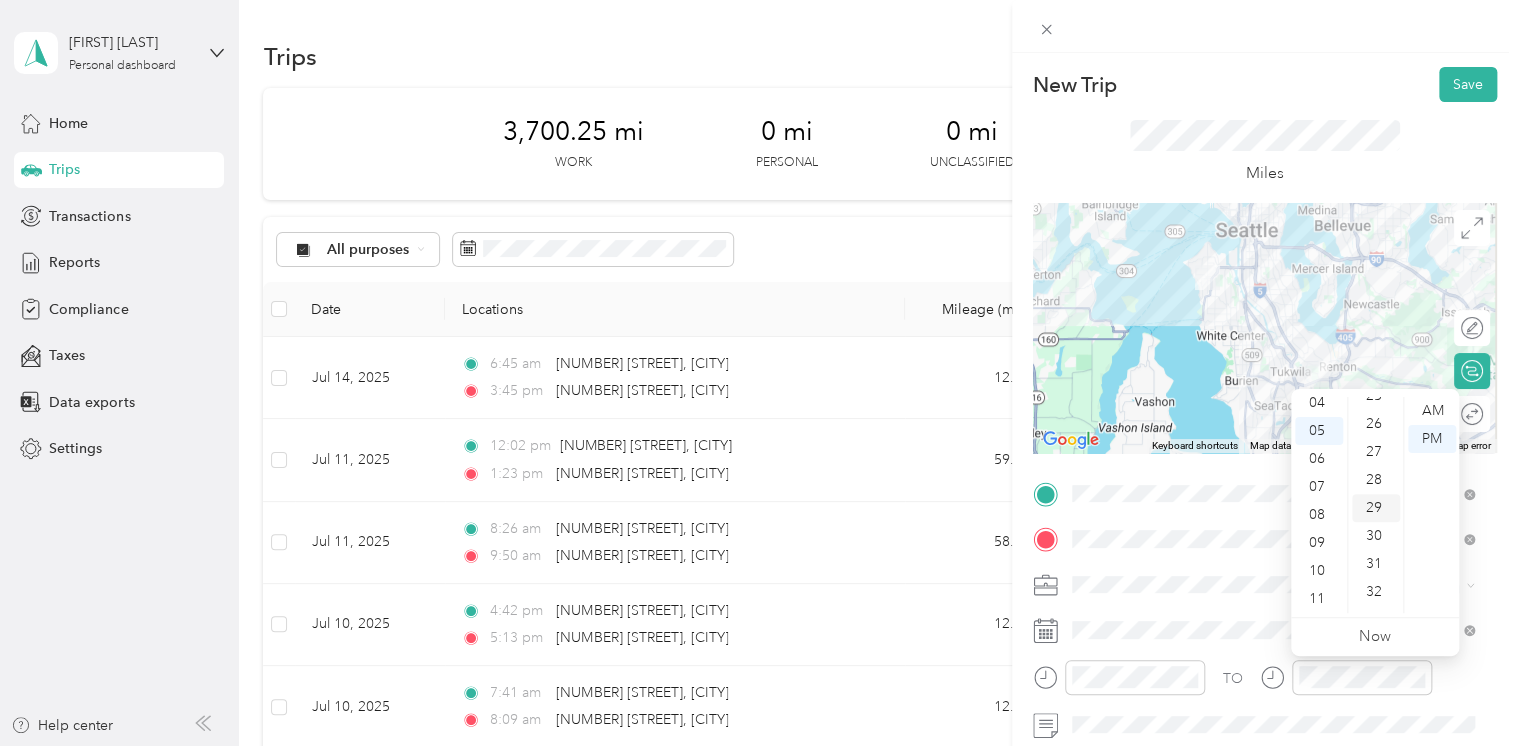 click on "29" at bounding box center (1376, 508) 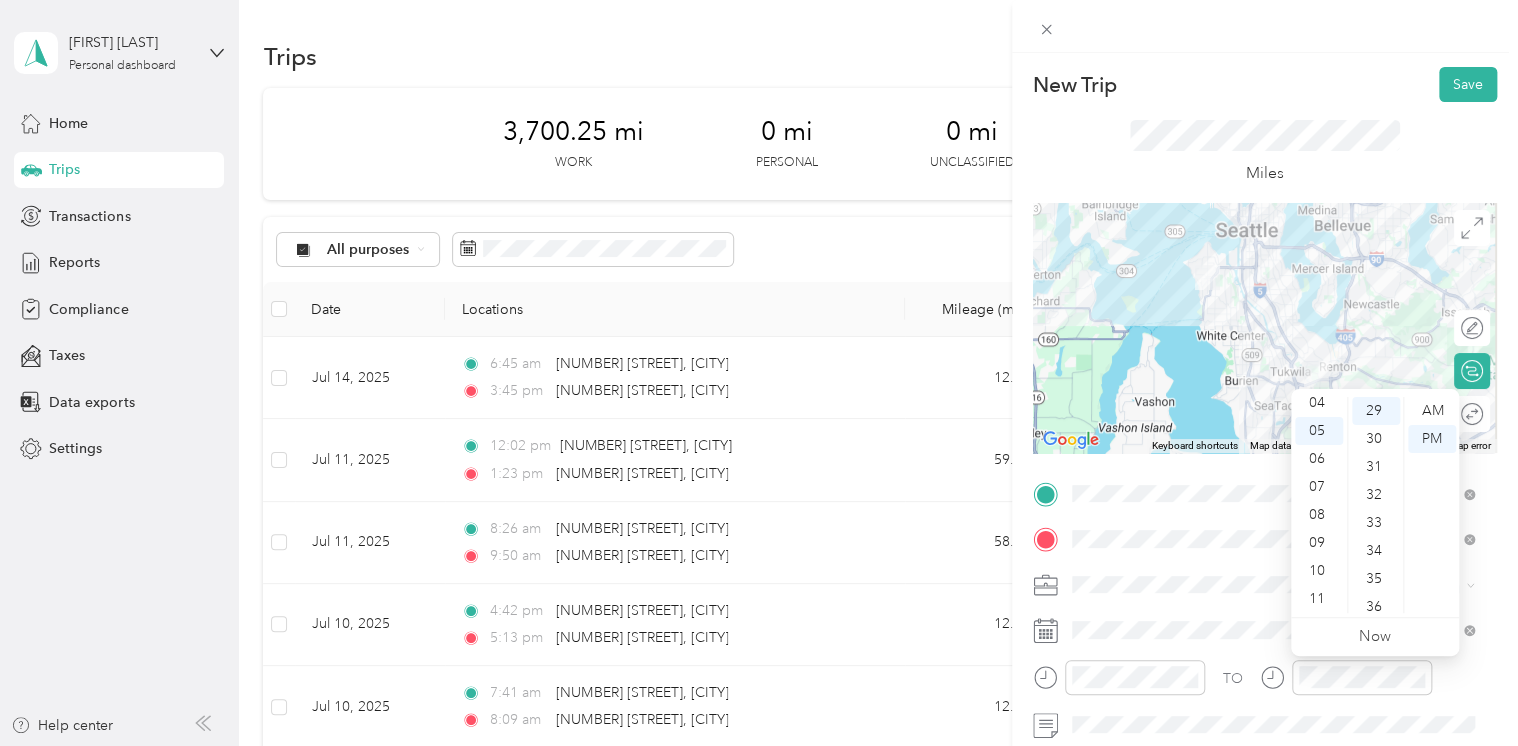 click on "New Trip Save This trip cannot be edited because it is either under review, approved, or paid. Contact your Team Manager to edit it. Miles ← Move left → Move right ↑ Move up ↓ Move down + Zoom in - Zoom out Home Jump left by 75% End Jump right by 75% Page Up Jump up by 75% Page Down Jump down by 75% Keyboard shortcuts Map Data Map data ©2025 Google Map data ©2025 Google 5 km  Click to toggle between metric and imperial units Terms Report a map error Edit route Calculate route Round trip TO Add photo" at bounding box center [1265, 514] 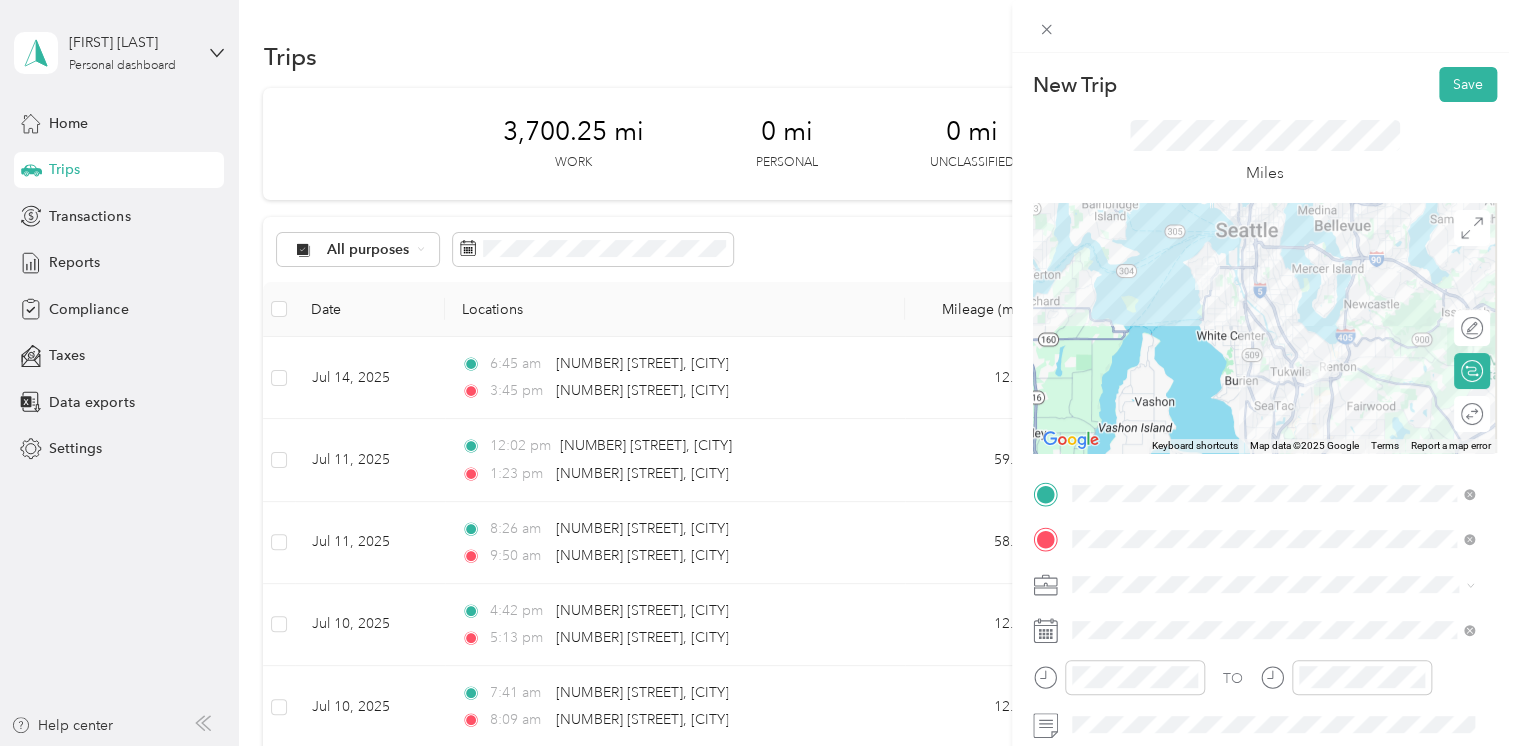click on "New Trip Save This trip cannot be edited because it is either under review, approved, or paid. Contact your Team Manager to edit it. Miles ← Move left → Move right ↑ Move up ↓ Move down + Zoom in - Zoom out Home Jump left by 75% End Jump right by 75% Page Up Jump up by 75% Page Down Jump down by 75% Keyboard shortcuts Map Data Map data ©2025 Google Map data ©2025 Google 5 km  Click to toggle between metric and imperial units Terms Report a map error Edit route Calculate route Round trip TO Add photo" at bounding box center (1265, 426) 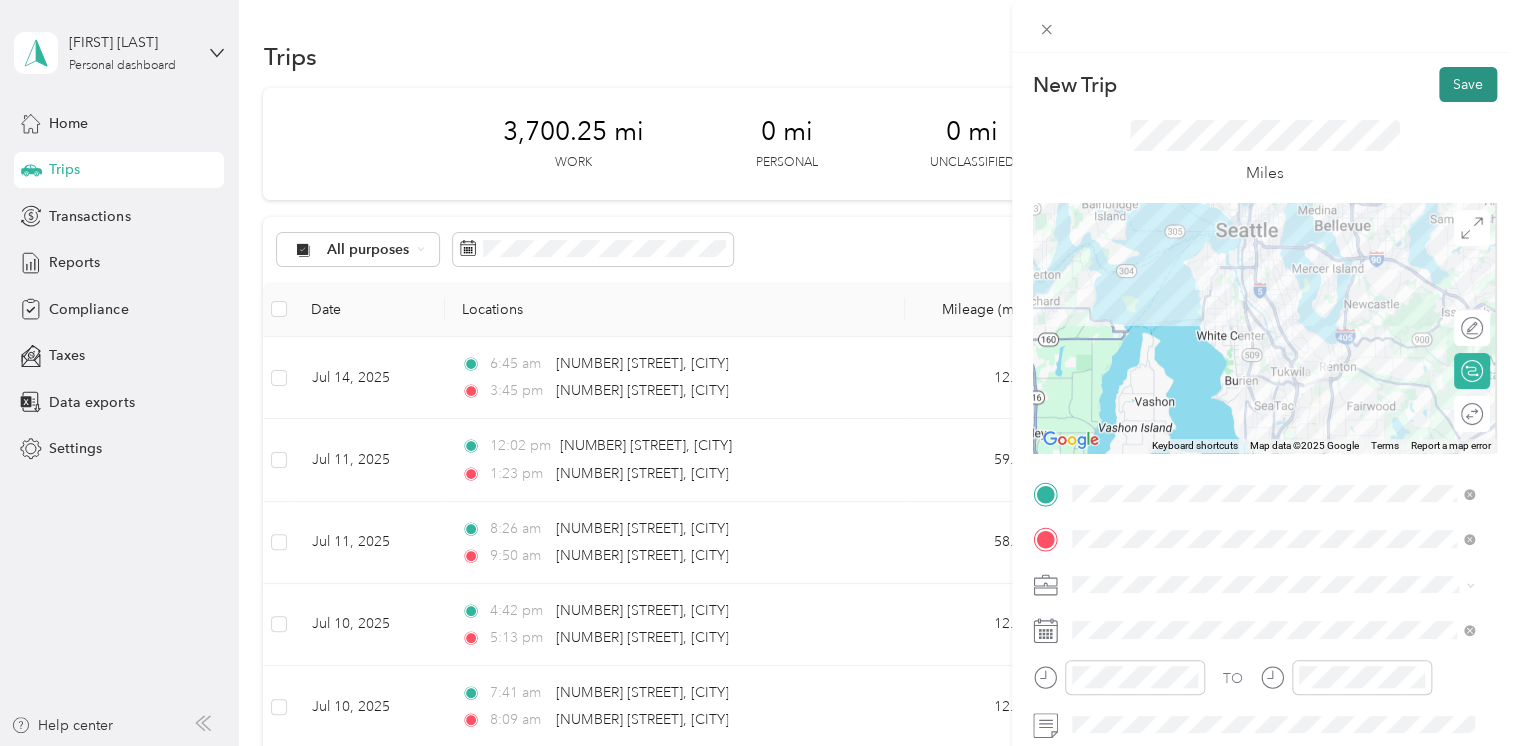 click on "Save" at bounding box center (1468, 84) 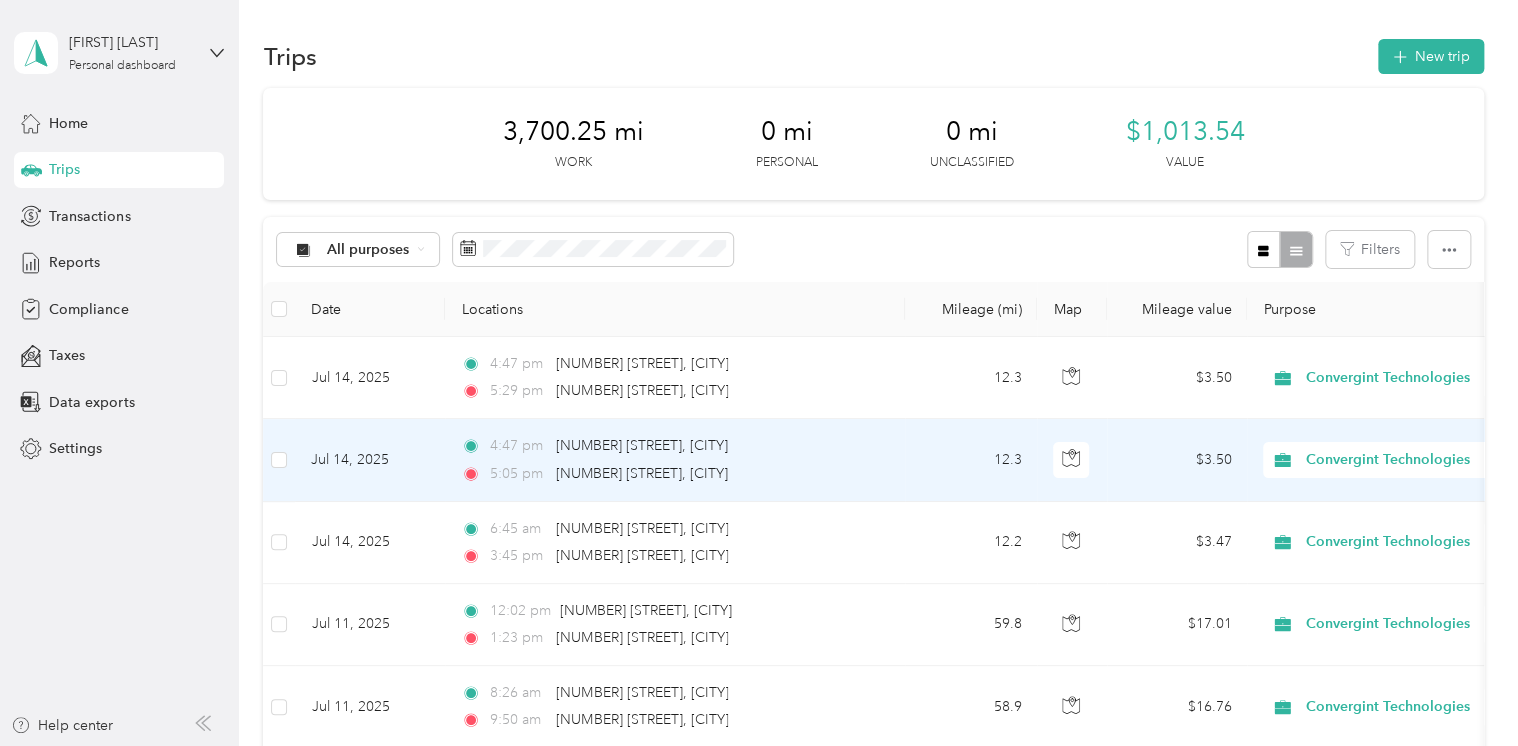 click on "Jul 14, 2025" at bounding box center (370, 460) 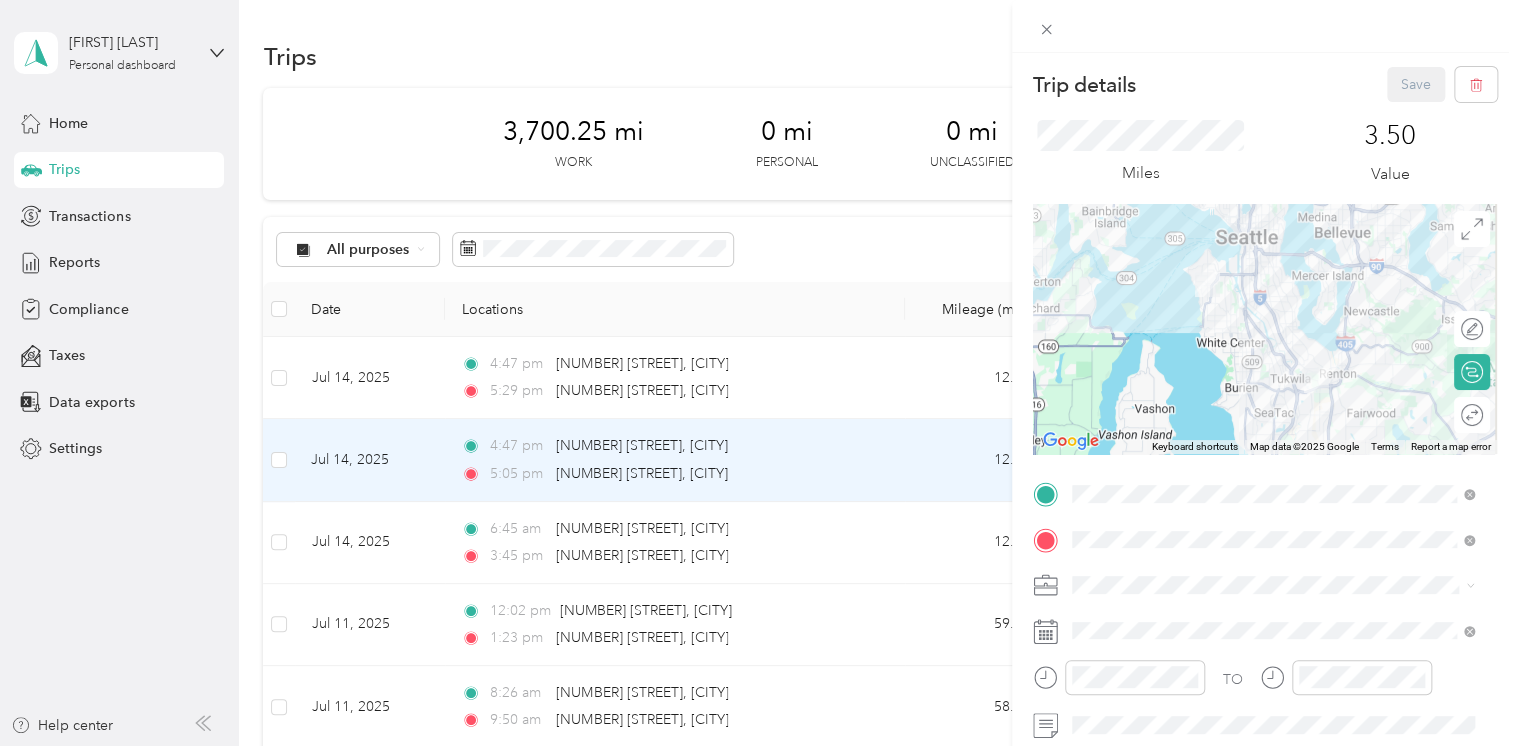click on "Trip details Save This trip cannot be edited because it is either under review, approved, or paid. Contact your Team Manager to edit it. Miles 3.50 Value  ← Move left → Move right ↑ Move up ↓ Move down + Zoom in - Zoom out Home Jump left by 75% End Jump right by 75% Page Up Jump up by 75% Page Down Jump down by 75% Keyboard shortcuts Map Data Map data ©2025 Google Map data ©2025 Google 5 km  Click to toggle between metric and imperial units Terms Report a map error Edit route Calculate route Round trip TO Add photo" at bounding box center [759, 373] 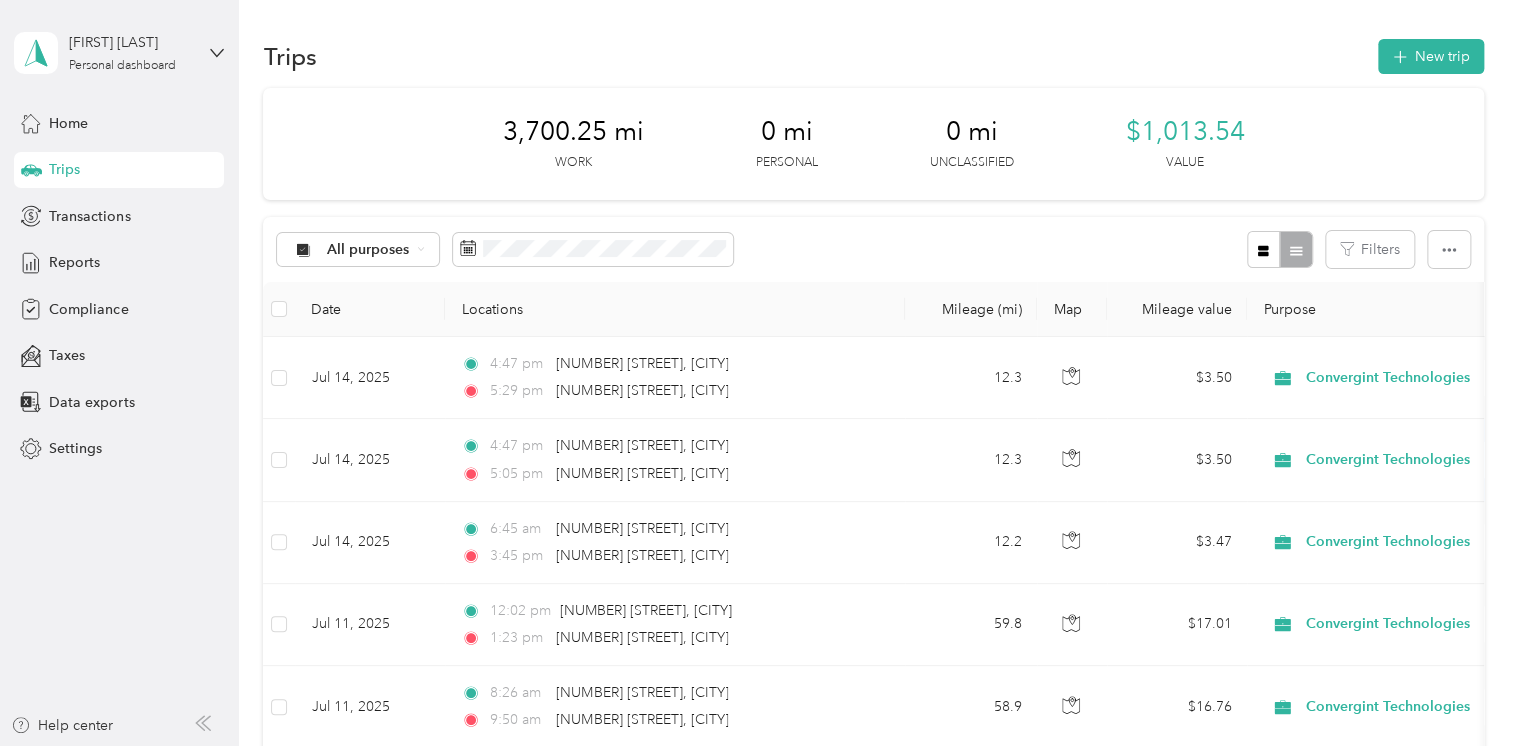 click on "All purposes Filters" at bounding box center (873, 249) 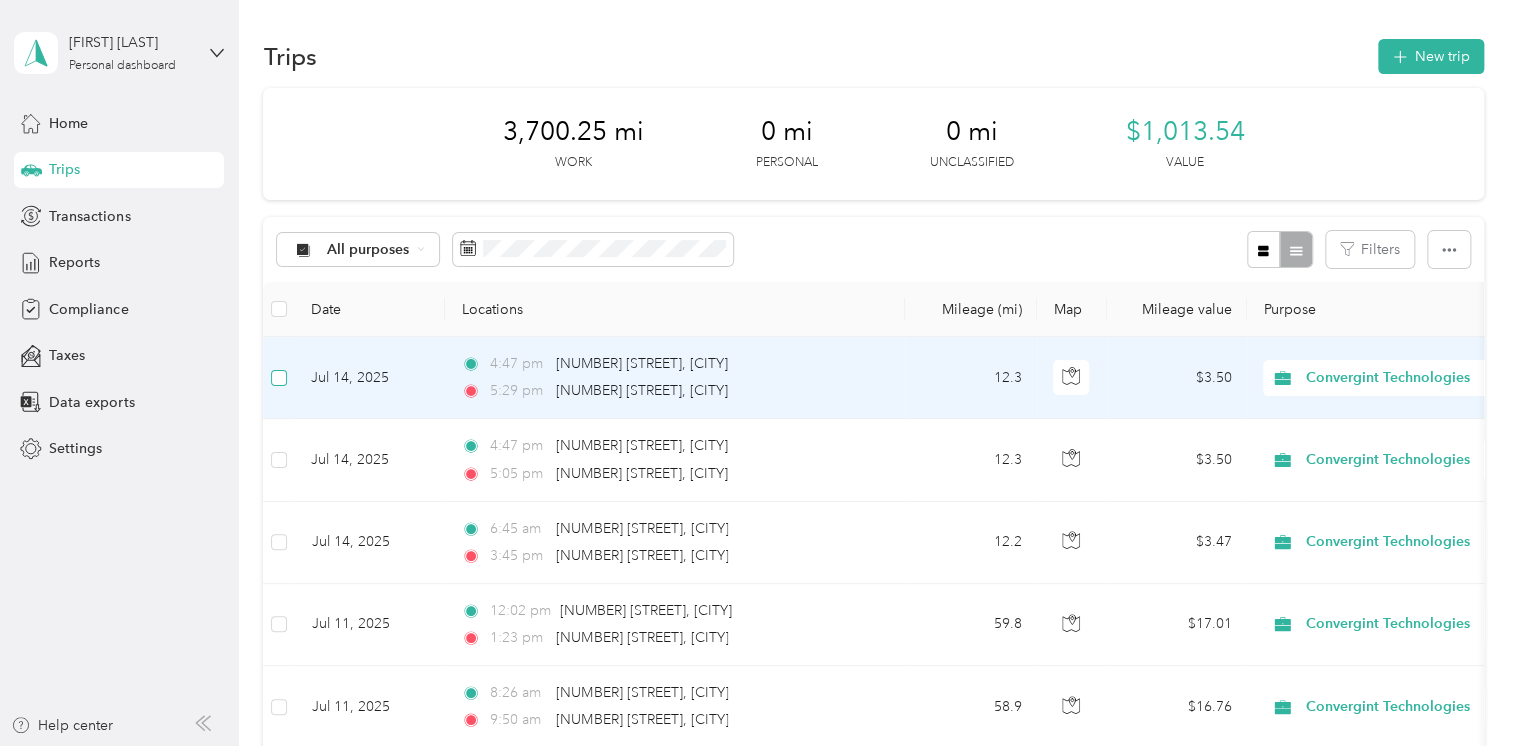 click at bounding box center [279, 378] 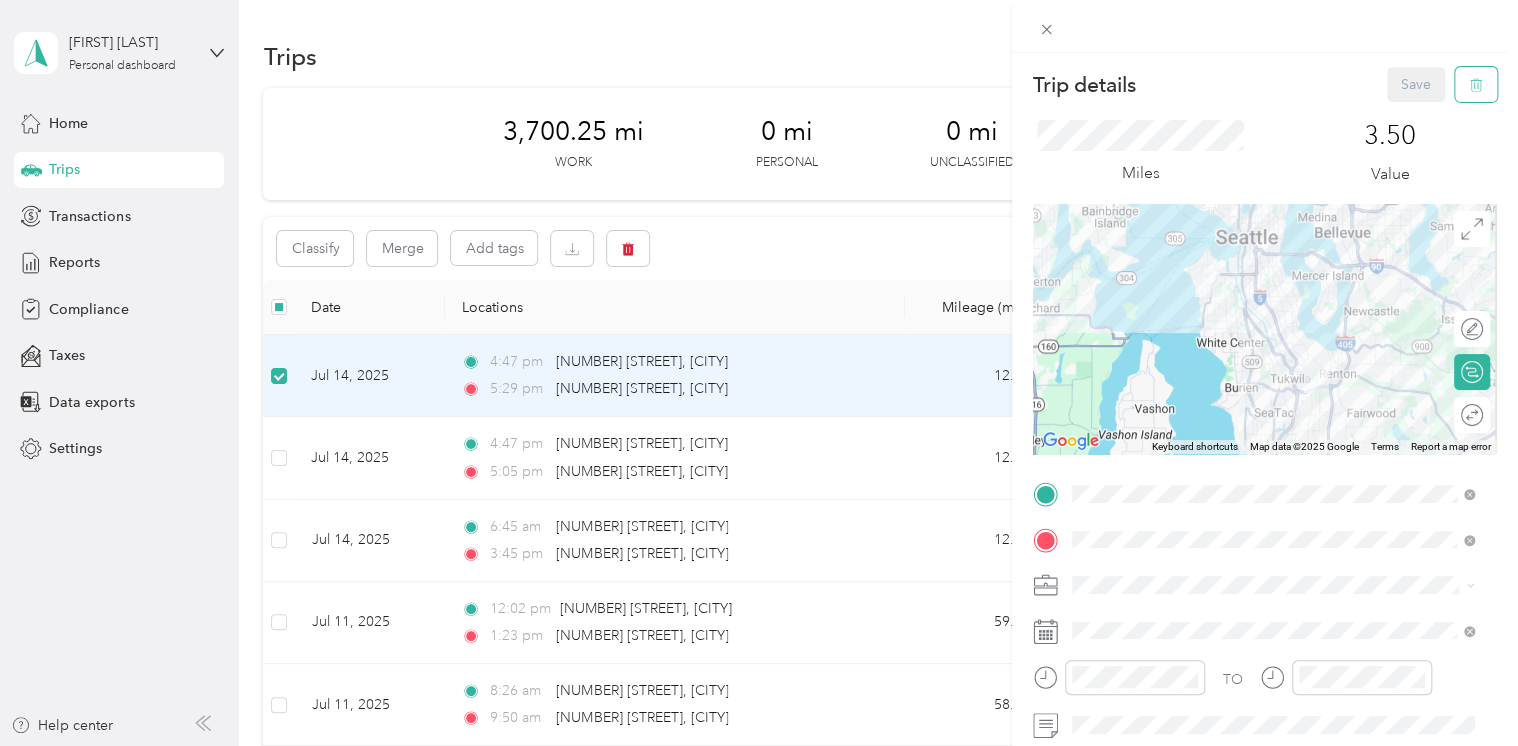 click at bounding box center [1476, 84] 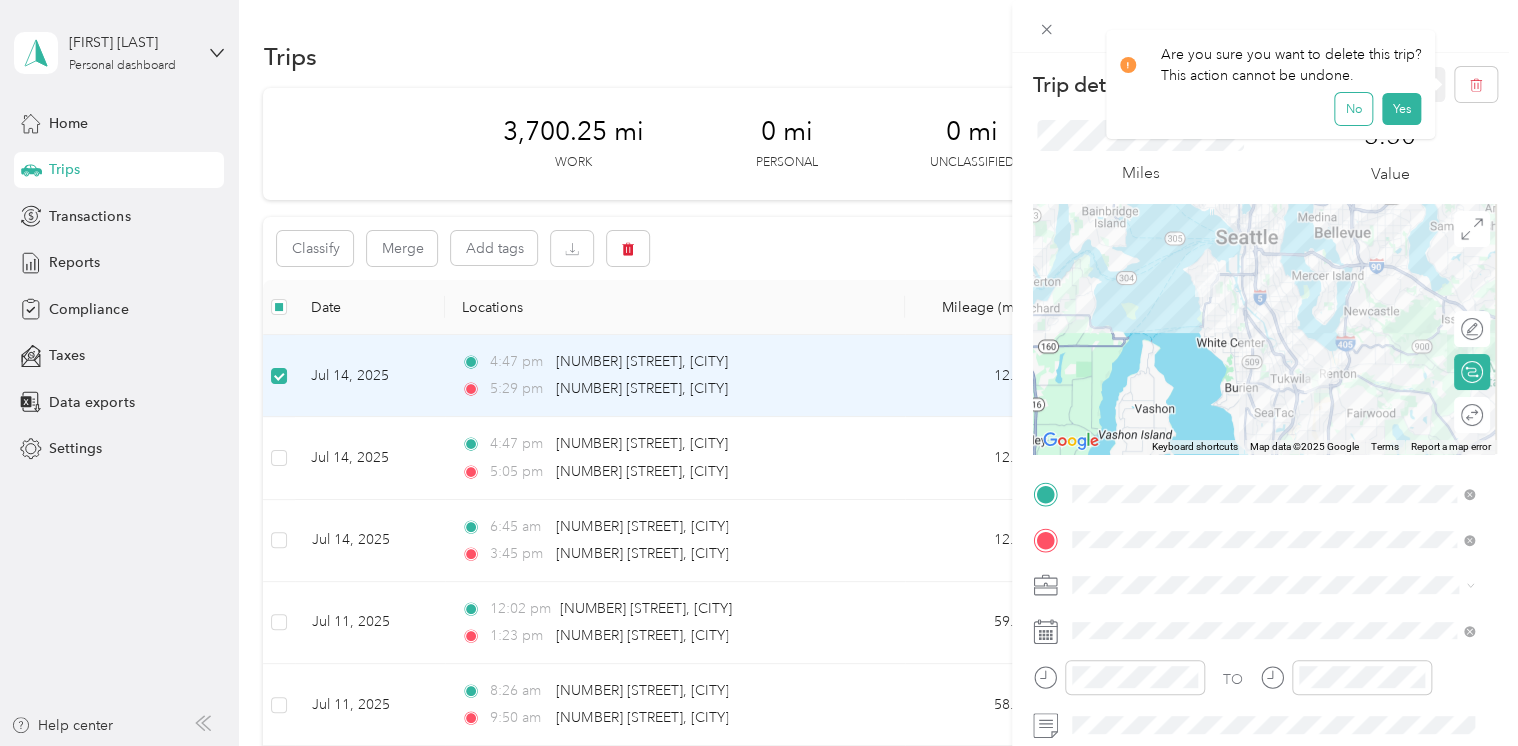 click on "No" at bounding box center [1353, 109] 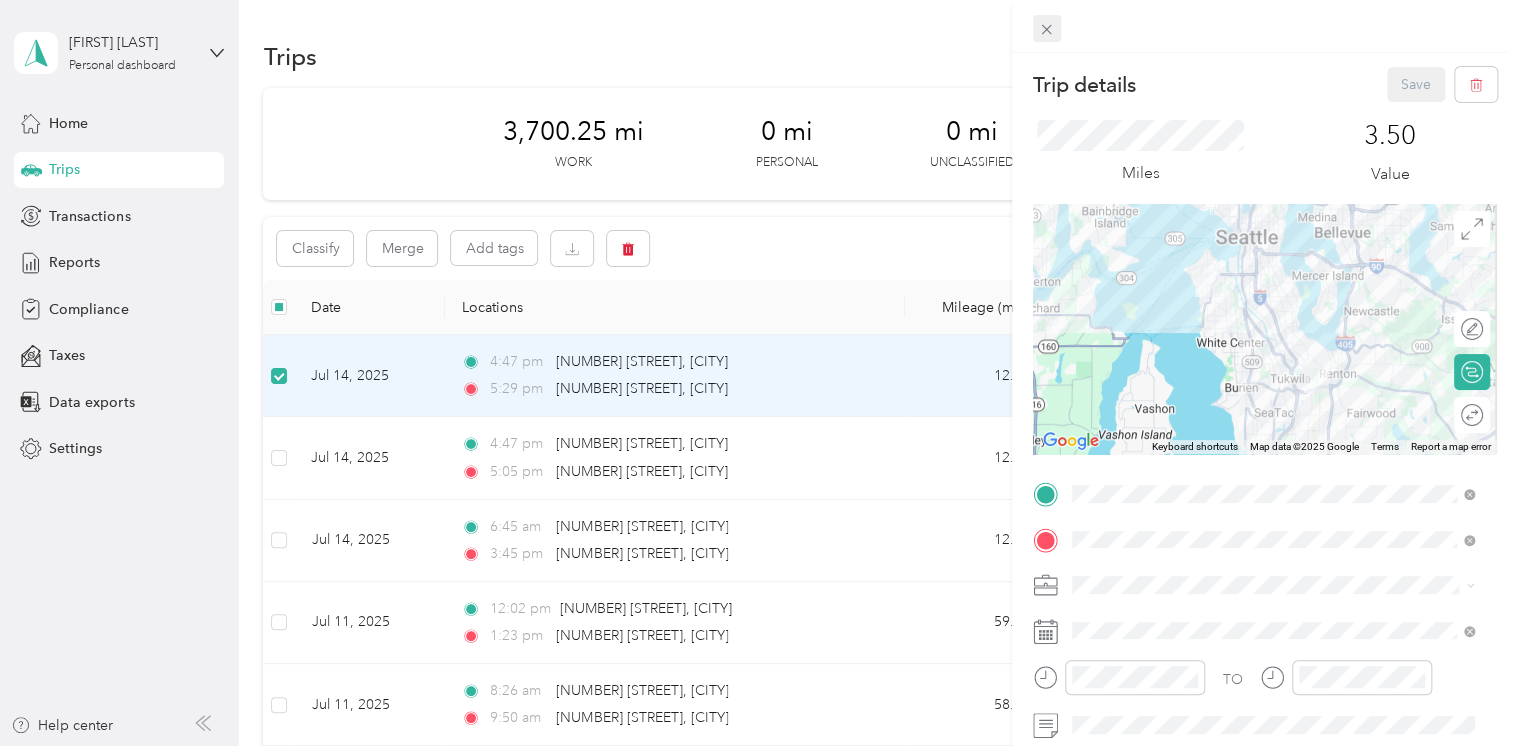 click at bounding box center [1047, 29] 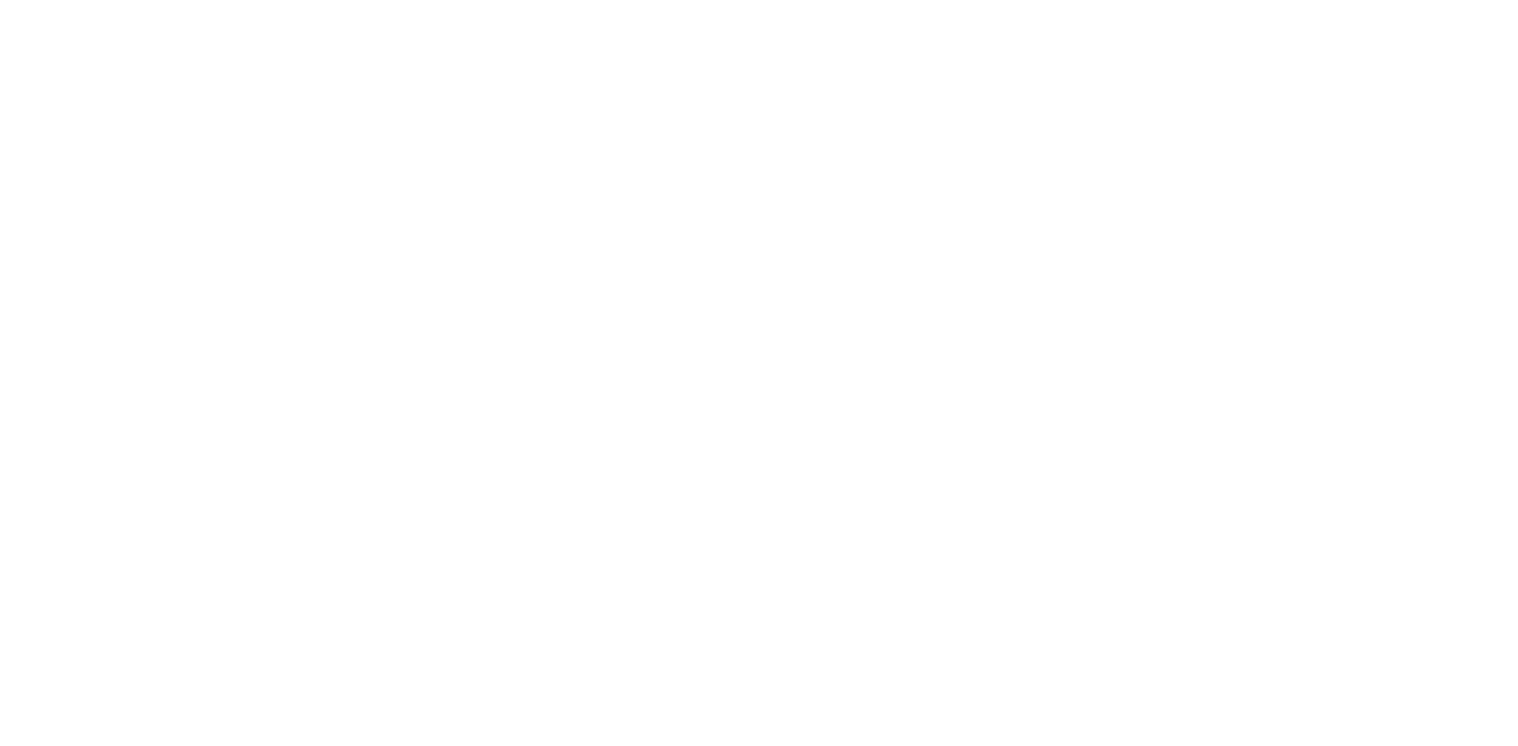 scroll, scrollTop: 0, scrollLeft: 0, axis: both 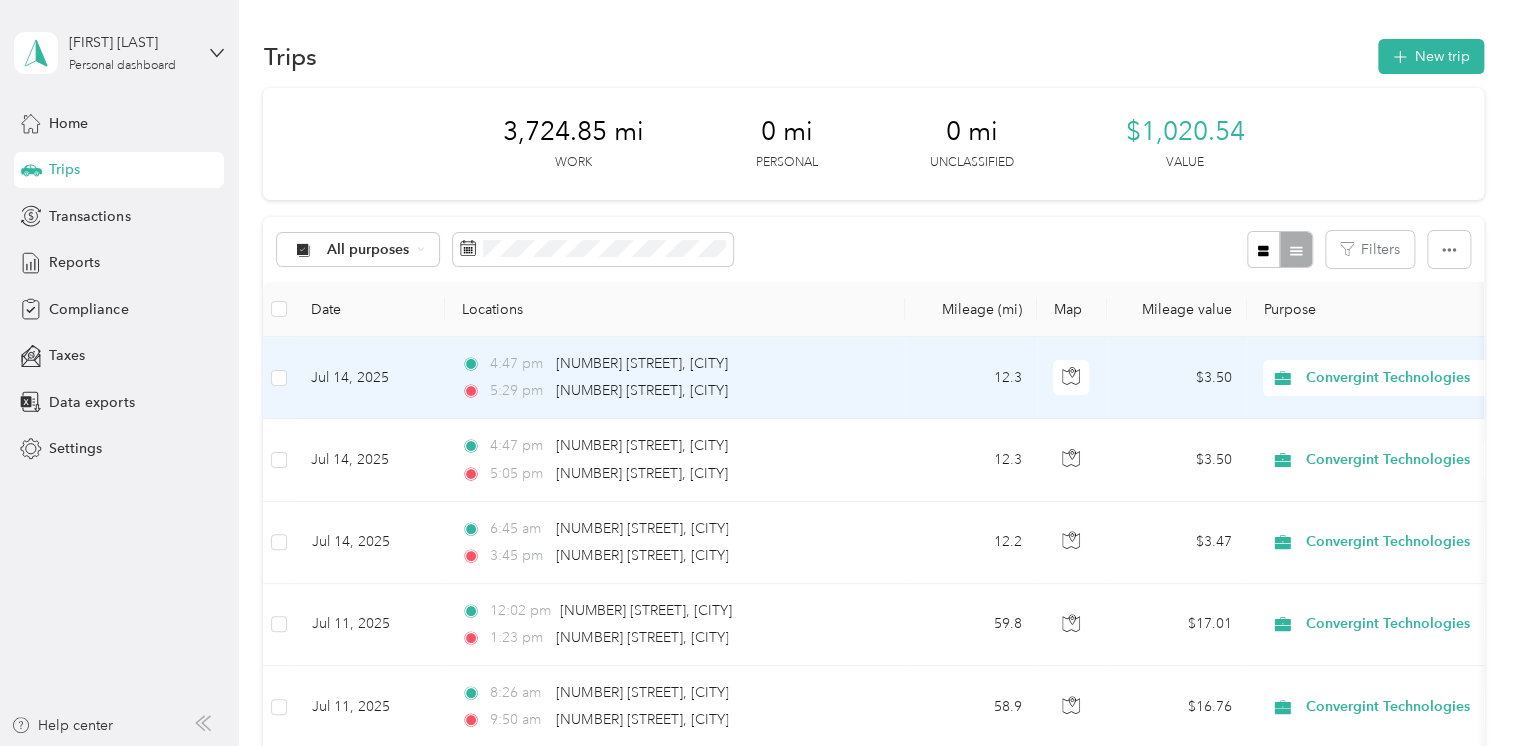 click on "12.3" at bounding box center (971, 378) 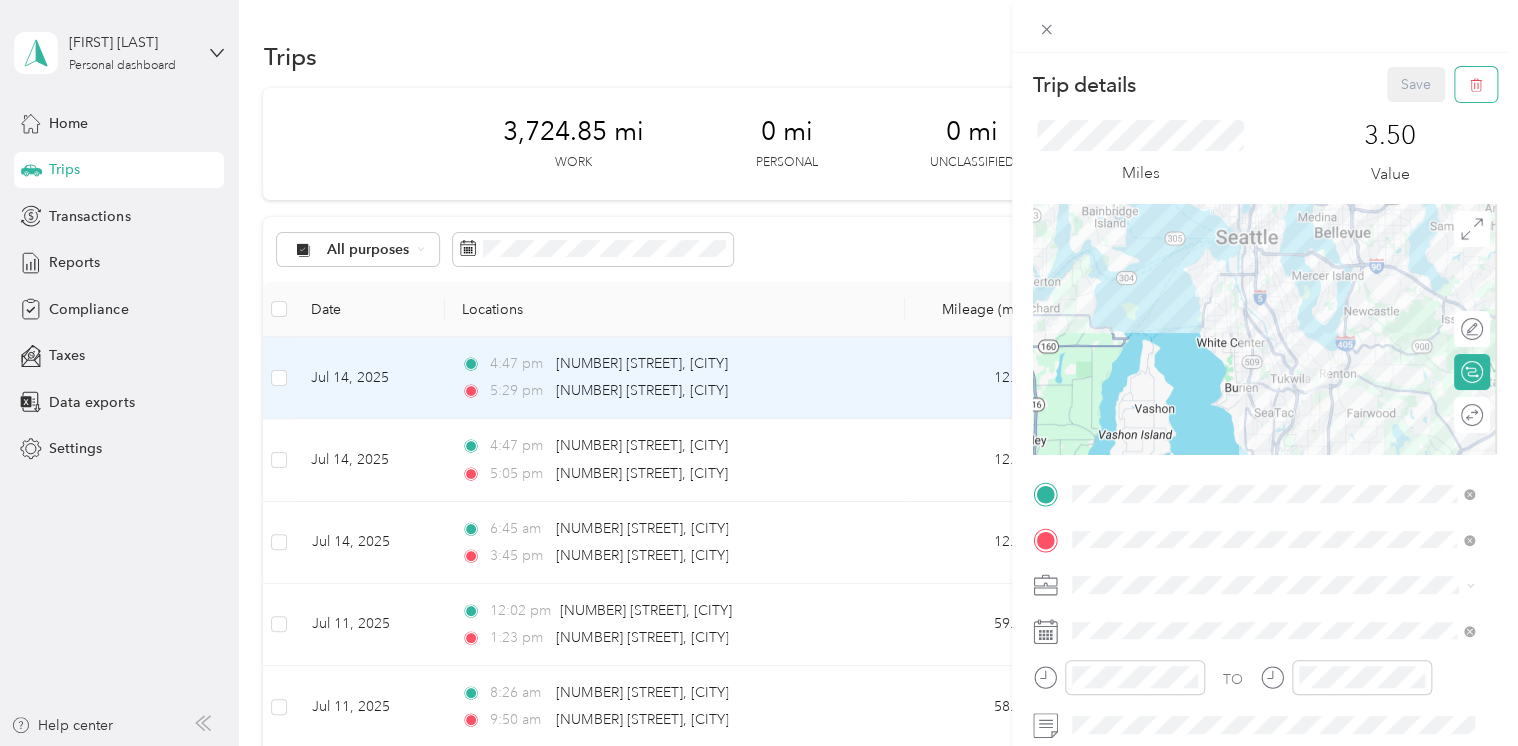 click 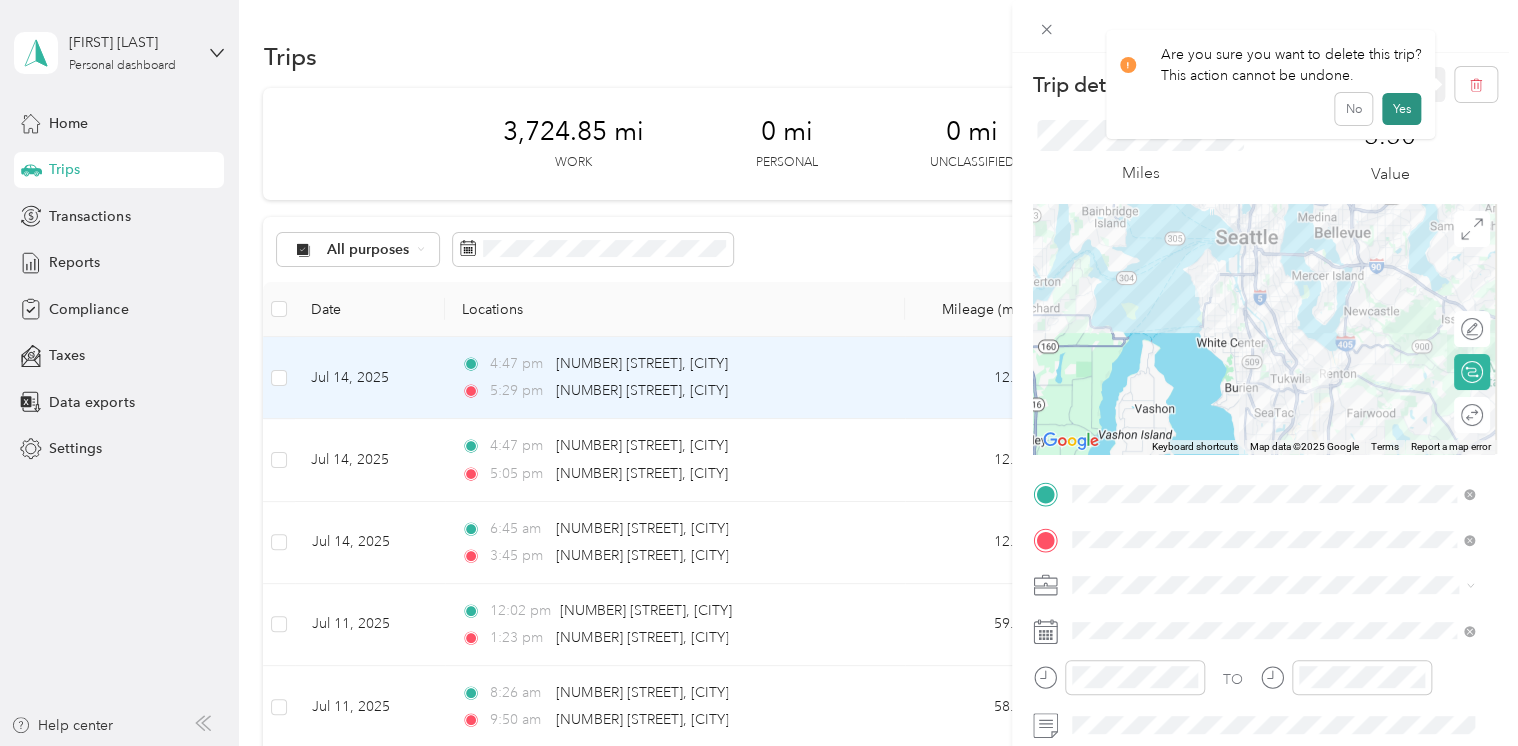 click on "Yes" at bounding box center [1401, 109] 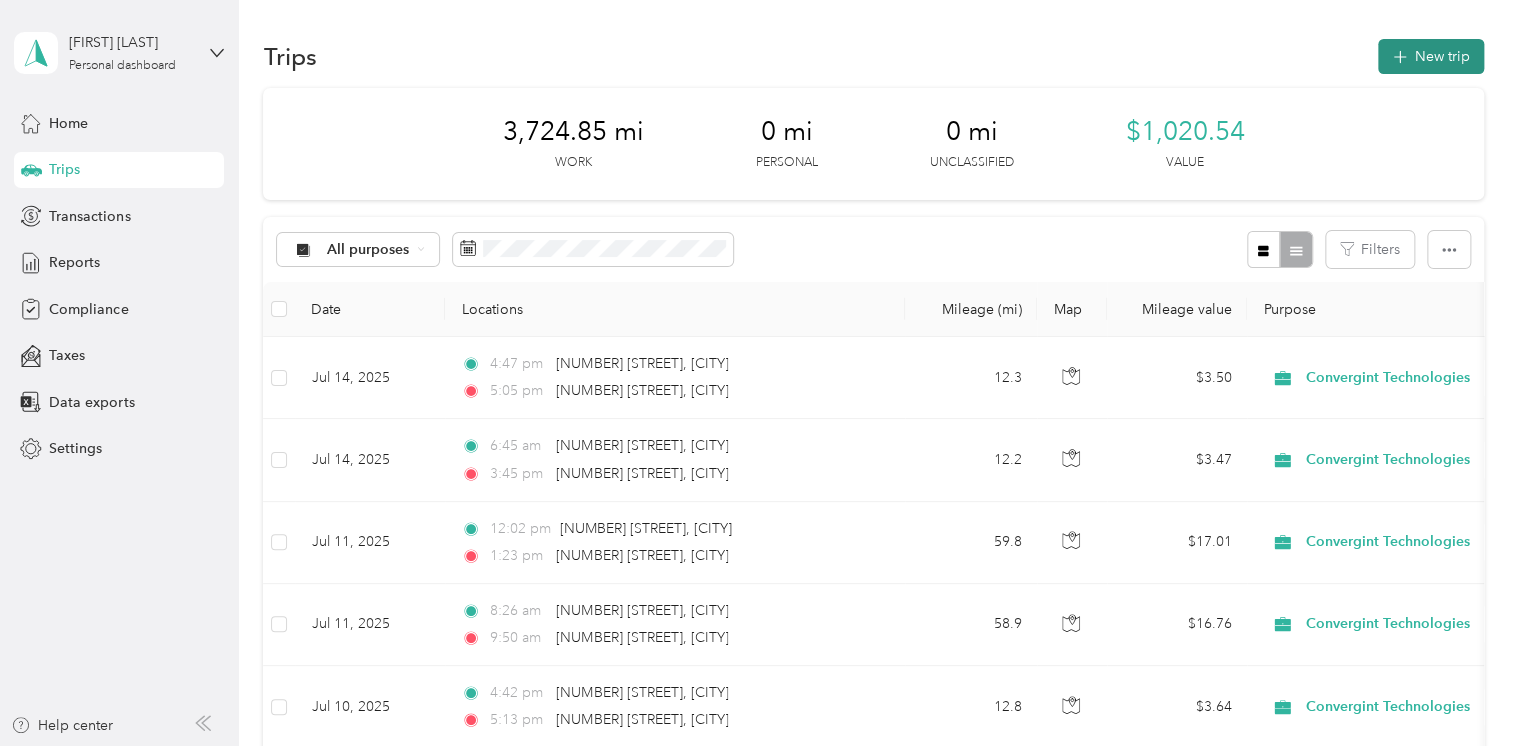 click on "New trip" at bounding box center (1431, 56) 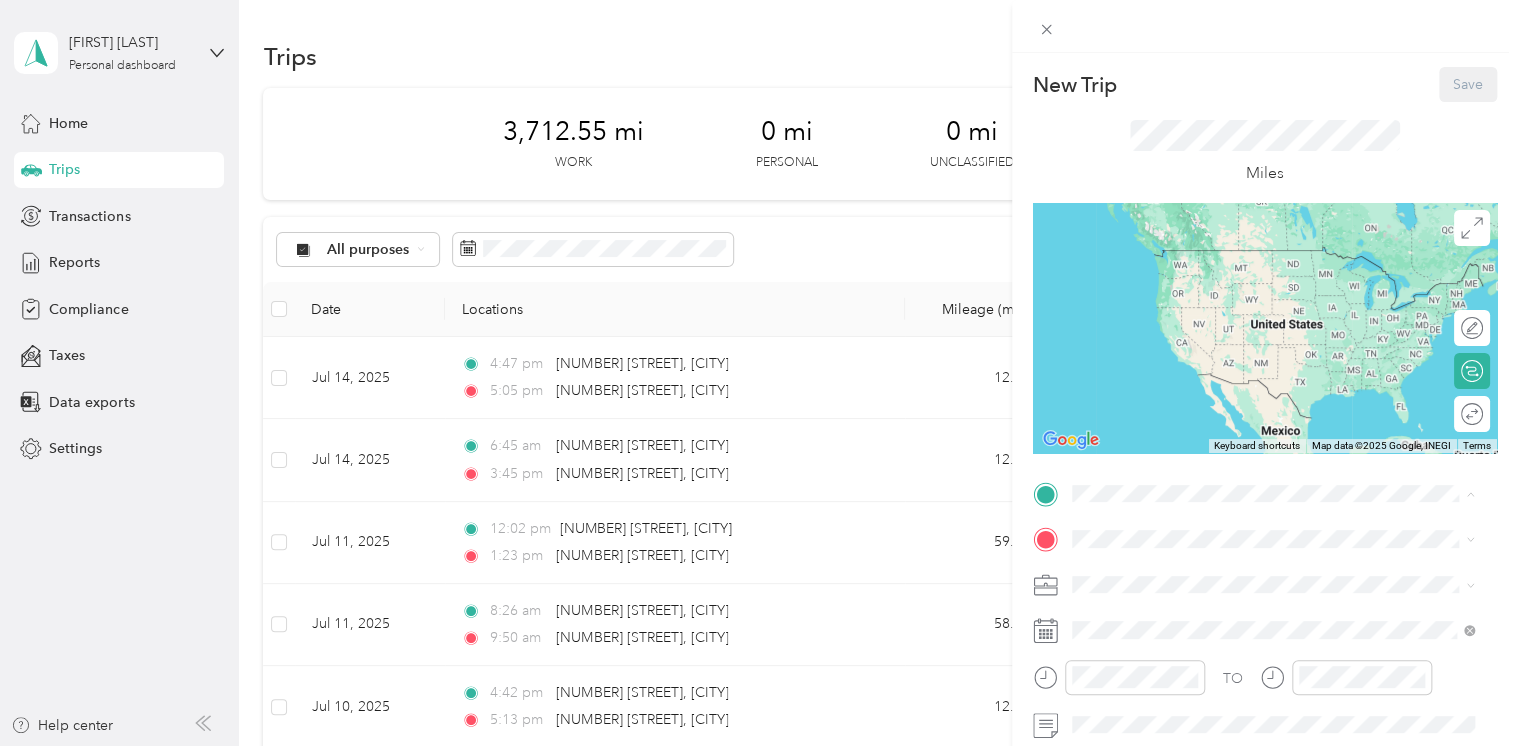click on "New Trip Save This trip cannot be edited because it is either under review, approved, or paid. Contact your Team Manager to edit it. Miles ← Move left → Move right ↑ Move up ↓ Move down + Zoom in - Zoom out Home Jump left by 75% End Jump right by 75% Page Up Jump up by 75% Page Down Jump down by 75% Keyboard shortcuts Map Data Map data ©2025 Google, INEGI Map data ©2025 Google, INEGI 1000 km  Click to toggle between metric and imperial units Terms Report a map error Edit route Calculate route Round trip TO Add photo" at bounding box center (759, 373) 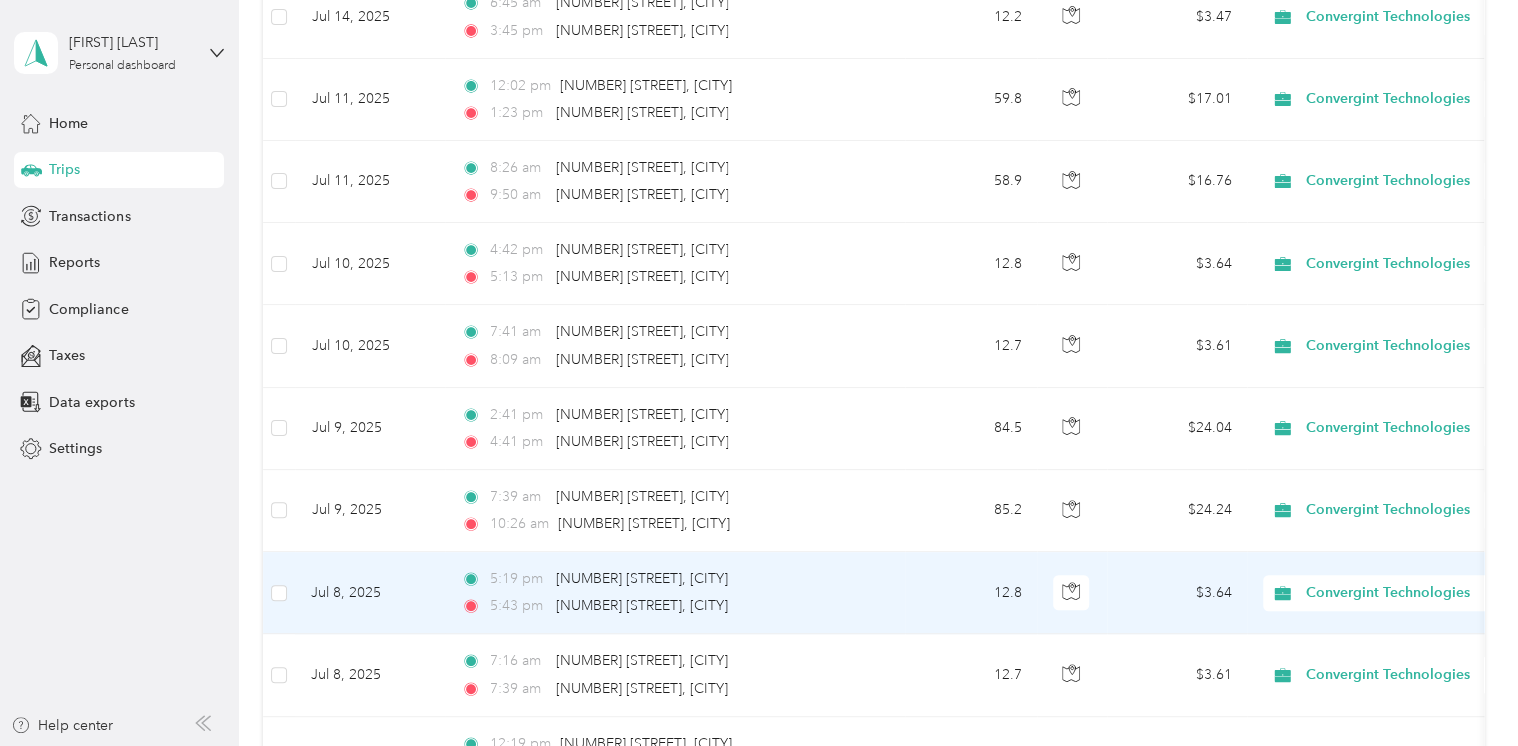 scroll, scrollTop: 0, scrollLeft: 0, axis: both 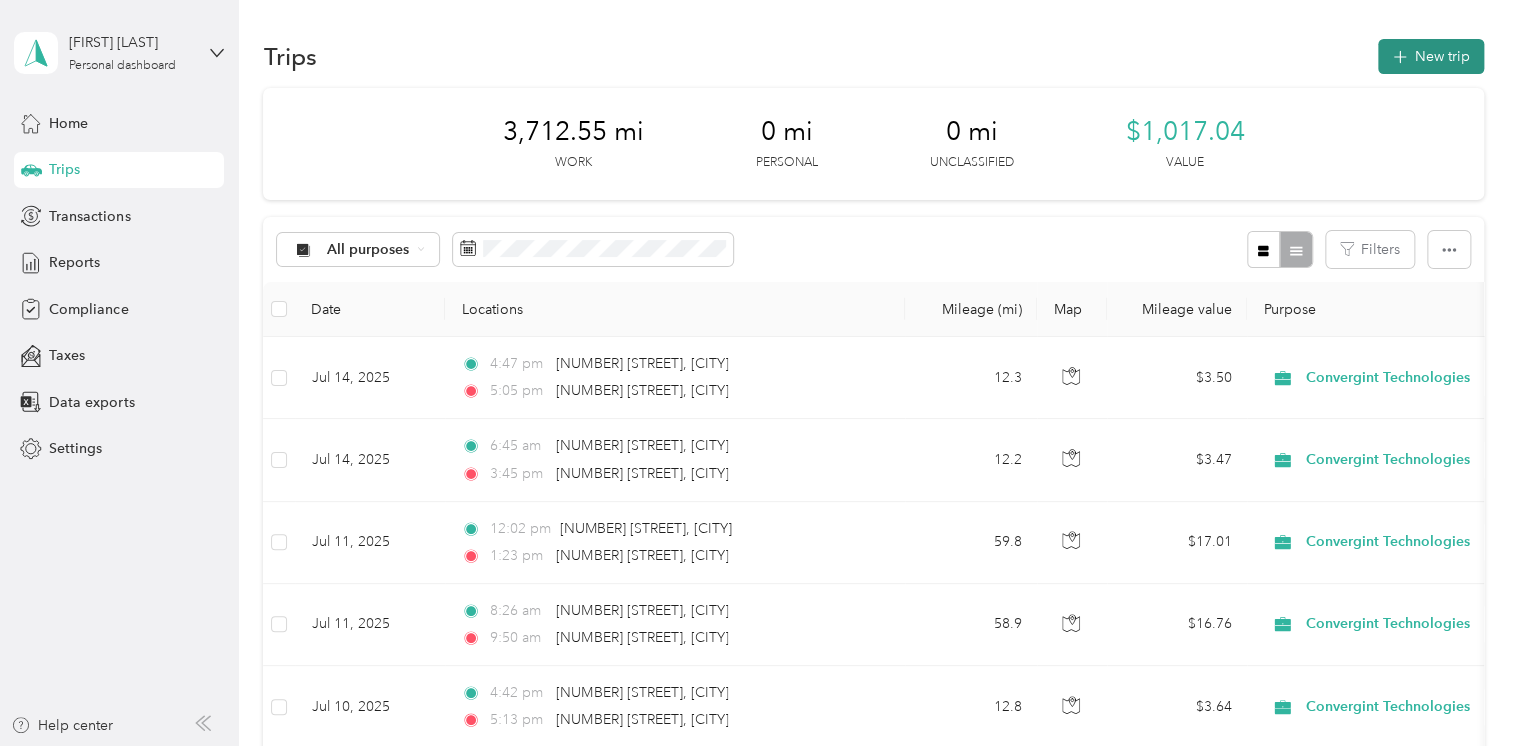 click 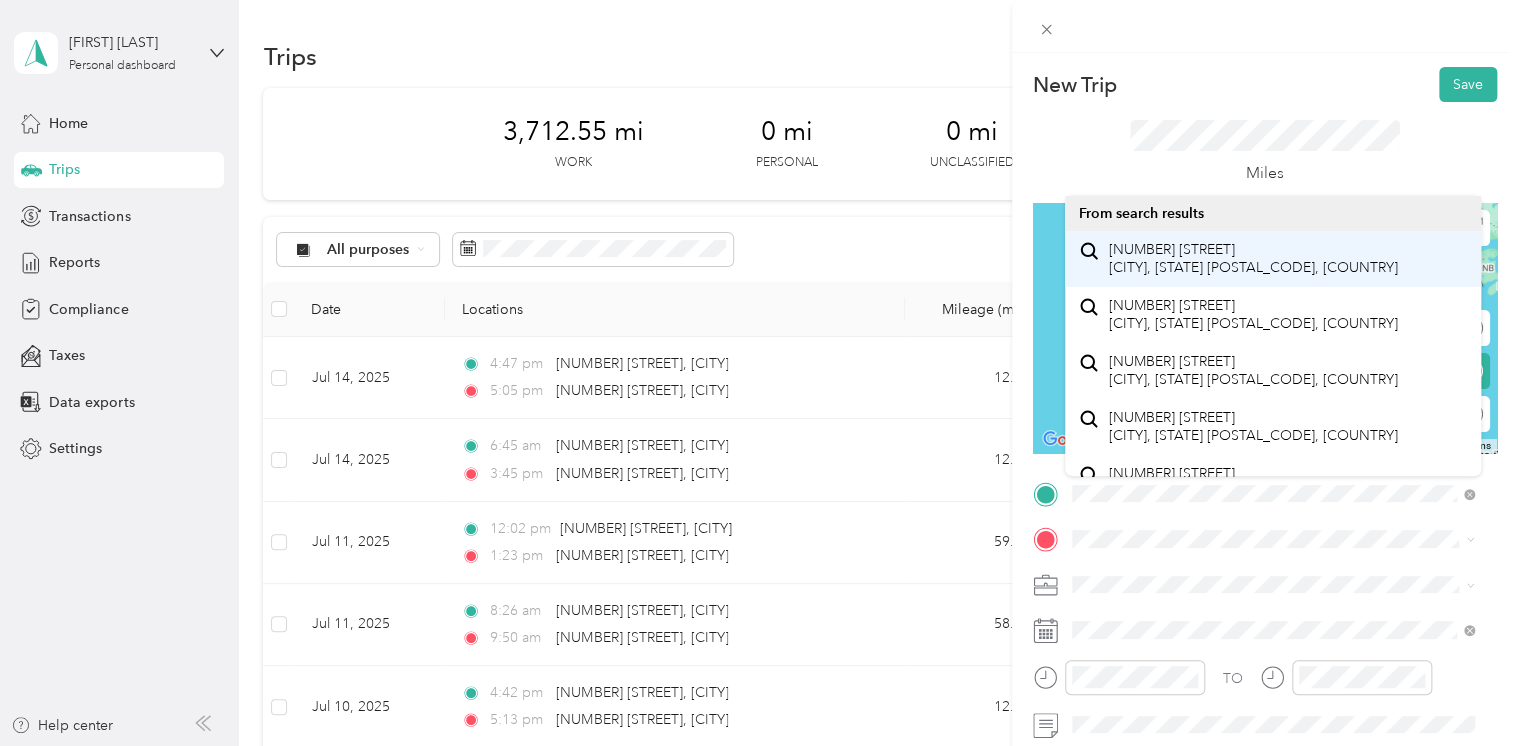 click on "[NUMBER] [STREET]
[CITY], [STATE] [POSTAL_CODE], [COUNTRY]" at bounding box center [1253, 258] 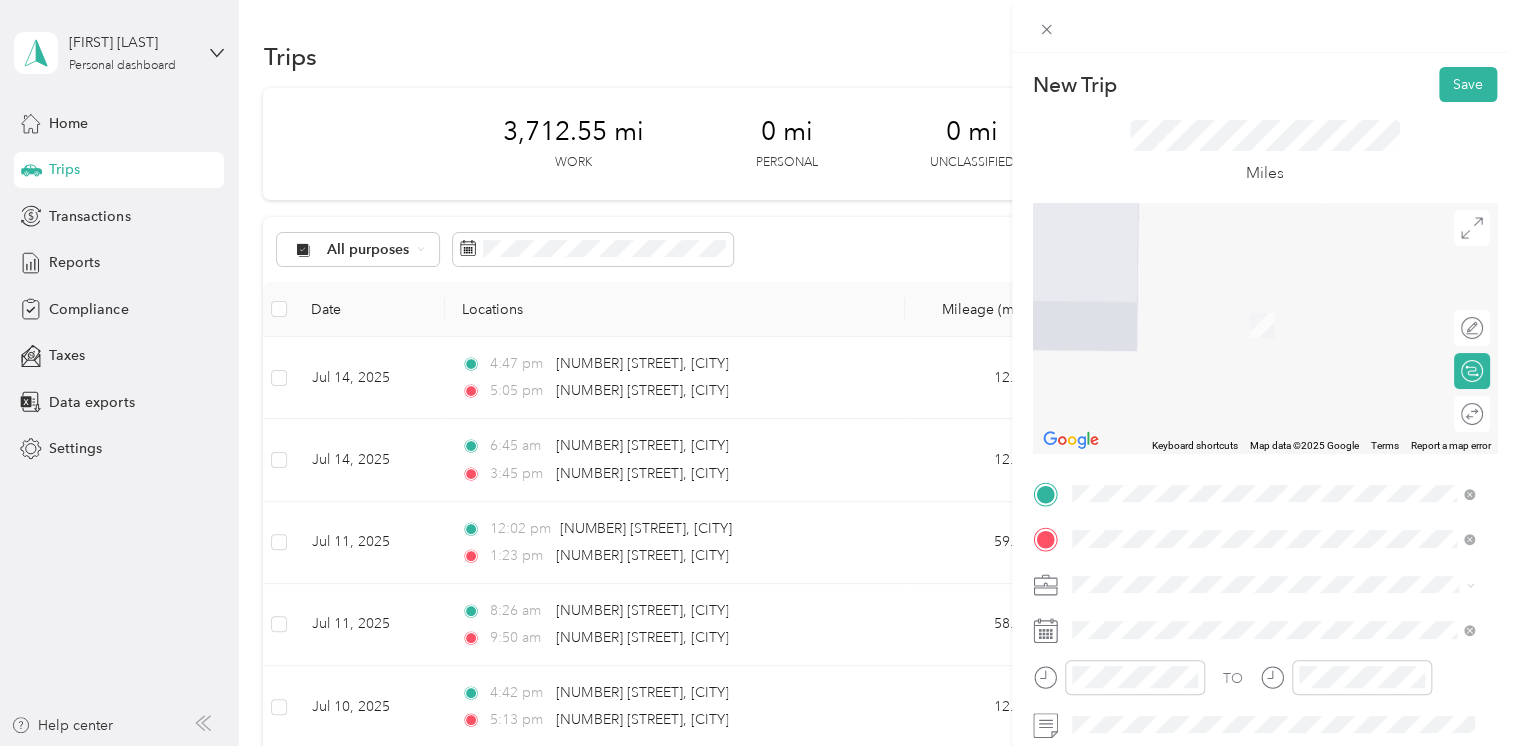 click on "[NUMBER] [STREET]
[CITY], [STATE] [POSTAL_CODE], [COUNTRY]" at bounding box center [1273, 304] 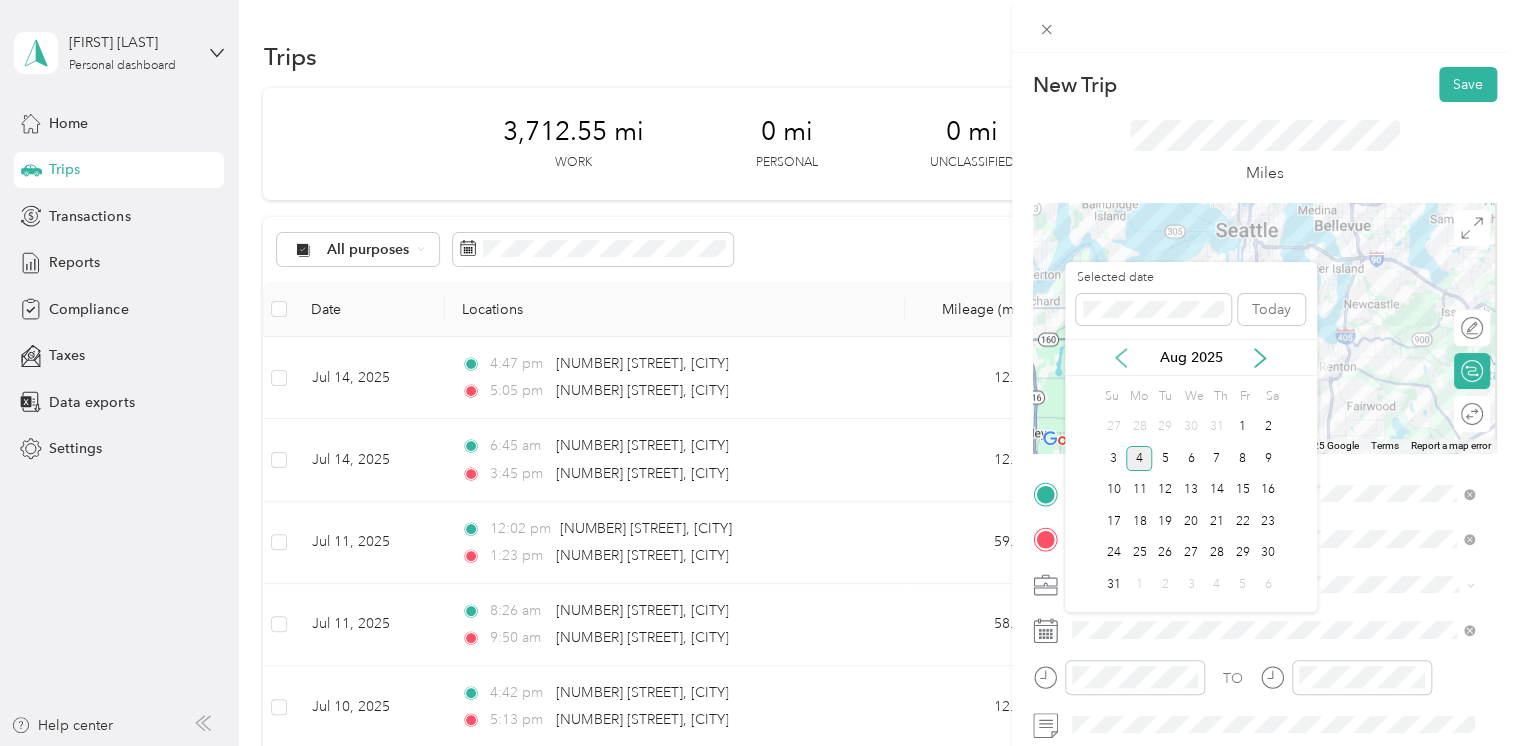 click 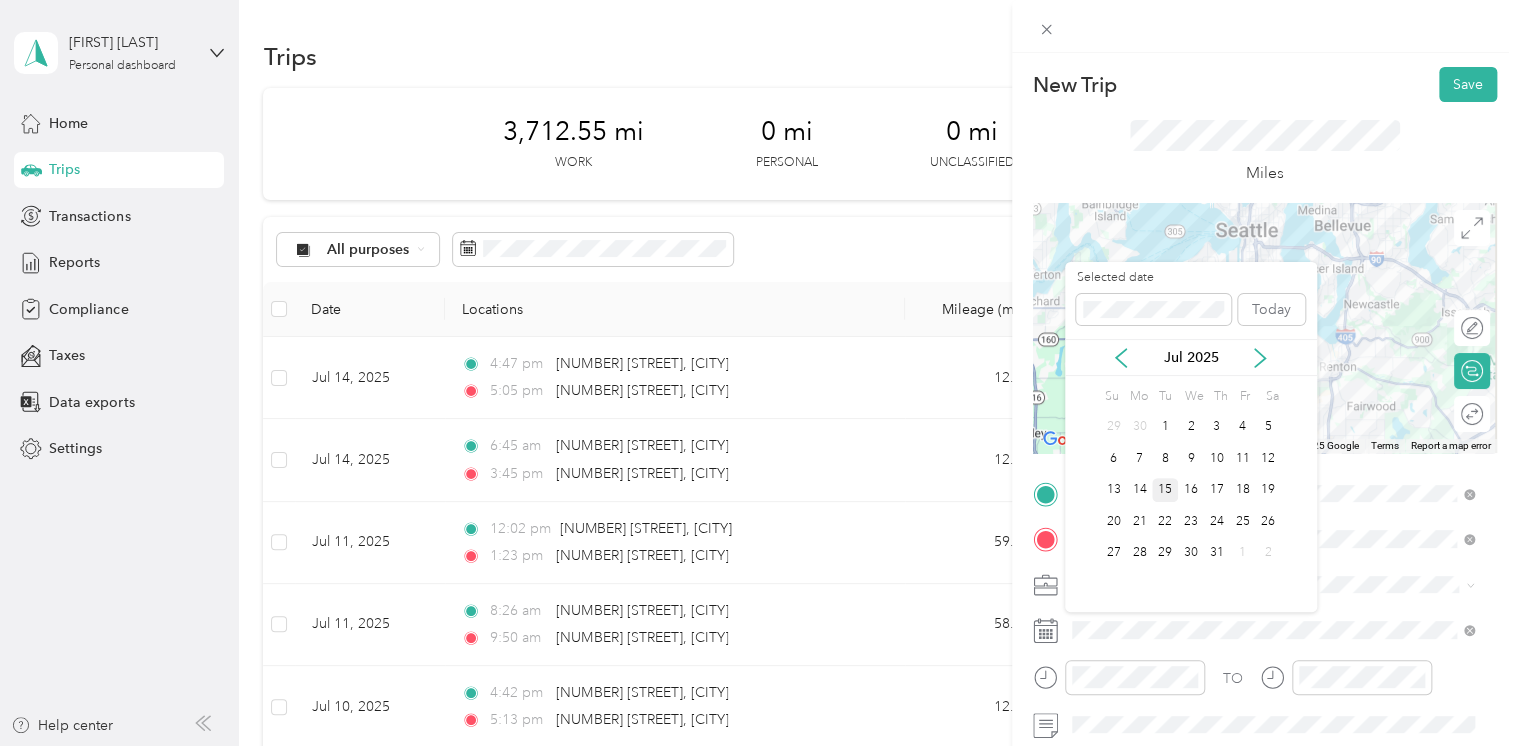 click on "15" at bounding box center [1165, 490] 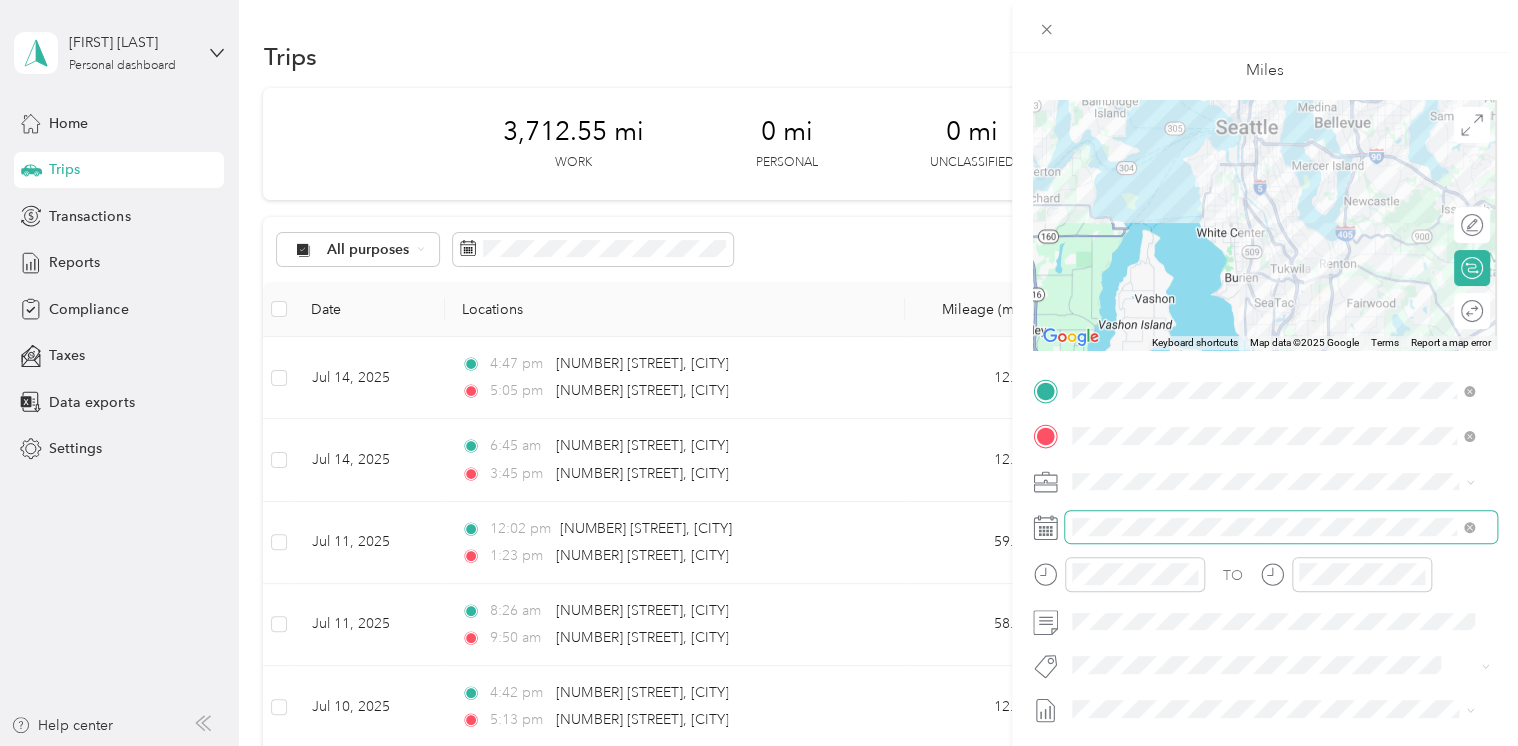 scroll, scrollTop: 104, scrollLeft: 0, axis: vertical 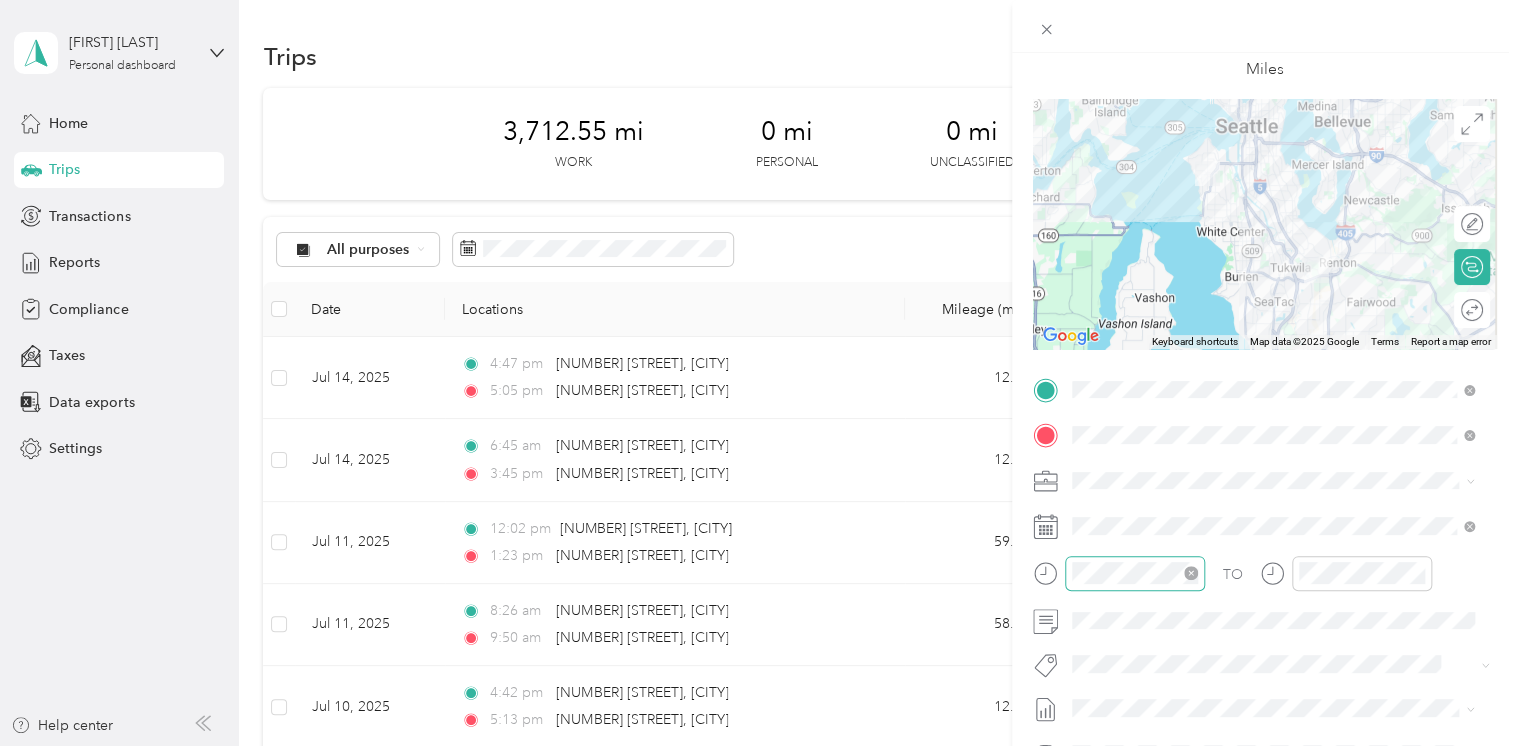click at bounding box center [1135, 573] 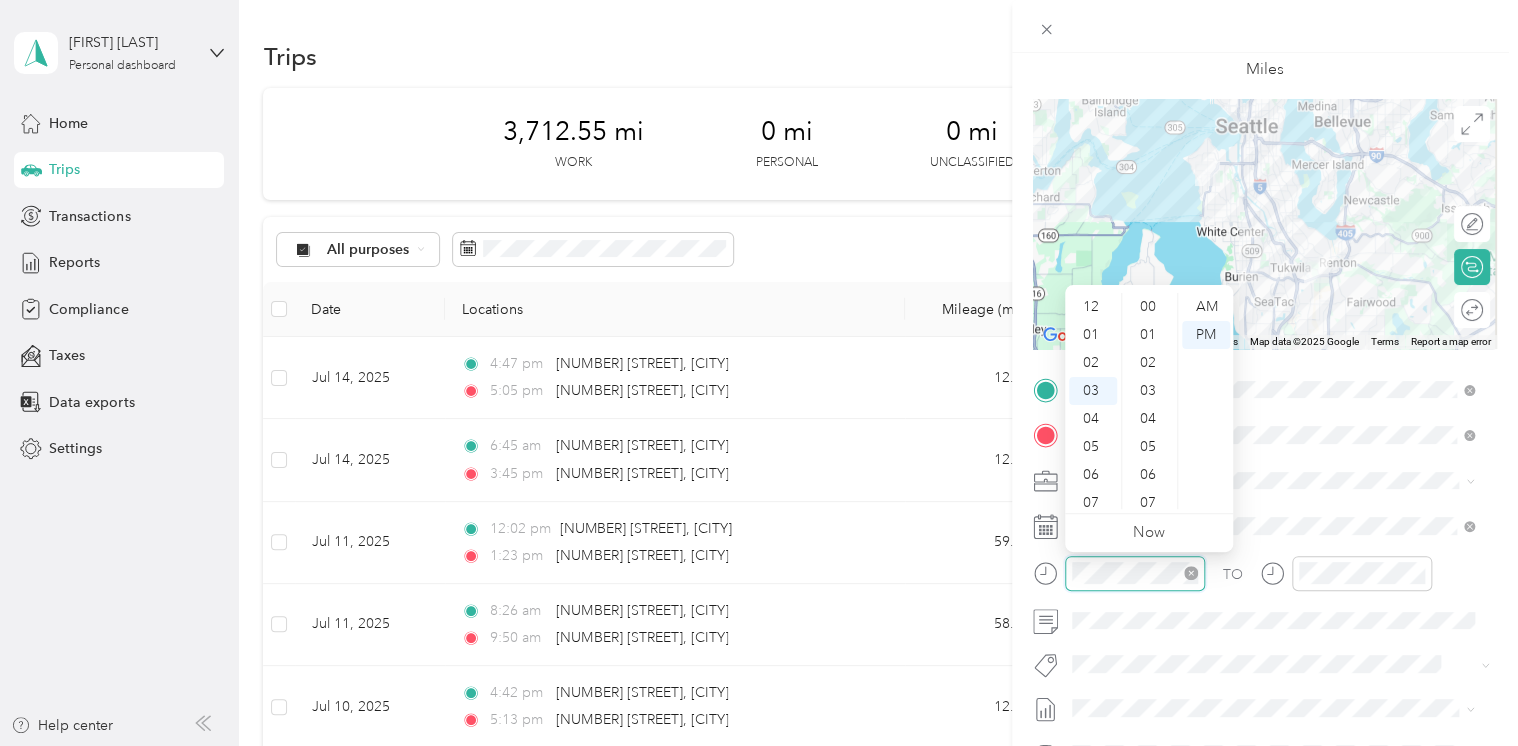 scroll, scrollTop: 84, scrollLeft: 0, axis: vertical 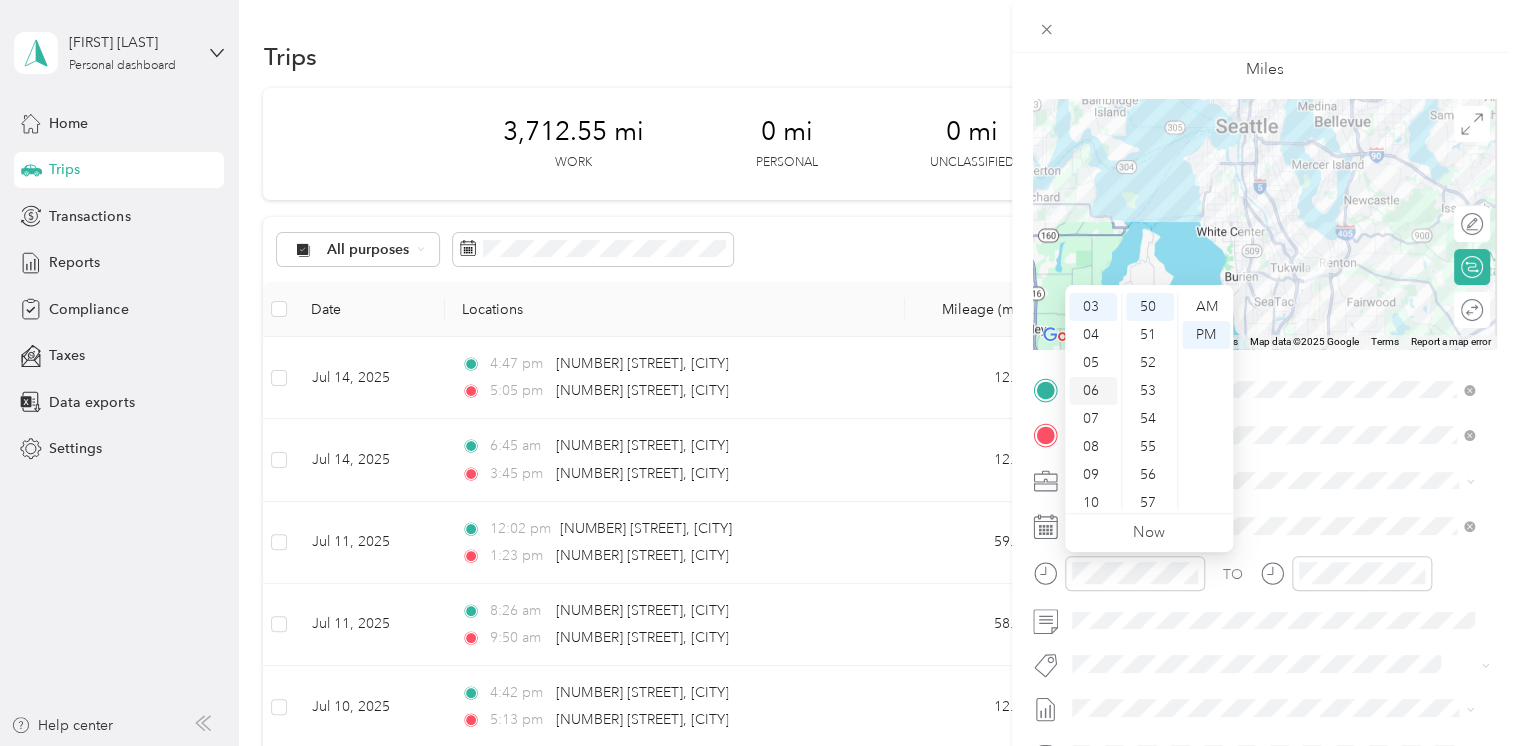 click on "06" at bounding box center [1093, 391] 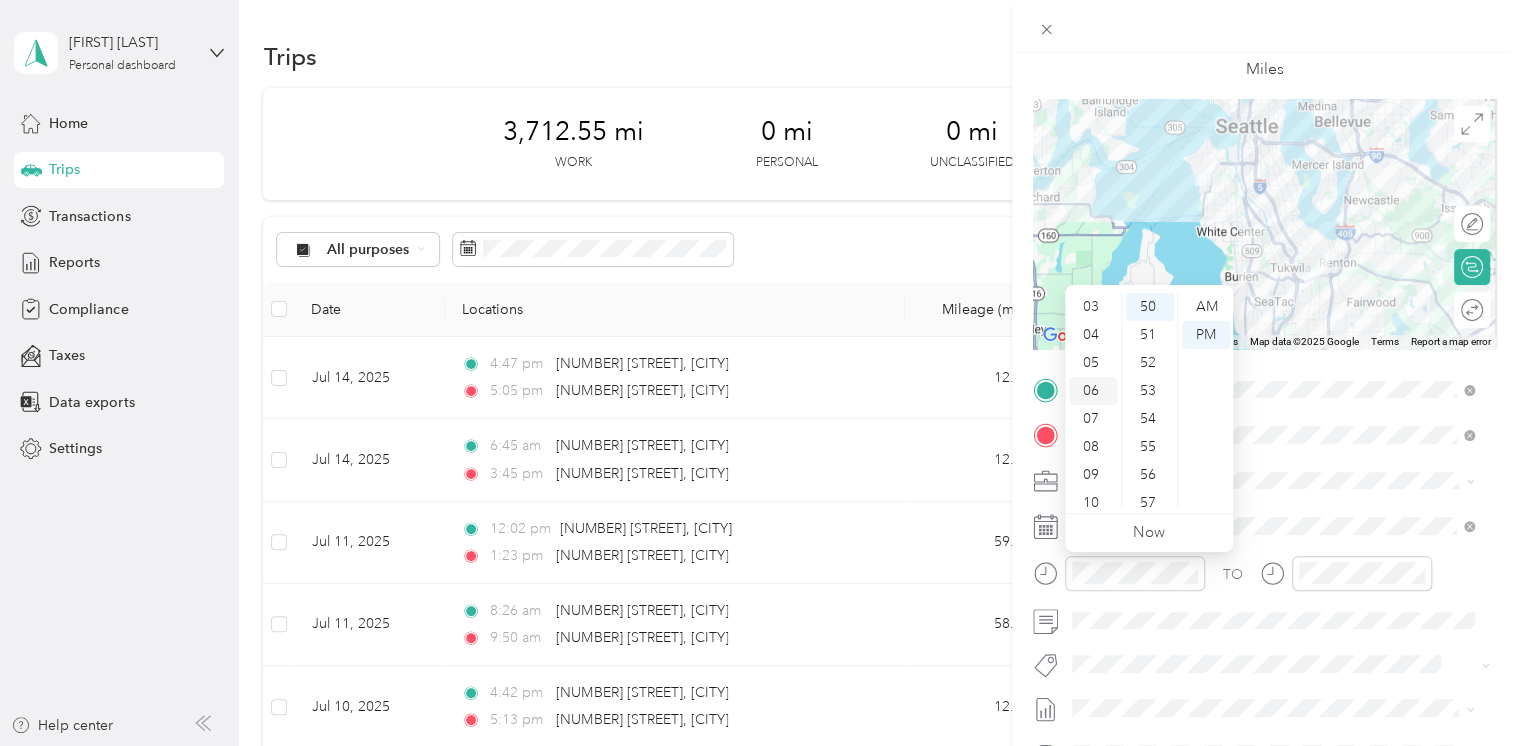 scroll, scrollTop: 120, scrollLeft: 0, axis: vertical 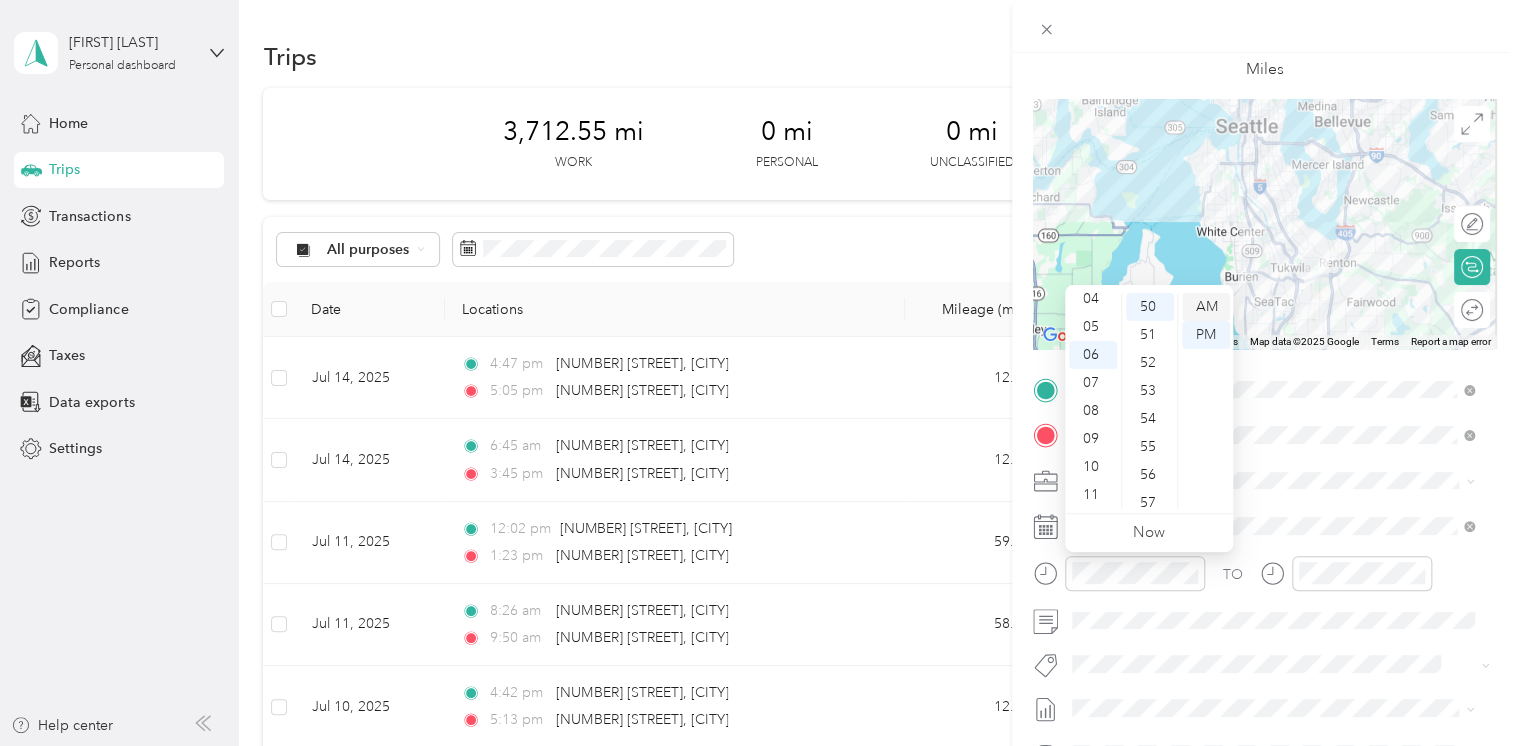 click on "AM" at bounding box center (1206, 307) 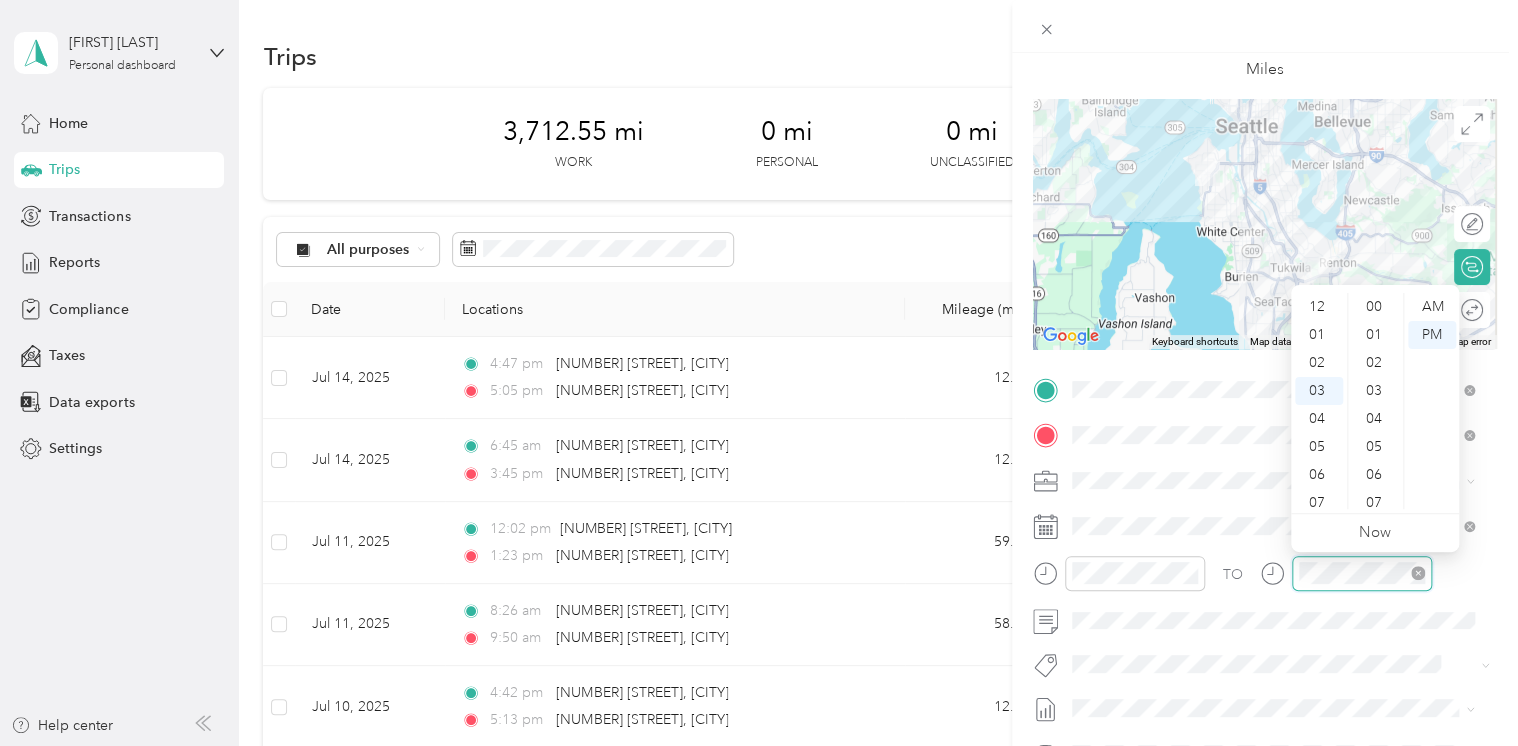 scroll, scrollTop: 84, scrollLeft: 0, axis: vertical 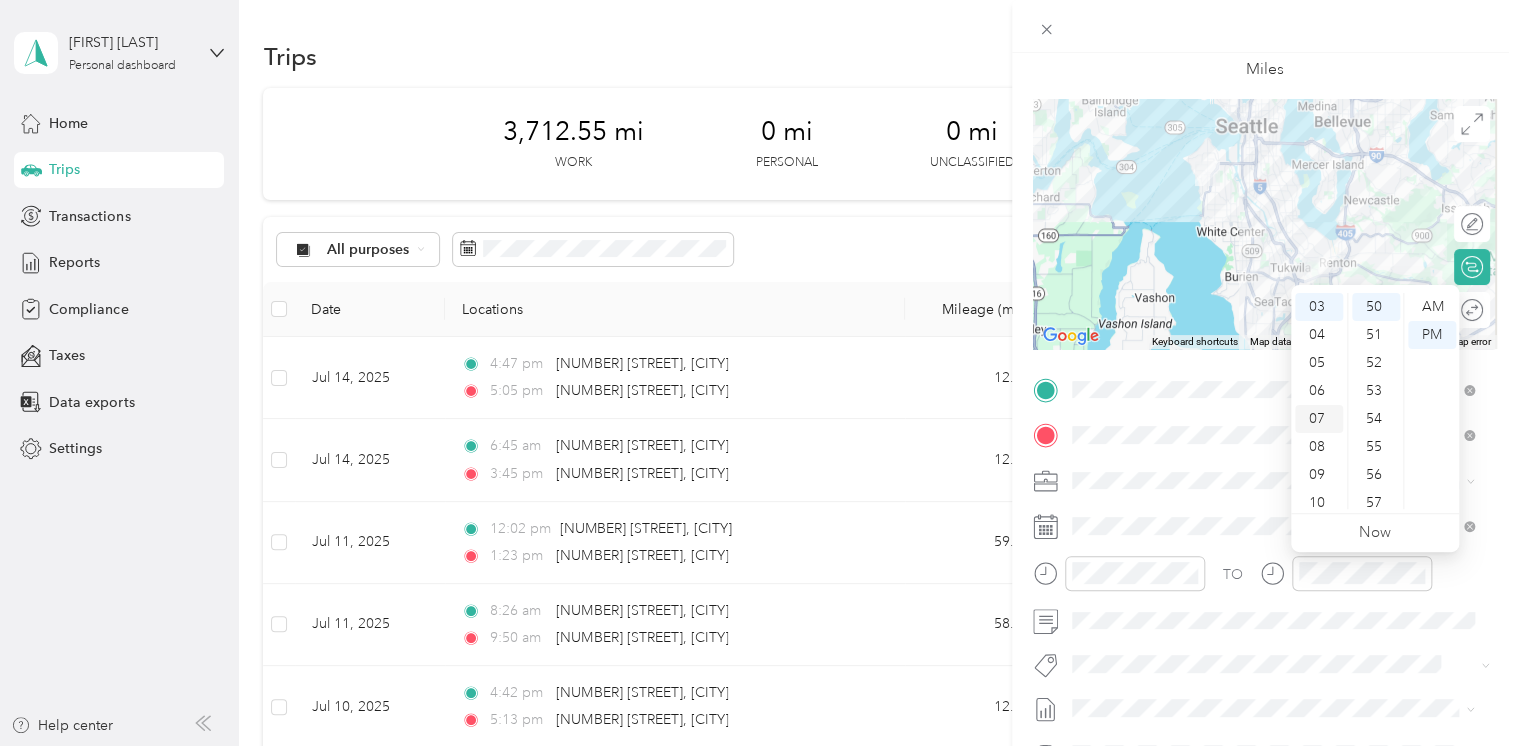click on "07" at bounding box center [1319, 419] 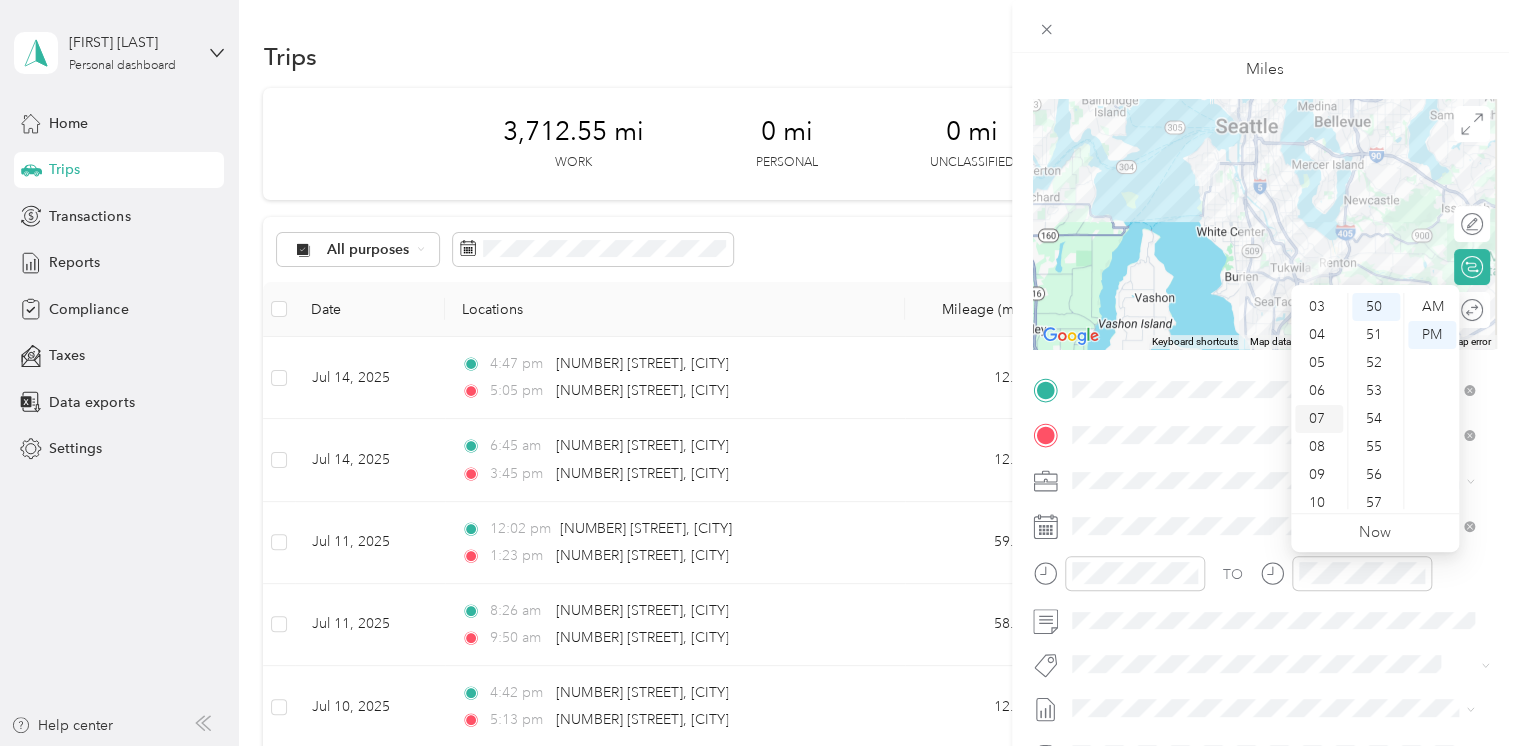 scroll, scrollTop: 120, scrollLeft: 0, axis: vertical 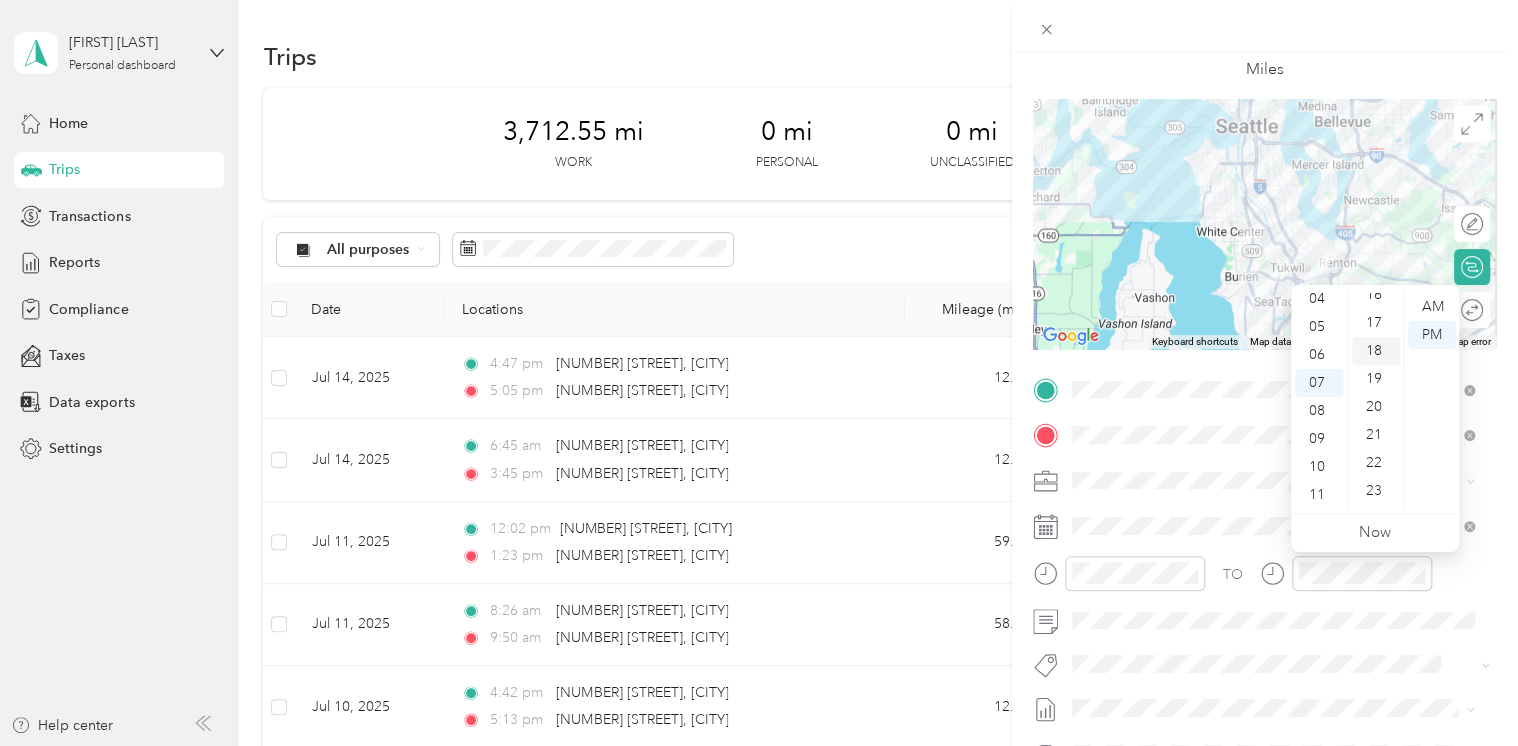 click on "18" at bounding box center (1376, 351) 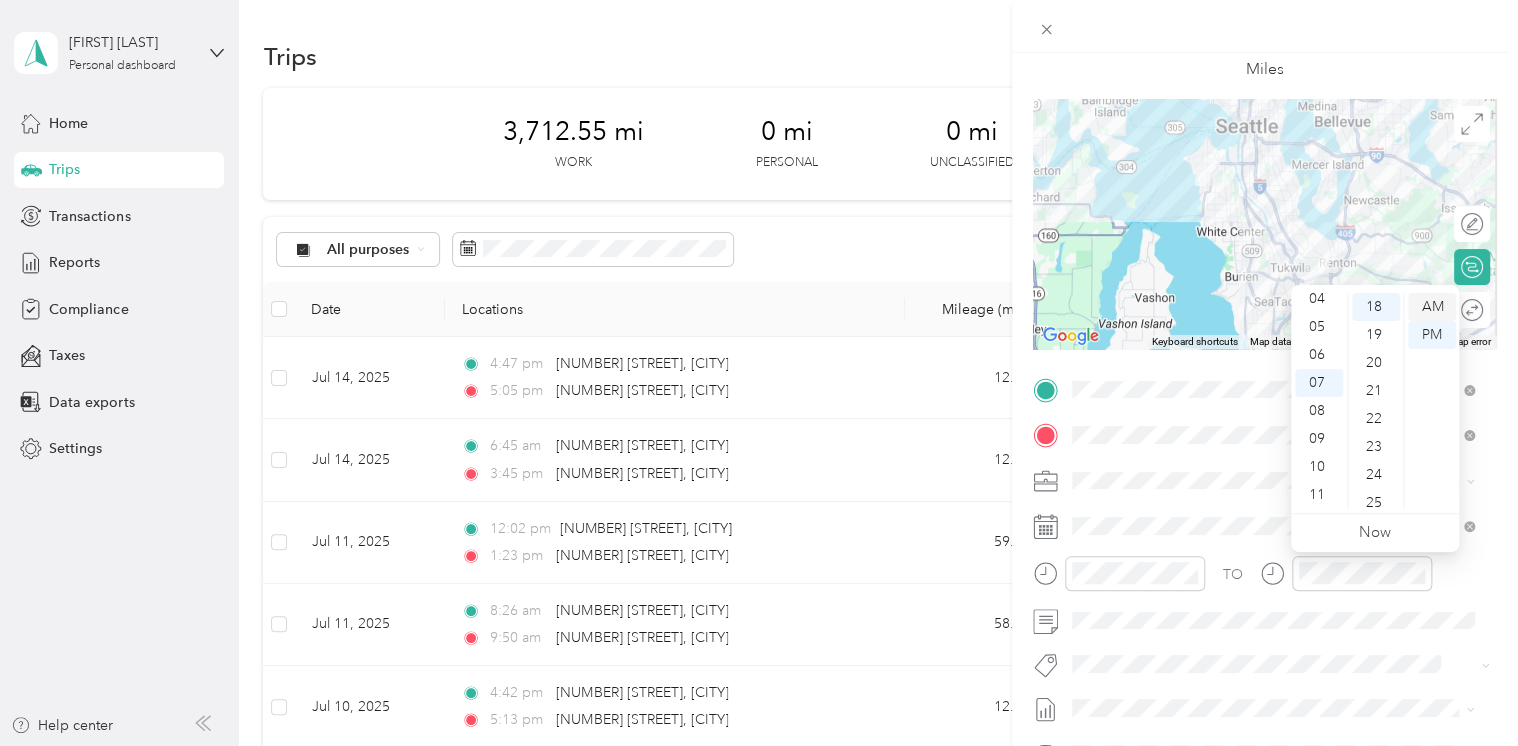 click on "AM" at bounding box center (1432, 307) 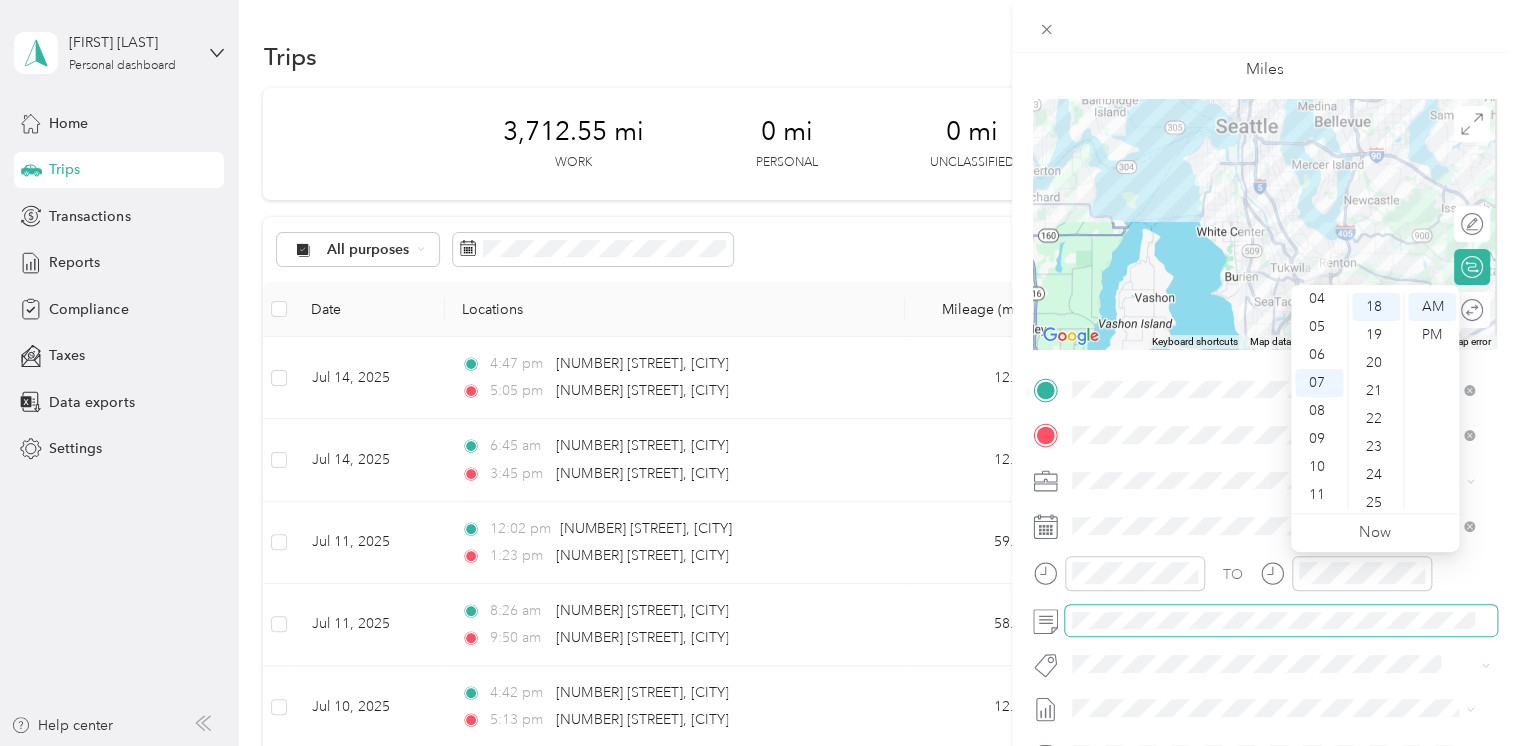 click at bounding box center [1281, 621] 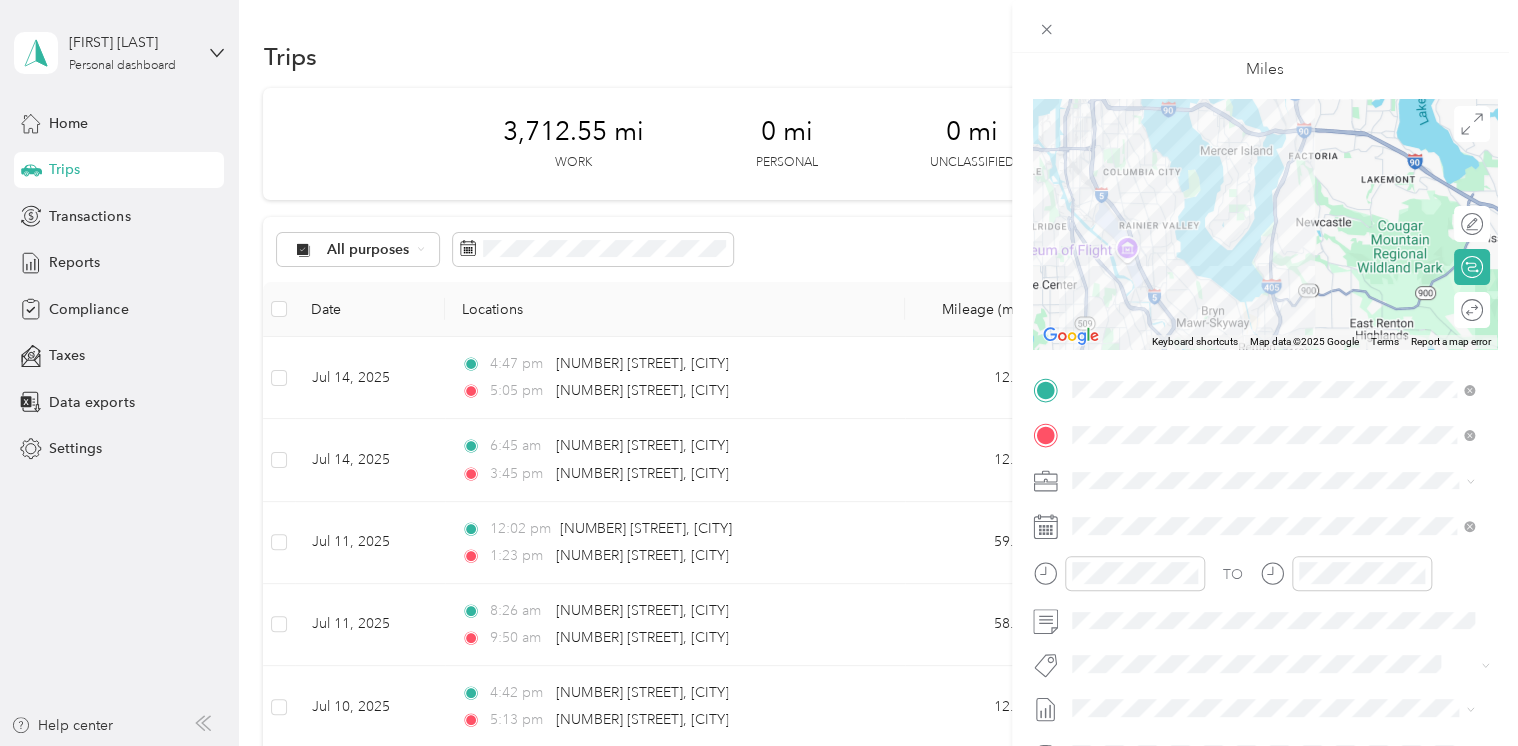 scroll, scrollTop: 0, scrollLeft: 0, axis: both 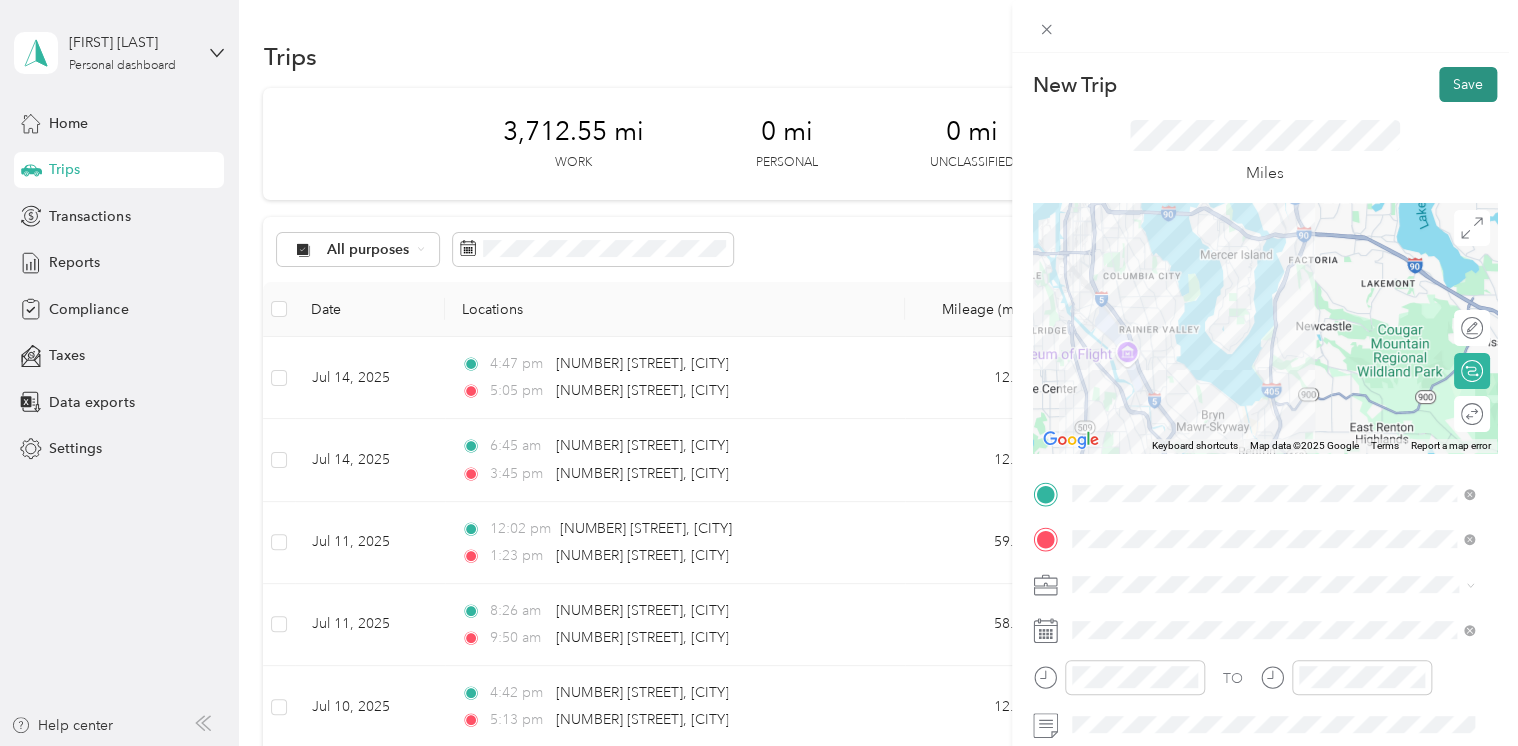 click on "Save" at bounding box center [1468, 84] 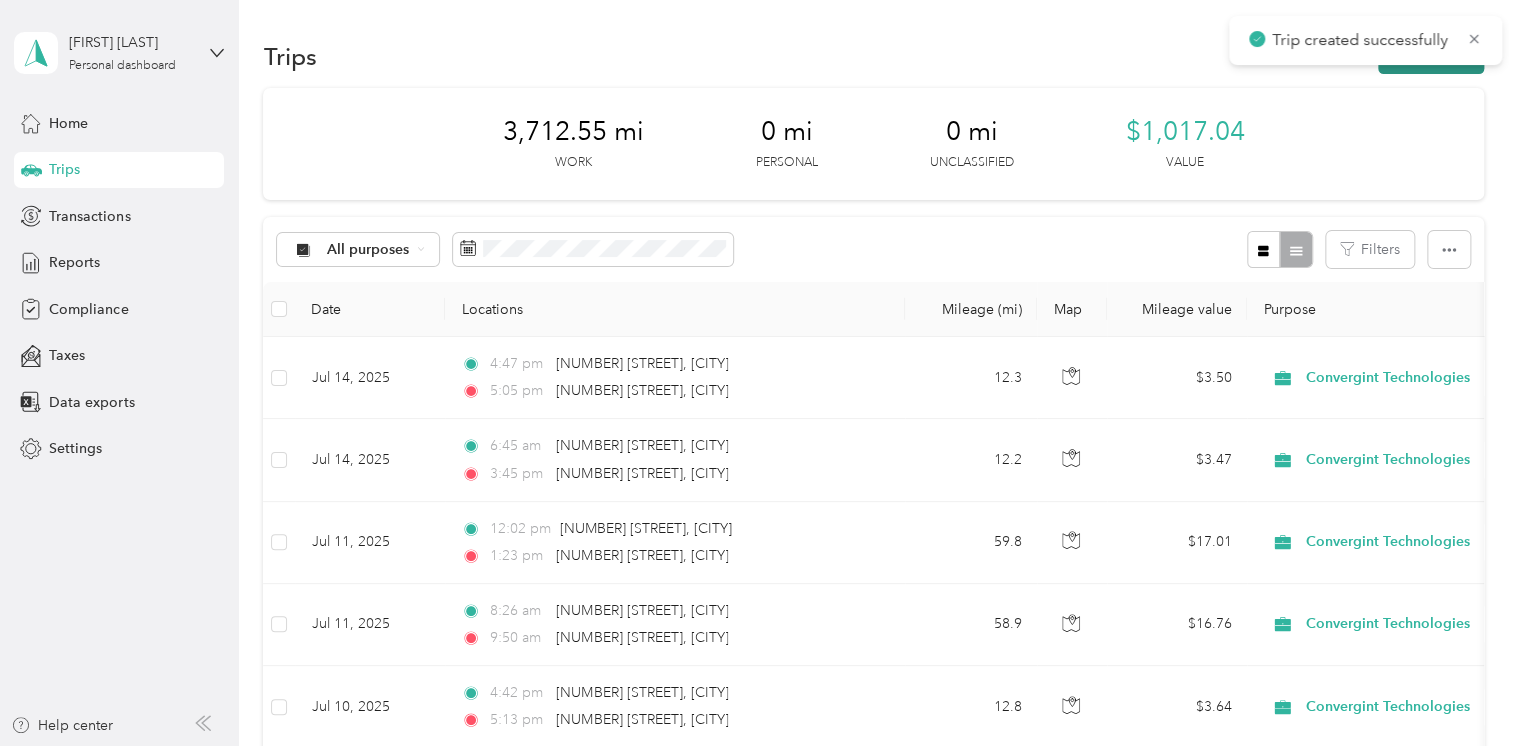 click on "New trip" at bounding box center [1431, 56] 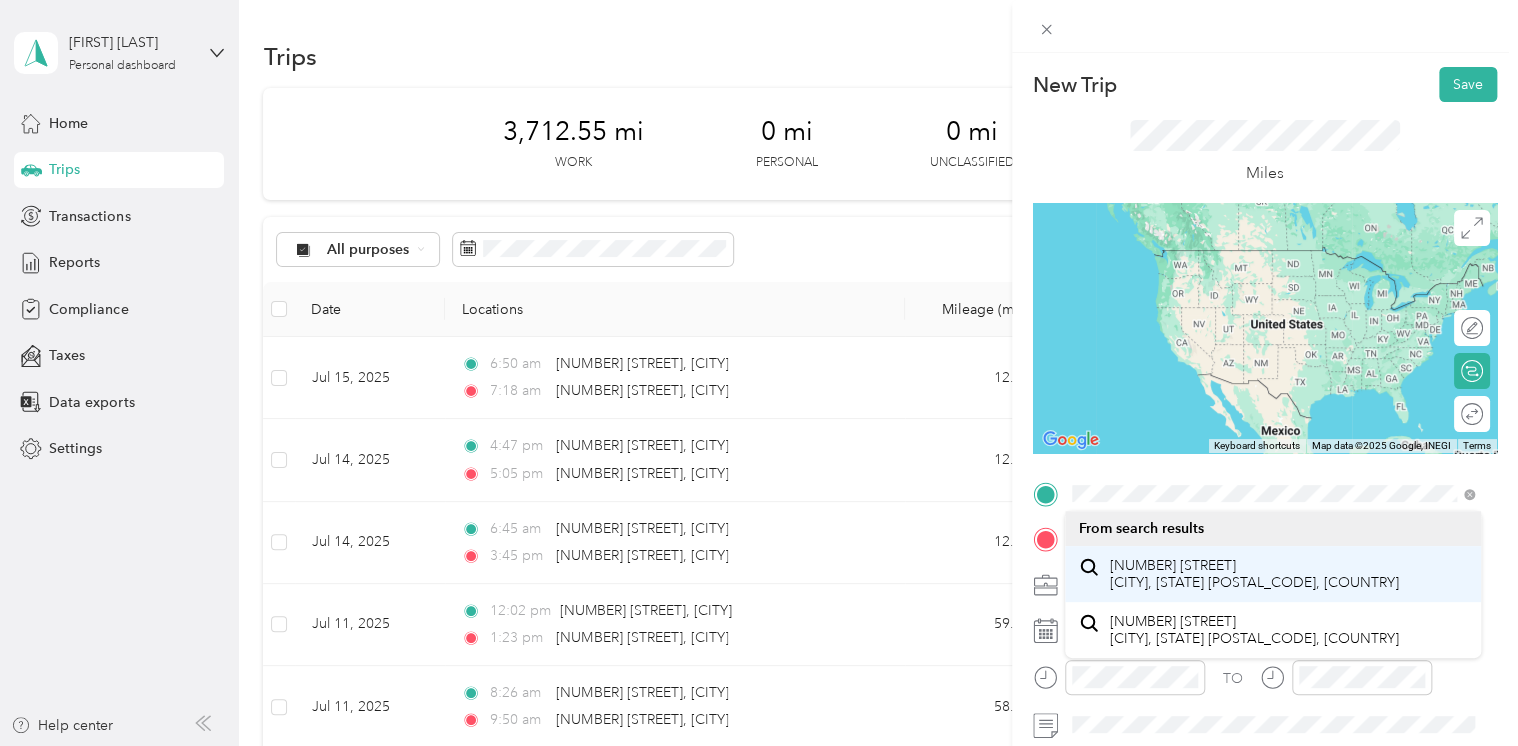 click on "[NUMBER] [STREET]
[CITY], [STATE] [POSTAL_CODE], [COUNTRY]" at bounding box center (1253, 574) 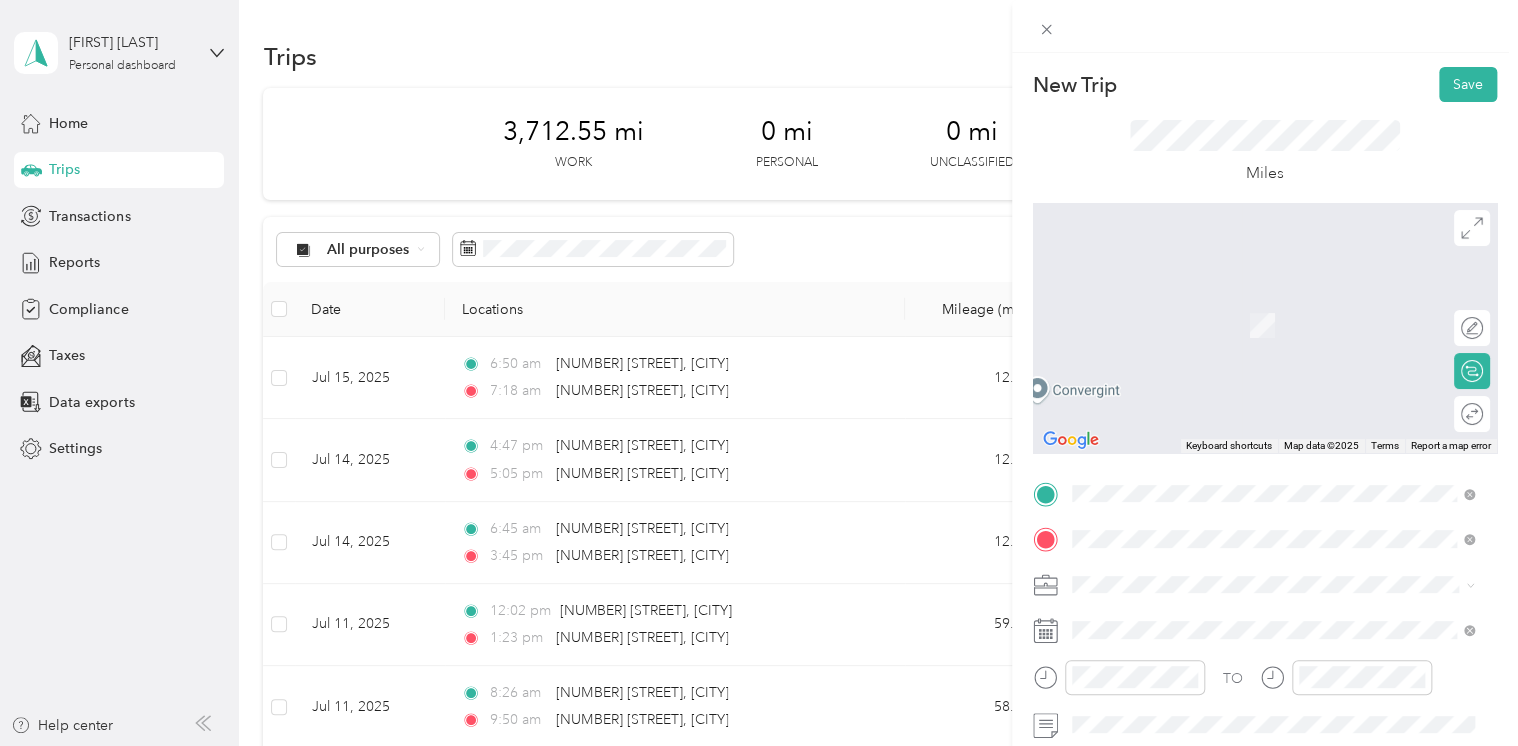 click on "[NUMBER] [STREET]
[CITY], [STATE] [POSTAL_CODE], [COUNTRY]" at bounding box center (1253, 304) 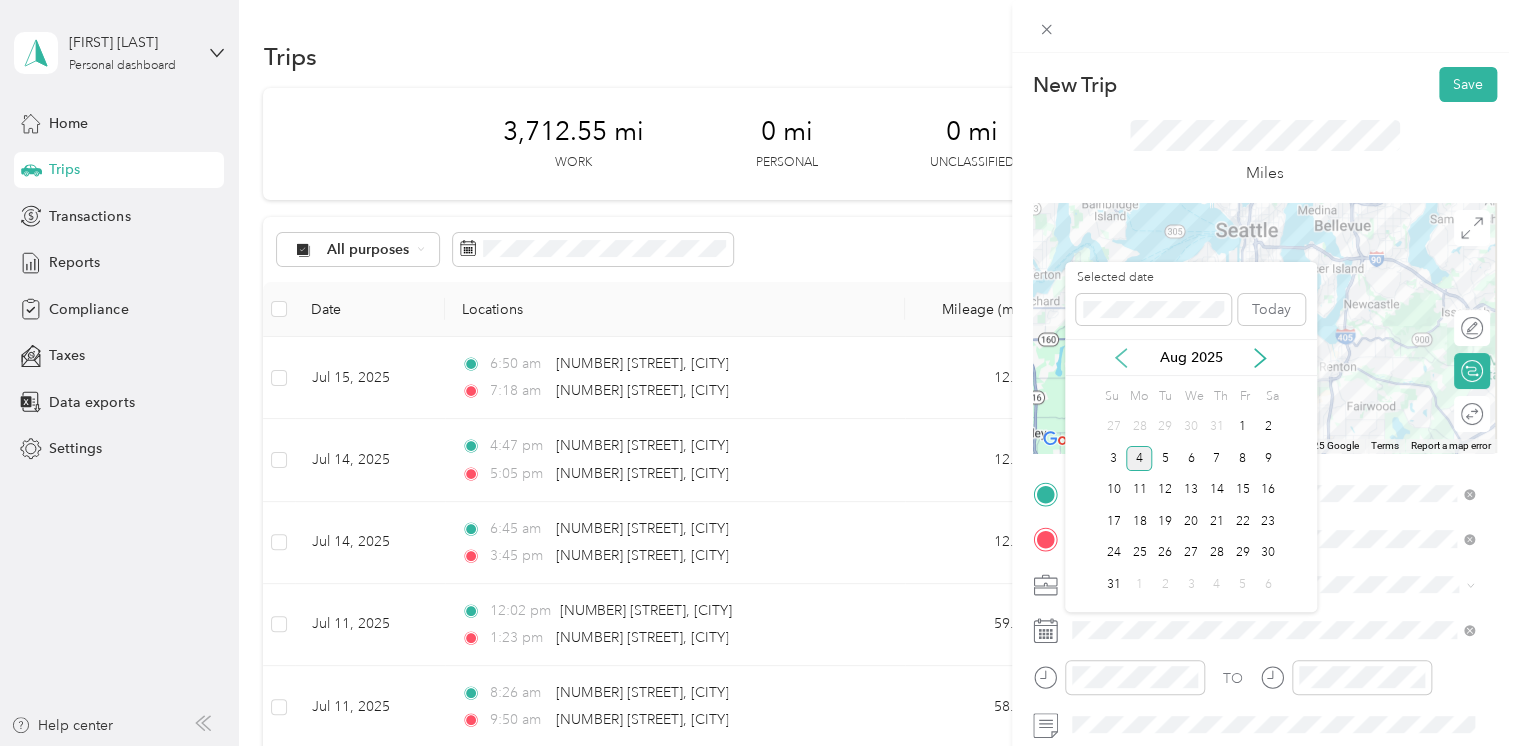 click 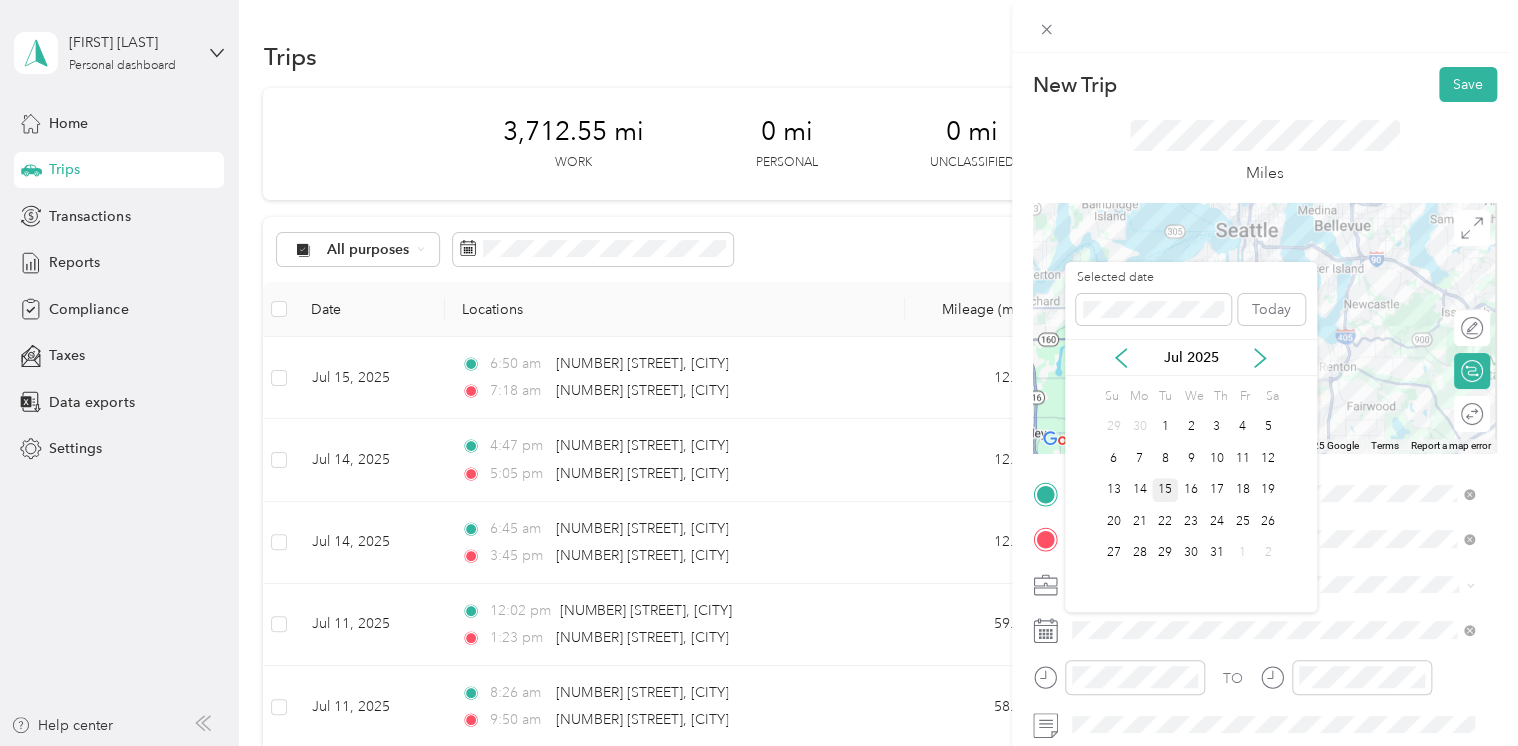 click on "15" at bounding box center [1165, 490] 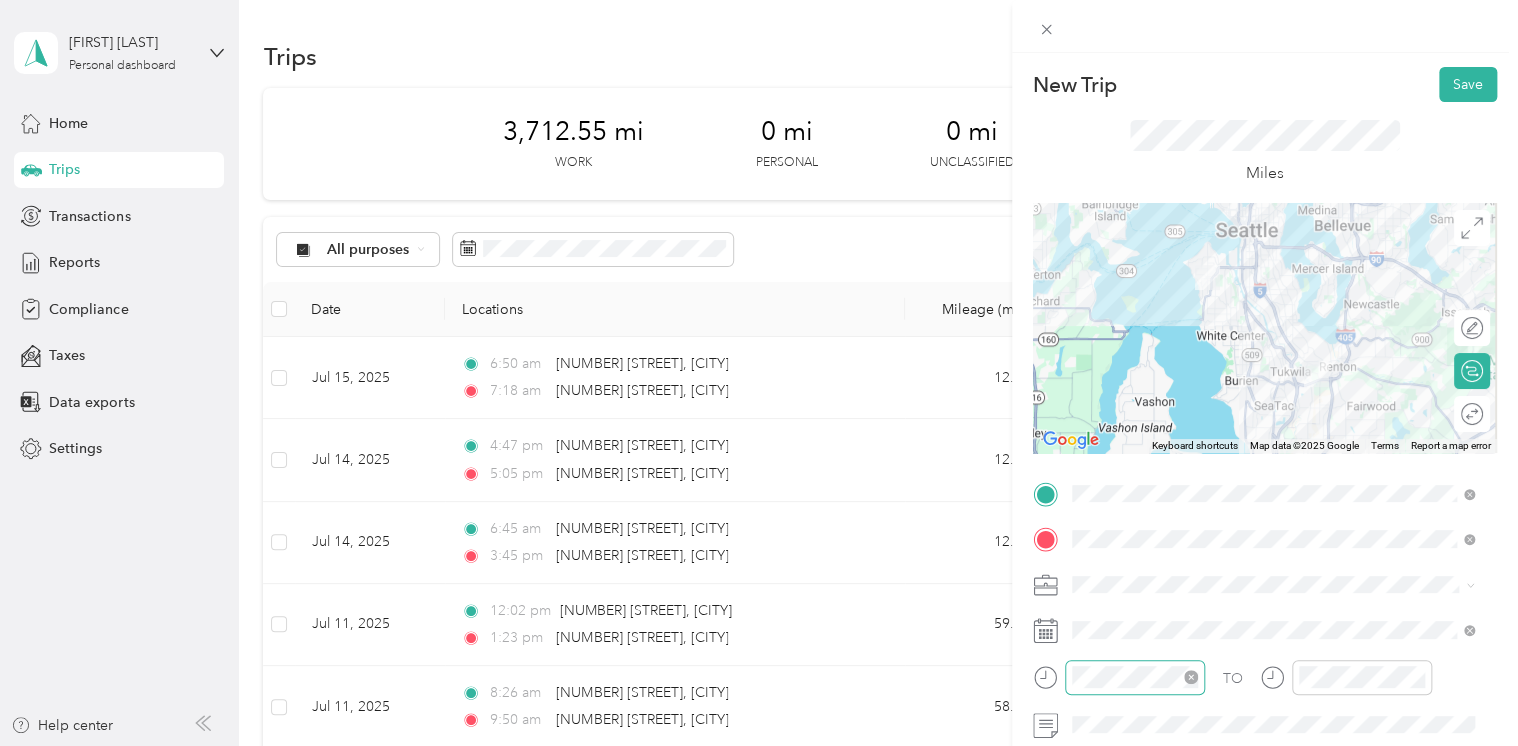 click at bounding box center [1135, 677] 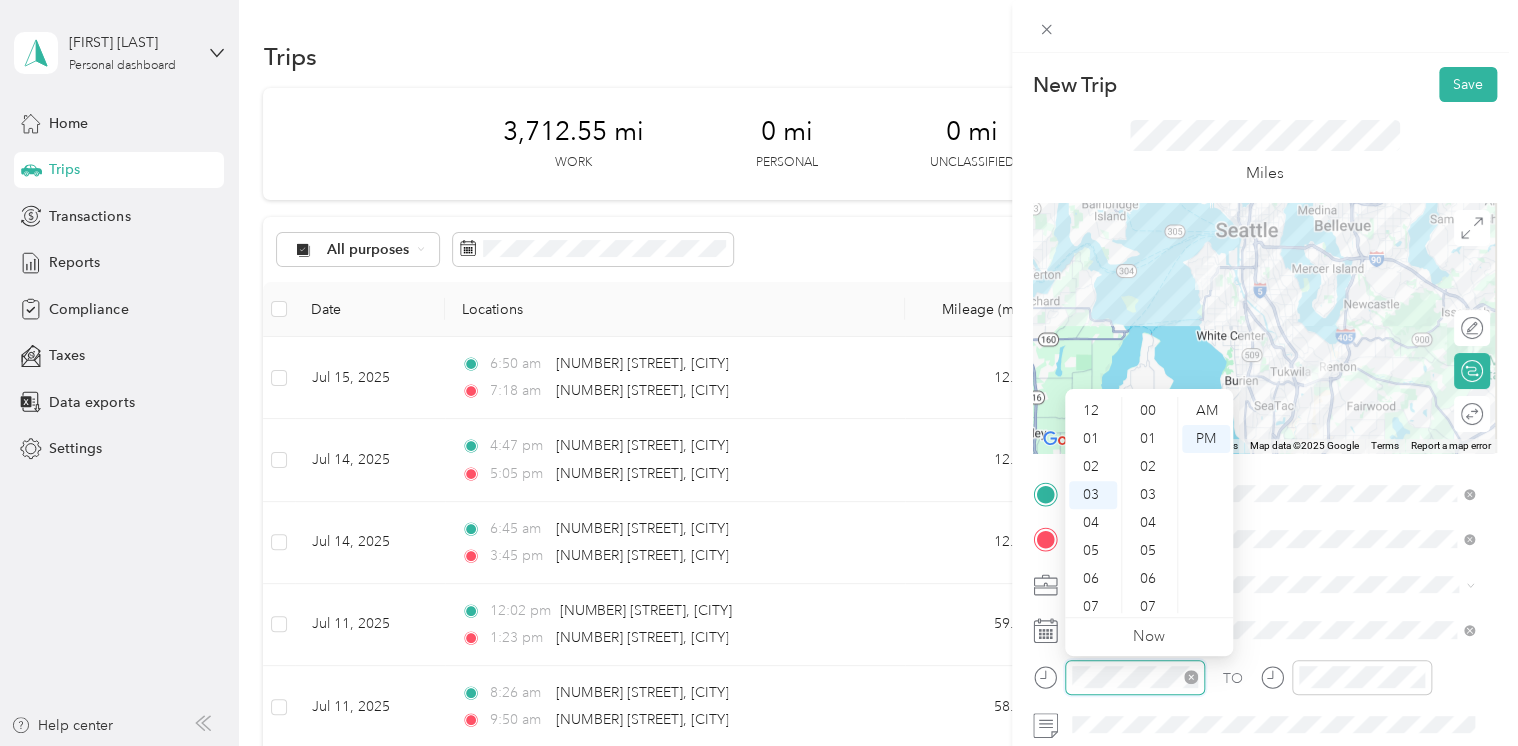 scroll, scrollTop: 84, scrollLeft: 0, axis: vertical 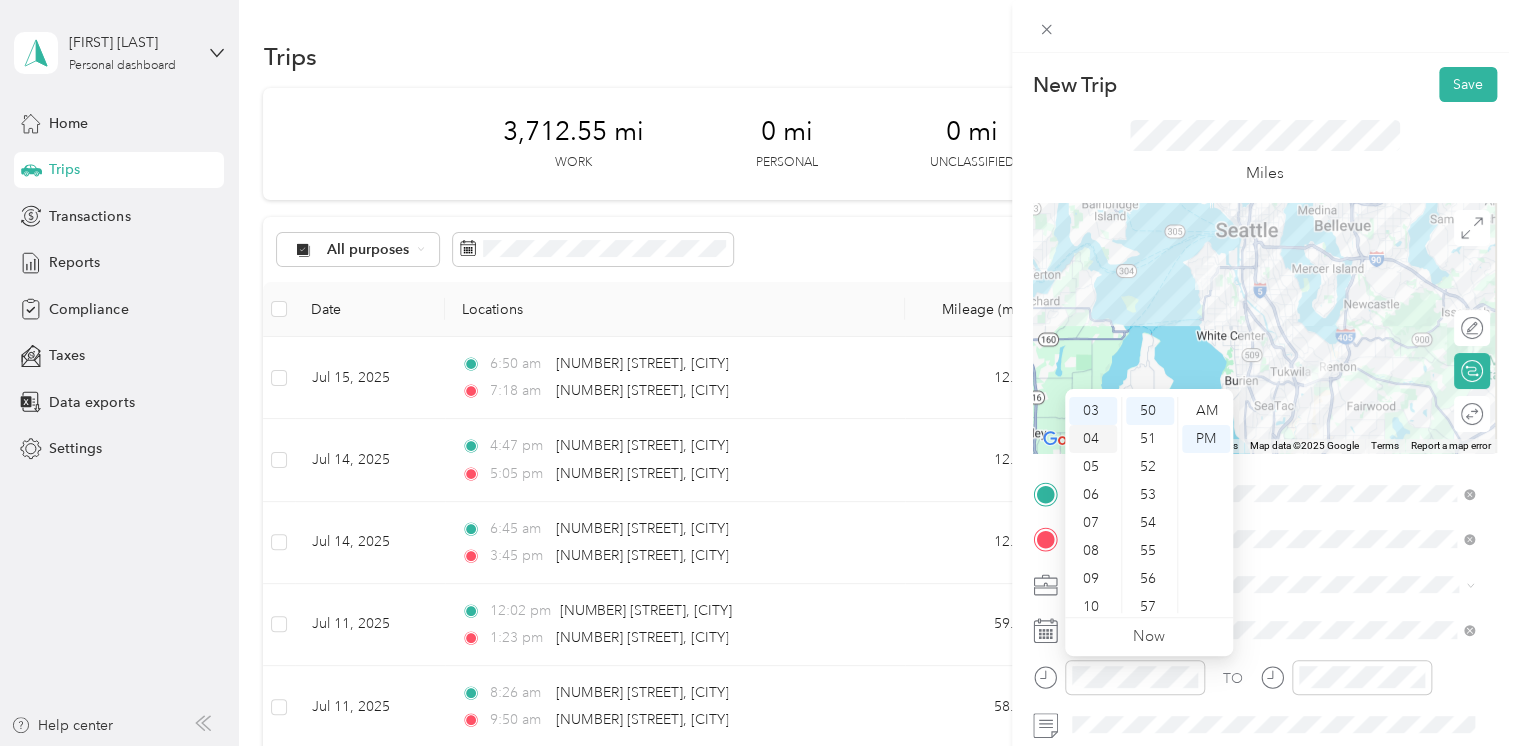 click on "04" at bounding box center (1093, 439) 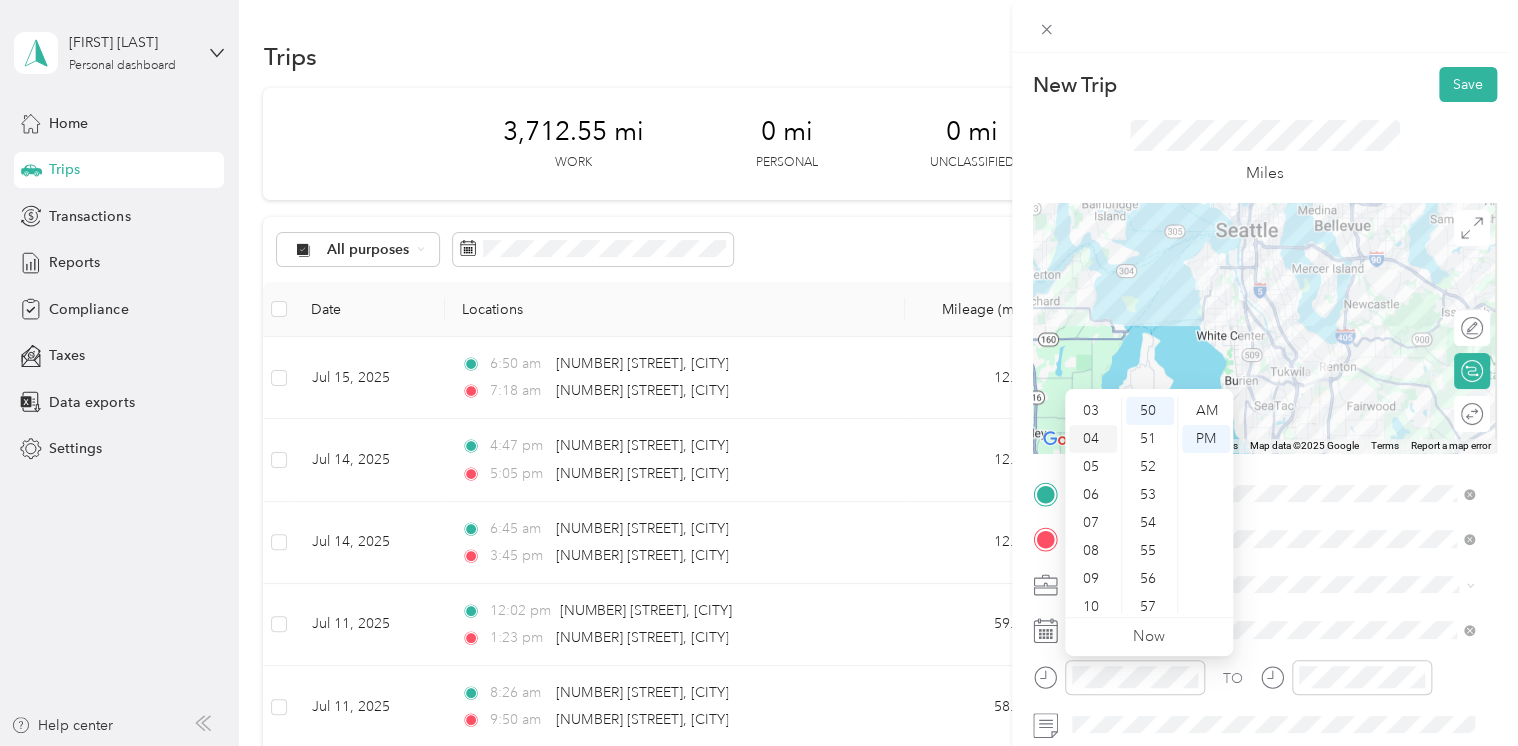 scroll, scrollTop: 112, scrollLeft: 0, axis: vertical 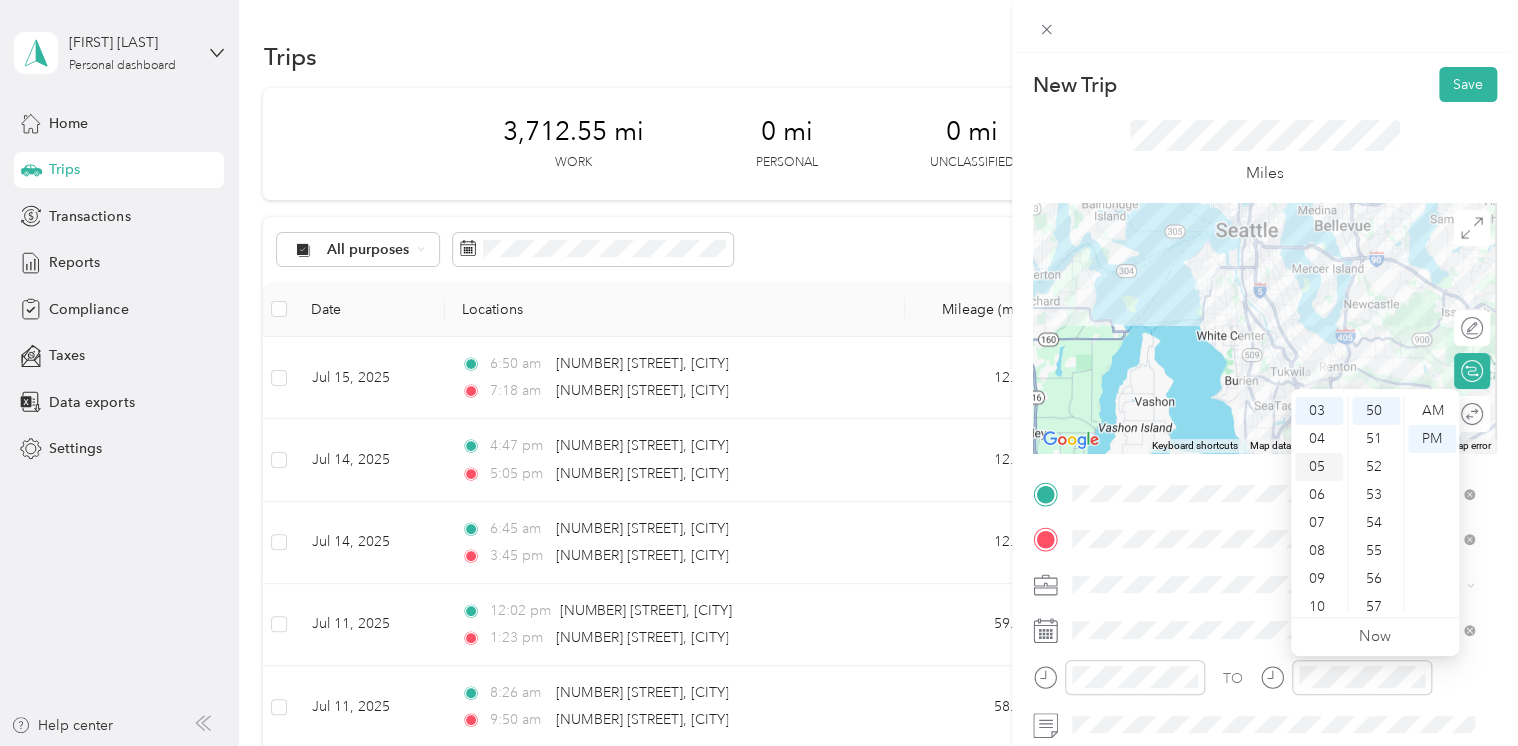 click on "05" at bounding box center (1319, 467) 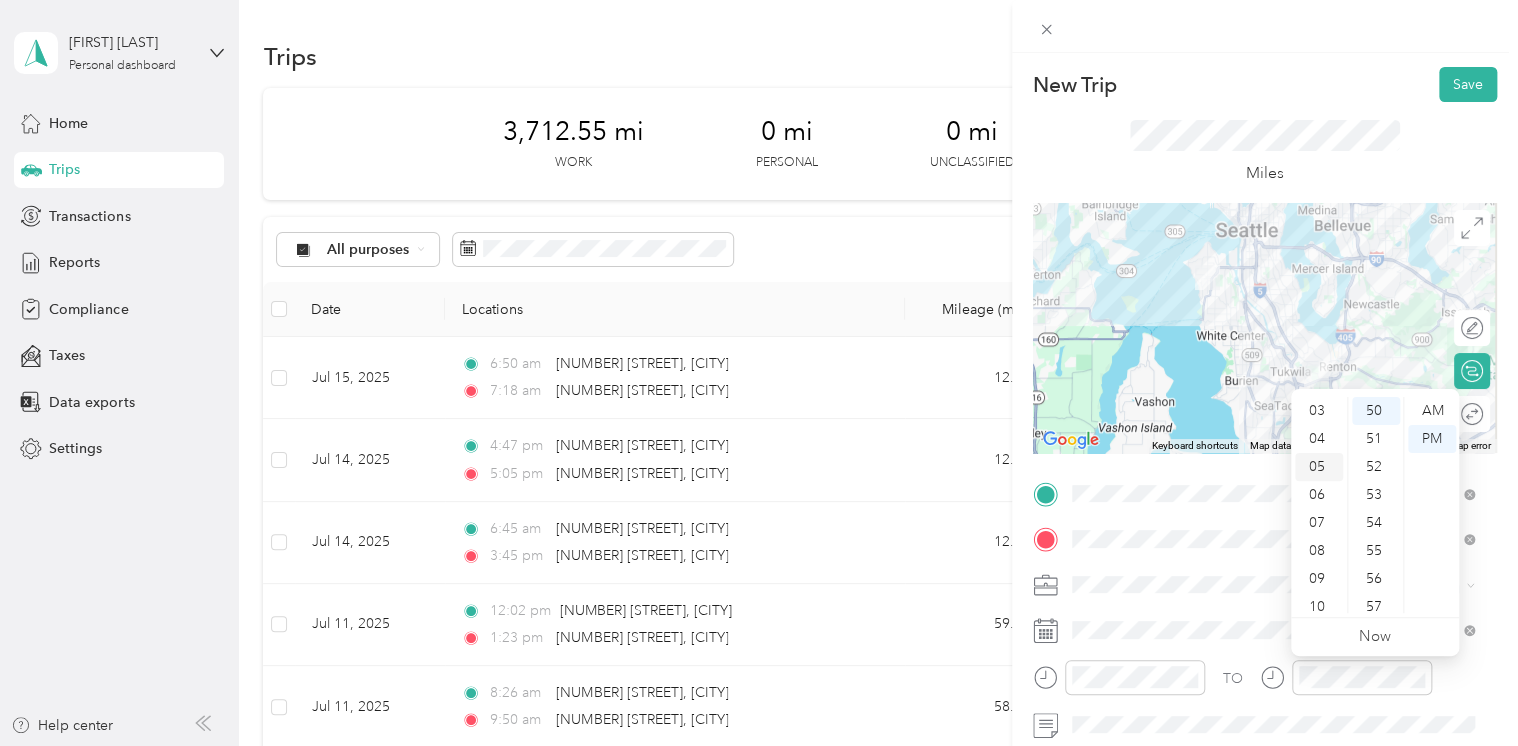 scroll, scrollTop: 120, scrollLeft: 0, axis: vertical 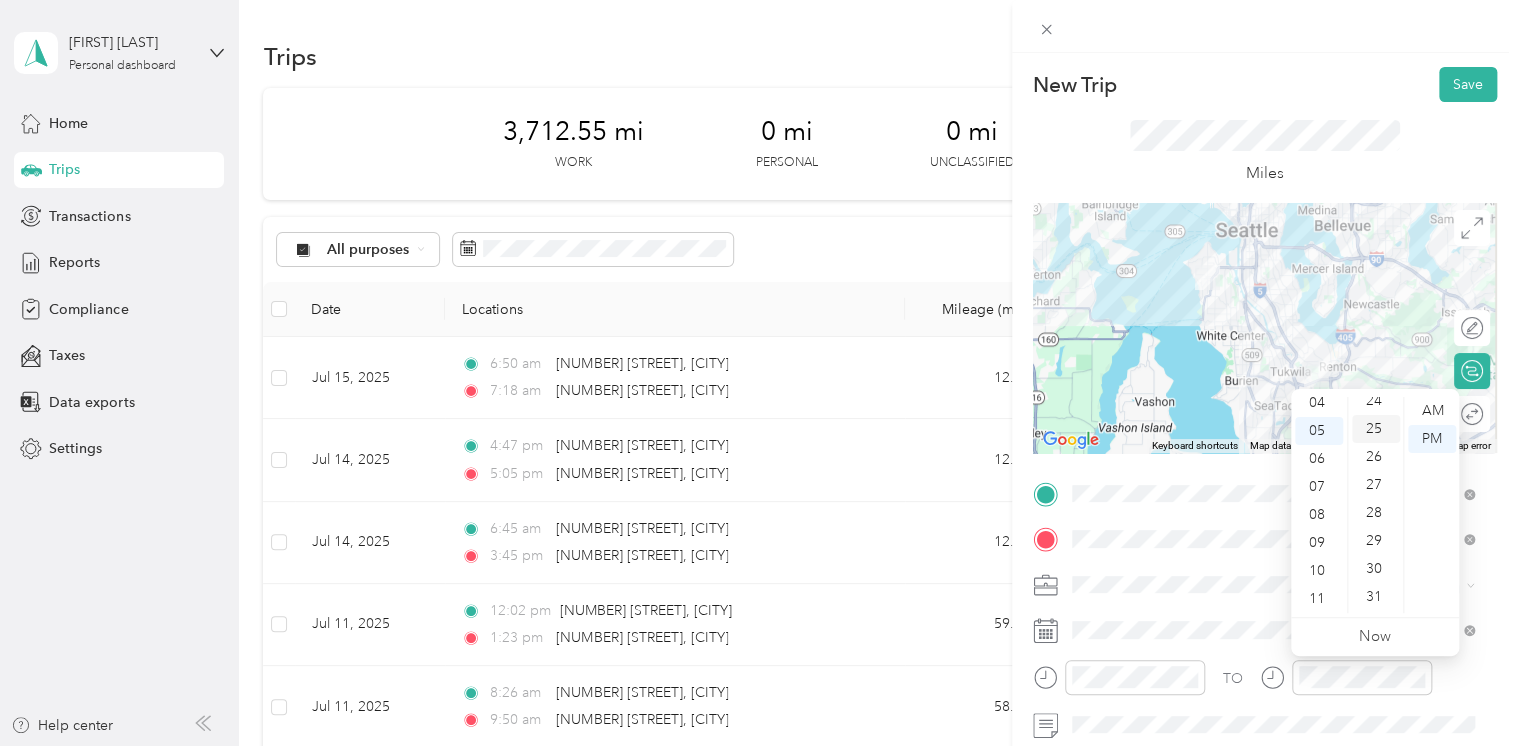 click on "25" at bounding box center (1376, 429) 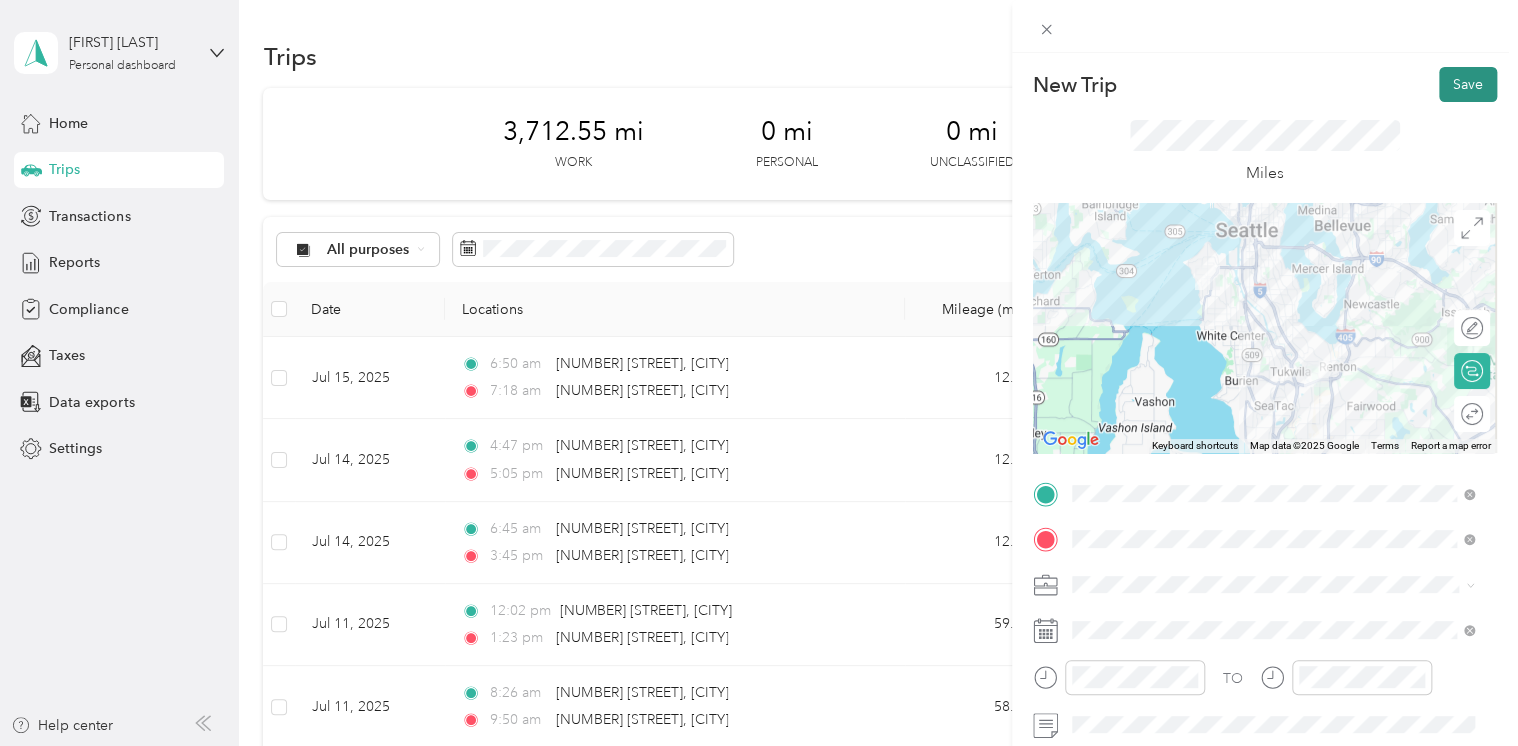 click on "Save" at bounding box center (1468, 84) 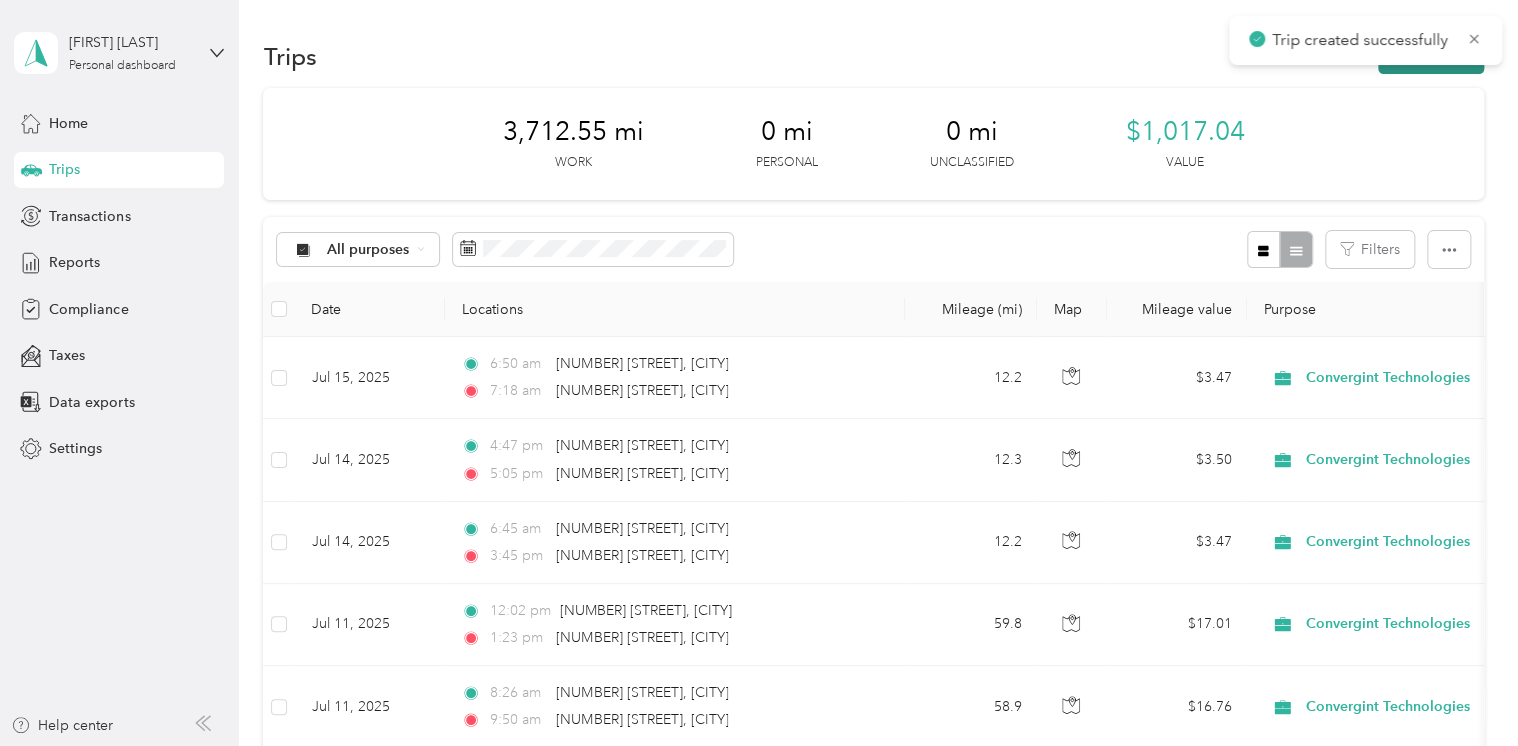 click on "New trip" at bounding box center (1431, 56) 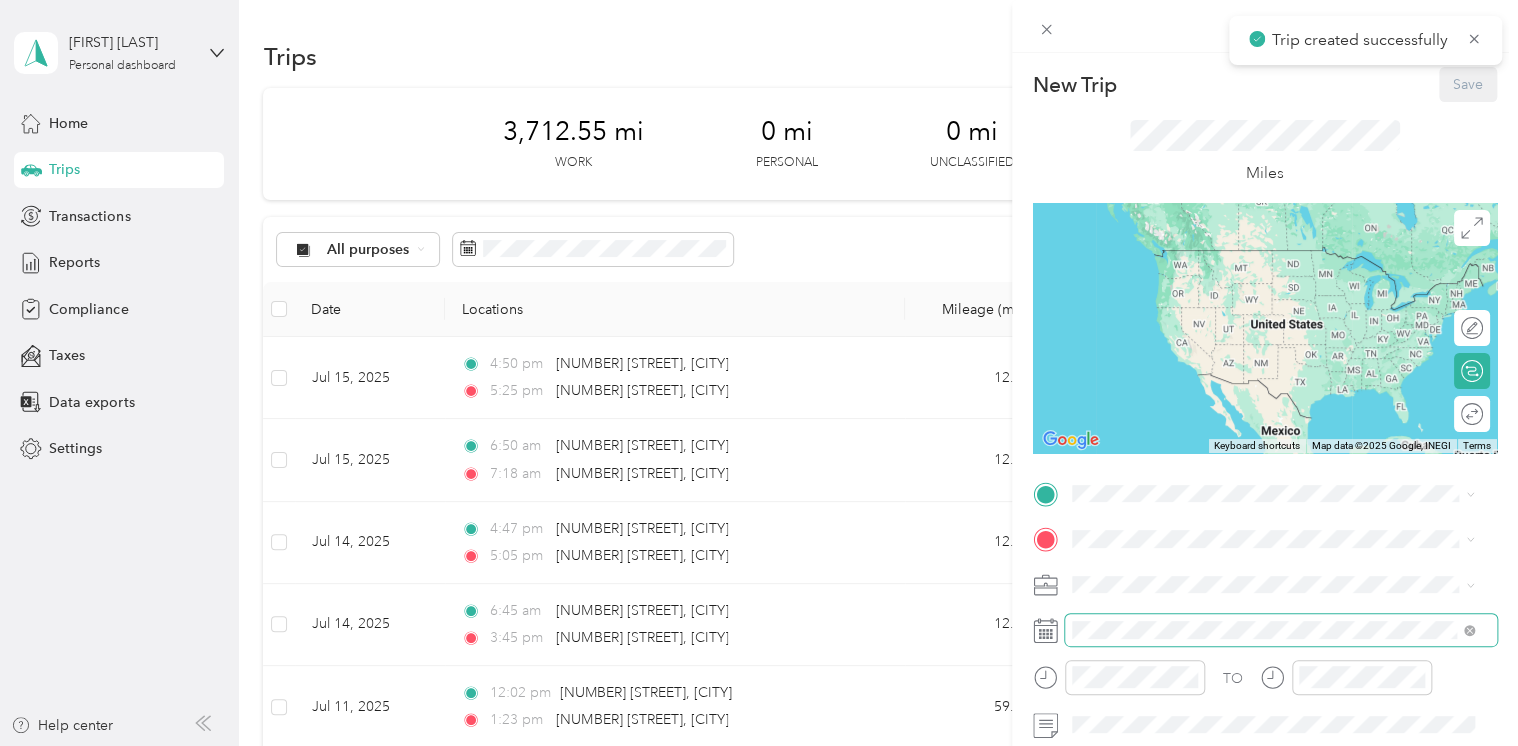 click at bounding box center [1281, 630] 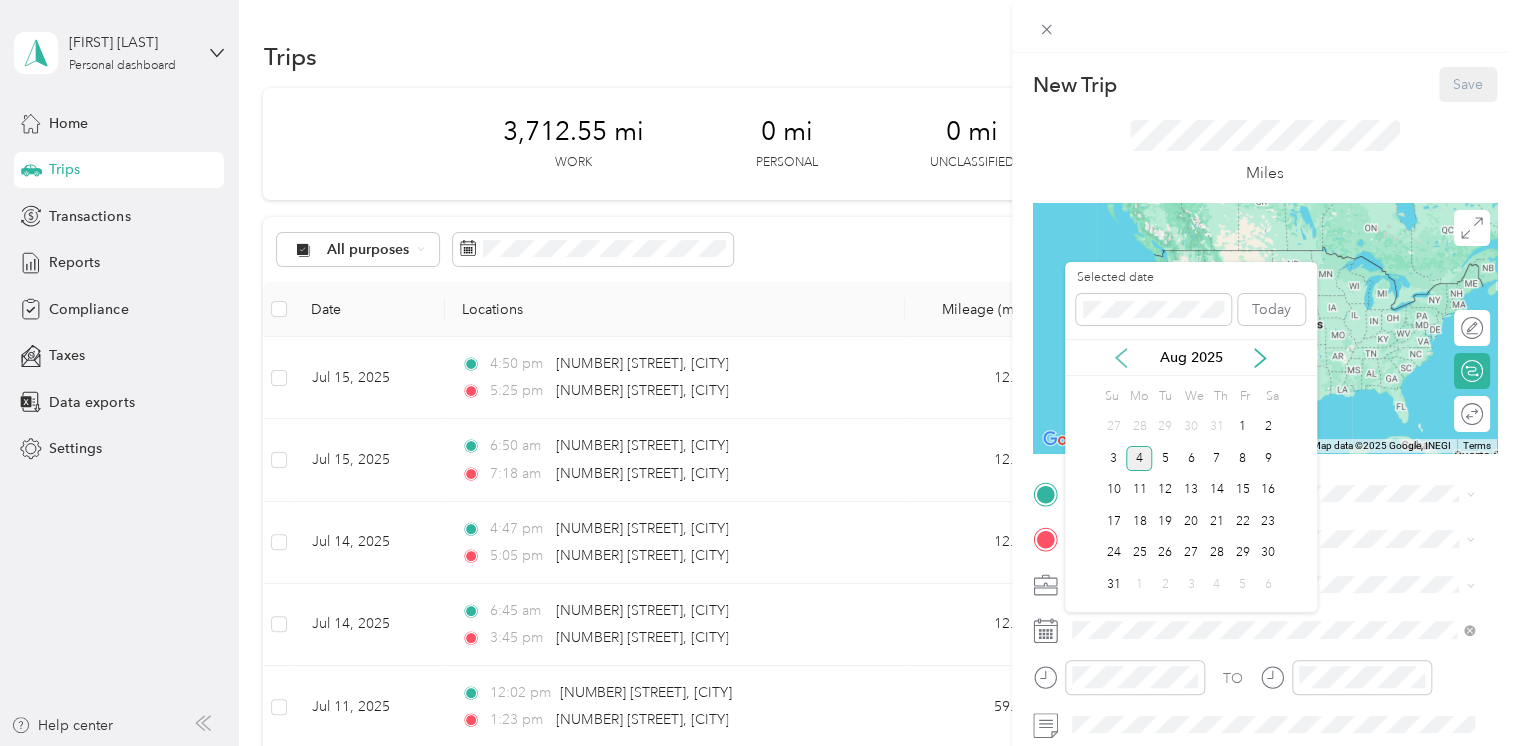 click 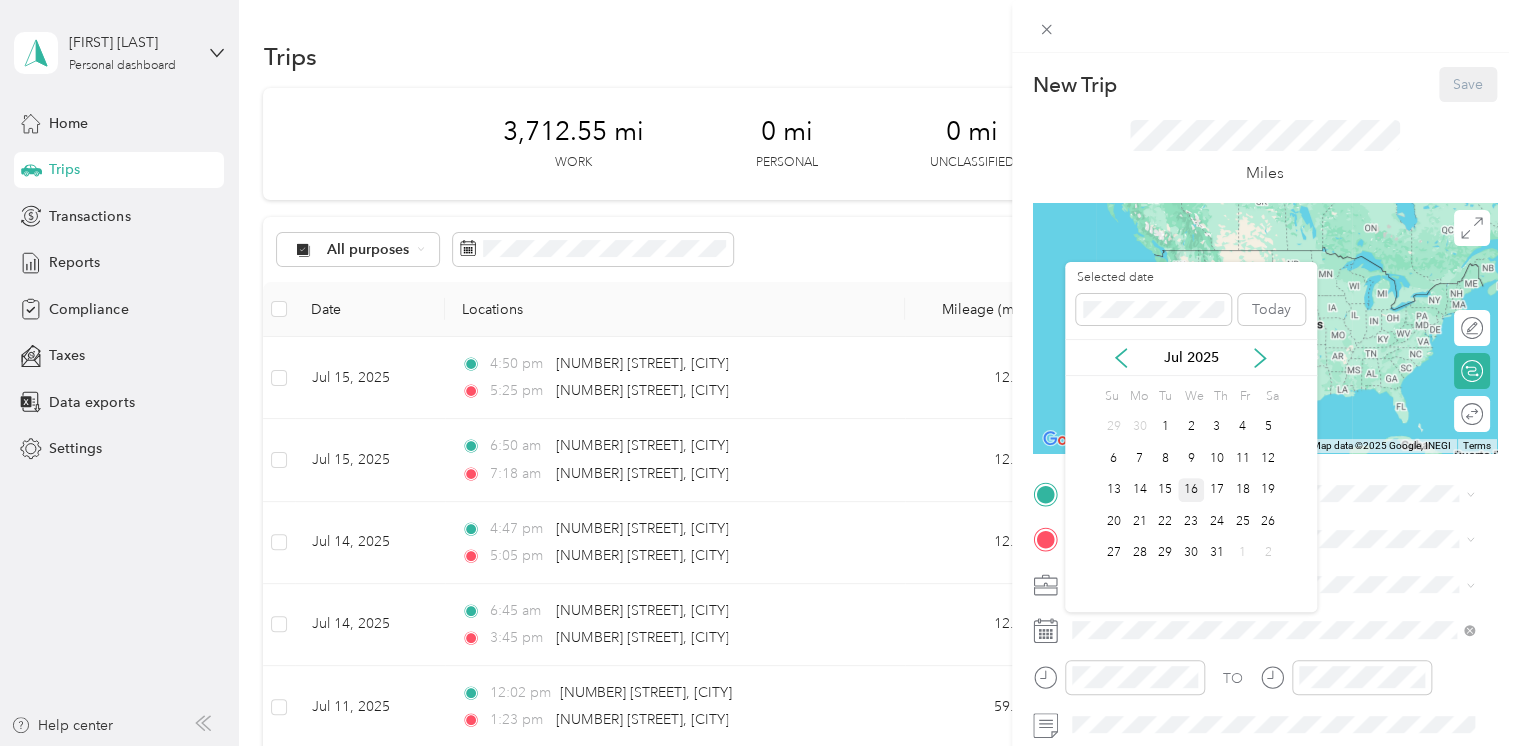 click on "16" at bounding box center [1191, 490] 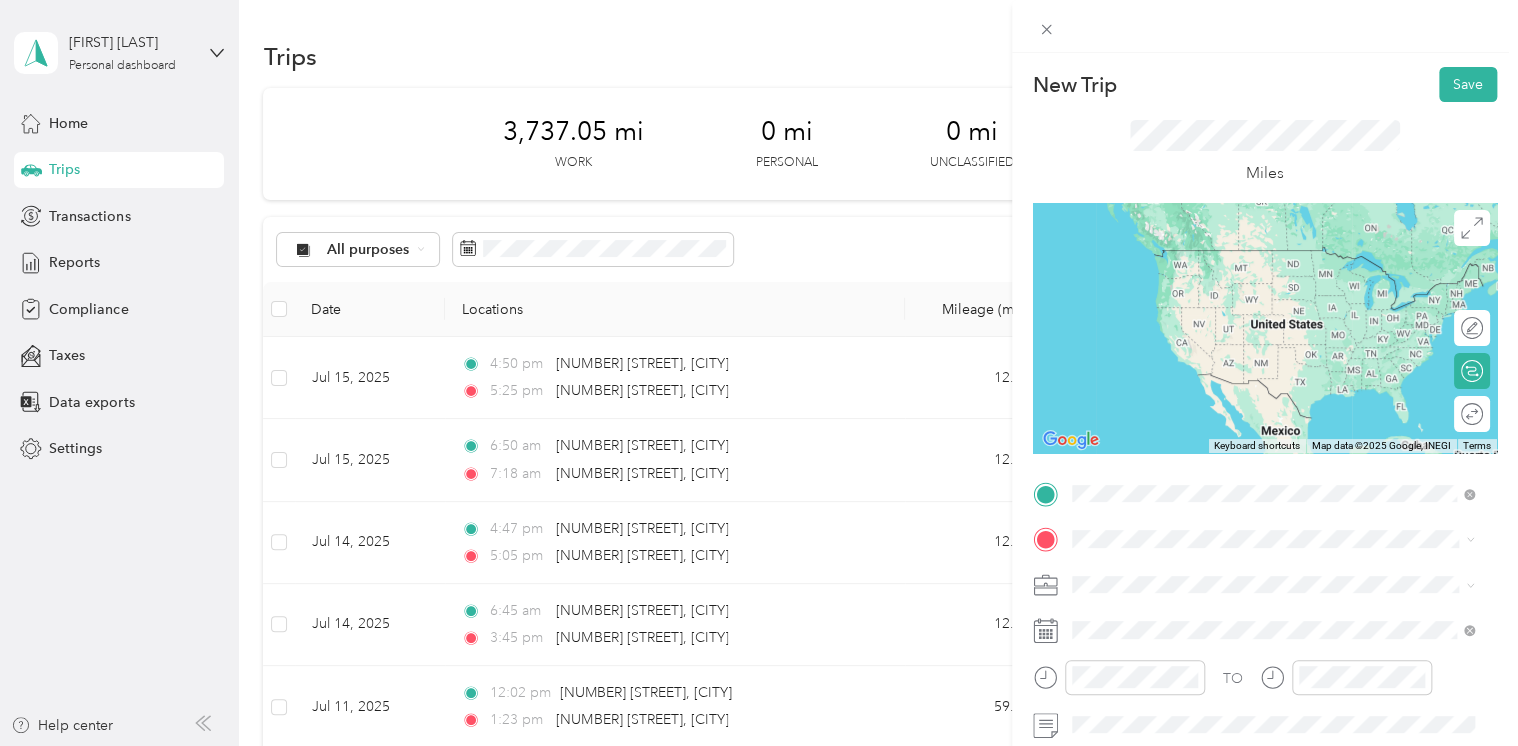 click on "[NUMBER] [STREET]
[CITY], [STATE] [POSTAL_CODE], [COUNTRY]" at bounding box center [1253, 258] 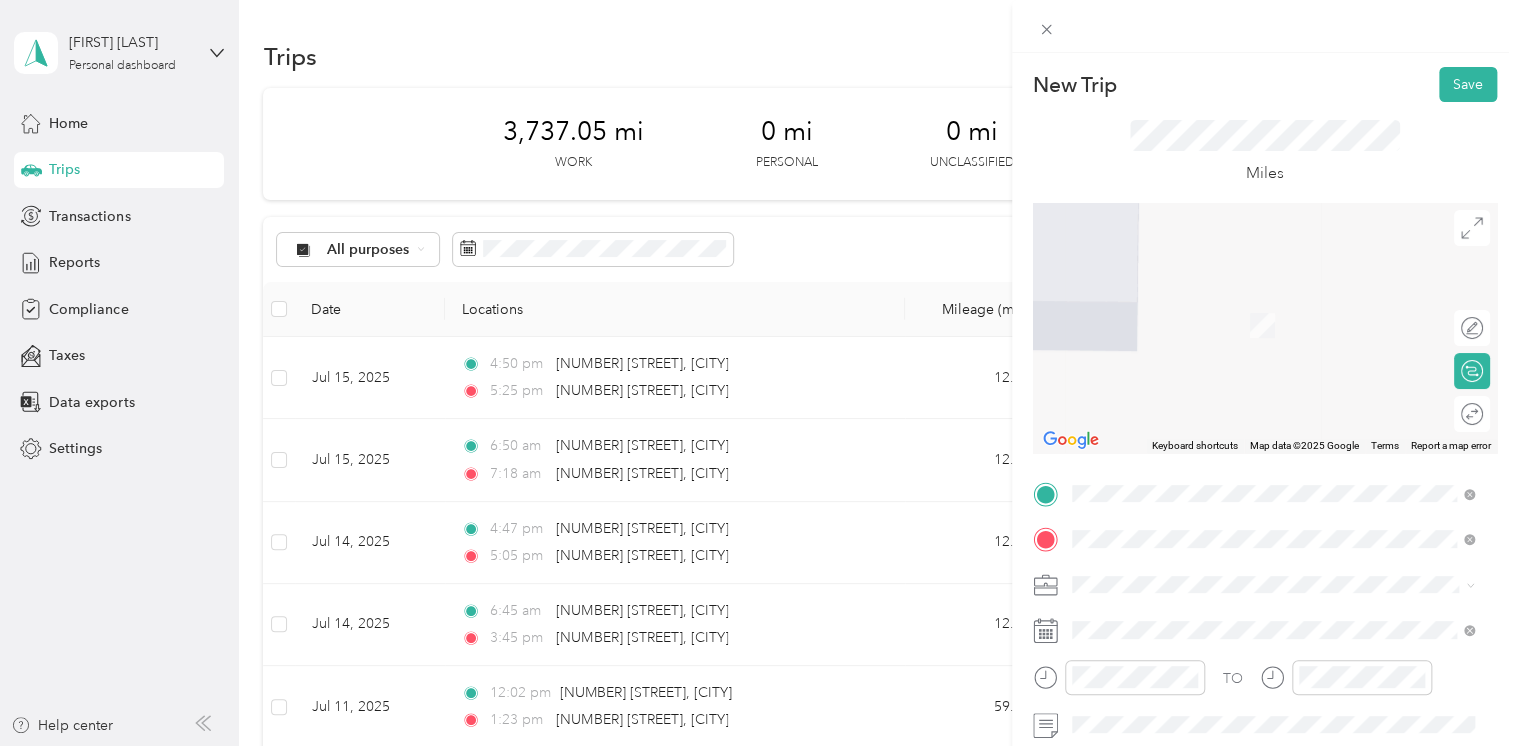 click on "[NUMBER] [STREET]
[CITY], [STATE] [POSTAL_CODE], [COUNTRY]" at bounding box center (1253, 619) 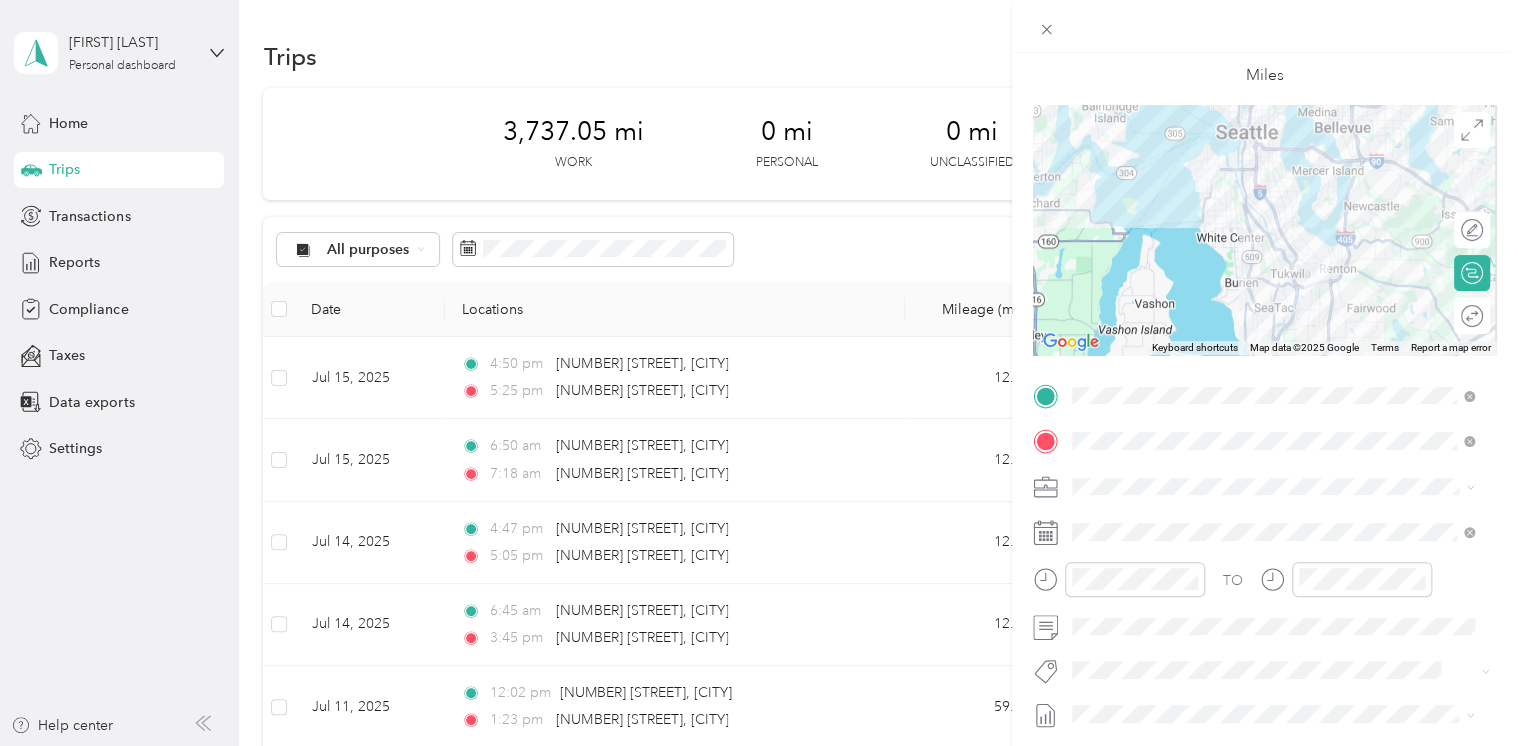 scroll, scrollTop: 99, scrollLeft: 0, axis: vertical 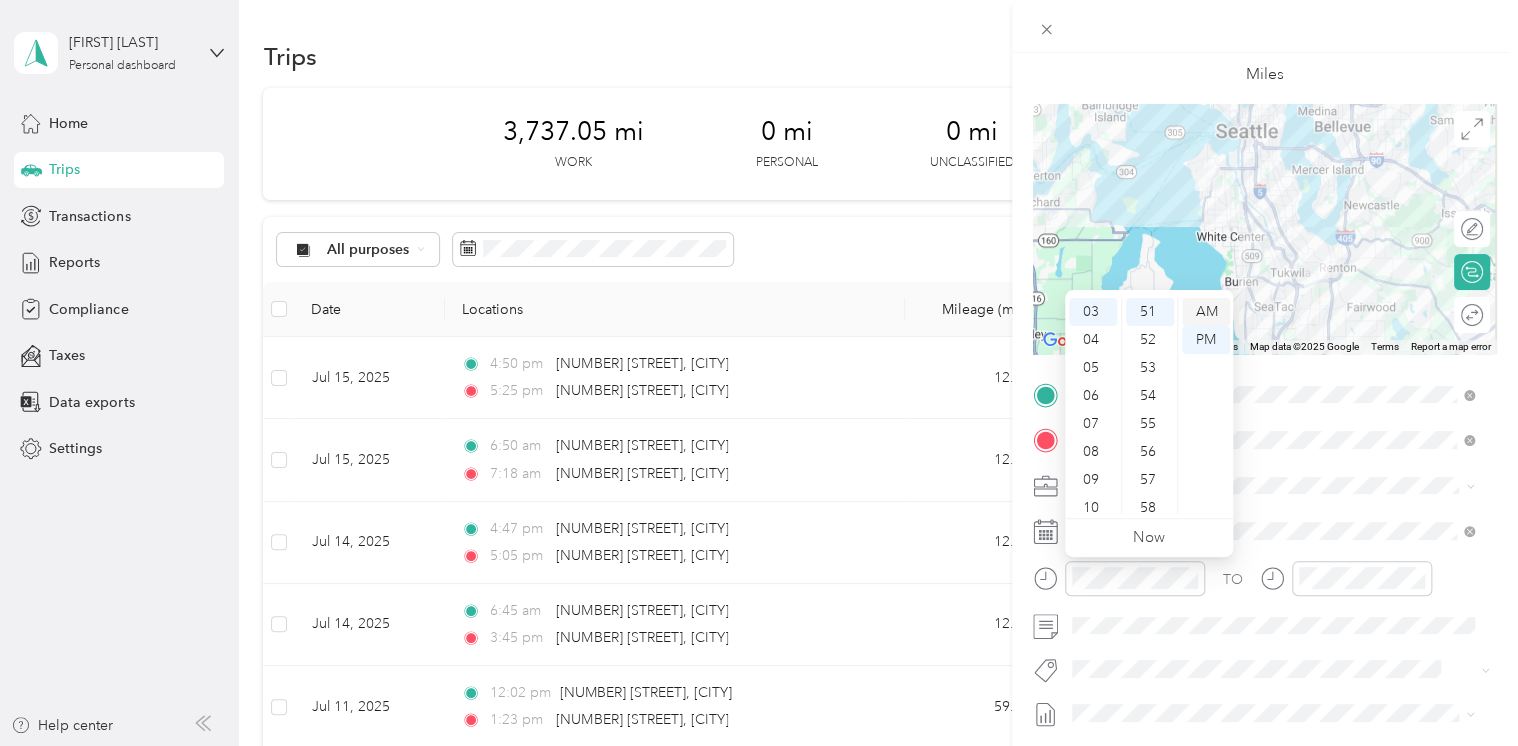 click on "AM" at bounding box center [1206, 312] 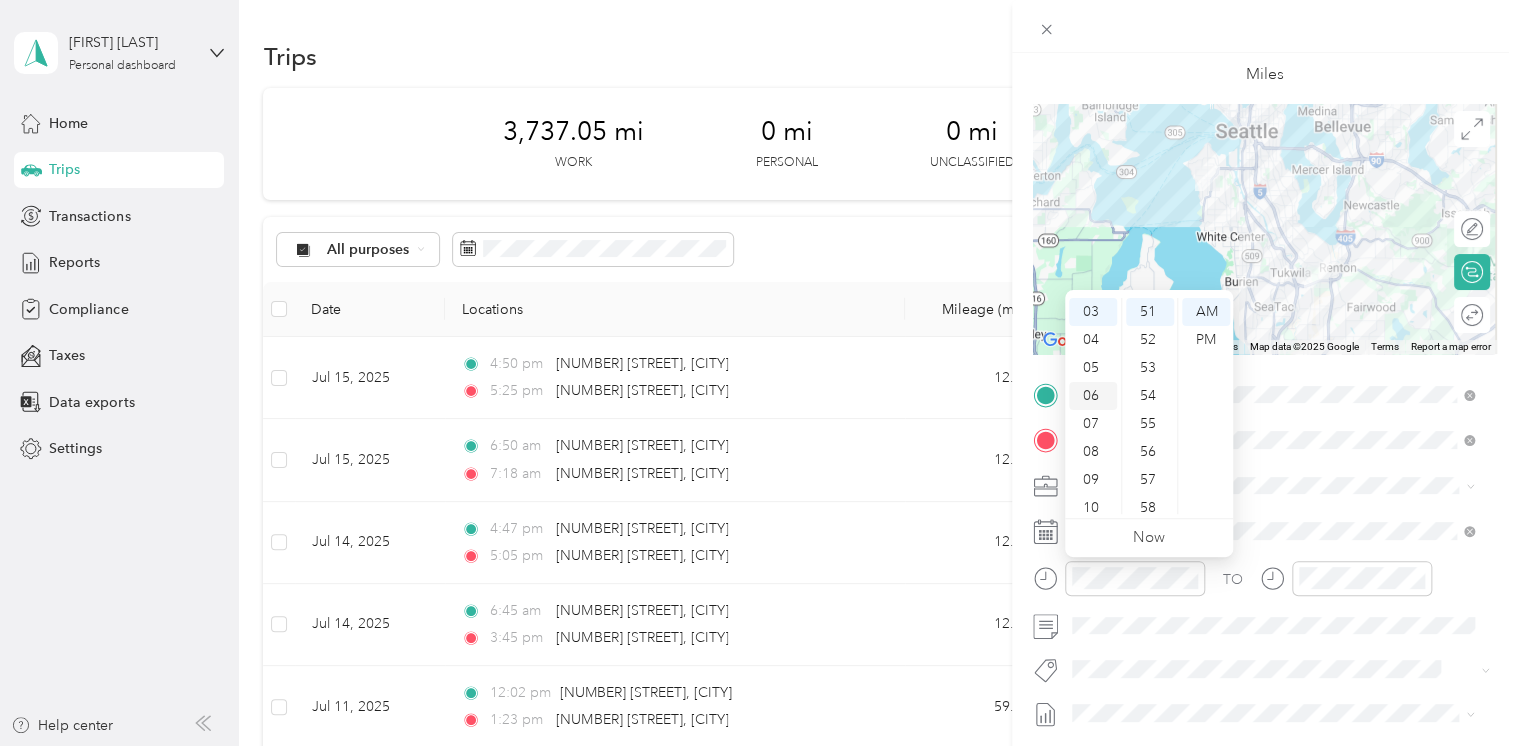 click on "06" at bounding box center [1093, 396] 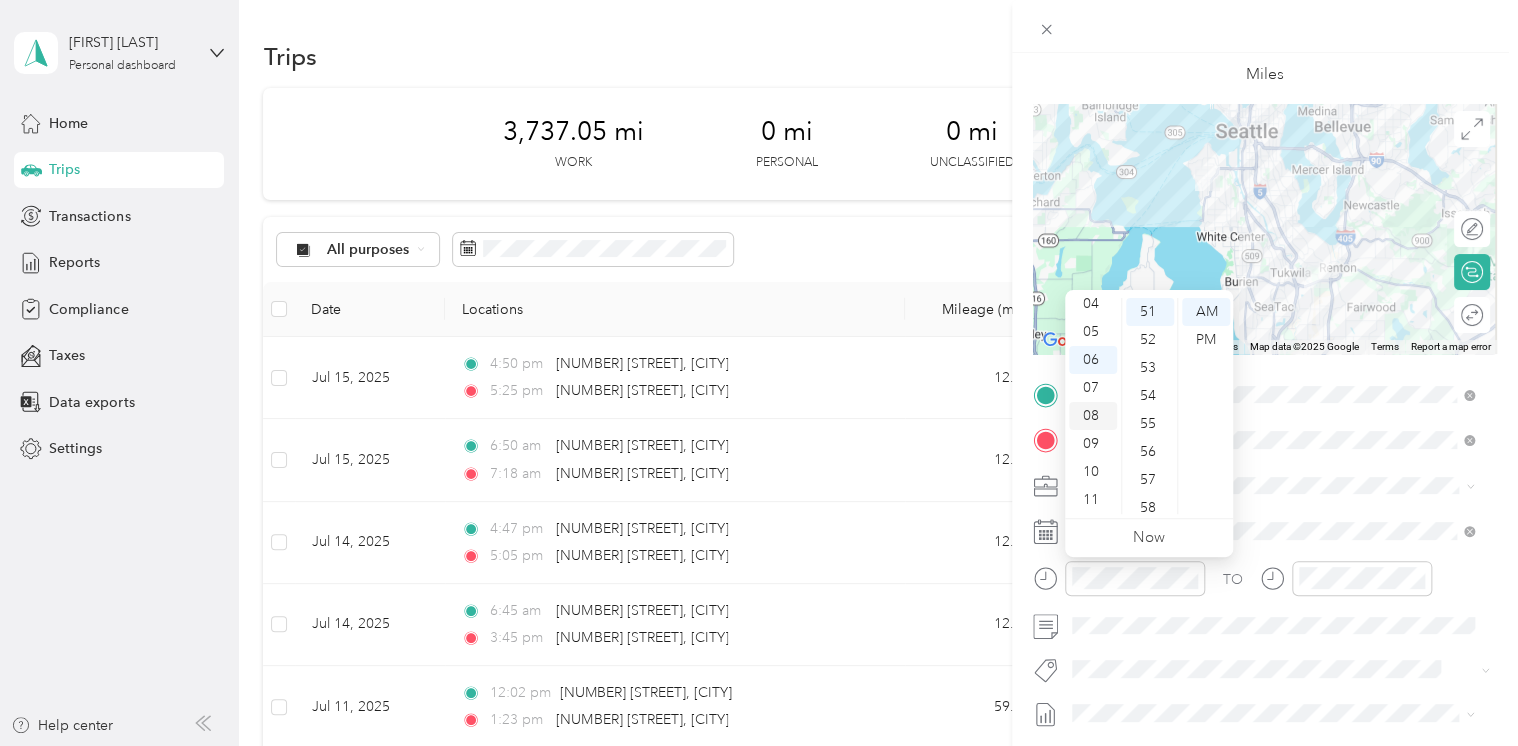 click on "08" at bounding box center (1093, 416) 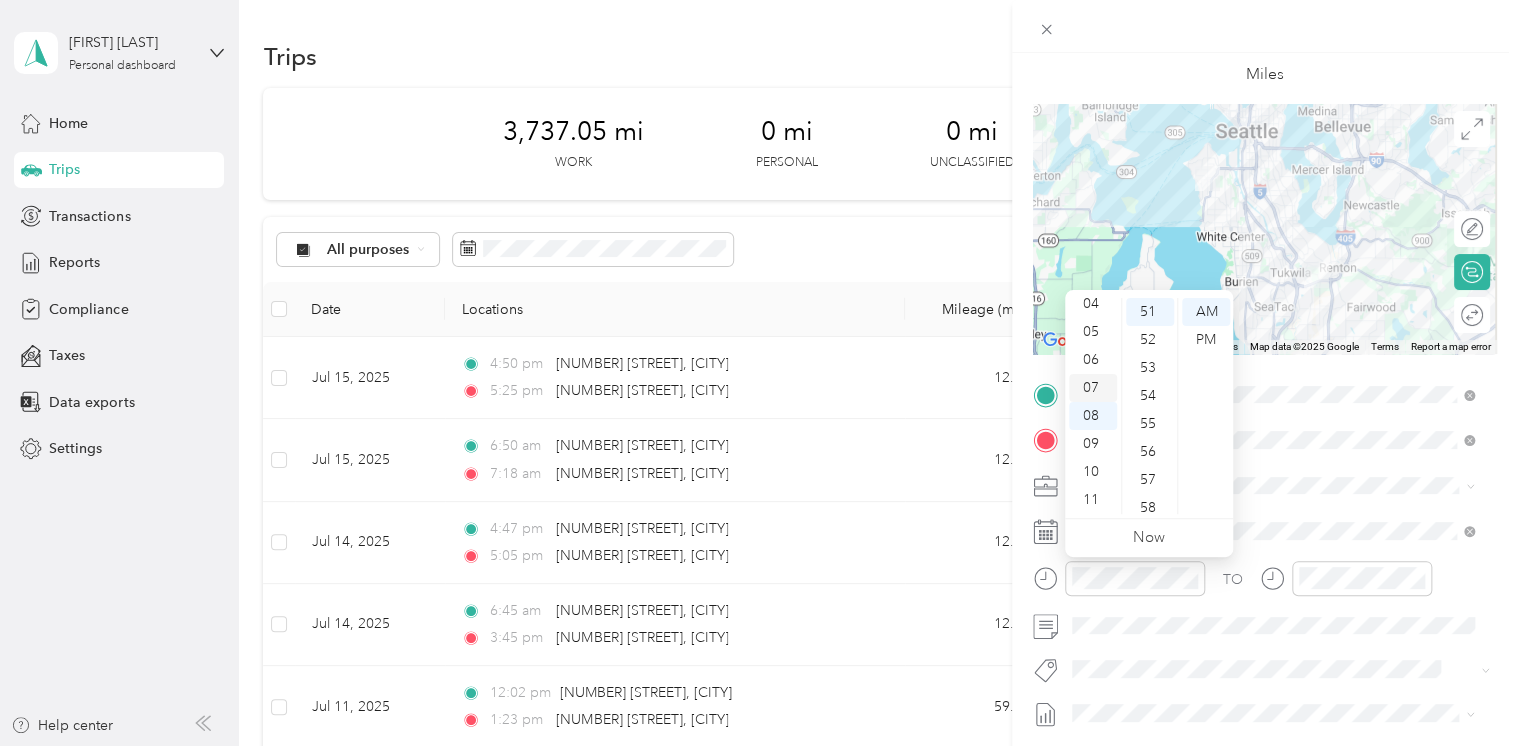 click on "07" at bounding box center (1093, 388) 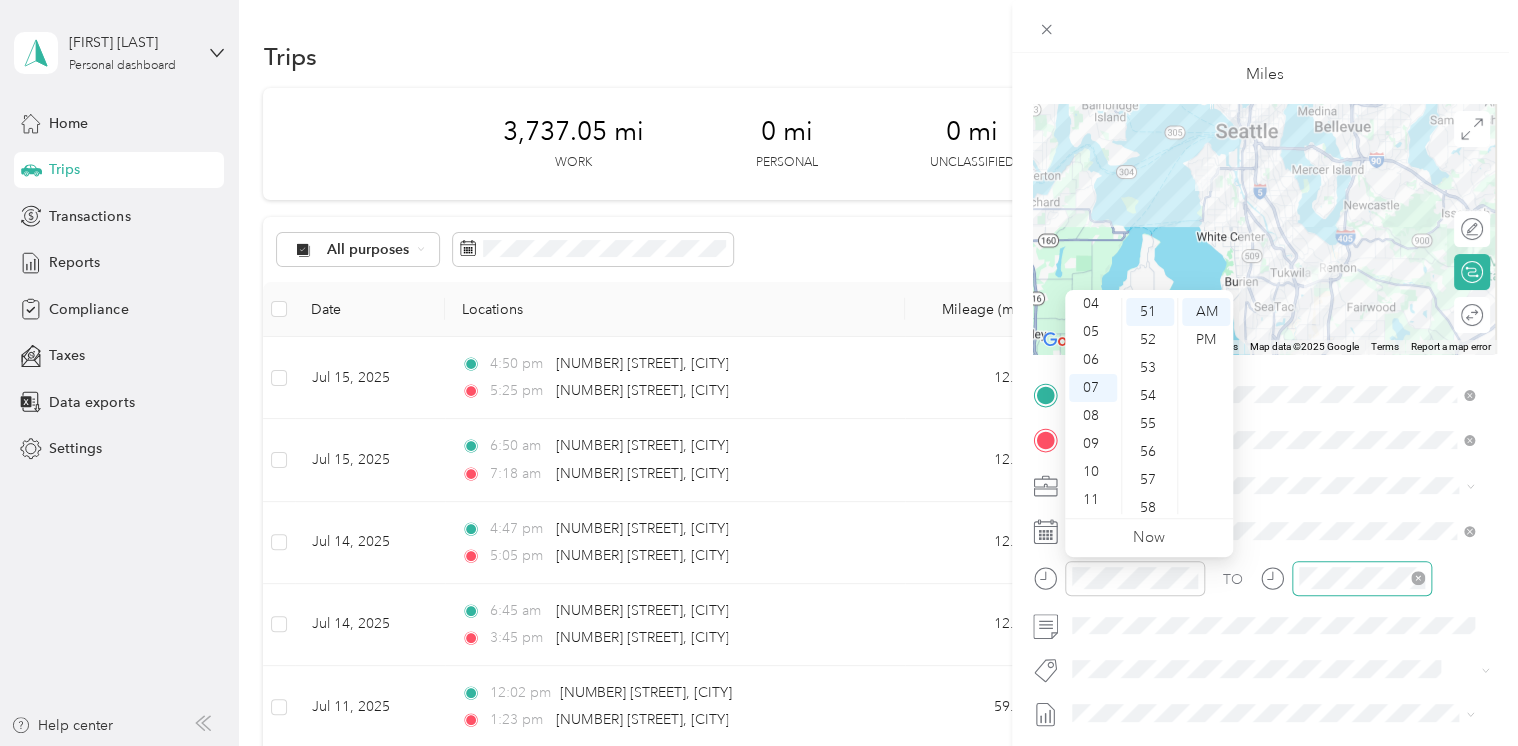 click at bounding box center [1362, 578] 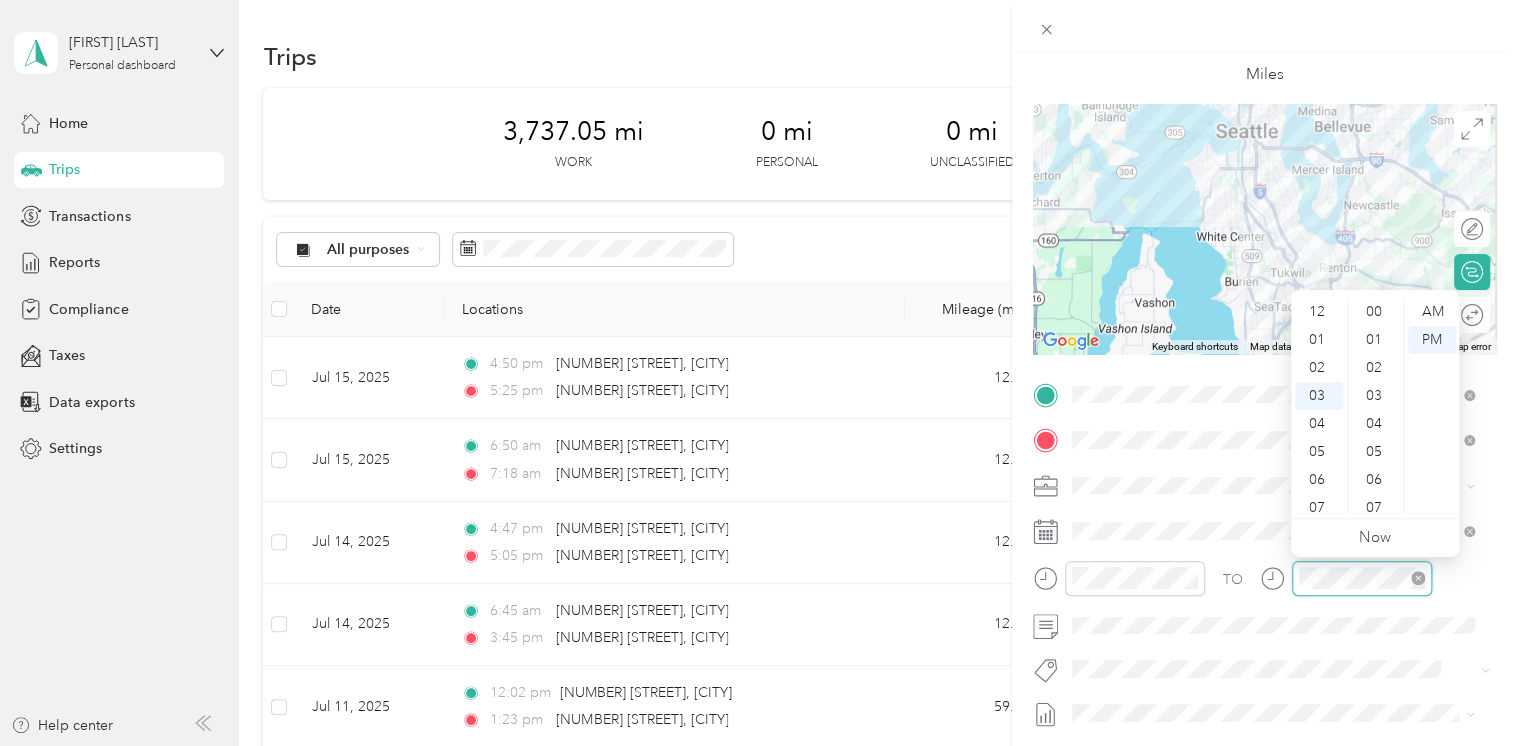 scroll, scrollTop: 84, scrollLeft: 0, axis: vertical 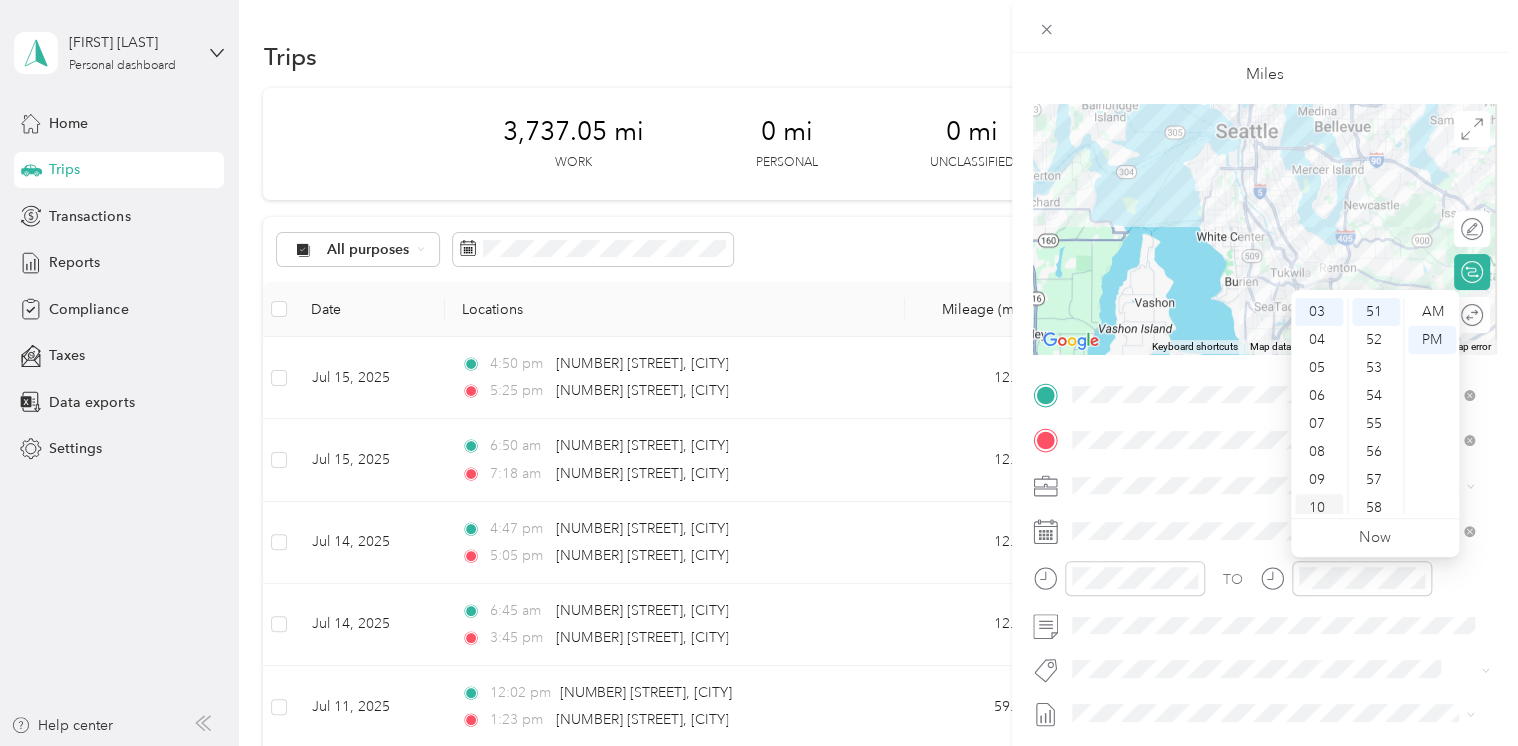 click on "08" at bounding box center (1319, 452) 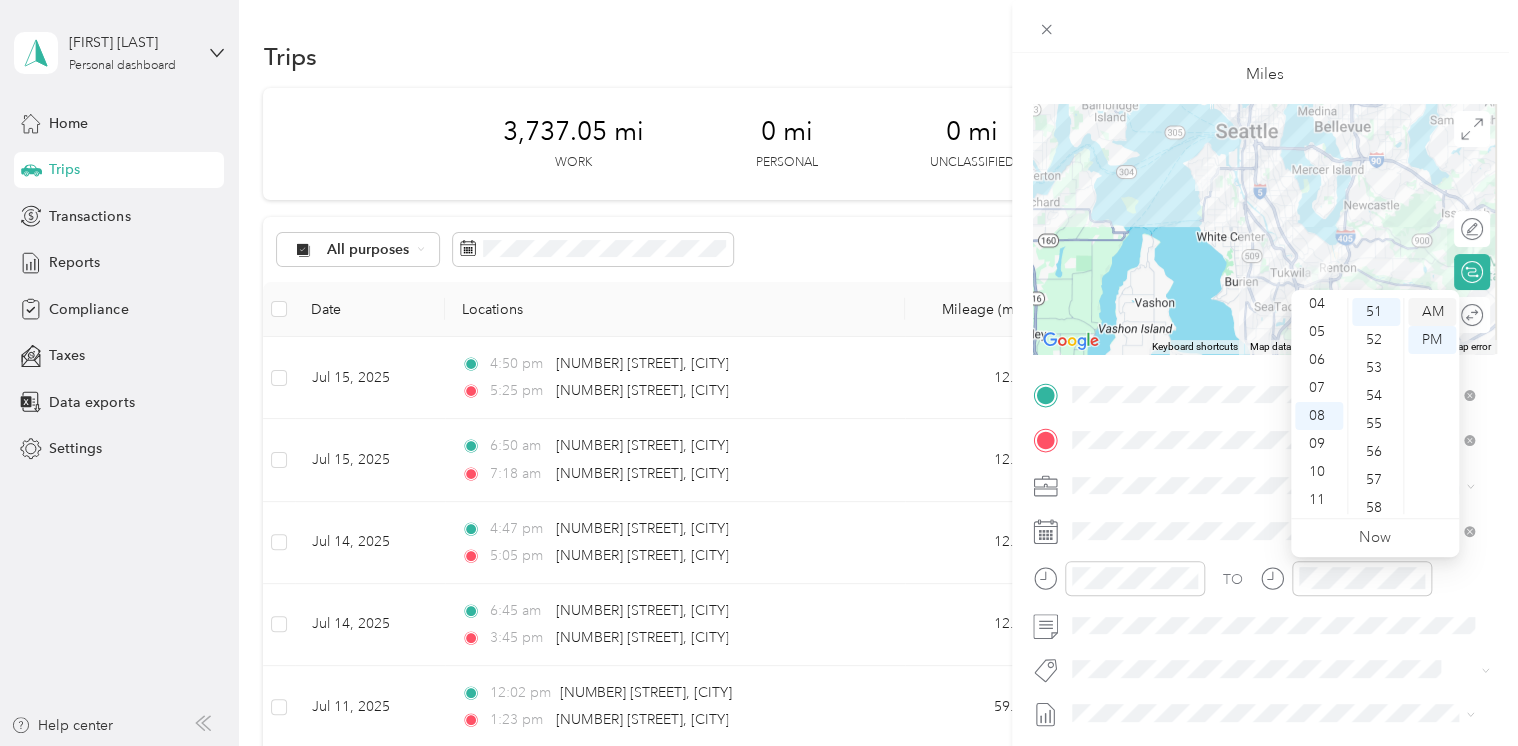click on "AM" at bounding box center (1432, 312) 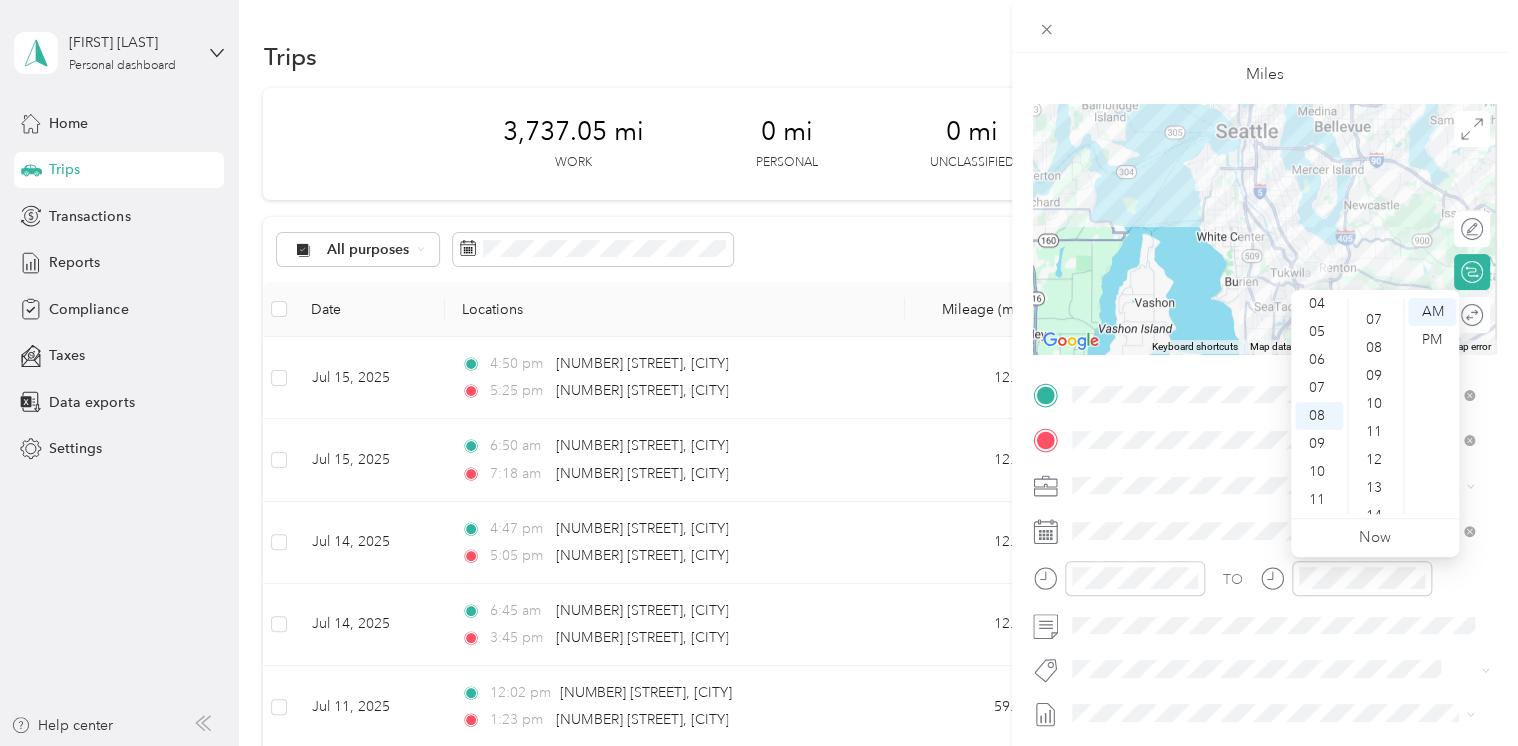 scroll, scrollTop: 0, scrollLeft: 0, axis: both 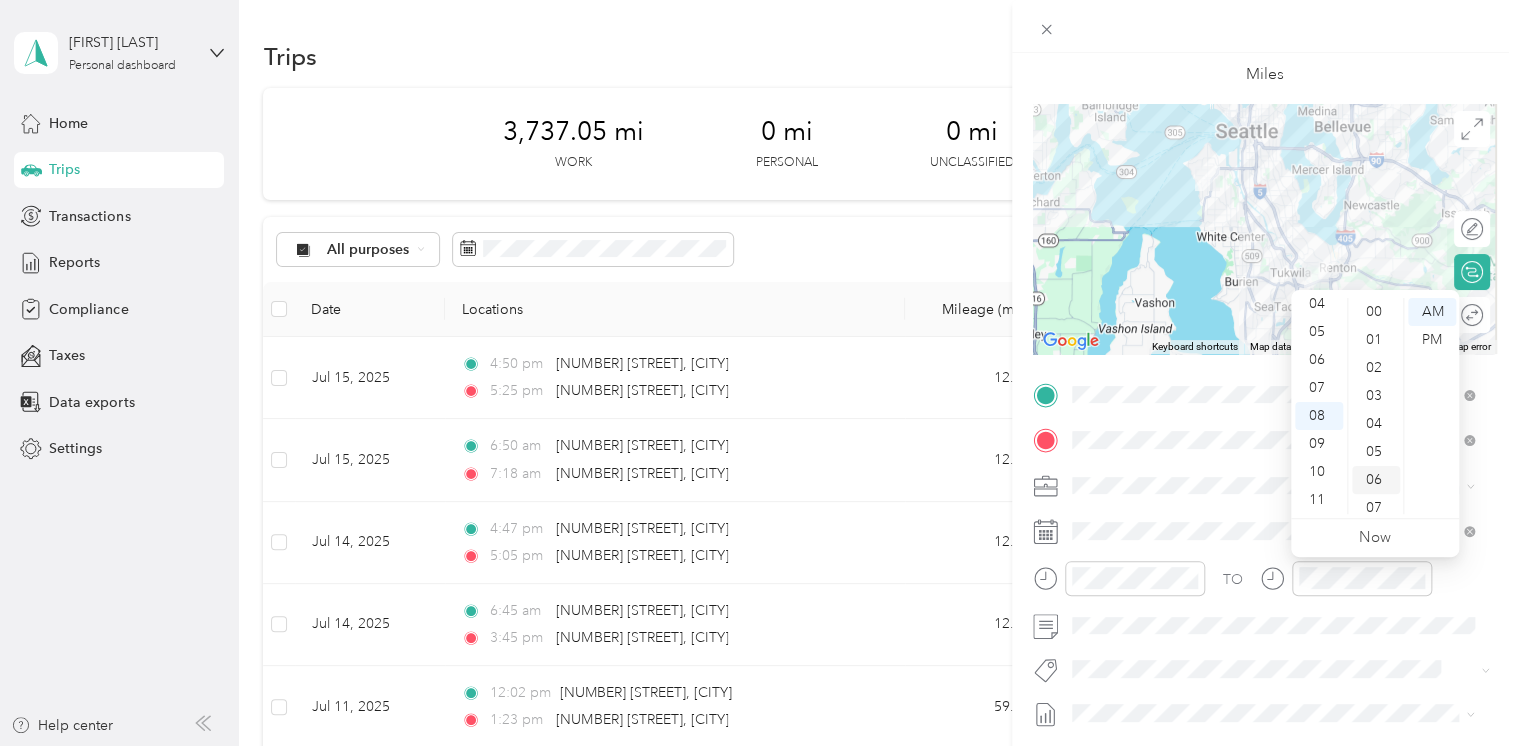 click on "06" at bounding box center [1376, 480] 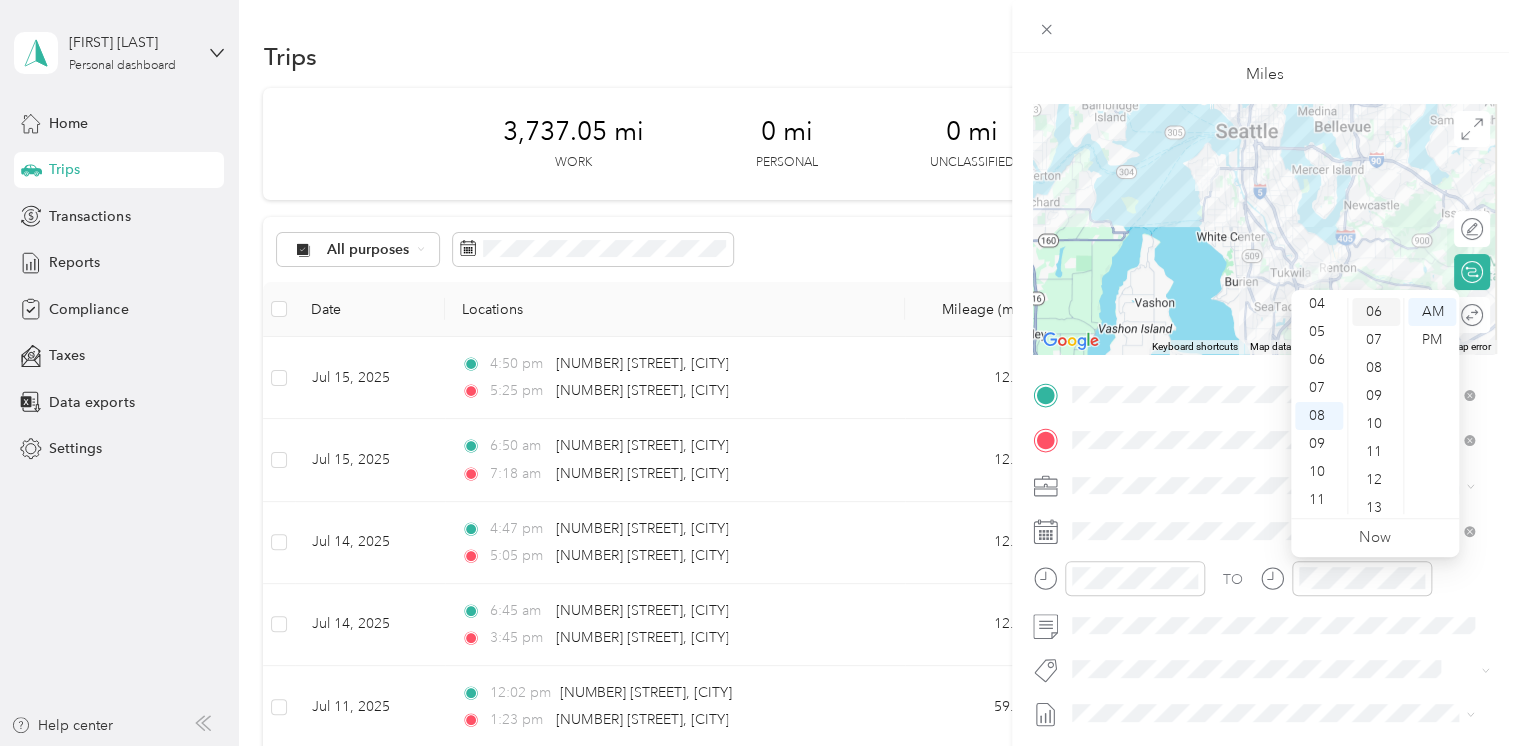 click on "12" at bounding box center (1376, 480) 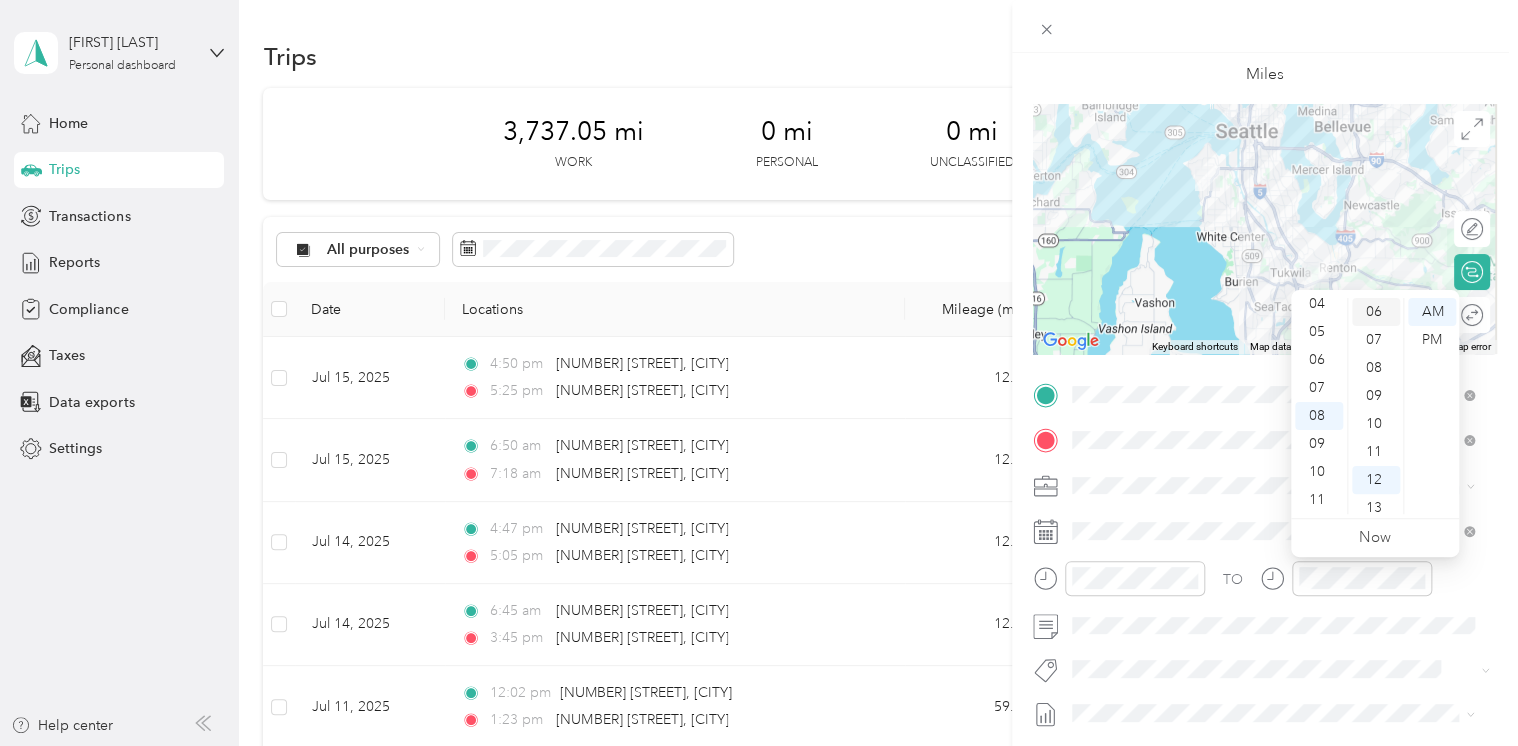 scroll, scrollTop: 336, scrollLeft: 0, axis: vertical 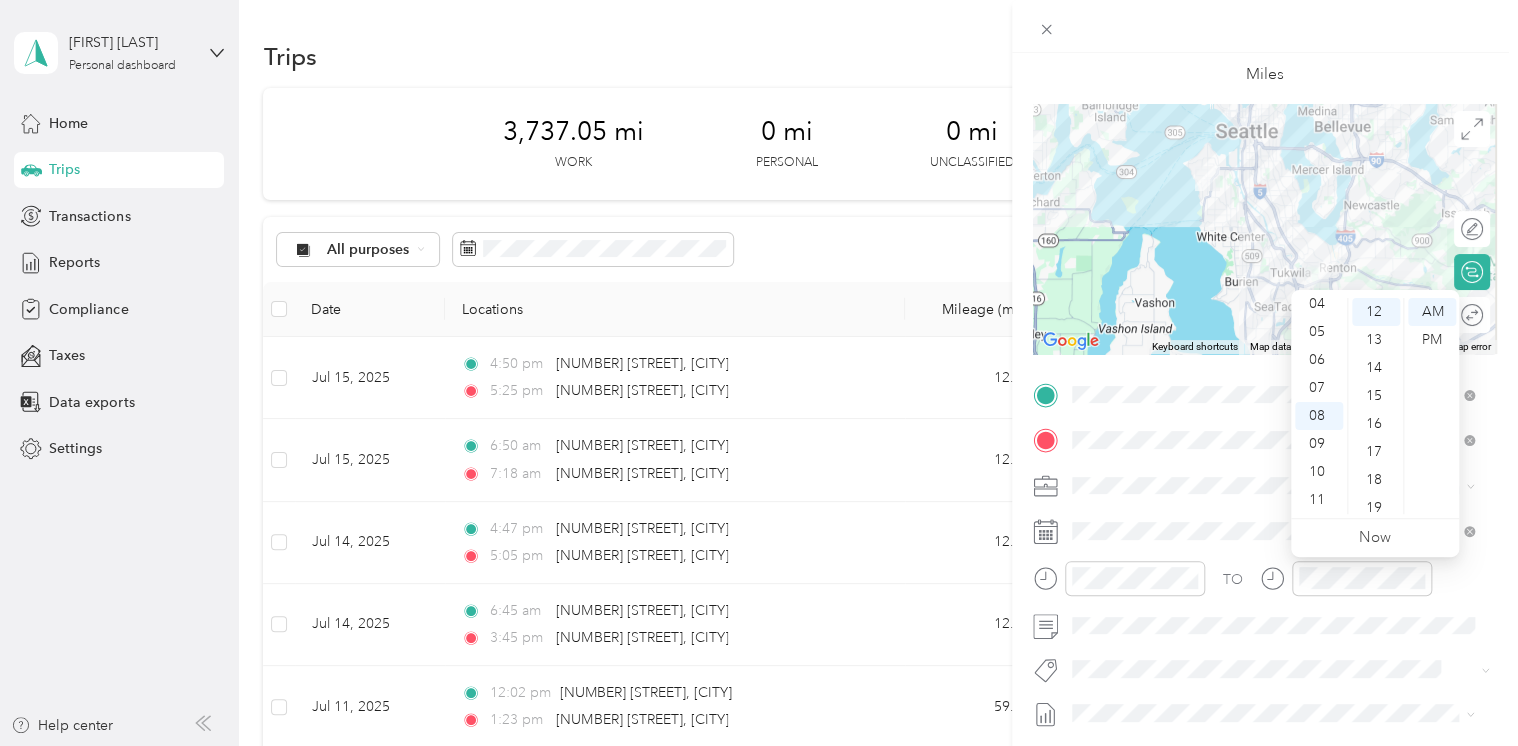 click on "New Trip Save This trip cannot be edited because it is either under review, approved, or paid. Contact your Team Manager to edit it. Miles ← Move left → Move right ↑ Move up ↓ Move down + Zoom in - Zoom out Home Jump left by 75% End Jump right by 75% Page Up Jump up by 75% Page Down Jump down by 75% Keyboard shortcuts Map Data Map data ©2025 Google Map data ©2025 Google 5 km  Click to toggle between metric and imperial units Terms Report a map error Edit route Calculate route Round trip TO Add photo" at bounding box center [1265, 415] 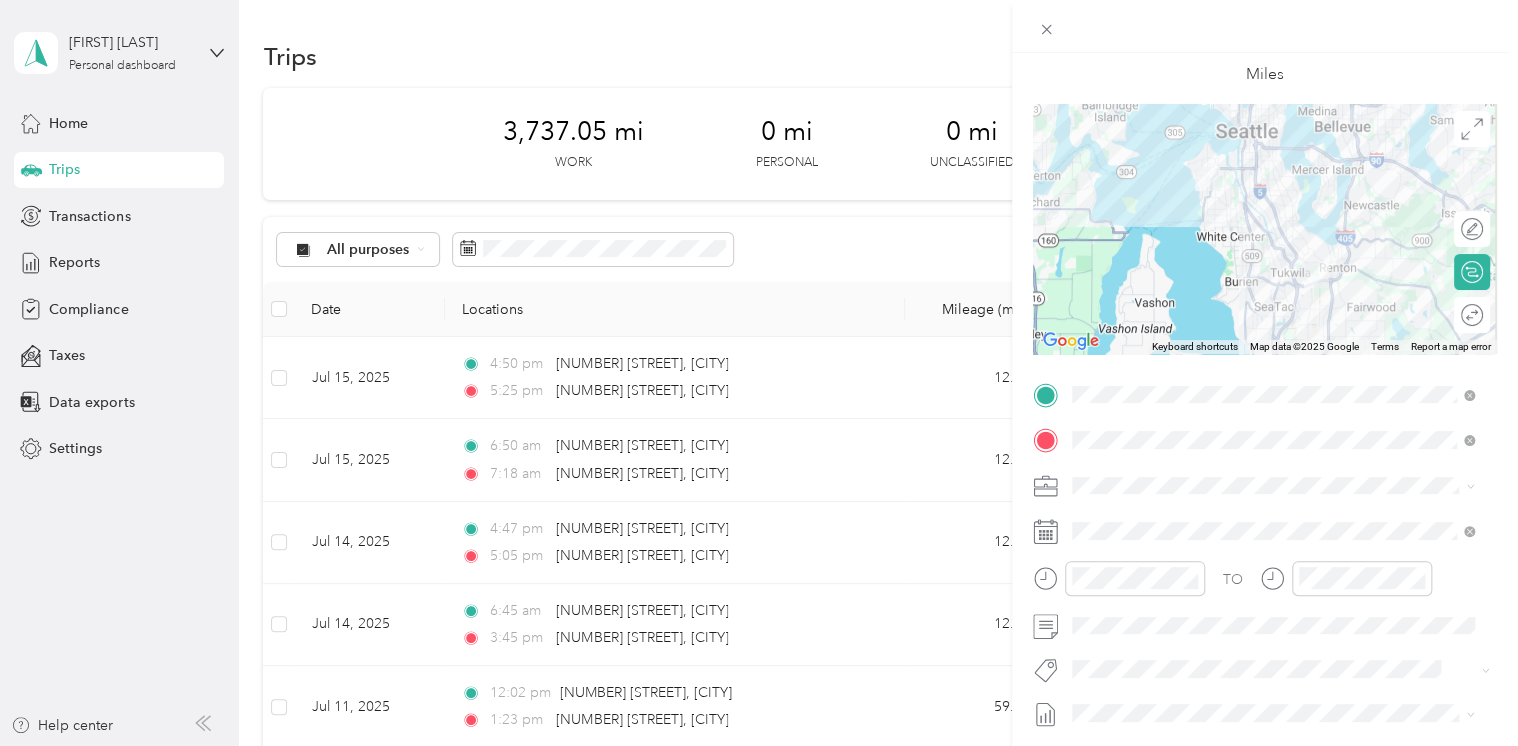 scroll, scrollTop: 0, scrollLeft: 0, axis: both 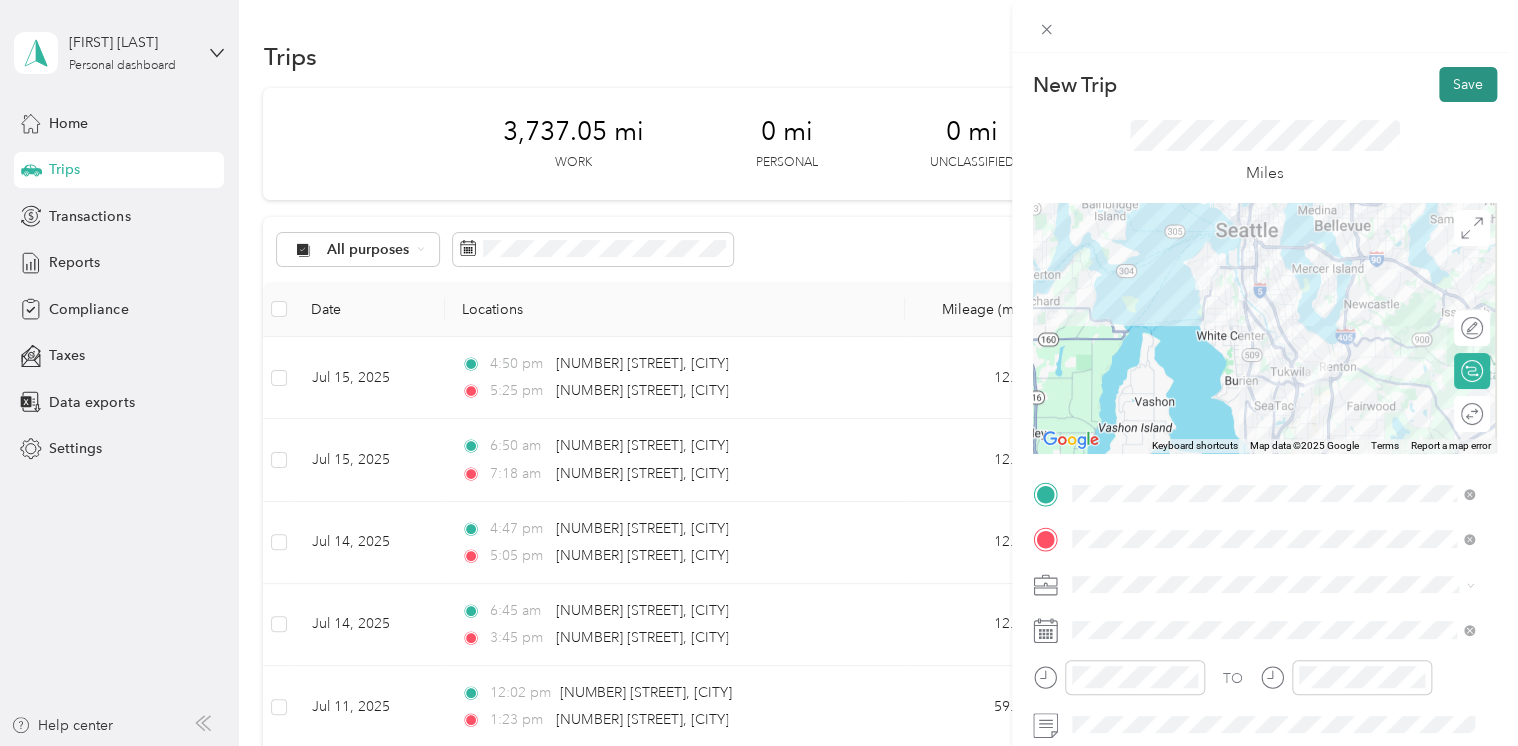 click on "Save" at bounding box center [1468, 84] 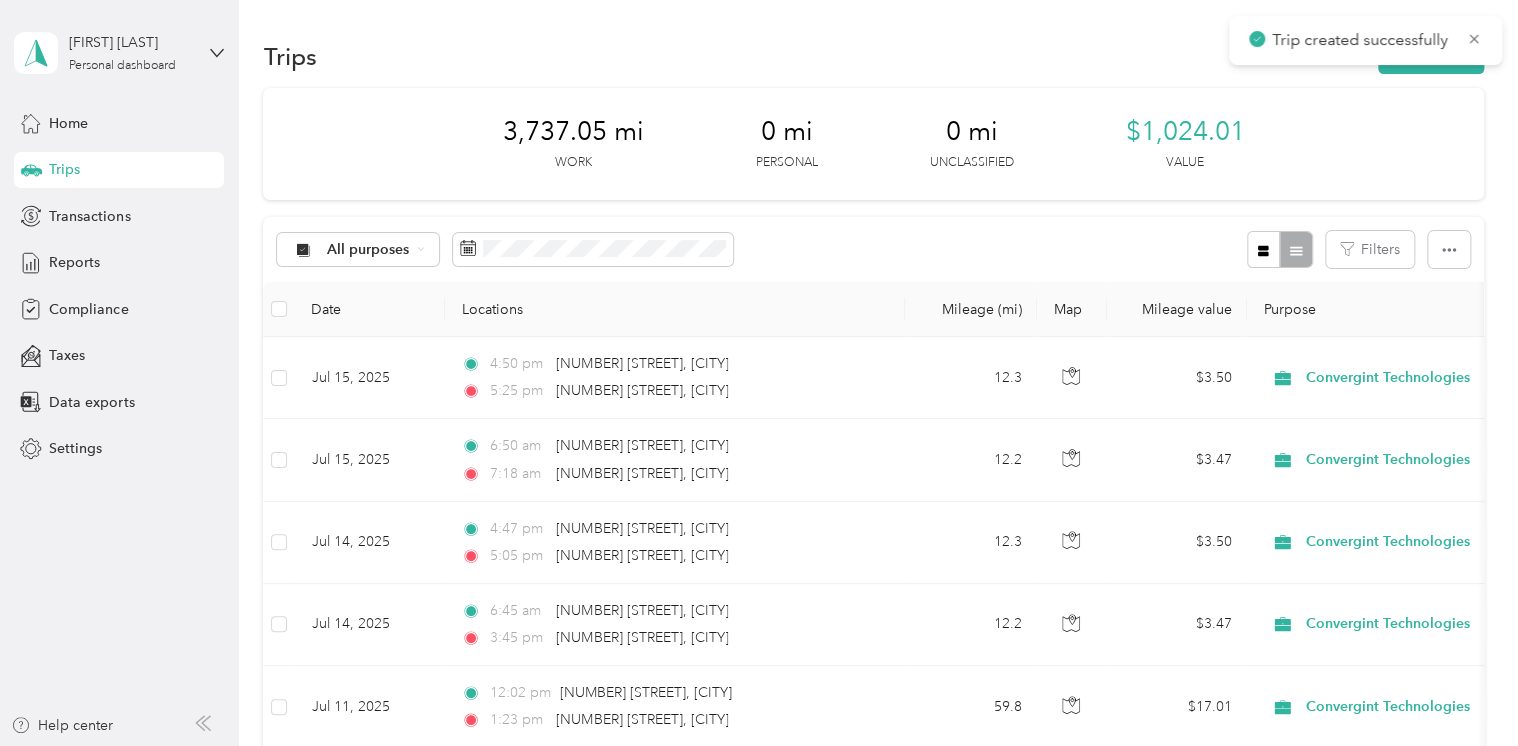 click on "Trip created successfully" at bounding box center [1365, 40] 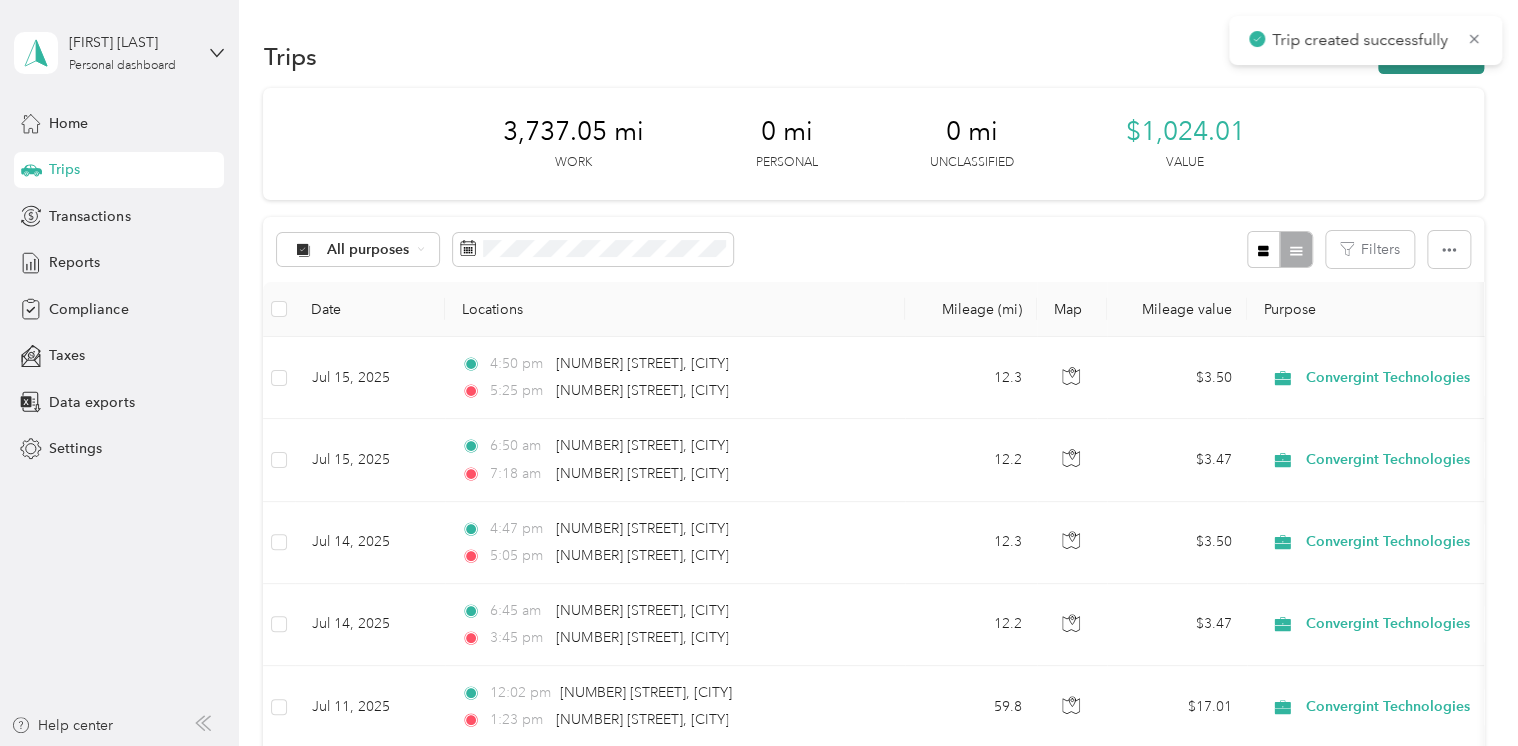 click on "New trip" at bounding box center (1431, 56) 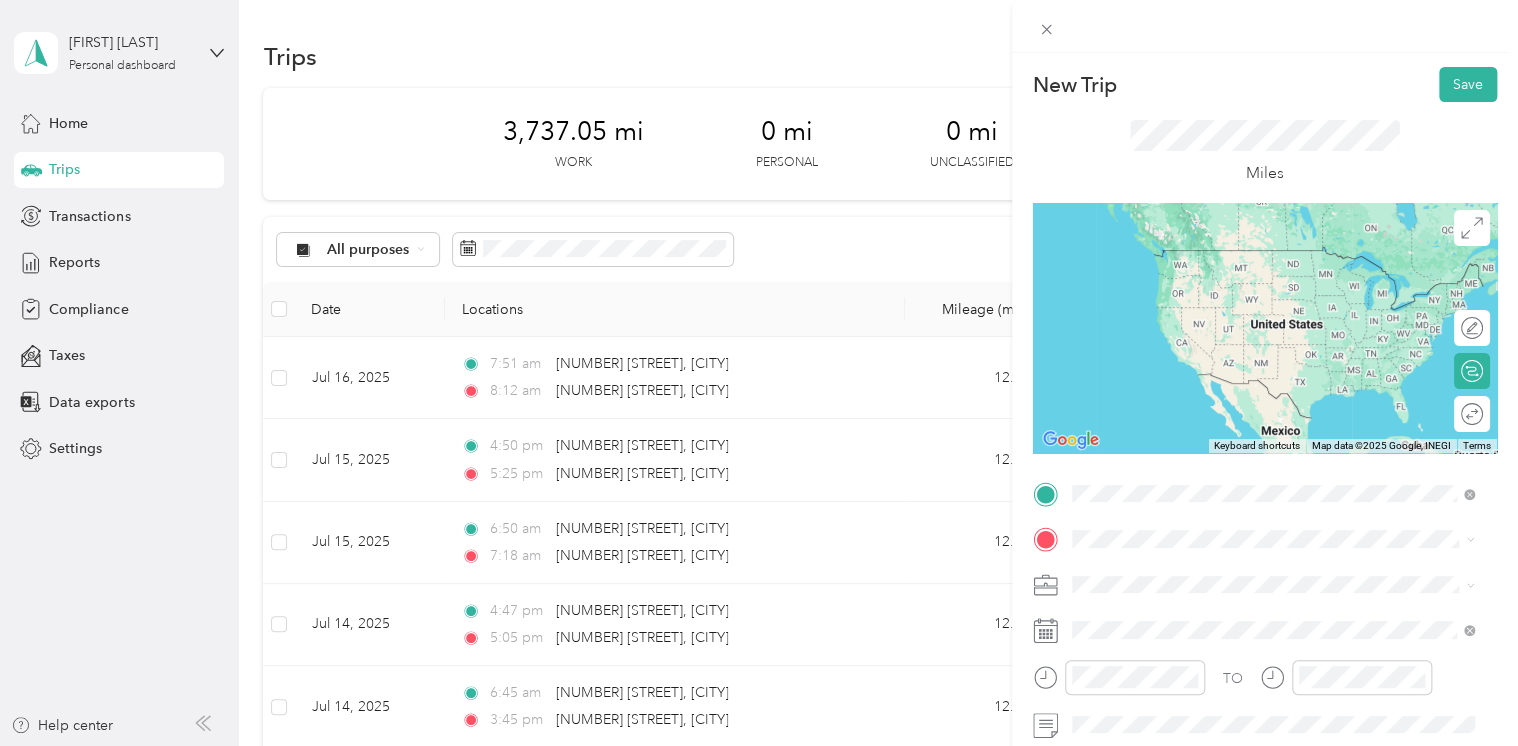 click on "[NUMBER] [STREET]
[CITY], [STATE] [POSTAL_CODE], [COUNTRY]" at bounding box center [1253, 574] 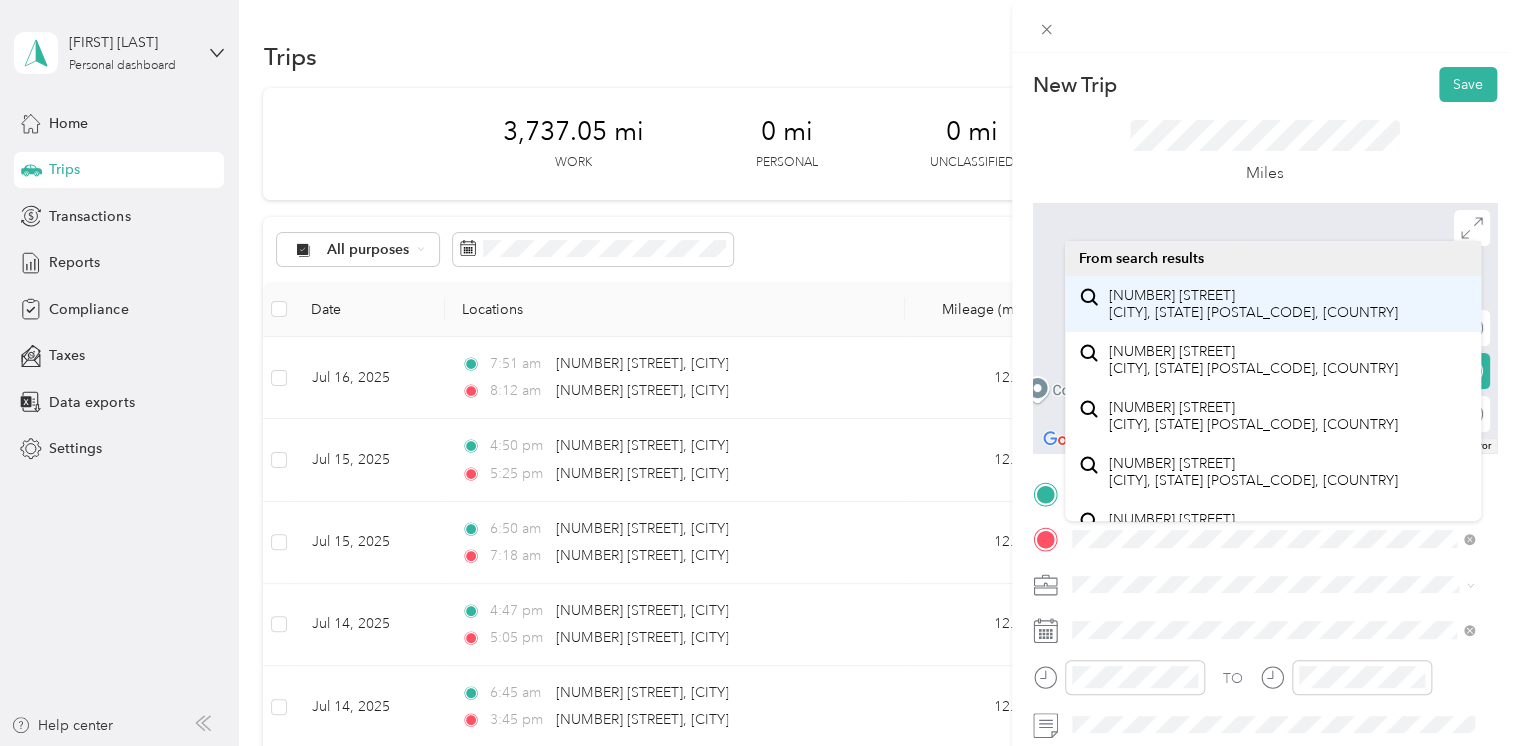 click on "[NUMBER] [STREET]
[CITY], [STATE] [POSTAL_CODE], [COUNTRY]" at bounding box center [1253, 304] 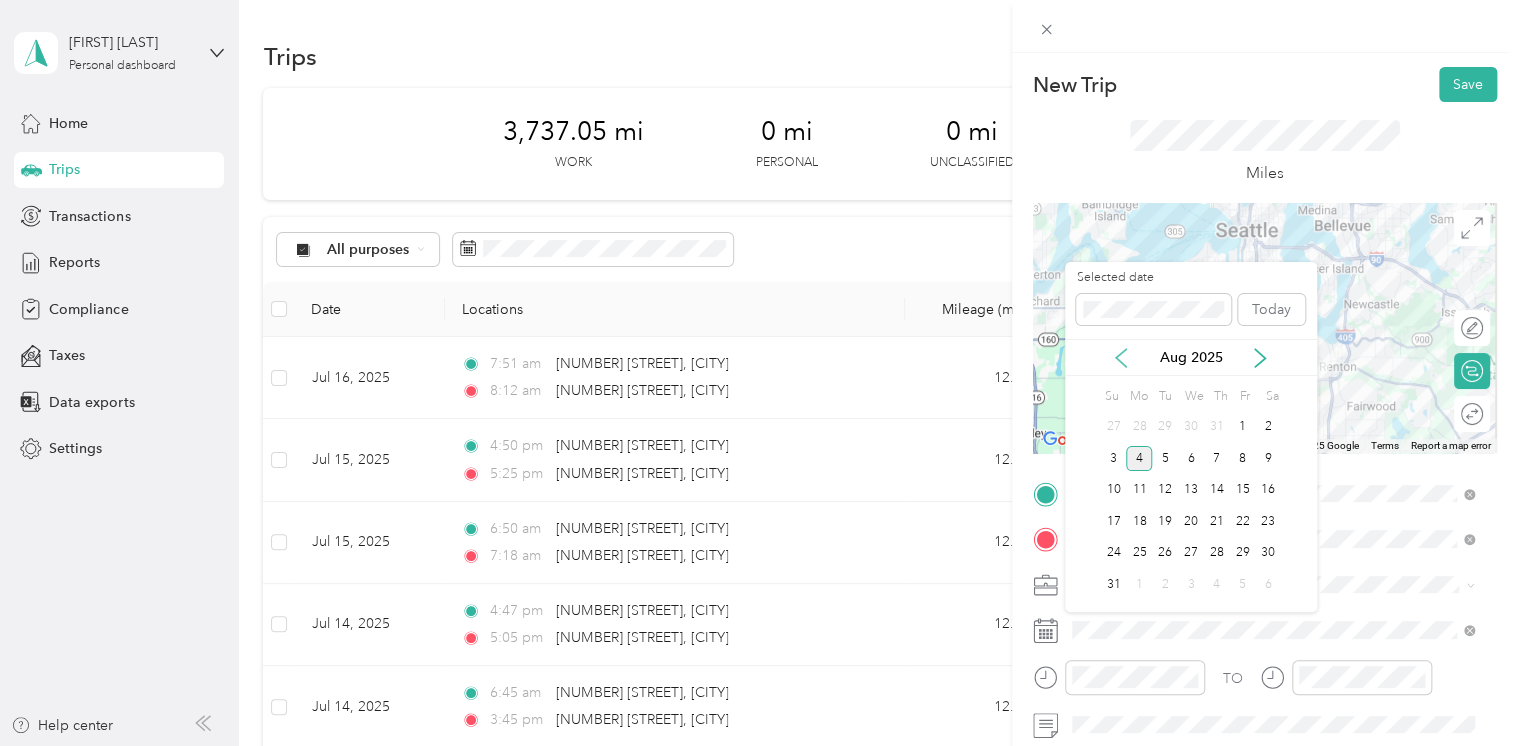 click 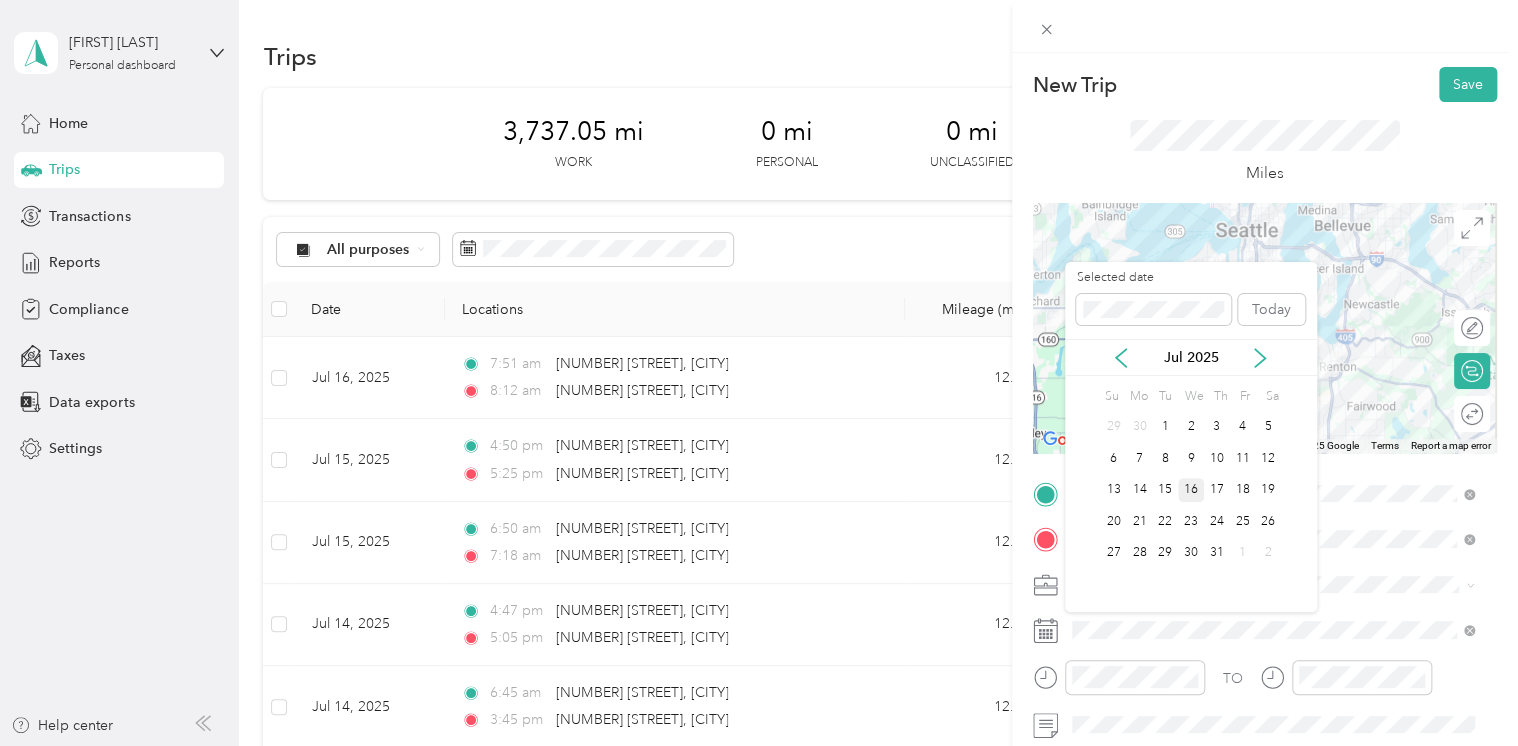 click on "16" at bounding box center (1191, 490) 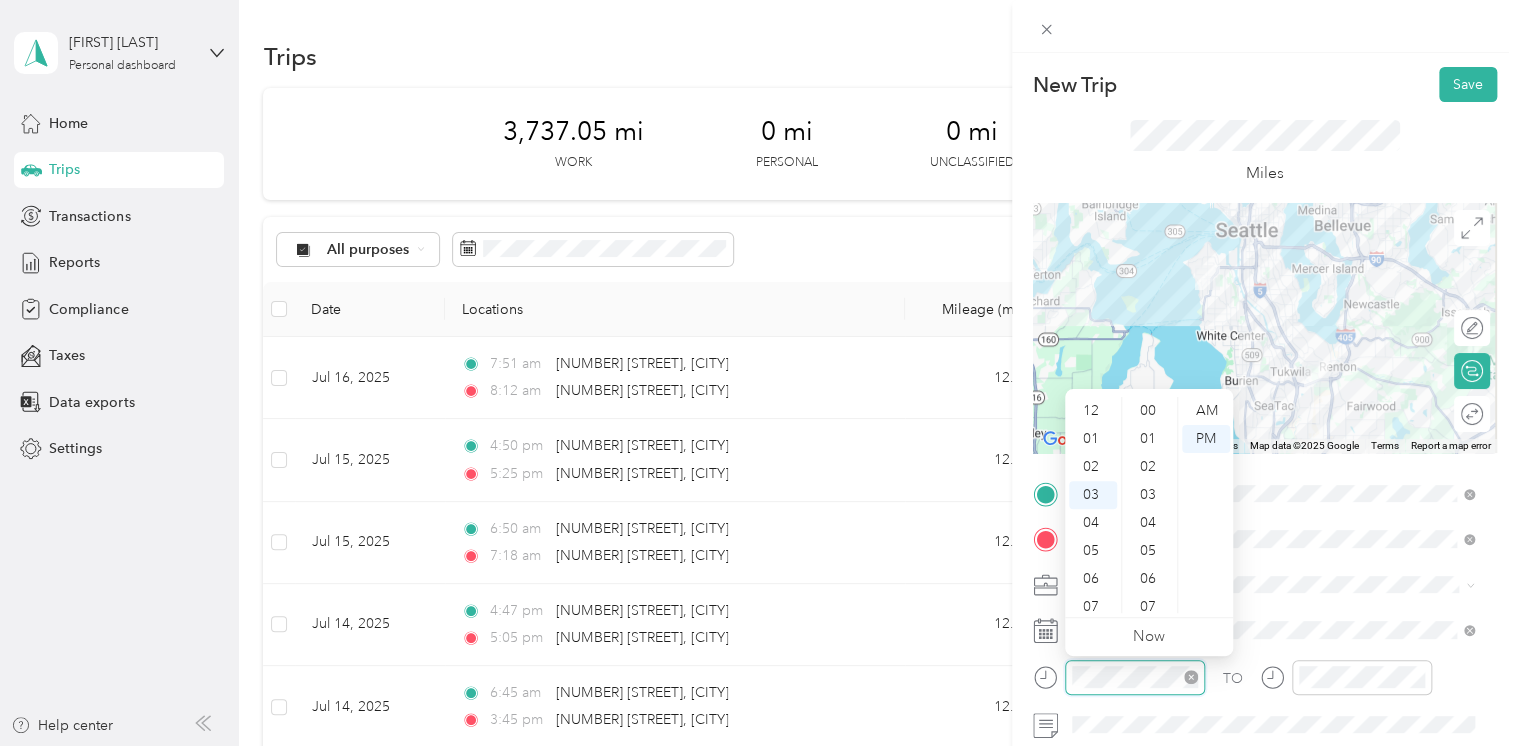 scroll, scrollTop: 1428, scrollLeft: 0, axis: vertical 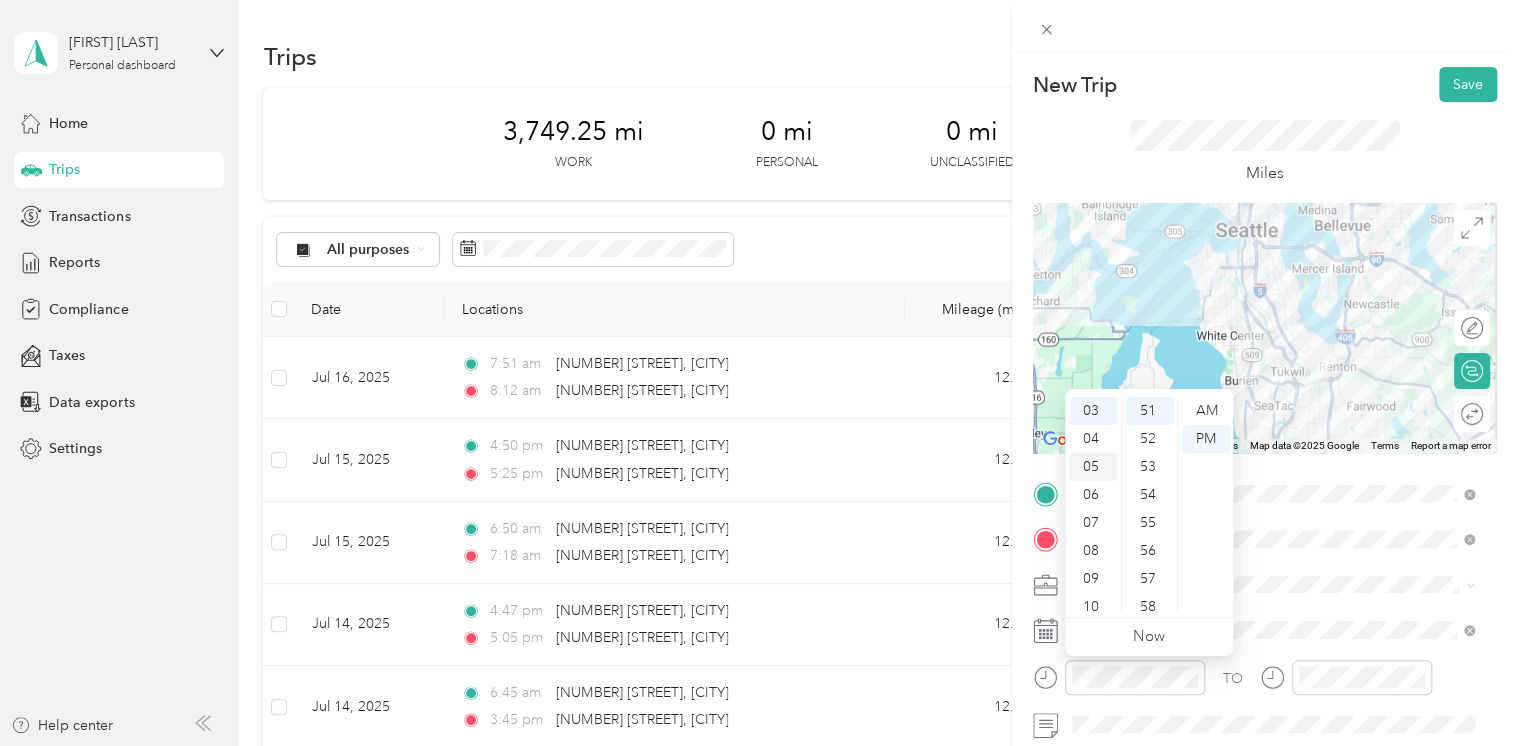 click on "05" at bounding box center [1093, 467] 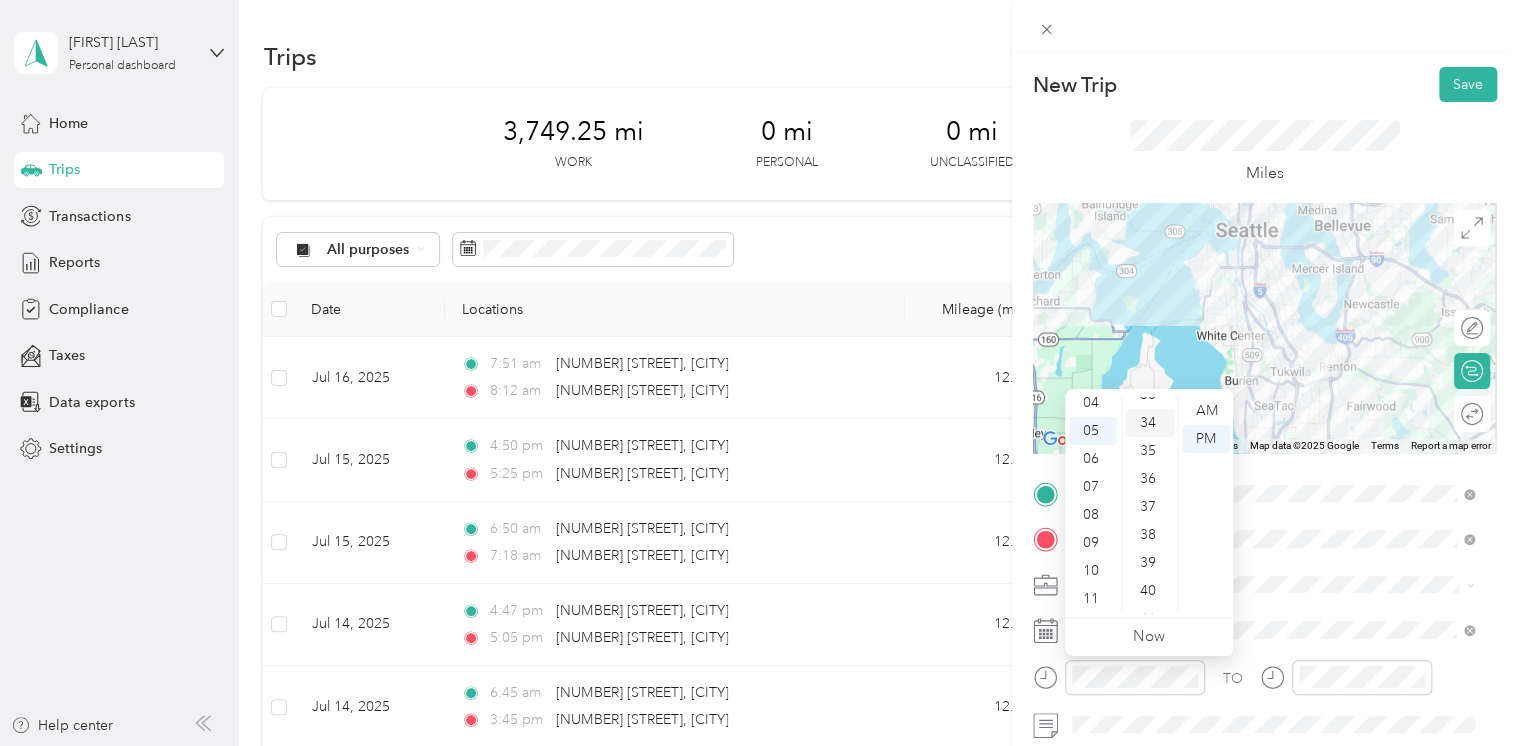 click on "34" at bounding box center (1150, 423) 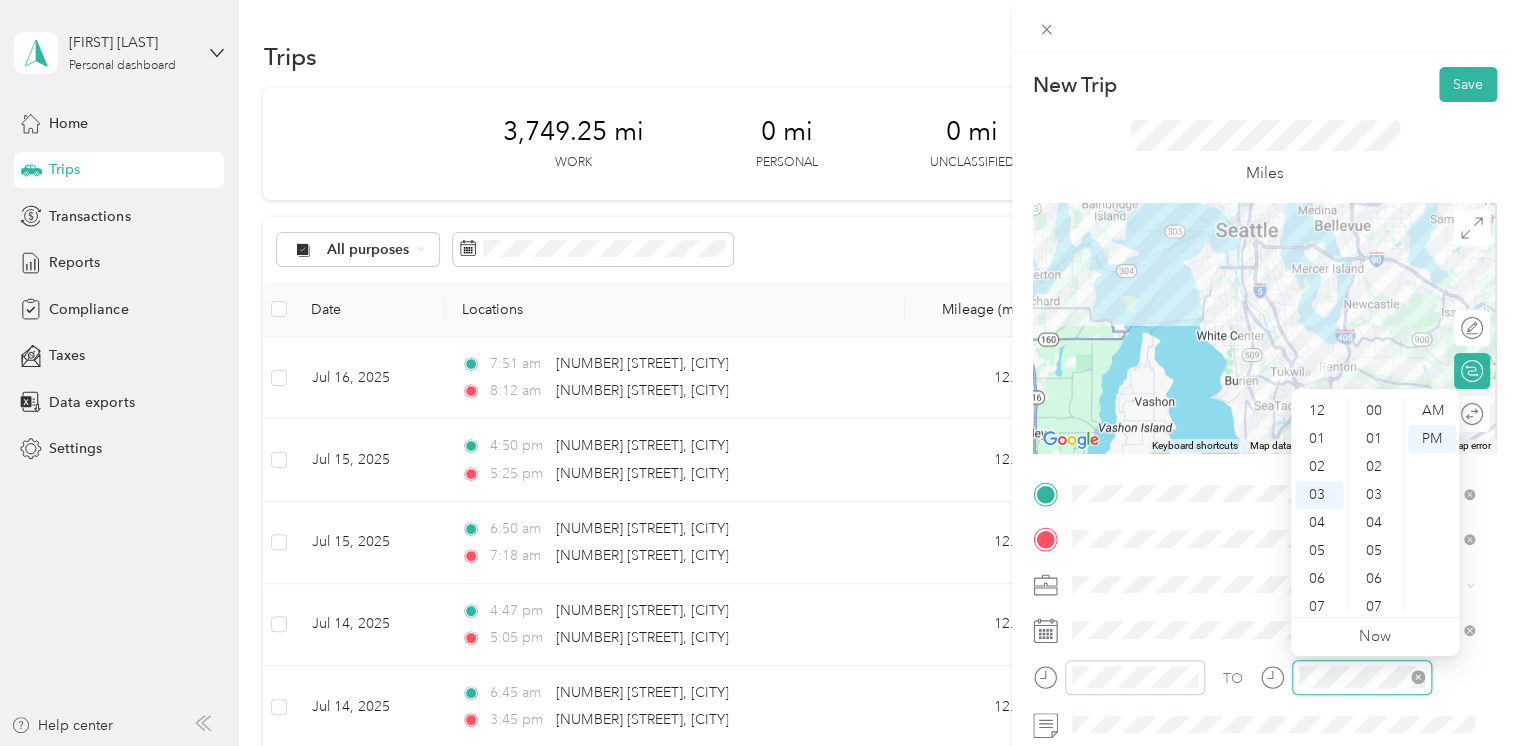 scroll, scrollTop: 84, scrollLeft: 0, axis: vertical 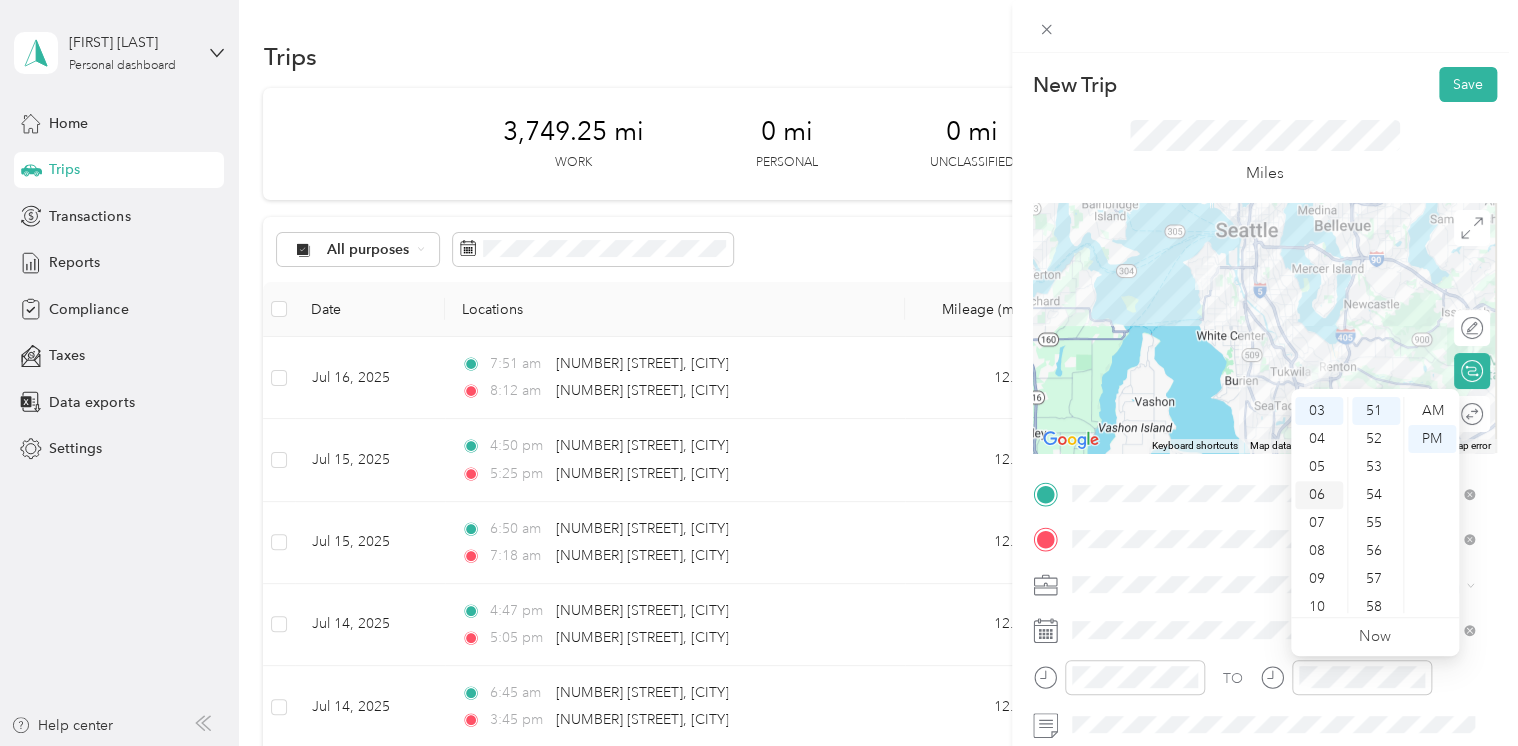 click on "06" at bounding box center (1319, 495) 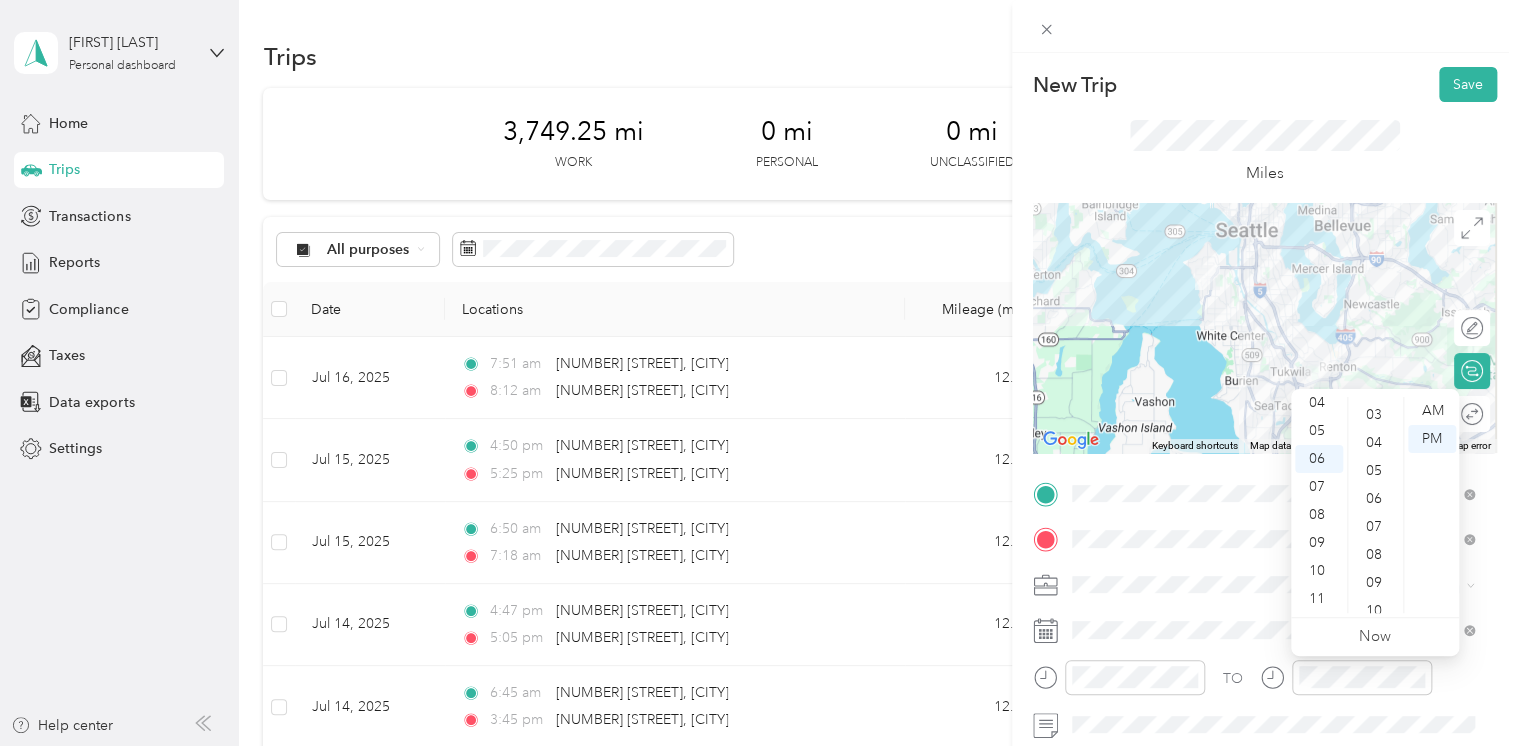 scroll, scrollTop: 0, scrollLeft: 0, axis: both 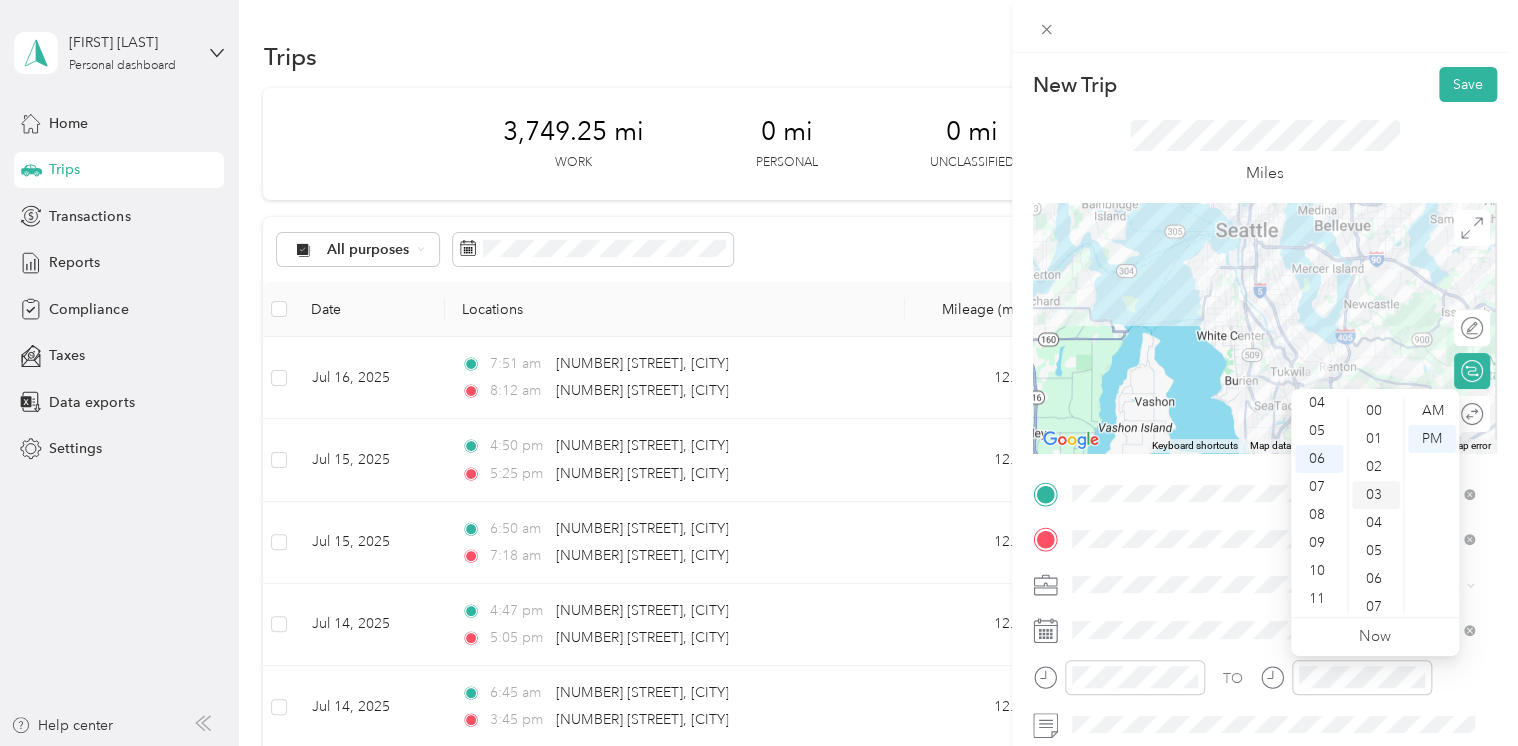 click on "03" at bounding box center (1376, 495) 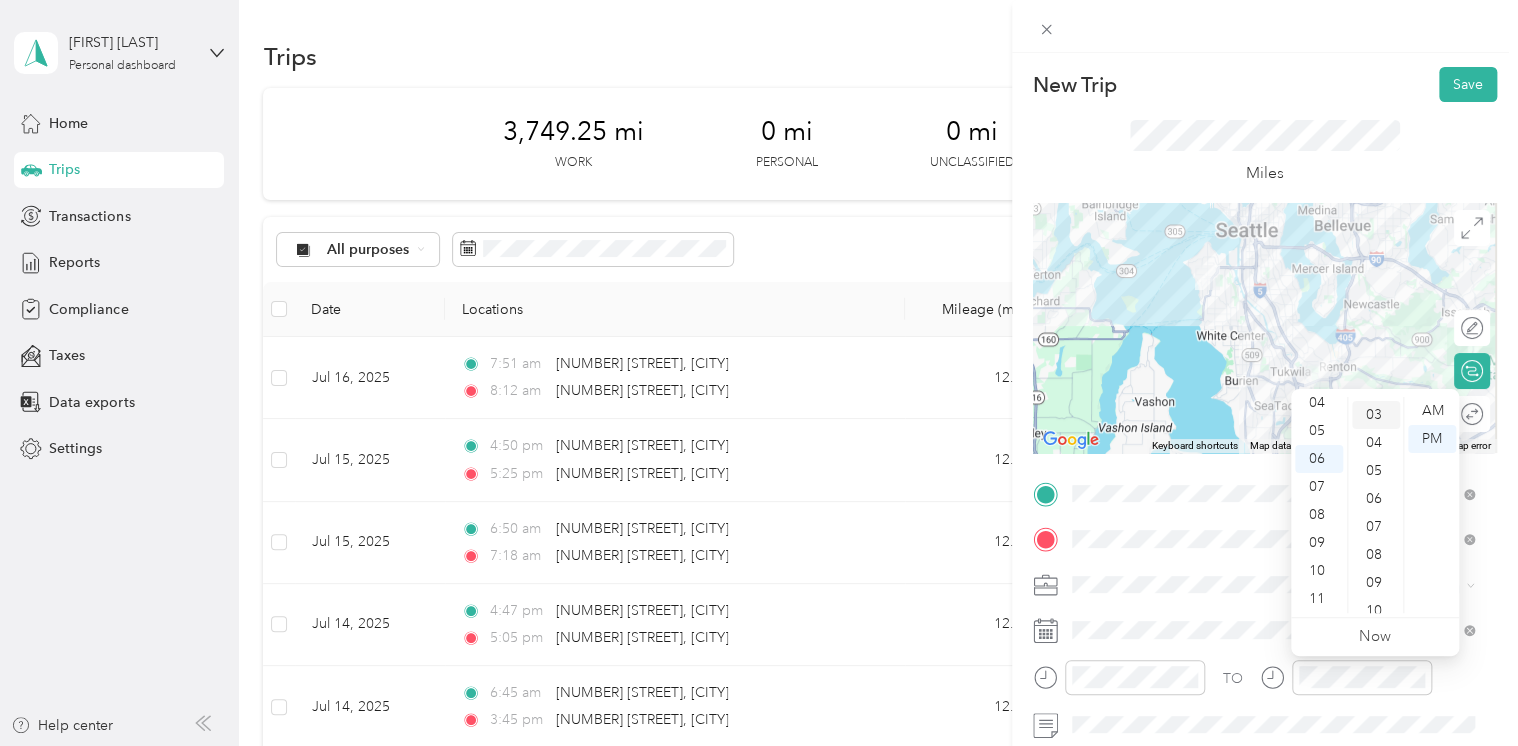 scroll, scrollTop: 84, scrollLeft: 0, axis: vertical 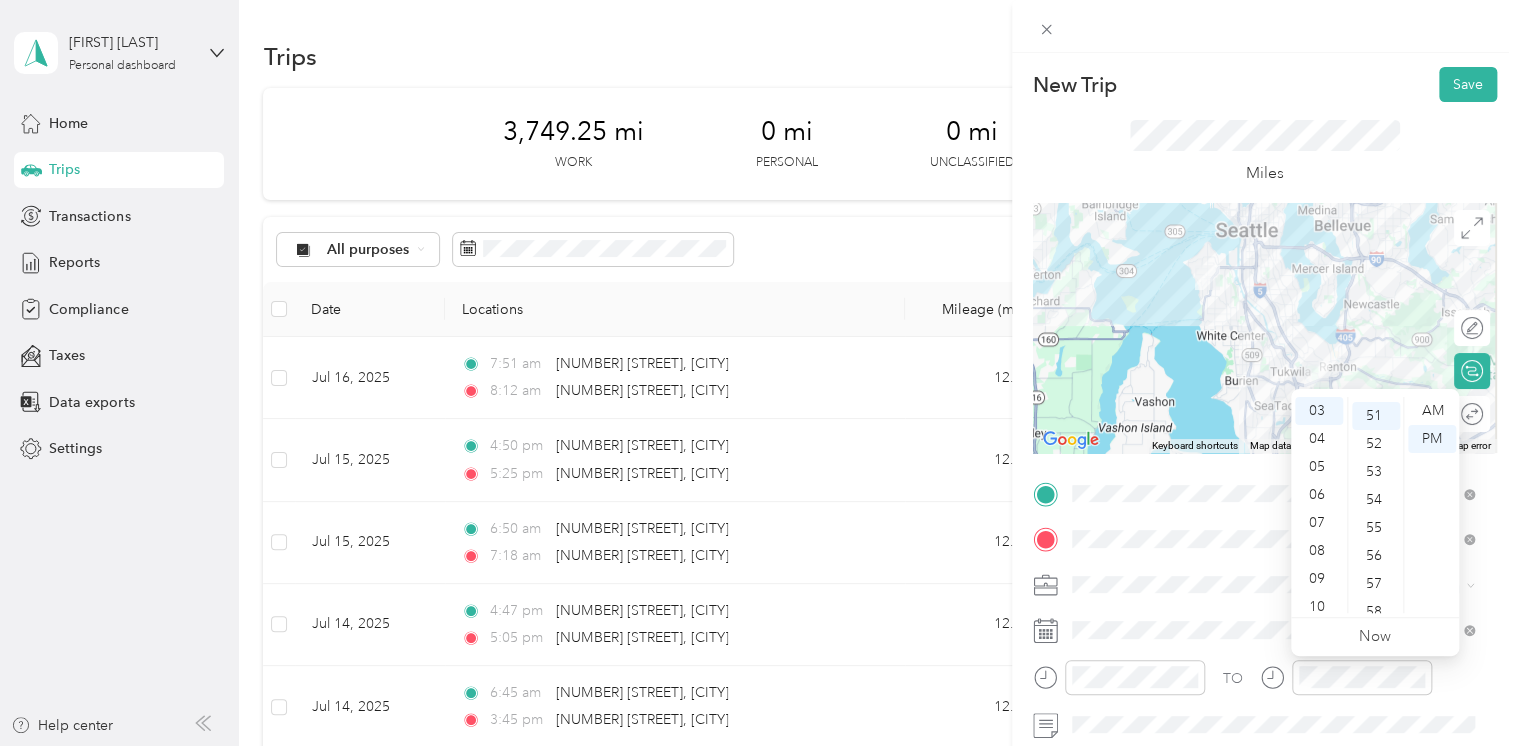 click on "Miles" at bounding box center [1265, 153] 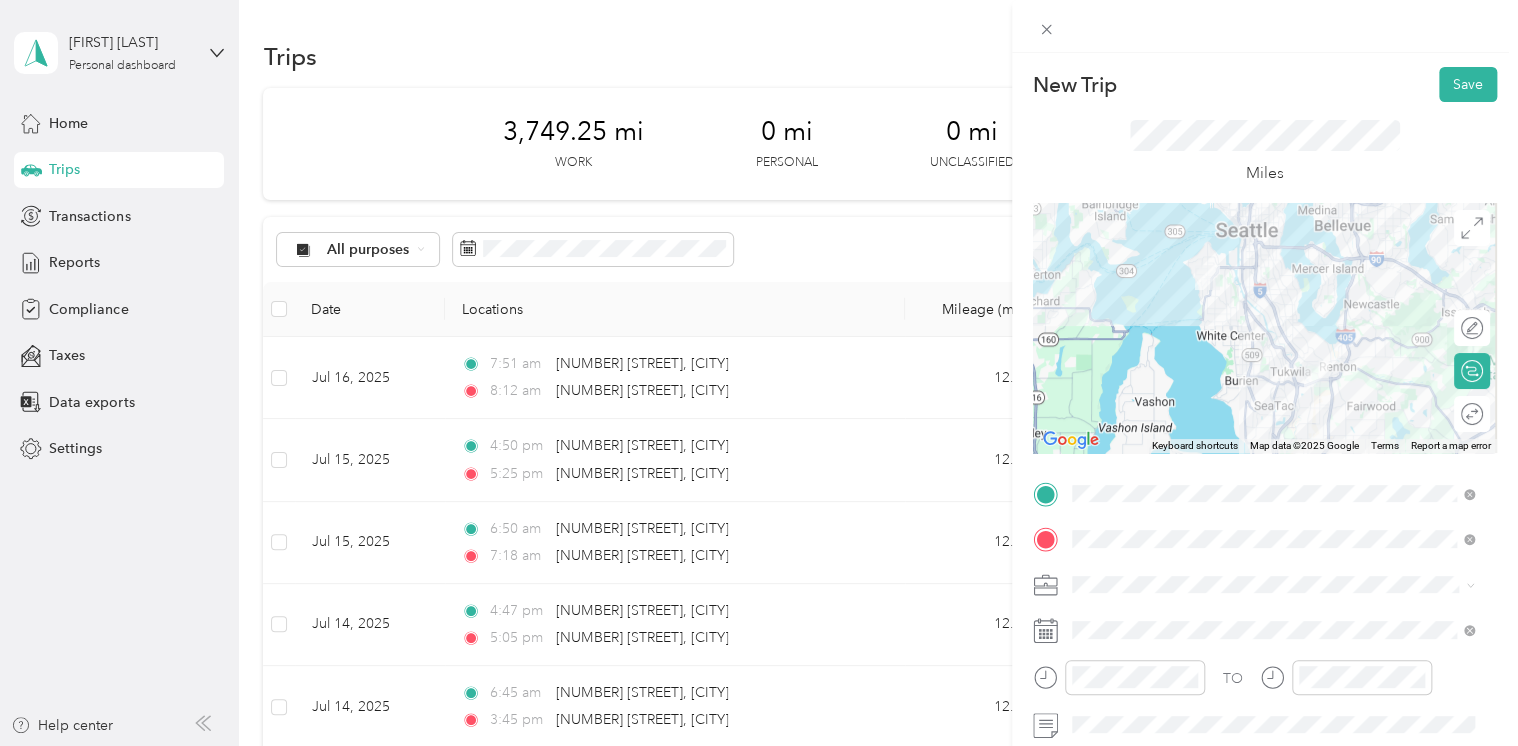 scroll, scrollTop: 1428, scrollLeft: 0, axis: vertical 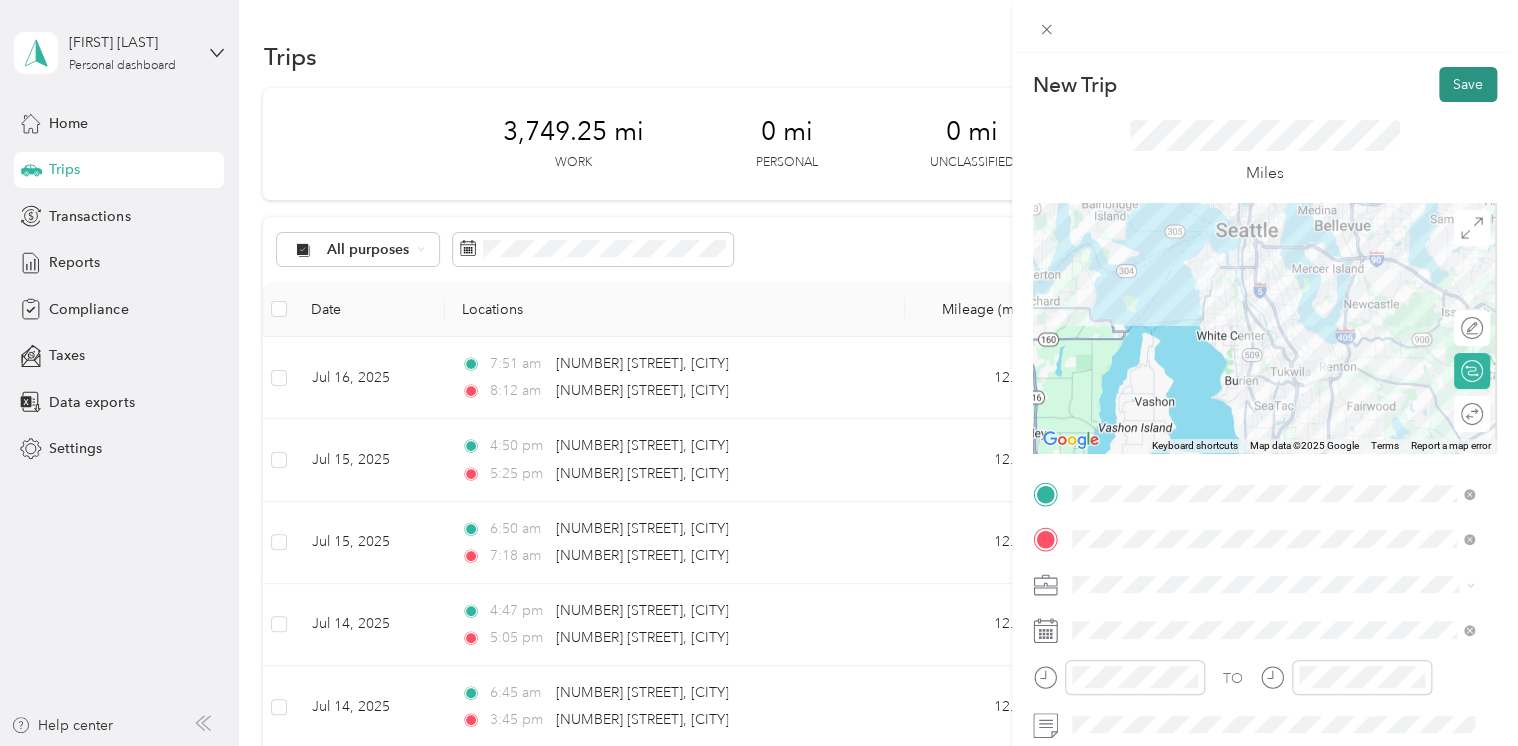 click on "Save" at bounding box center (1468, 84) 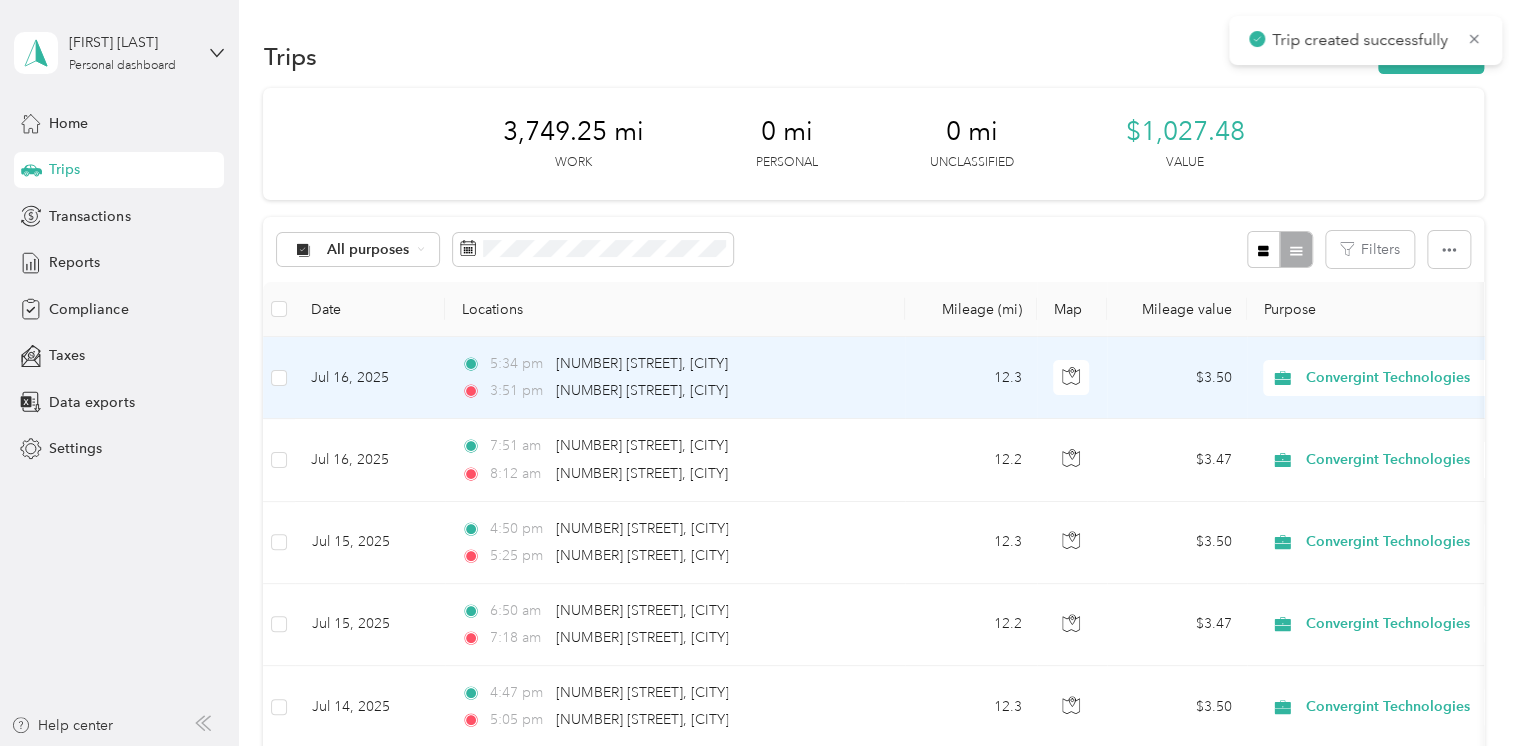 click on "[TIME] [NUMBER] [STREET], [CITY]" at bounding box center [671, 391] 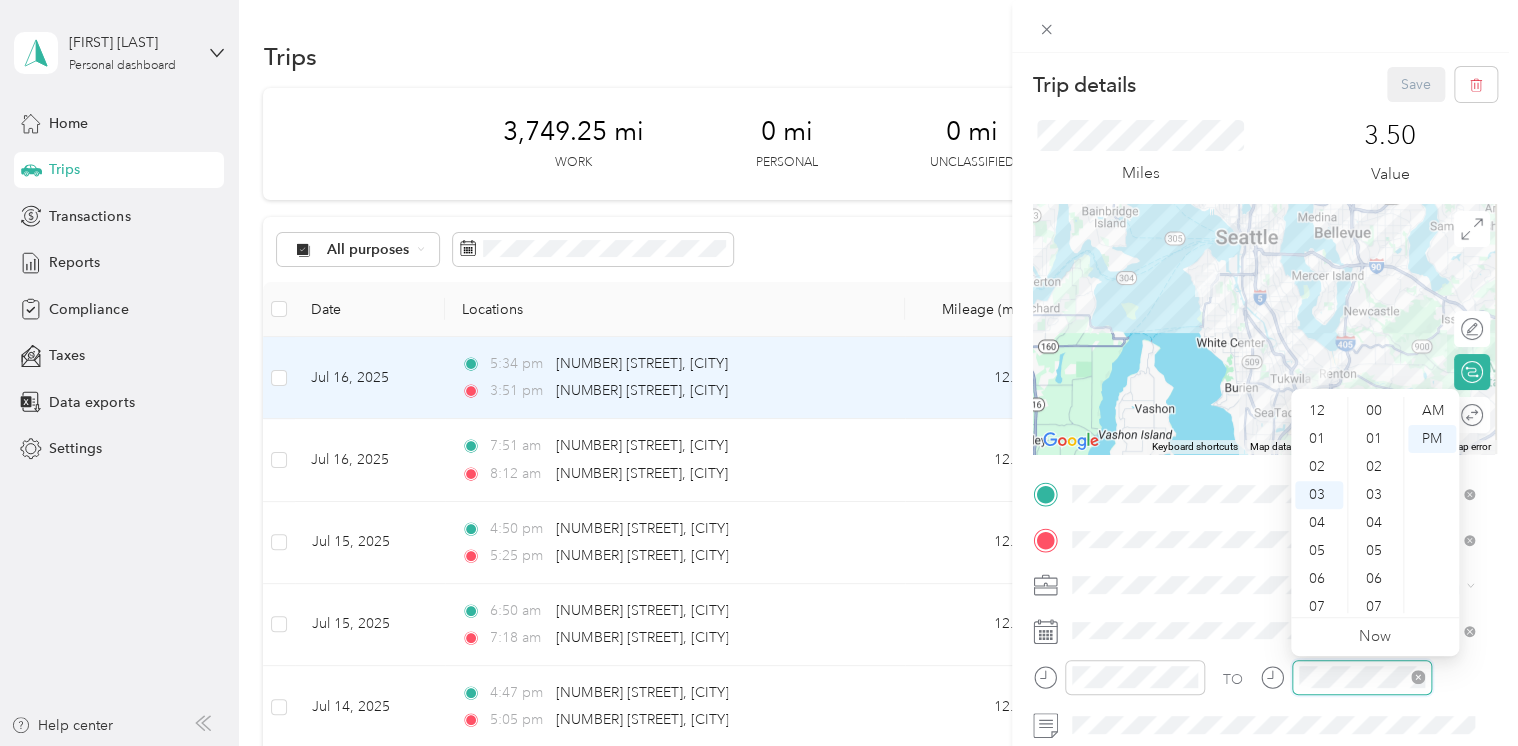 scroll, scrollTop: 84, scrollLeft: 0, axis: vertical 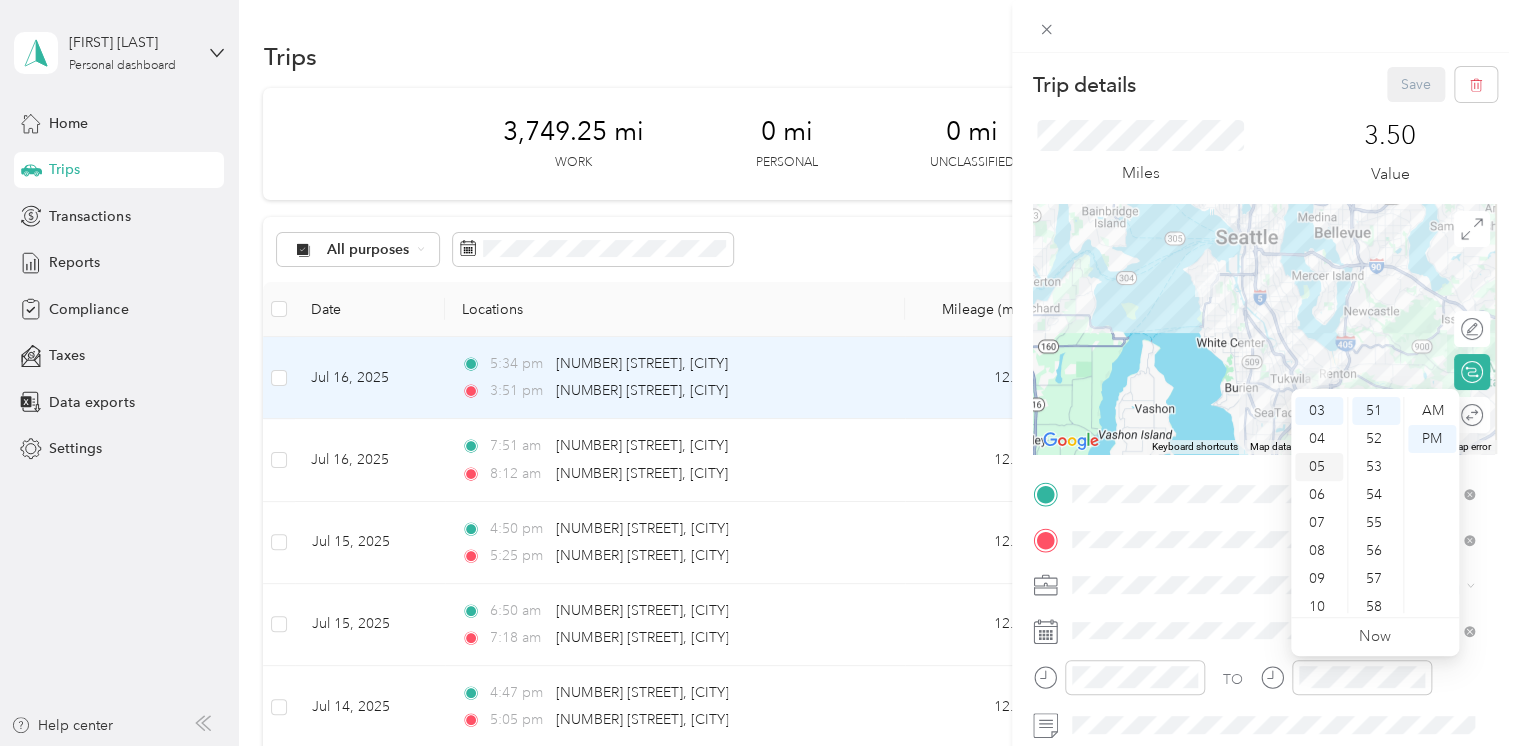 click on "05" at bounding box center [1319, 467] 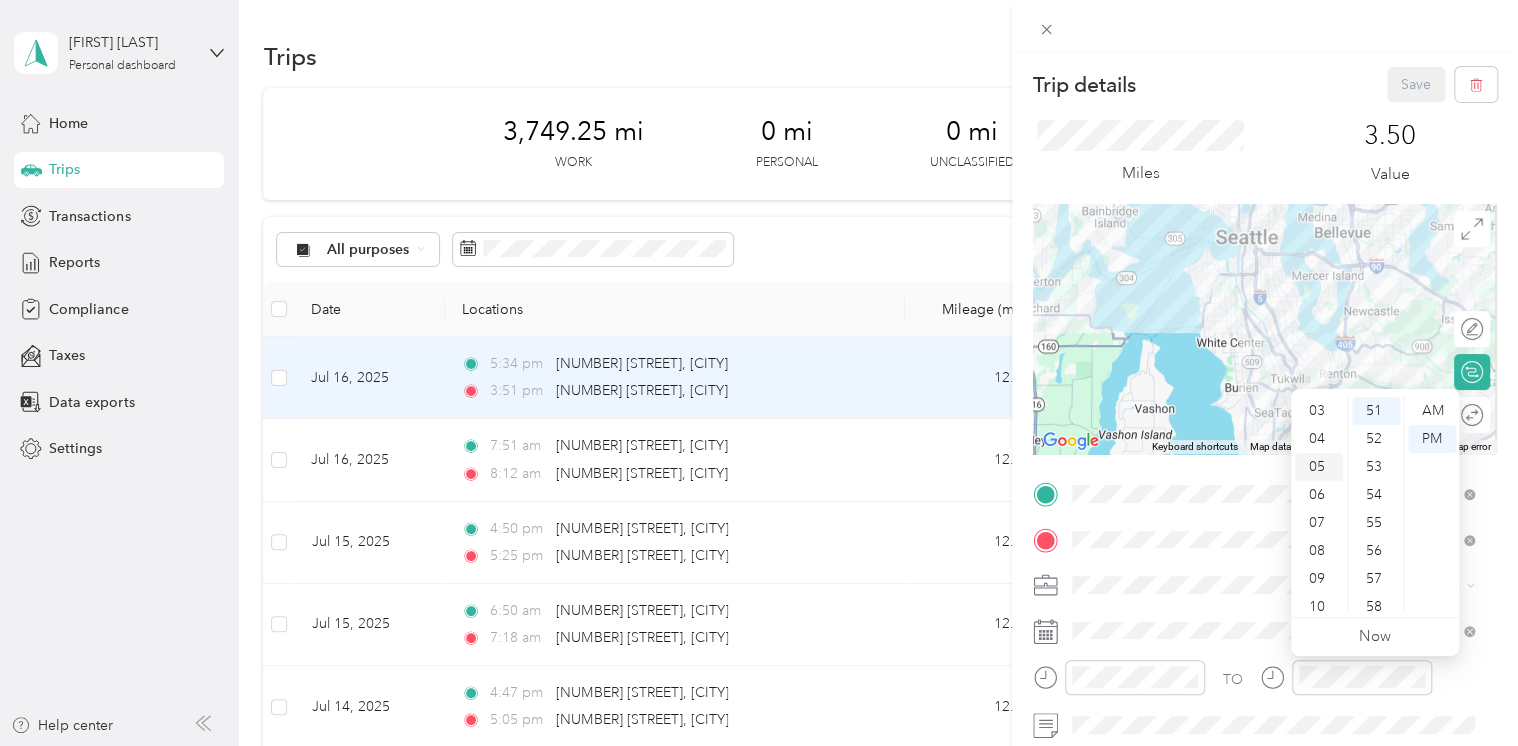 scroll, scrollTop: 120, scrollLeft: 0, axis: vertical 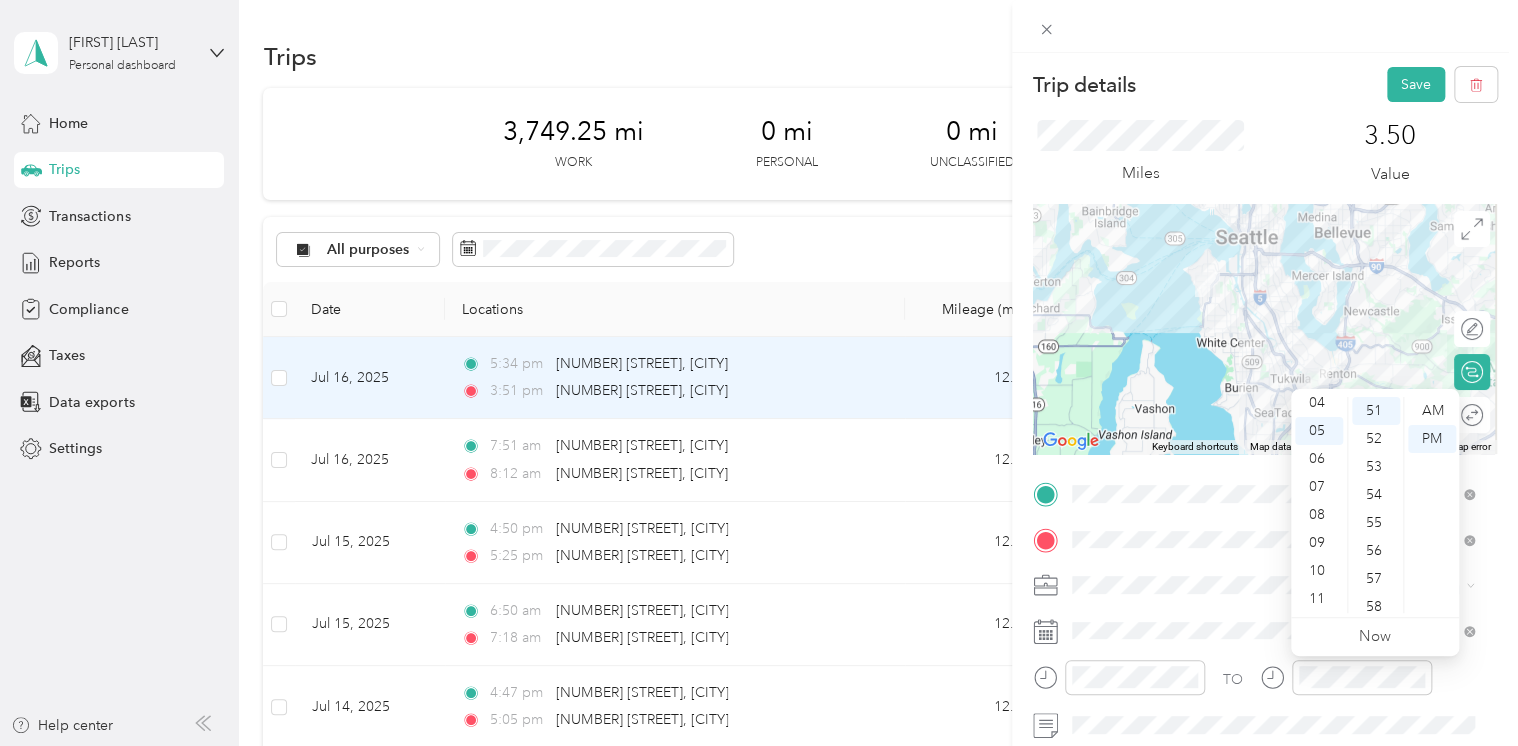 click at bounding box center (1265, 26) 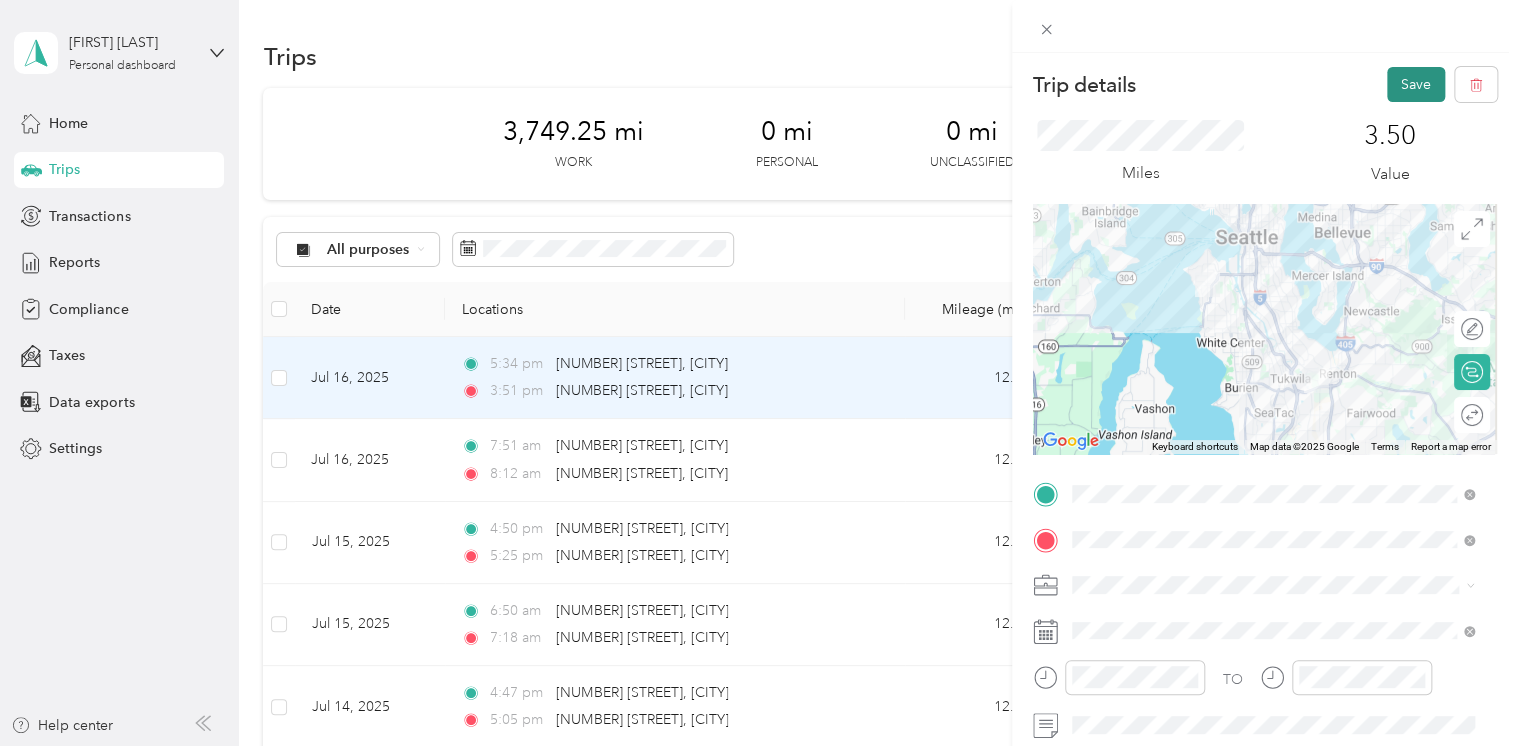 click on "Save" at bounding box center (1416, 84) 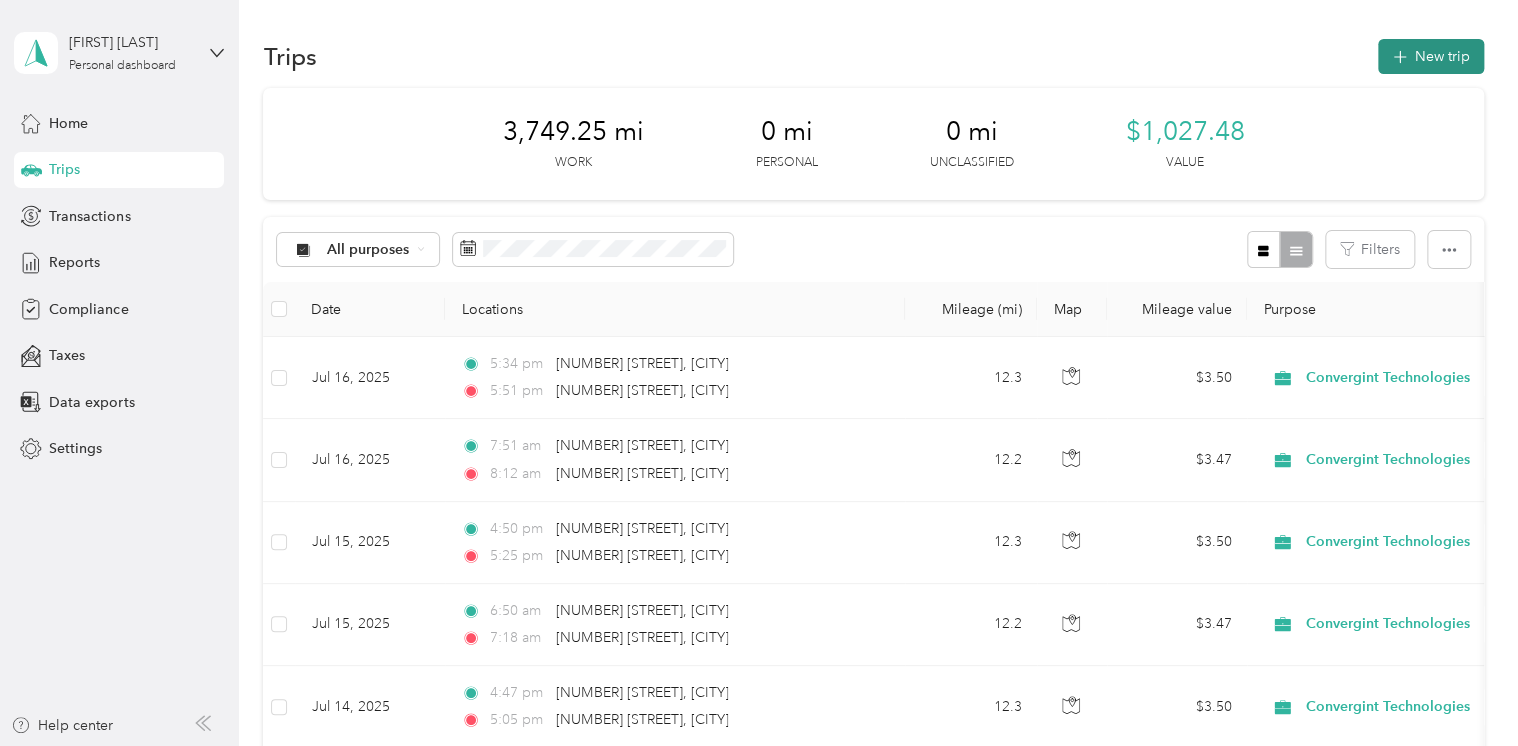 click on "New trip" at bounding box center (1431, 56) 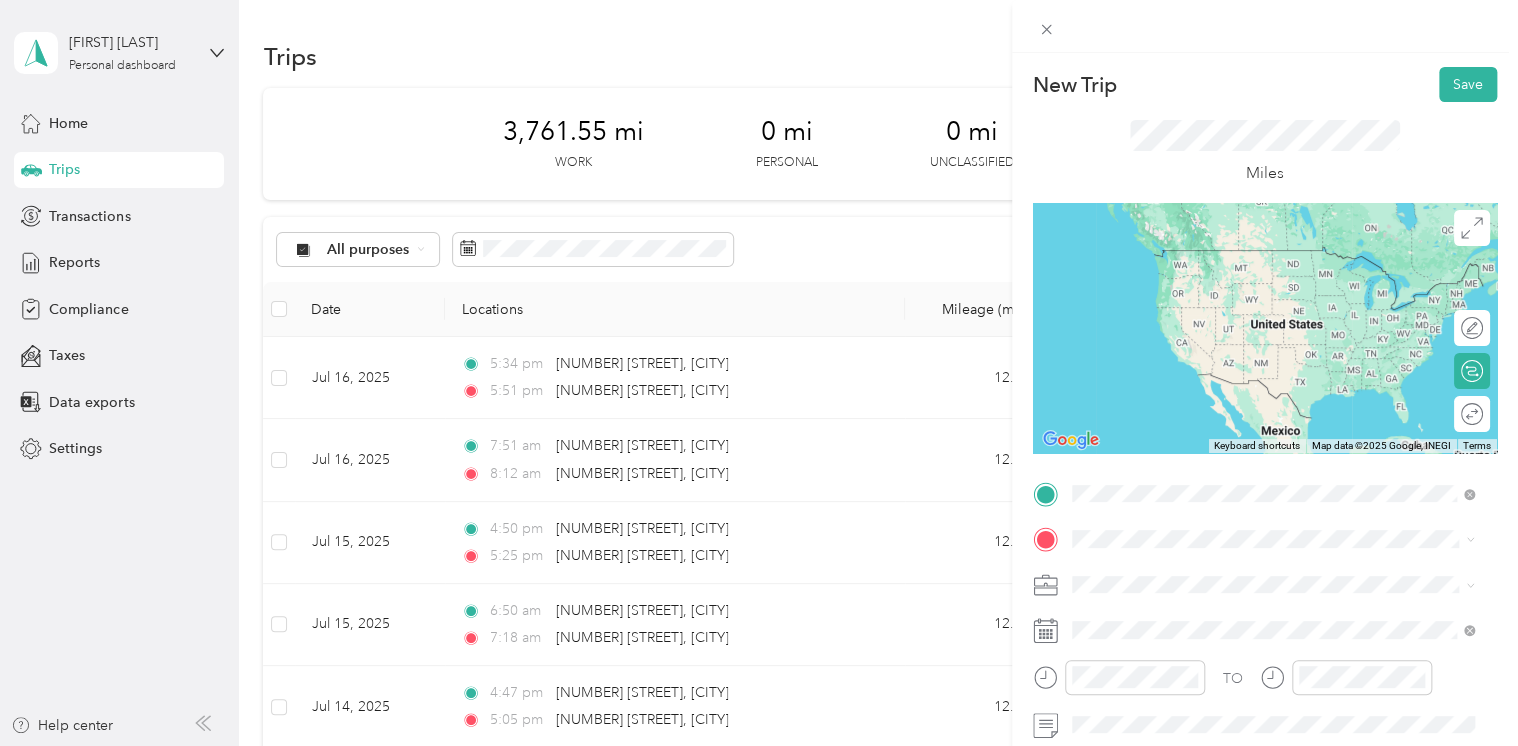 click on "[NUMBER] [STREET]
[CITY], [STATE] [POSTAL_CODE], [COUNTRY]" at bounding box center [1253, 258] 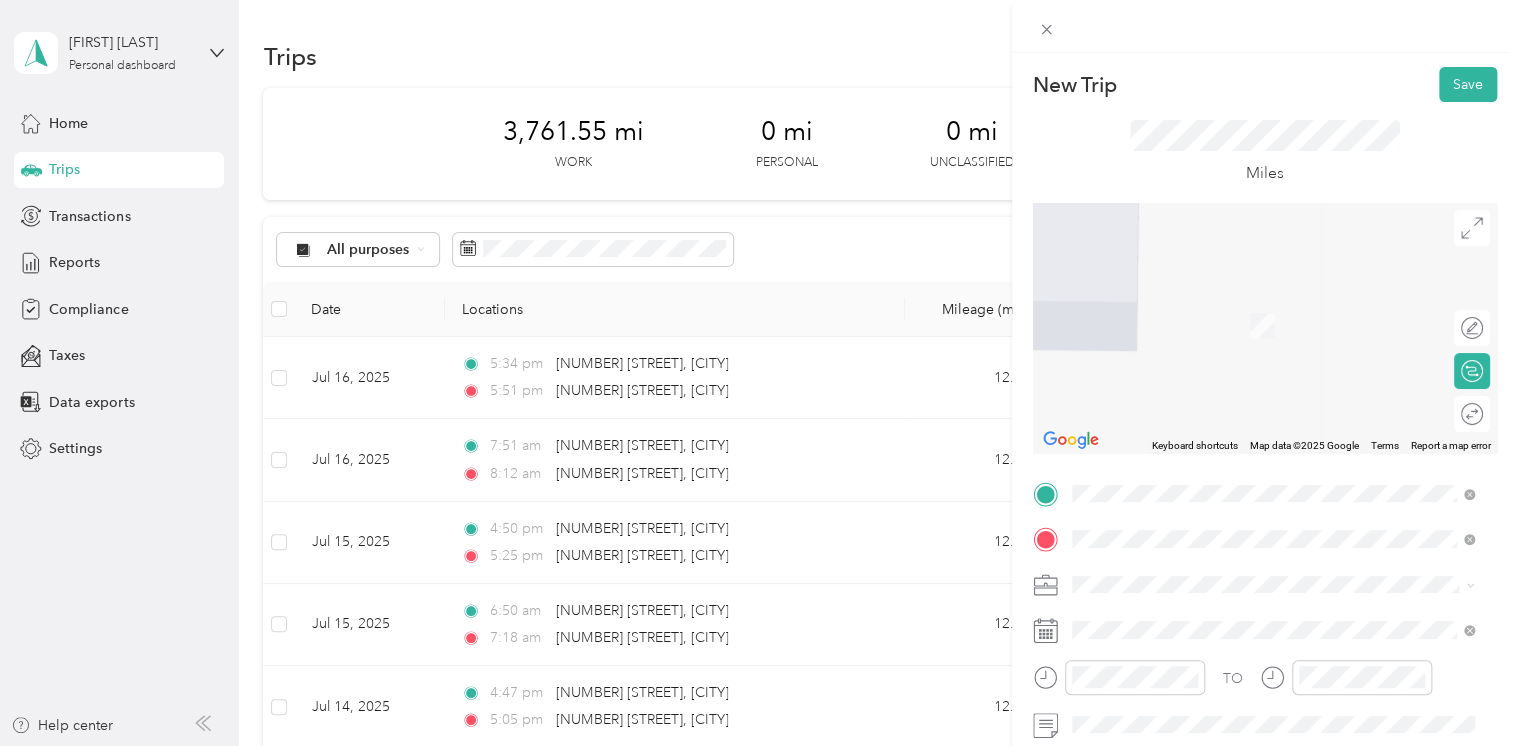 click on "[NUMBER] [STREET]
[CITY], [STATE] [POSTAL_CODE], [COUNTRY]" at bounding box center (1253, 304) 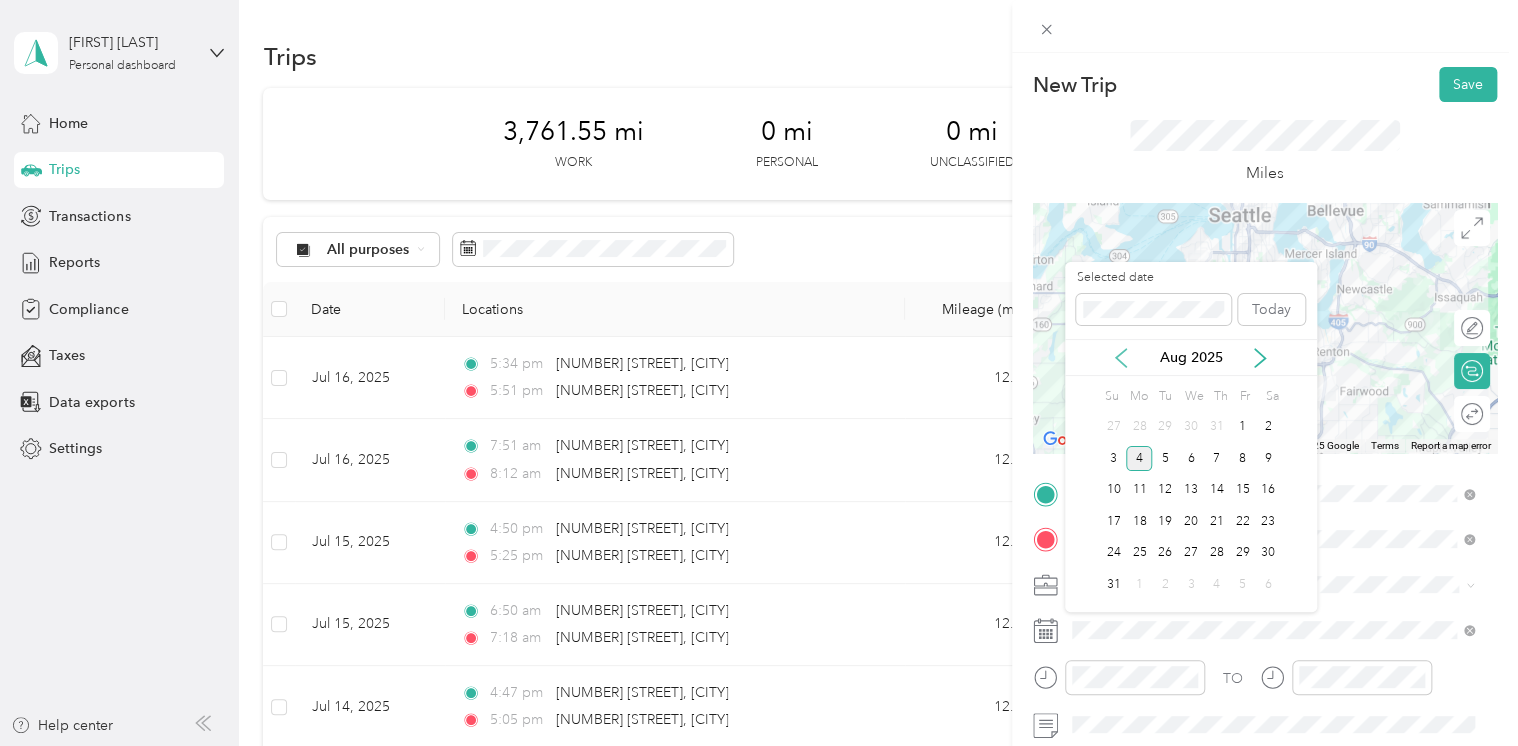 click 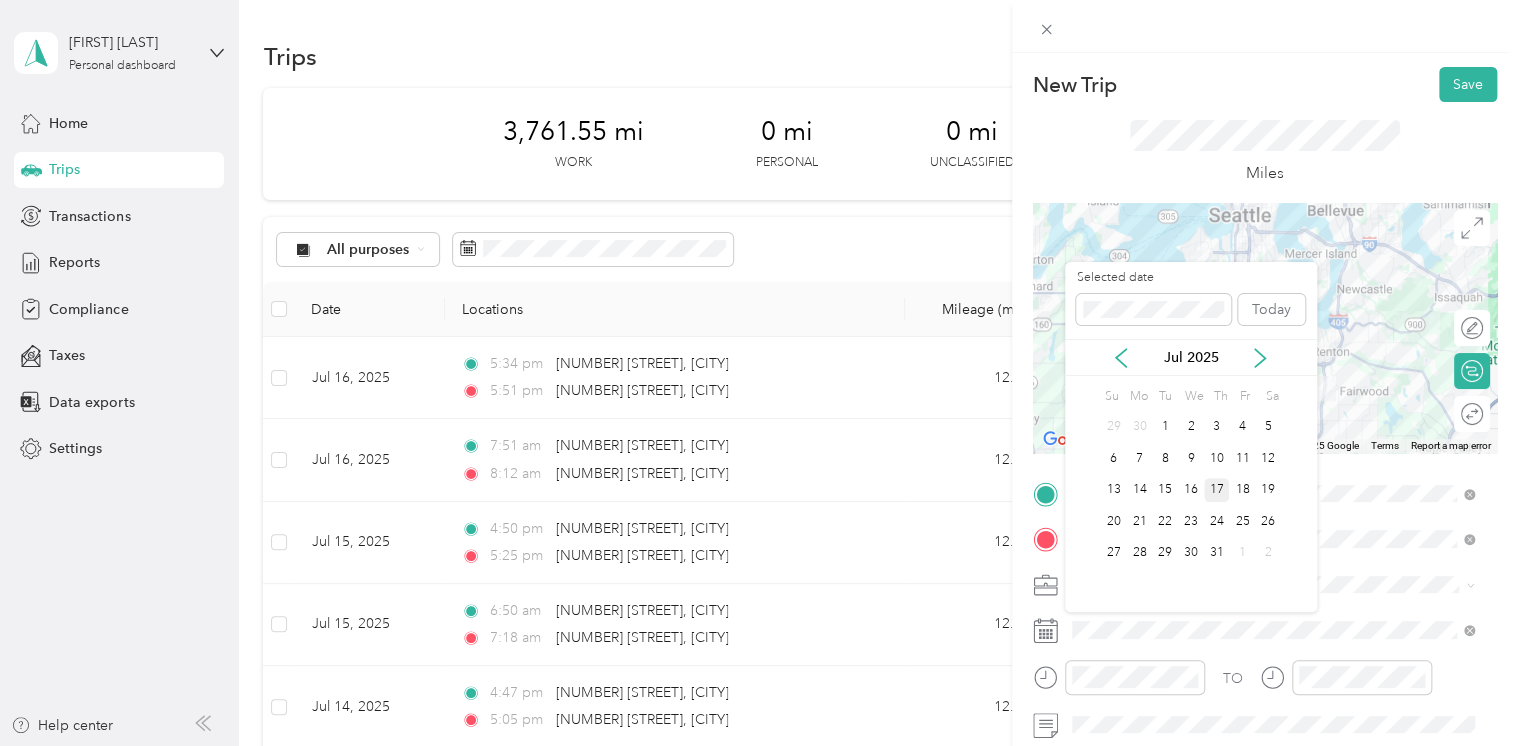 click on "17" at bounding box center [1217, 490] 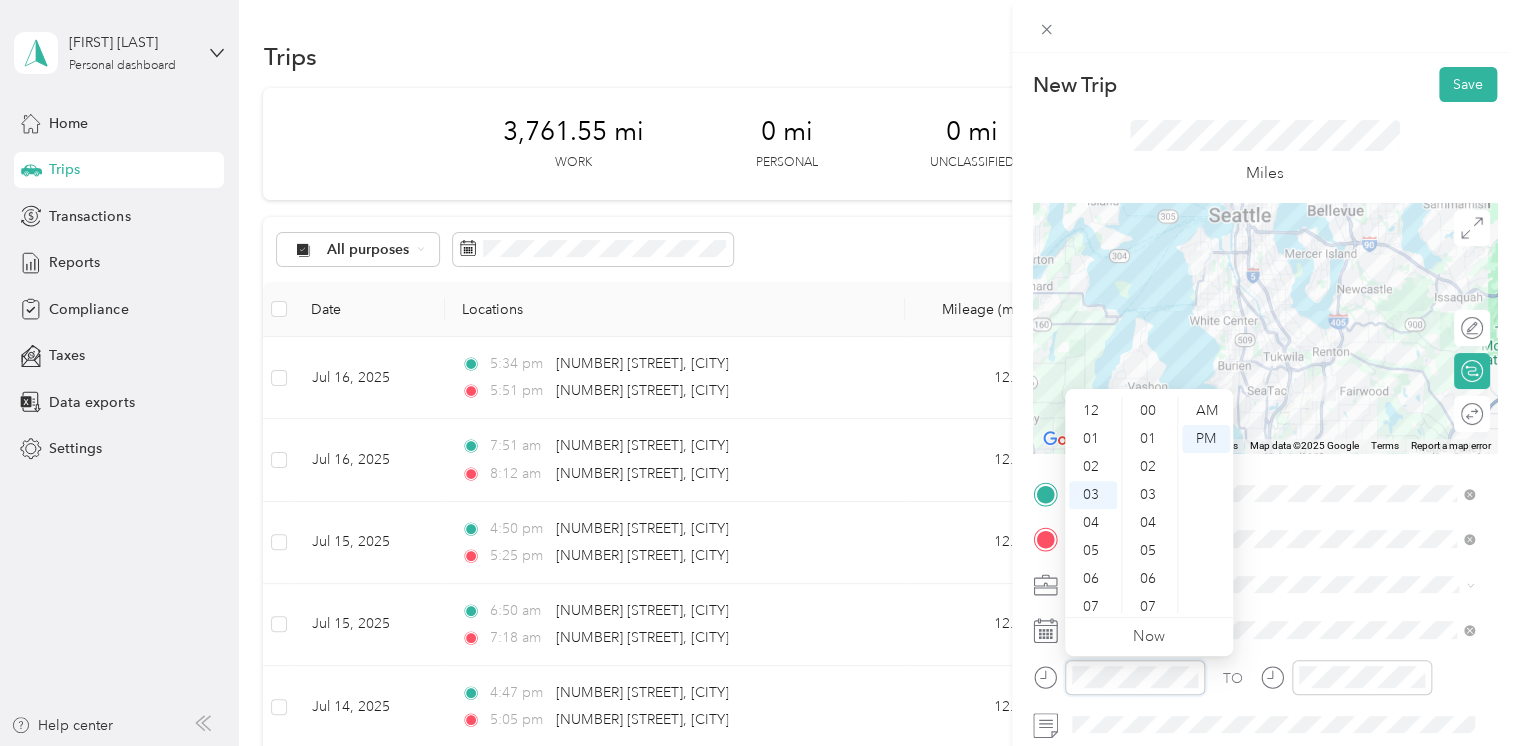 scroll, scrollTop: 84, scrollLeft: 0, axis: vertical 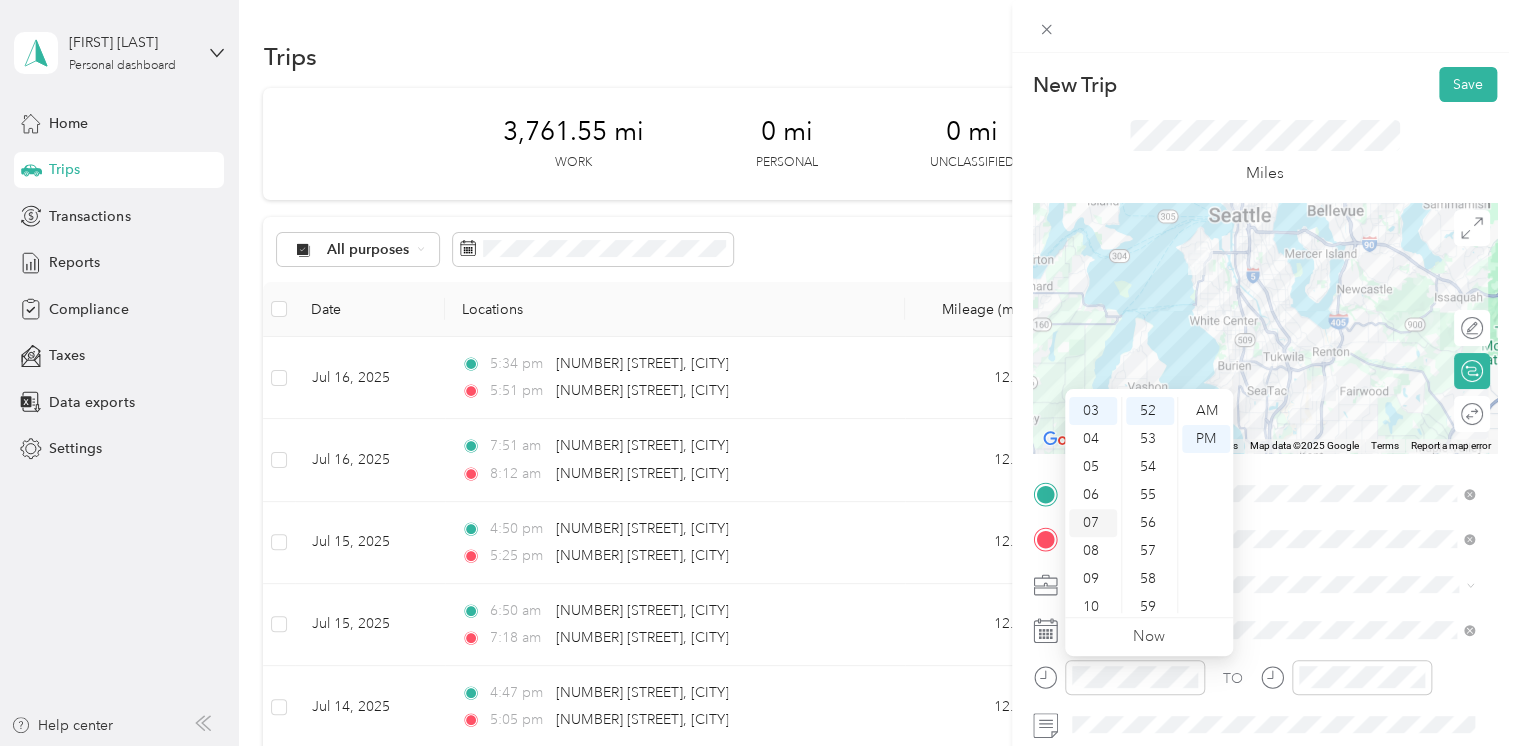 click on "07" at bounding box center (1093, 523) 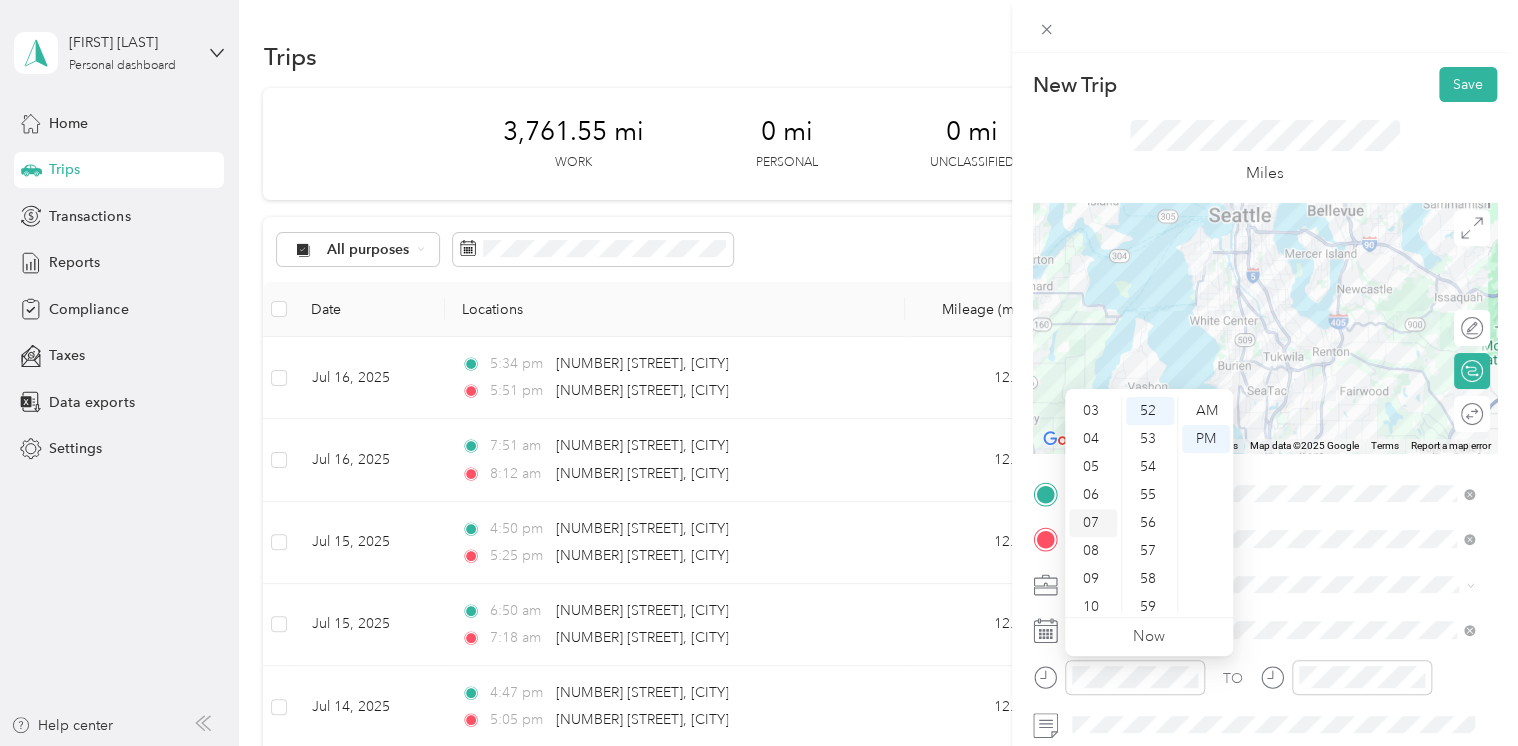 scroll, scrollTop: 120, scrollLeft: 0, axis: vertical 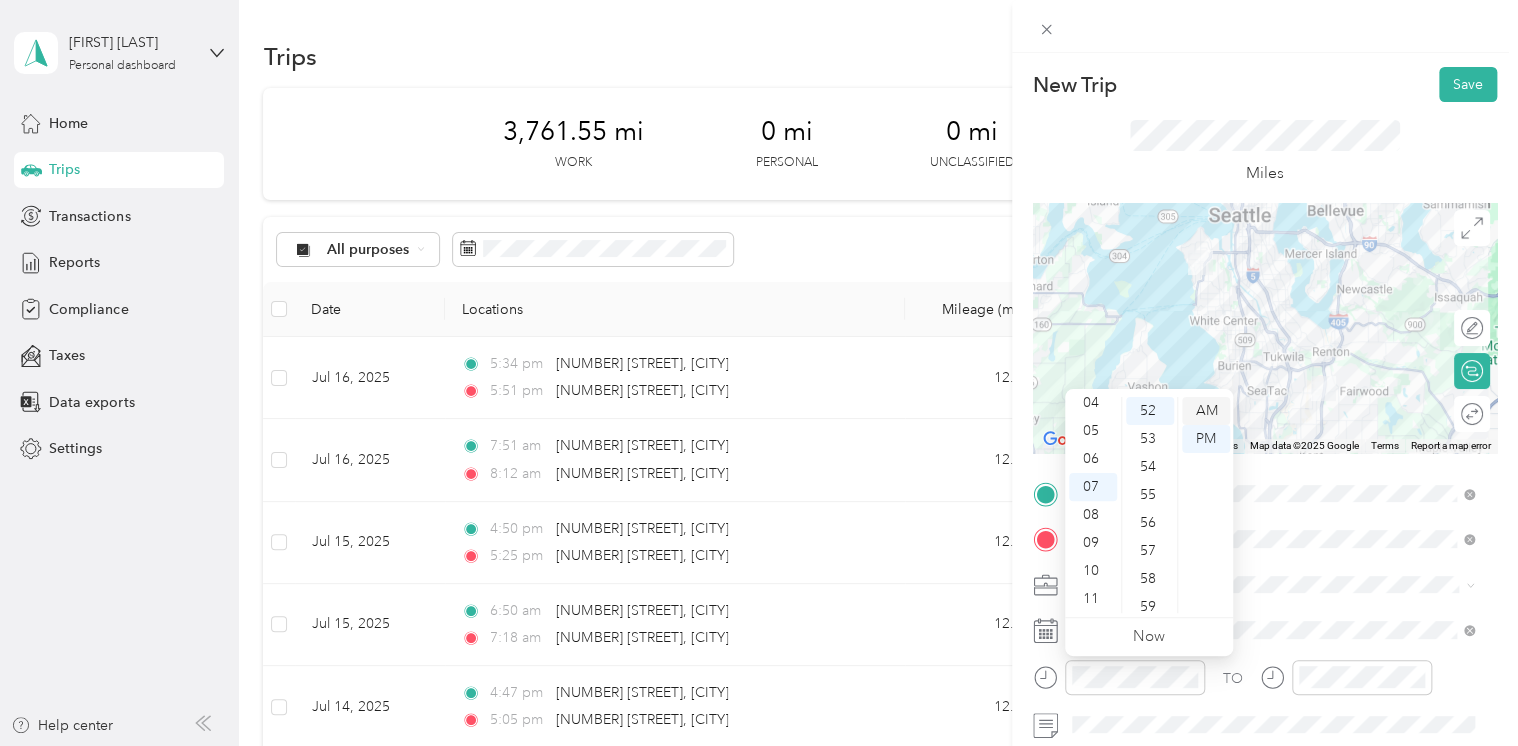 click on "AM" at bounding box center (1206, 411) 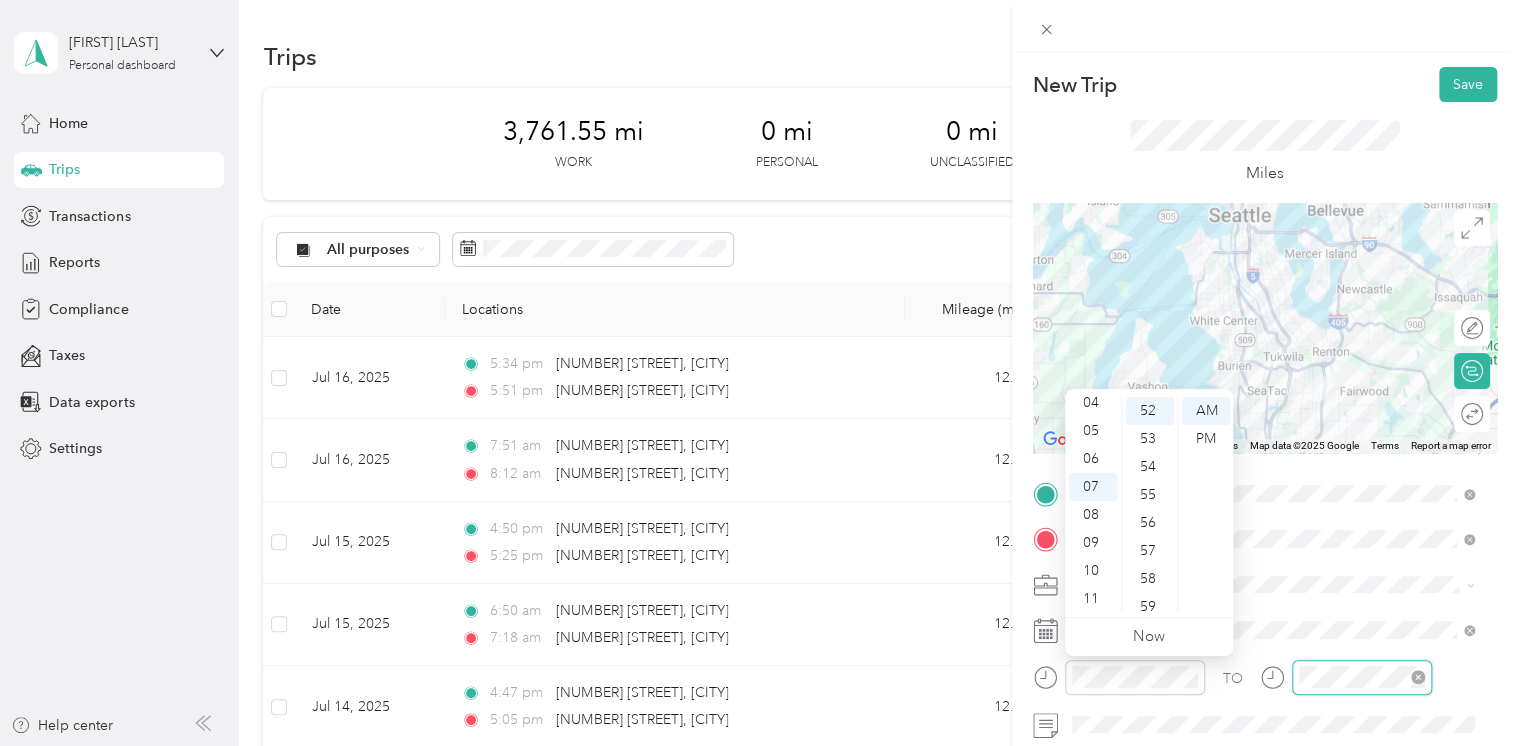 scroll, scrollTop: 83, scrollLeft: 0, axis: vertical 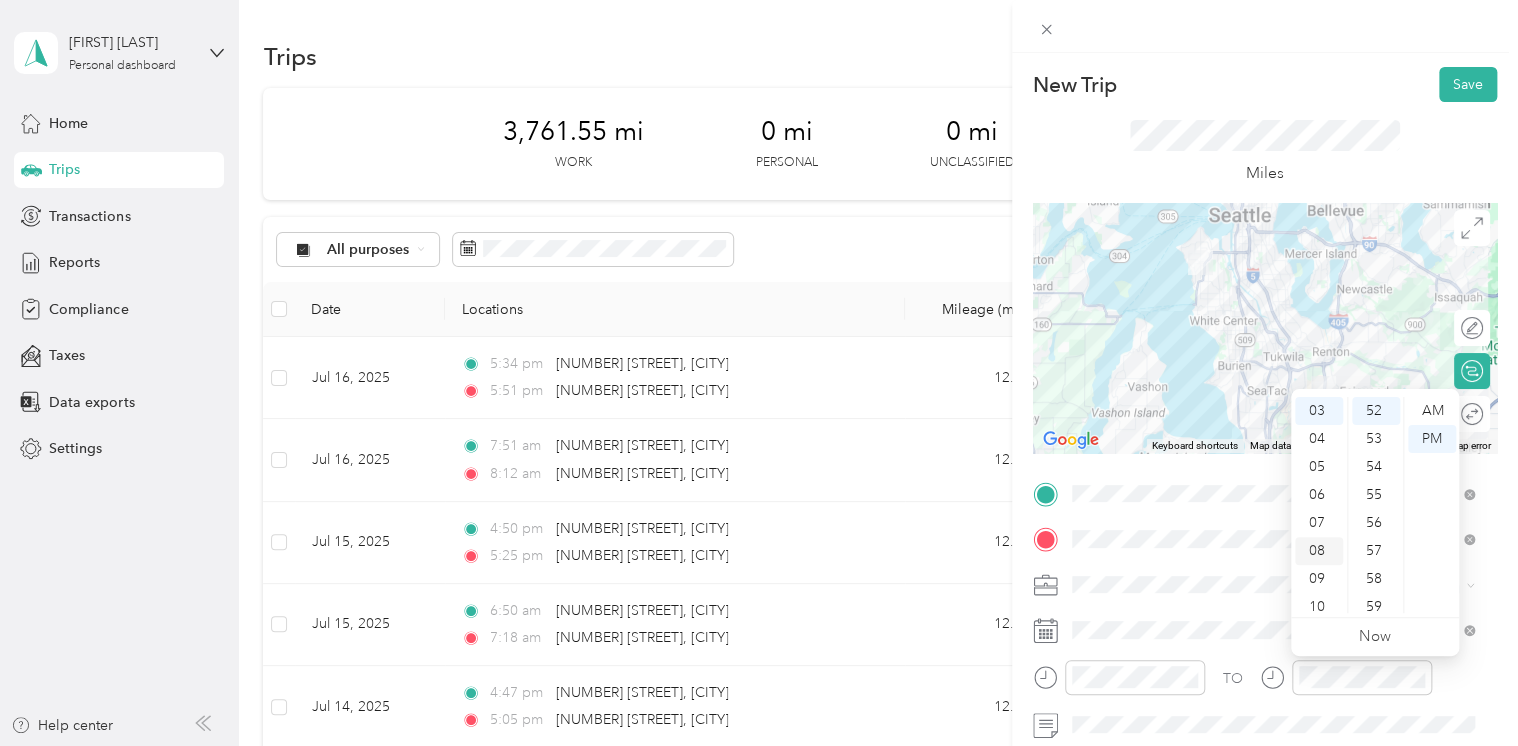 click on "08" at bounding box center (1319, 551) 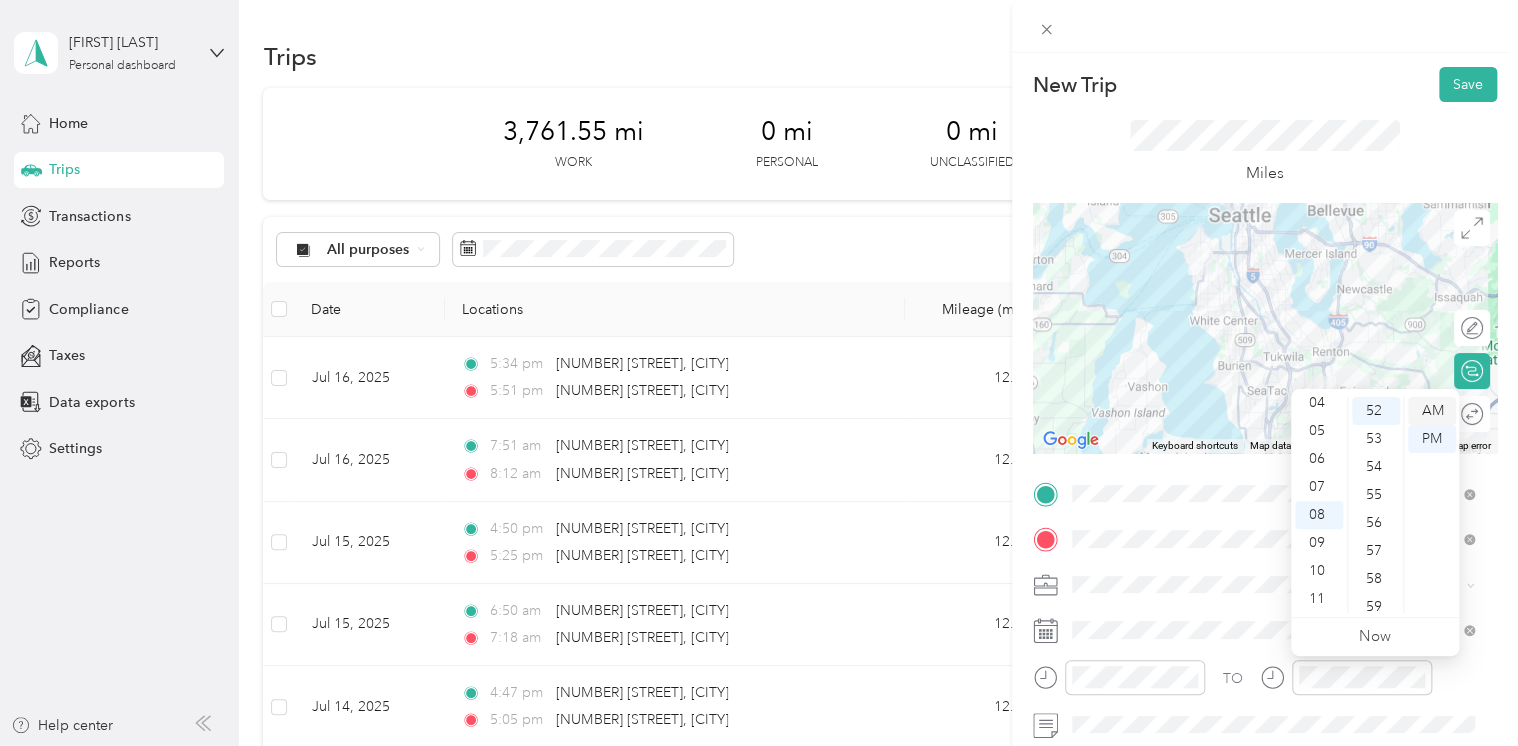 click on "AM" at bounding box center (1432, 411) 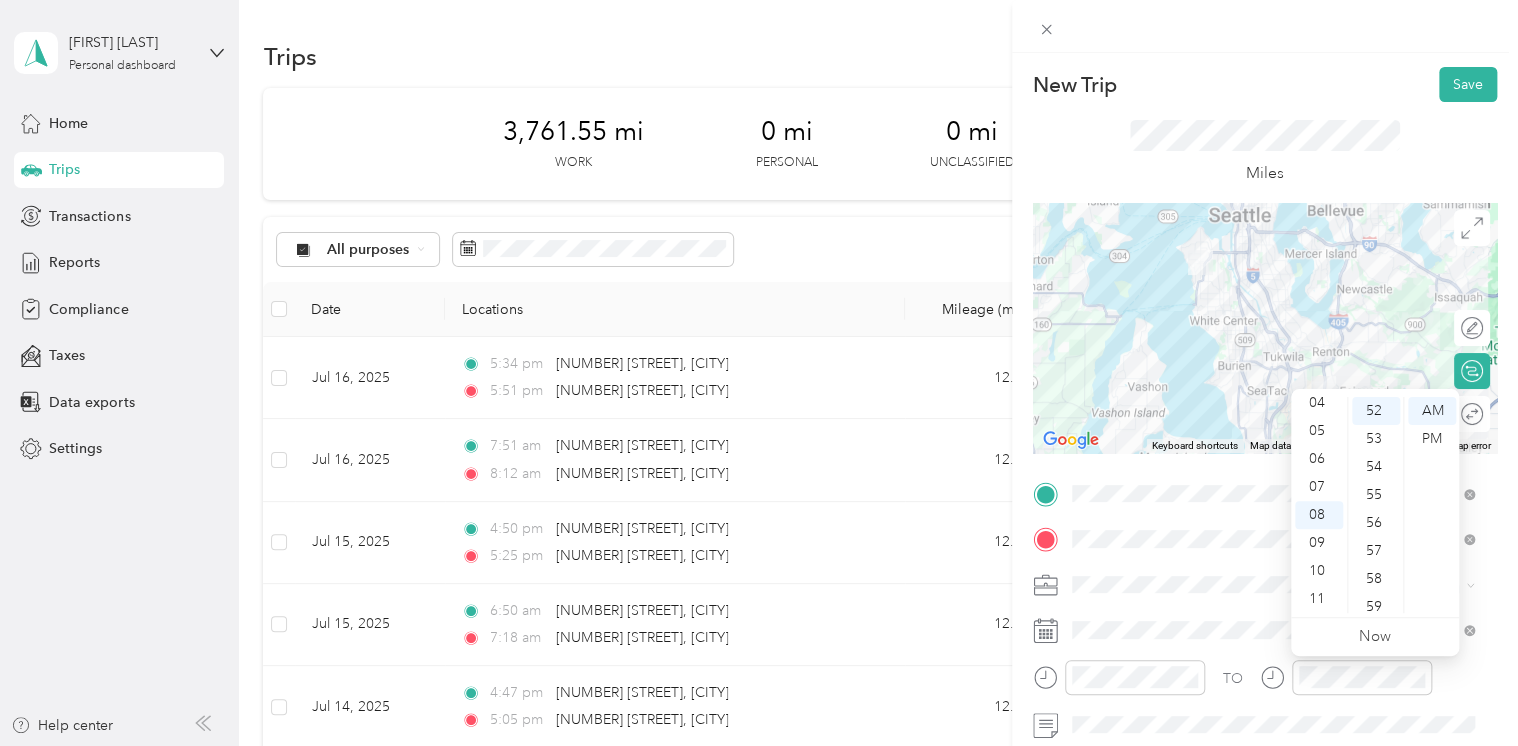 click on "Miles" at bounding box center [1265, 152] 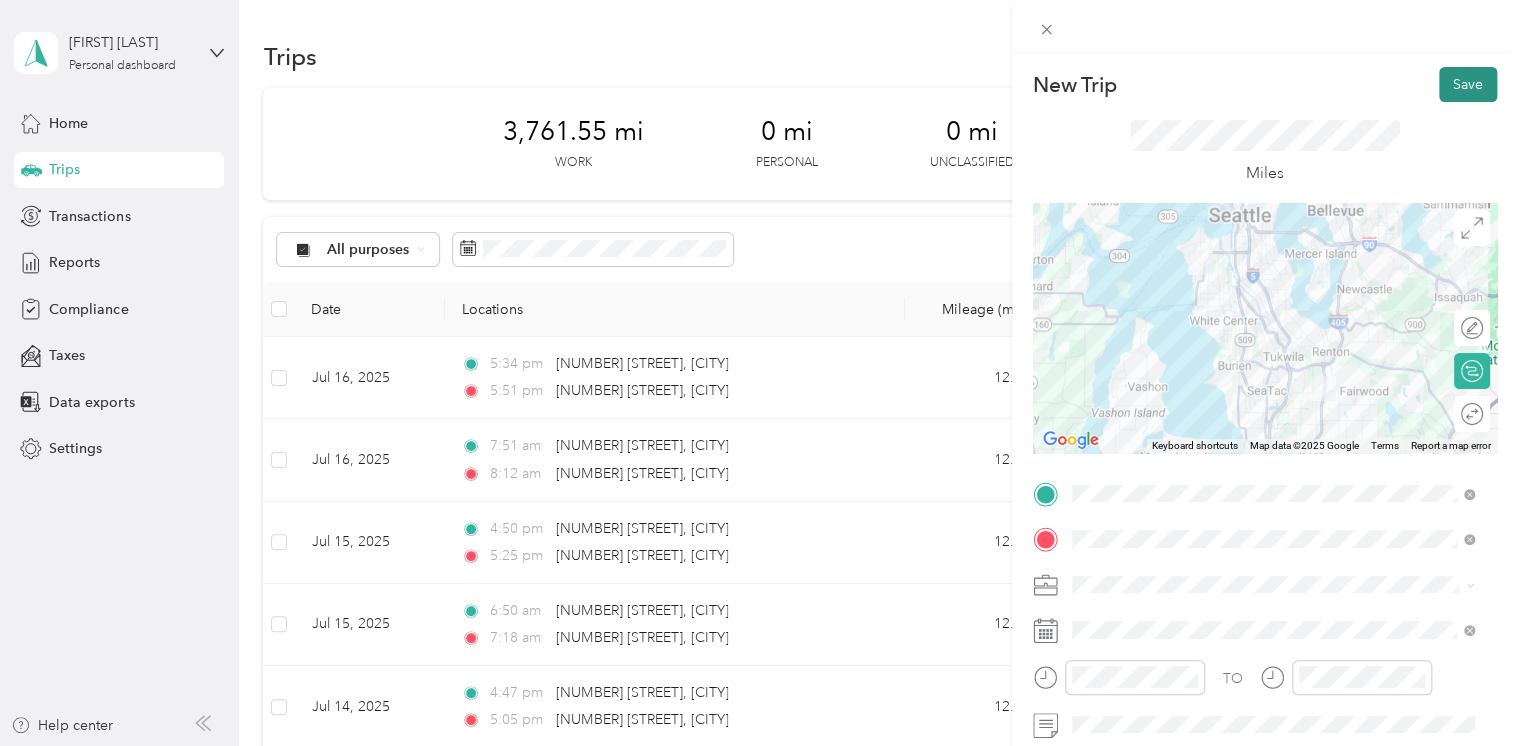 click on "Save" at bounding box center (1468, 84) 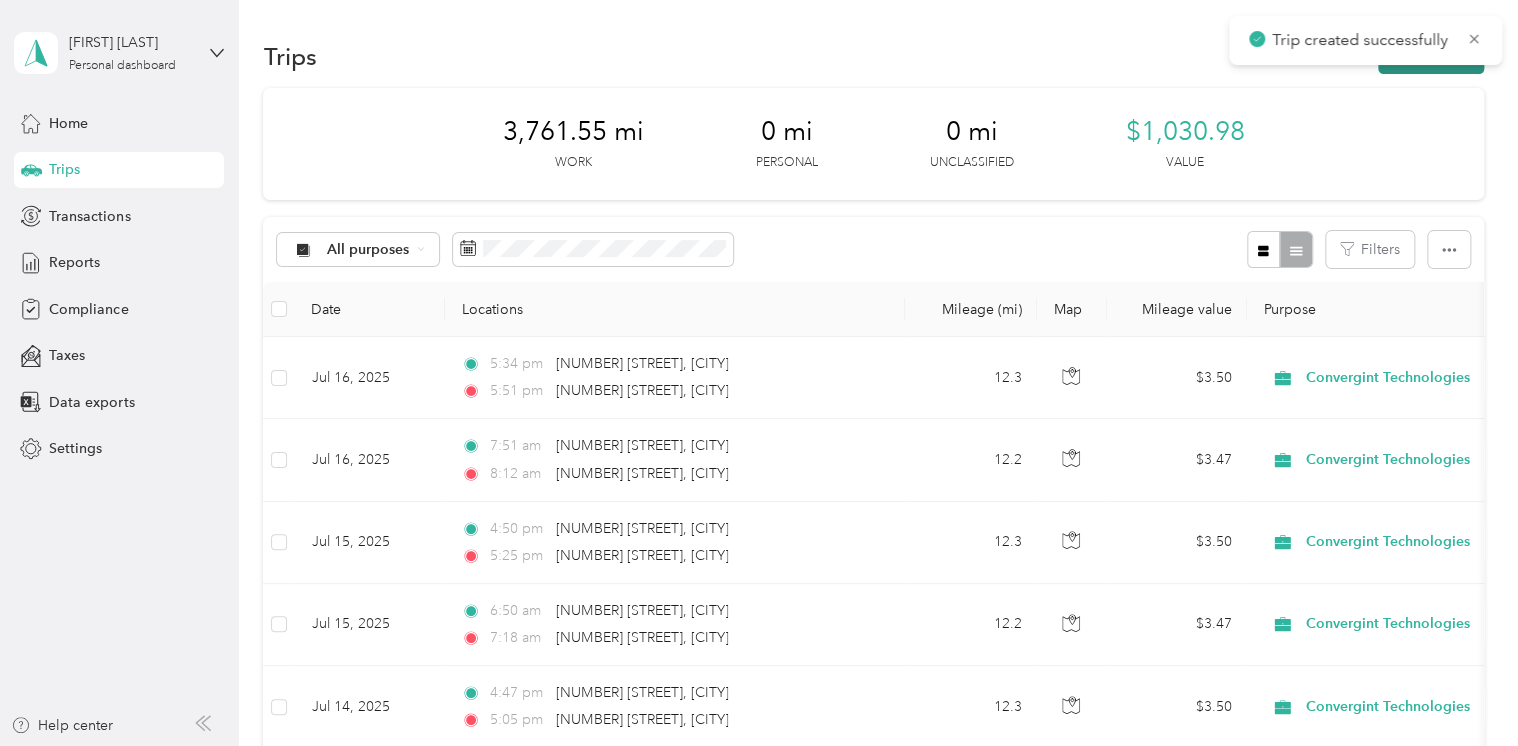 click on "New trip" at bounding box center [1431, 56] 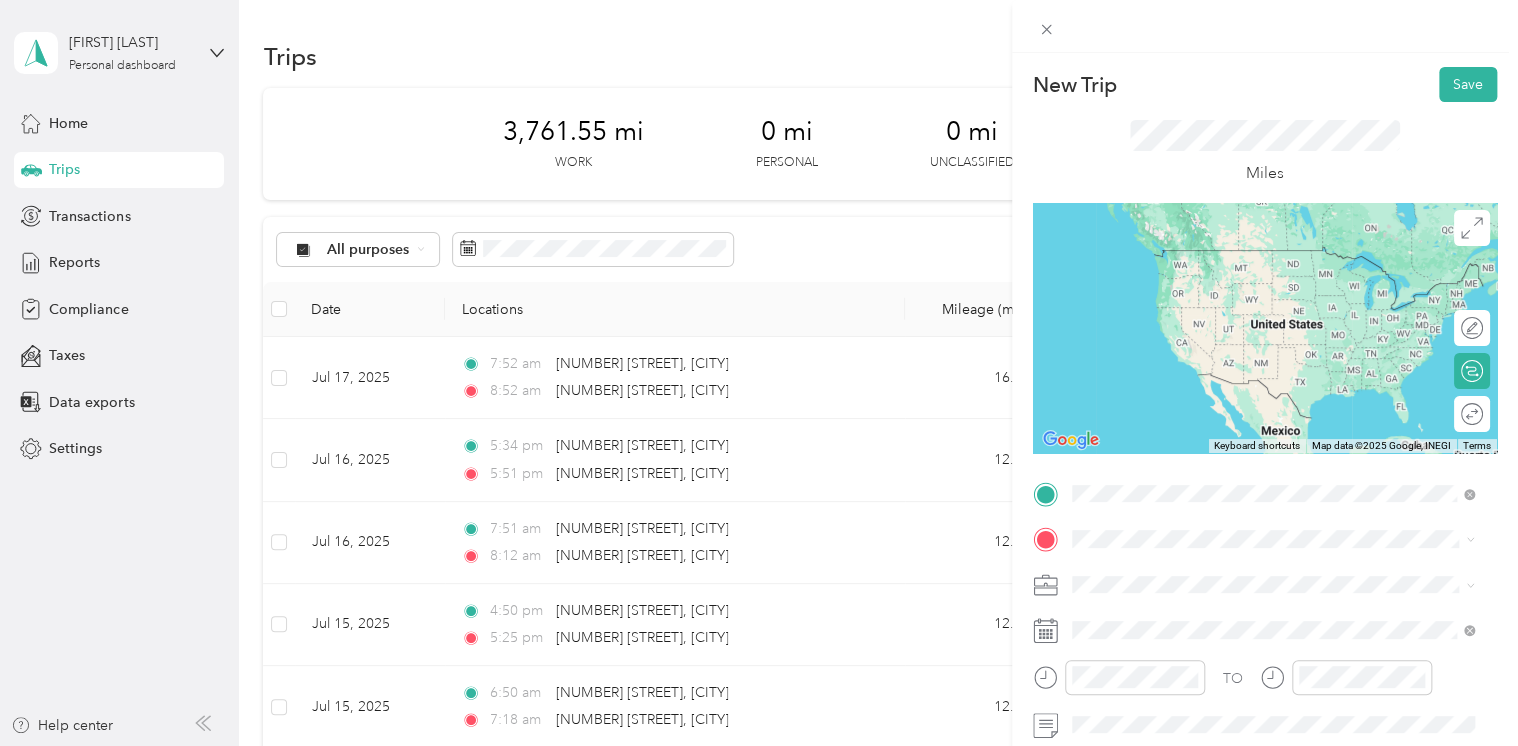 click on "[NUMBER] [STREET]
[CITY], [STATE] [POSTAL_CODE], [COUNTRY]" at bounding box center (1253, 258) 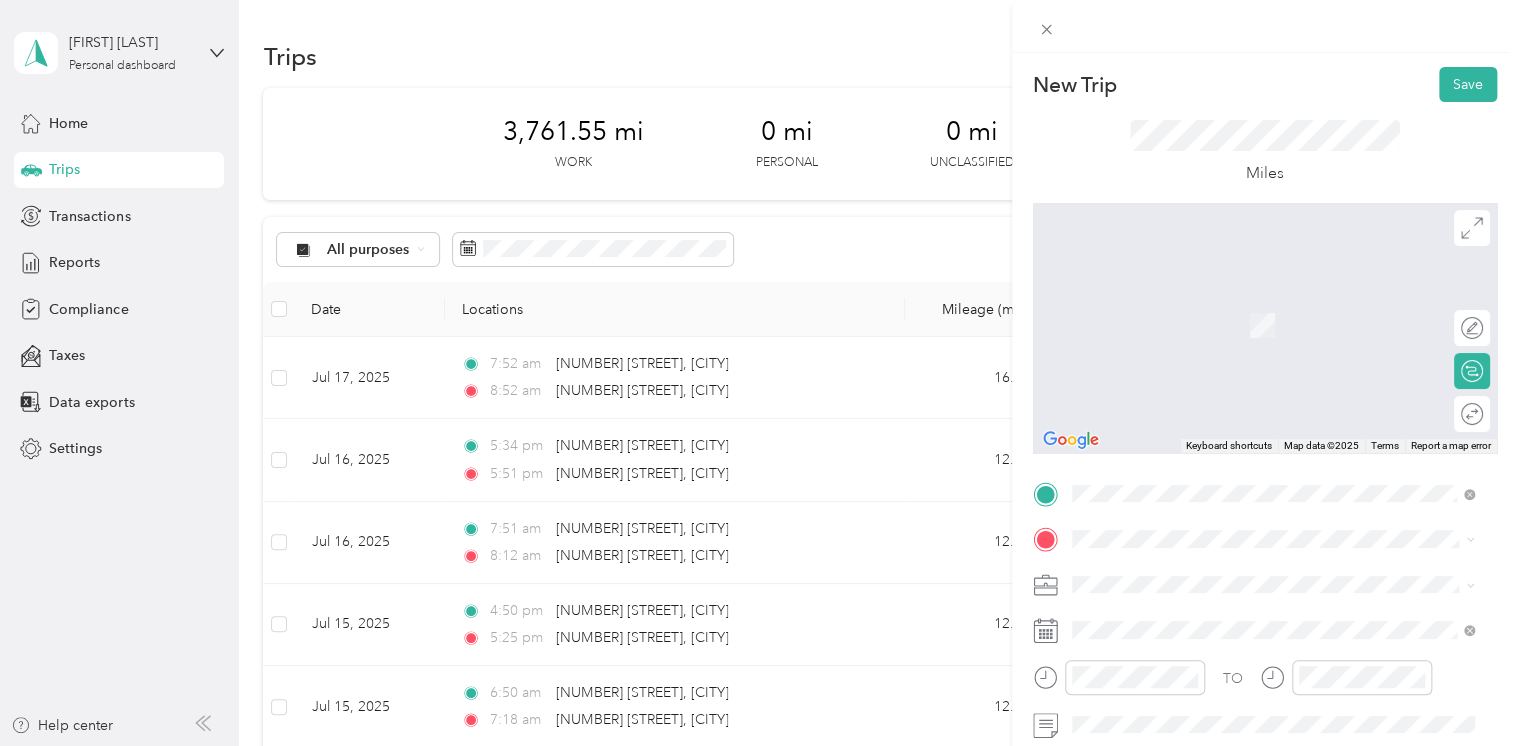 click on "[NUMBER] [STREET]
[CITY], [STATE] [POSTAL_CODE], [COUNTRY]" at bounding box center [1273, 618] 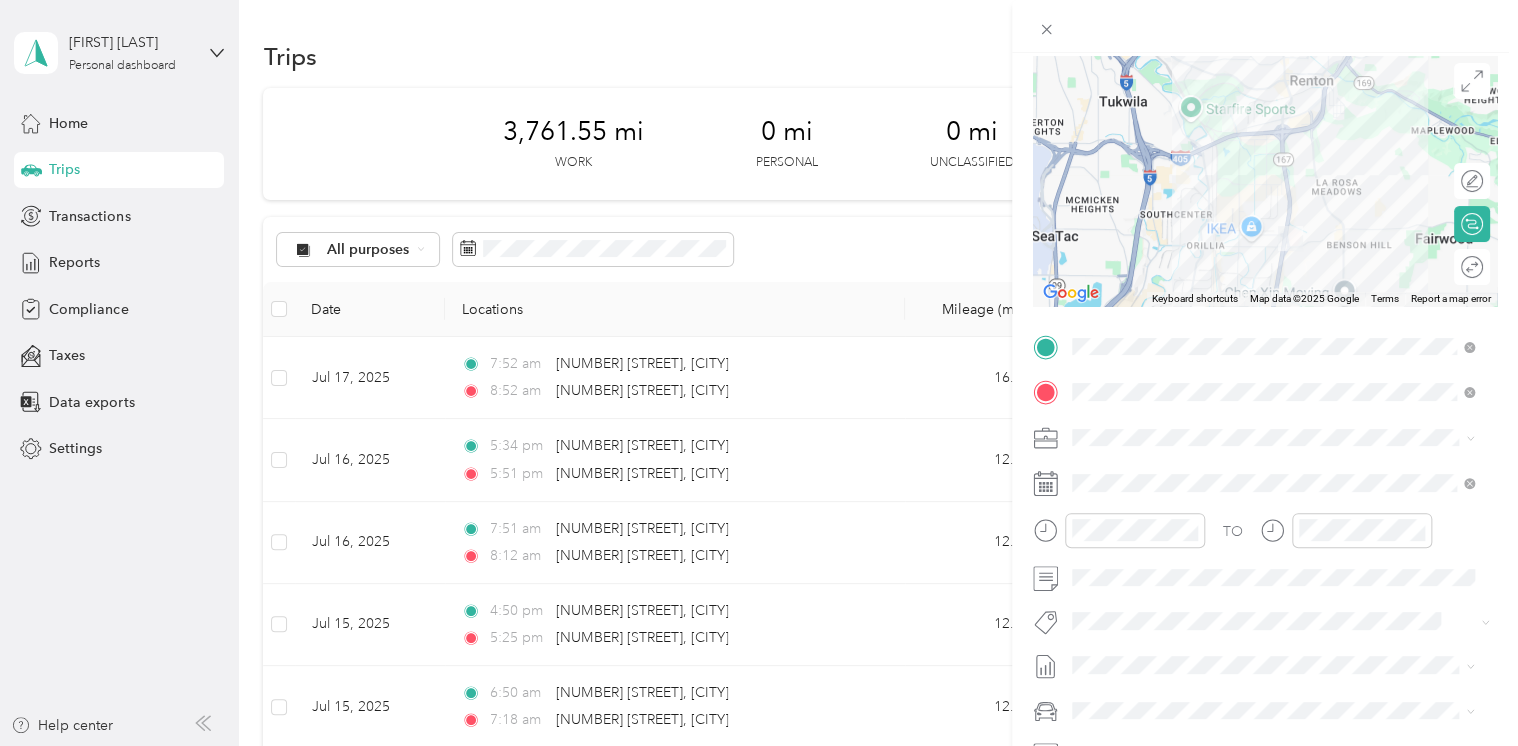 scroll, scrollTop: 148, scrollLeft: 0, axis: vertical 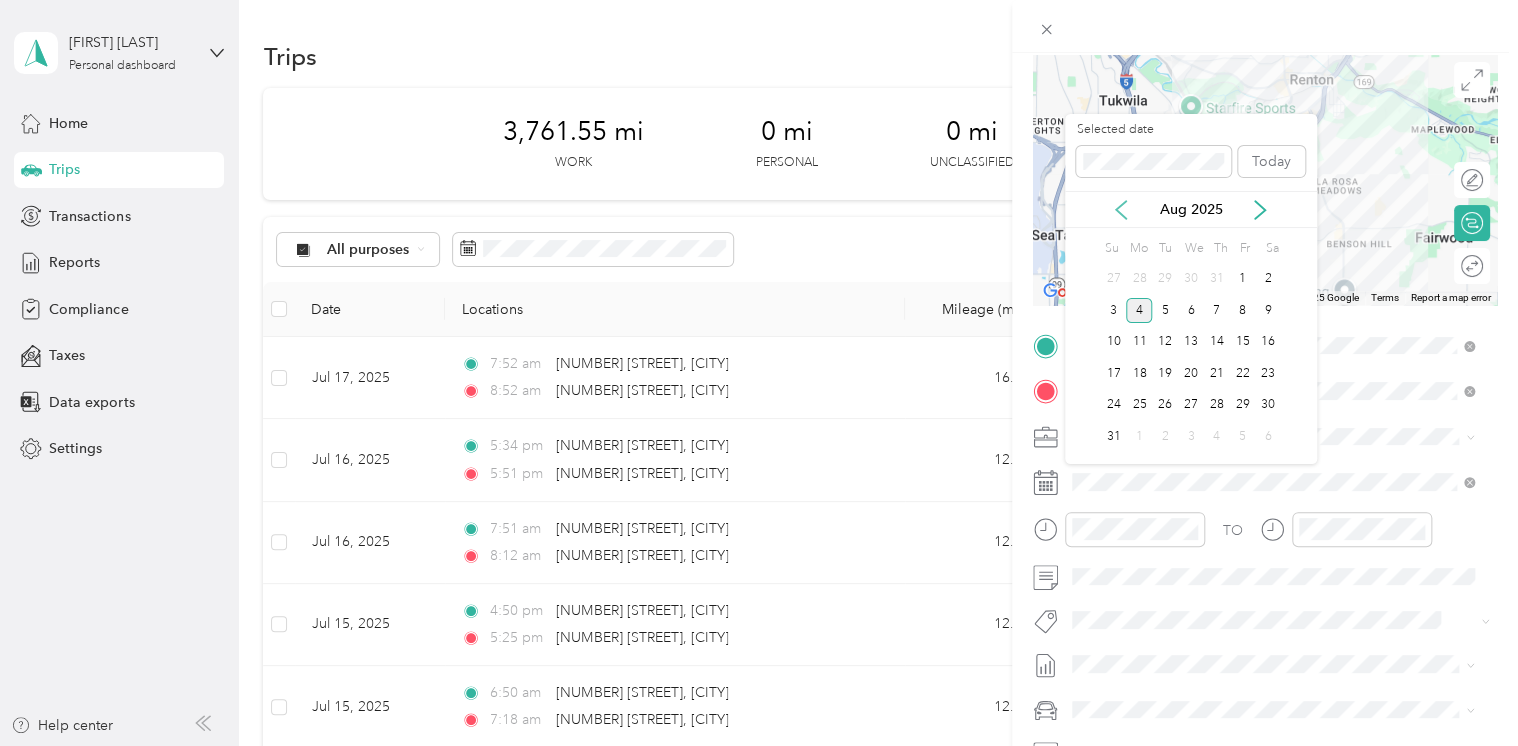 click 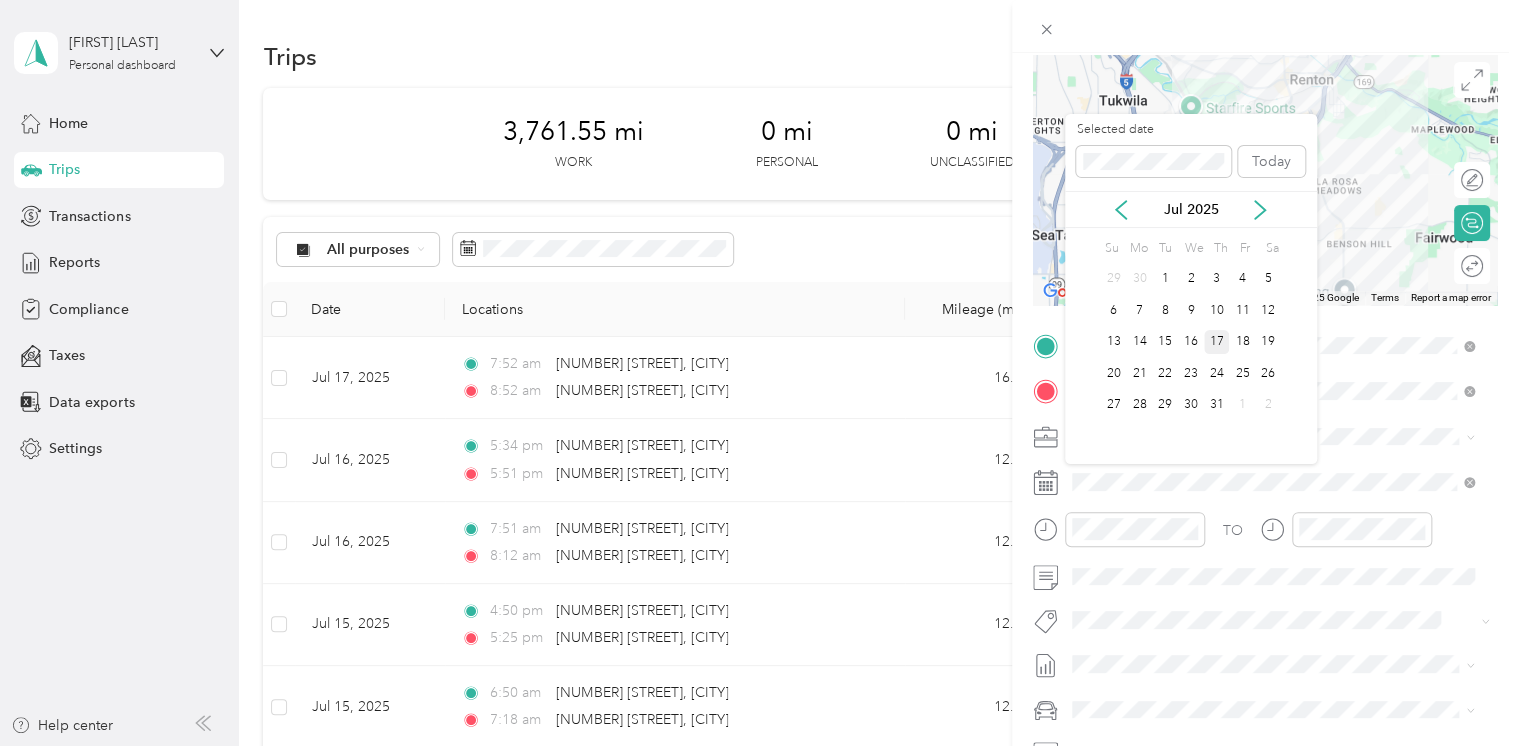 click on "17" at bounding box center (1217, 342) 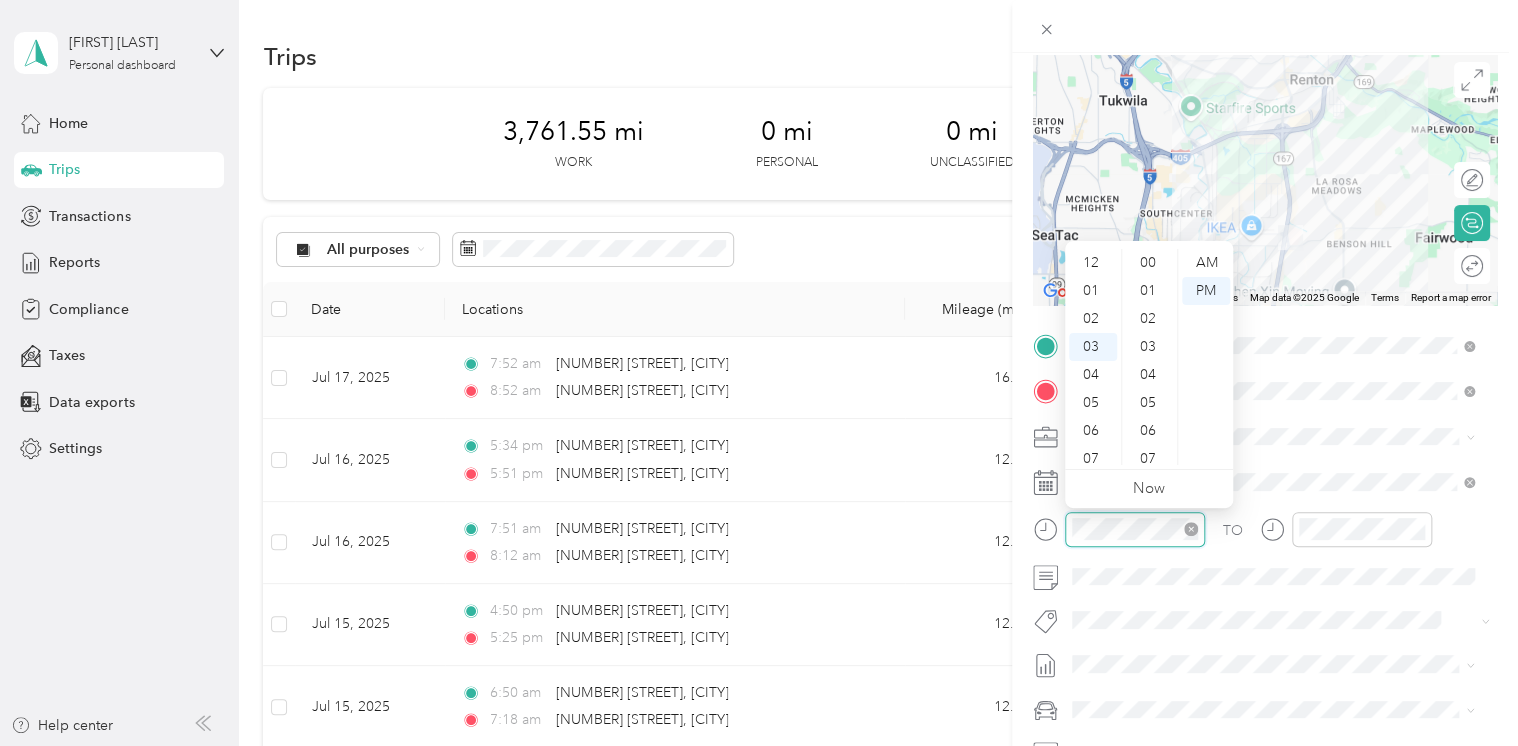 scroll, scrollTop: 84, scrollLeft: 0, axis: vertical 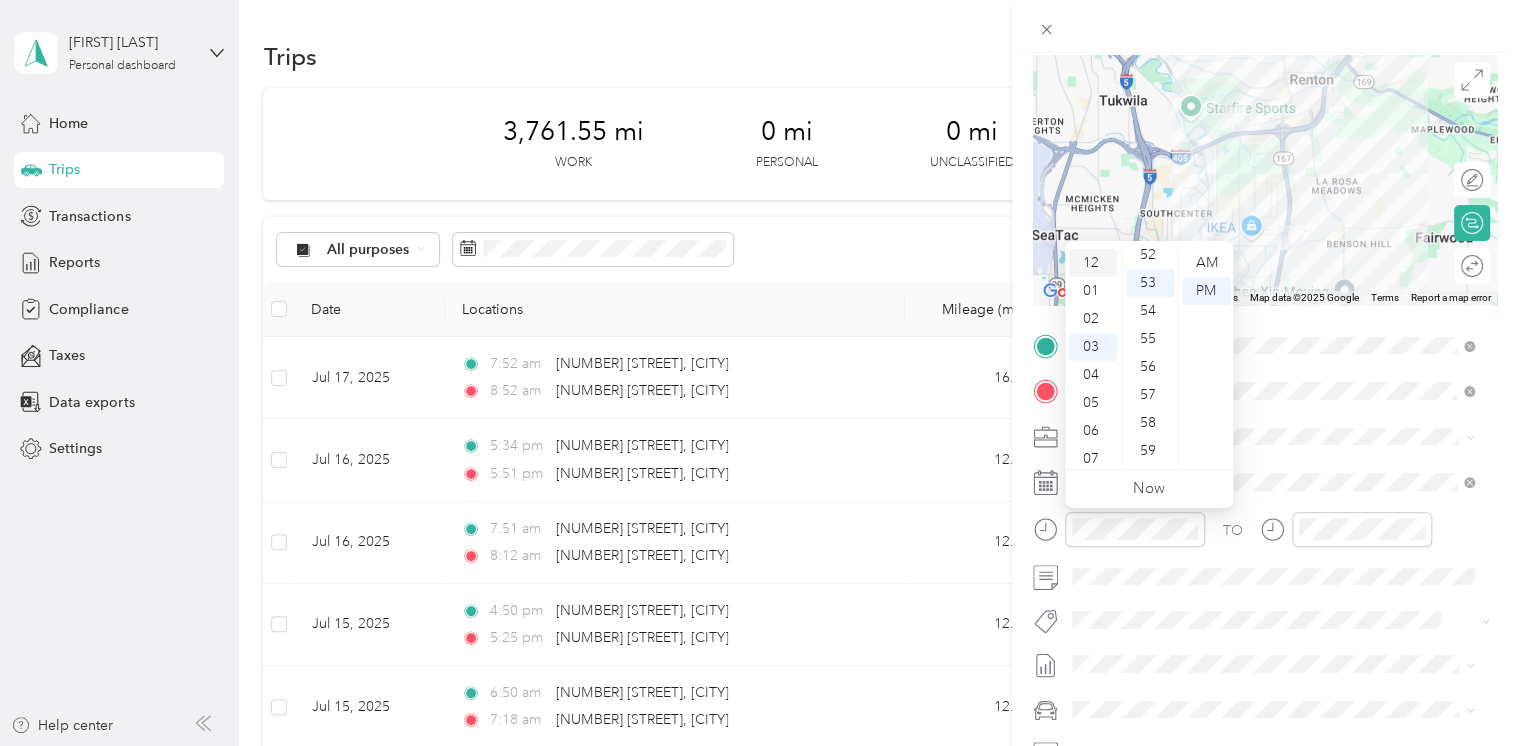 click on "12" at bounding box center (1093, 263) 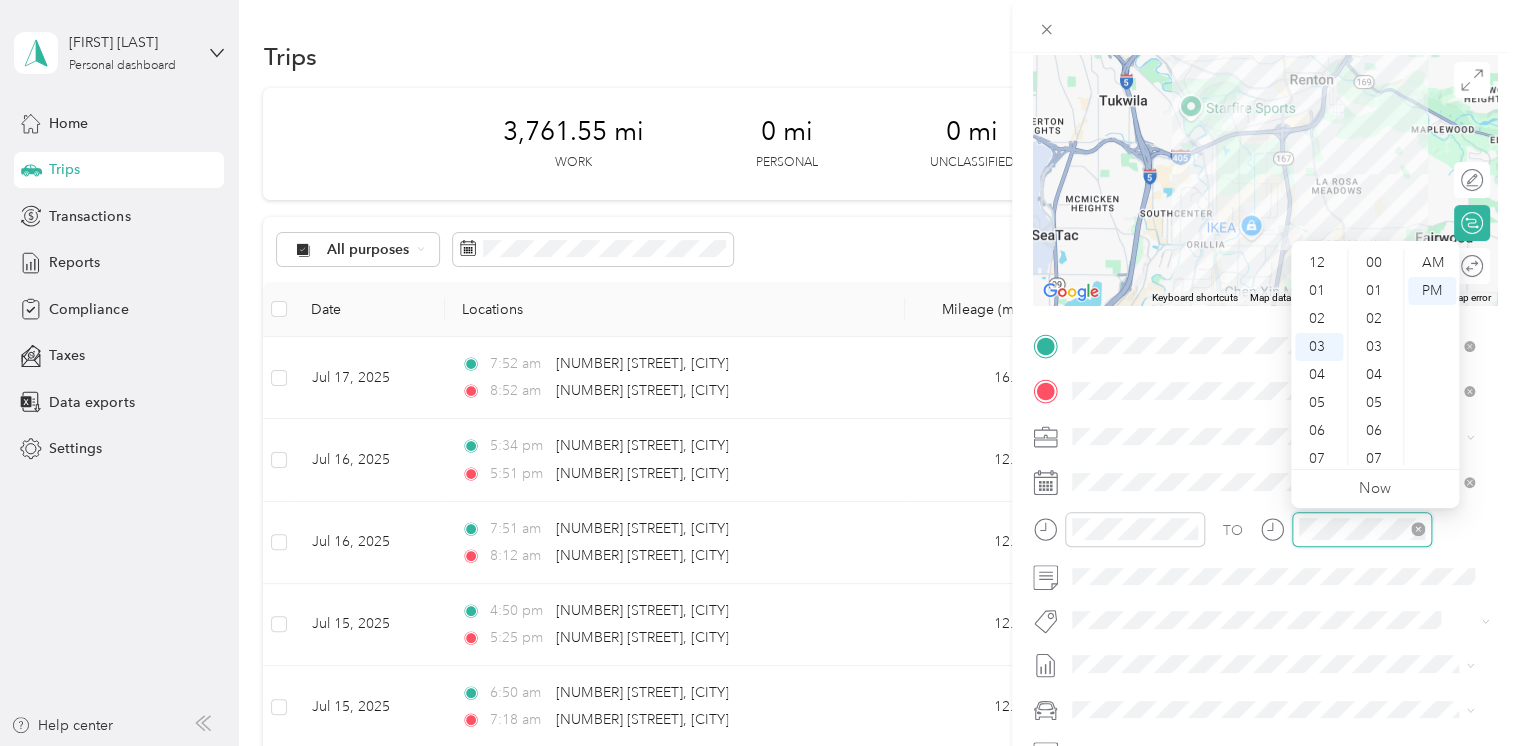 scroll, scrollTop: 84, scrollLeft: 0, axis: vertical 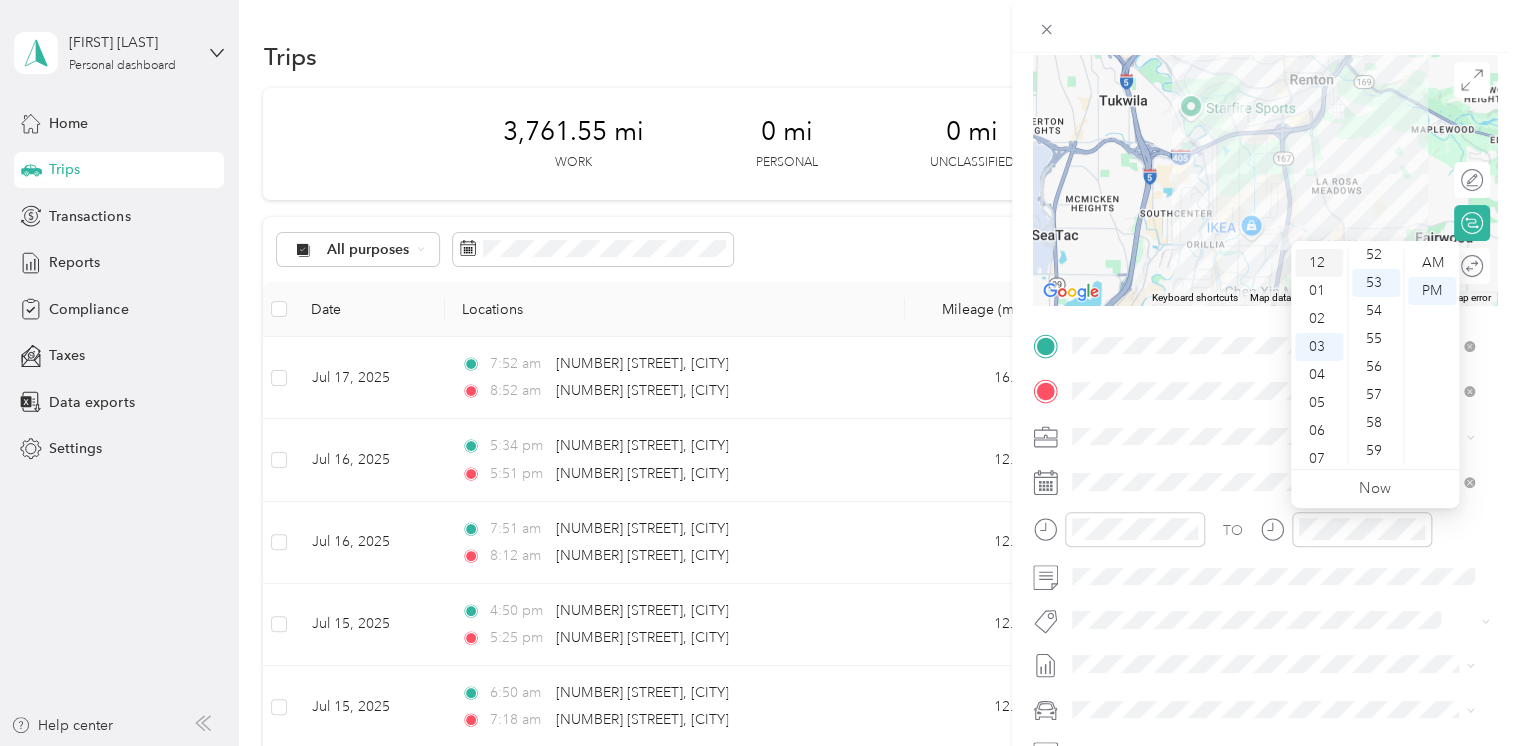 click on "12" at bounding box center (1319, 263) 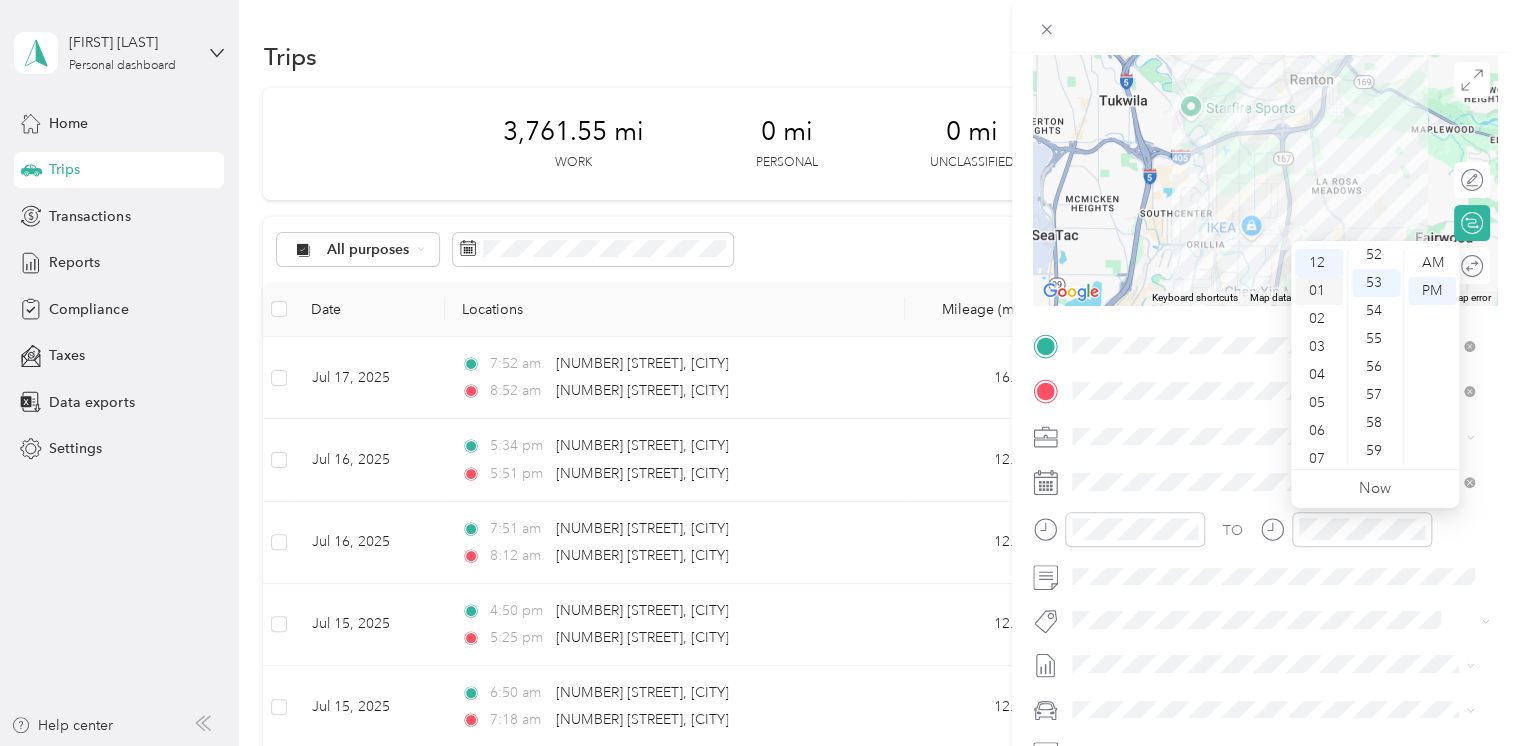 click on "01" at bounding box center (1319, 291) 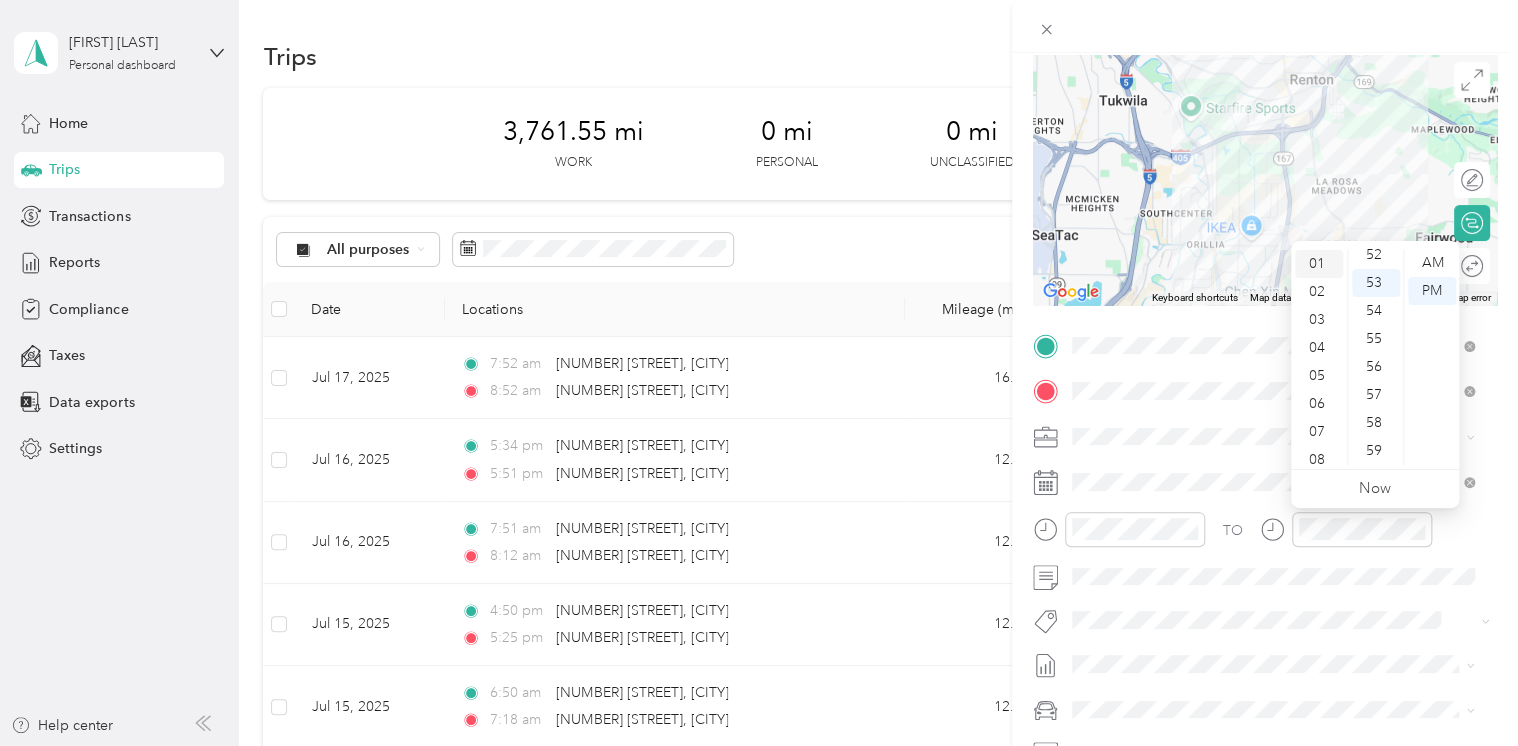 scroll, scrollTop: 28, scrollLeft: 0, axis: vertical 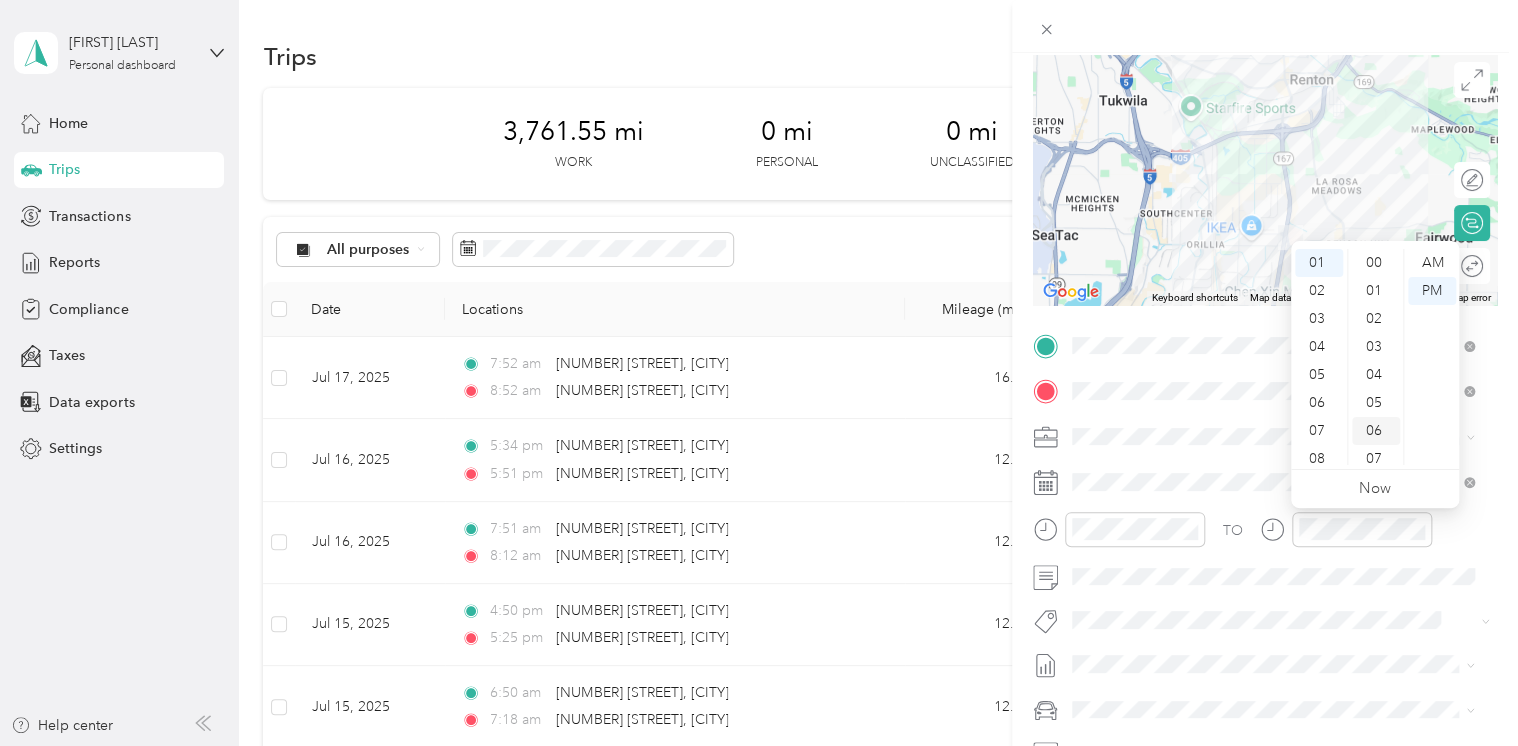 click on "06" at bounding box center (1376, 431) 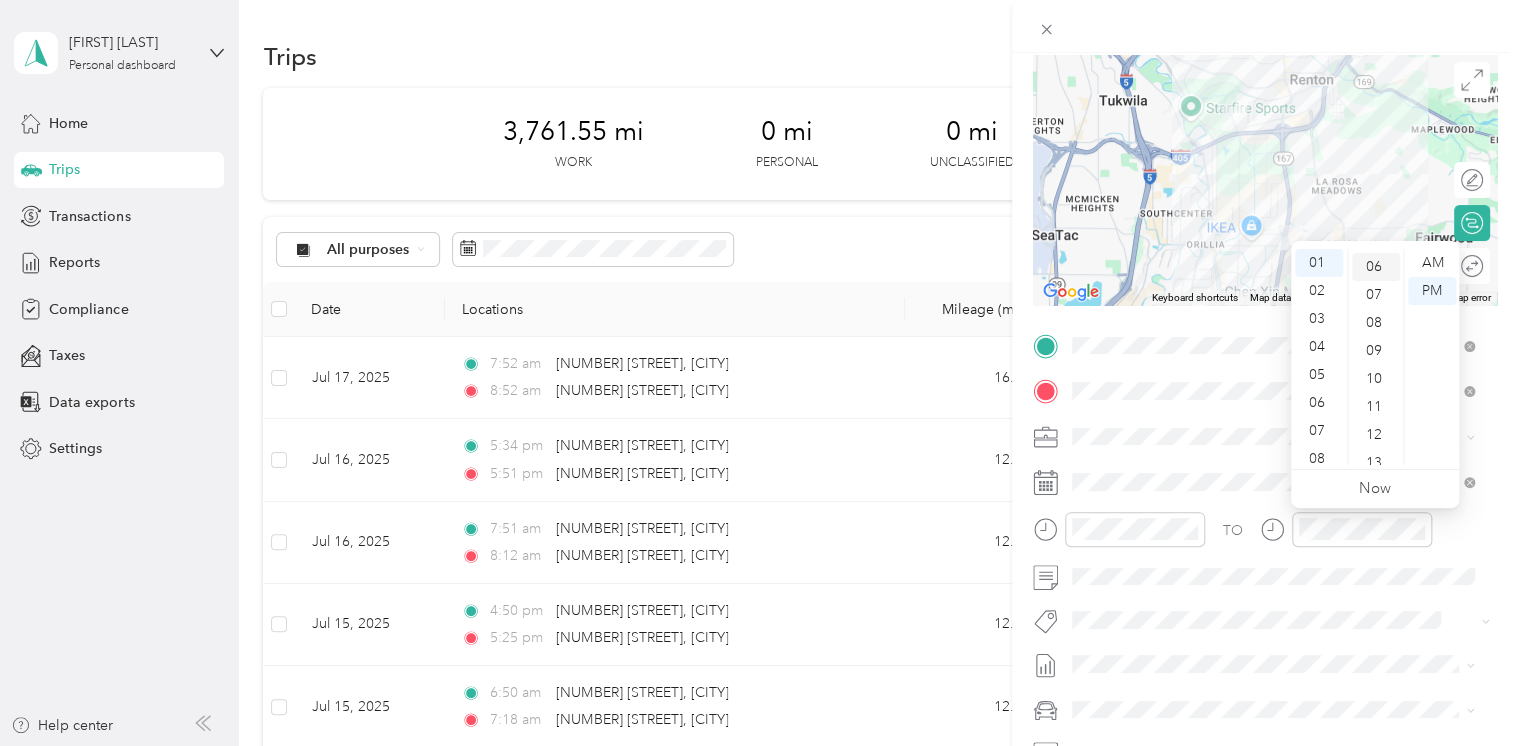 scroll, scrollTop: 168, scrollLeft: 0, axis: vertical 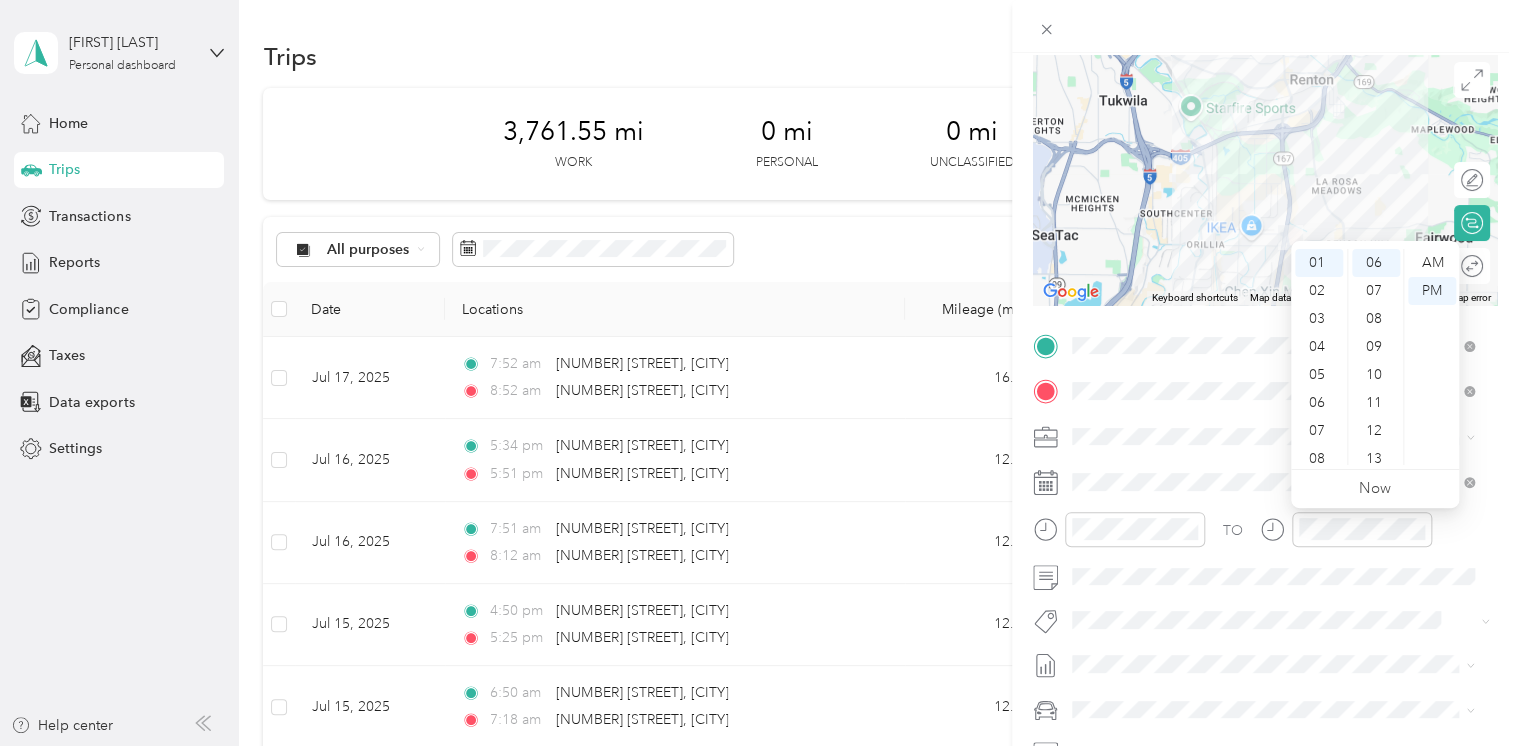 click on "TO" at bounding box center [1265, 536] 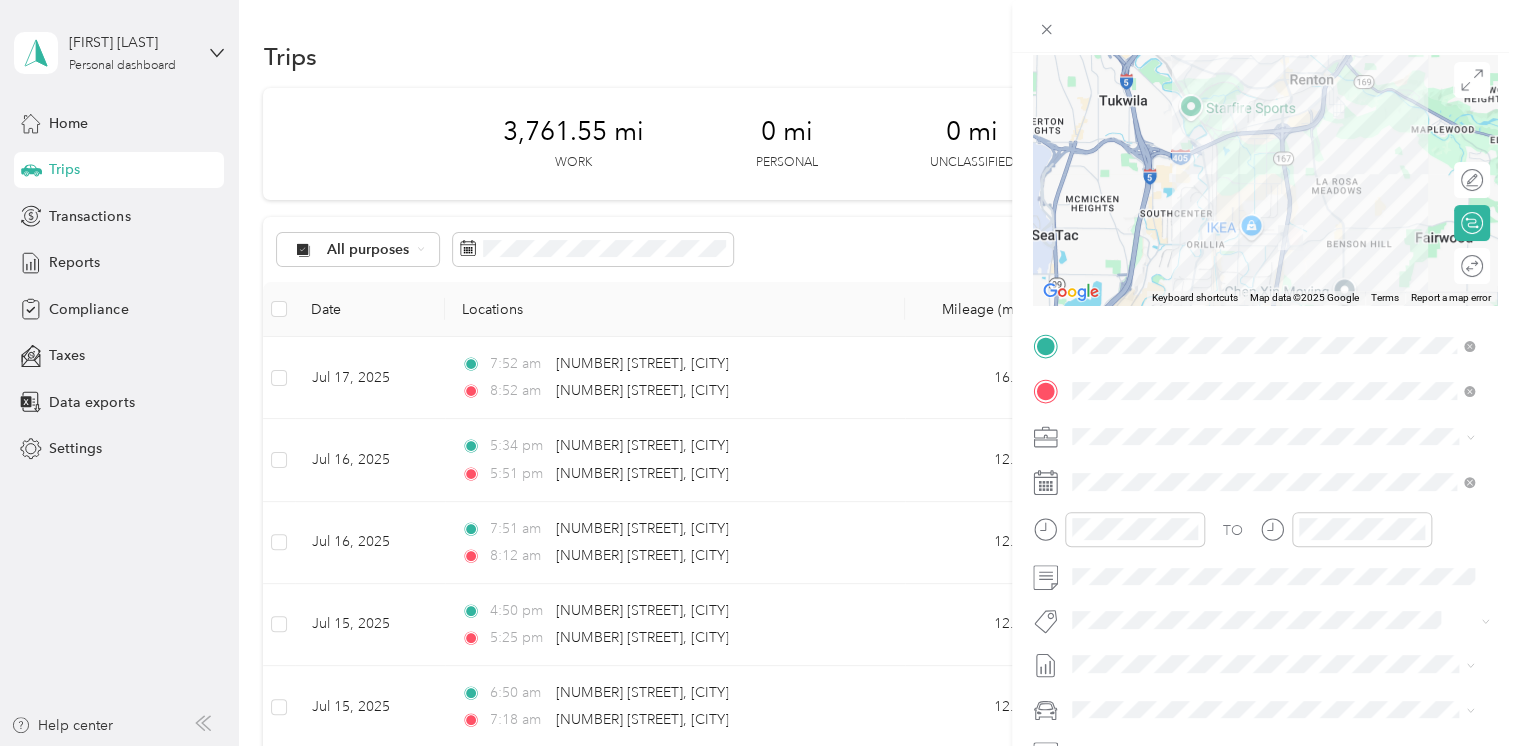 scroll, scrollTop: 0, scrollLeft: 0, axis: both 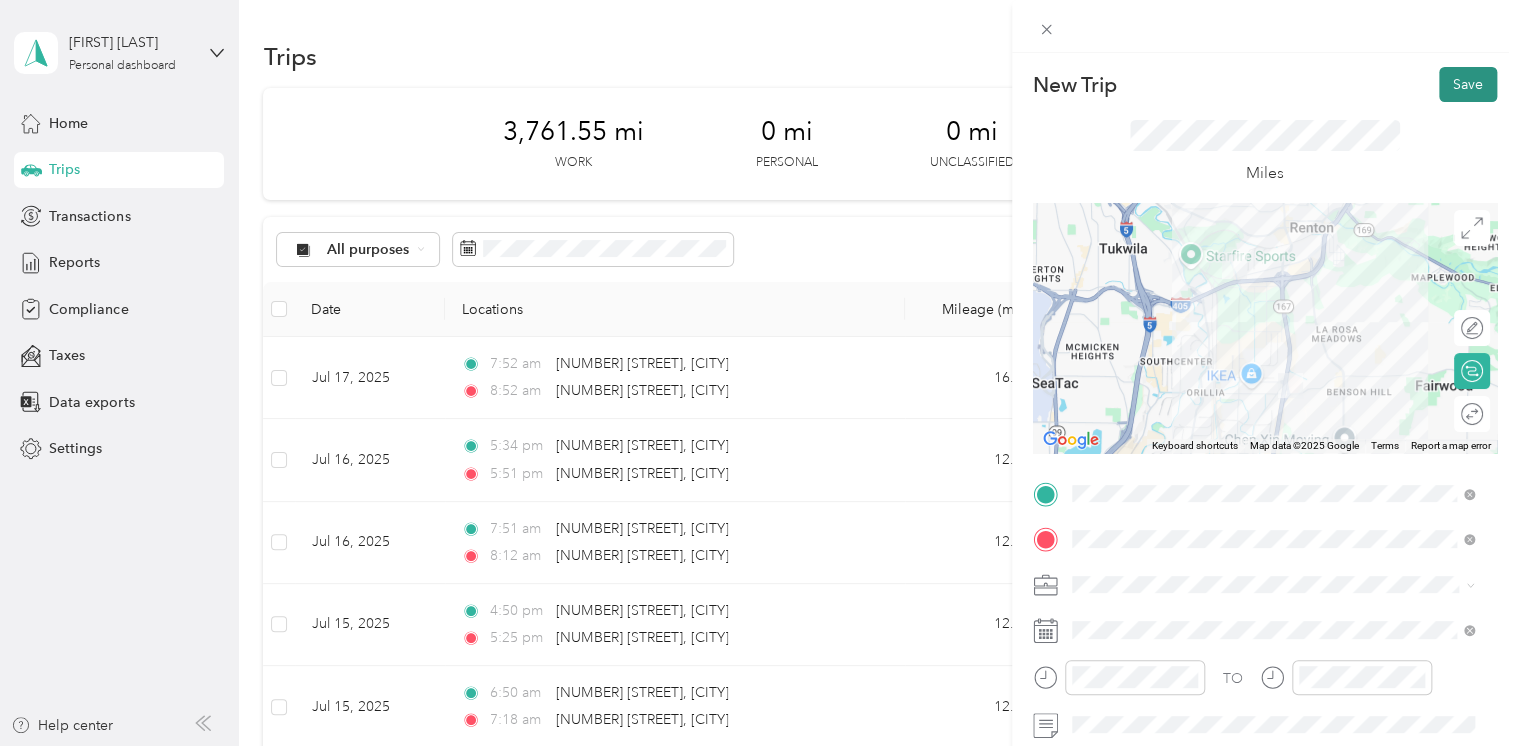 click on "Save" at bounding box center [1468, 84] 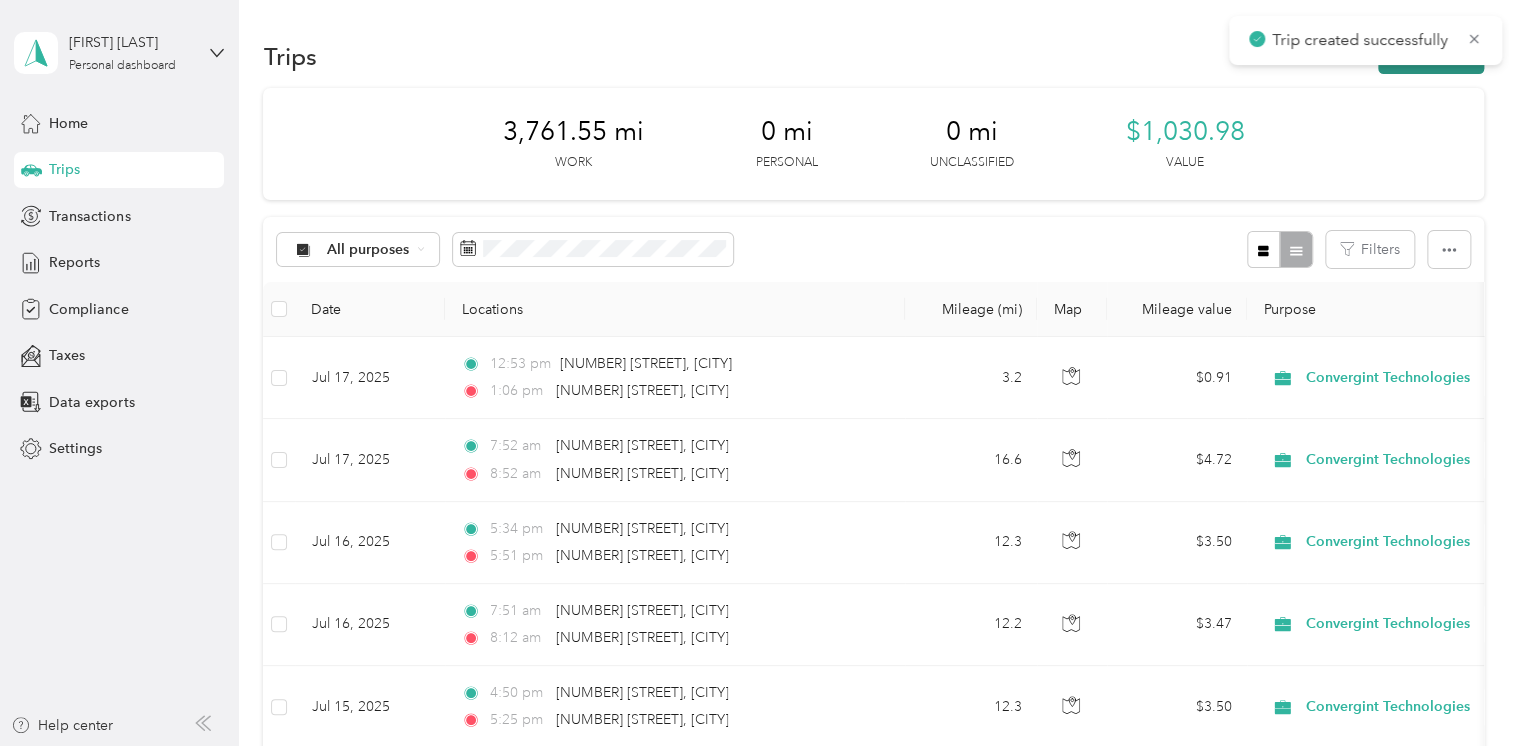 click on "New trip" at bounding box center (1431, 56) 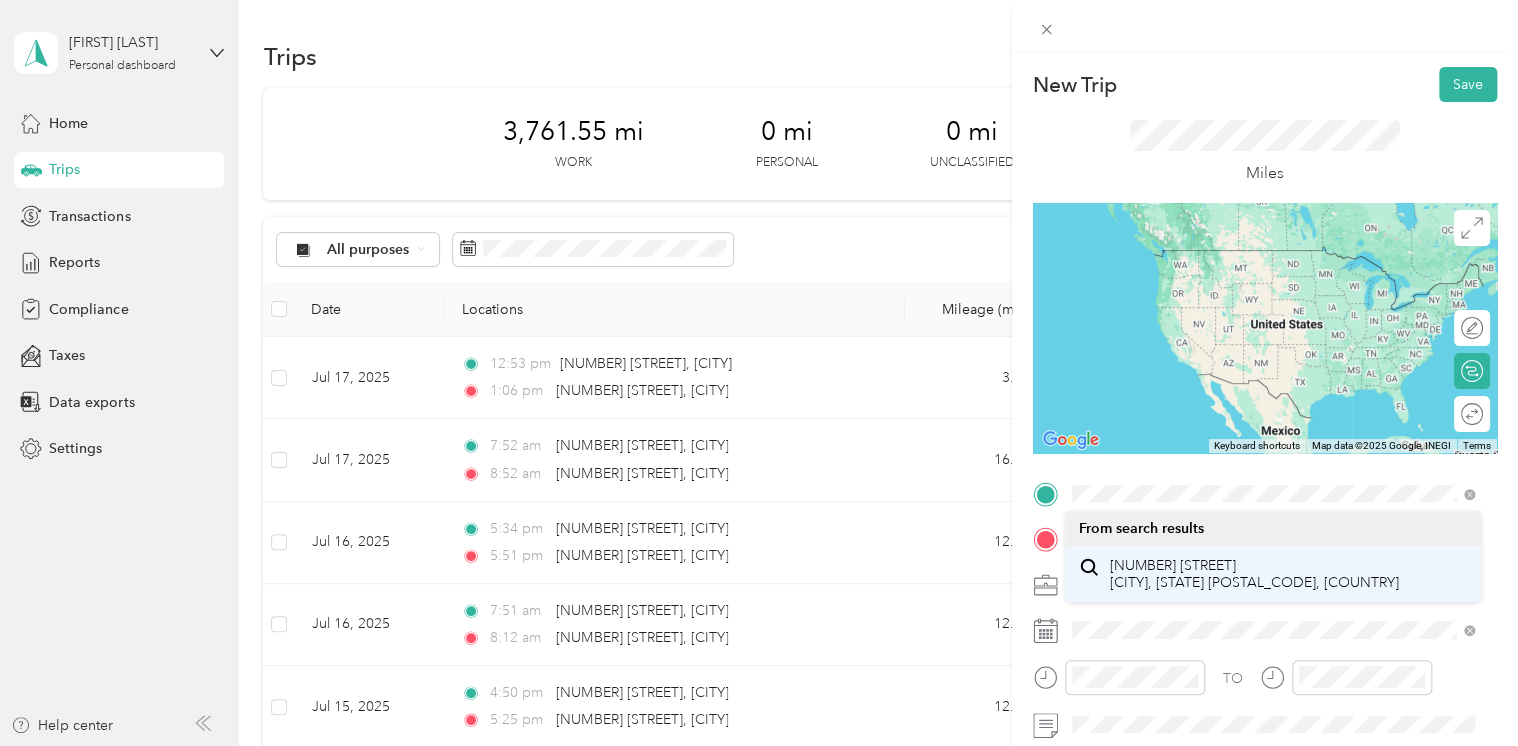 click on "[NUMBER] [STREET]
[CITY], [STATE] [POSTAL_CODE], [COUNTRY]" at bounding box center (1253, 574) 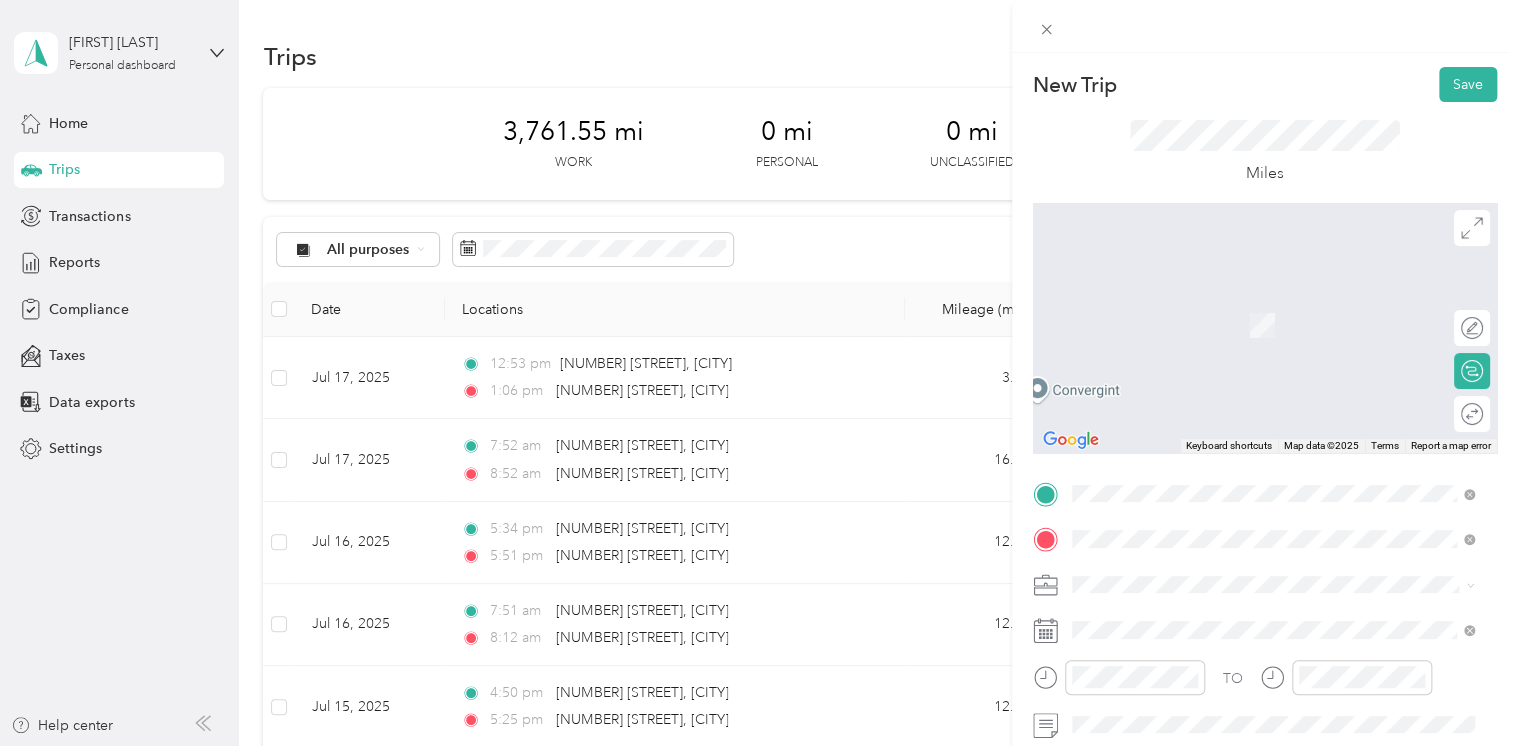 click on "[NUMBER] [STREET]
[CITY], [STATE] [POSTAL_CODE], [COUNTRY]" at bounding box center [1253, 304] 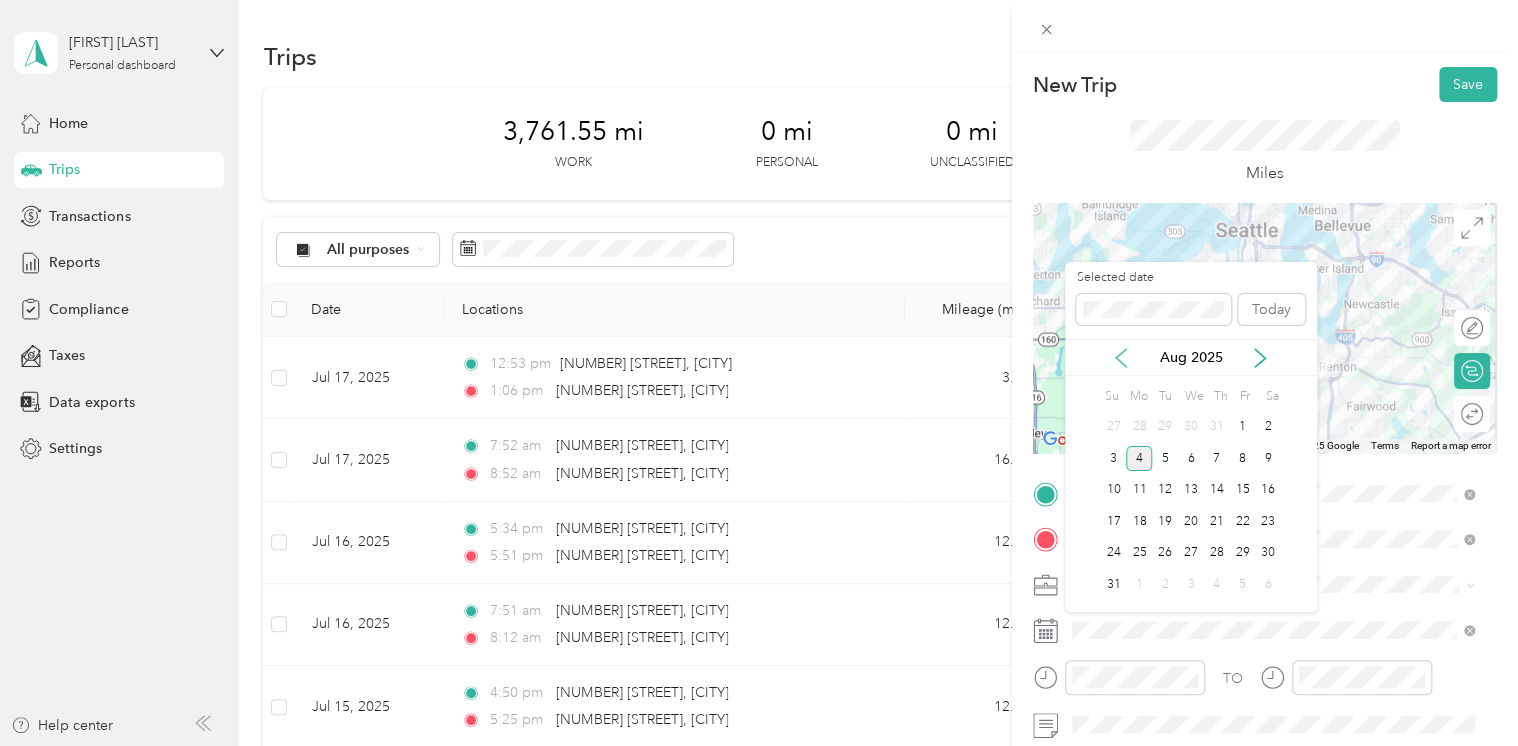 click 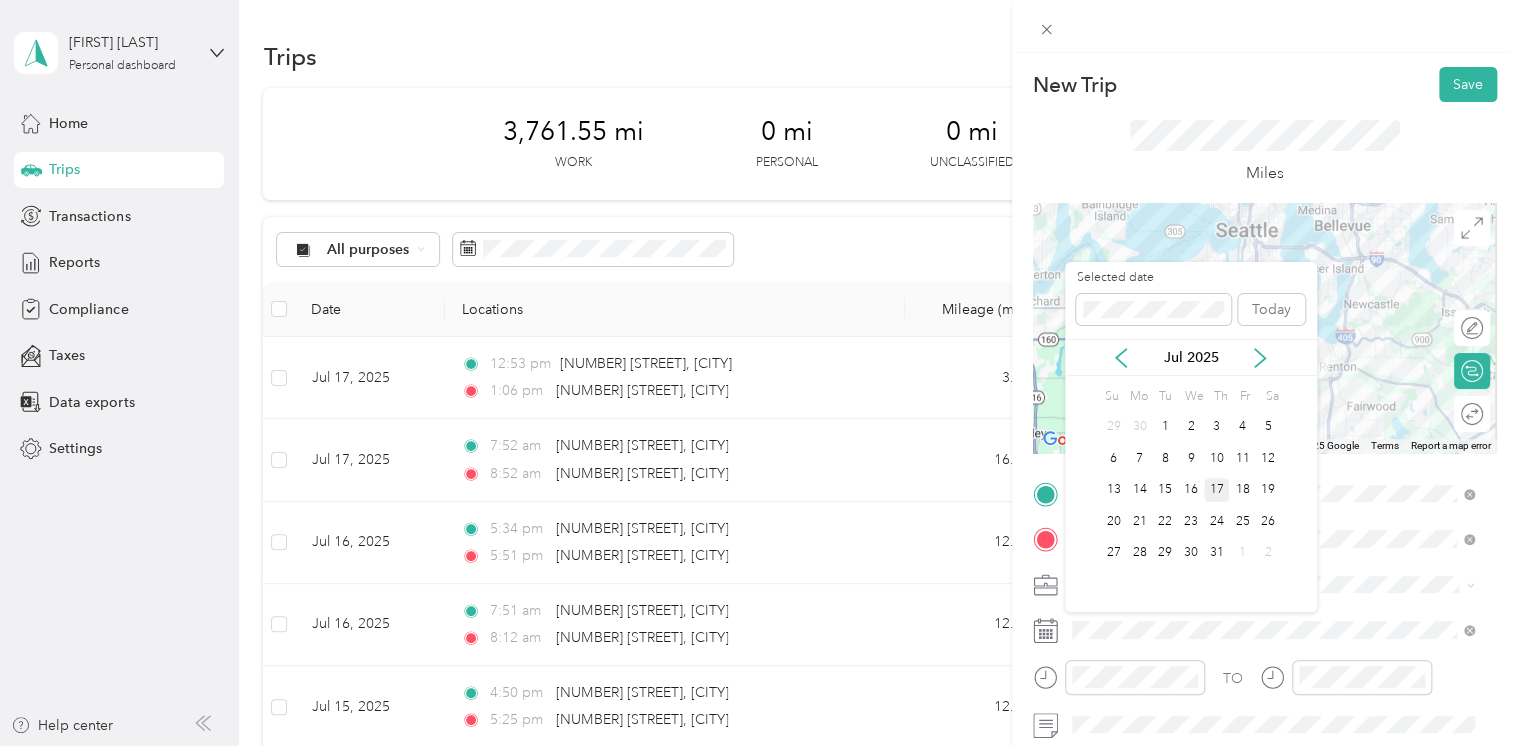 click on "17" at bounding box center [1217, 490] 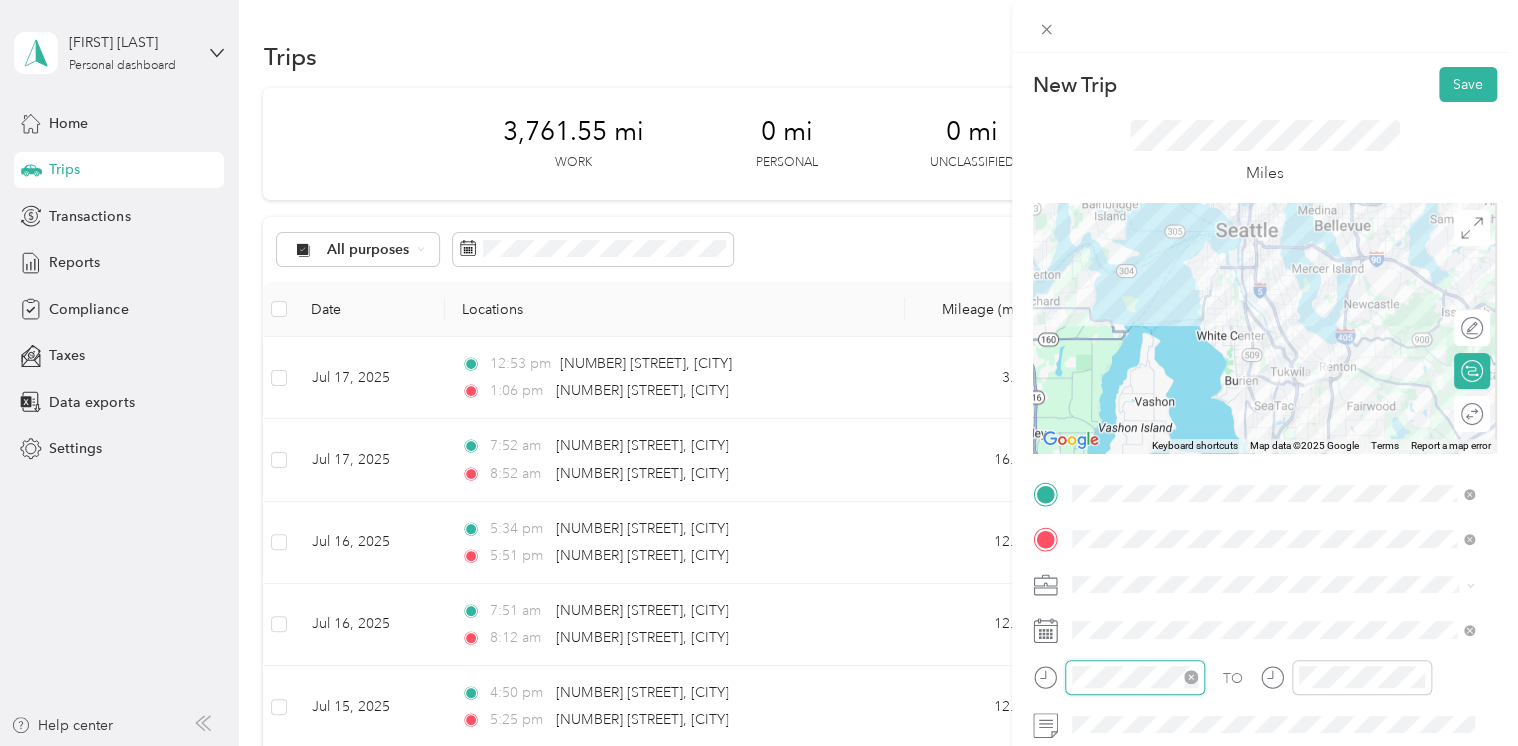 scroll, scrollTop: 84, scrollLeft: 0, axis: vertical 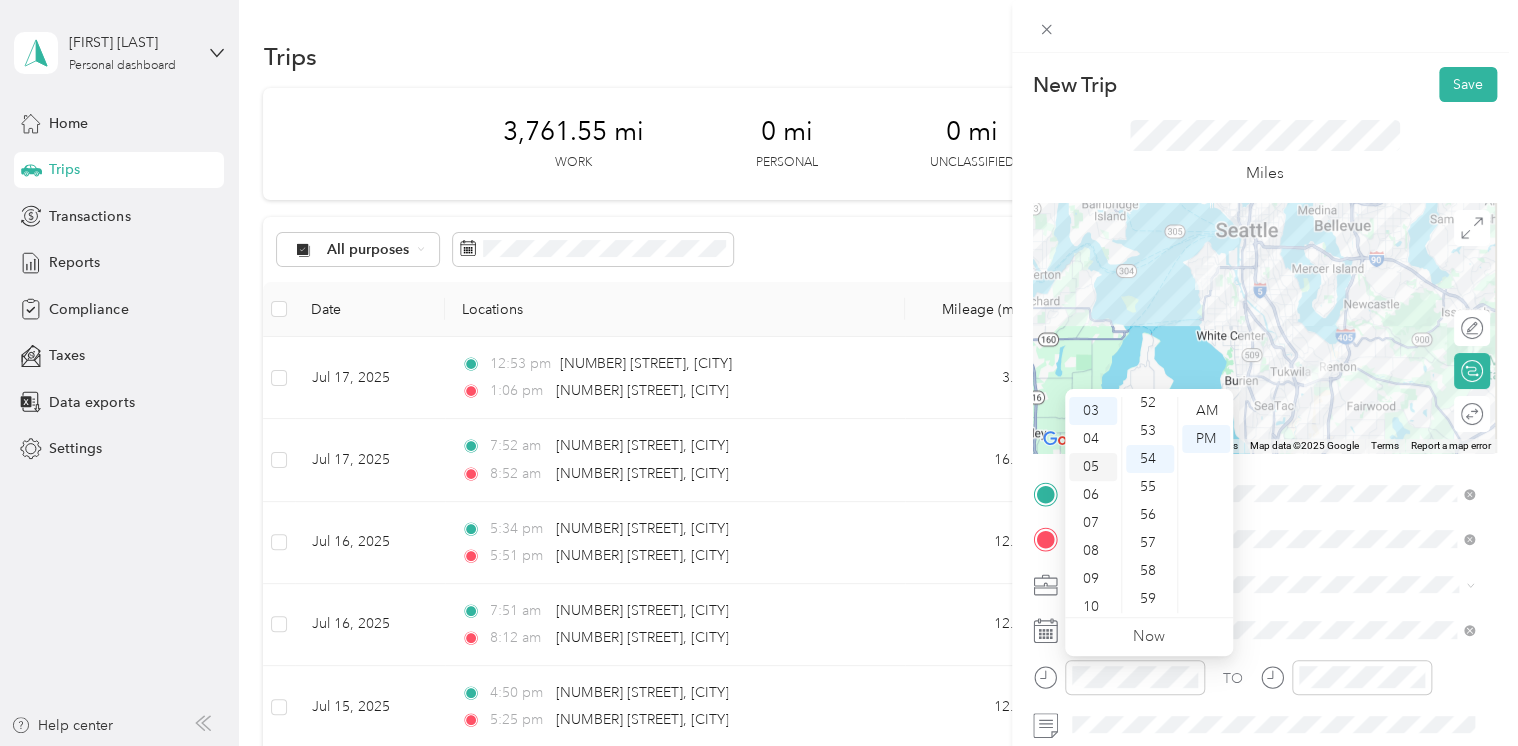 click on "05" at bounding box center [1093, 467] 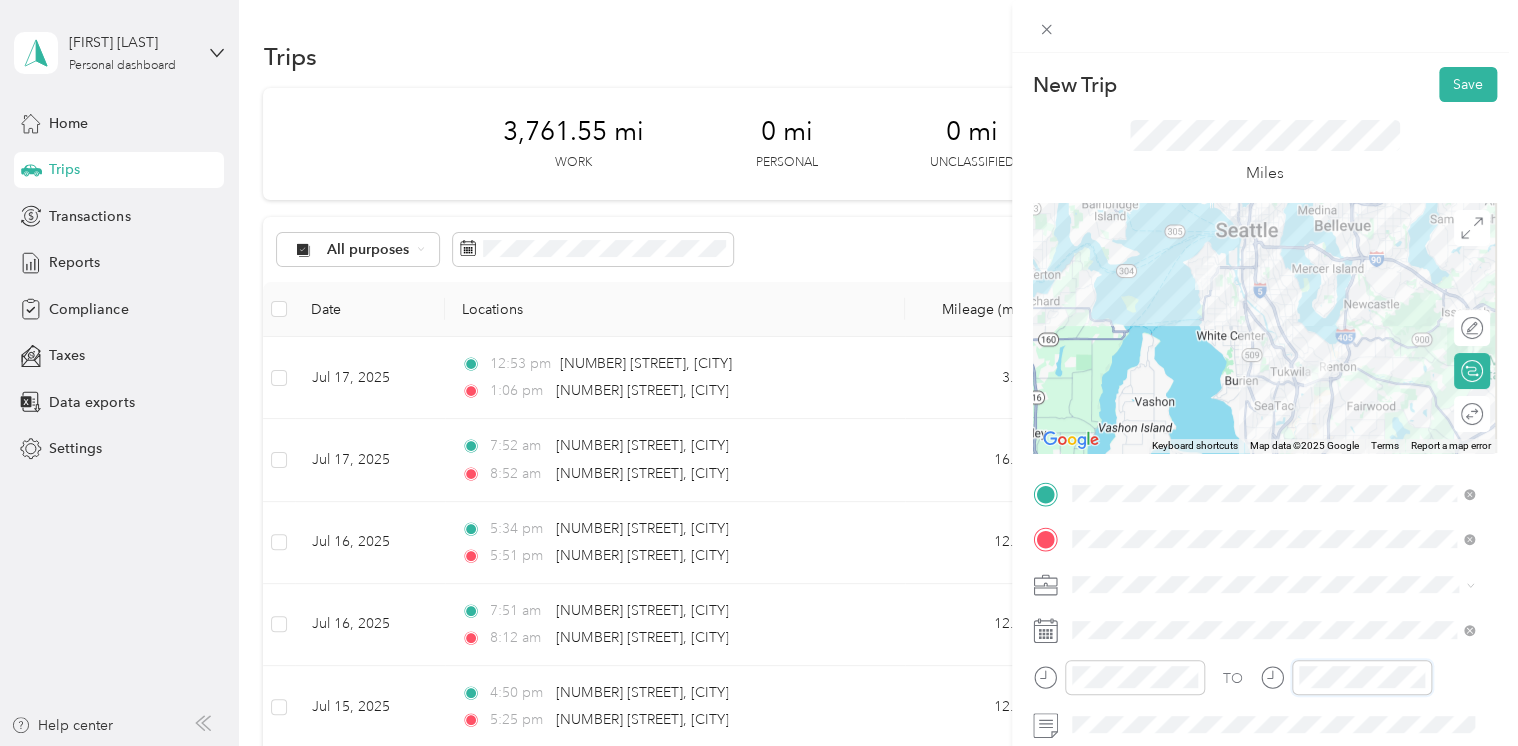 scroll, scrollTop: 84, scrollLeft: 0, axis: vertical 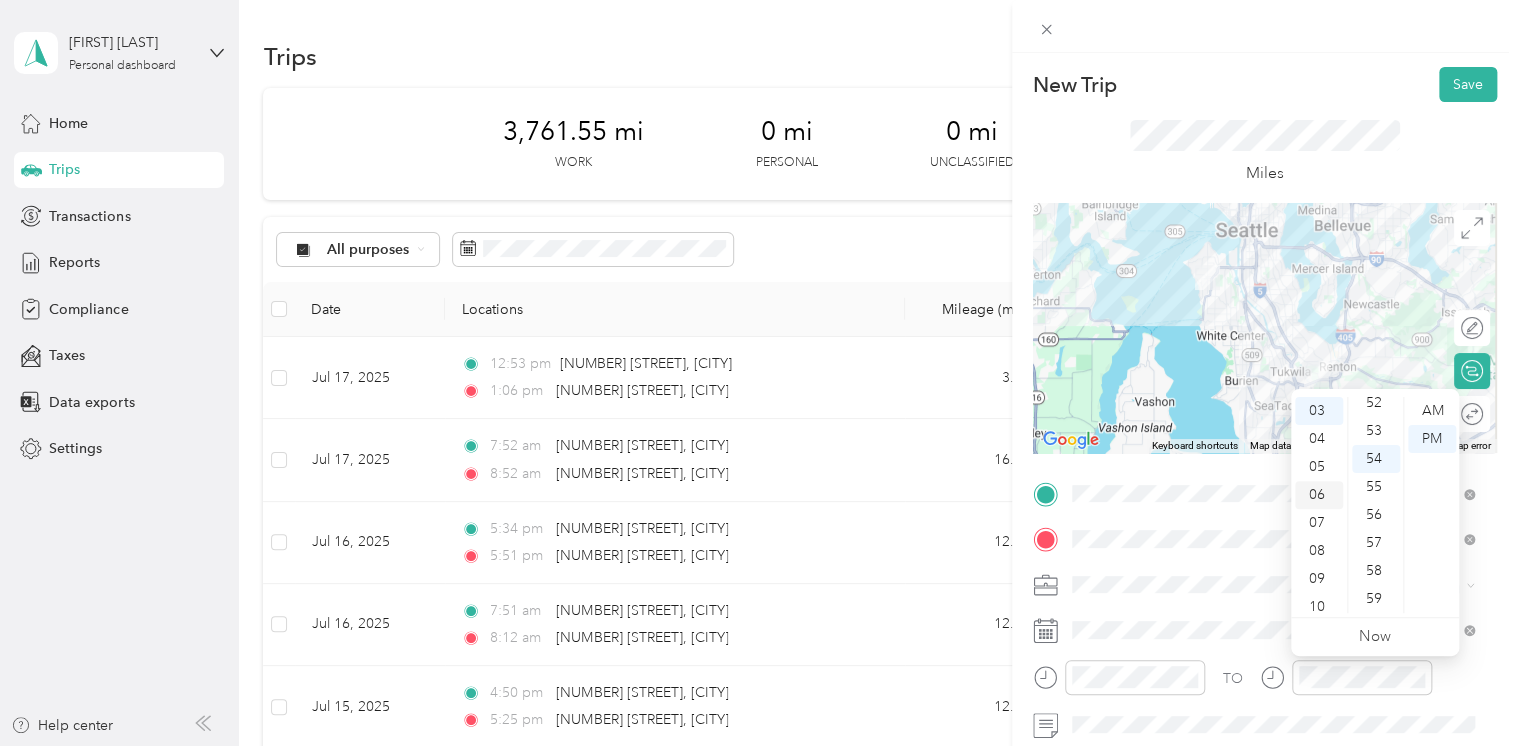 click on "06" at bounding box center (1319, 495) 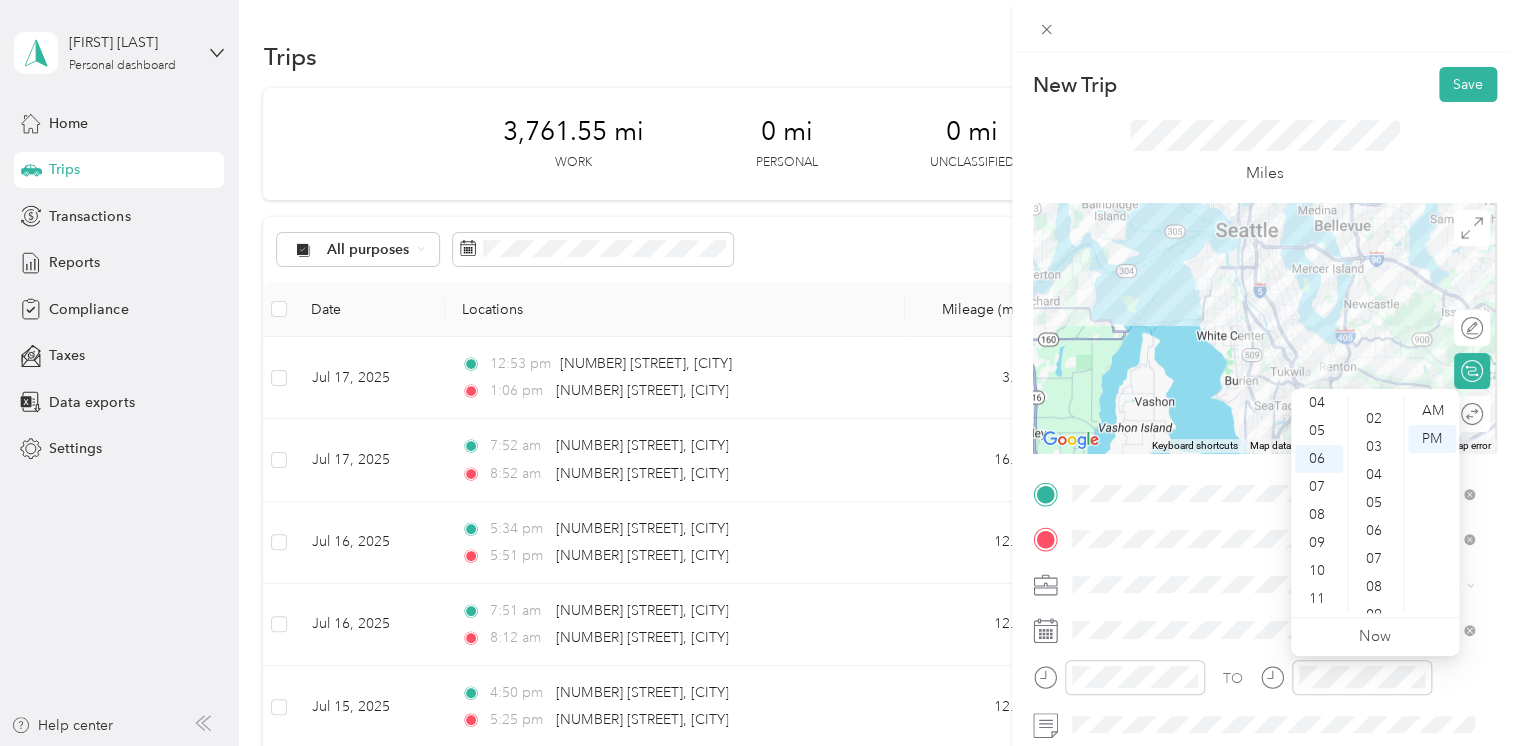 scroll, scrollTop: 0, scrollLeft: 0, axis: both 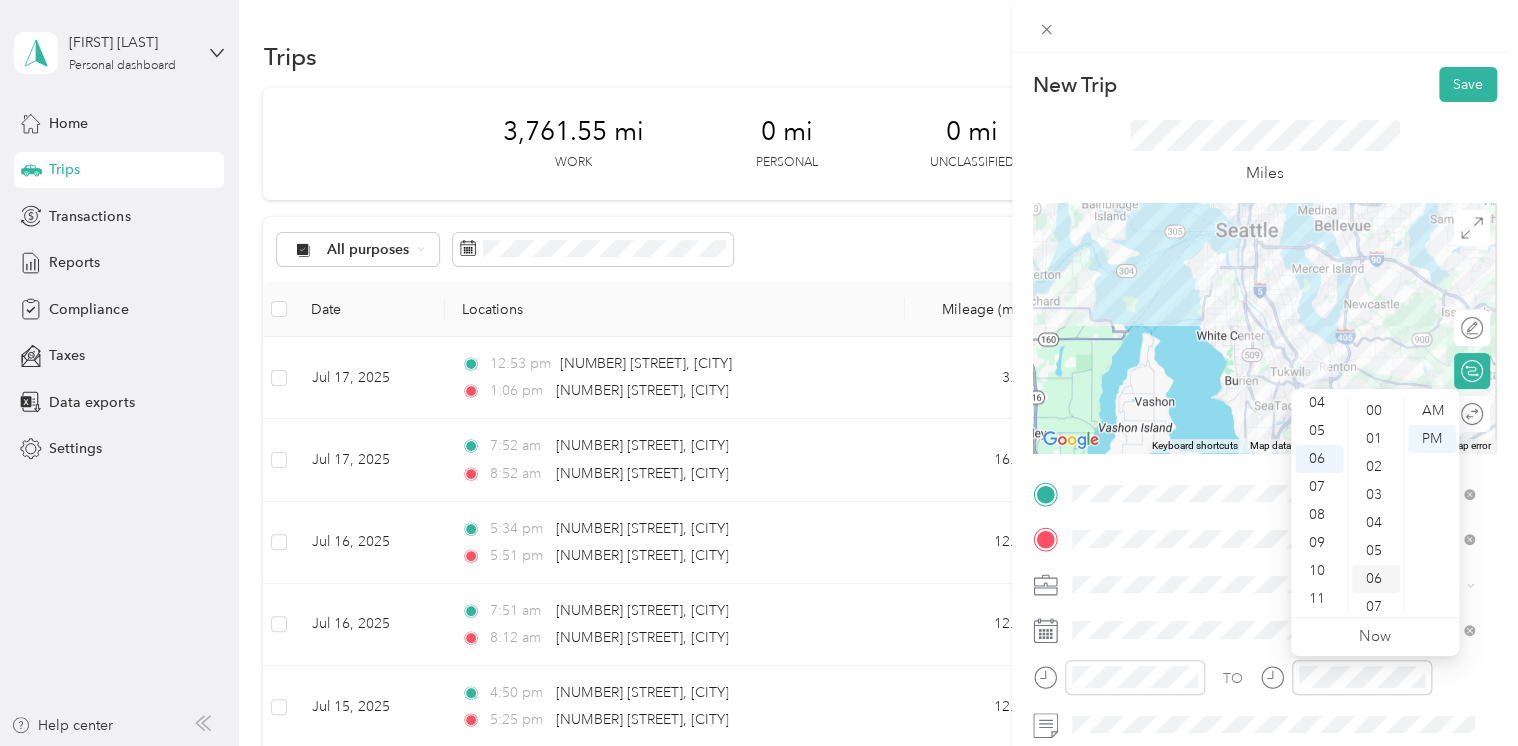 click on "06" at bounding box center [1376, 579] 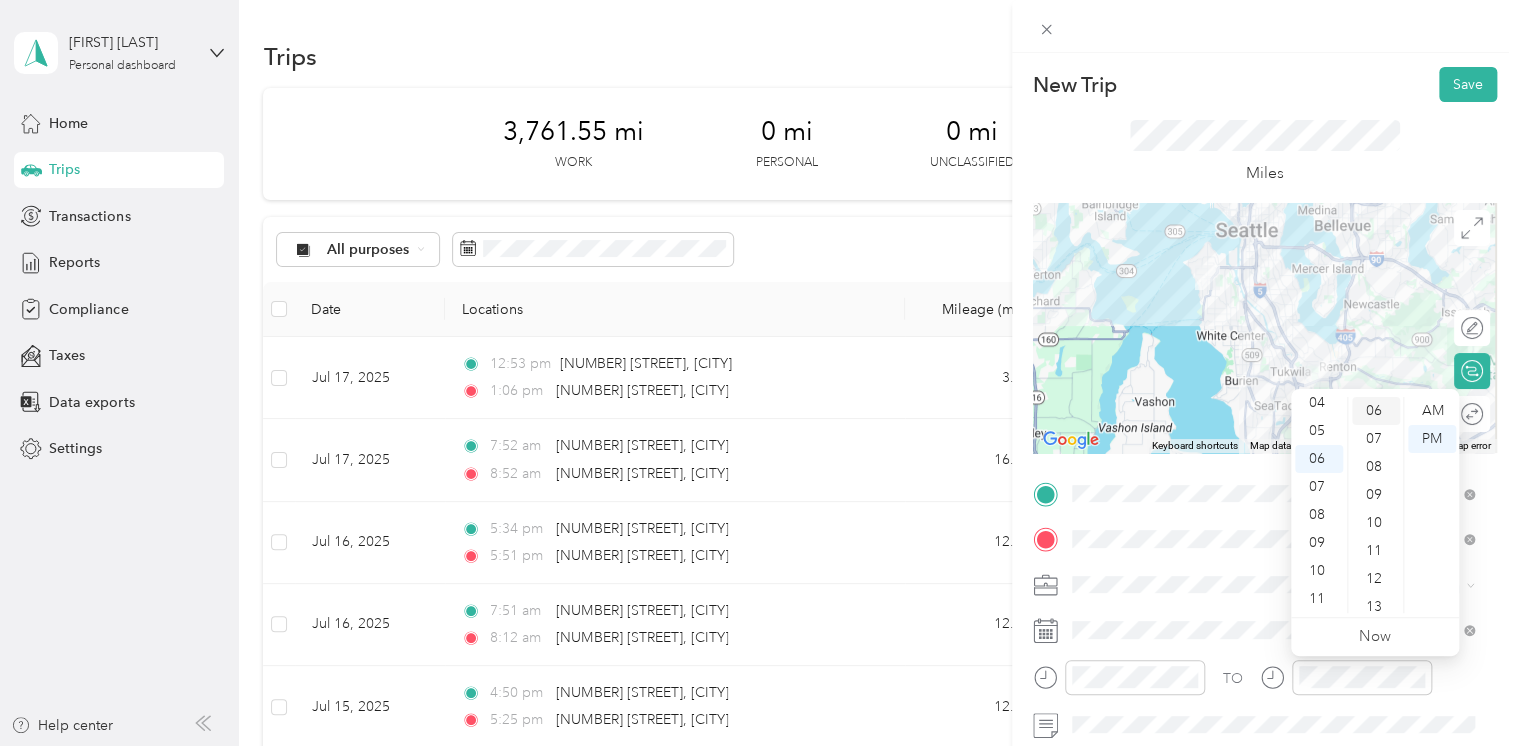 click on "12" at bounding box center (1376, 579) 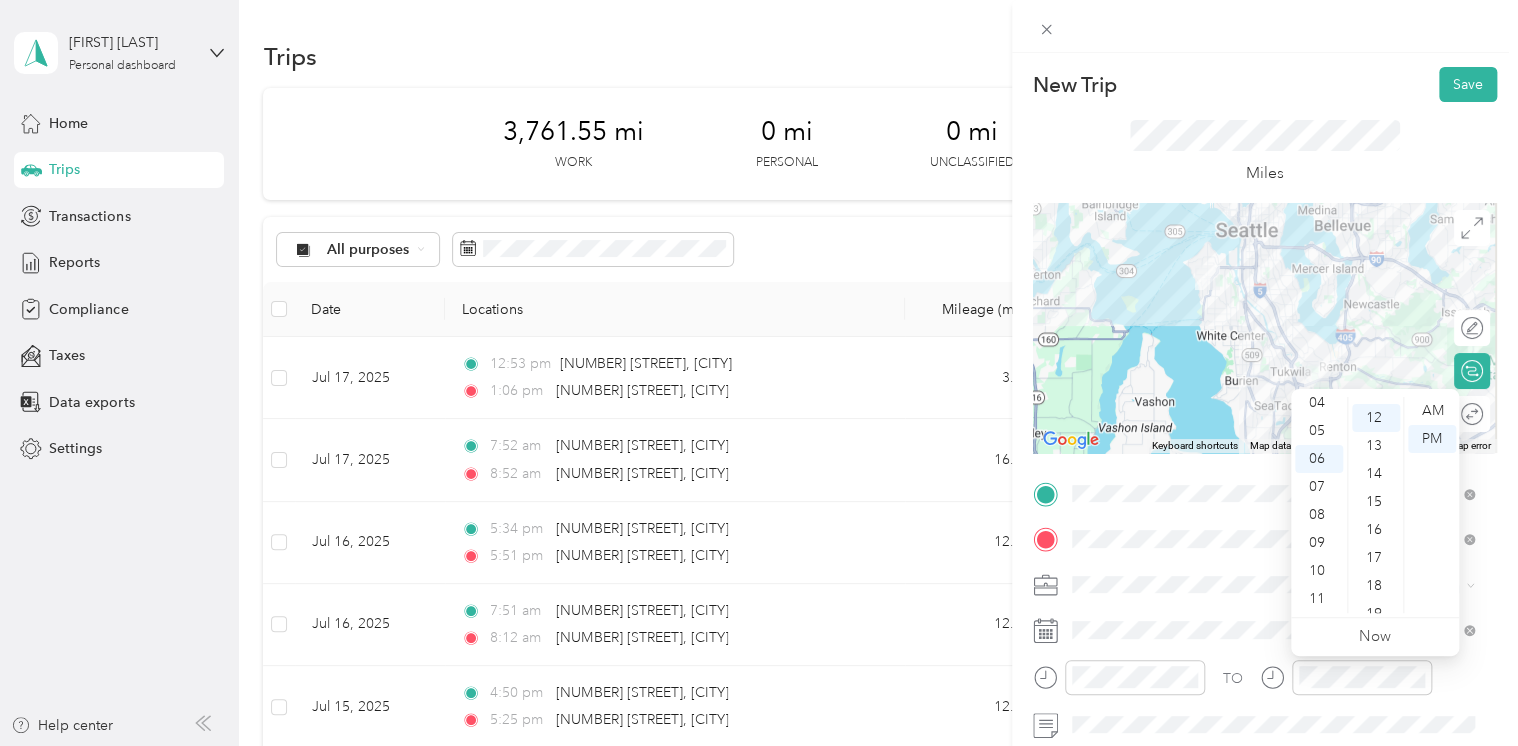 scroll, scrollTop: 336, scrollLeft: 0, axis: vertical 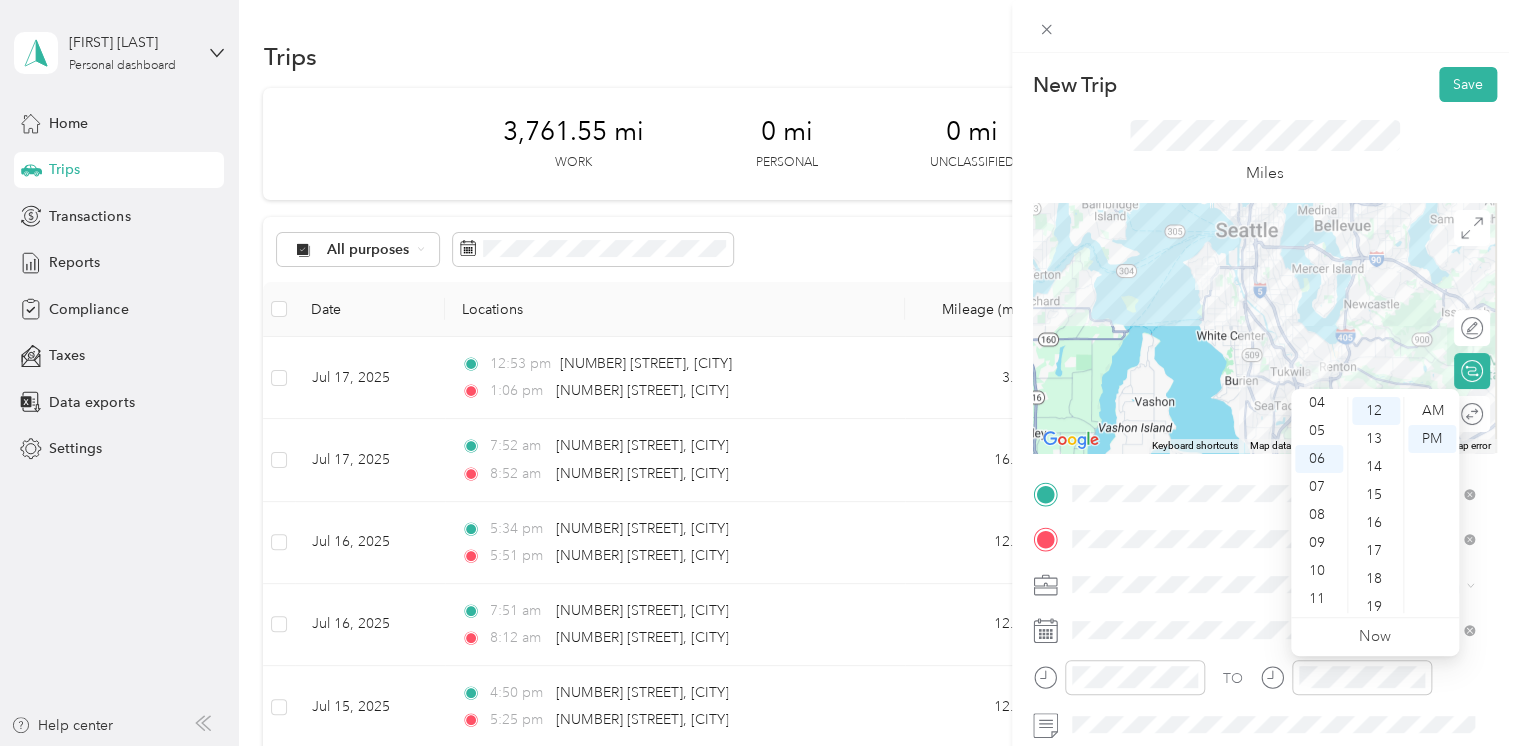 click on "New Trip Save This trip cannot be edited because it is either under review, approved, or paid. Contact your Team Manager to edit it. Miles ← Move left → Move right ↑ Move up ↓ Move down + Zoom in - Zoom out Home Jump left by 75% End Jump right by 75% Page Up Jump up by 75% Page Down Jump down by 75% Keyboard shortcuts Map Data Map data ©2025 Google Map data ©2025 Google 5 km  Click to toggle between metric and imperial units Terms Report a map error Edit route Calculate route Round trip TO Add photo" at bounding box center [1265, 514] 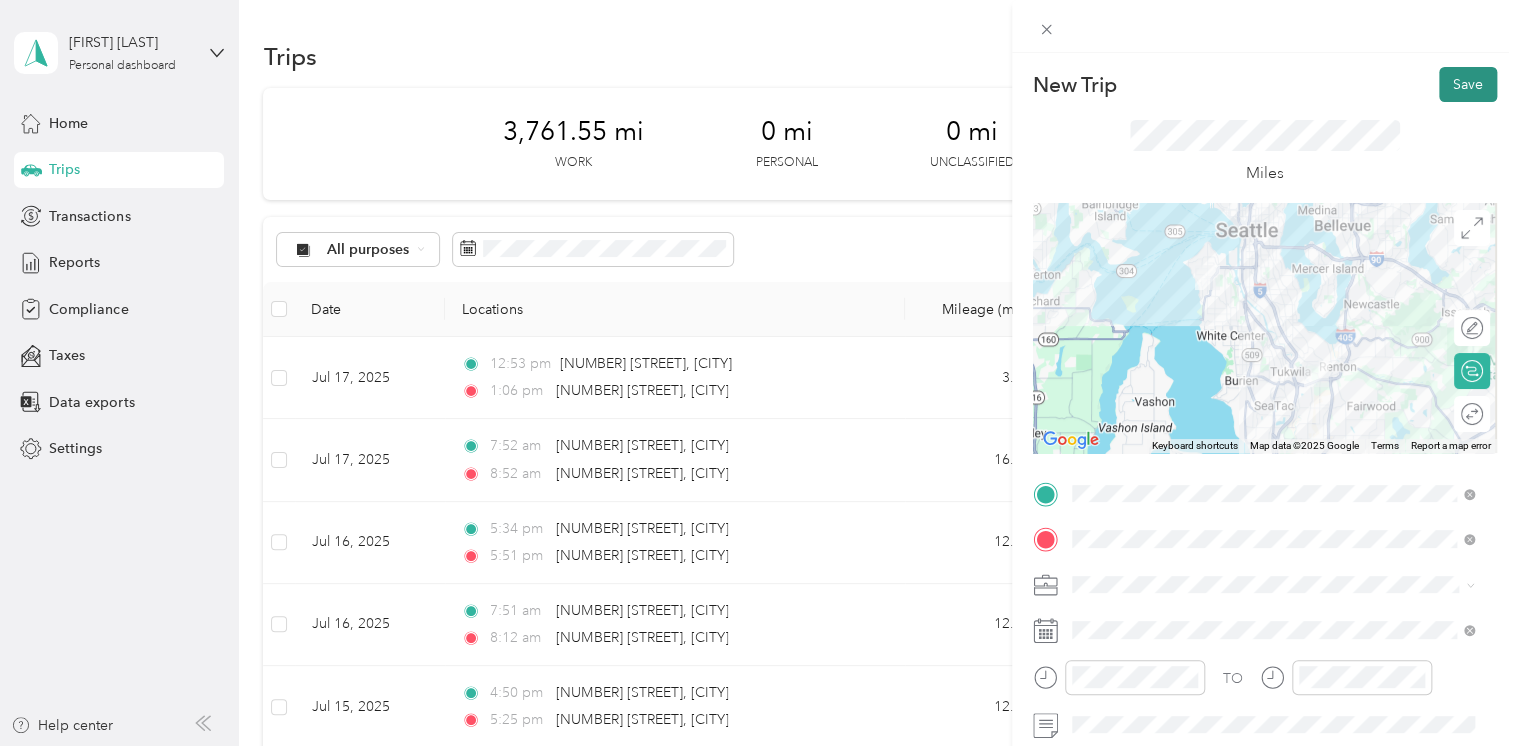 click on "Save" at bounding box center [1468, 84] 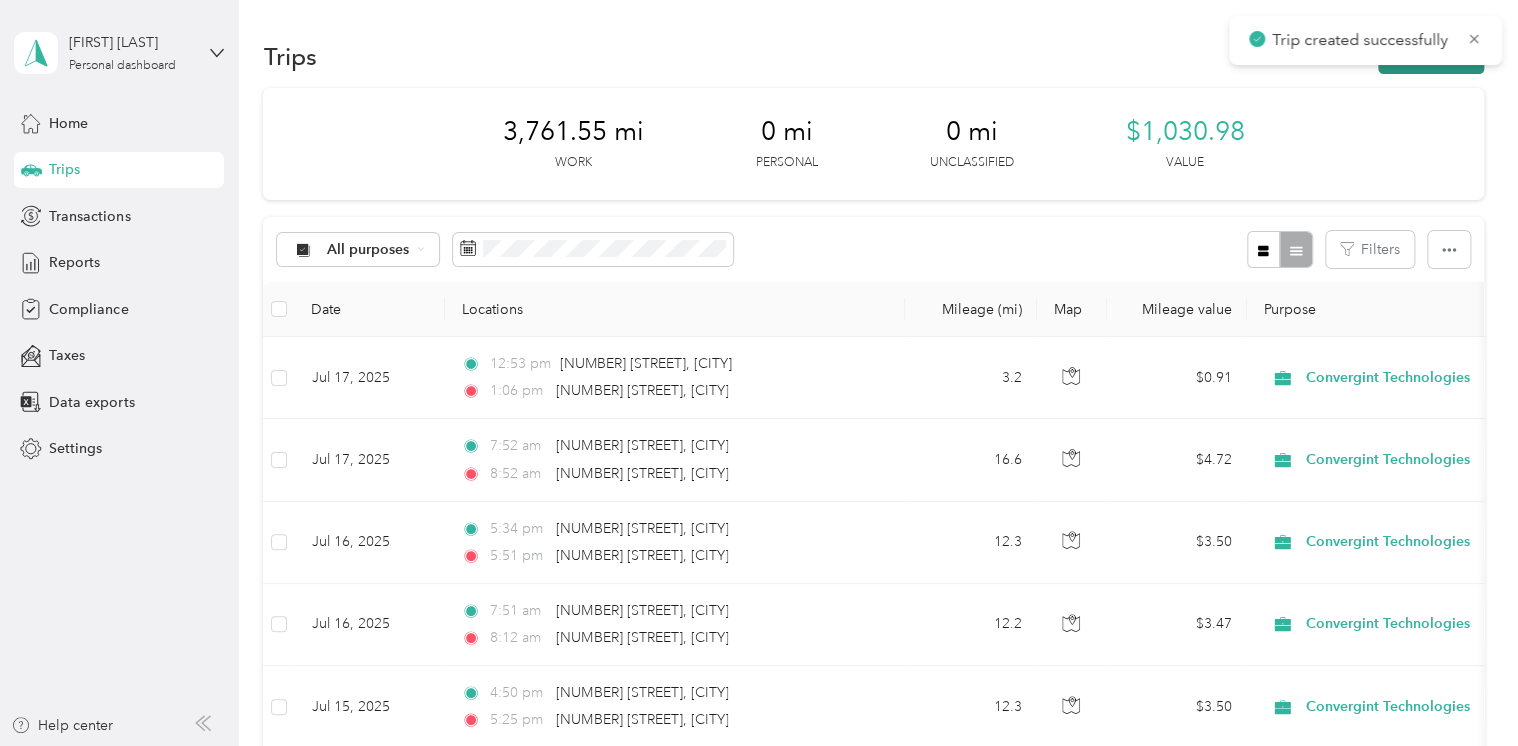 click on "New trip" at bounding box center (1431, 56) 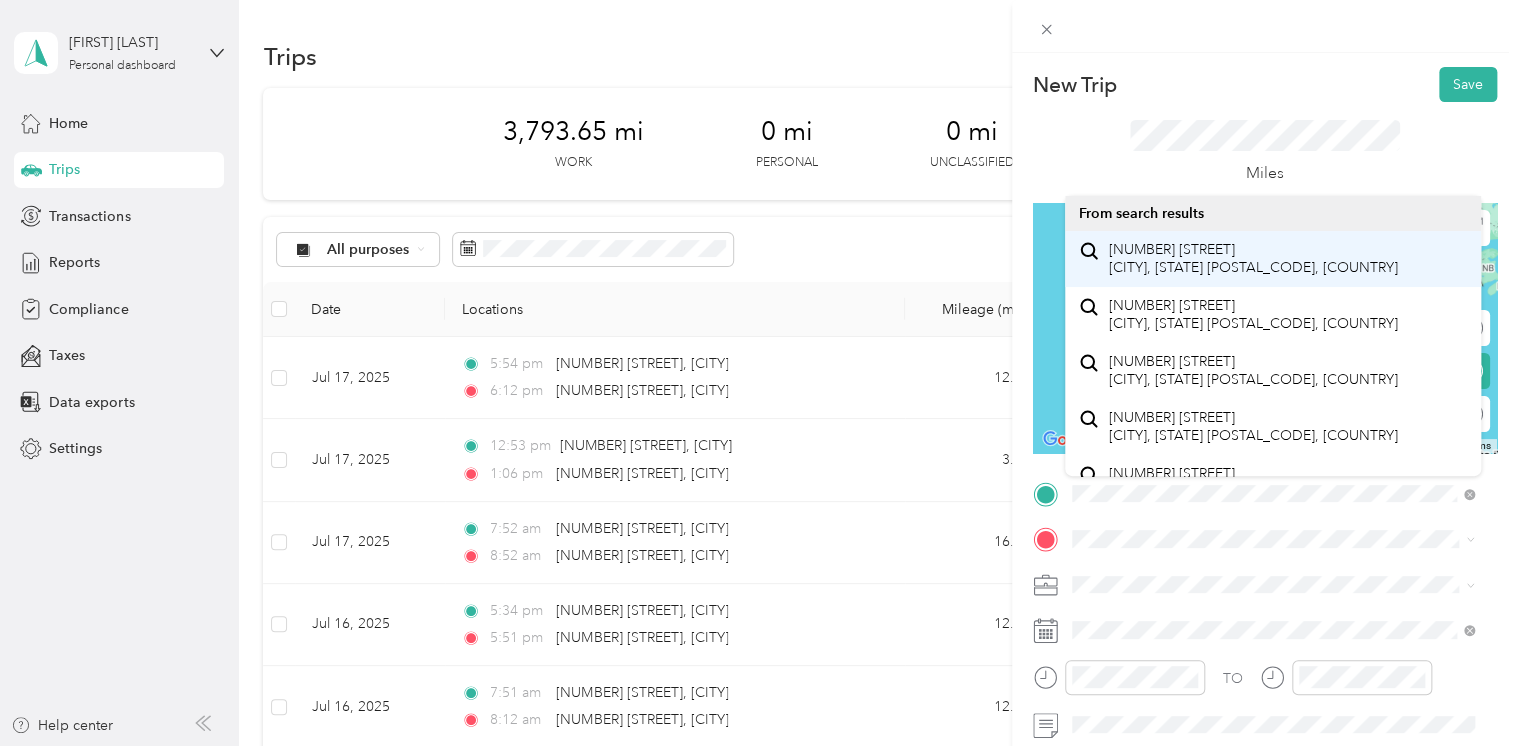 click on "[NUMBER] [STREET]
[CITY], [STATE] [POSTAL_CODE], [COUNTRY]" at bounding box center [1253, 258] 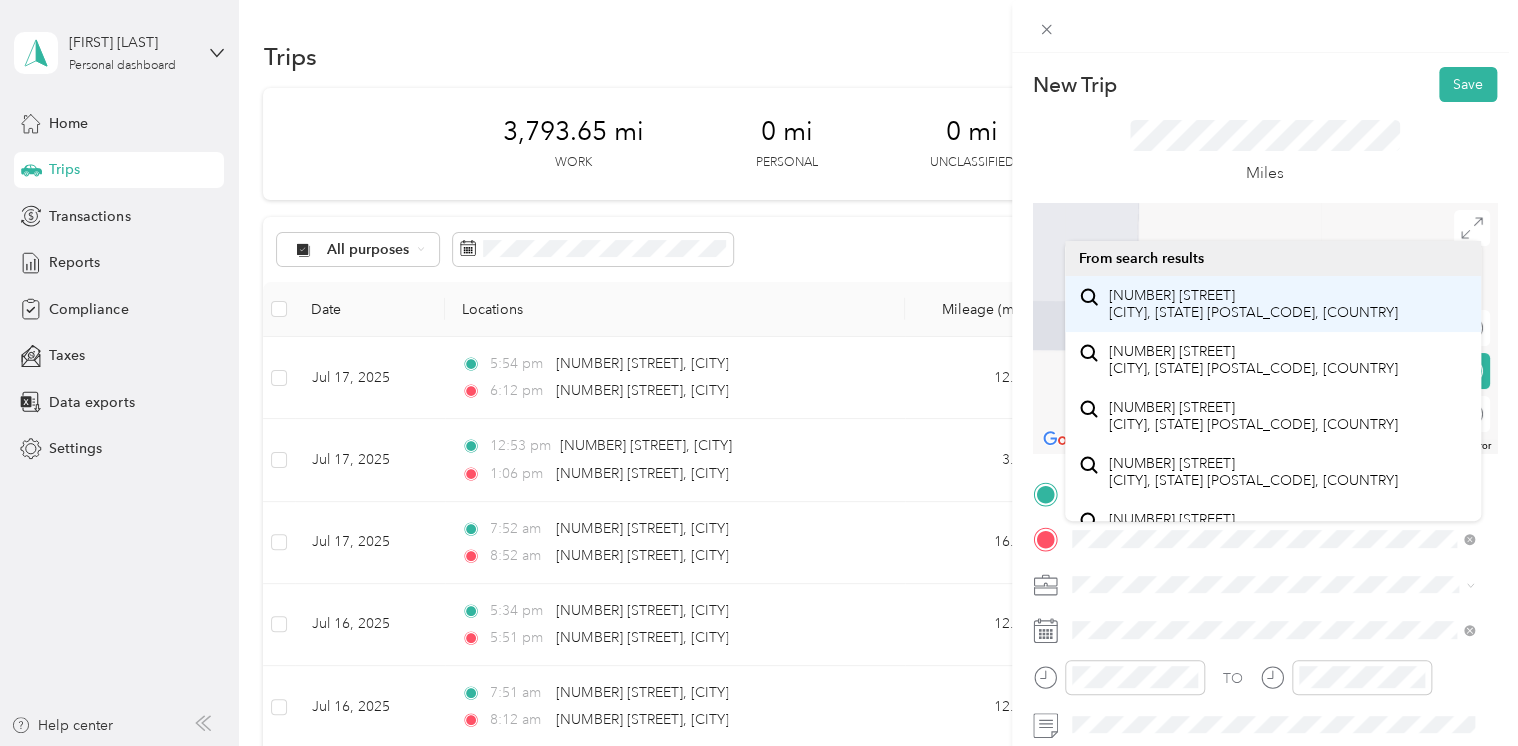 click on "[NUMBER] [STREET]
[CITY], [STATE] [POSTAL_CODE], [COUNTRY]" at bounding box center [1253, 304] 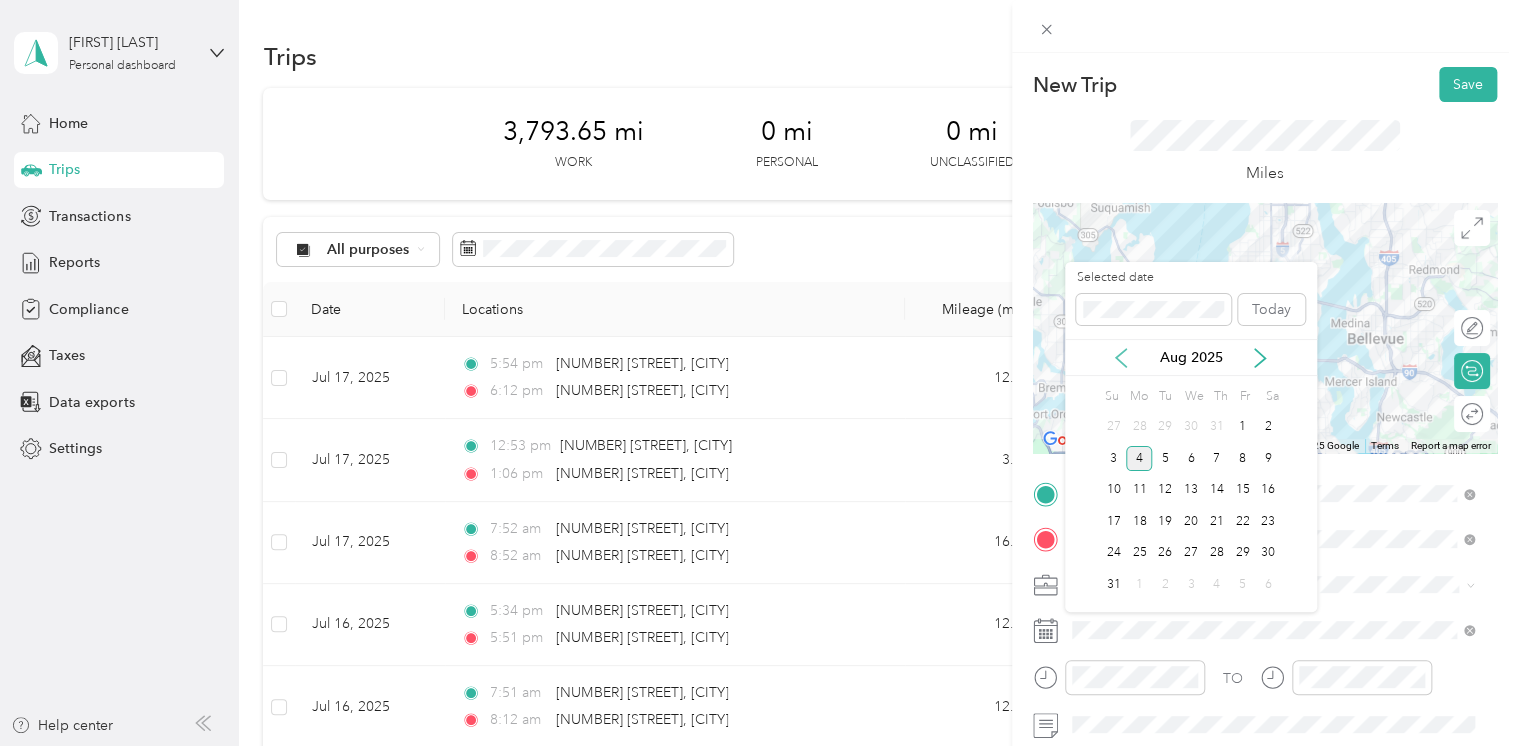 click 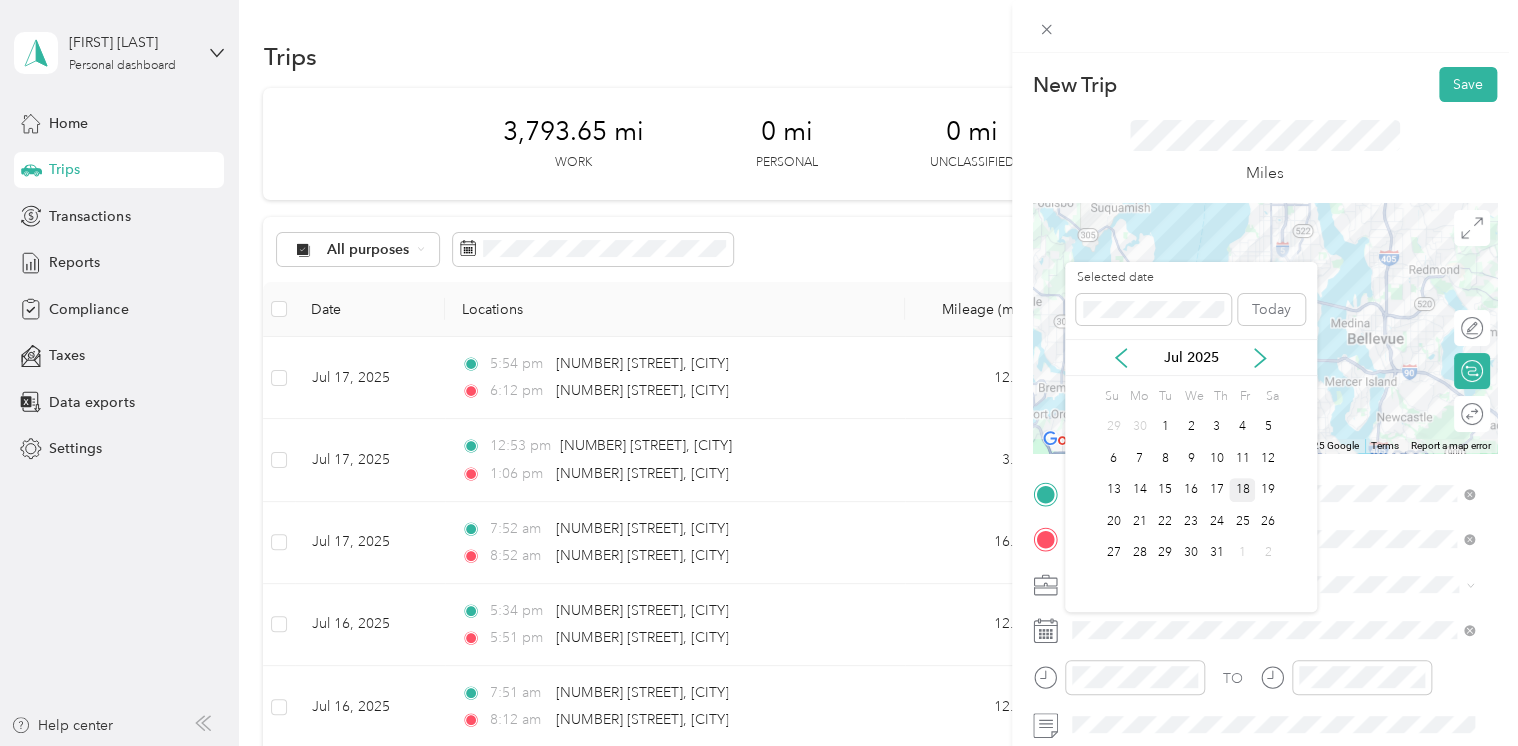 click on "18" at bounding box center (1242, 490) 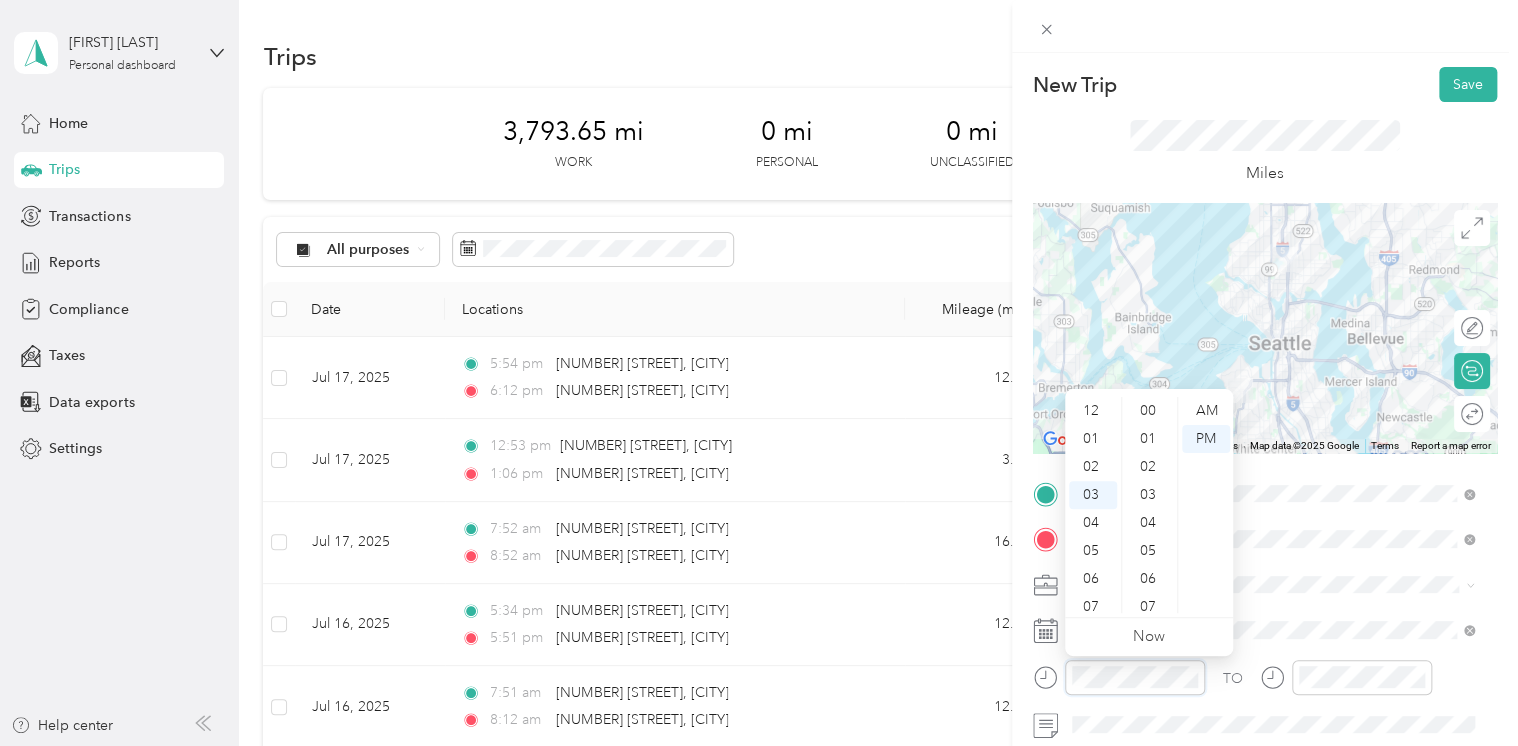 scroll, scrollTop: 84, scrollLeft: 0, axis: vertical 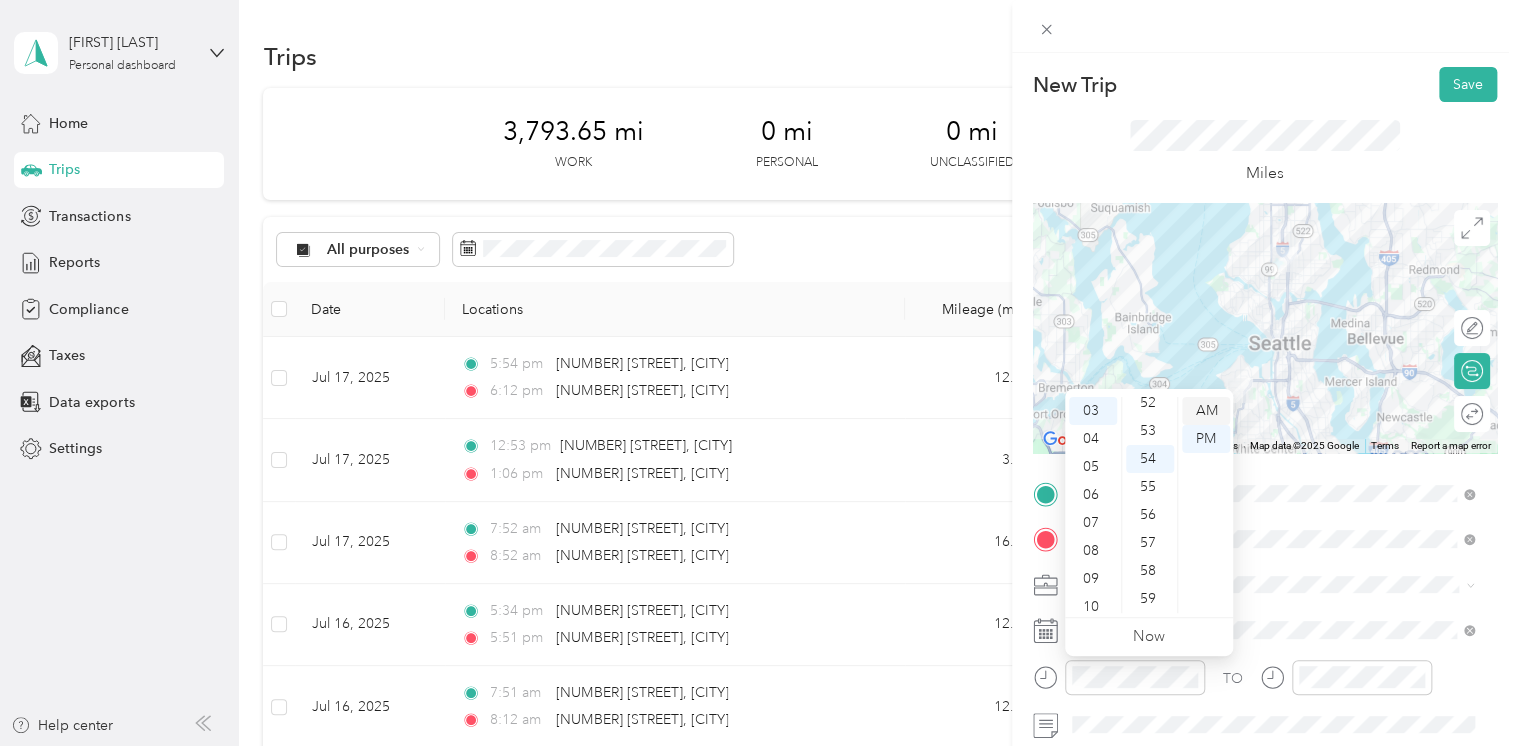 click on "AM" at bounding box center [1206, 411] 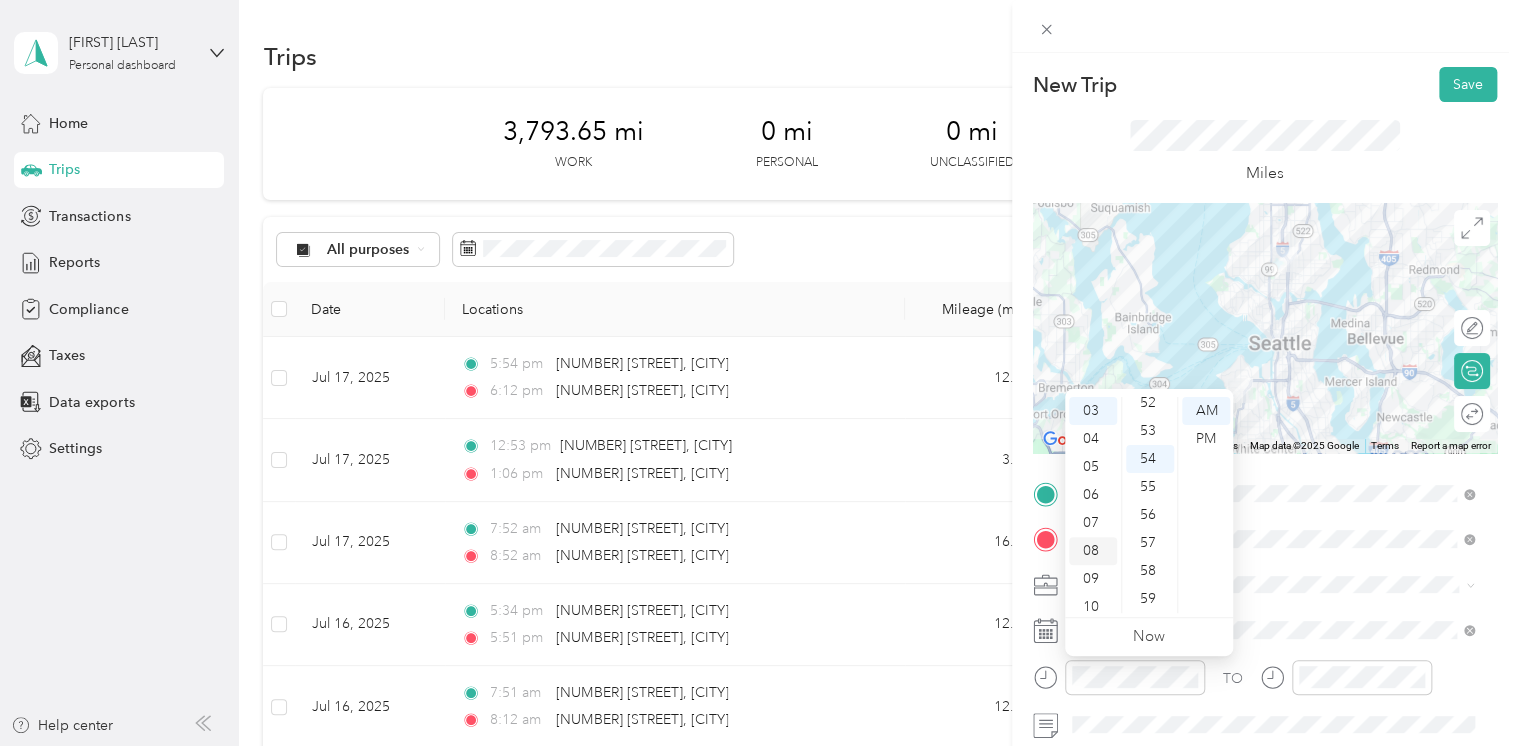 click on "08" at bounding box center [1093, 551] 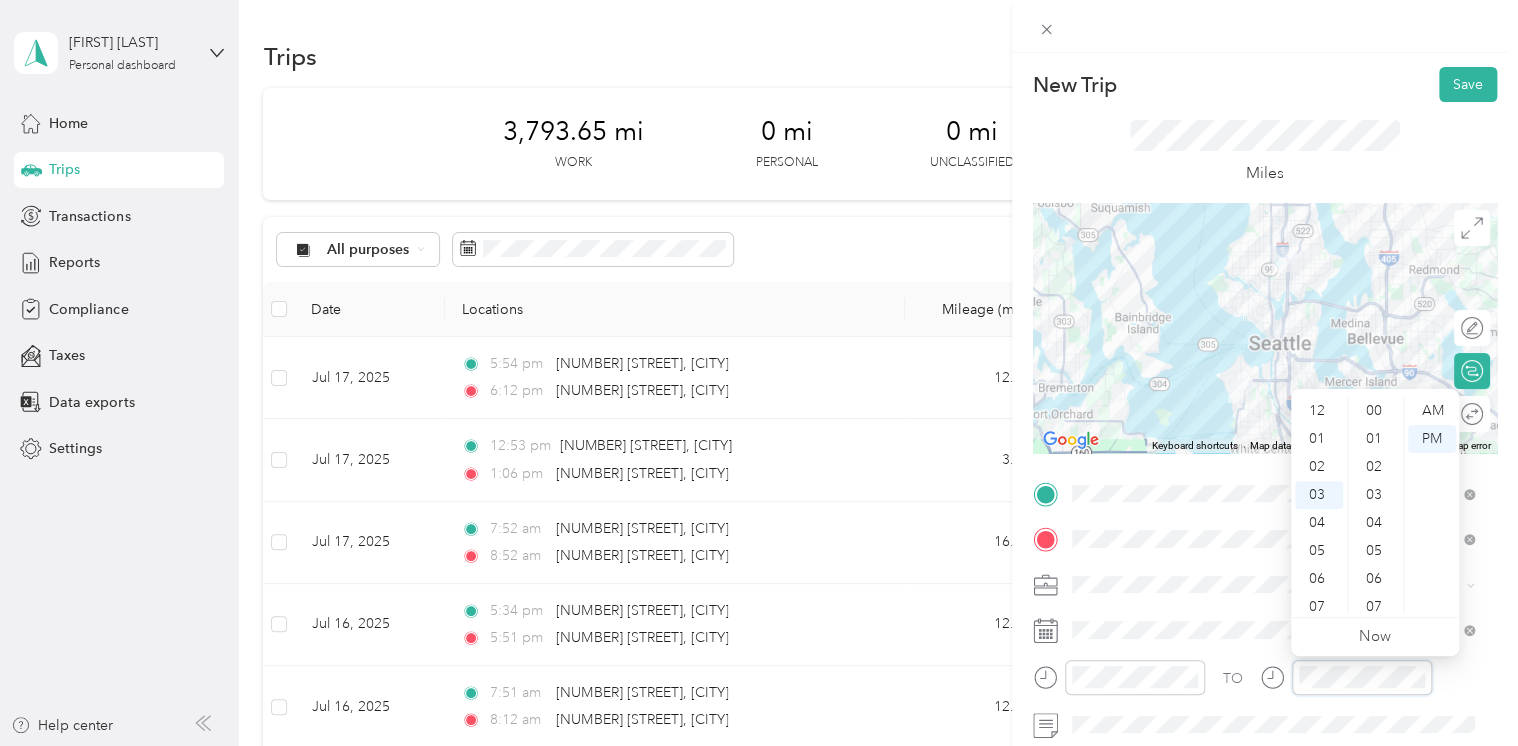 scroll, scrollTop: 84, scrollLeft: 0, axis: vertical 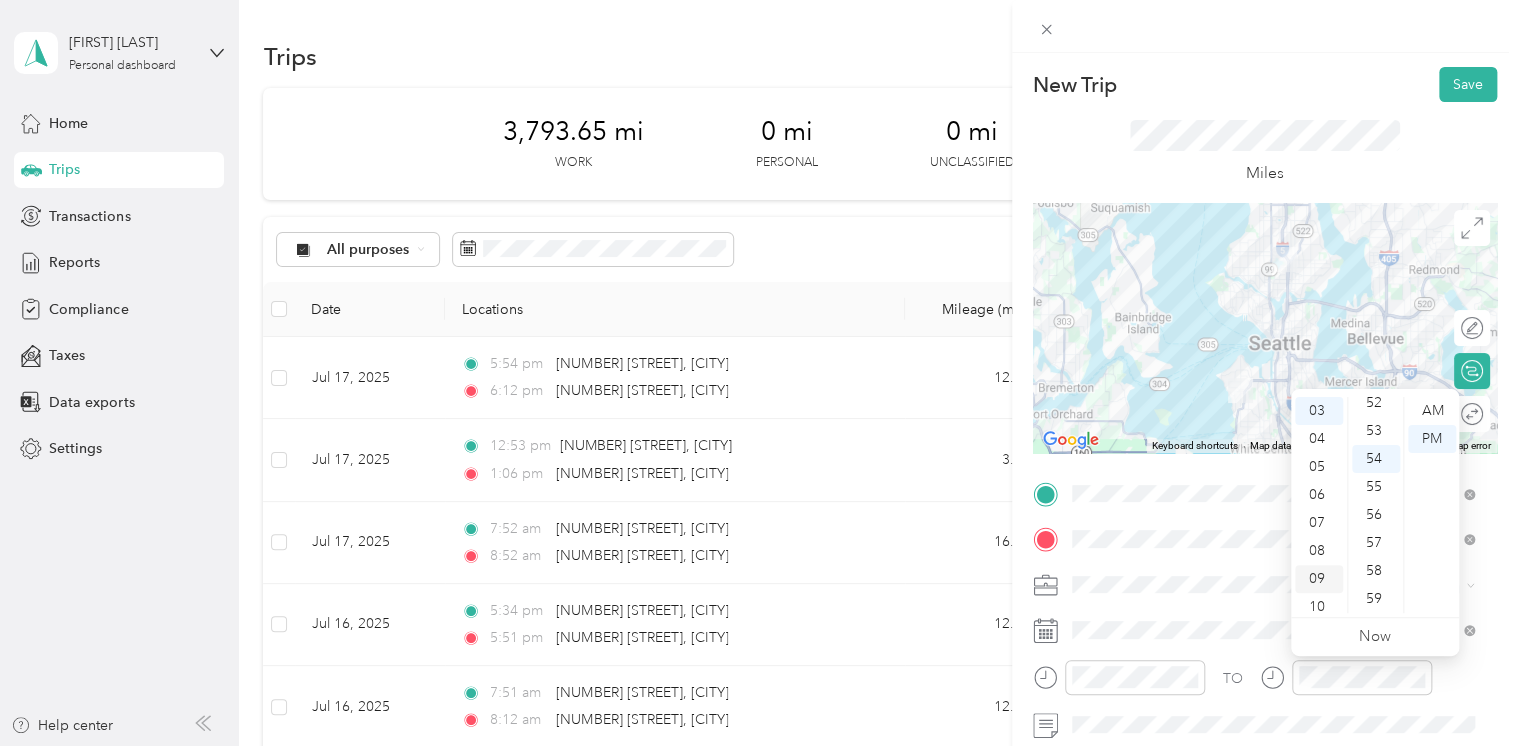 click on "09" at bounding box center [1319, 579] 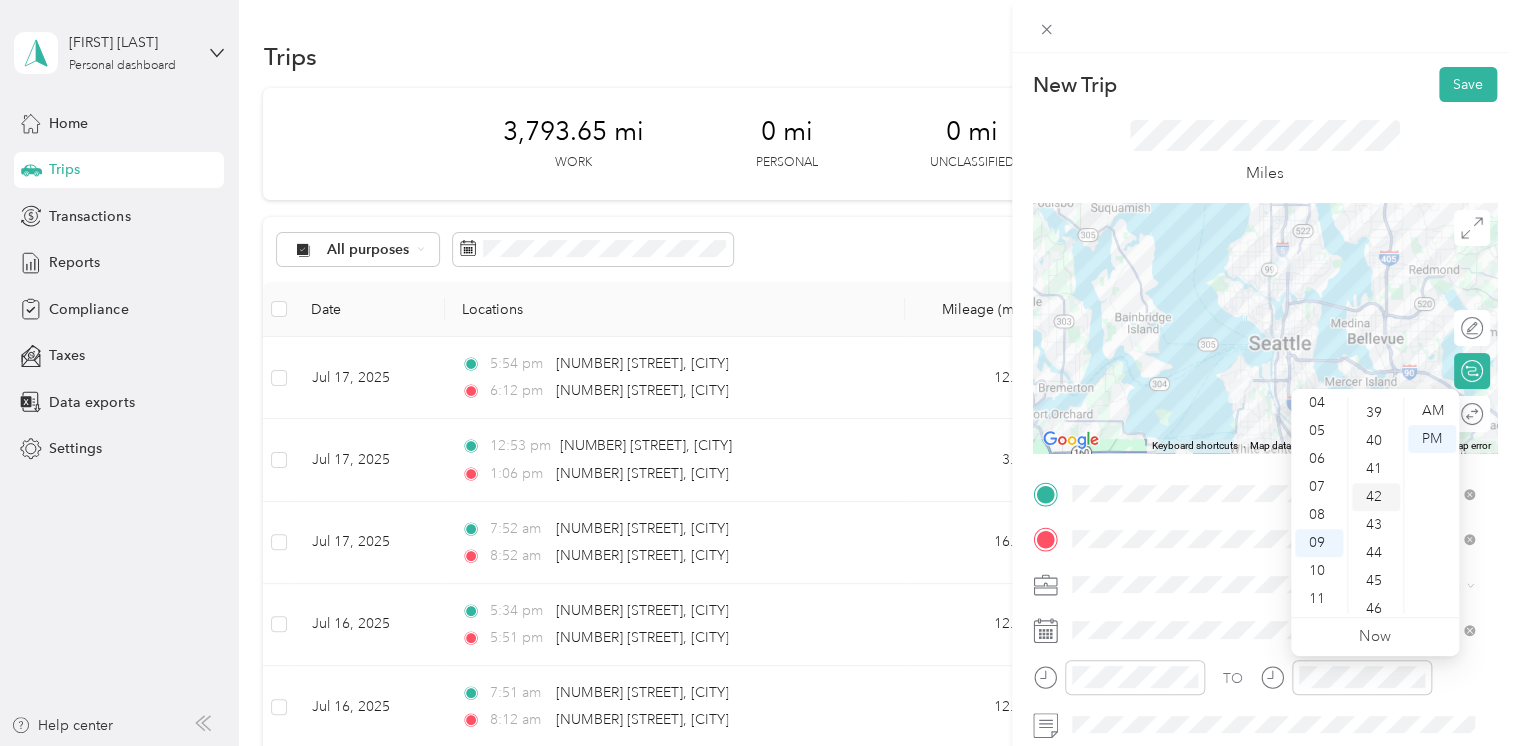 click on "42" at bounding box center (1376, 497) 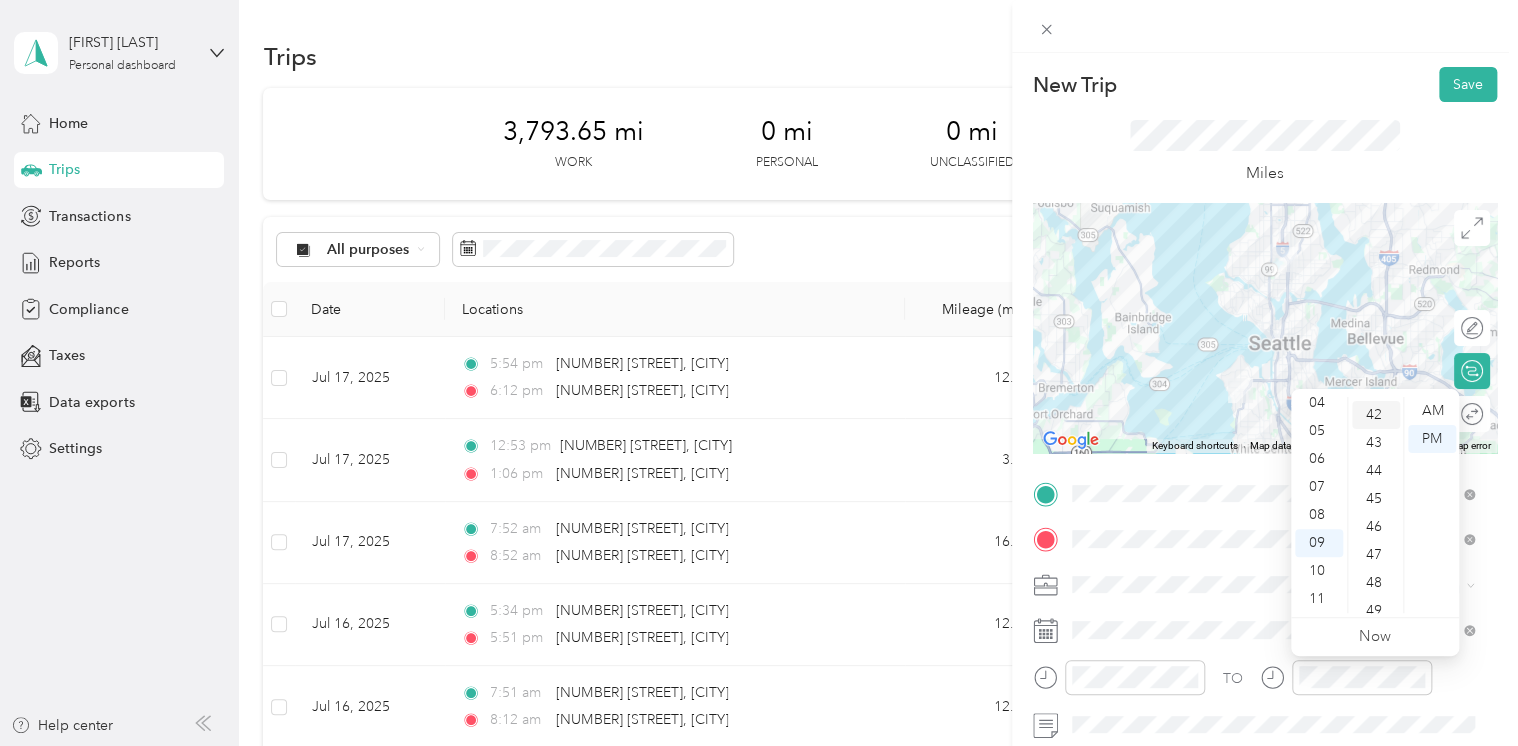 scroll, scrollTop: 1176, scrollLeft: 0, axis: vertical 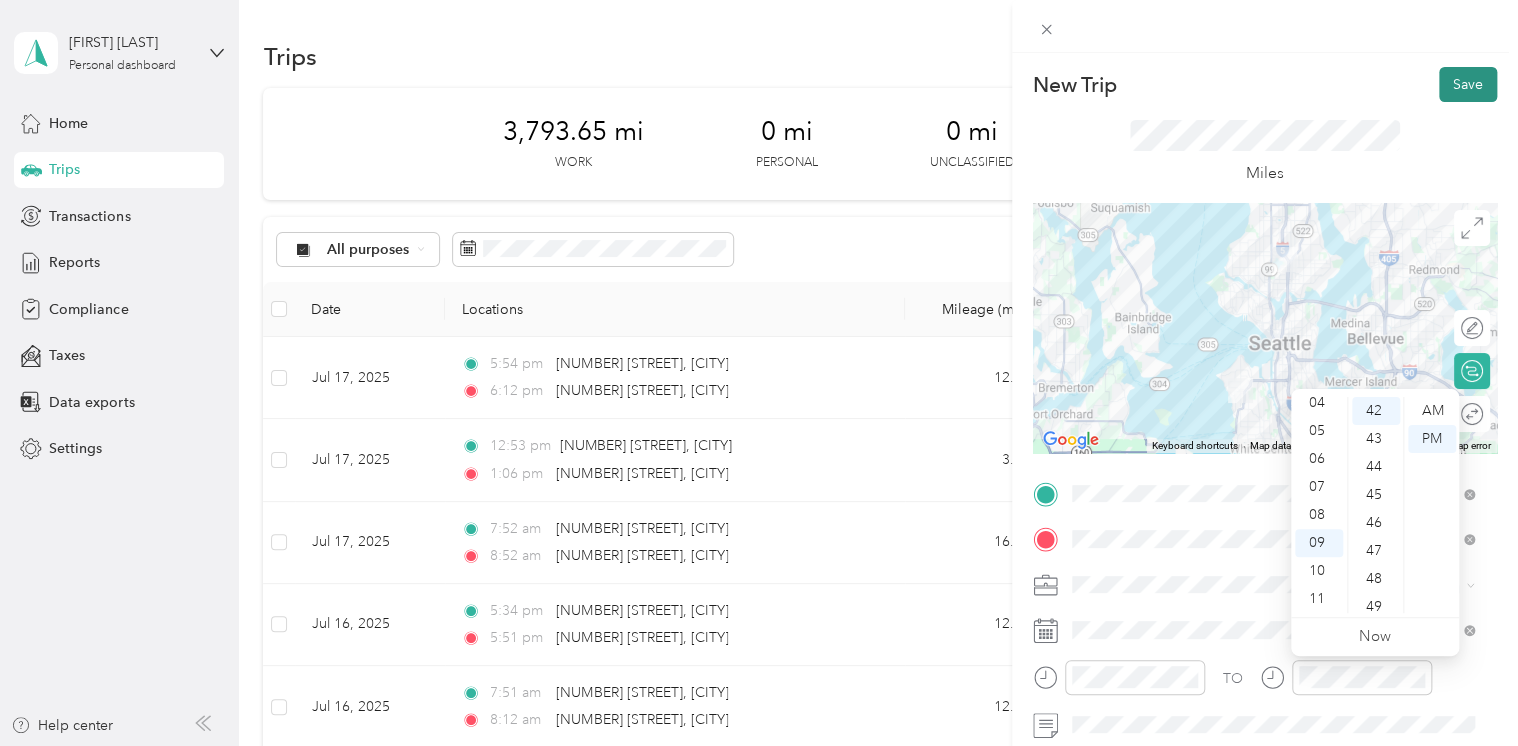 click on "Save" at bounding box center [1468, 84] 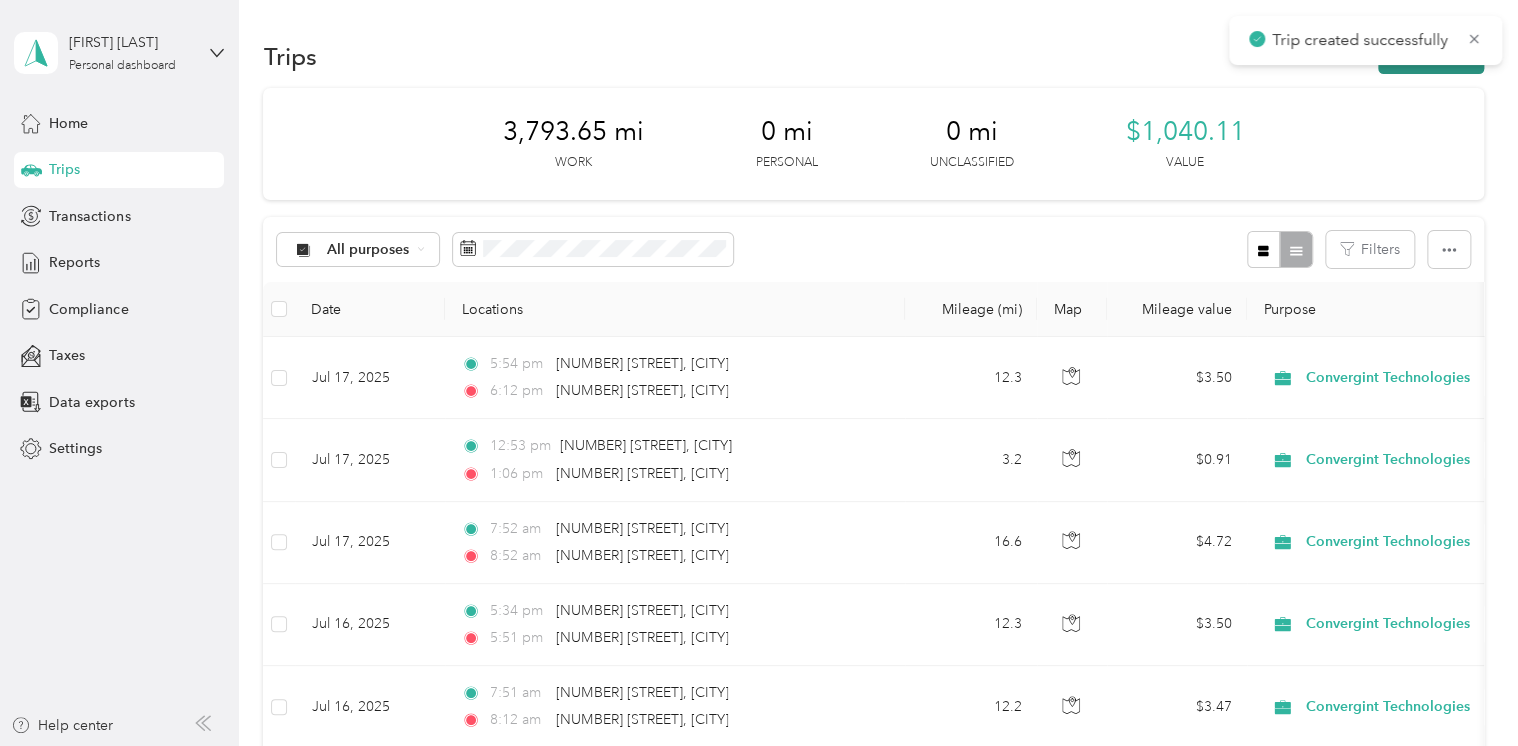 click on "New trip" at bounding box center (1431, 56) 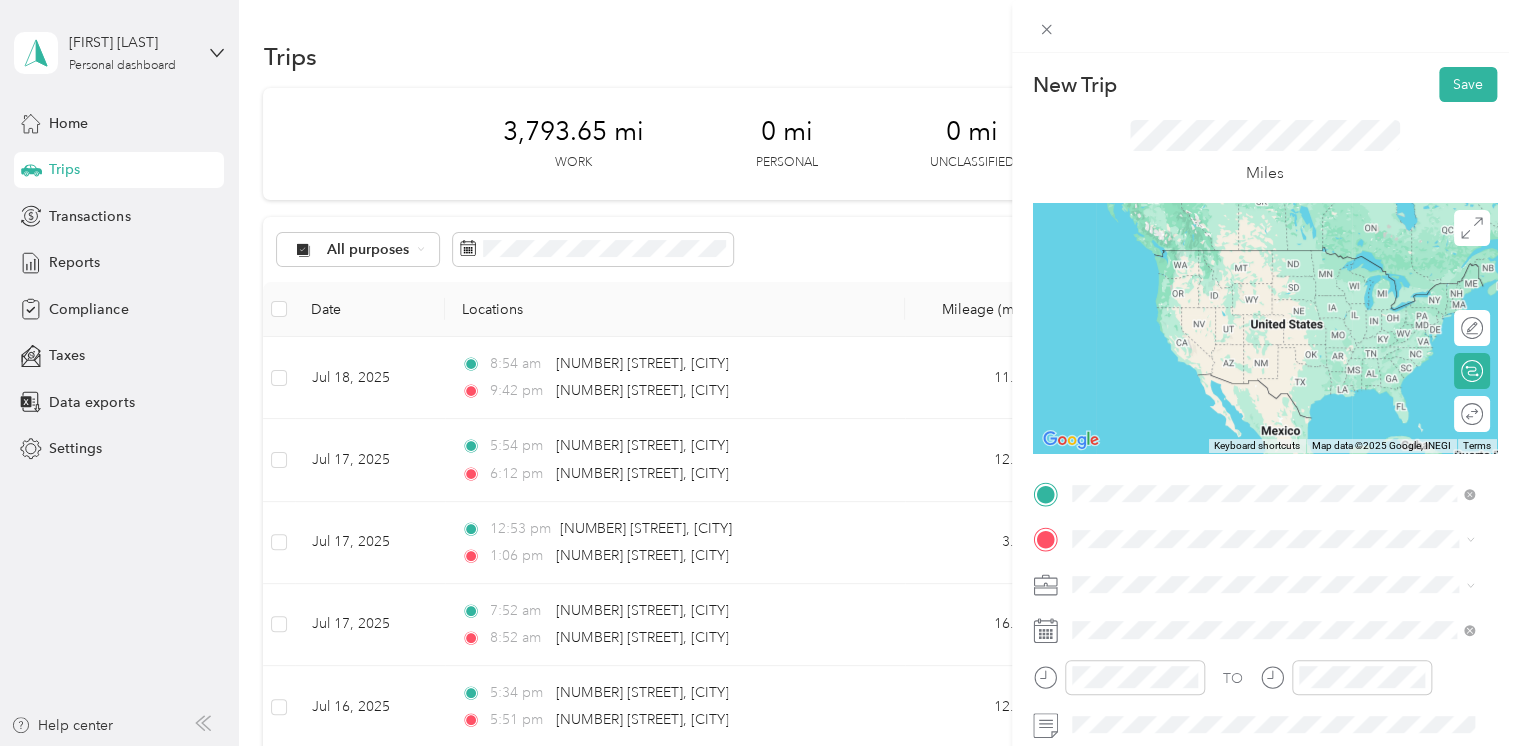 click on "[NUMBER] [STREET]
[CITY], [STATE] [POSTAL_CODE], [COUNTRY]" at bounding box center [1253, 258] 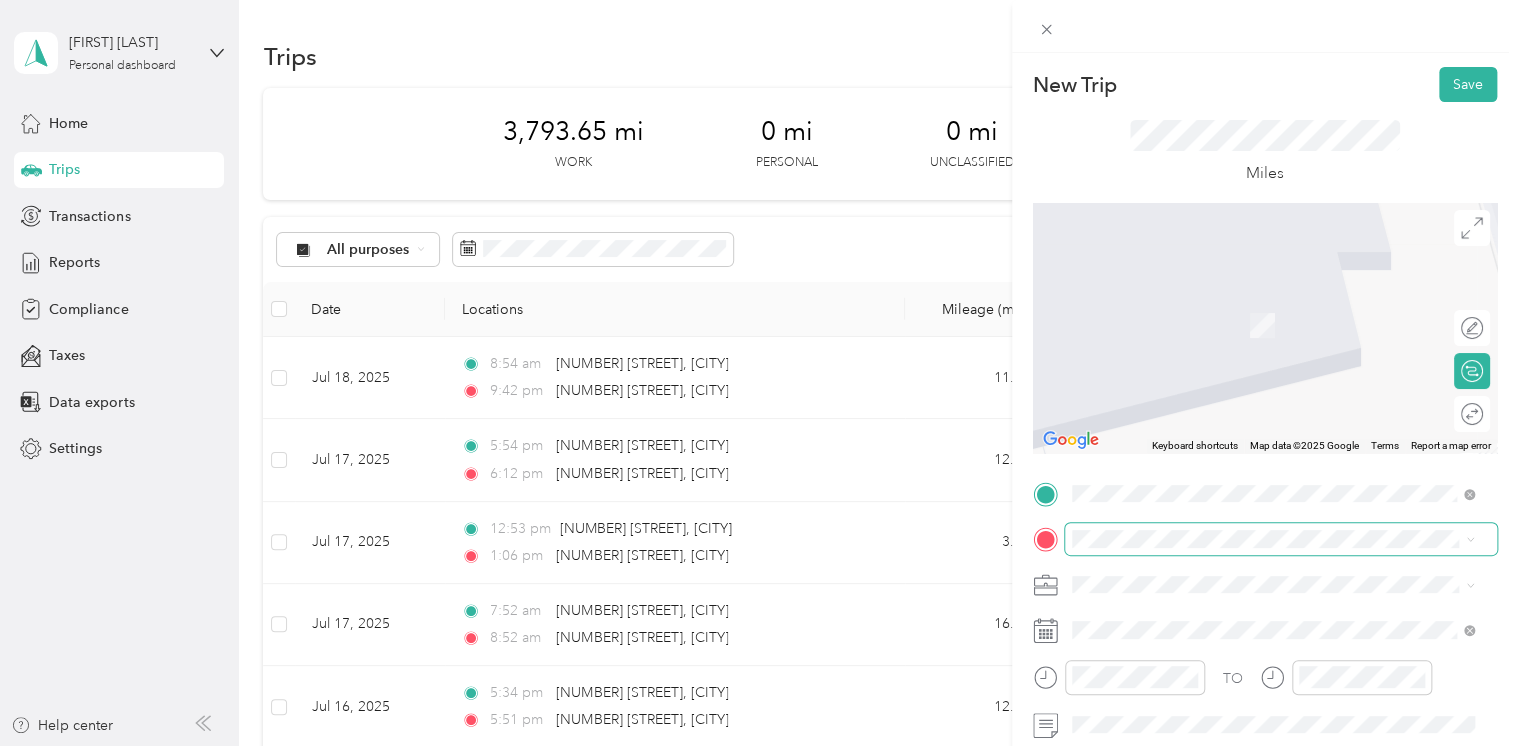 click at bounding box center [1281, 539] 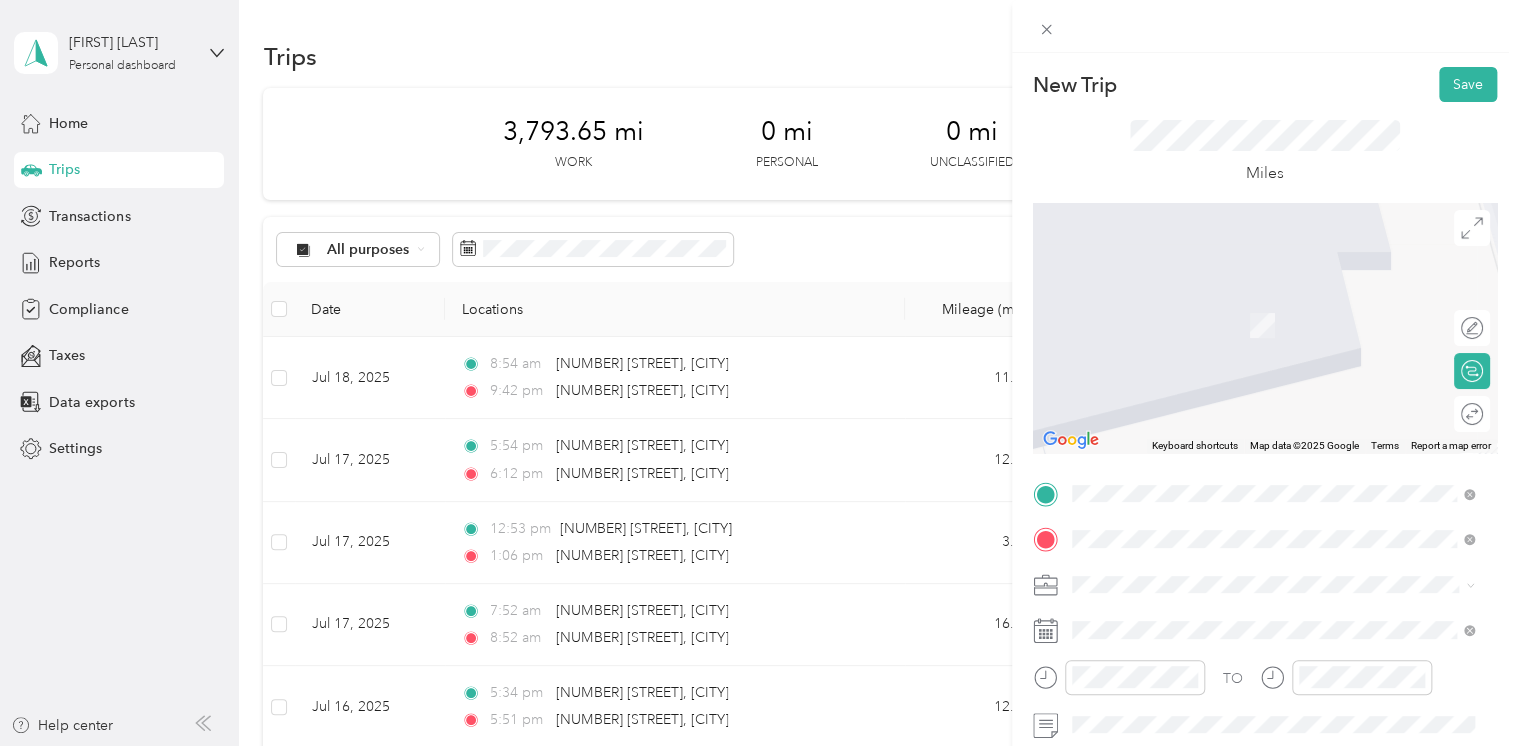 click on "[NUMBER] [STREET]
[CITY], [STATE] [POSTAL_CODE], [COUNTRY]" at bounding box center (1253, 619) 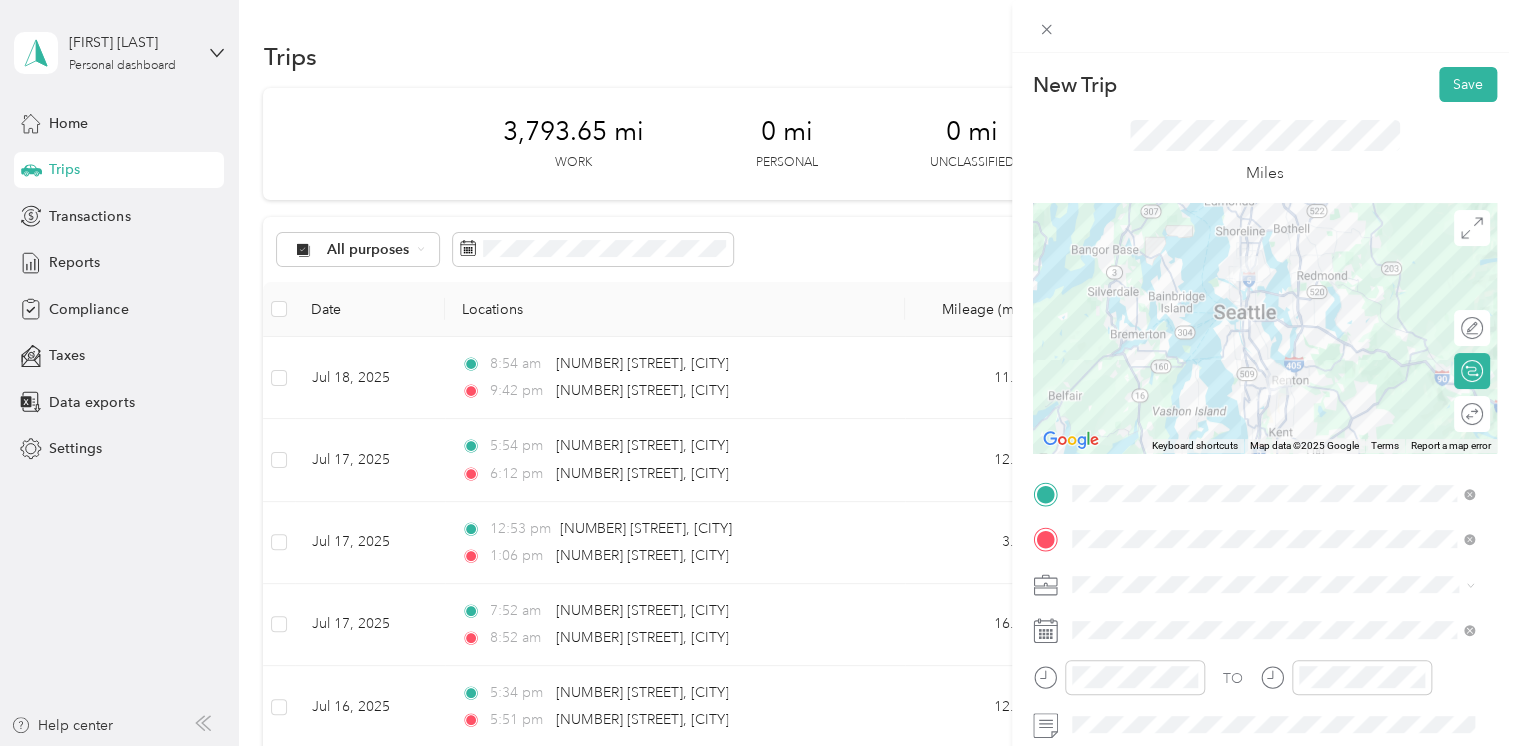 scroll, scrollTop: 139, scrollLeft: 0, axis: vertical 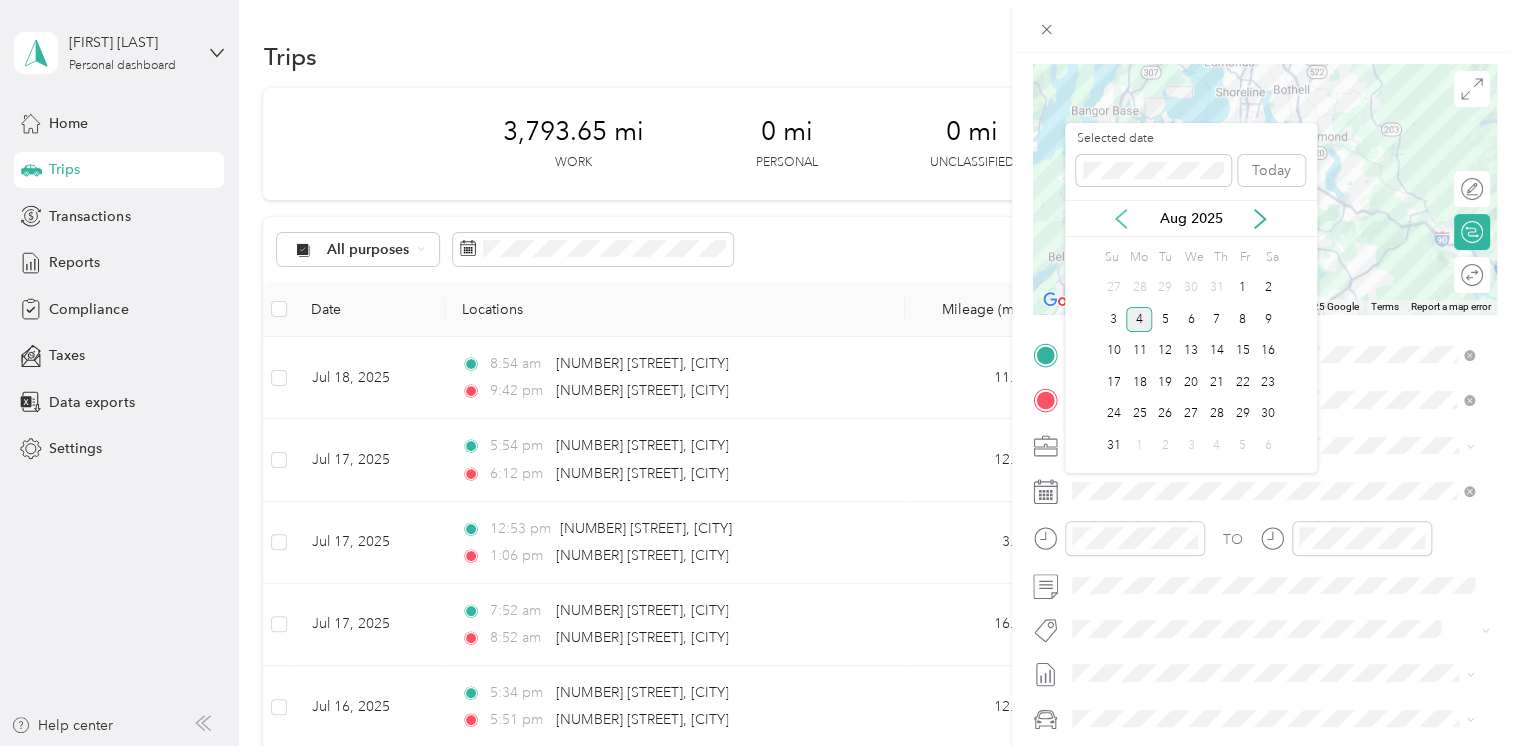 click 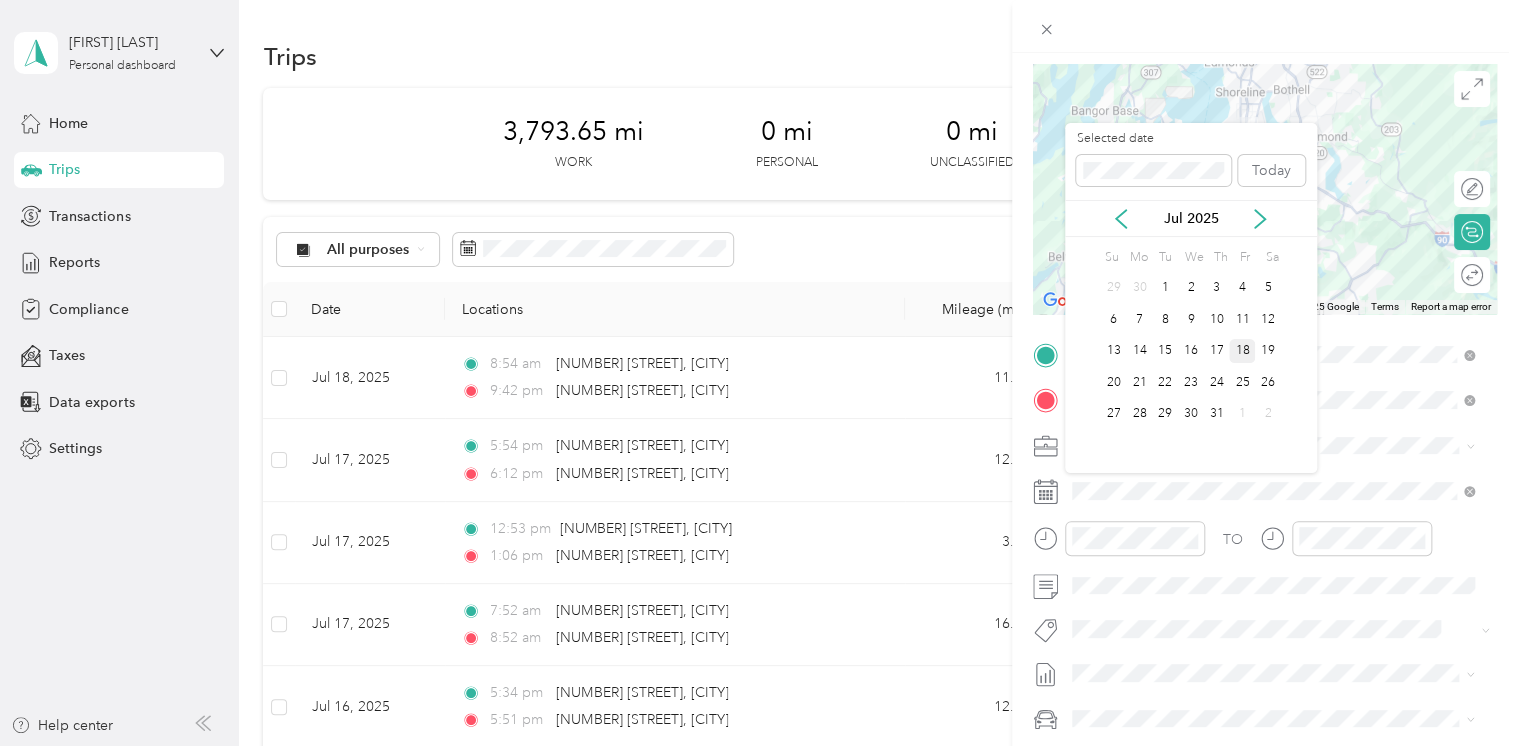 click on "18" at bounding box center (1242, 351) 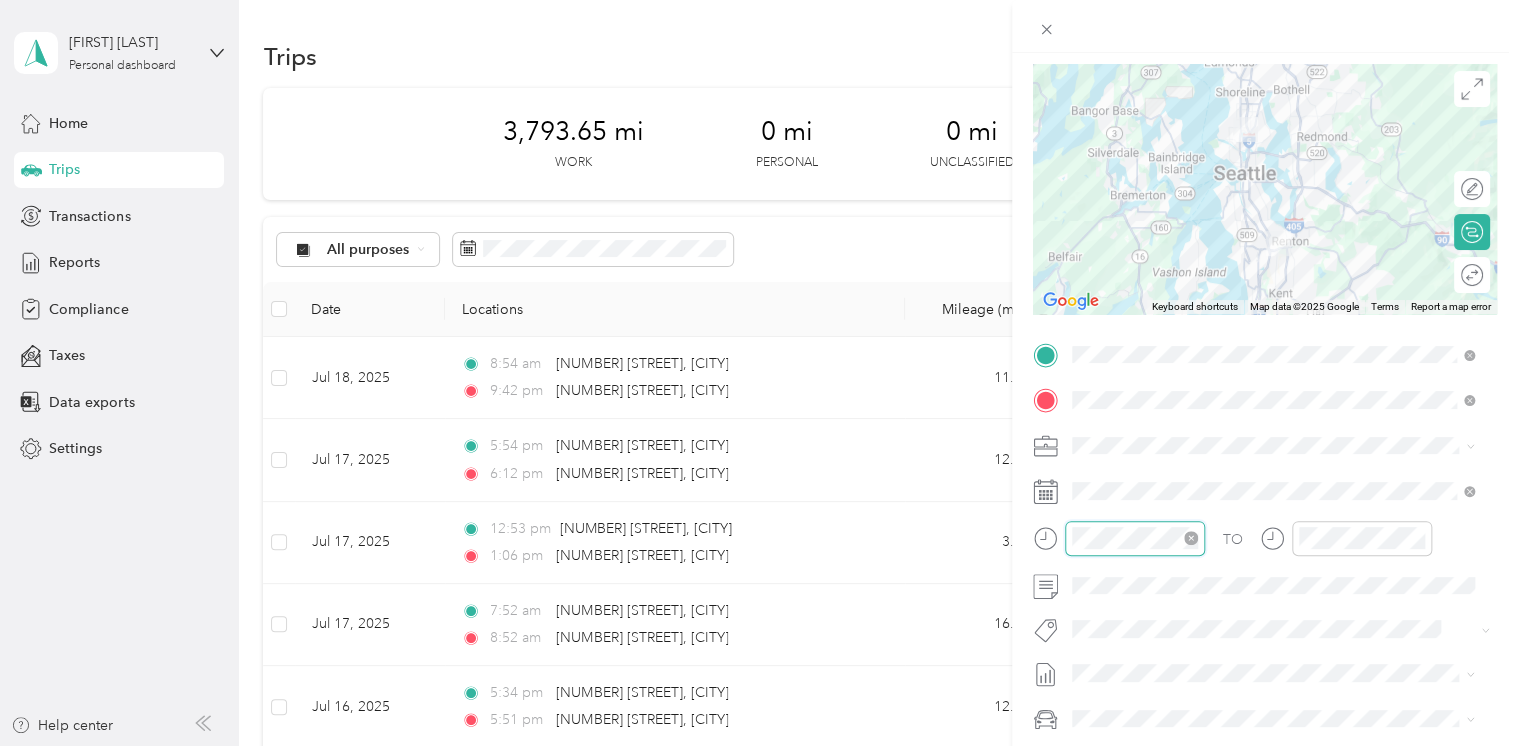 scroll, scrollTop: 81, scrollLeft: 0, axis: vertical 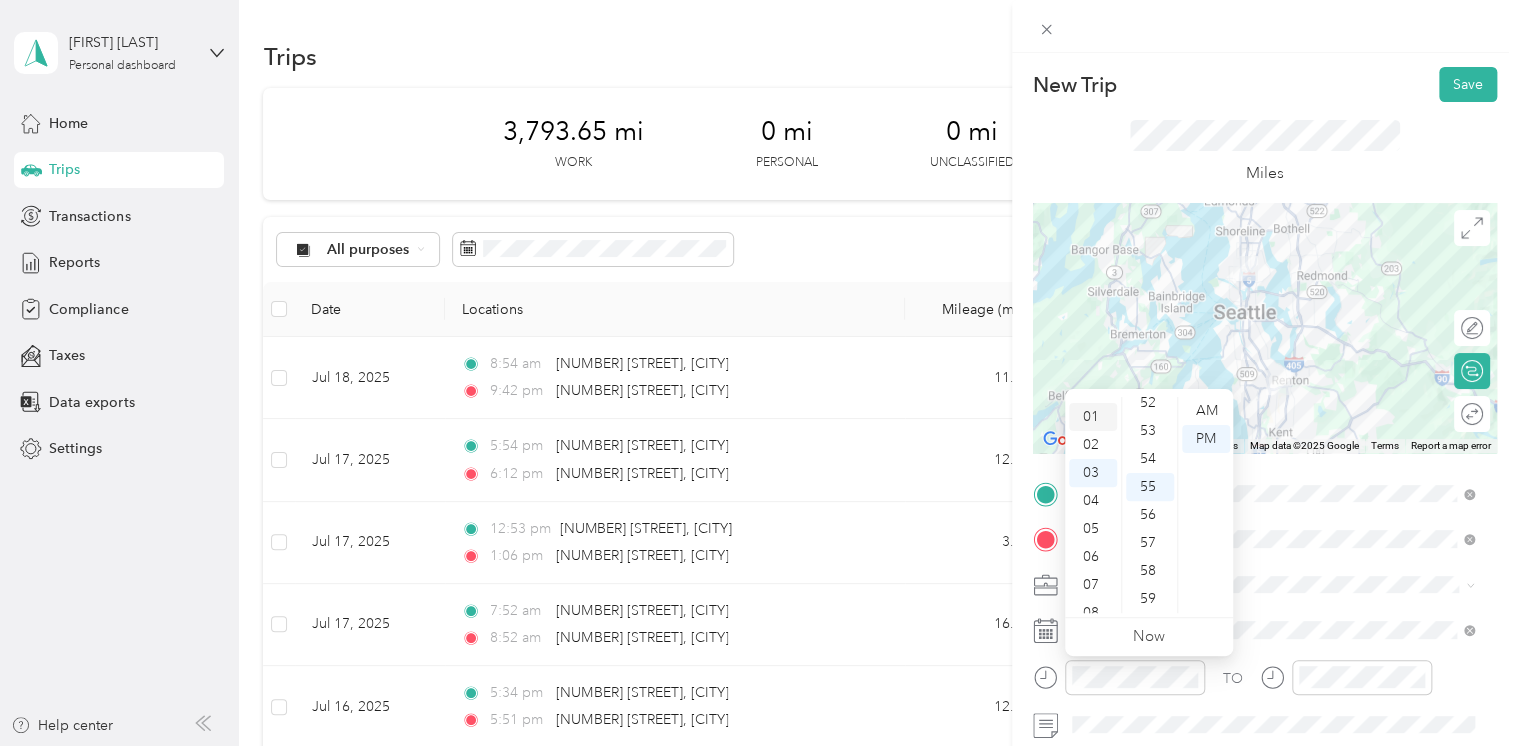 click on "01" at bounding box center (1093, 417) 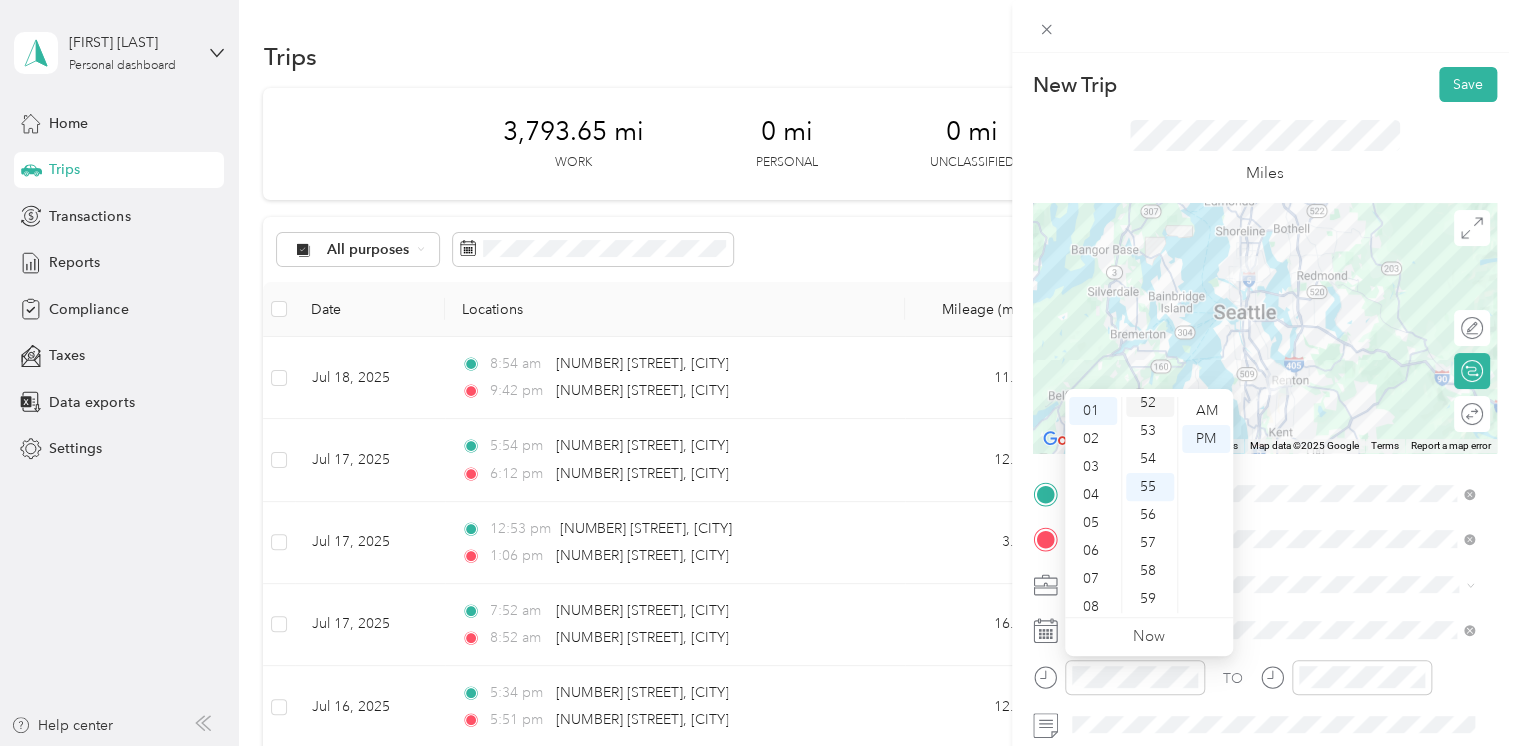 click on "52" at bounding box center [1150, 403] 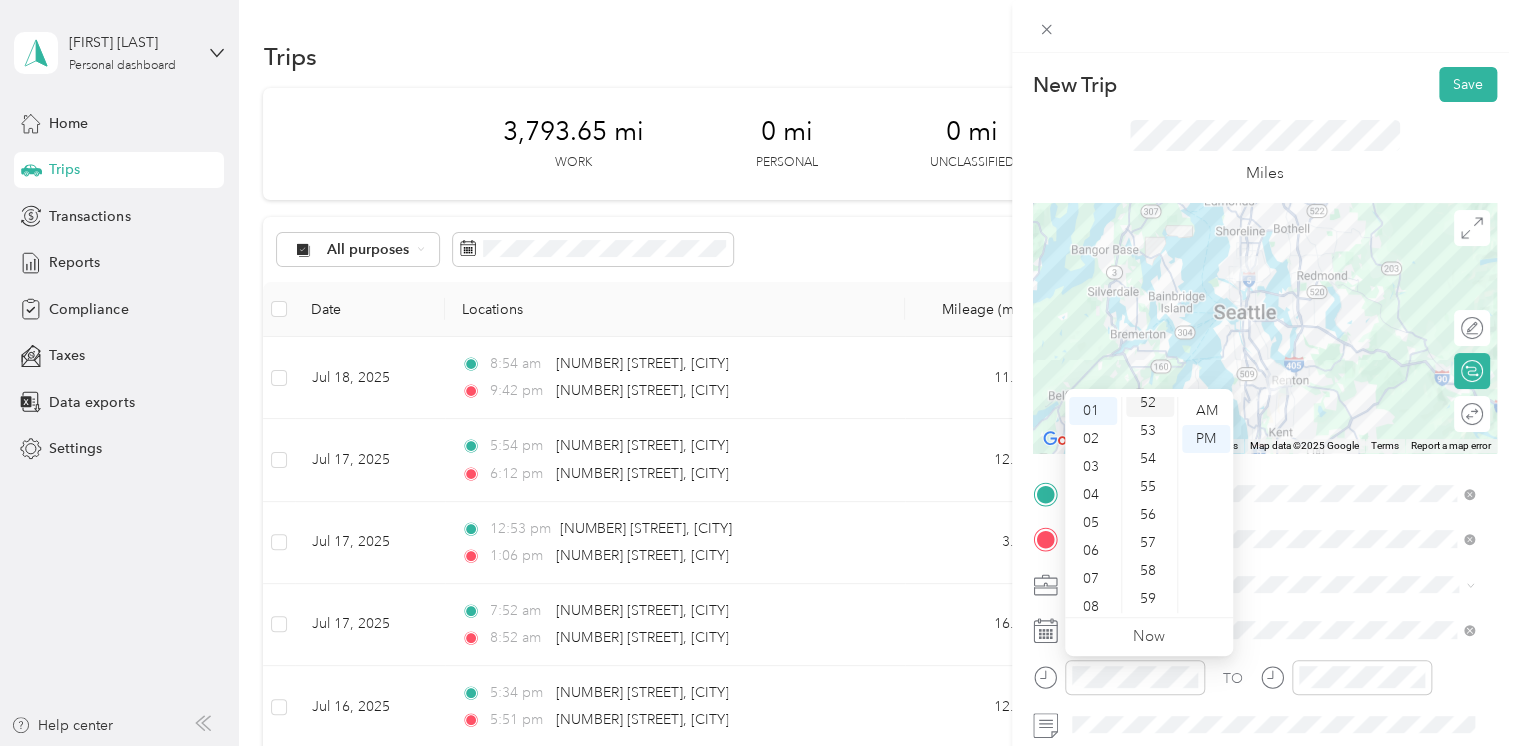 scroll, scrollTop: 1456, scrollLeft: 0, axis: vertical 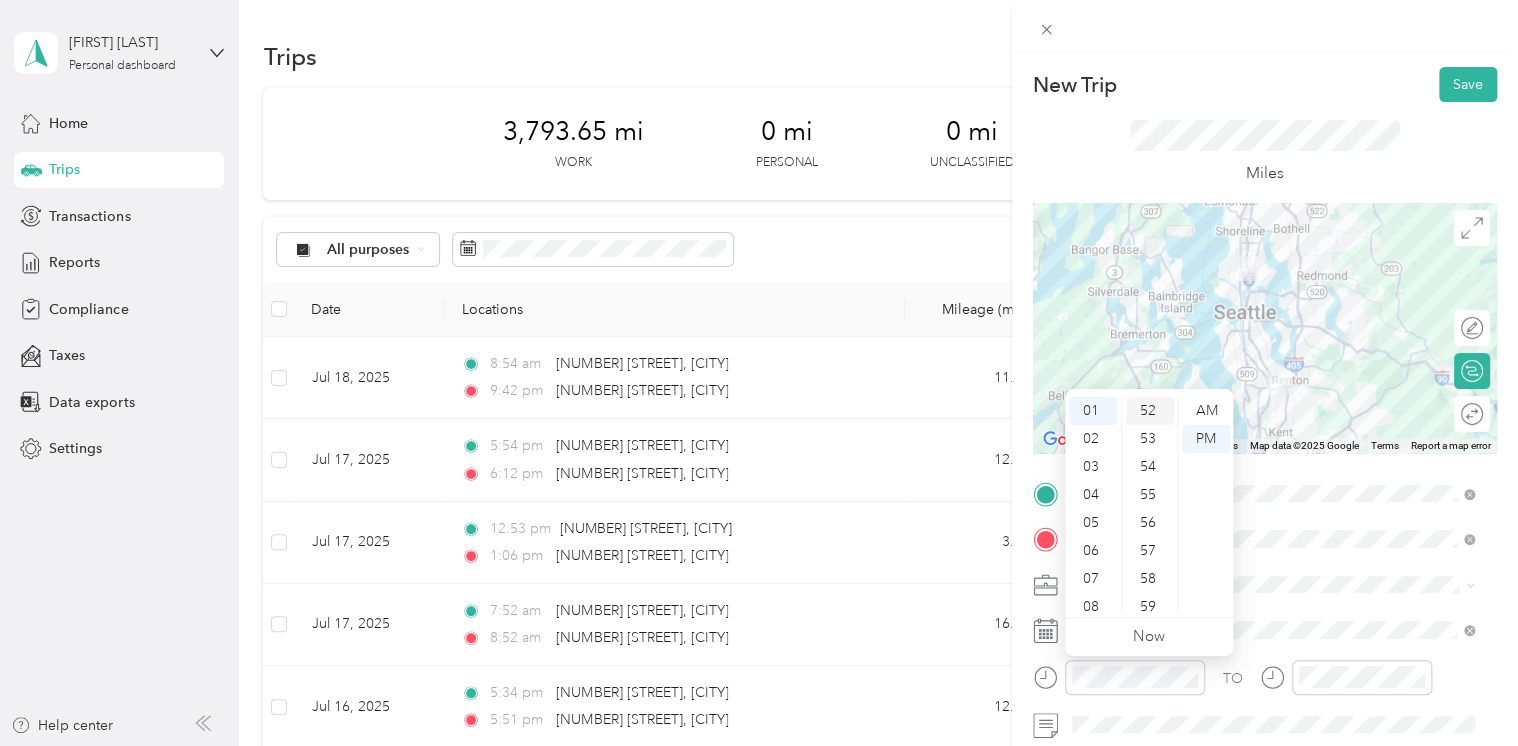 click on "52" at bounding box center (1150, 411) 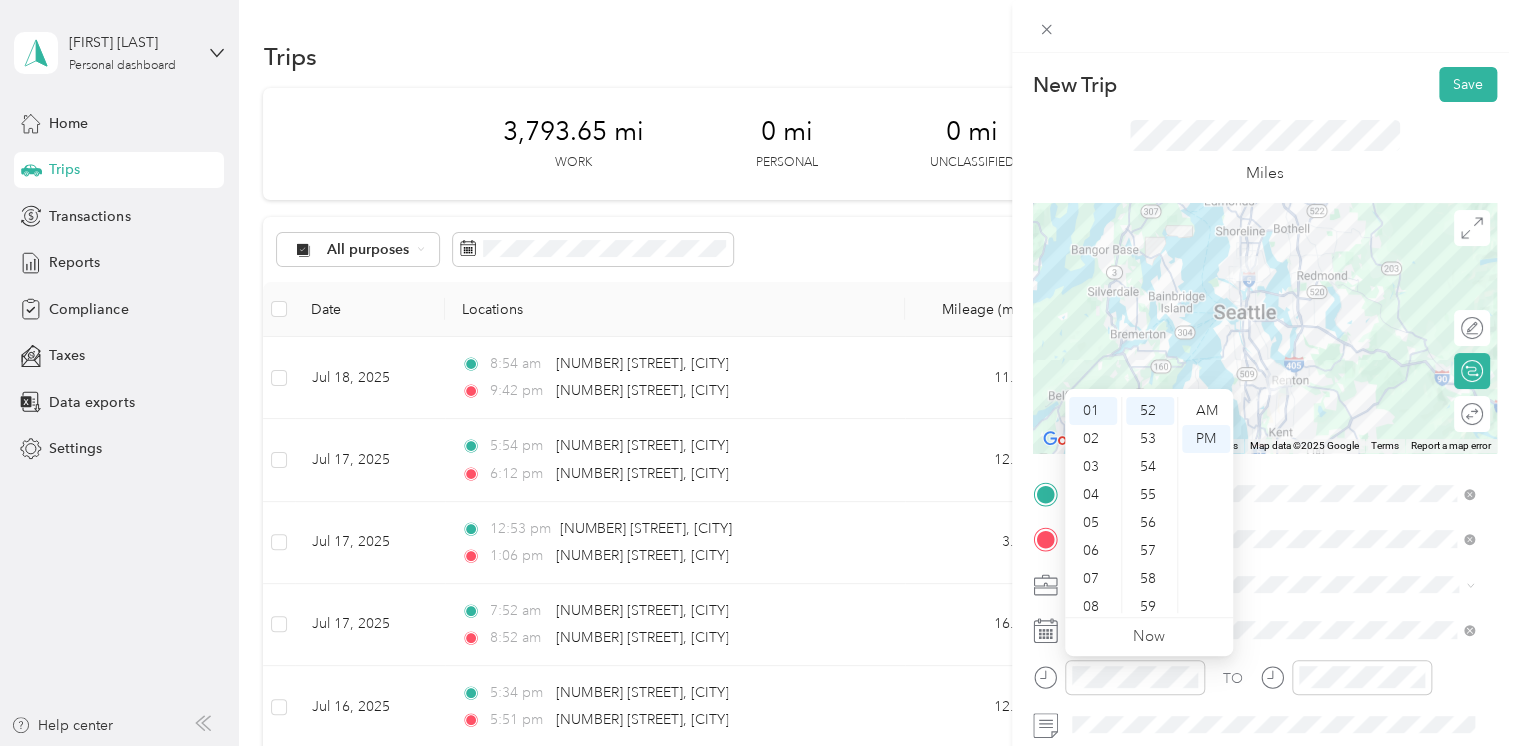 click on "TO Add photo" at bounding box center [1265, 719] 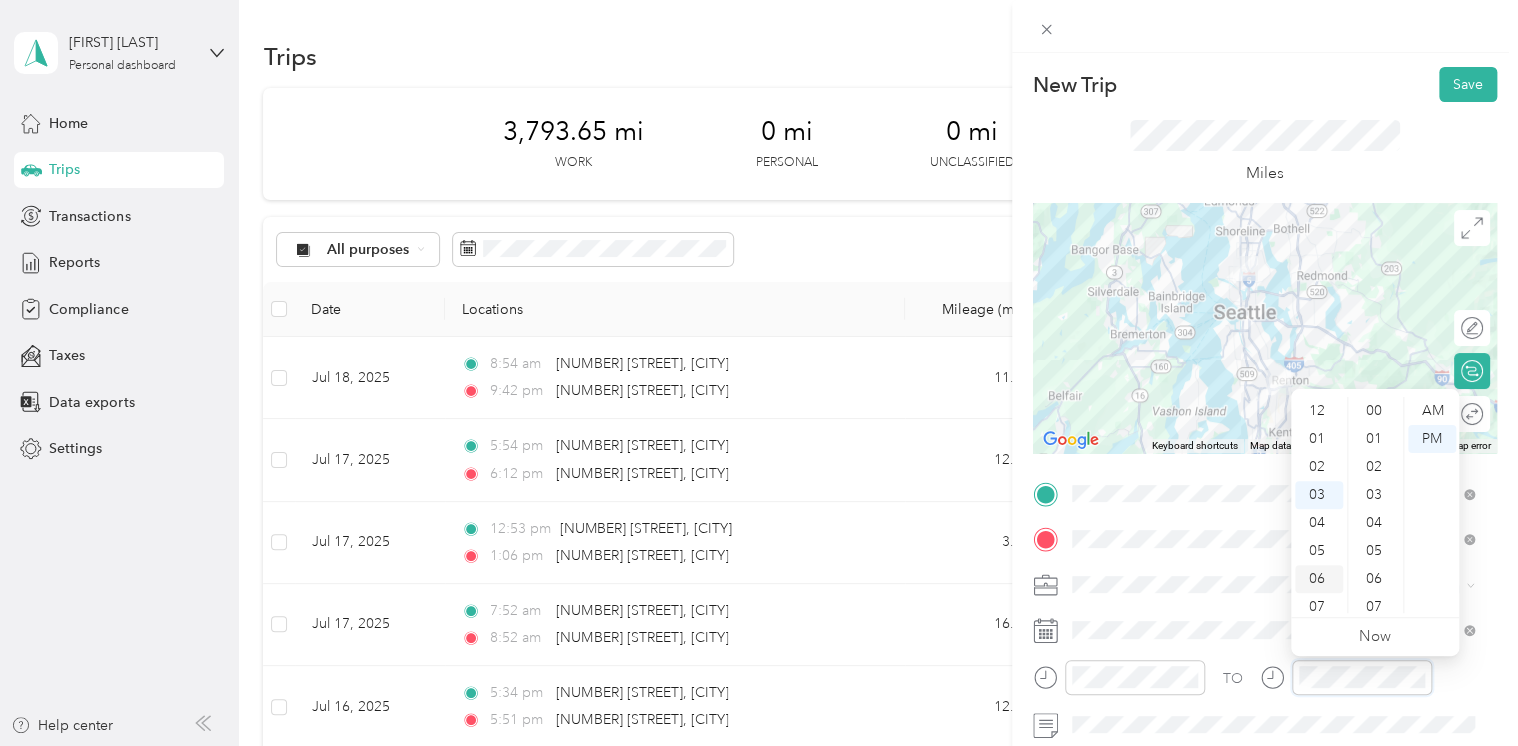 scroll, scrollTop: 84, scrollLeft: 0, axis: vertical 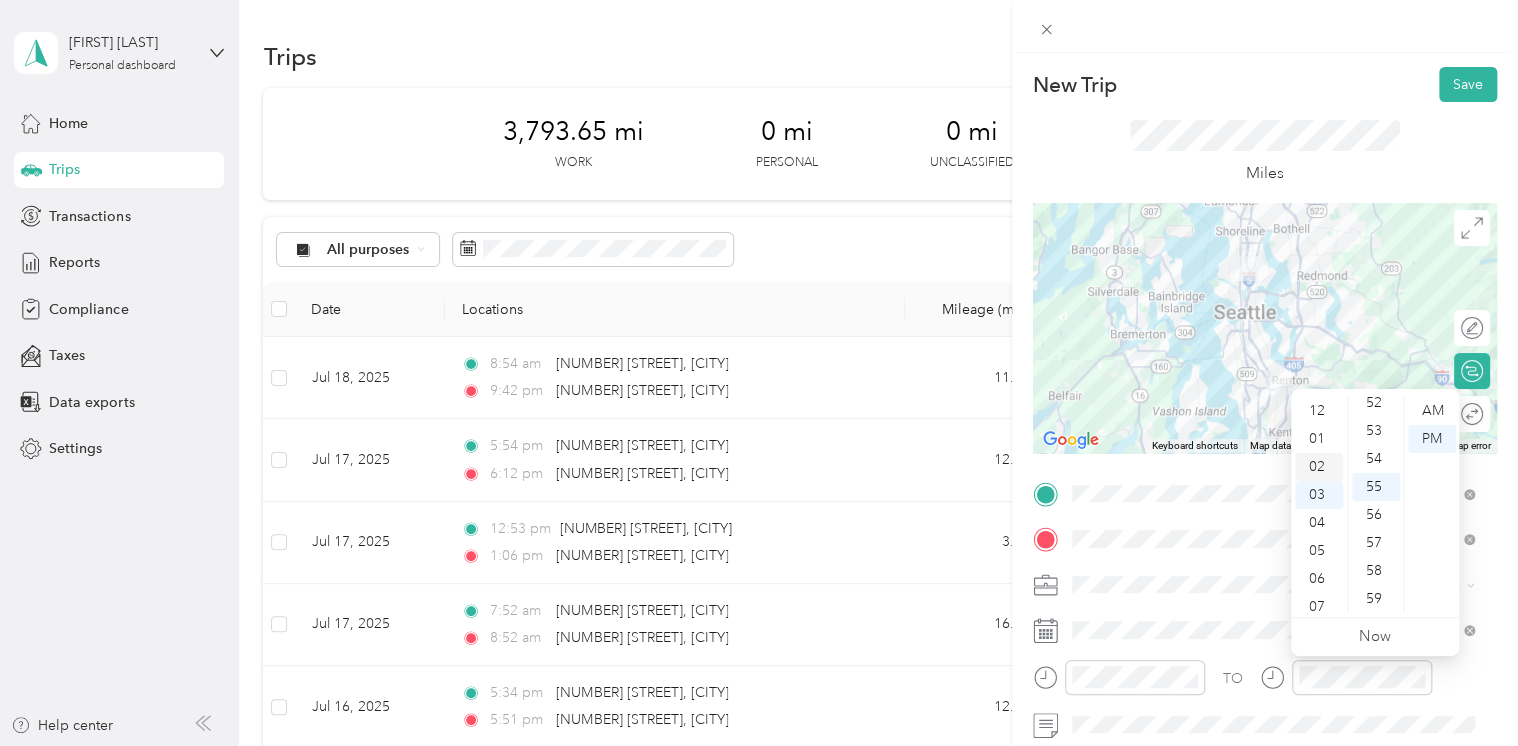 click on "02" at bounding box center [1319, 467] 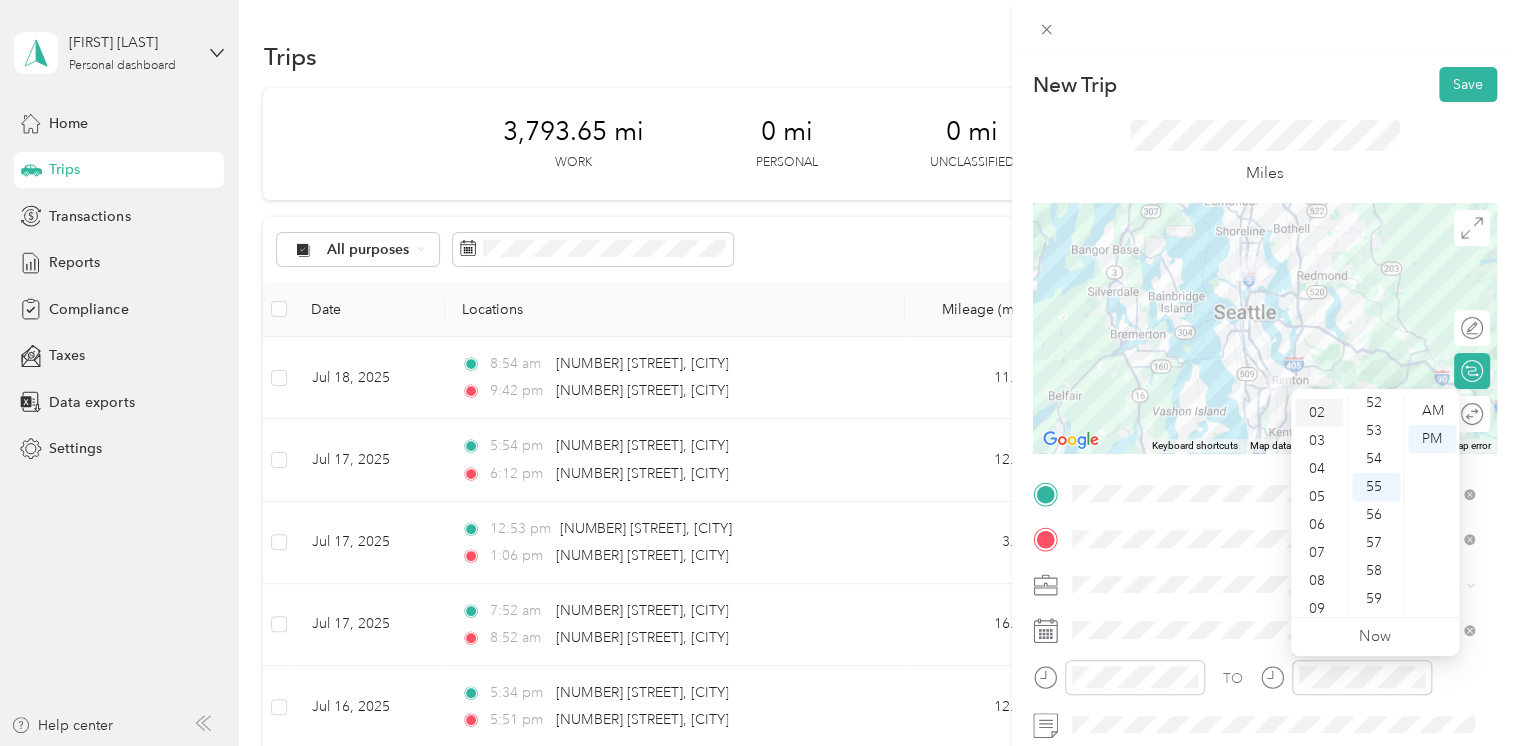 scroll, scrollTop: 56, scrollLeft: 0, axis: vertical 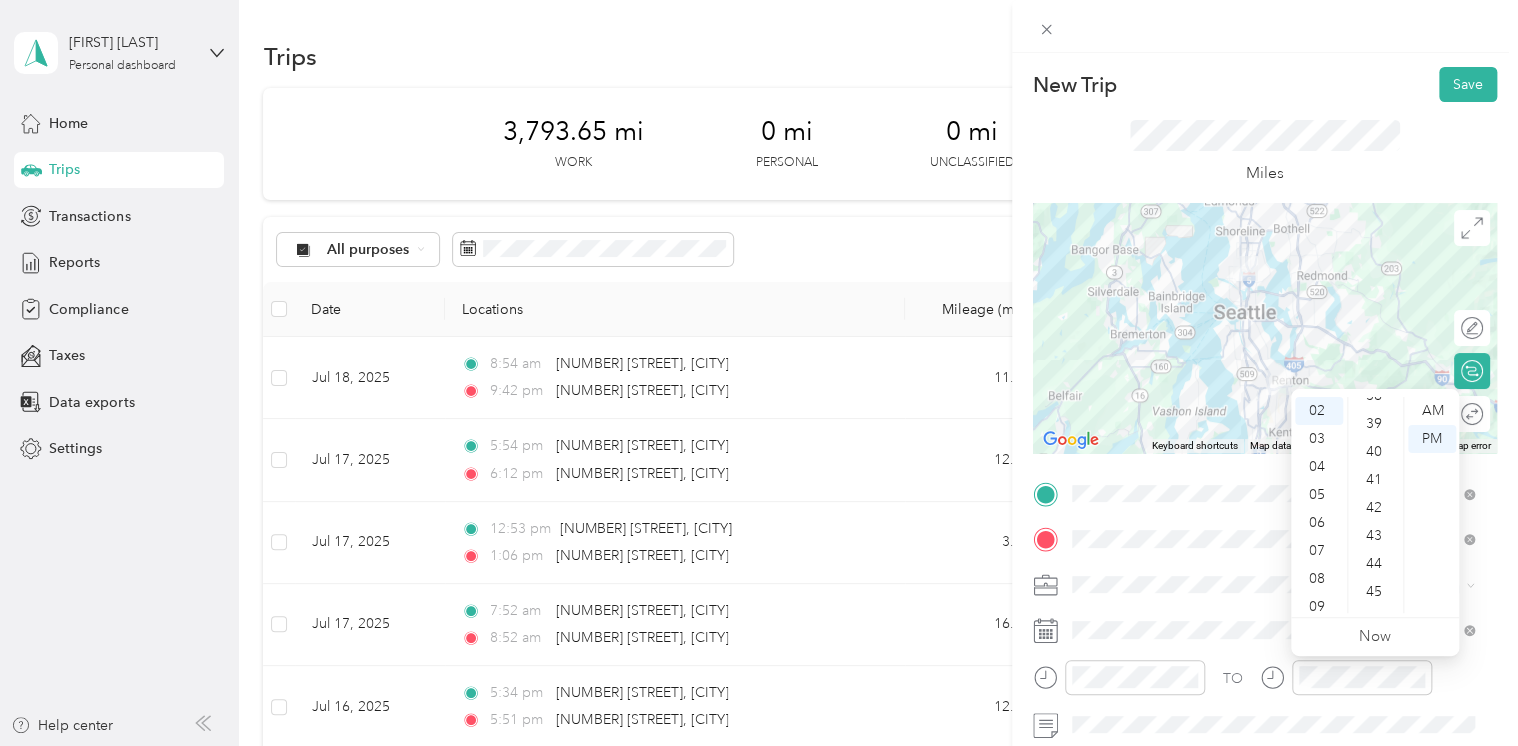 click on "Miles" at bounding box center [1265, 152] 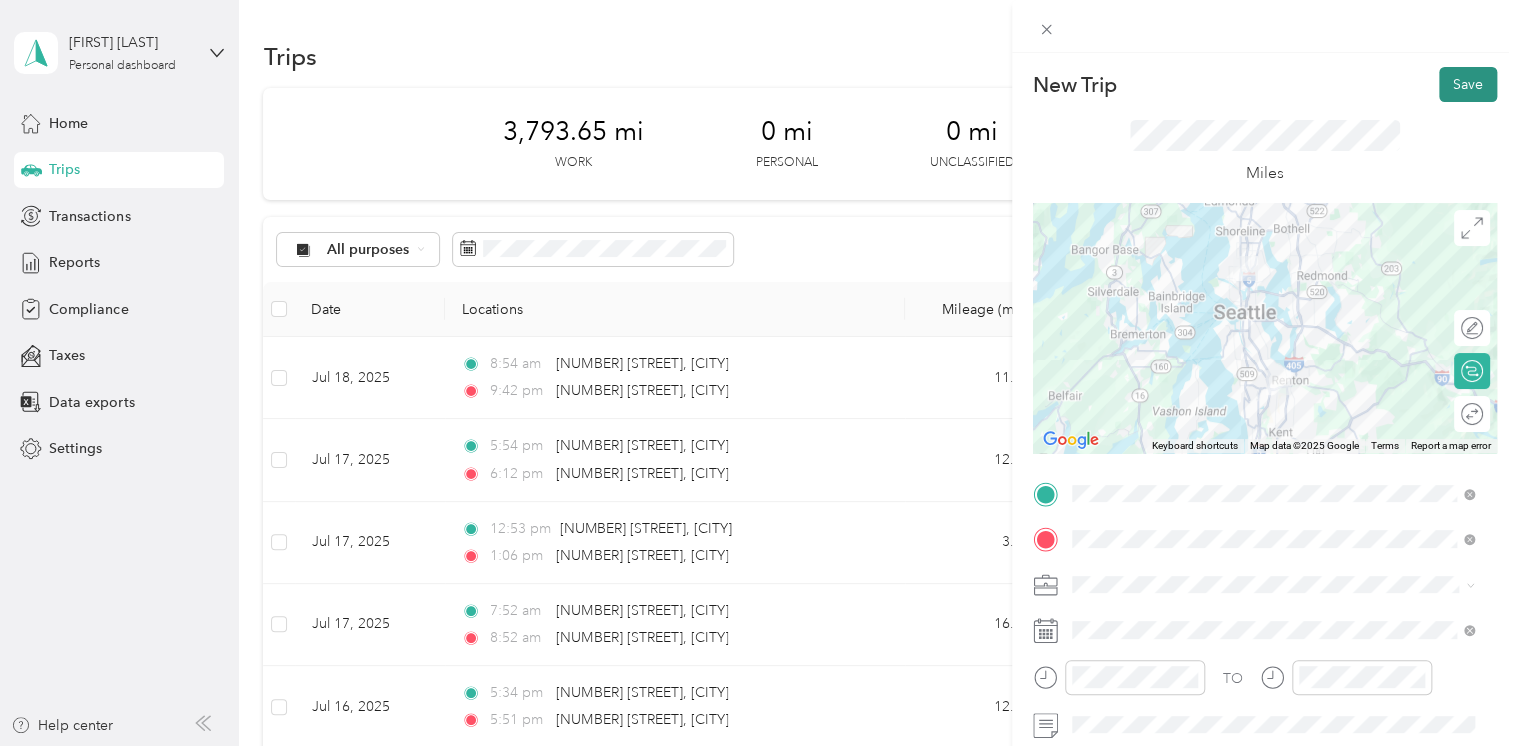 click on "Save" at bounding box center (1468, 84) 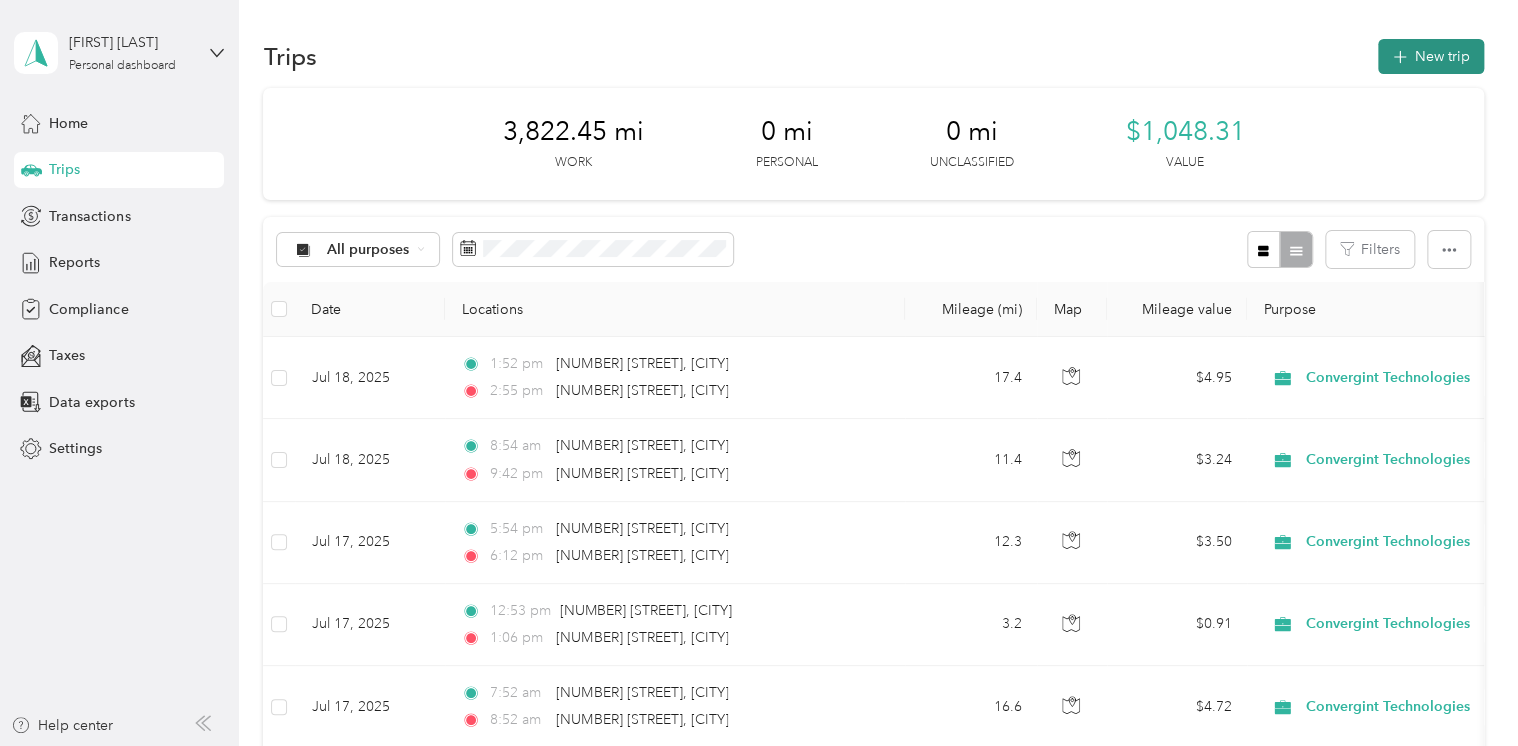 click on "New trip" at bounding box center (1431, 56) 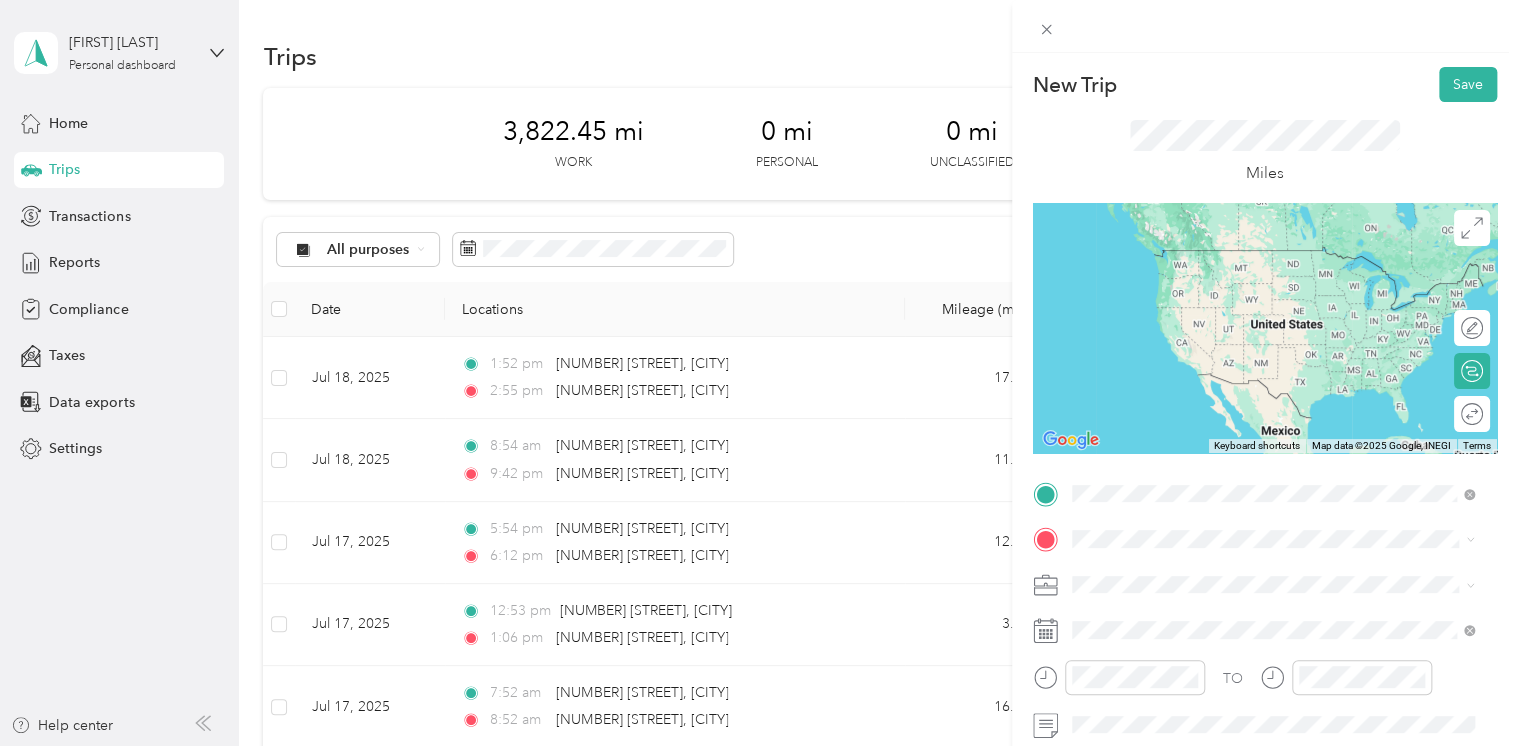 click on "[NUMBER] [STREET]
[CITY], [STATE] [POSTAL_CODE], [COUNTRY]" at bounding box center (1253, 574) 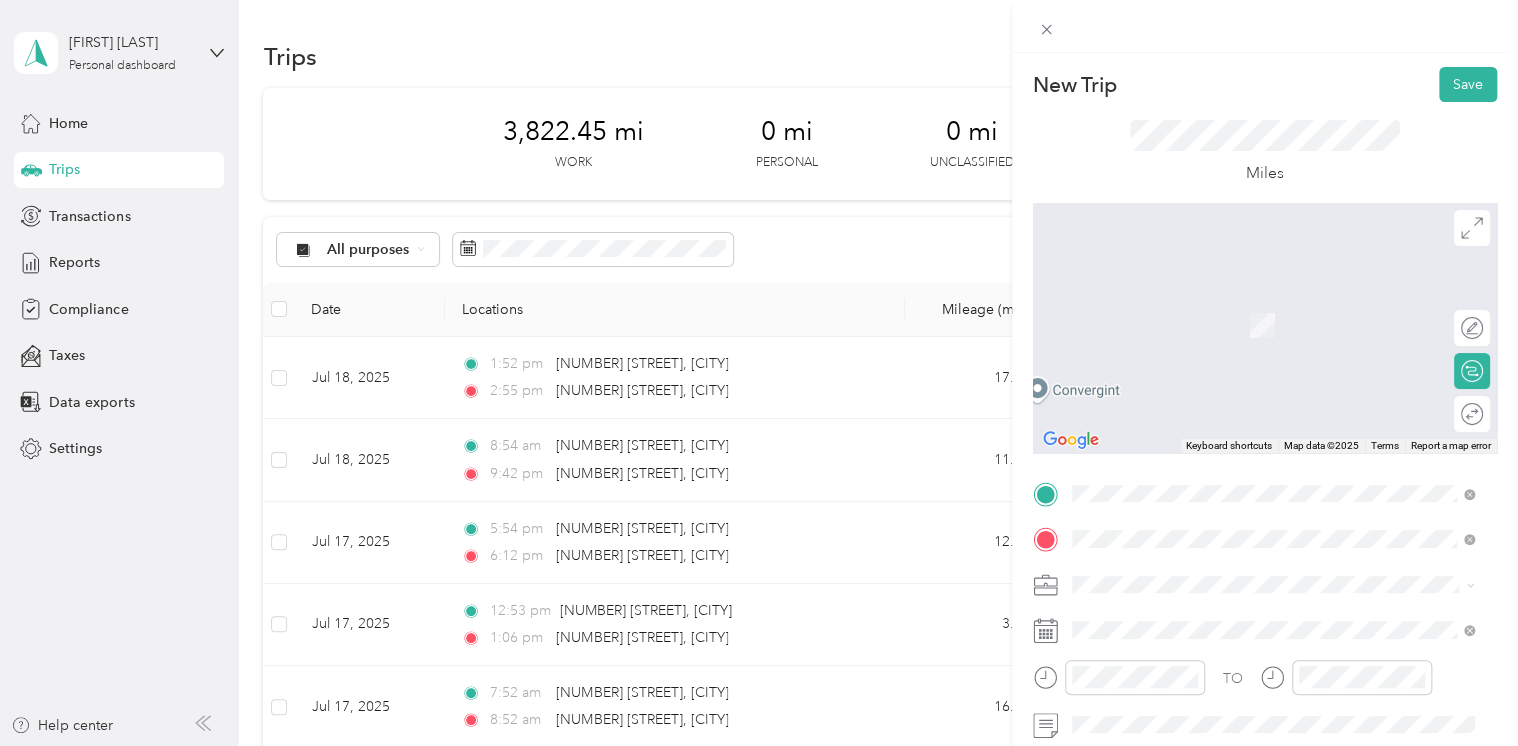 click on "[NUMBER] [STREET]
[CITY], [STATE] [POSTAL_CODE], [COUNTRY]" at bounding box center (1253, 304) 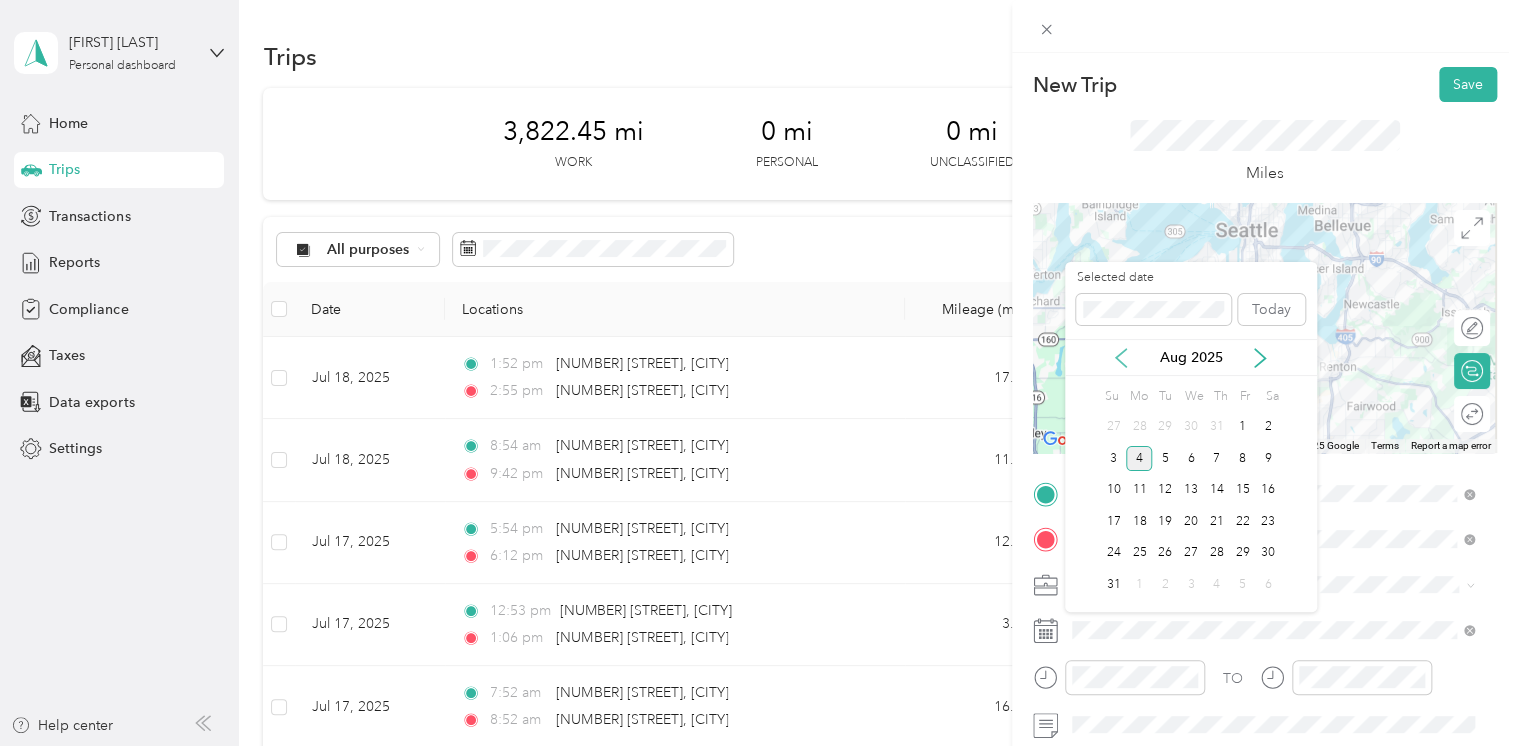 click 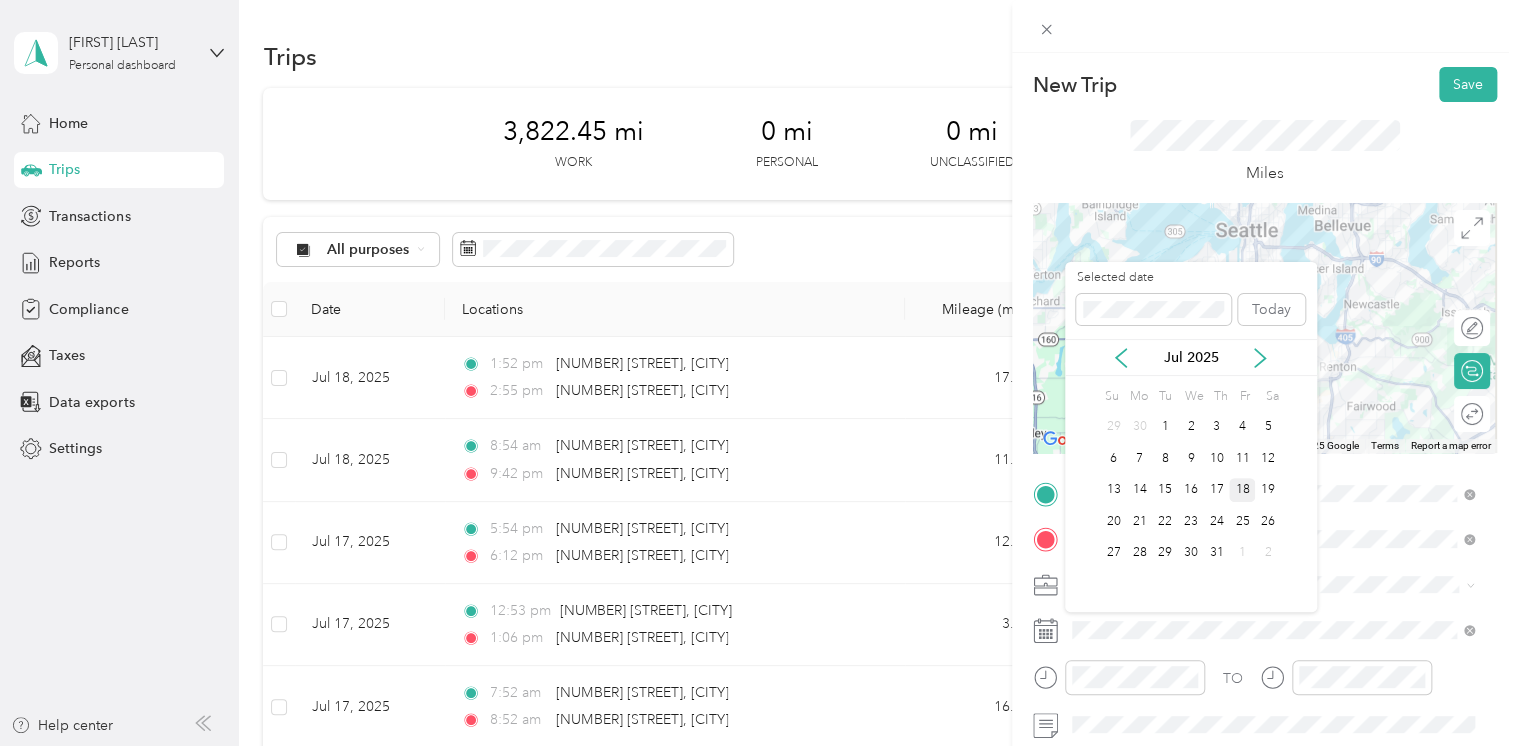 click on "18" at bounding box center [1242, 490] 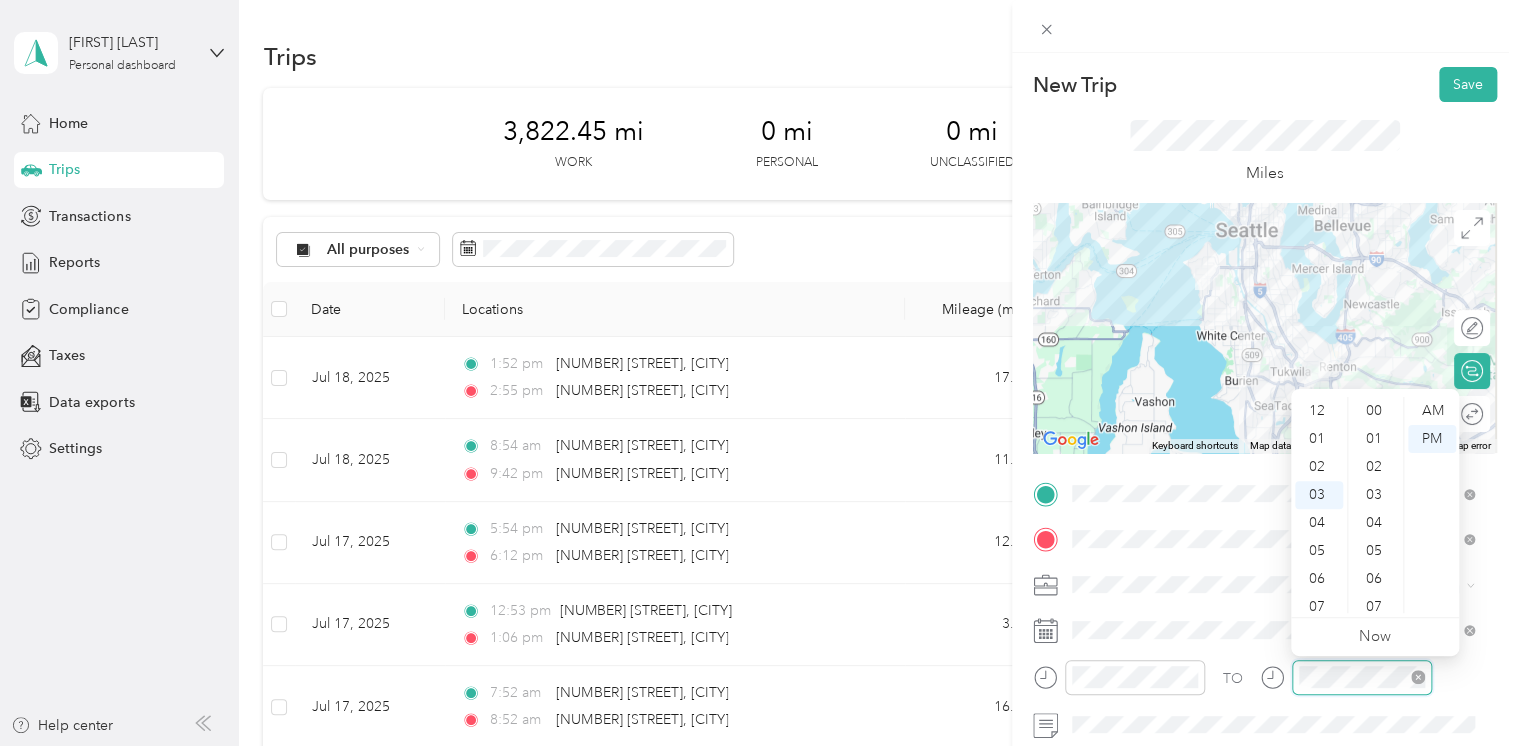 scroll, scrollTop: 84, scrollLeft: 0, axis: vertical 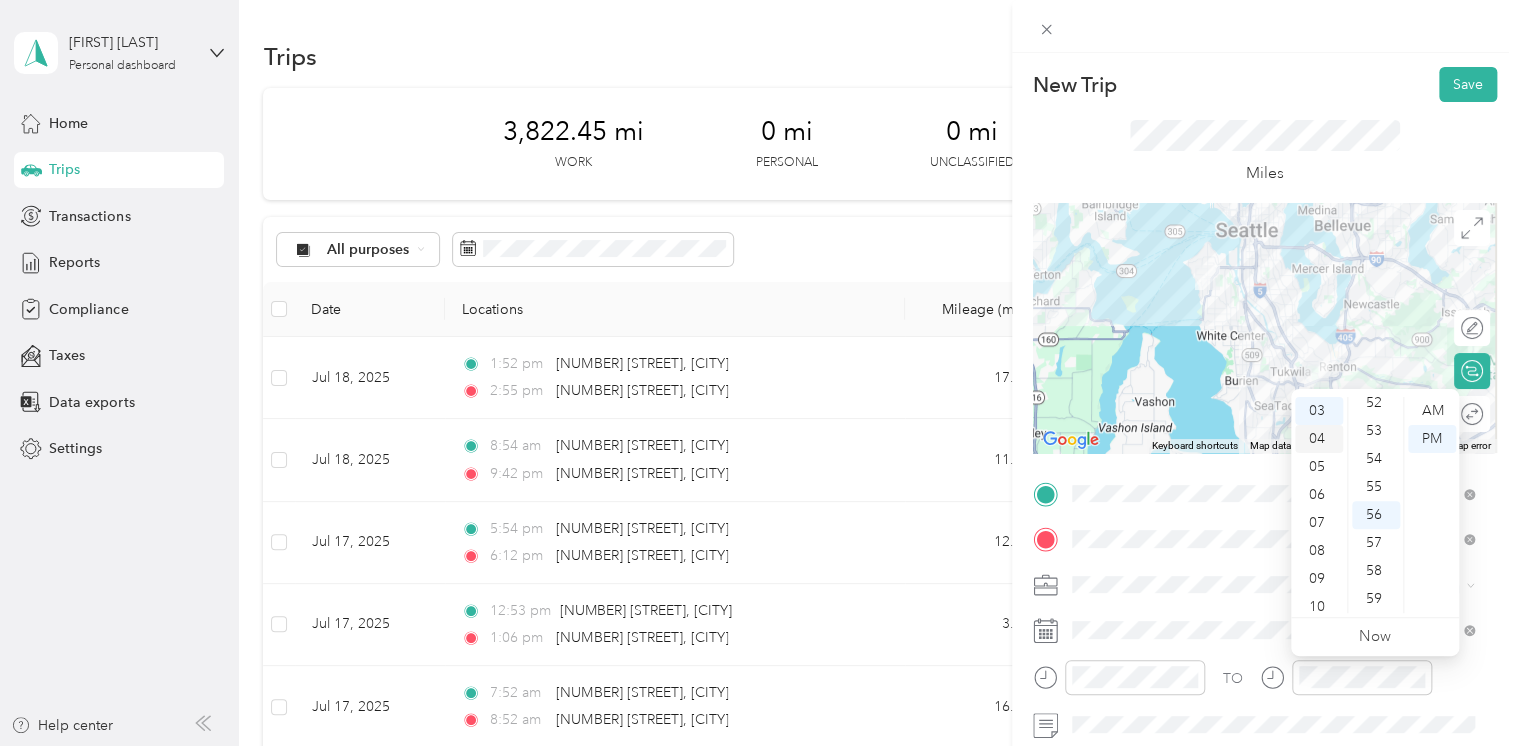 click on "04" at bounding box center [1319, 439] 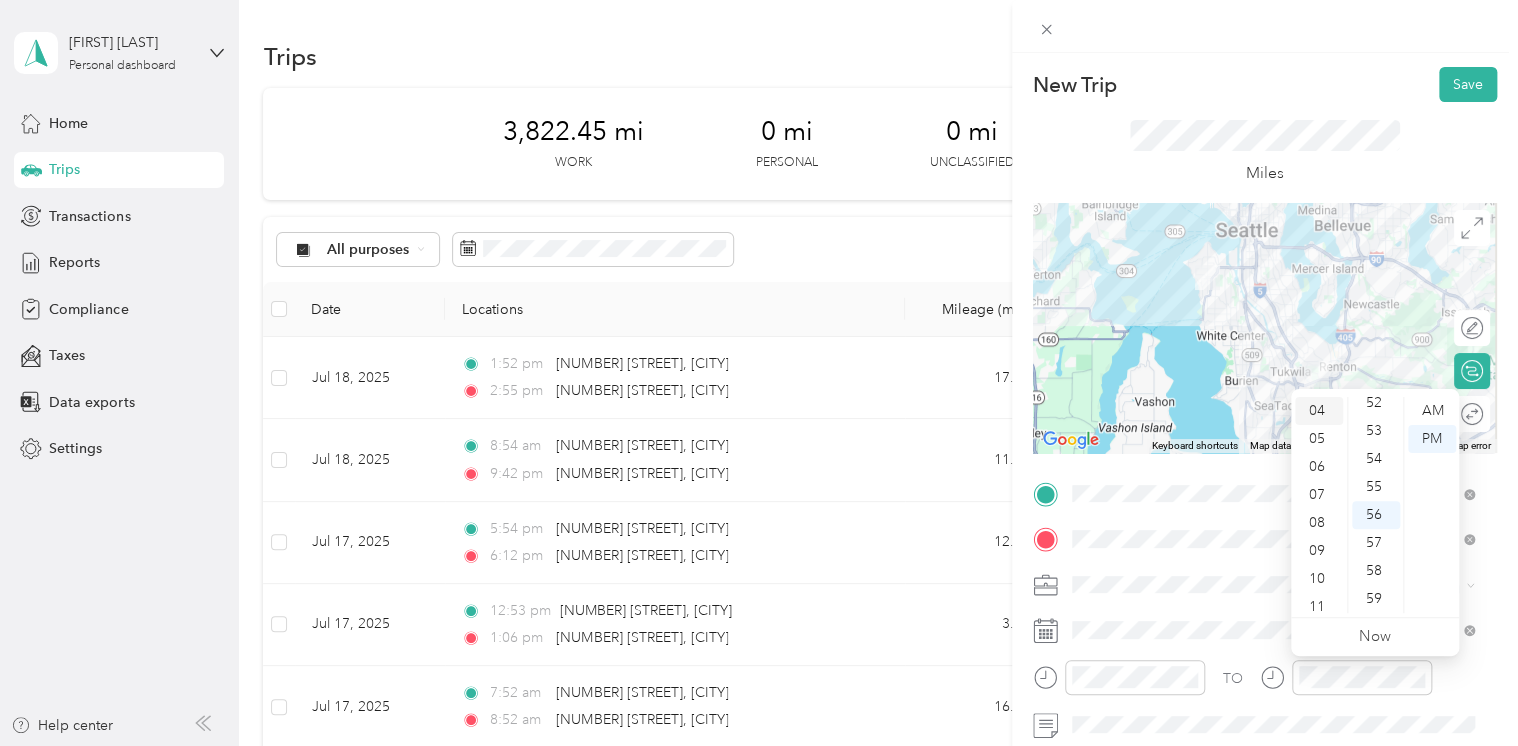 scroll, scrollTop: 112, scrollLeft: 0, axis: vertical 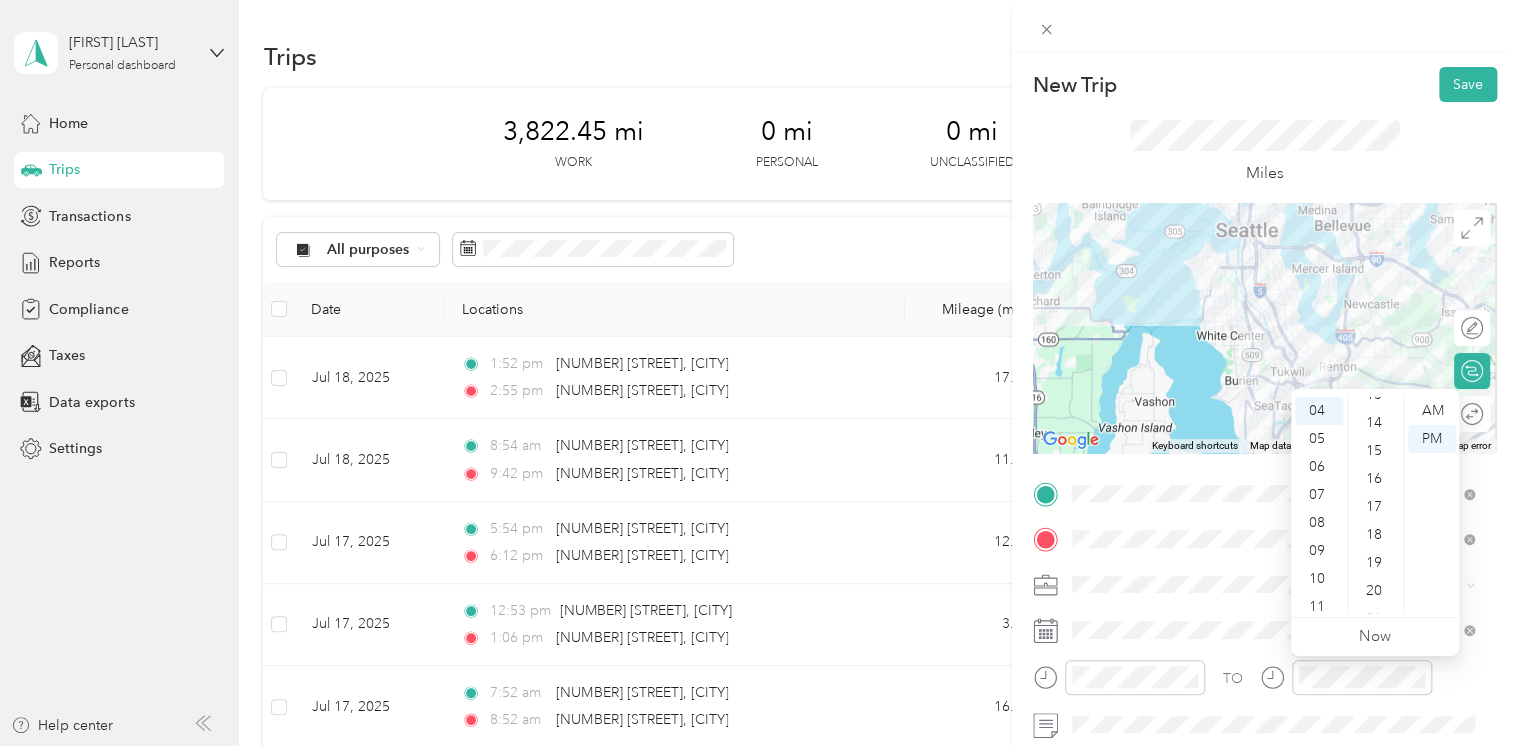 click on "16" at bounding box center (1376, 479) 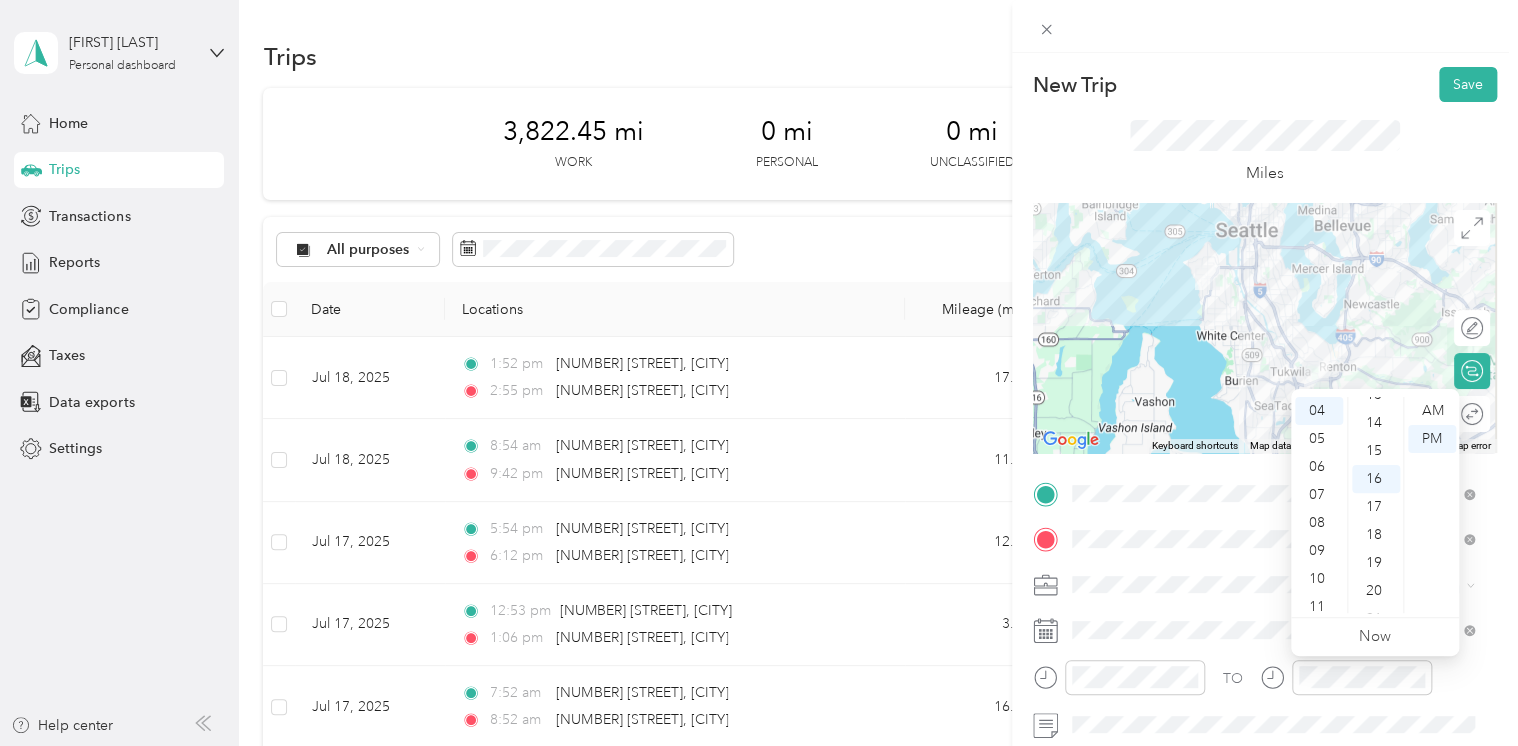 scroll, scrollTop: 448, scrollLeft: 0, axis: vertical 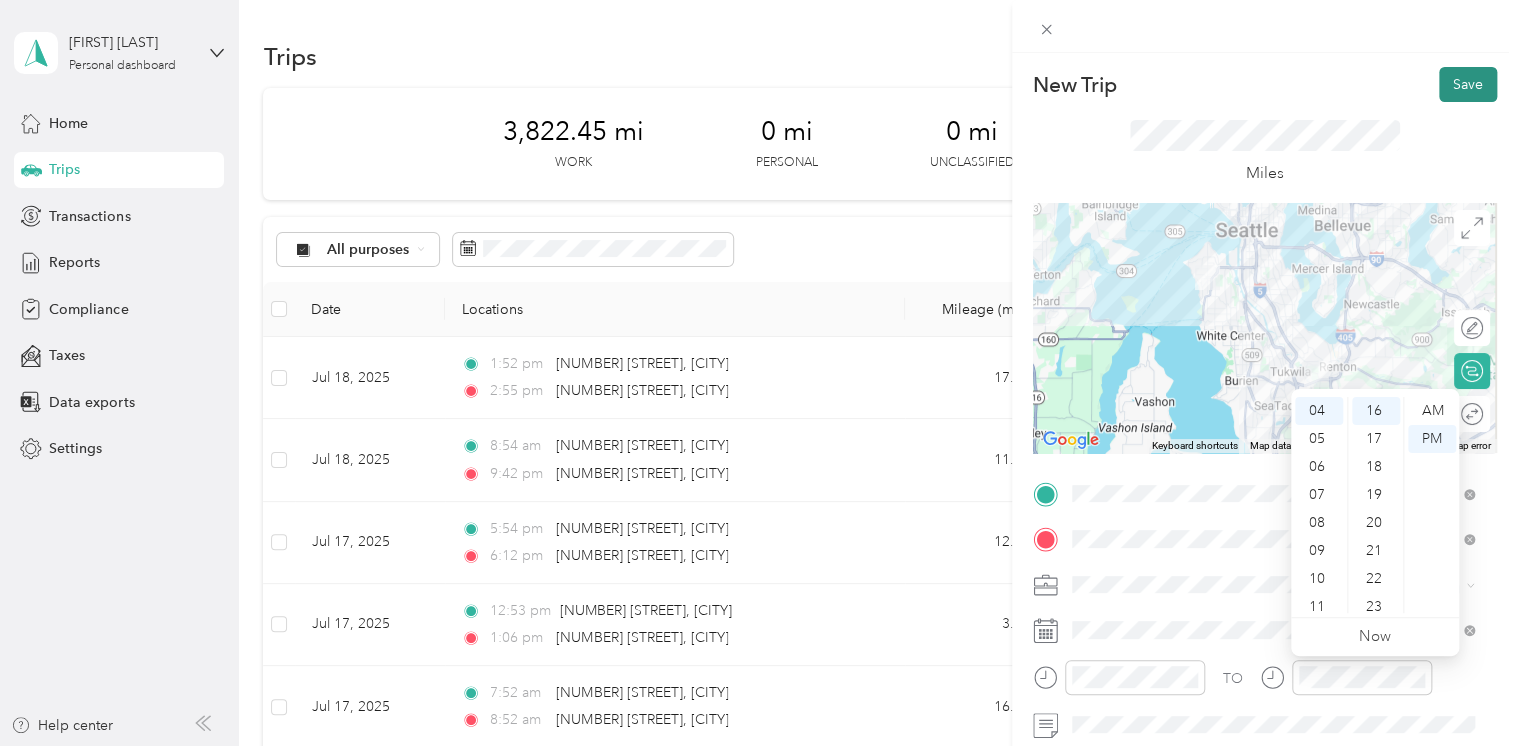 click on "Save" at bounding box center (1468, 84) 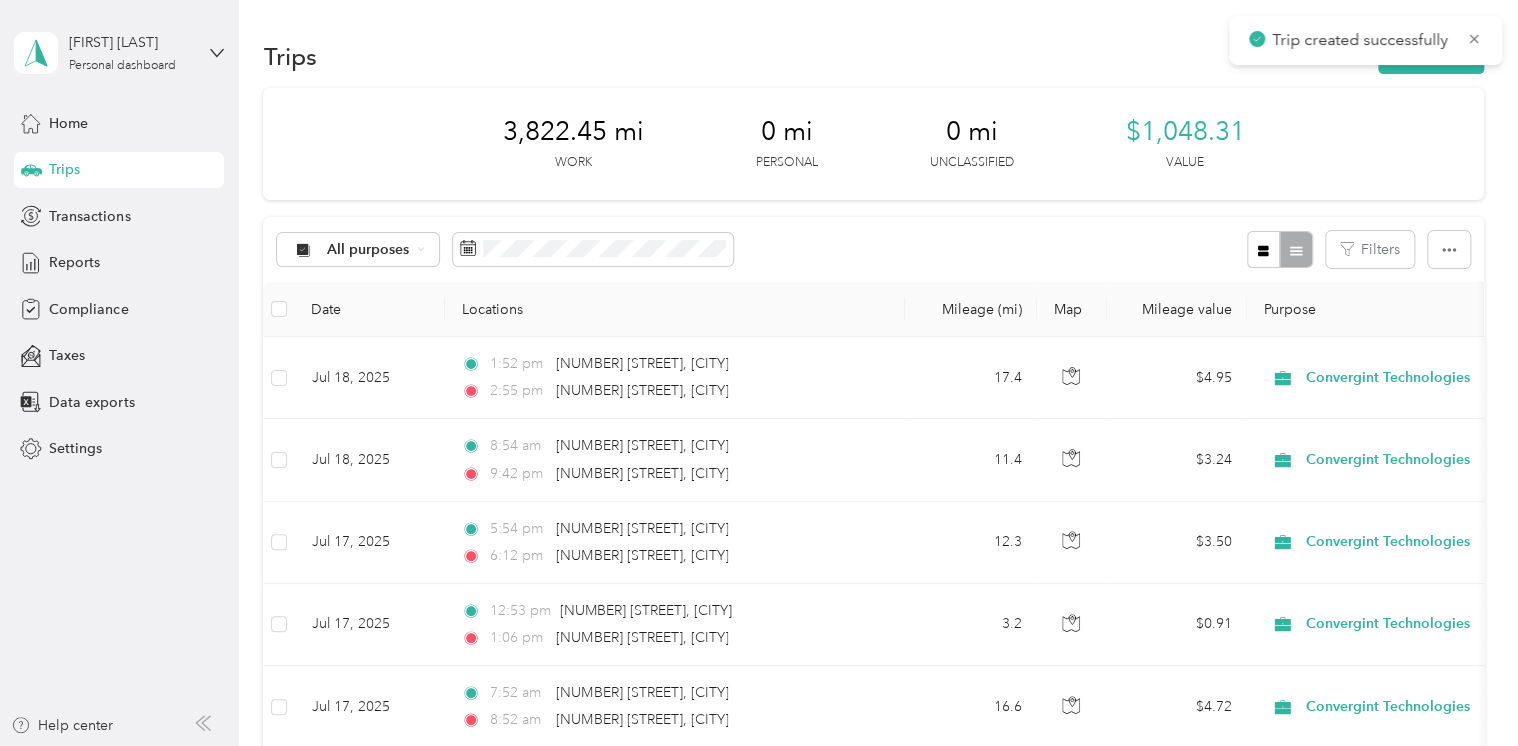 click on "Trips New trip" at bounding box center (873, 56) 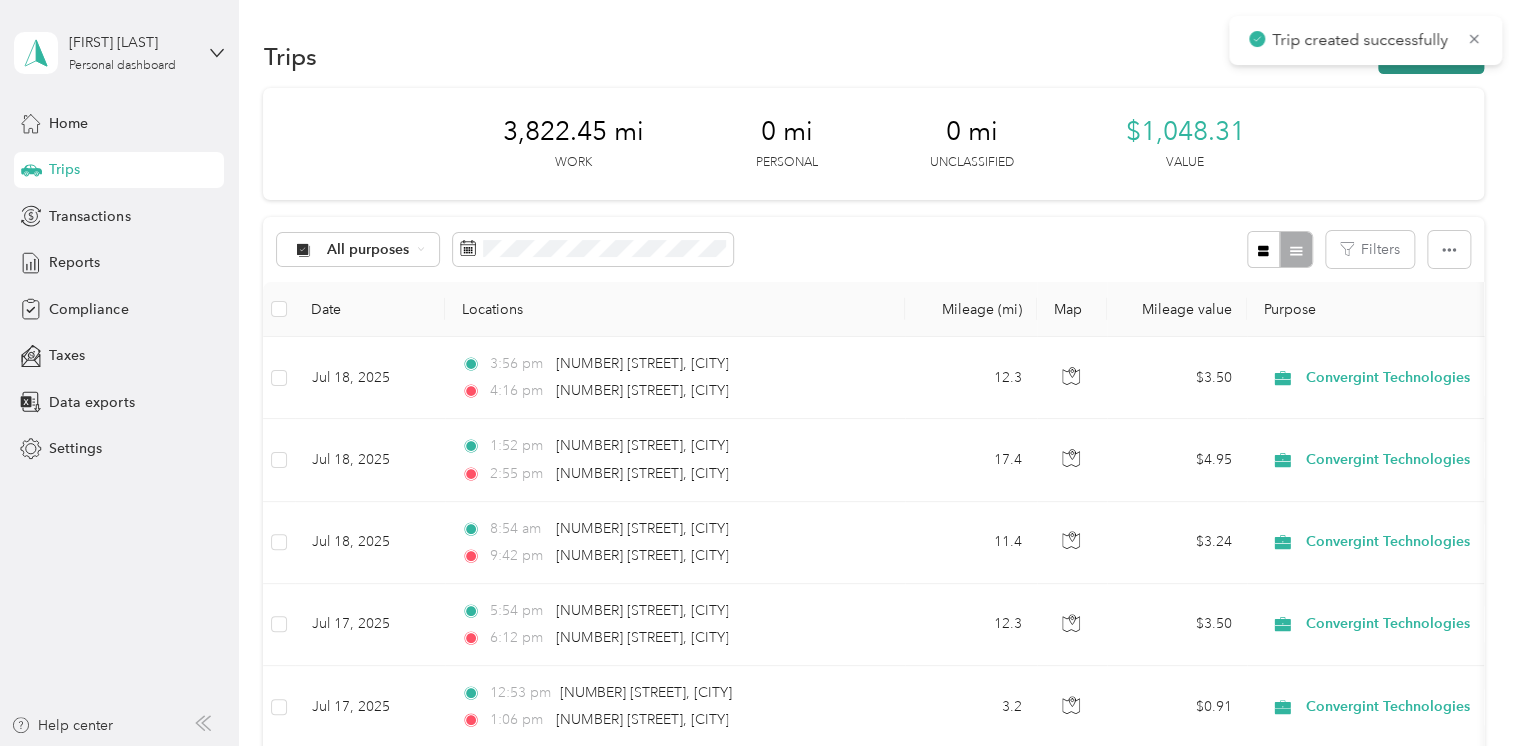 click on "New trip" at bounding box center [1431, 56] 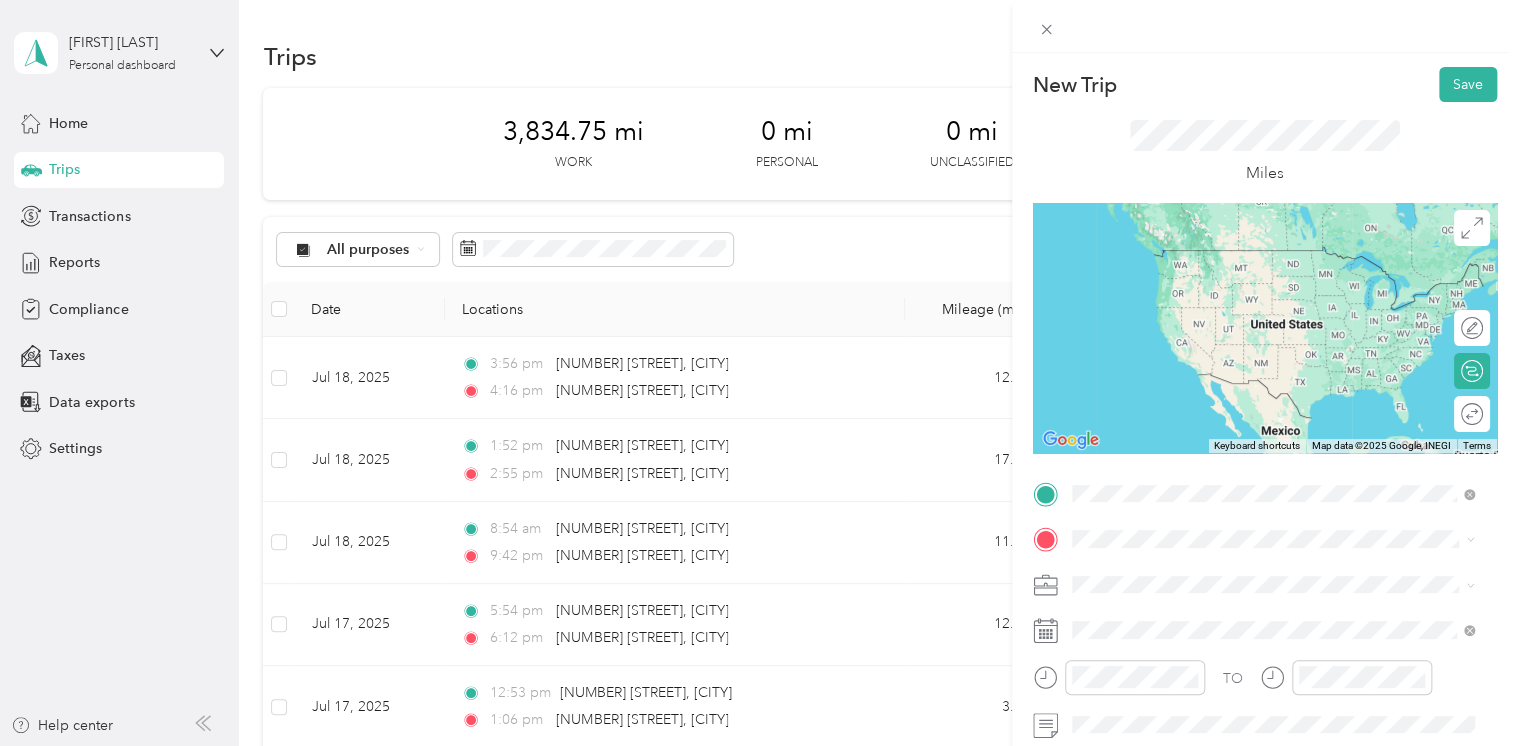 click on "[NUMBER] [STREET]
[CITY], [STATE] [POSTAL_CODE], [COUNTRY]" at bounding box center [1253, 258] 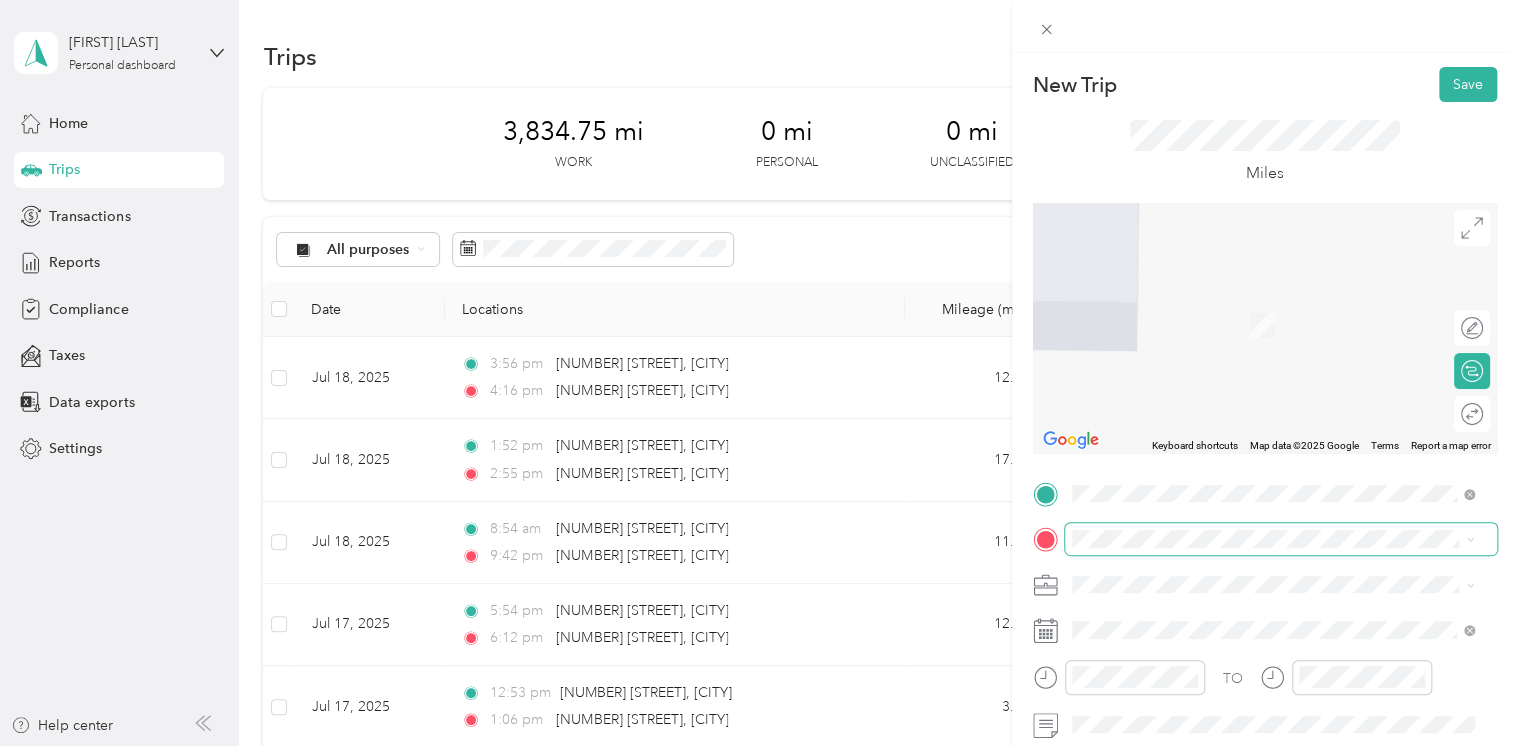 click at bounding box center (1281, 539) 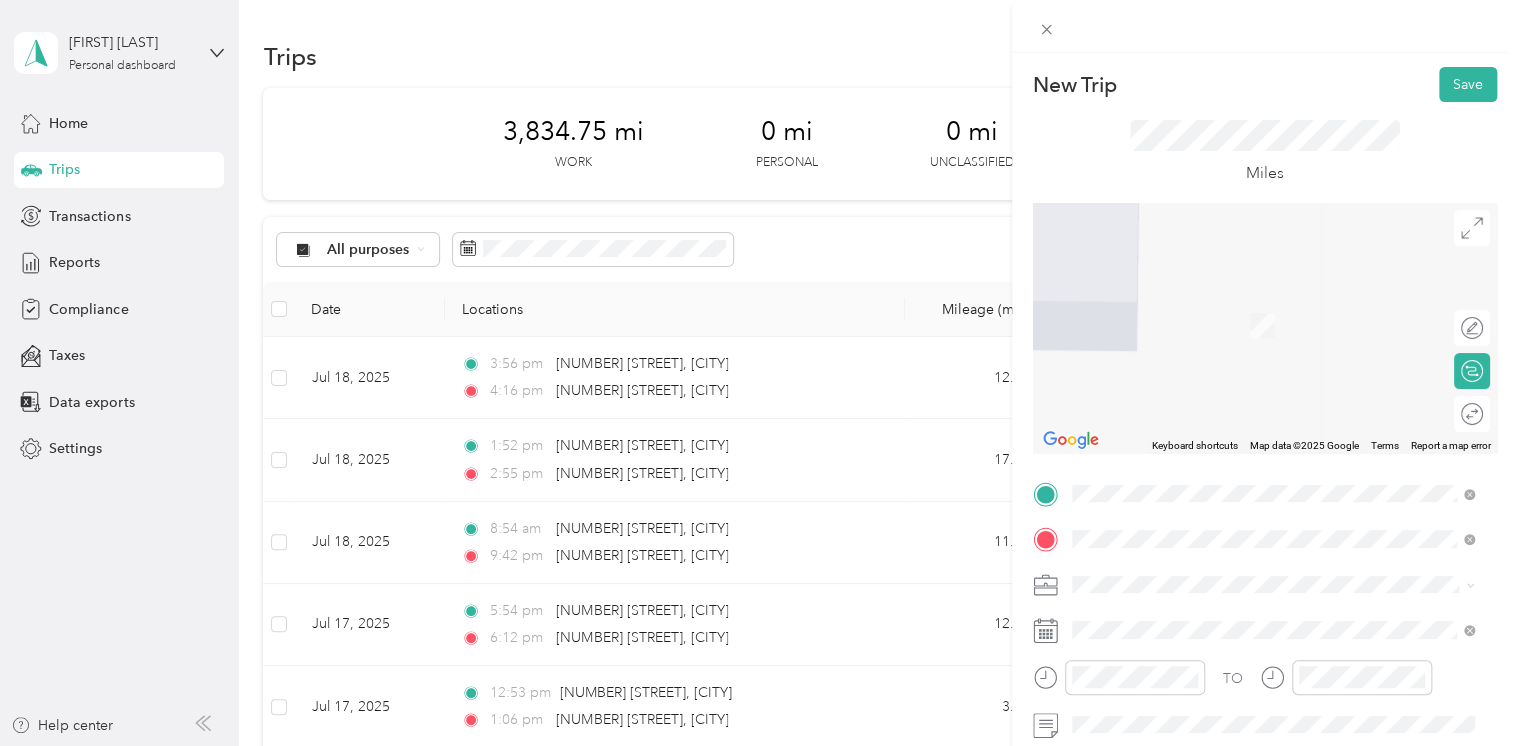 click on "[NUMBER] [STREET]
[CITY], [STATE] [POSTAL_CODE], [COUNTRY]" at bounding box center (1253, 304) 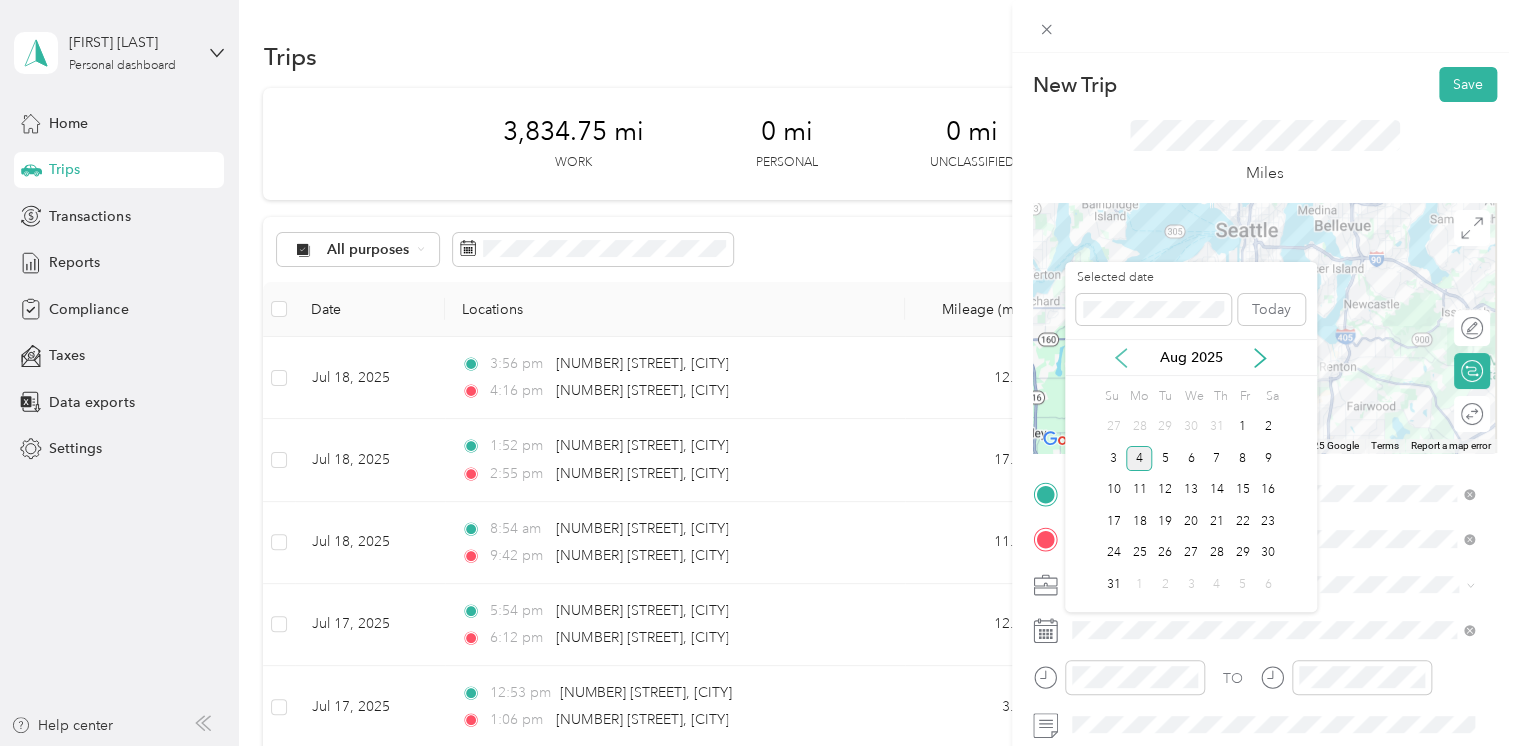 click 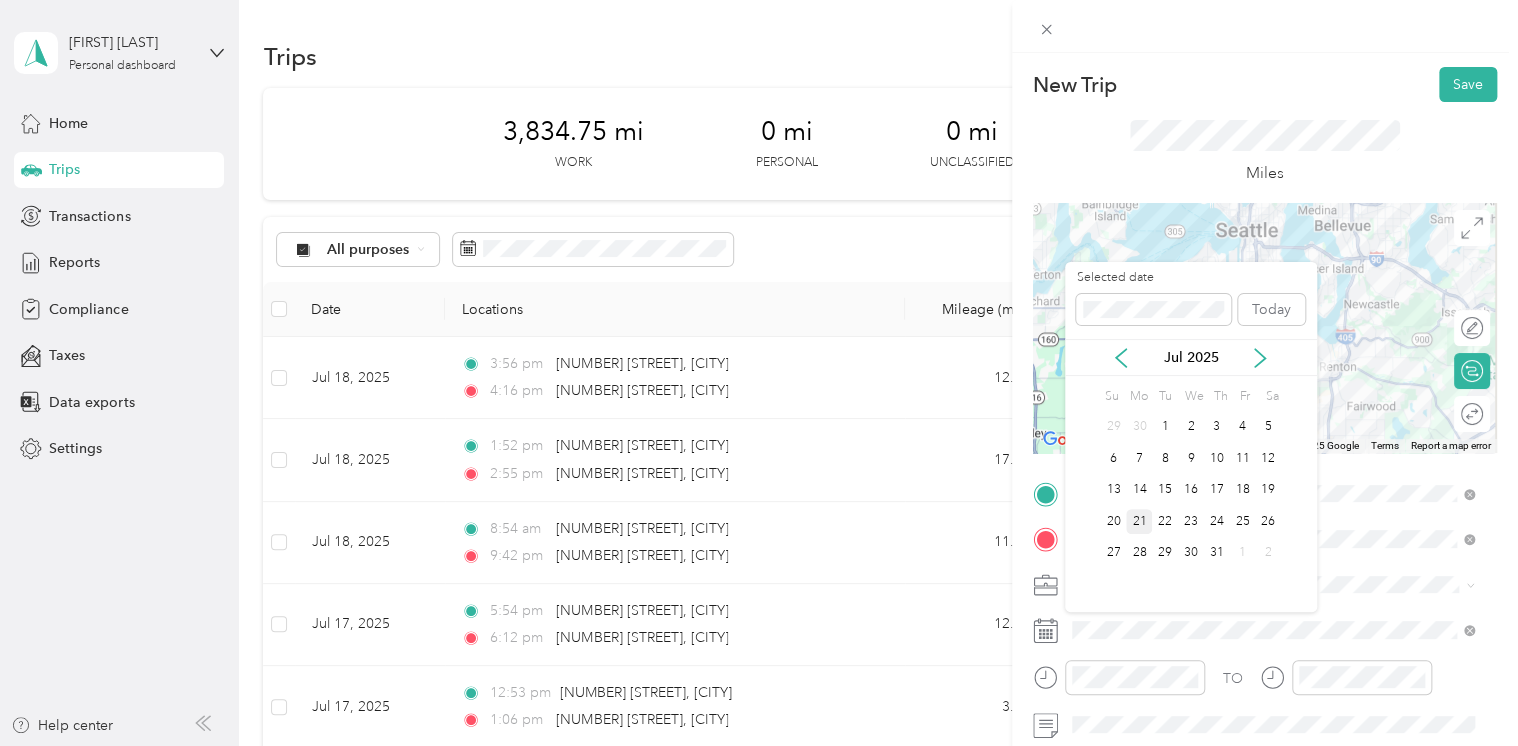 click on "21" at bounding box center (1139, 521) 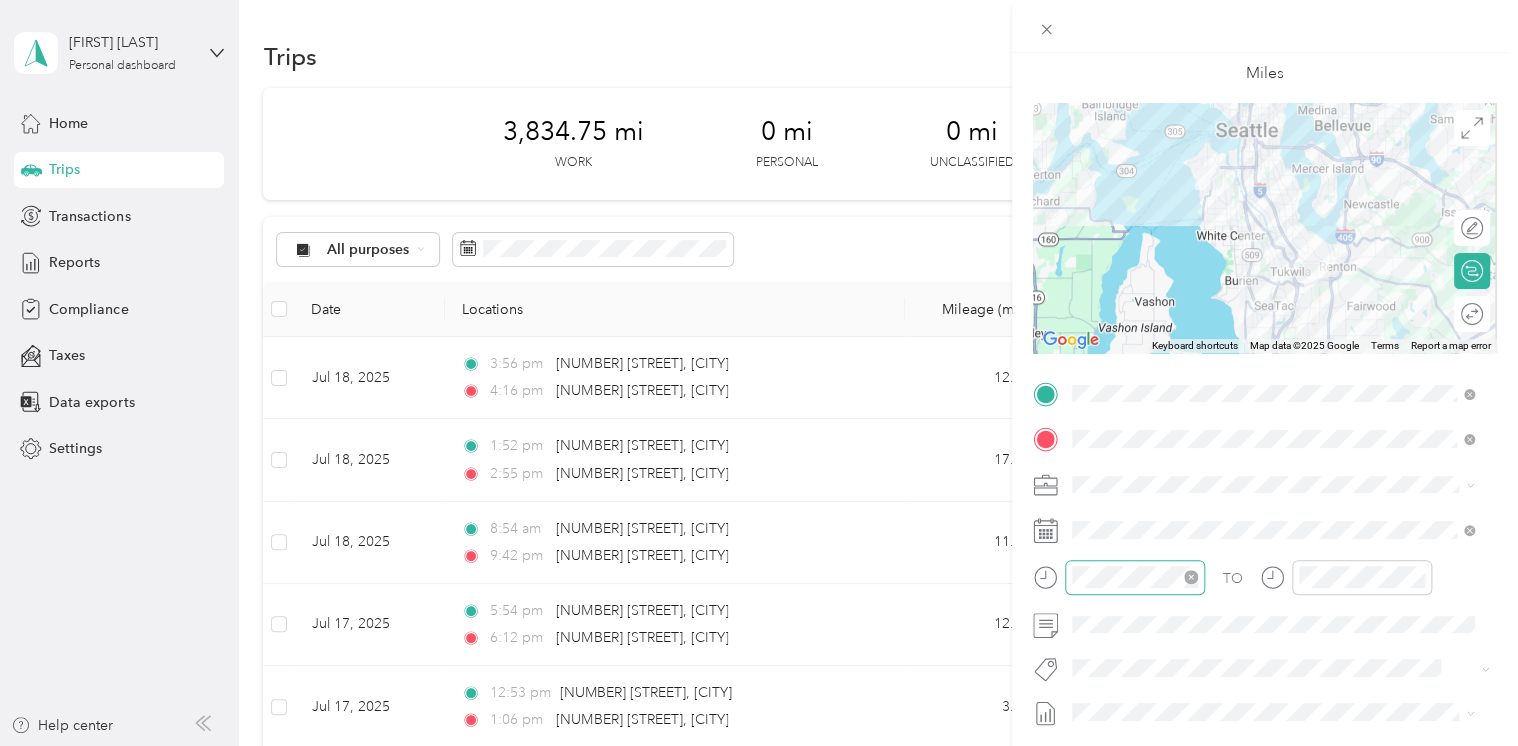 scroll, scrollTop: 103, scrollLeft: 0, axis: vertical 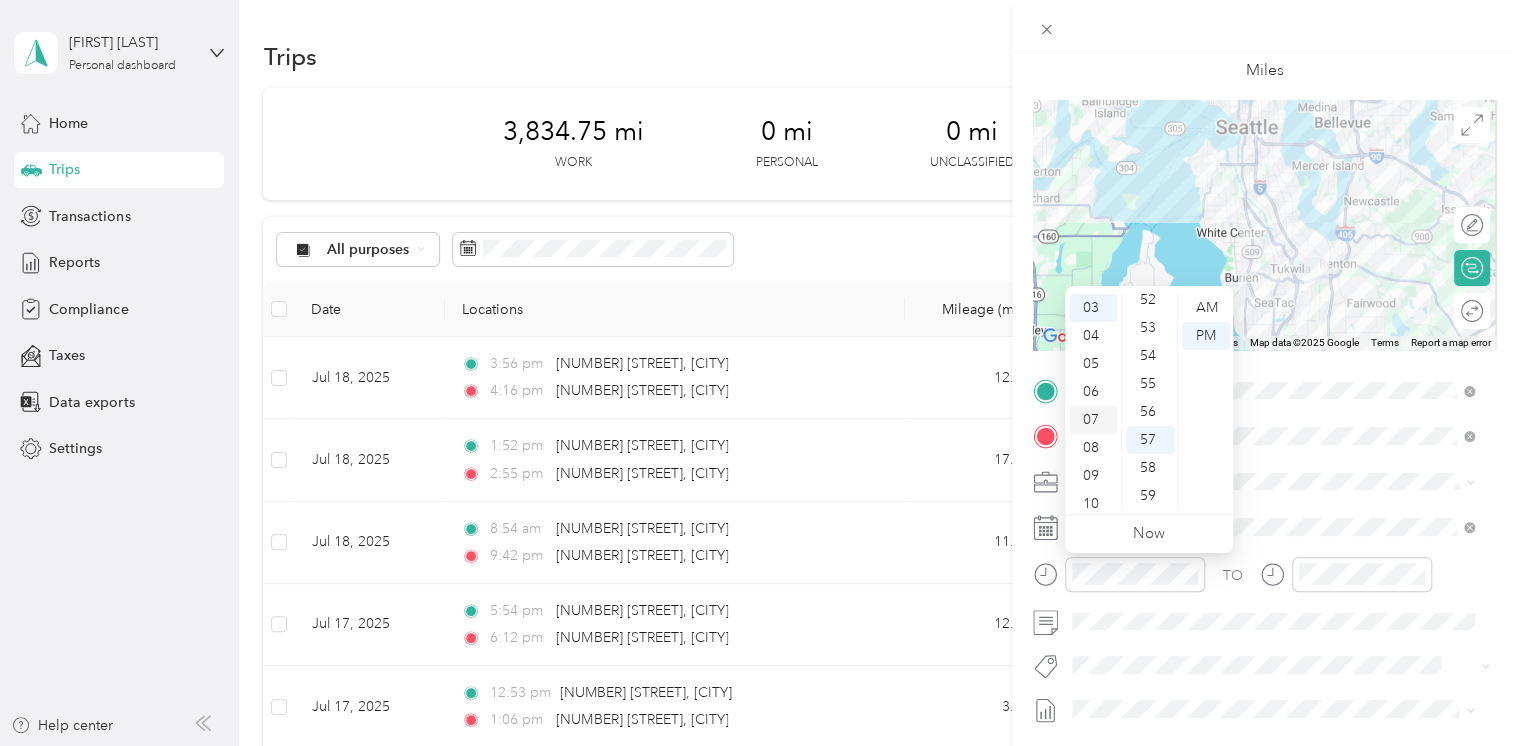 click on "07" at bounding box center [1093, 420] 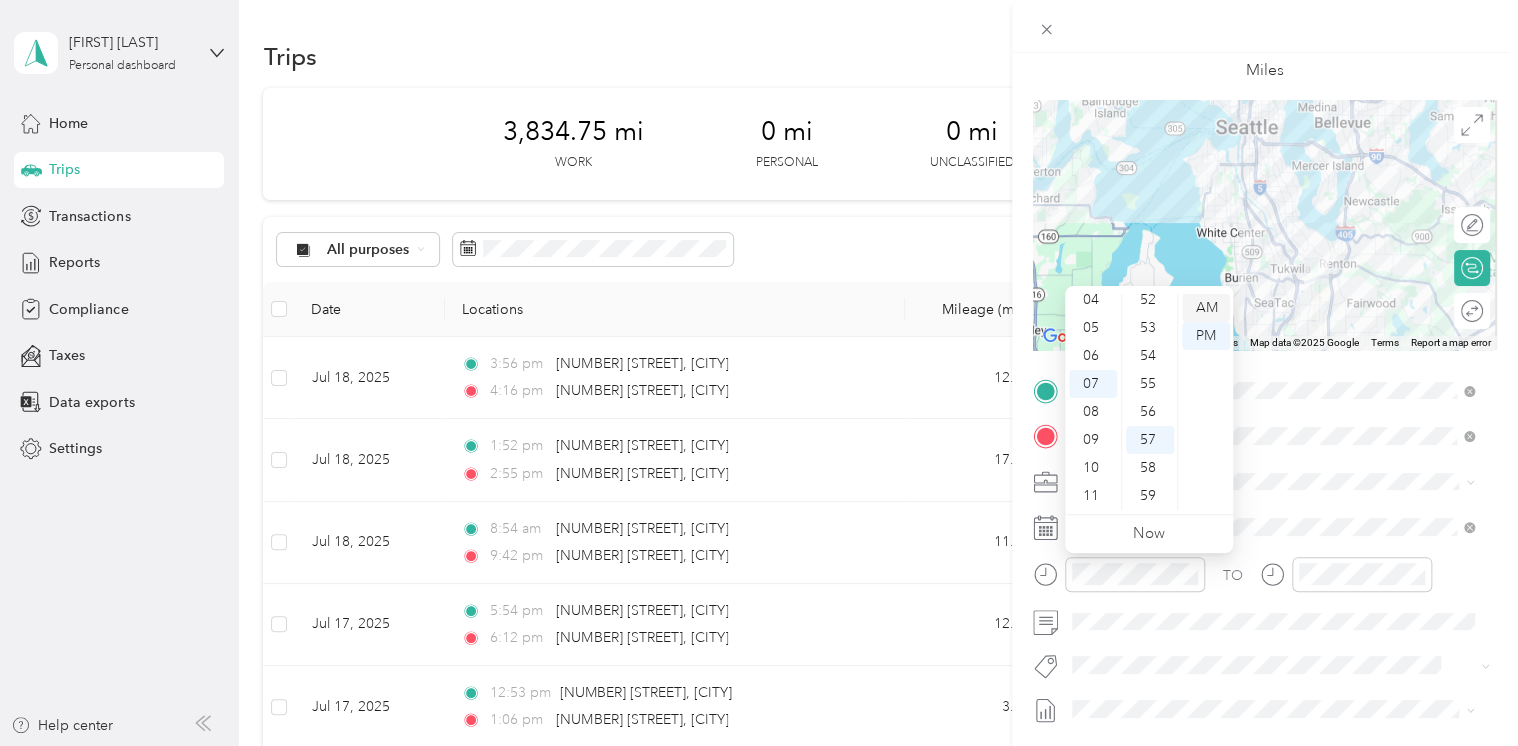 click on "AM" at bounding box center (1206, 308) 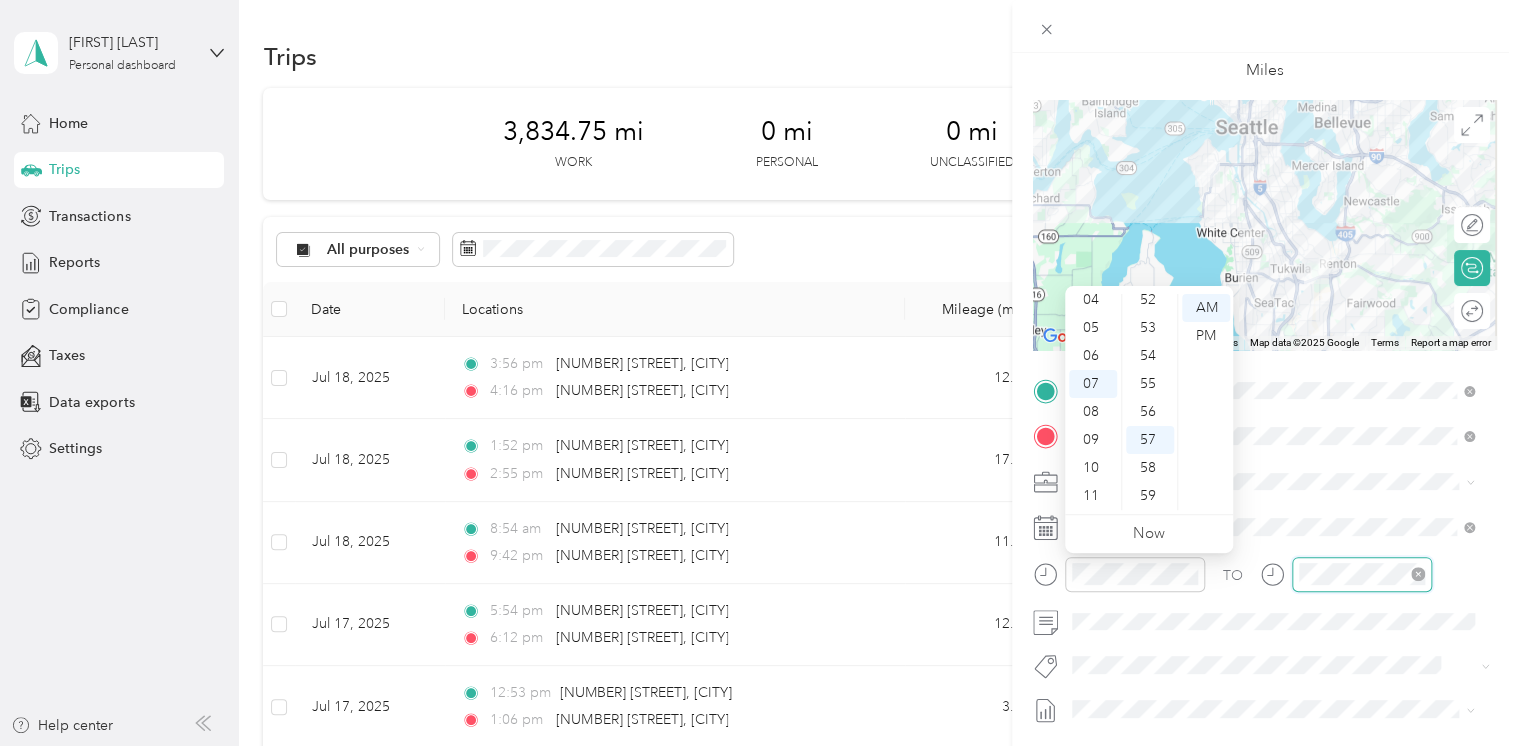 scroll, scrollTop: 84, scrollLeft: 0, axis: vertical 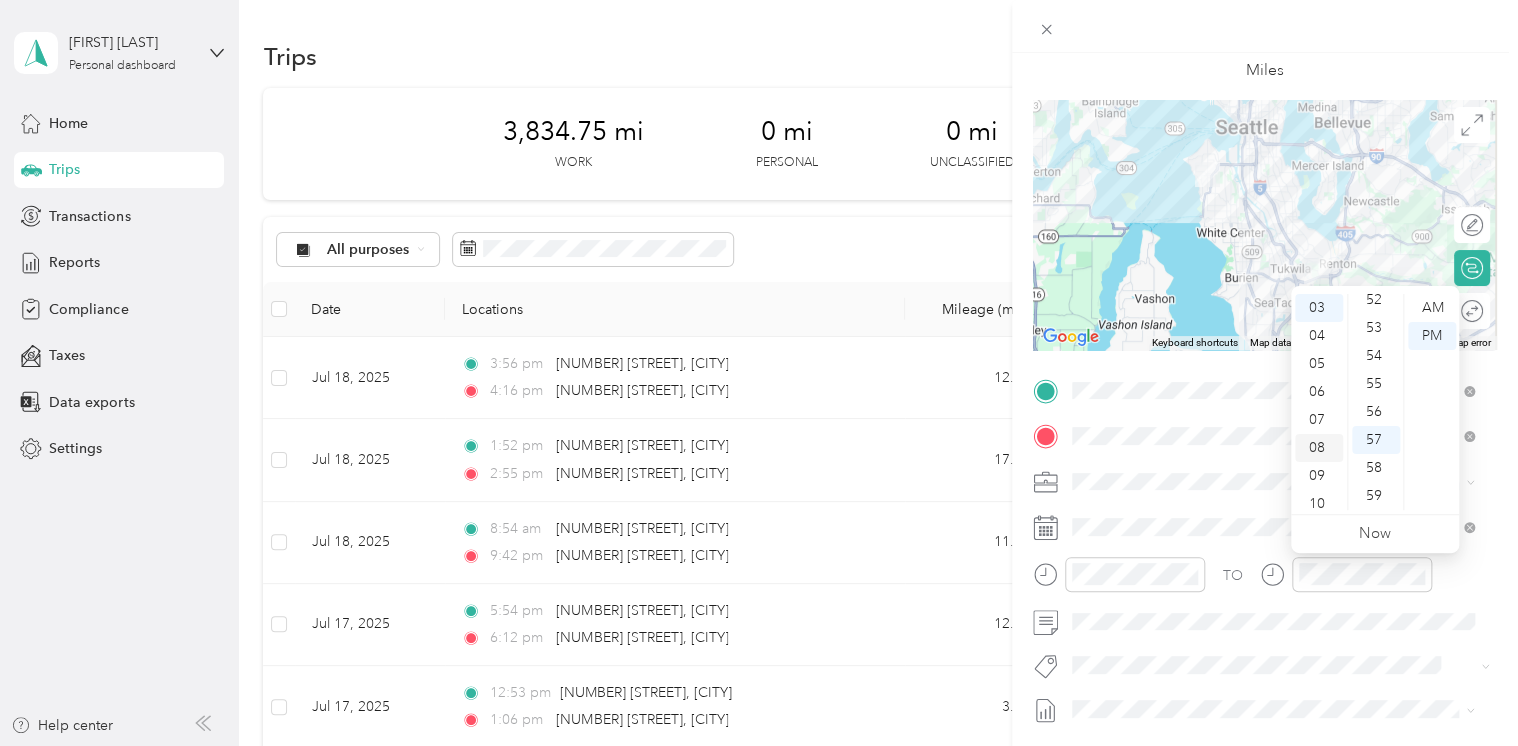 click on "08" at bounding box center [1319, 448] 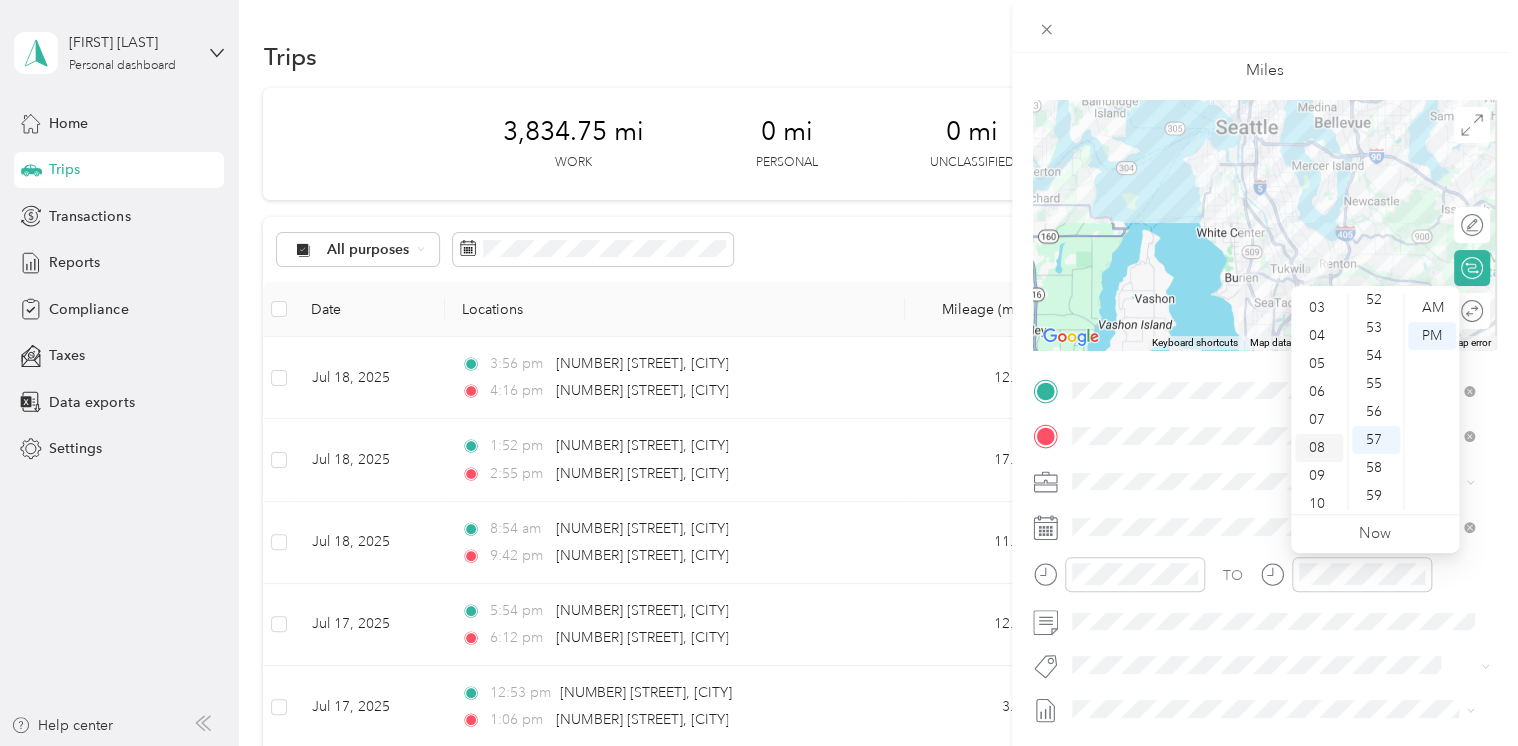 scroll, scrollTop: 120, scrollLeft: 0, axis: vertical 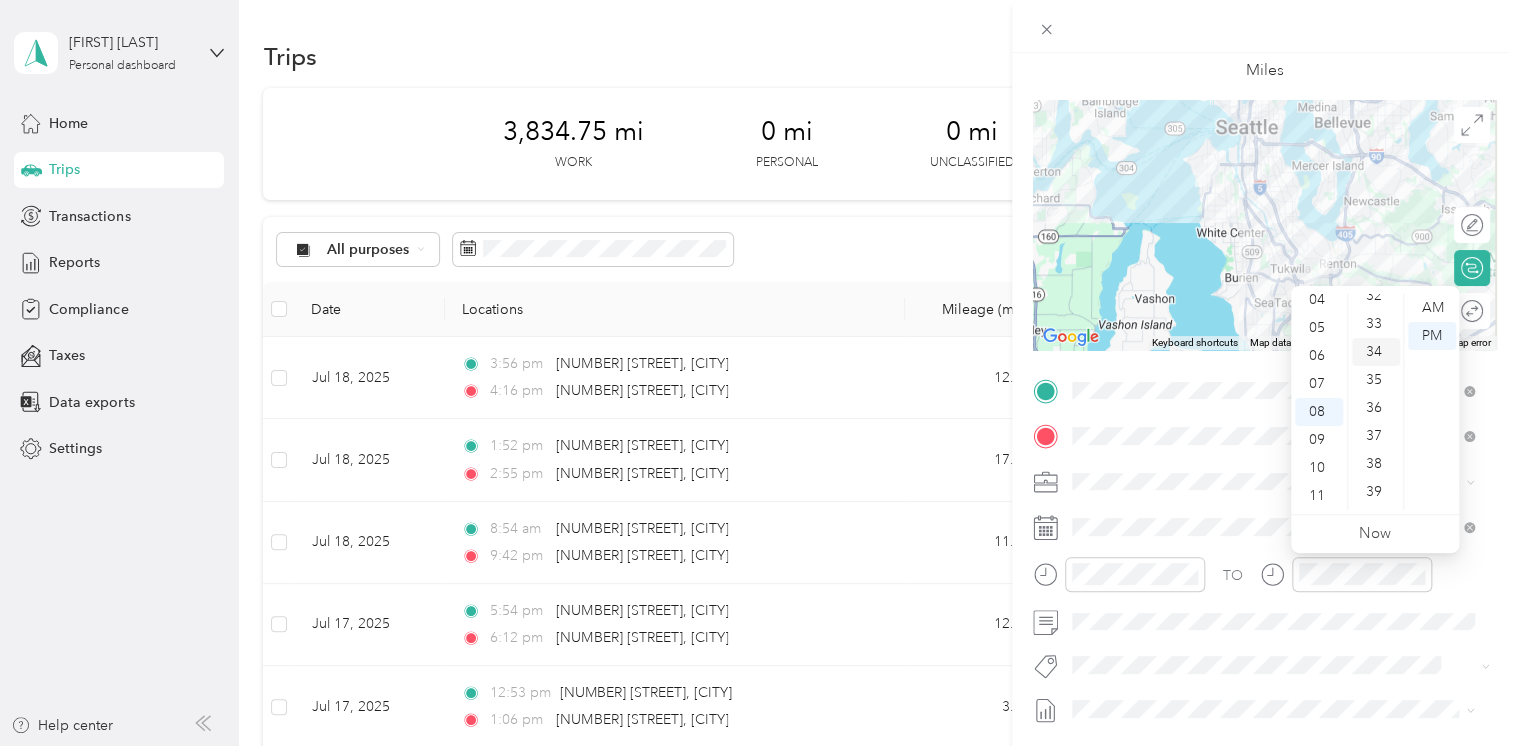 click on "34" at bounding box center (1376, 352) 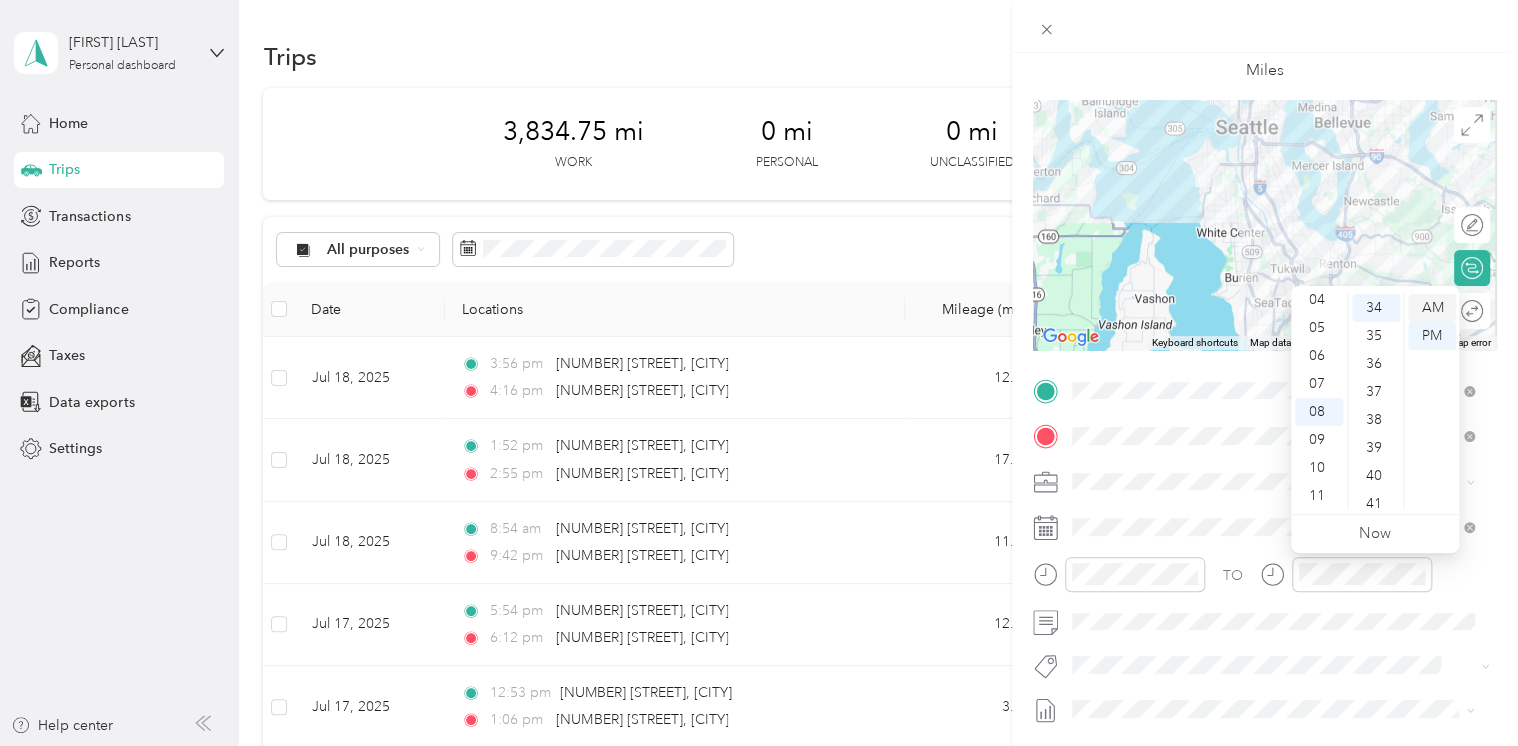 click on "AM" at bounding box center (1432, 308) 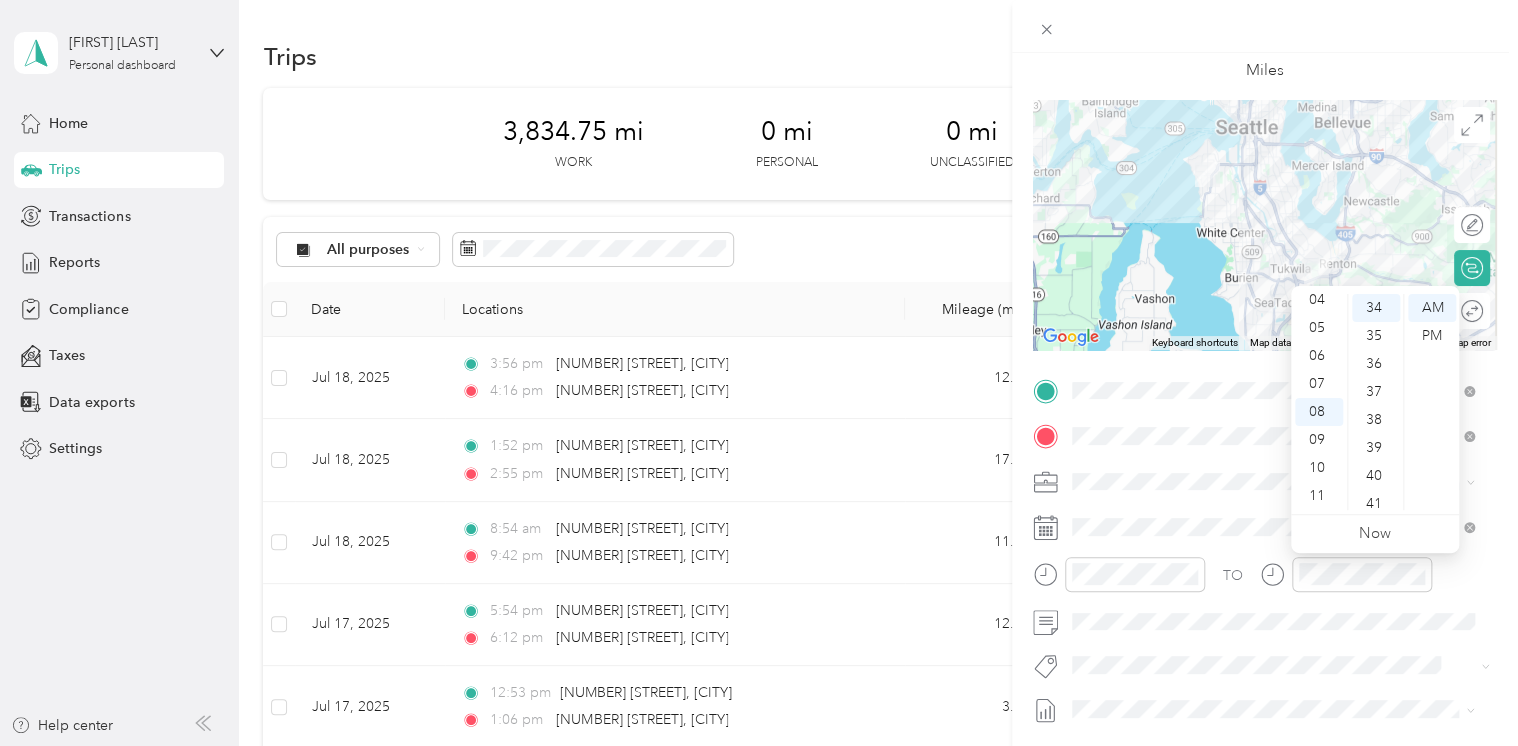 click at bounding box center [1265, 26] 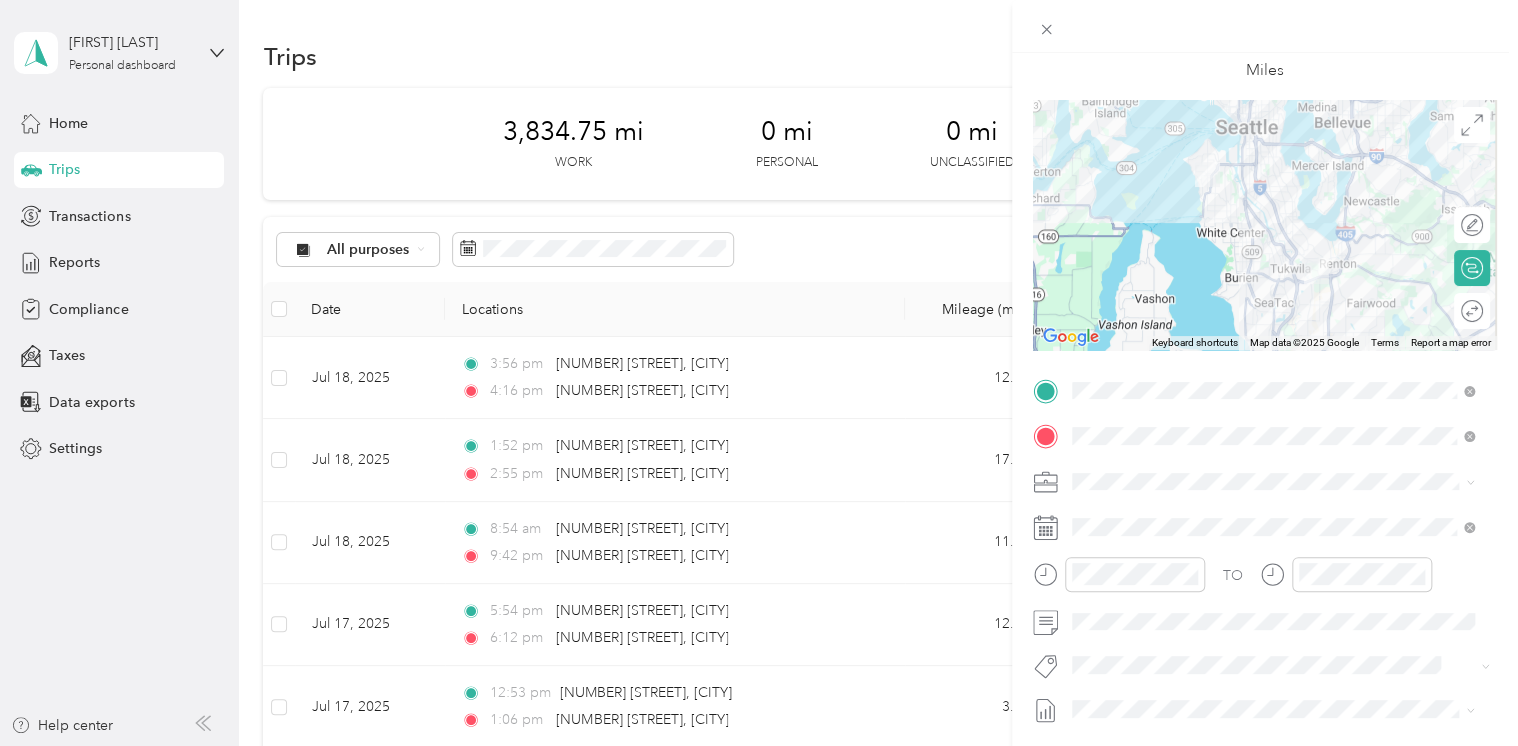 scroll, scrollTop: 0, scrollLeft: 0, axis: both 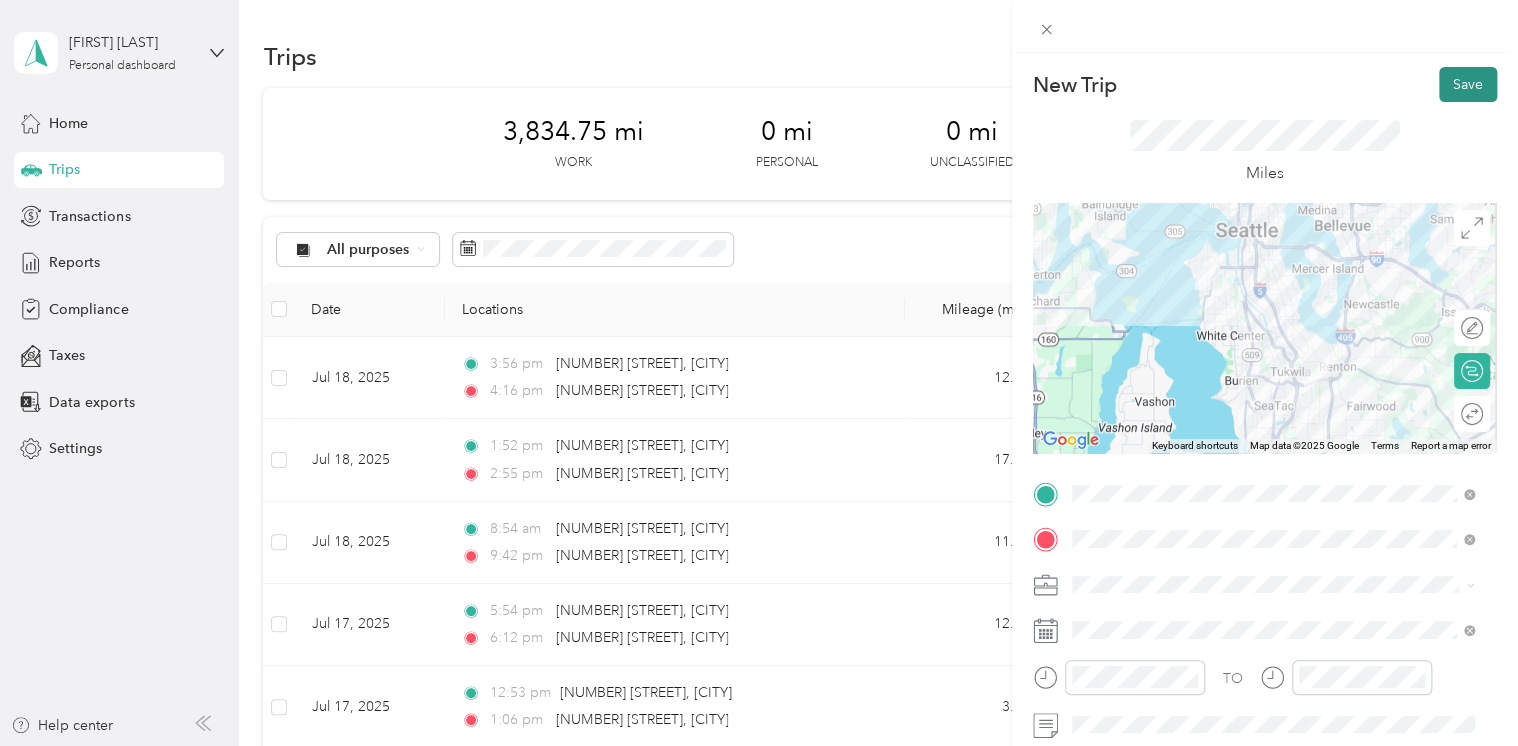 click on "Save" at bounding box center (1468, 84) 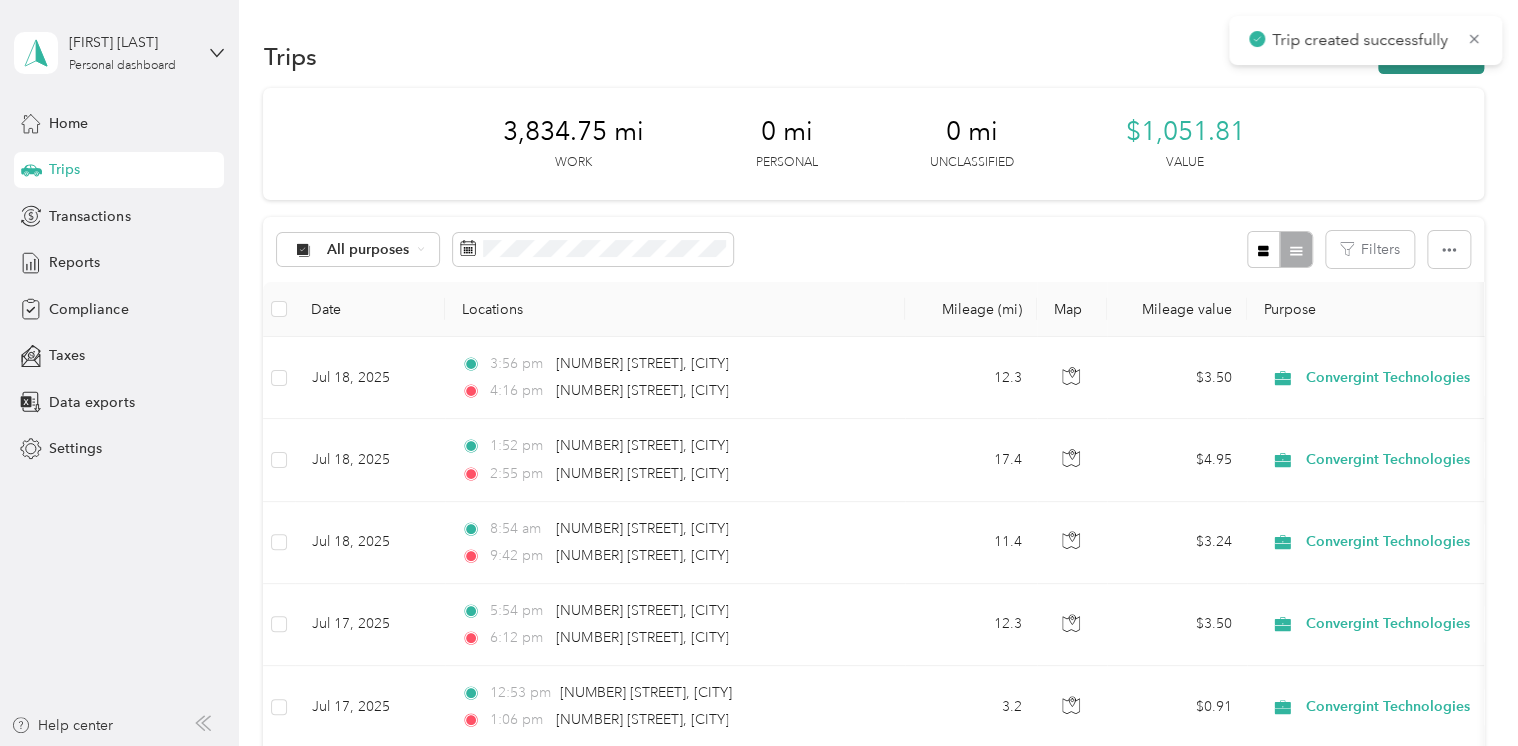 click on "New trip" at bounding box center [1431, 56] 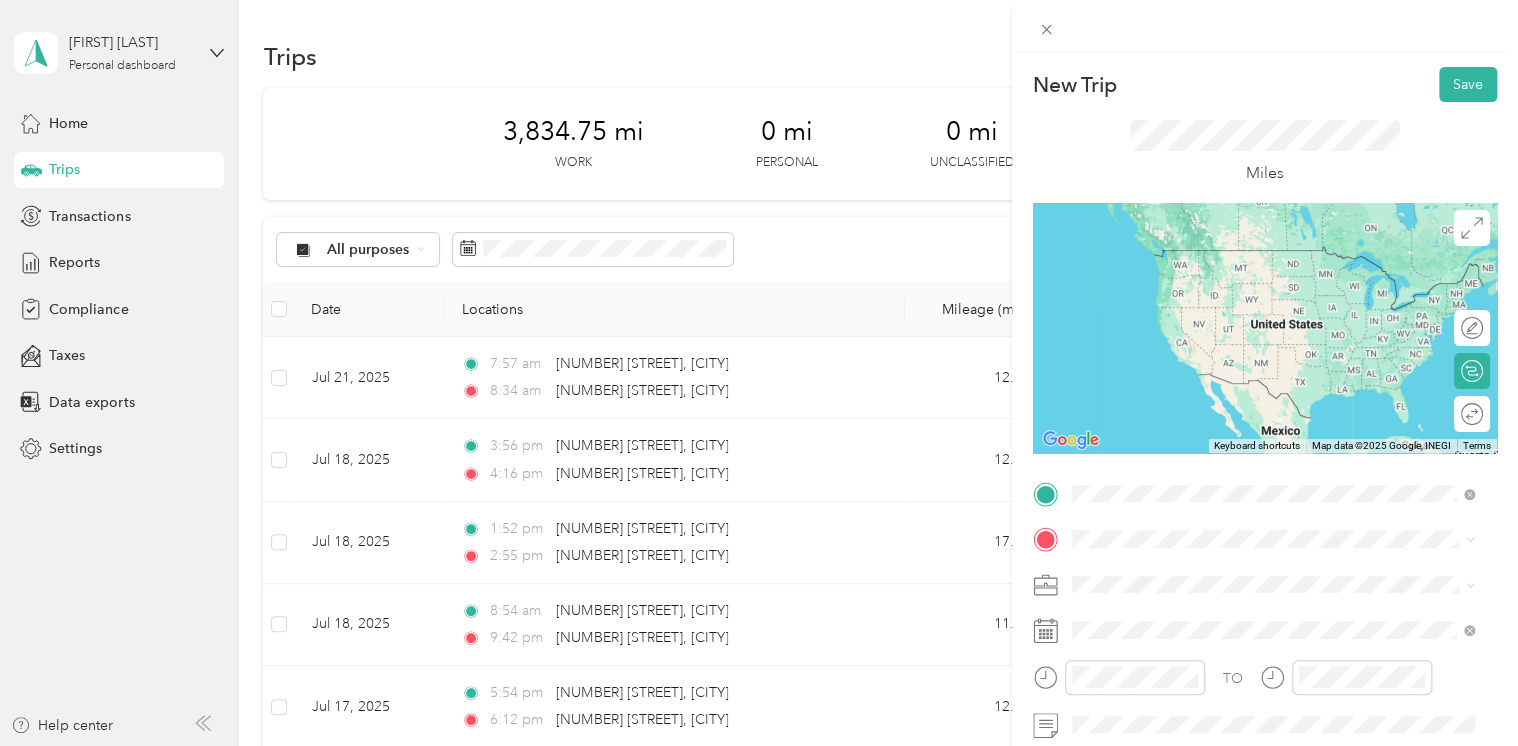 click on "[NUMBER] [STREET]
[CITY], [STATE] [POSTAL_CODE], [COUNTRY]" at bounding box center (1253, 258) 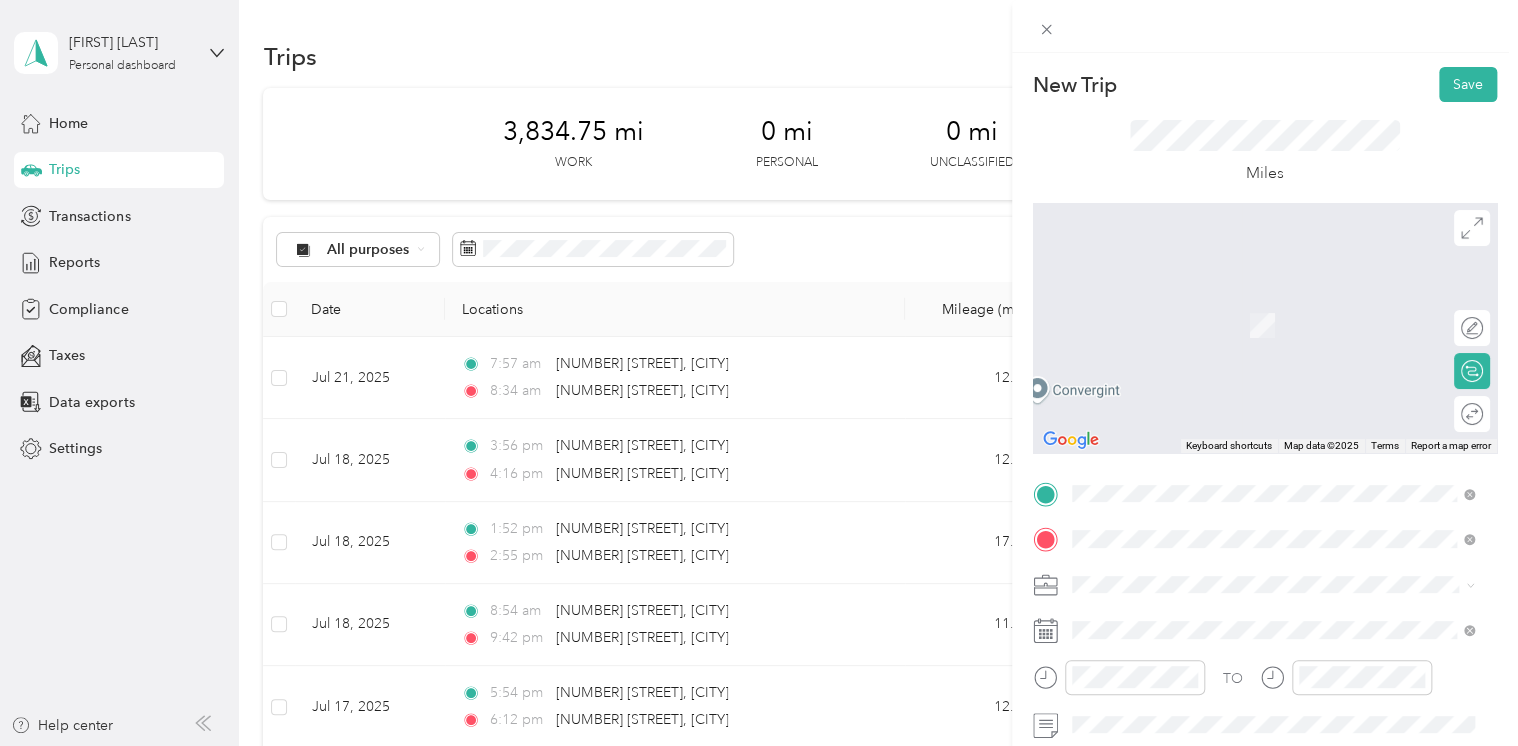 click on "[NUMBER] [STREET]
[CITY], [STATE] [POSTAL_CODE], [COUNTRY]" at bounding box center (1253, 304) 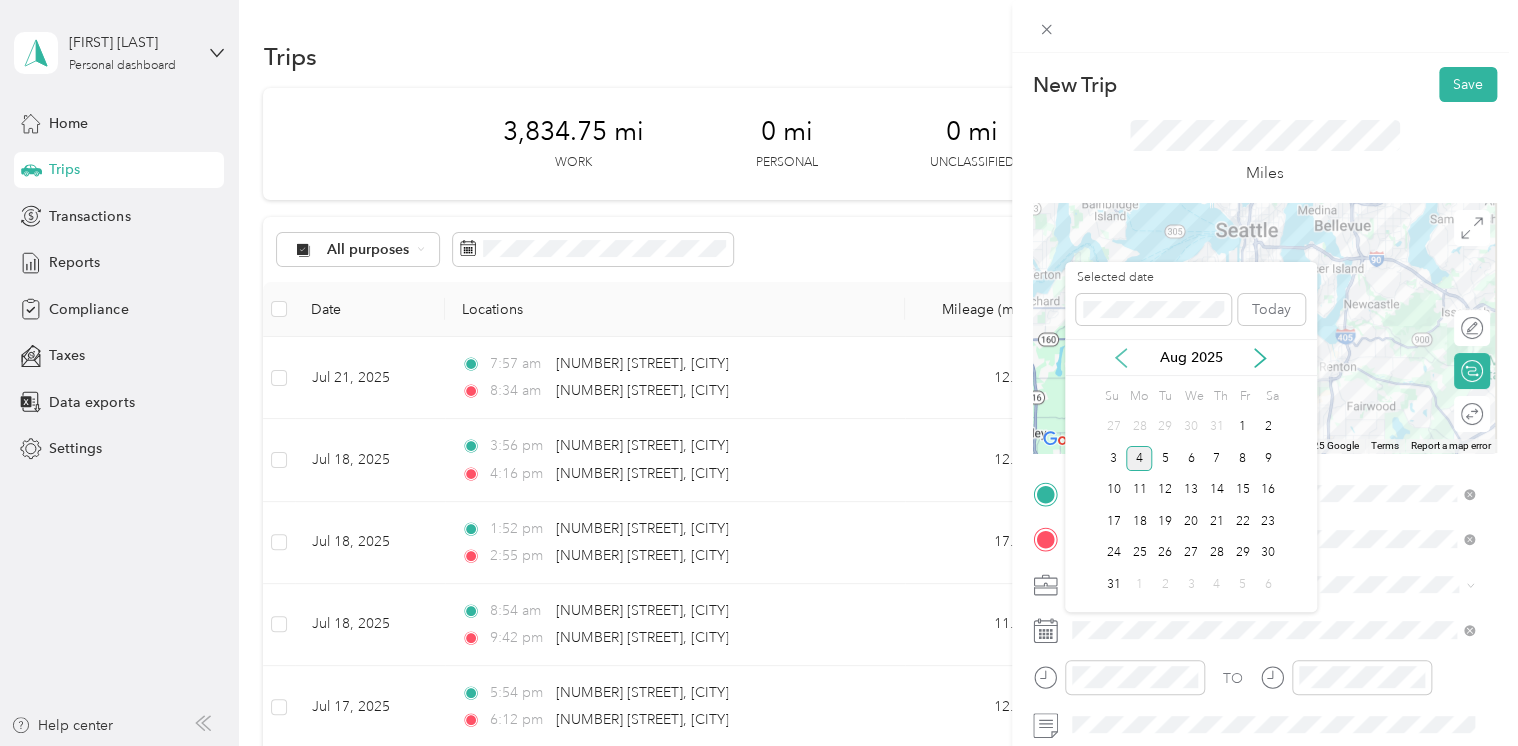 click 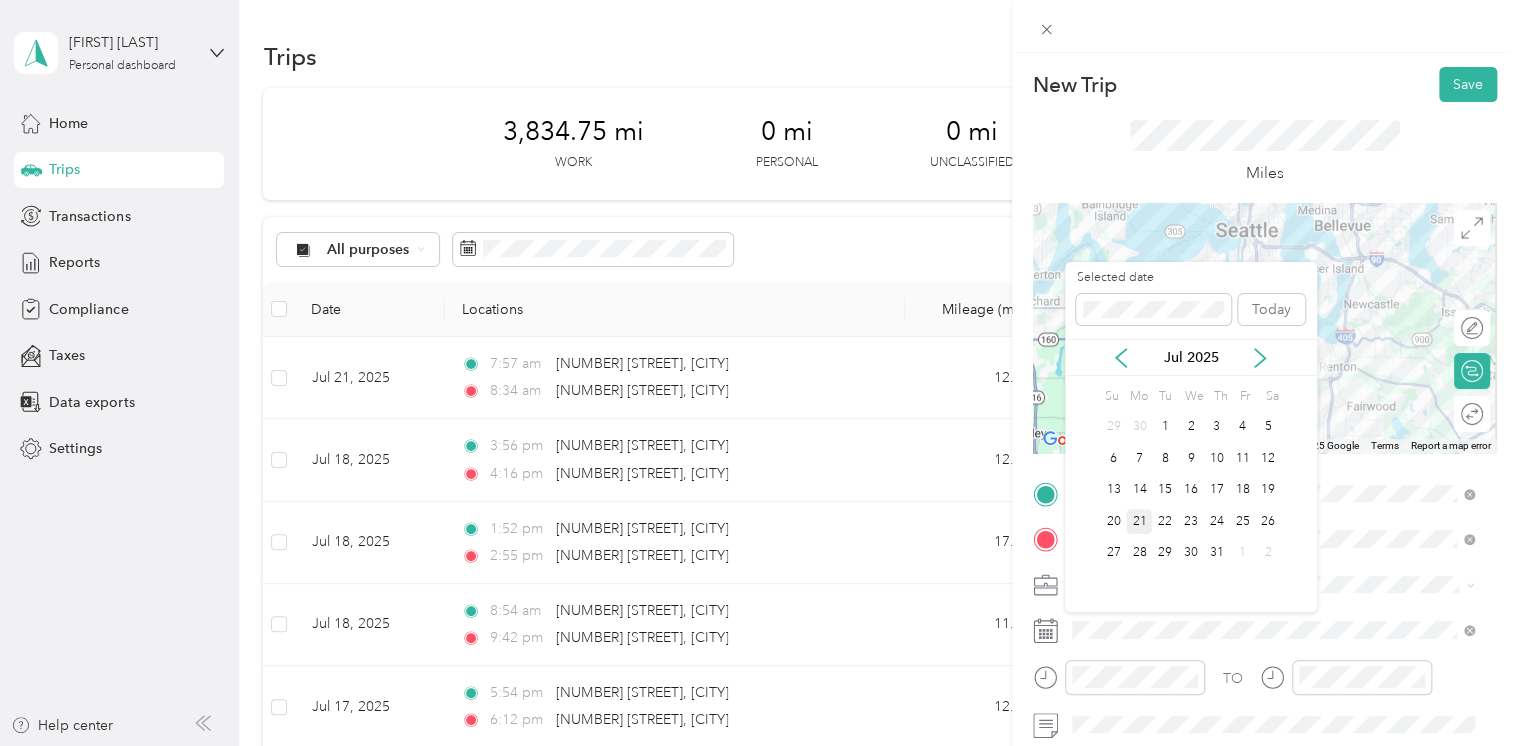 click on "21" at bounding box center [1139, 521] 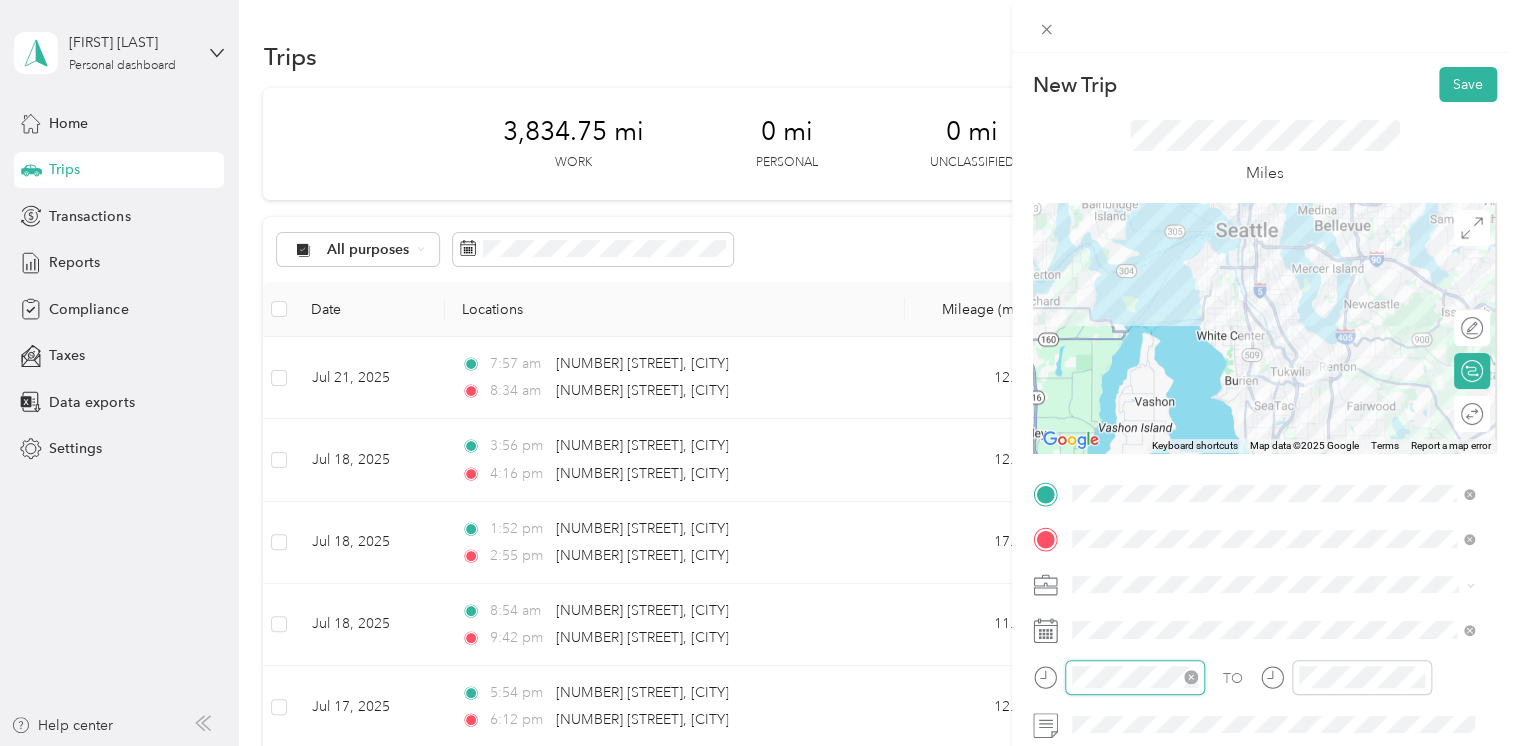 scroll, scrollTop: 84, scrollLeft: 0, axis: vertical 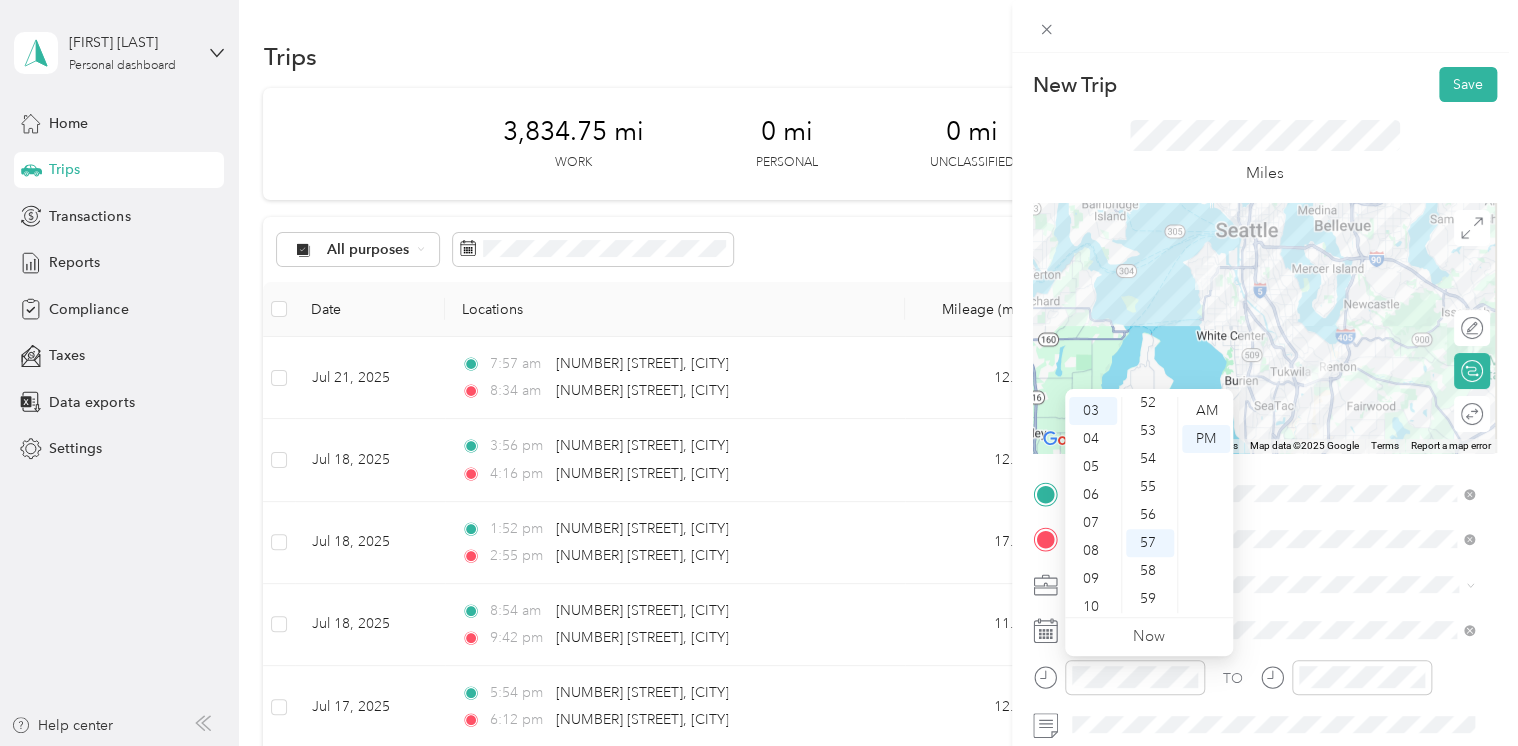 click on "TO Add photo" at bounding box center (1265, 719) 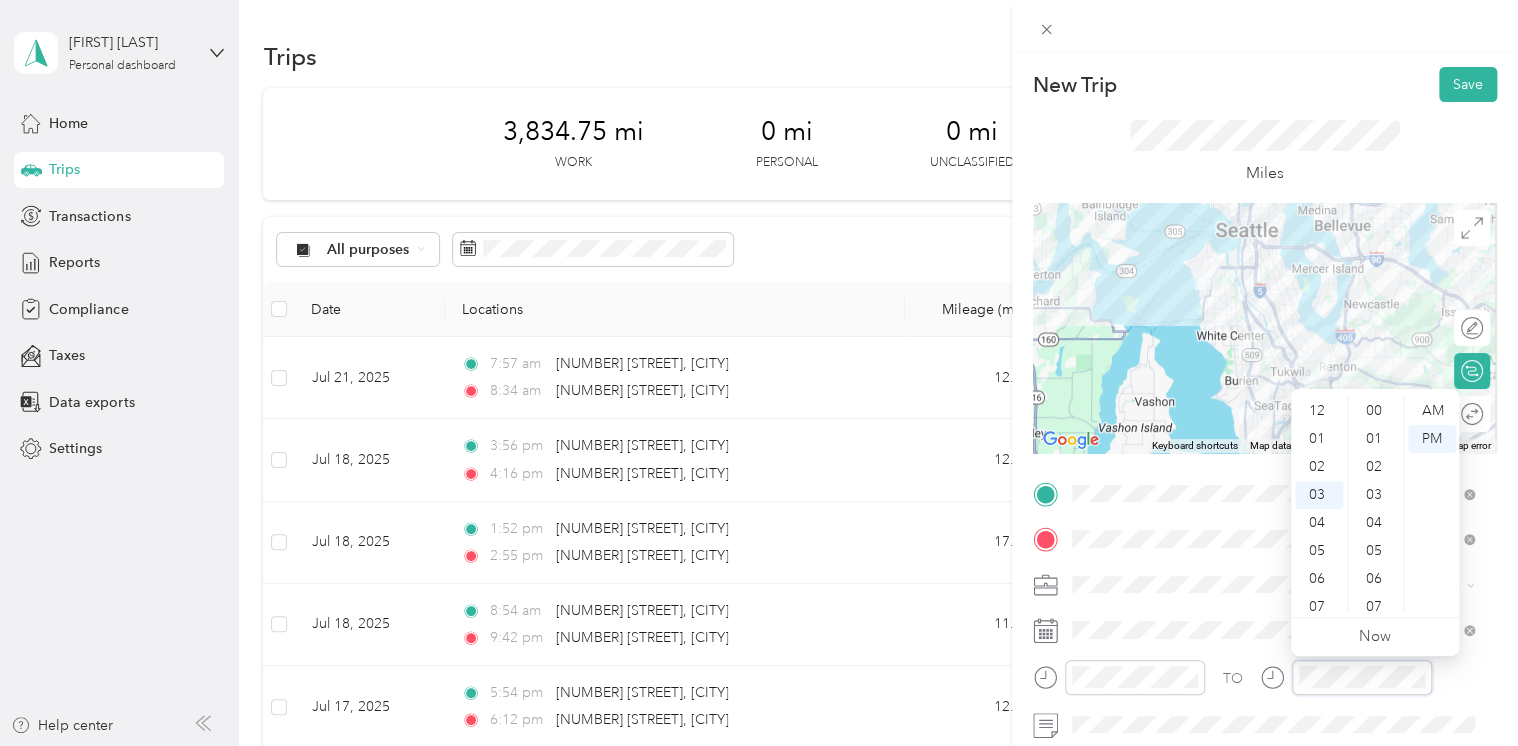 scroll, scrollTop: 84, scrollLeft: 0, axis: vertical 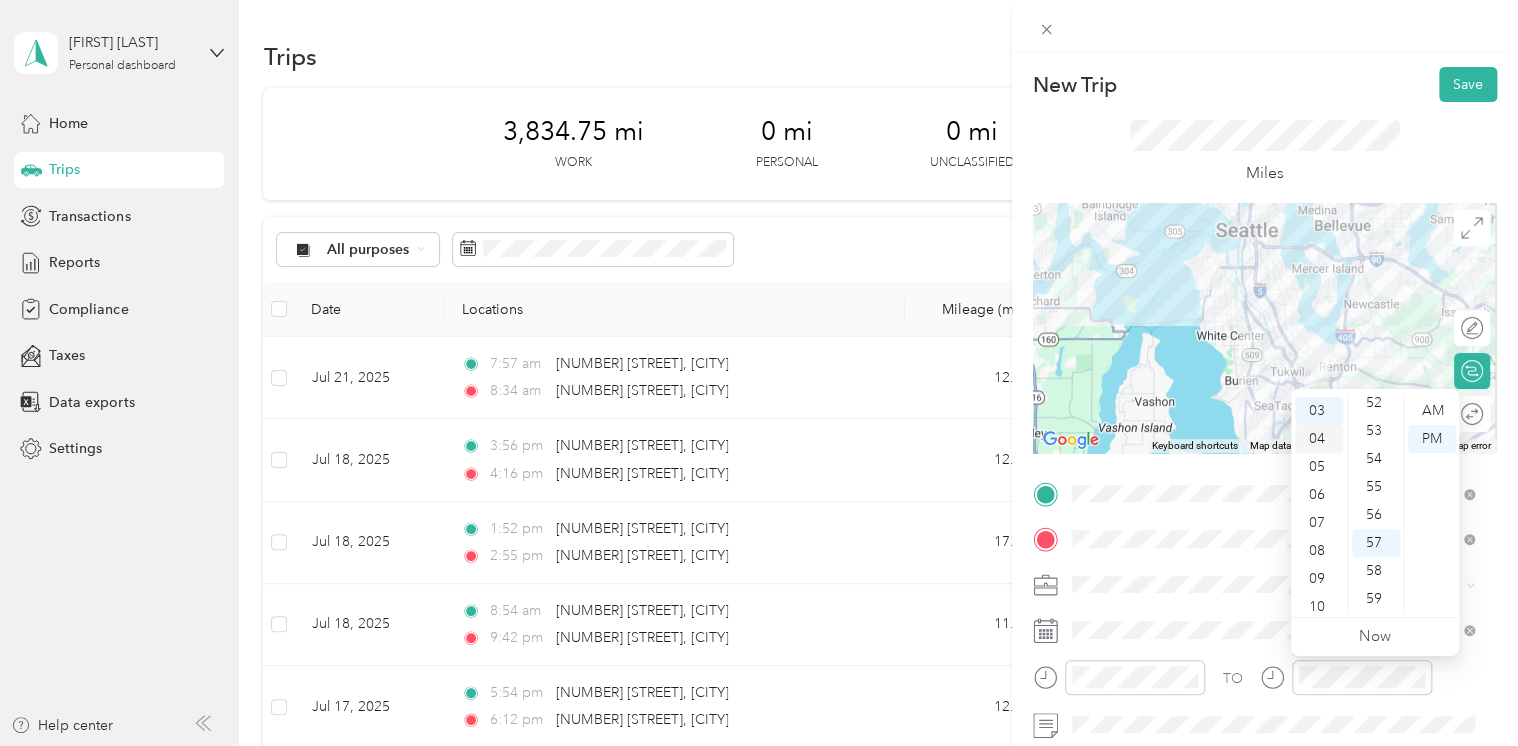 click on "04" at bounding box center (1319, 439) 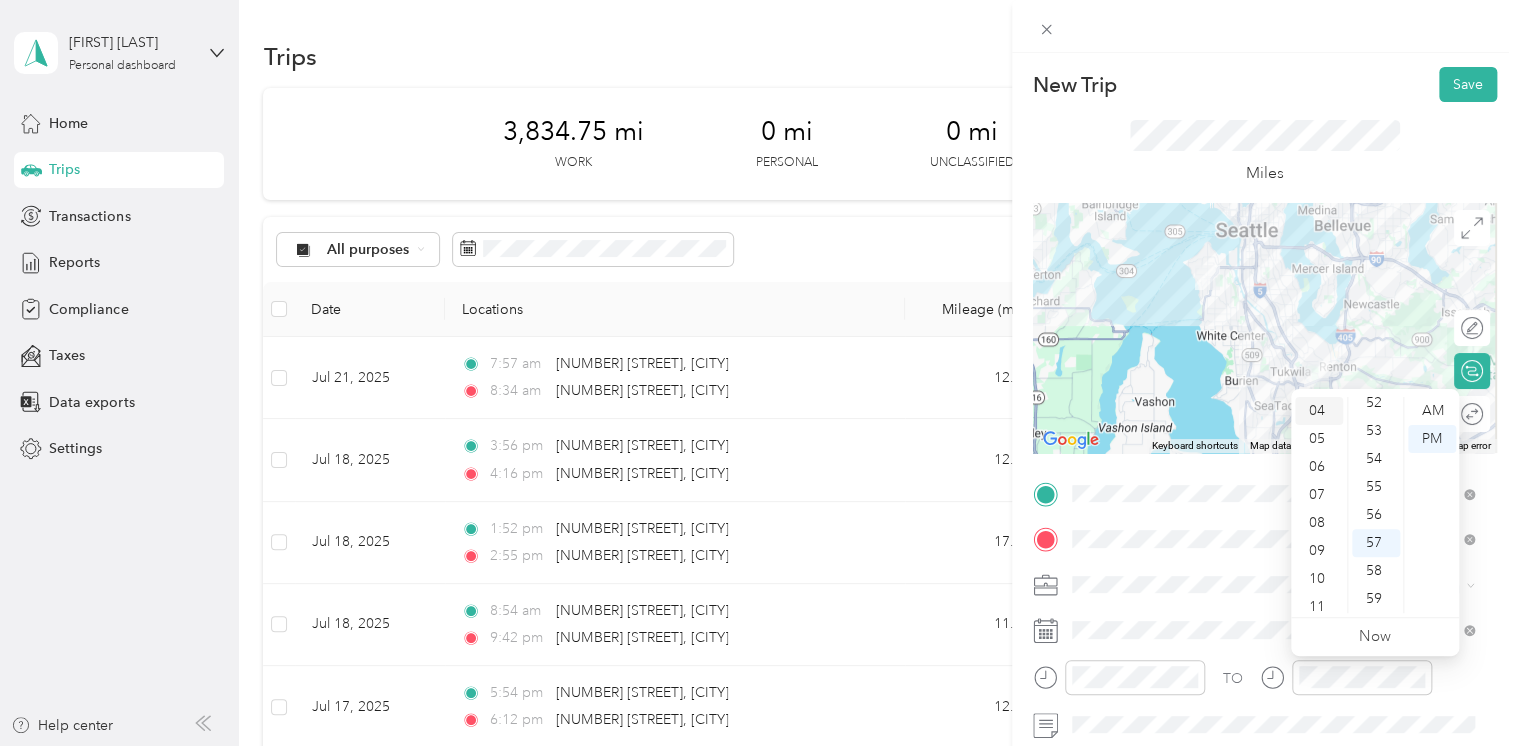 scroll, scrollTop: 112, scrollLeft: 0, axis: vertical 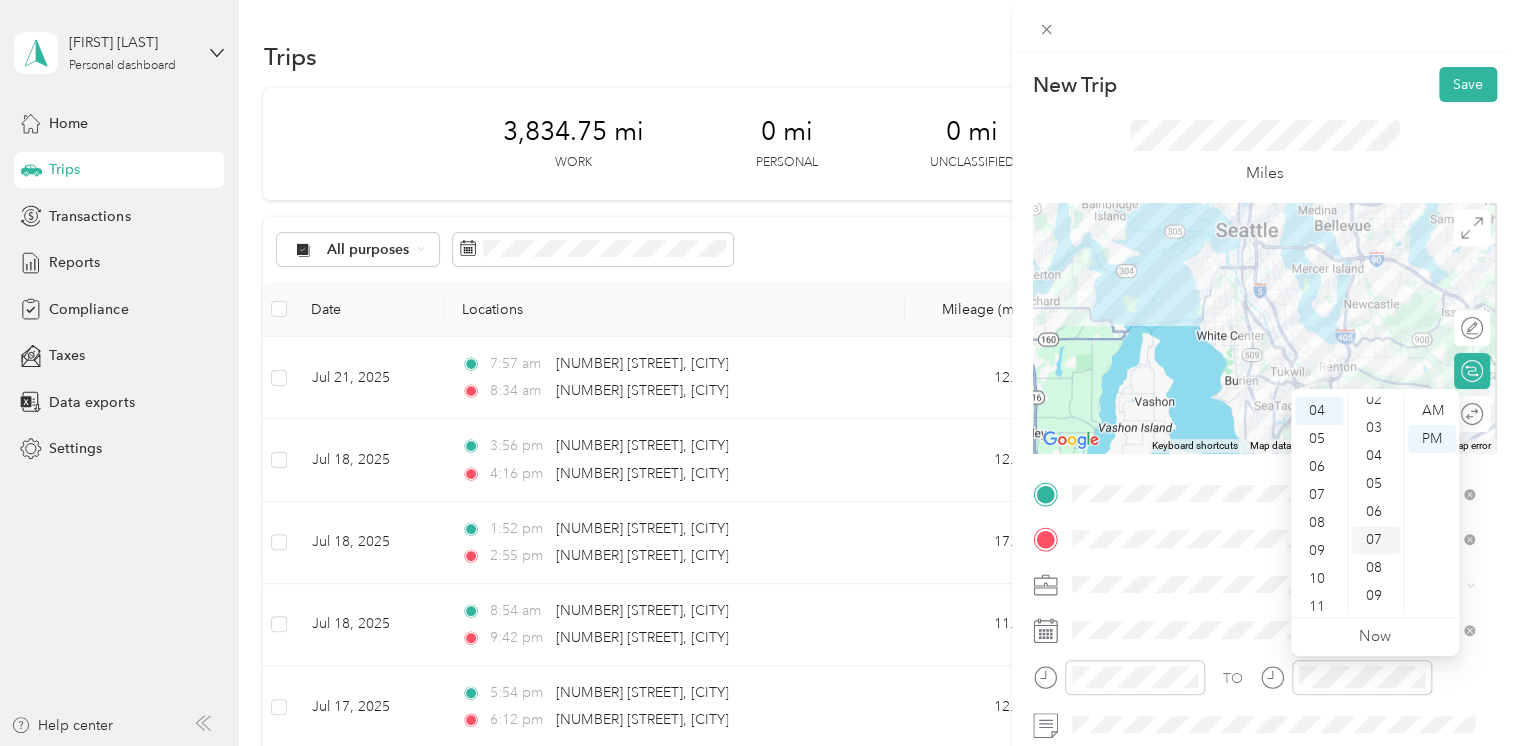 click on "07" at bounding box center (1376, 540) 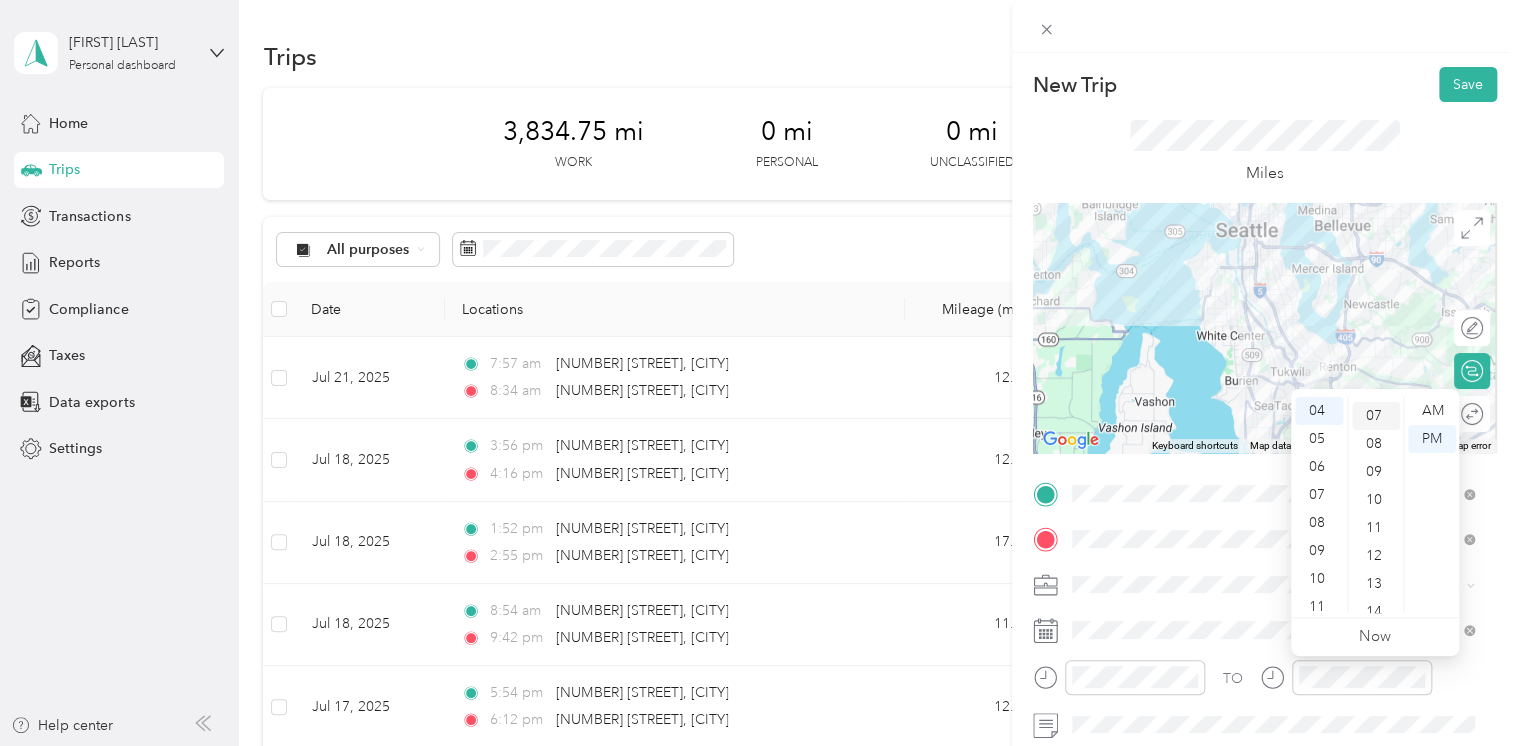 scroll, scrollTop: 196, scrollLeft: 0, axis: vertical 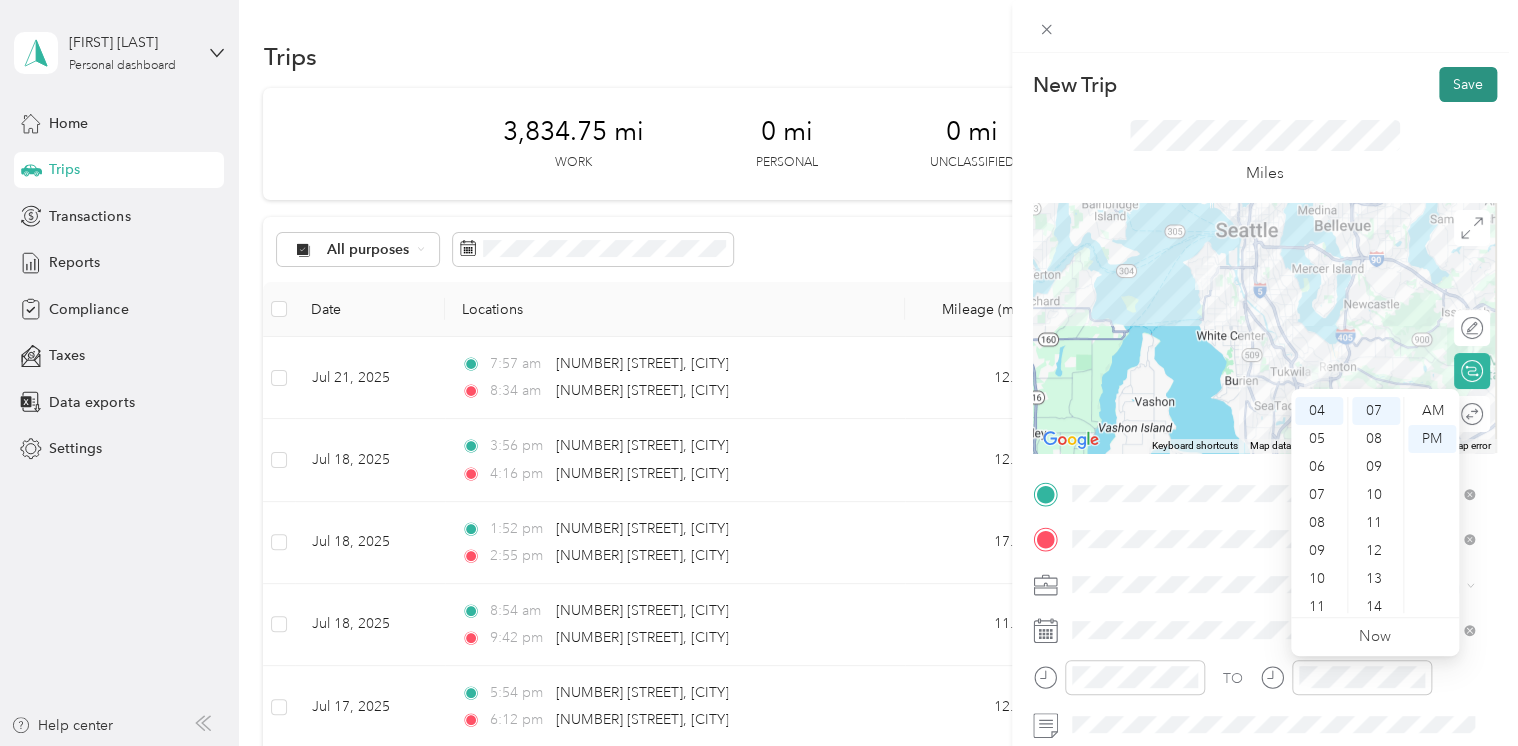 click on "Save" at bounding box center (1468, 84) 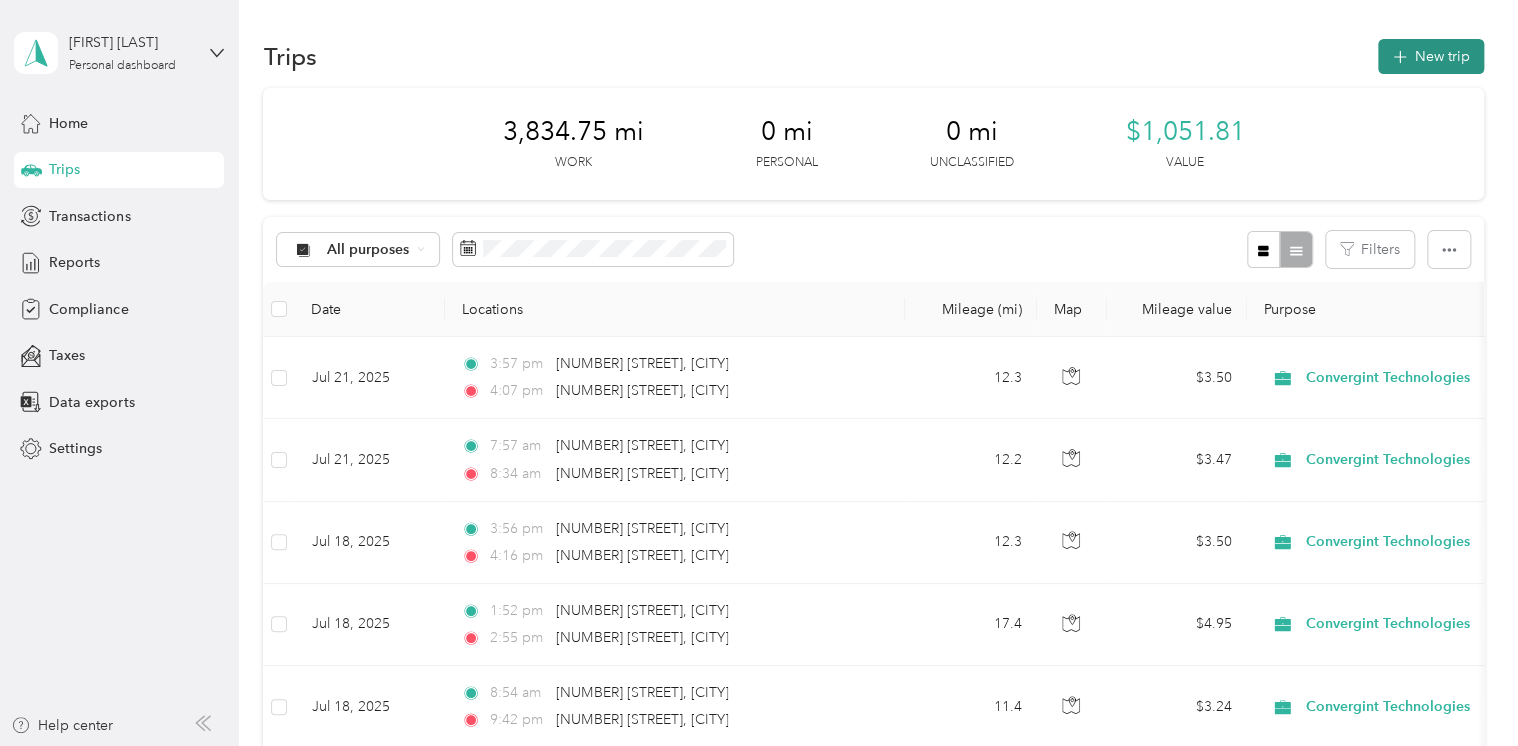 click on "New trip" at bounding box center (1431, 56) 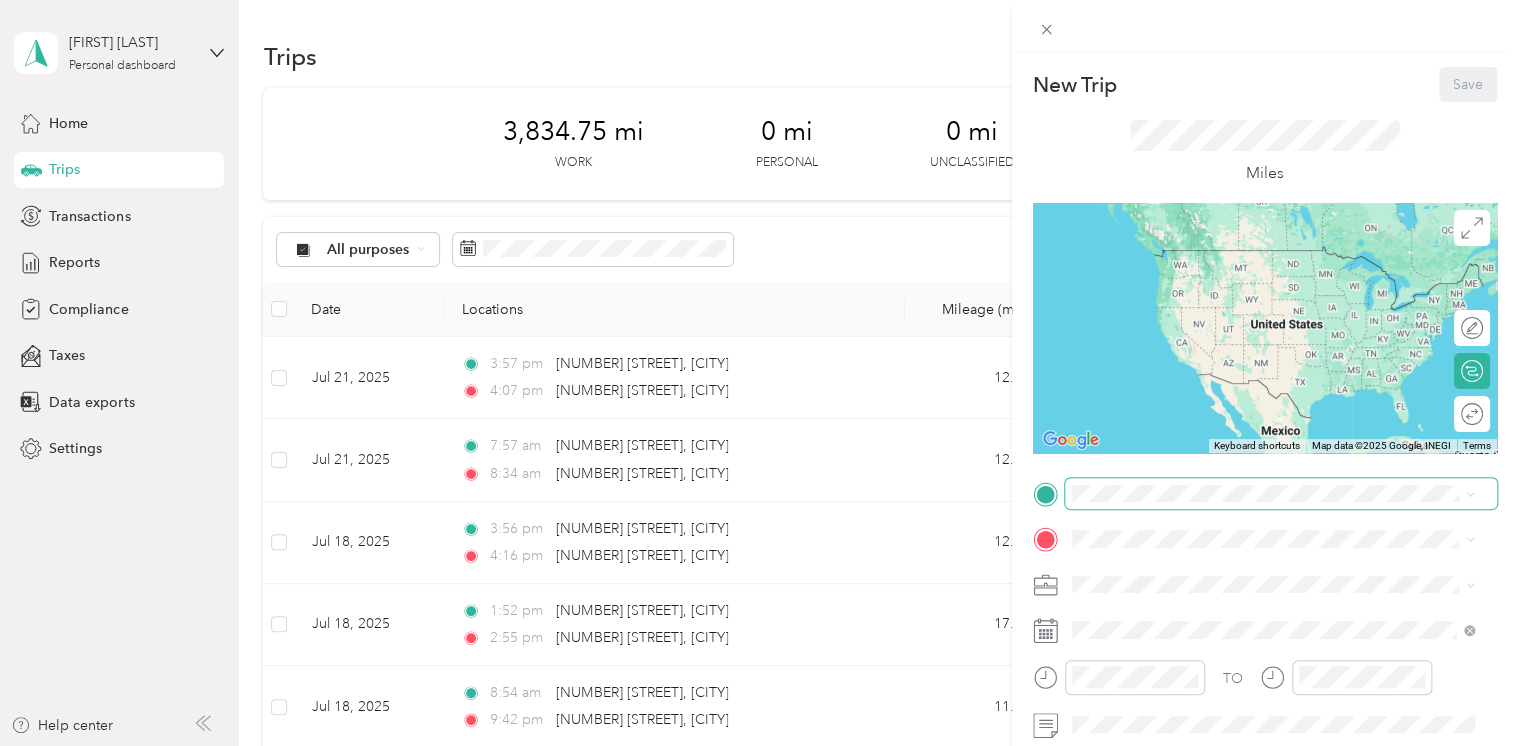 click at bounding box center (1281, 494) 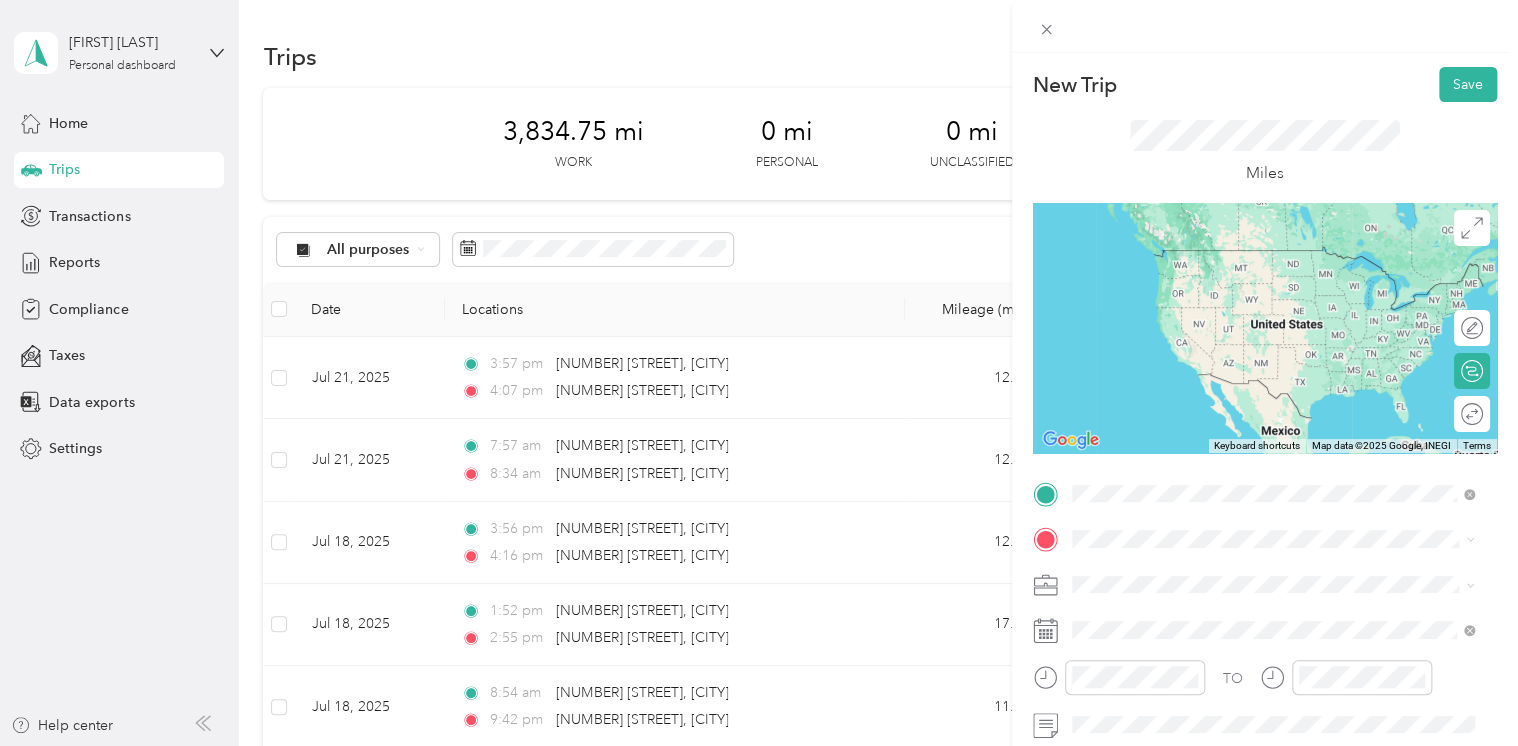 click on "[NUMBER] [STREET]
[CITY], [STATE] [POSTAL_CODE], [COUNTRY]" at bounding box center [1253, 258] 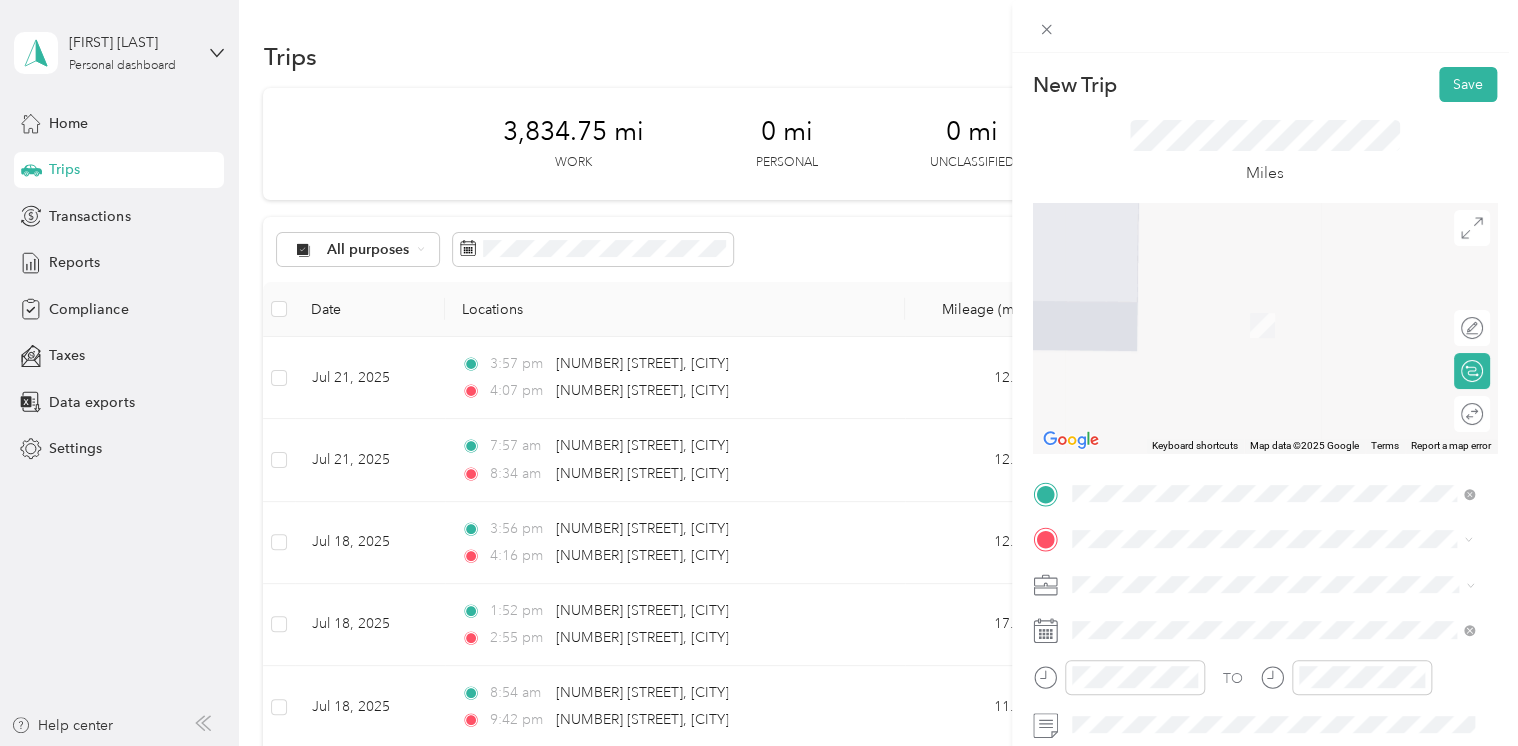 click on "[NUMBER] [STREET]
[CITY], [STATE] [POSTAL_CODE], [COUNTRY]" at bounding box center [1253, 619] 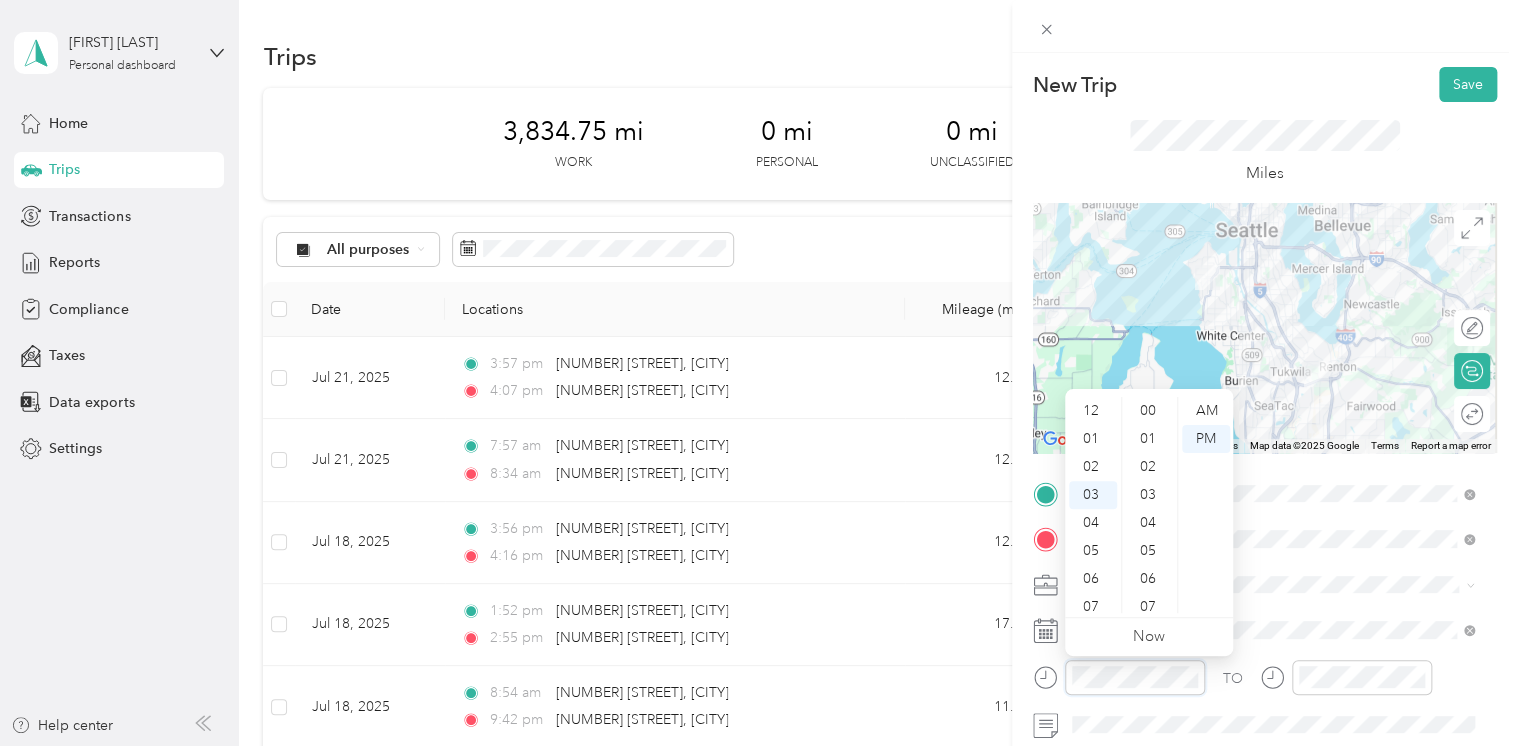 scroll, scrollTop: 84, scrollLeft: 0, axis: vertical 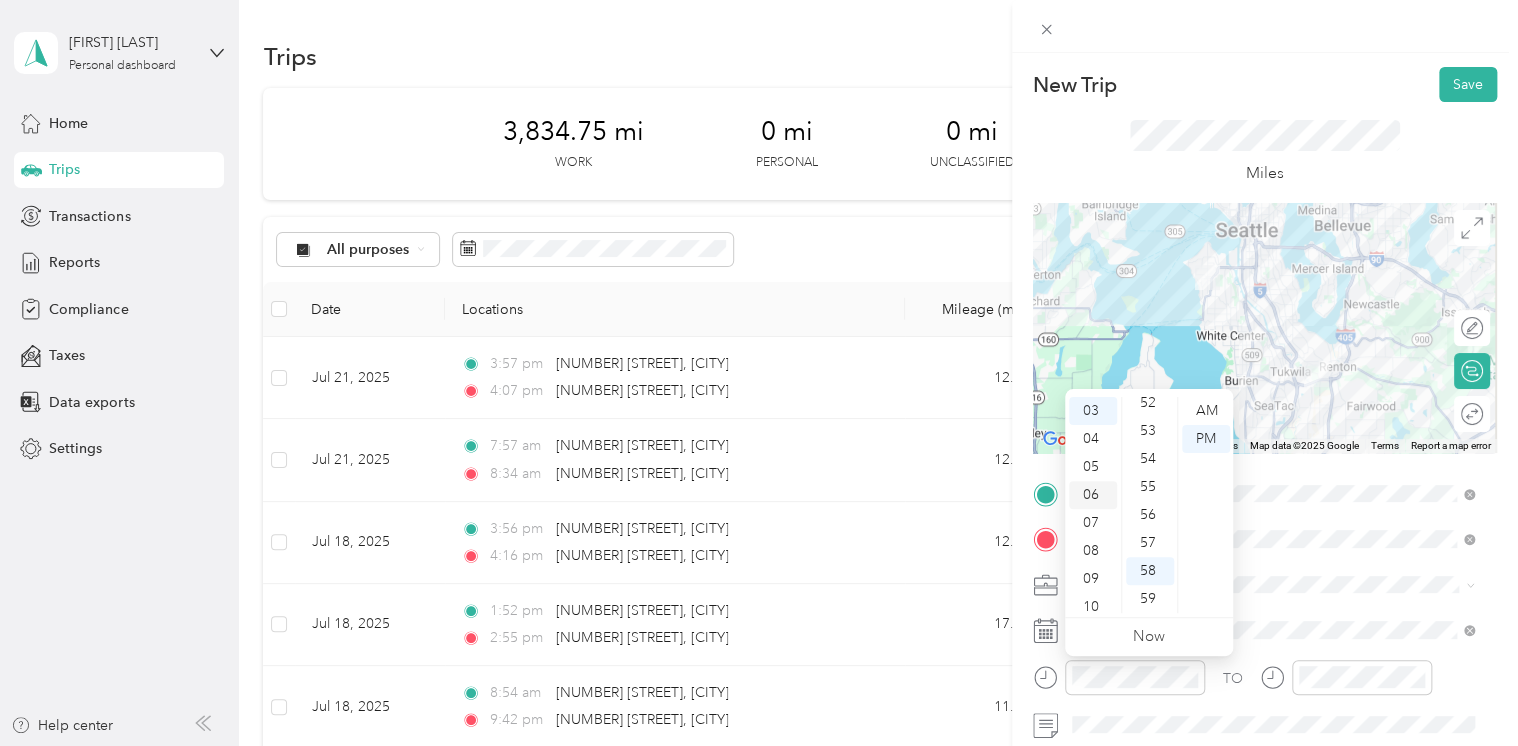 click on "06" at bounding box center [1093, 495] 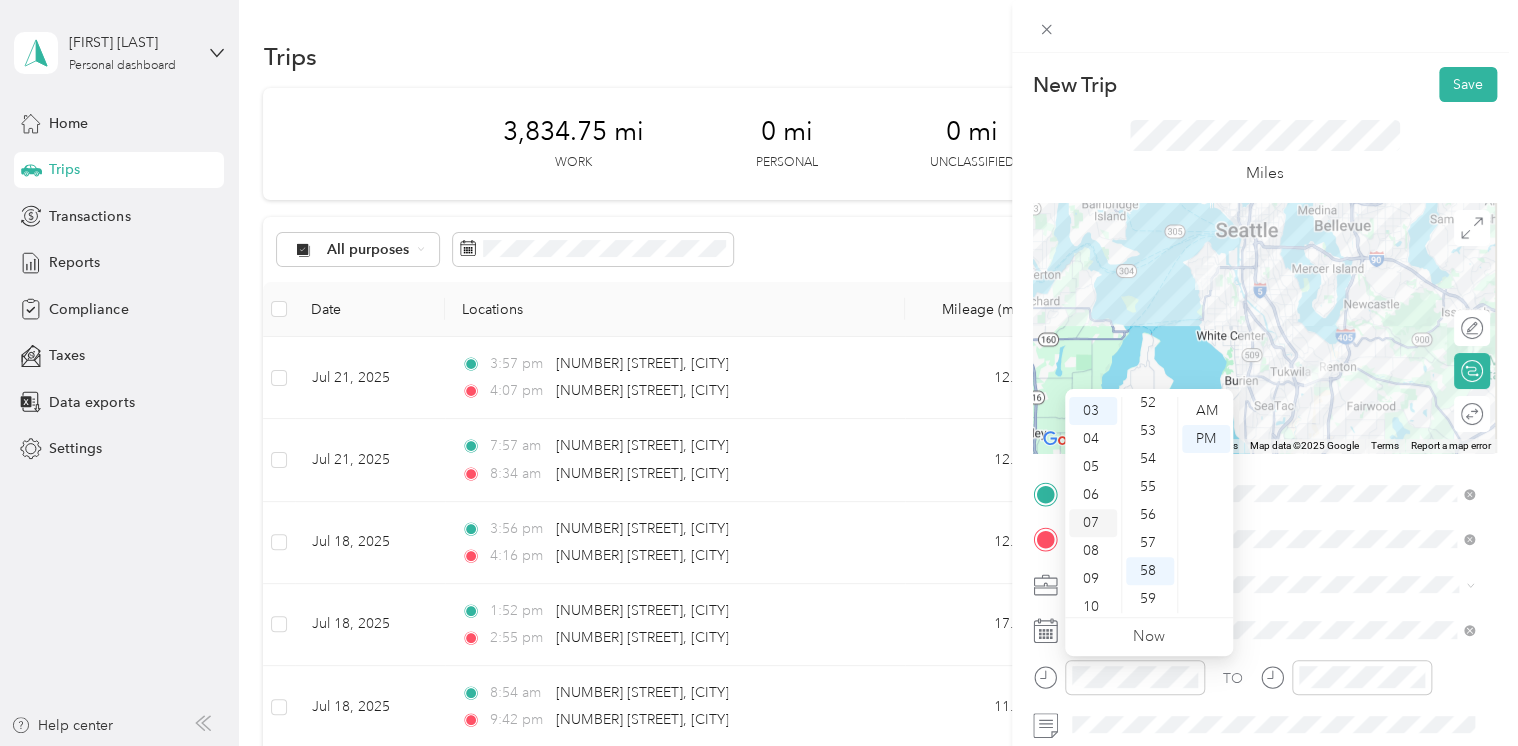 scroll, scrollTop: 120, scrollLeft: 0, axis: vertical 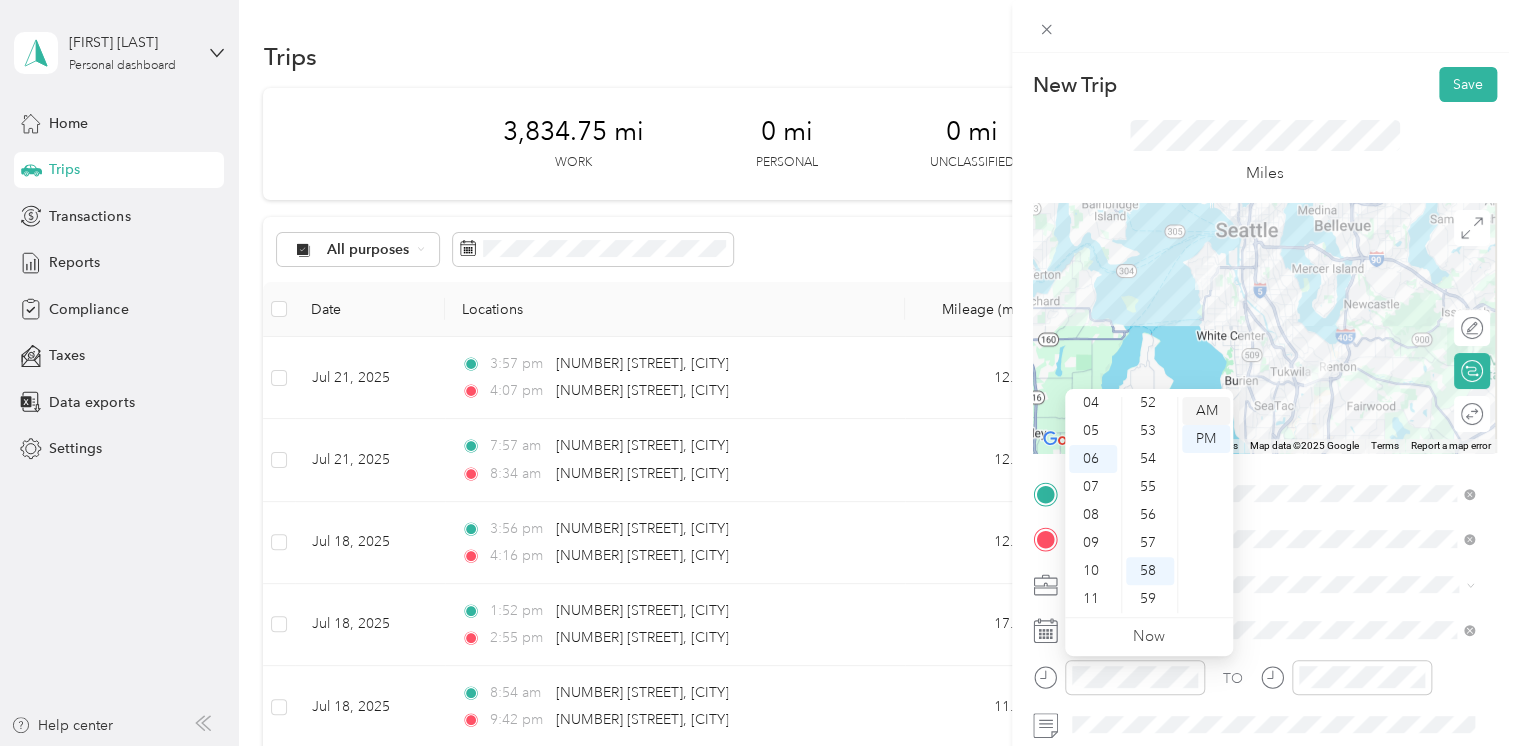 click on "AM" at bounding box center (1206, 411) 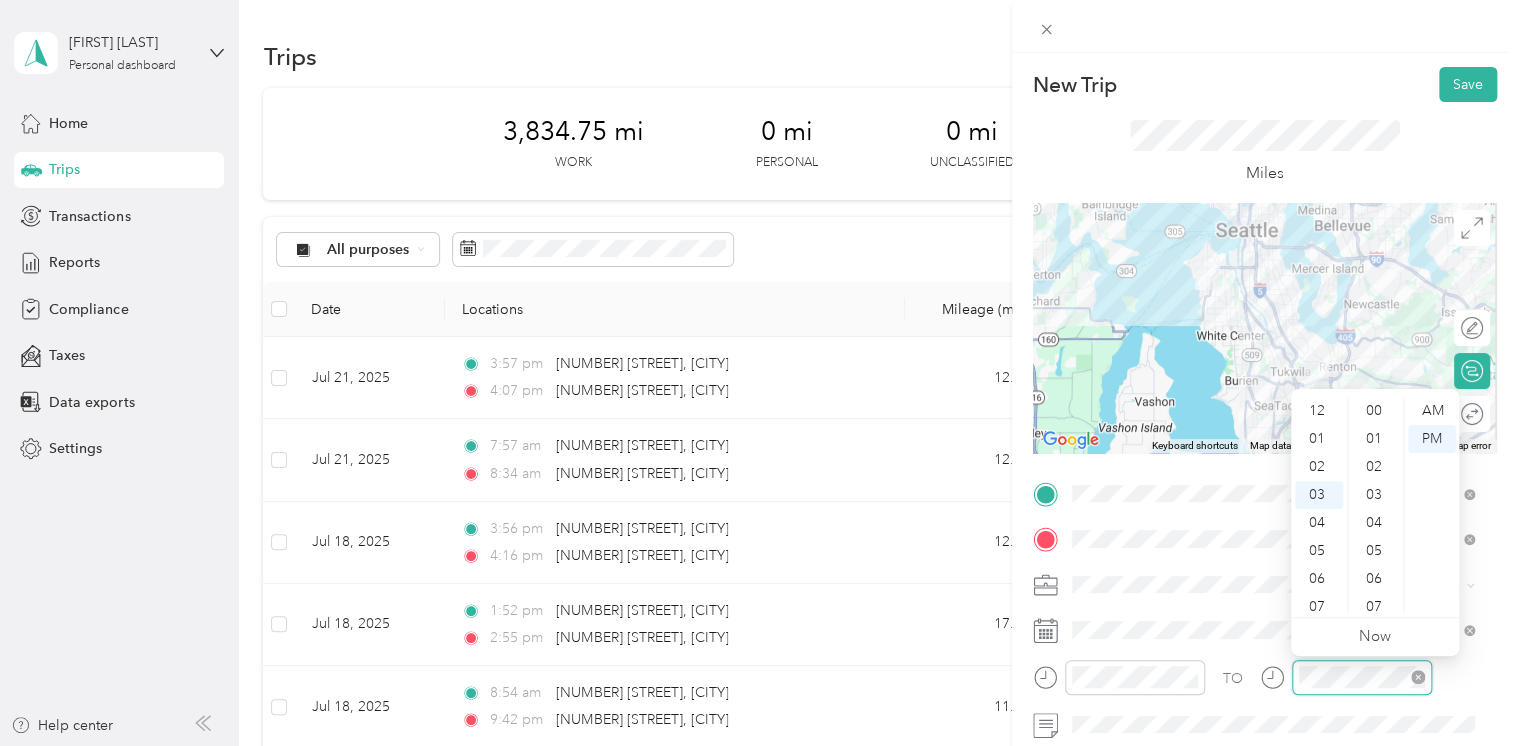 scroll, scrollTop: 84, scrollLeft: 0, axis: vertical 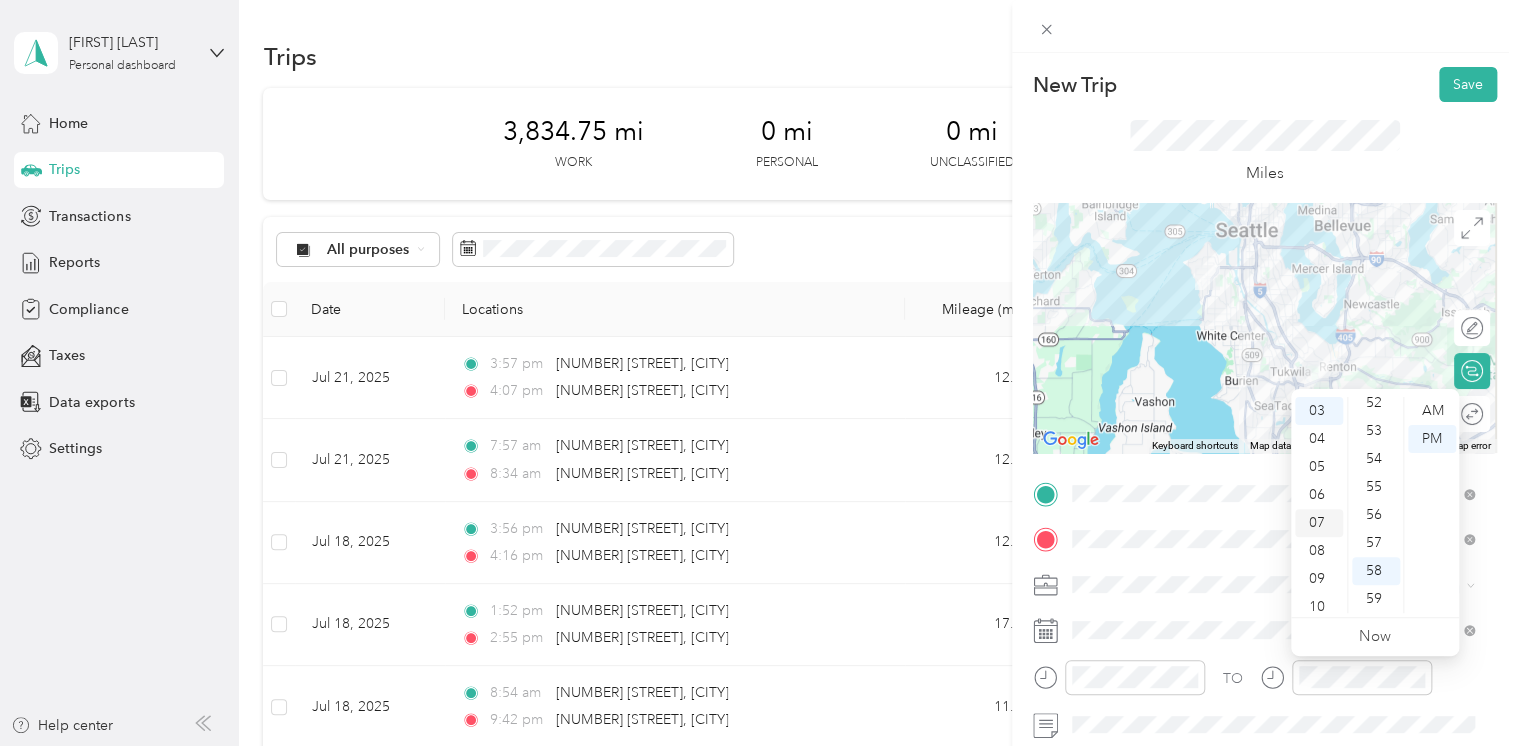 click on "07" at bounding box center (1319, 523) 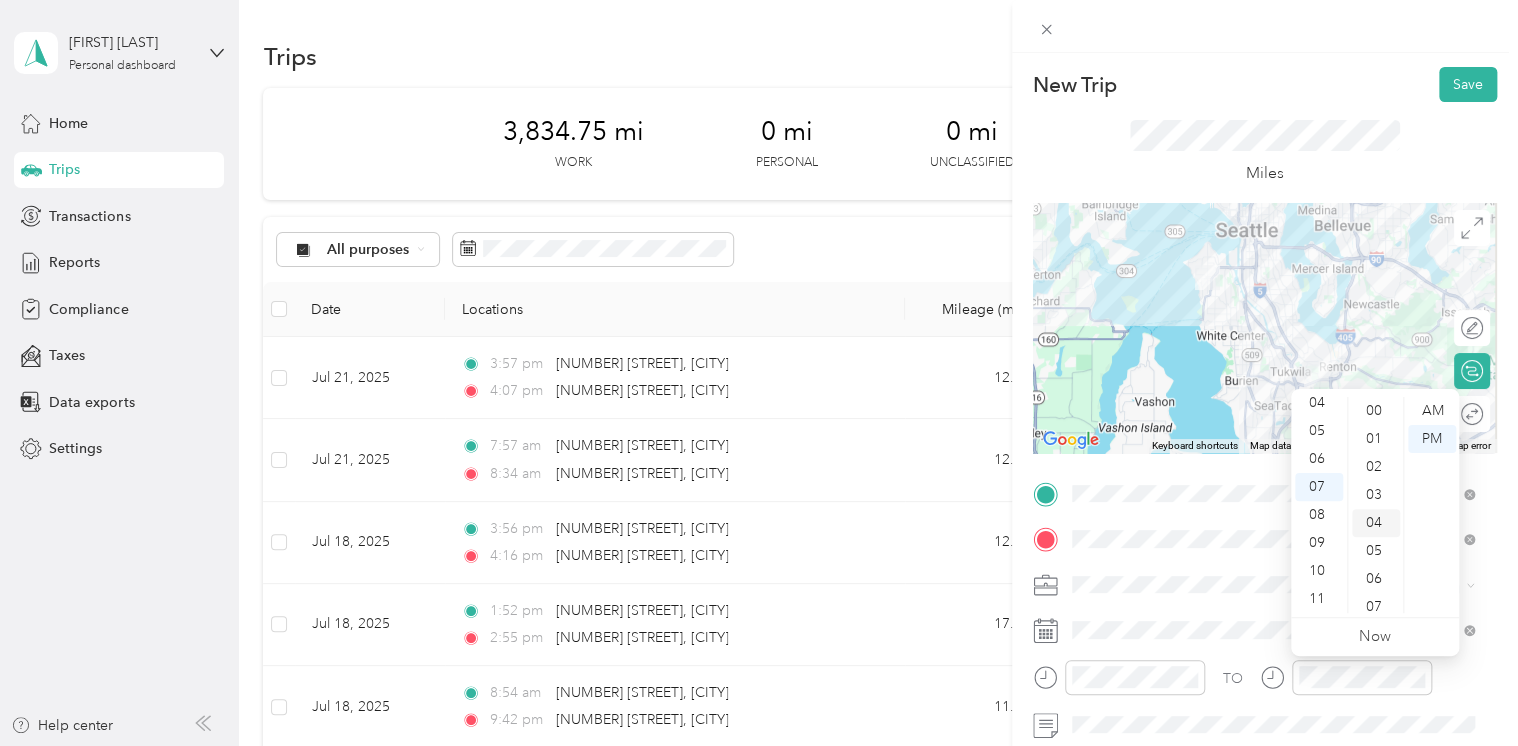 scroll, scrollTop: 0, scrollLeft: 0, axis: both 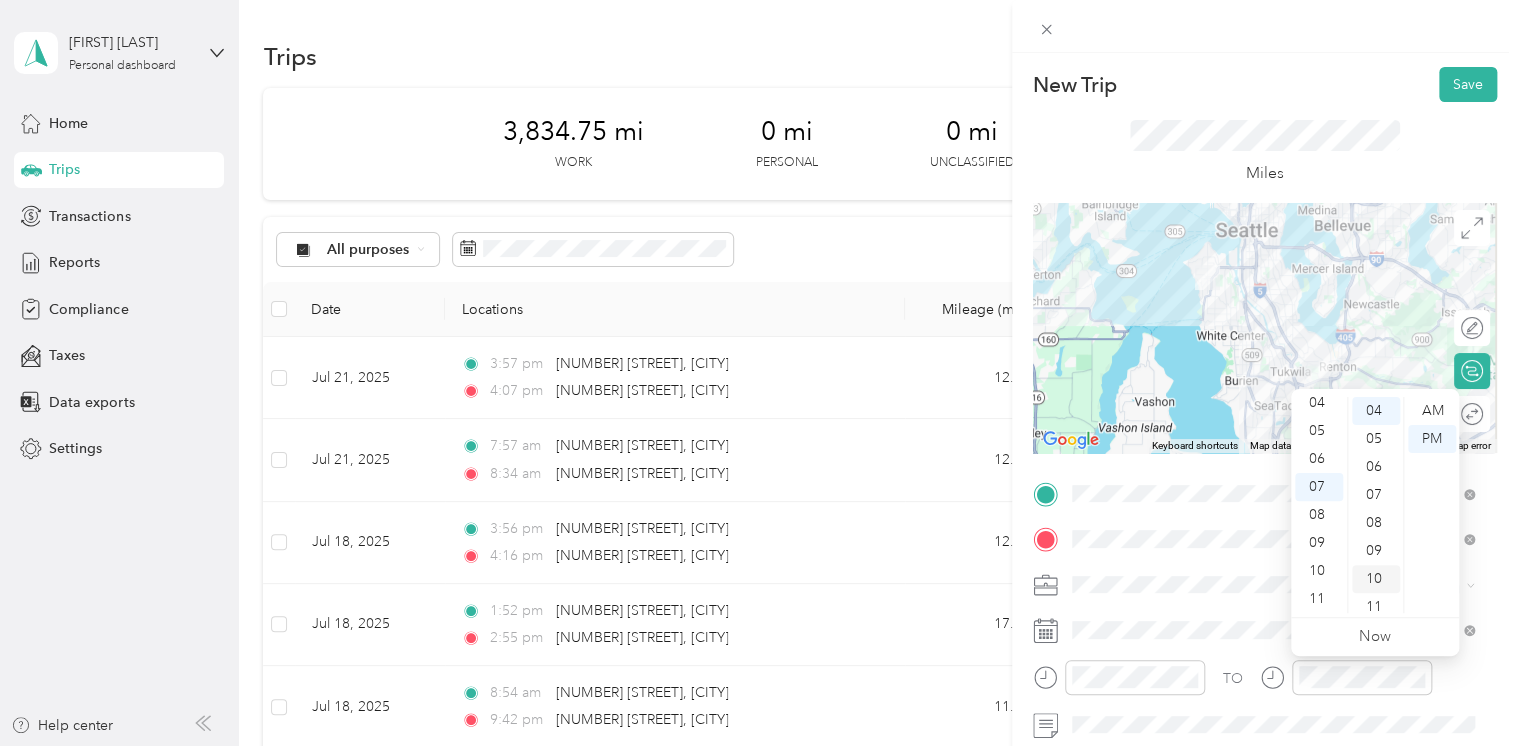 click on "08" at bounding box center [1376, 523] 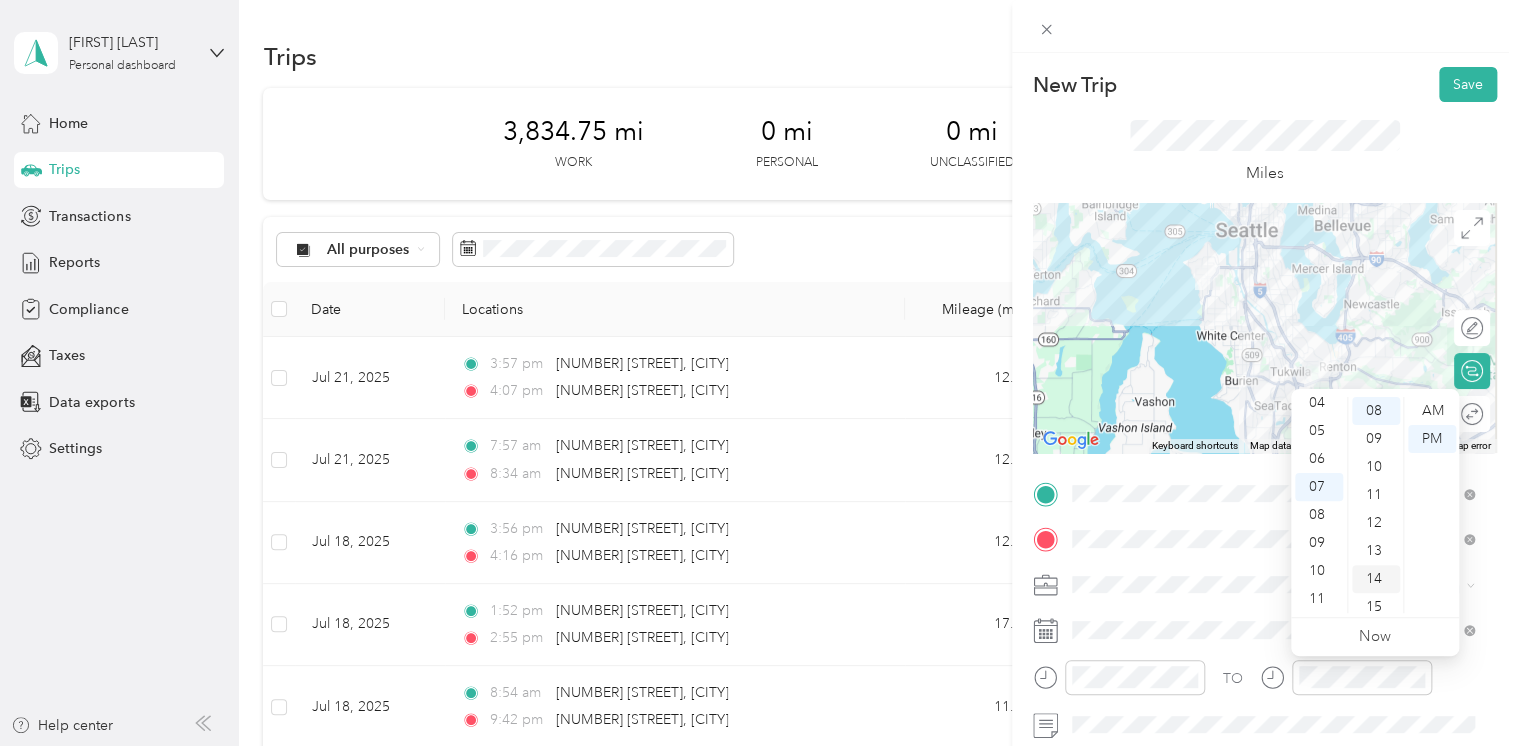 click on "12" at bounding box center (1376, 523) 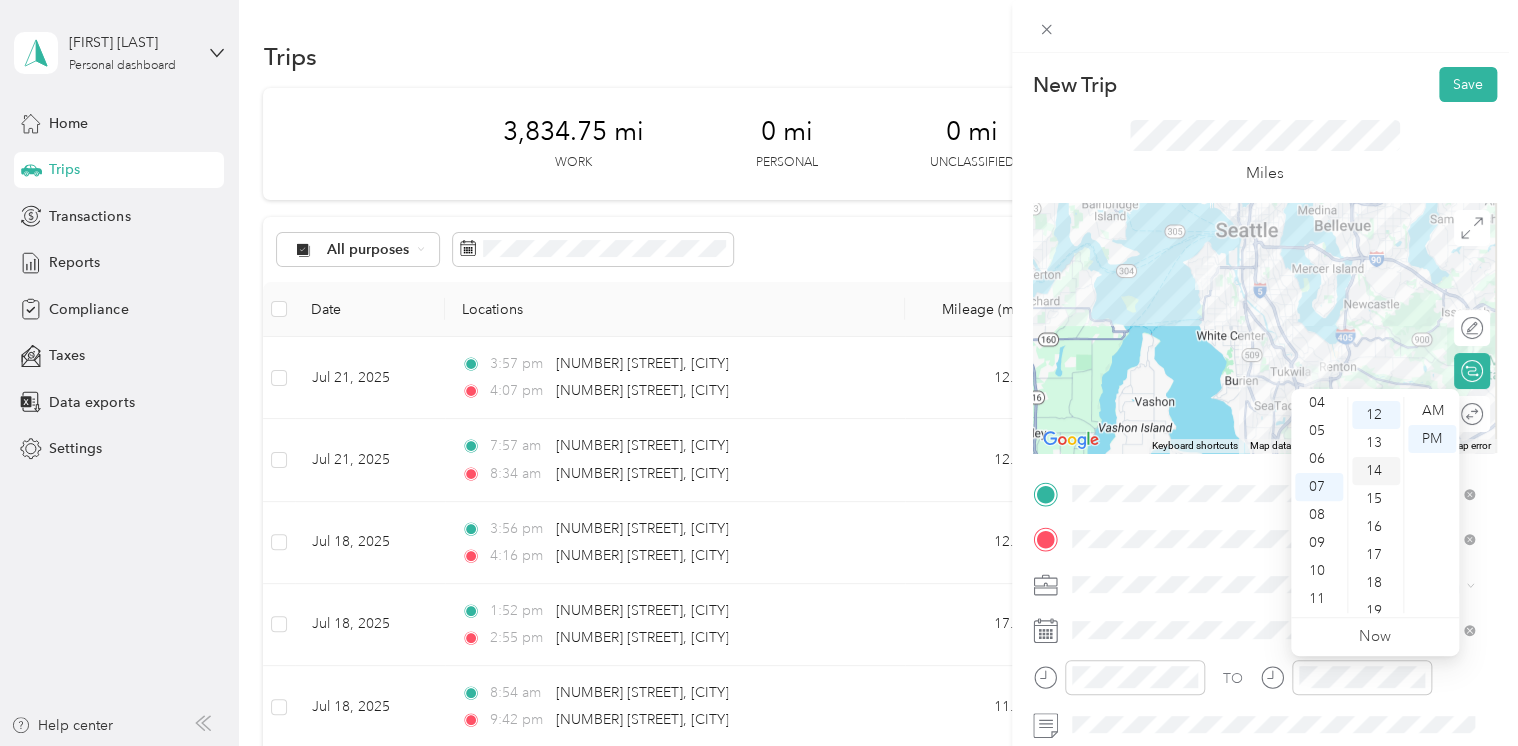 scroll, scrollTop: 336, scrollLeft: 0, axis: vertical 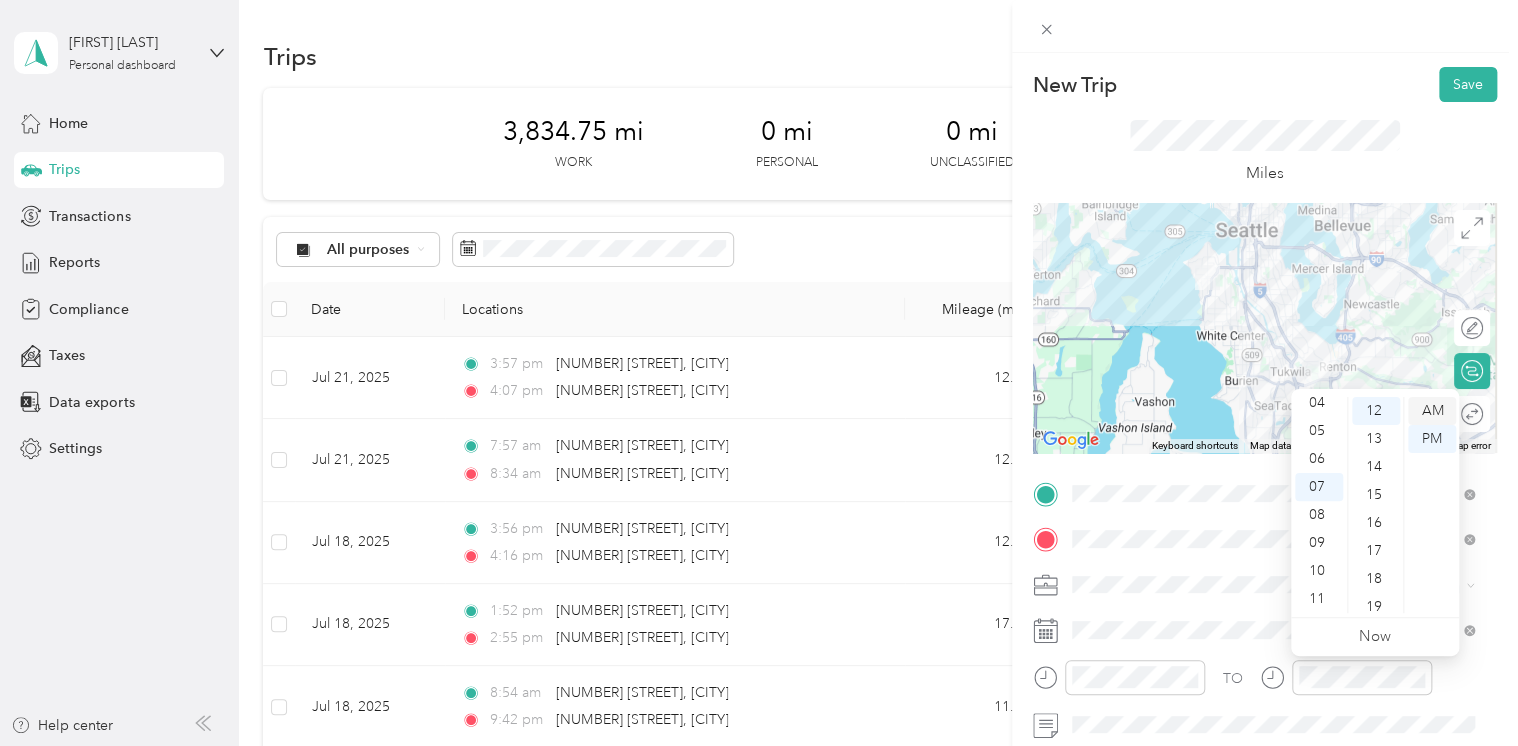 click on "AM" at bounding box center [1432, 411] 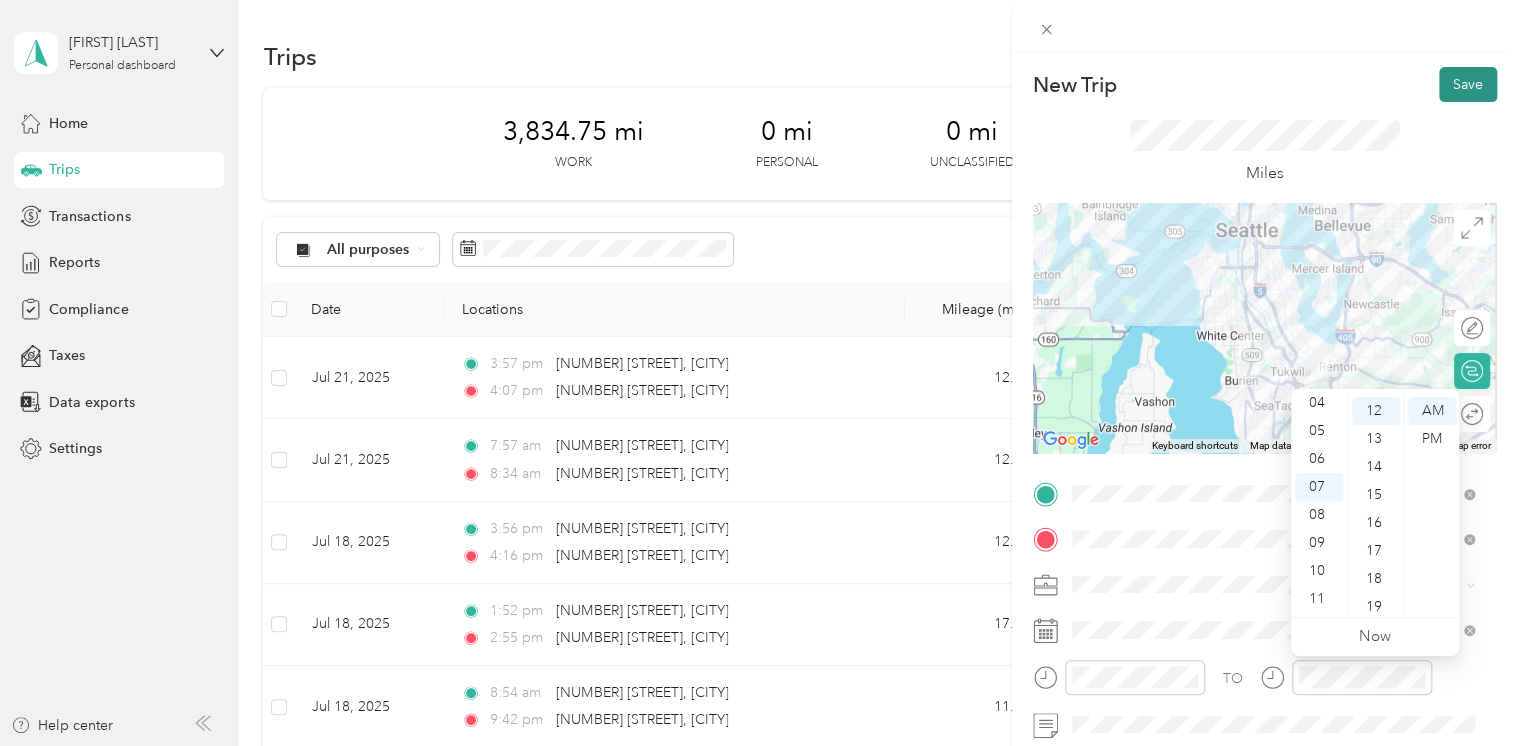 click on "Save" at bounding box center (1468, 84) 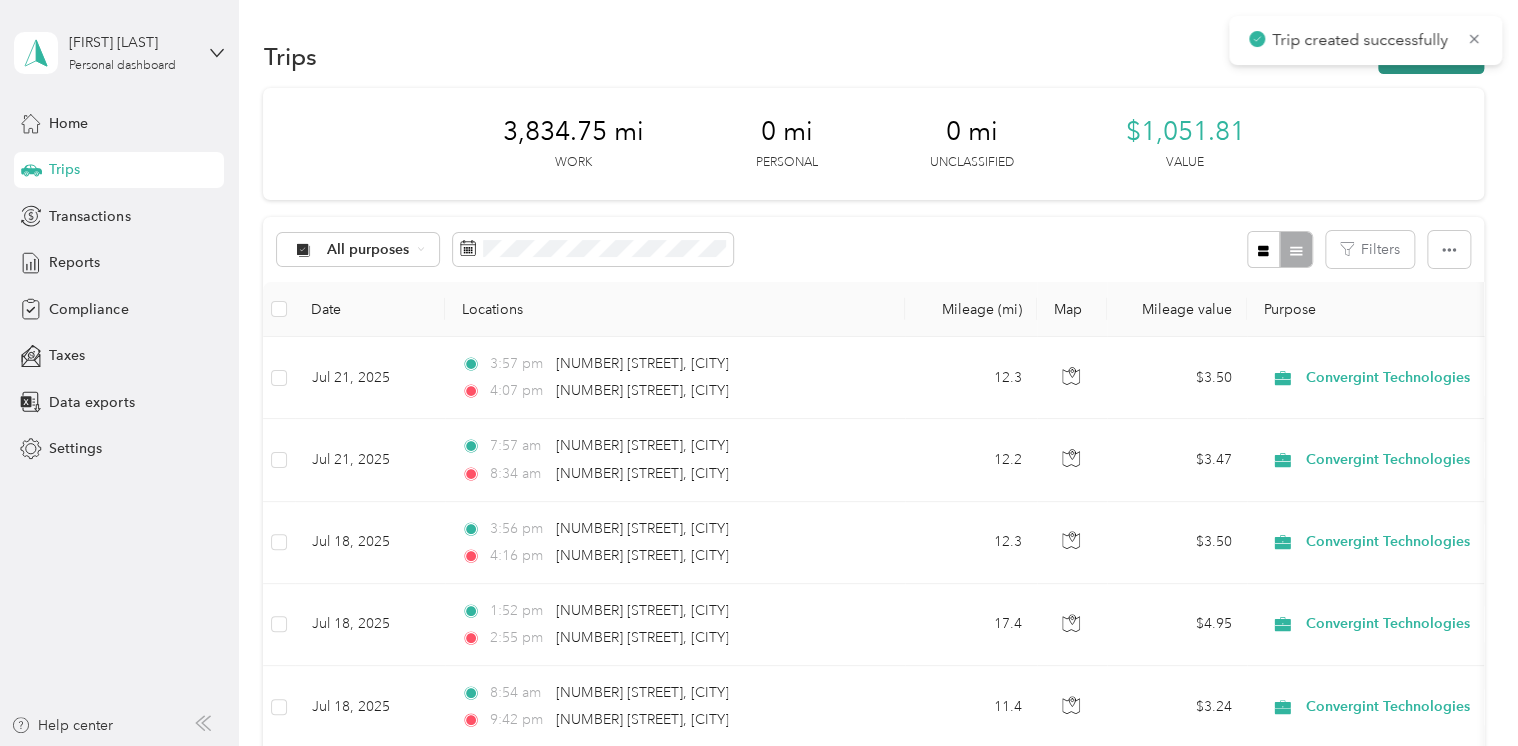 click on "New trip" at bounding box center [1431, 56] 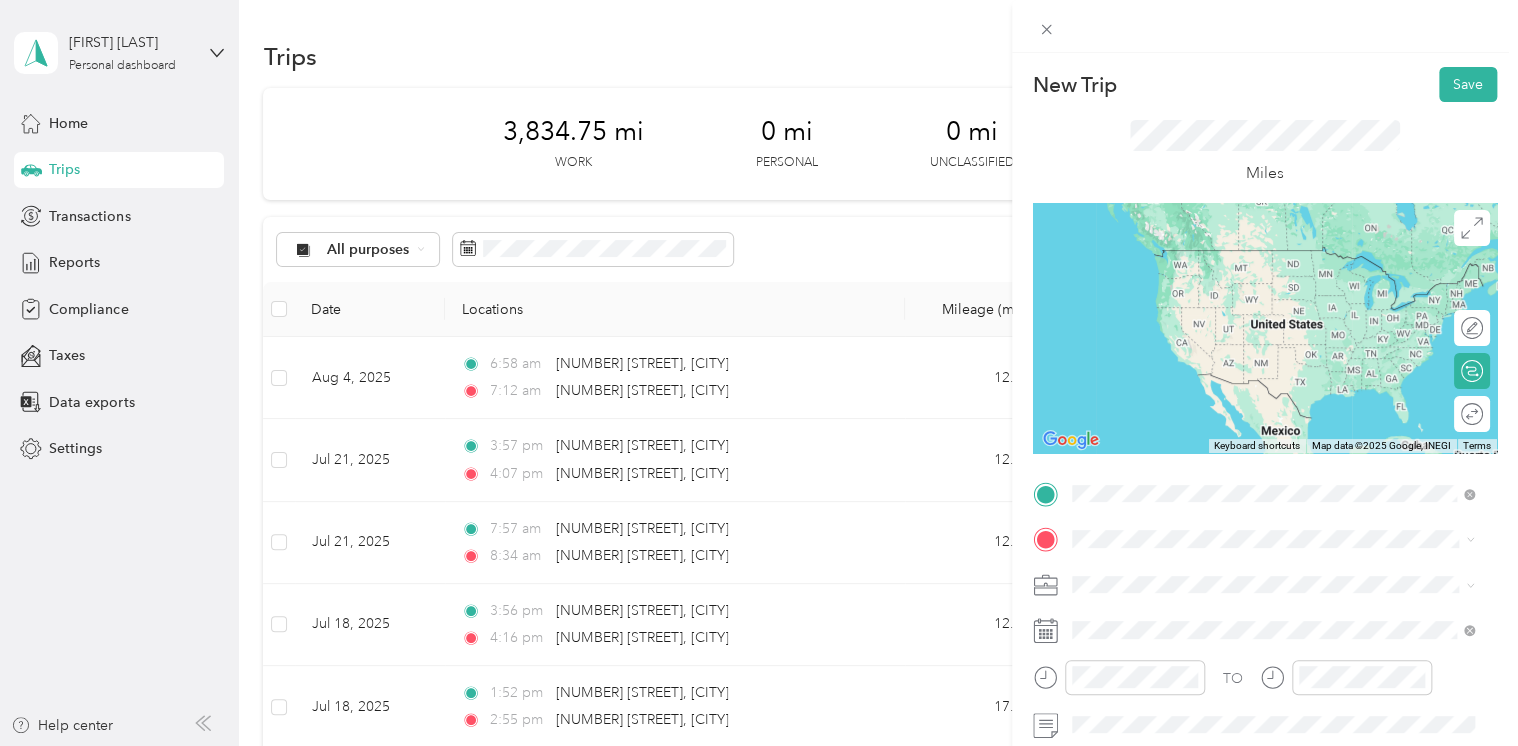 click on "[NUMBER] [STREET]
[CITY], [STATE] [POSTAL_CODE], [COUNTRY]" at bounding box center [1253, 574] 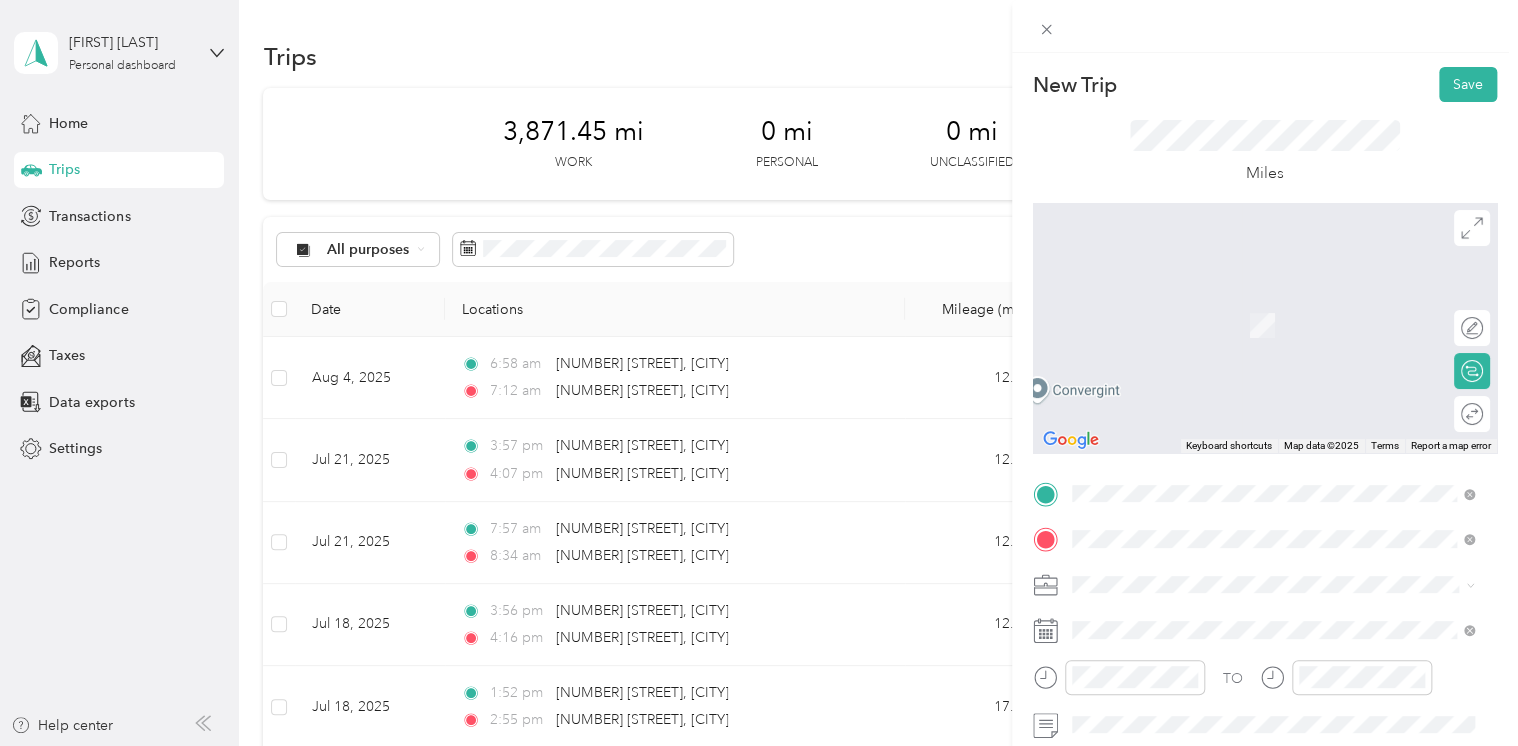 click on "[NUMBER] [STREET]
[CITY], [STATE] [POSTAL_CODE], [COUNTRY]" at bounding box center [1253, 304] 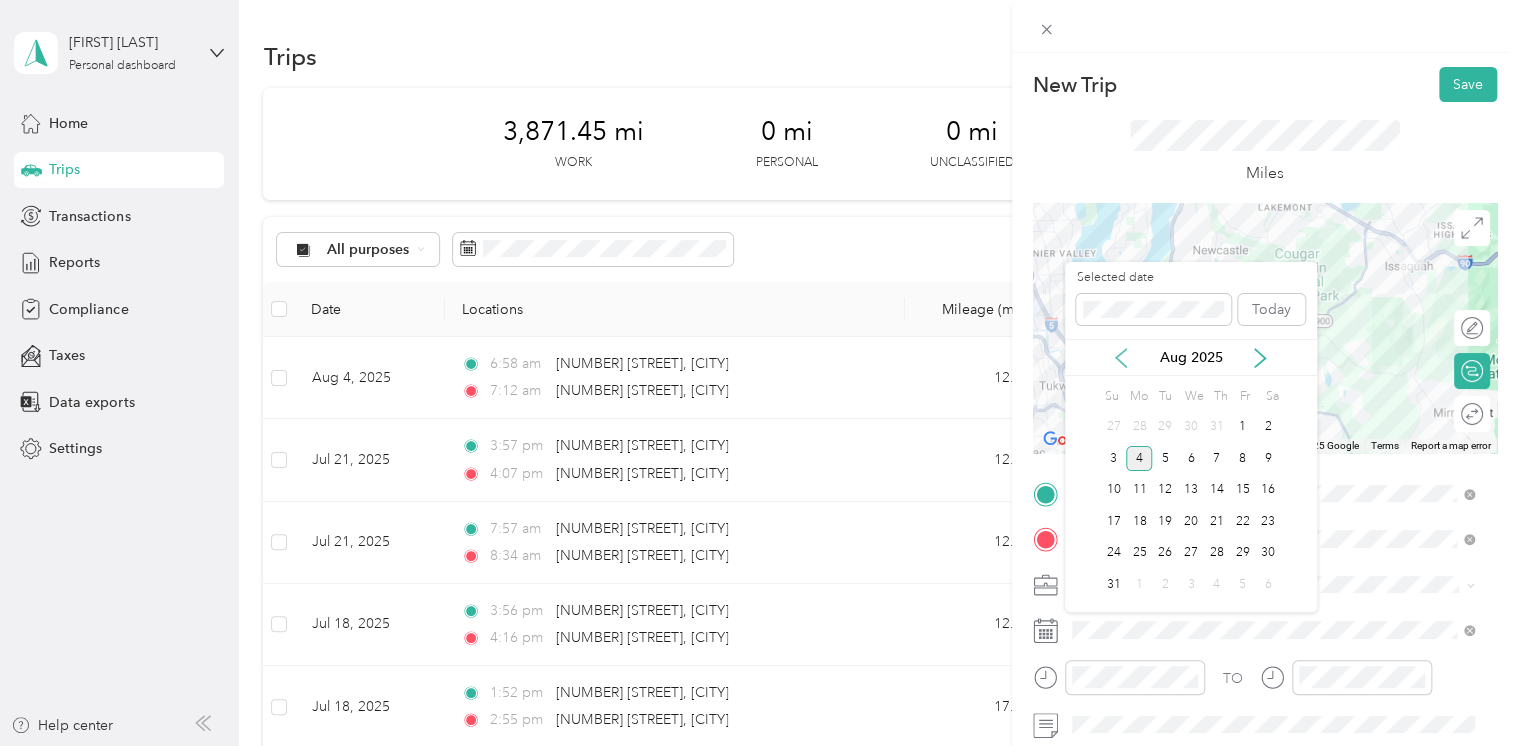 click 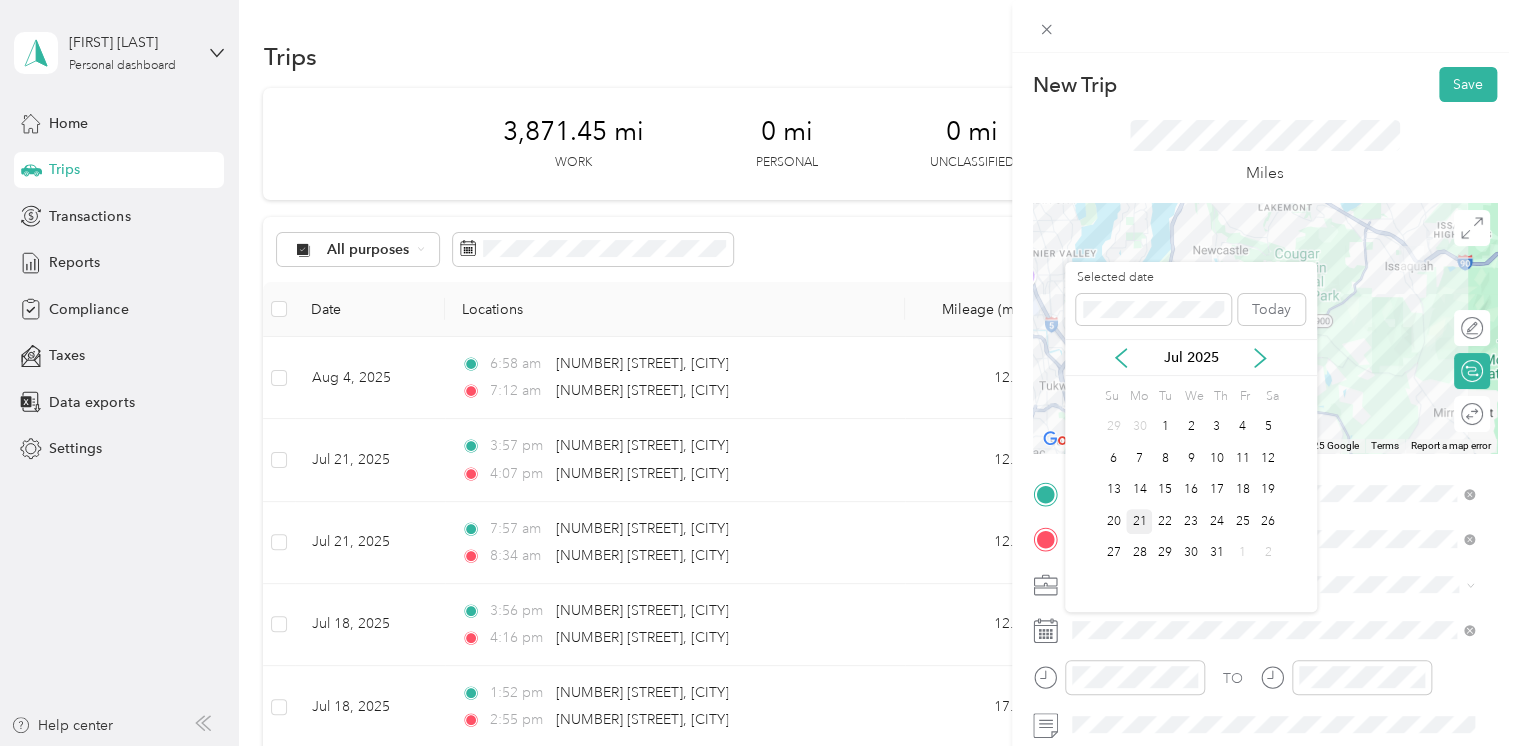 click on "21" at bounding box center (1139, 521) 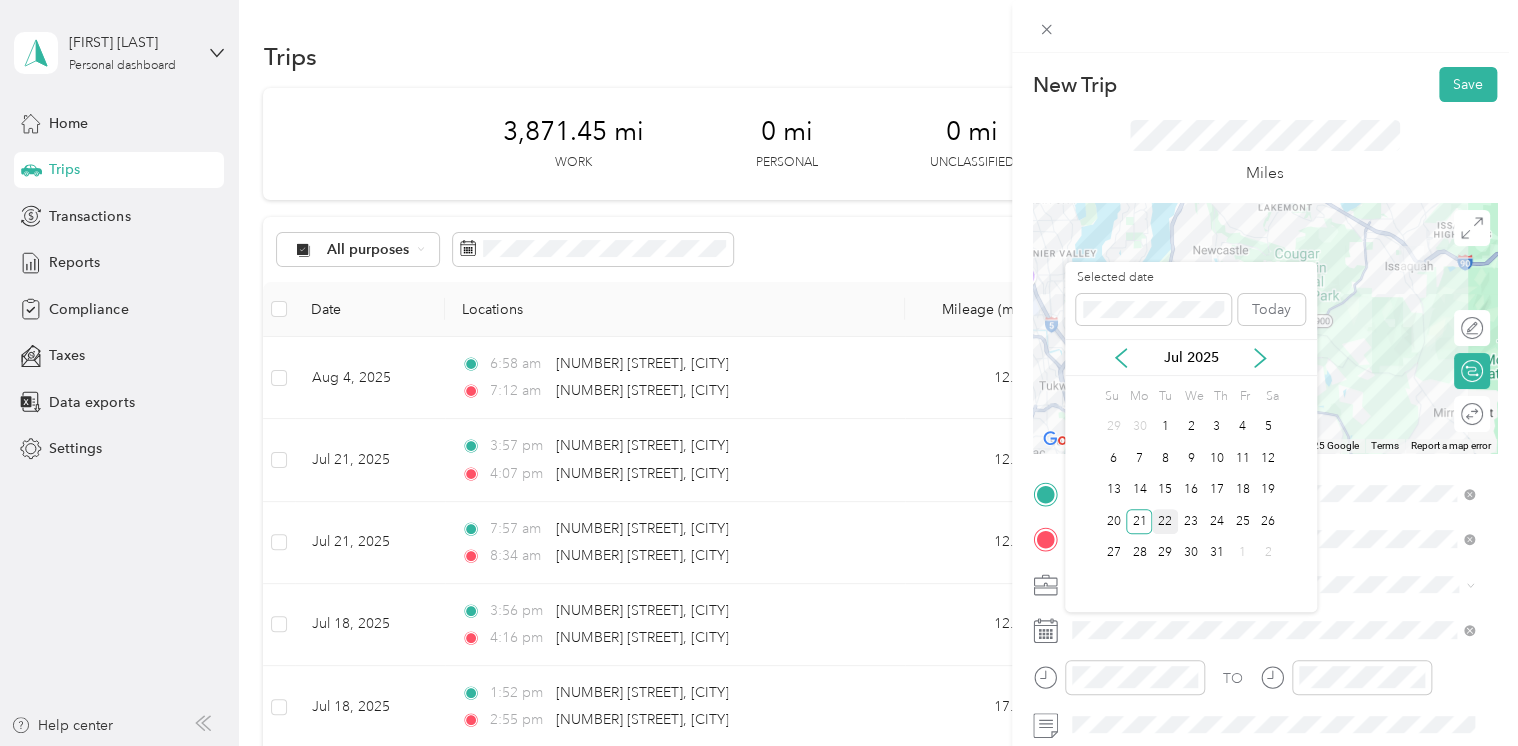 click on "22" at bounding box center [1165, 521] 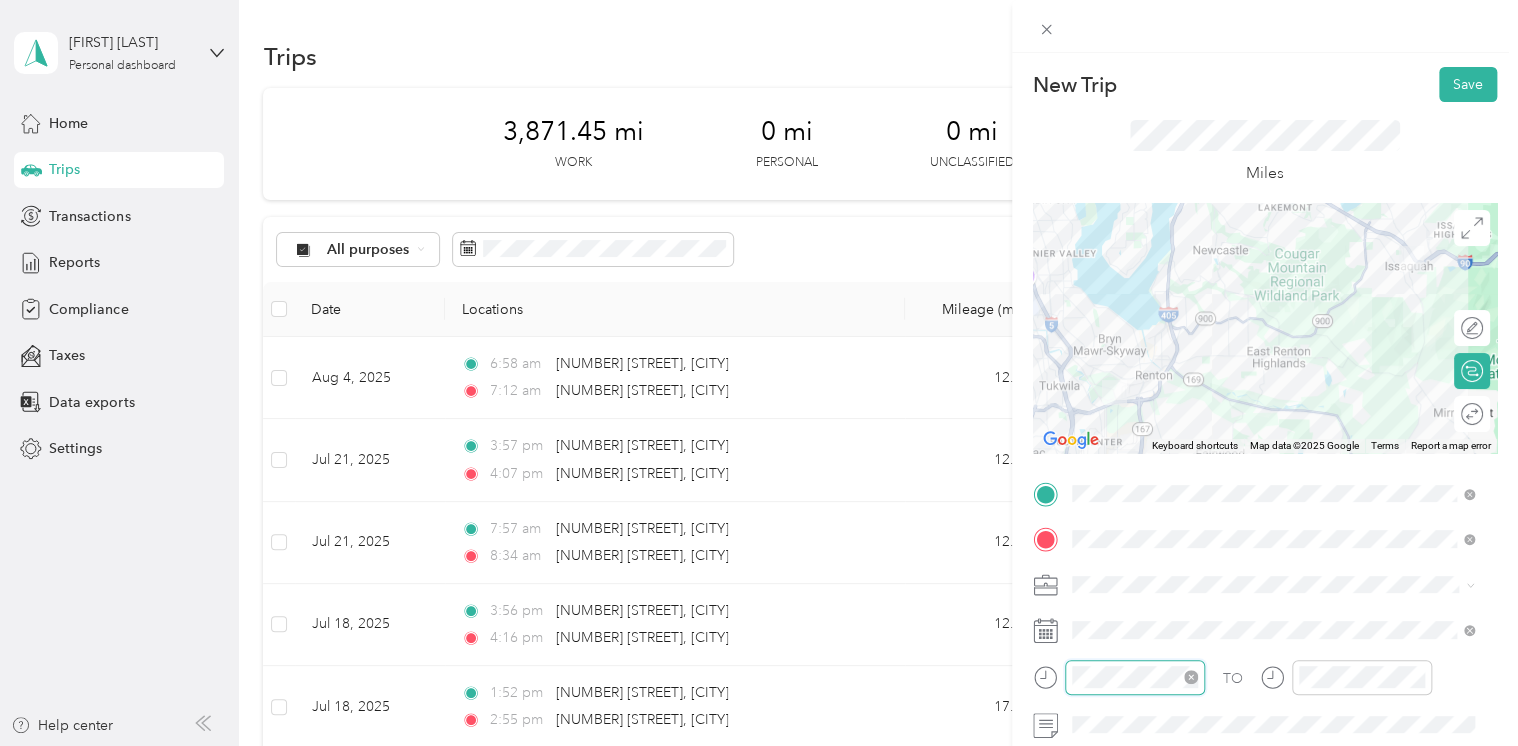 scroll, scrollTop: 84, scrollLeft: 0, axis: vertical 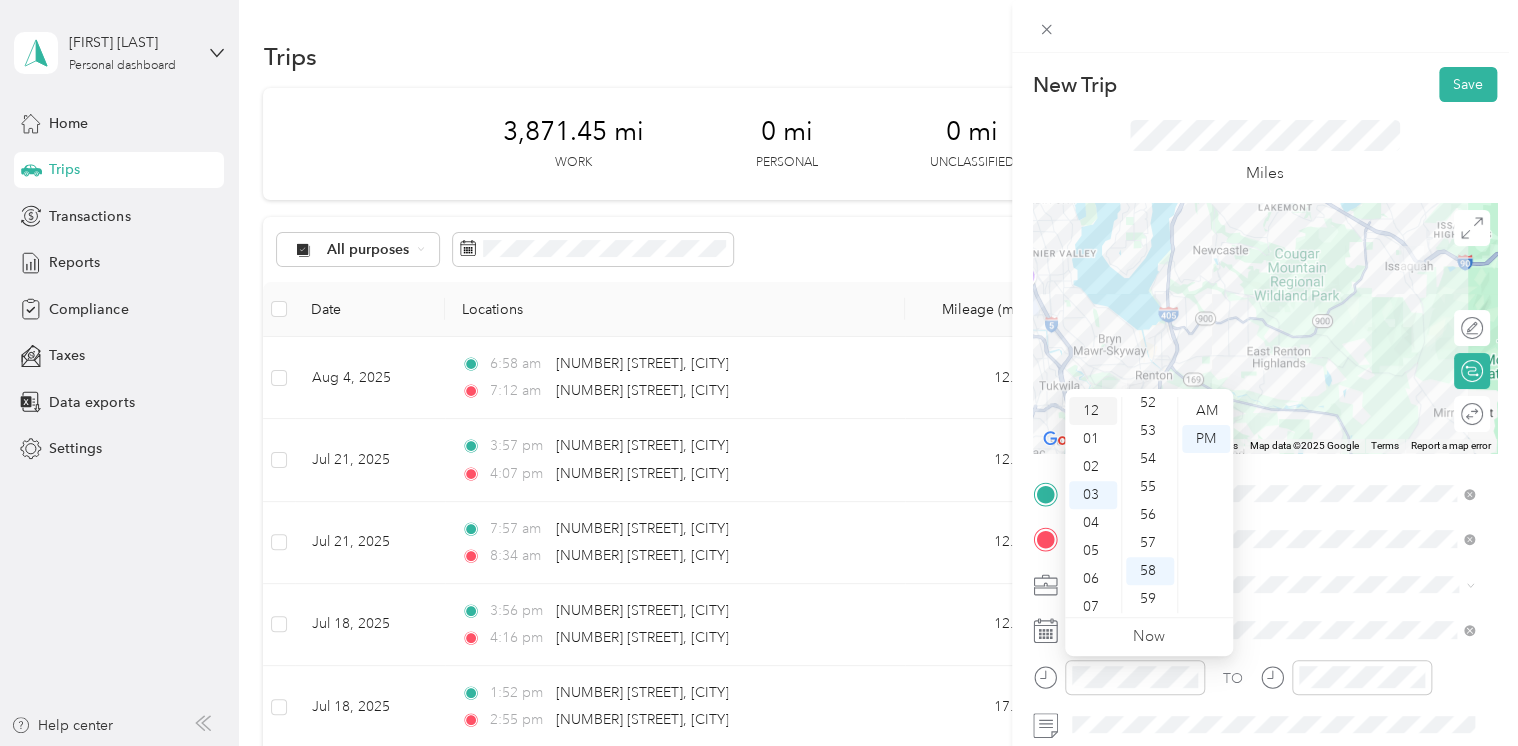 click on "12" at bounding box center [1093, 411] 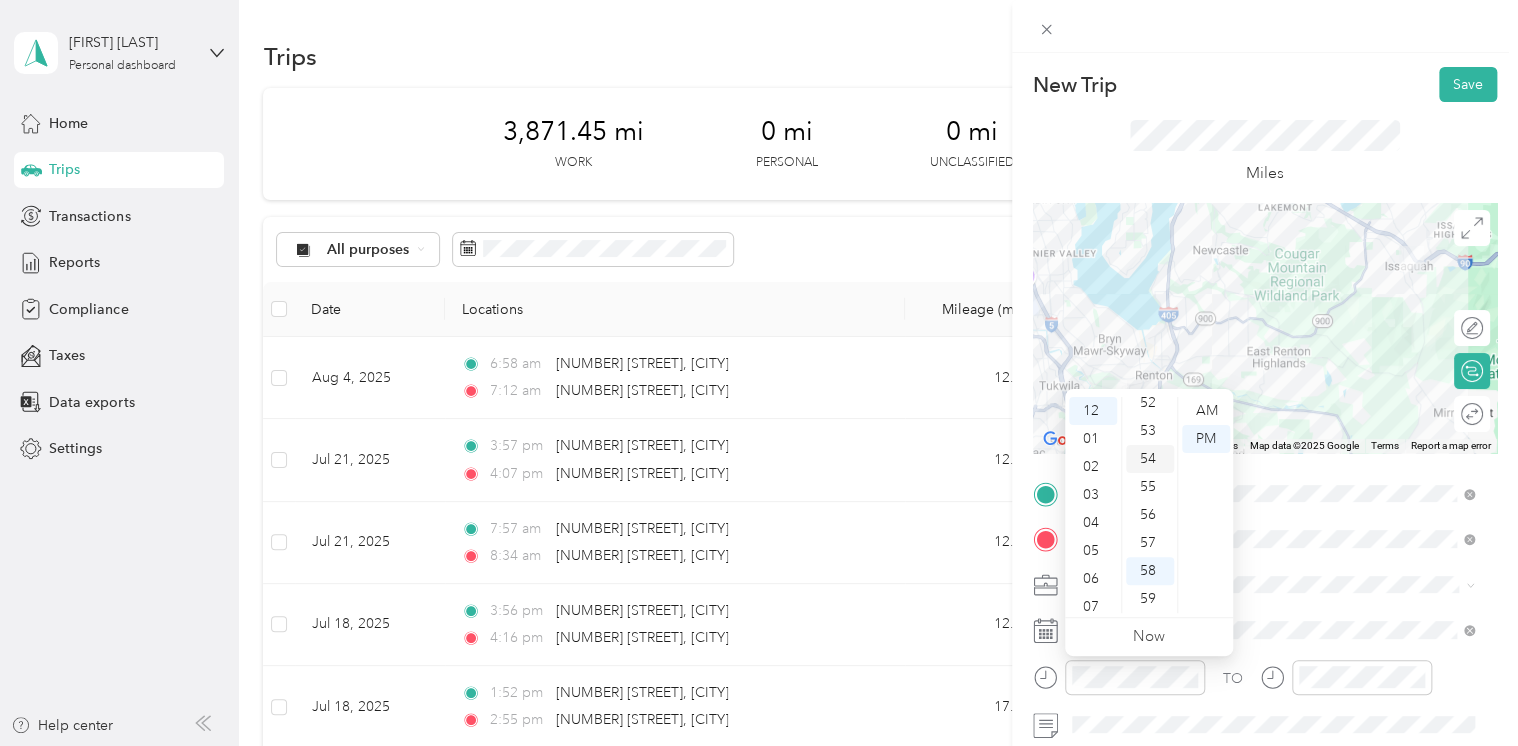 scroll, scrollTop: 0, scrollLeft: 0, axis: both 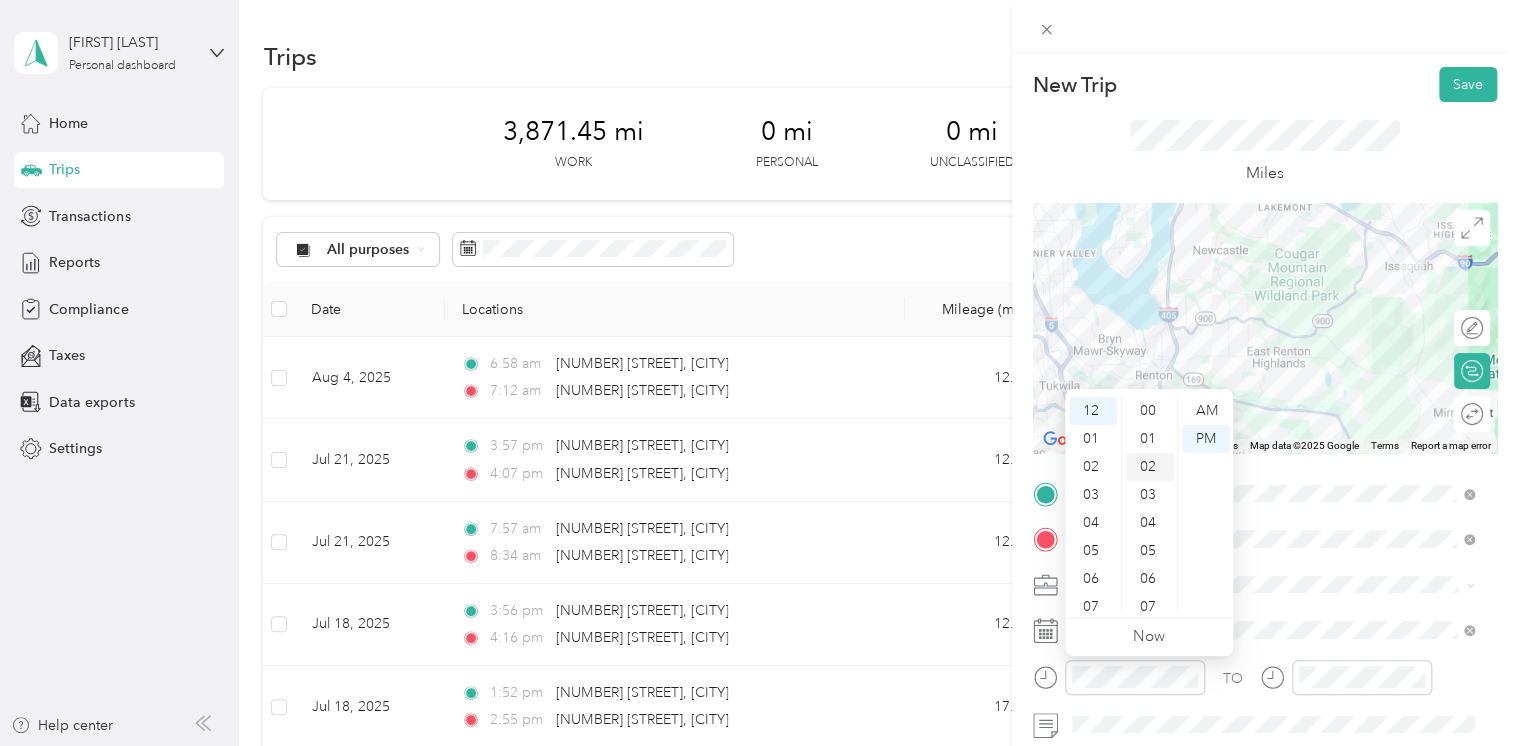 click on "02" at bounding box center (1150, 467) 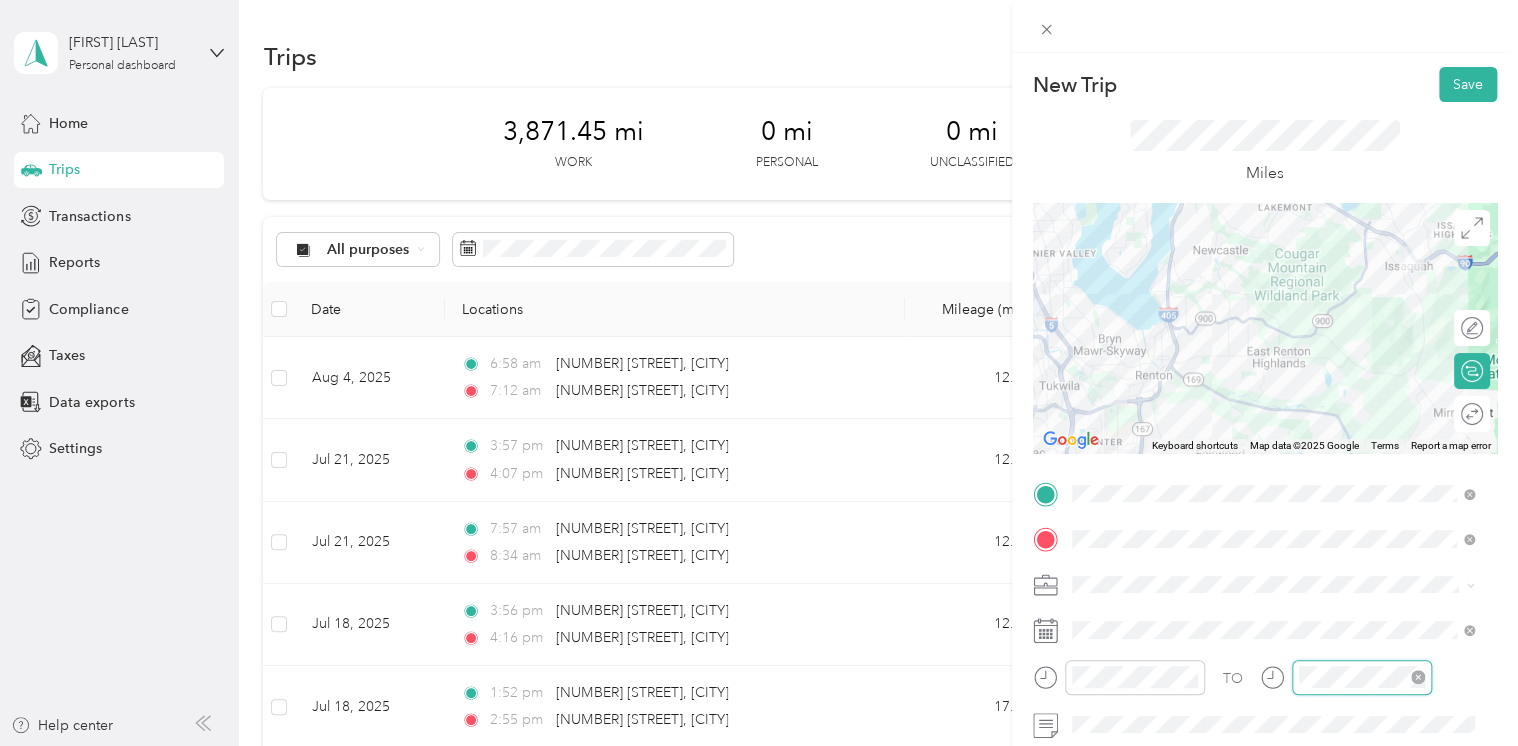 scroll, scrollTop: 83, scrollLeft: 0, axis: vertical 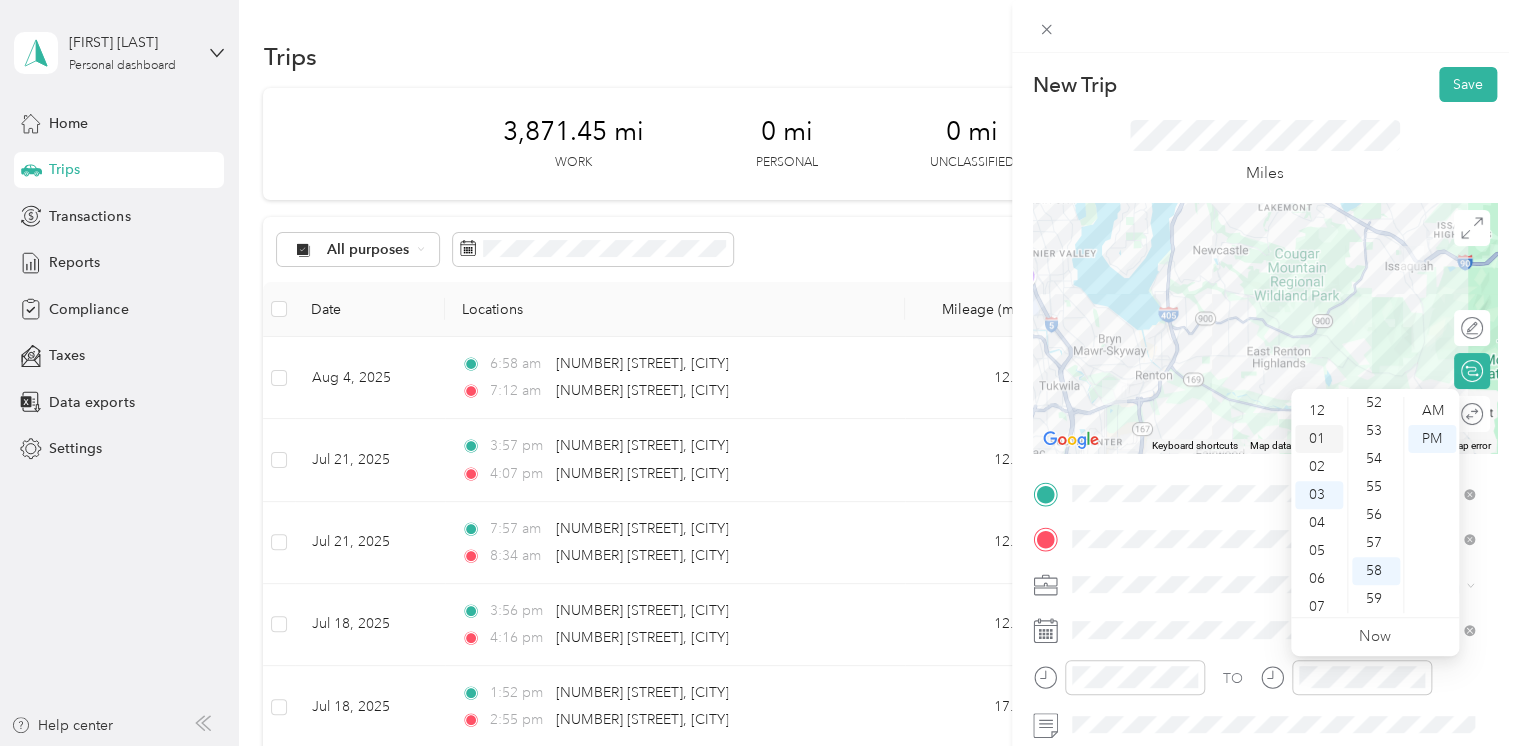 click on "01" at bounding box center [1319, 439] 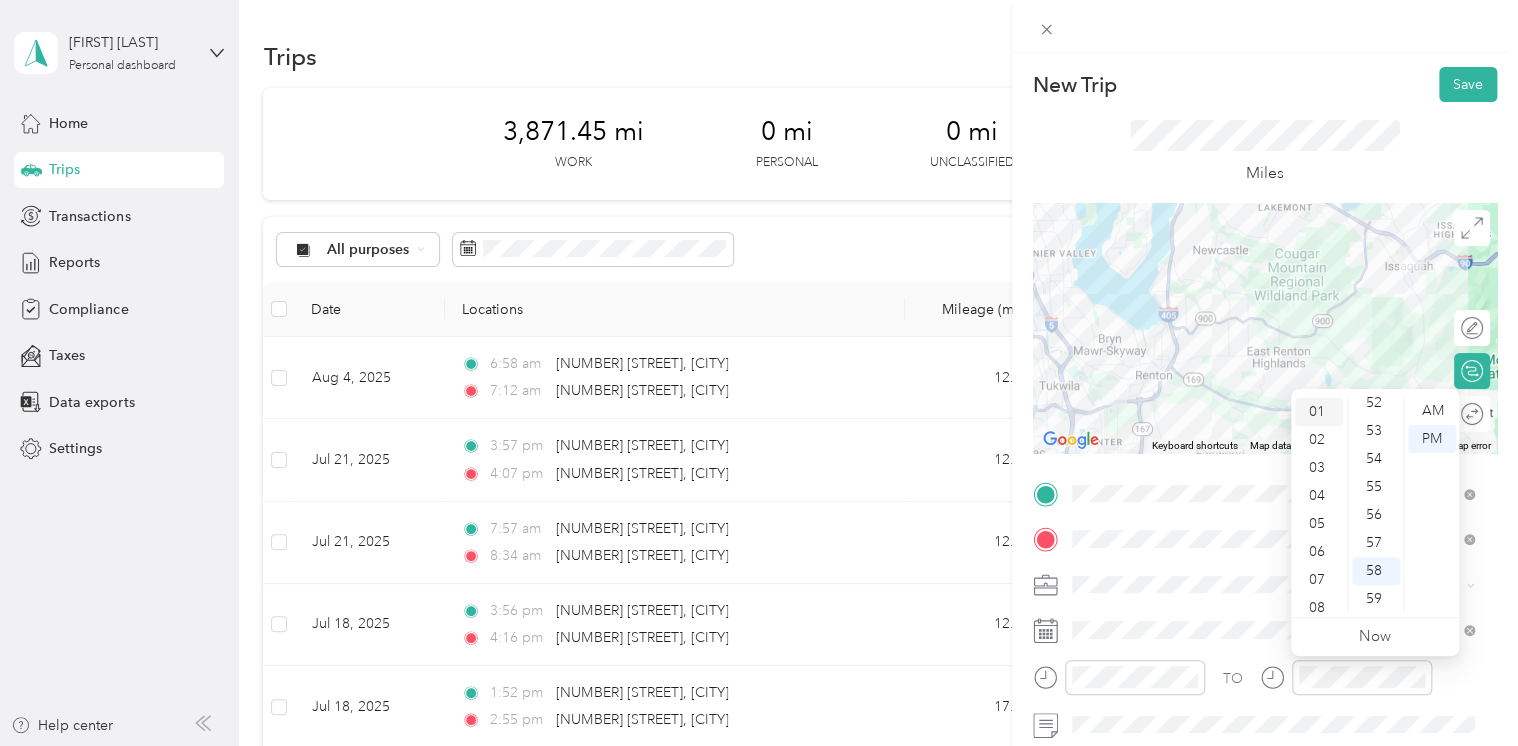 scroll, scrollTop: 28, scrollLeft: 0, axis: vertical 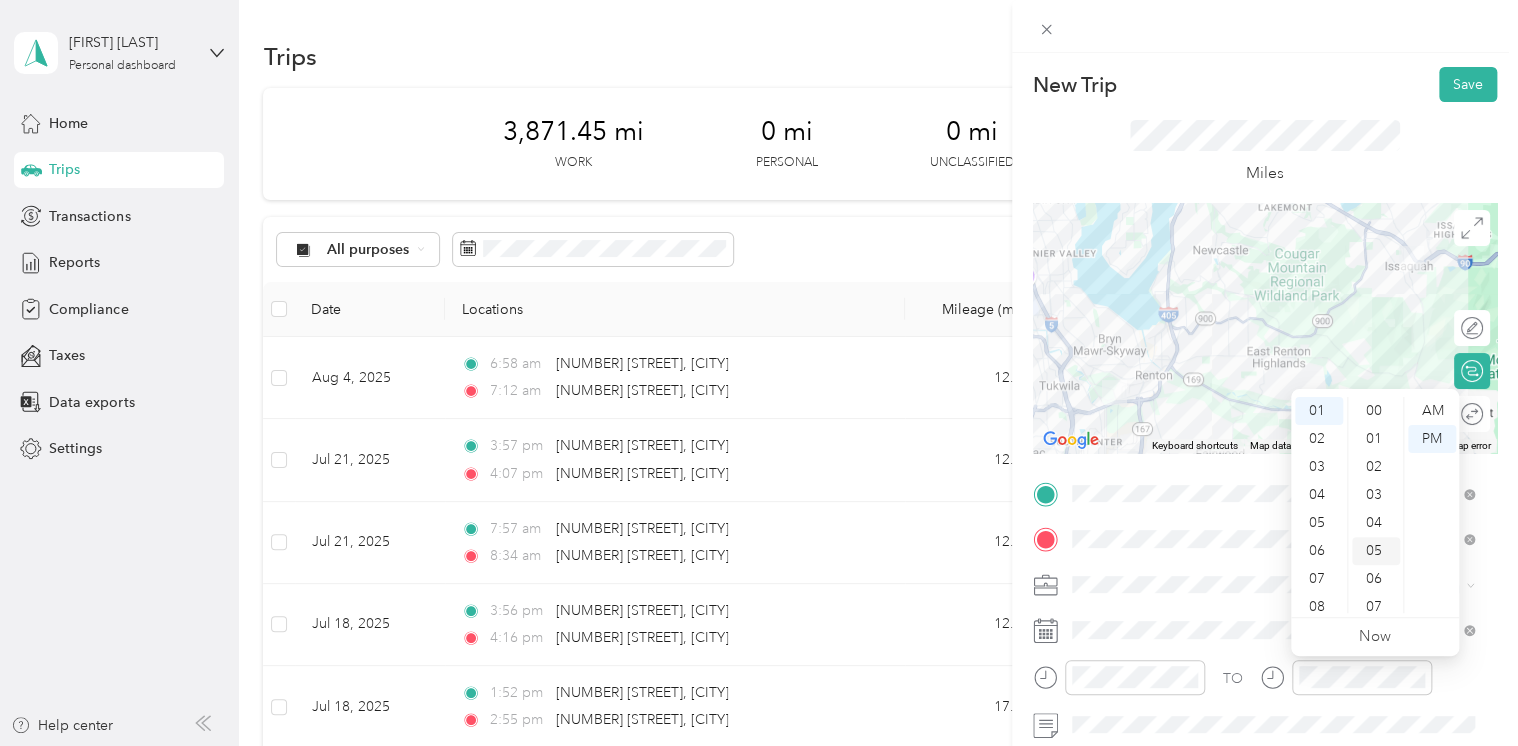 click on "05" at bounding box center (1376, 551) 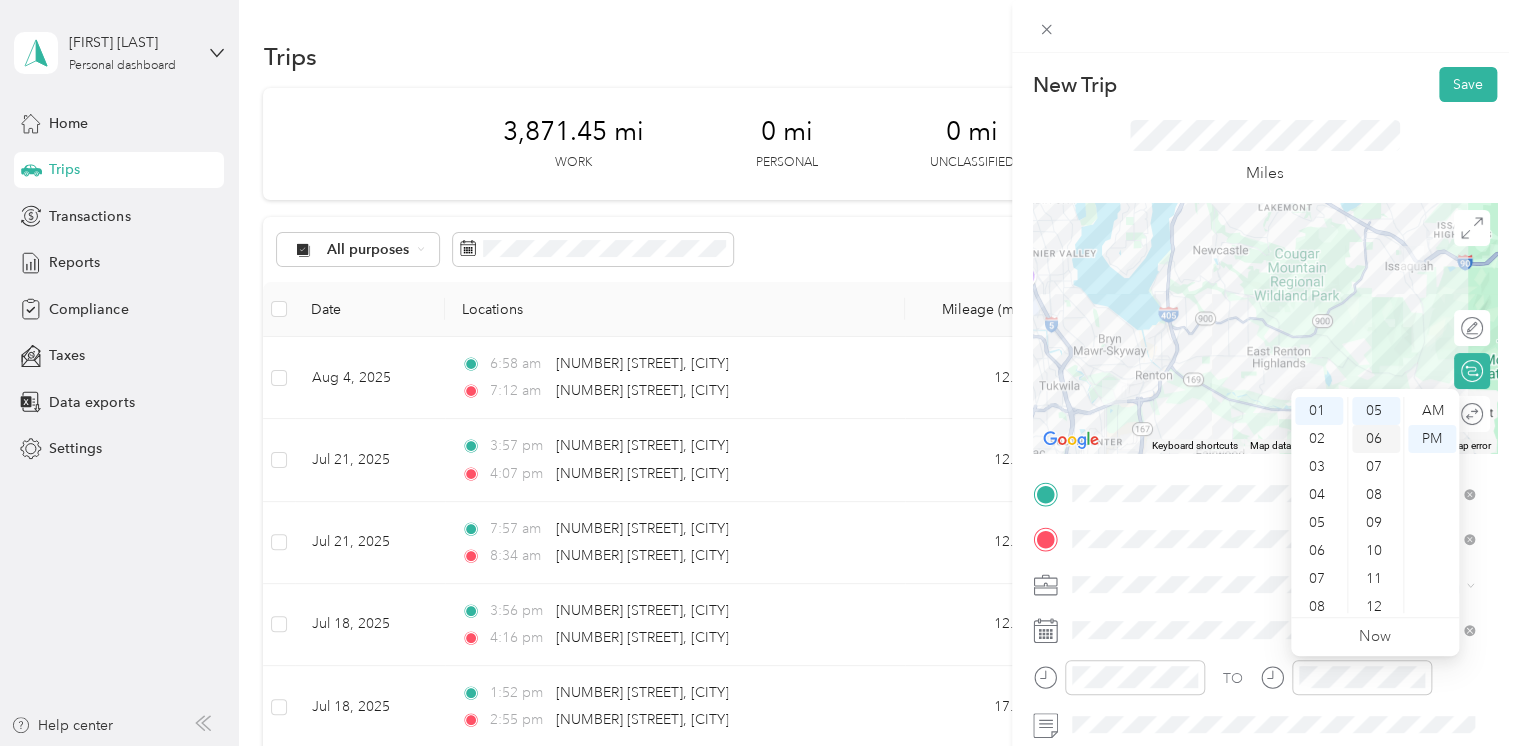 scroll, scrollTop: 0, scrollLeft: 0, axis: both 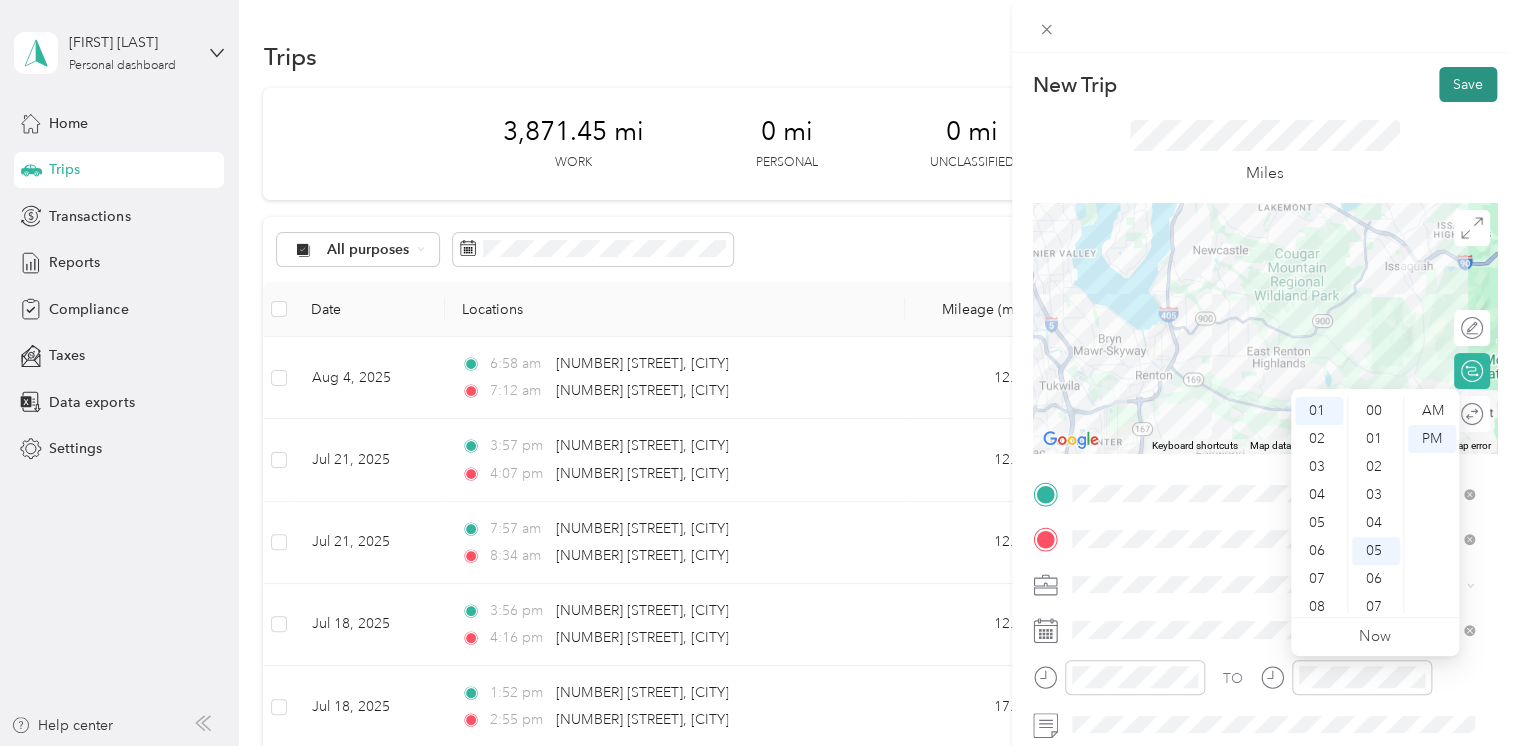 click on "Save" at bounding box center [1468, 84] 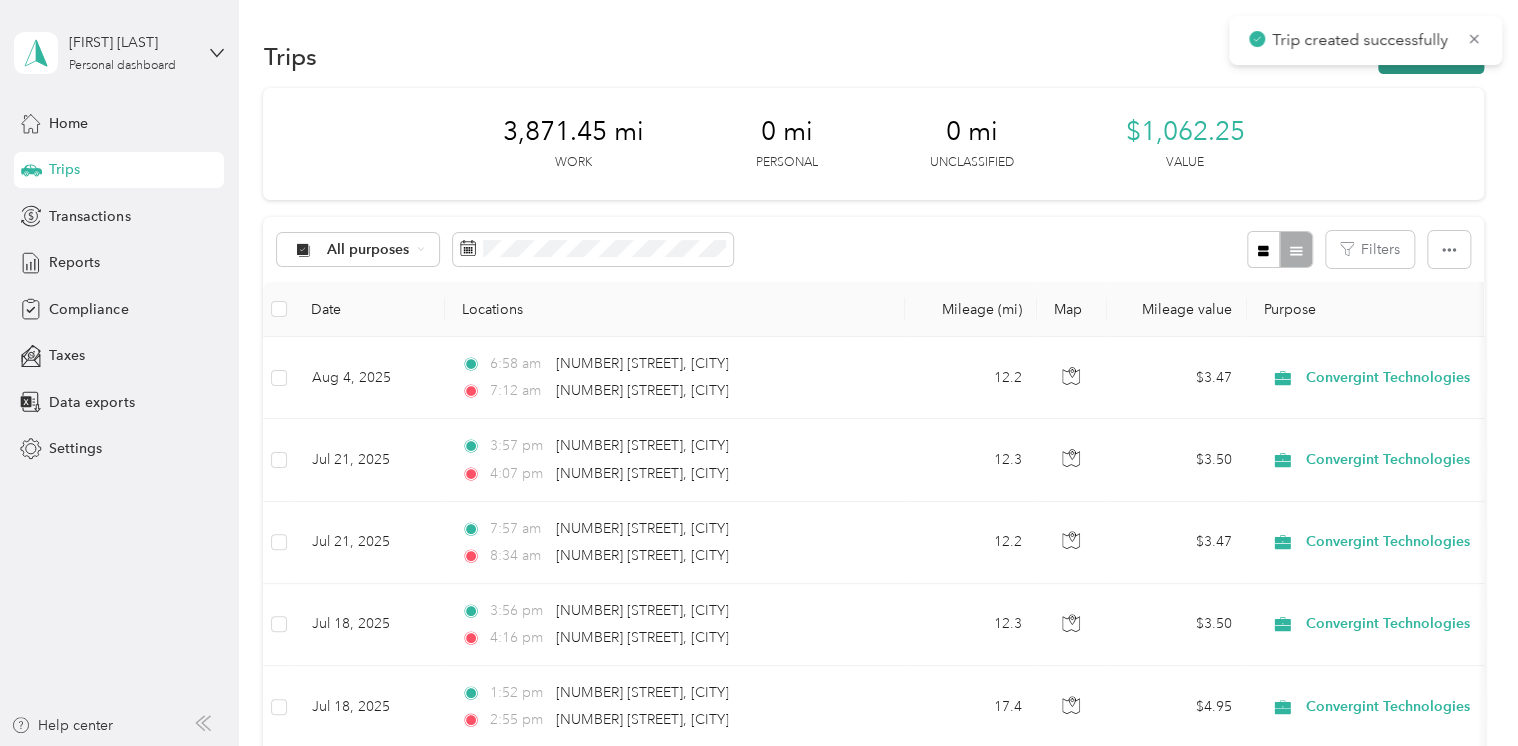 click on "New trip" at bounding box center [1431, 56] 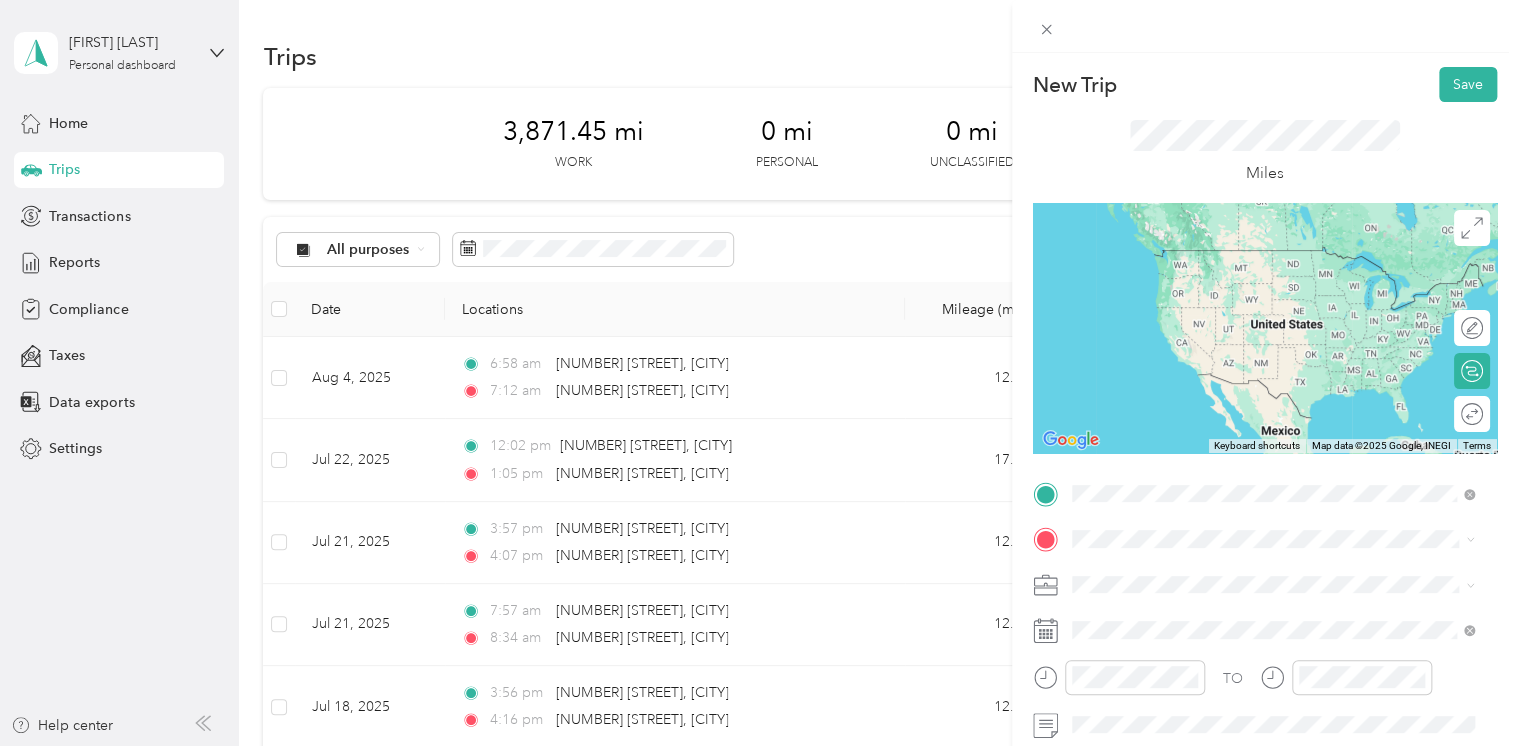 click on "[NUMBER] [STREET]
[CITY], [STATE] [POSTAL_CODE], [COUNTRY]" at bounding box center (1253, 258) 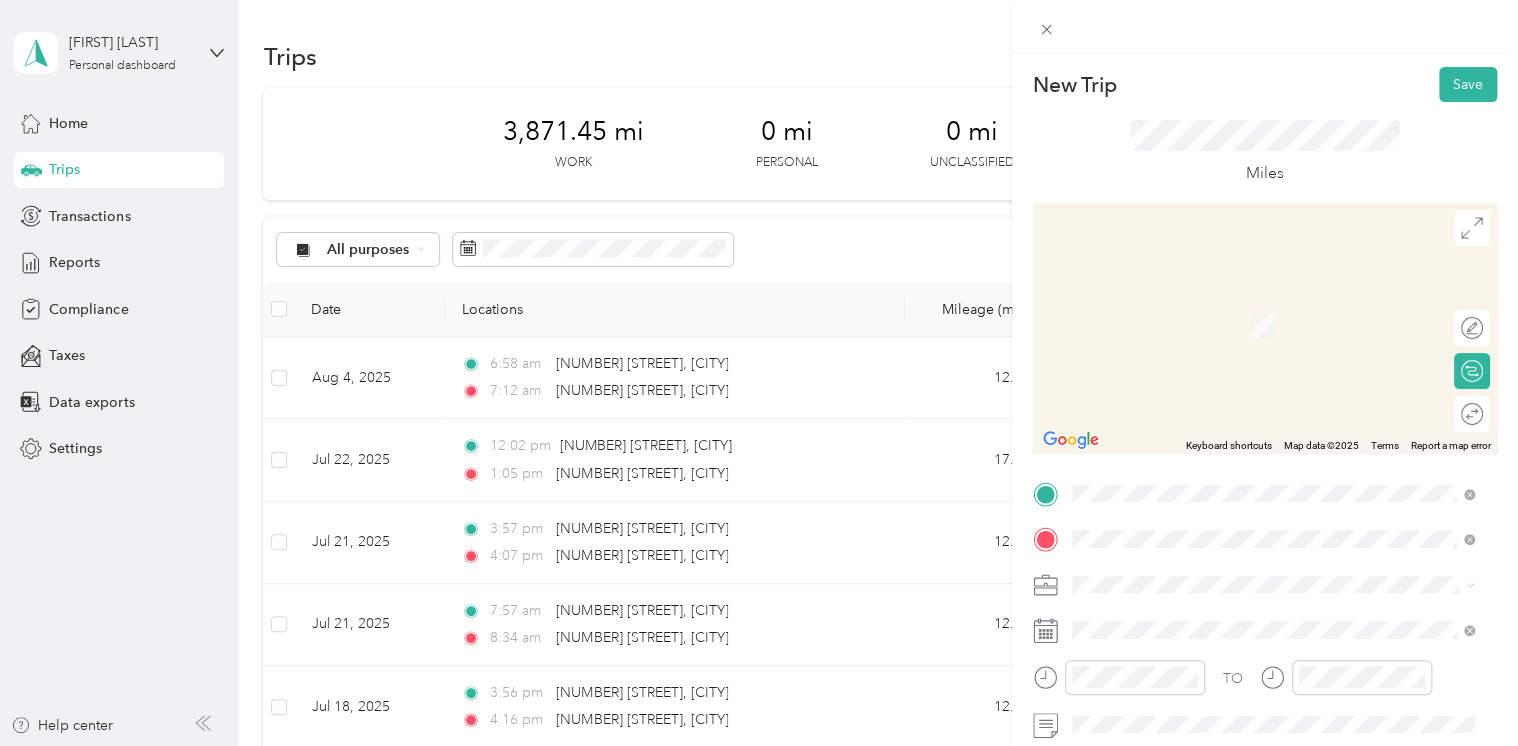 click on "[NUMBER] [STREET]
[CITY], [STATE] [POSTAL_CODE], [COUNTRY]" at bounding box center (1253, 619) 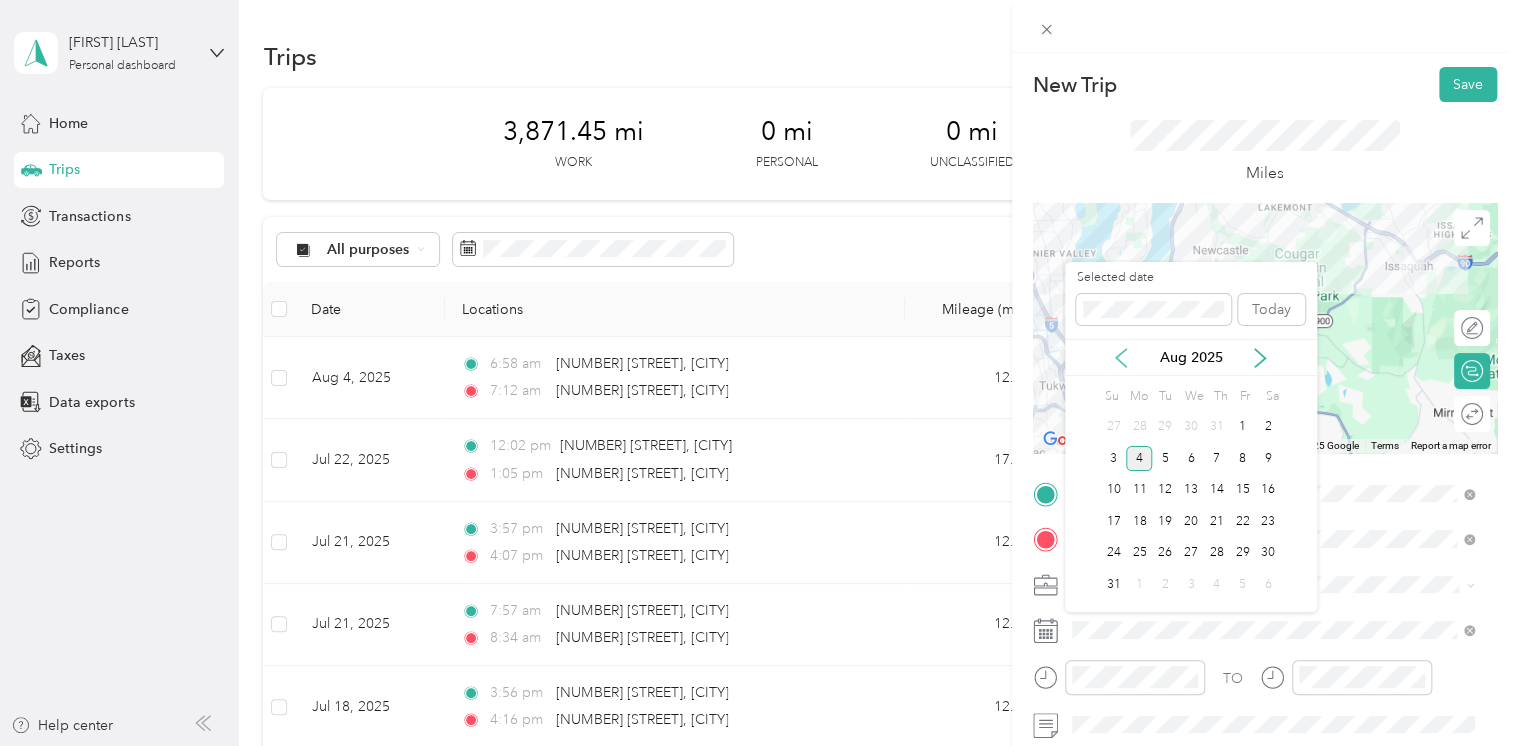 click 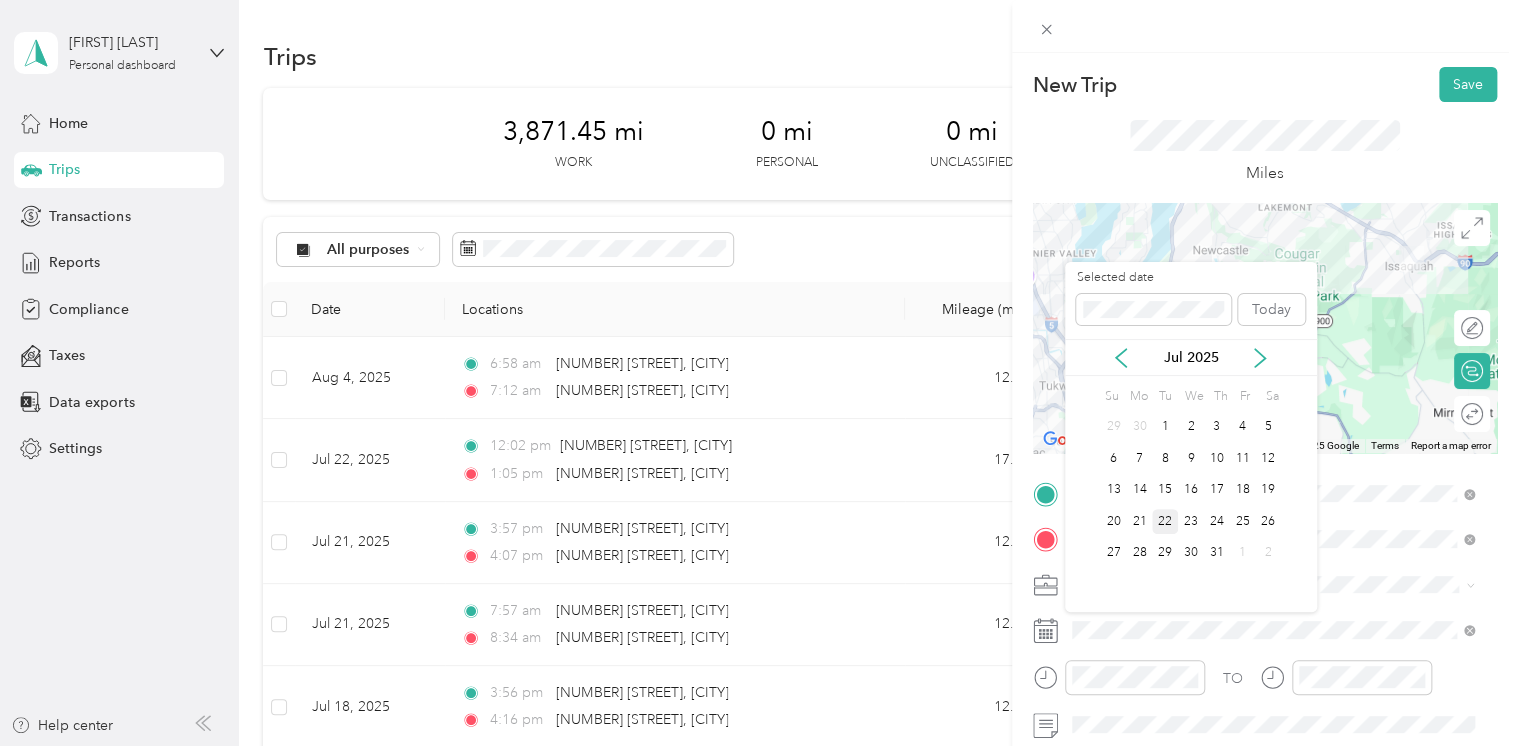 click on "22" at bounding box center (1165, 521) 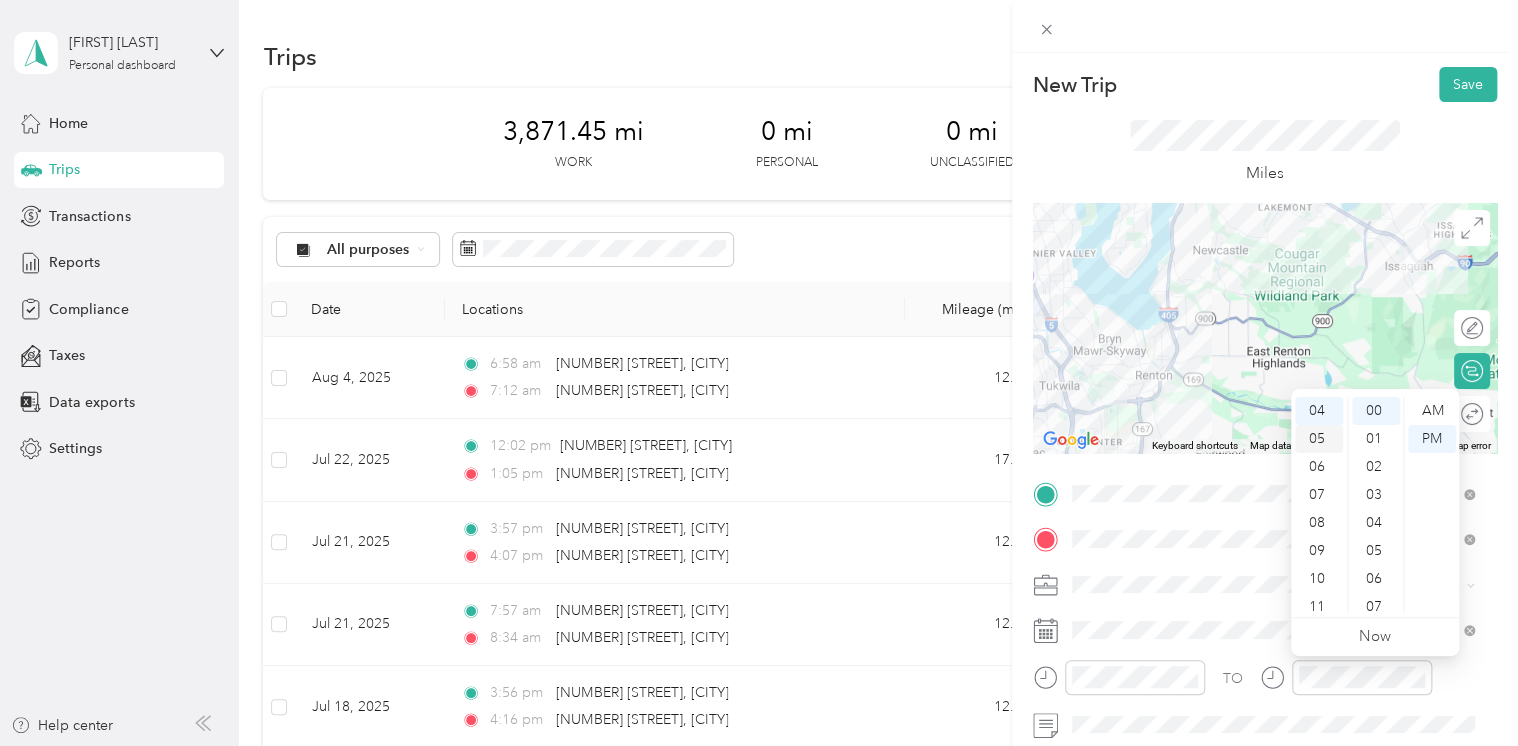 click on "05" at bounding box center [1319, 439] 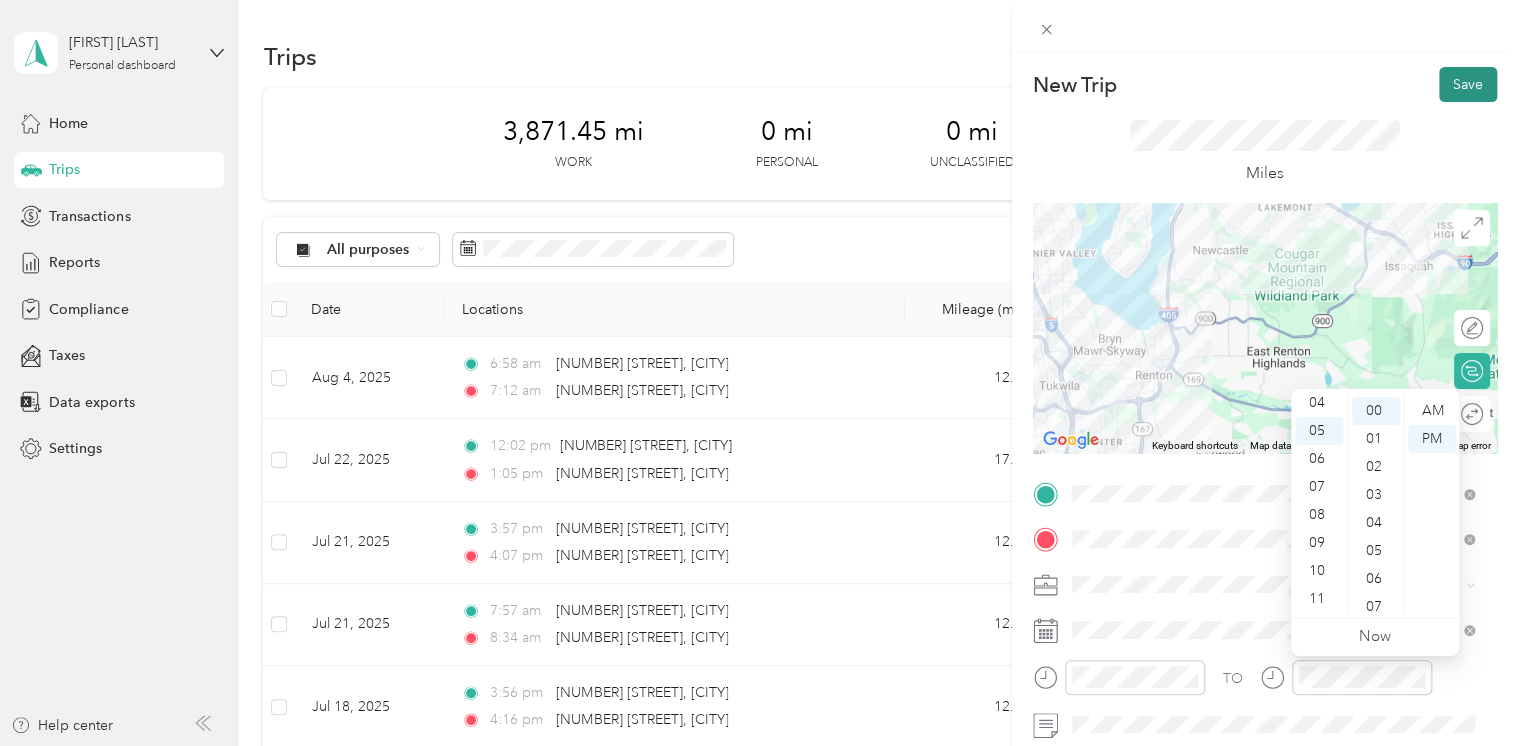 click on "Save" at bounding box center (1468, 84) 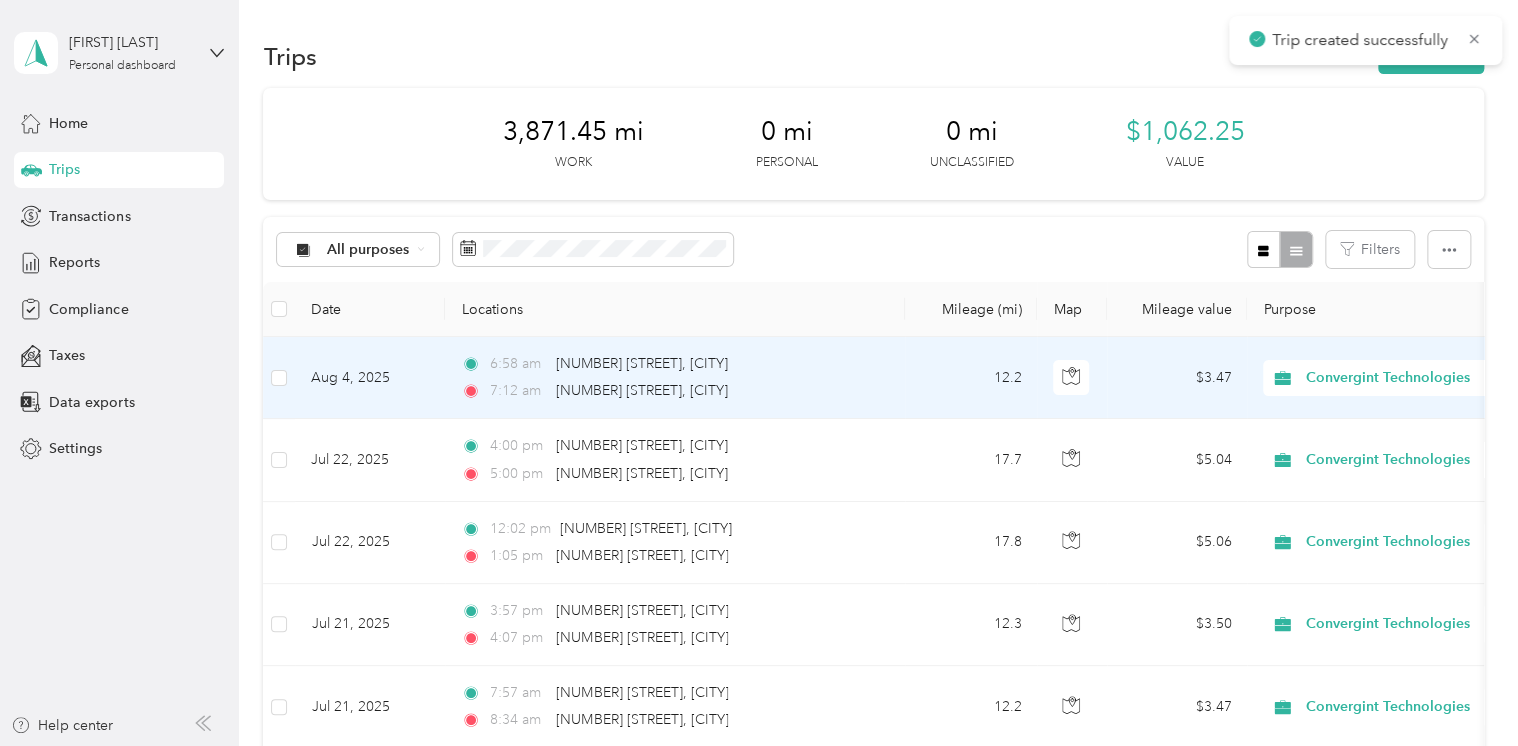 click on "[TIME] [NUMBER] [STREET], [CITY]" at bounding box center (671, 364) 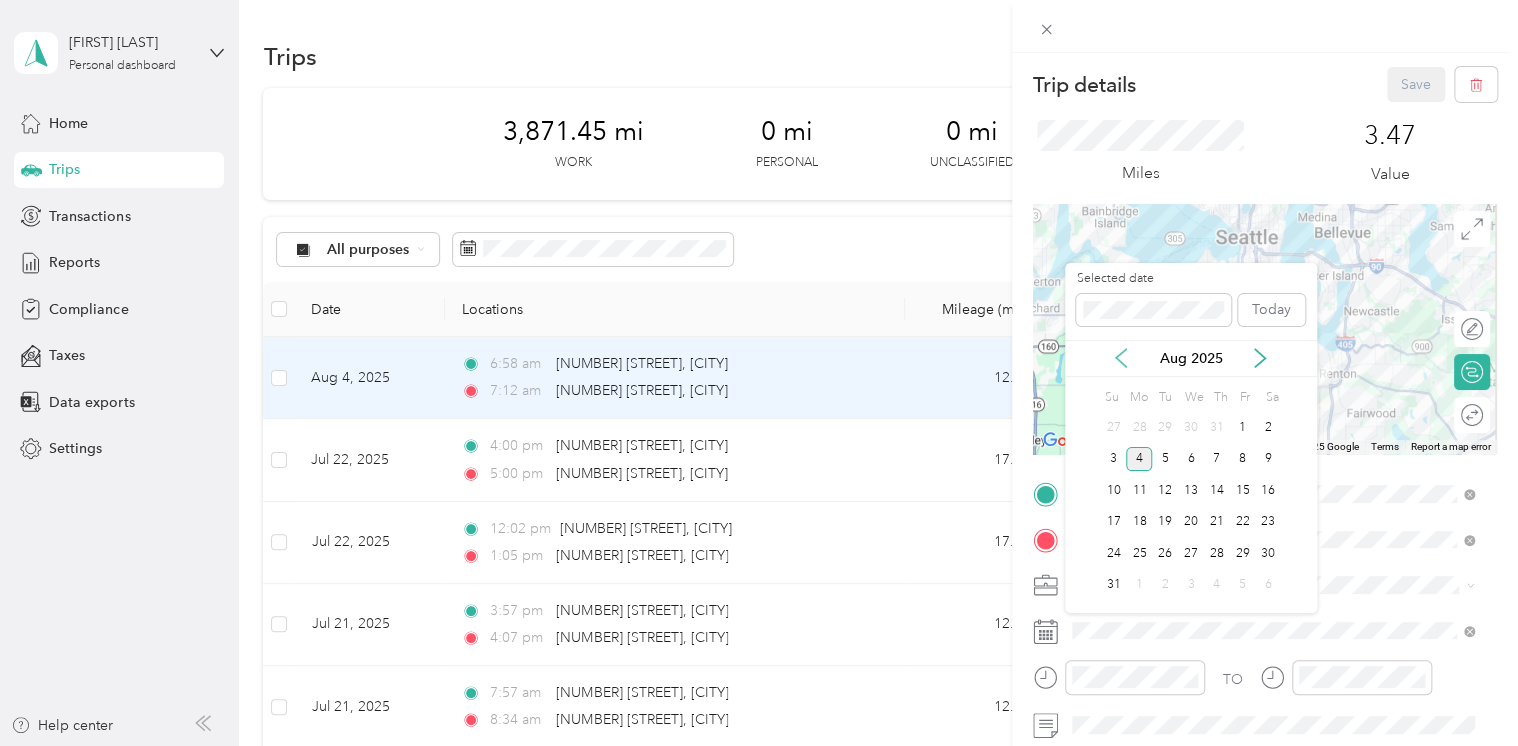 click 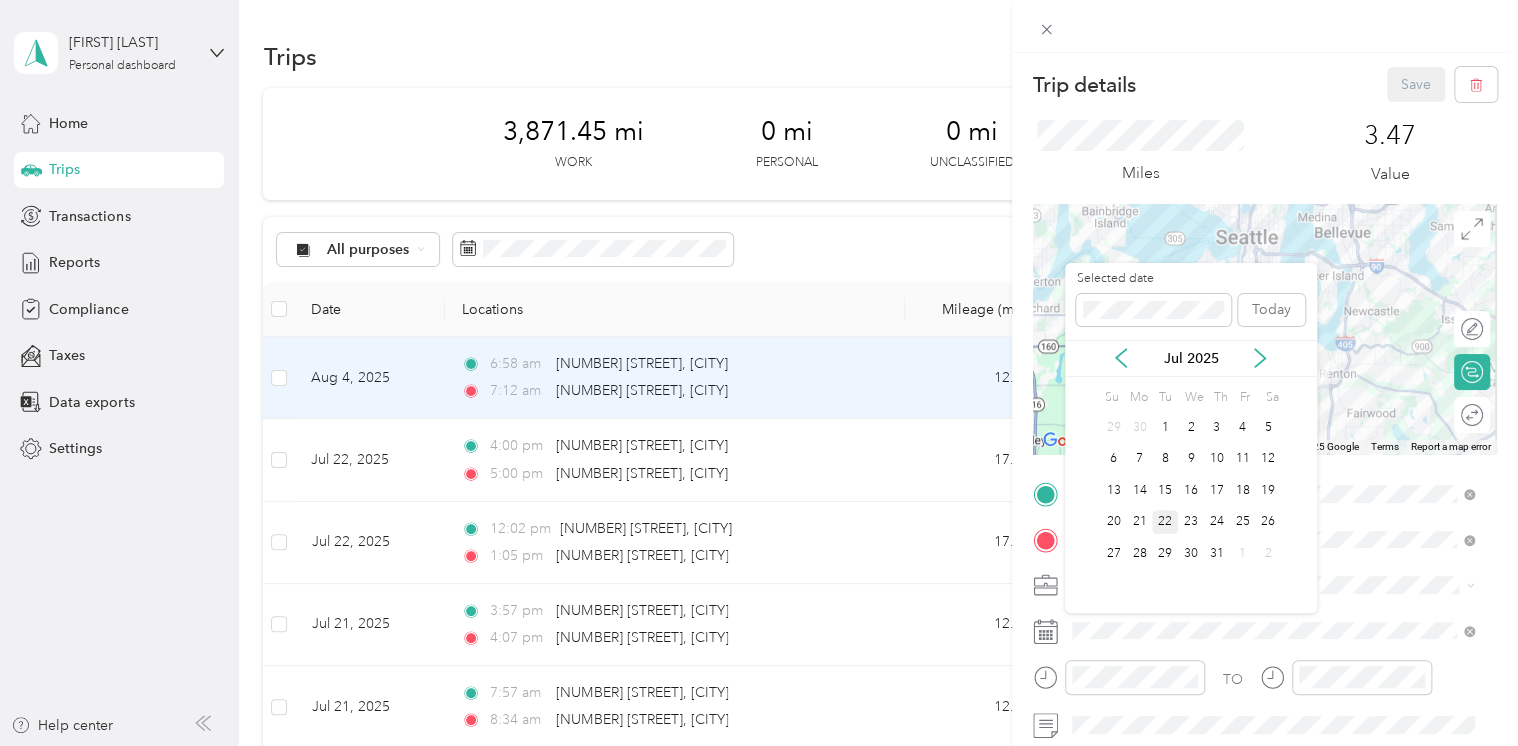 click on "22" at bounding box center [1165, 522] 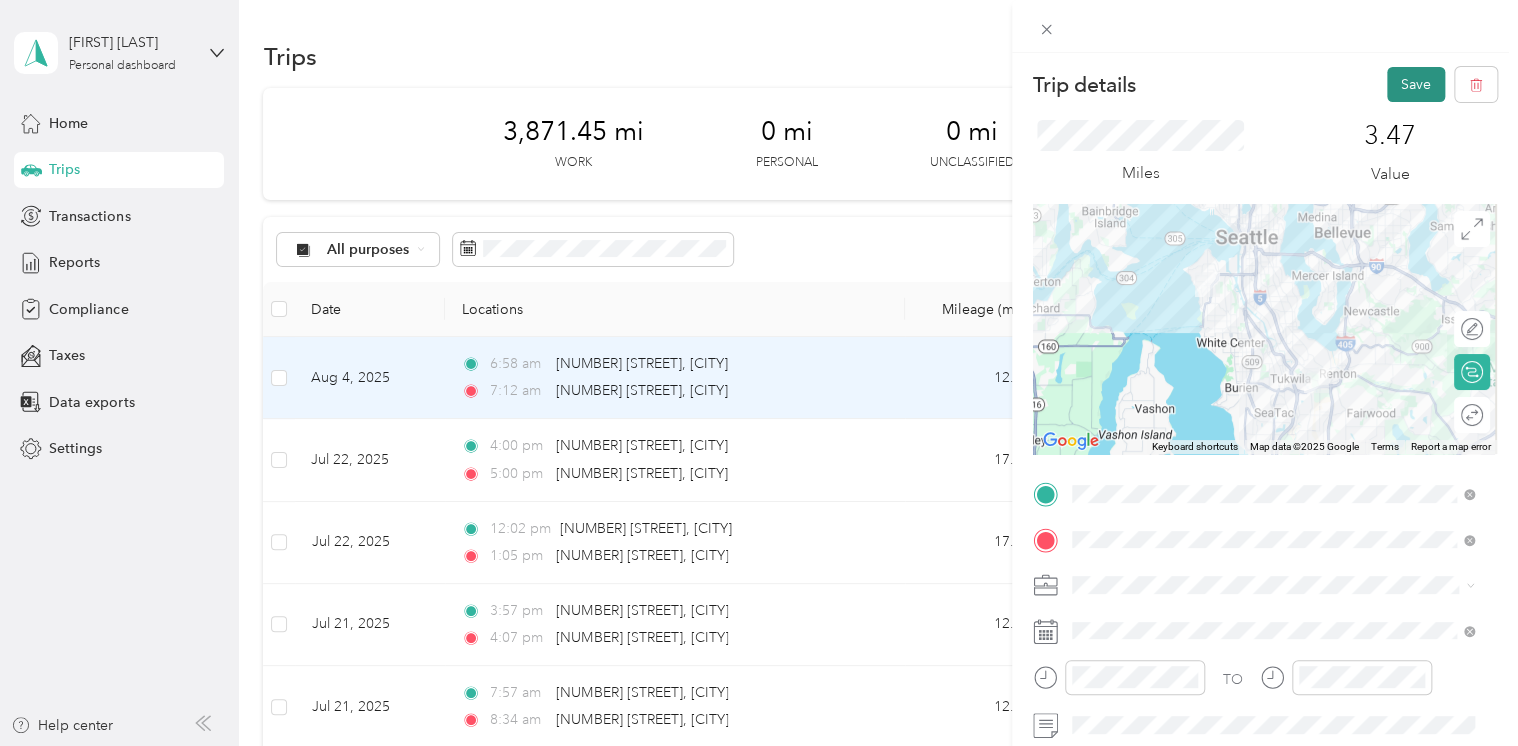 click on "Save" at bounding box center [1416, 84] 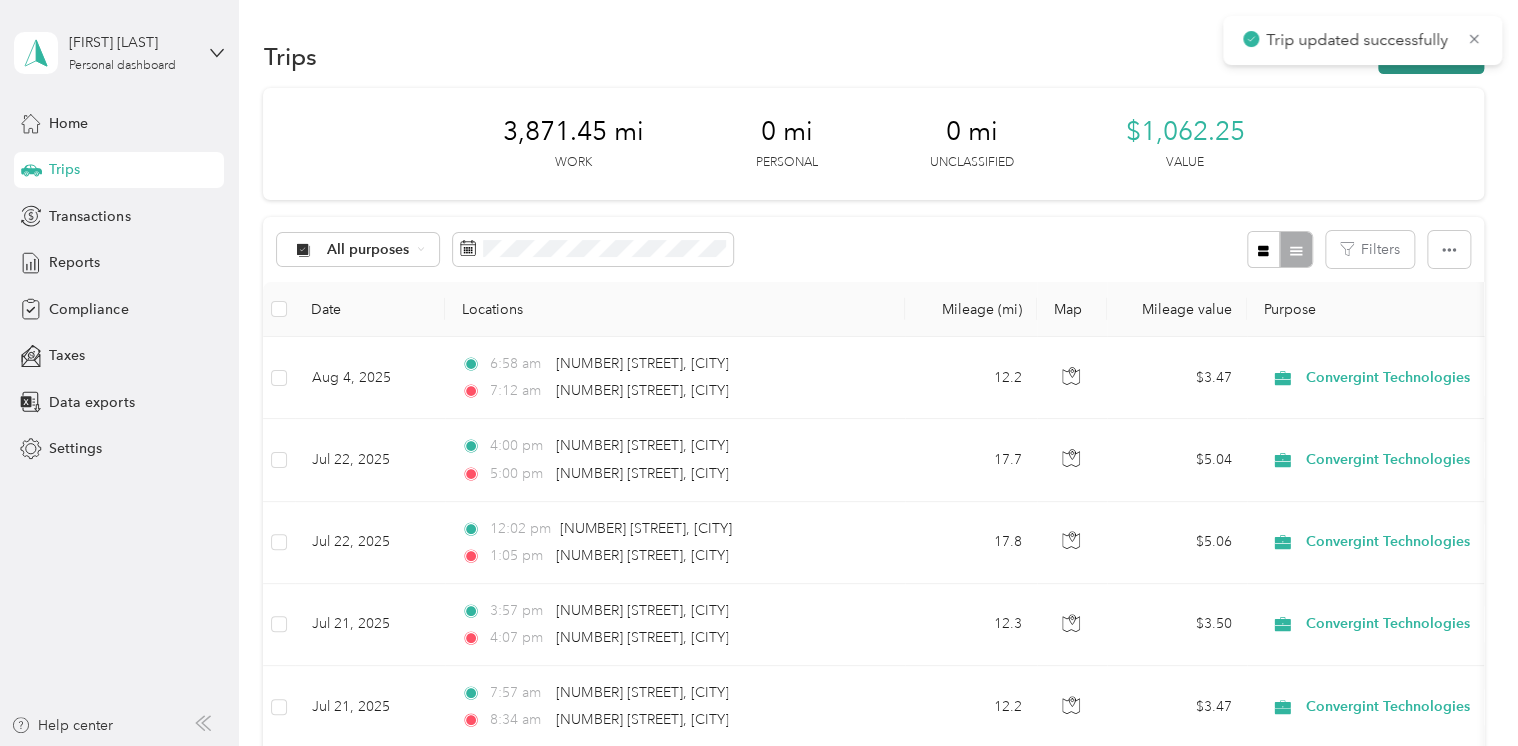 click on "New trip" at bounding box center (1431, 56) 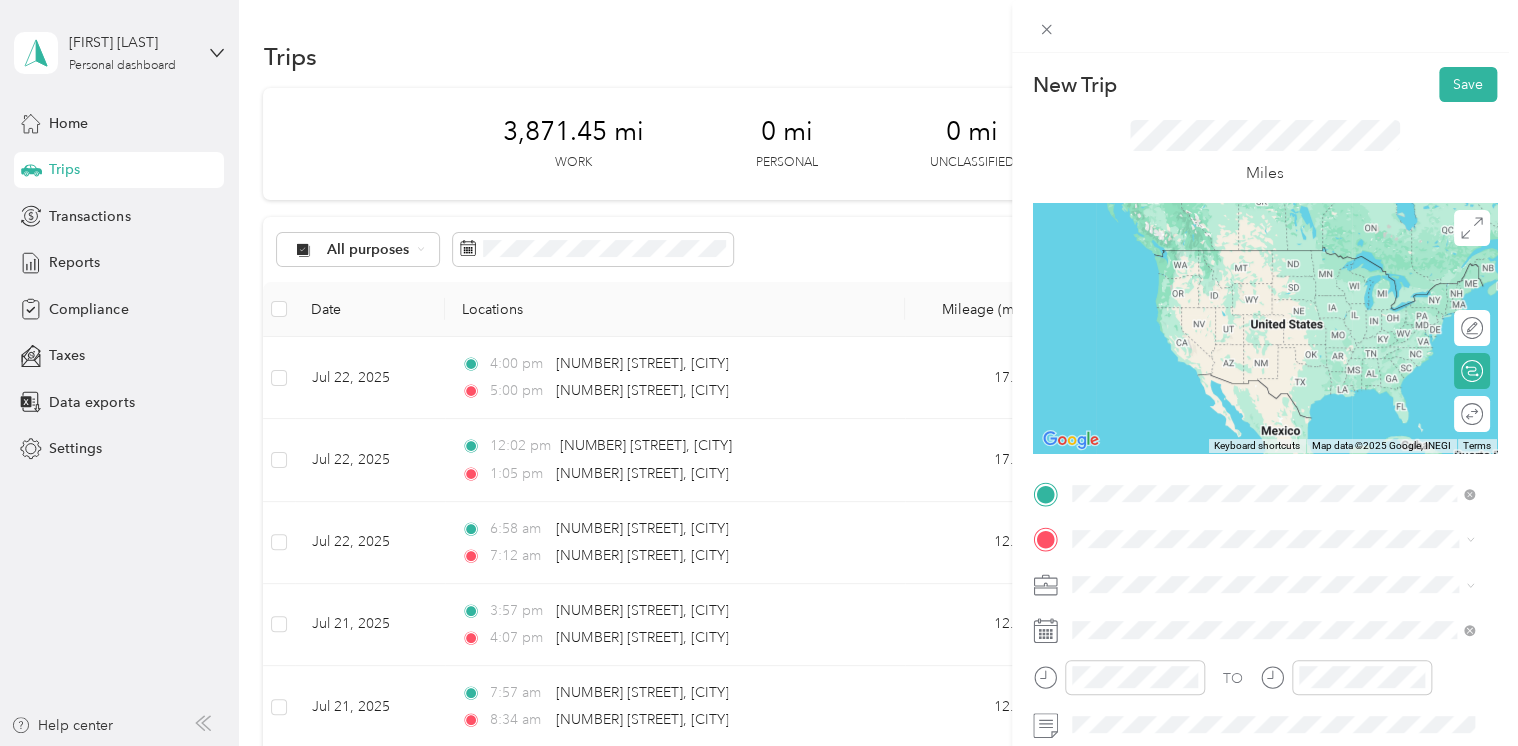 click on "[NUMBER] [STREET]
[CITY], [STATE] [POSTAL_CODE], [COUNTRY]" at bounding box center [1253, 258] 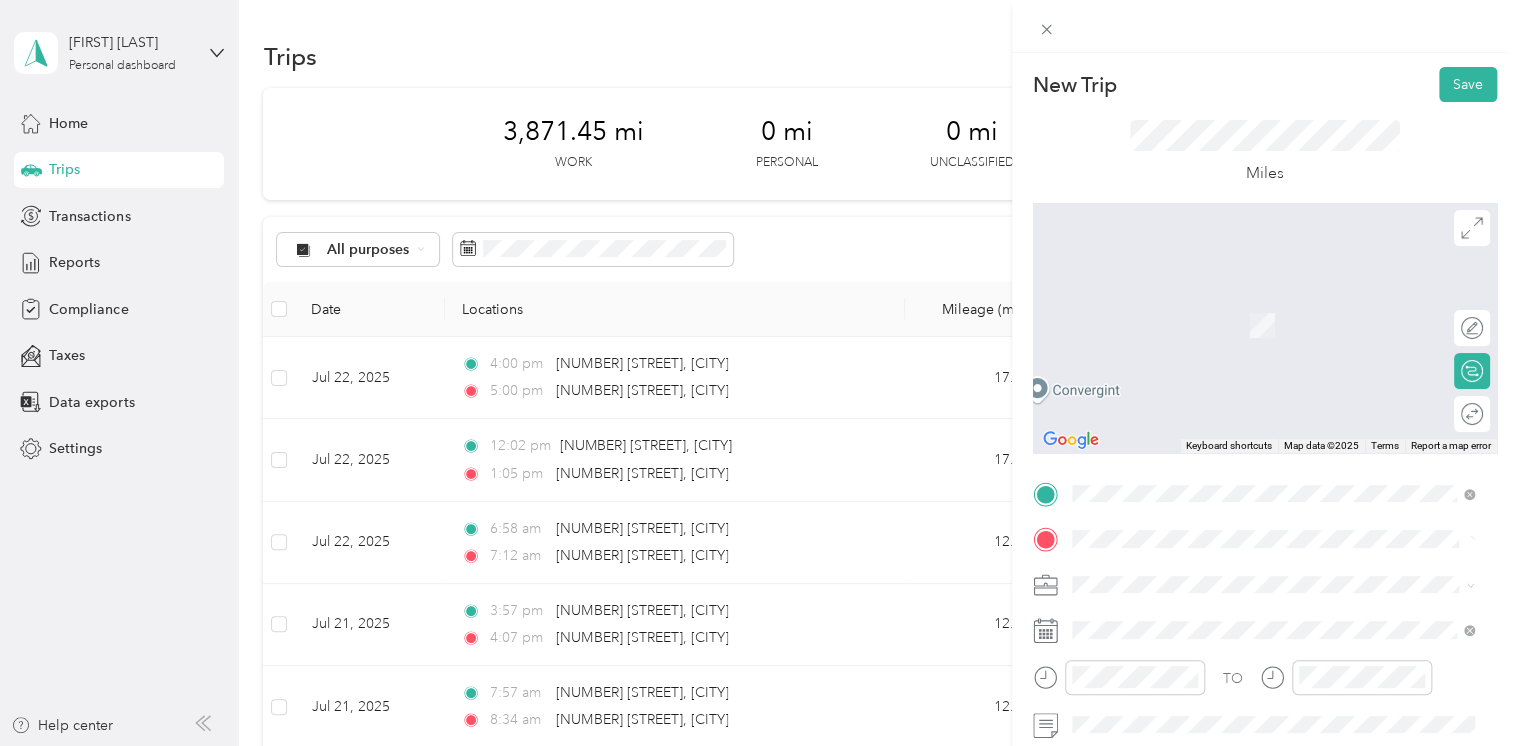 click on "[NUMBER] [STREET]
[CITY], [STATE] [POSTAL_CODE], [COUNTRY]" at bounding box center [1273, 304] 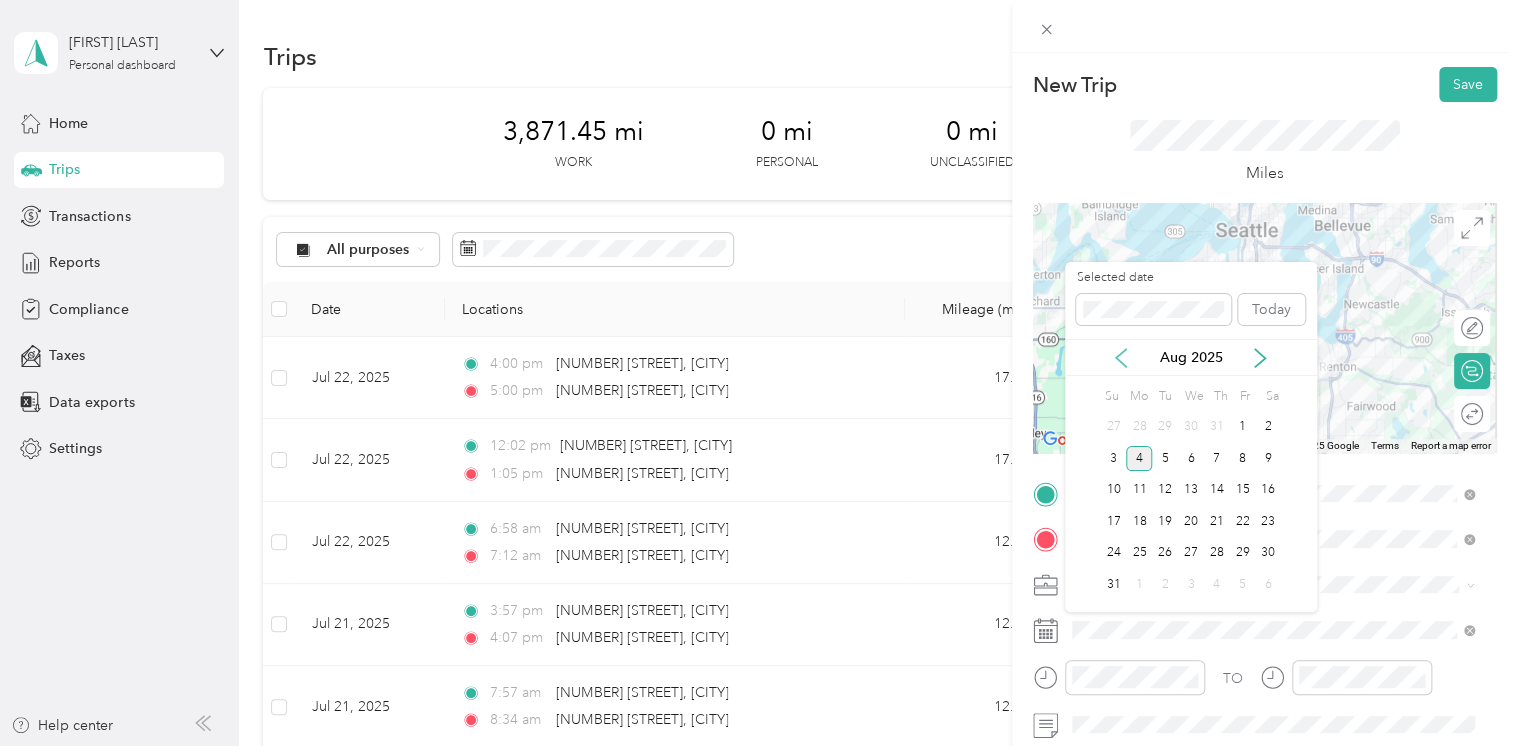 click 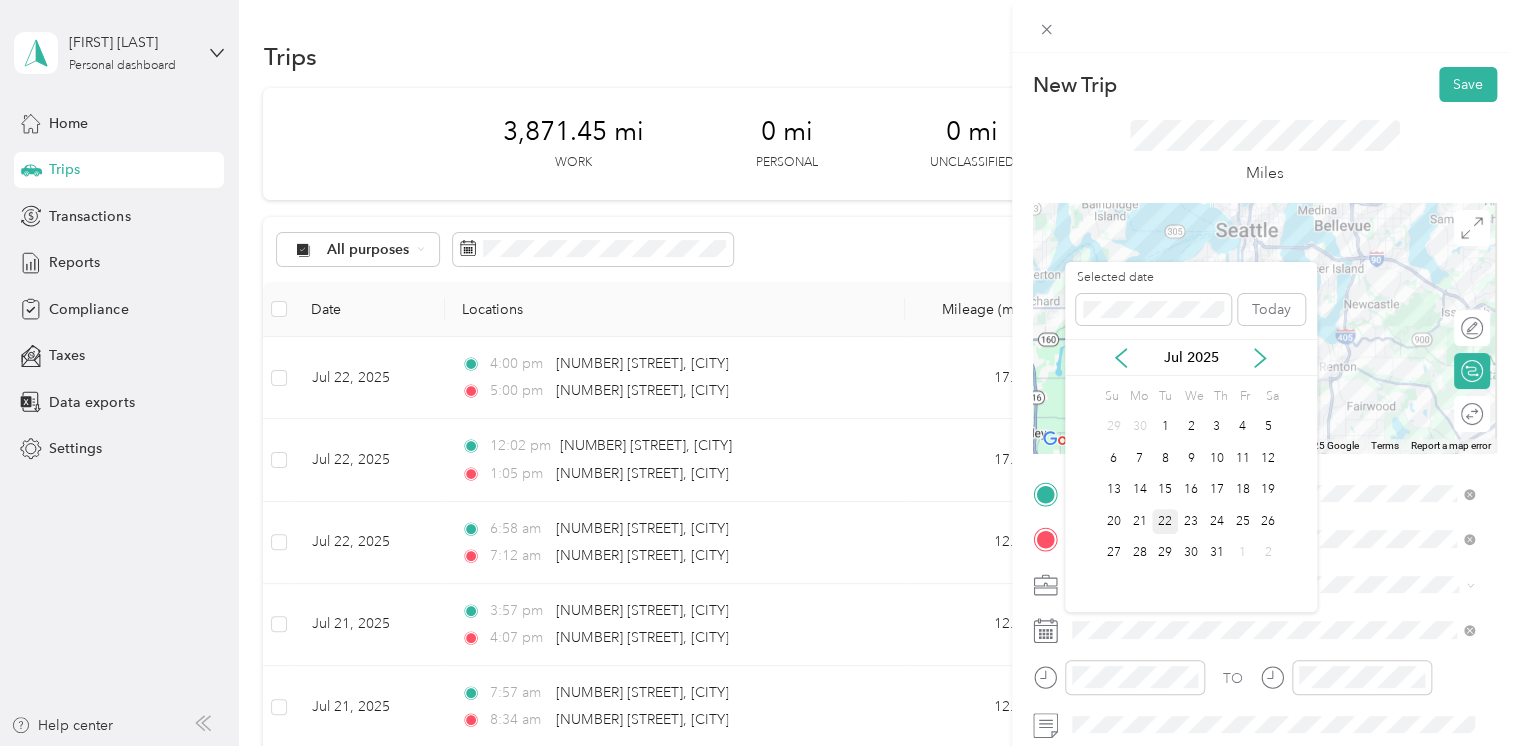 click on "22" at bounding box center [1165, 521] 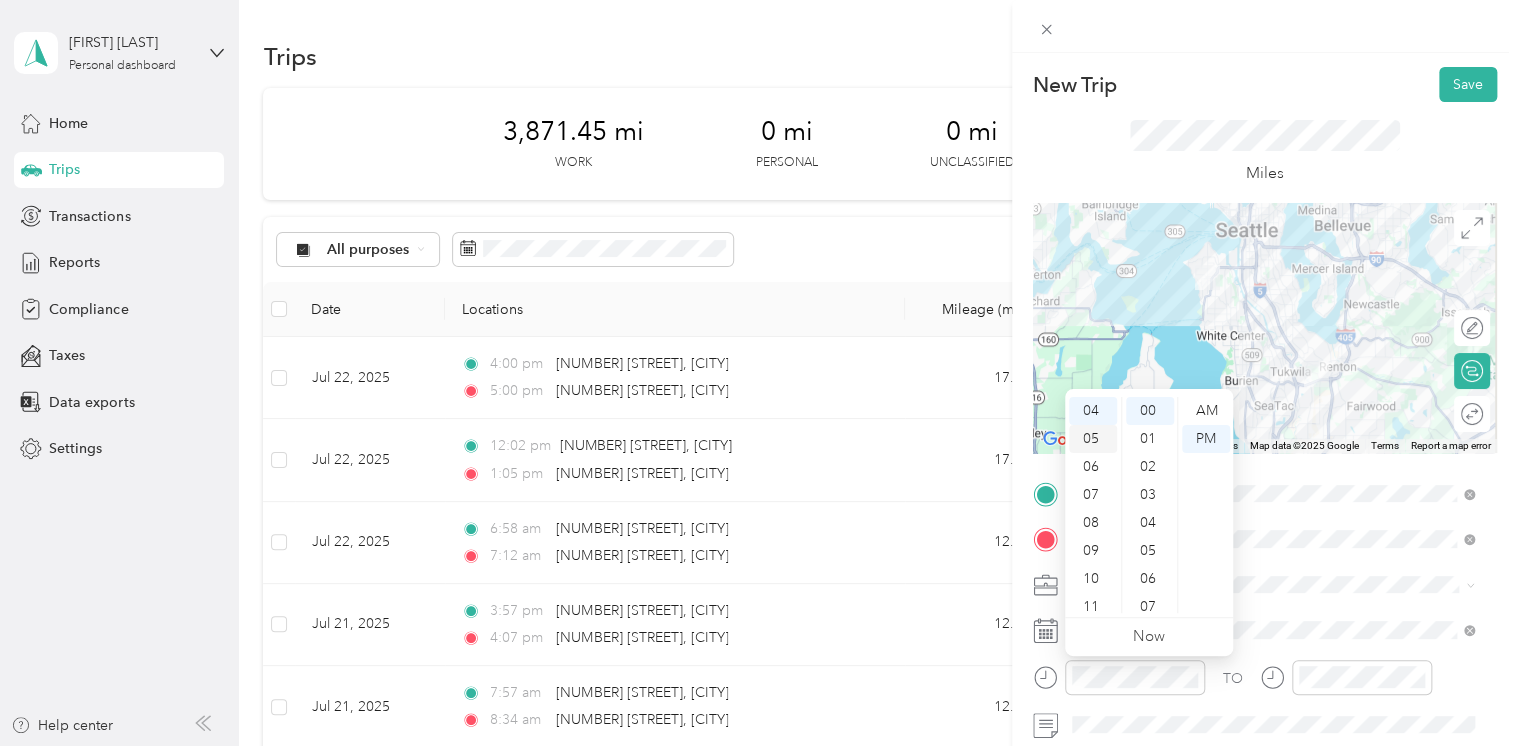 click on "05" at bounding box center [1093, 439] 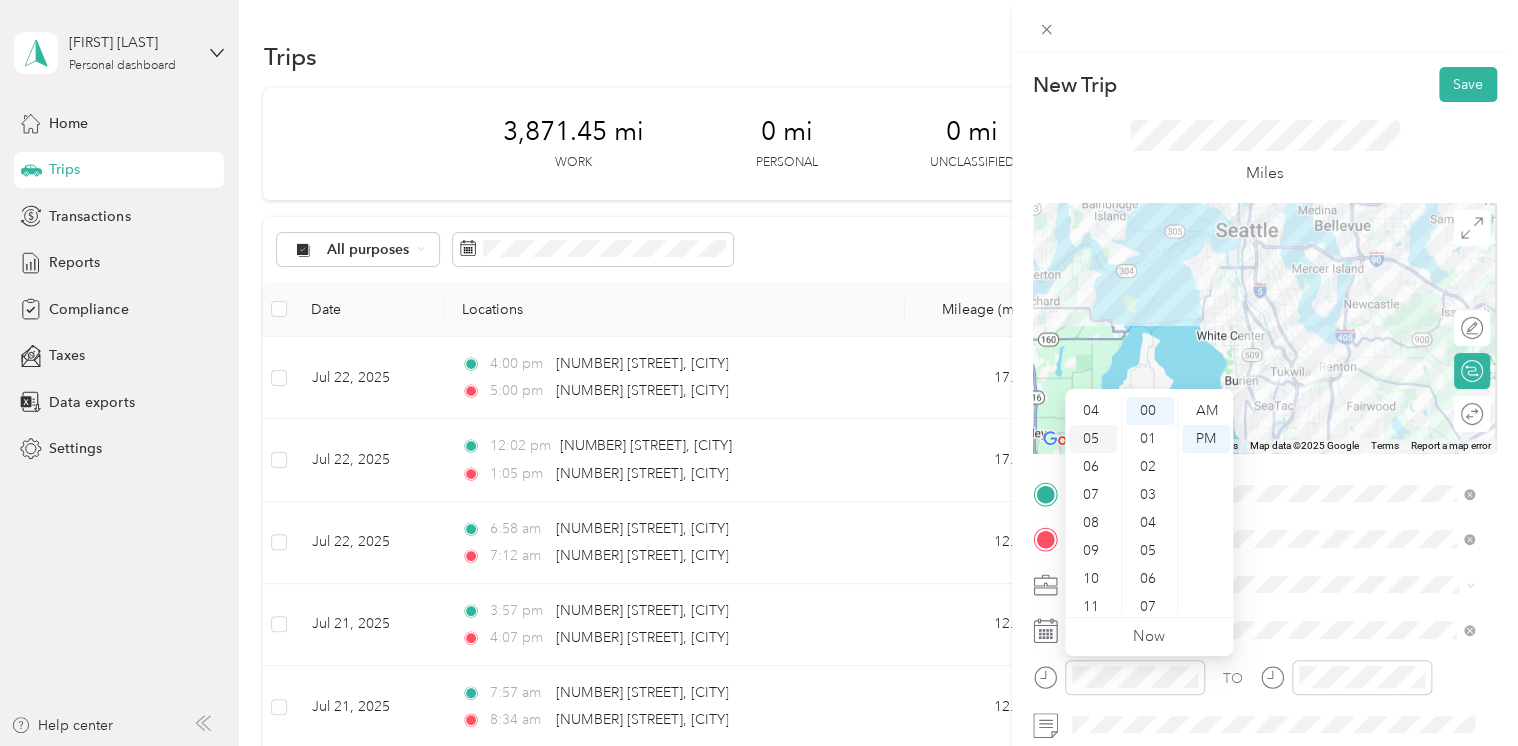 scroll, scrollTop: 120, scrollLeft: 0, axis: vertical 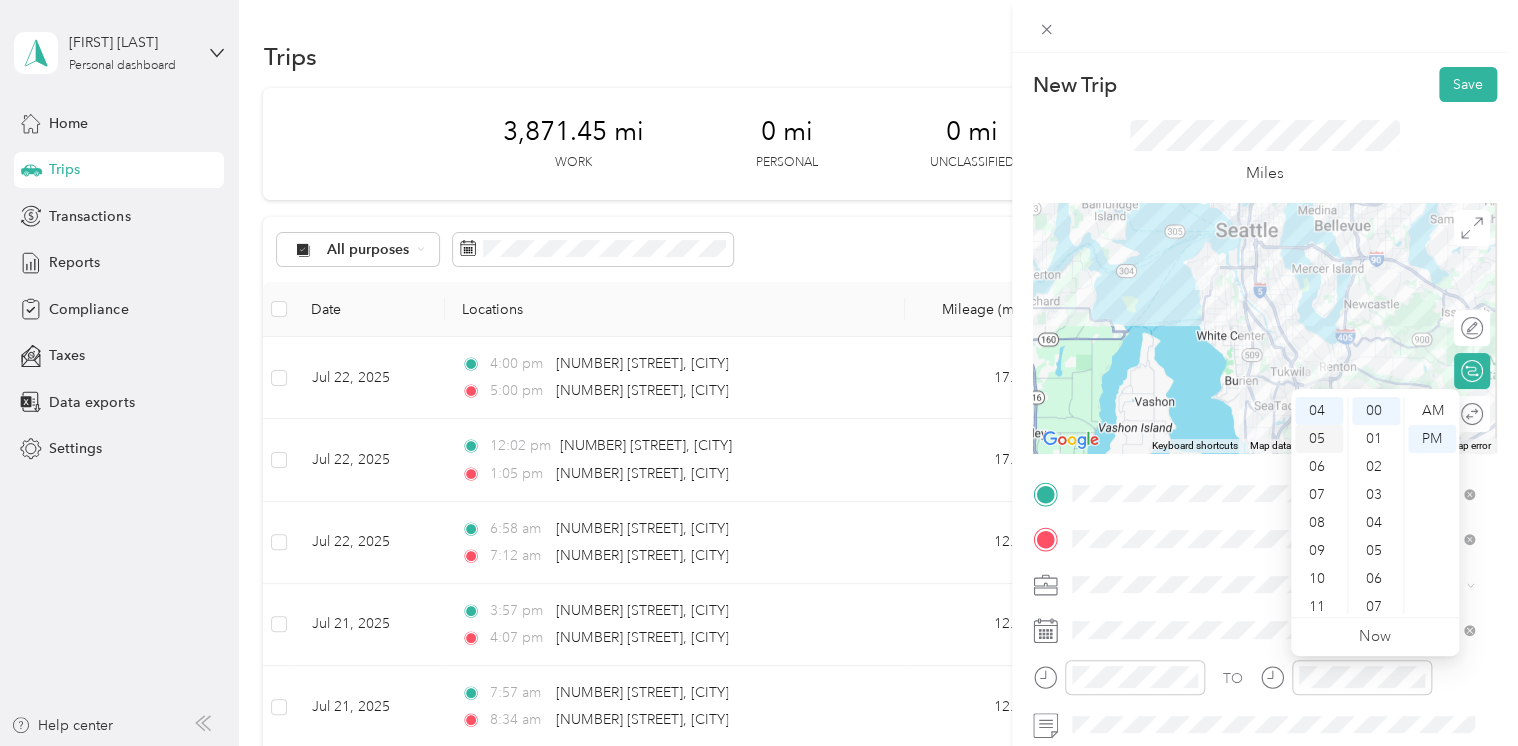 click on "05" at bounding box center [1319, 439] 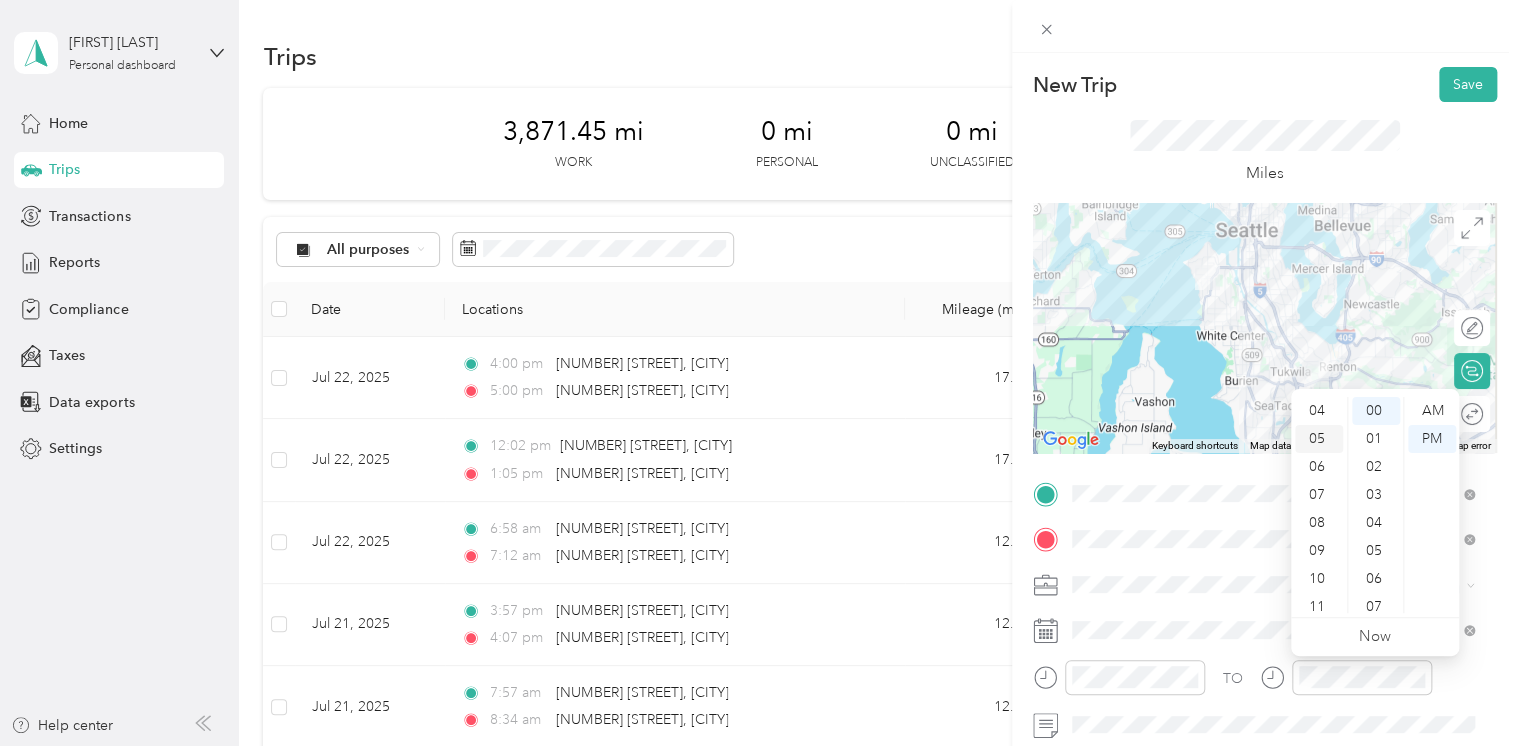 scroll, scrollTop: 120, scrollLeft: 0, axis: vertical 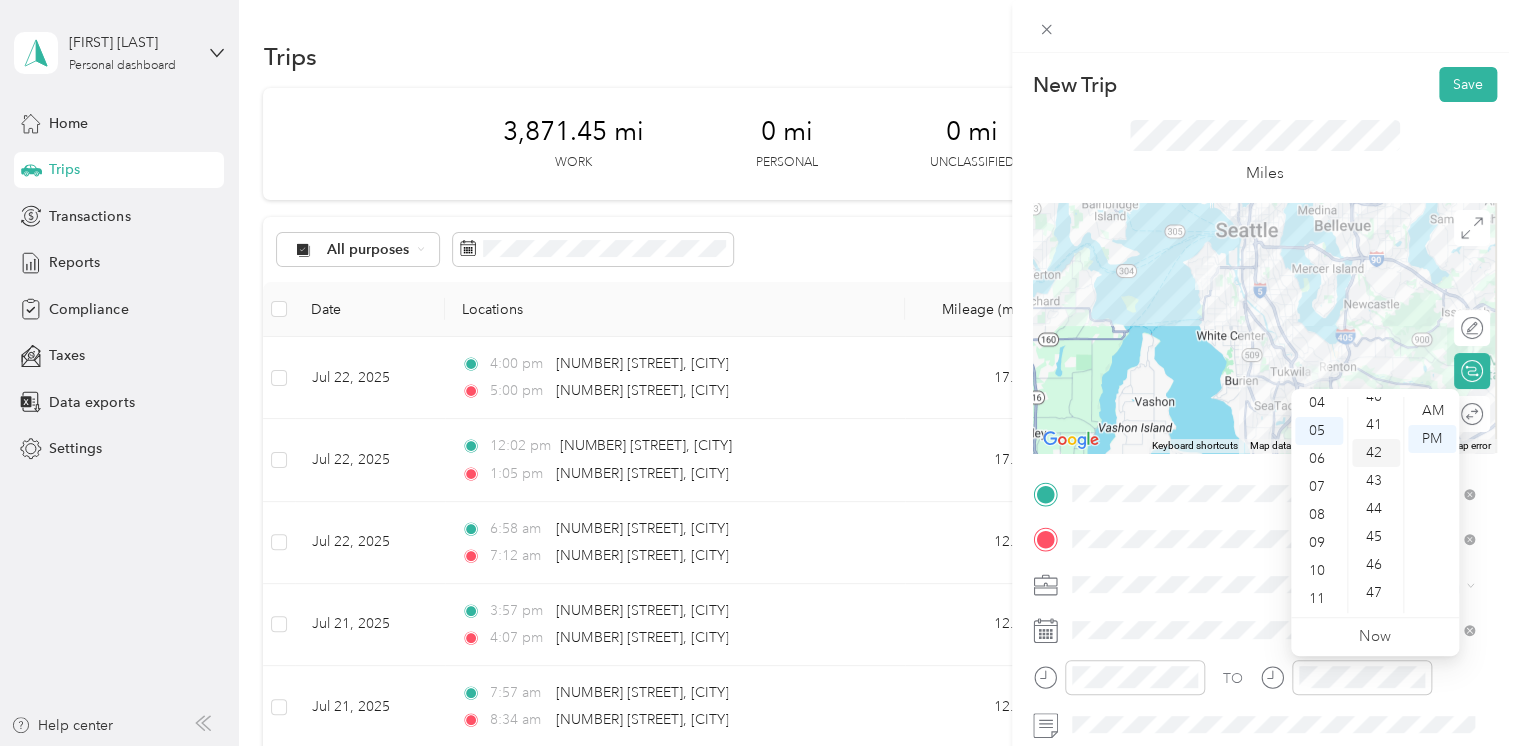click on "42" at bounding box center [1376, 453] 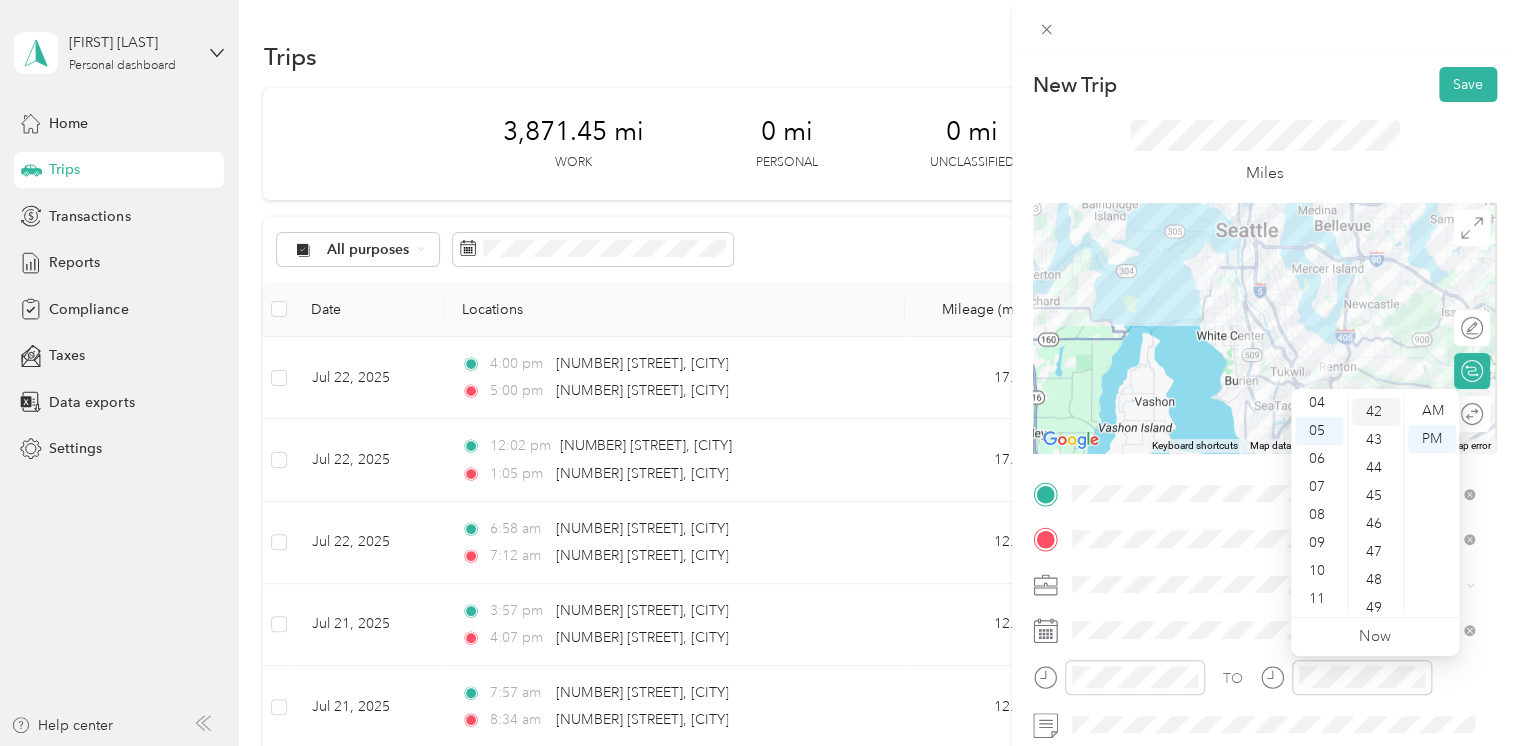 scroll, scrollTop: 1176, scrollLeft: 0, axis: vertical 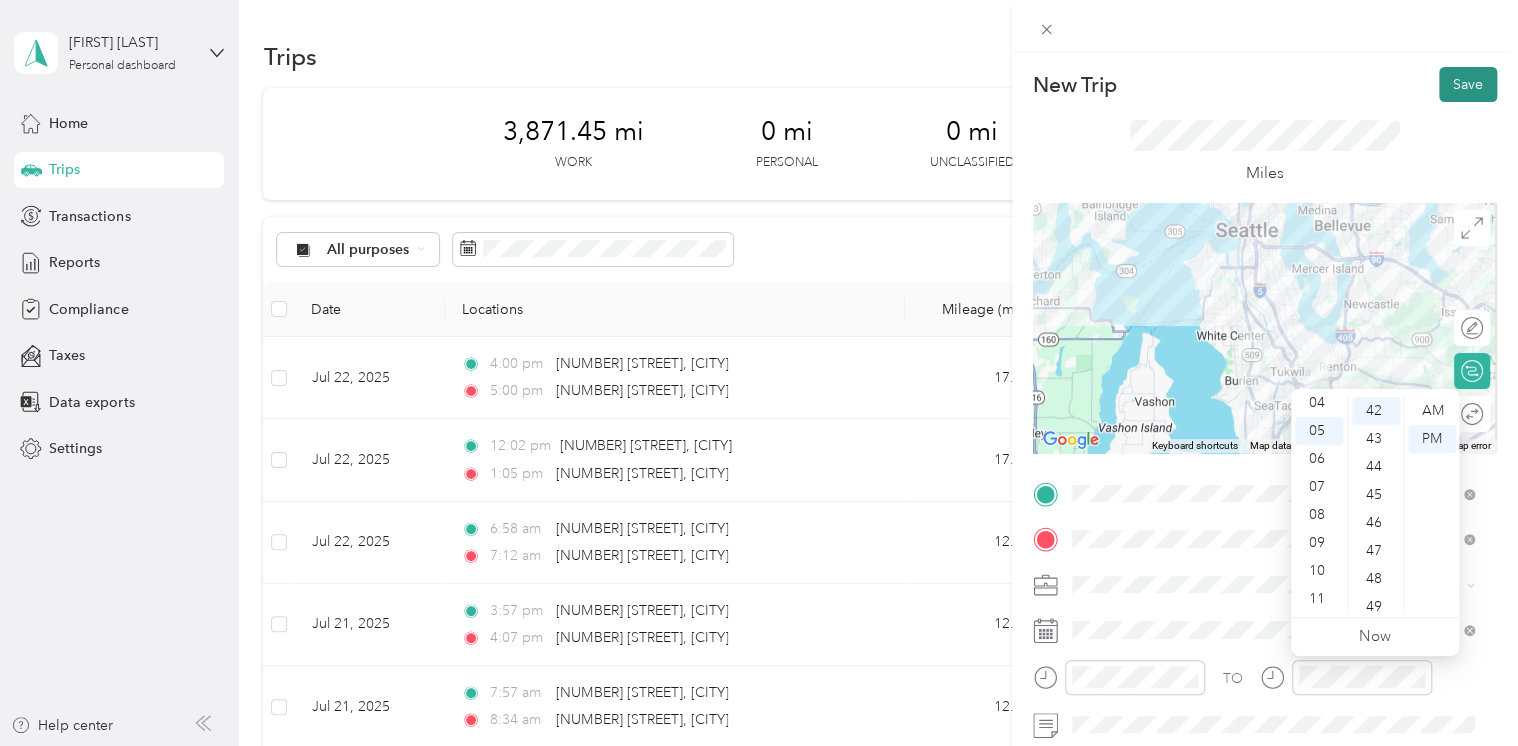 click on "Save" at bounding box center (1468, 84) 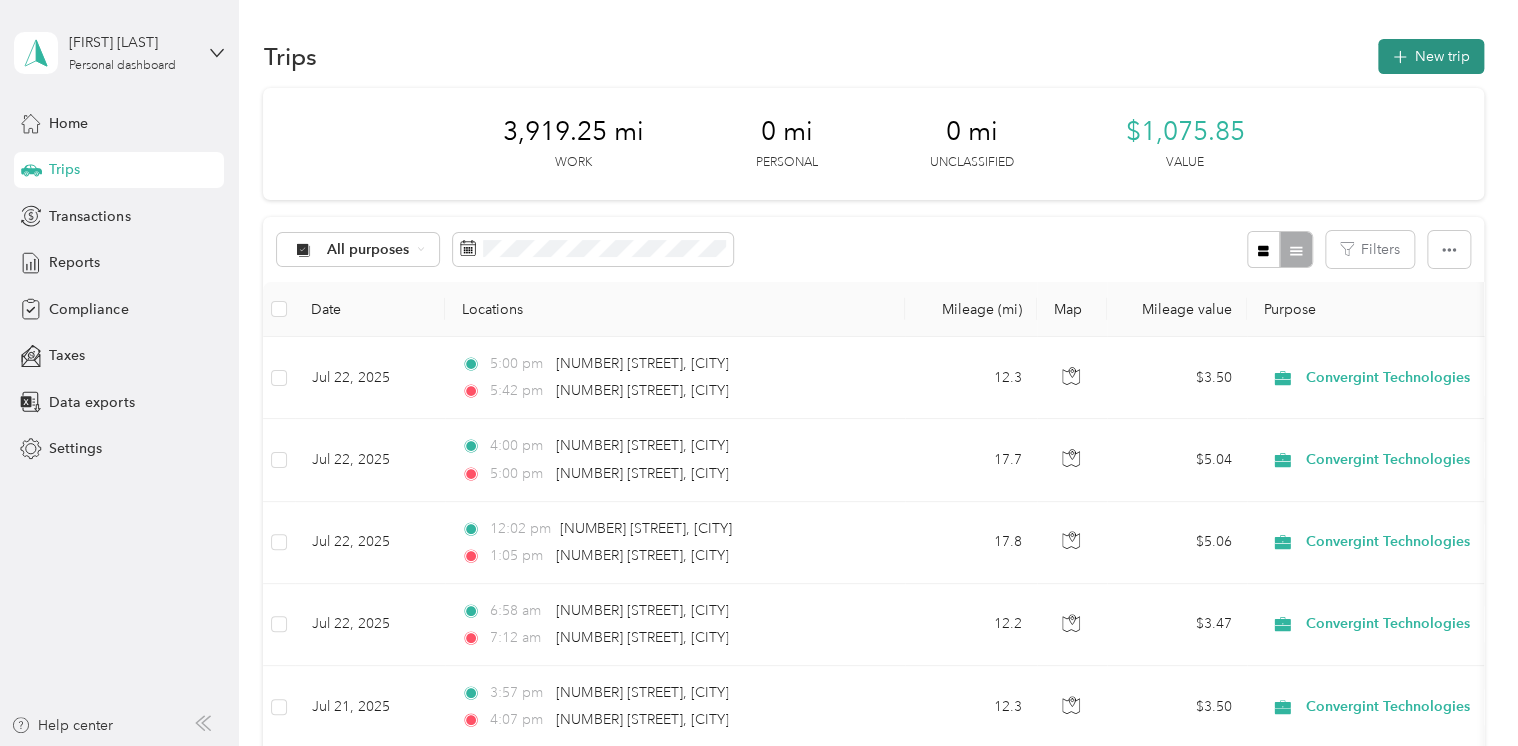 click on "New trip" at bounding box center [1431, 56] 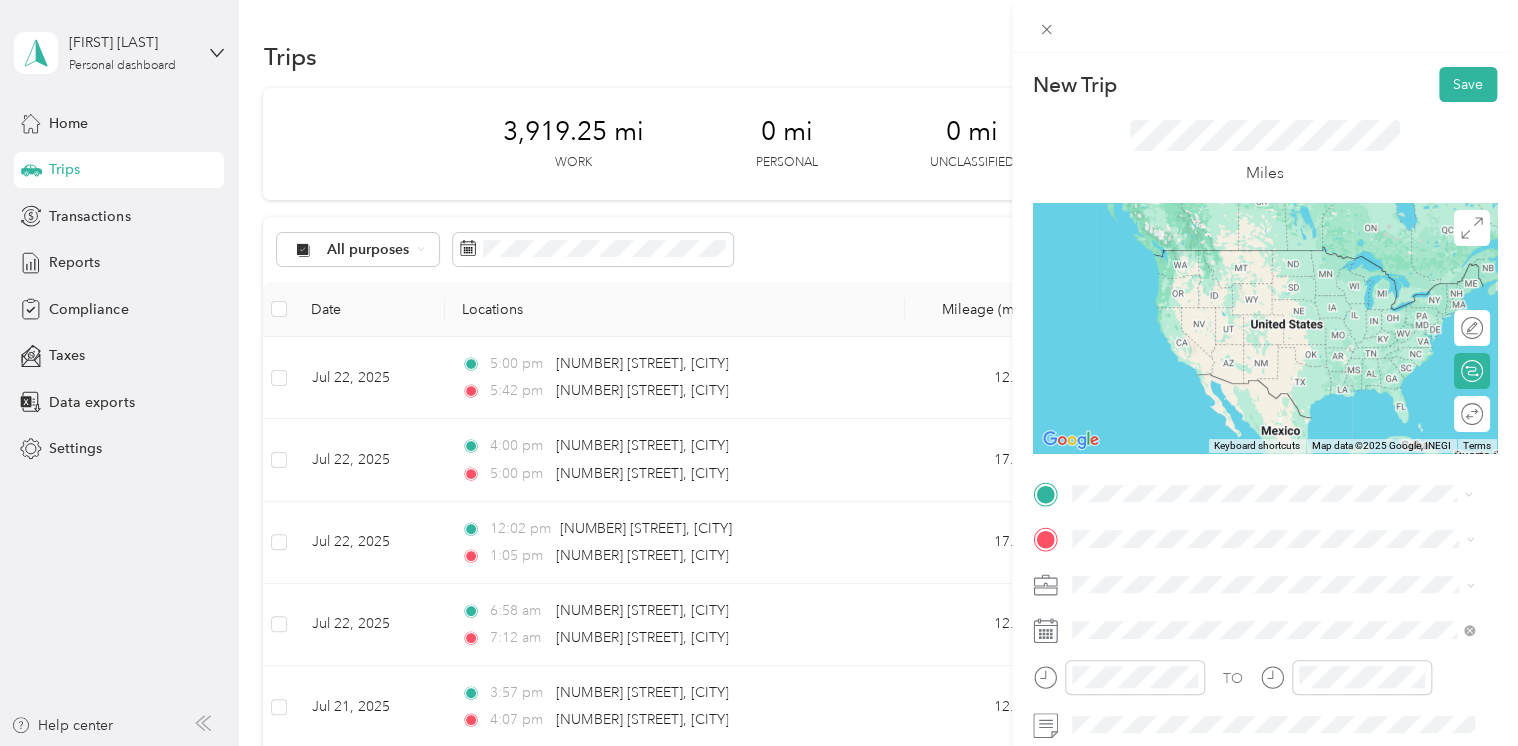 click on "[NUMBER] [STREET]
[CITY], [STATE] [POSTAL_CODE], [COUNTRY]" at bounding box center (1253, 258) 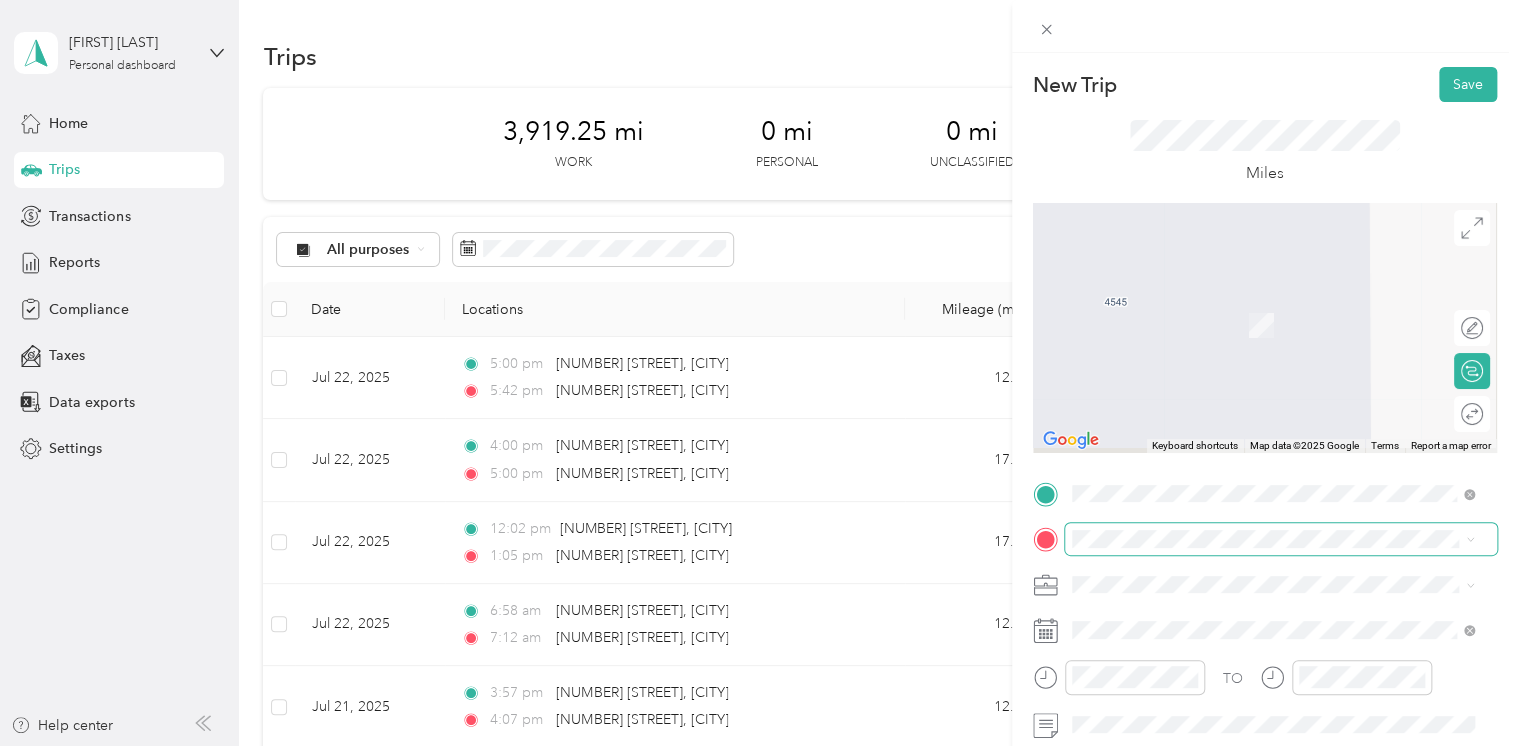 click at bounding box center [1281, 539] 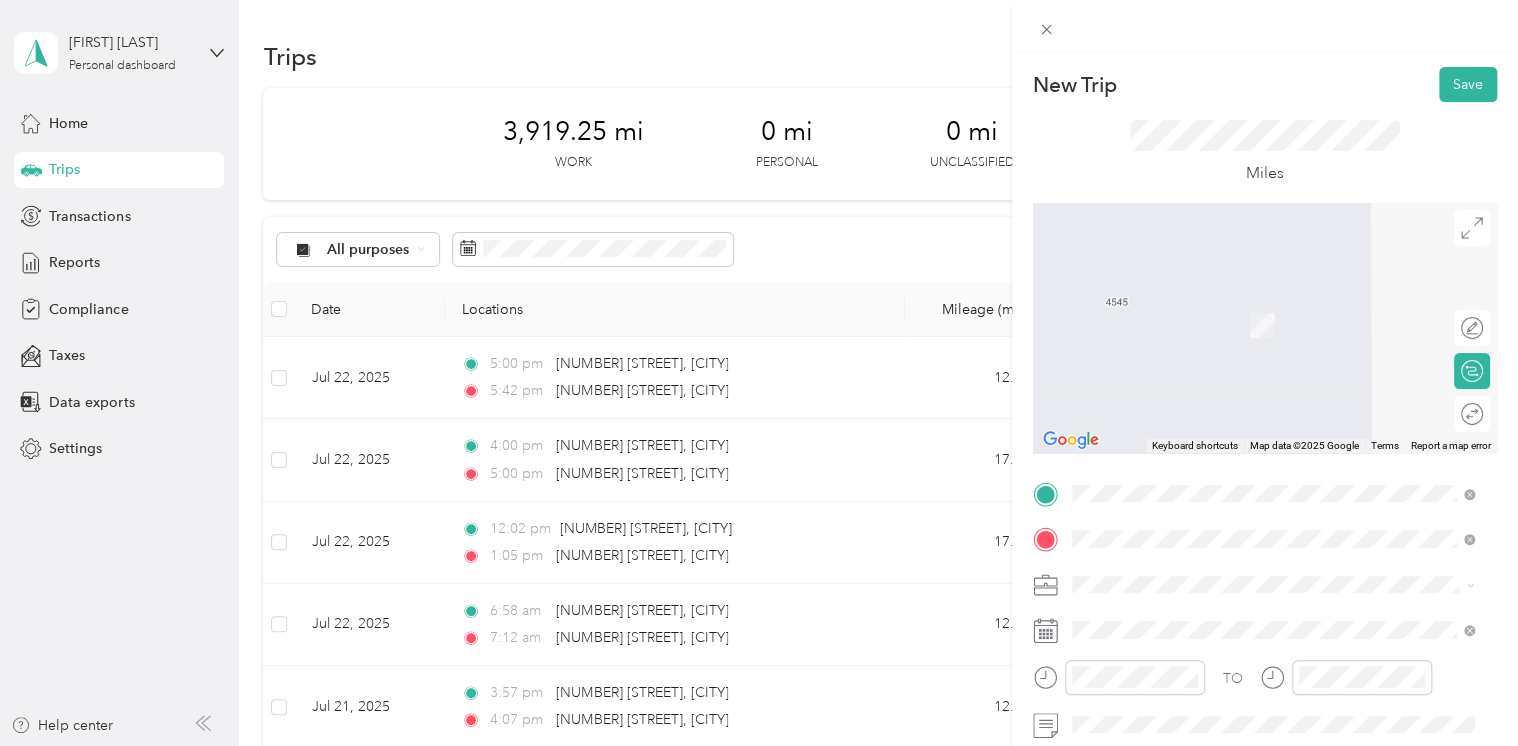 click on "[NUMBER] [STREET]
[CITY], [STATE] [POSTAL_CODE], [COUNTRY]" at bounding box center (1253, 304) 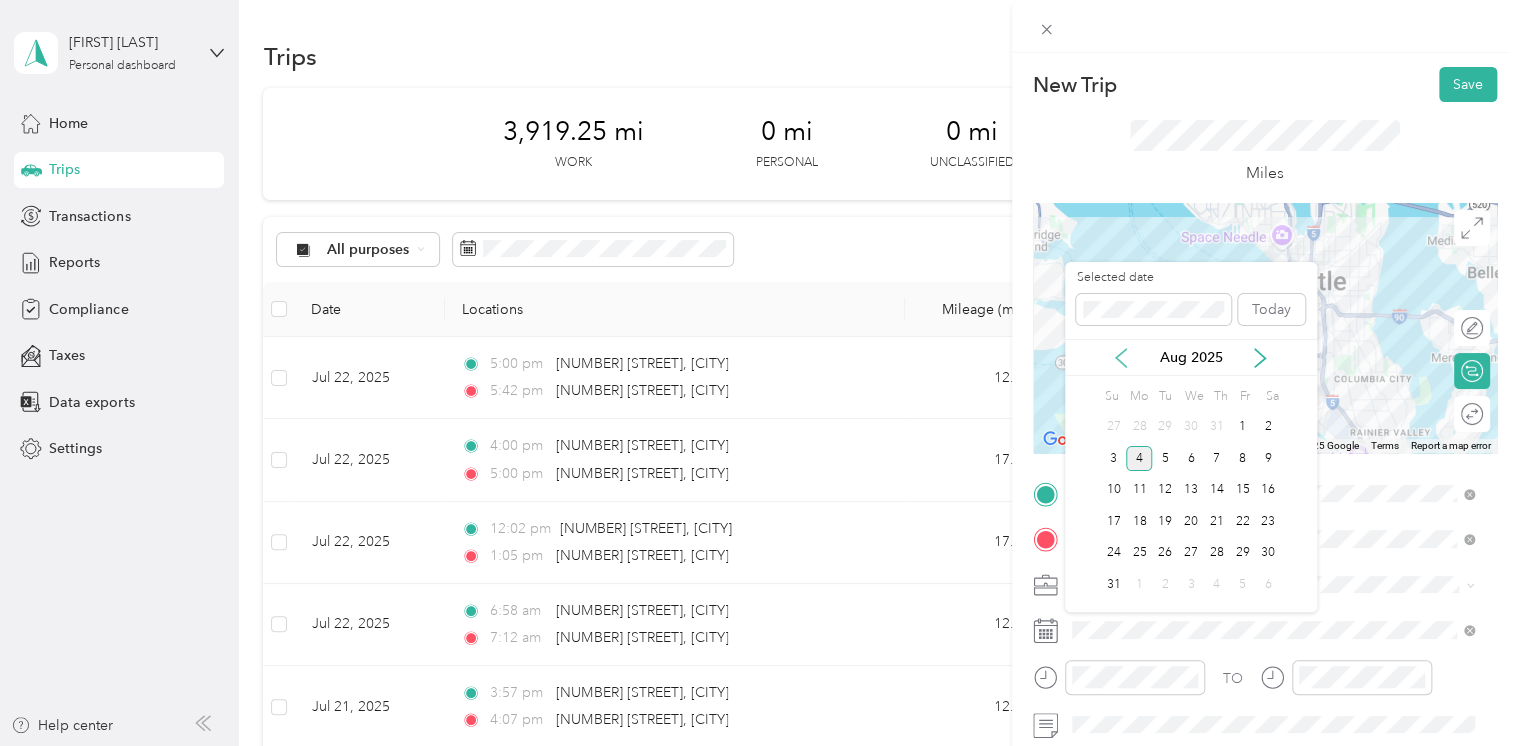 click 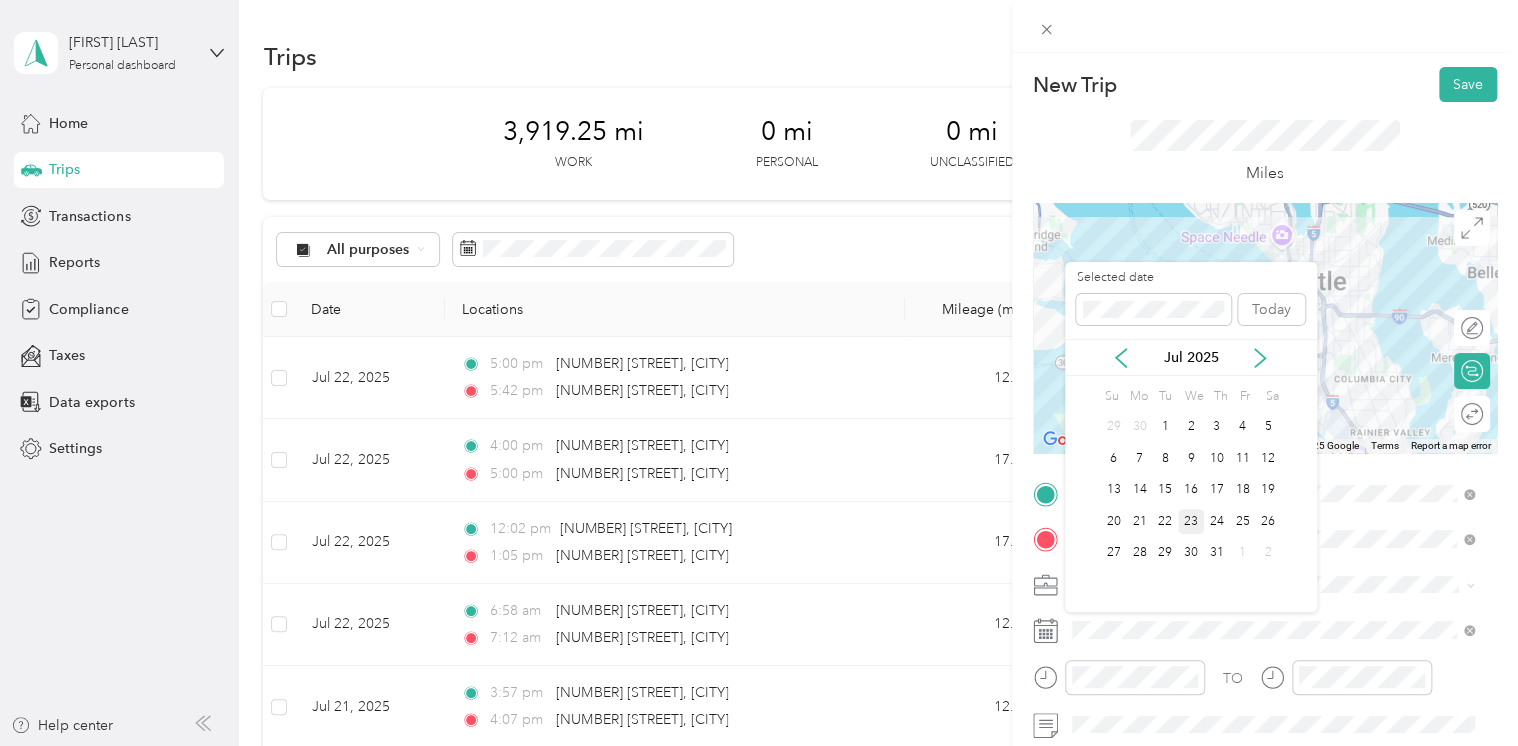 click on "23" at bounding box center [1191, 521] 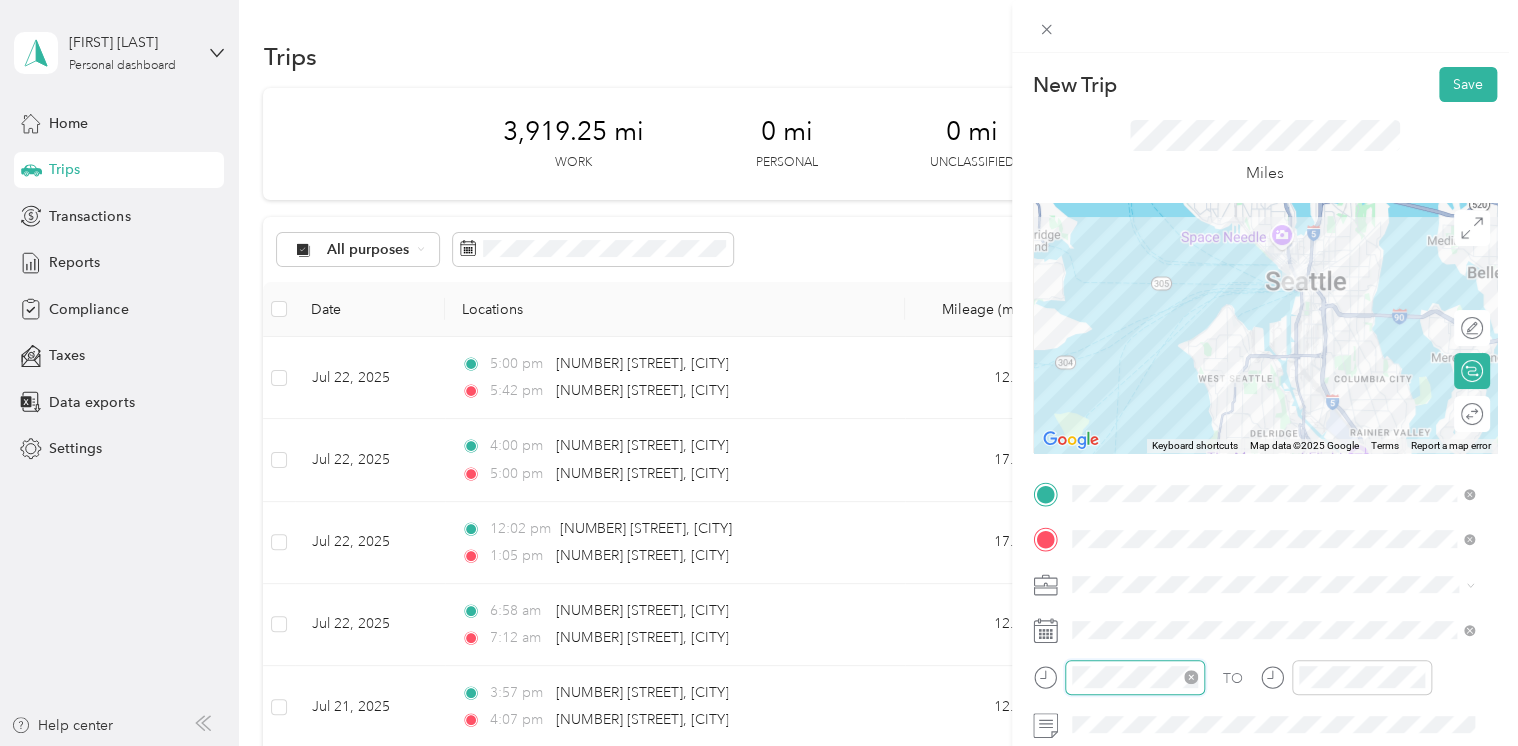 scroll, scrollTop: 111, scrollLeft: 0, axis: vertical 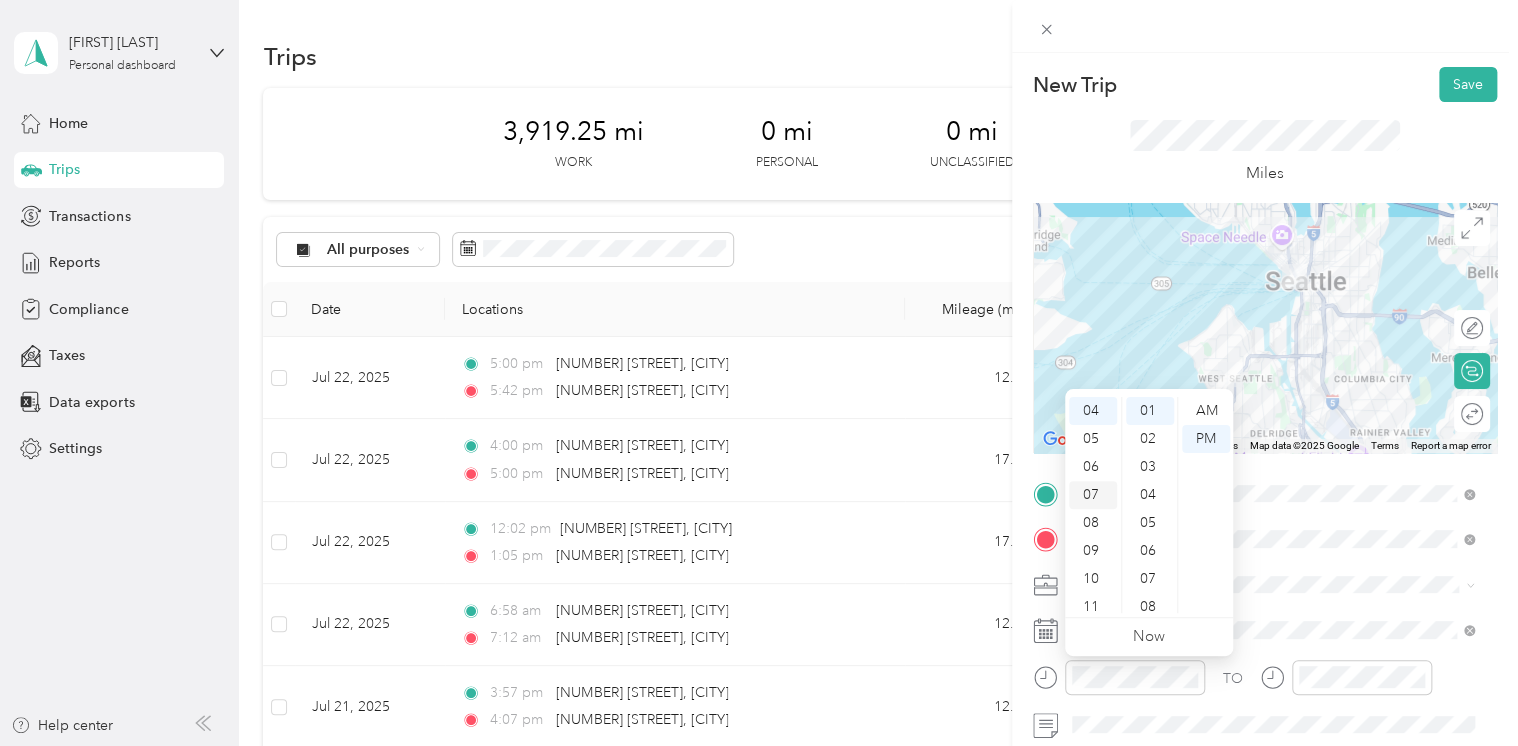 click on "07" at bounding box center (1093, 495) 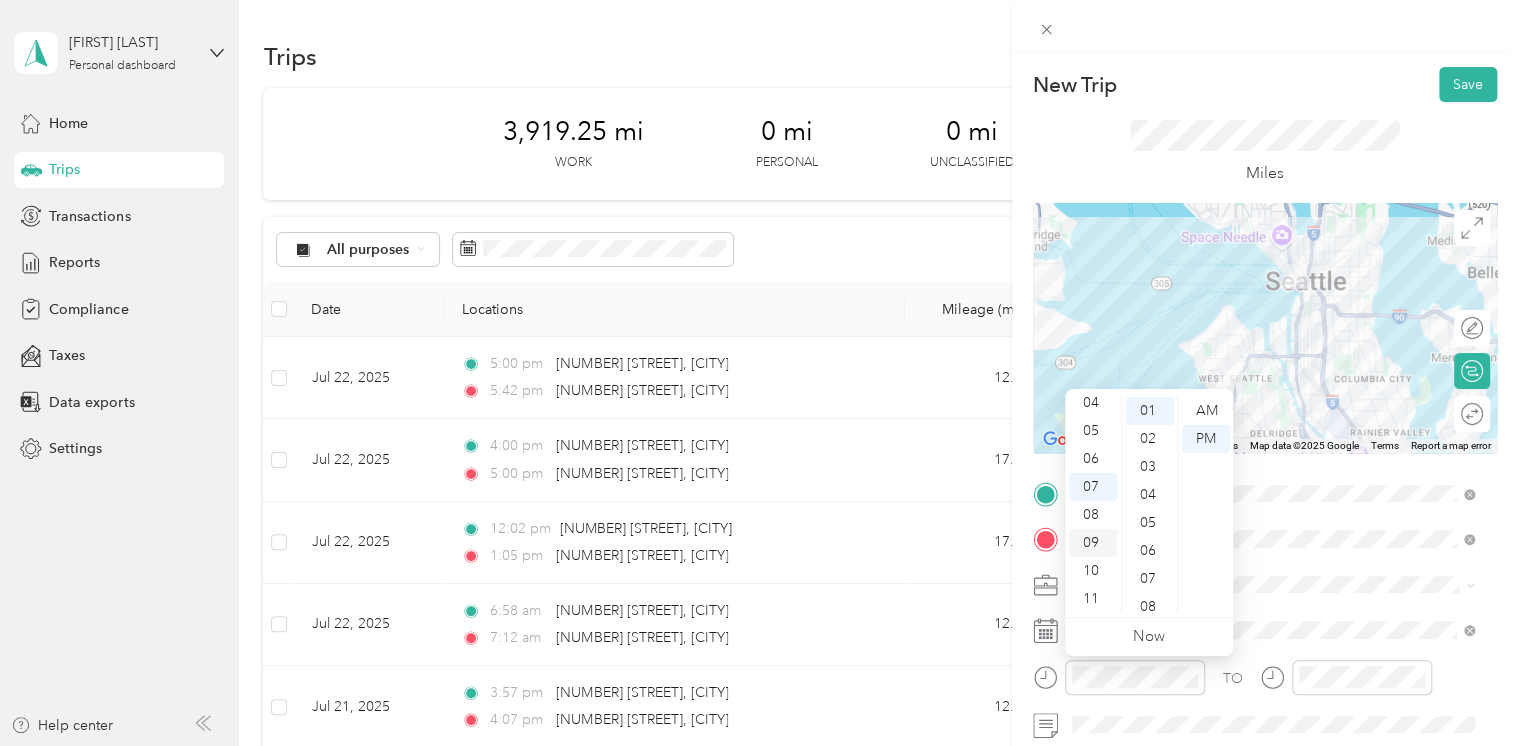 click on "09" at bounding box center (1093, 543) 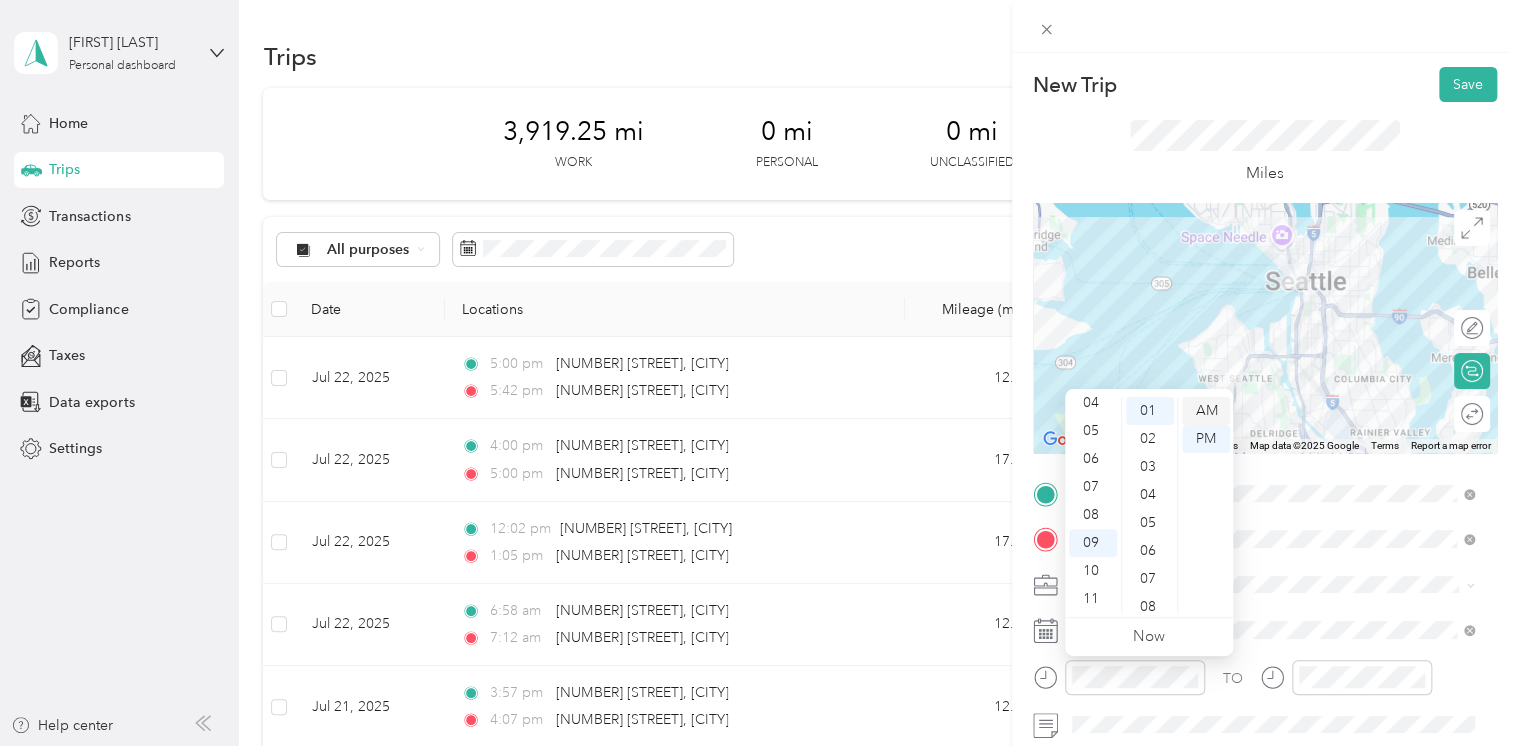 click on "AM" at bounding box center (1206, 411) 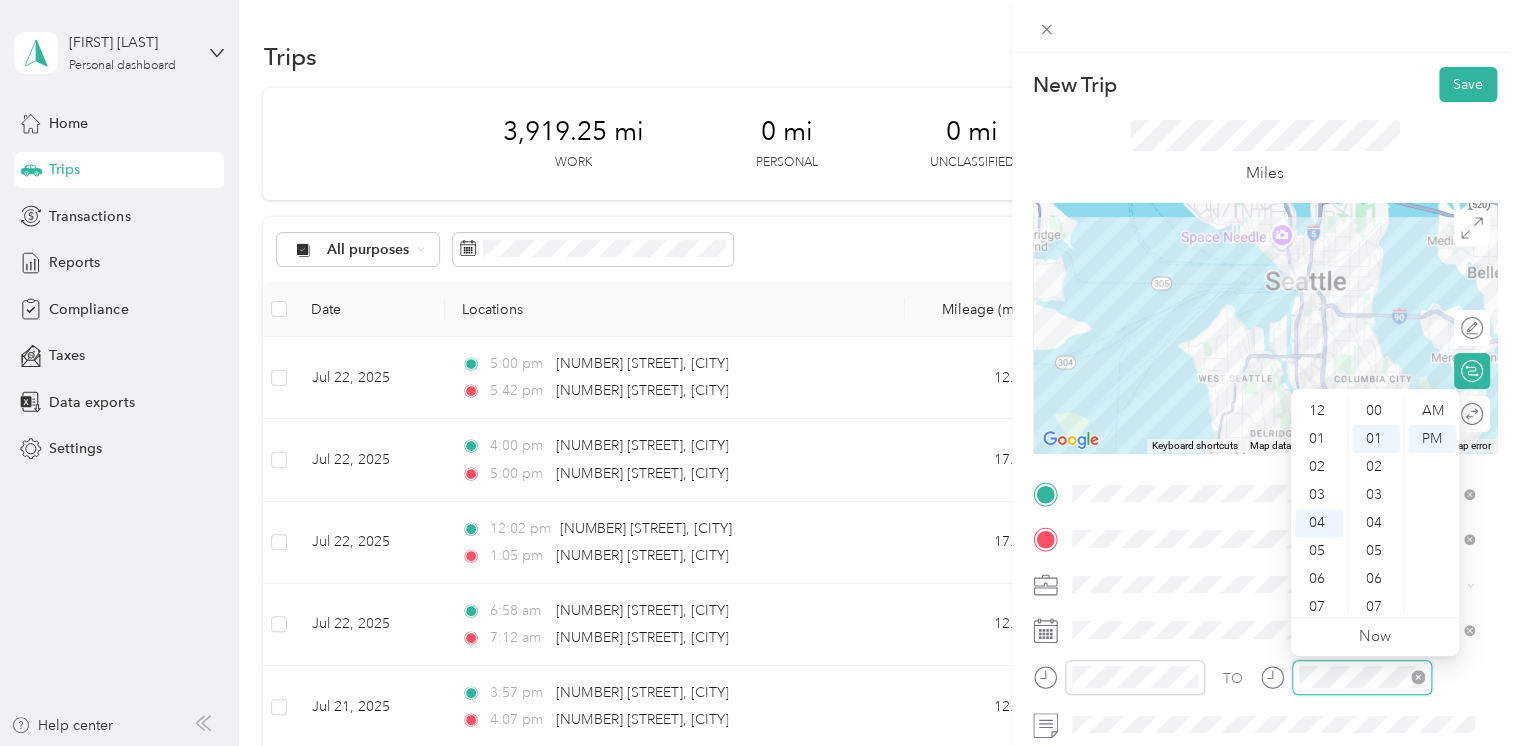 scroll, scrollTop: 112, scrollLeft: 0, axis: vertical 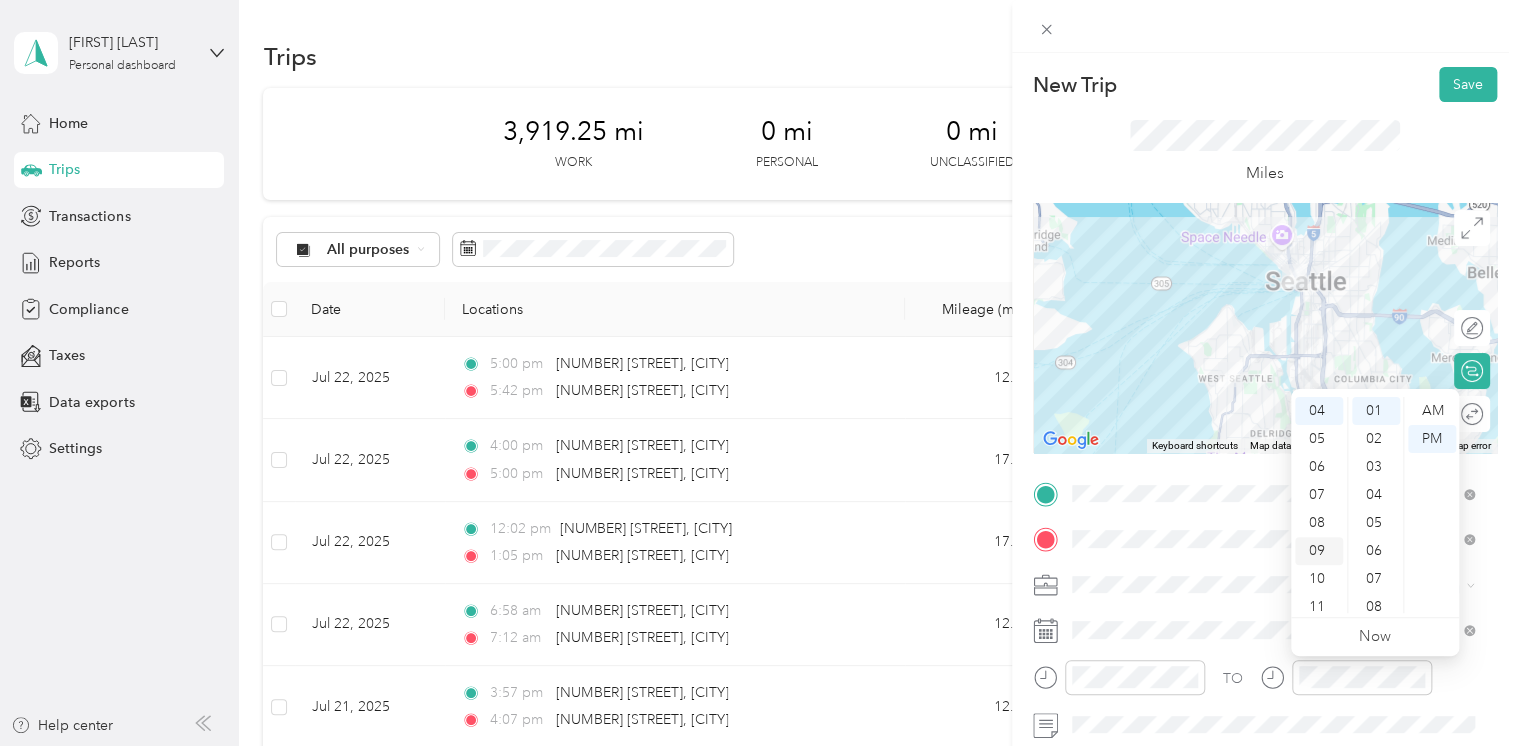 click on "09" at bounding box center (1319, 551) 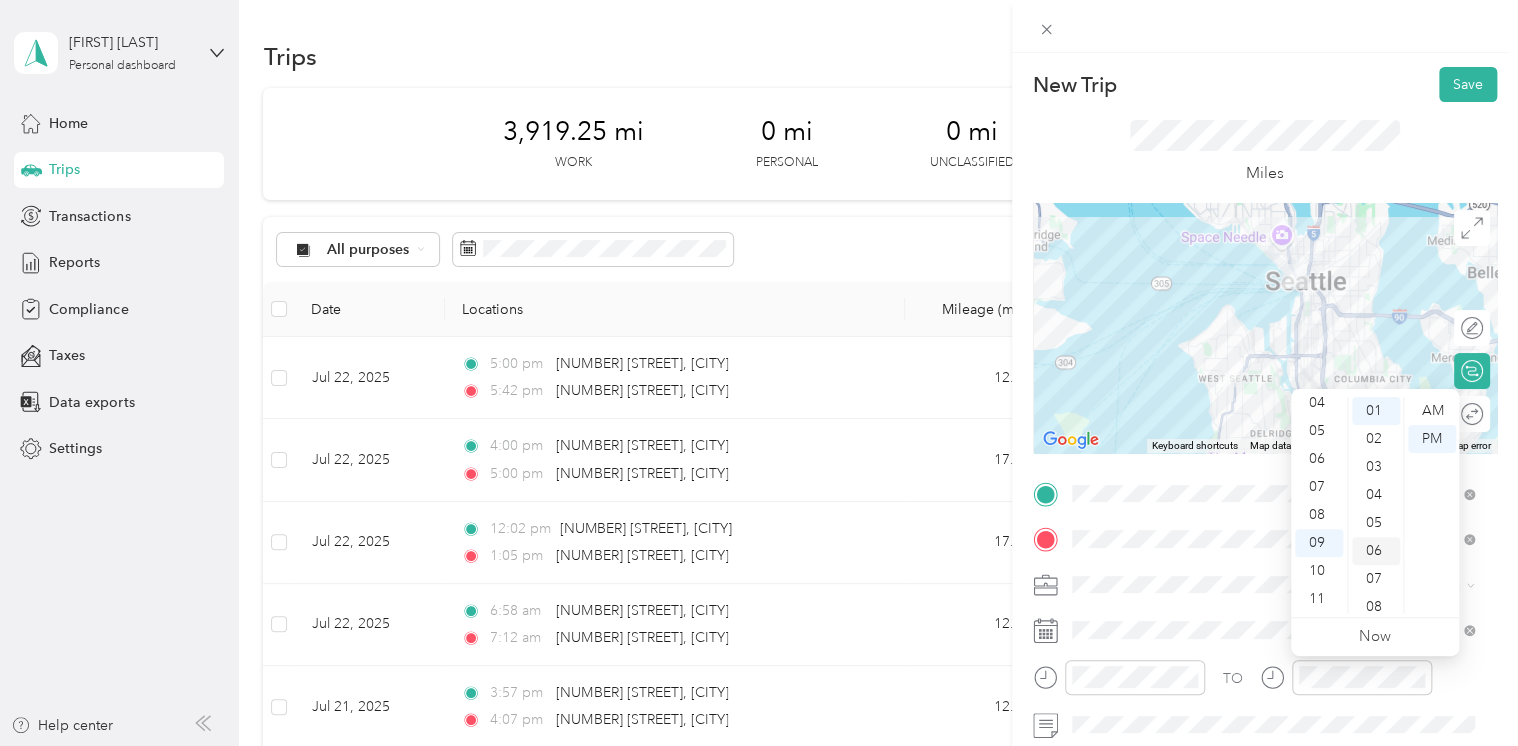 click on "06" at bounding box center [1376, 551] 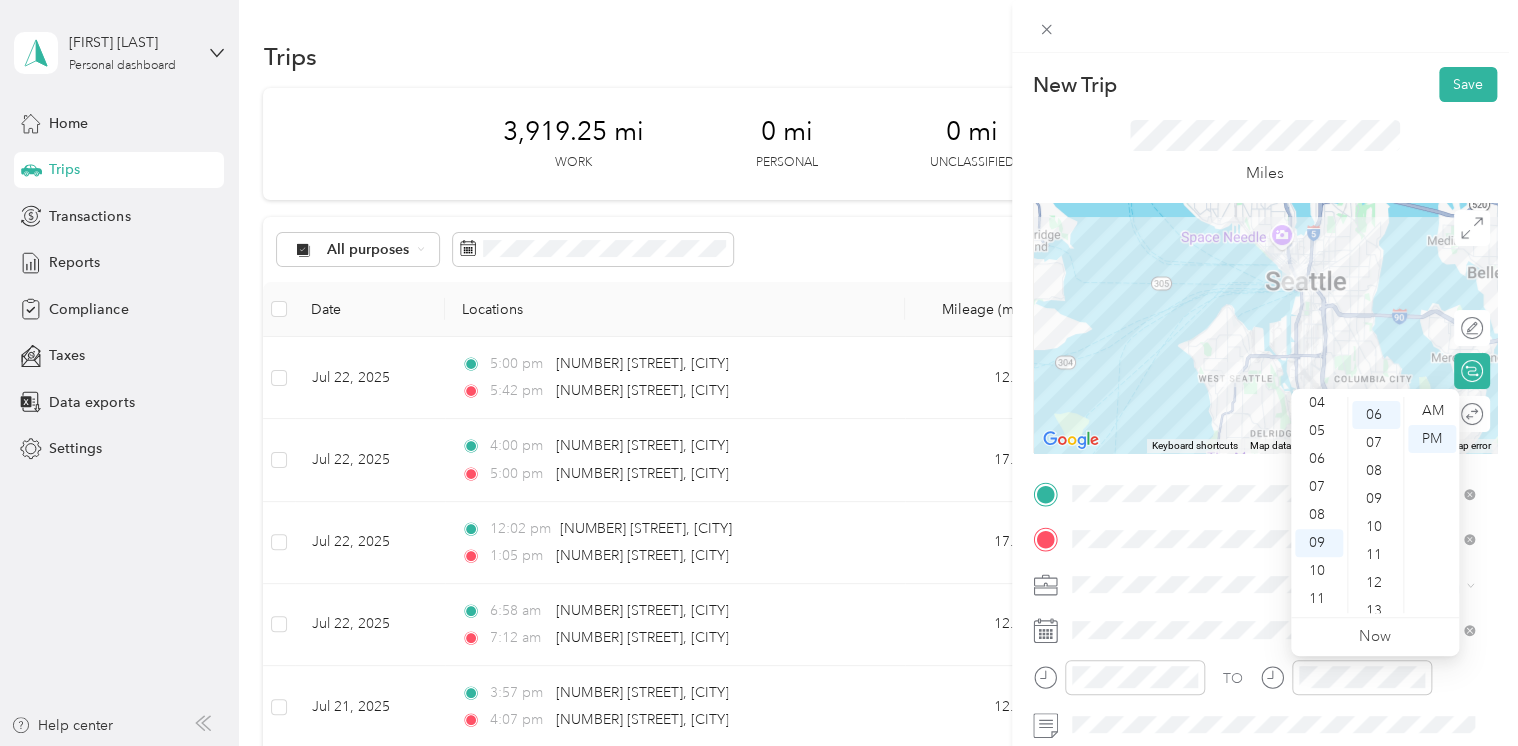 scroll, scrollTop: 168, scrollLeft: 0, axis: vertical 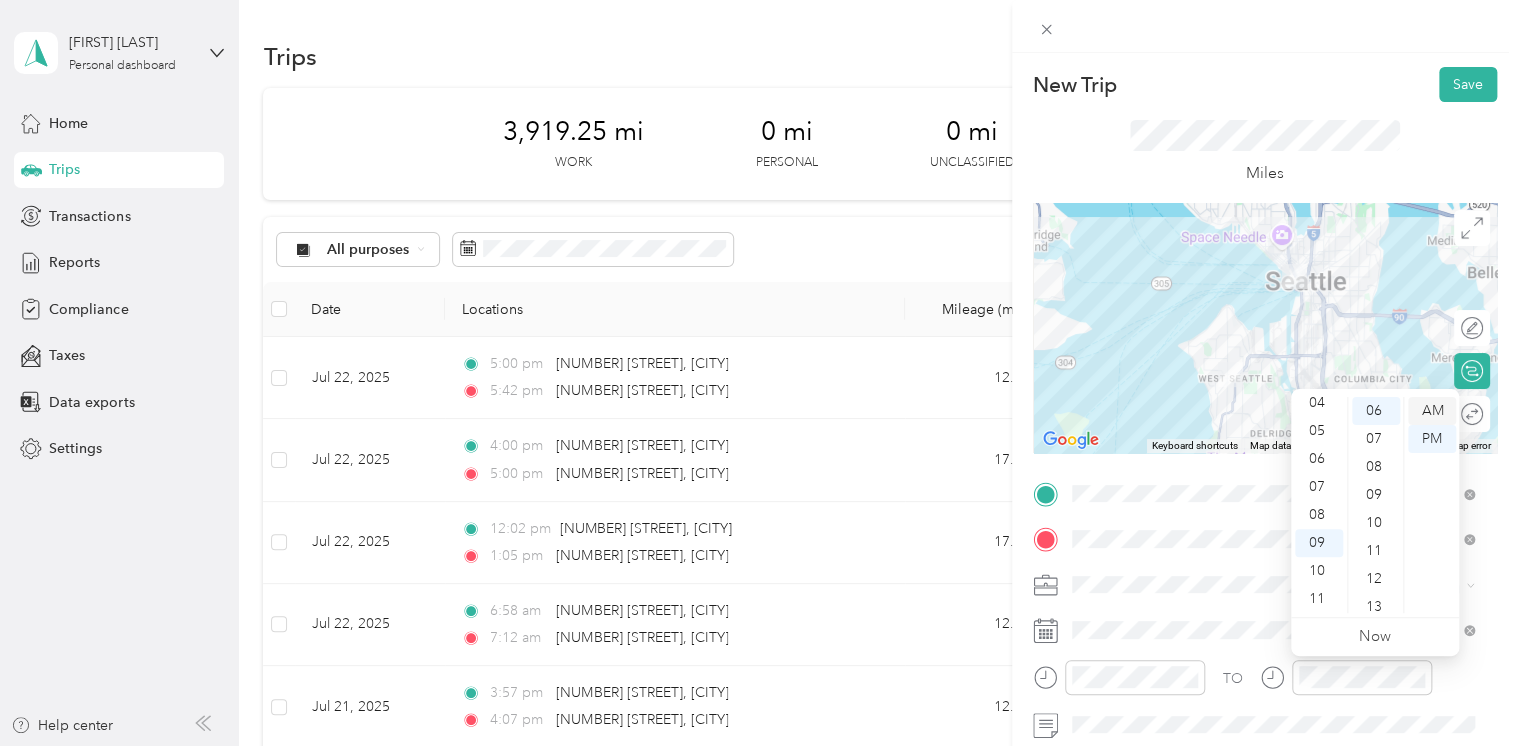 click on "AM" at bounding box center (1432, 411) 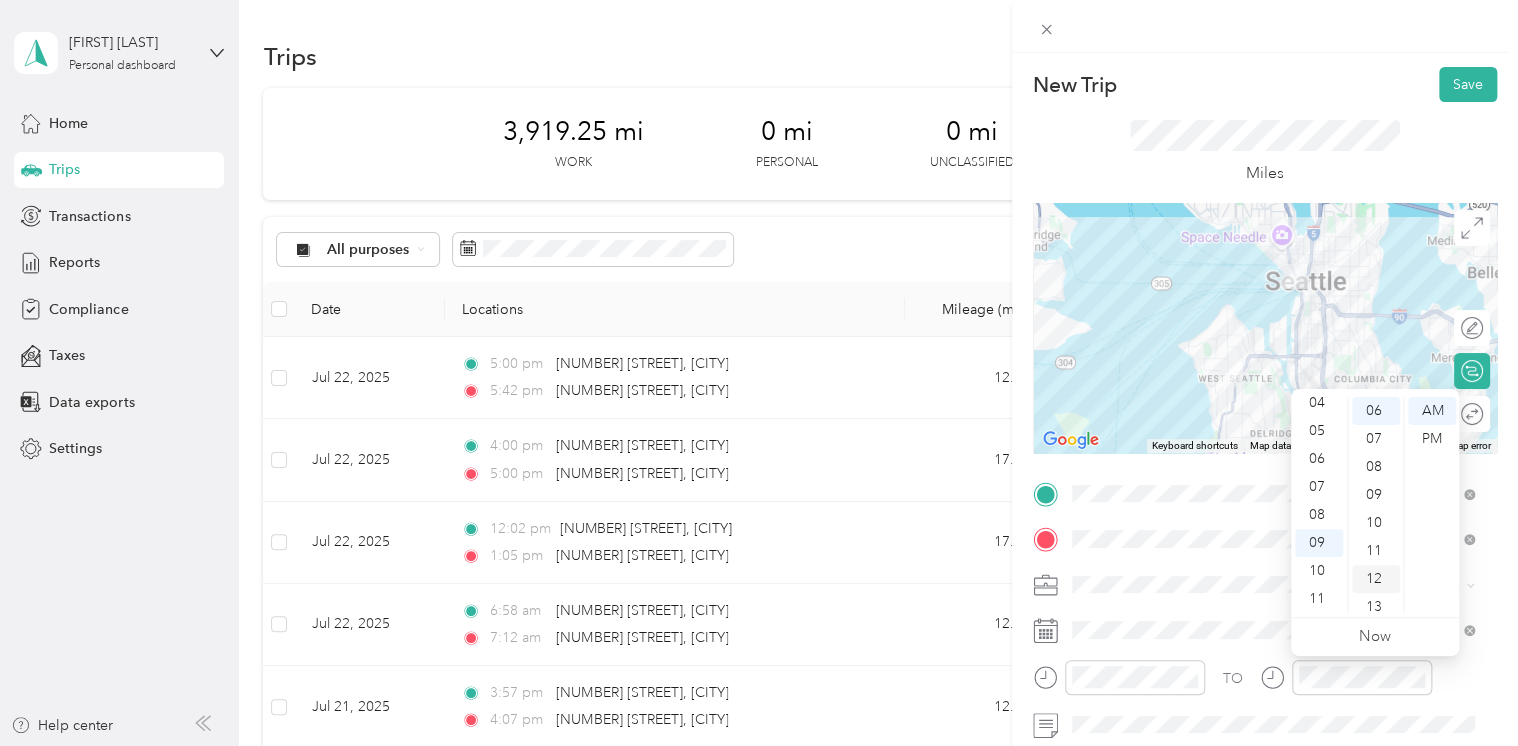 click on "12" at bounding box center (1376, 579) 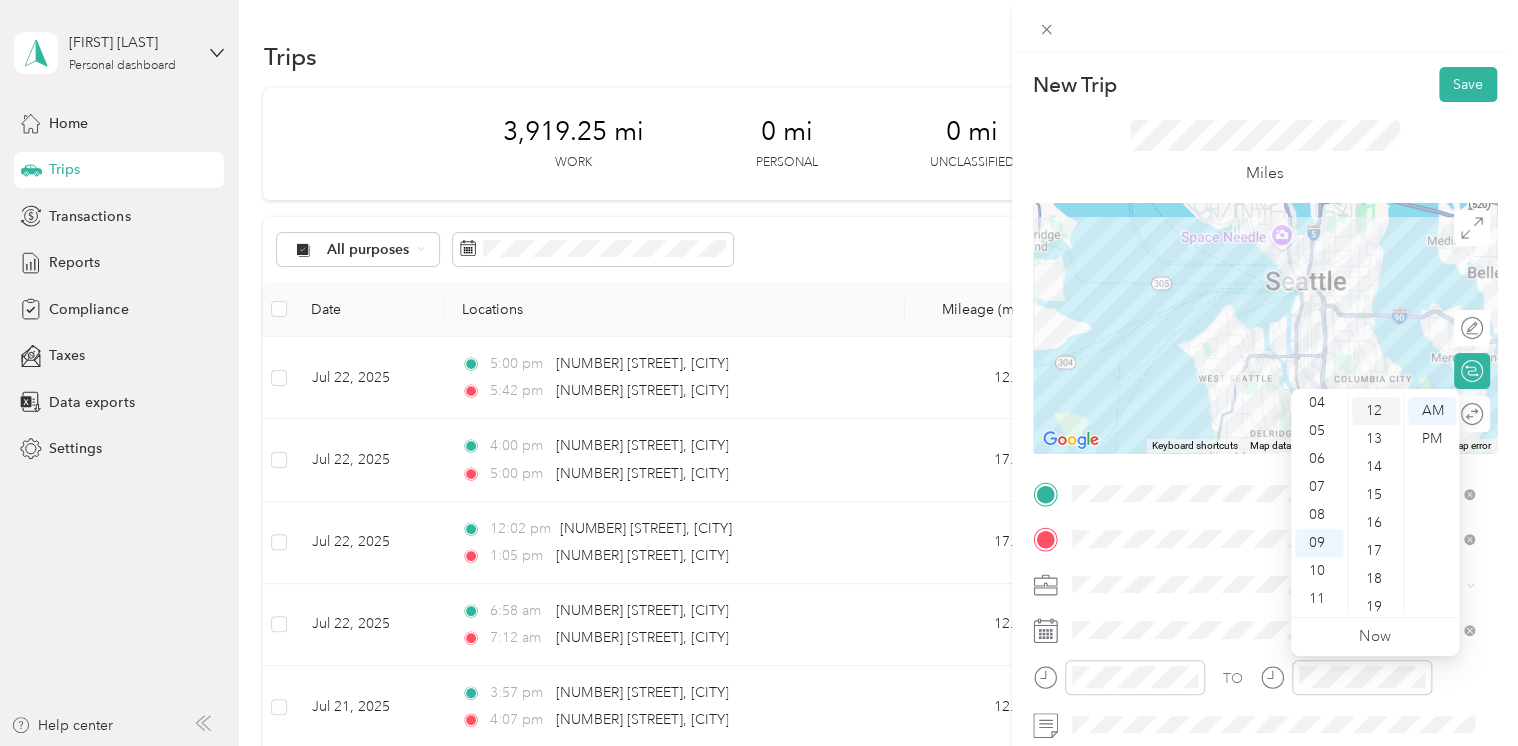click on "18" at bounding box center (1376, 579) 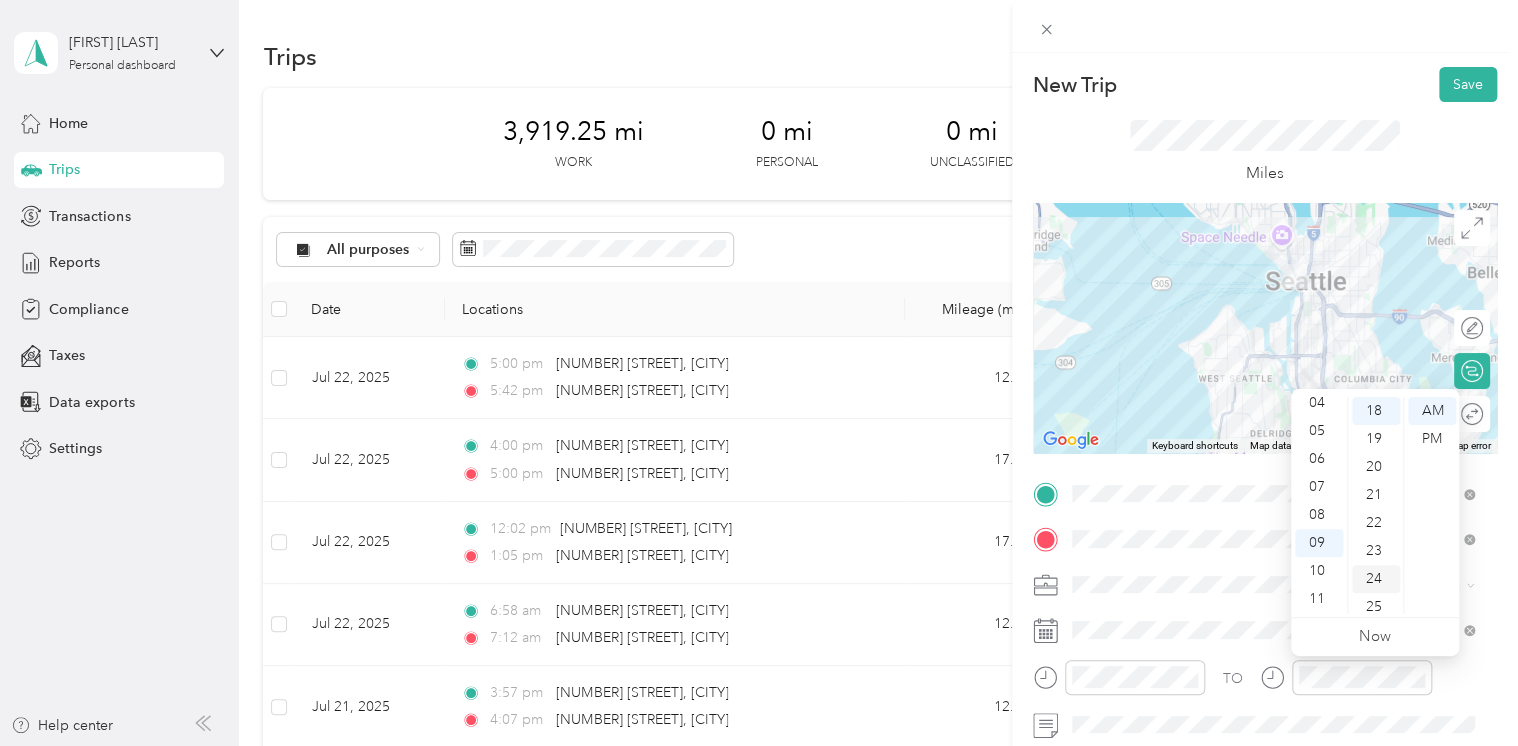 click on "24" at bounding box center (1376, 579) 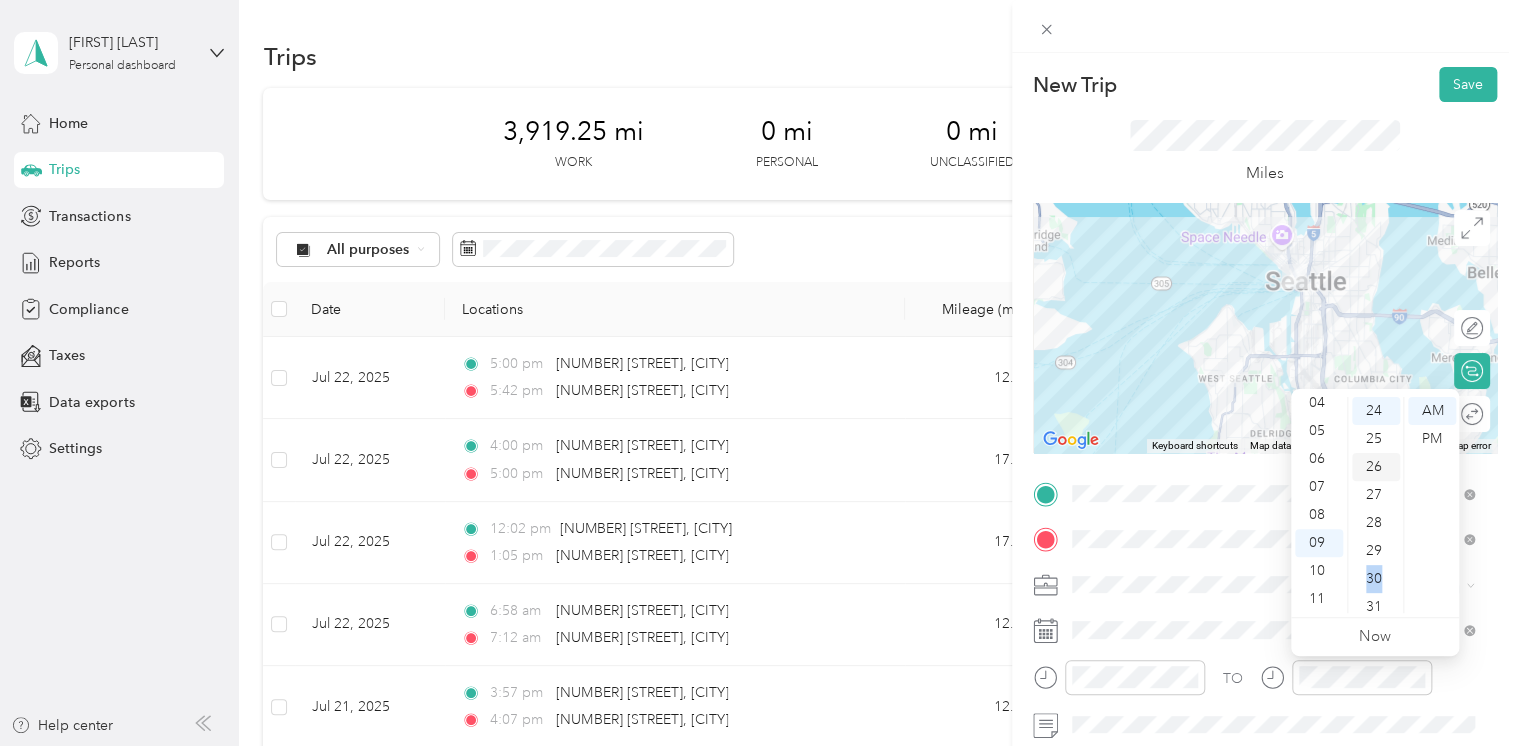 click on "30" at bounding box center (1376, 579) 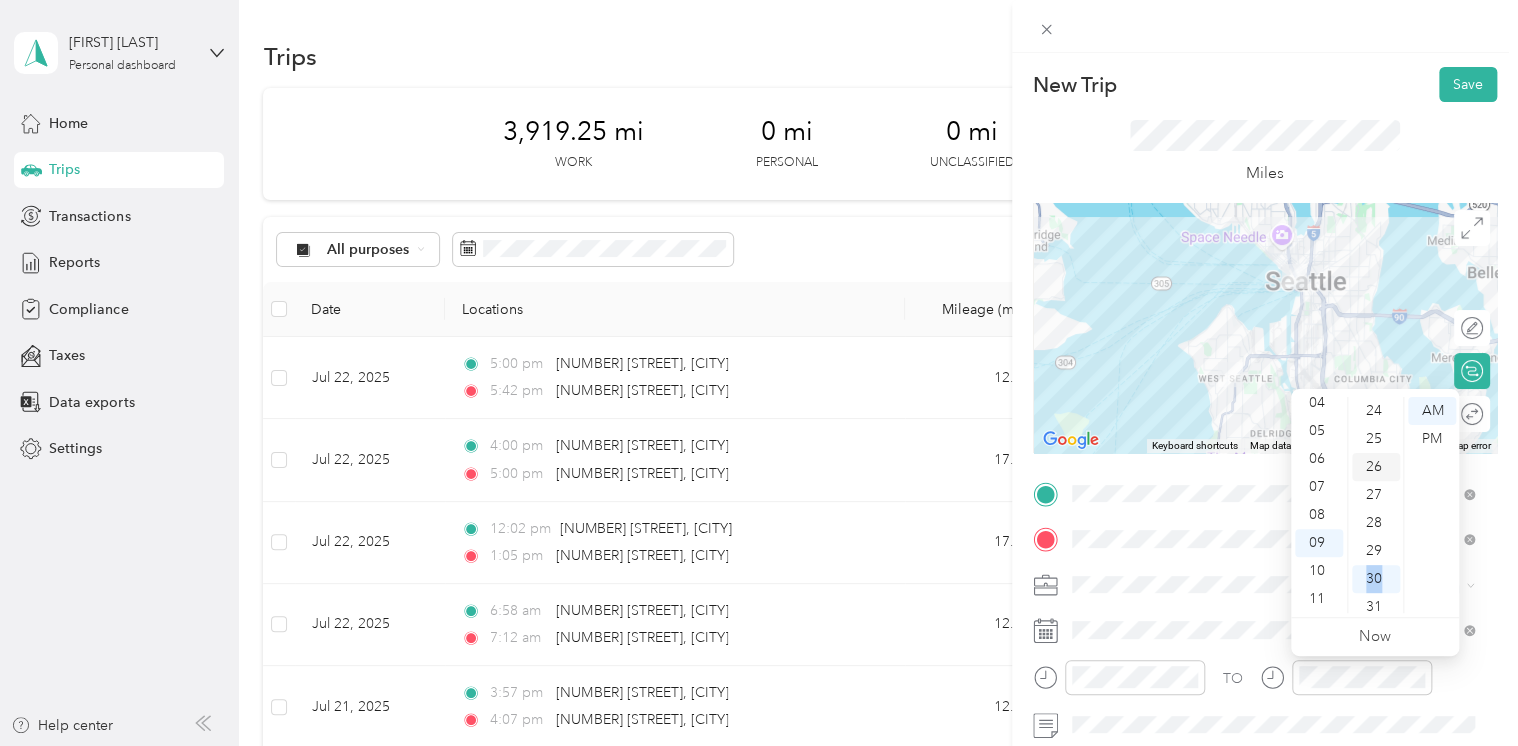 scroll, scrollTop: 840, scrollLeft: 0, axis: vertical 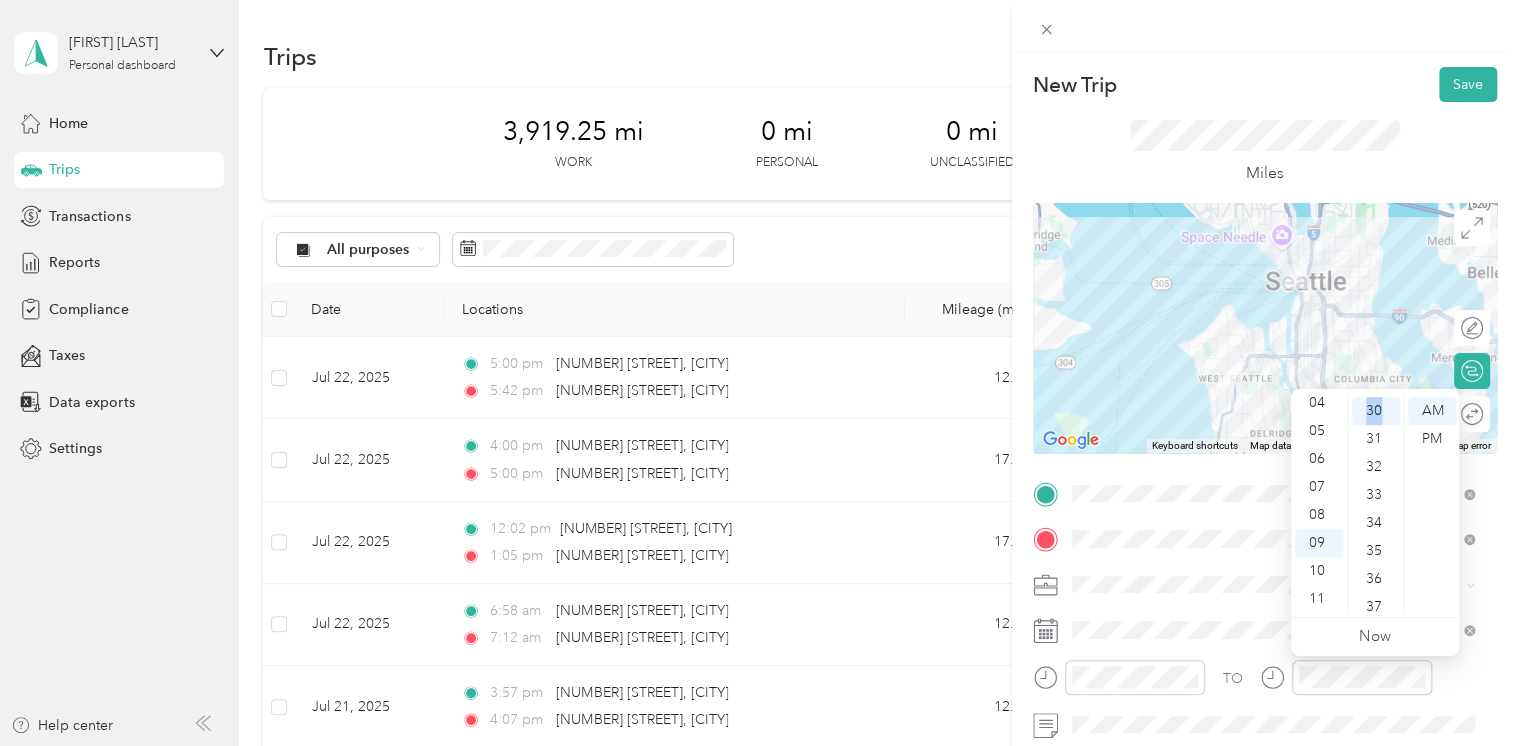 drag, startPoint x: 1376, startPoint y: 580, endPoint x: 1376, endPoint y: 606, distance: 26 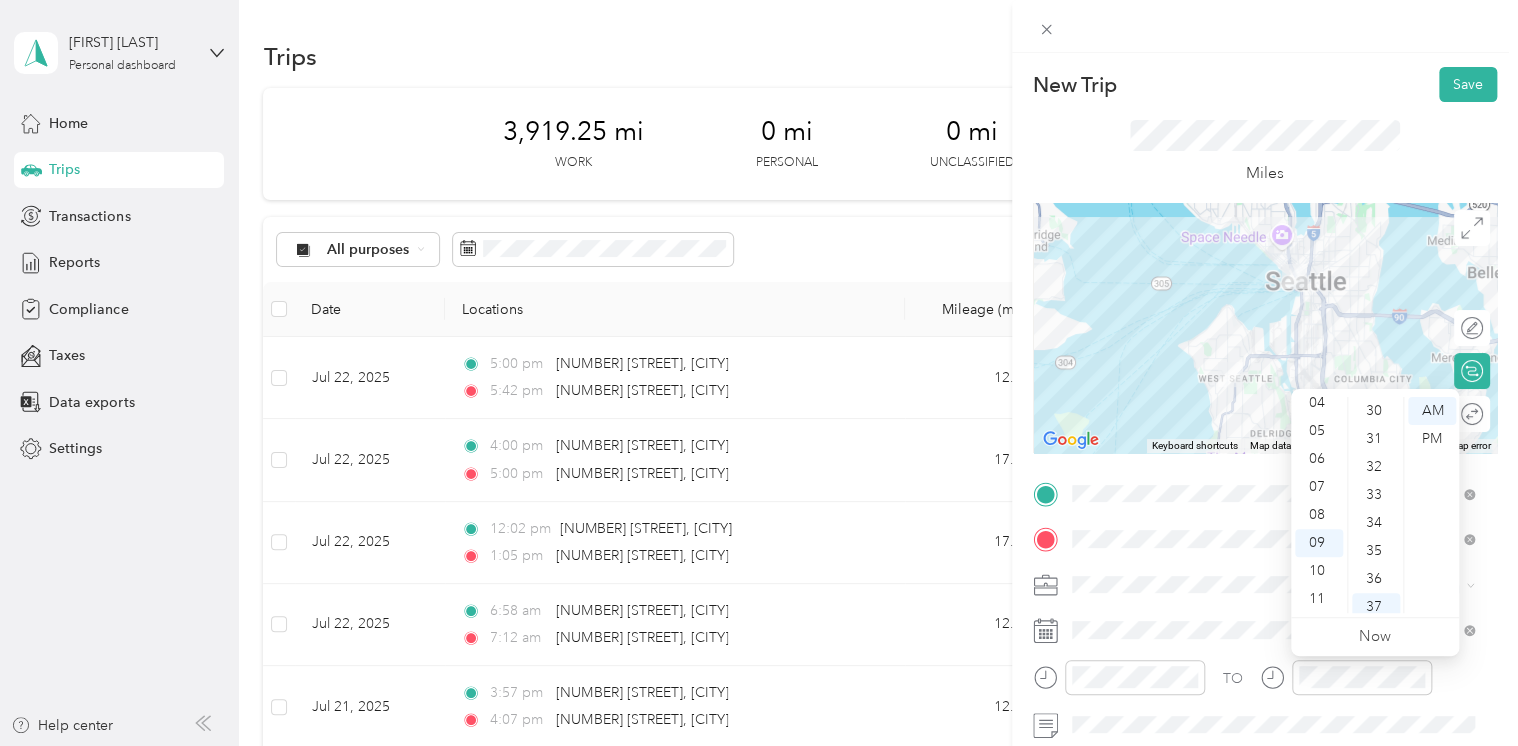 scroll, scrollTop: 1036, scrollLeft: 0, axis: vertical 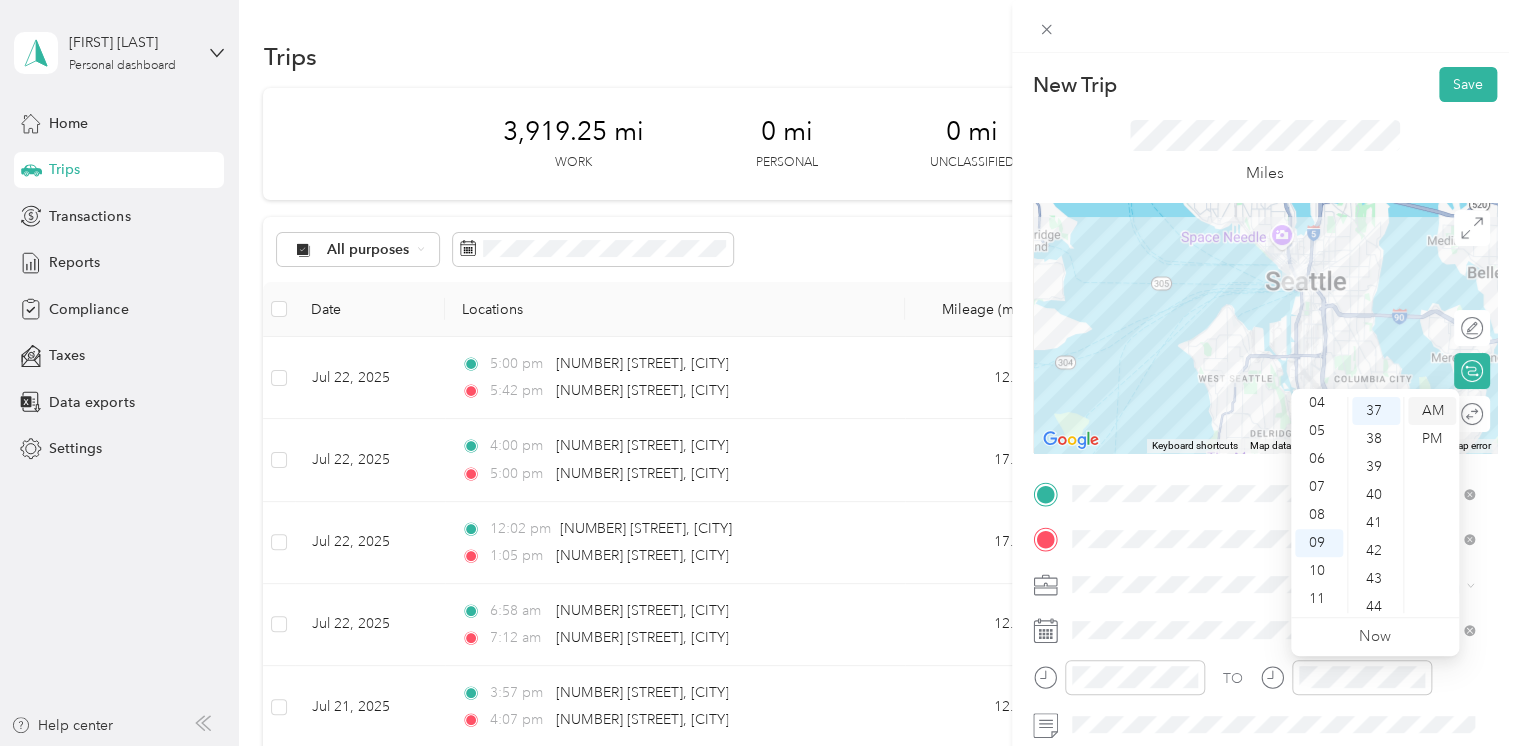 click on "AM" at bounding box center [1432, 411] 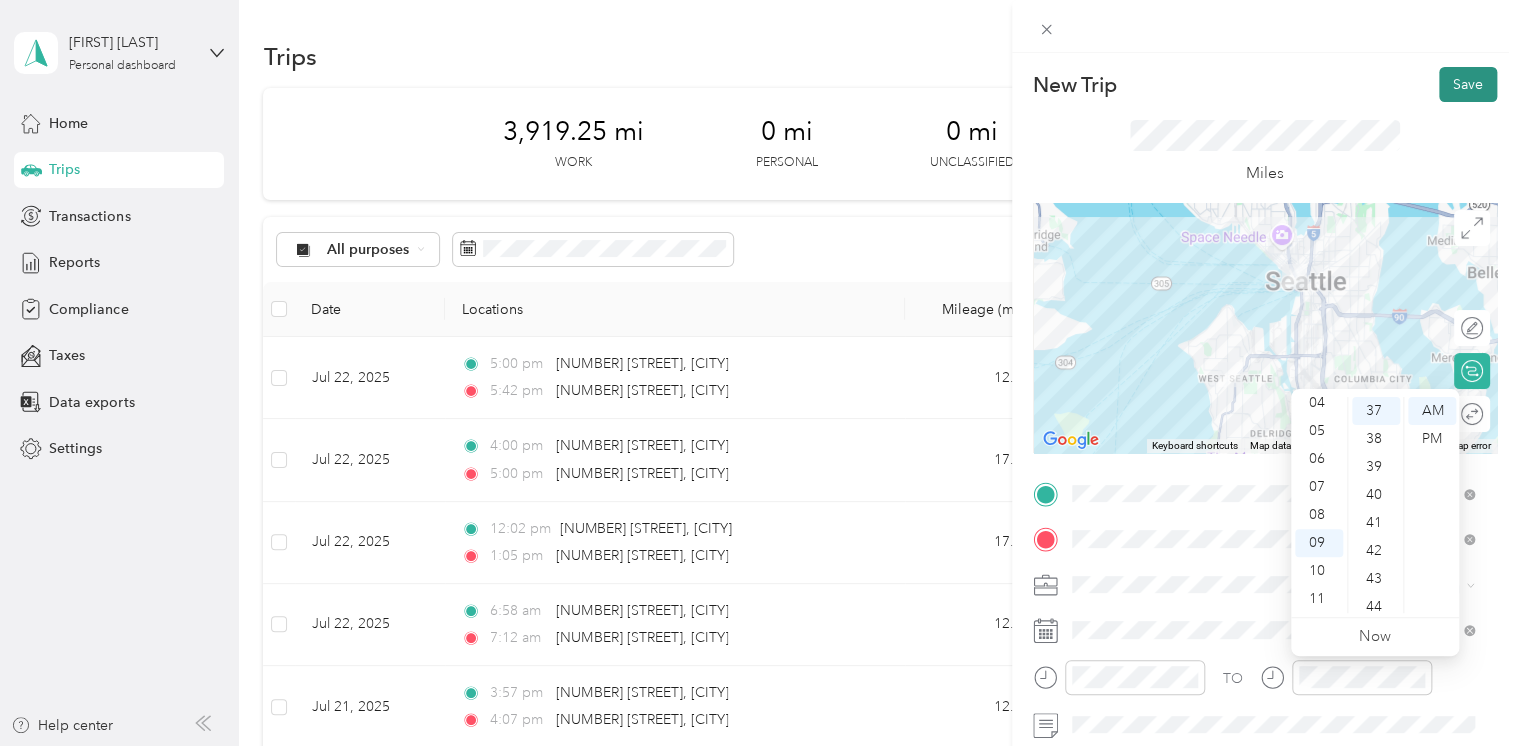 click on "Save" at bounding box center [1468, 84] 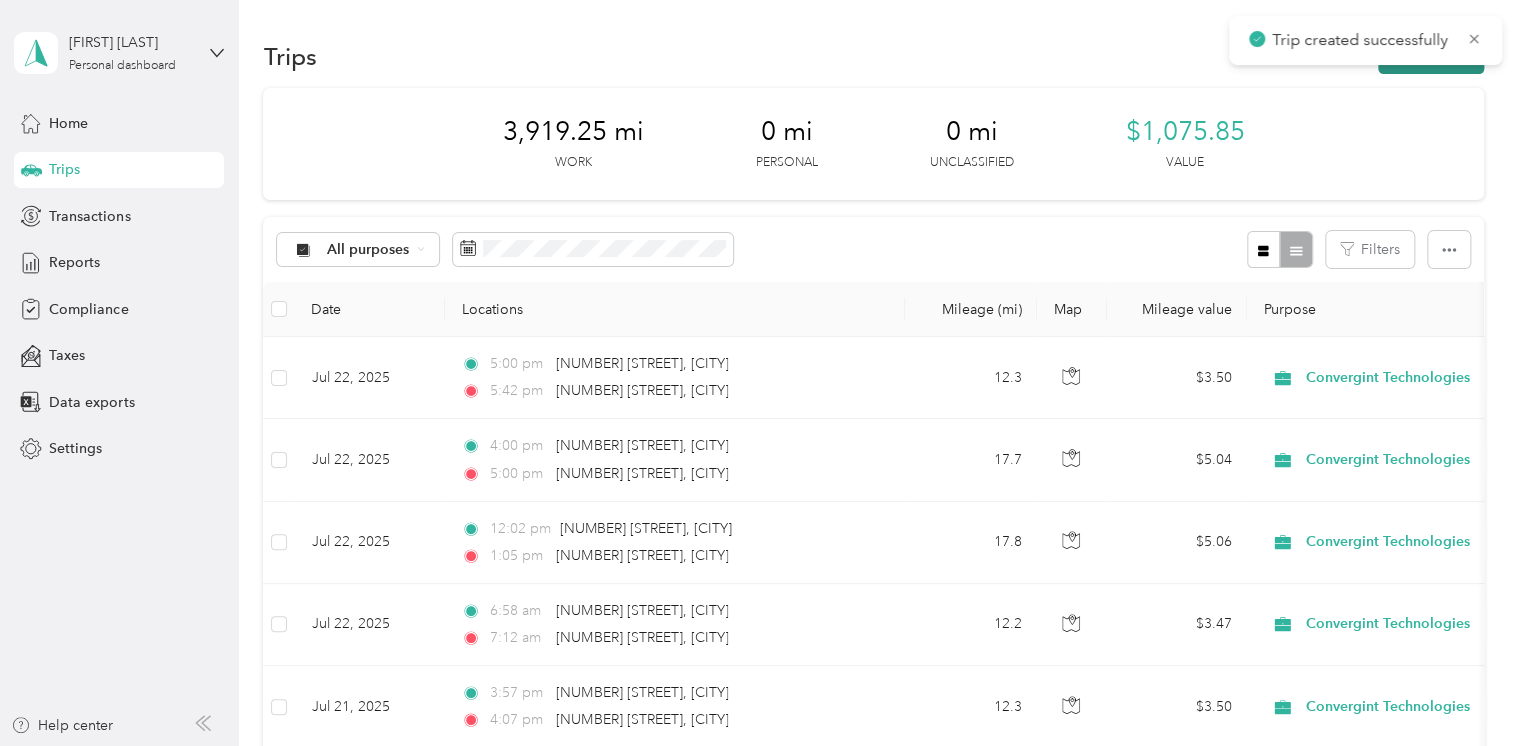 click on "New trip" at bounding box center (1431, 56) 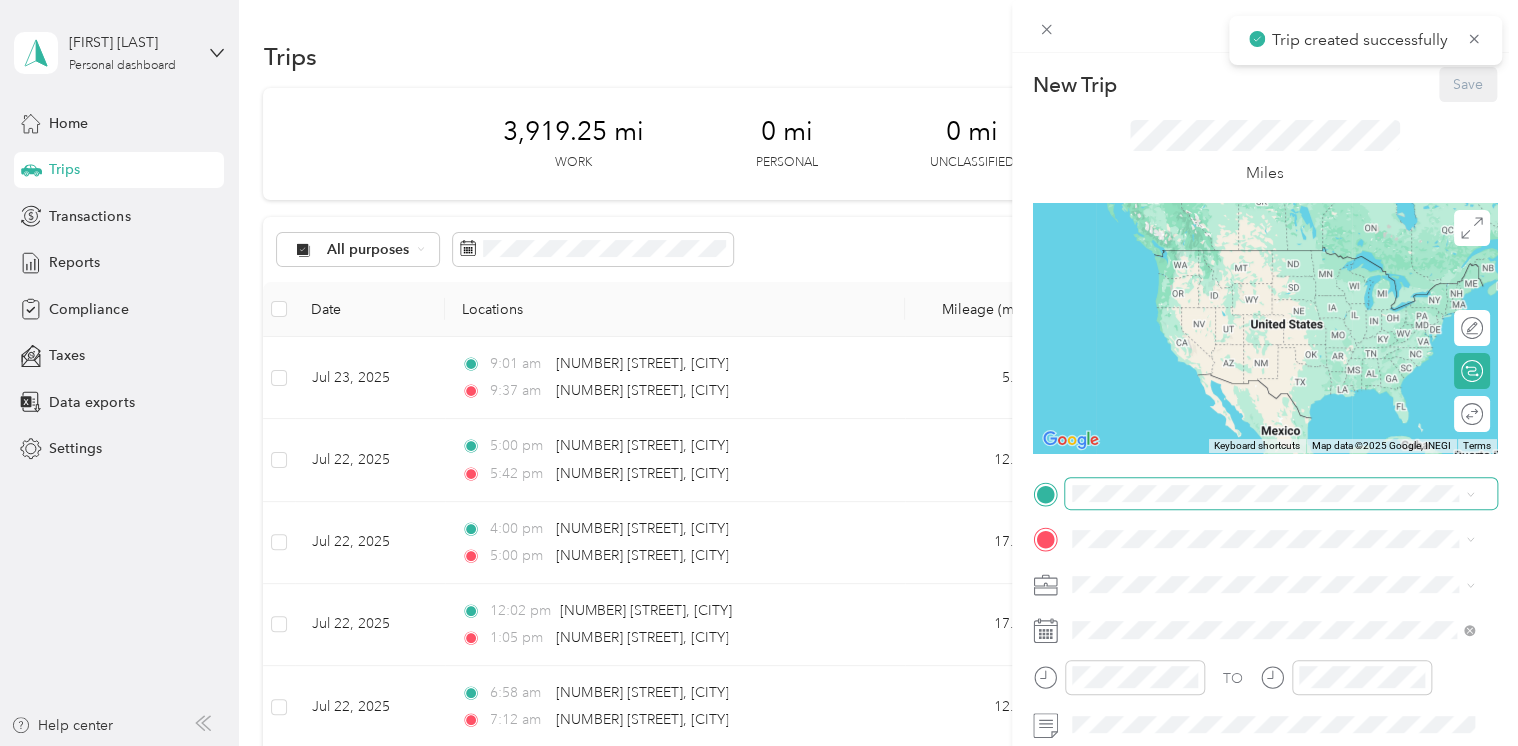 click at bounding box center (1281, 494) 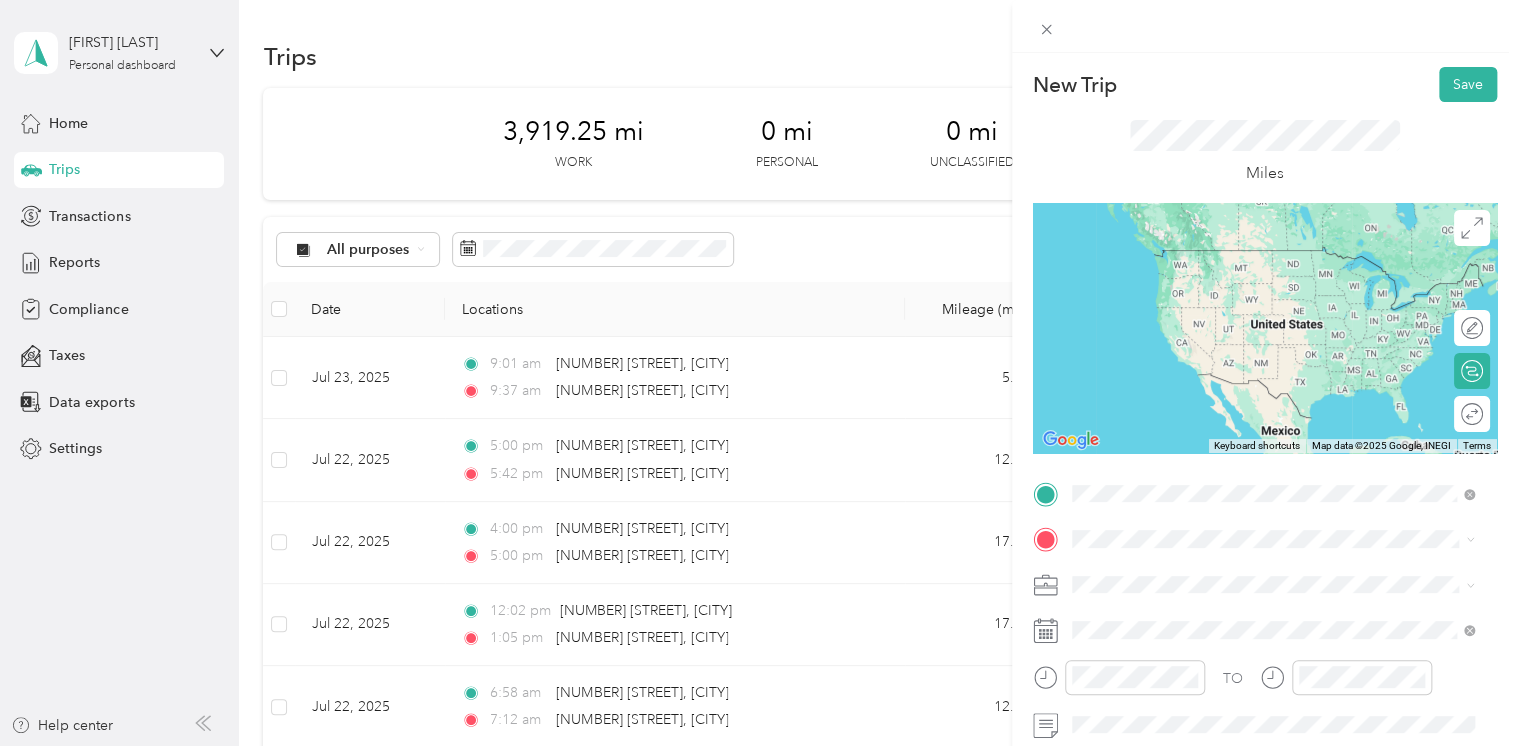click on "[NUMBER] [STREET]
[CITY], [STATE] [POSTAL_CODE], [COUNTRY]" at bounding box center [1253, 258] 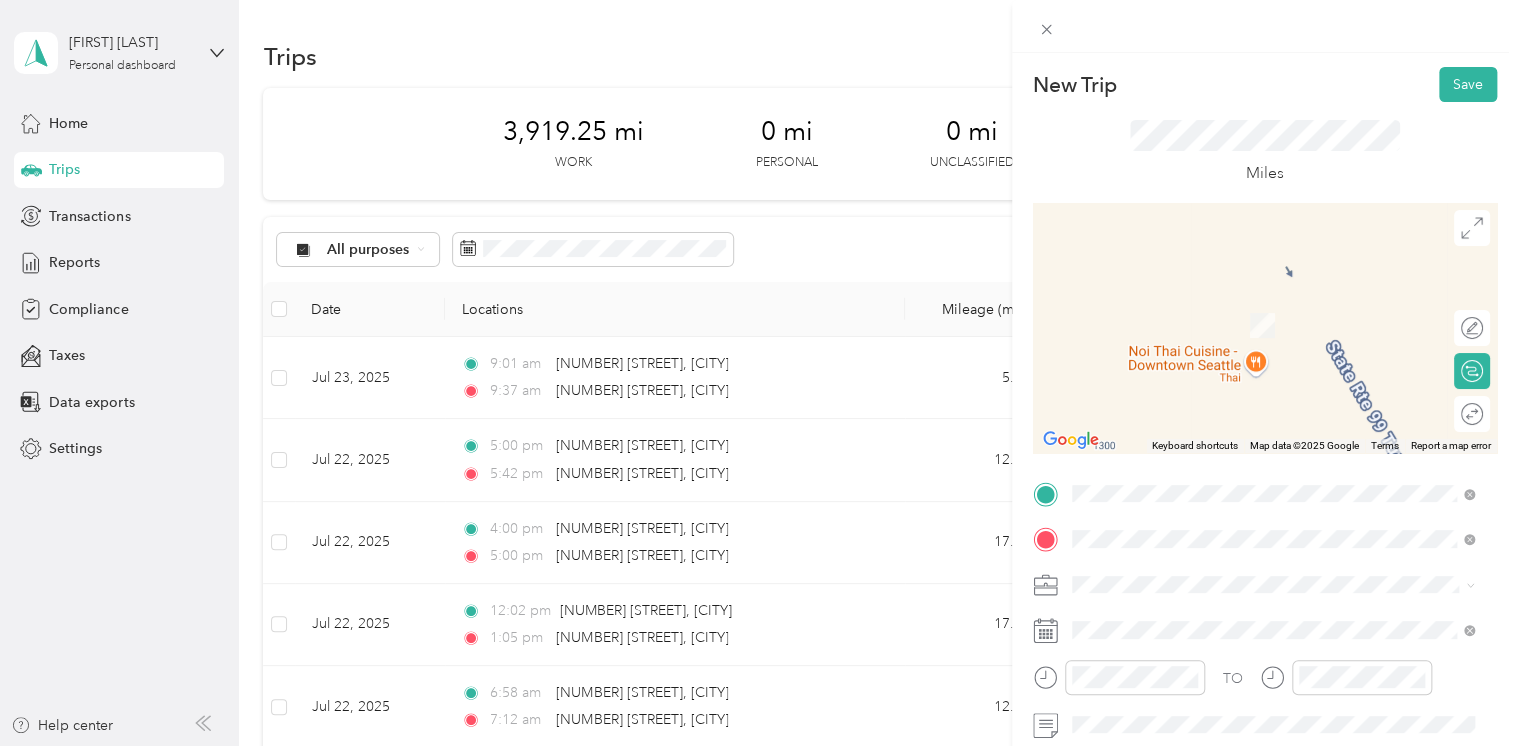 click on "[NUMBER] [STREET]
[CITY], [STATE] [POSTAL_CODE], [COUNTRY]" at bounding box center (1253, 304) 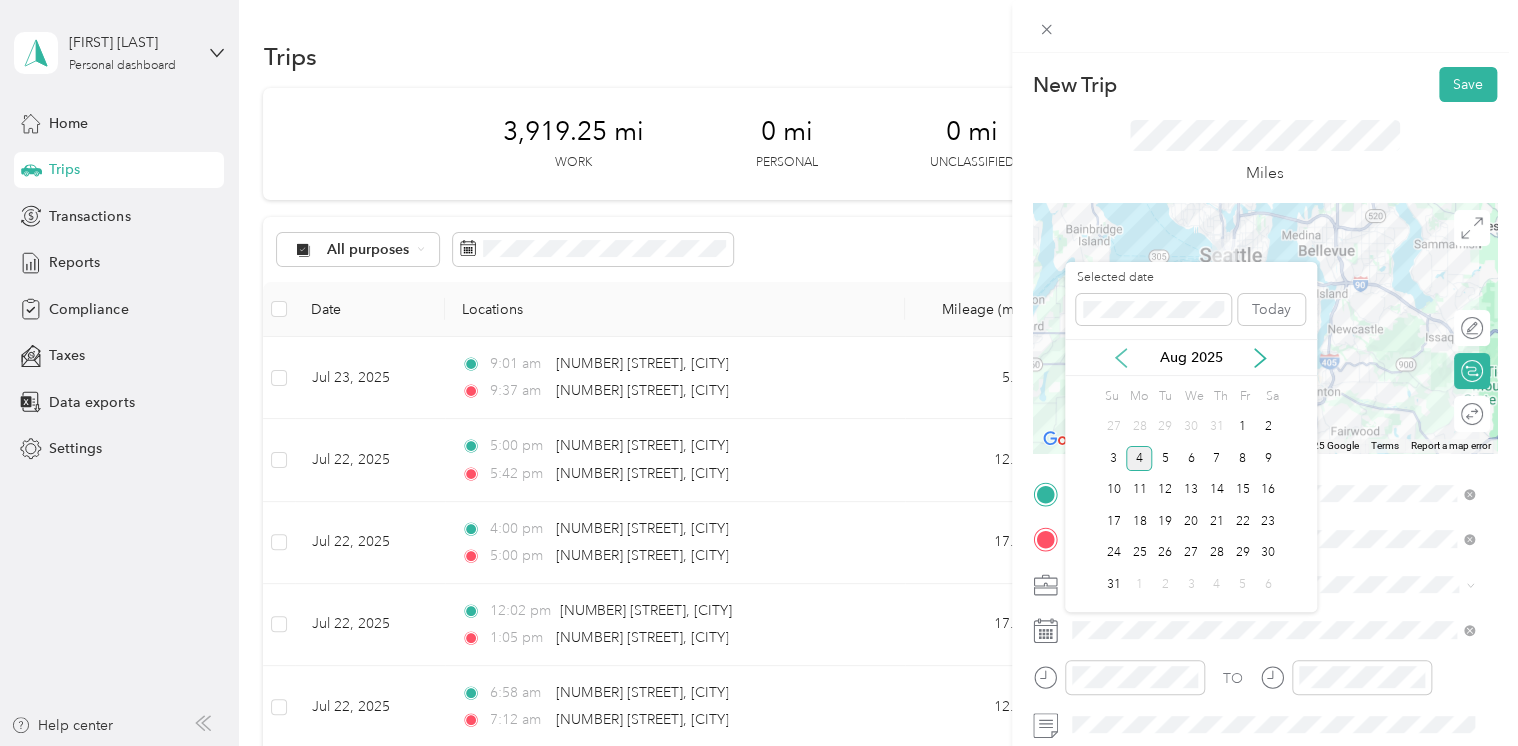 click 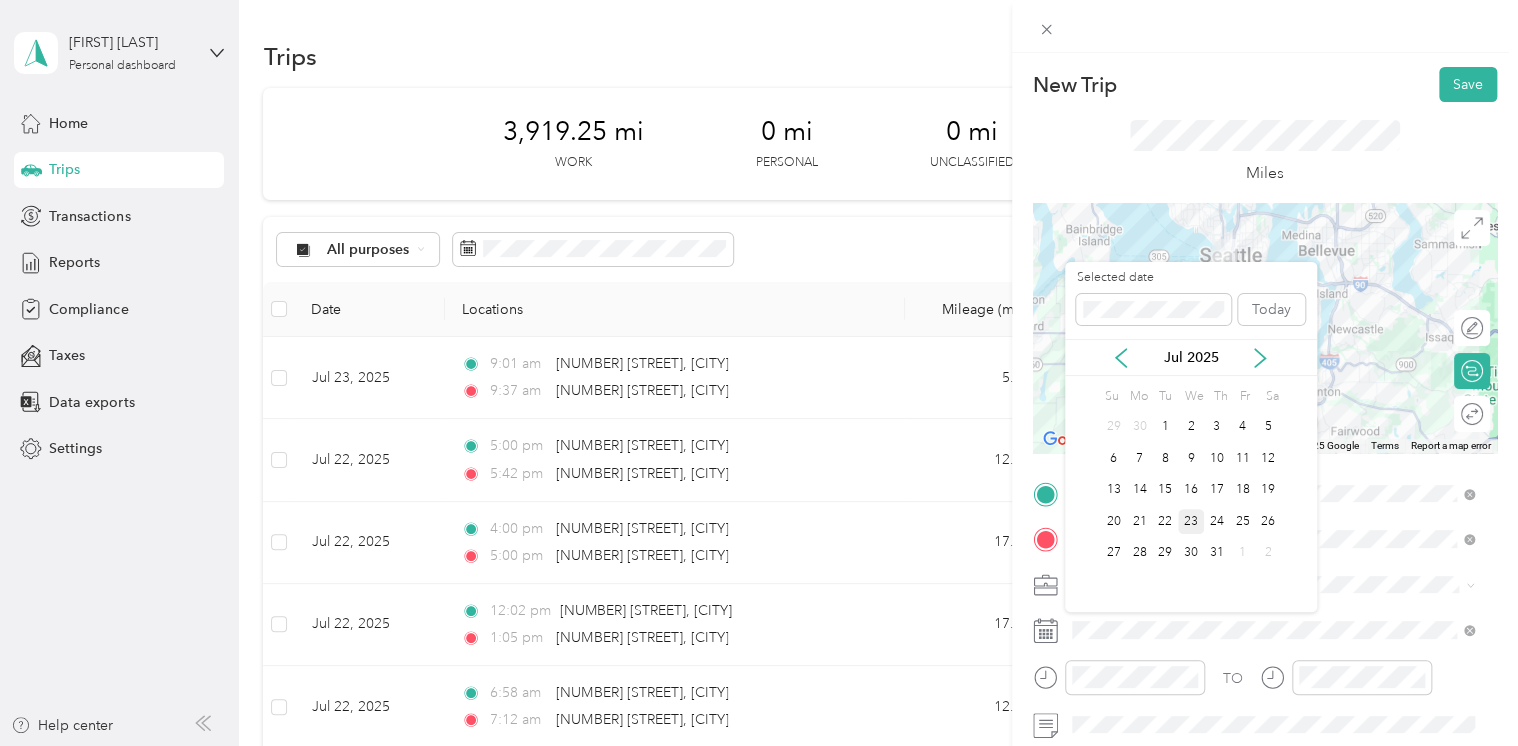 click on "23" at bounding box center [1191, 521] 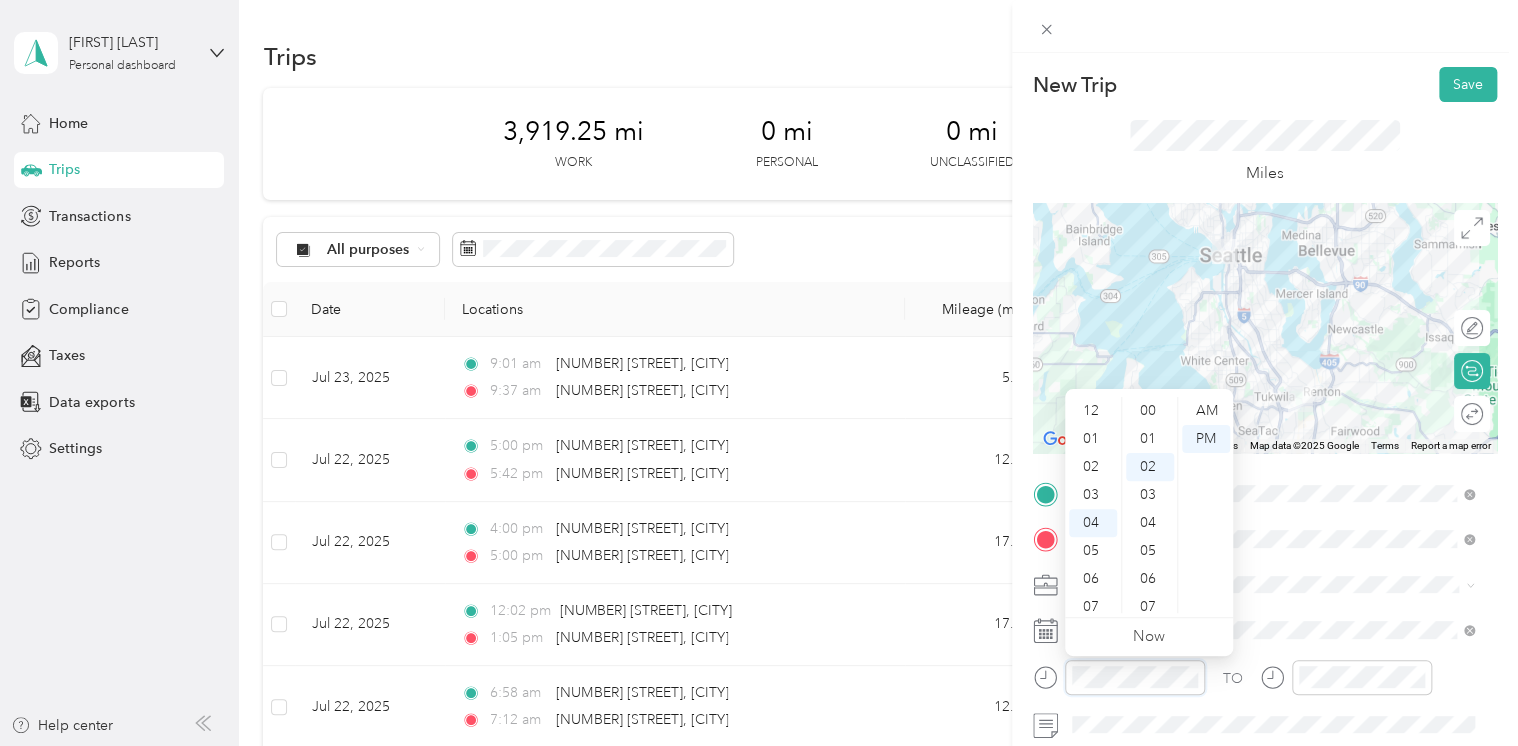 scroll, scrollTop: 112, scrollLeft: 0, axis: vertical 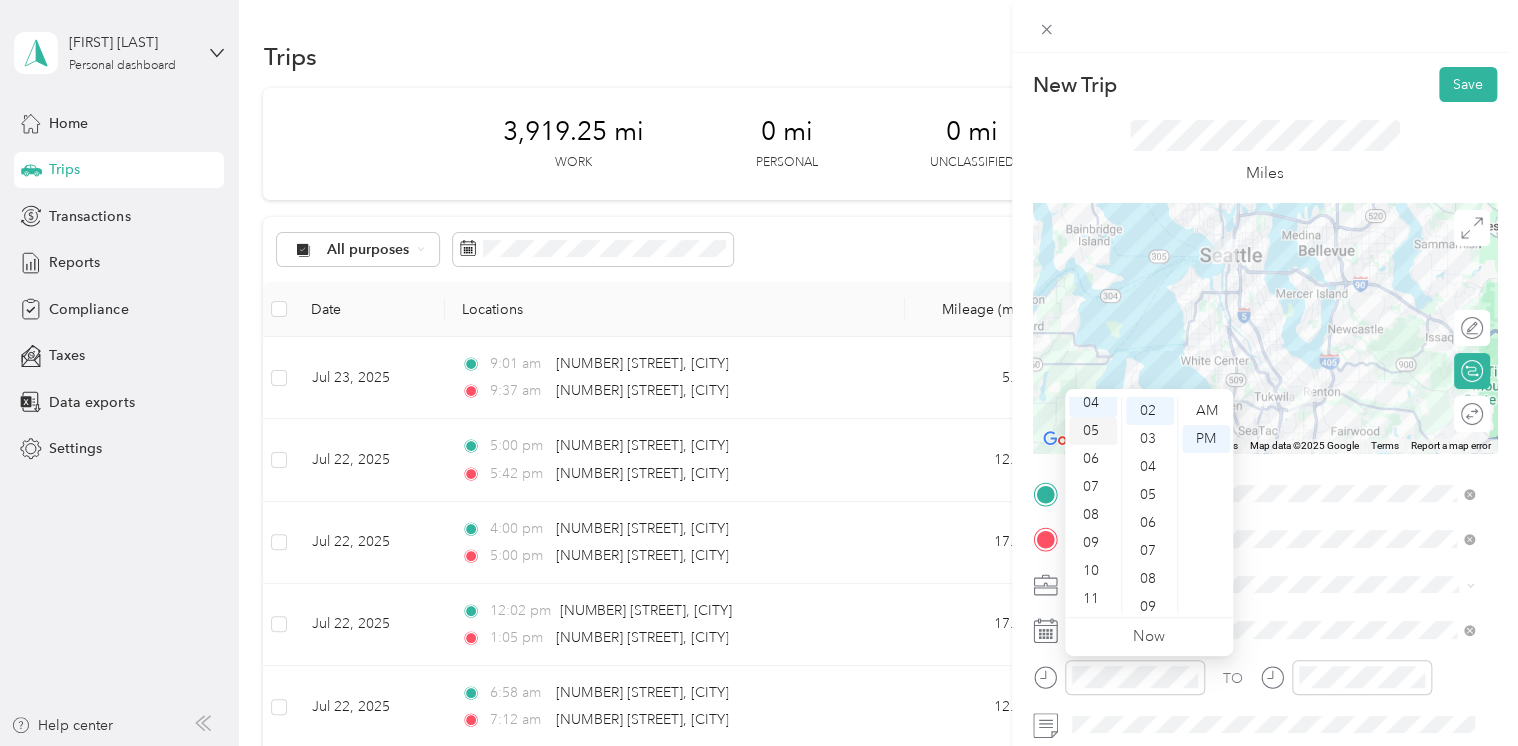 click on "10" at bounding box center (1093, 571) 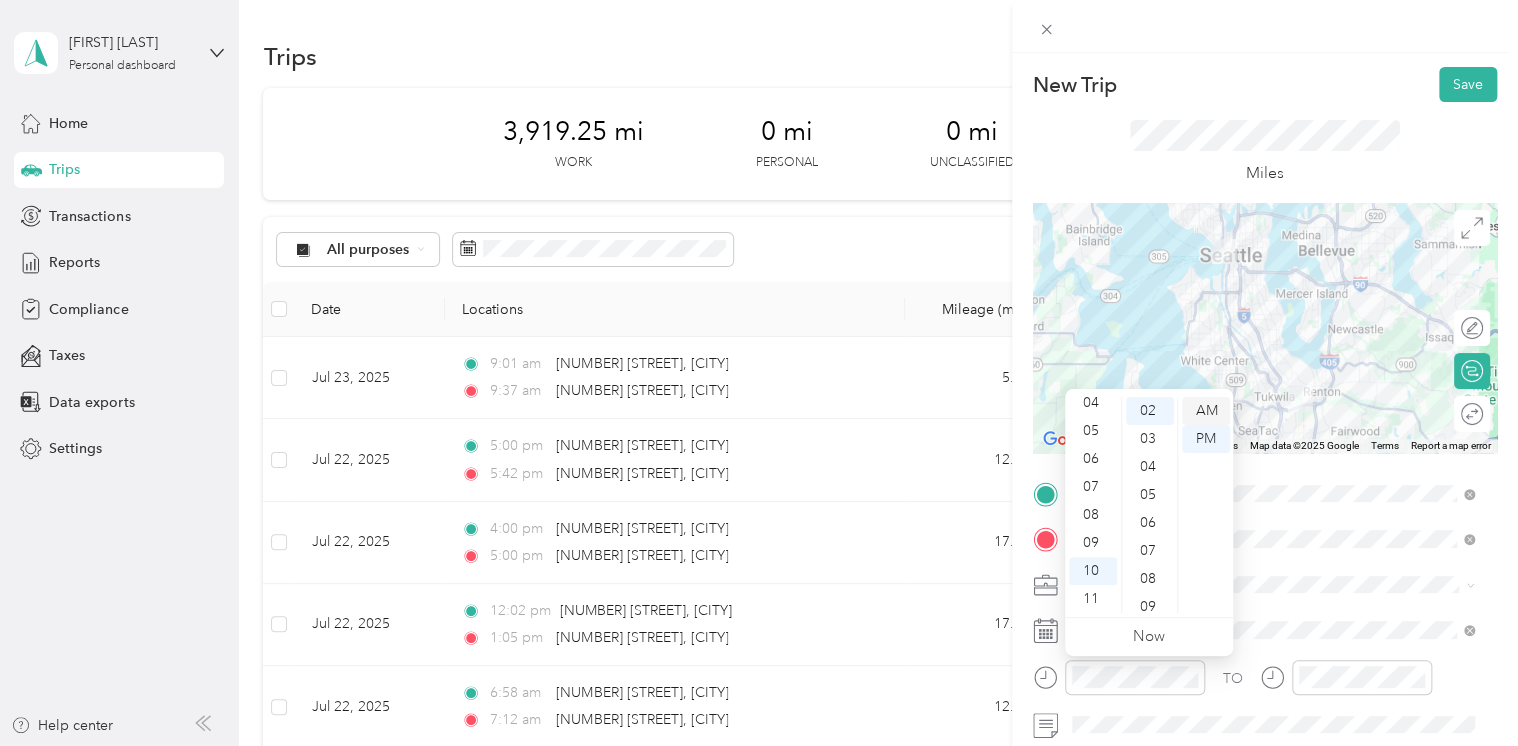 click on "AM" at bounding box center (1206, 411) 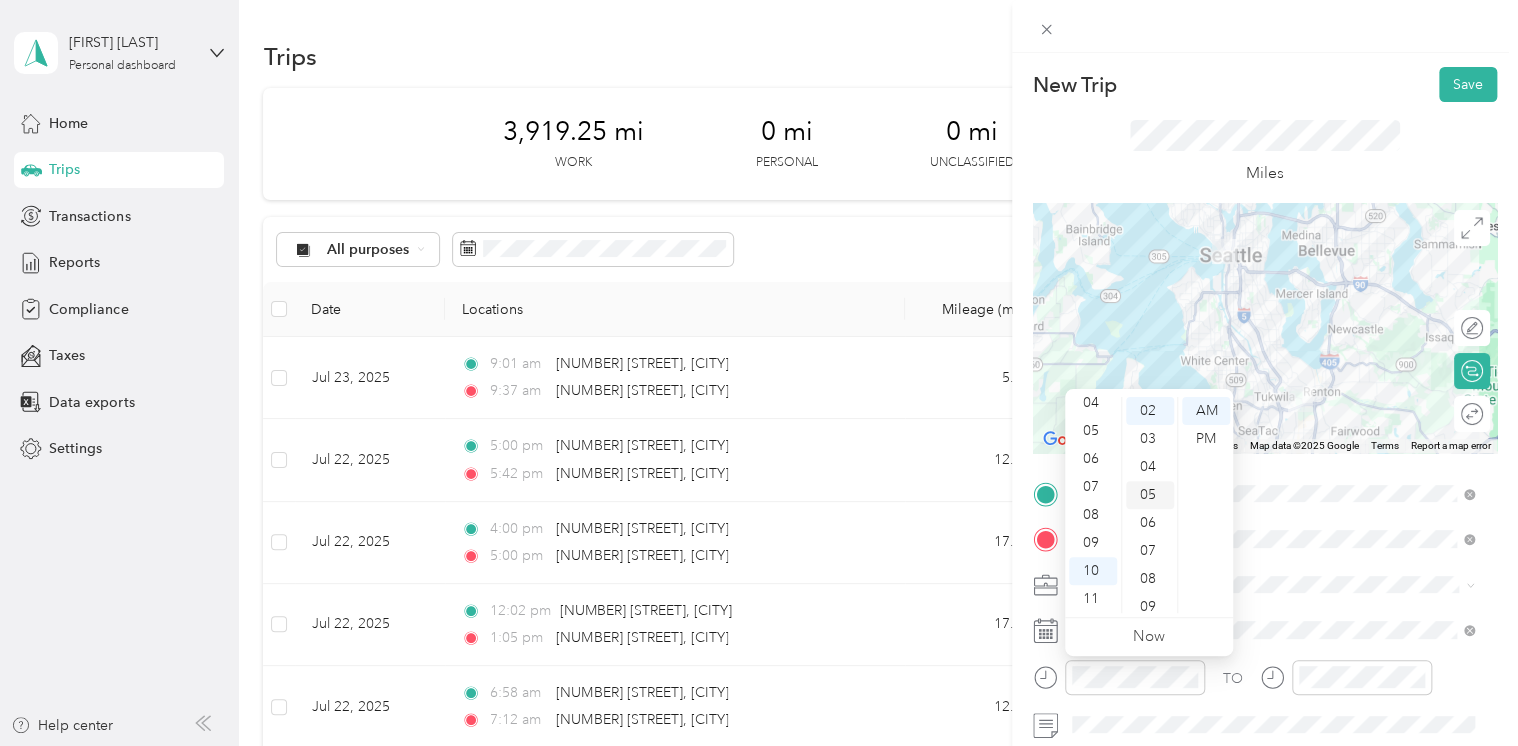 click on "05" at bounding box center (1150, 495) 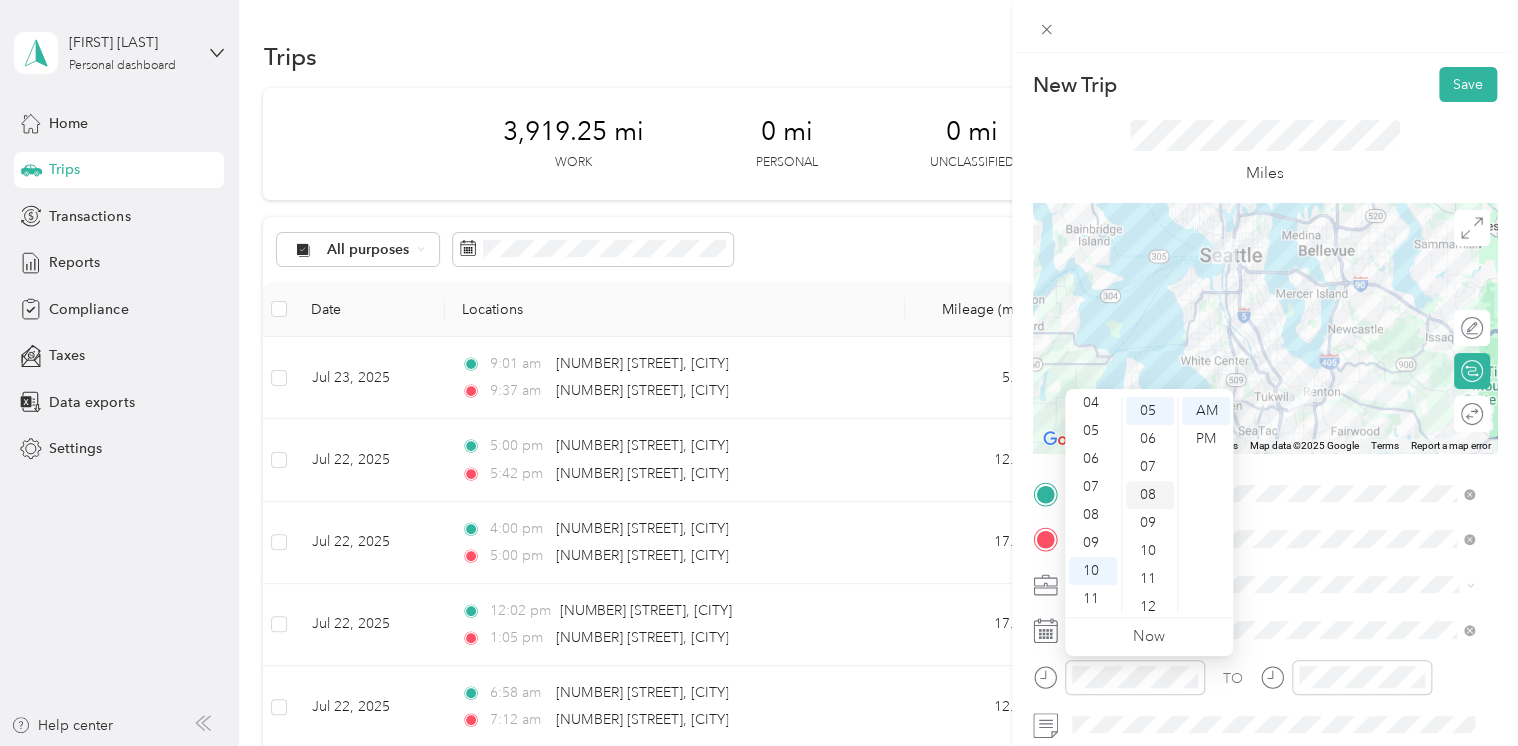 drag, startPoint x: 1148, startPoint y: 526, endPoint x: 1149, endPoint y: 495, distance: 31.016125 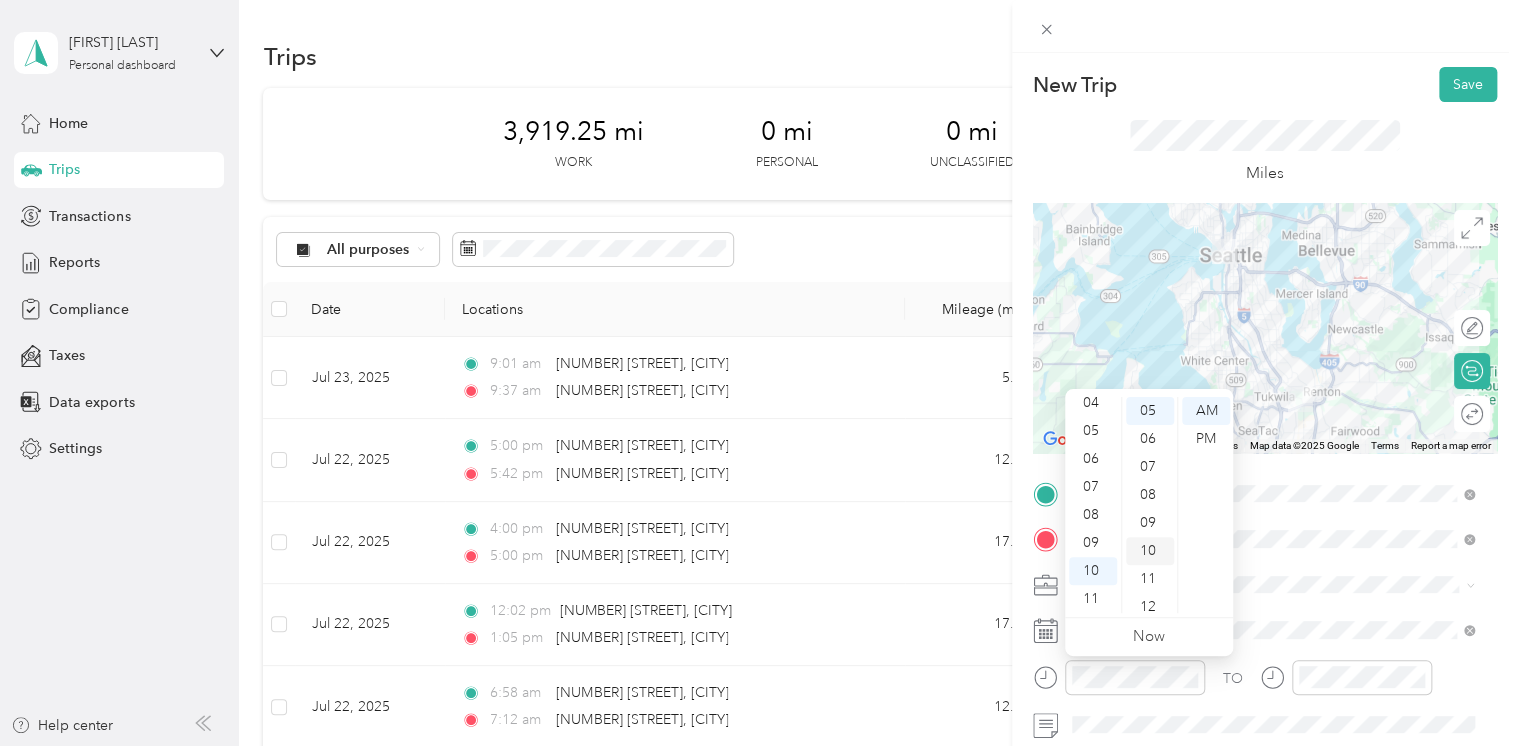 scroll, scrollTop: 224, scrollLeft: 0, axis: vertical 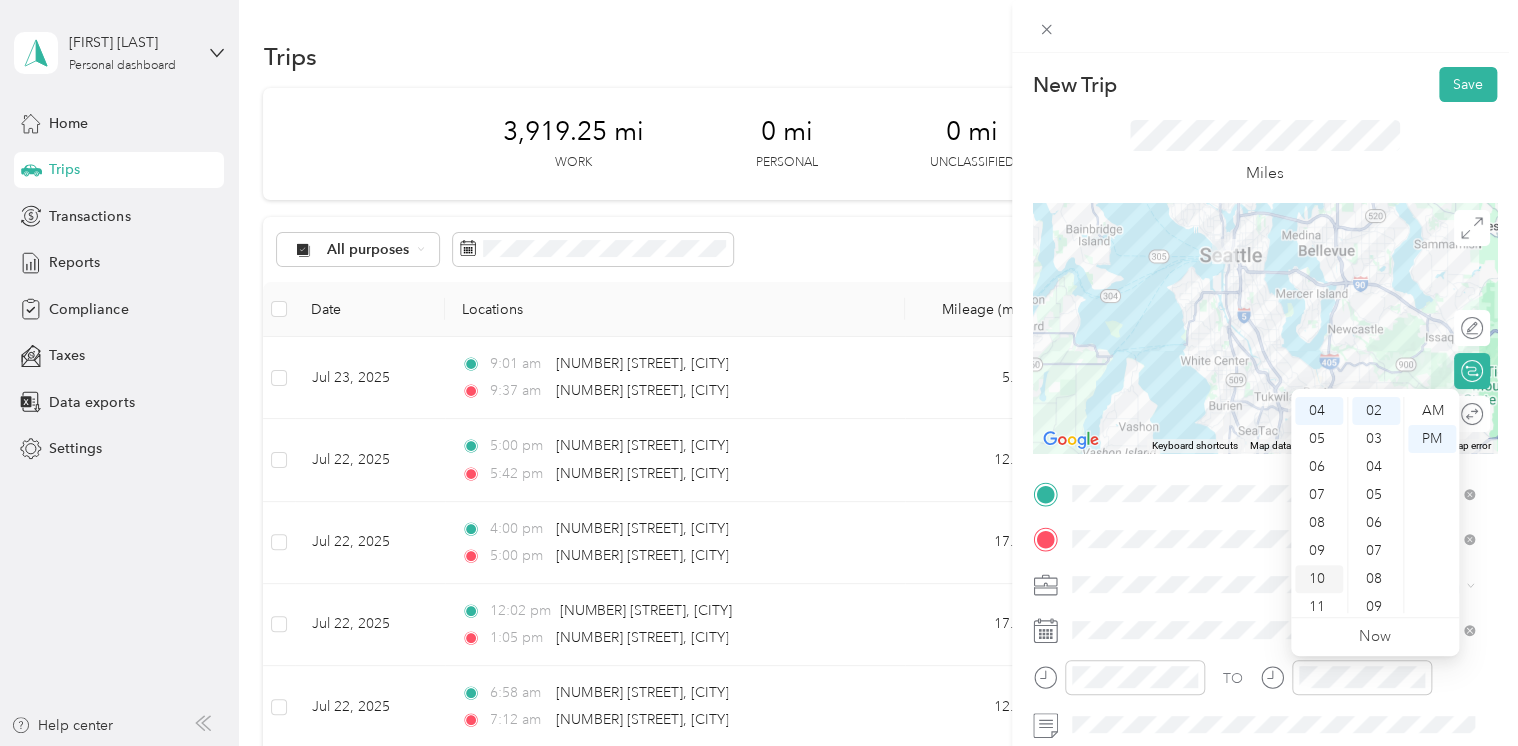 click on "10" at bounding box center [1319, 579] 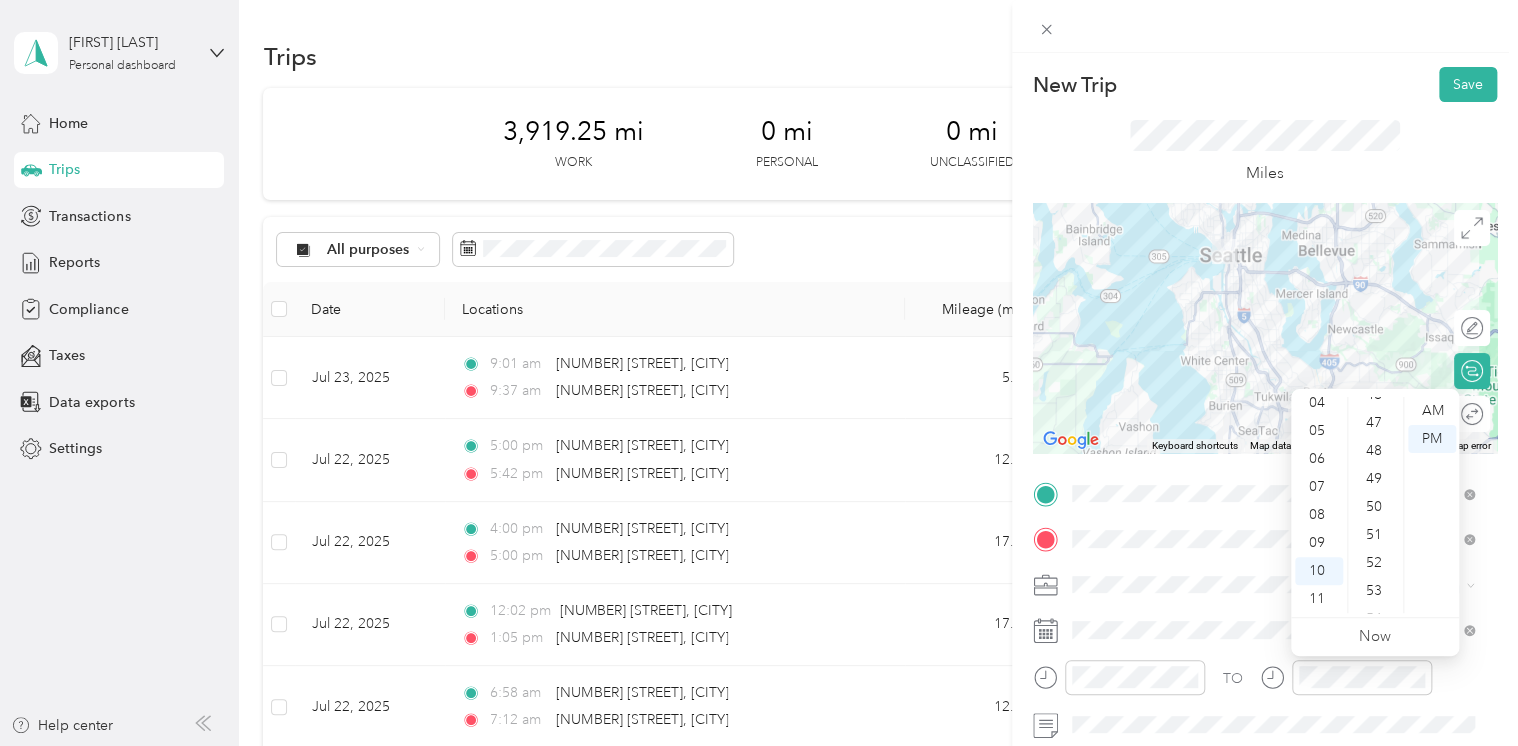 scroll, scrollTop: 1464, scrollLeft: 0, axis: vertical 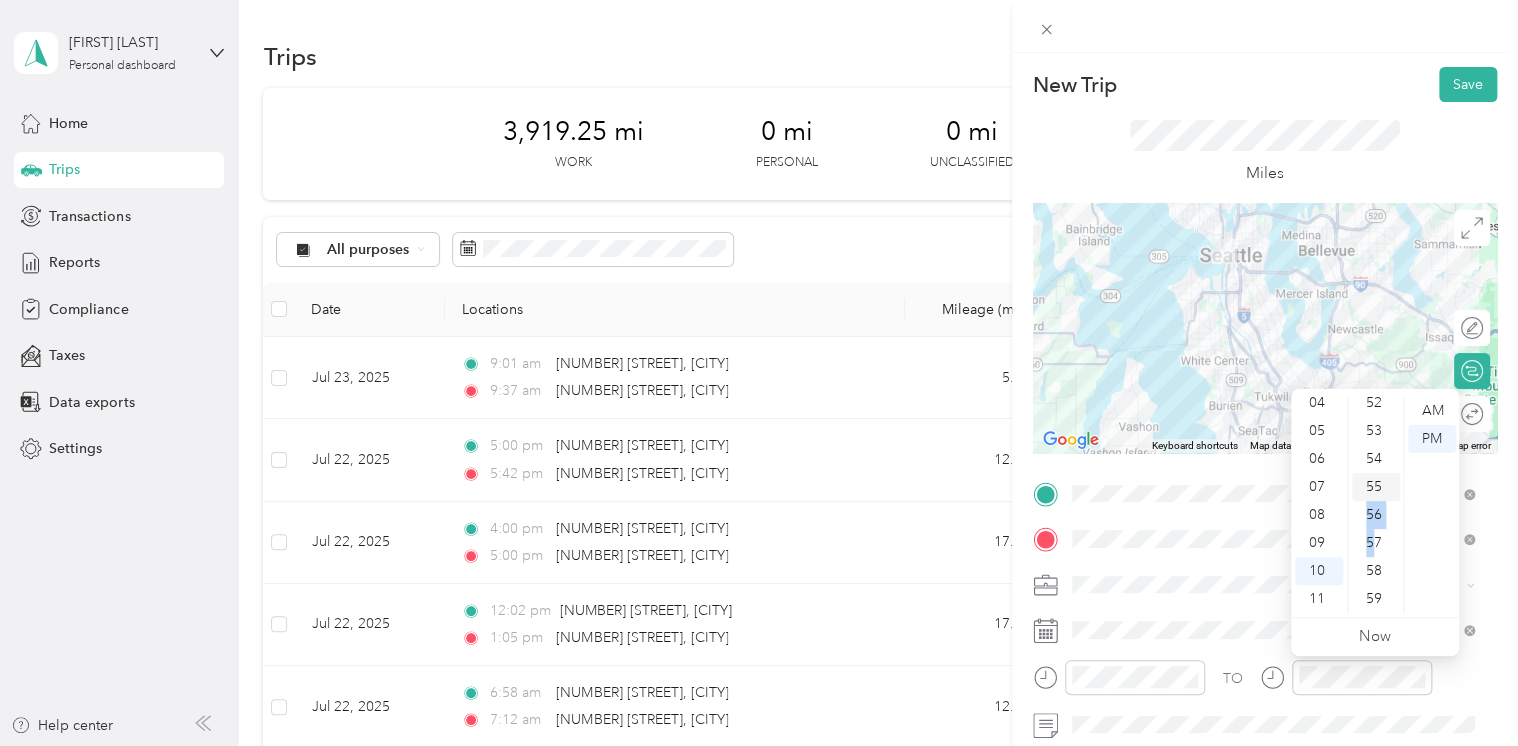 drag, startPoint x: 1374, startPoint y: 540, endPoint x: 1379, endPoint y: 474, distance: 66.189125 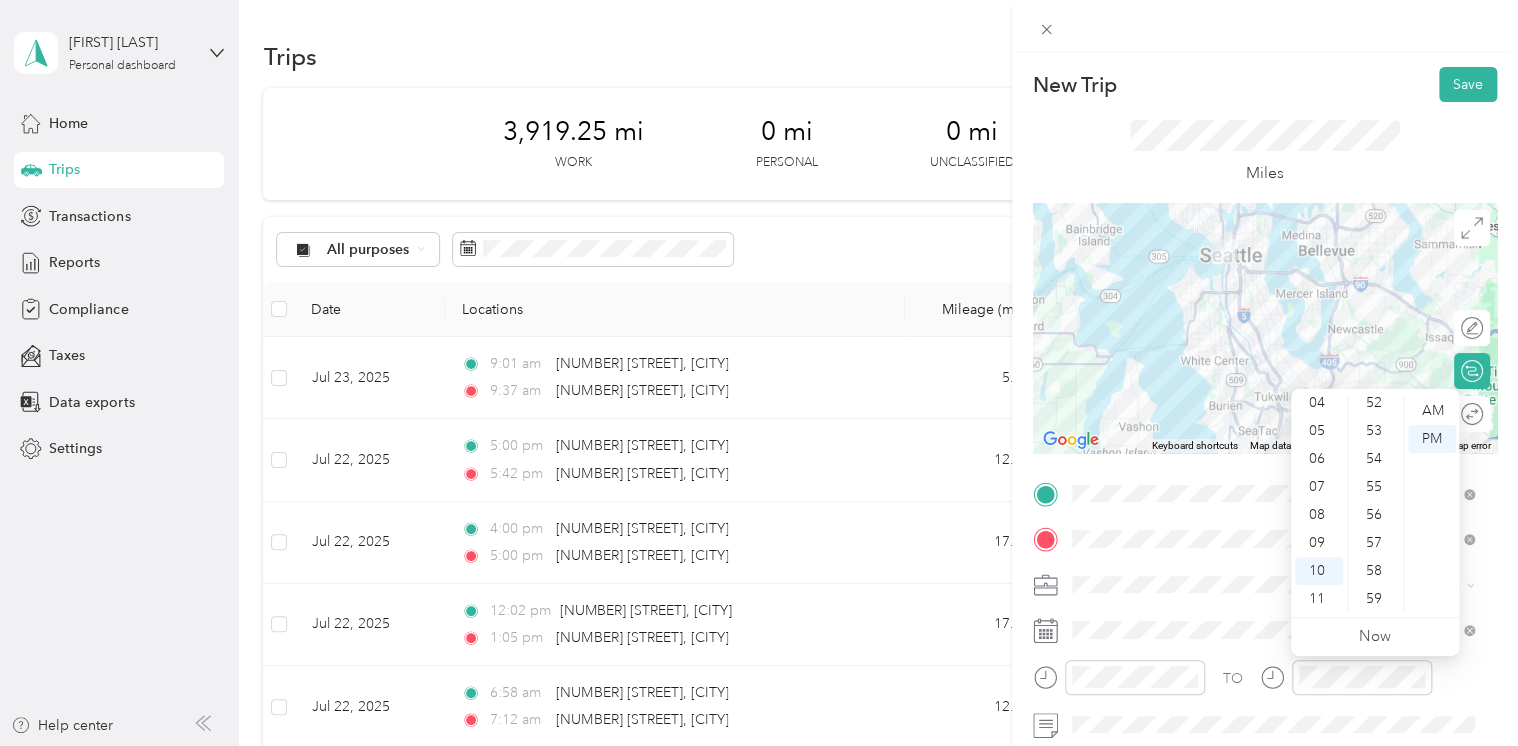 drag, startPoint x: 1379, startPoint y: 474, endPoint x: 1440, endPoint y: 521, distance: 77.00649 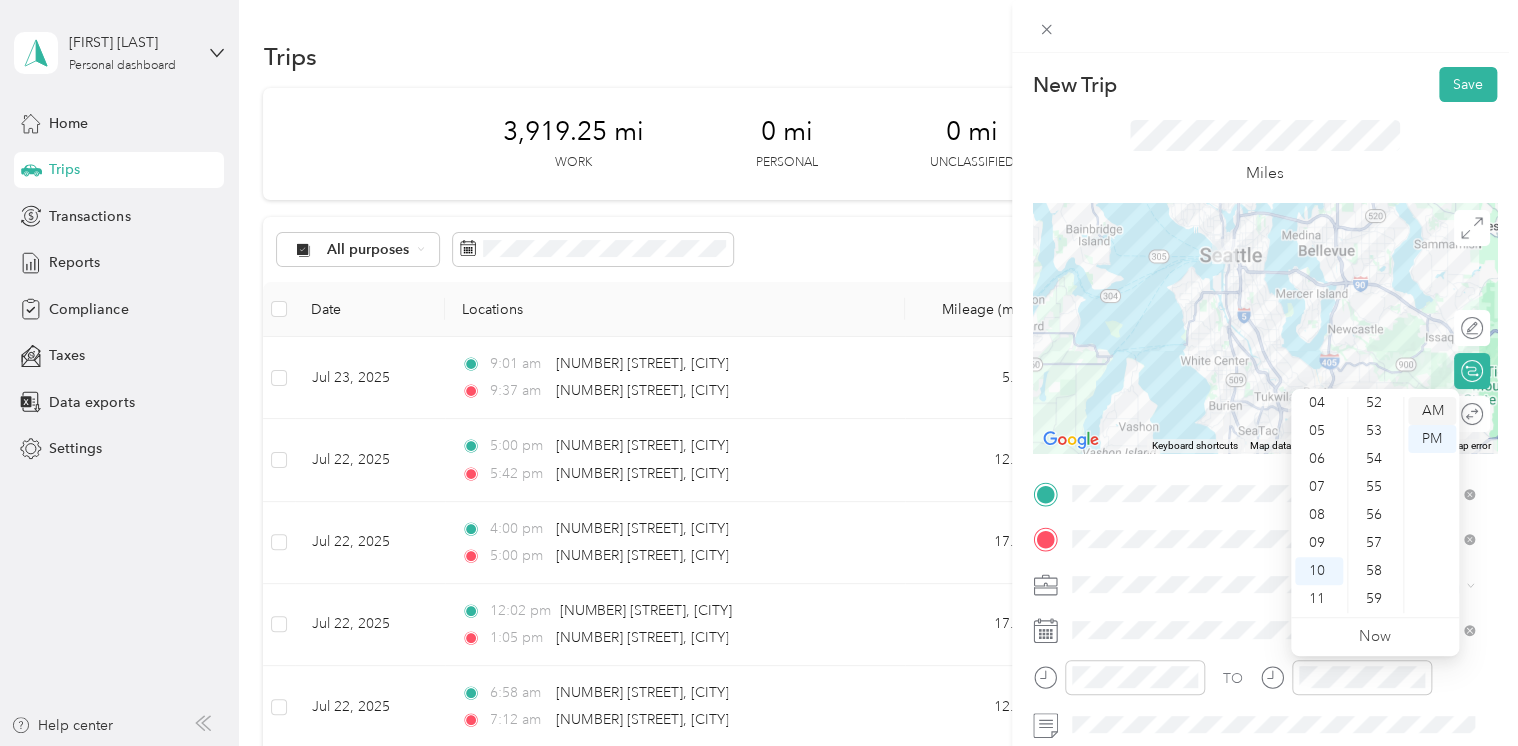 click on "AM" at bounding box center (1432, 411) 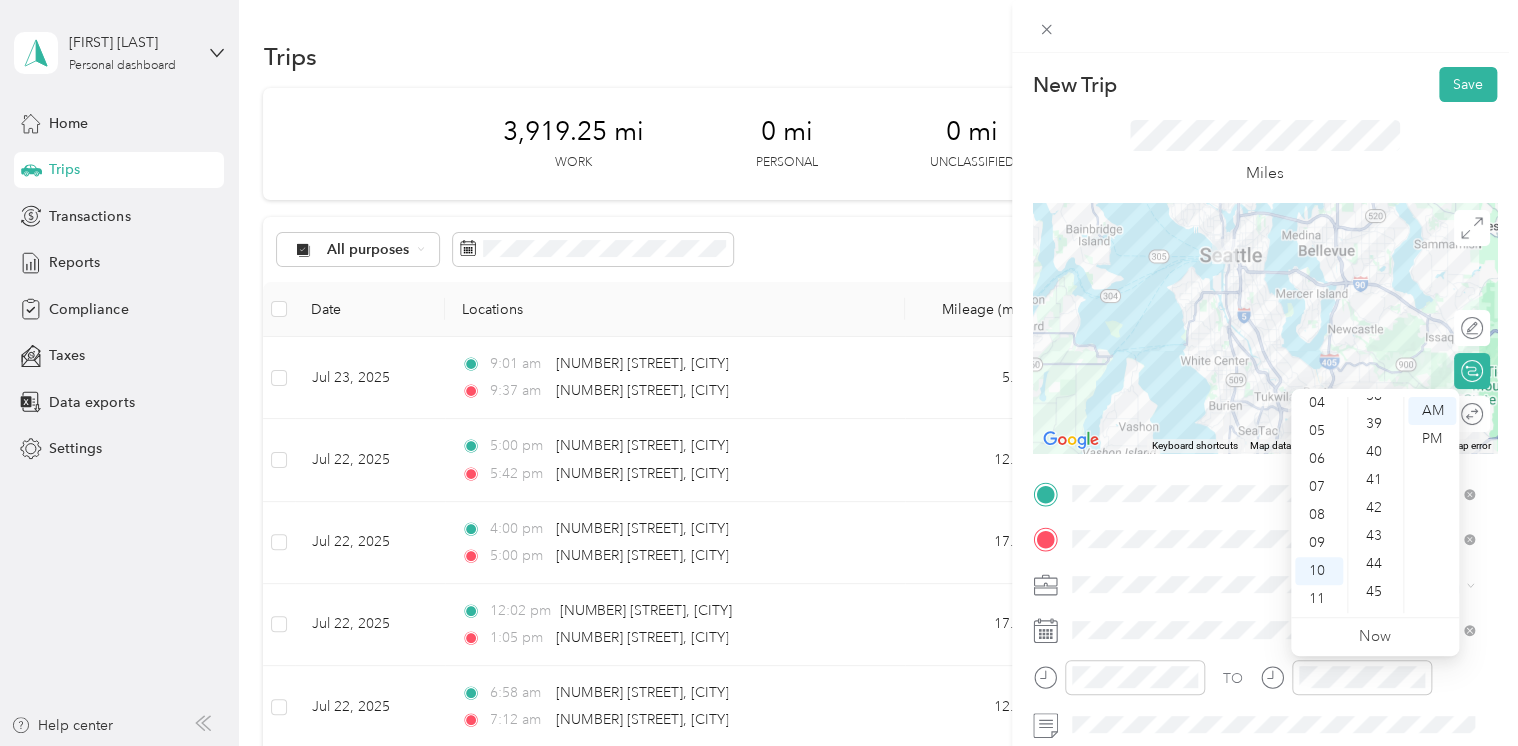 scroll, scrollTop: 1464, scrollLeft: 0, axis: vertical 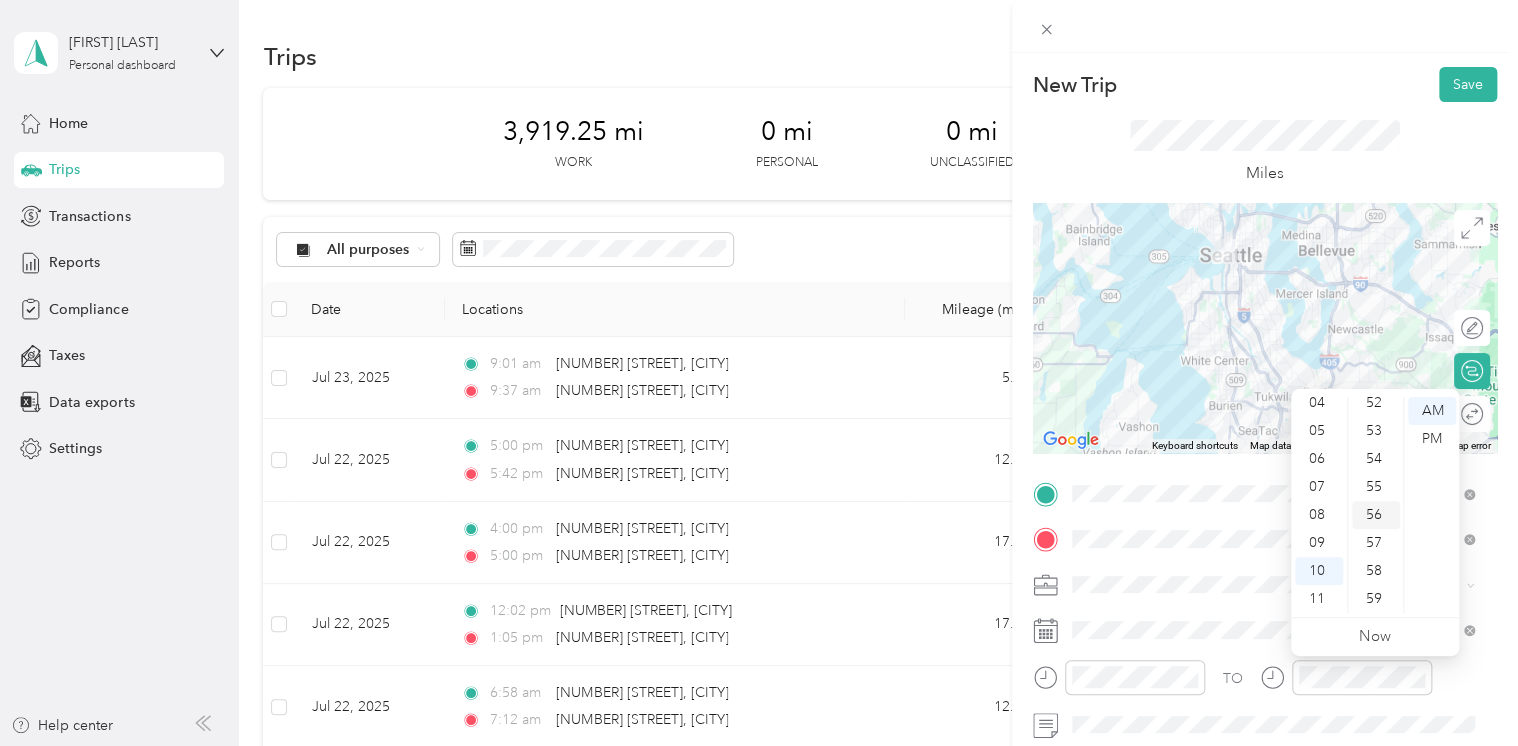 click on "56" at bounding box center [1376, 515] 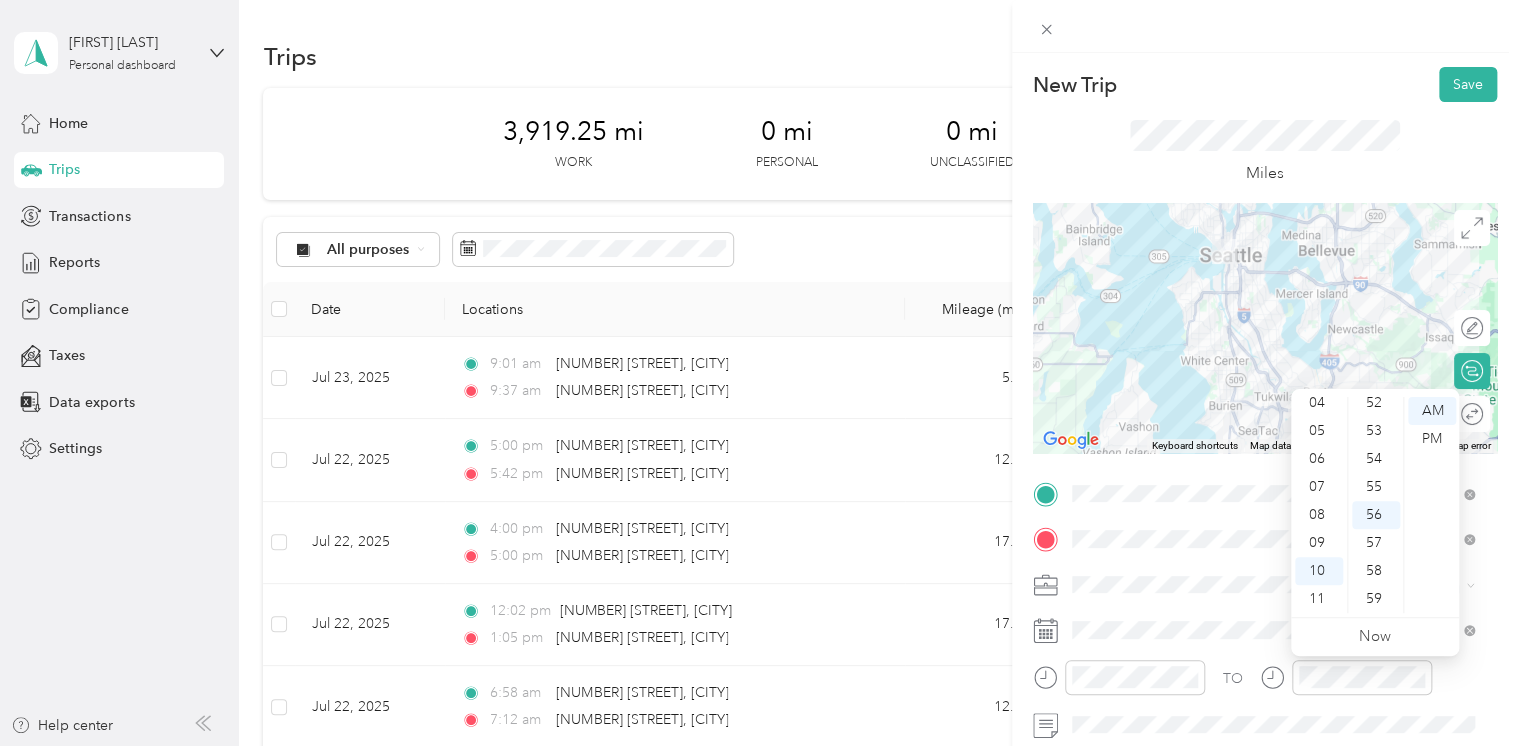click on "Miles" at bounding box center [1265, 152] 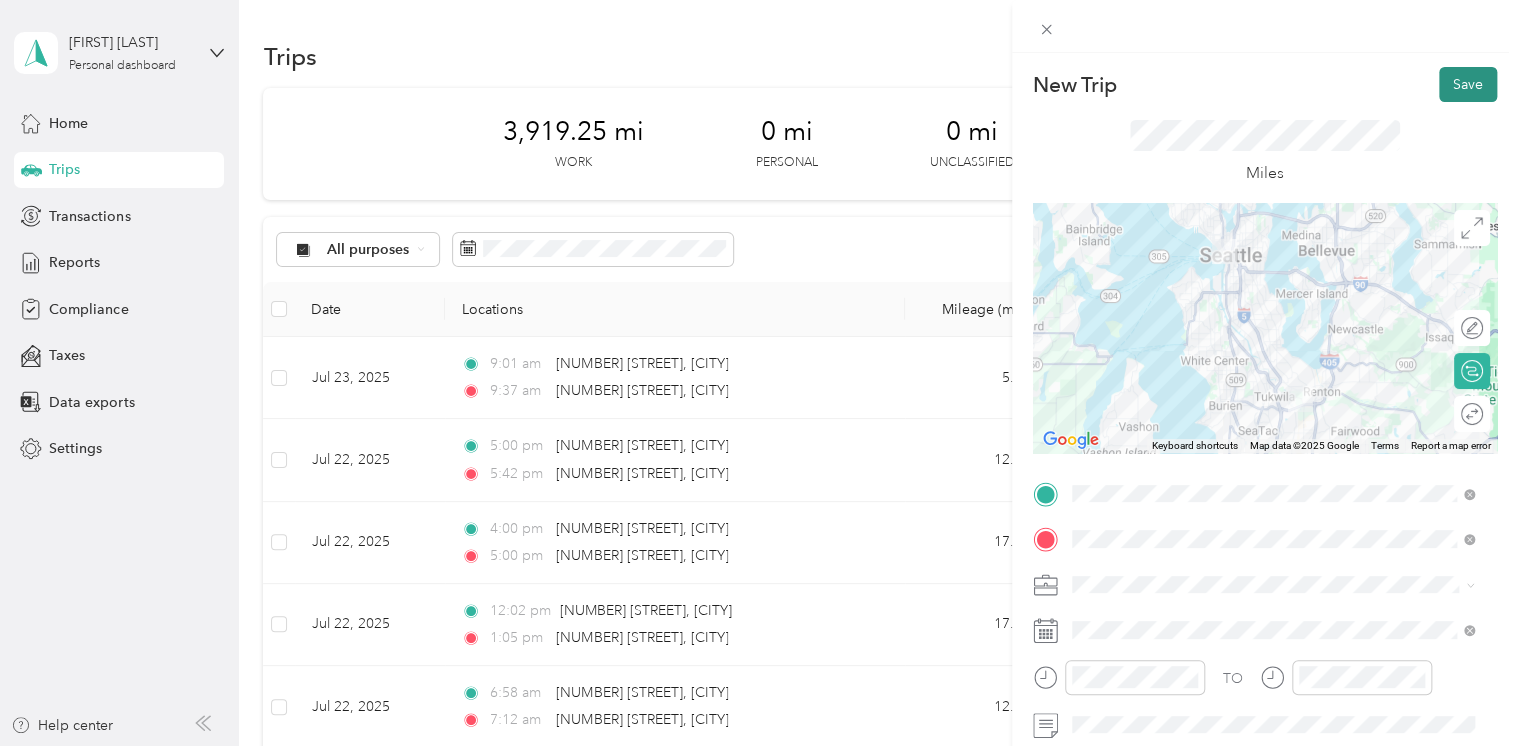 click on "Save" at bounding box center [1468, 84] 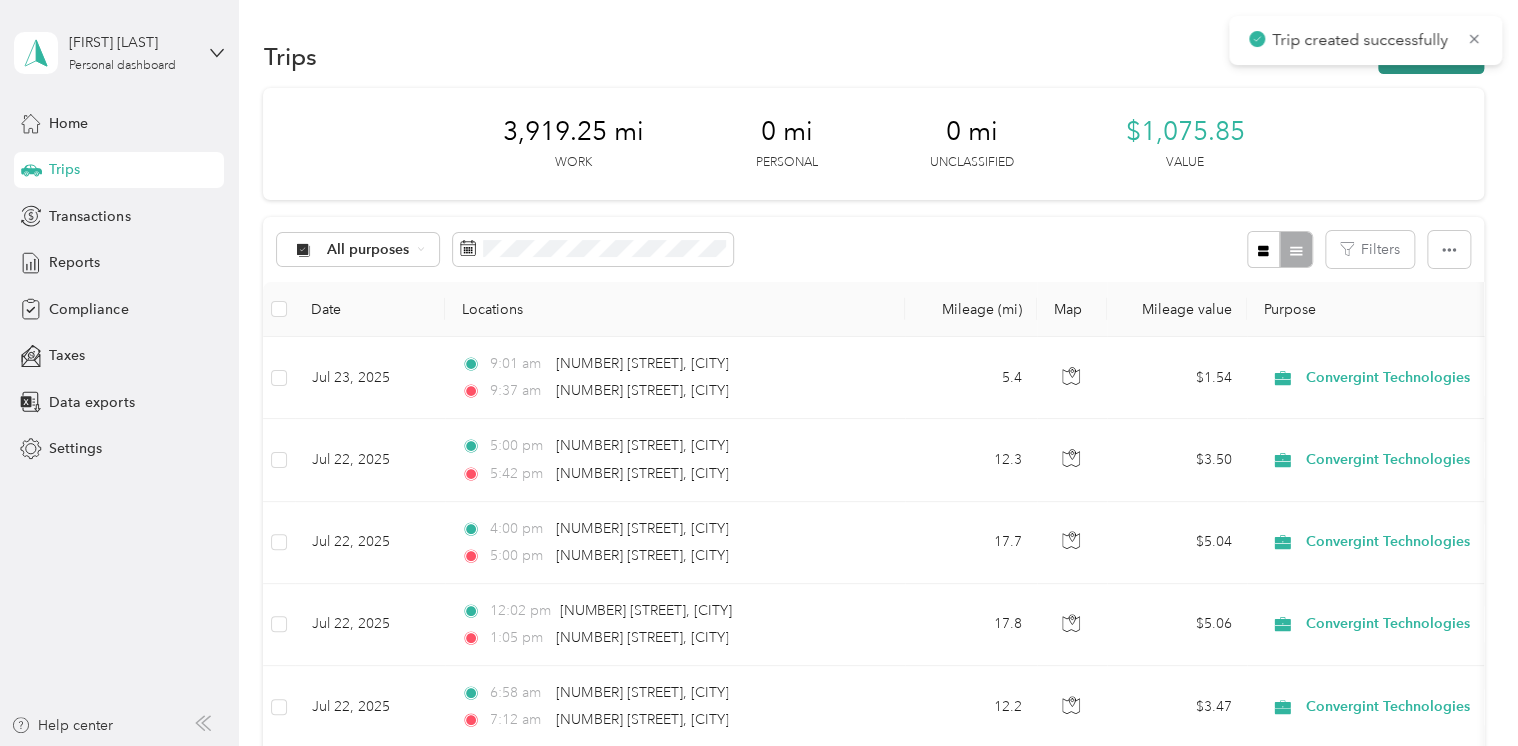 click on "New trip" at bounding box center [1431, 56] 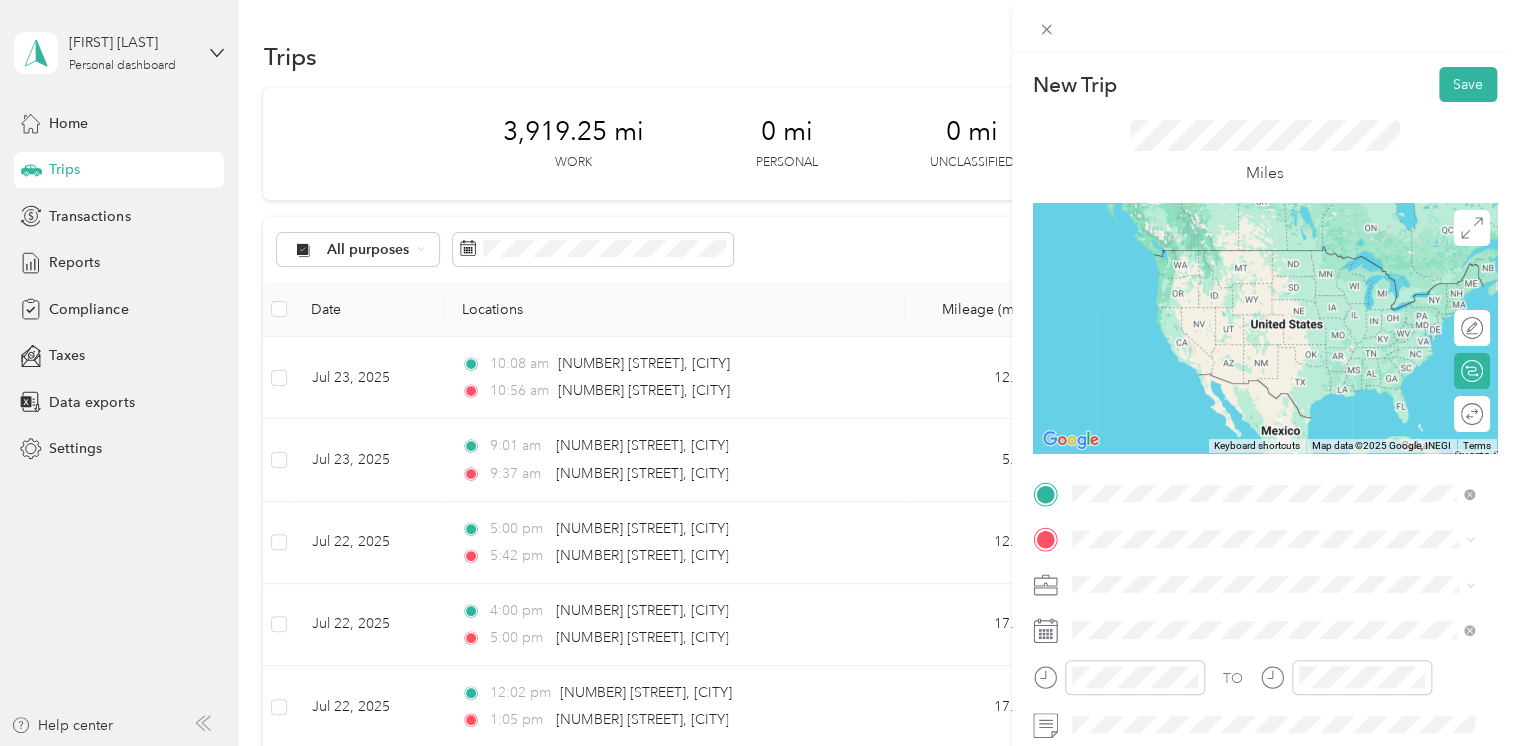 click on "[NUMBER] [STREET]
[CITY], [STATE] [POSTAL_CODE], [COUNTRY]" at bounding box center [1253, 574] 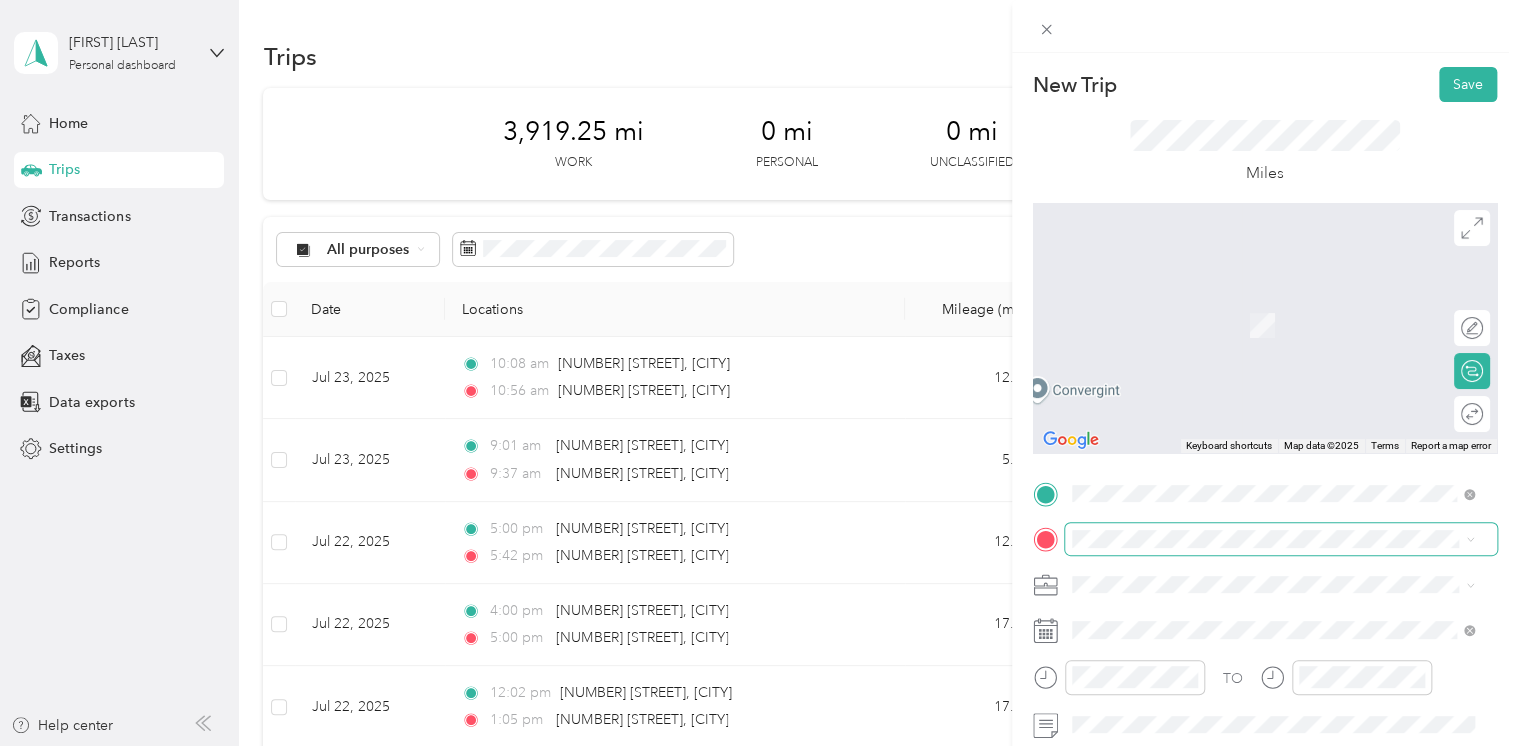 click at bounding box center [1281, 539] 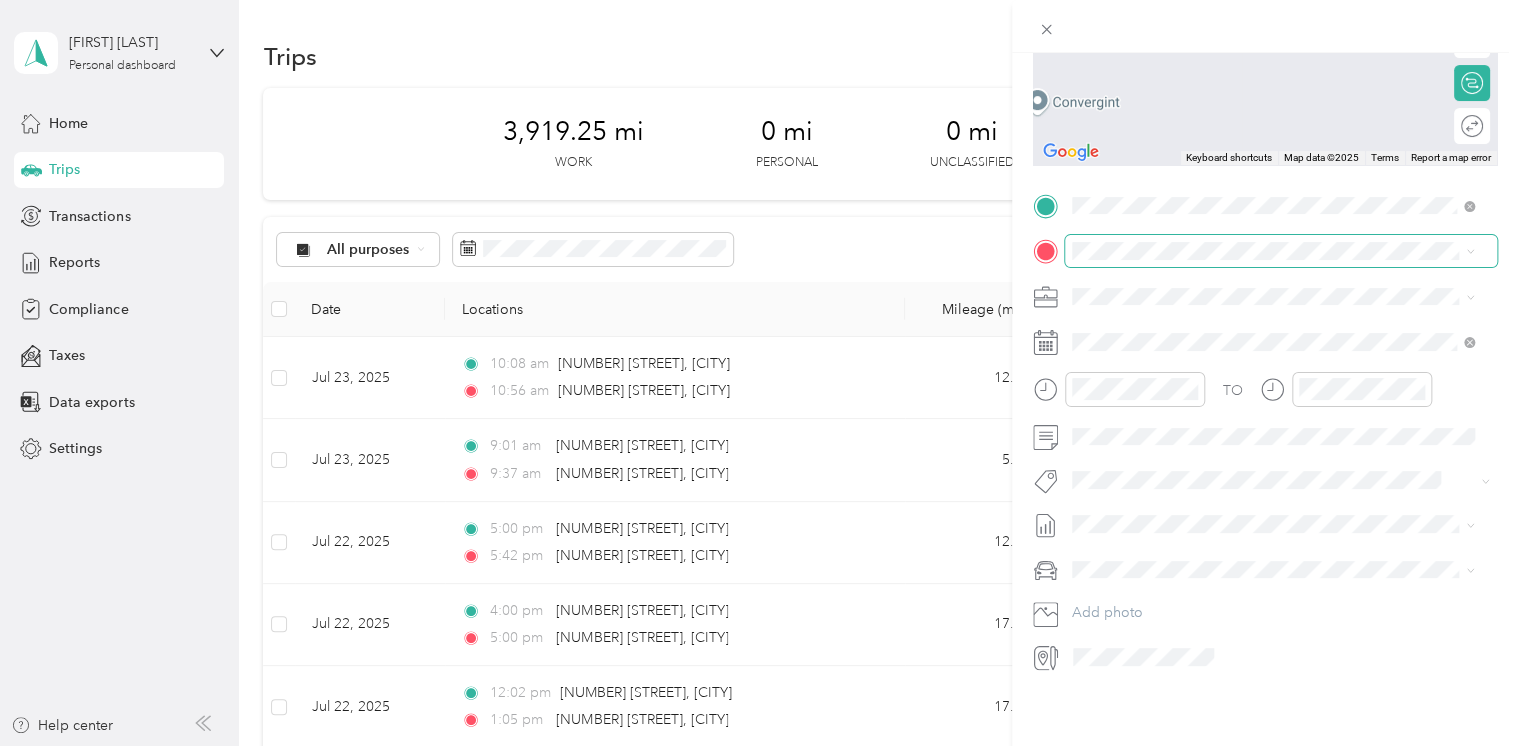 scroll, scrollTop: 302, scrollLeft: 0, axis: vertical 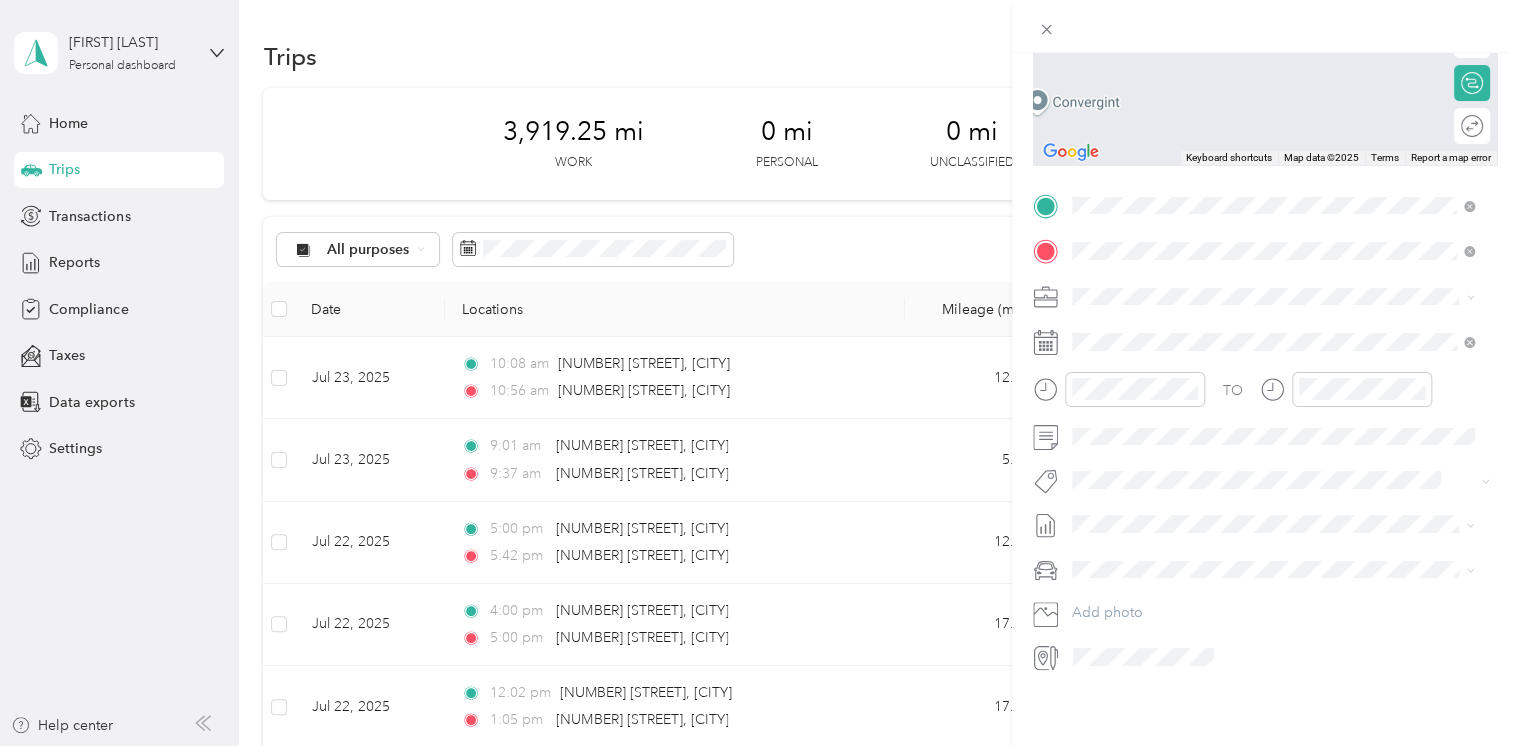 click on "[NUMBER] [STREET]
[CITY], [STATE] [POSTAL_CODE], [COUNTRY]" at bounding box center (1253, 317) 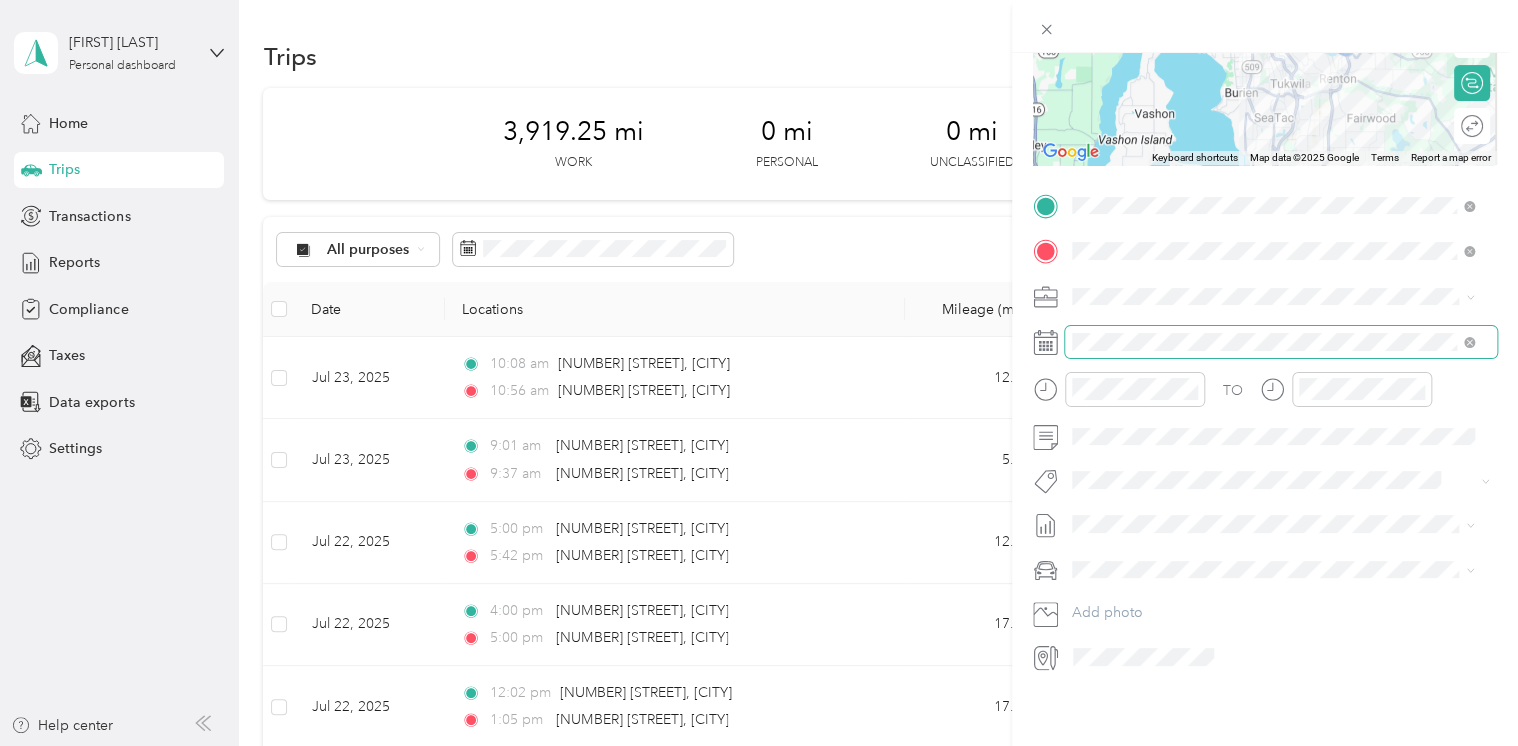 click at bounding box center (1281, 342) 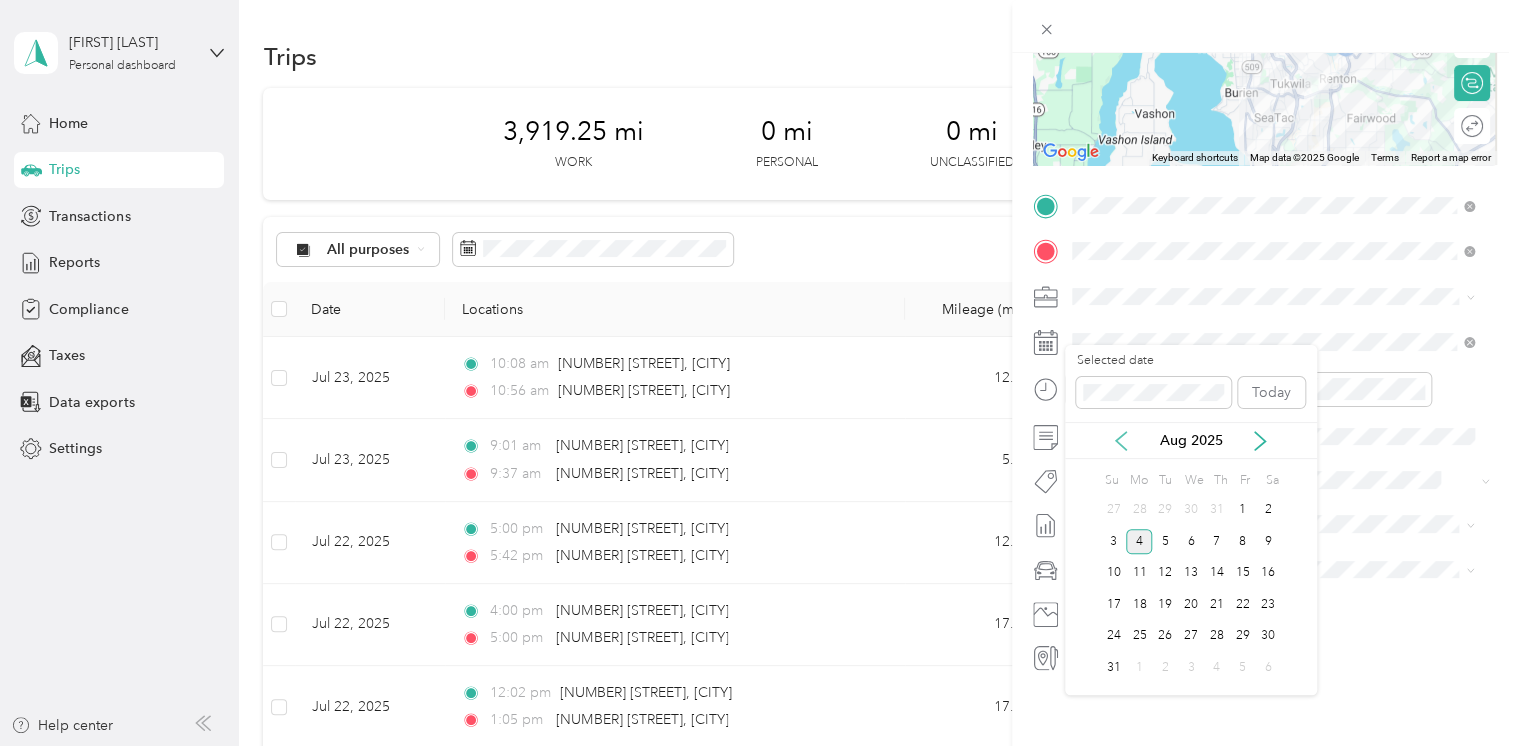 click 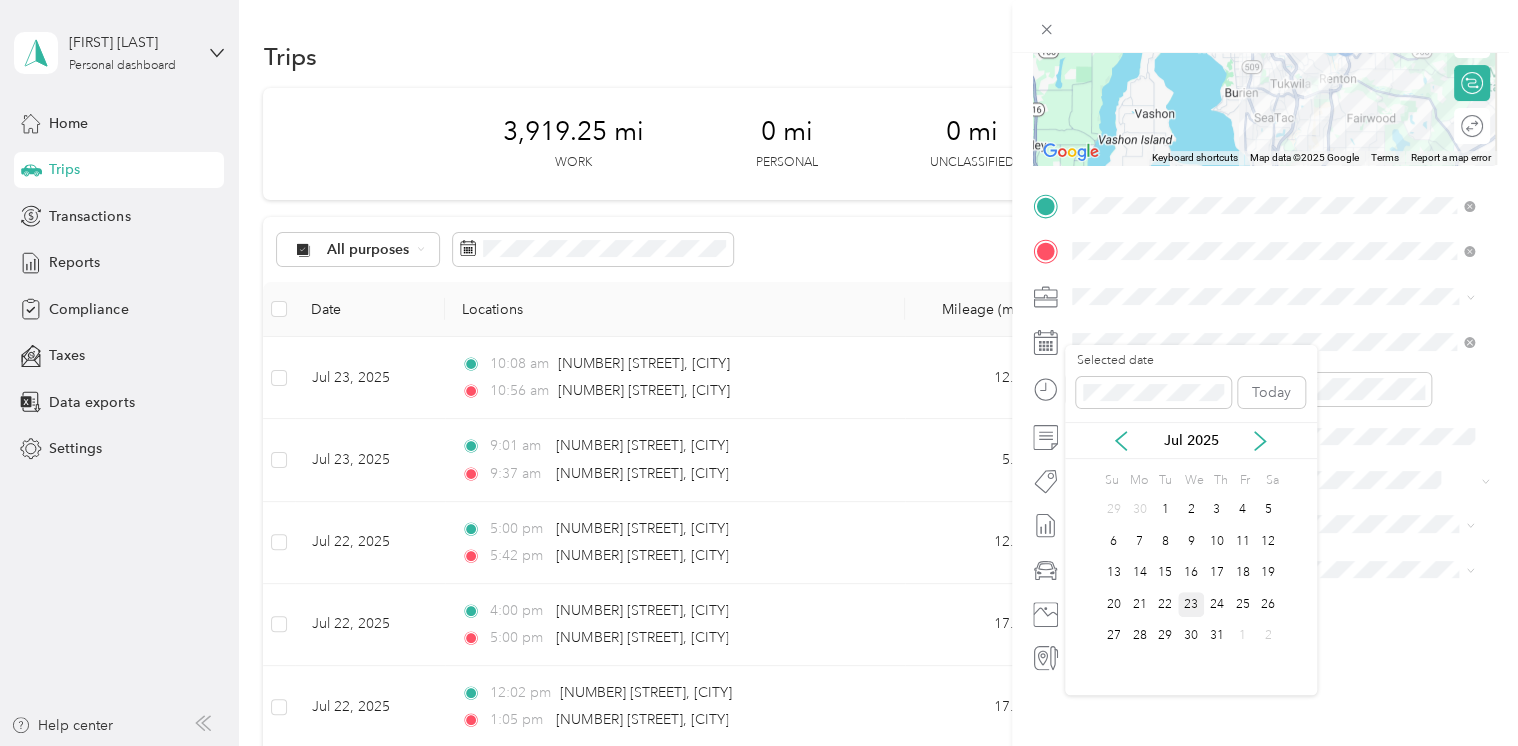 click on "23" at bounding box center (1191, 604) 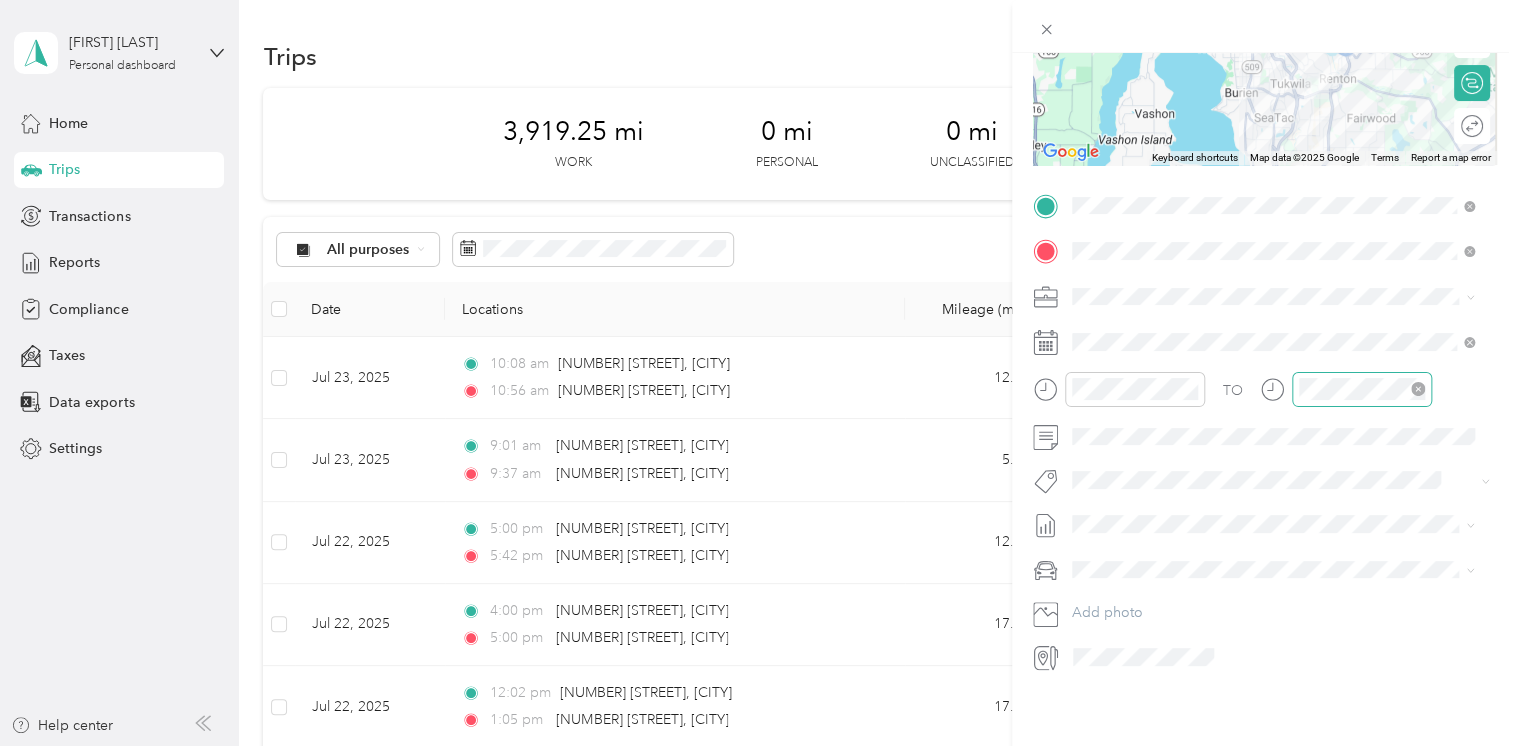 click at bounding box center (1362, 389) 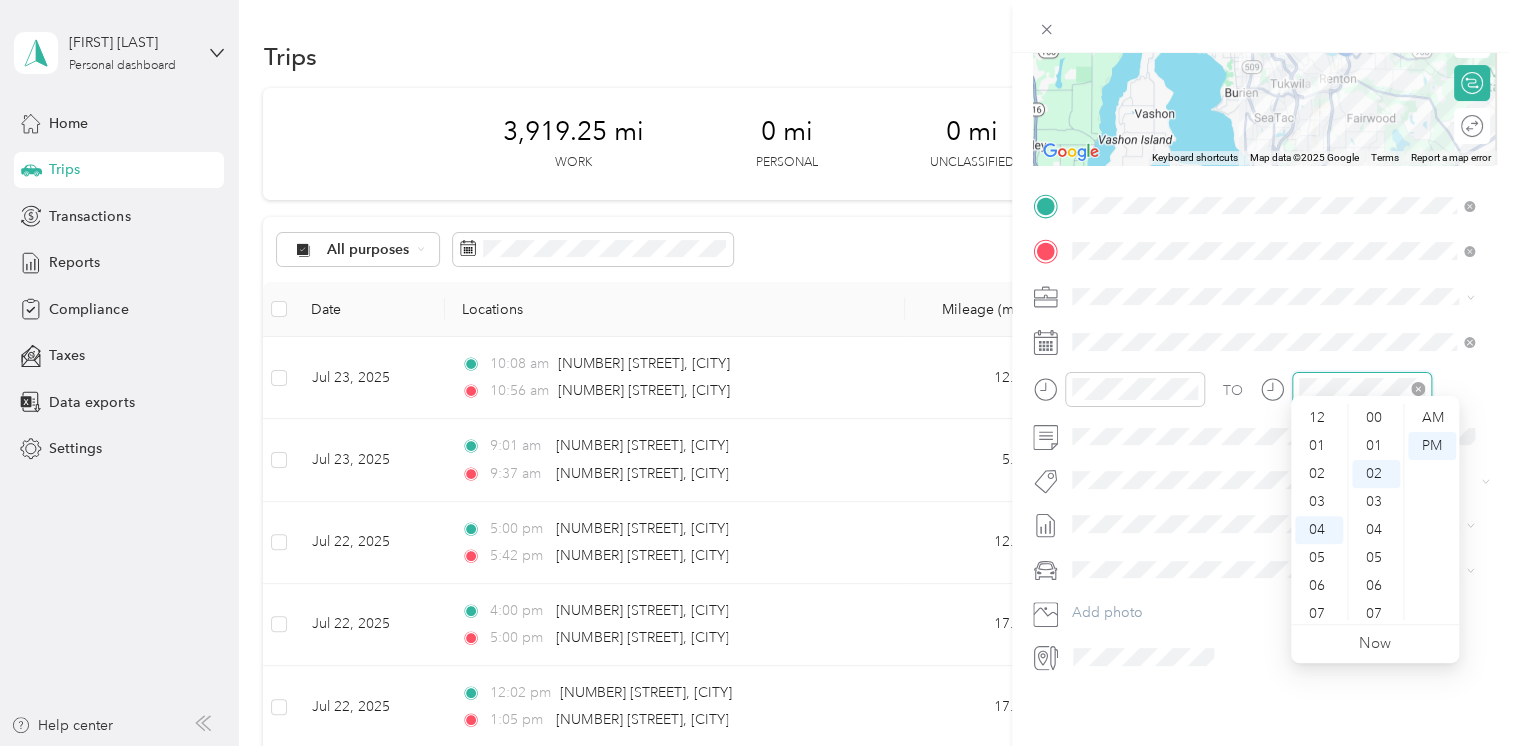 scroll, scrollTop: 112, scrollLeft: 0, axis: vertical 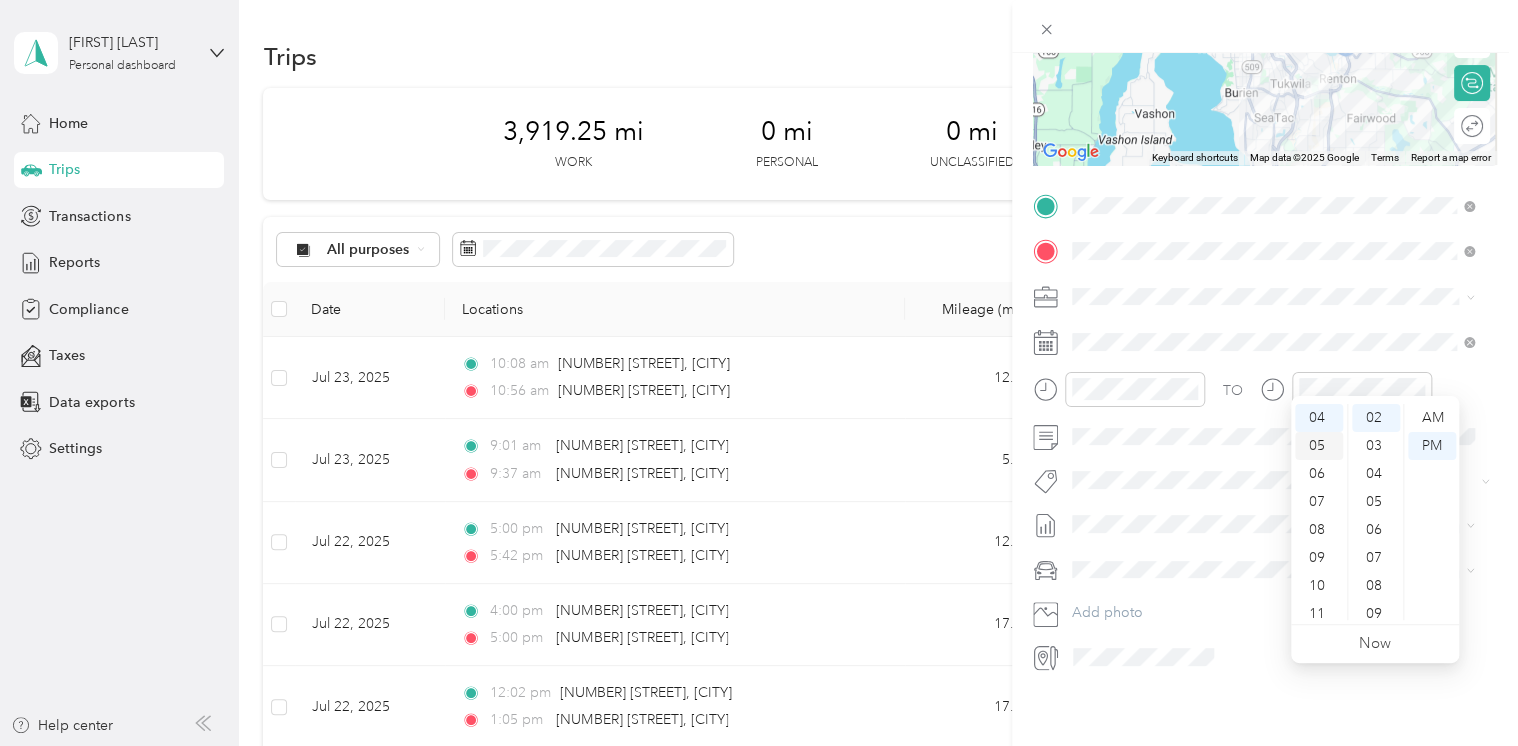 click on "05" at bounding box center [1319, 446] 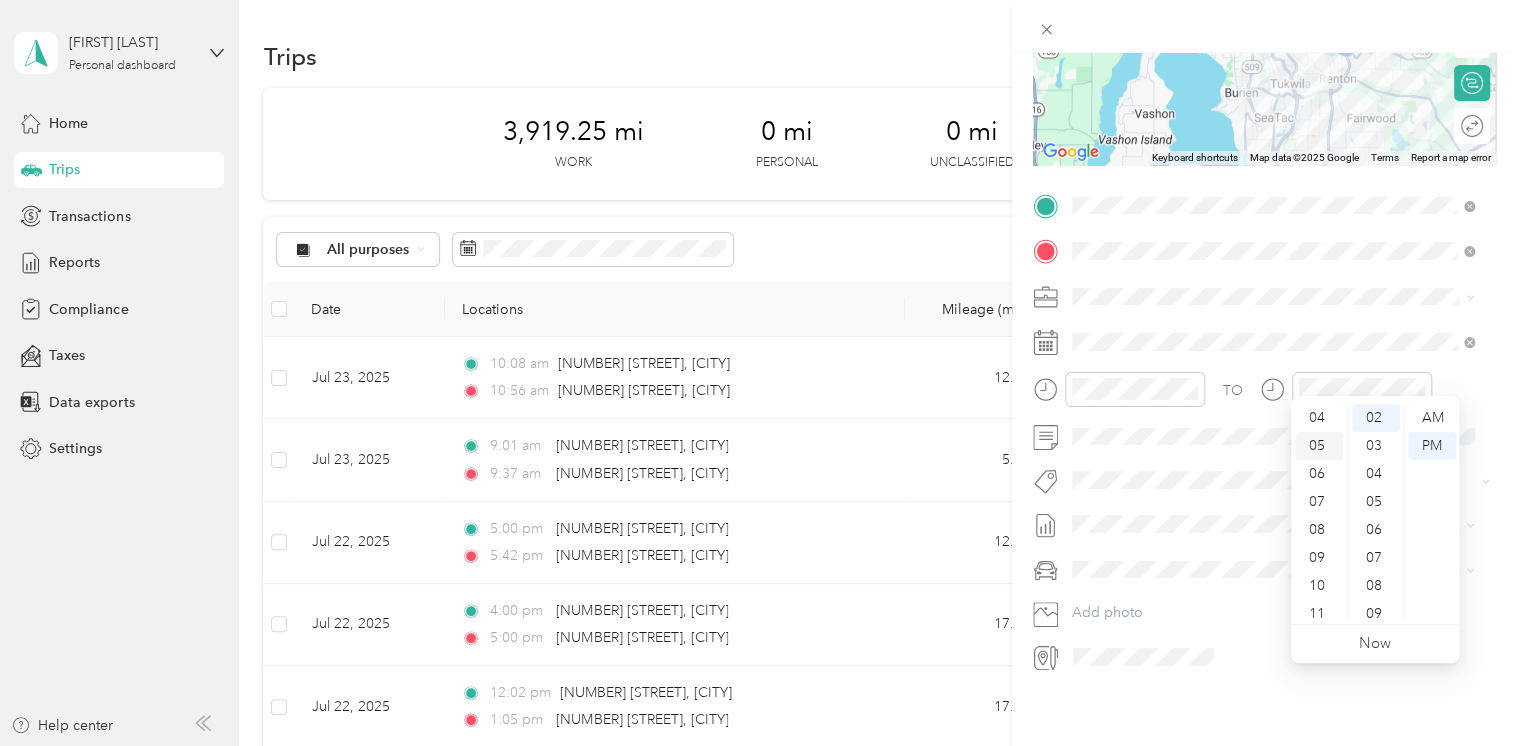 scroll, scrollTop: 120, scrollLeft: 0, axis: vertical 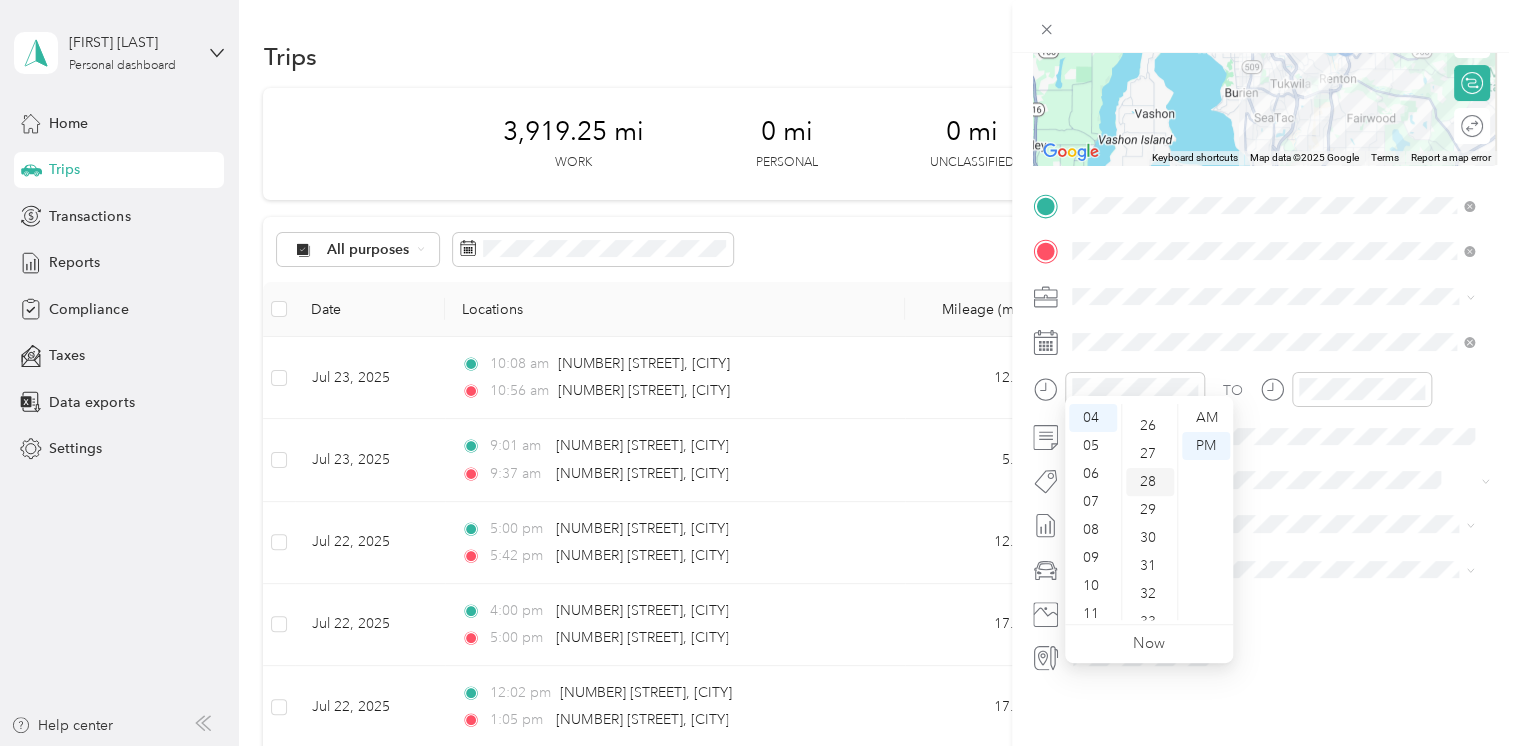 click on "27" at bounding box center [1150, 454] 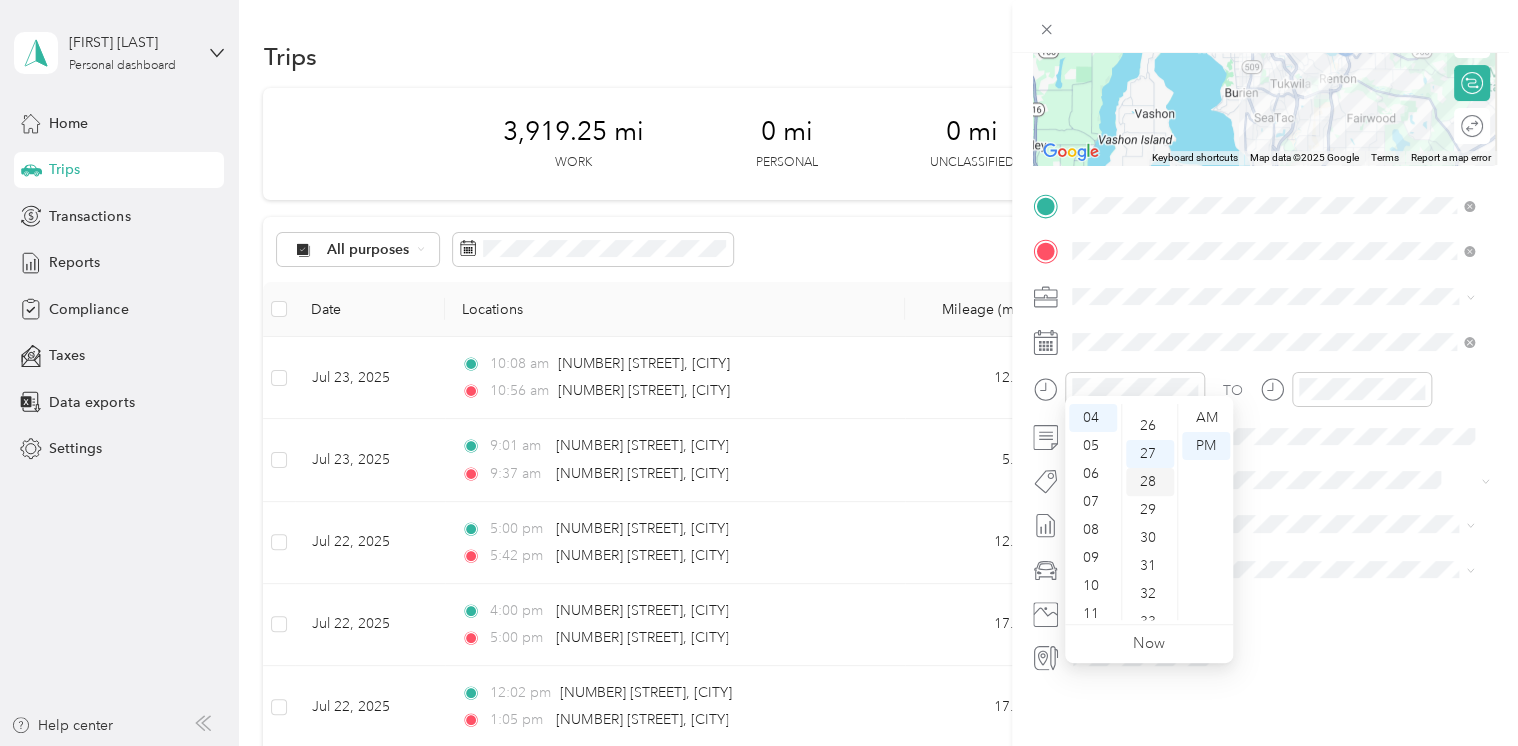 scroll, scrollTop: 756, scrollLeft: 0, axis: vertical 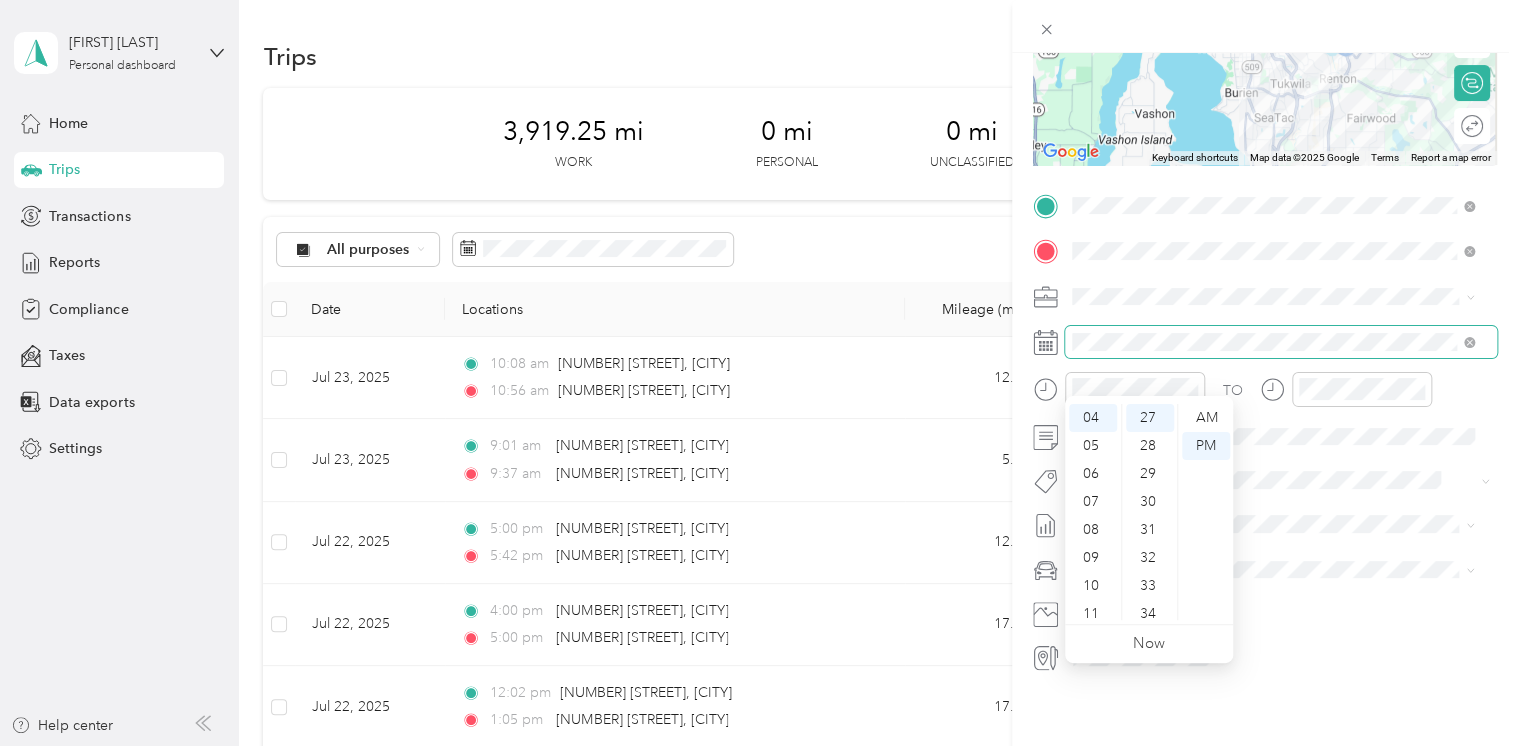 click at bounding box center [1281, 342] 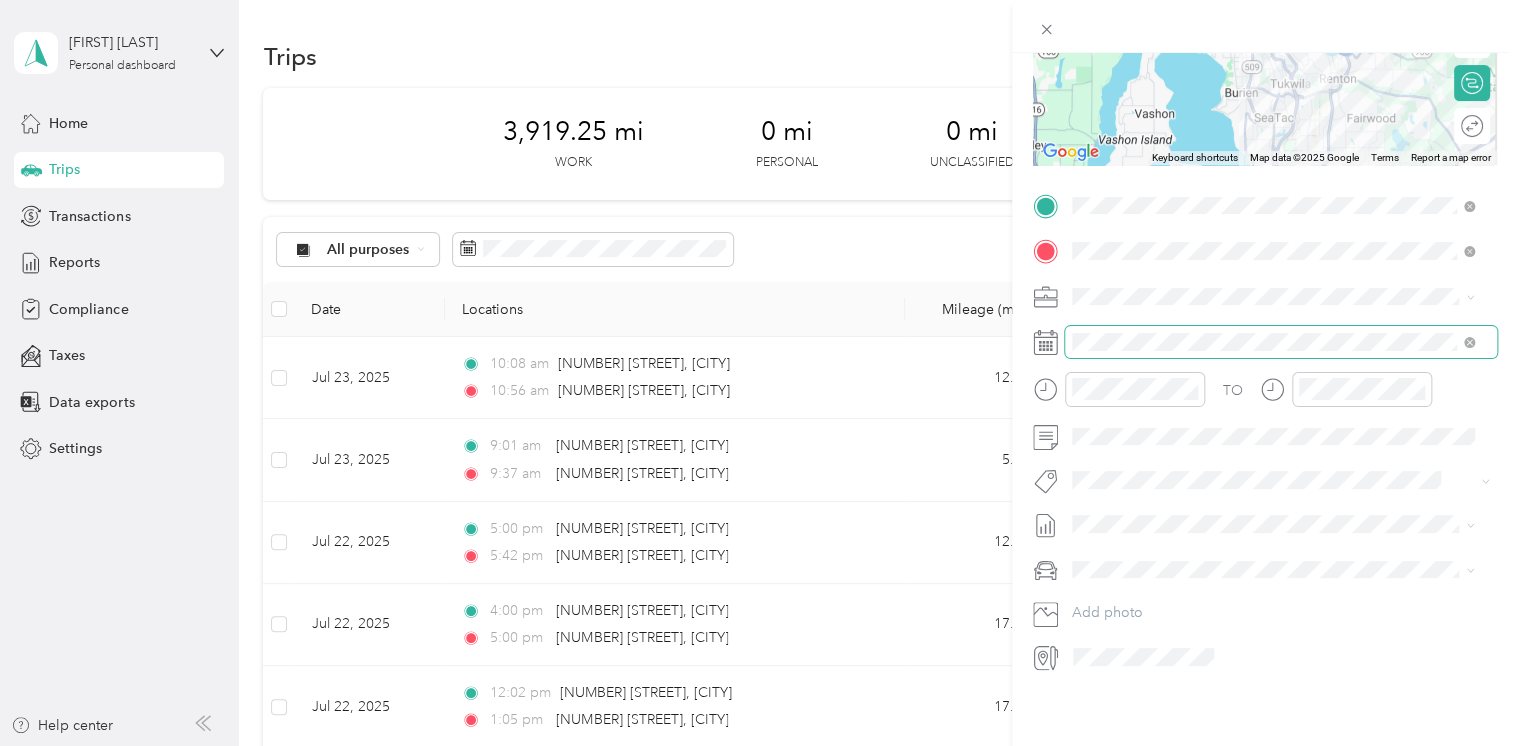 scroll, scrollTop: 0, scrollLeft: 0, axis: both 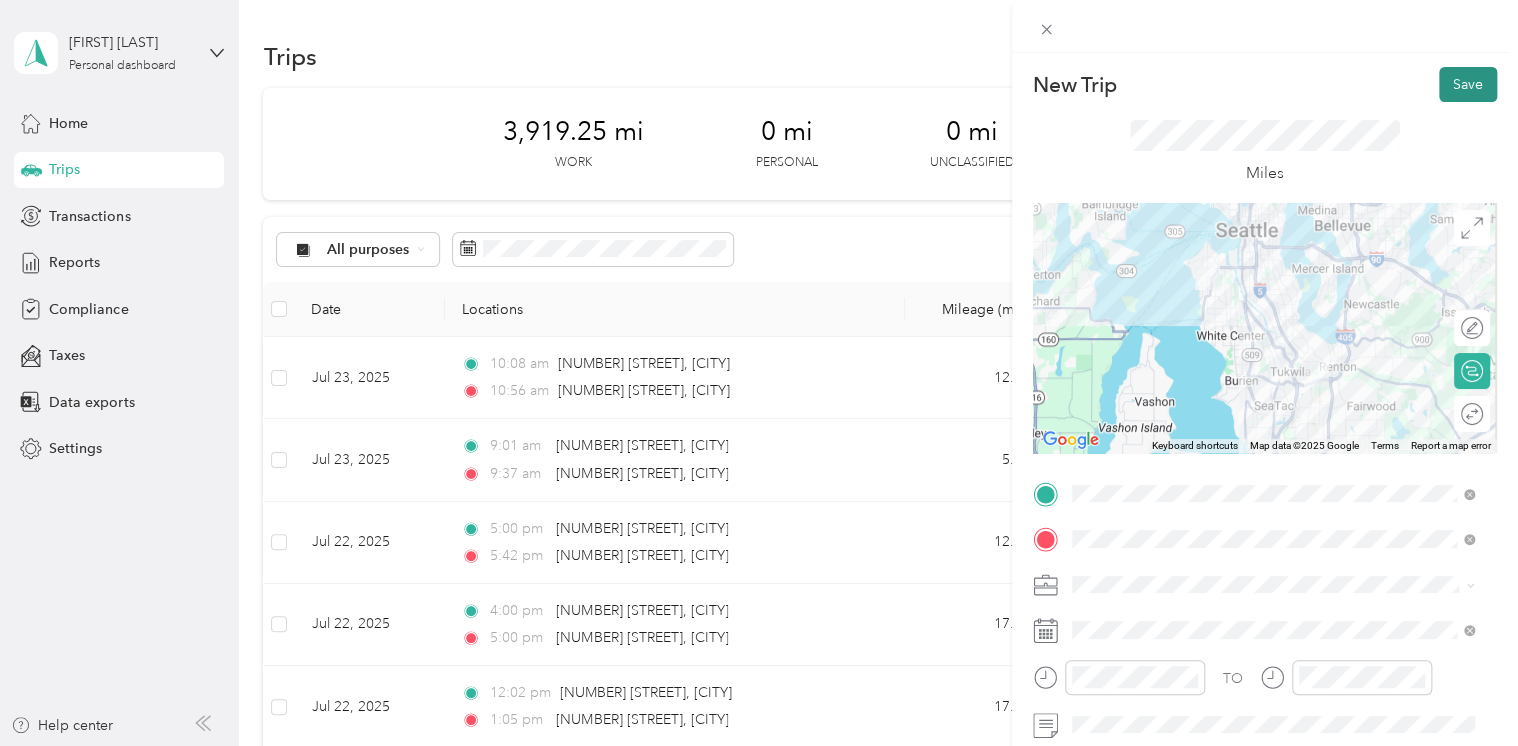 click on "Save" at bounding box center (1468, 84) 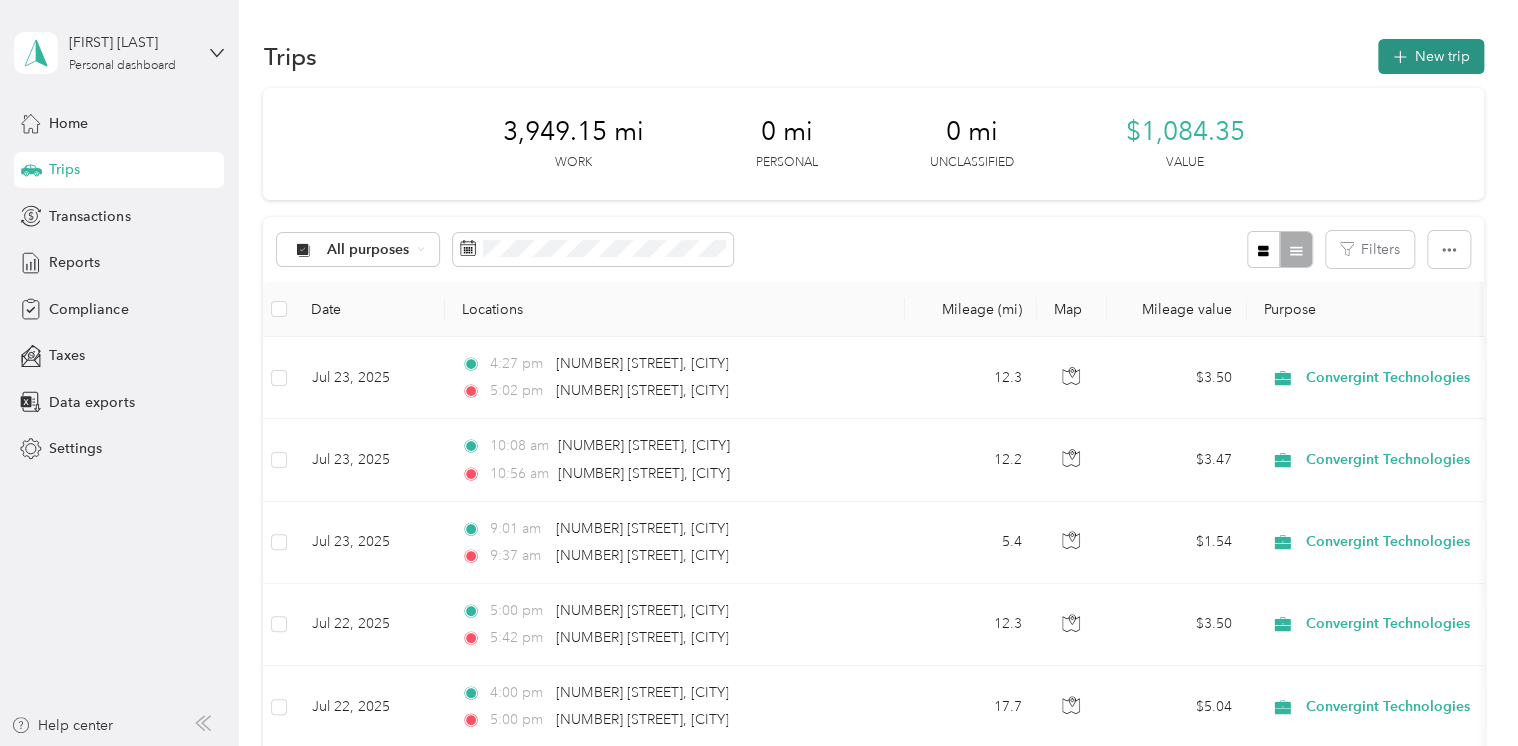 click on "New trip" at bounding box center [1431, 56] 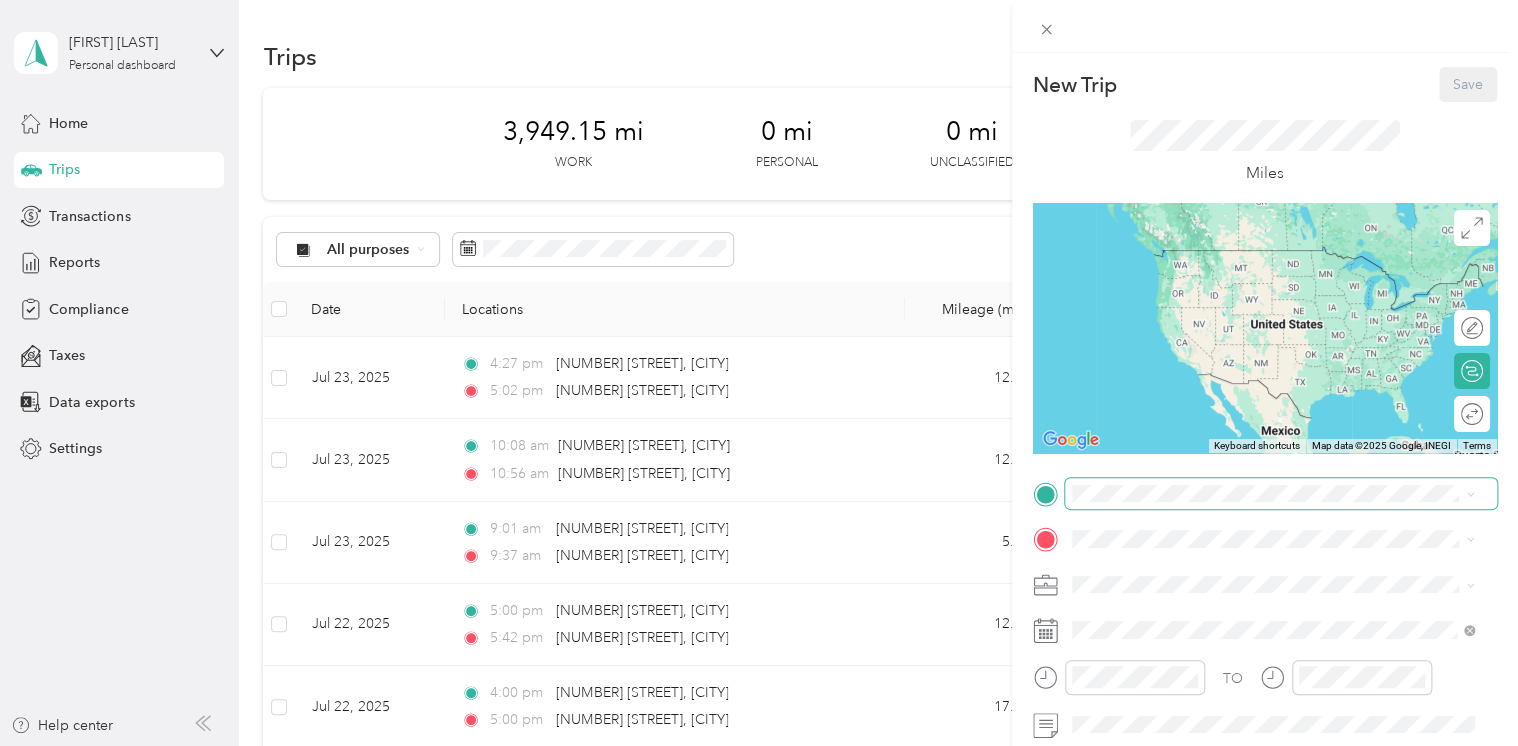 click on "New Trip Save This trip cannot be edited because it is either under review, approved, or paid. Contact your Team Manager to edit it. Miles ← Move left → Move right ↑ Move up ↓ Move down + Zoom in - Zoom out Home Jump left by 75% End Jump right by 75% Page Up Jump up by 75% Page Down Jump down by 75% Keyboard shortcuts Map Data Map data ©2025 Google, INEGI Map data ©2025 Google, INEGI 1000 km  Click to toggle between metric and imperial units Terms Report a map error Edit route Calculate route Round trip TO Add photo" at bounding box center (754, 746) 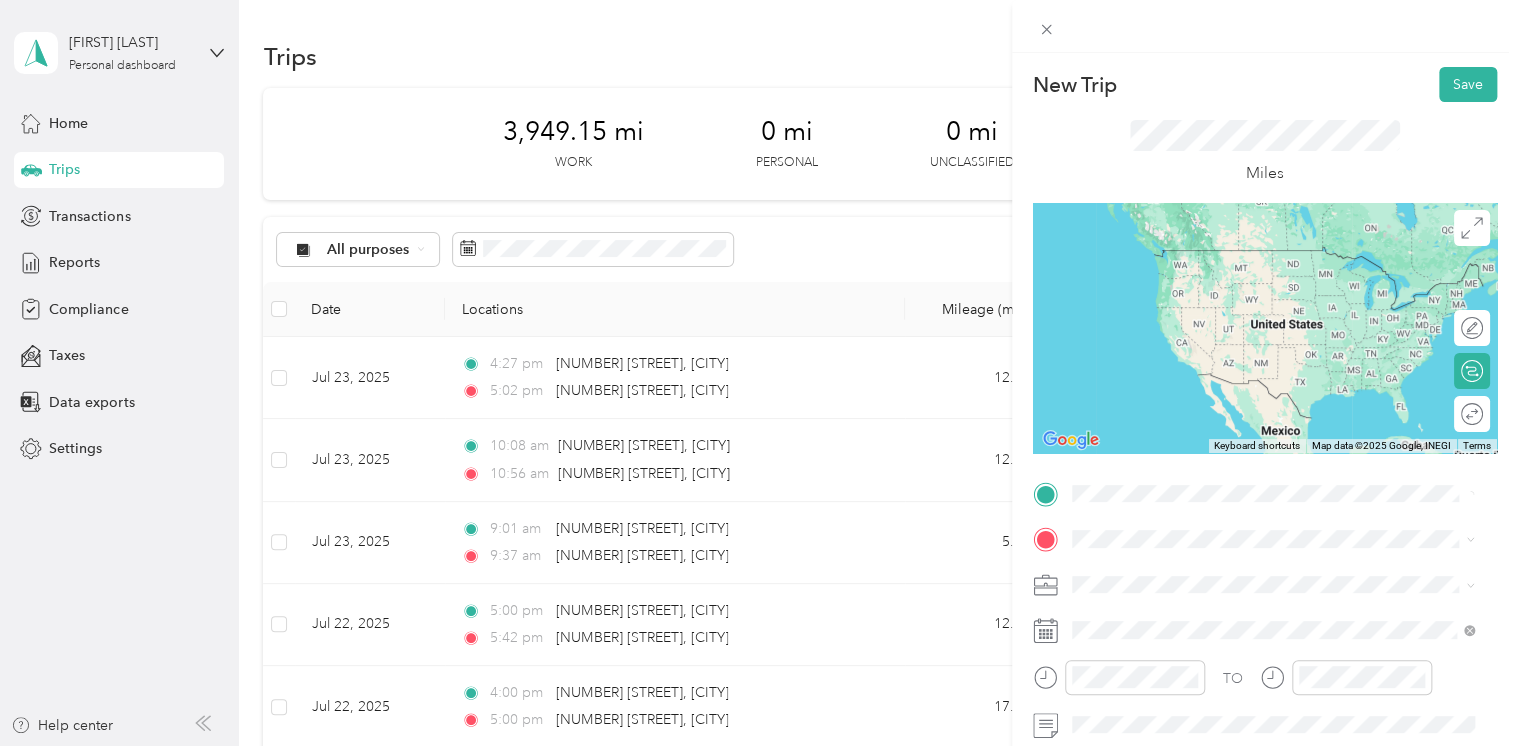 click on "[NUMBER] [STREET]
[CITY], [STATE] [POSTAL_CODE], [COUNTRY]" at bounding box center [1253, 258] 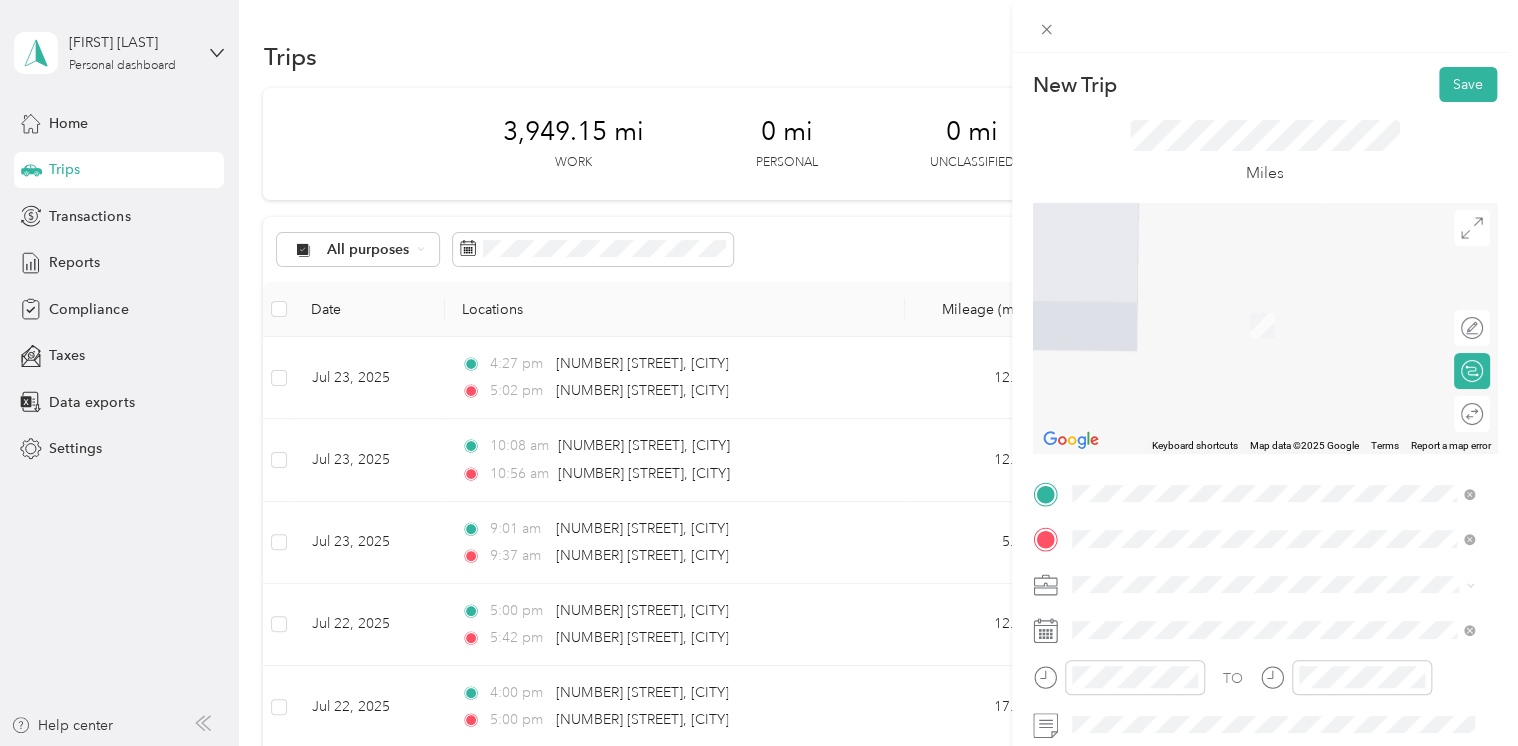 click on "[NUMBER] [STREET]
[CITY], [STATE] [POSTAL_CODE], [COUNTRY]" at bounding box center (1253, 619) 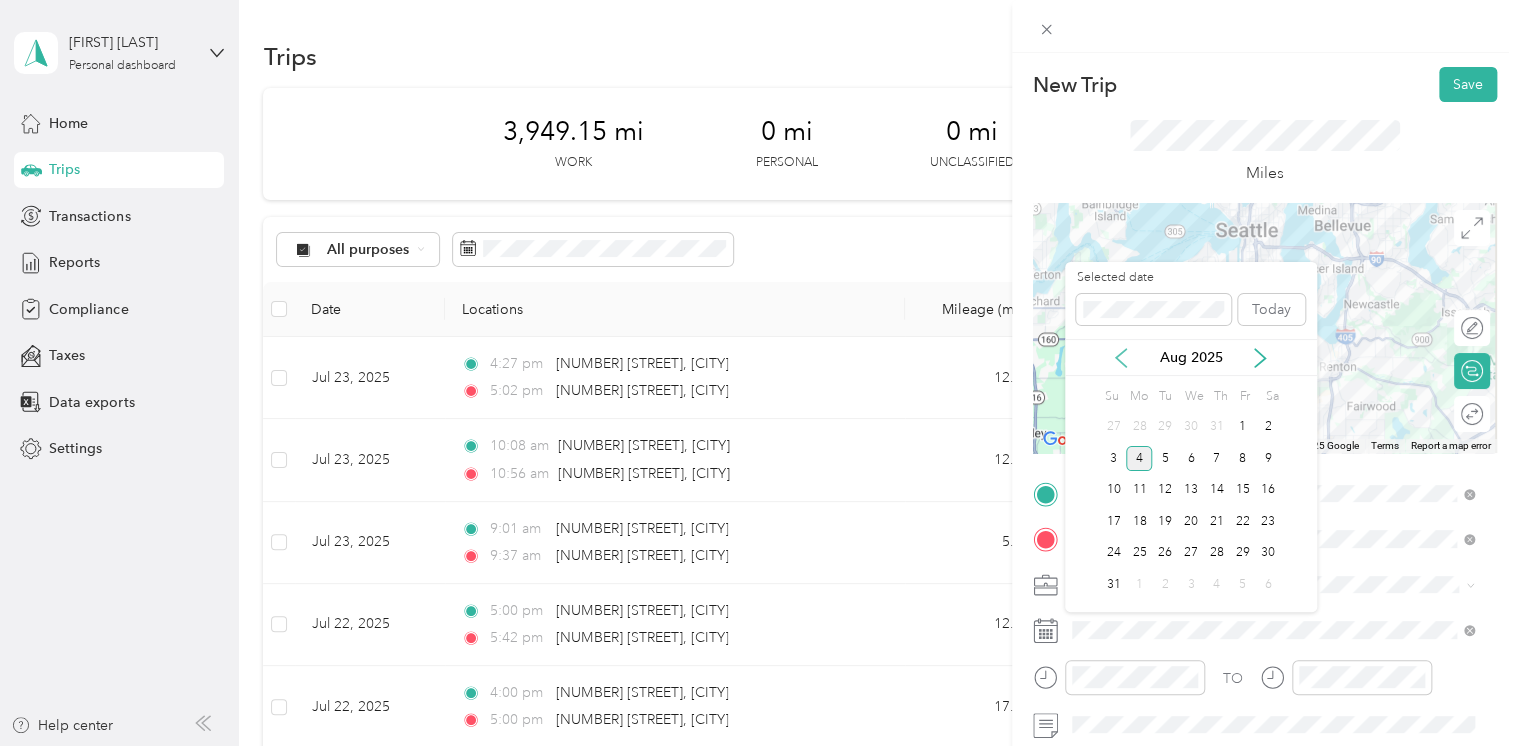 click 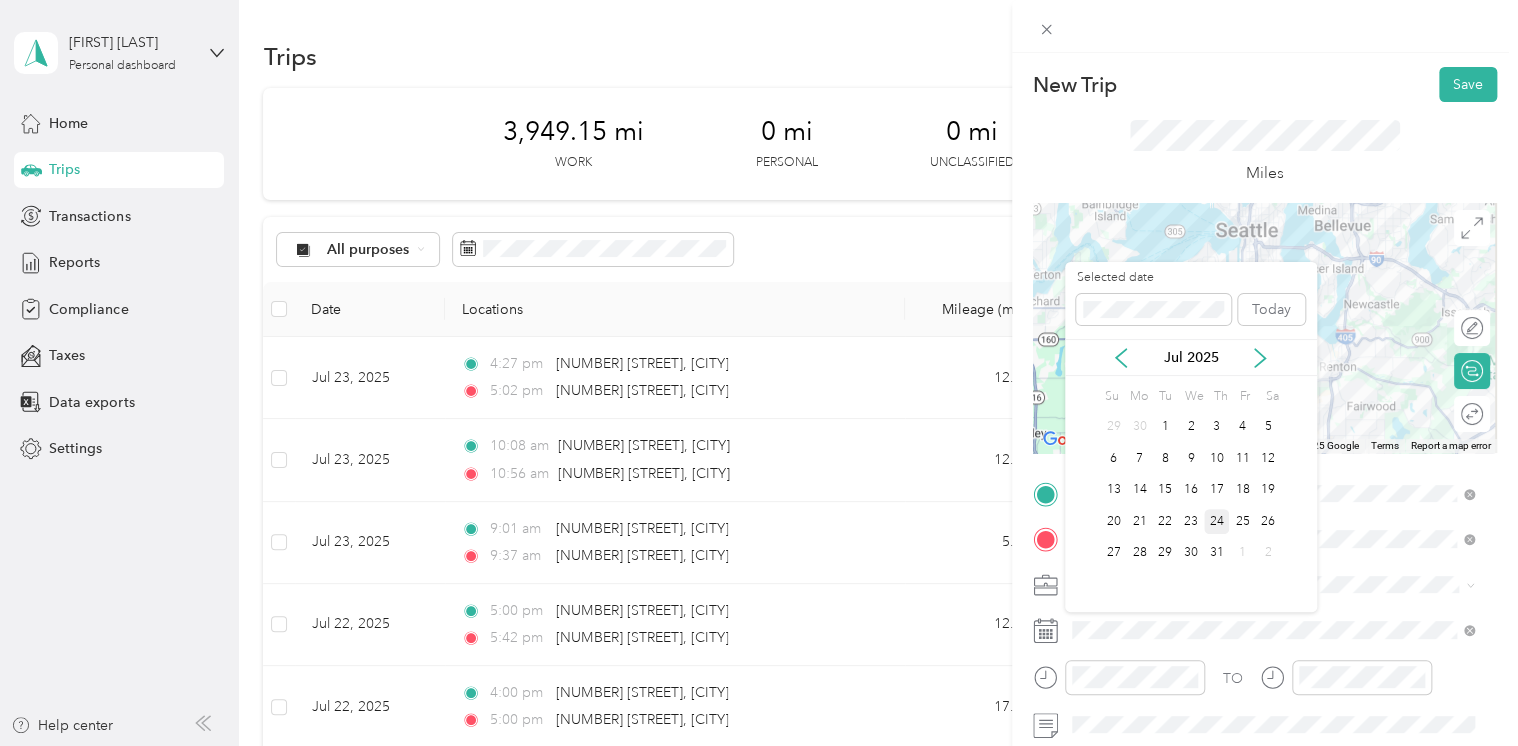 click on "24" at bounding box center [1217, 521] 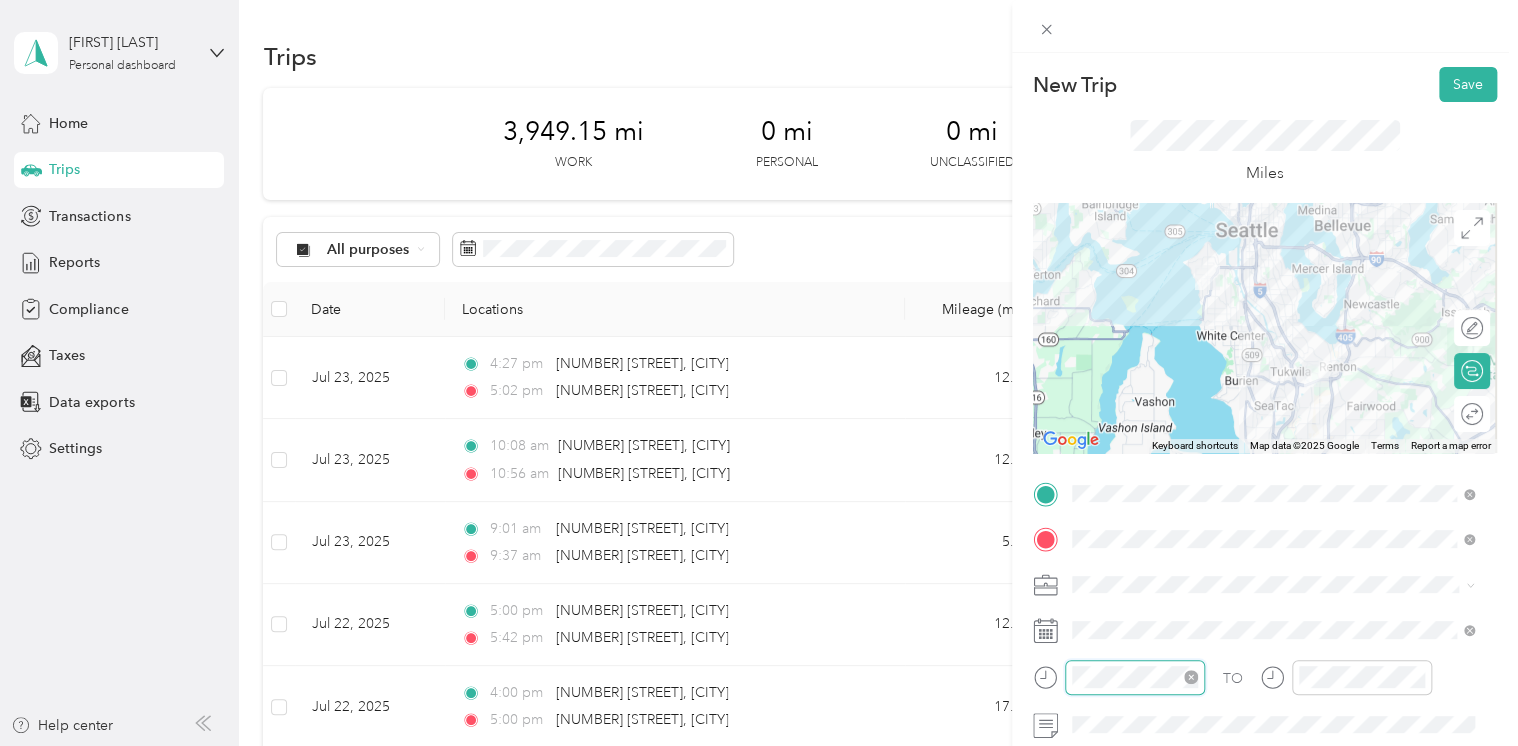 scroll, scrollTop: 112, scrollLeft: 0, axis: vertical 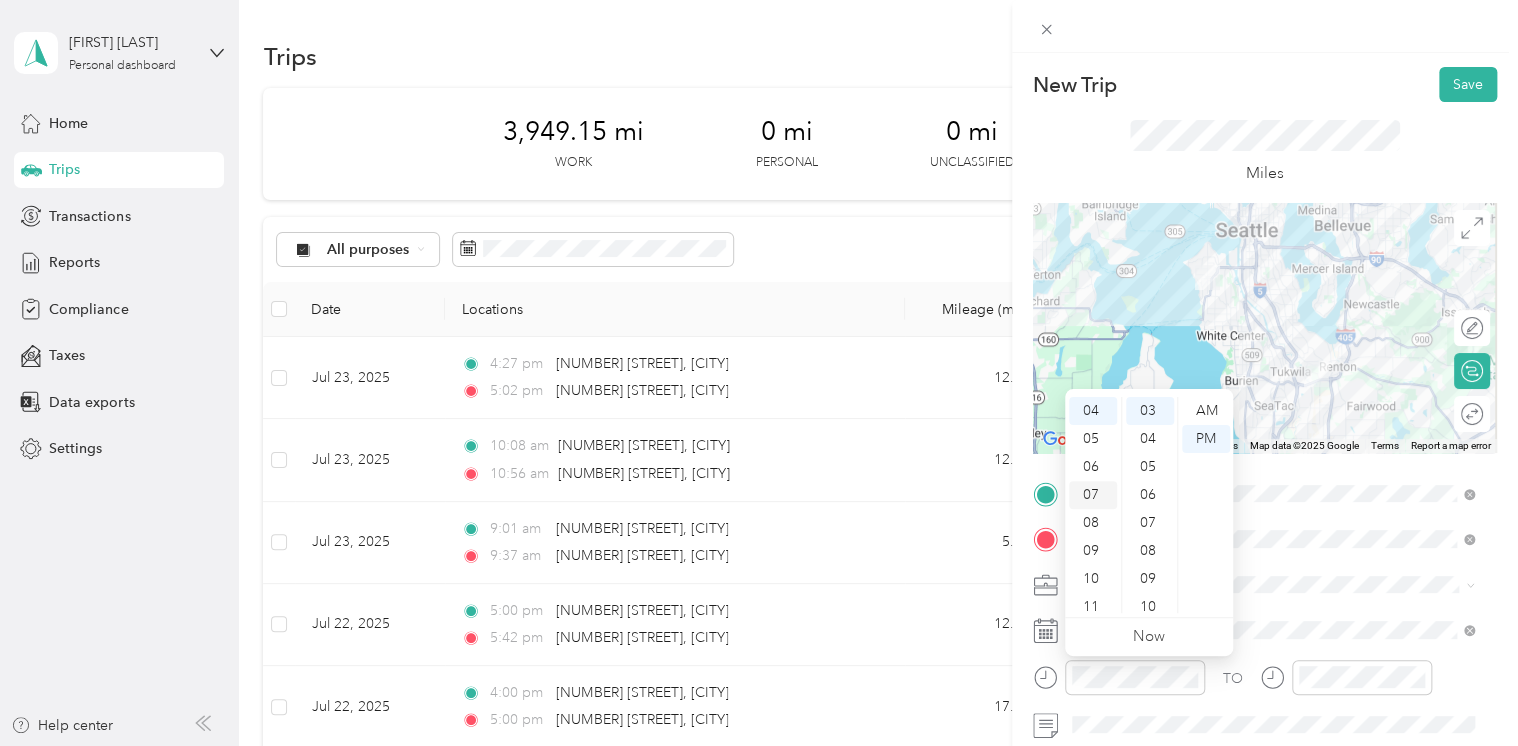 click on "07" at bounding box center [1093, 495] 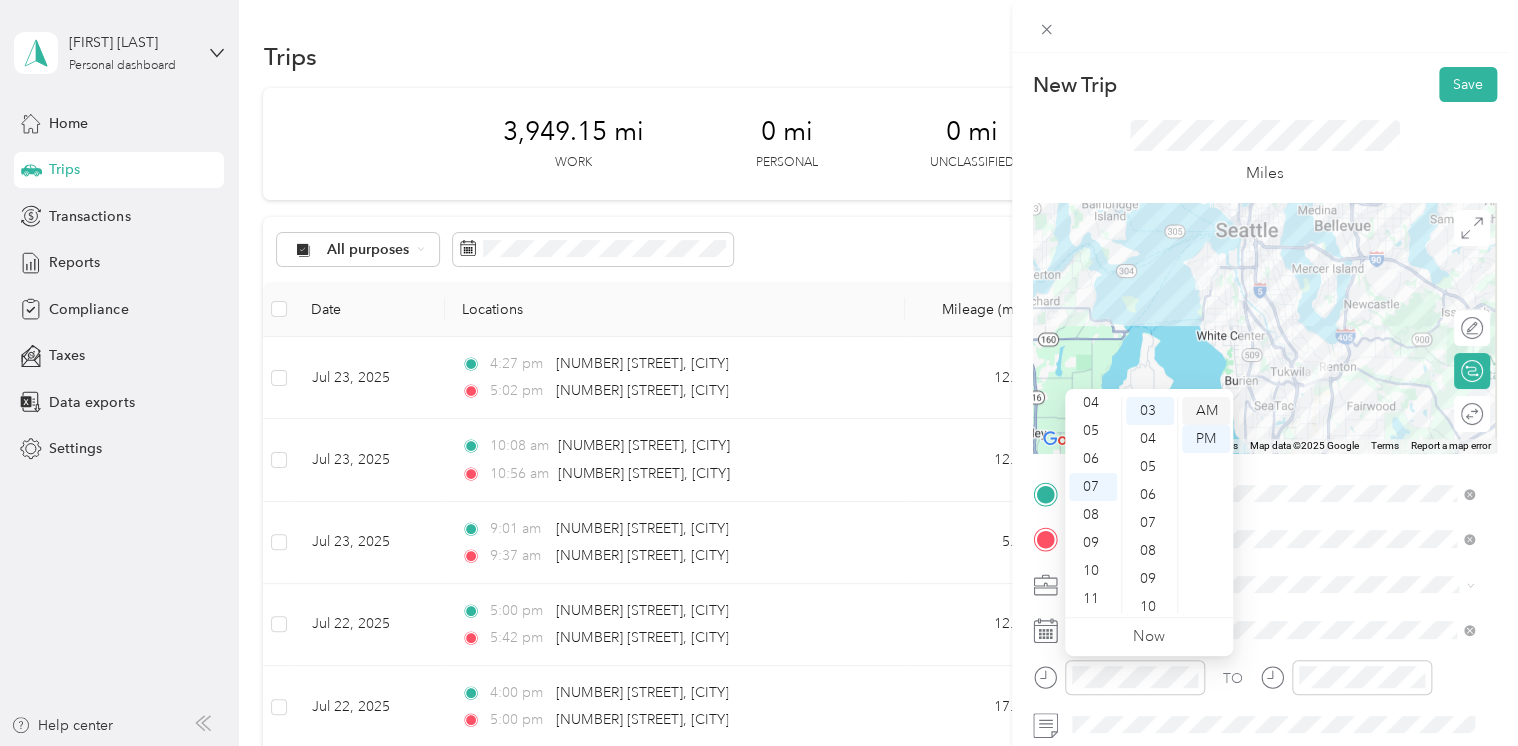 click on "AM" at bounding box center [1206, 411] 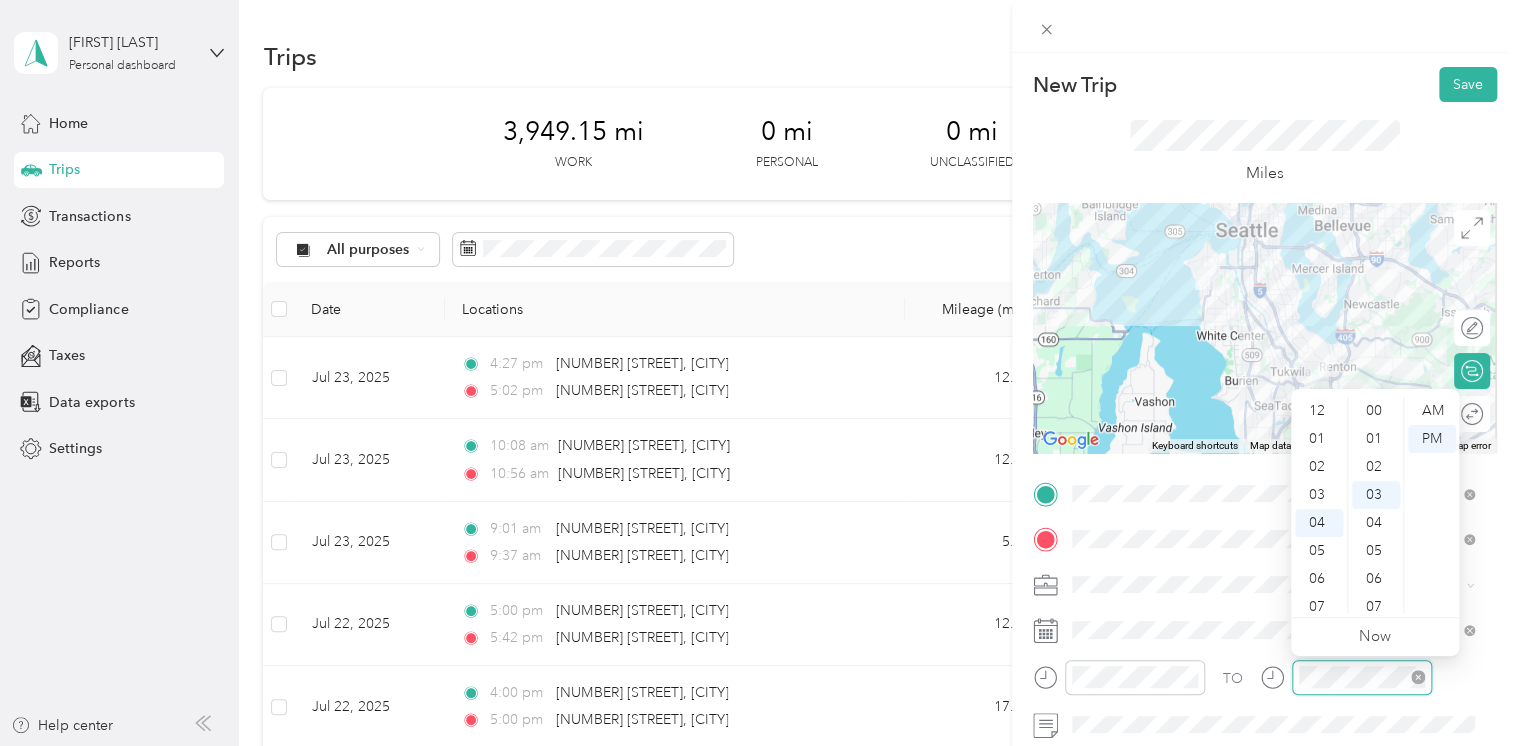 scroll, scrollTop: 112, scrollLeft: 0, axis: vertical 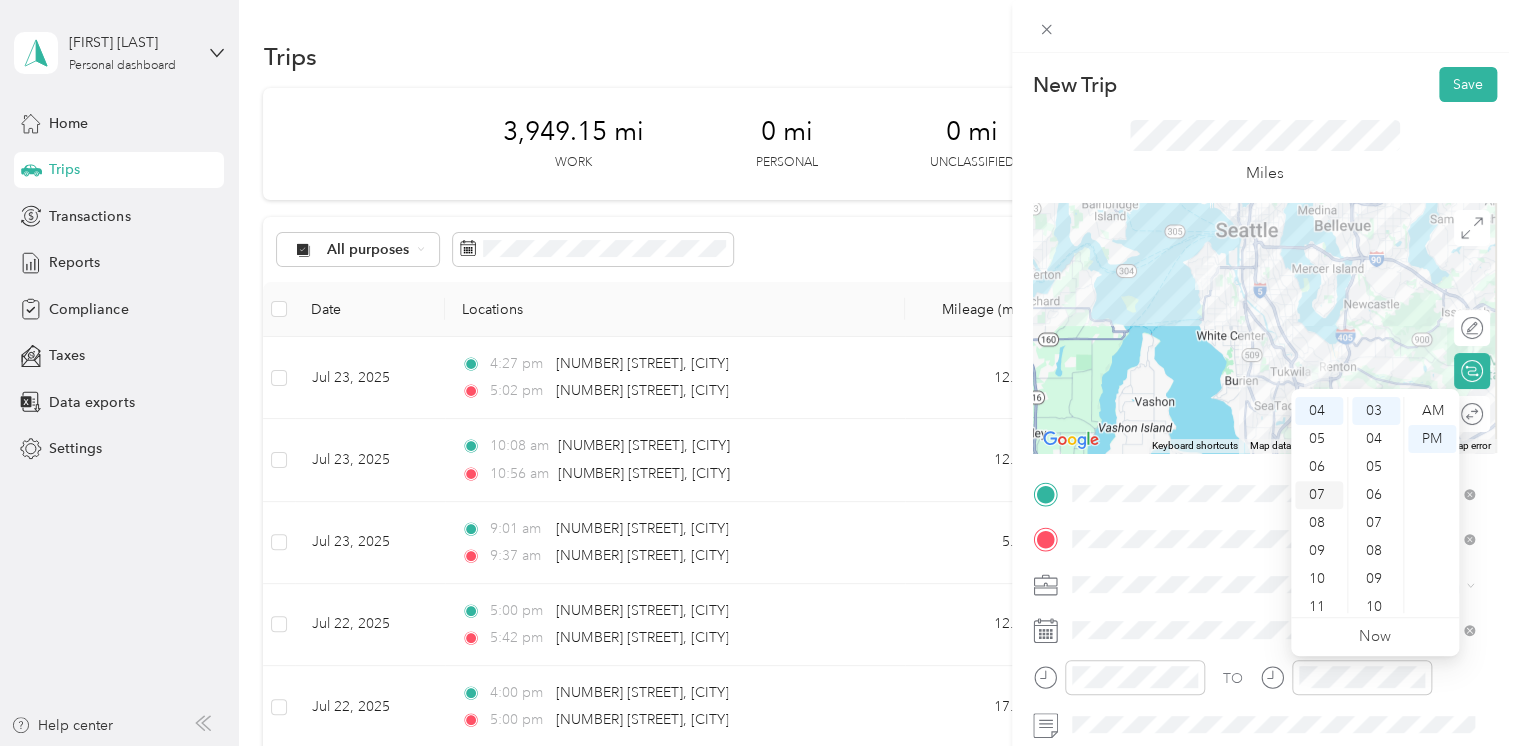 click on "07" at bounding box center (1319, 495) 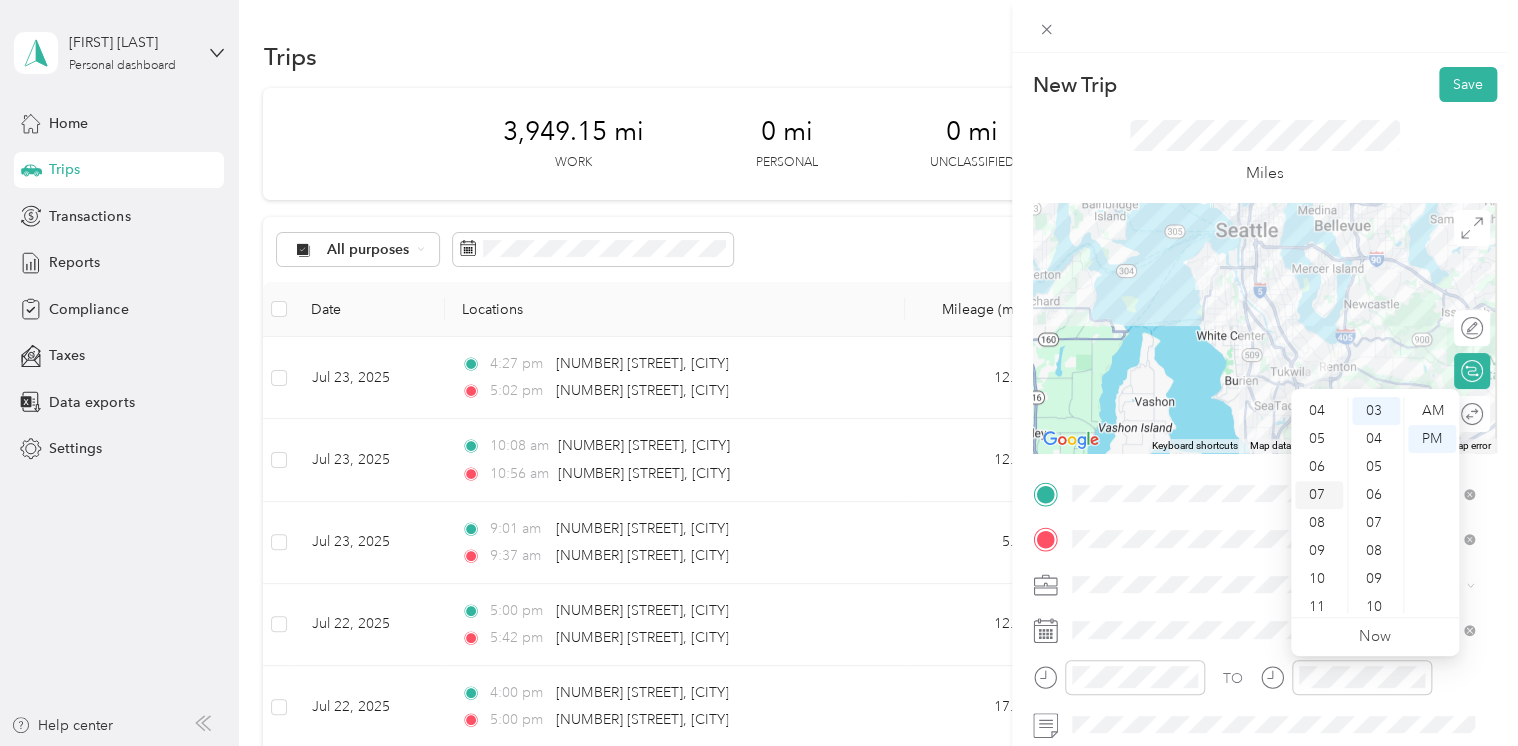 scroll, scrollTop: 120, scrollLeft: 0, axis: vertical 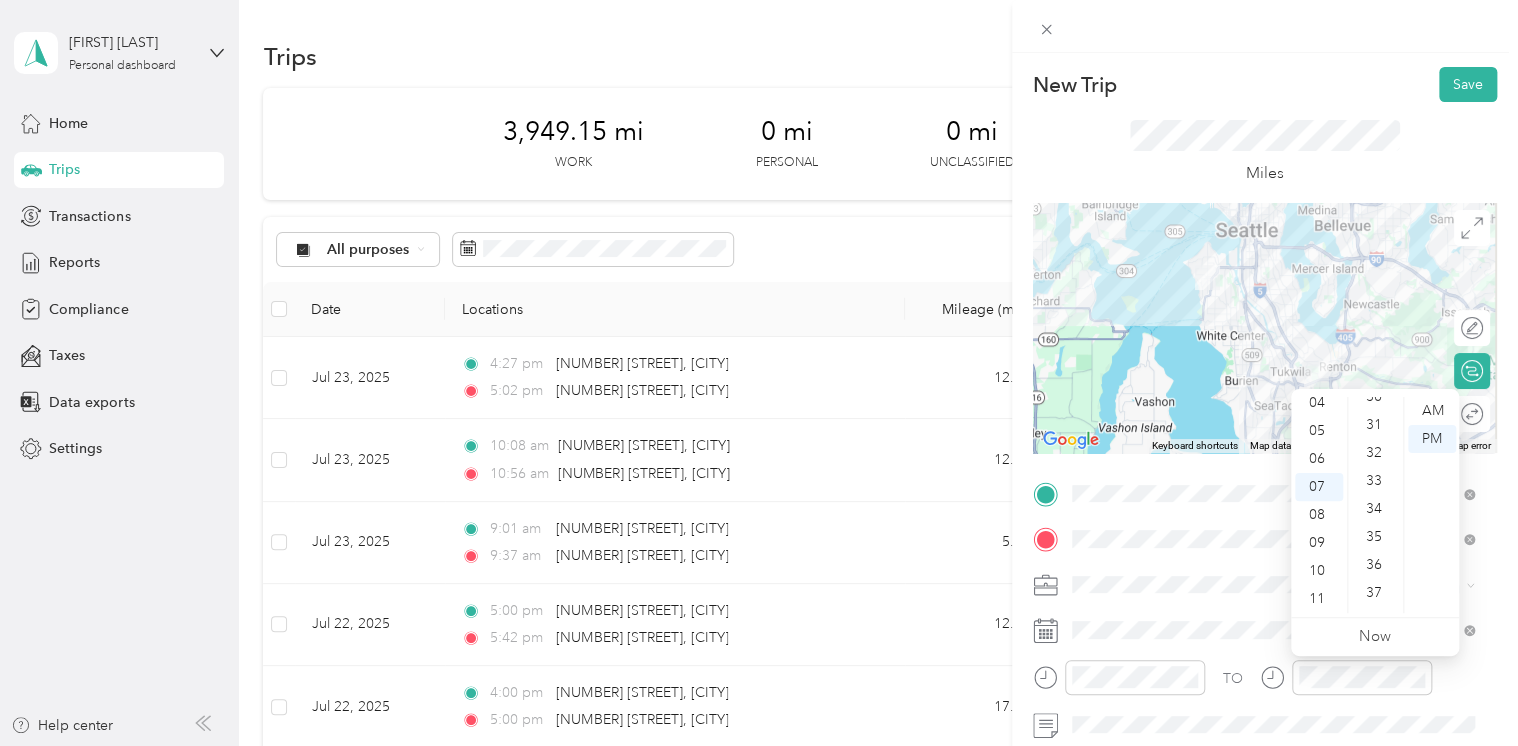 click on "33" at bounding box center (1376, 481) 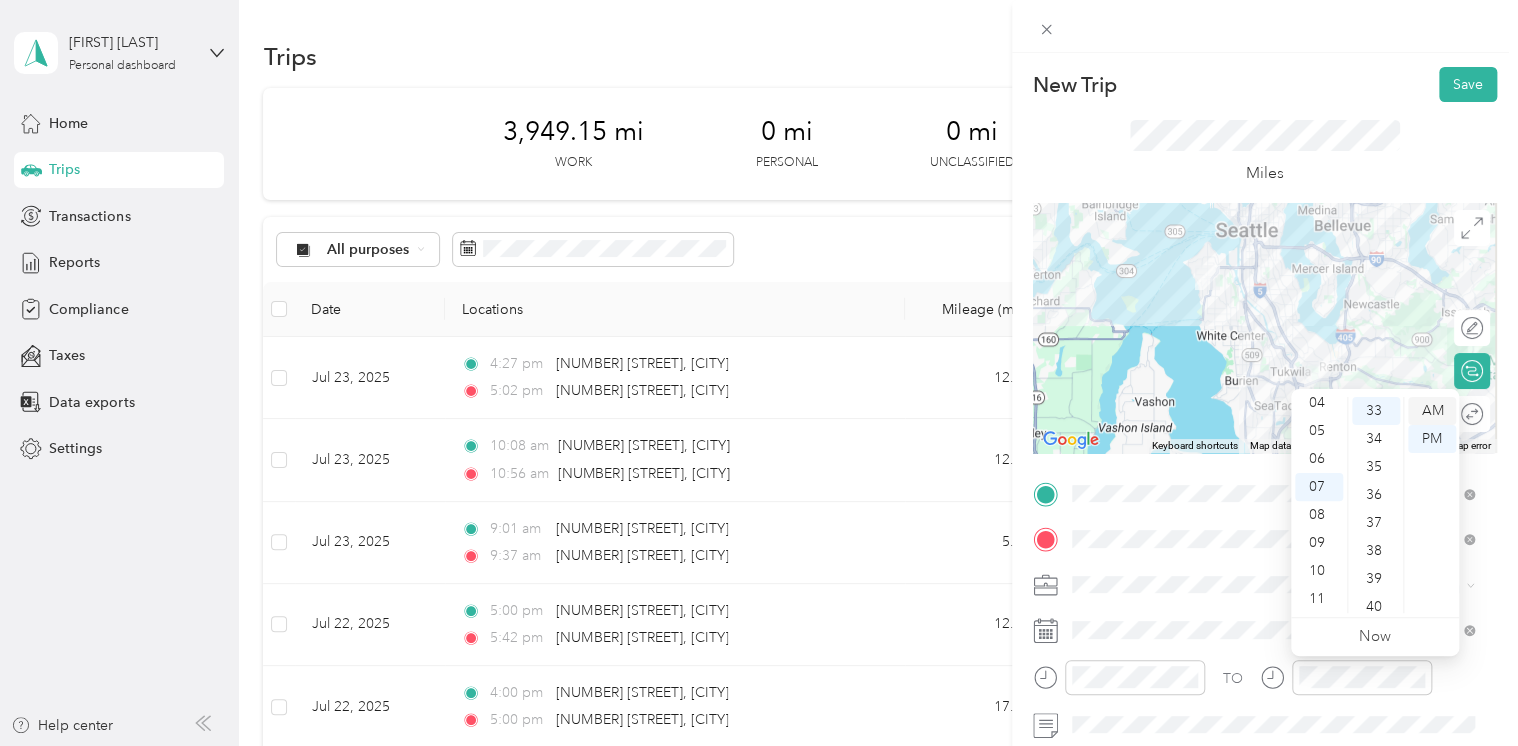 click on "AM" at bounding box center (1432, 411) 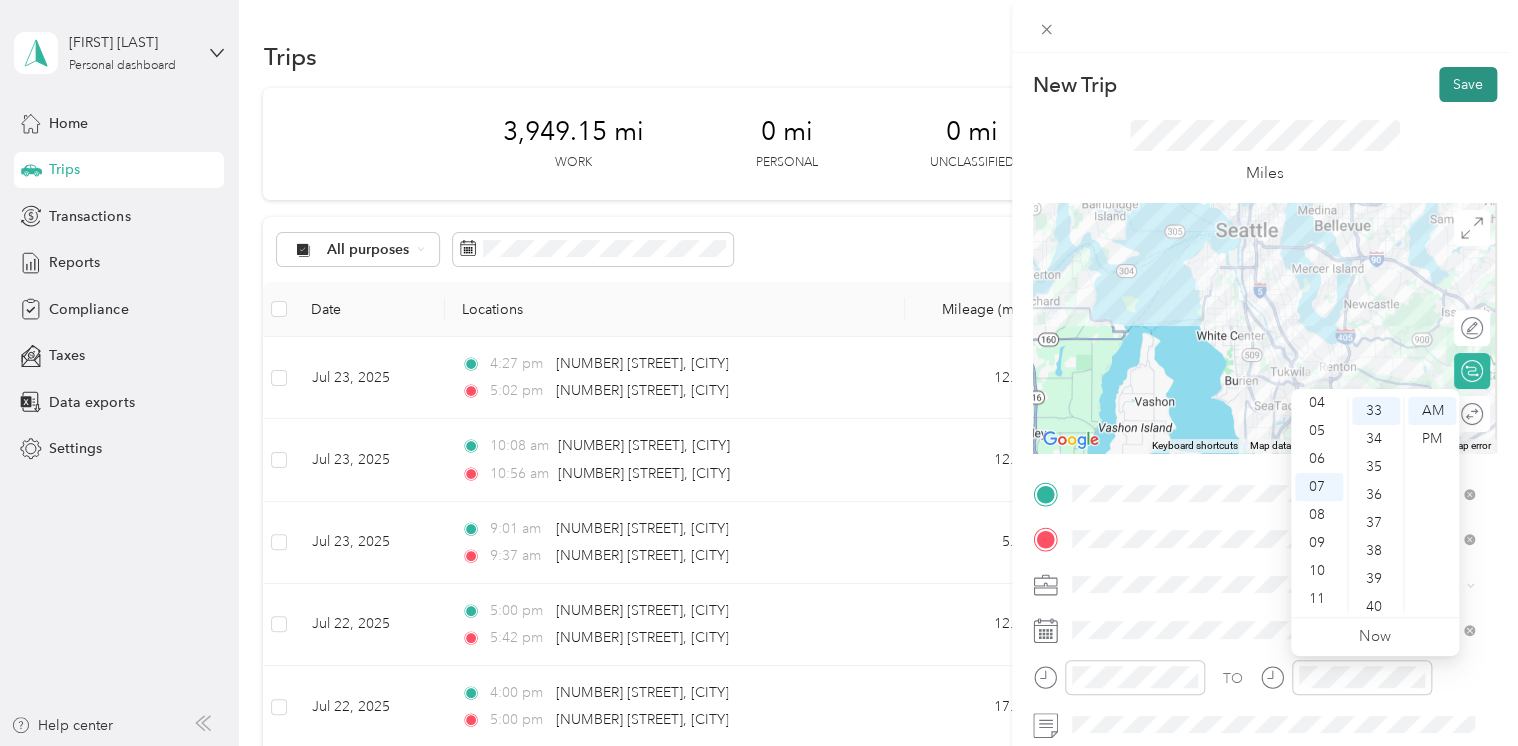 click on "Save" at bounding box center [1468, 84] 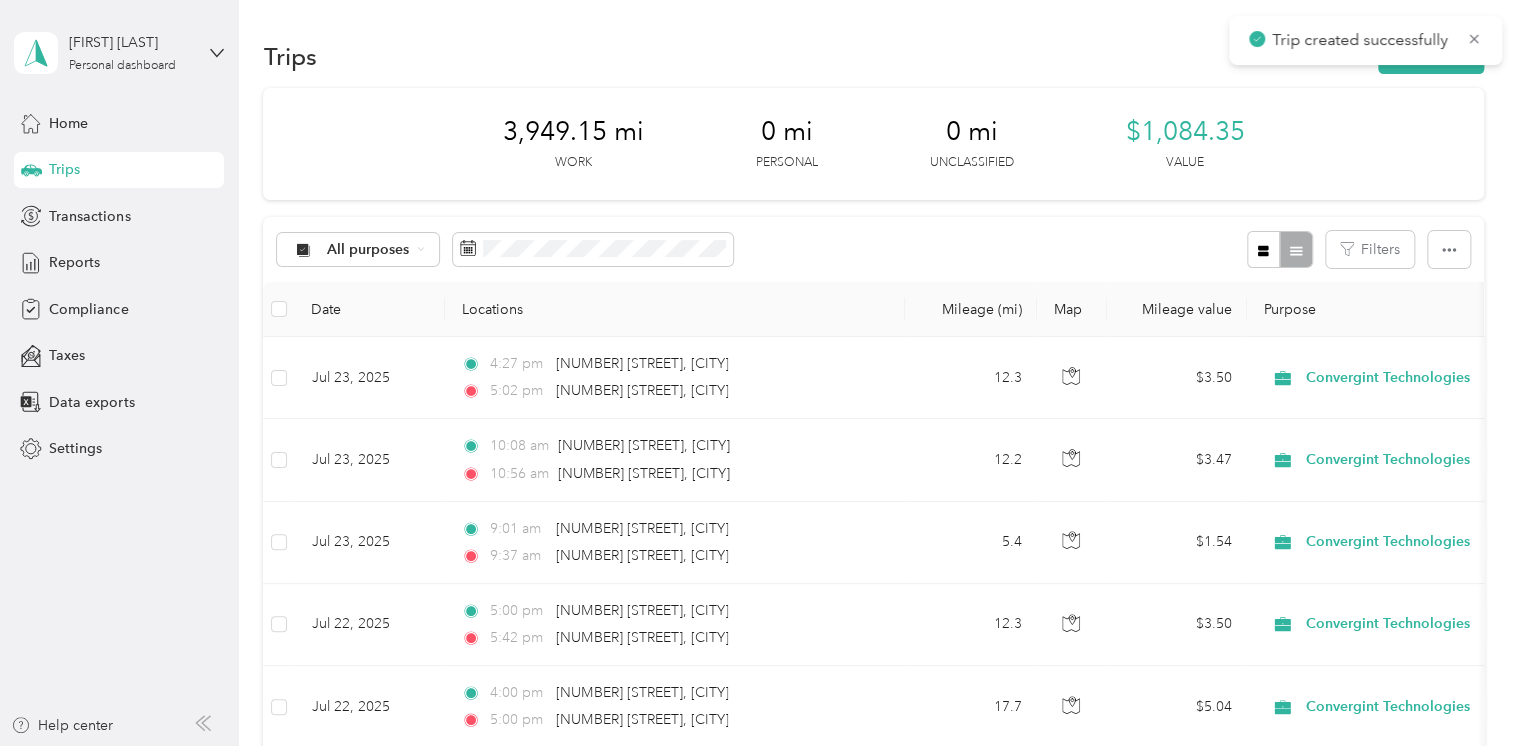 click on "Trips New trip" at bounding box center [873, 56] 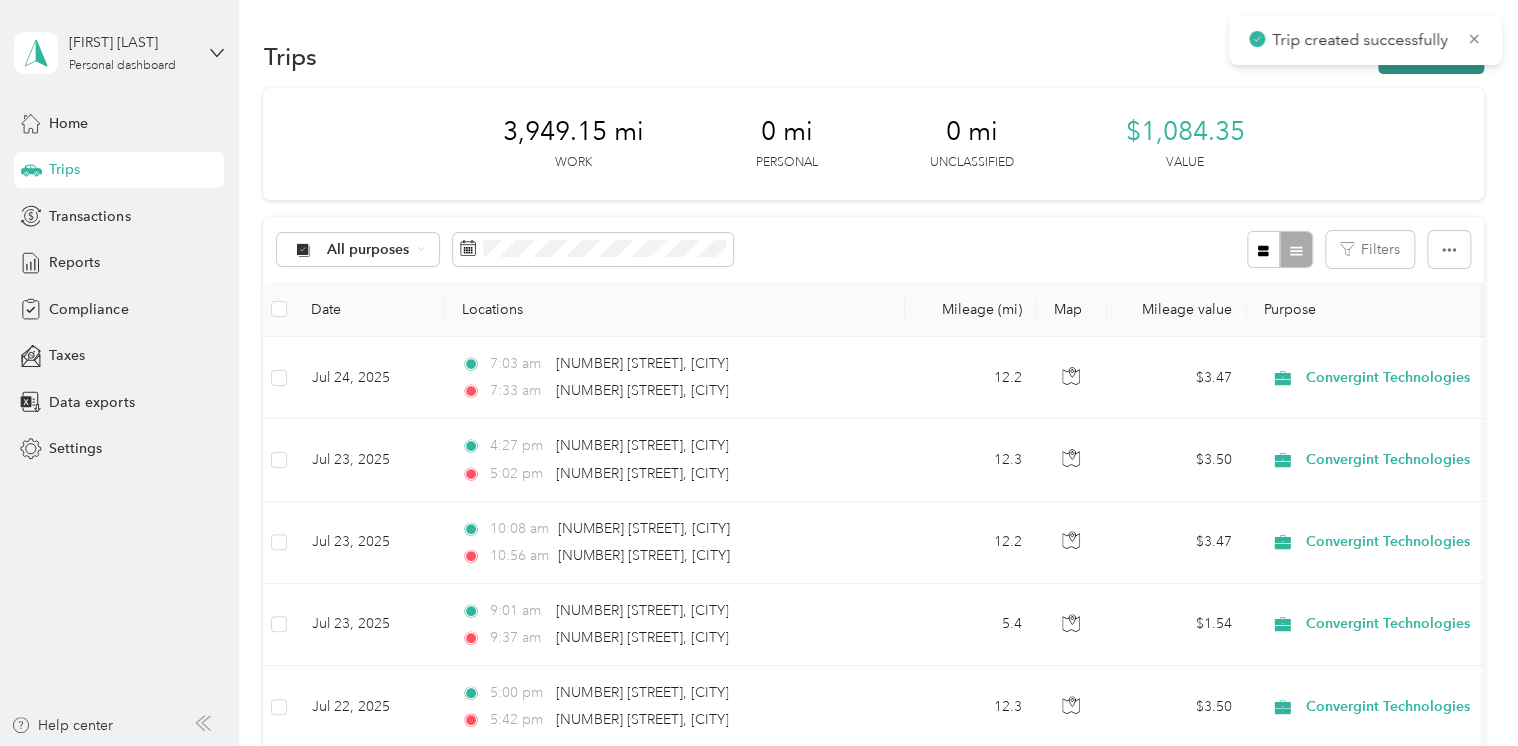 click on "New trip" at bounding box center (1431, 56) 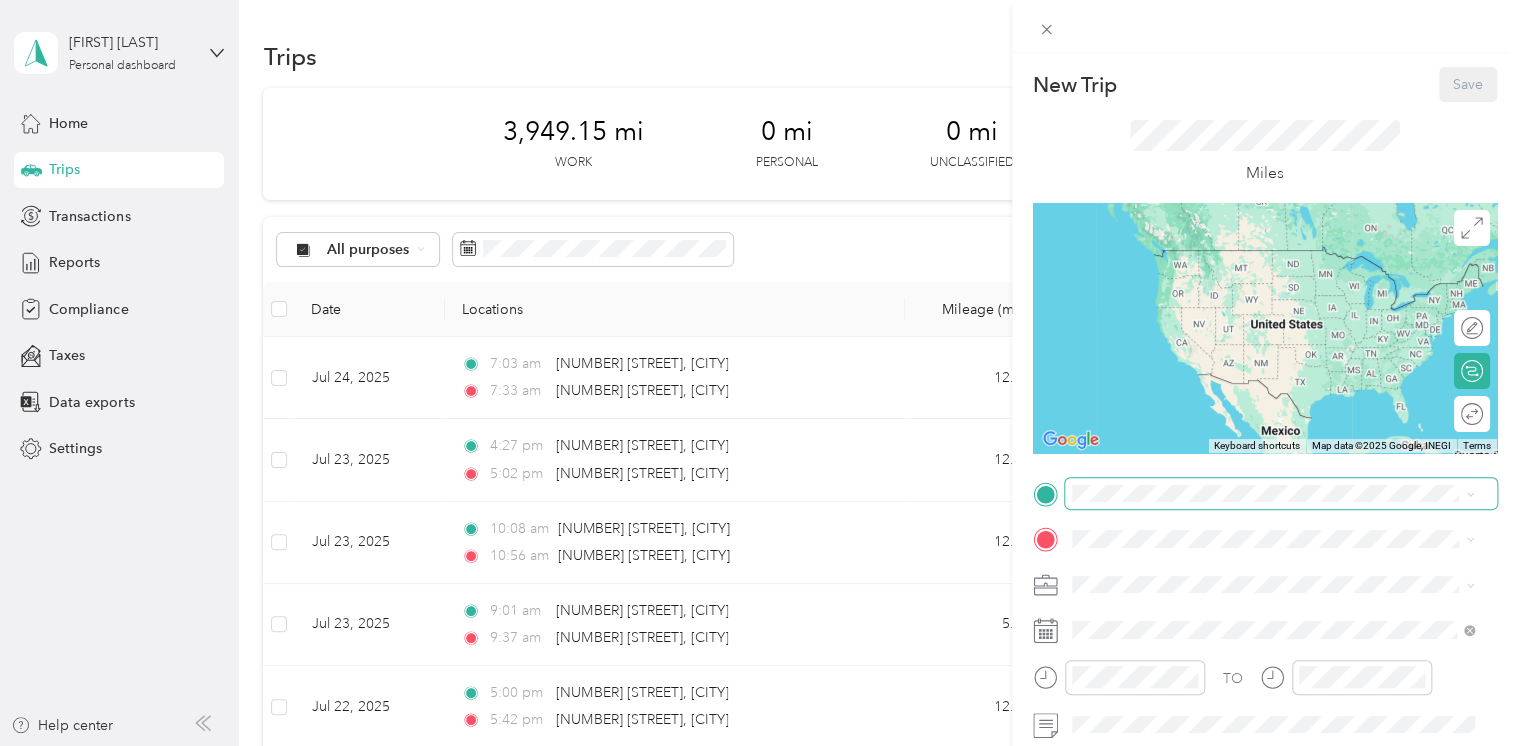 click at bounding box center [1281, 494] 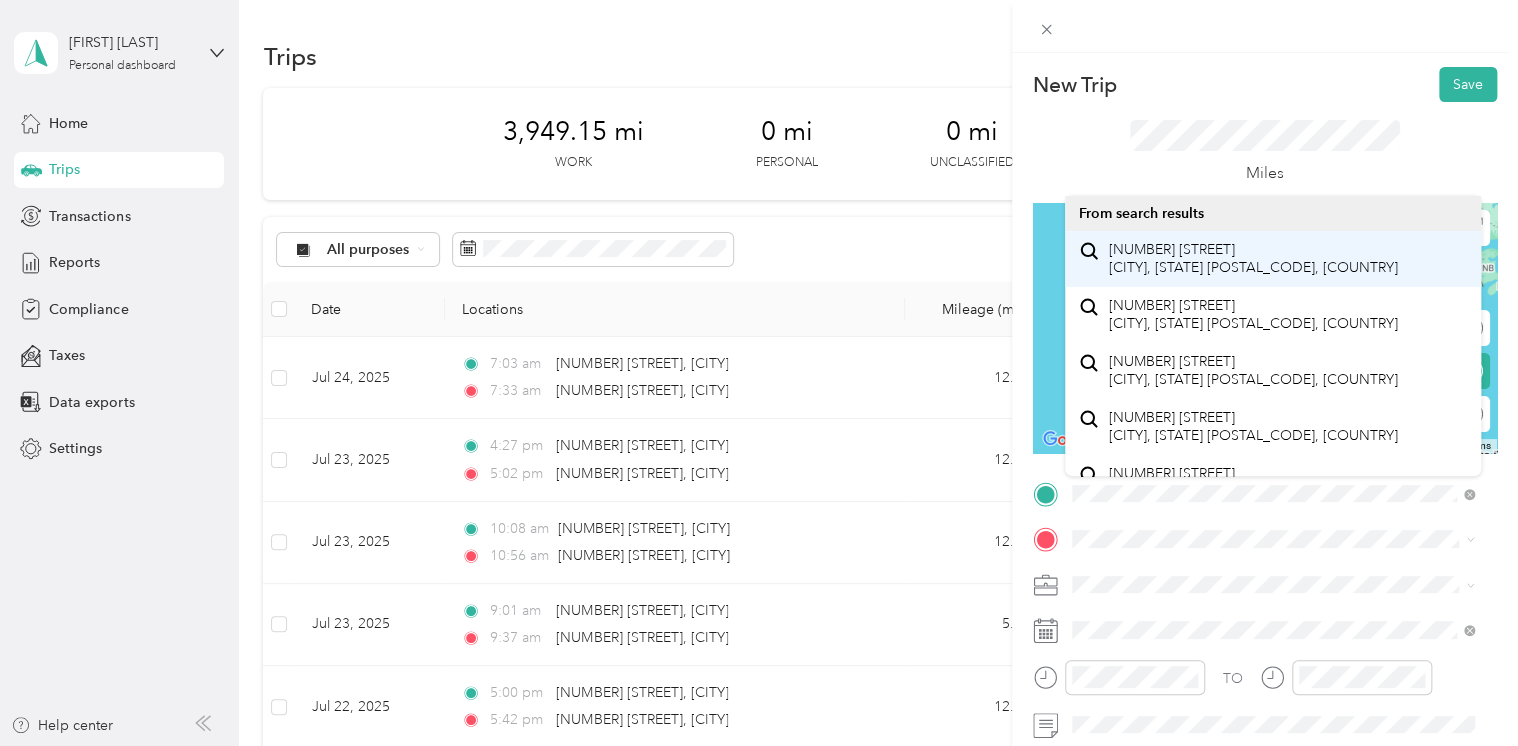 click on "[NUMBER] [STREET]
[CITY], [STATE] [POSTAL_CODE], [COUNTRY]" at bounding box center [1253, 258] 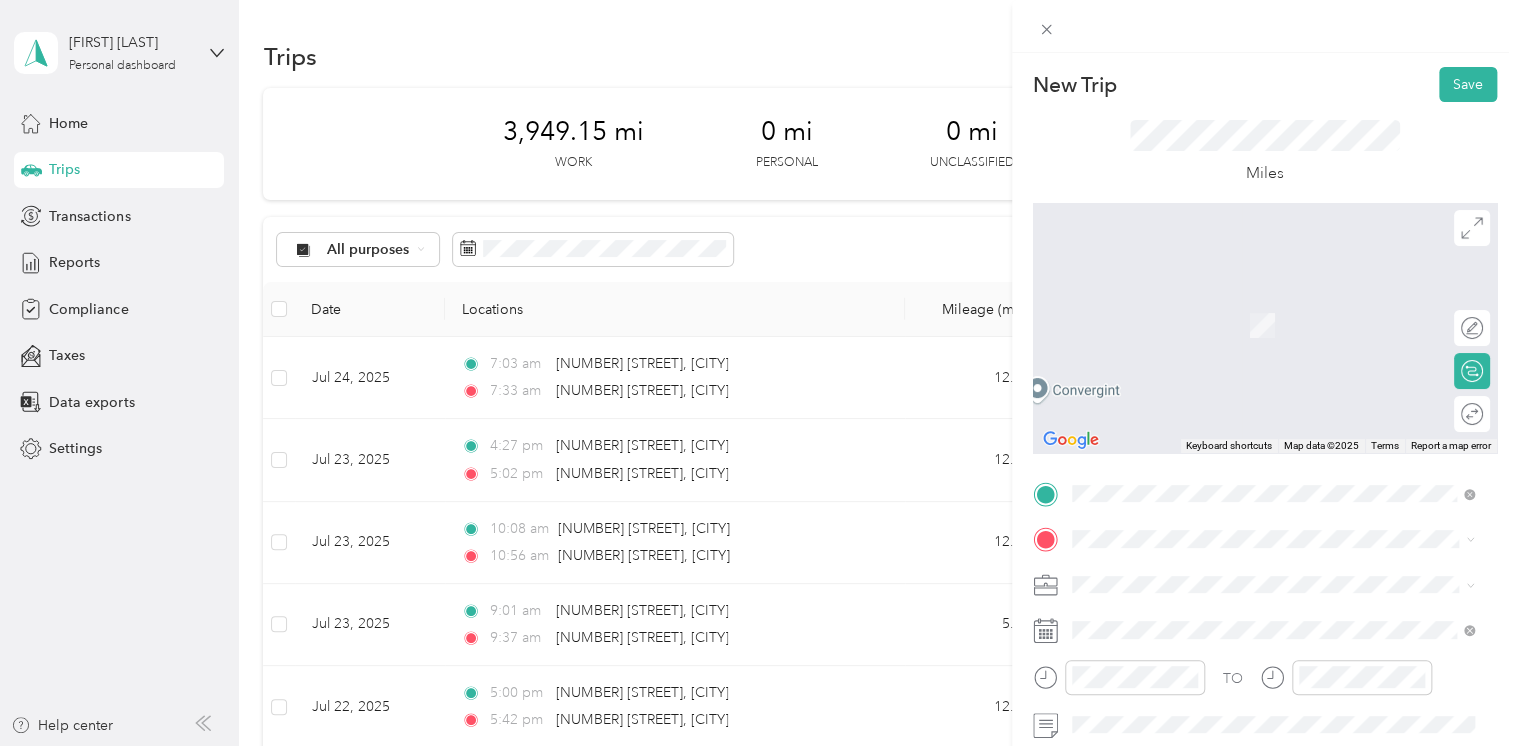 click on "[NUMBER] [STREET]
[CITY], [STATE] [POSTAL_CODE], [COUNTRY]" at bounding box center (1253, 303) 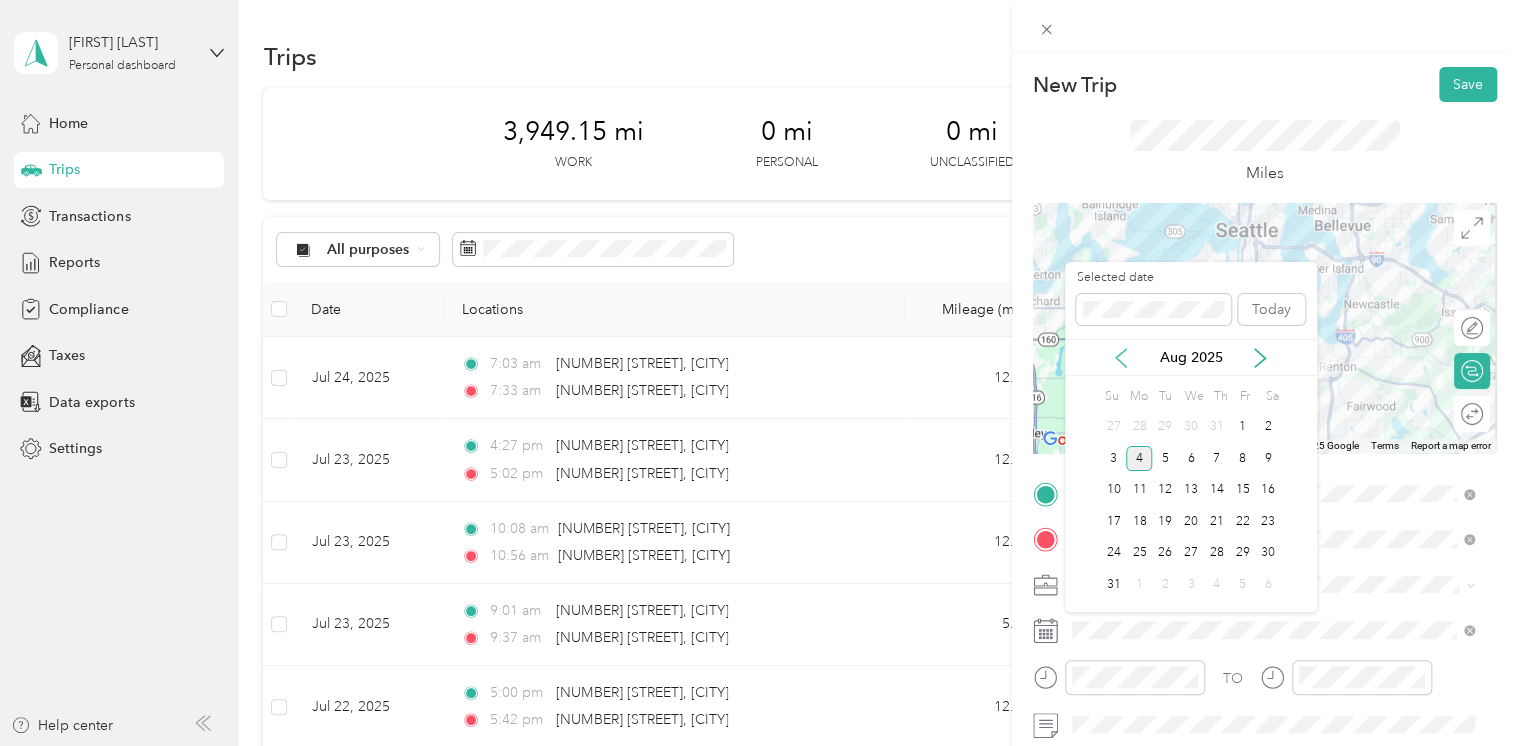 click 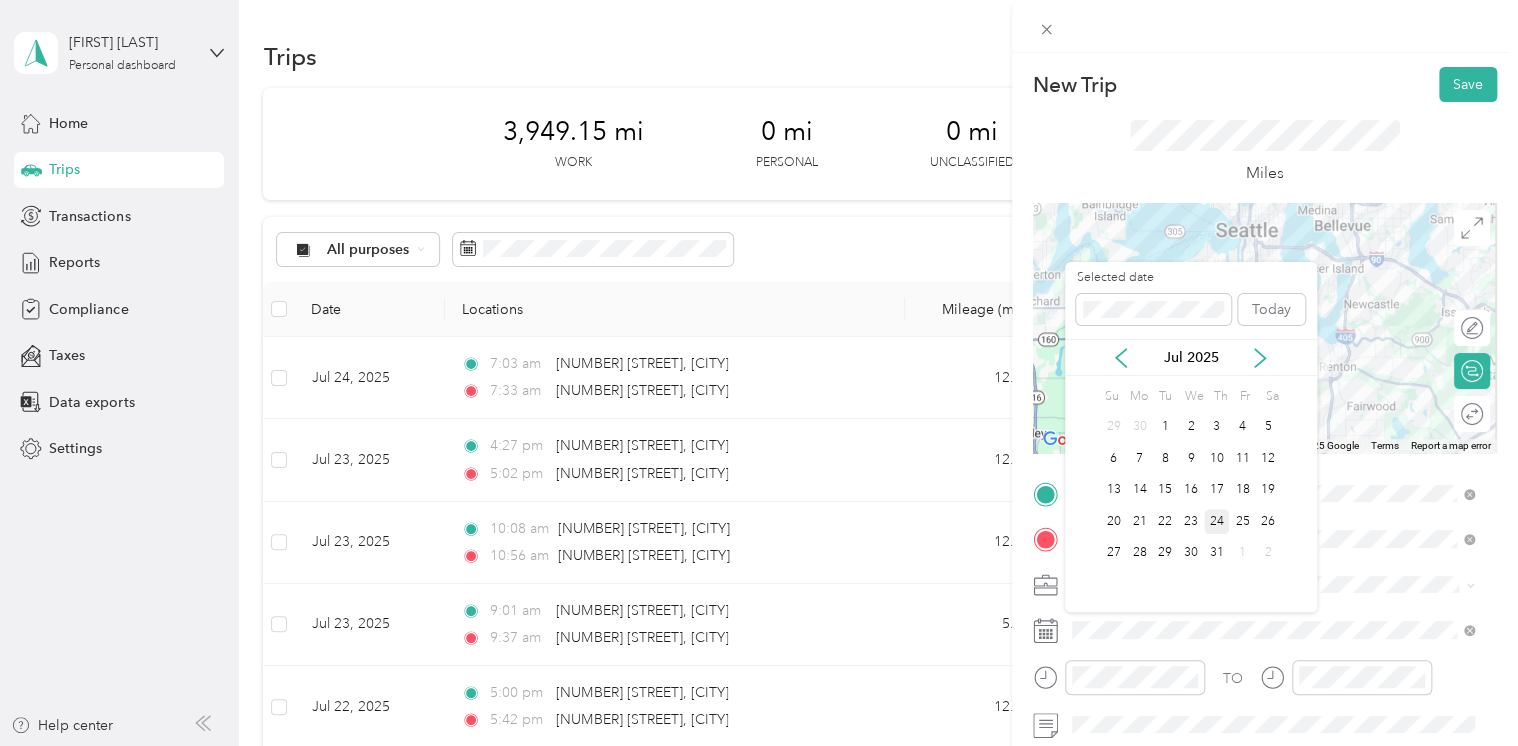 click on "24" at bounding box center (1217, 521) 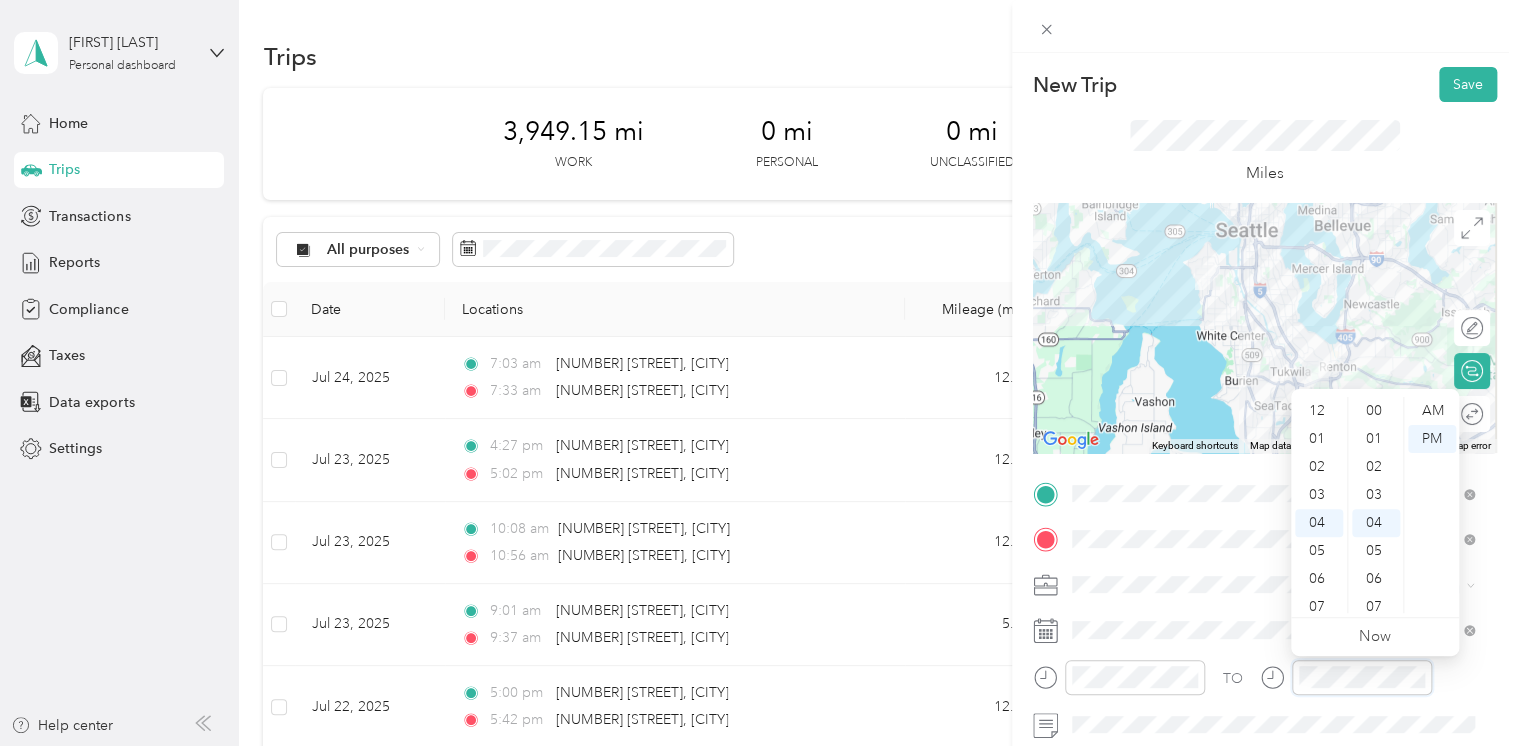 scroll, scrollTop: 112, scrollLeft: 0, axis: vertical 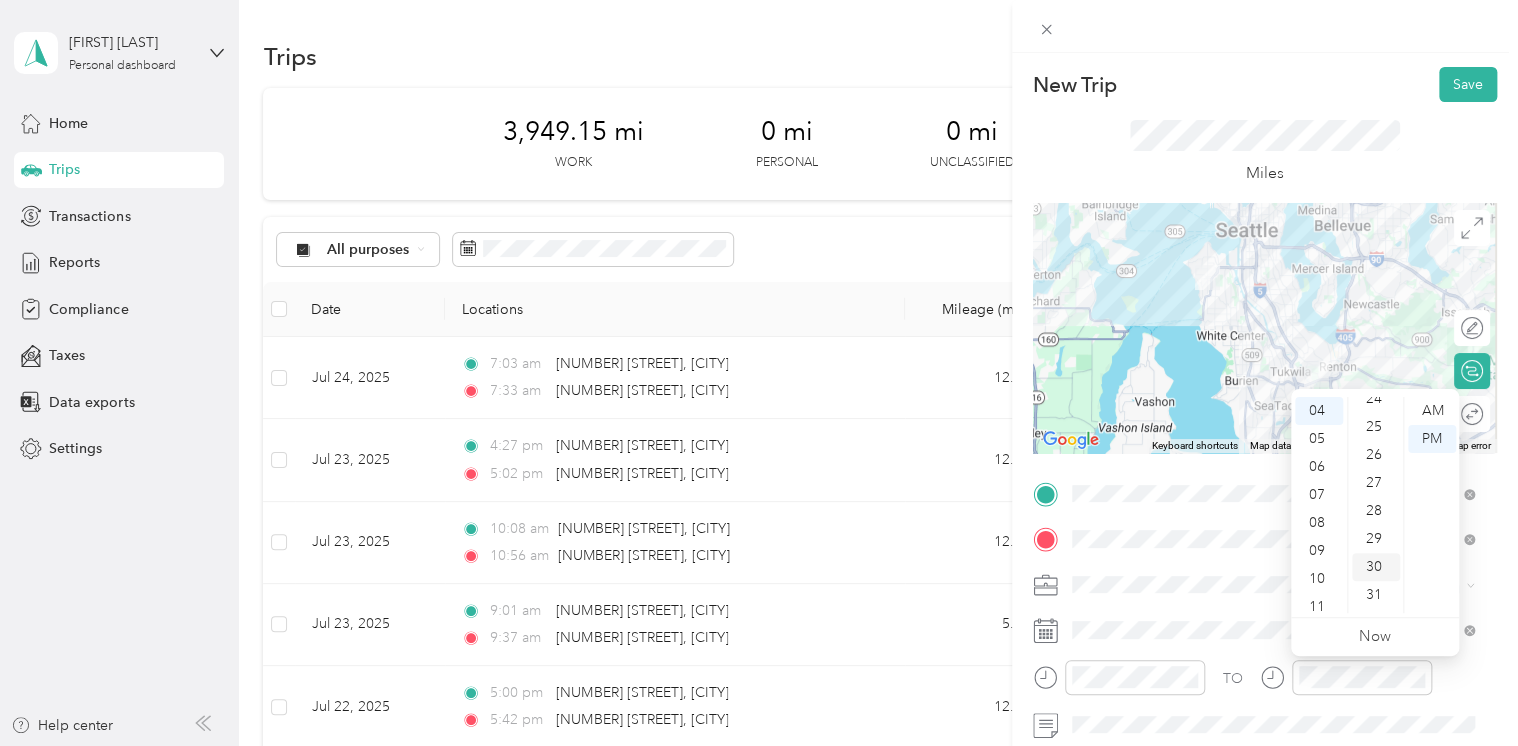 click on "30" at bounding box center (1376, 567) 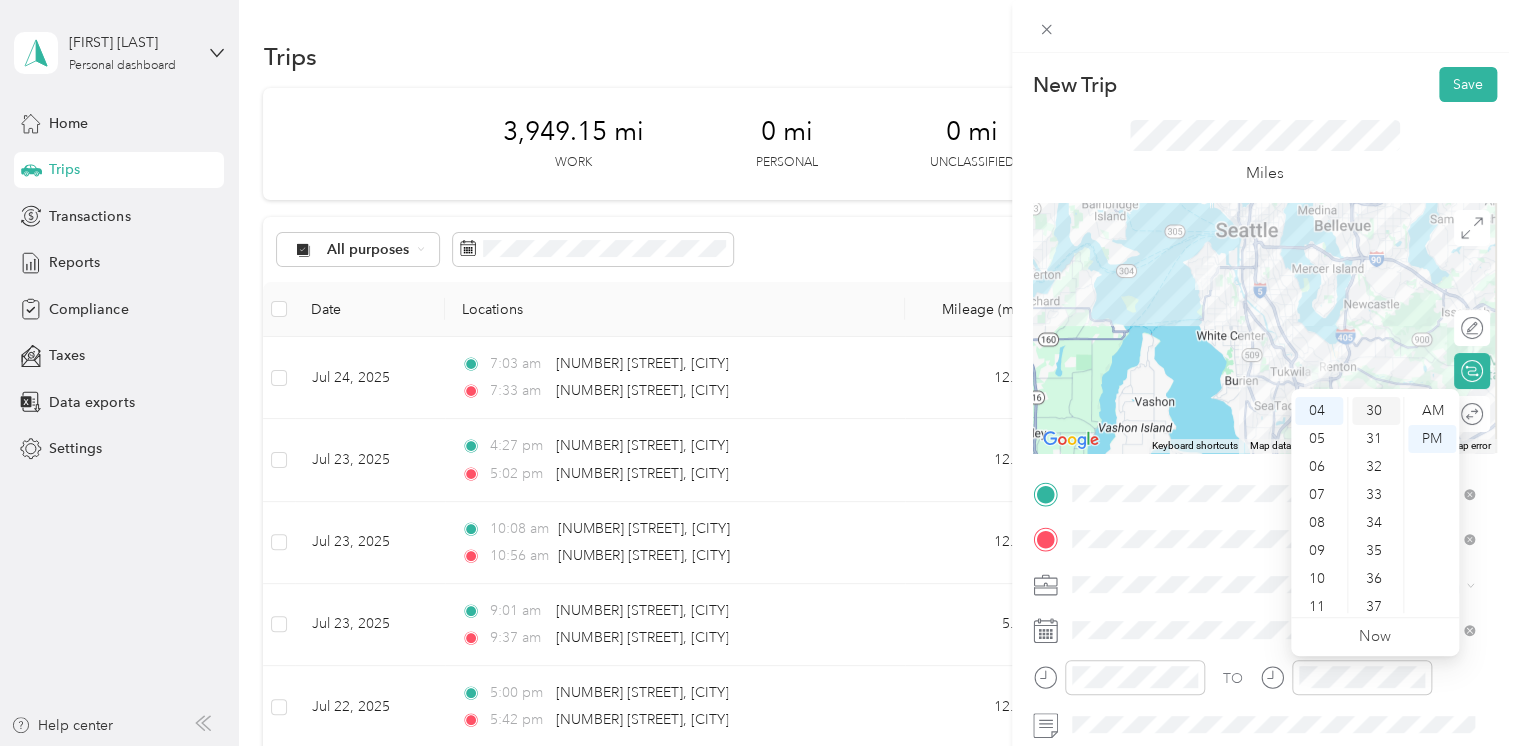 click on "35" at bounding box center (1376, 551) 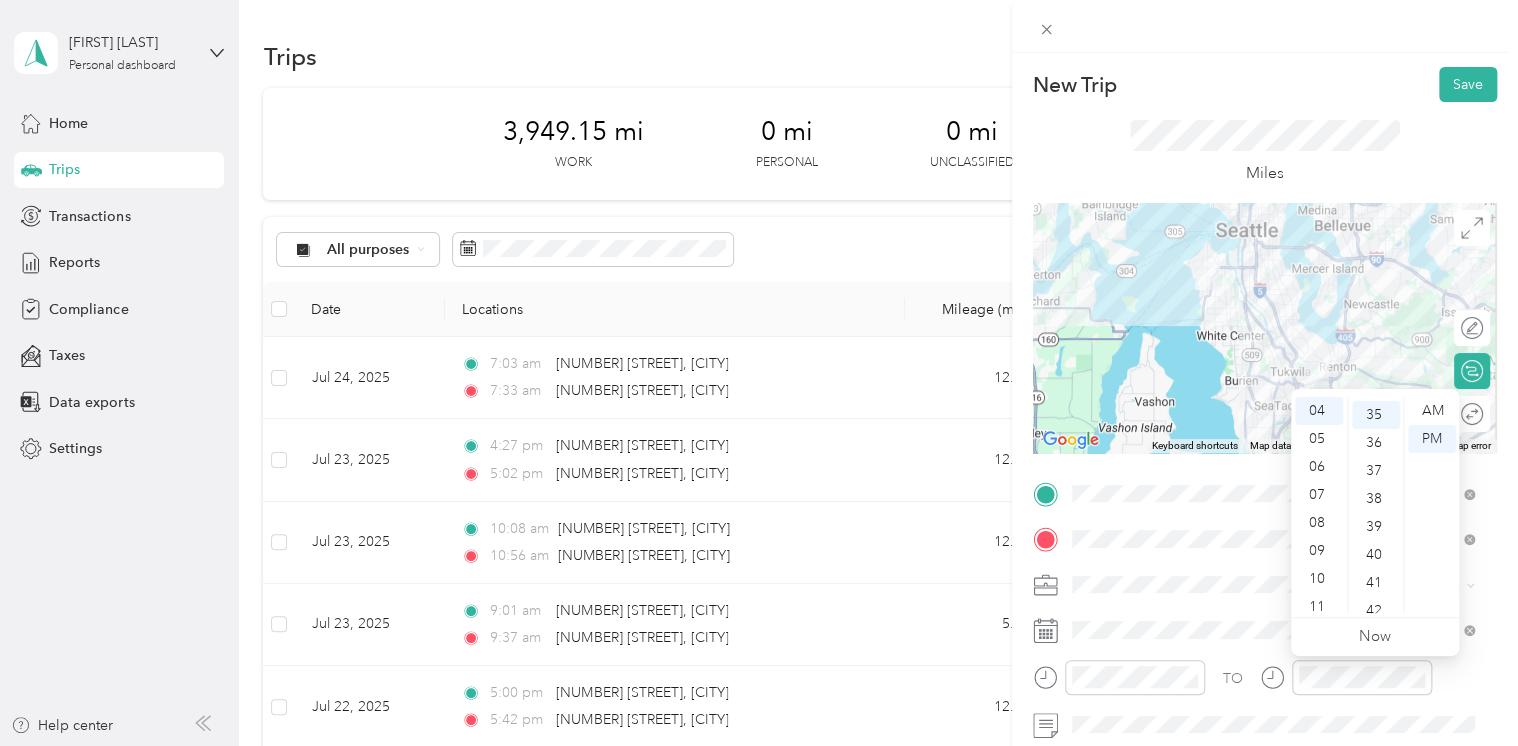 scroll, scrollTop: 980, scrollLeft: 0, axis: vertical 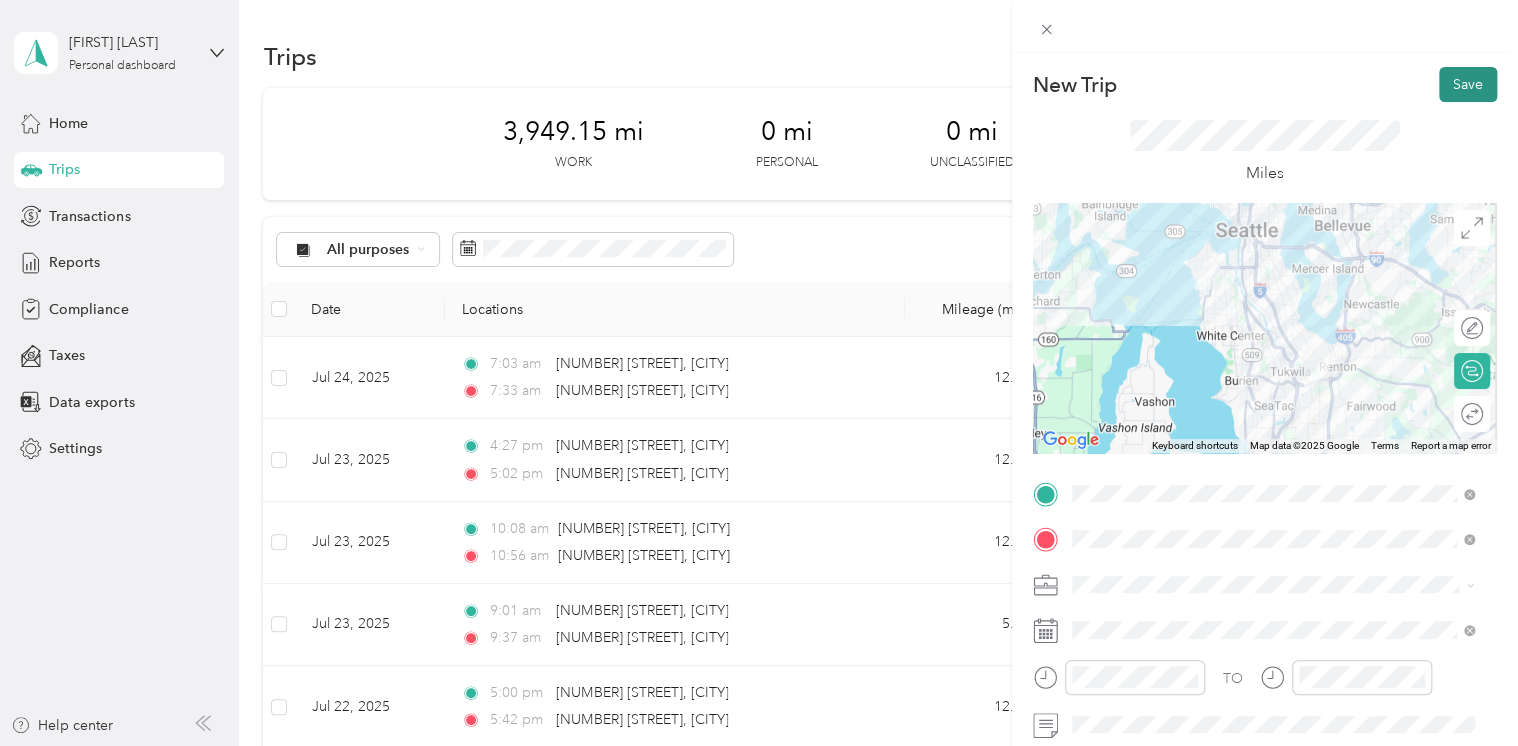 click on "Save" at bounding box center (1468, 84) 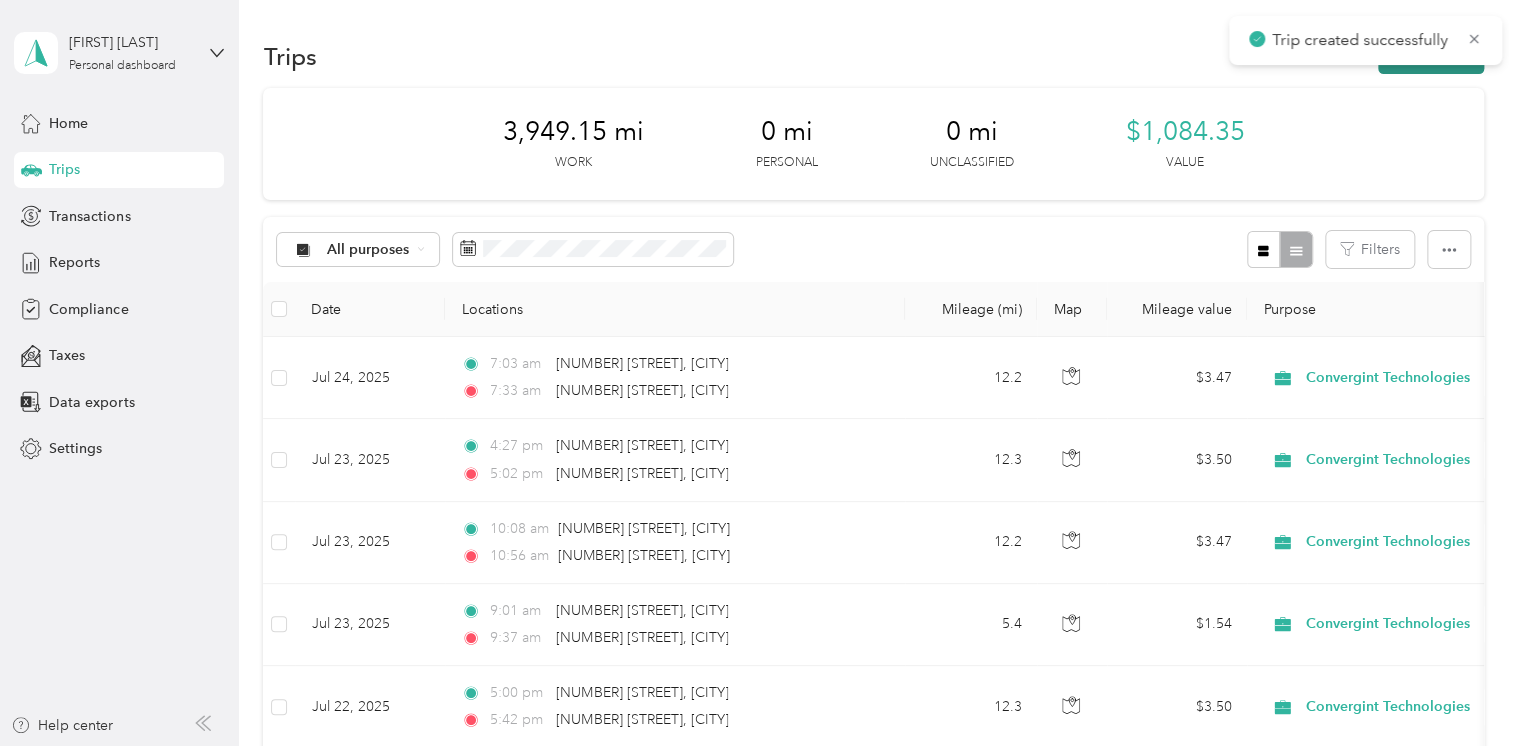 click on "New trip" at bounding box center [1431, 56] 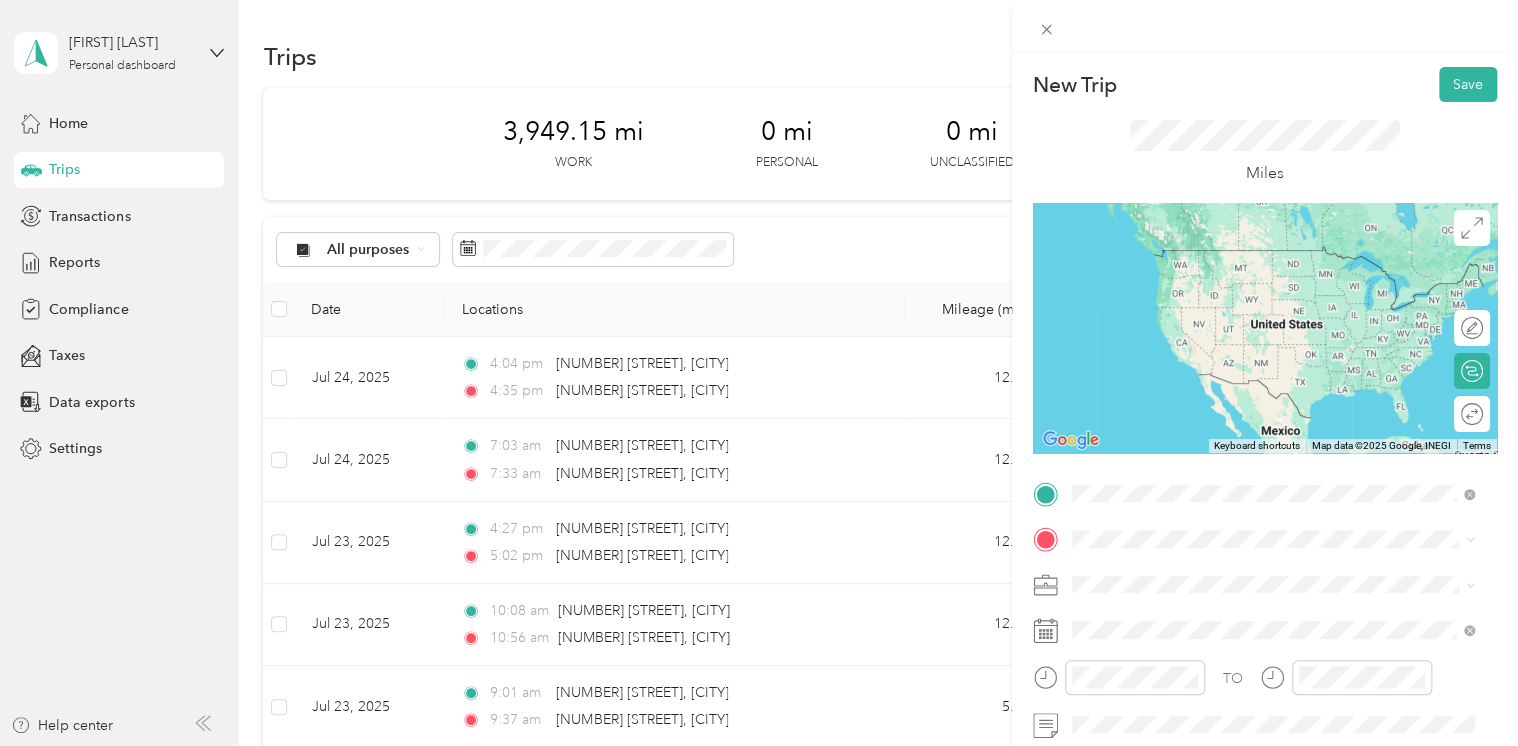 click on "[NUMBER] [STREET]
[CITY], [STATE] [POSTAL_CODE], [COUNTRY]" at bounding box center [1253, 258] 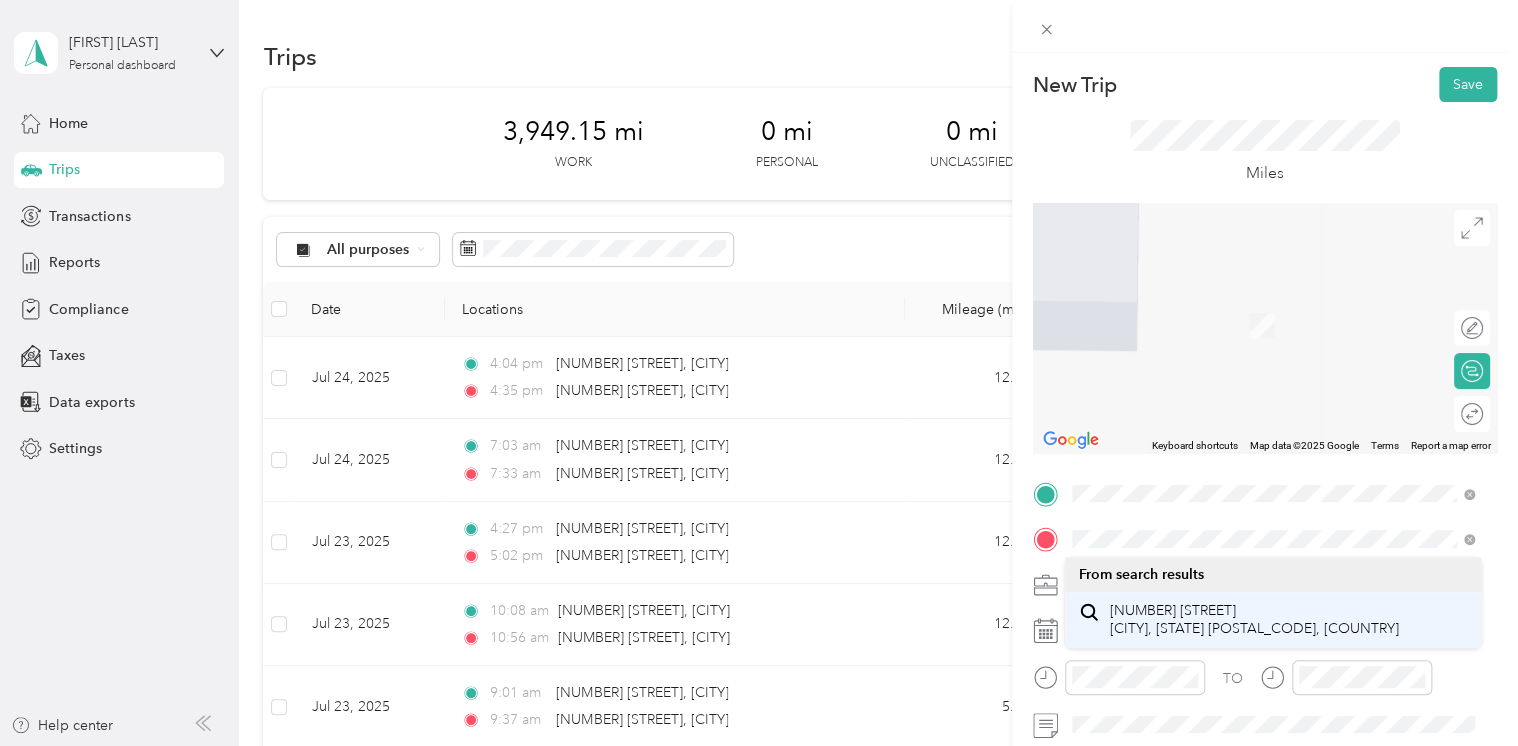 click on "[NUMBER] [STREET]
[CITY], [STATE] [POSTAL_CODE], [COUNTRY]" at bounding box center [1253, 619] 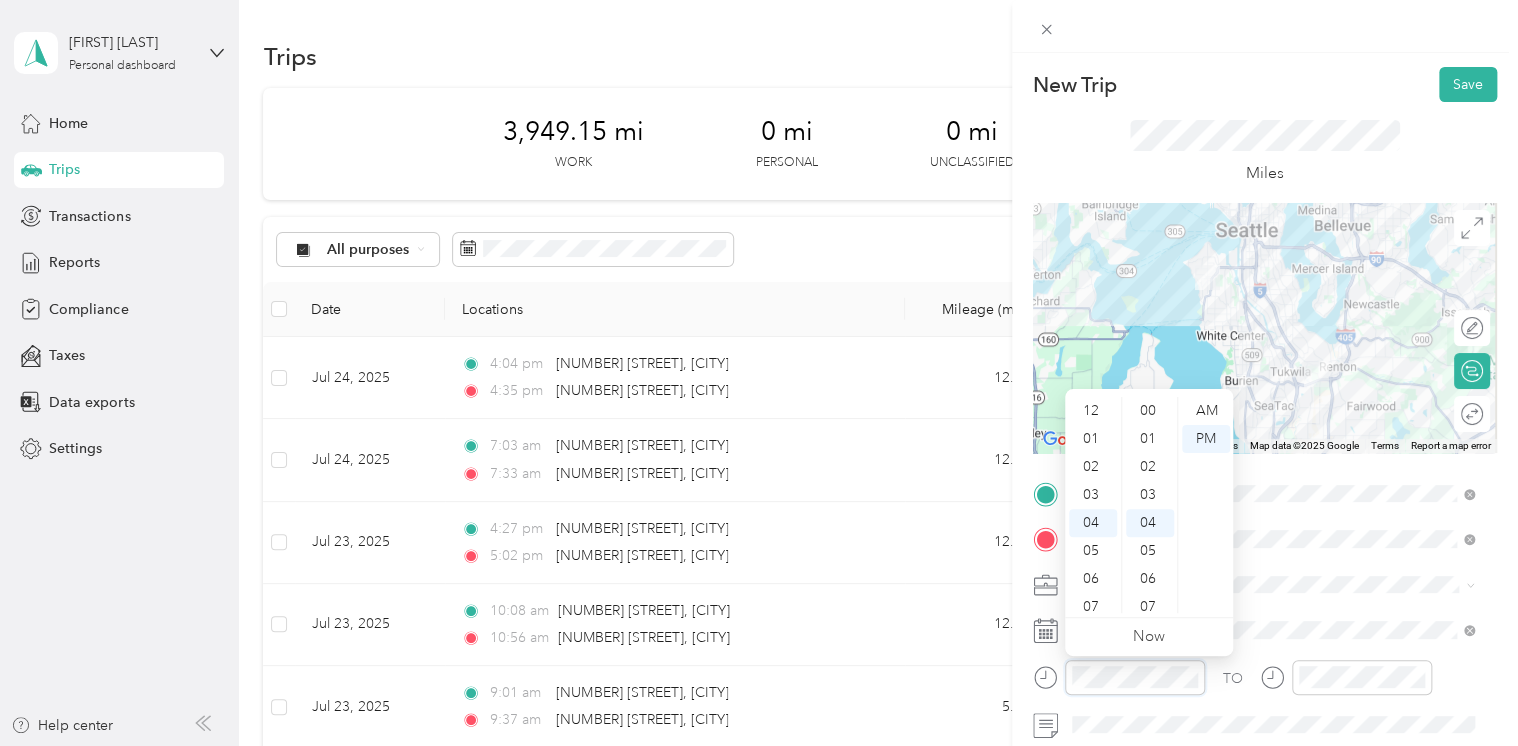 scroll, scrollTop: 112, scrollLeft: 0, axis: vertical 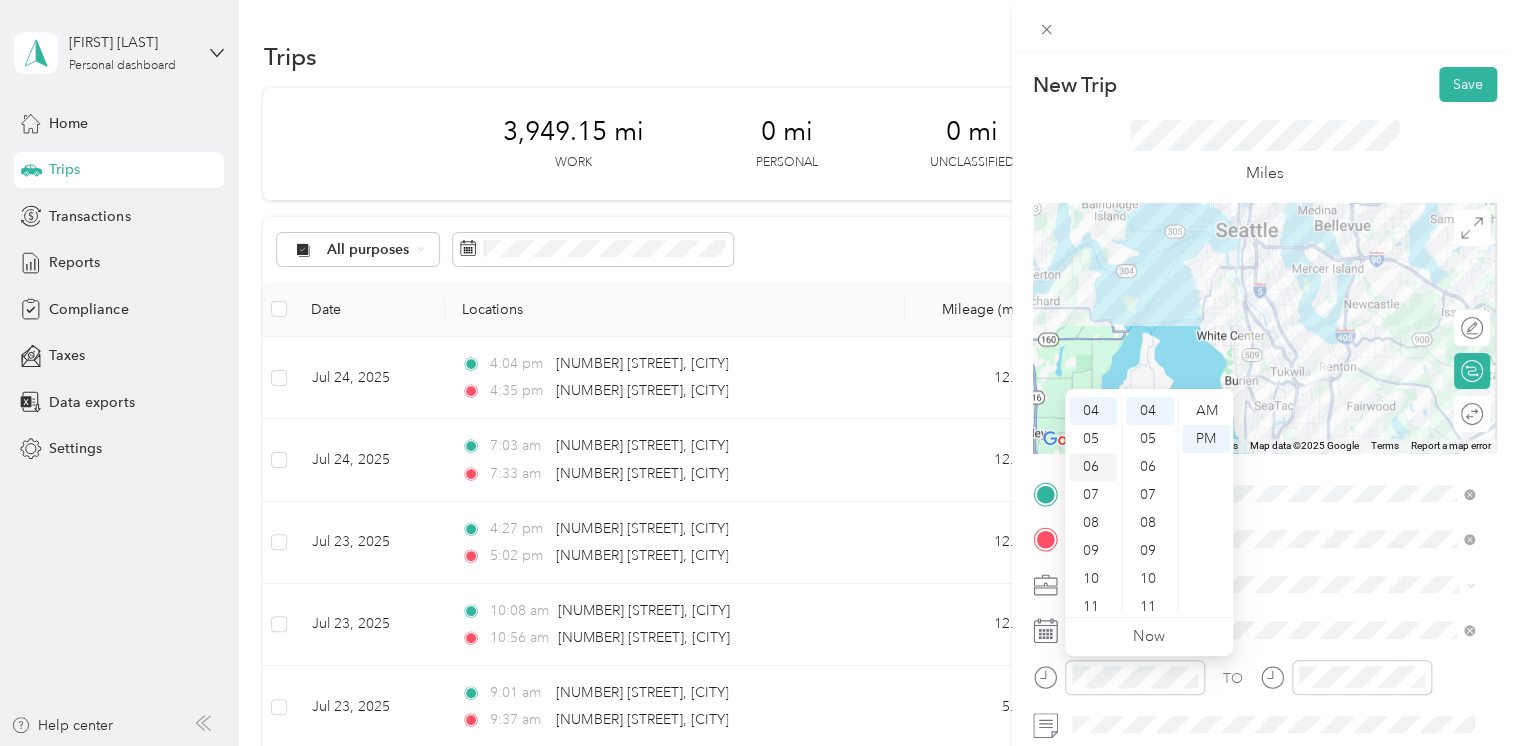 click on "06" at bounding box center [1093, 467] 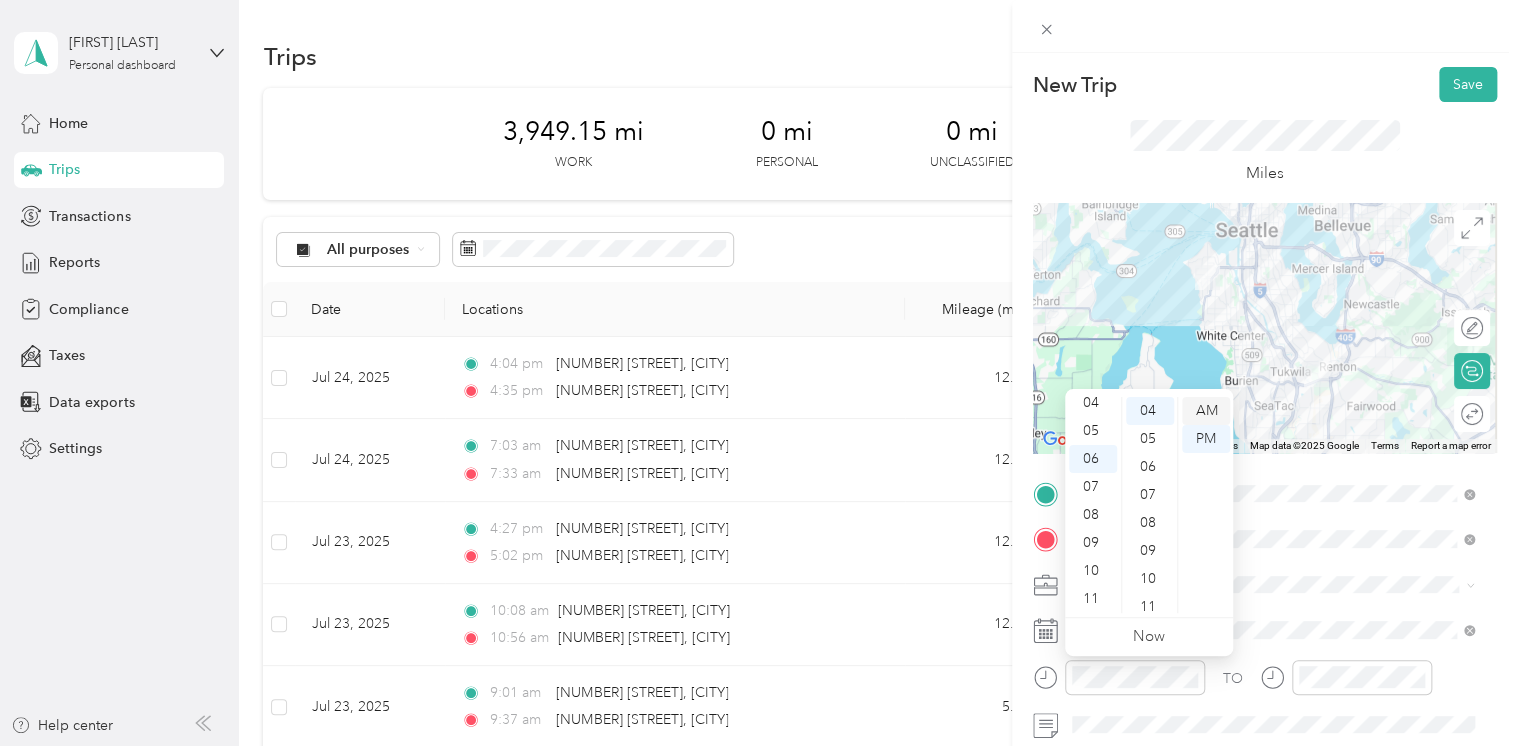 click on "AM" at bounding box center (1206, 411) 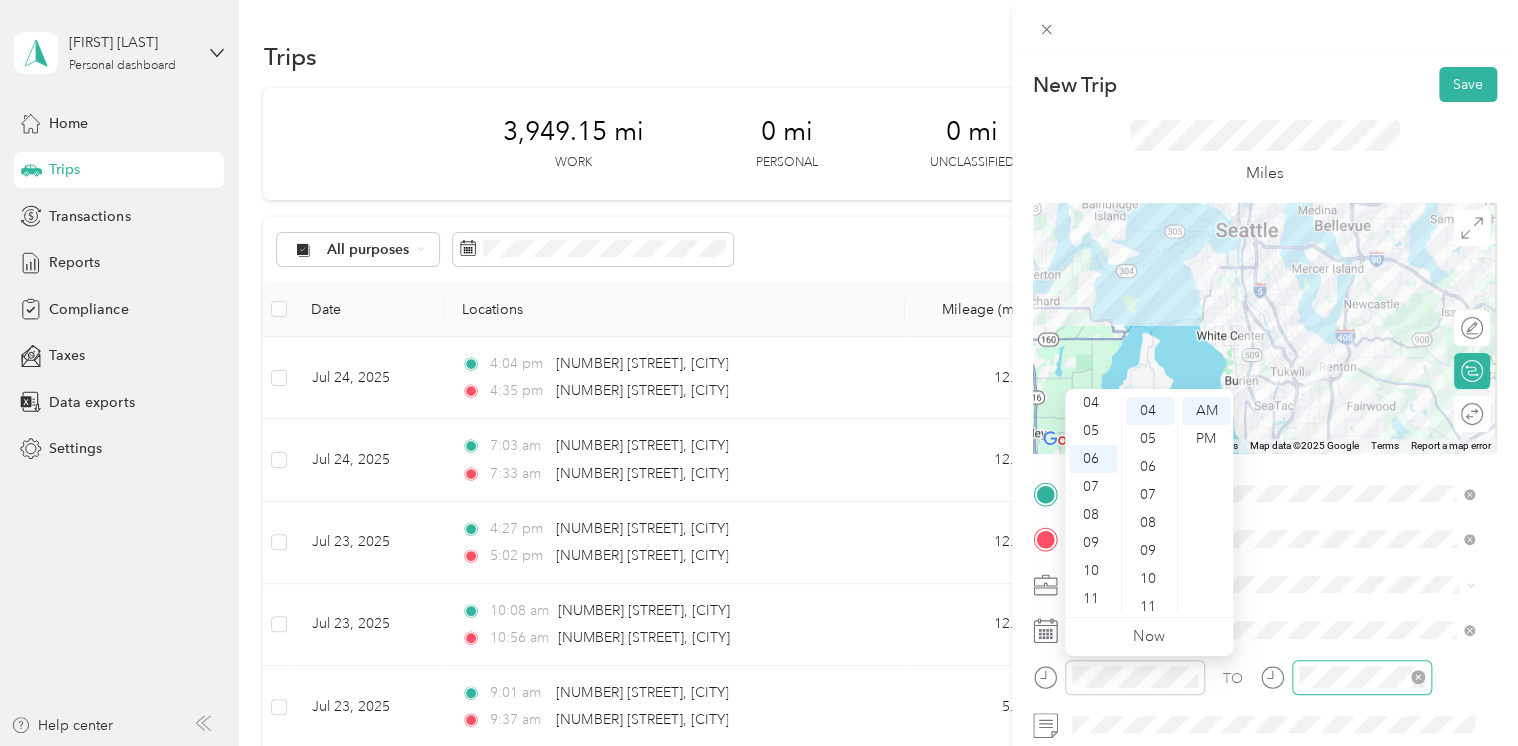 click at bounding box center (1362, 677) 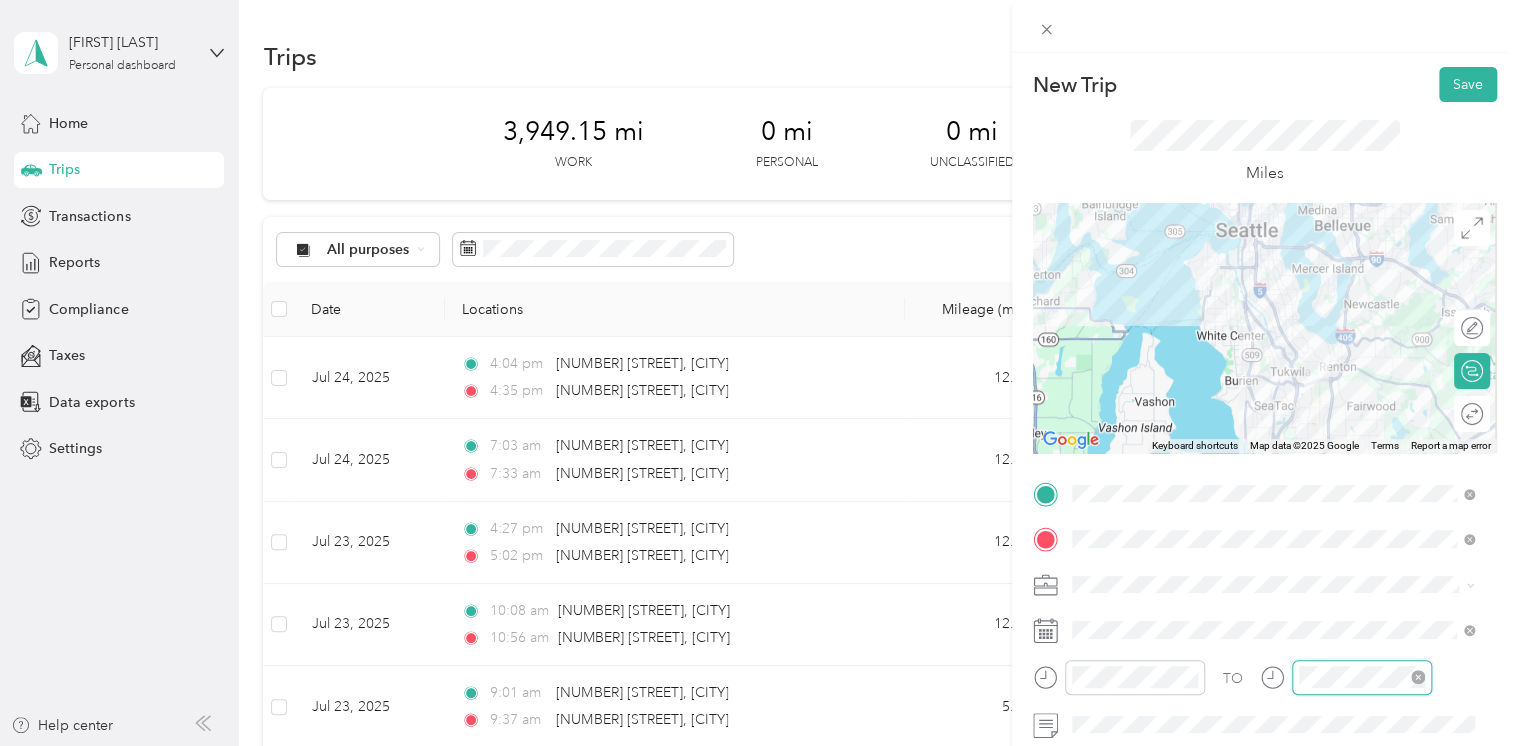 scroll, scrollTop: 112, scrollLeft: 0, axis: vertical 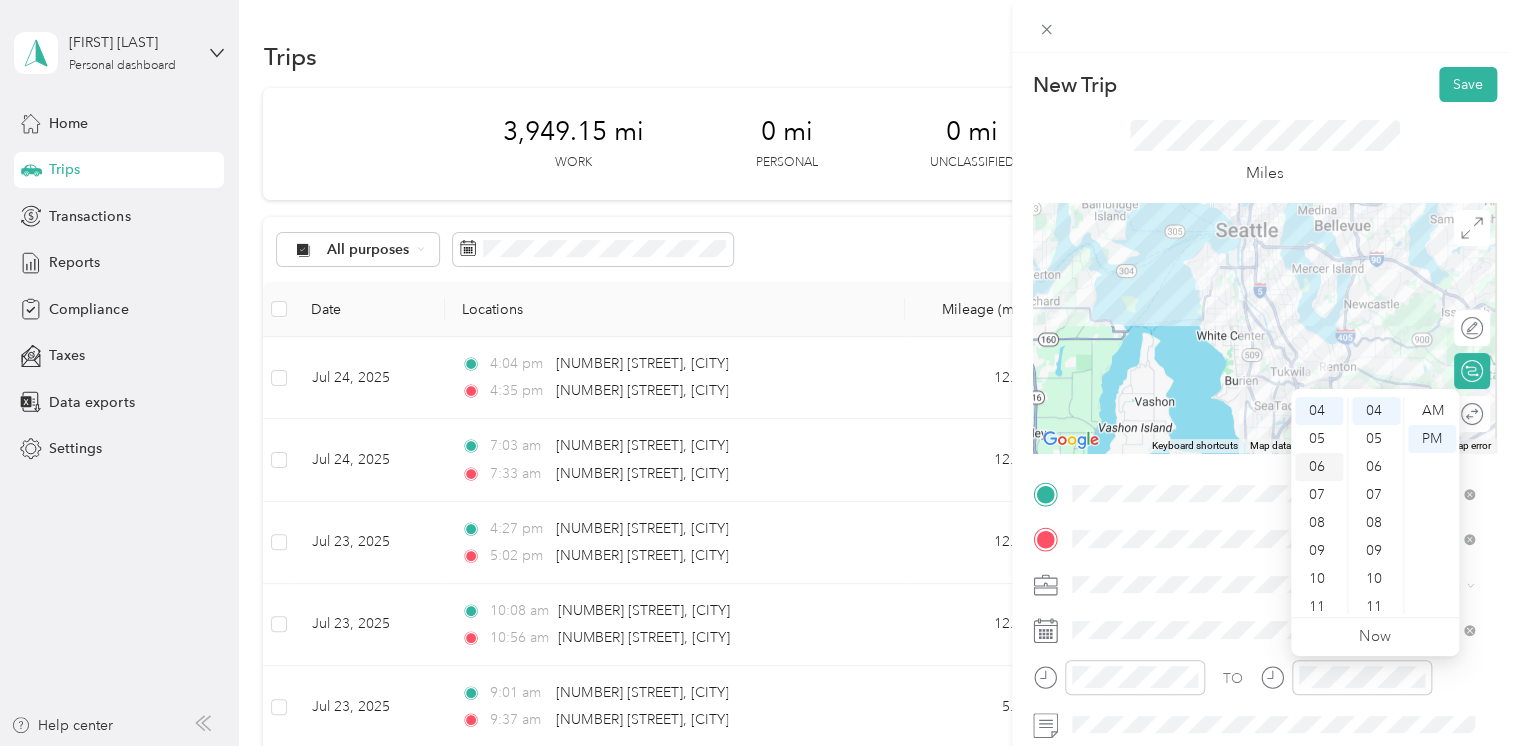 click on "06" at bounding box center [1319, 467] 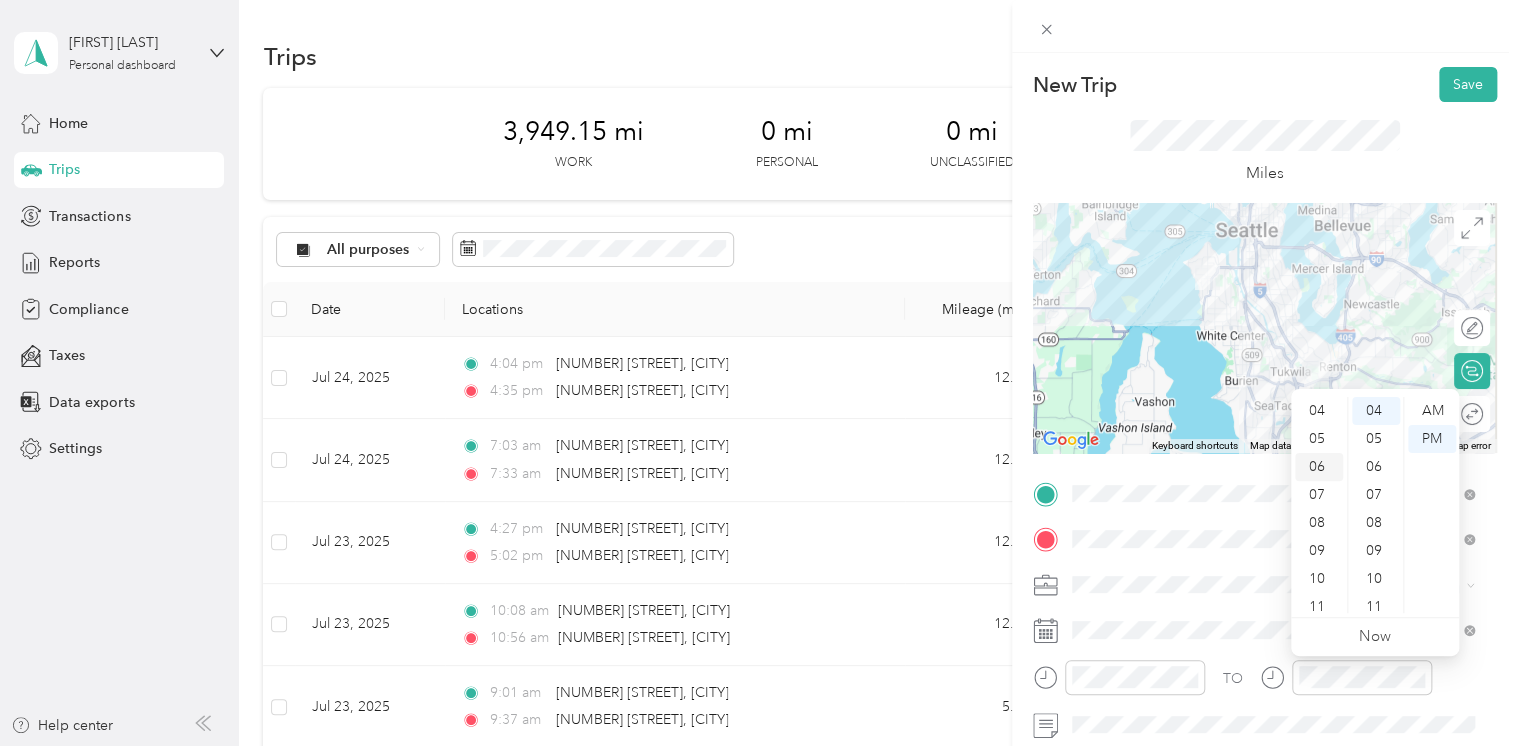 scroll, scrollTop: 120, scrollLeft: 0, axis: vertical 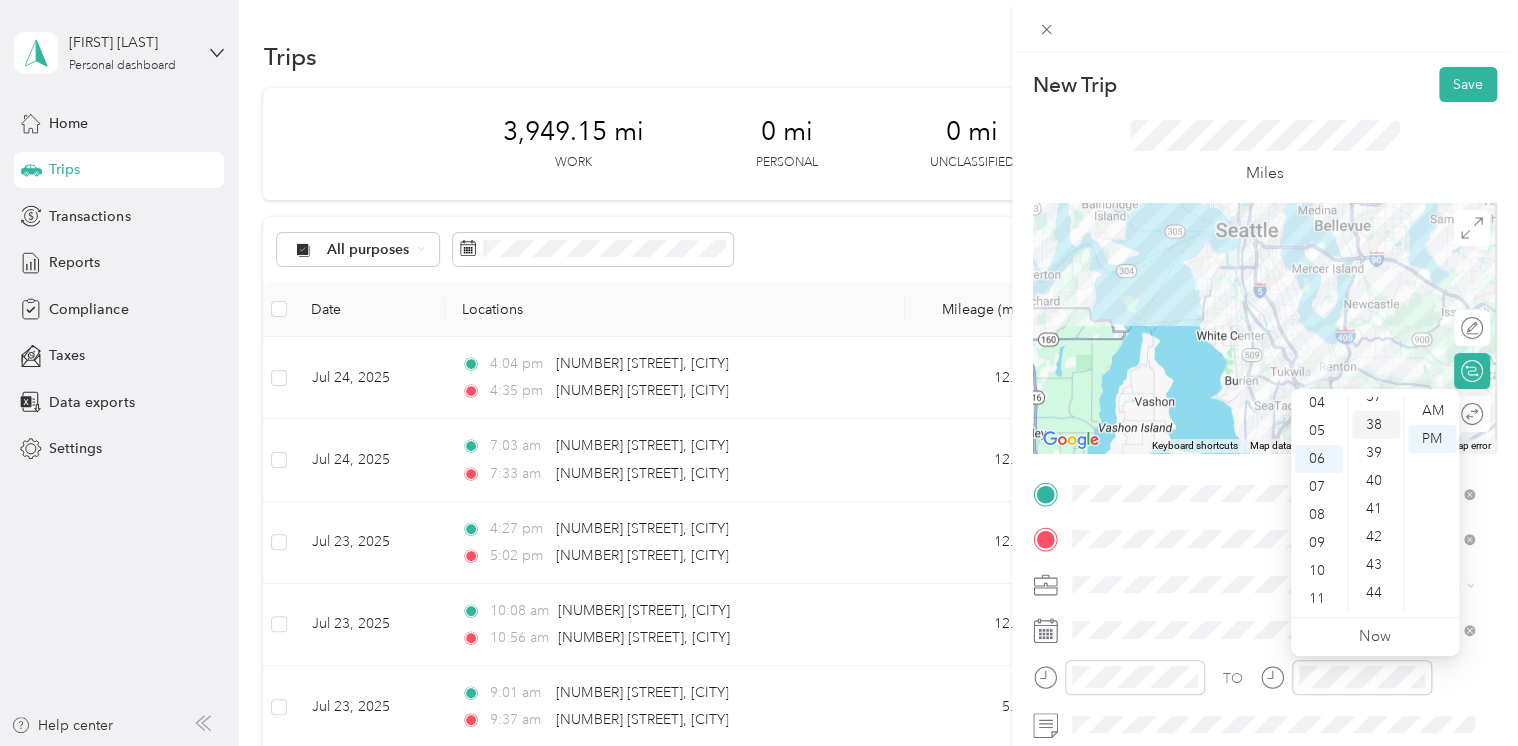 click on "38" at bounding box center [1376, 425] 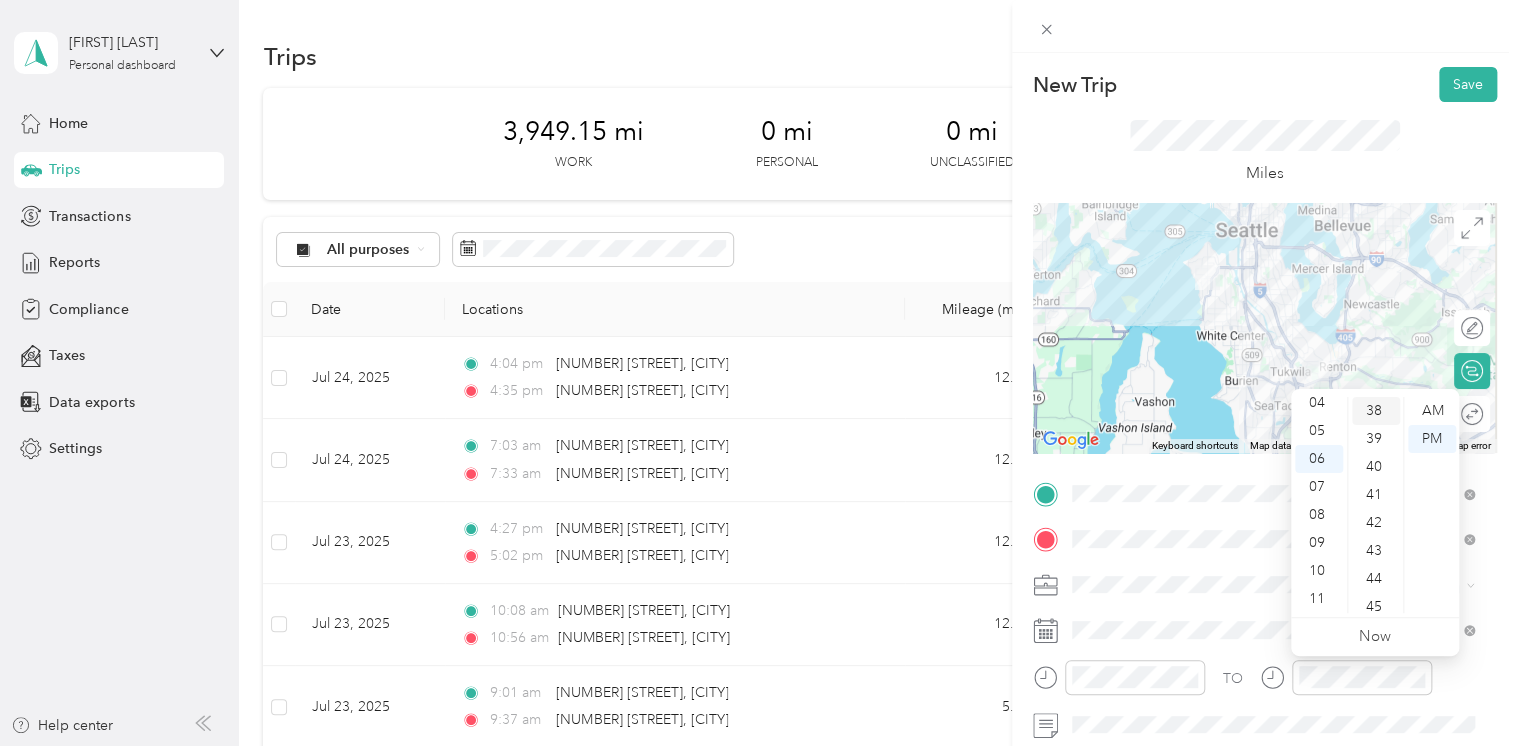 click on "38" at bounding box center [1376, 411] 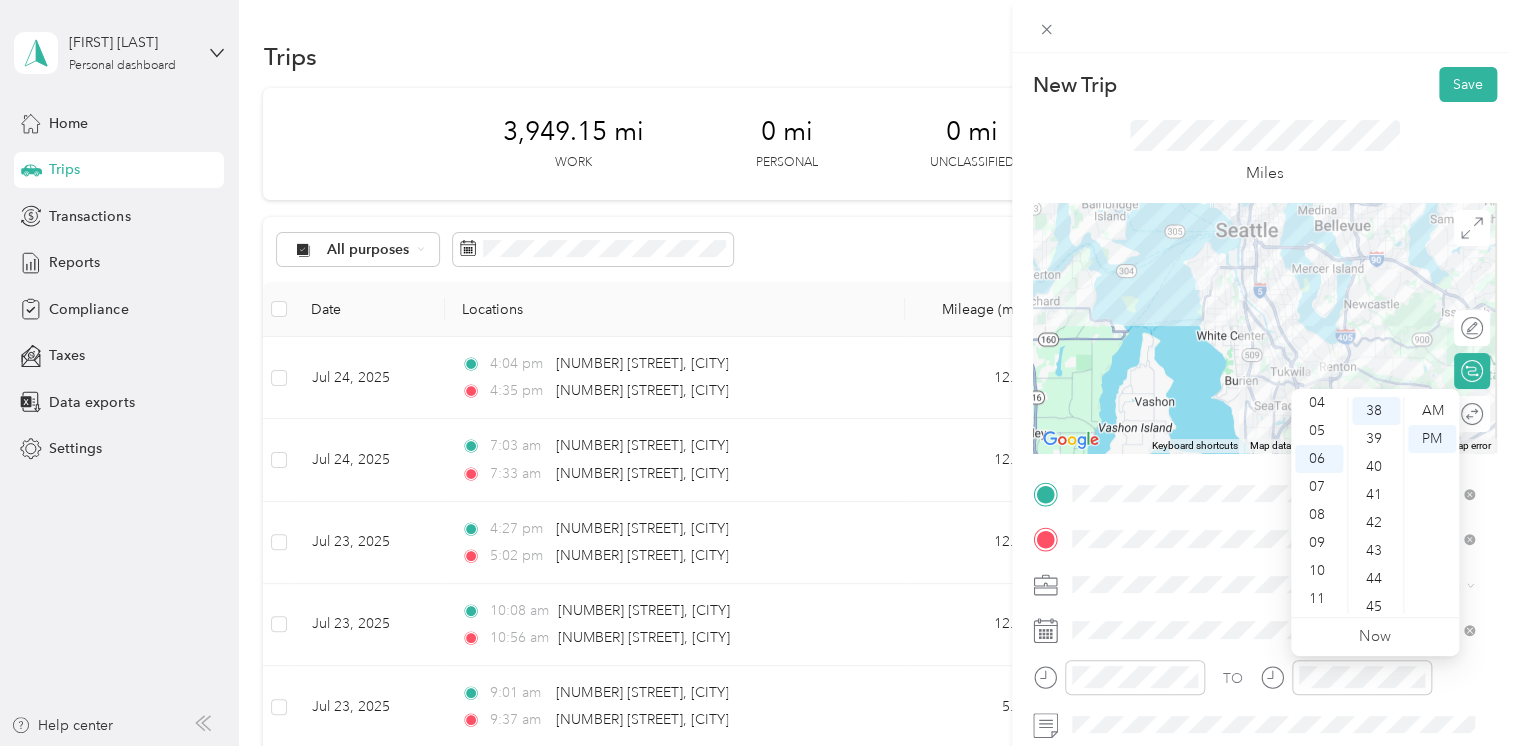 click on "AM PM" at bounding box center [1431, 505] 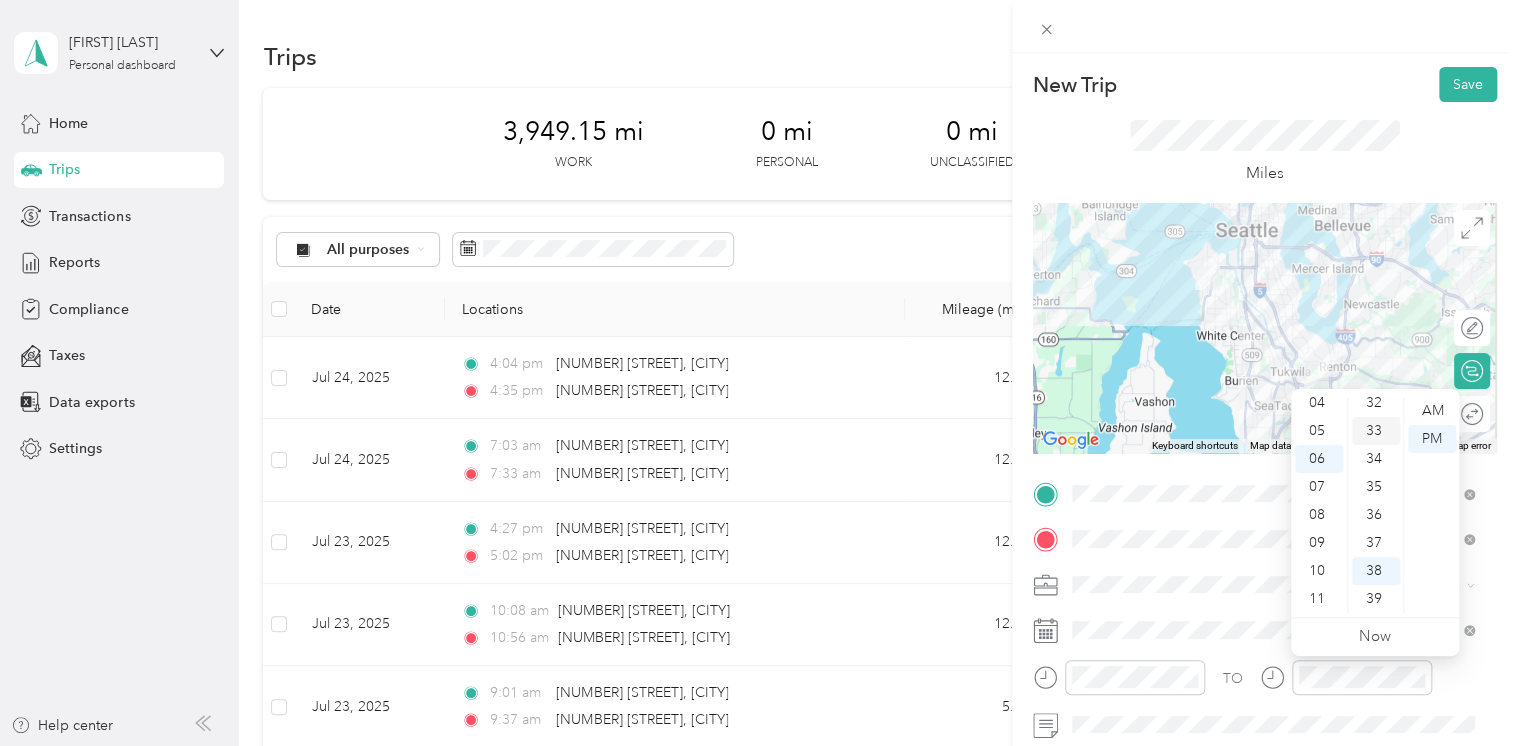 click on "33" at bounding box center (1376, 431) 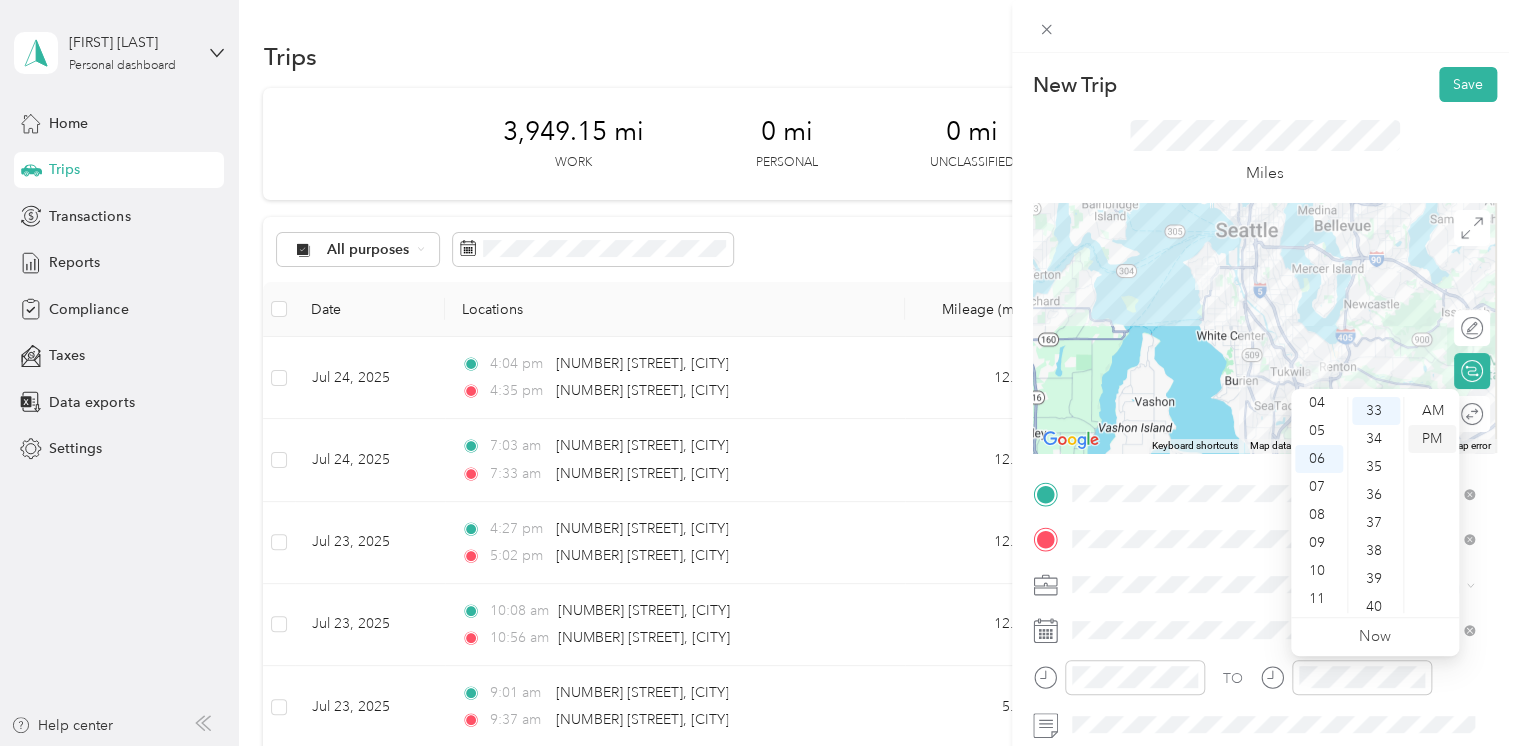 scroll, scrollTop: 924, scrollLeft: 0, axis: vertical 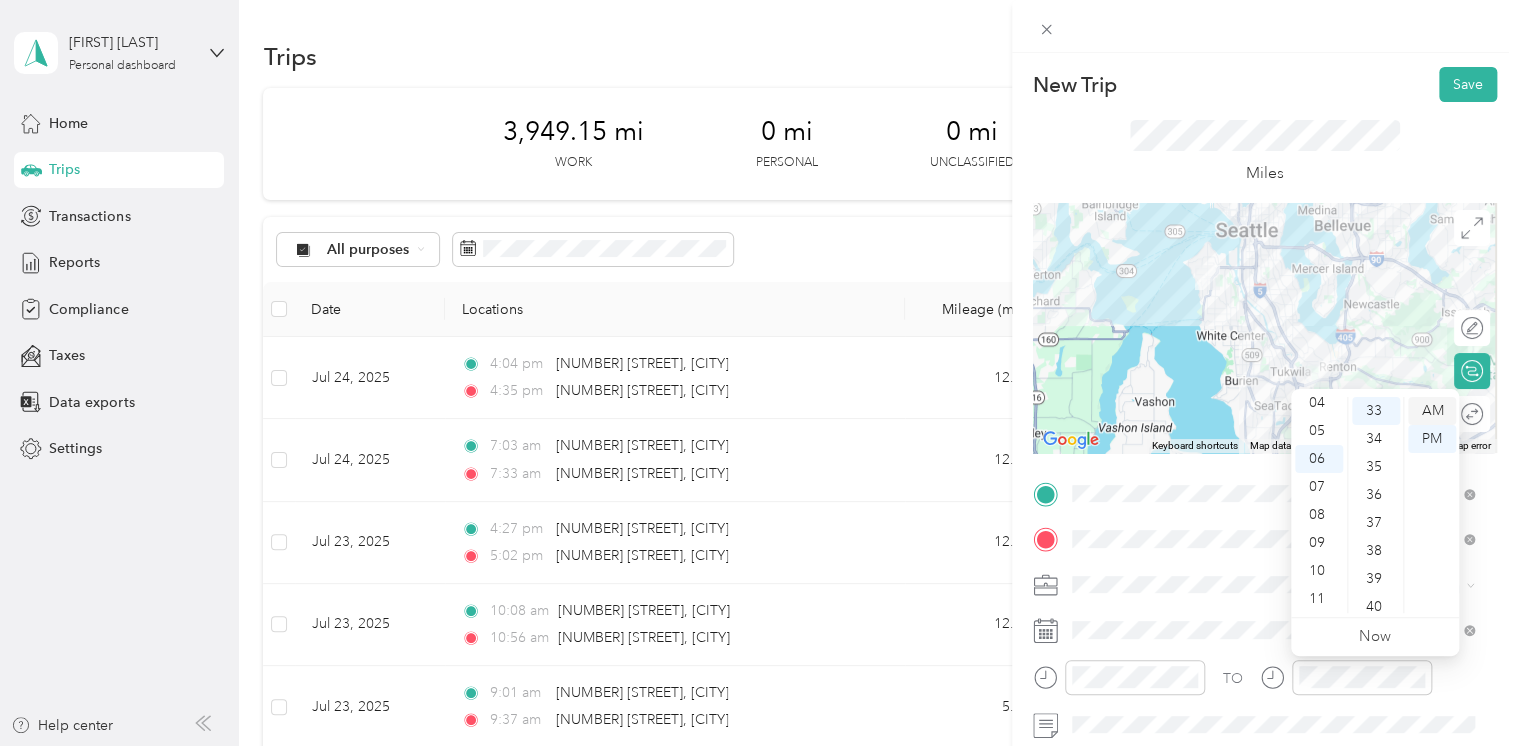 click on "AM" at bounding box center [1432, 411] 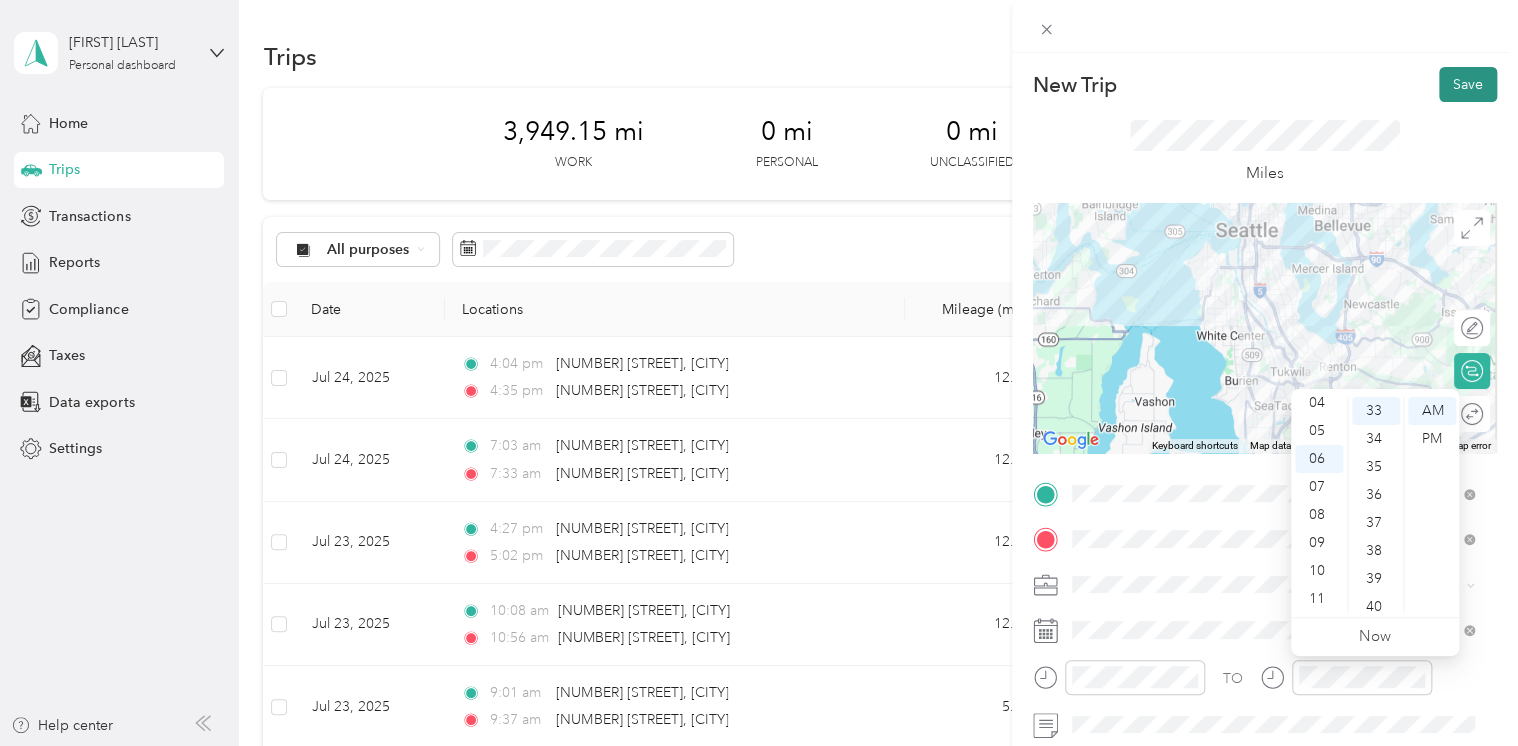 click on "Save" at bounding box center (1468, 84) 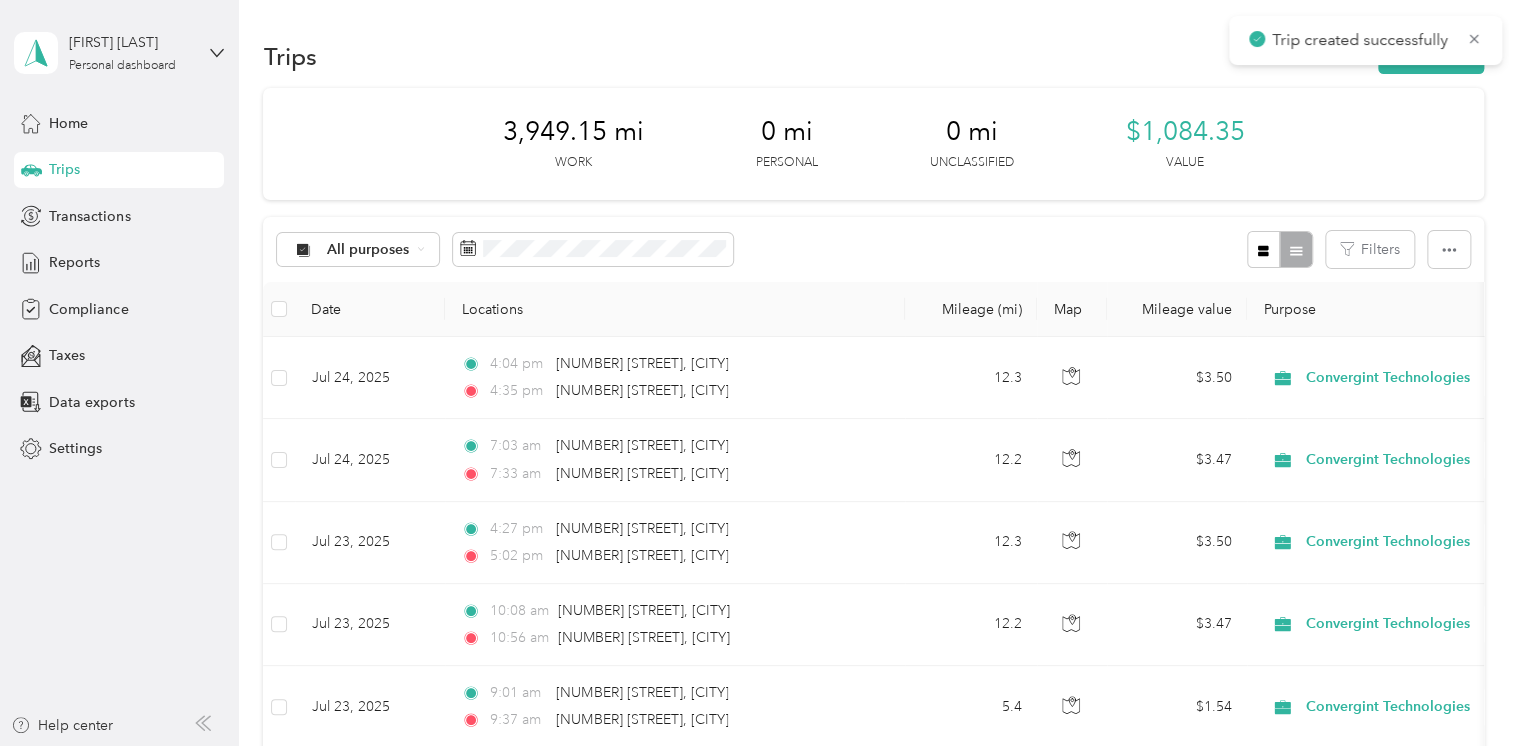 click on "Trip created successfully" at bounding box center [1365, 40] 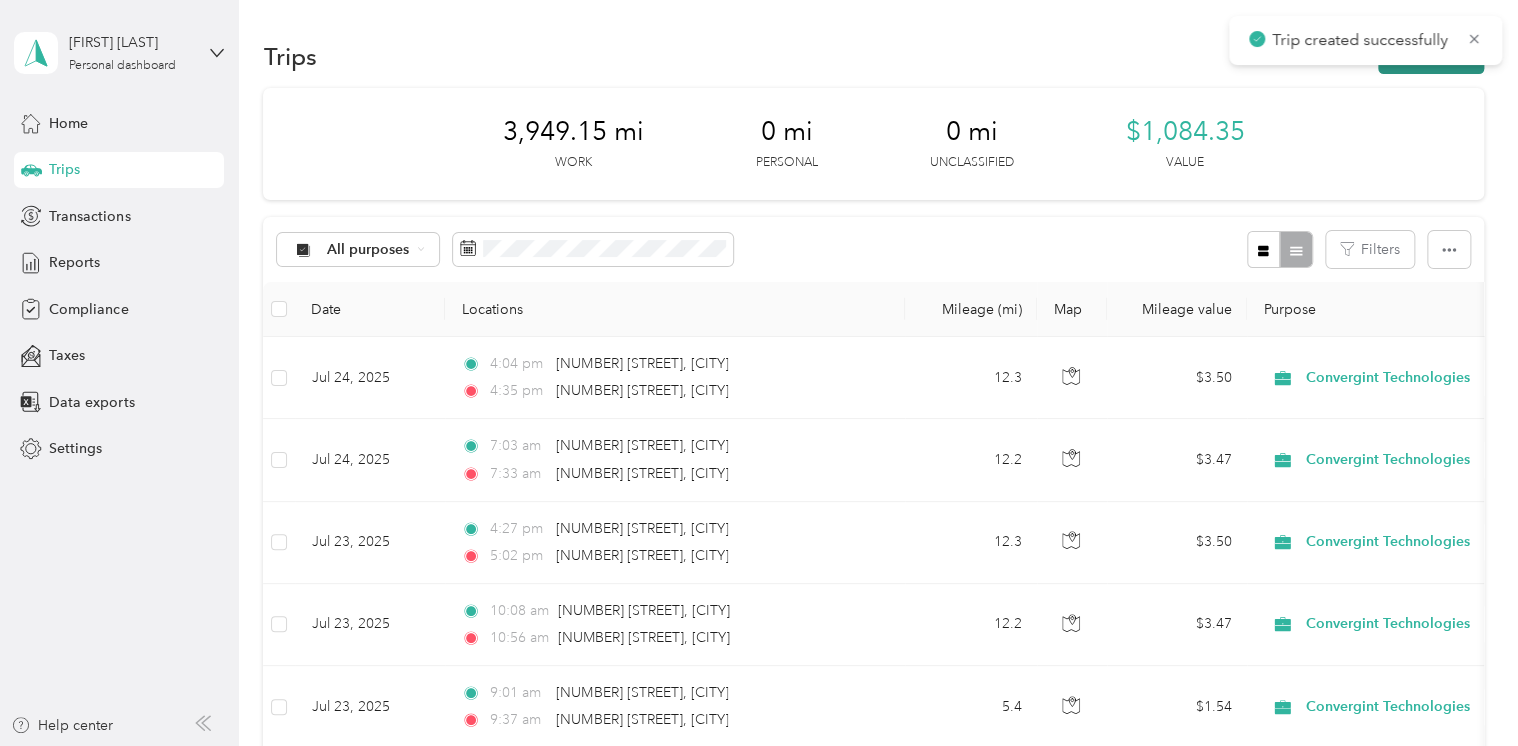 click on "New trip" at bounding box center (1431, 56) 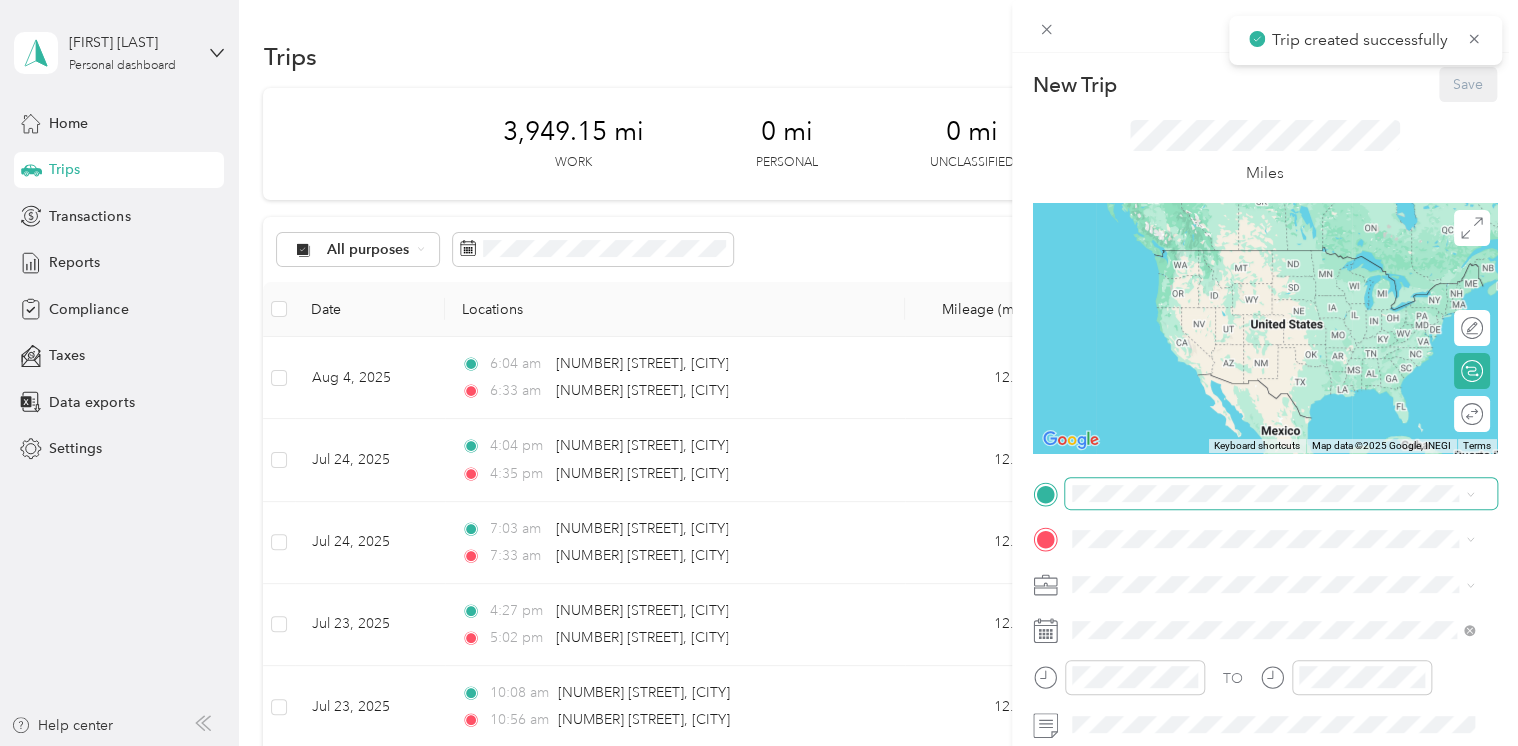 click at bounding box center (1281, 494) 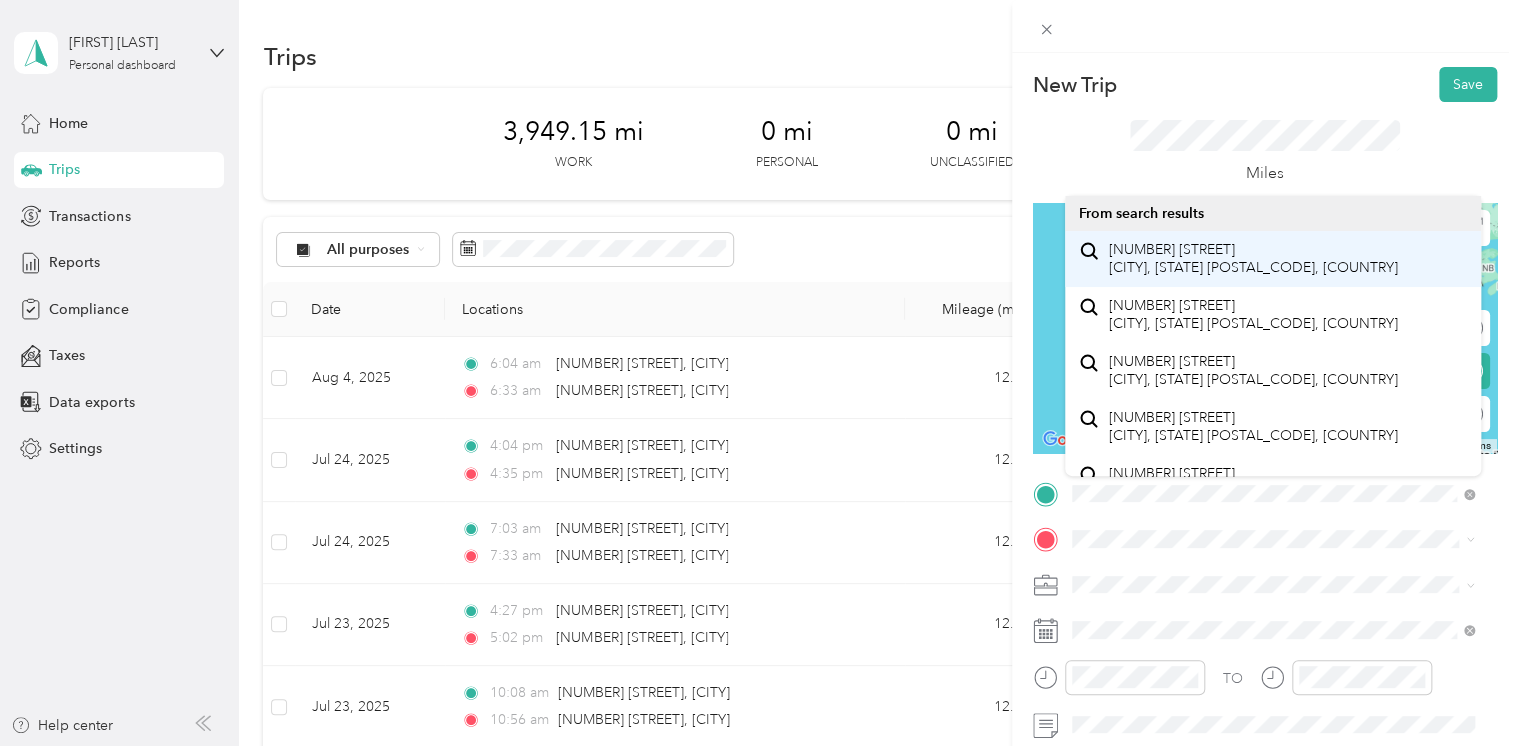 click on "[NUMBER] [STREET]
[CITY], [STATE] [POSTAL_CODE], [COUNTRY]" at bounding box center [1253, 258] 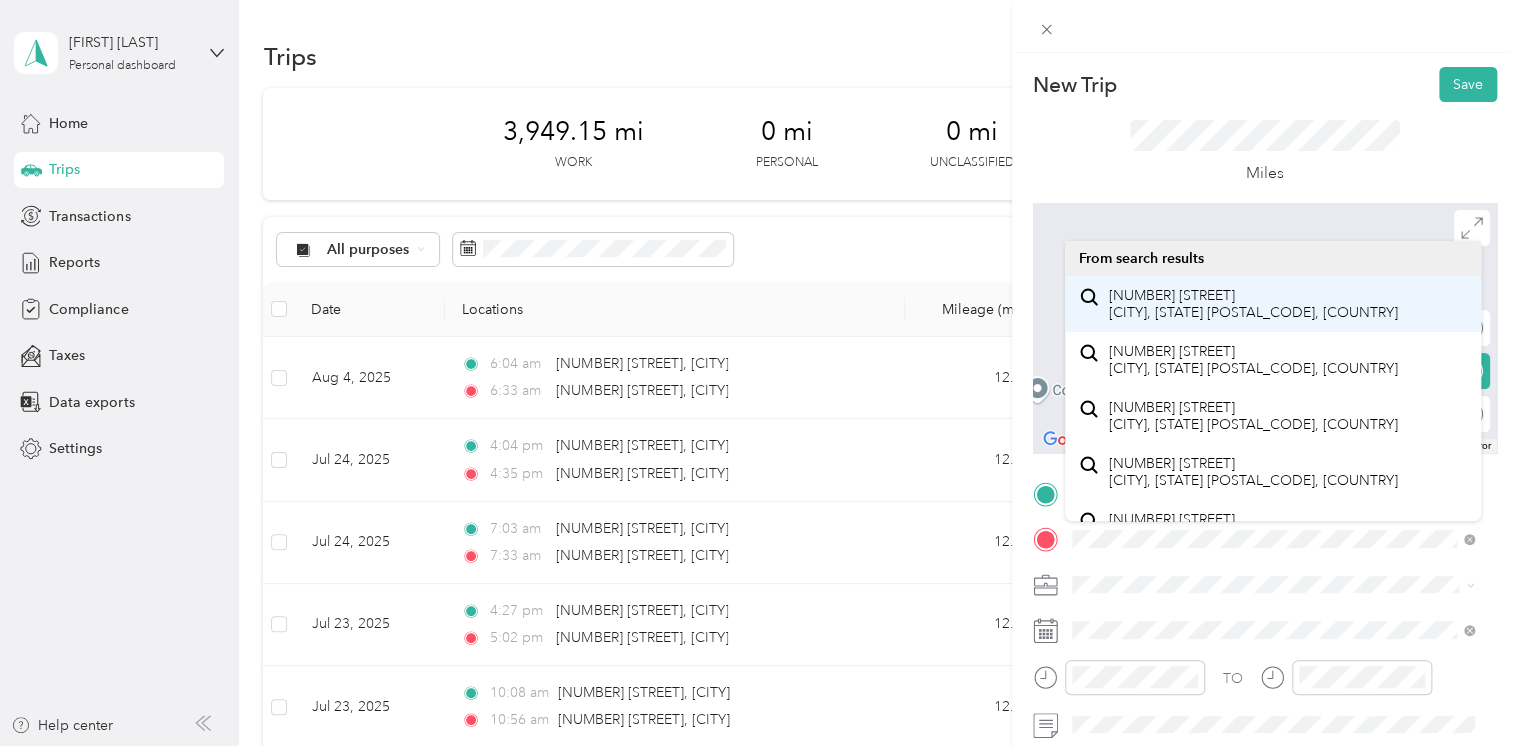 click on "[NUMBER] [STREET]
[CITY], [STATE] [POSTAL_CODE], [COUNTRY]" at bounding box center [1253, 304] 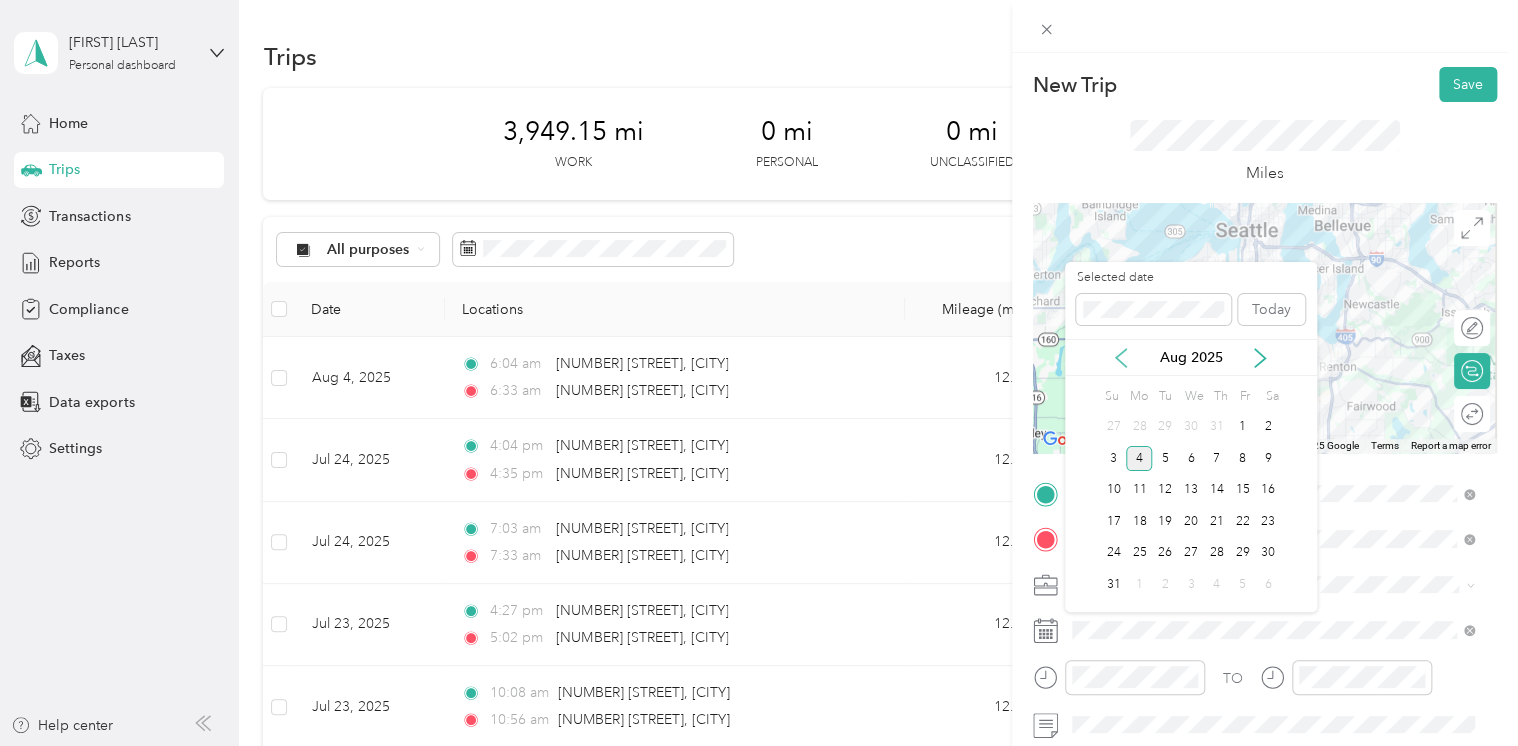 click 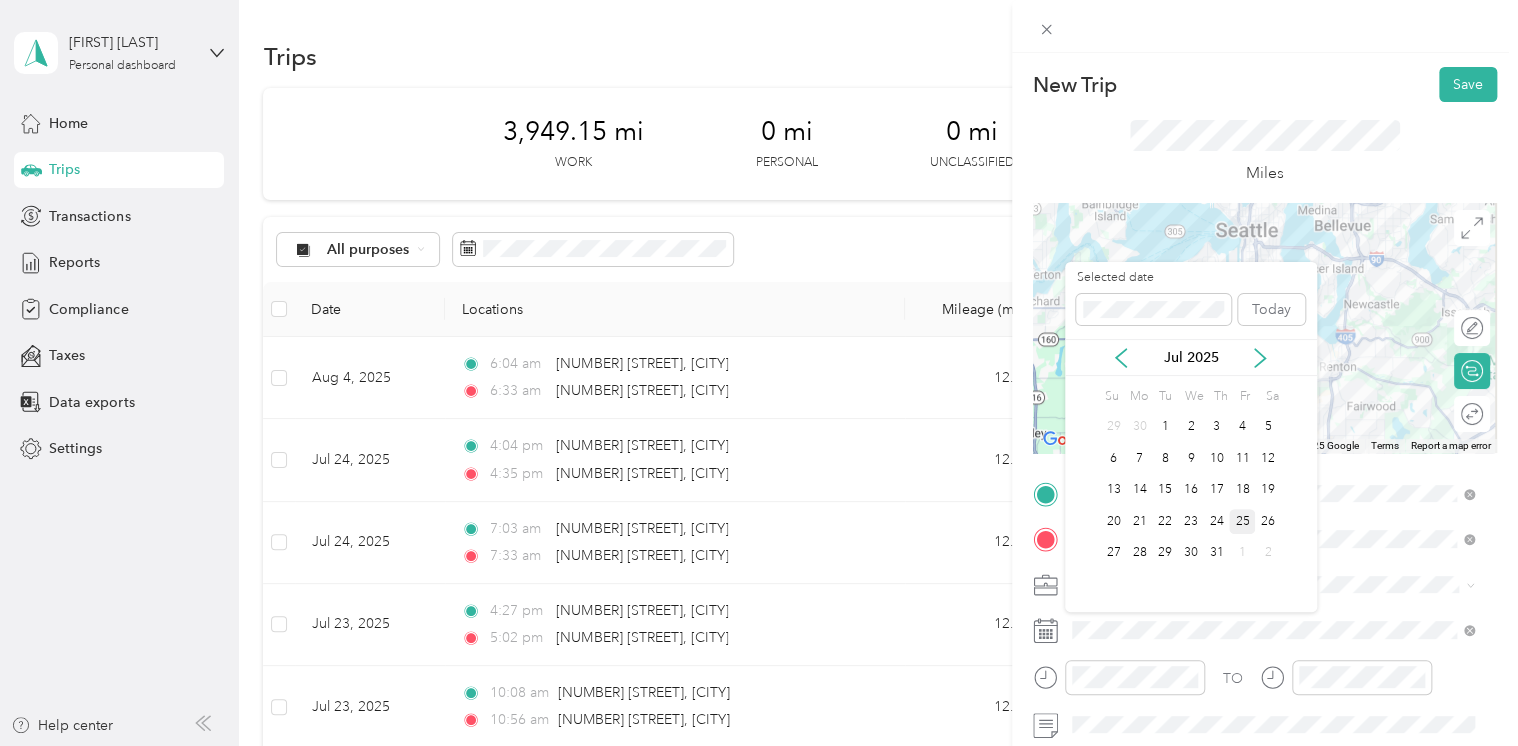 click on "25" at bounding box center [1242, 521] 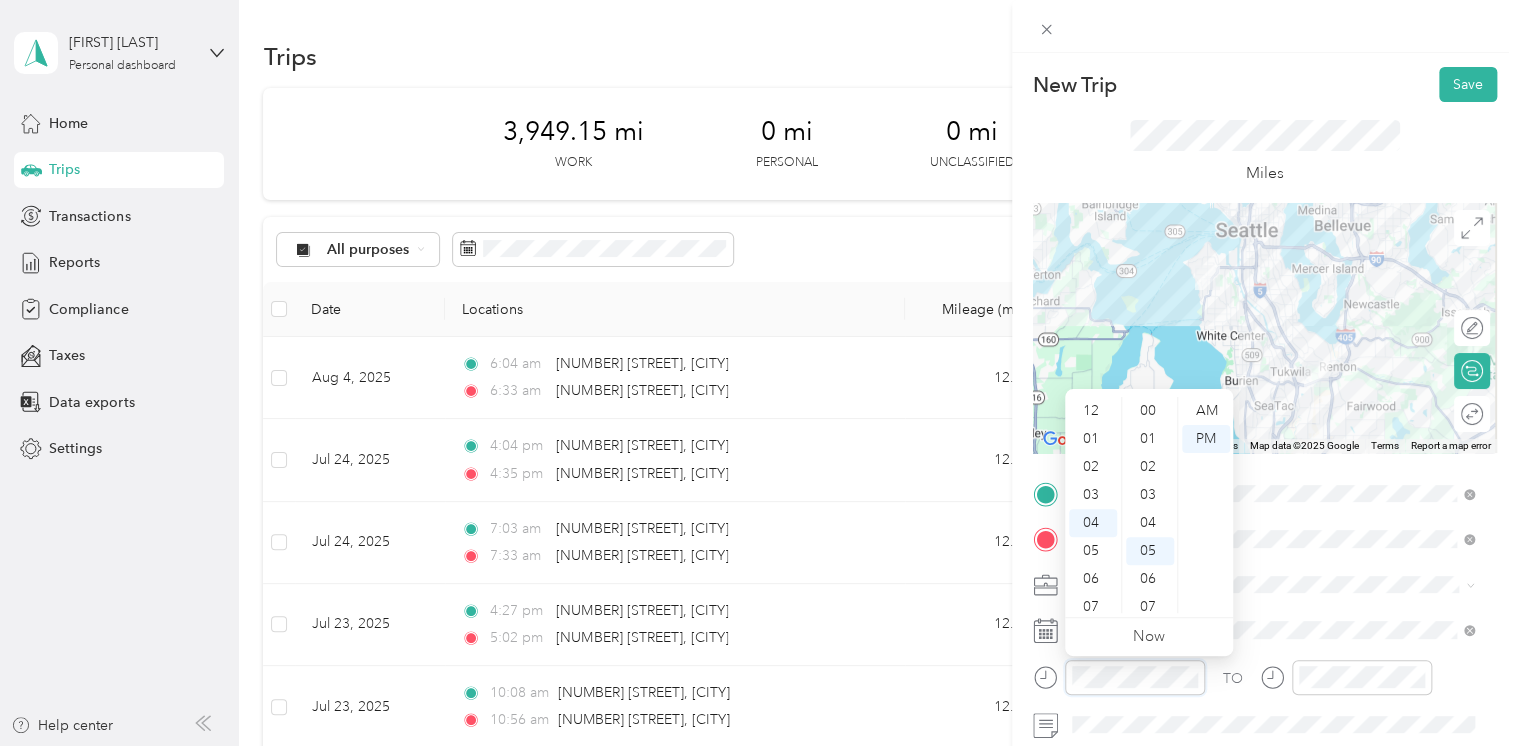 scroll, scrollTop: 112, scrollLeft: 0, axis: vertical 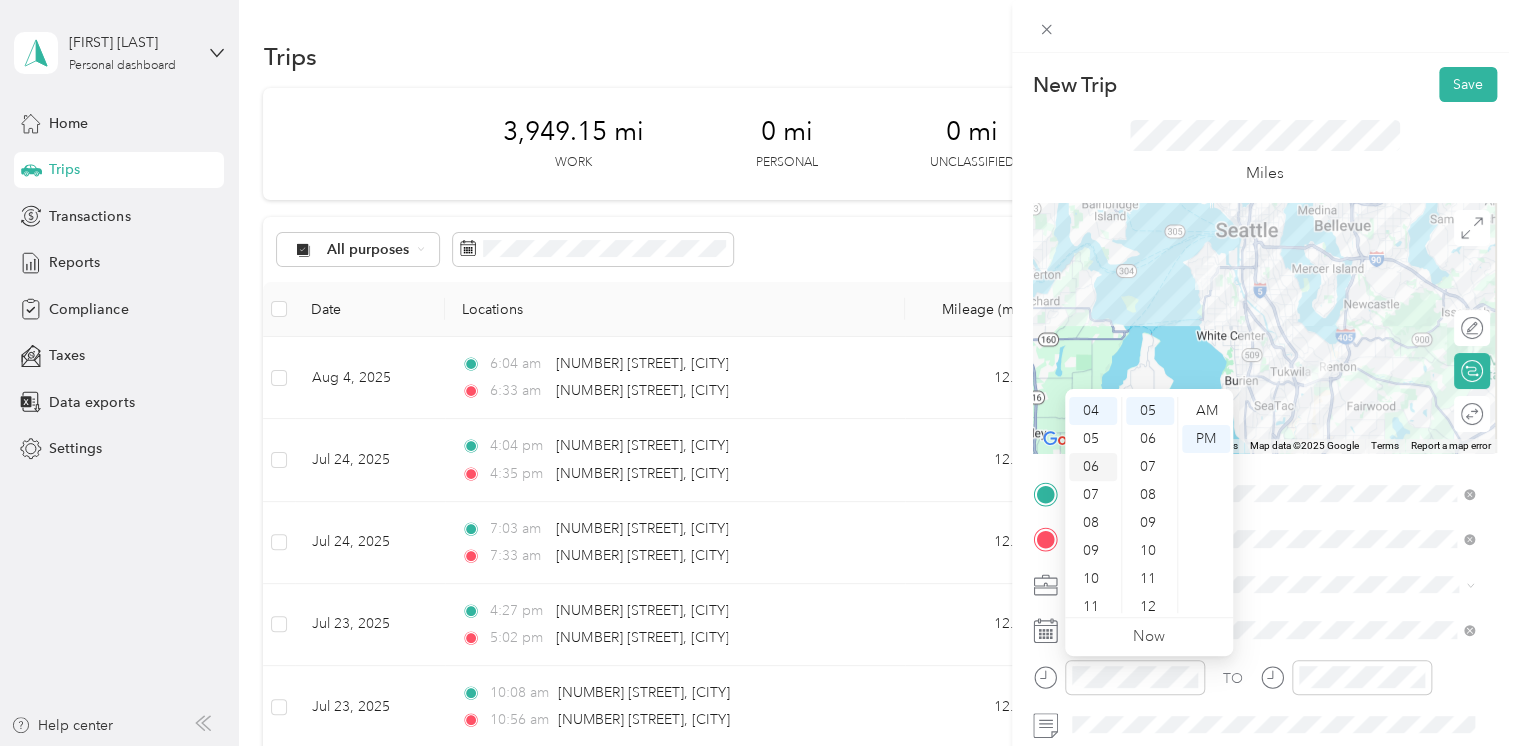 click on "06" at bounding box center (1093, 467) 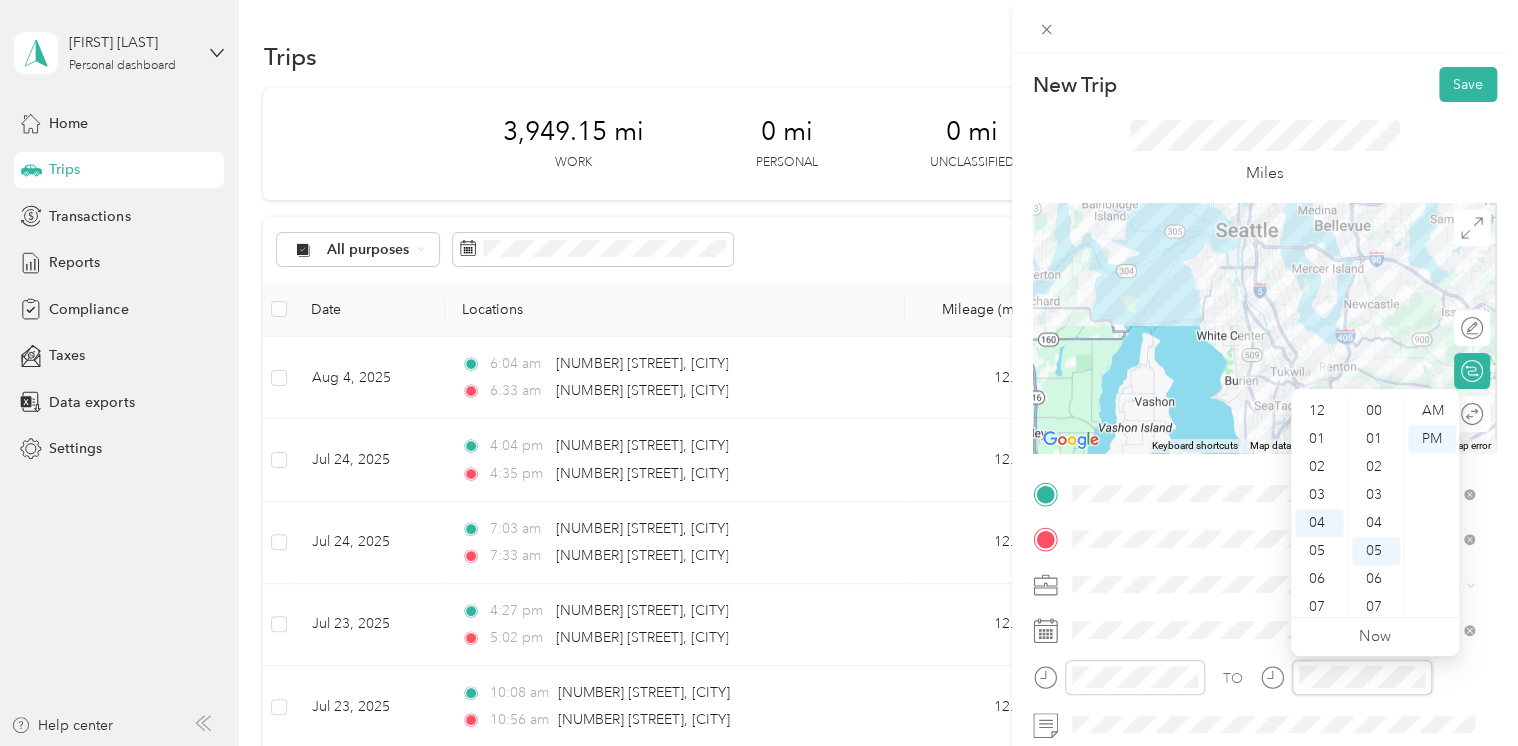 scroll, scrollTop: 112, scrollLeft: 0, axis: vertical 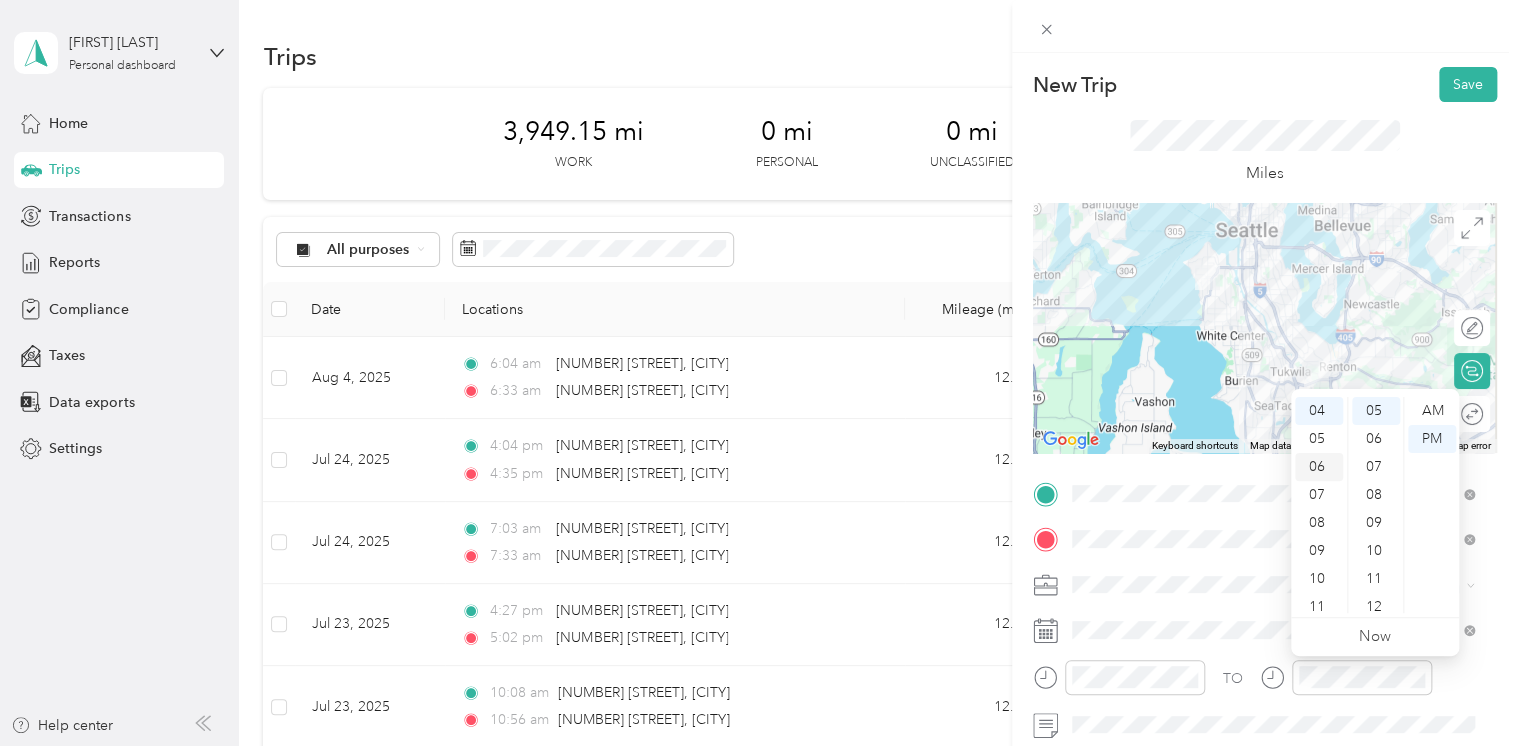 click on "06" at bounding box center [1319, 467] 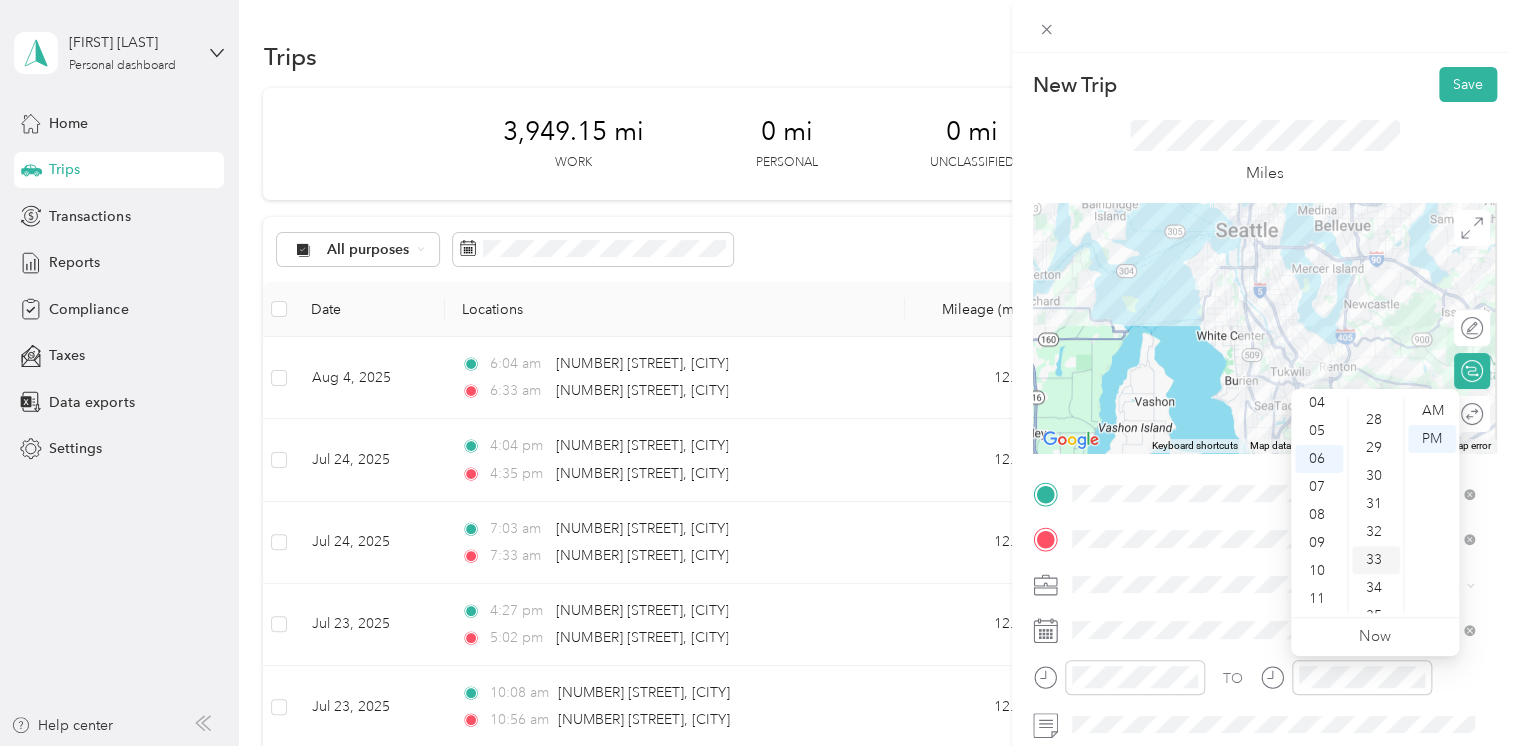 click on "33" at bounding box center (1376, 560) 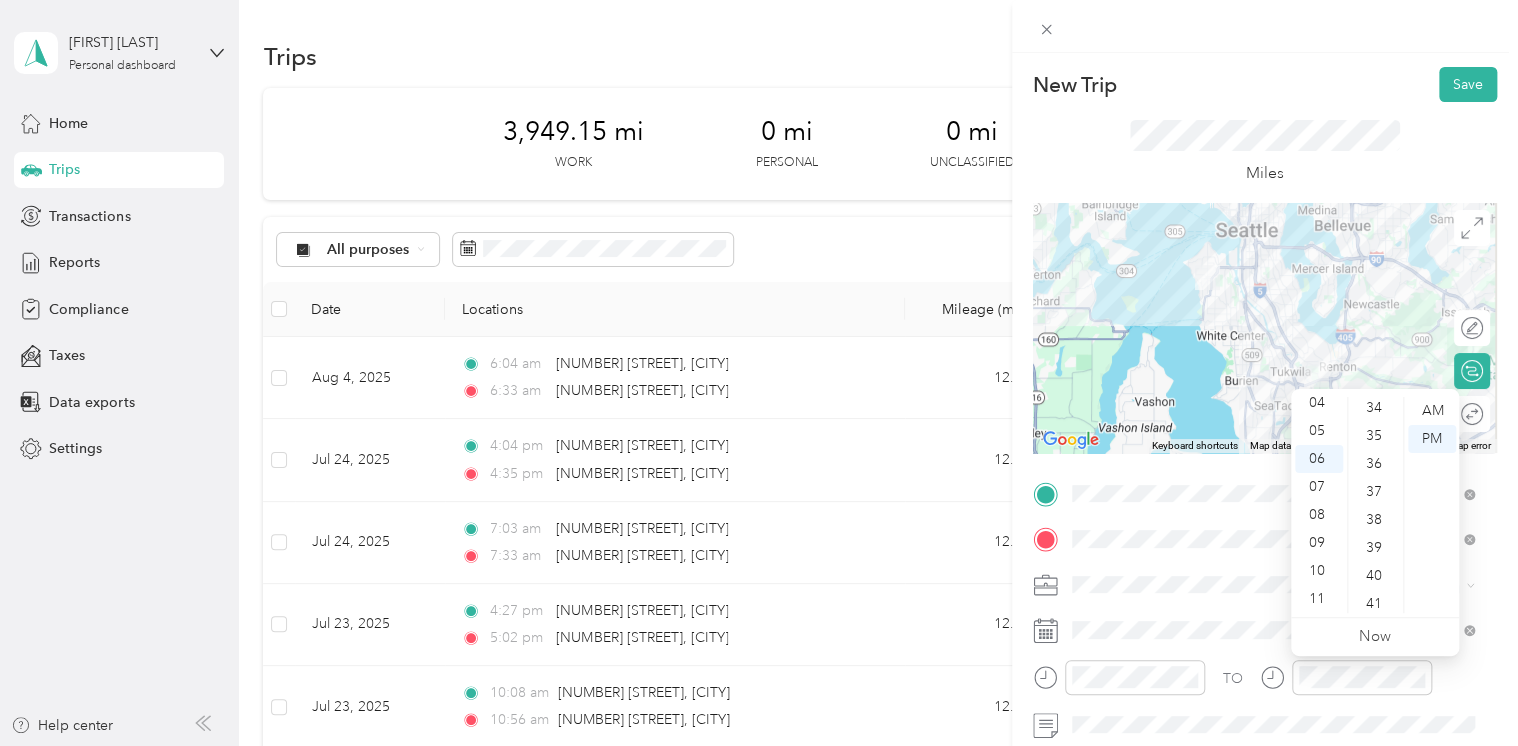 click on "38" at bounding box center (1376, 520) 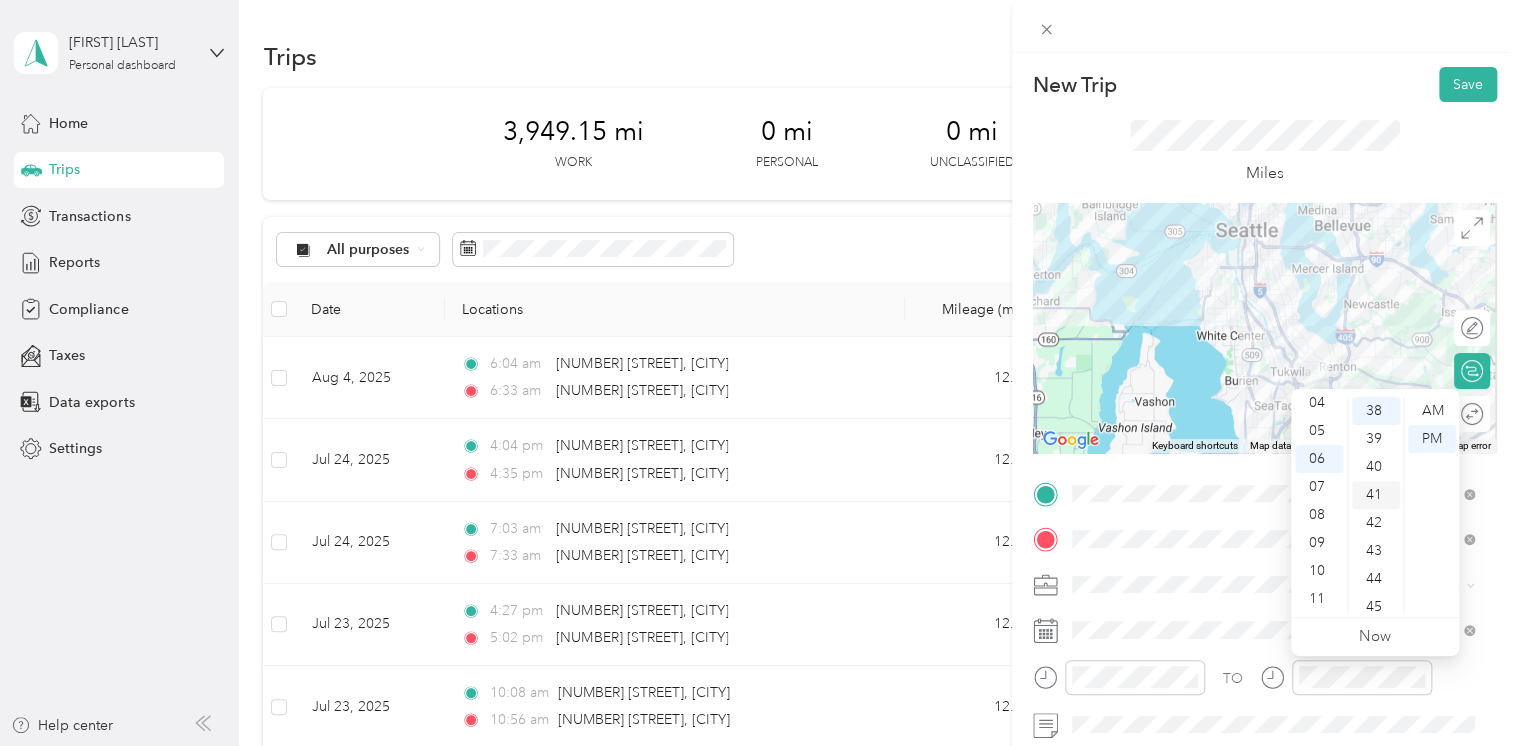 click on "41" at bounding box center (1376, 495) 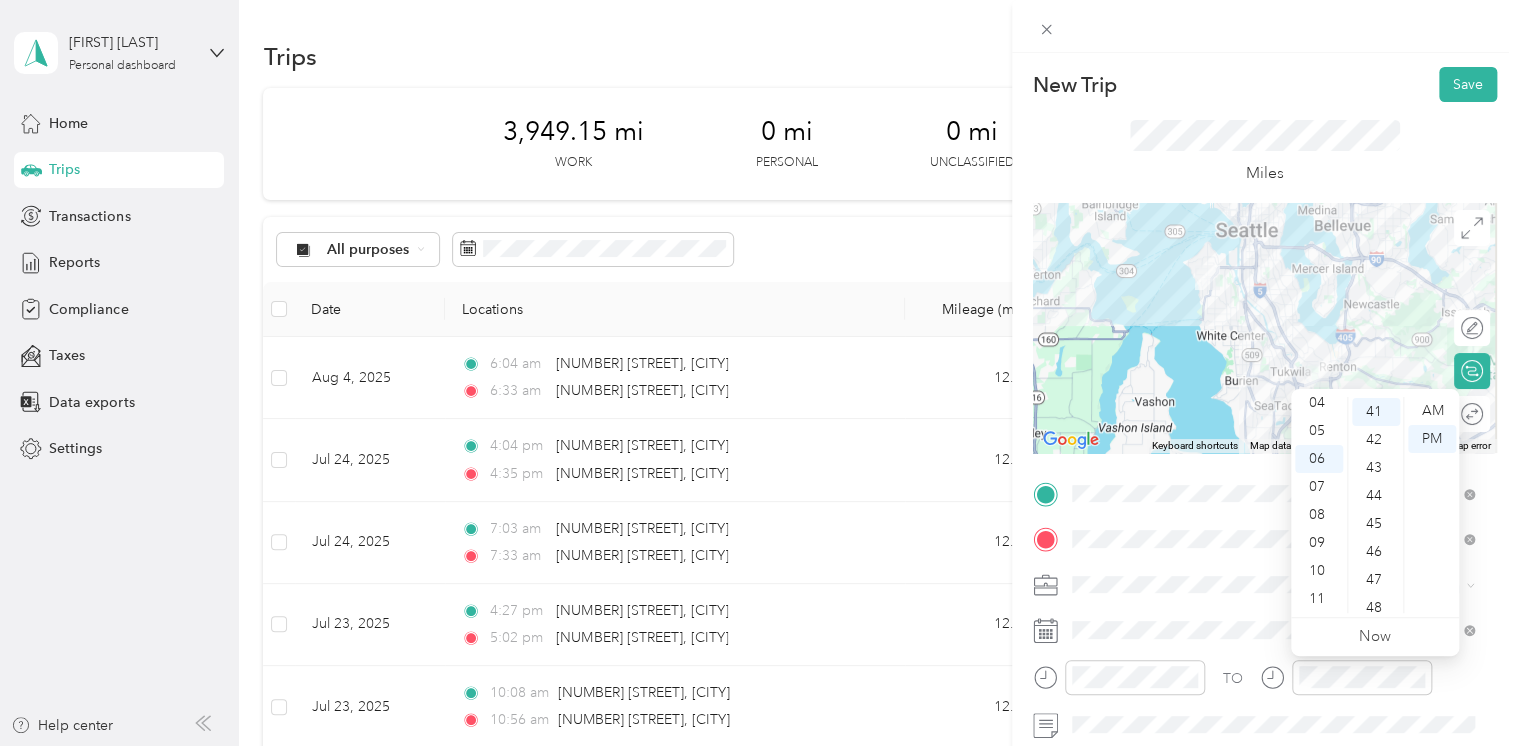 scroll, scrollTop: 1148, scrollLeft: 0, axis: vertical 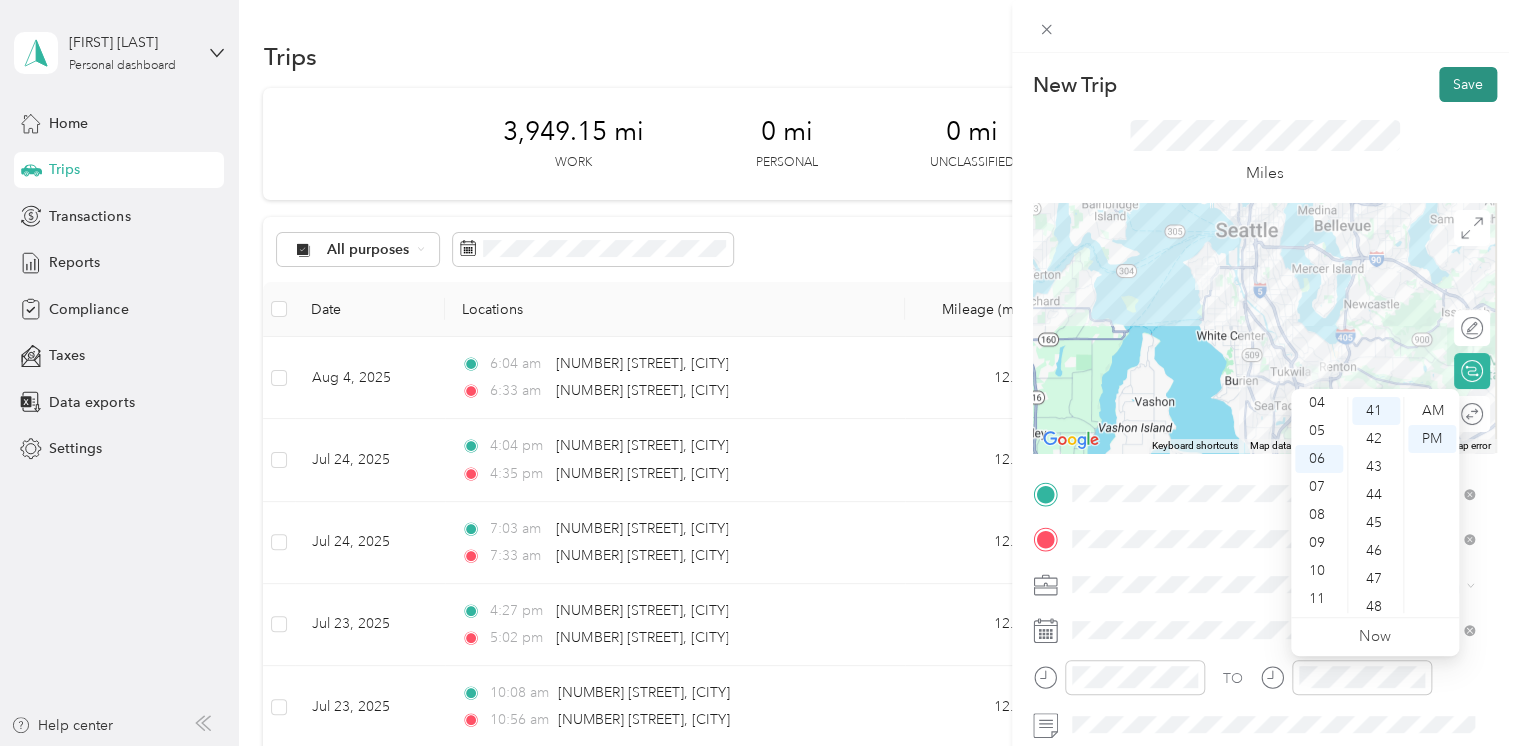 click on "Save" at bounding box center [1468, 84] 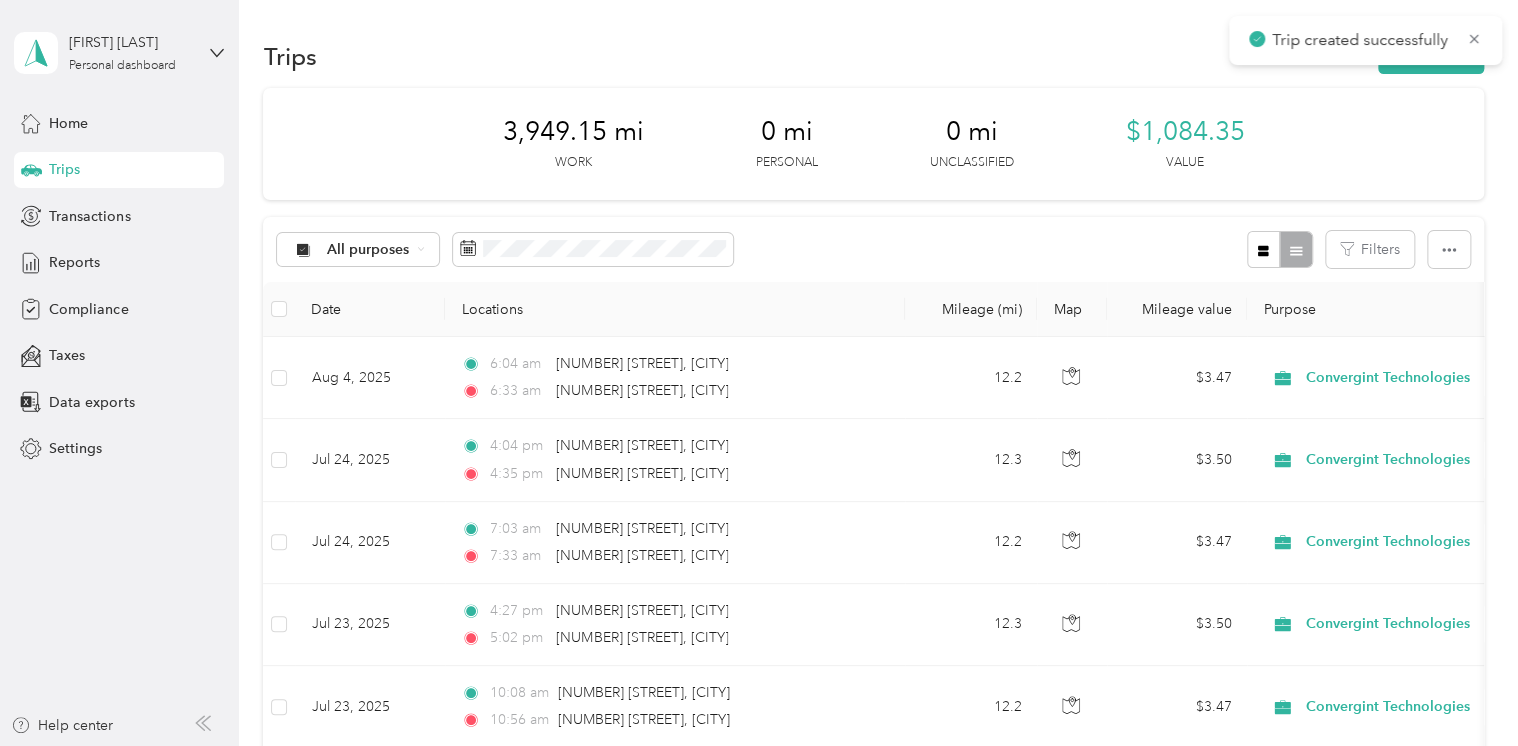 click on "New Trip Save This trip cannot be edited because it is either under review, approved, or paid. Contact your Team Manager to edit it. Miles ← Move left → Move right ↑ Move up ↓ Move down + Zoom in - Zoom out Home Jump left by 75% End Jump right by 75% Page Up Jump up by 75% Page Down Jump down by 75% Keyboard shortcuts Map Data Map data ©2025 Google Map data ©2025 Google 5 km  Click to toggle between metric and imperial units Terms Report a map error Edit route Calculate route Round trip TO Add photo" at bounding box center (759, 373) 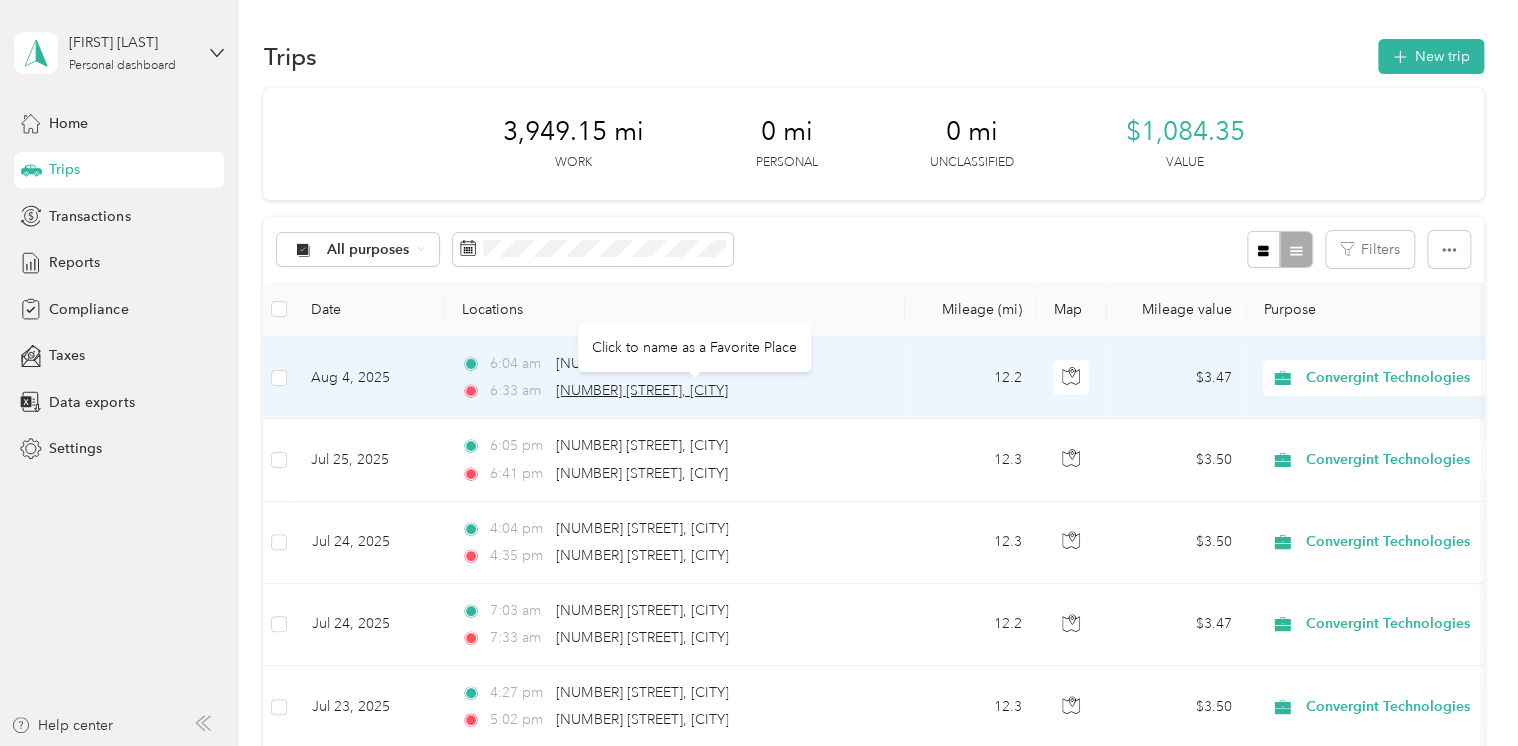 click on "[NUMBER] [STREET], [CITY]" at bounding box center (642, 390) 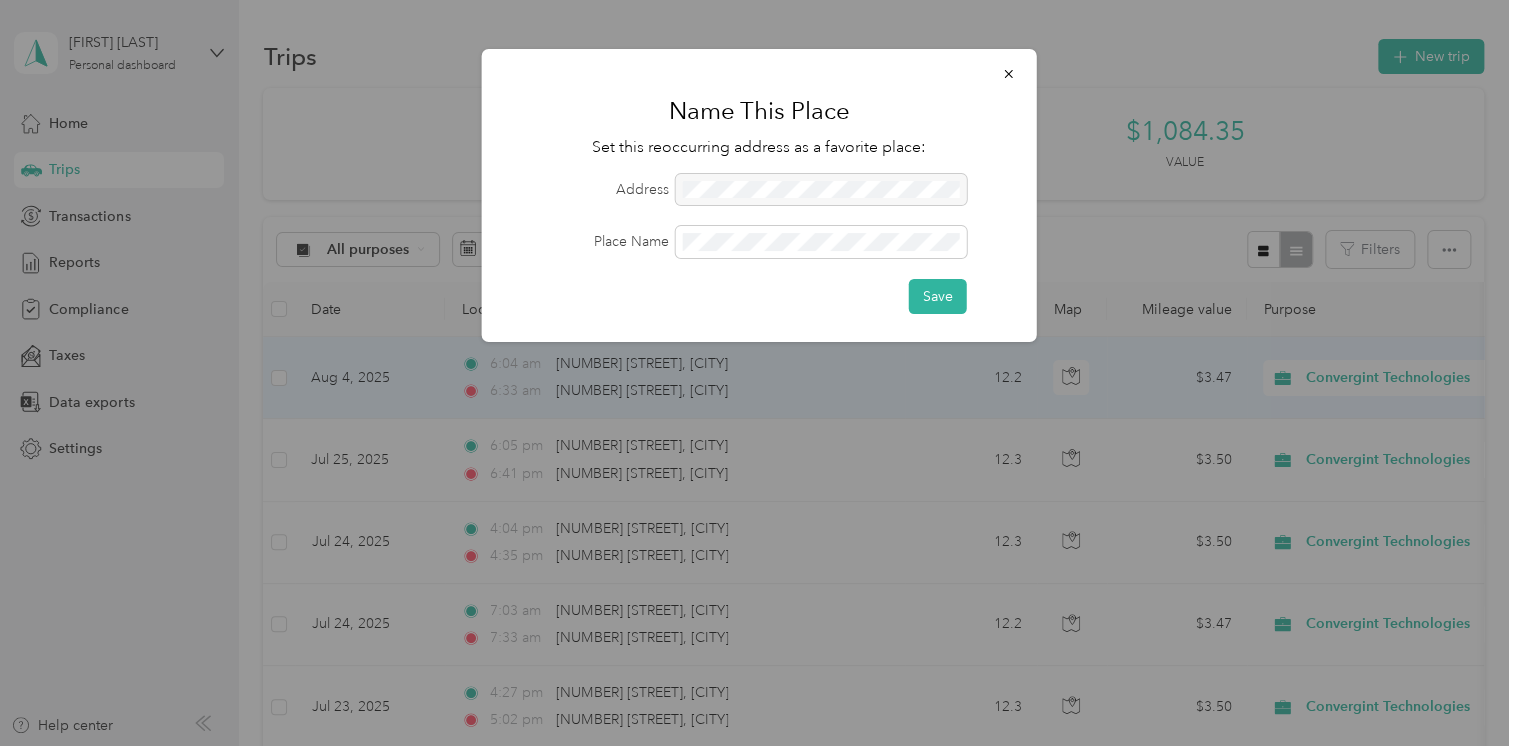 click on "Address" at bounding box center (759, 190) 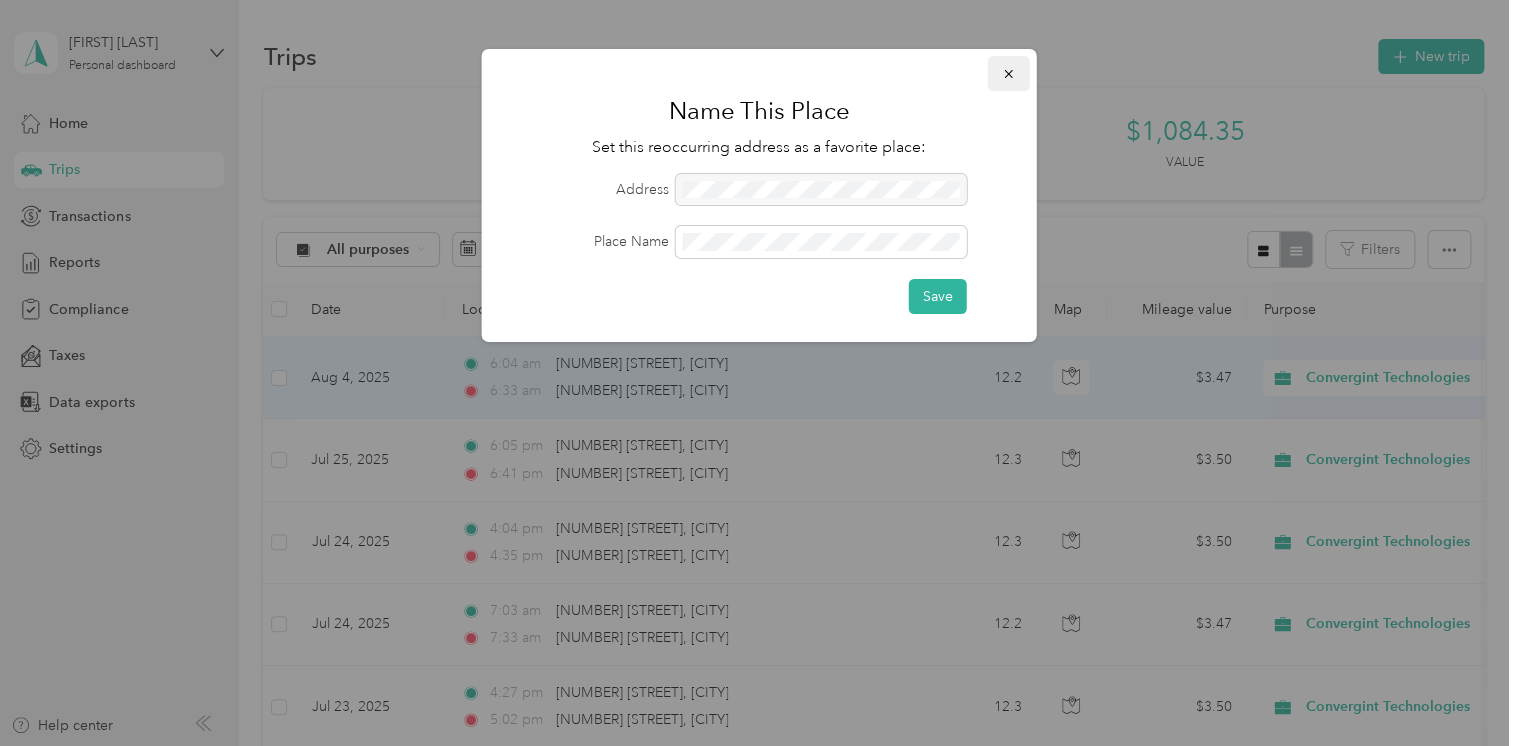 click 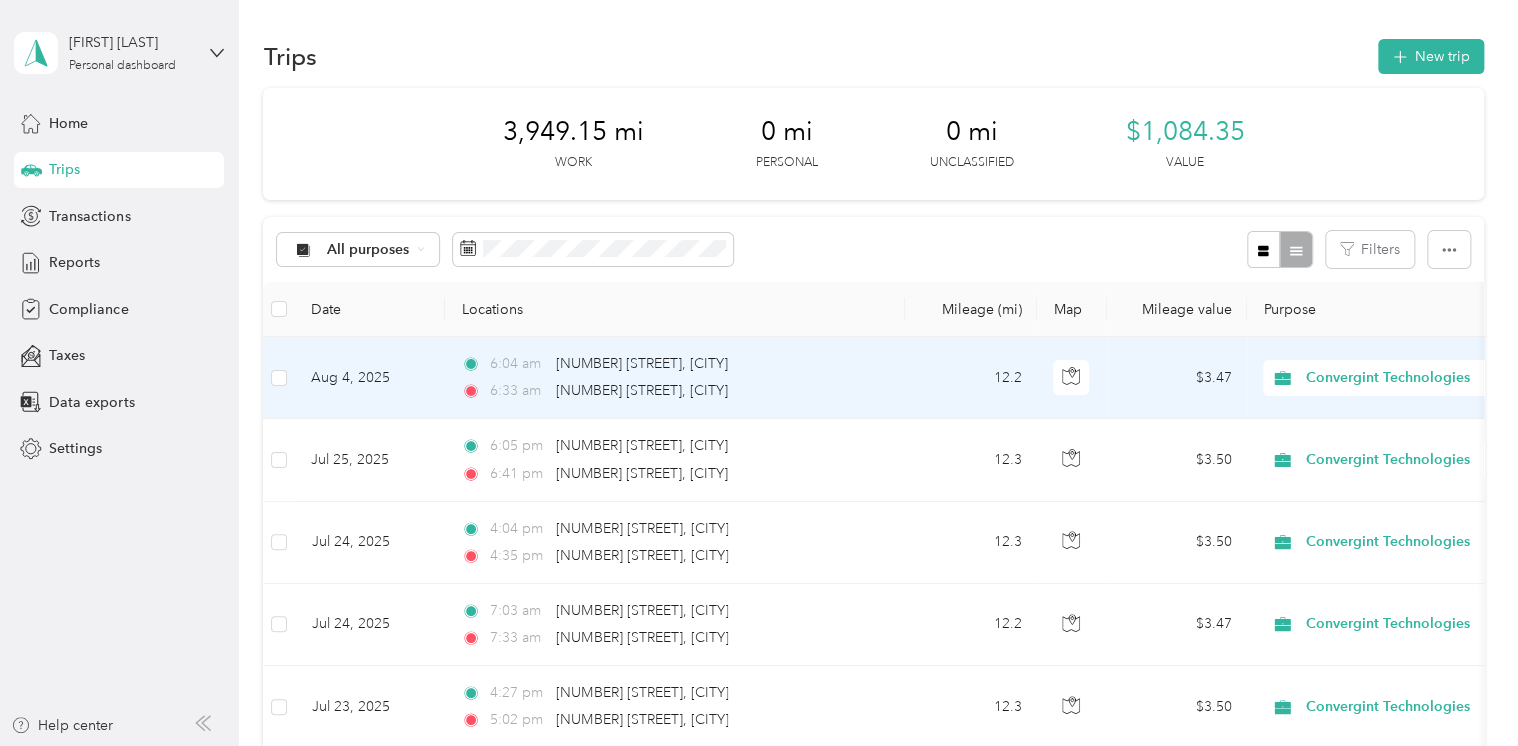 click on "[TIME] [NUMBER] [STREET], [CITY]" at bounding box center (671, 391) 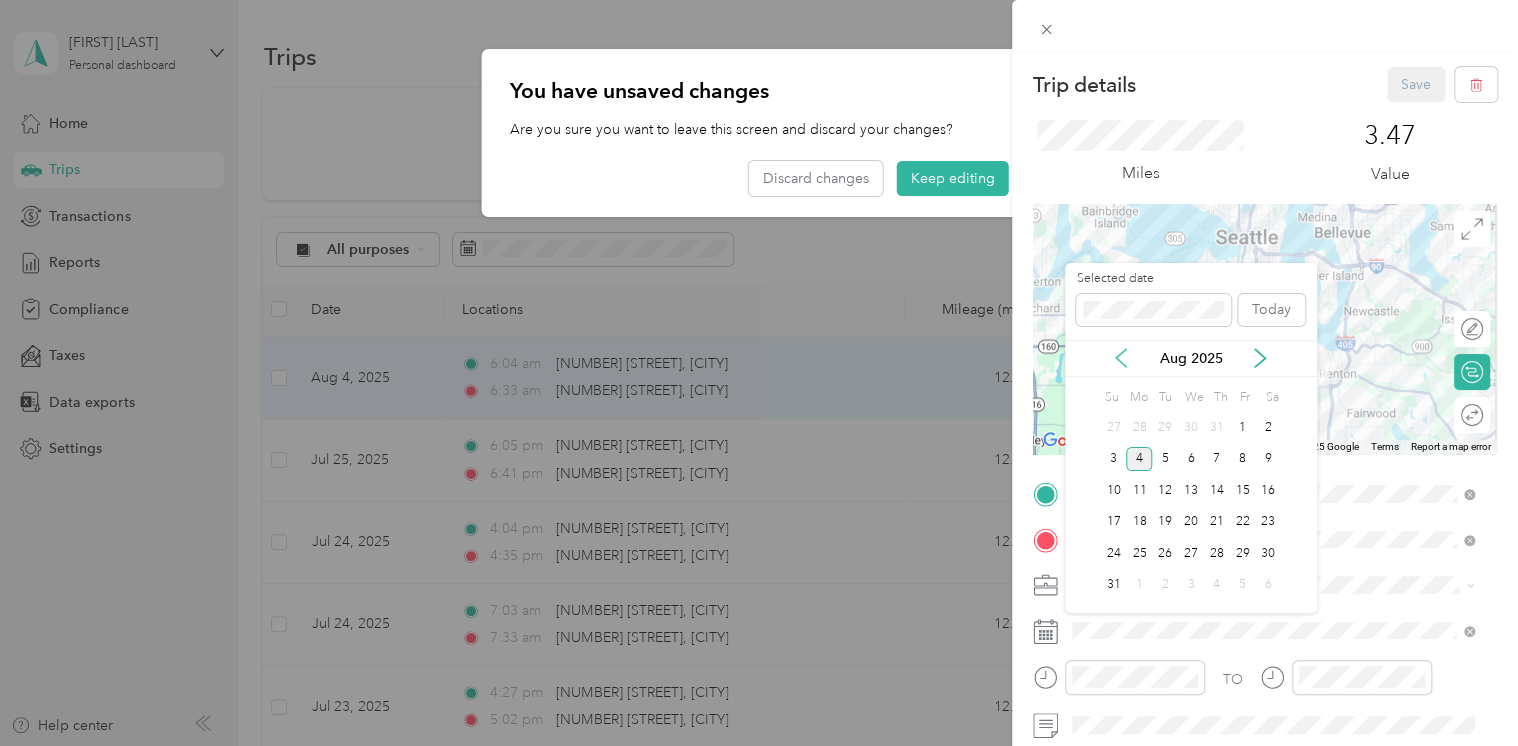 click 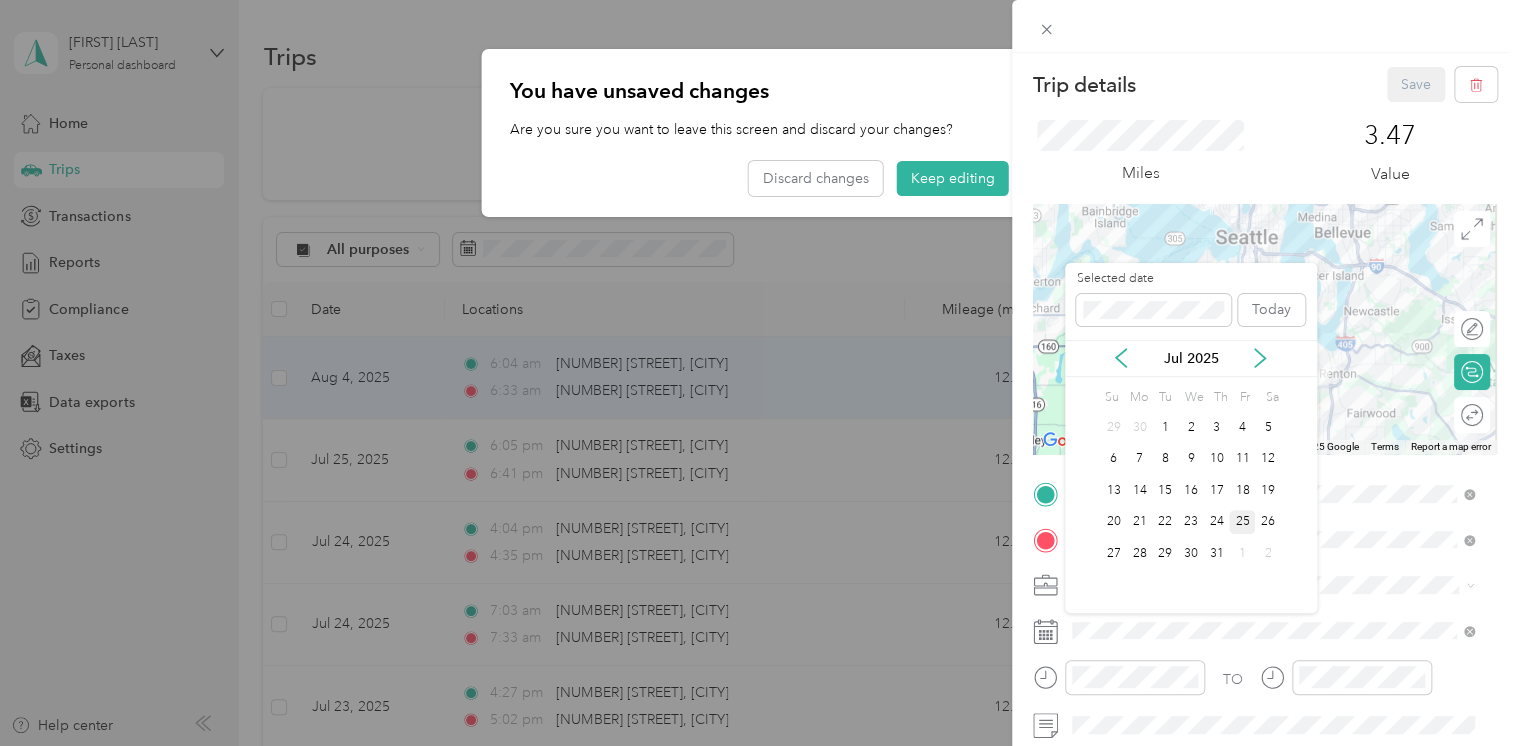 click on "25" at bounding box center [1242, 522] 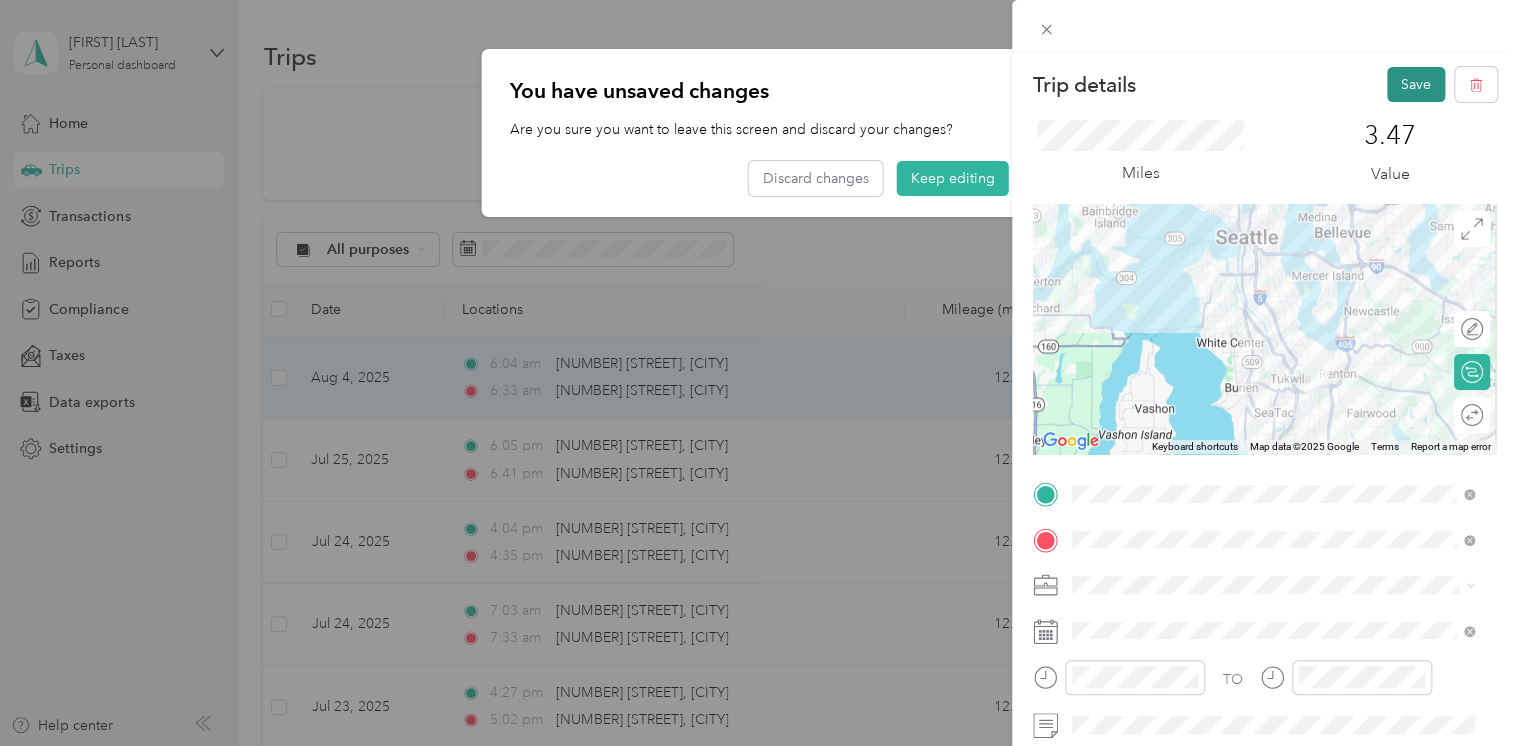 click on "Save" at bounding box center (1416, 84) 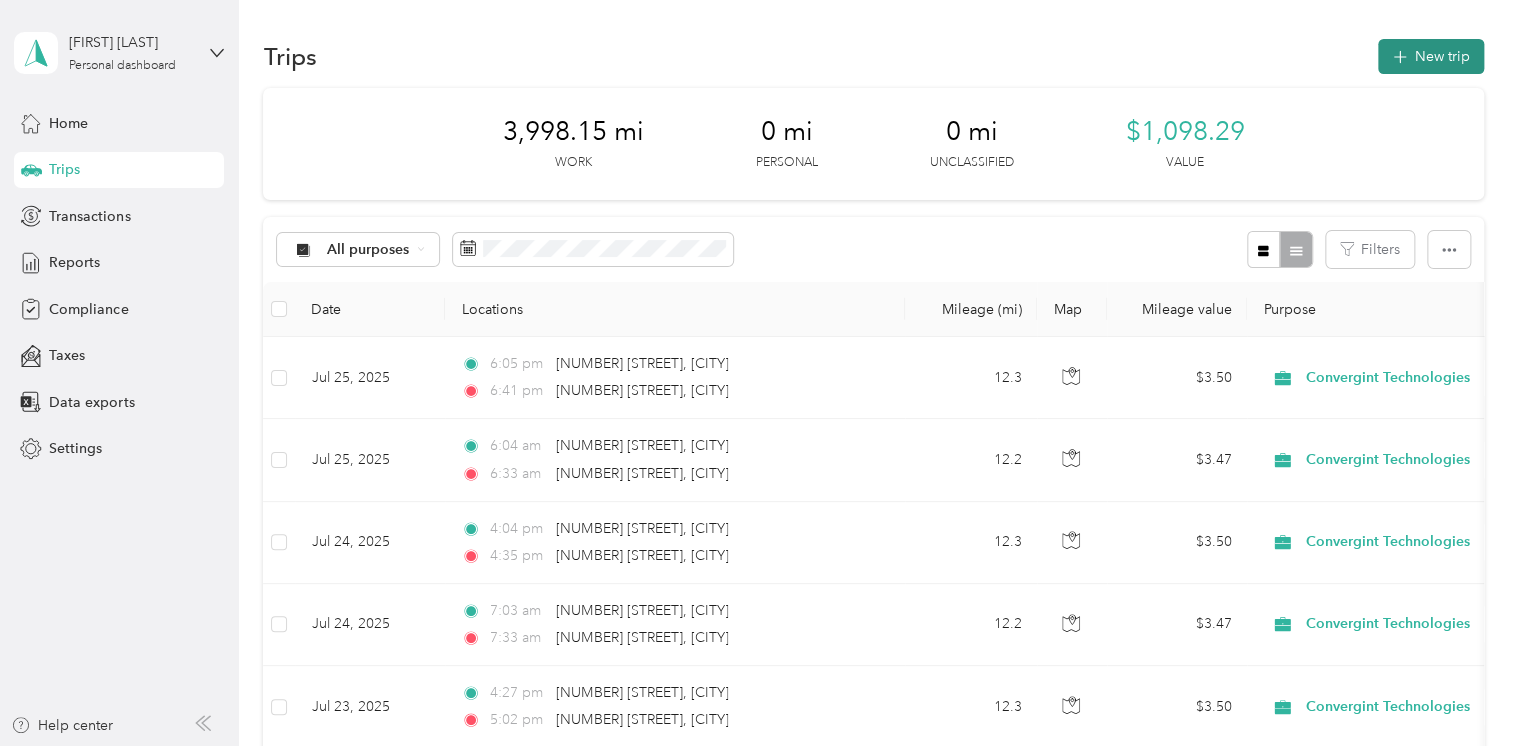 click on "New trip" at bounding box center (1431, 56) 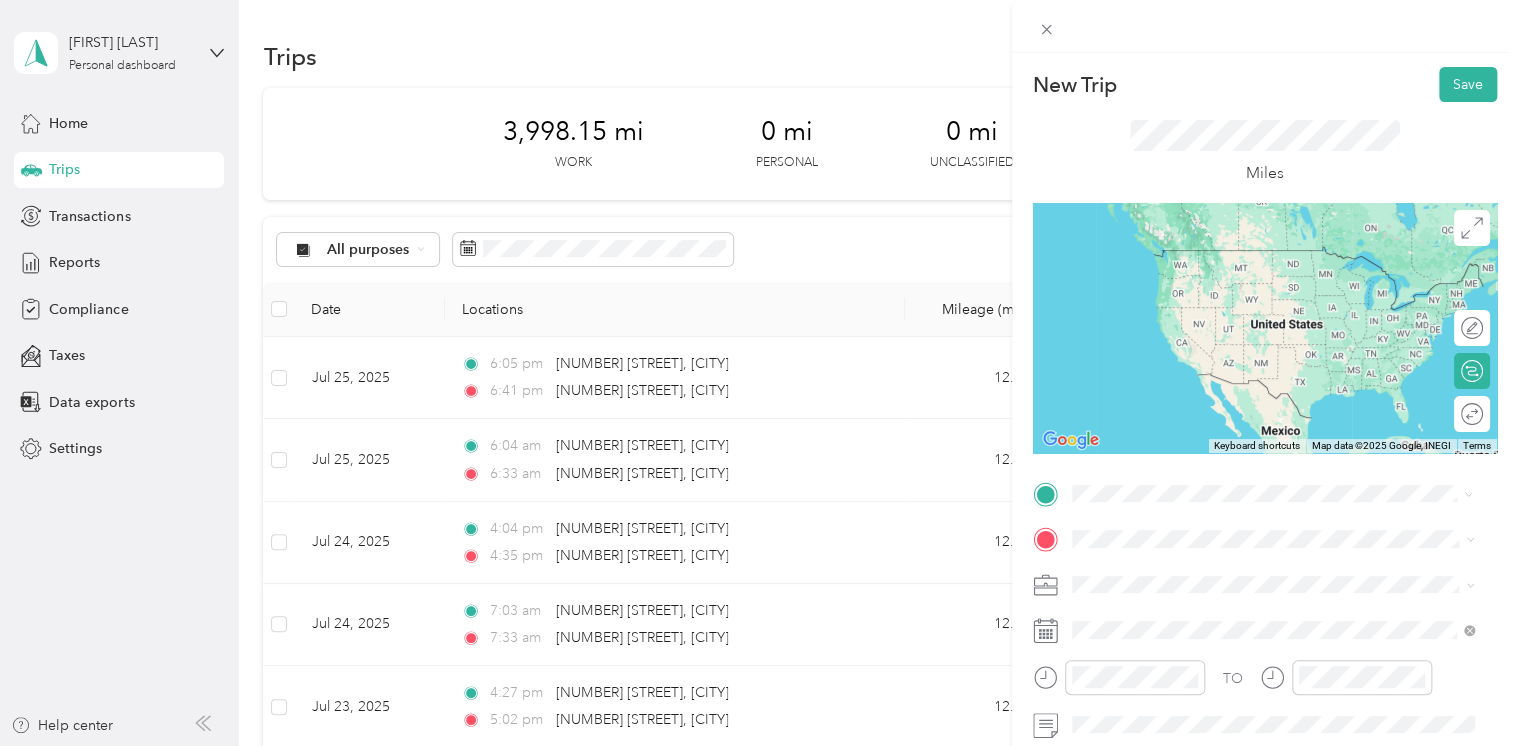 click on "[NUMBER] [STREET]
[CITY], [STATE] [POSTAL_CODE], [COUNTRY]" at bounding box center [1253, 258] 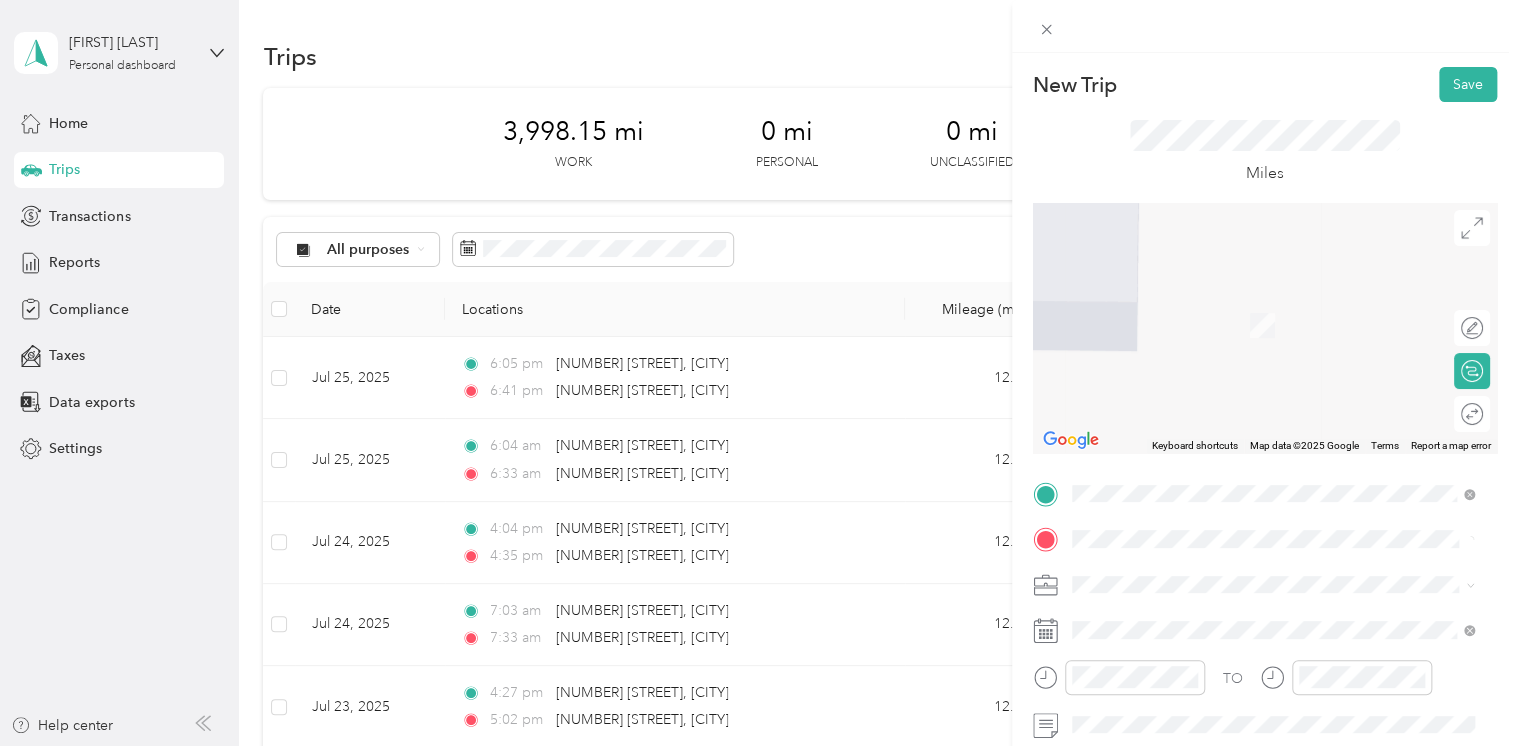 click on "[NUMBER] [STREET]
[CITY], [STATE] [POSTAL_CODE], [COUNTRY]" at bounding box center [1253, 304] 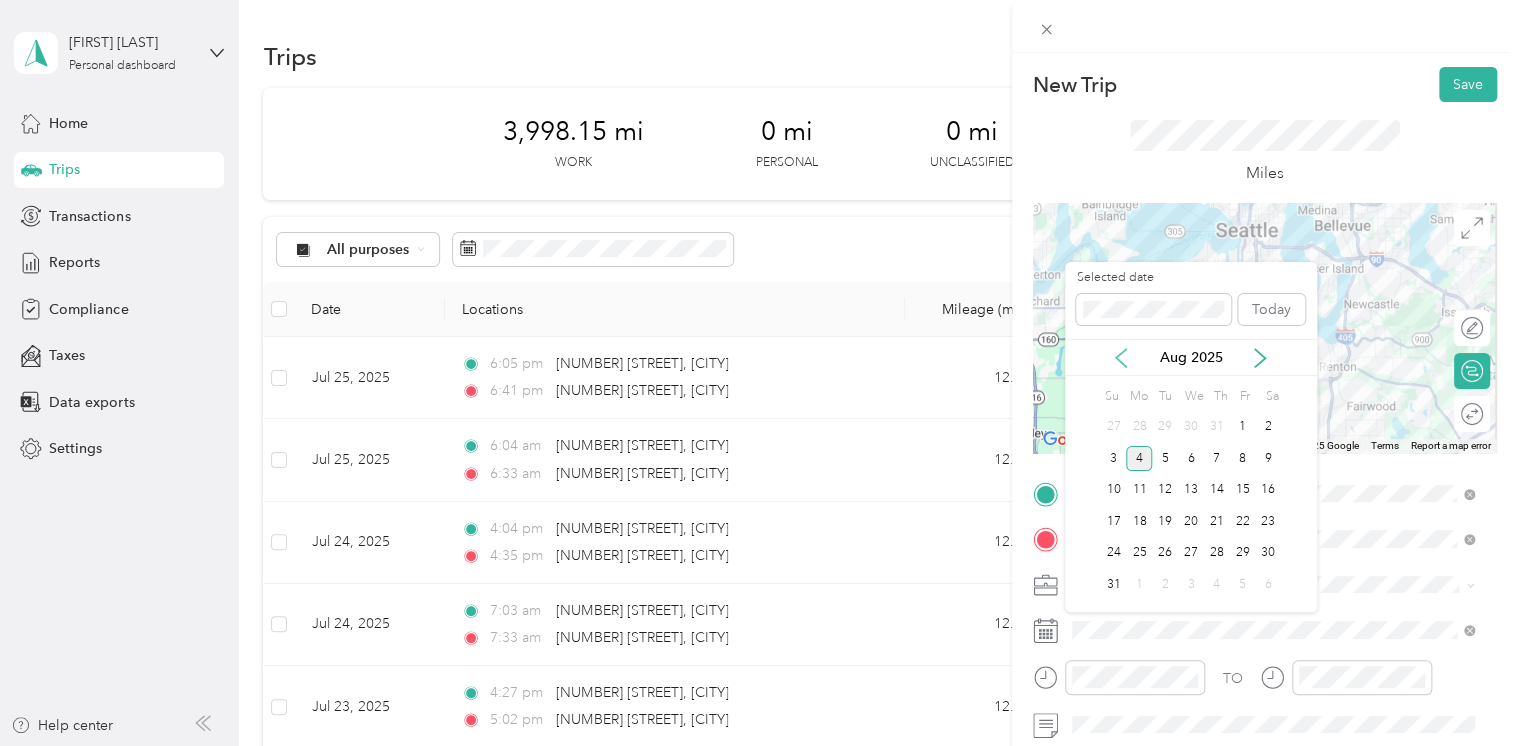 click 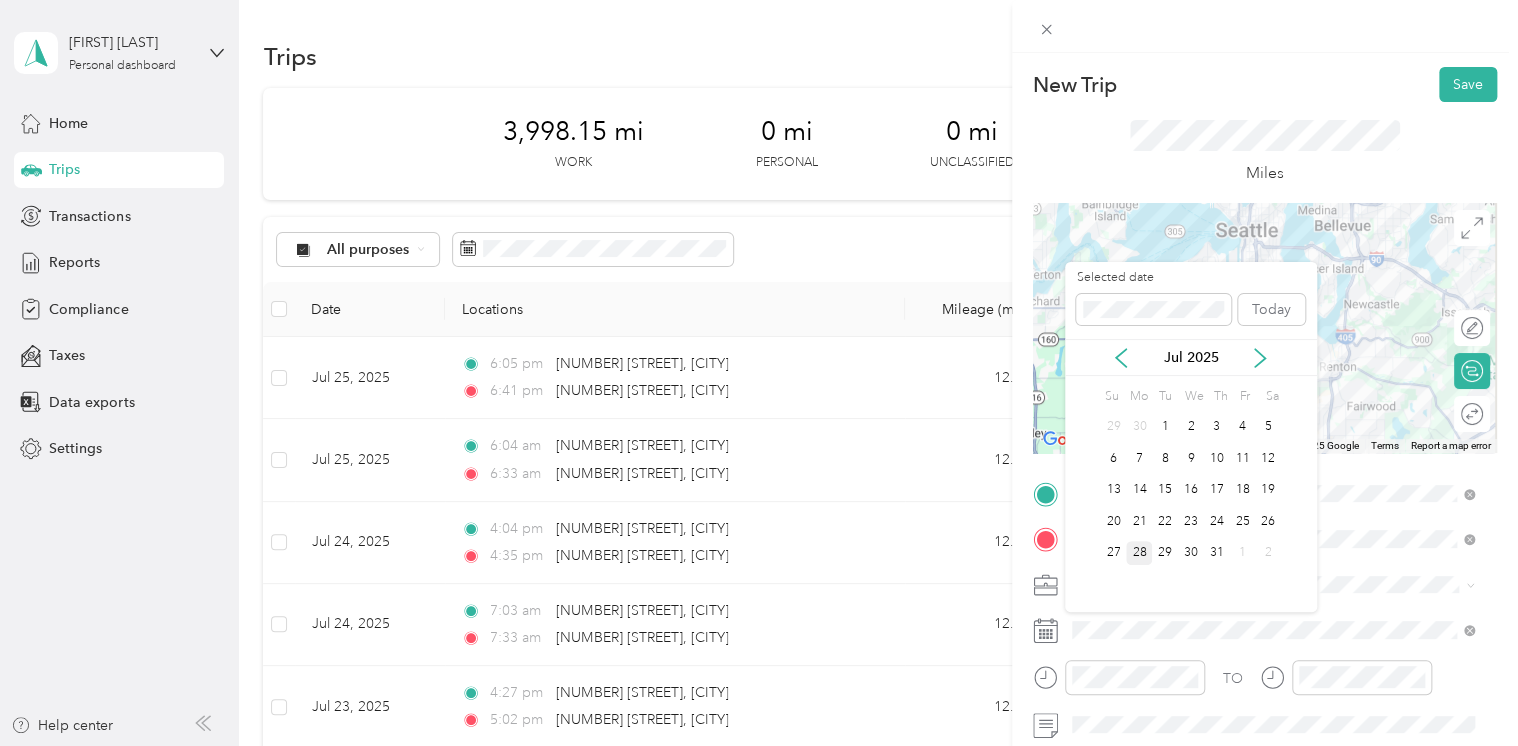 click on "28" at bounding box center (1139, 553) 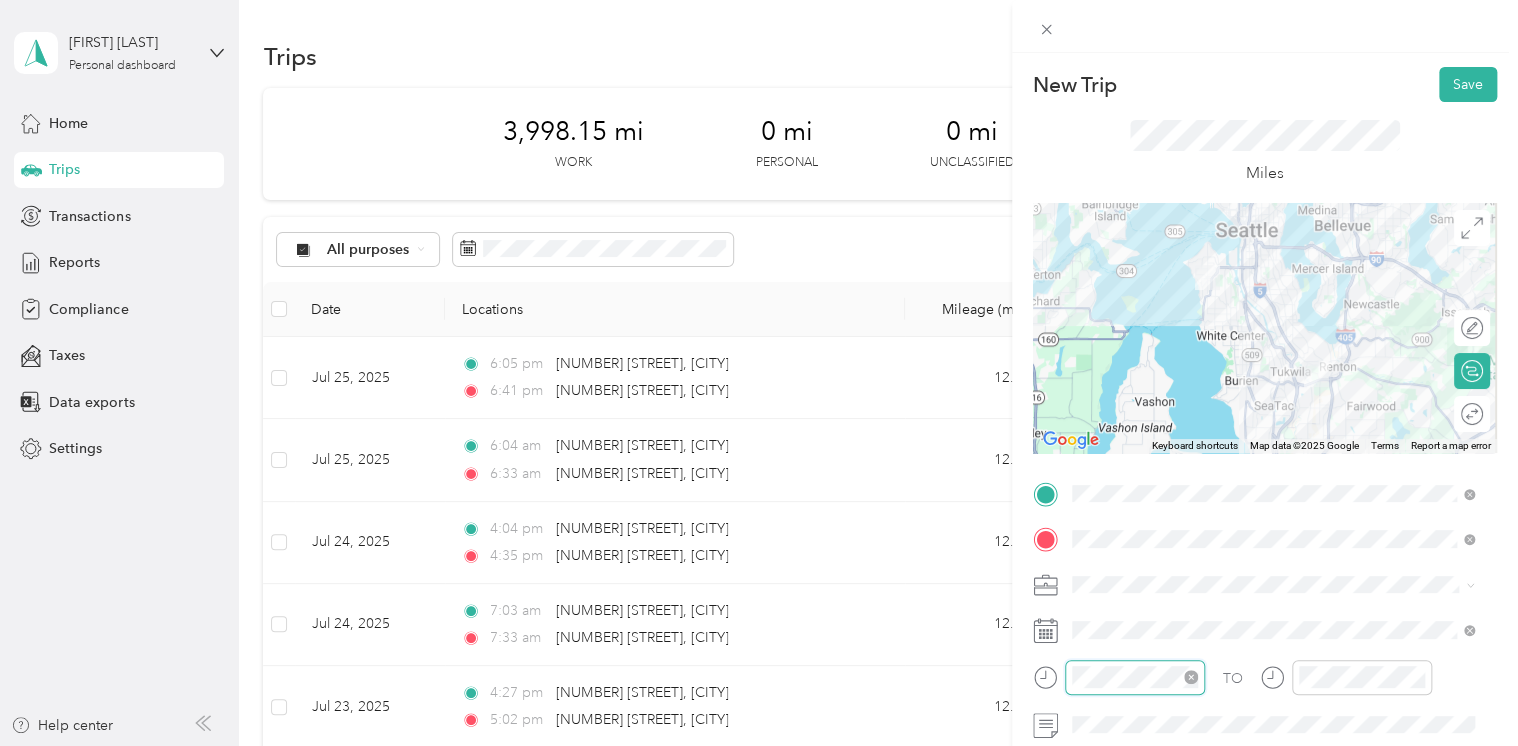 scroll, scrollTop: 110, scrollLeft: 0, axis: vertical 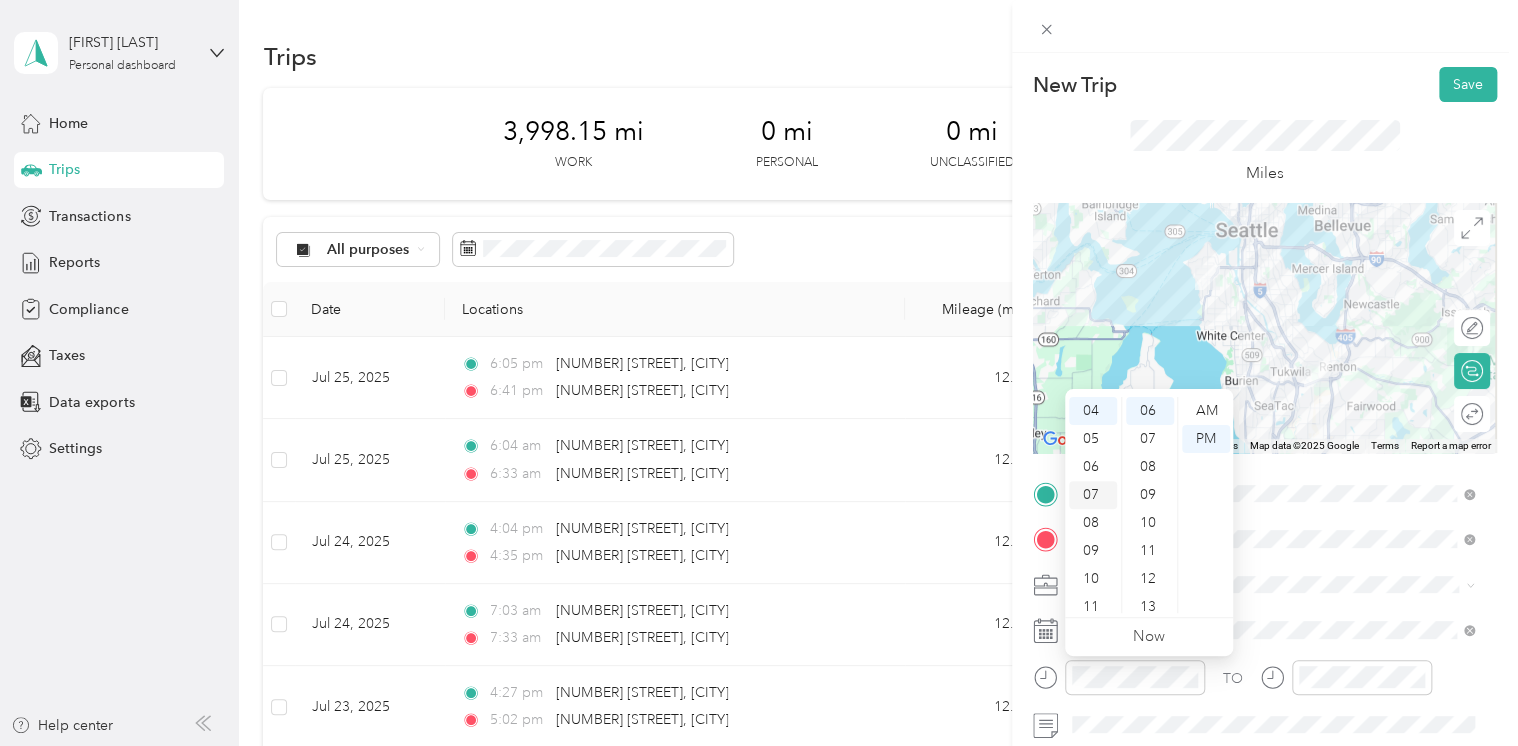 click on "07" at bounding box center [1093, 495] 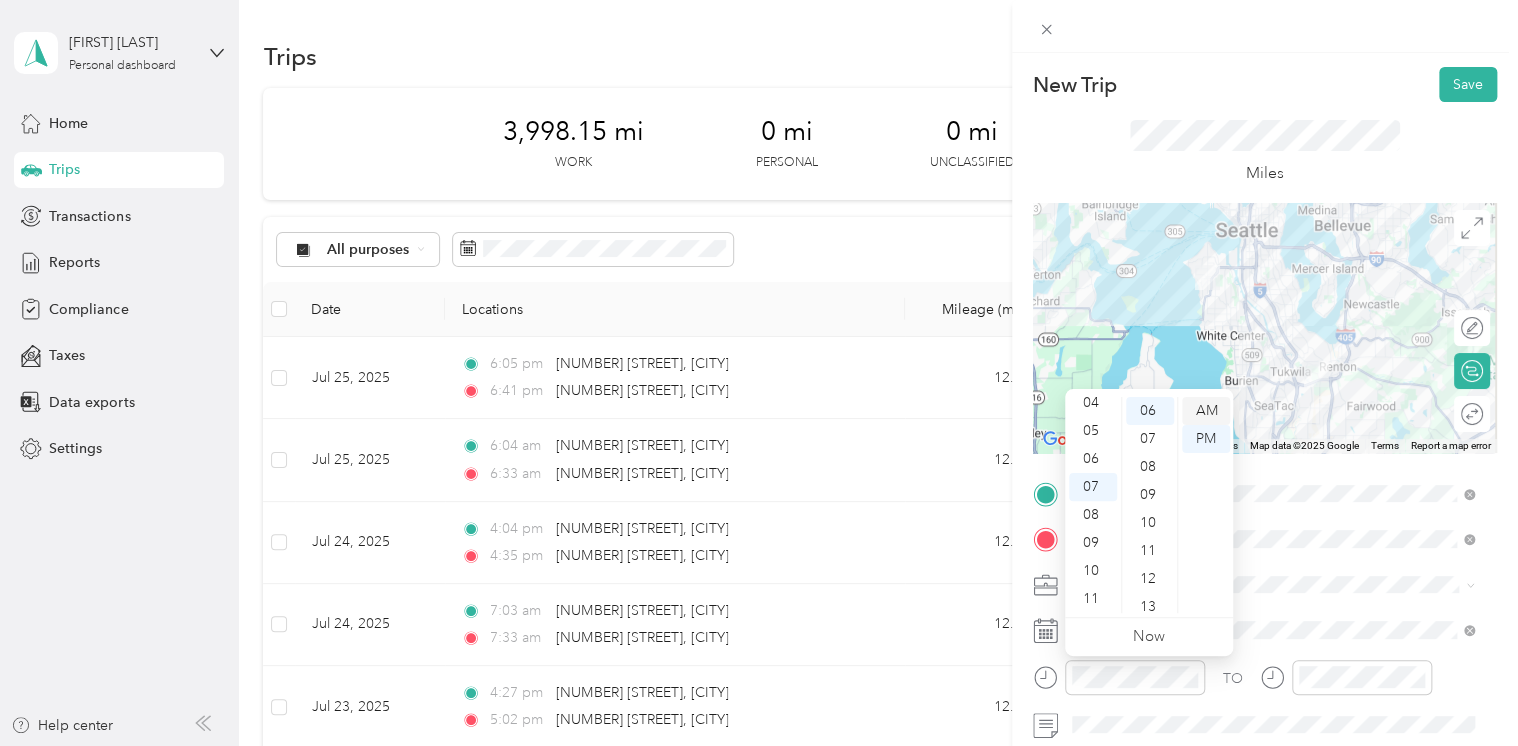 click on "AM" at bounding box center [1206, 411] 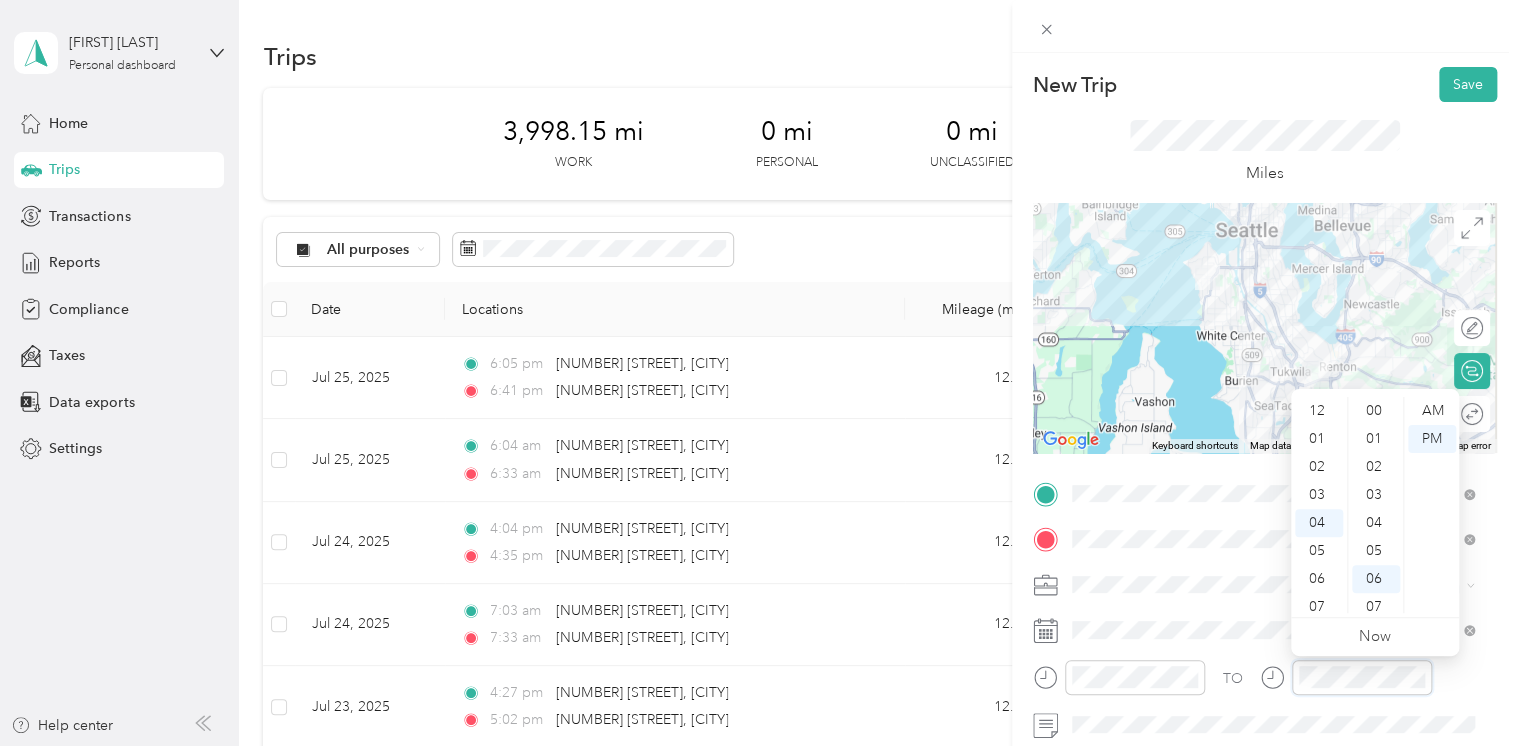 scroll, scrollTop: 112, scrollLeft: 0, axis: vertical 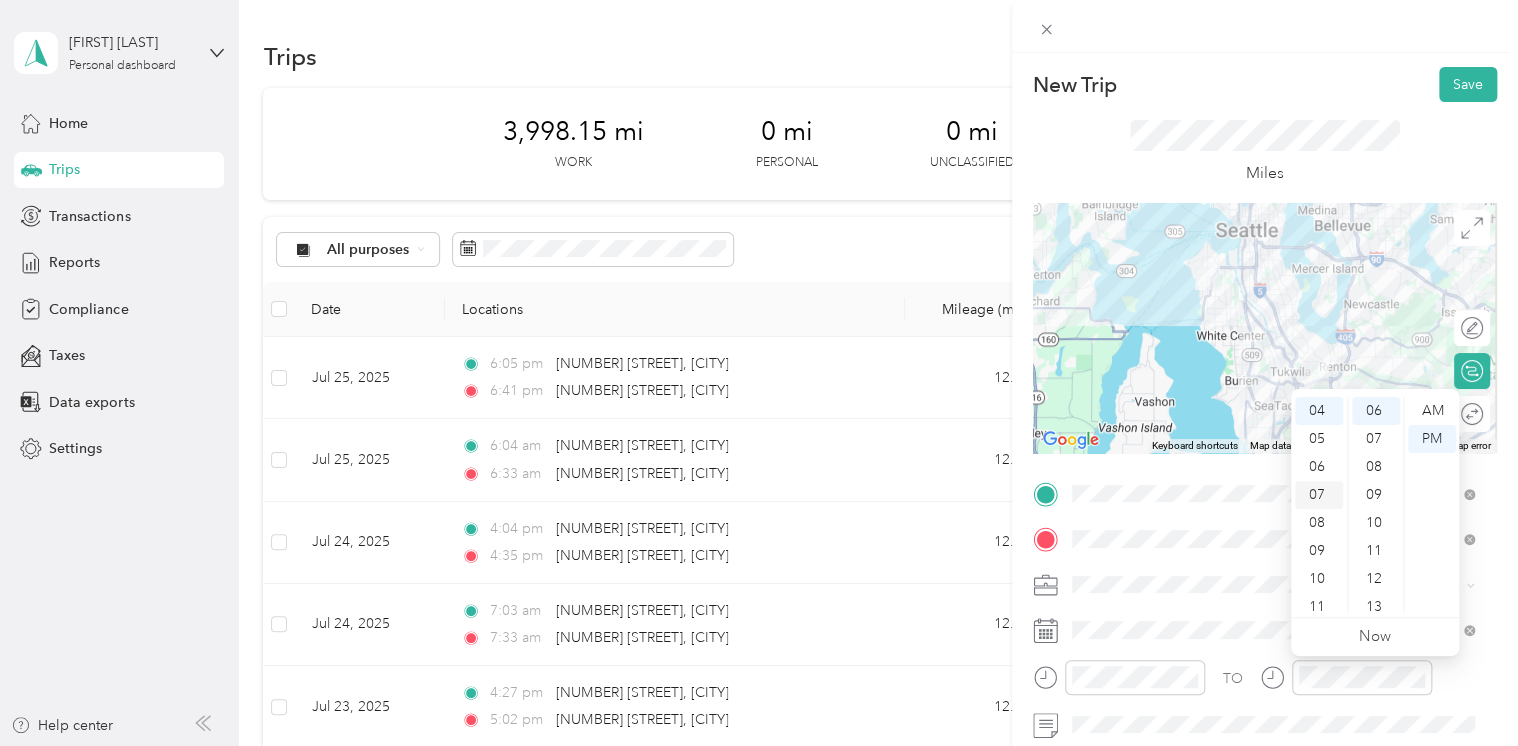 click on "07" at bounding box center [1319, 495] 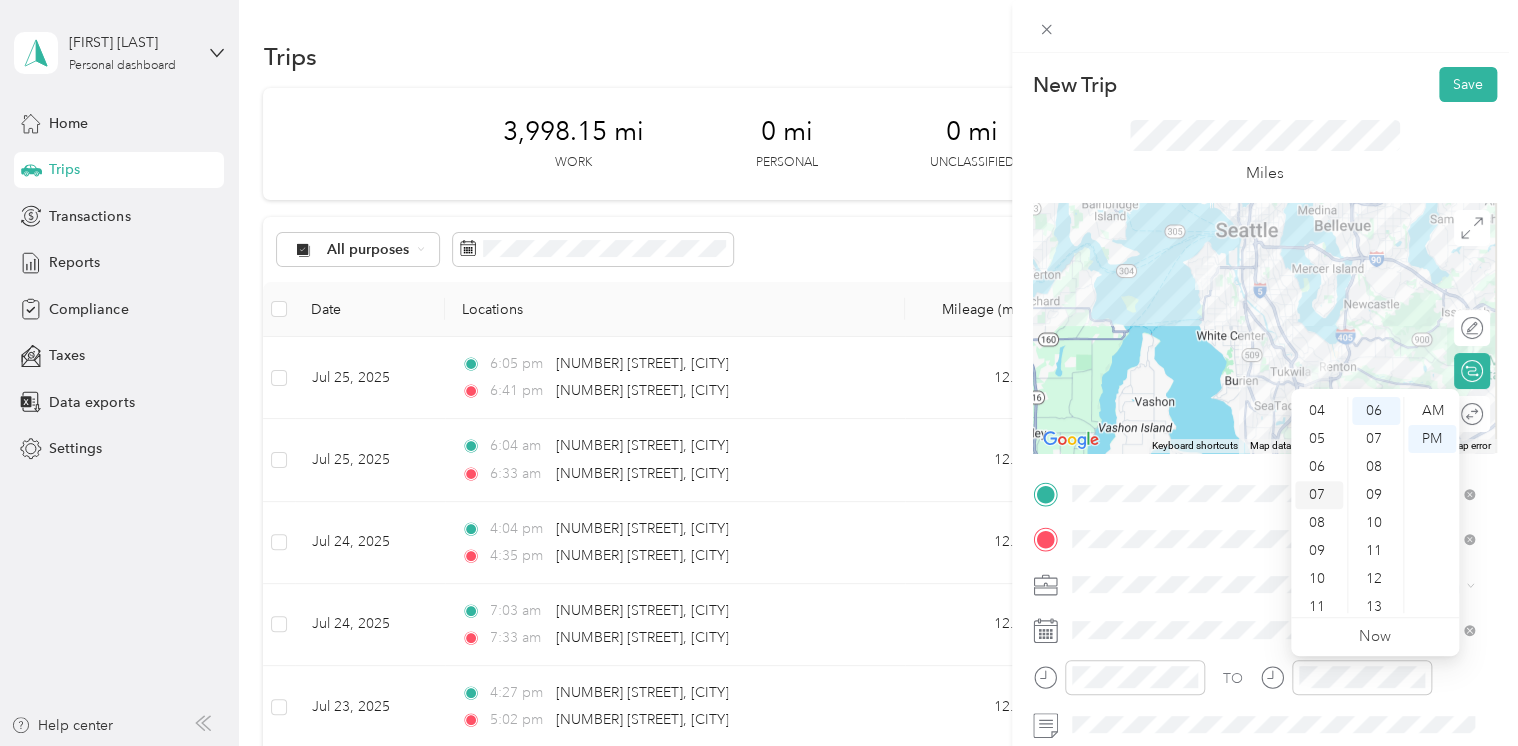 scroll, scrollTop: 120, scrollLeft: 0, axis: vertical 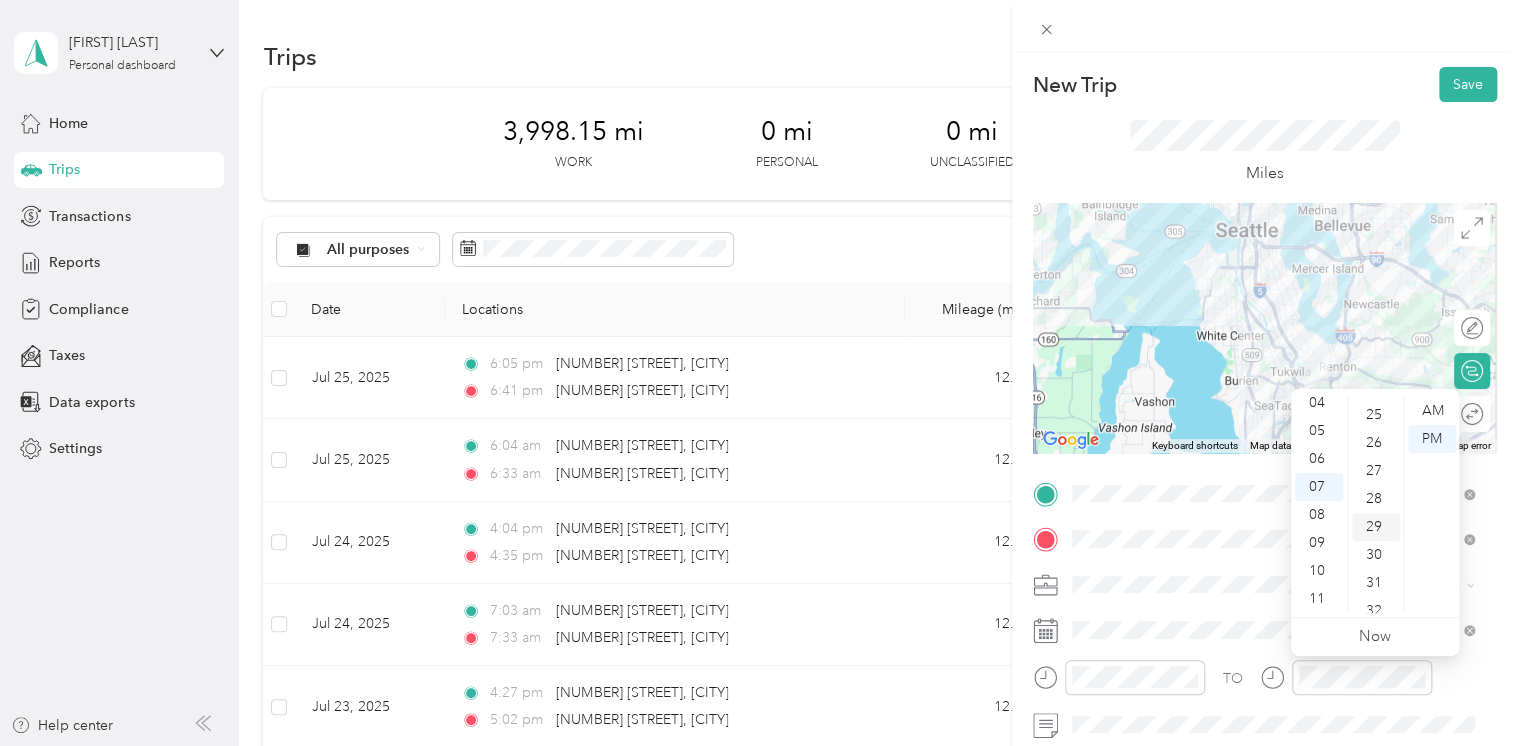 click on "28" at bounding box center (1376, 499) 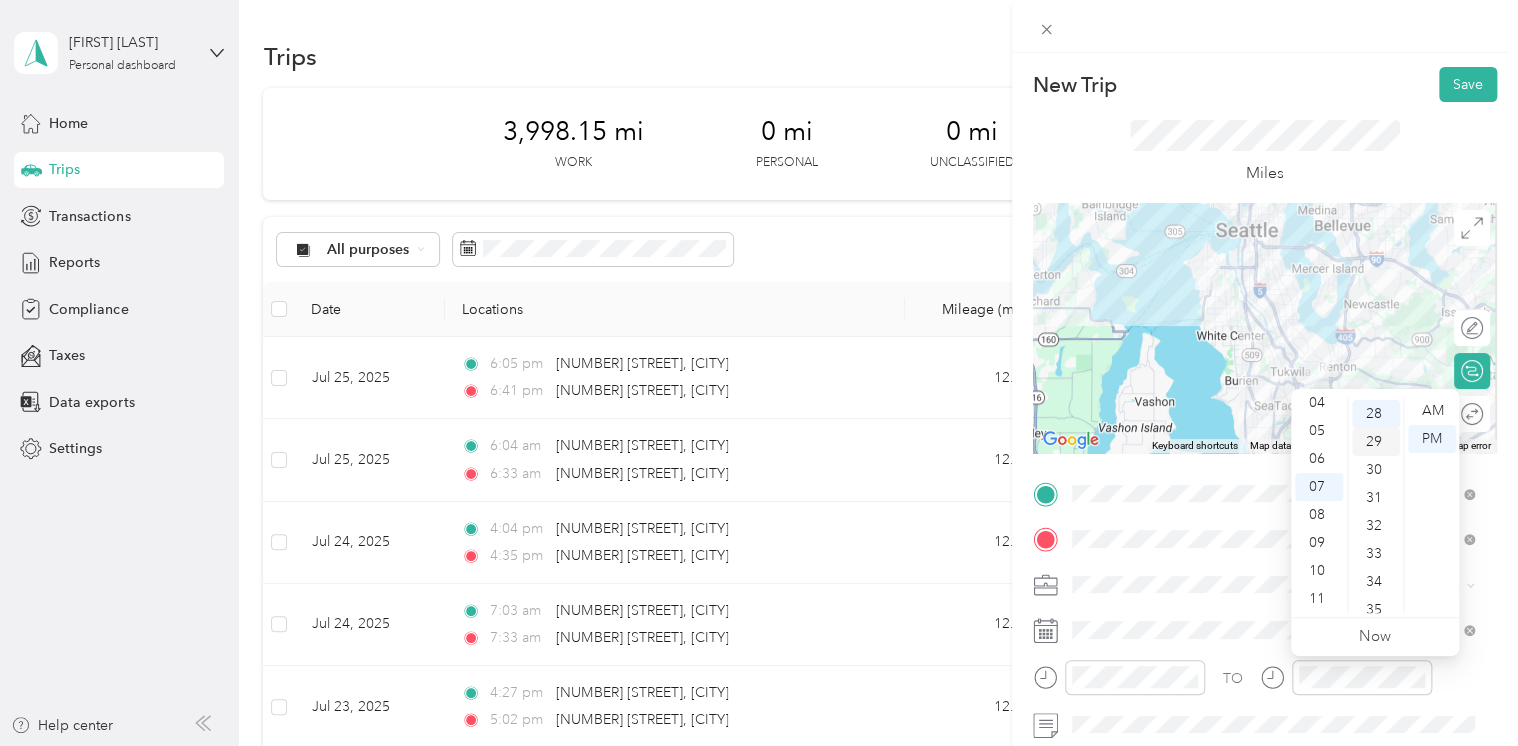 scroll, scrollTop: 784, scrollLeft: 0, axis: vertical 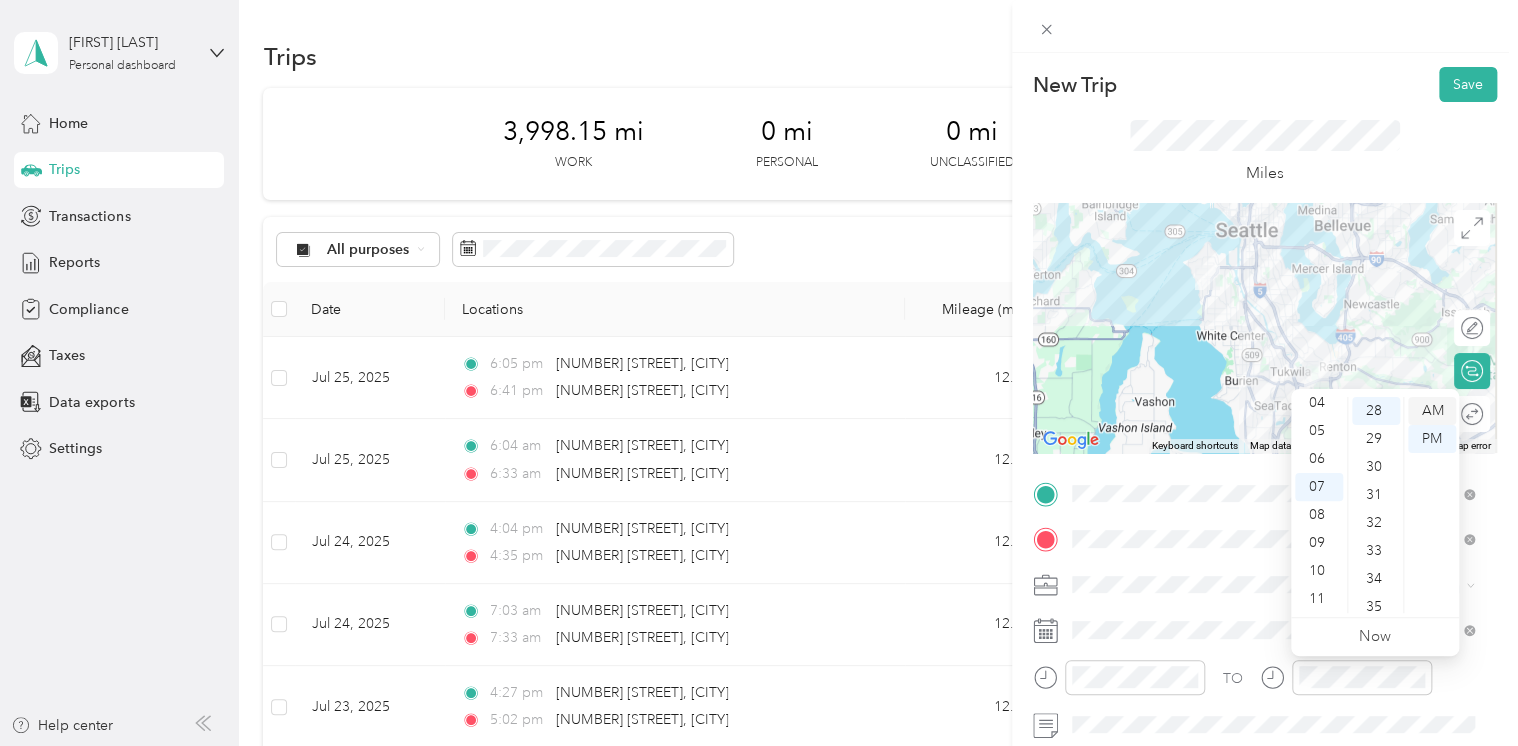 click on "AM" at bounding box center (1432, 411) 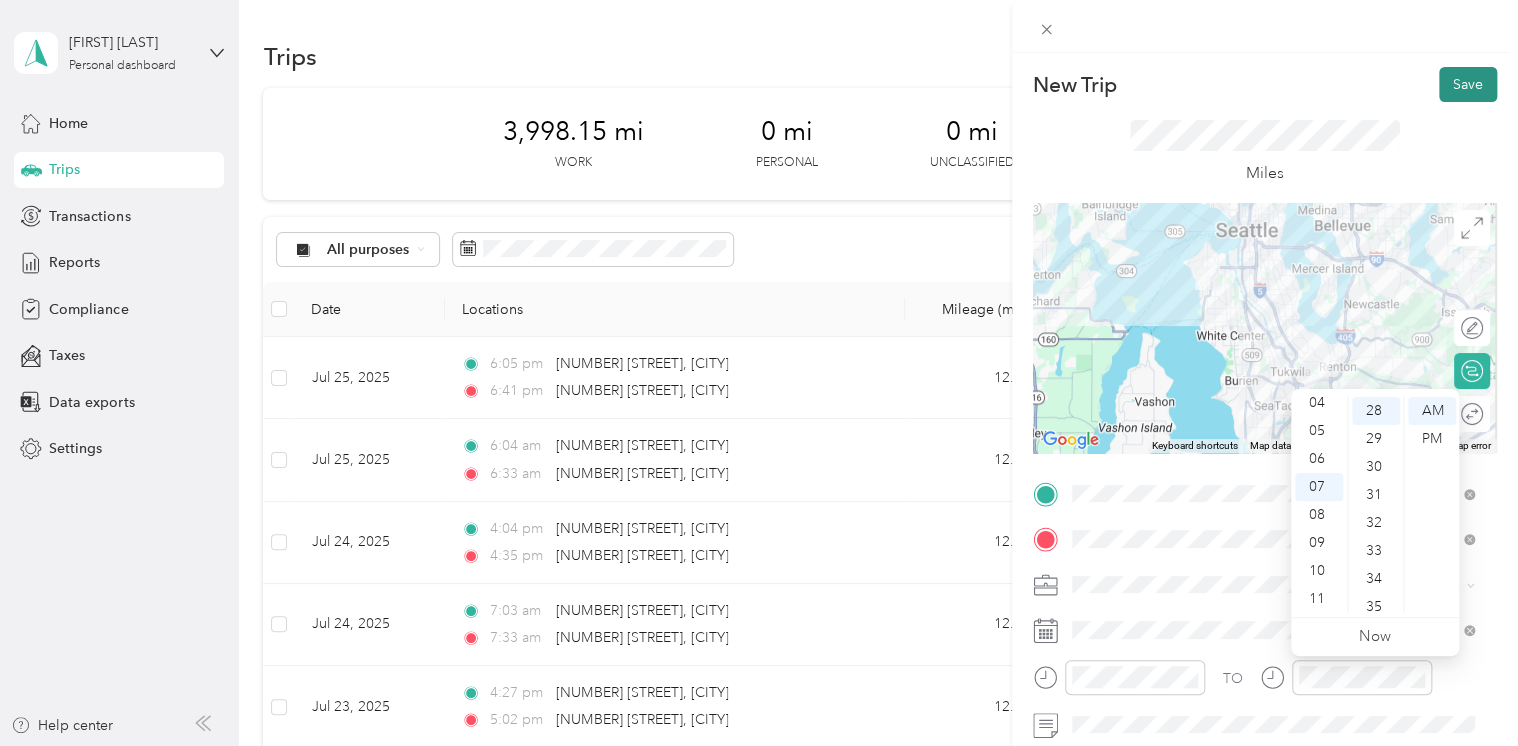 click on "Save" at bounding box center [1468, 84] 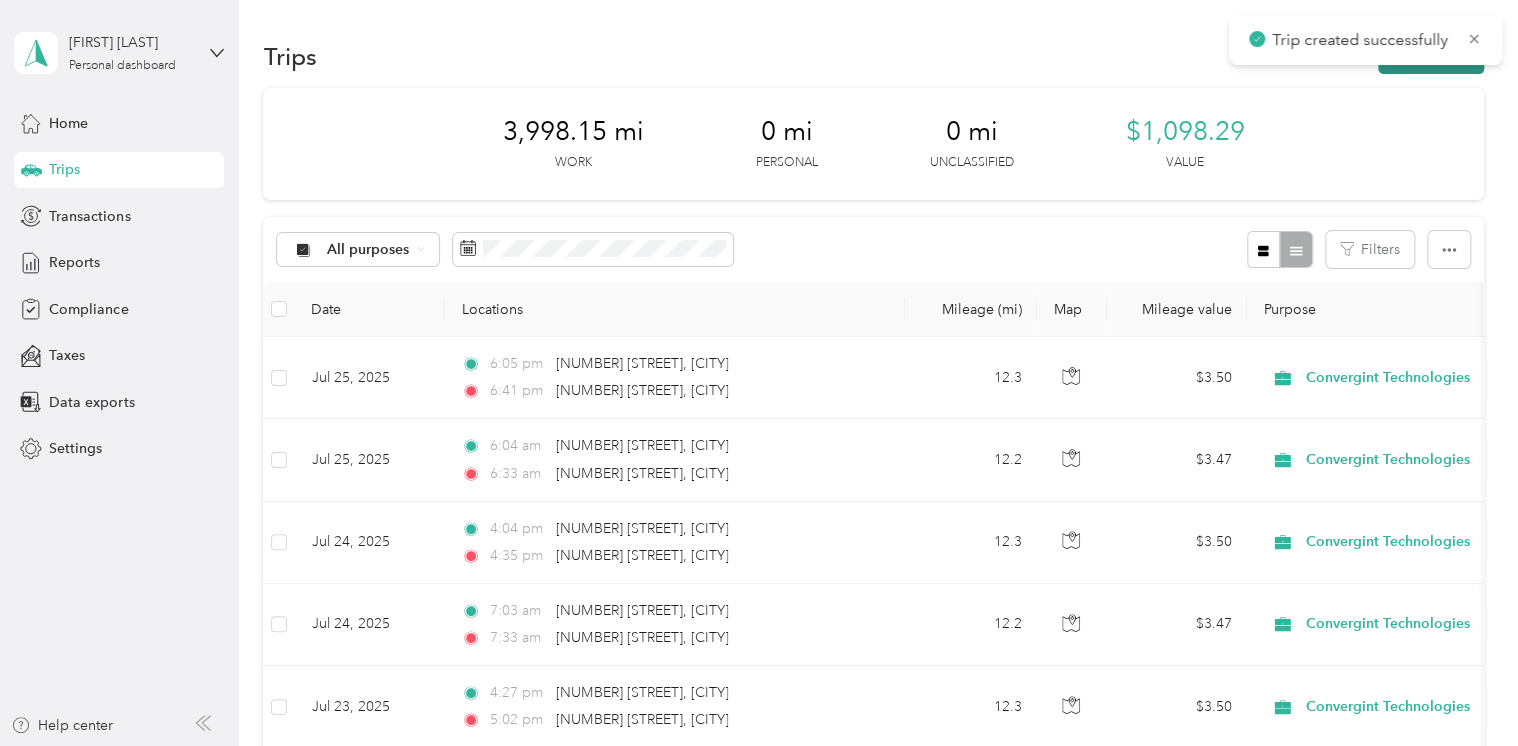 click on "New trip" at bounding box center (1431, 56) 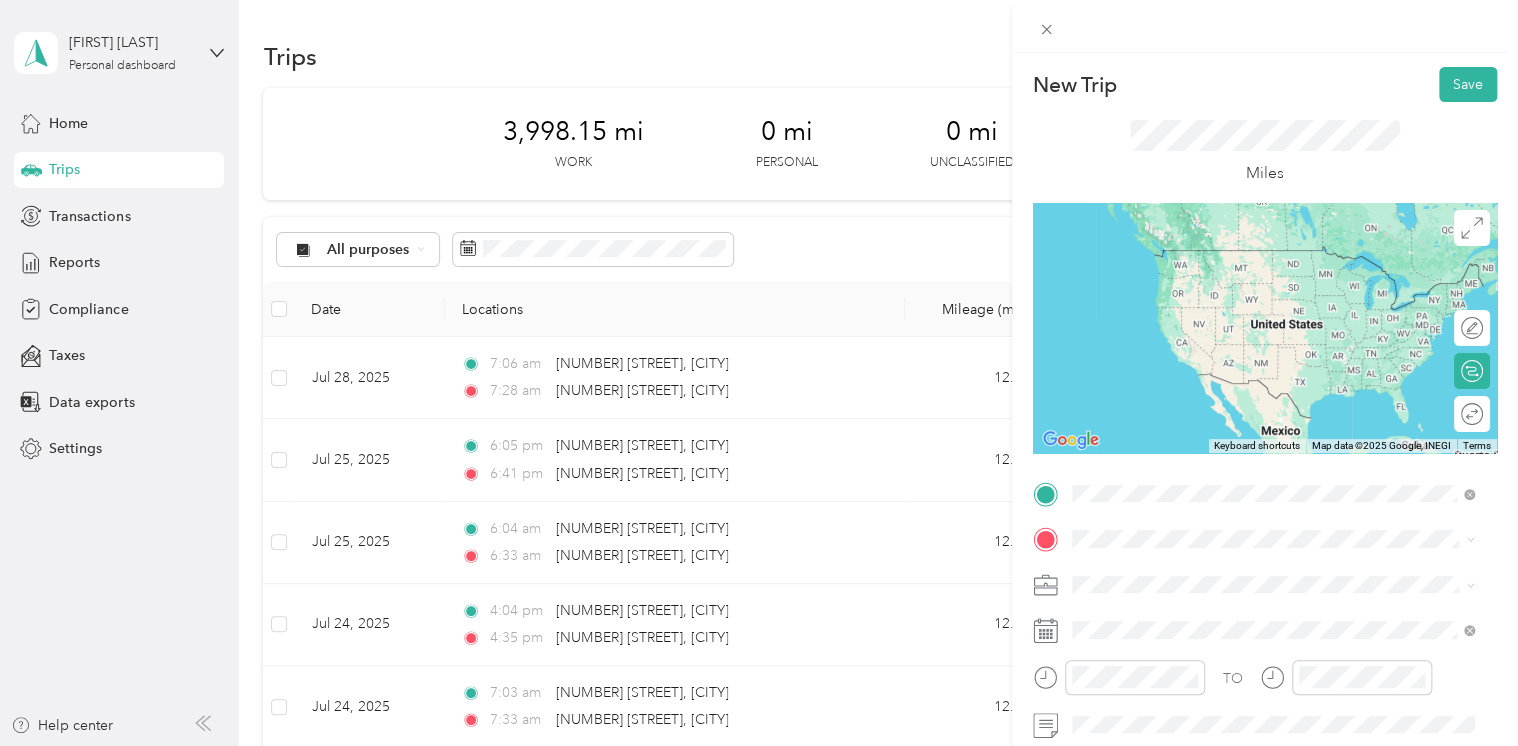 click on "[NUMBER] [STREET]
[CITY], [STATE] [POSTAL_CODE], [COUNTRY]" at bounding box center (1253, 258) 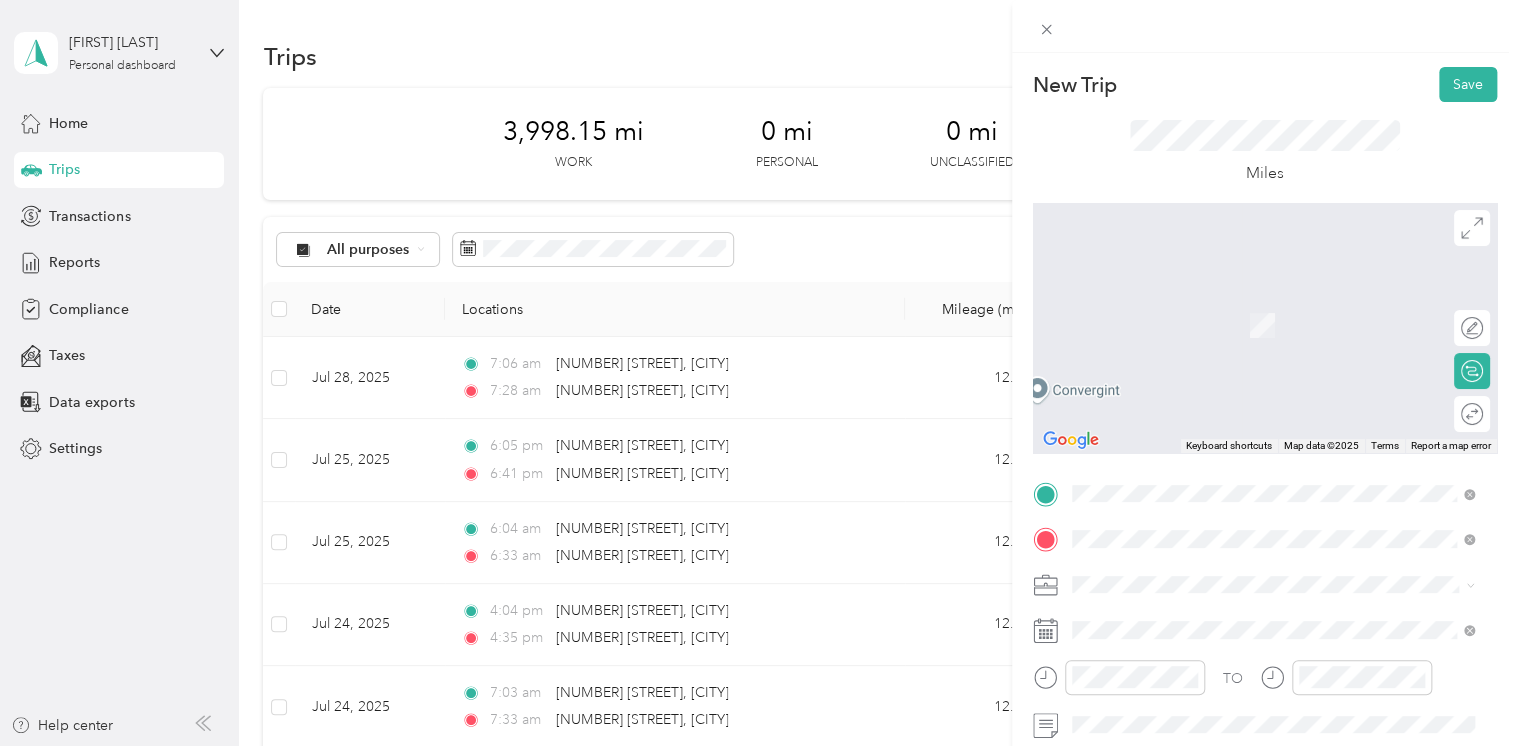 click on "[NUMBER] [STREET]
[CITY], [STATE] [POSTAL_CODE], [COUNTRY]" at bounding box center (1253, 304) 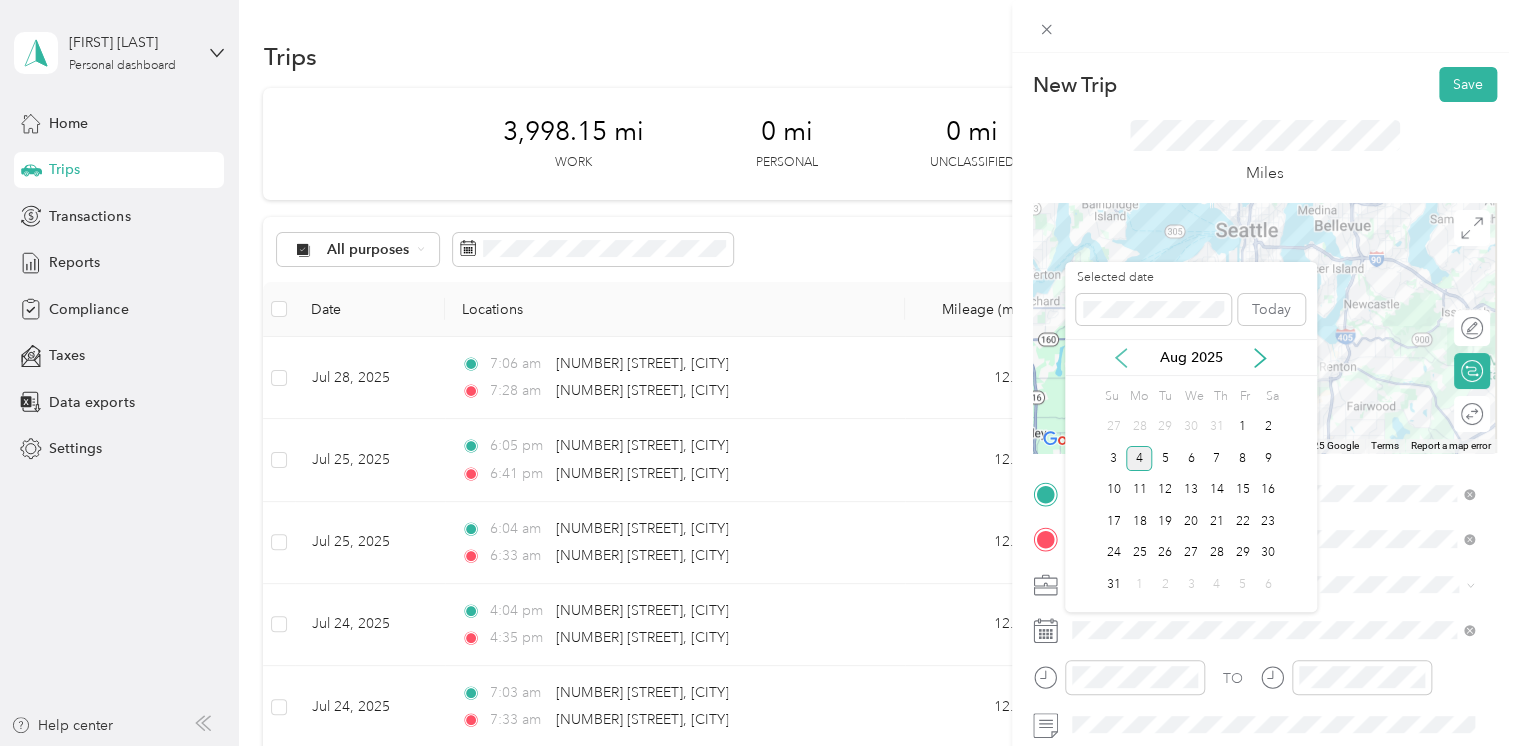 click 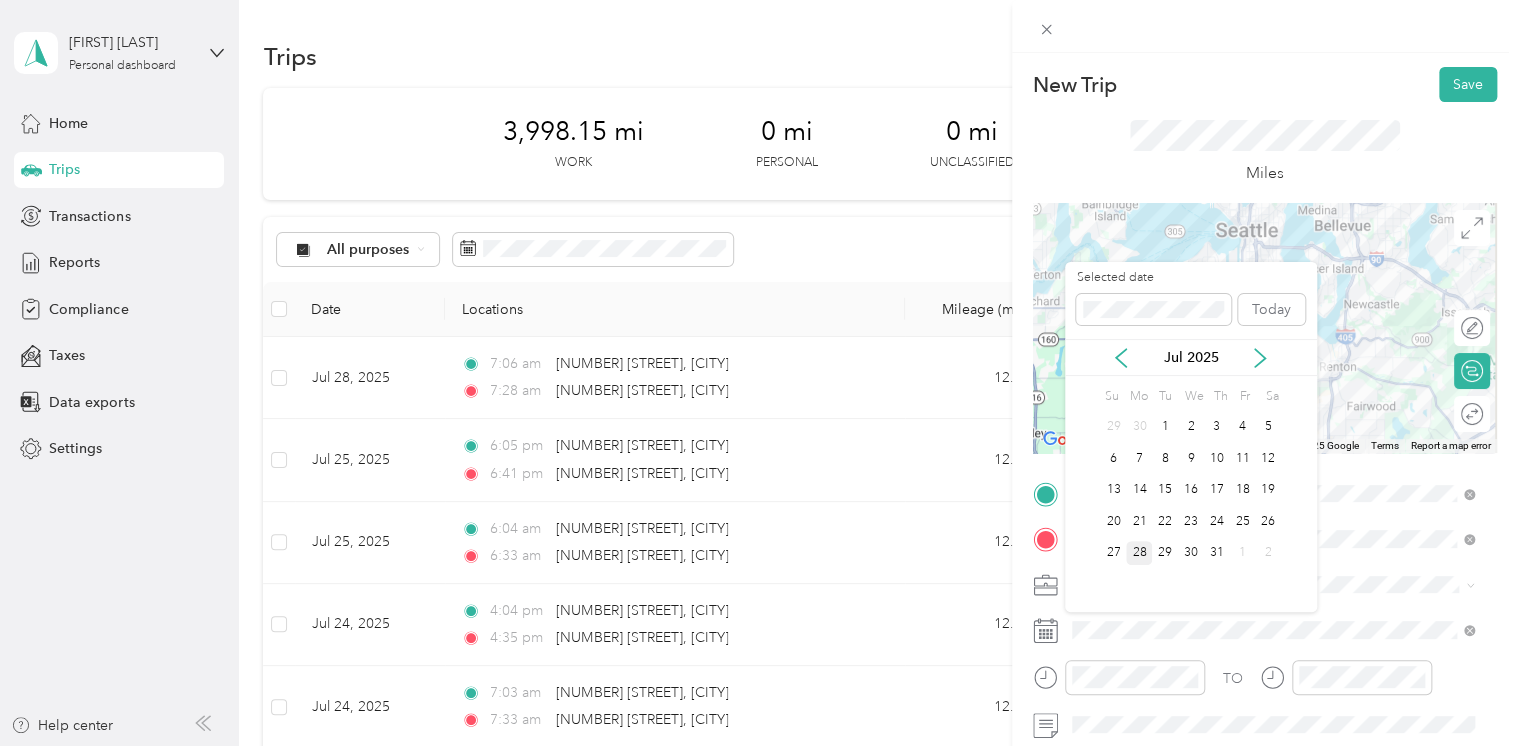 click on "28" at bounding box center (1139, 553) 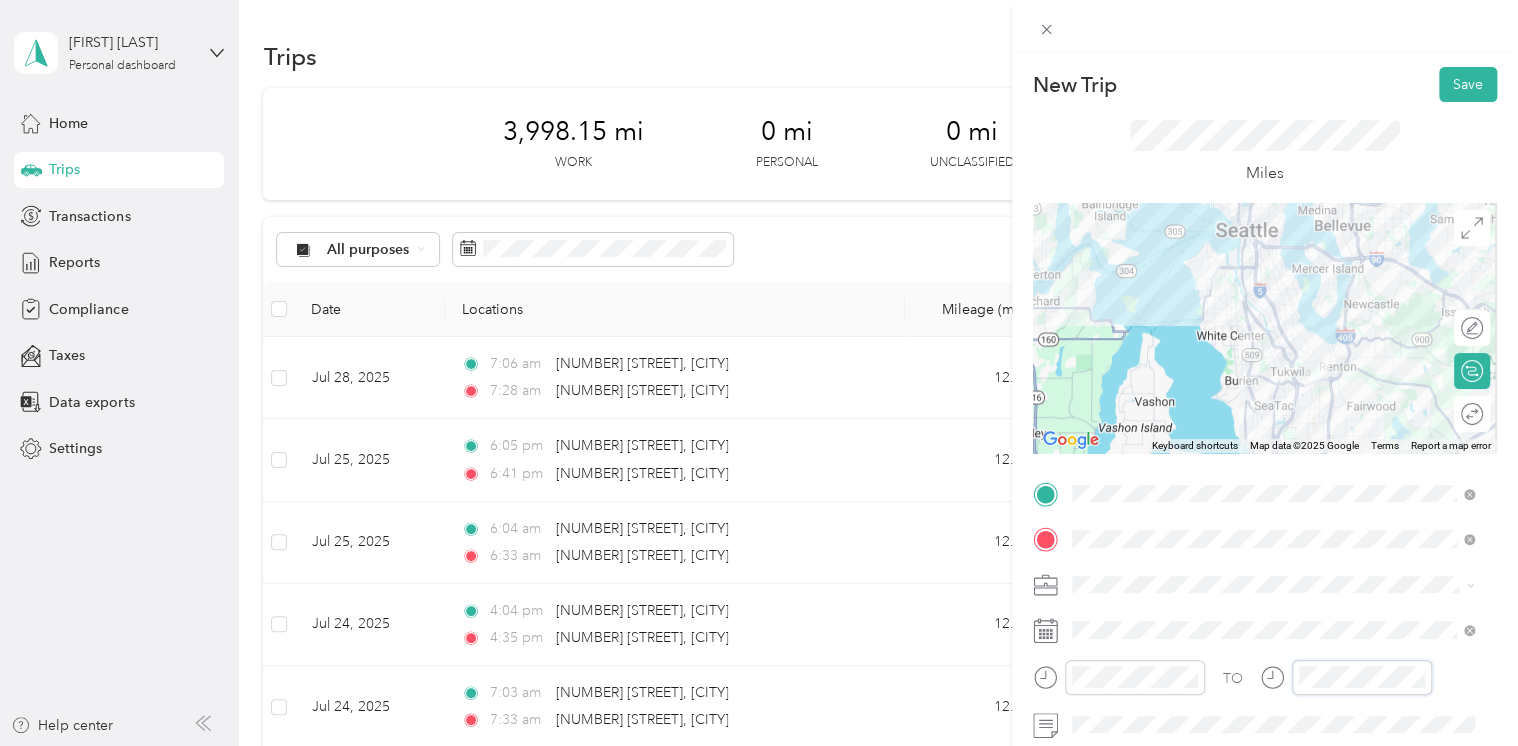 scroll, scrollTop: 109, scrollLeft: 0, axis: vertical 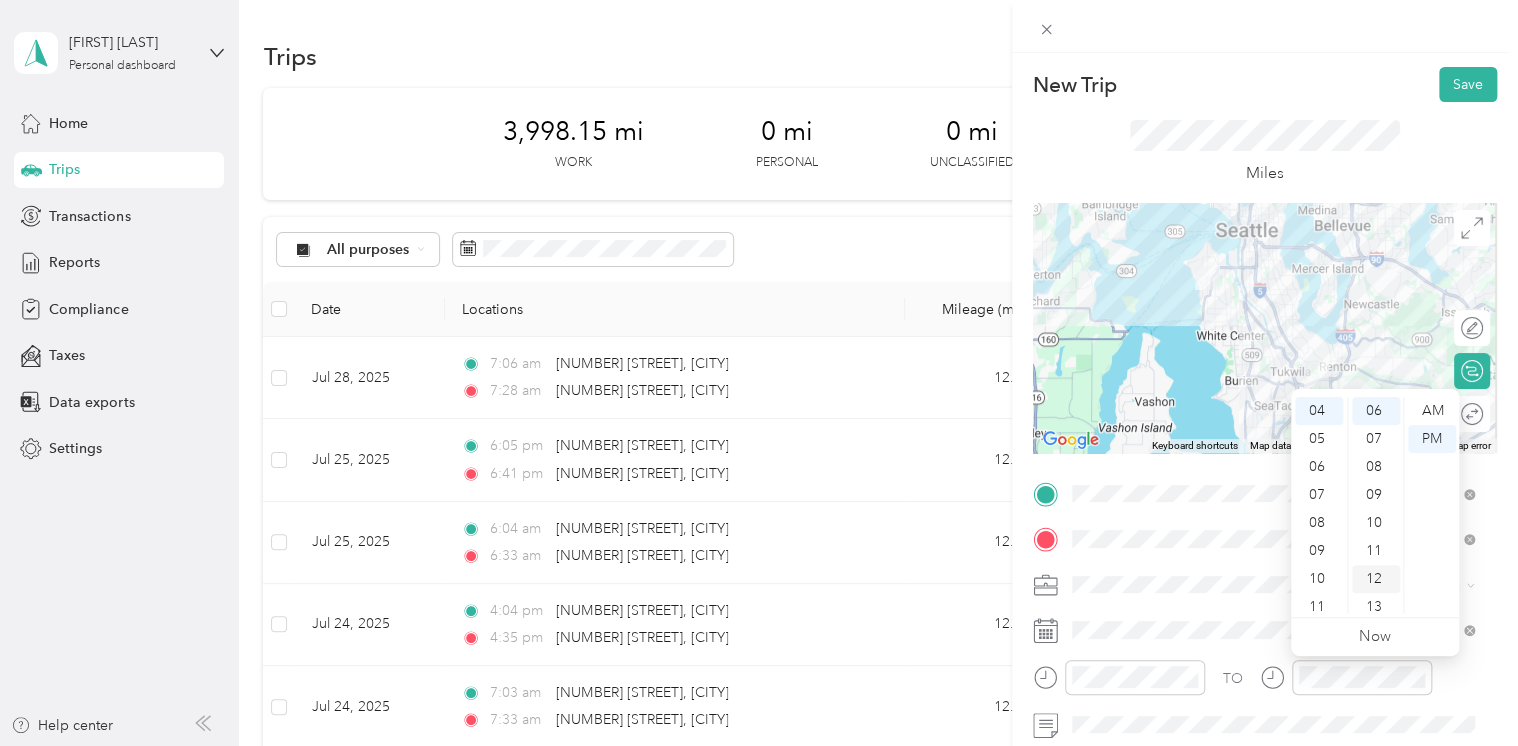 click on "12" at bounding box center (1376, 579) 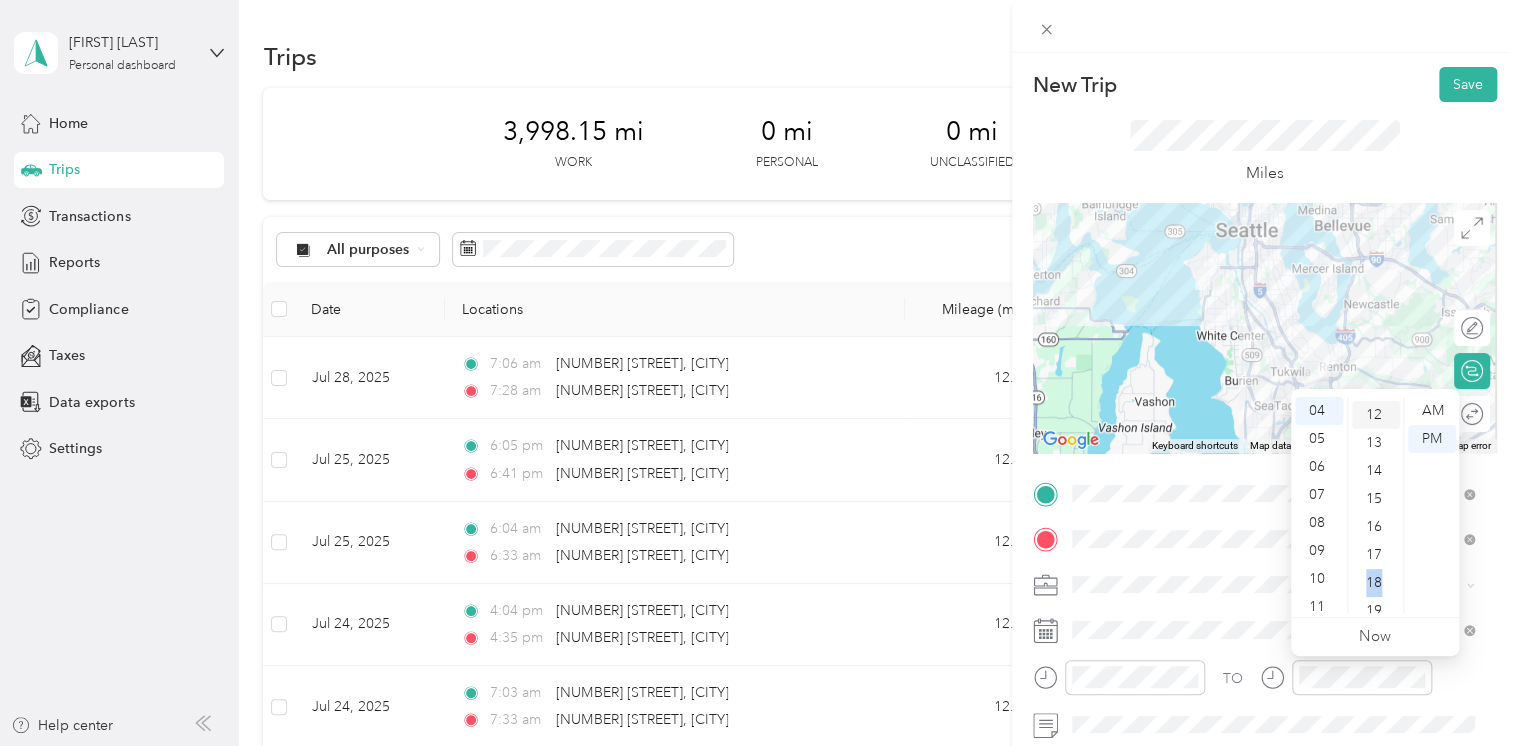 click on "18" at bounding box center (1376, 583) 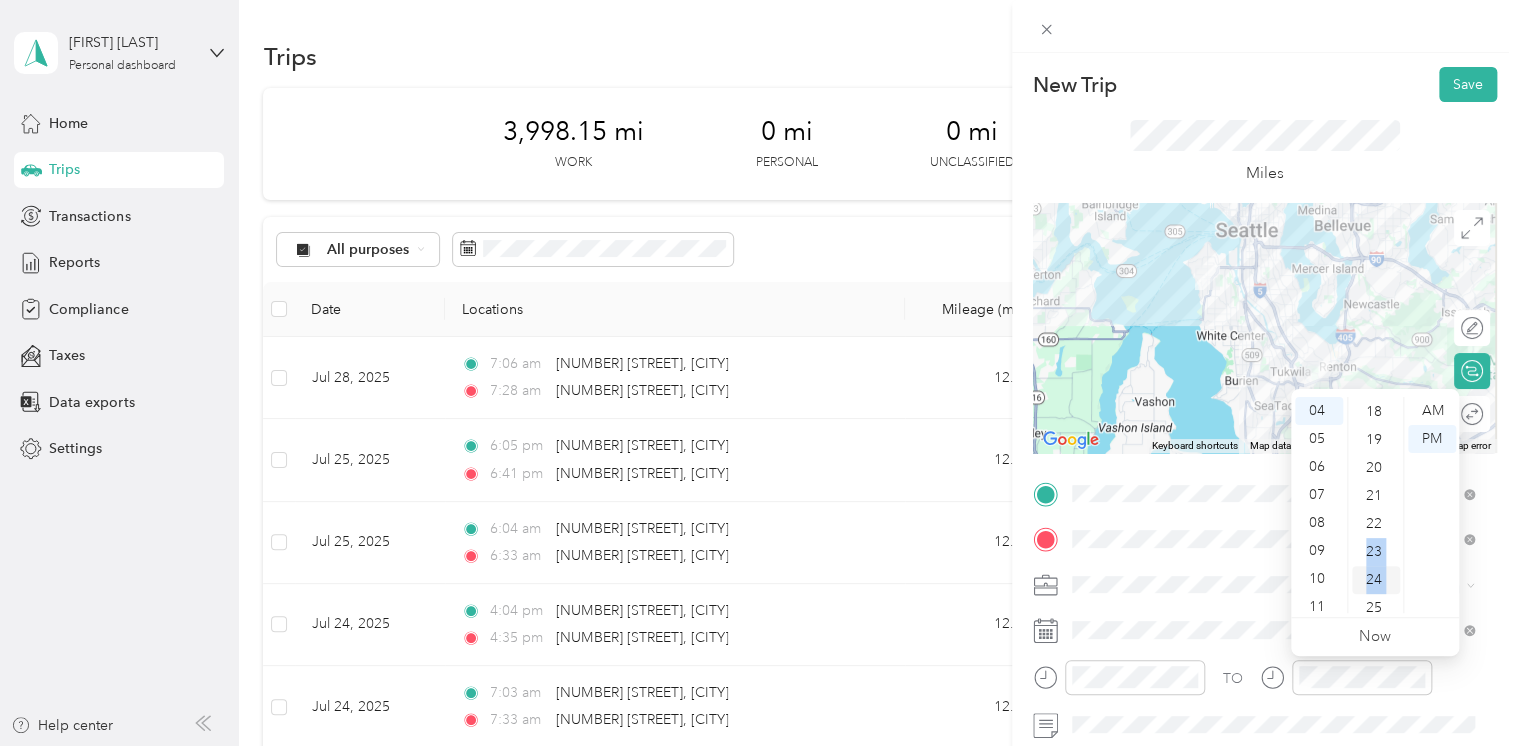 click on "00 01 02 03 04 05 06 07 08 09 10 11 12 13 14 15 16 17 18 19 20 21 22 23 24 25 26 27 28 29 30 31 32 33 34 35 36 37 38 39 40 41 42 43 44 45 46 47 48 49 50 51 52 53 54 55 56 57 58 59" at bounding box center (1375, 505) 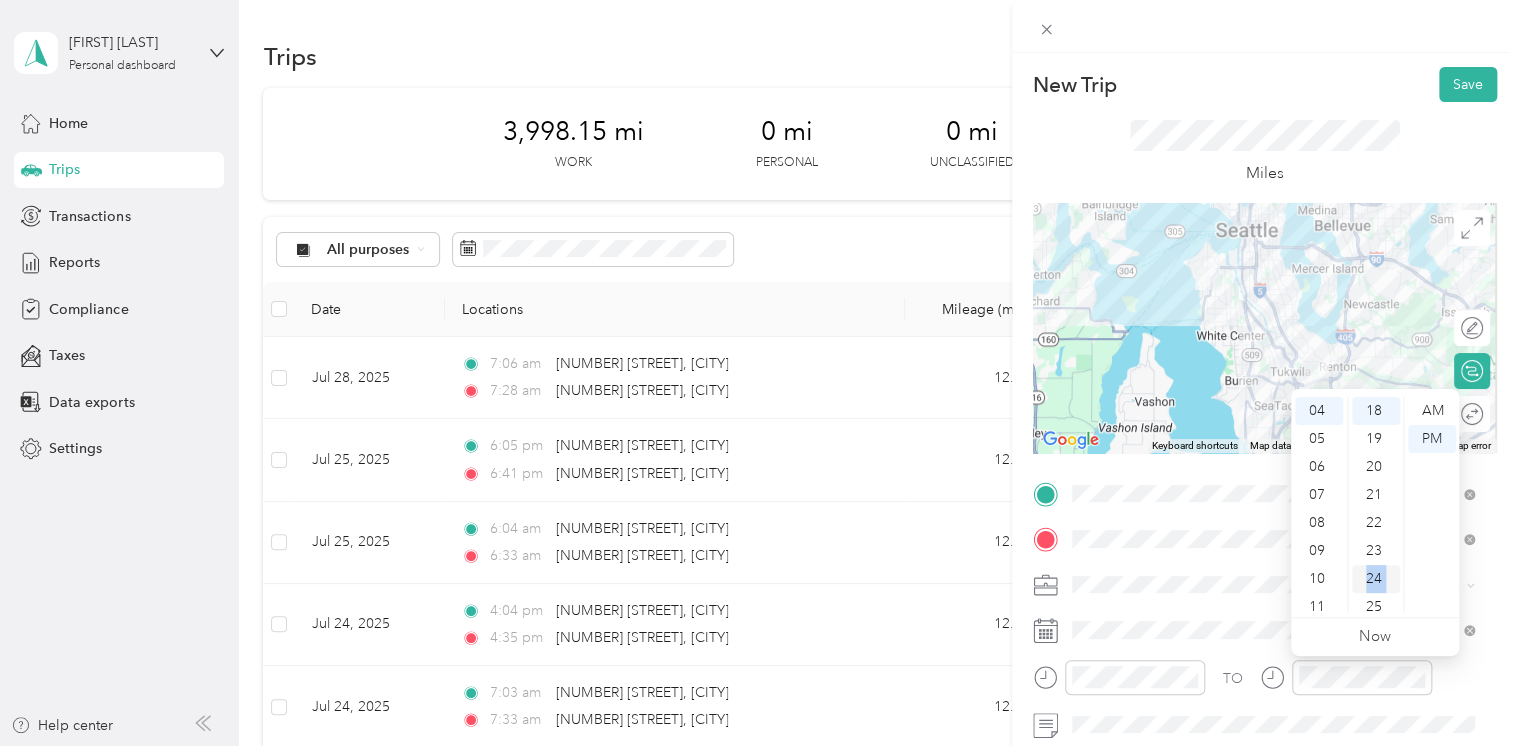 click on "24" at bounding box center (1376, 579) 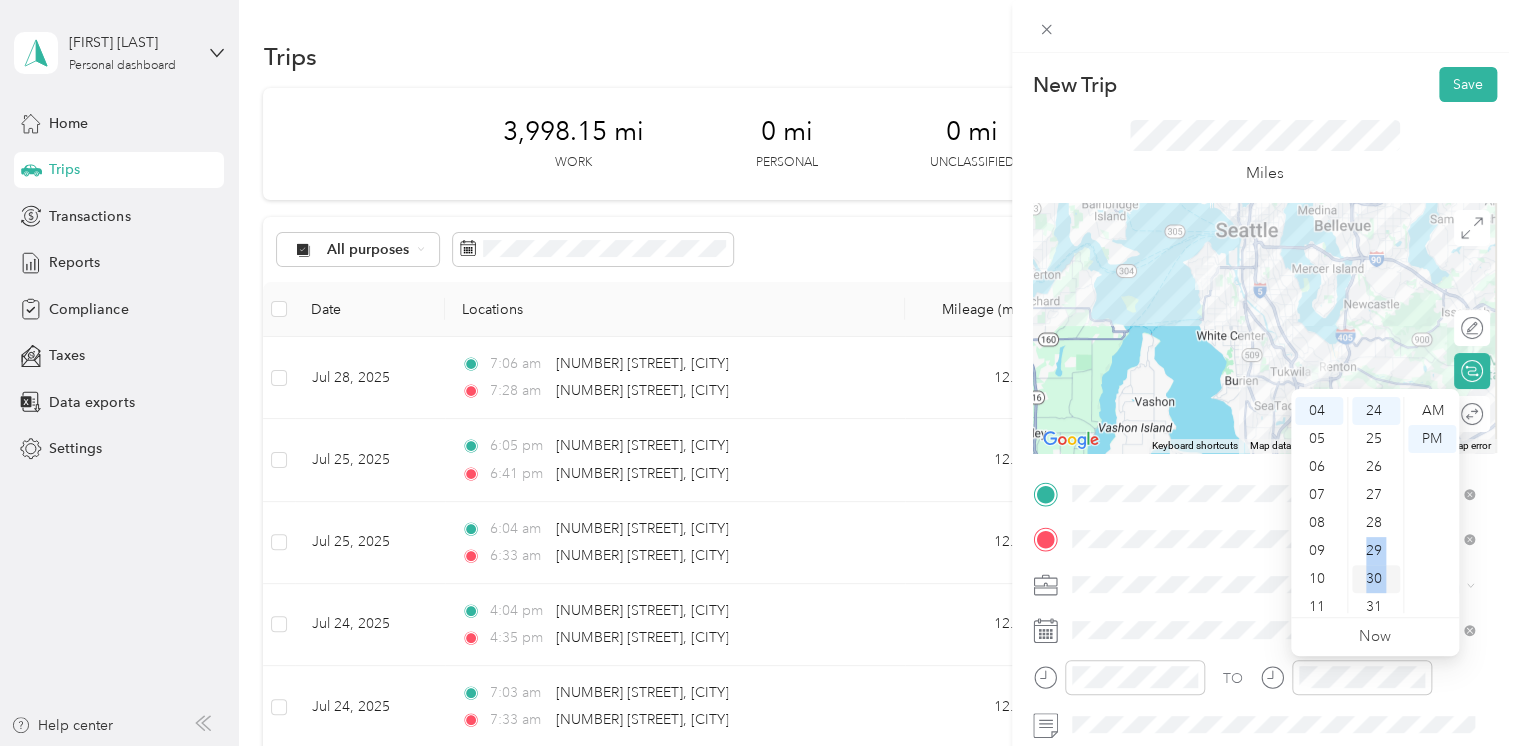 scroll, scrollTop: 672, scrollLeft: 0, axis: vertical 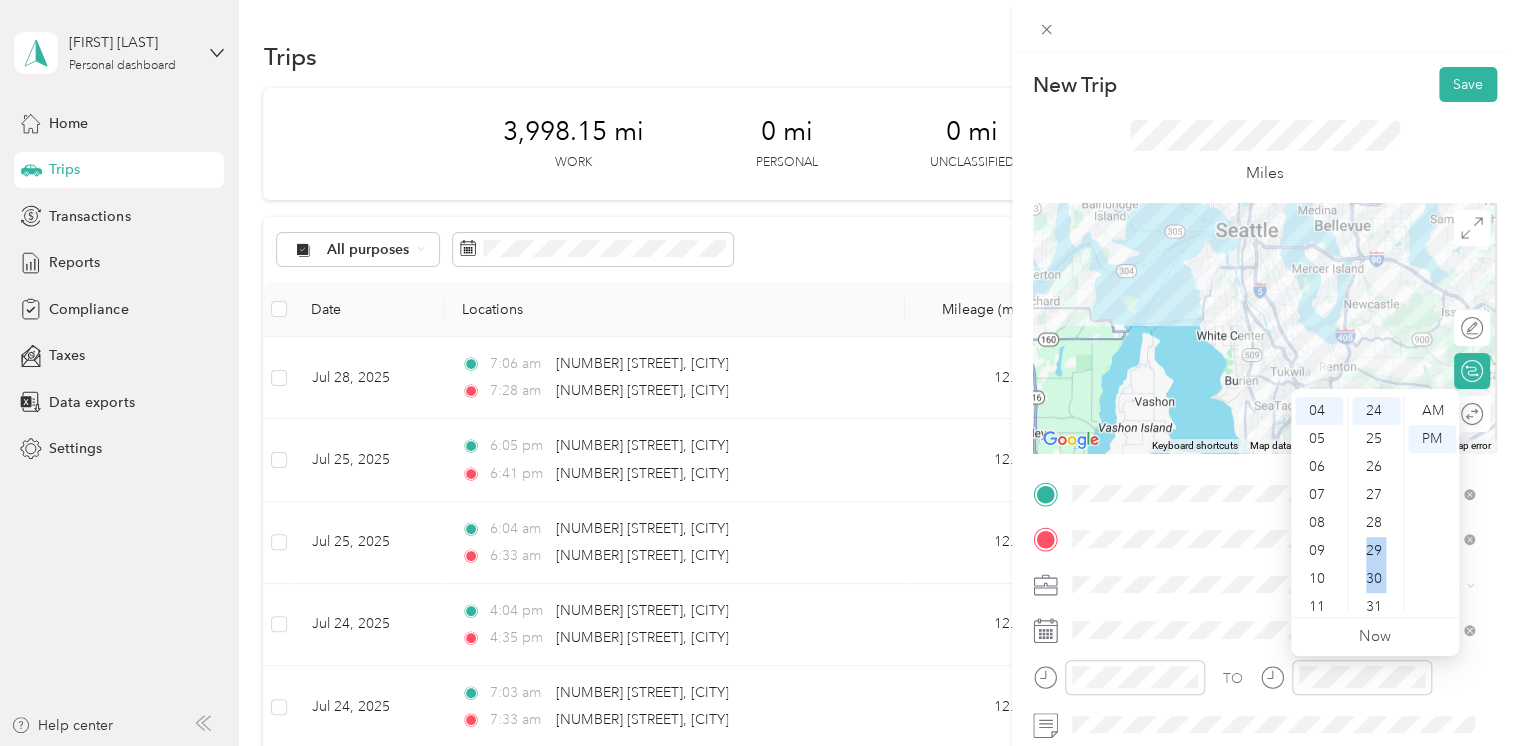 click on "Miles" at bounding box center [1265, 152] 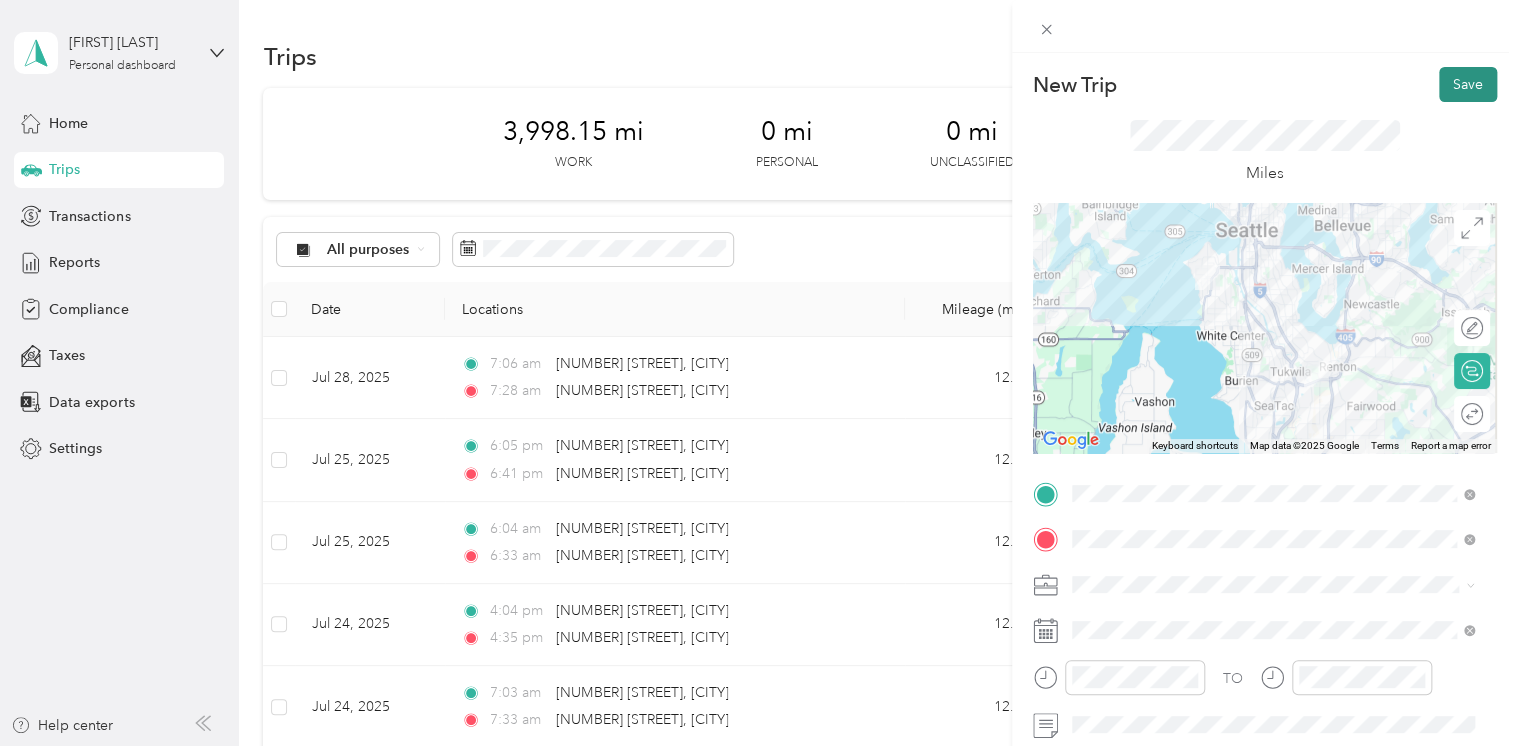 click on "Save" at bounding box center (1468, 84) 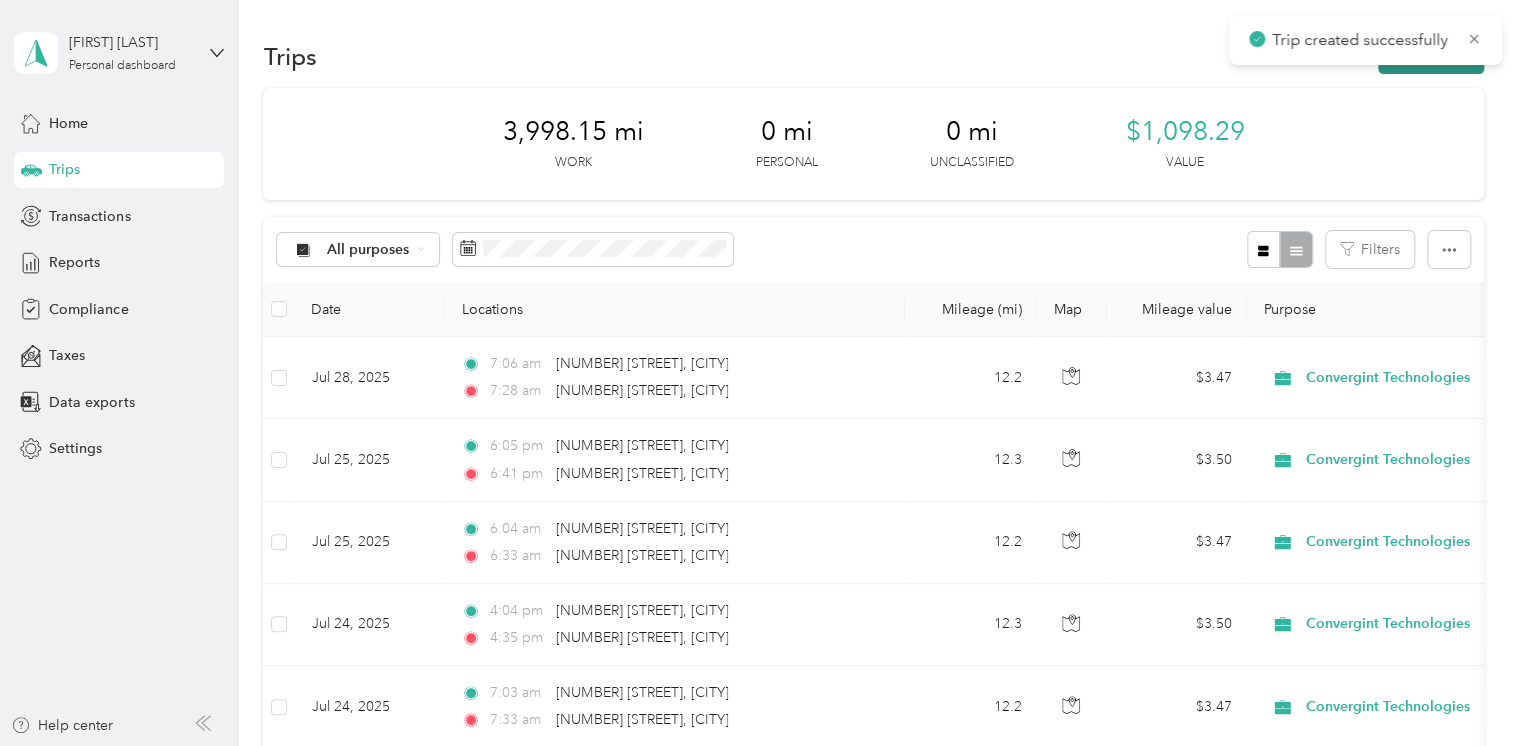 click on "New trip" at bounding box center [1431, 56] 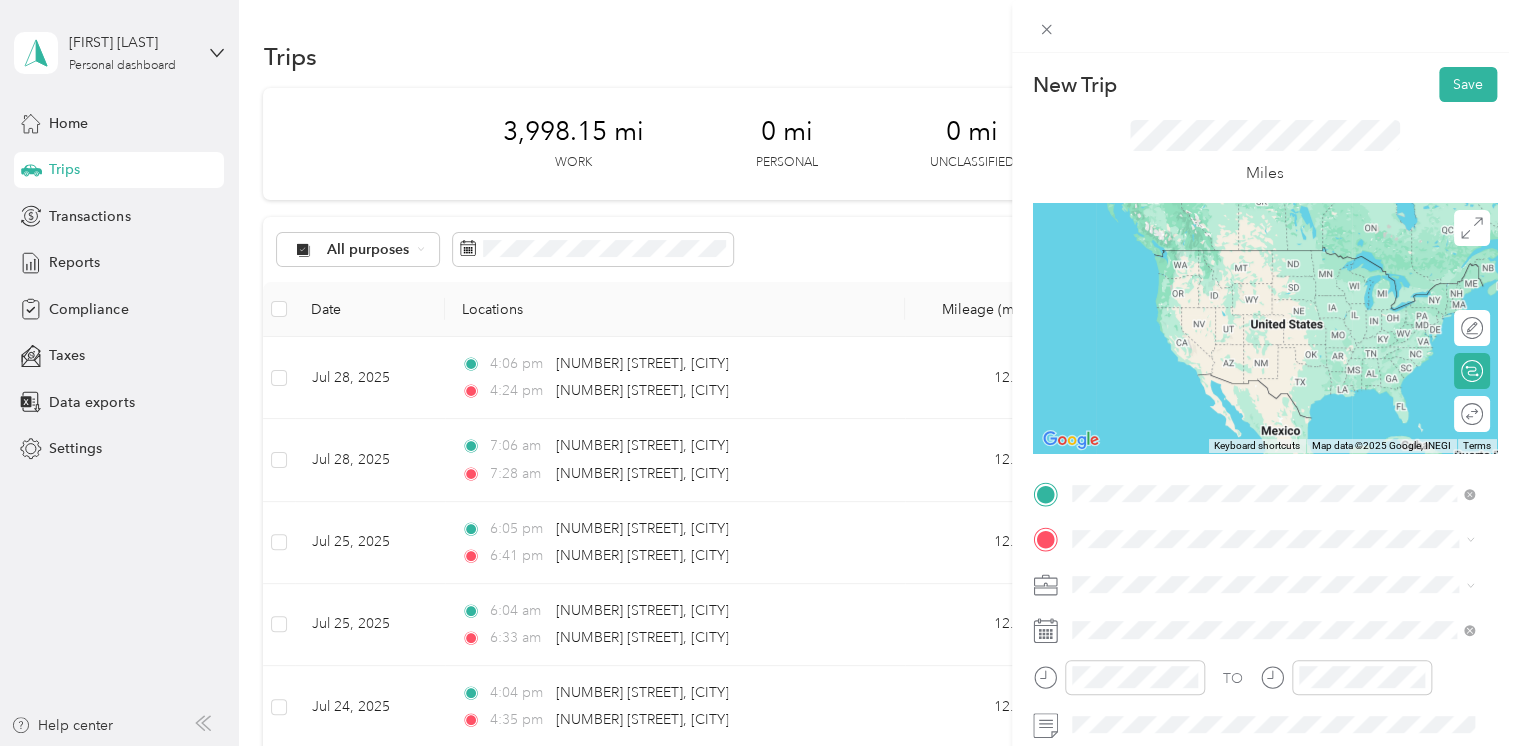 click on "[NUMBER] [STREET]
[CITY], [STATE] [POSTAL_CODE], [COUNTRY]" at bounding box center (1253, 258) 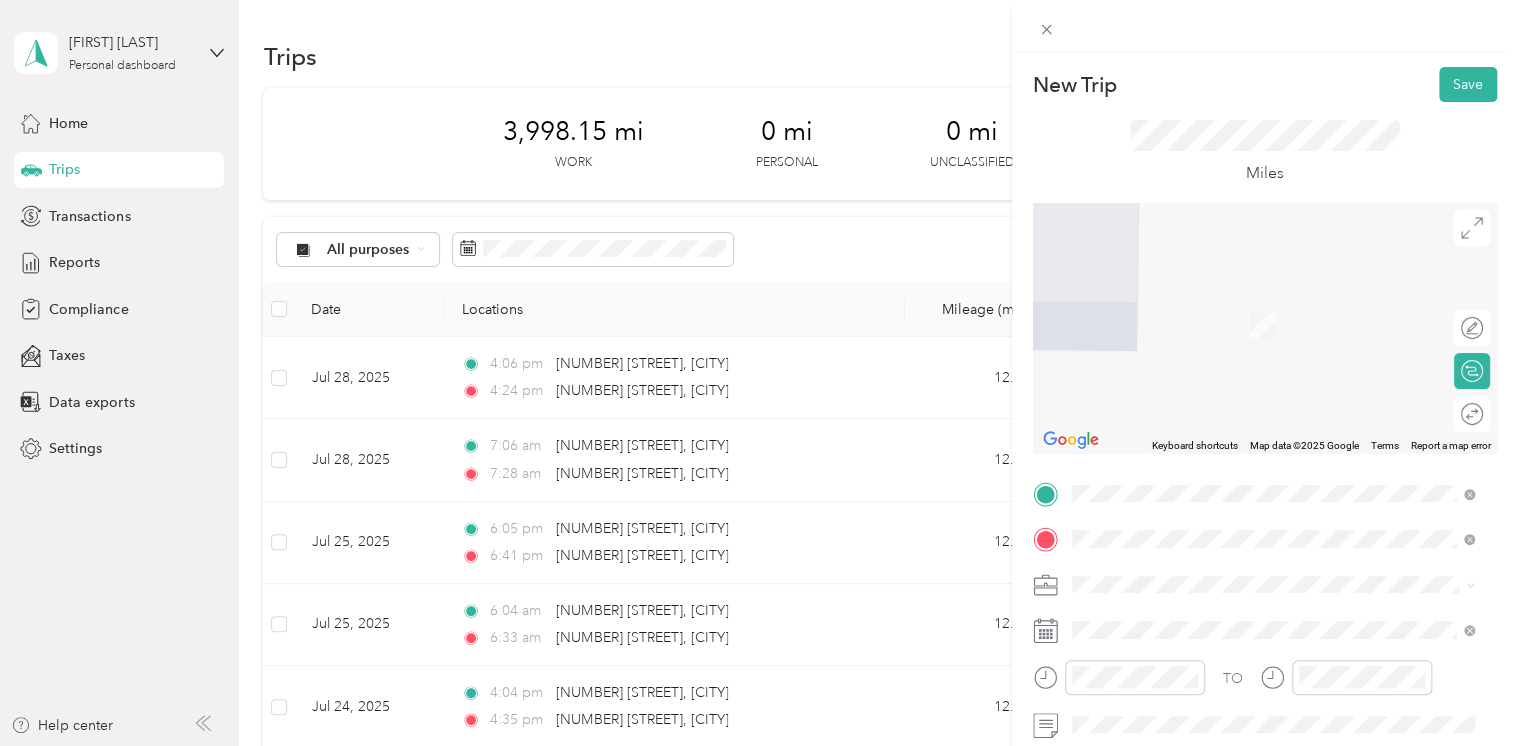 click on "[NUMBER] [STREET]
[CITY], [STATE] [POSTAL_CODE], [COUNTRY]" at bounding box center (1253, 304) 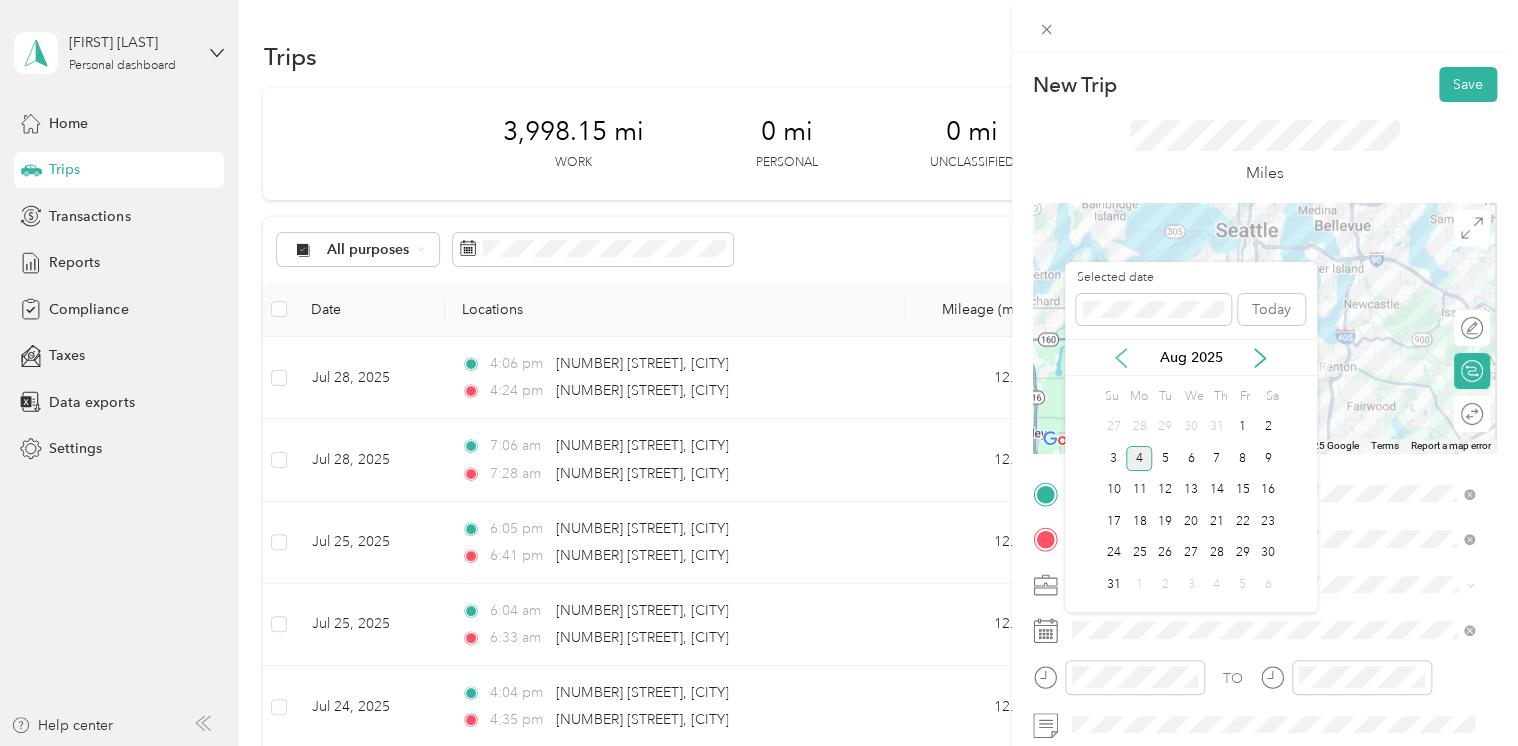 click 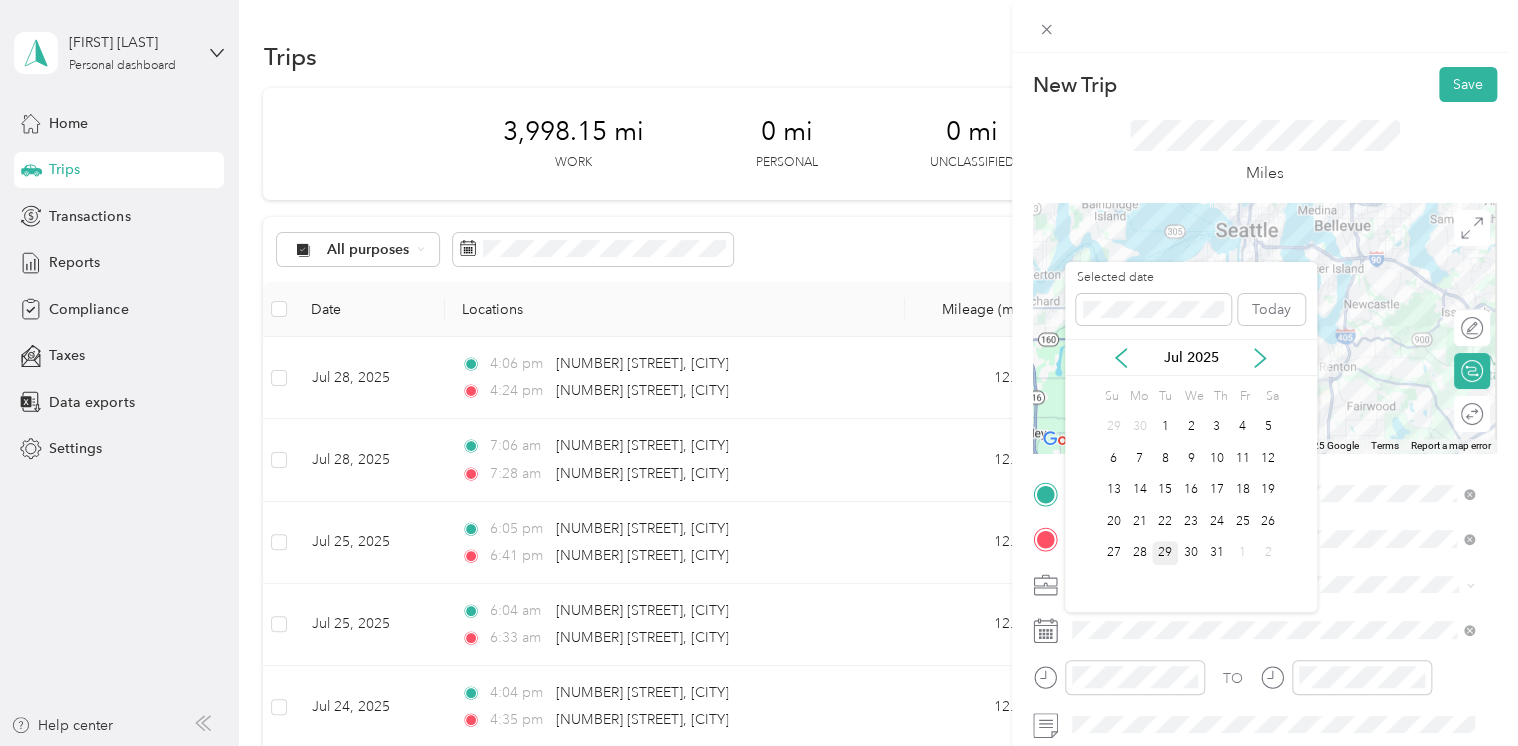 click on "29" at bounding box center [1165, 553] 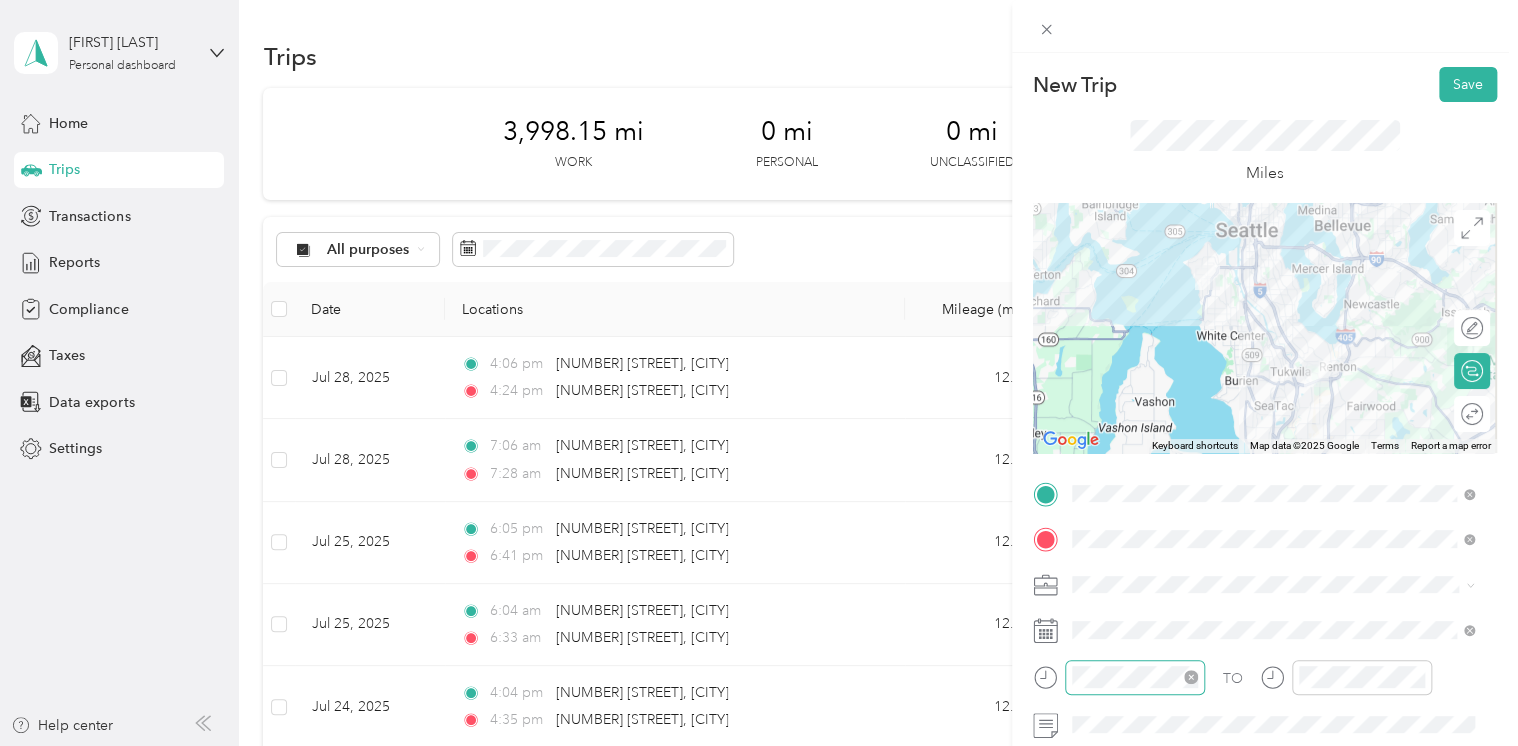 click at bounding box center [1135, 677] 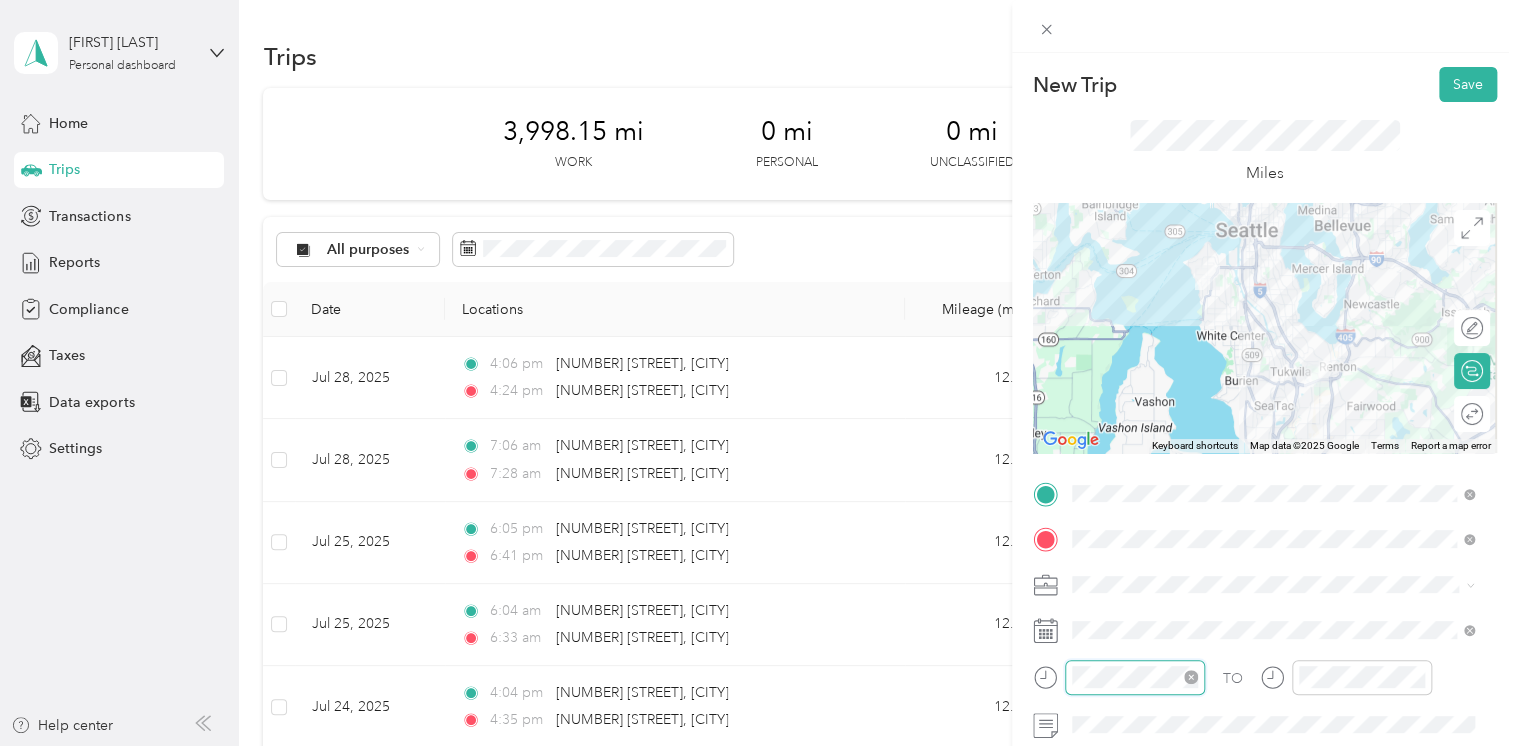 scroll, scrollTop: 112, scrollLeft: 0, axis: vertical 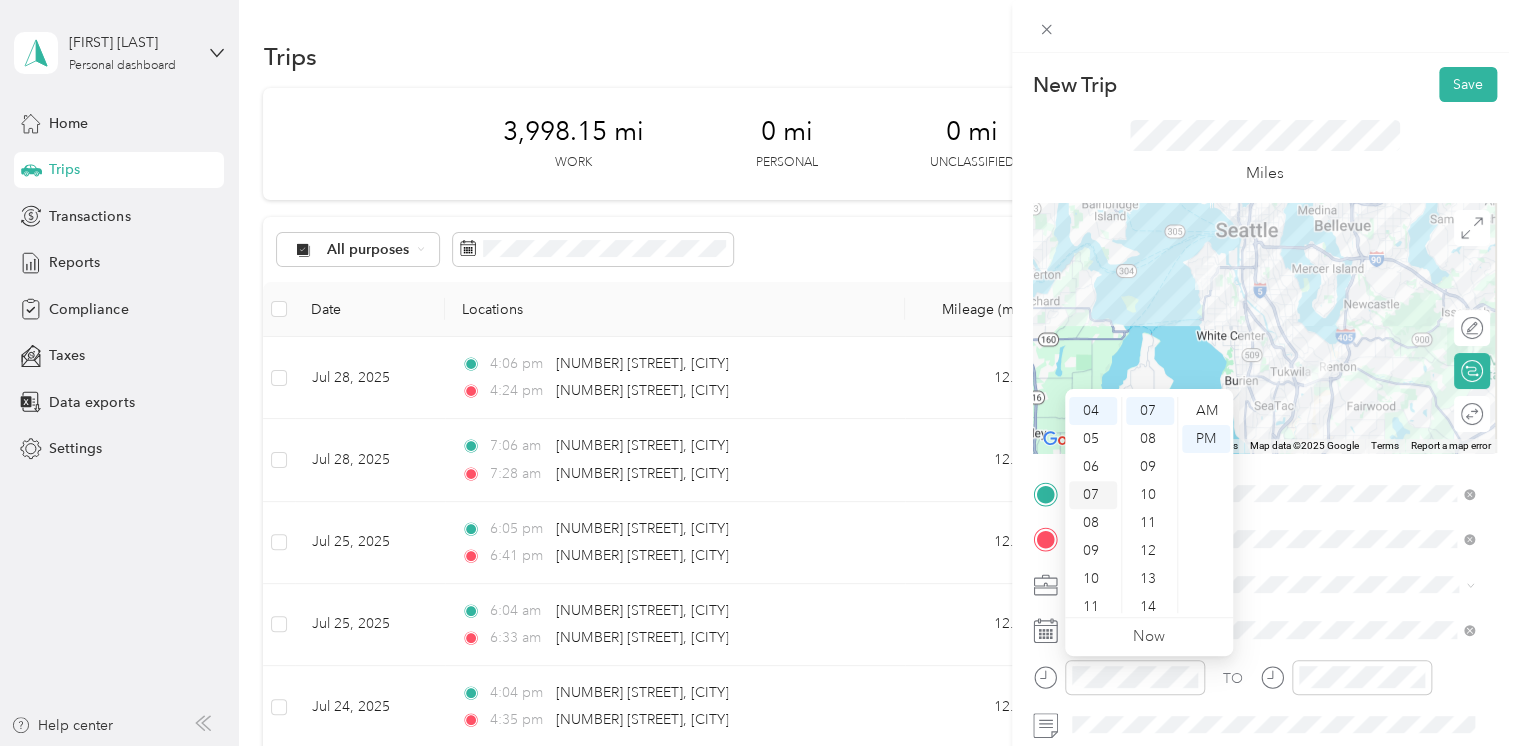 click on "07" at bounding box center (1093, 495) 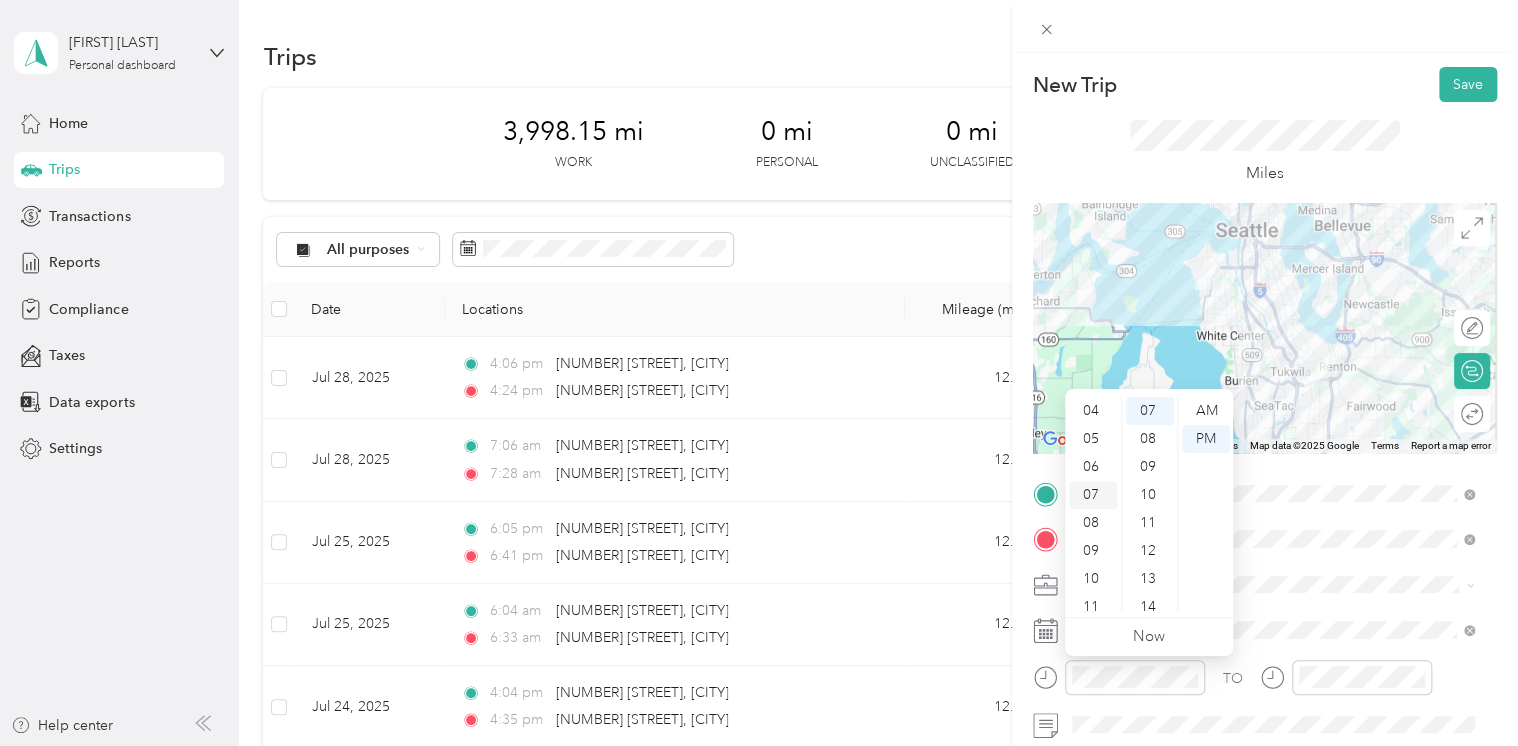 scroll, scrollTop: 120, scrollLeft: 0, axis: vertical 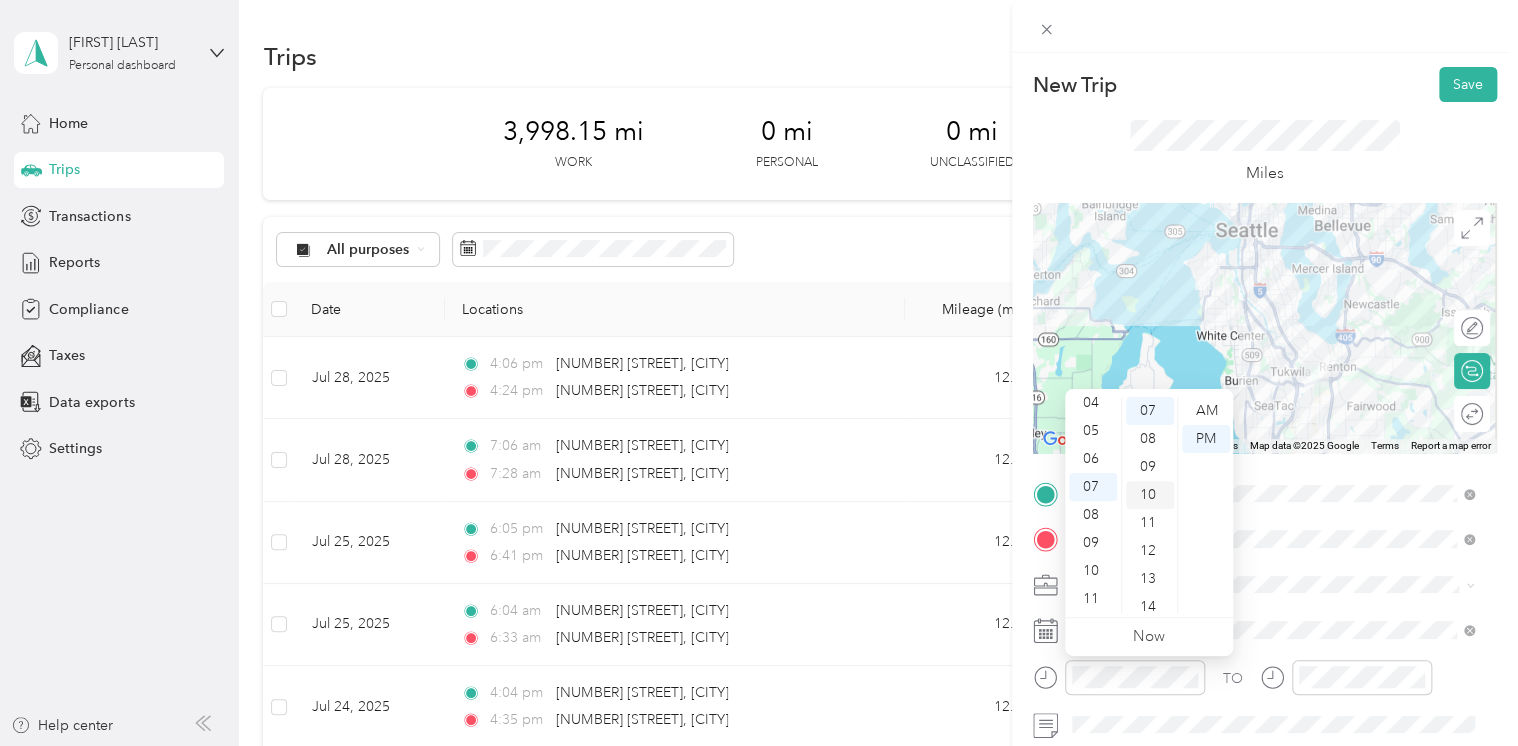 click on "10" at bounding box center (1150, 495) 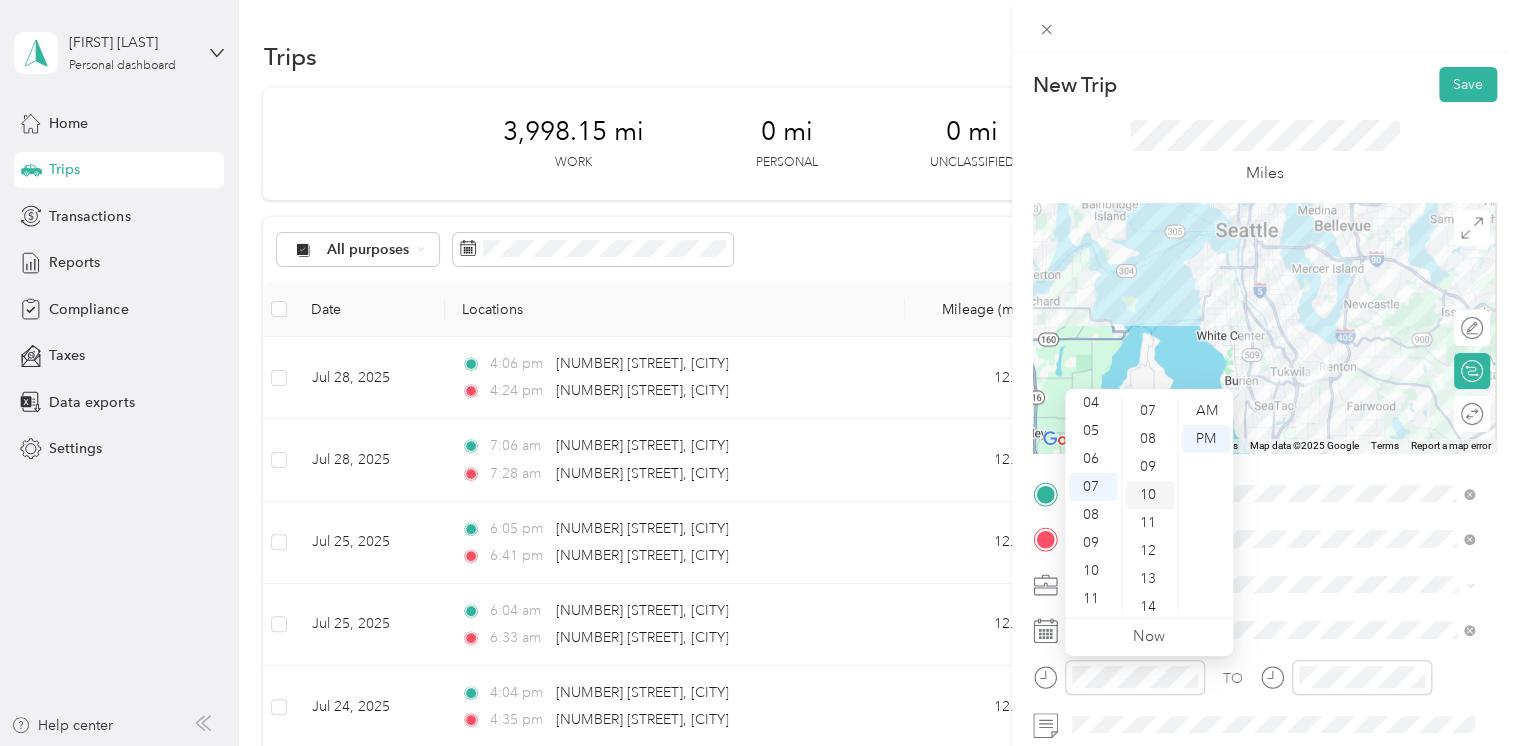 scroll, scrollTop: 280, scrollLeft: 0, axis: vertical 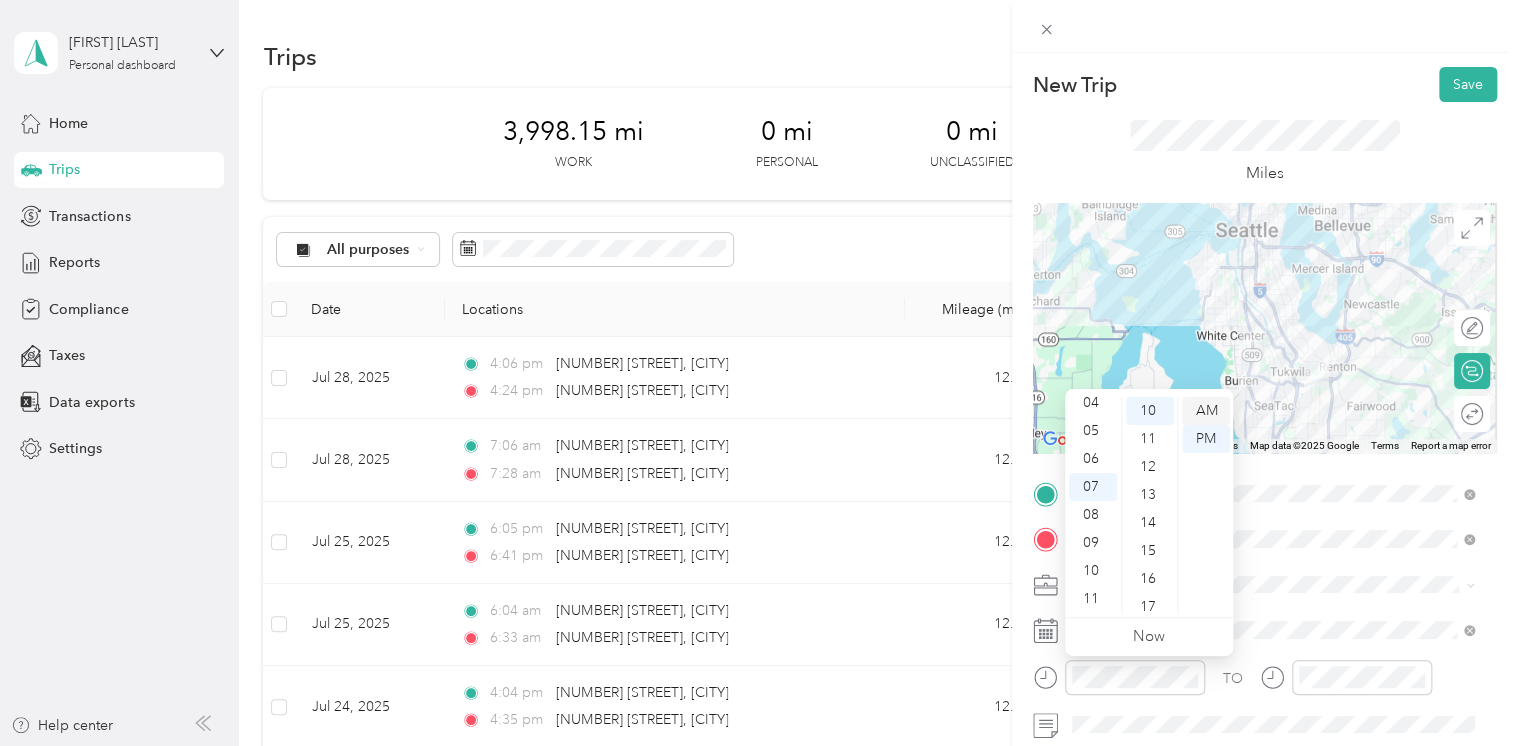 click on "AM" at bounding box center [1206, 411] 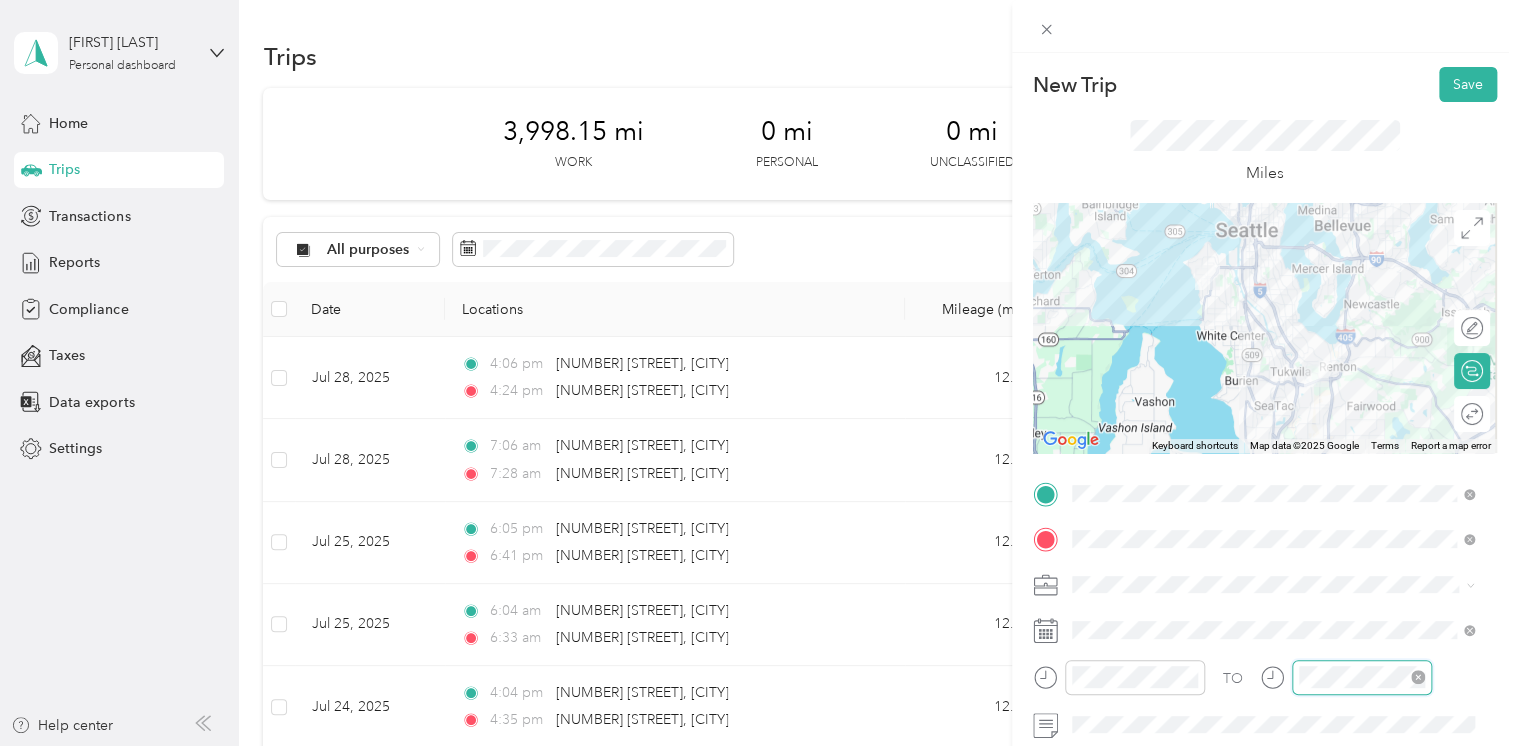 scroll, scrollTop: 110, scrollLeft: 0, axis: vertical 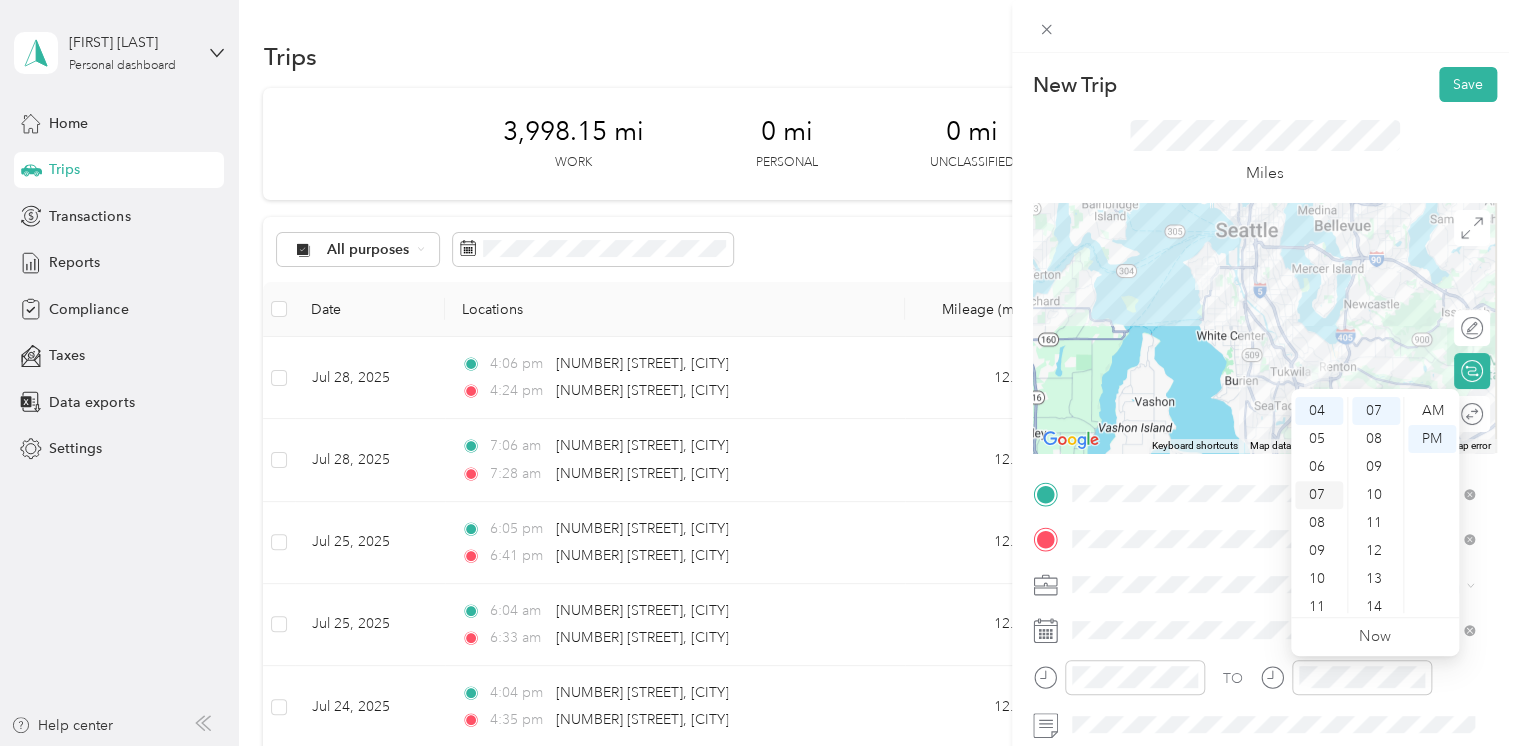 click on "07" at bounding box center [1319, 495] 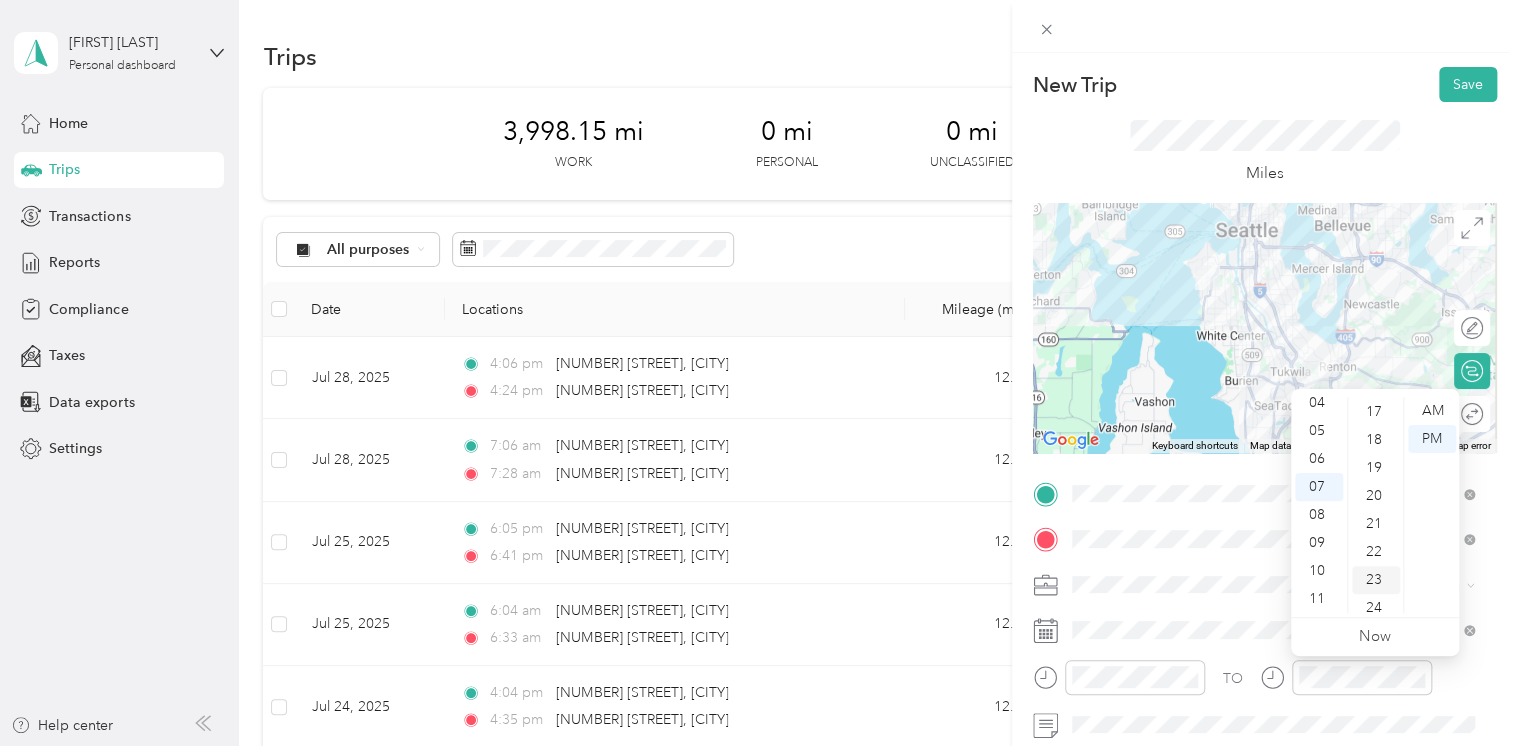 click on "23" at bounding box center (1376, 580) 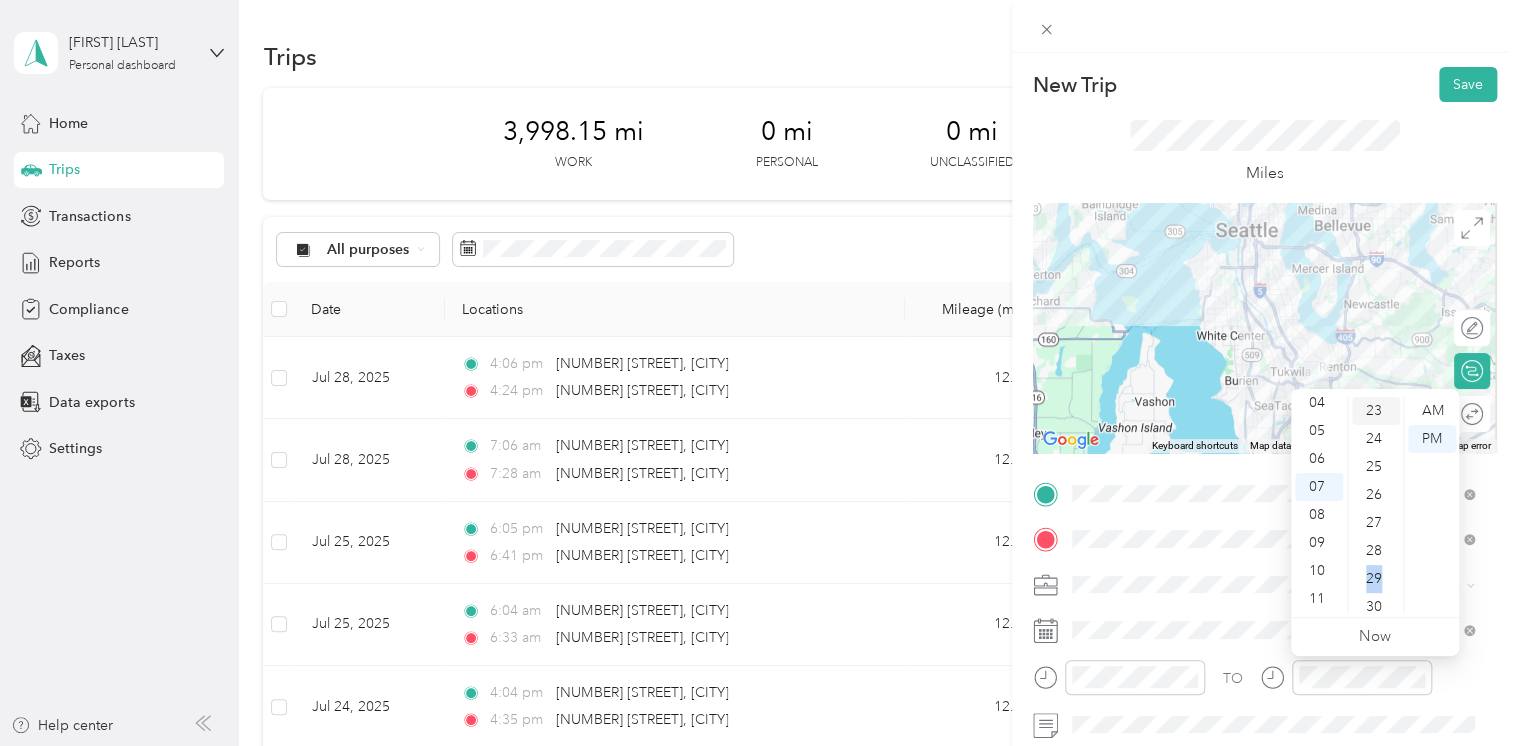 click on "29" at bounding box center [1376, 579] 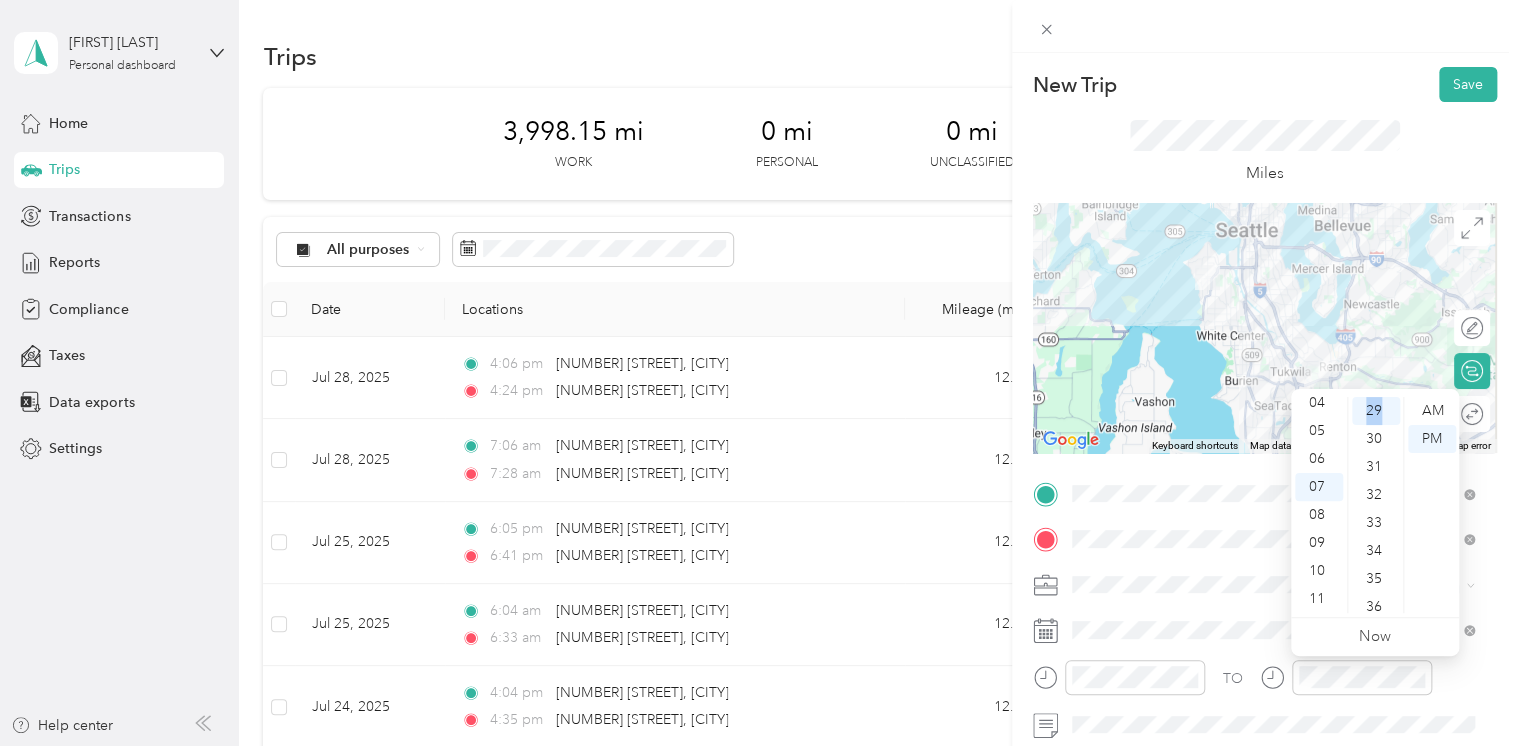 click on "34" at bounding box center (1376, 551) 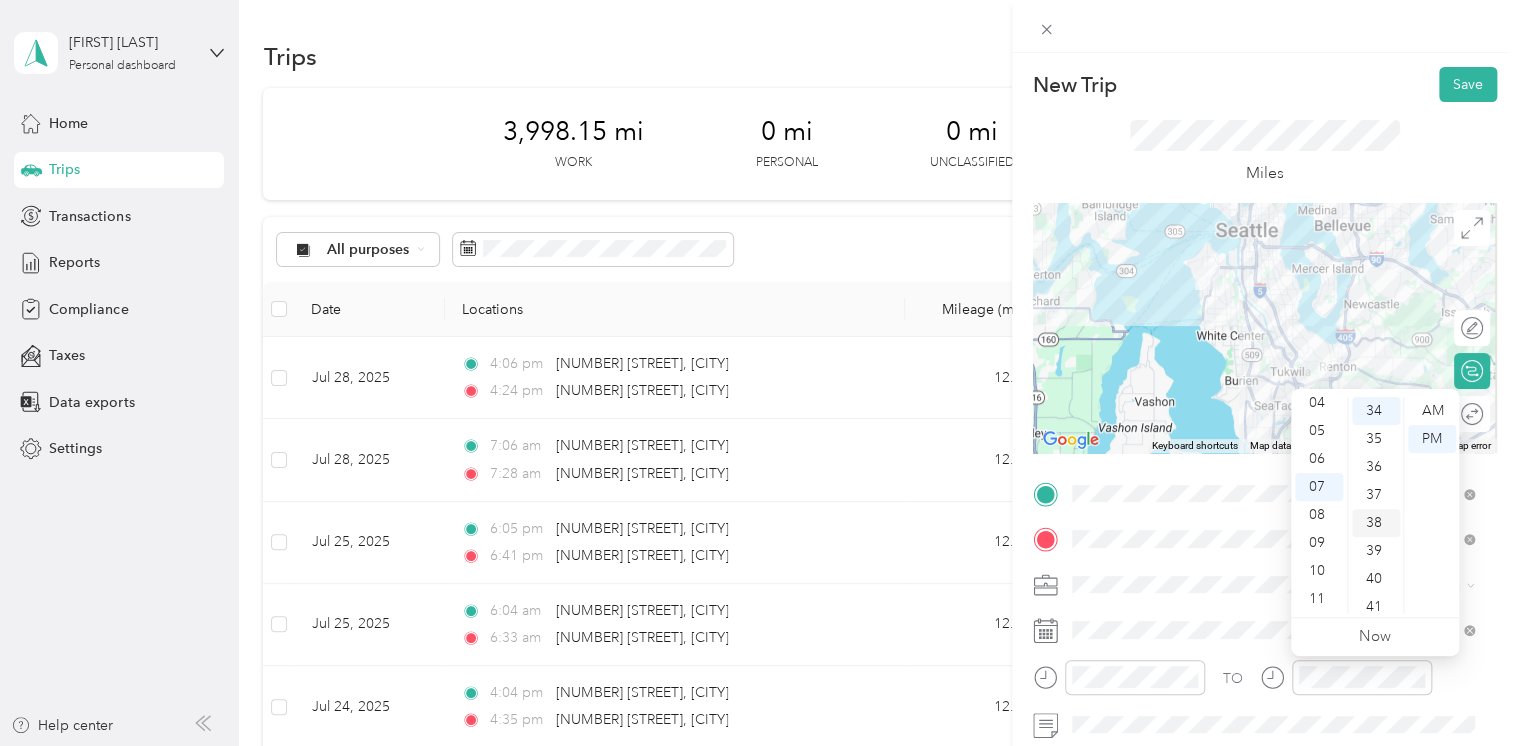 click on "38" at bounding box center [1376, 523] 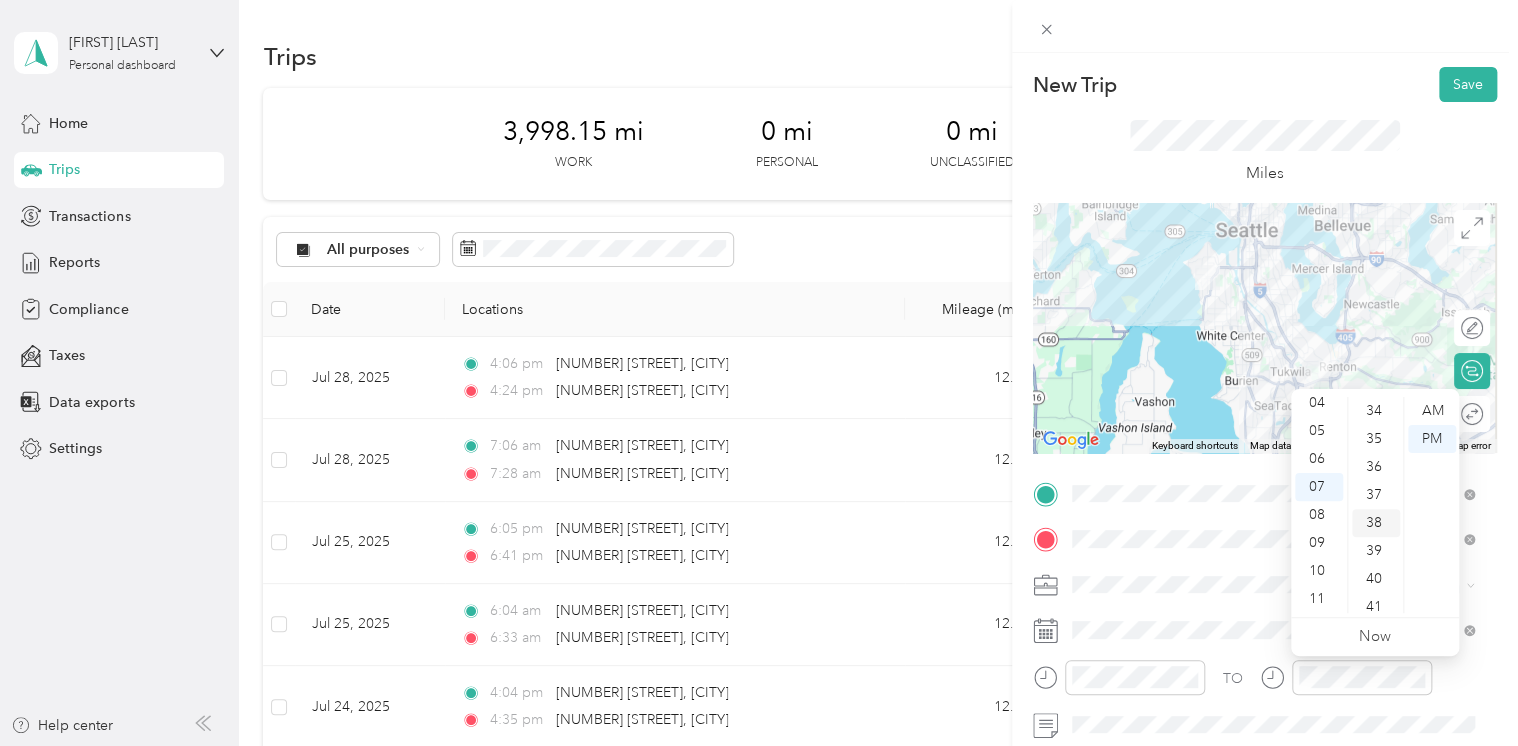 scroll, scrollTop: 1064, scrollLeft: 0, axis: vertical 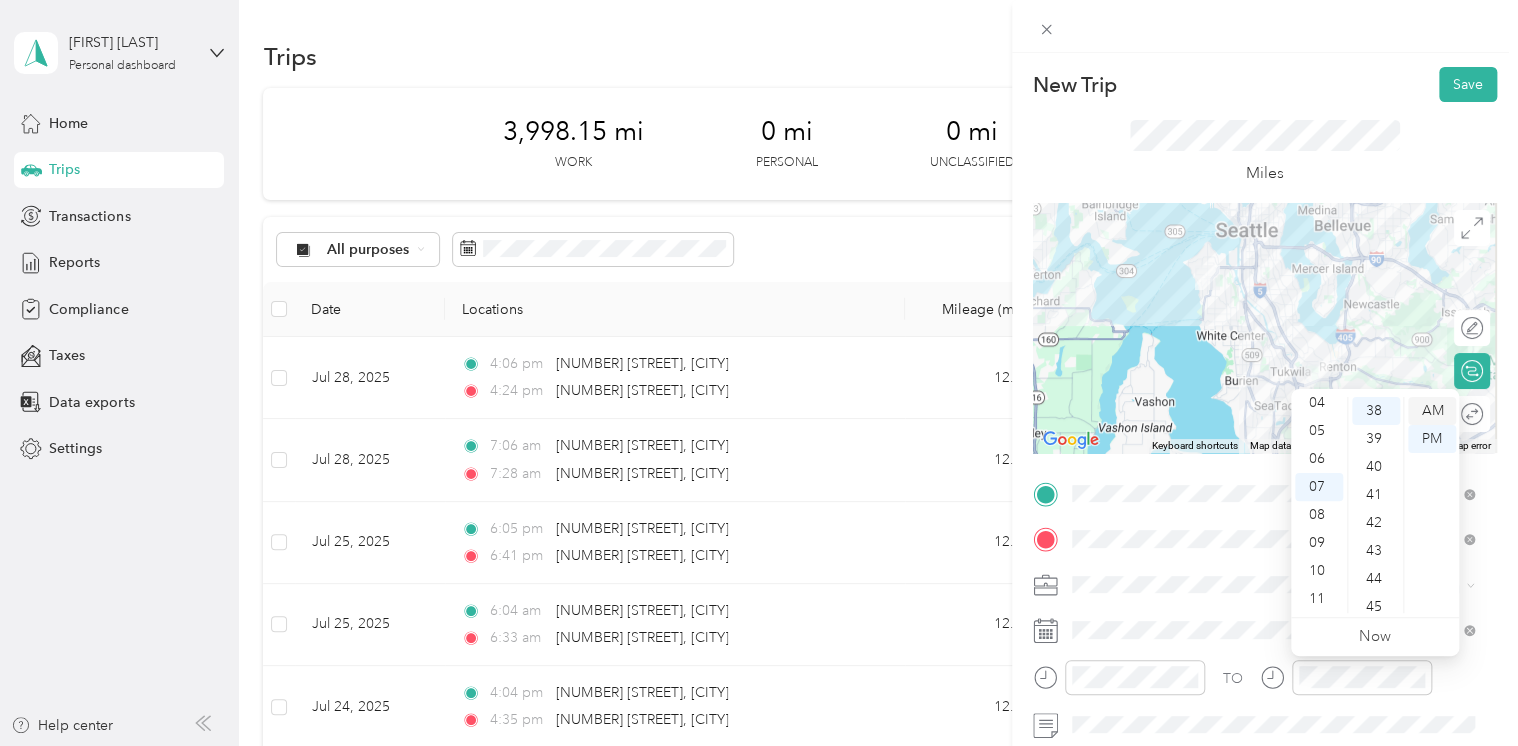 click on "AM" at bounding box center (1432, 411) 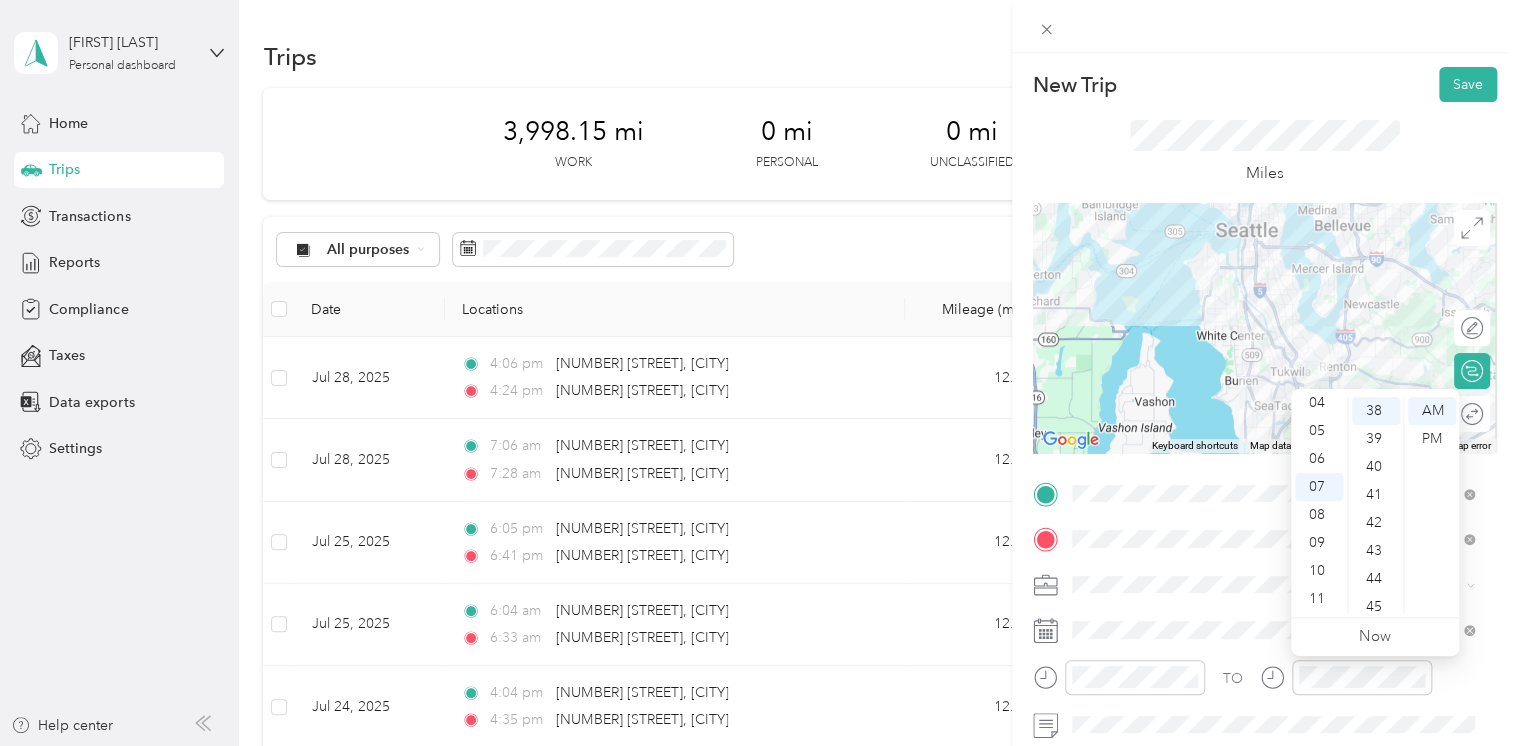 click on "Miles" at bounding box center (1265, 152) 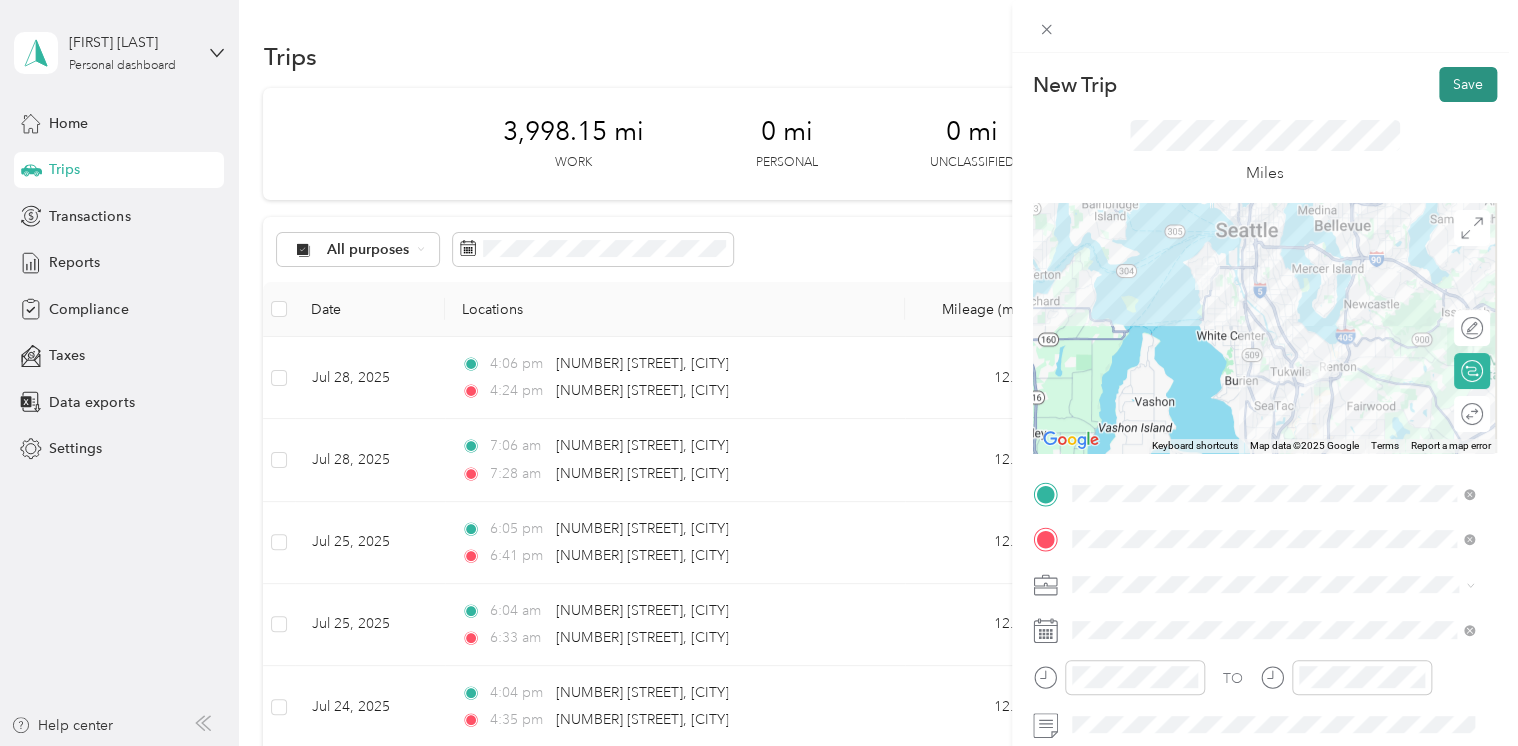 click on "Save" at bounding box center [1468, 84] 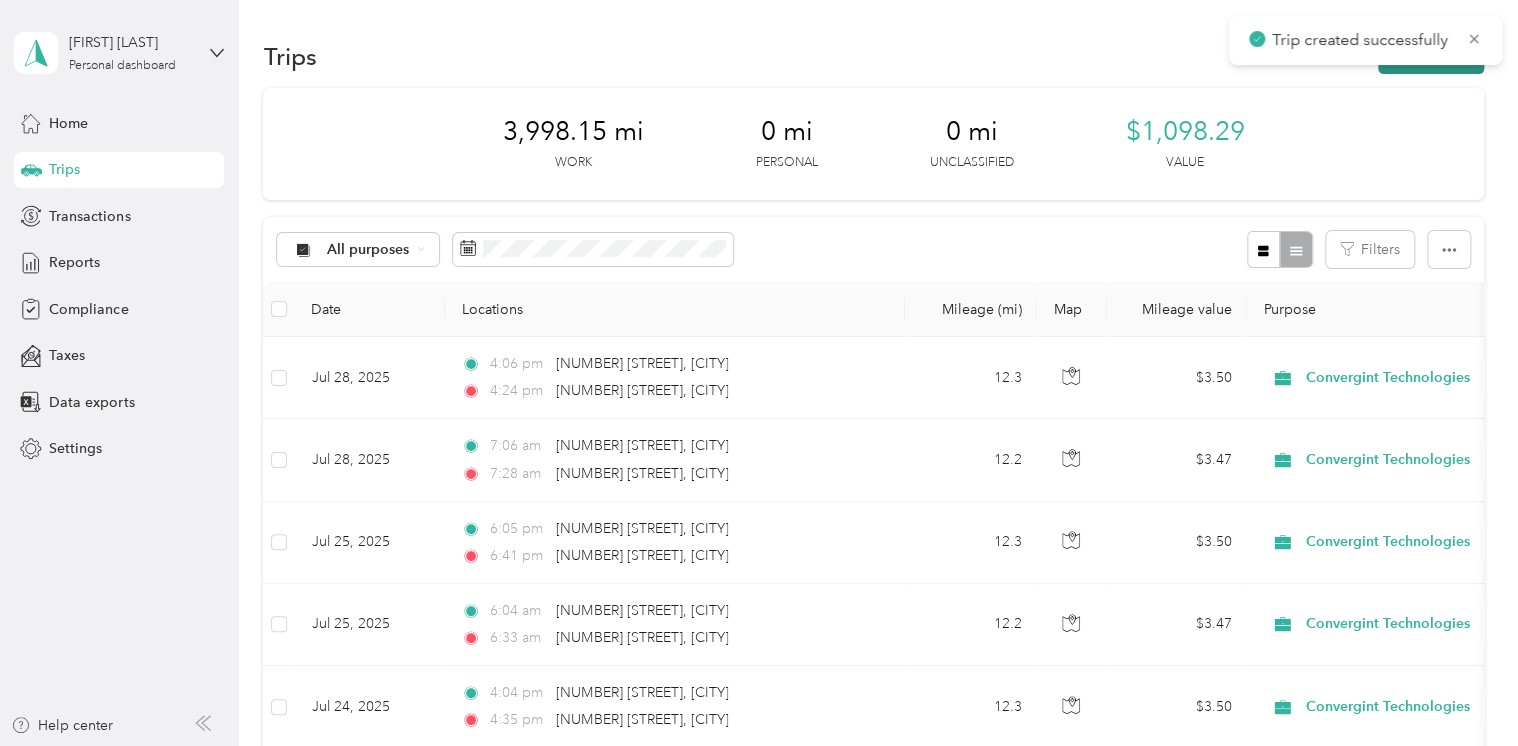 click on "New trip" at bounding box center [1431, 56] 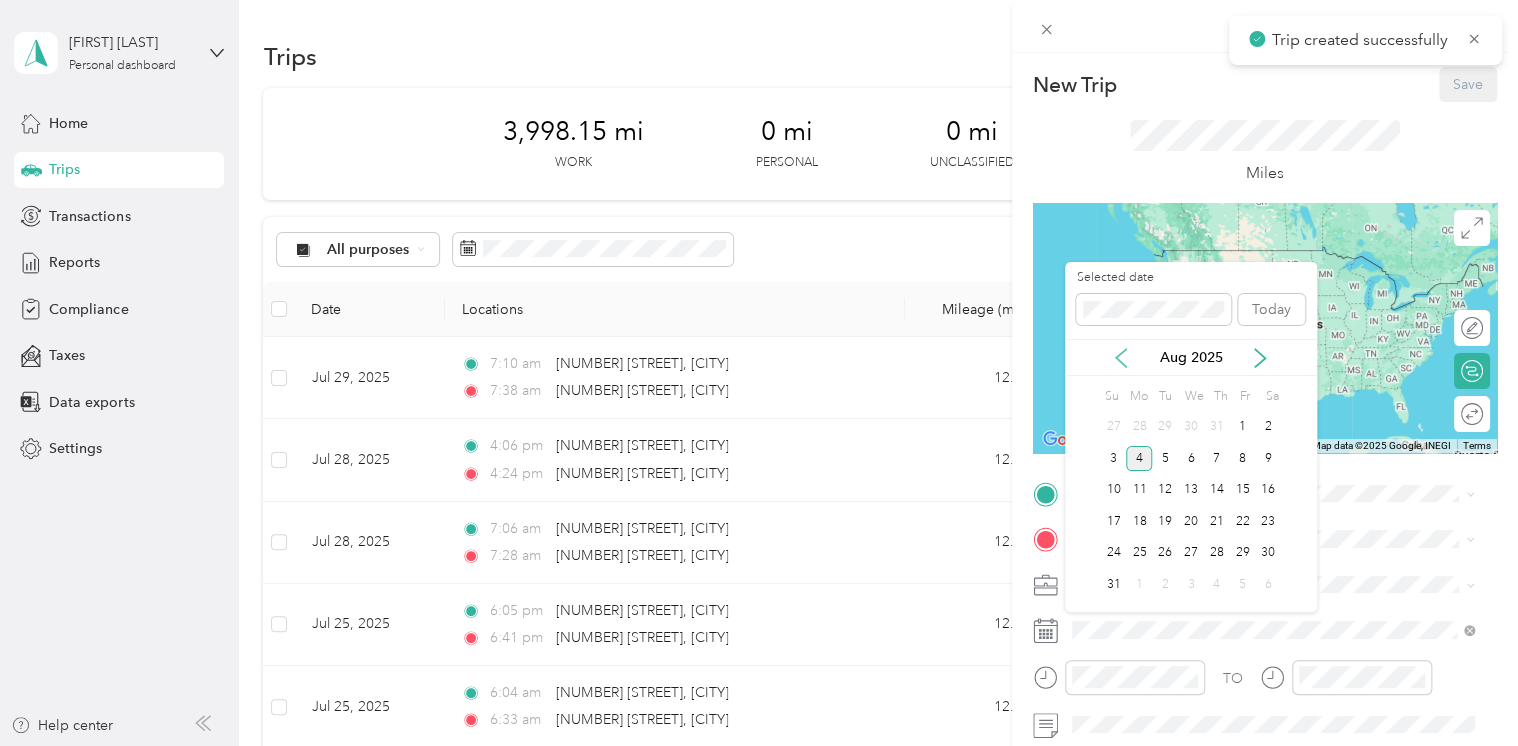 click 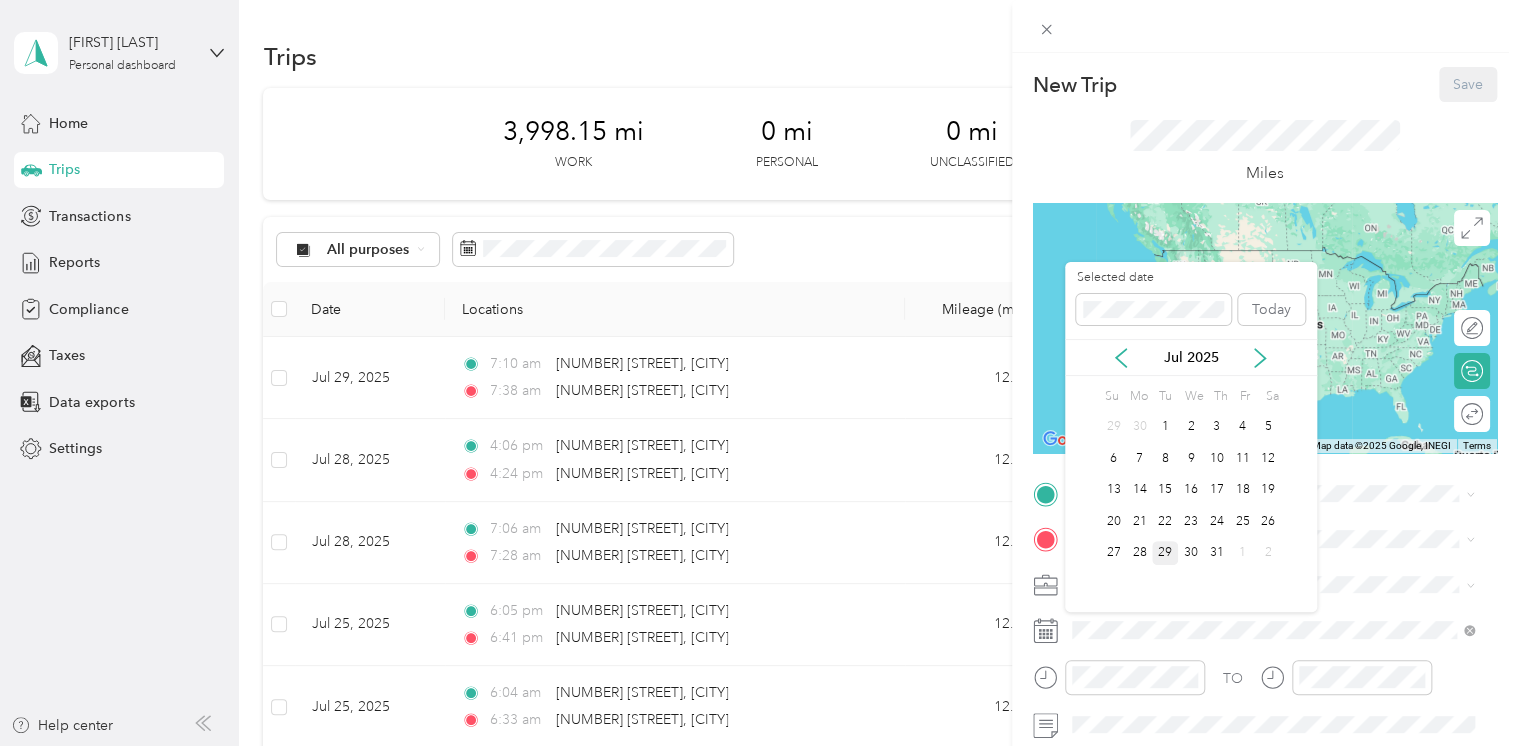 click on "29" at bounding box center (1165, 553) 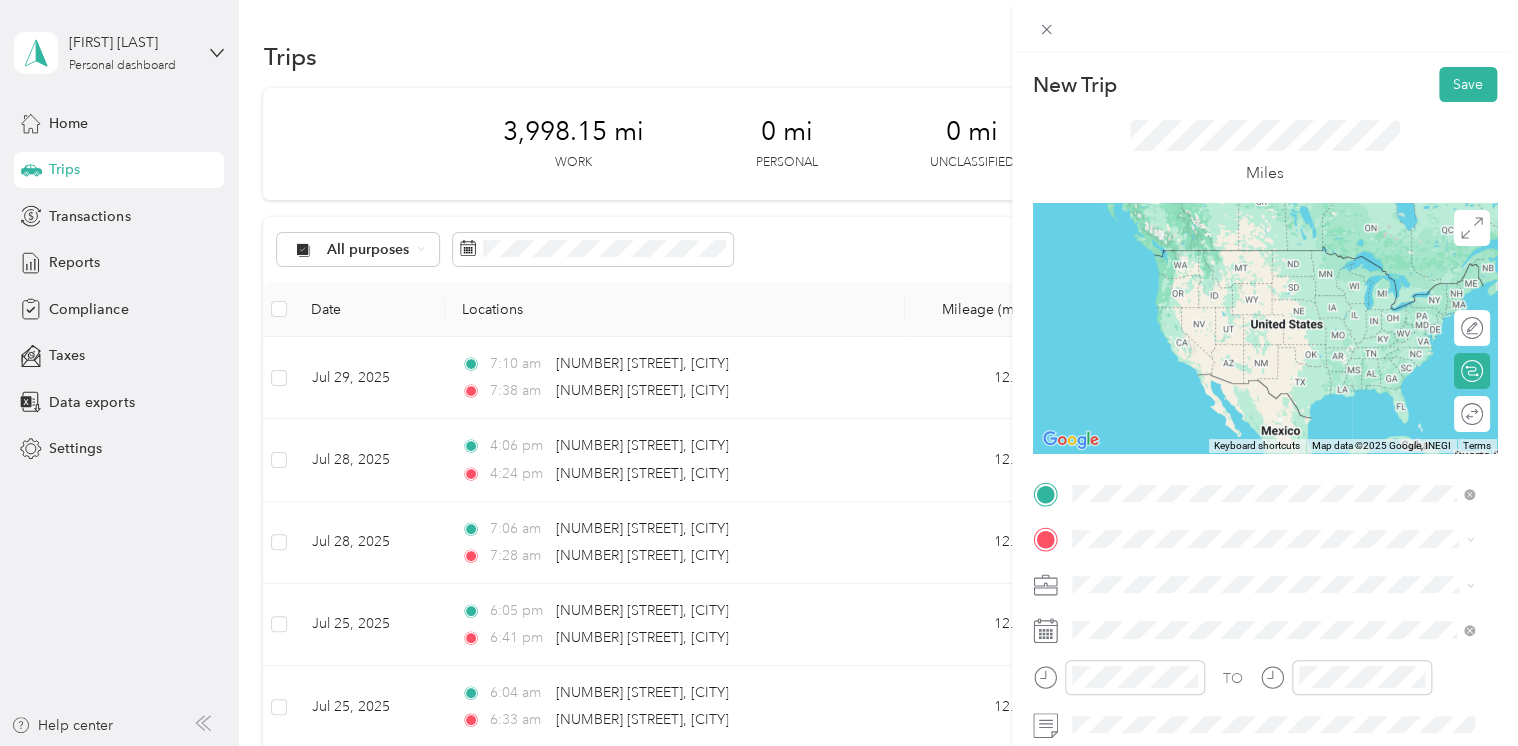 click on "[NUMBER] [STREET]
[CITY], [STATE] [POSTAL_CODE], [COUNTRY]" at bounding box center (1273, 574) 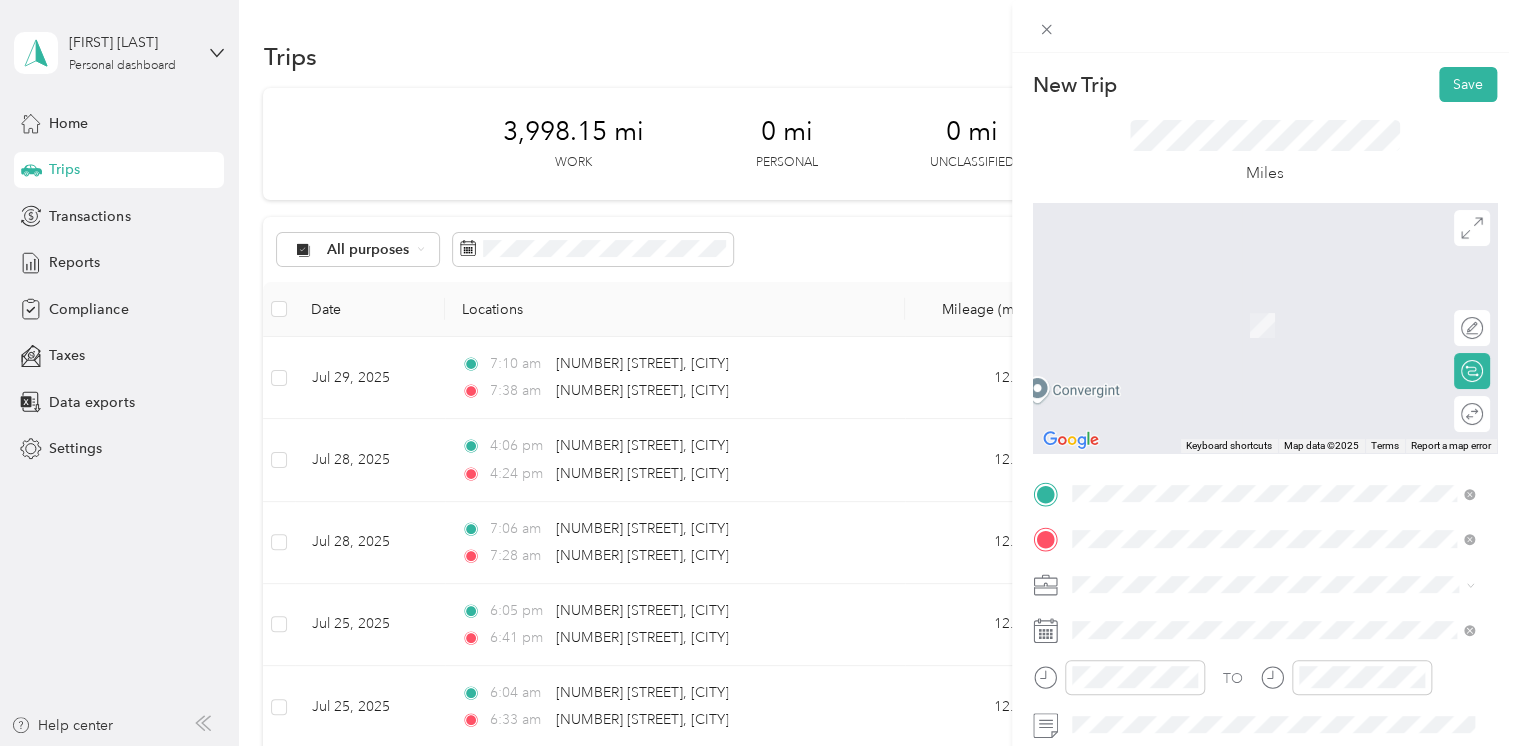 click on "[NUMBER] [STREET]
[CITY], [STATE] [POSTAL_CODE], [COUNTRY]" at bounding box center [1253, 304] 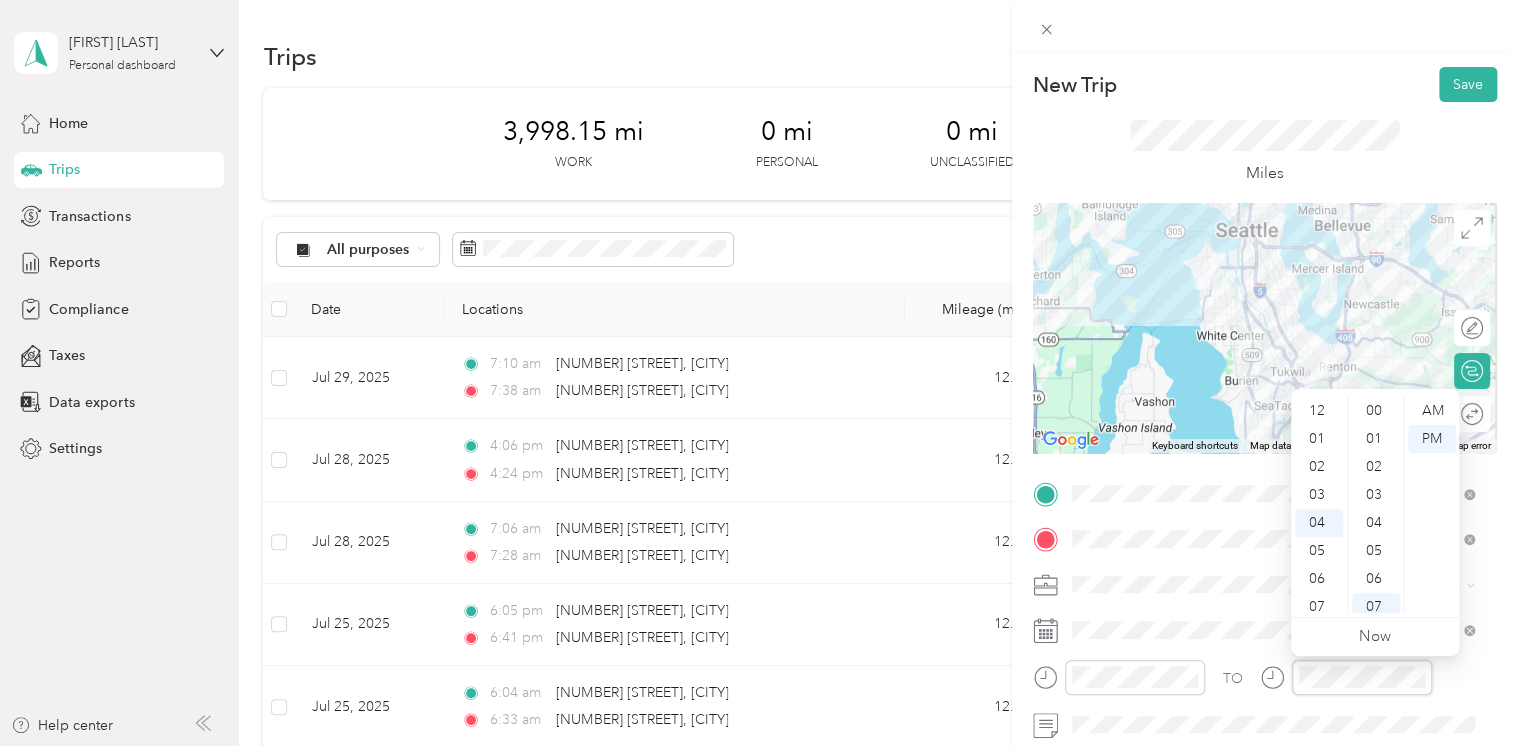 scroll, scrollTop: 112, scrollLeft: 0, axis: vertical 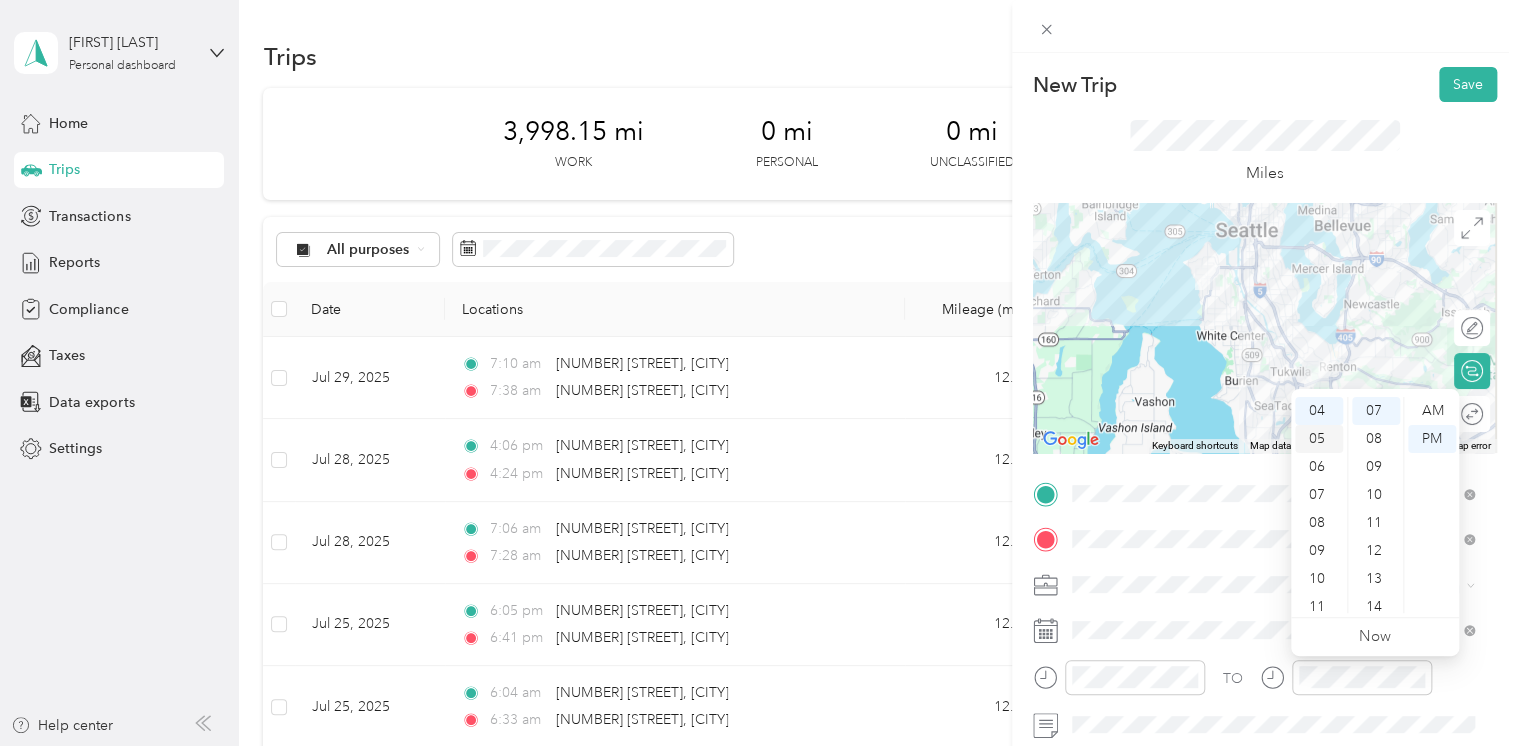 click on "05" at bounding box center [1319, 439] 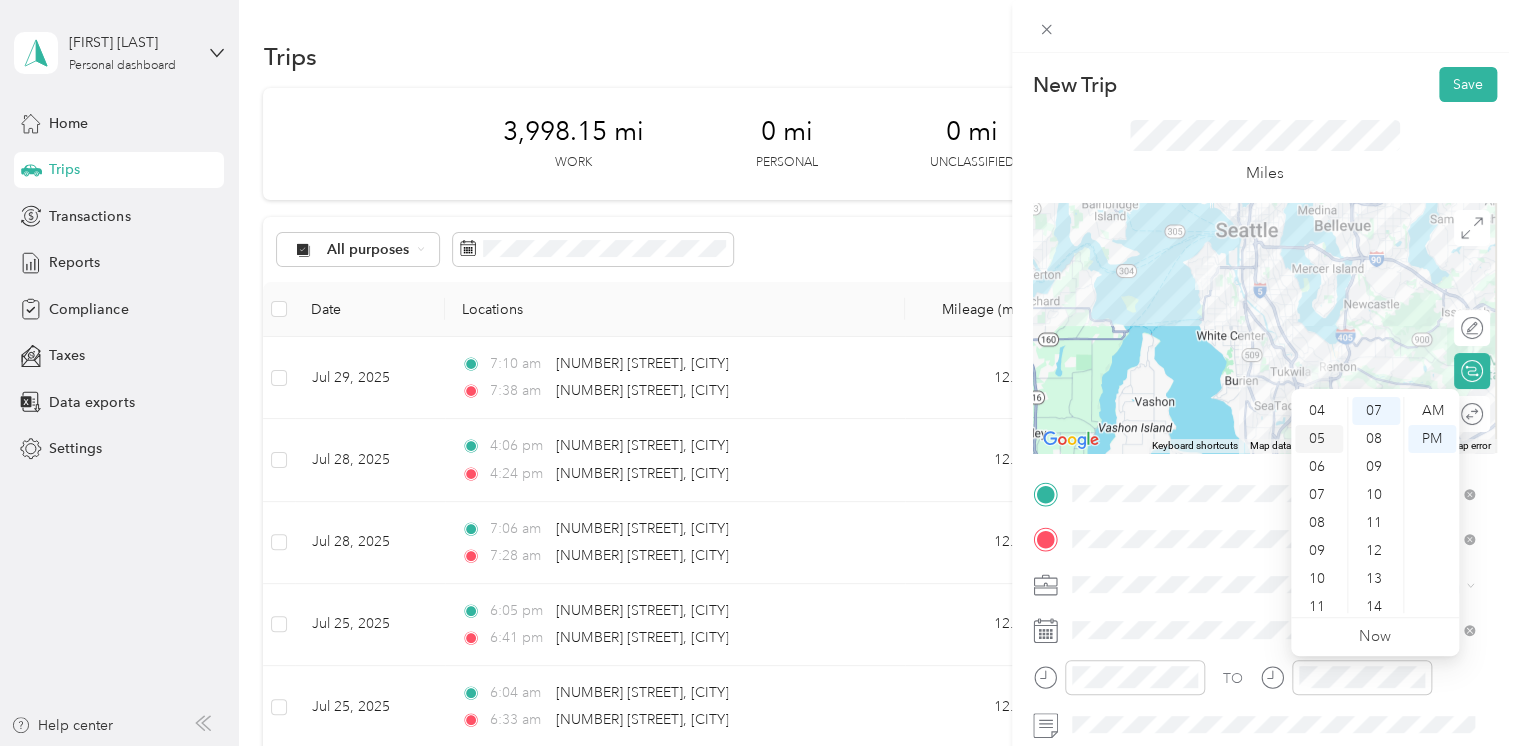 scroll, scrollTop: 120, scrollLeft: 0, axis: vertical 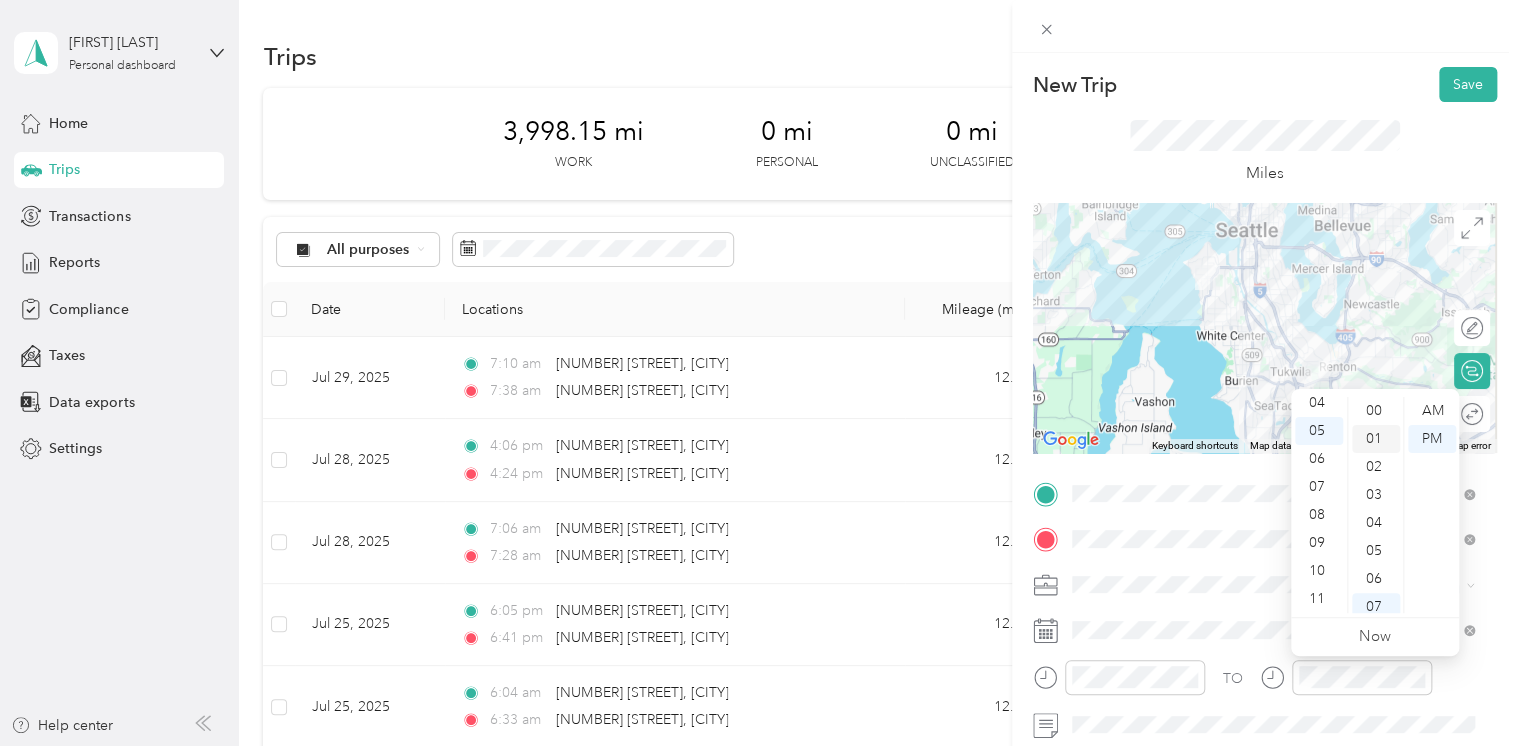 click on "01" at bounding box center (1376, 439) 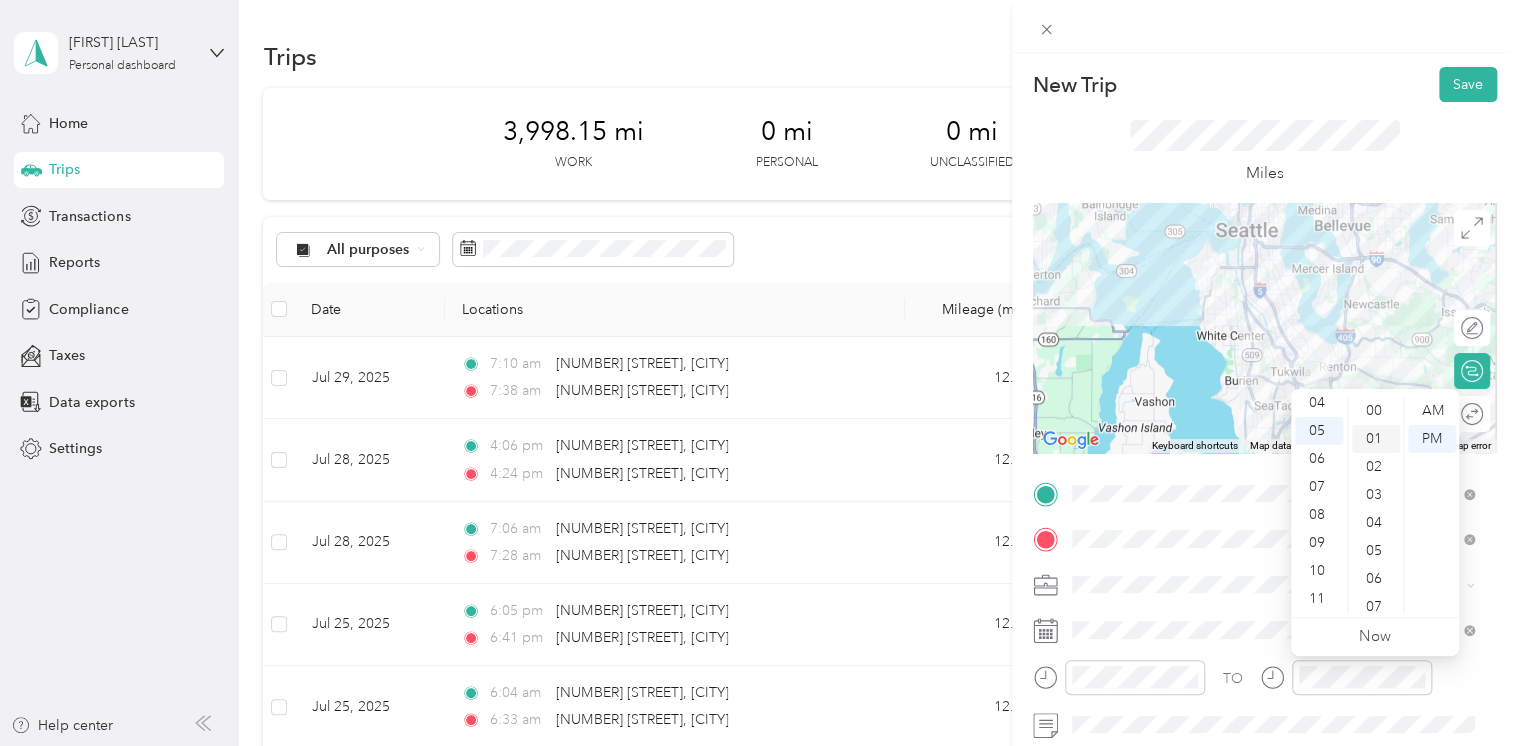 scroll, scrollTop: 28, scrollLeft: 0, axis: vertical 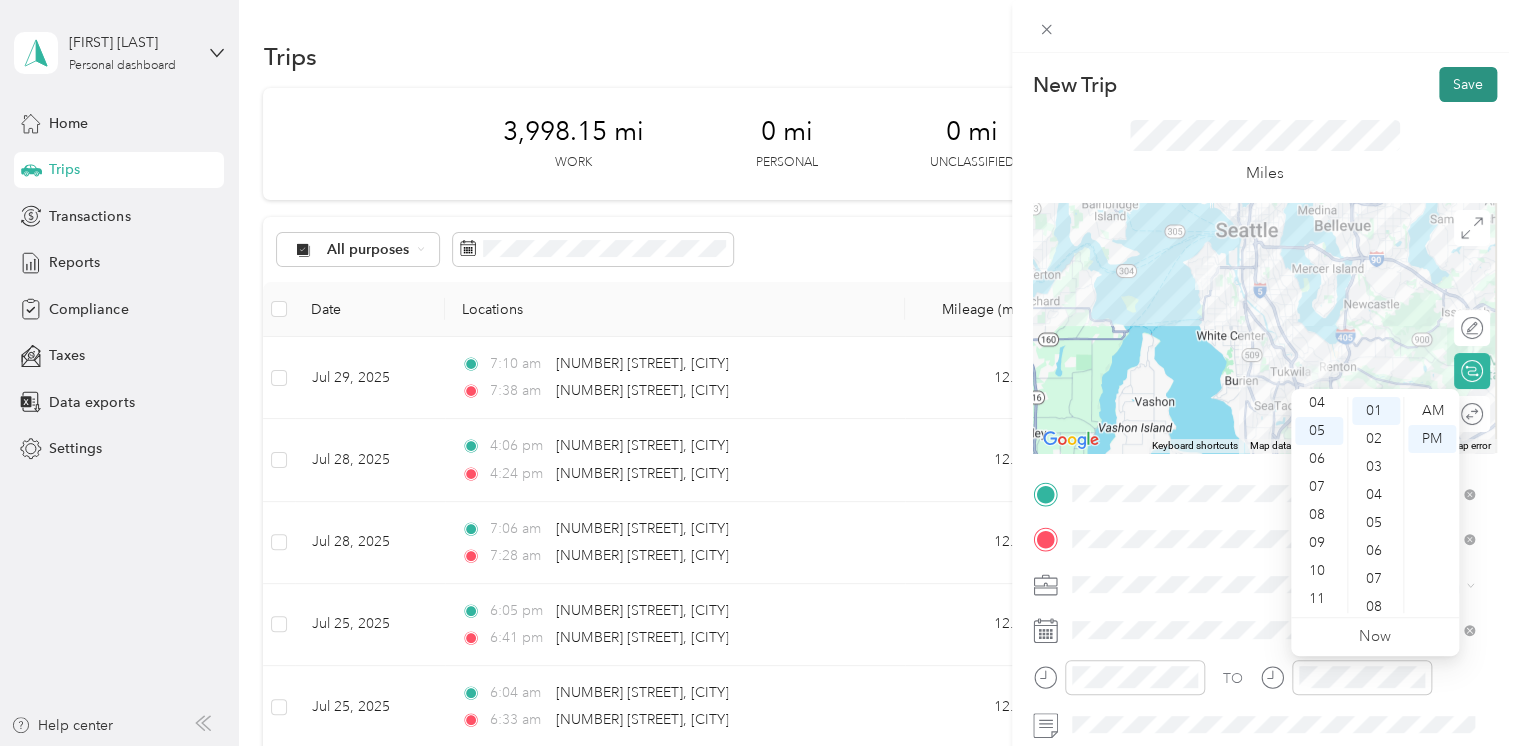 click on "Save" at bounding box center [1468, 84] 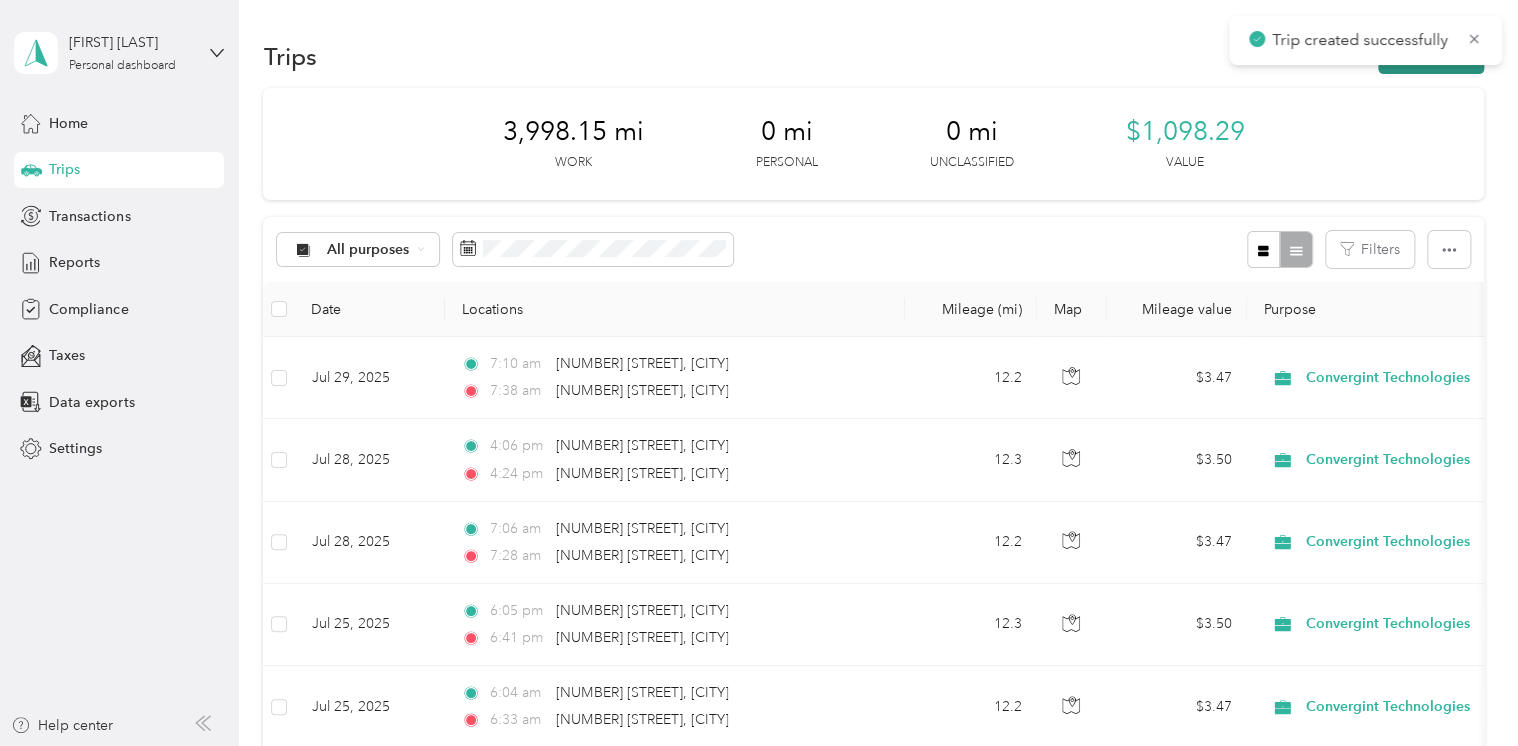 click on "New trip" at bounding box center (1431, 56) 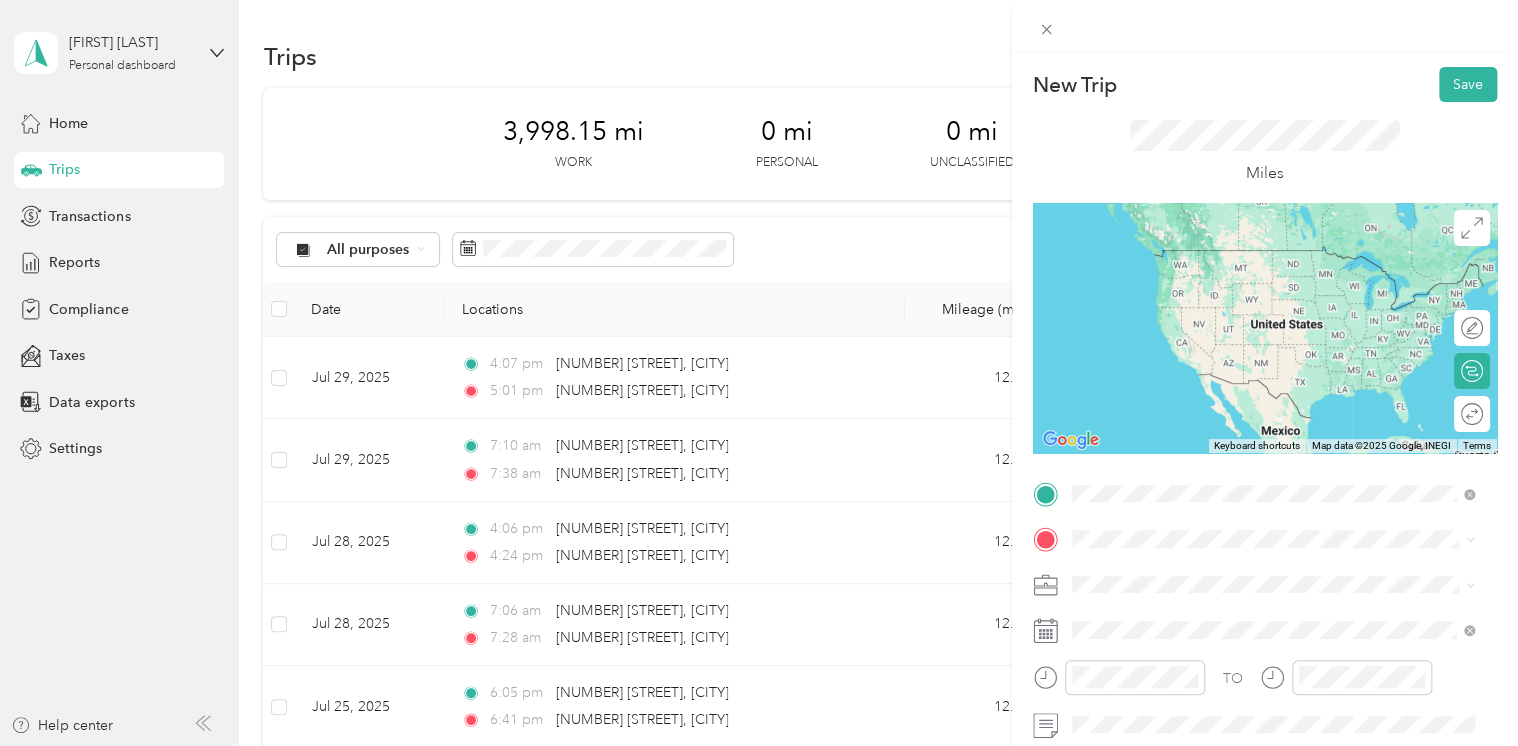 click on "[NUMBER] [STREET]
[CITY], [STATE] [POSTAL_CODE], [COUNTRY]" at bounding box center [1253, 258] 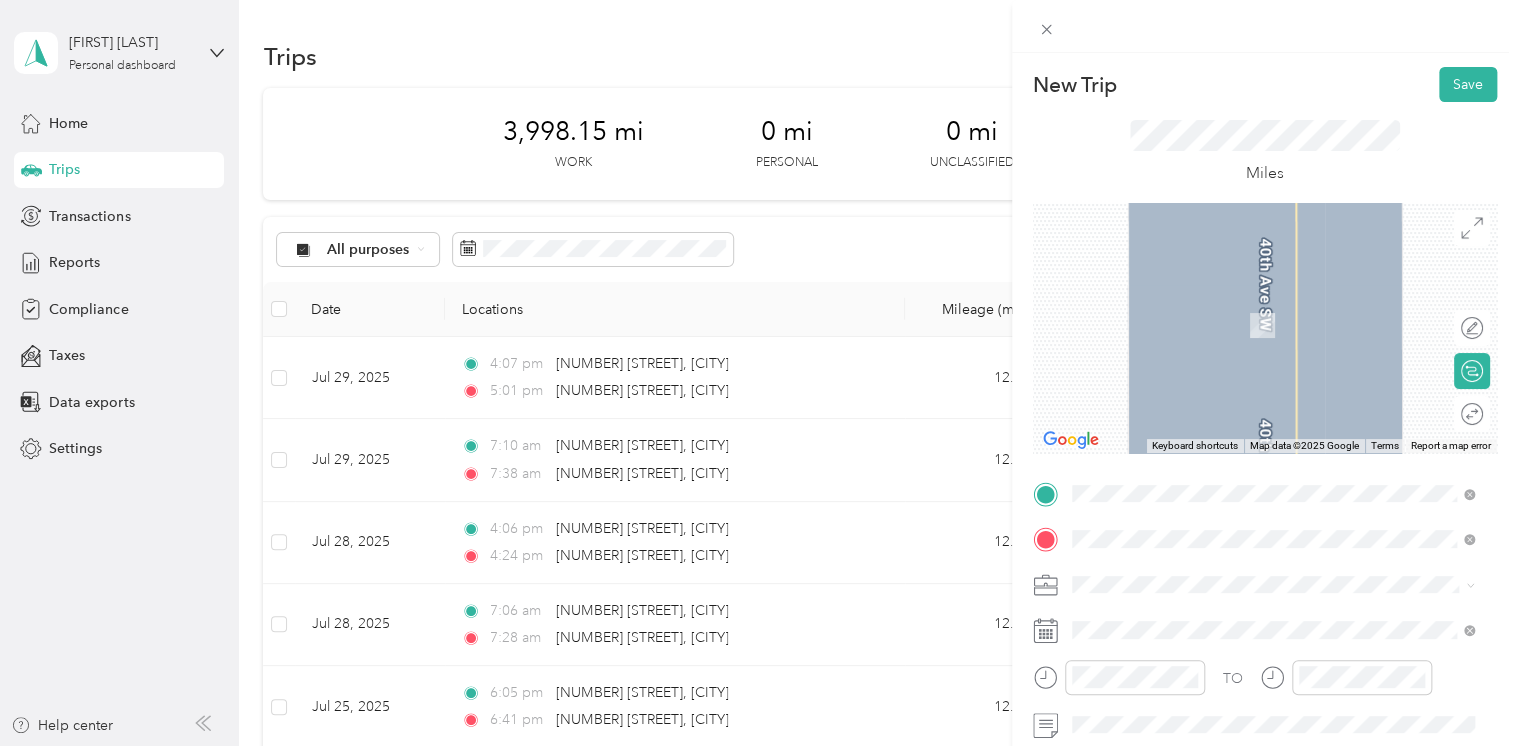 click on "[NUMBER] [STREET]
[CITY], [STATE] [POSTAL_CODE], [COUNTRY]" at bounding box center (1253, 304) 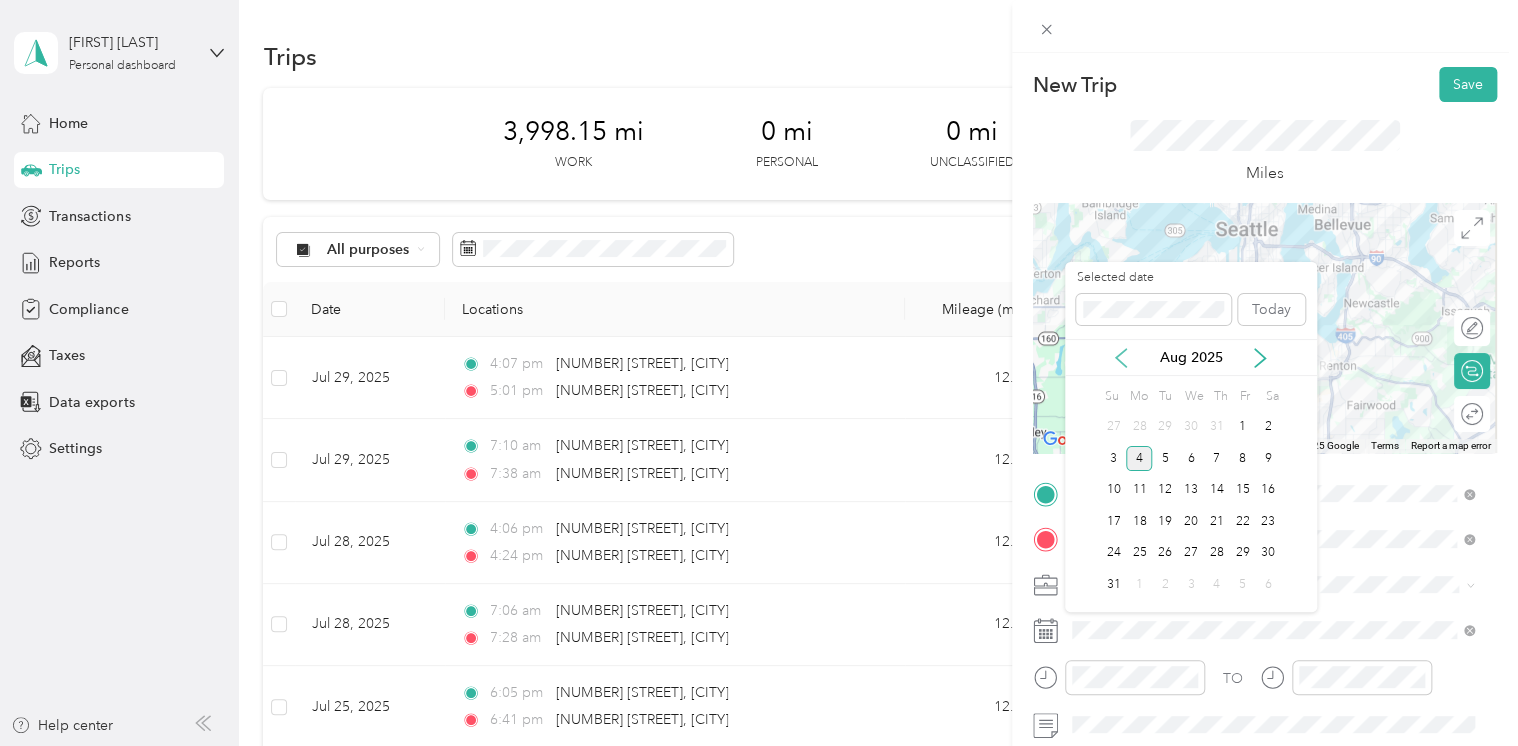 click 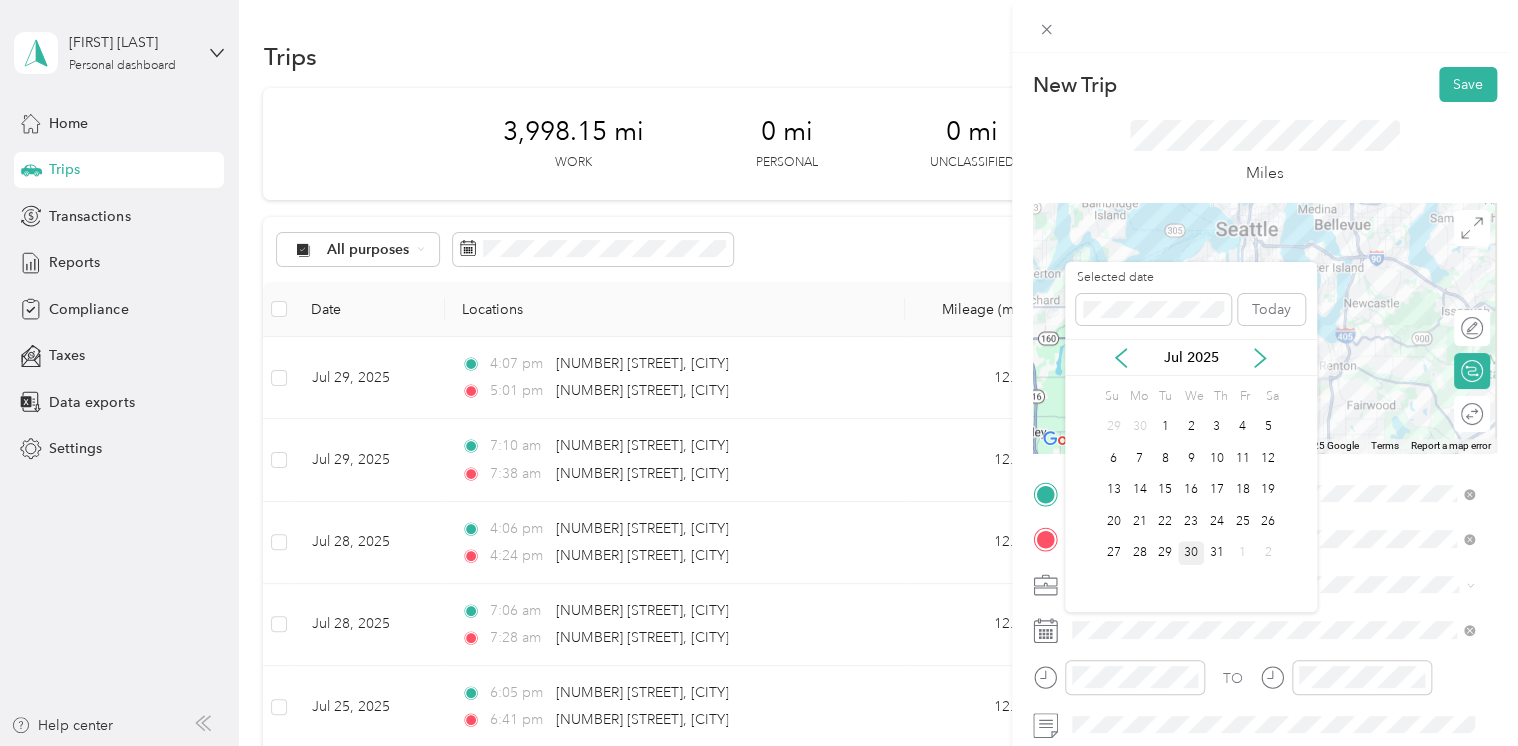 click on "30" at bounding box center [1191, 553] 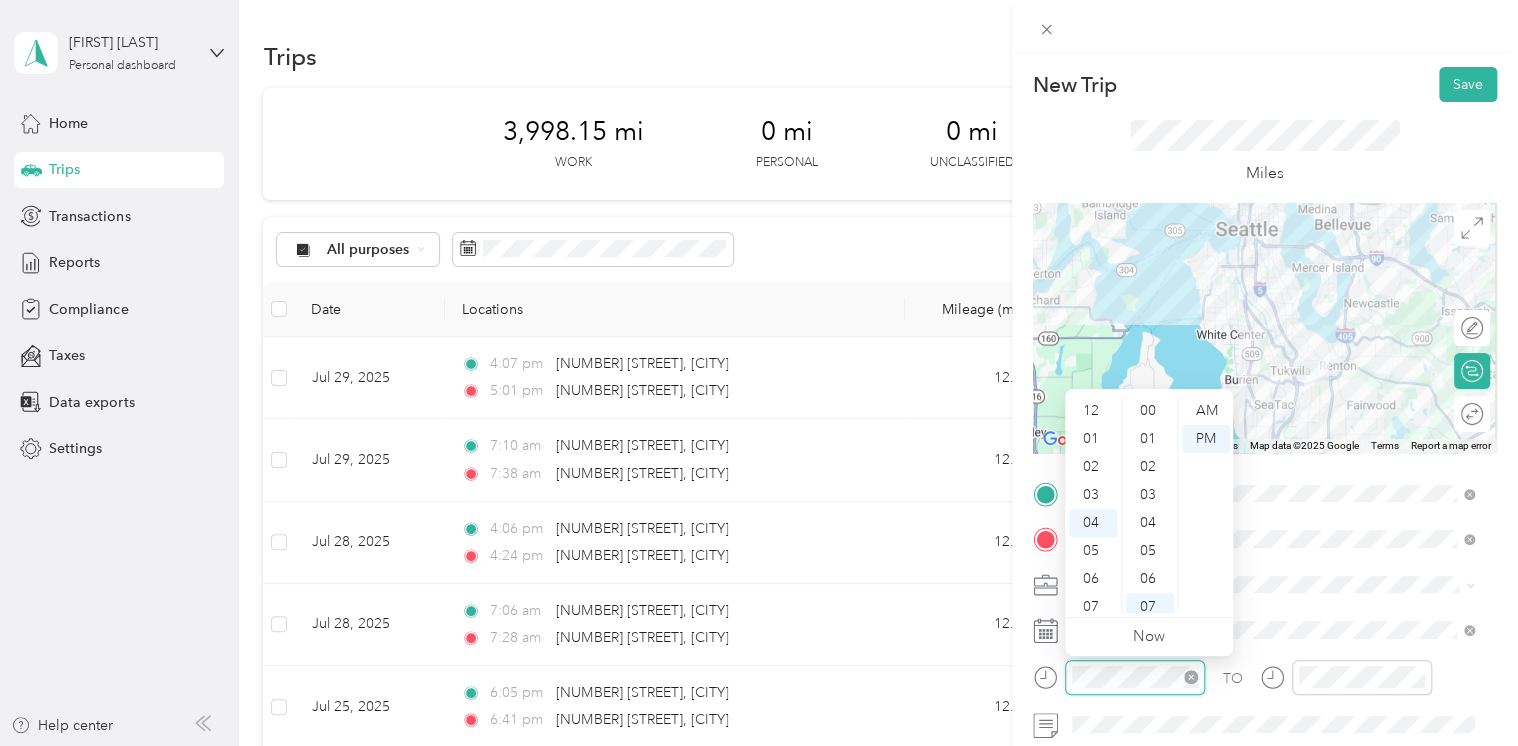 scroll, scrollTop: 112, scrollLeft: 0, axis: vertical 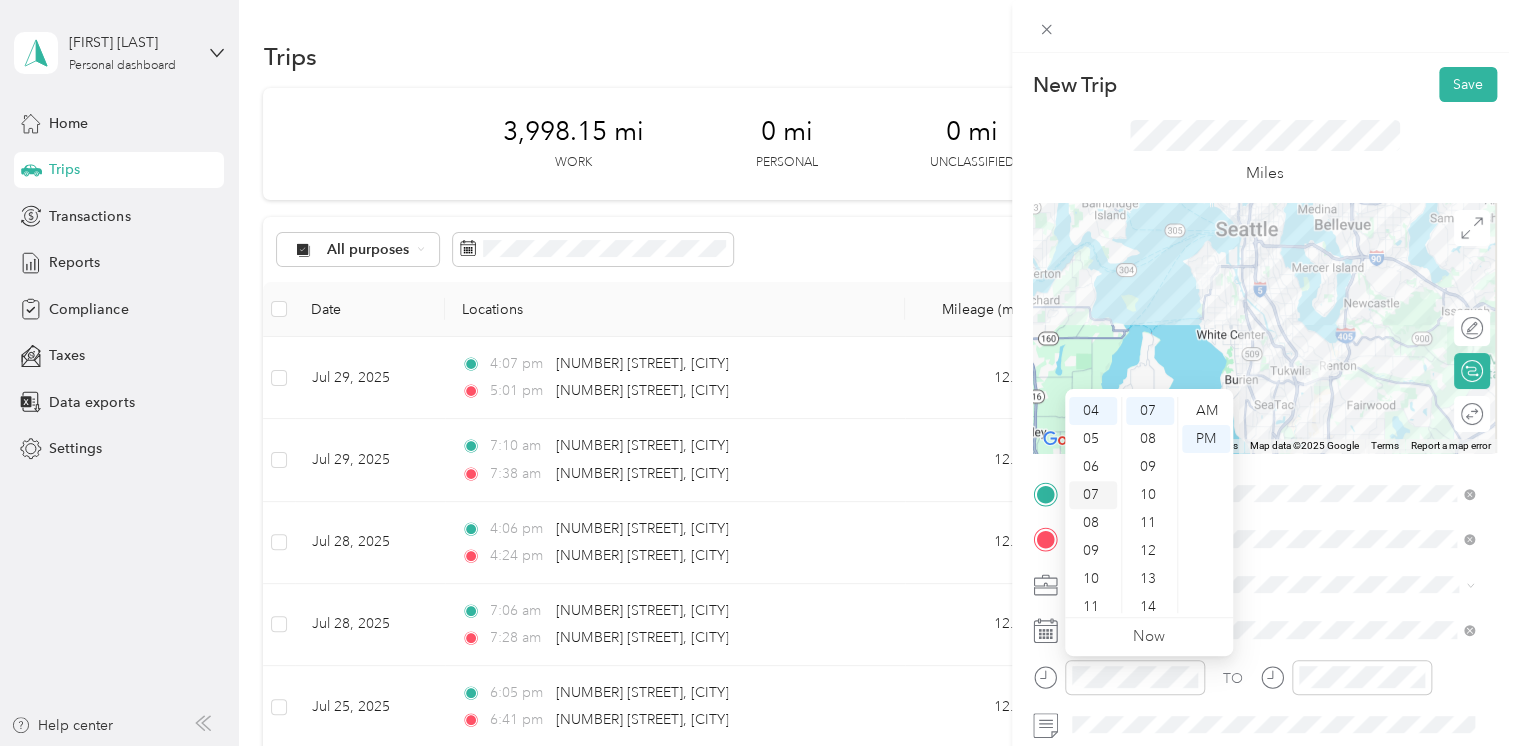click on "07" at bounding box center (1093, 495) 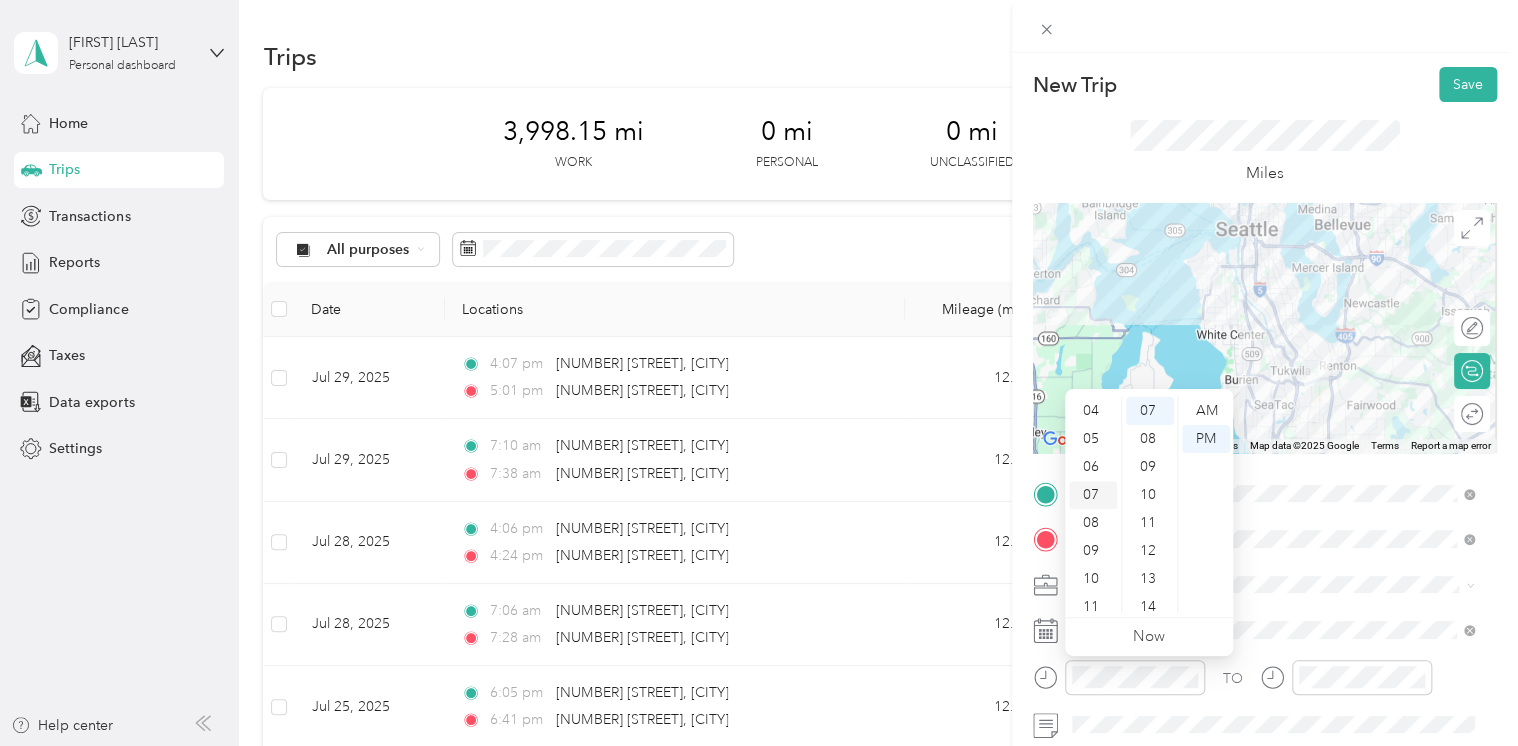 scroll, scrollTop: 120, scrollLeft: 0, axis: vertical 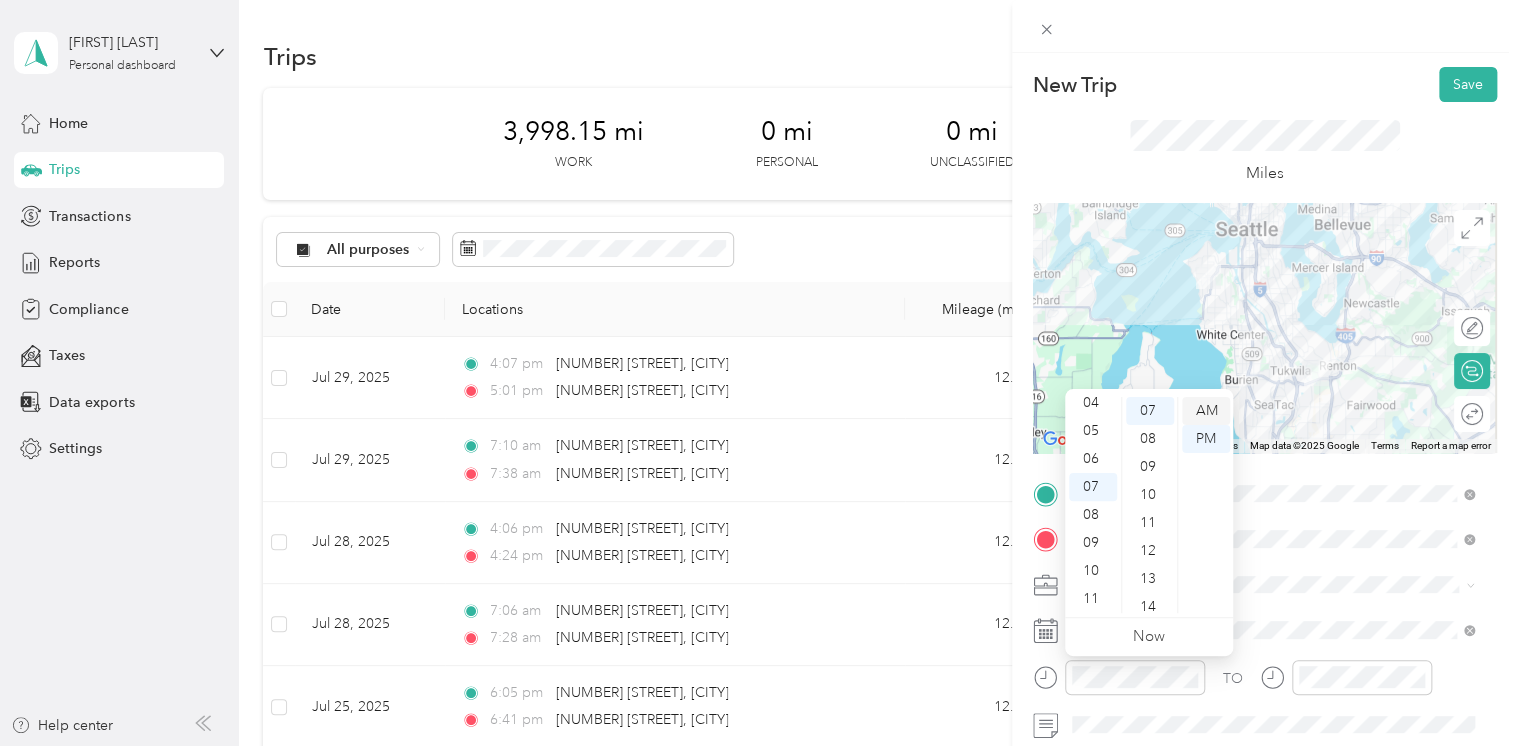 click on "AM" at bounding box center (1206, 411) 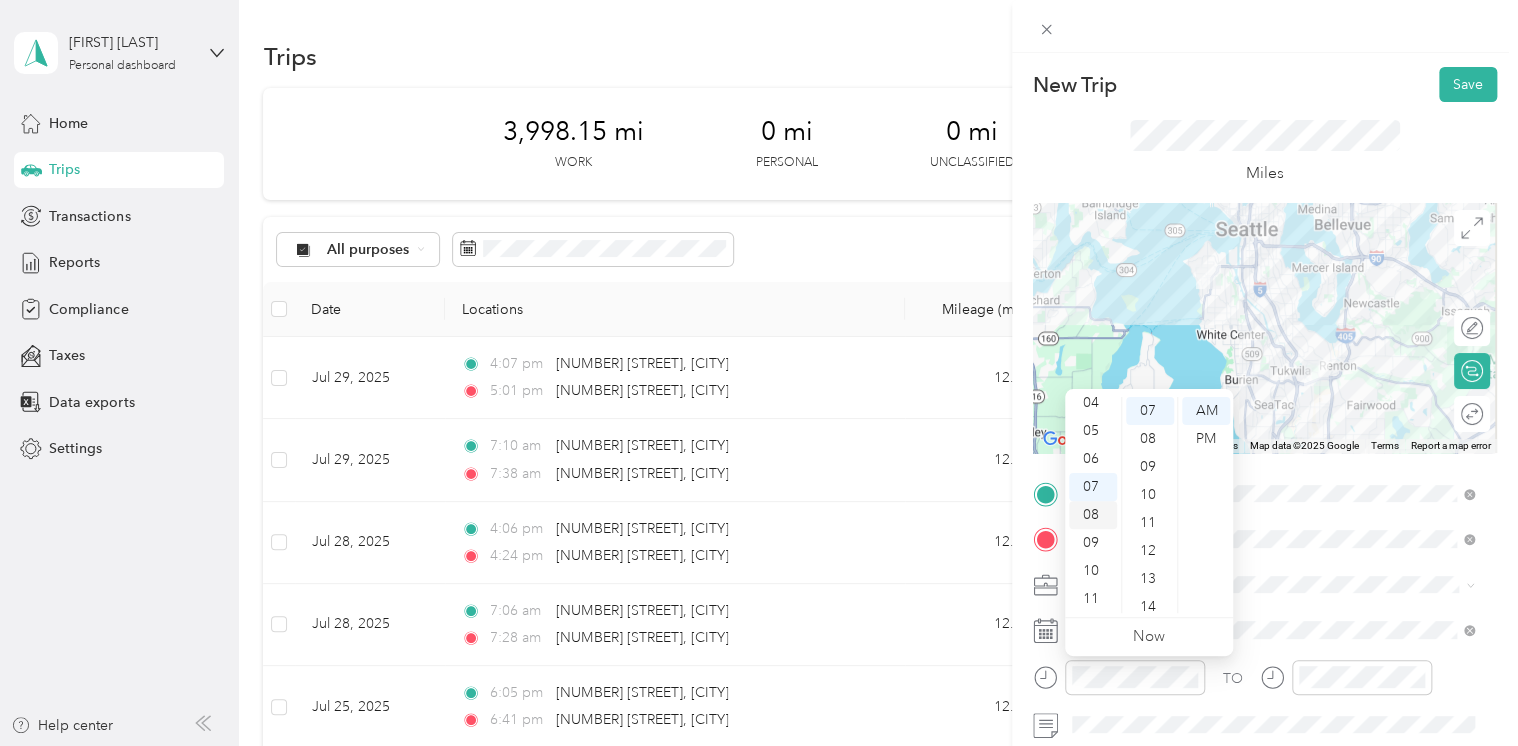 click on "08" at bounding box center (1093, 515) 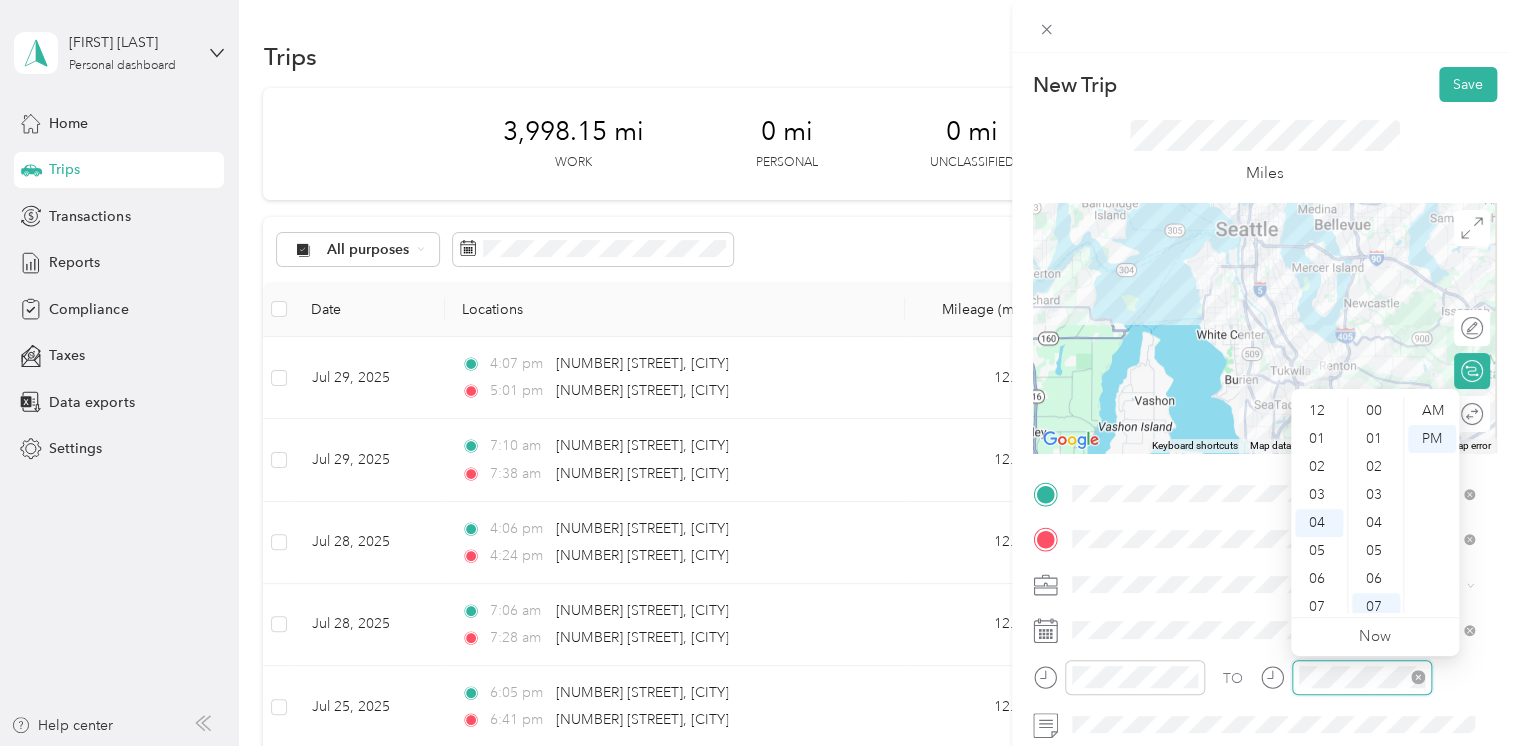 scroll, scrollTop: 112, scrollLeft: 0, axis: vertical 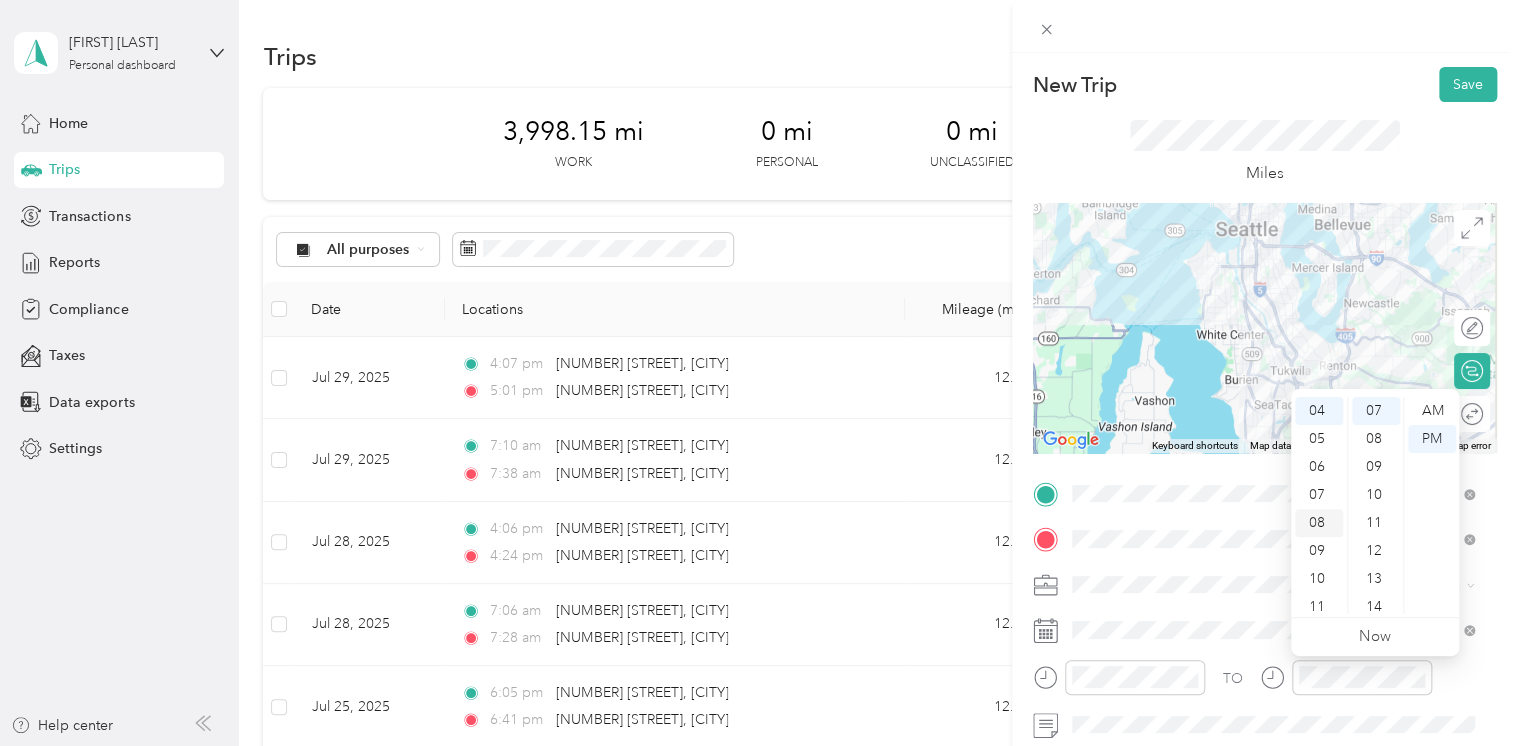 click on "08" at bounding box center [1319, 523] 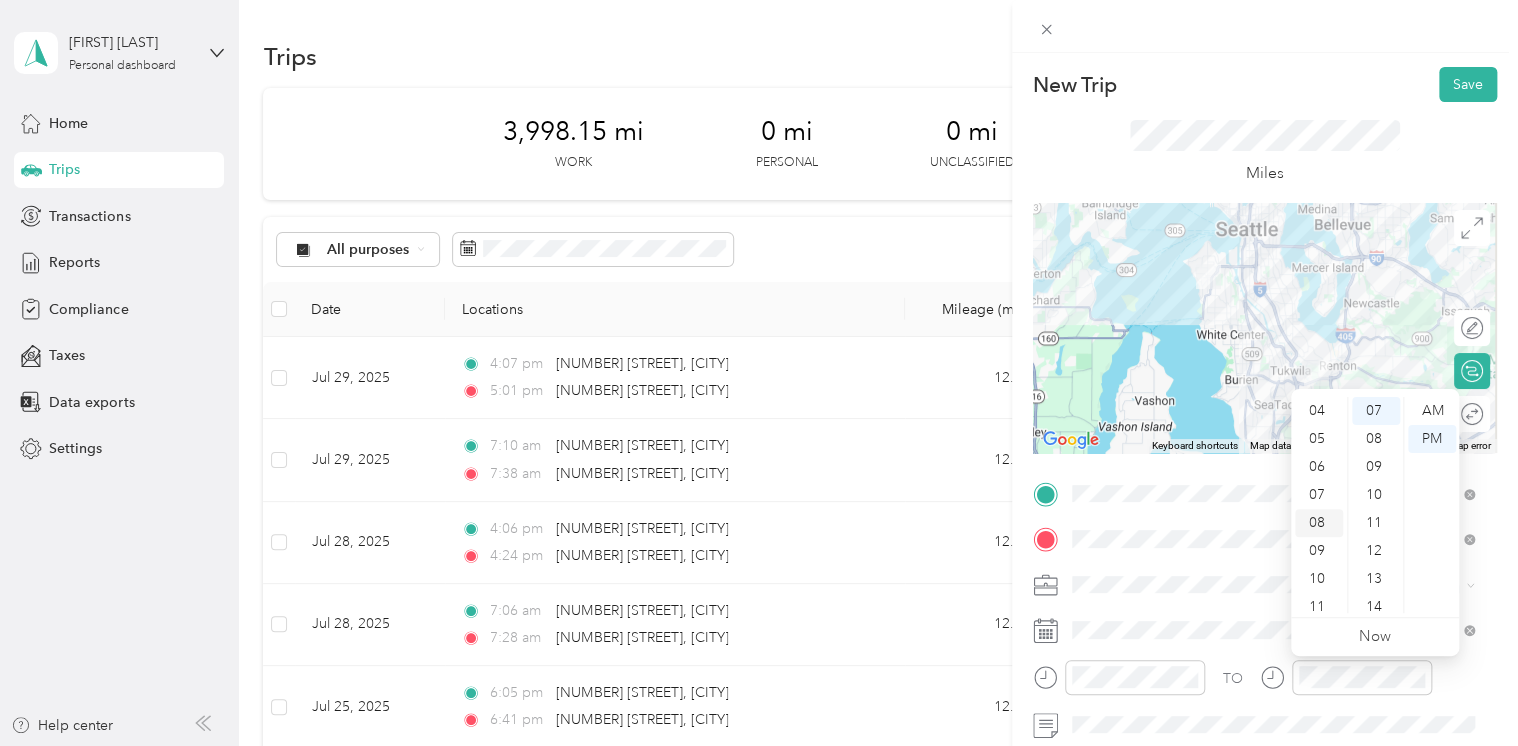 scroll, scrollTop: 120, scrollLeft: 0, axis: vertical 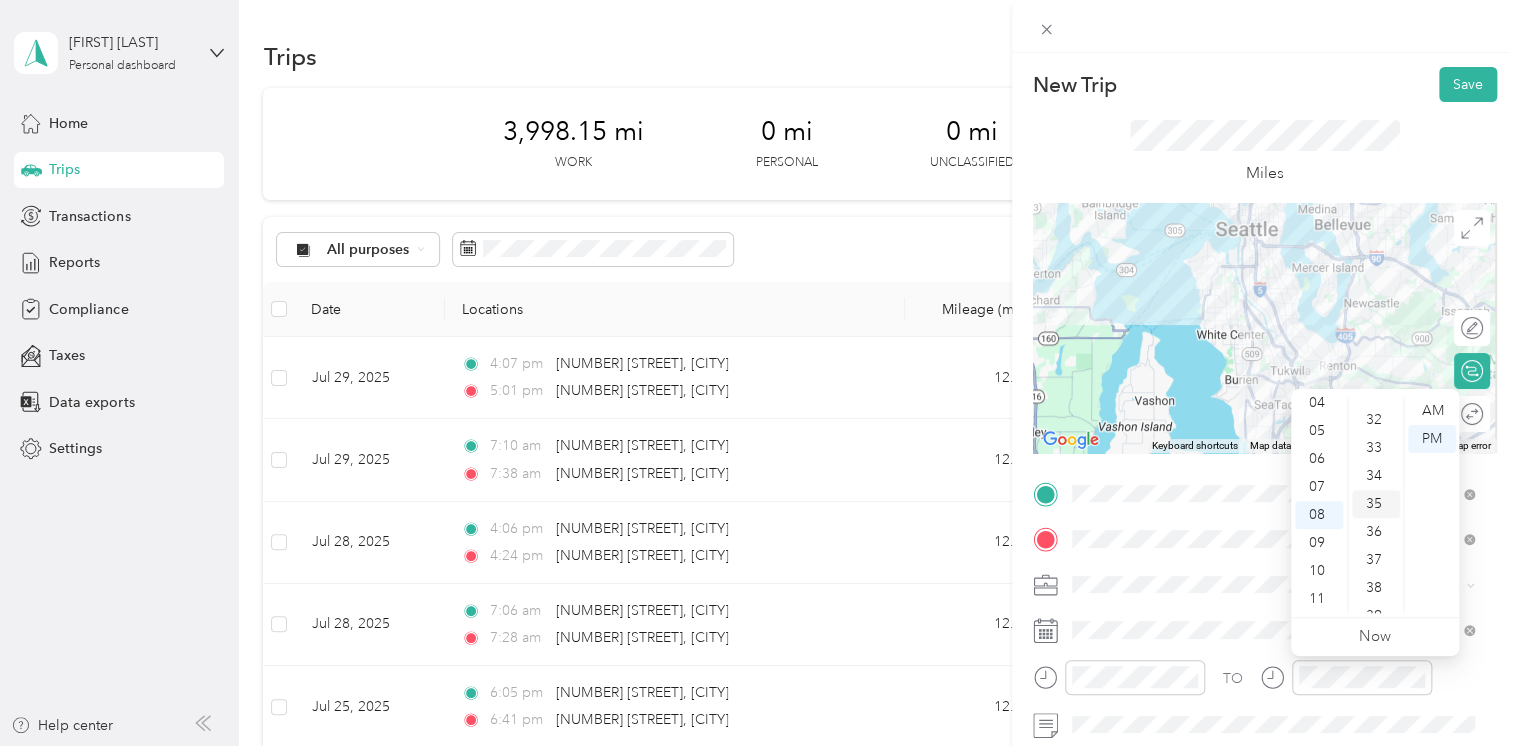 click on "35" at bounding box center [1376, 504] 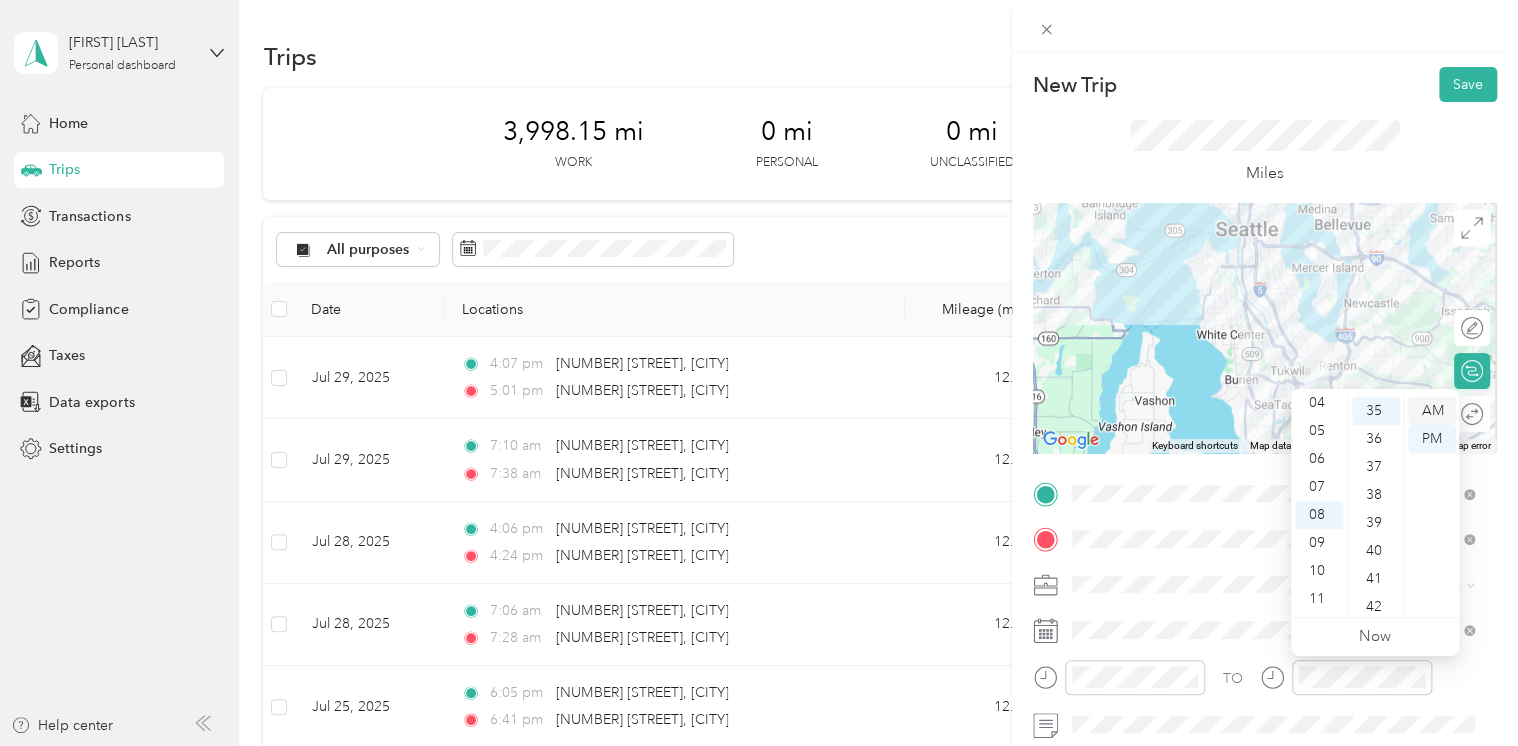 click on "AM" at bounding box center (1432, 411) 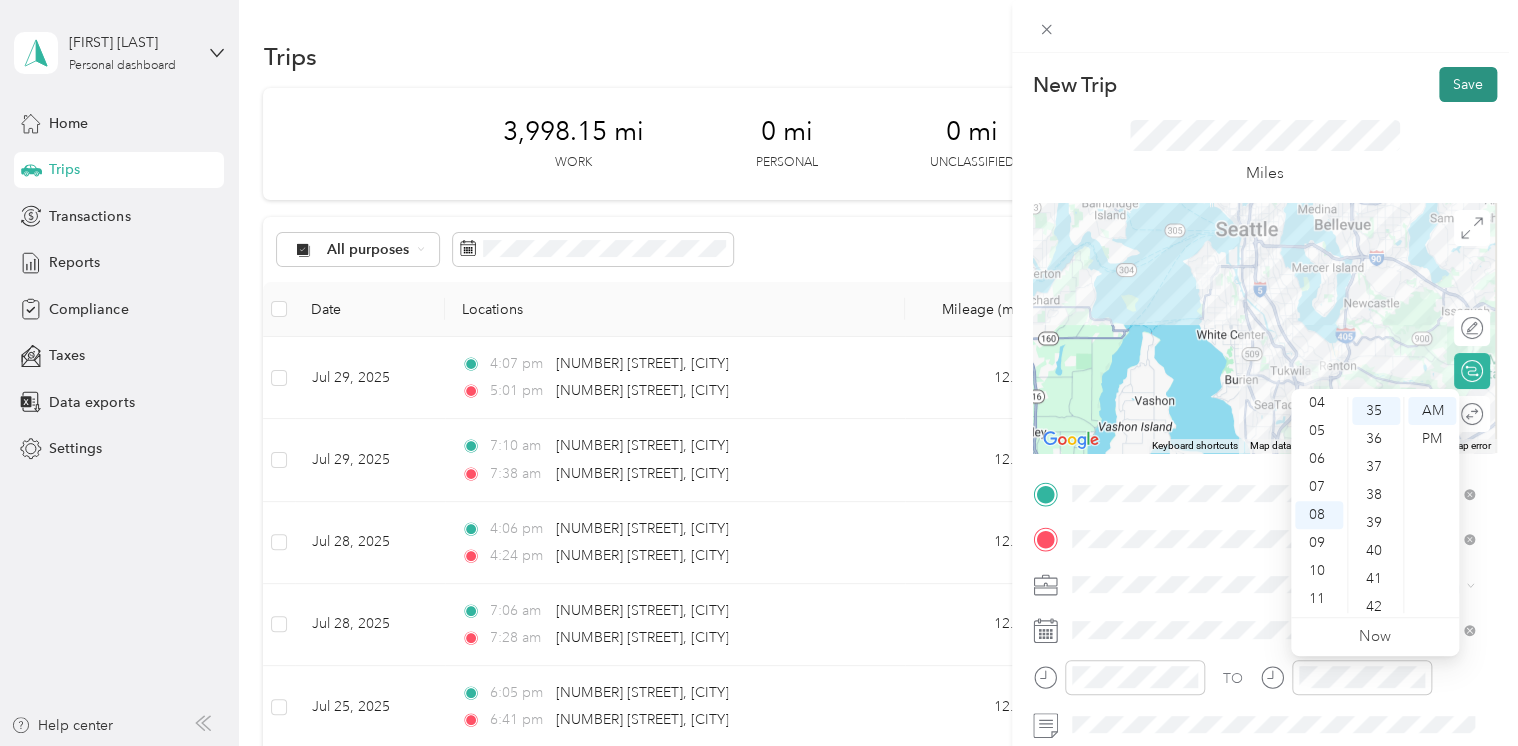 click on "Save" at bounding box center (1468, 84) 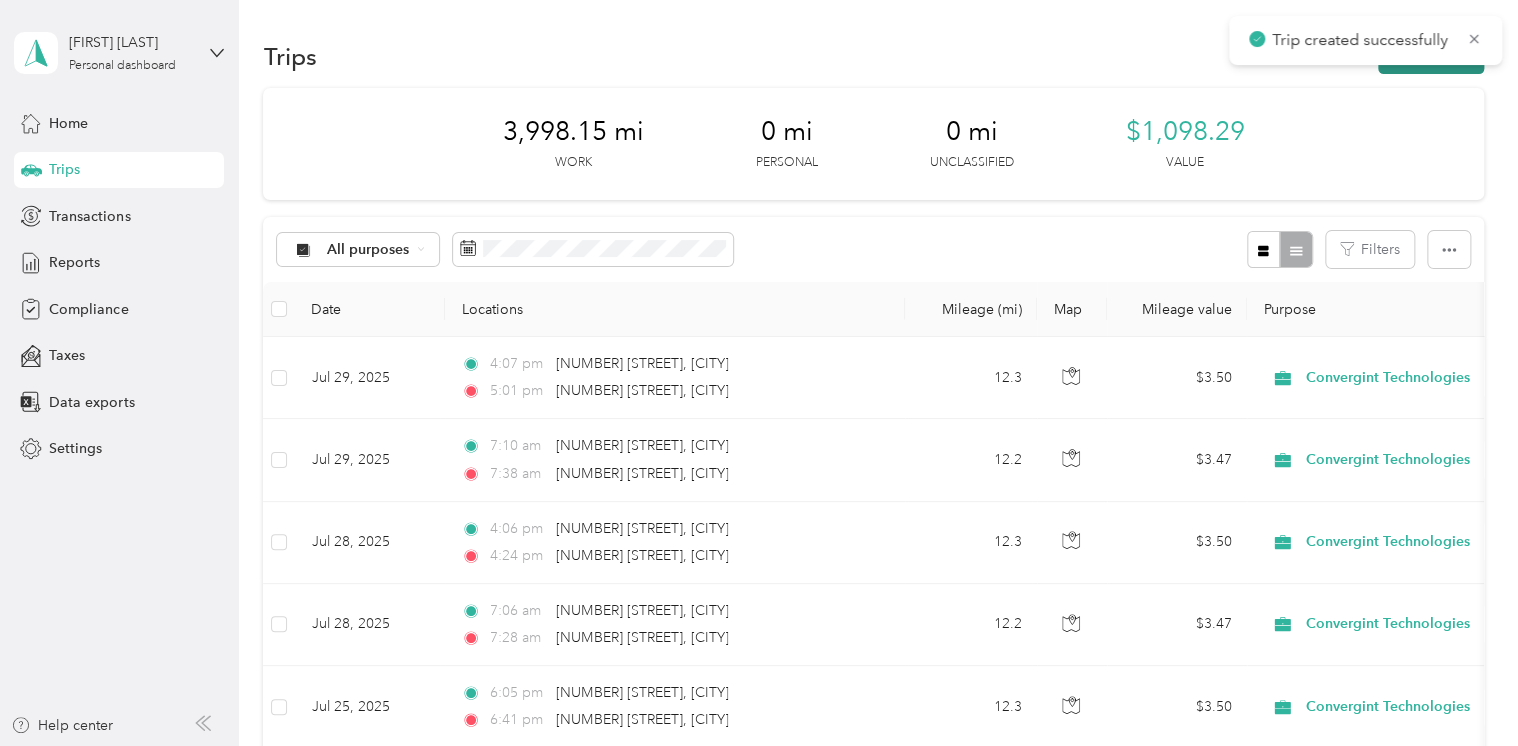 click on "New trip" at bounding box center [1431, 56] 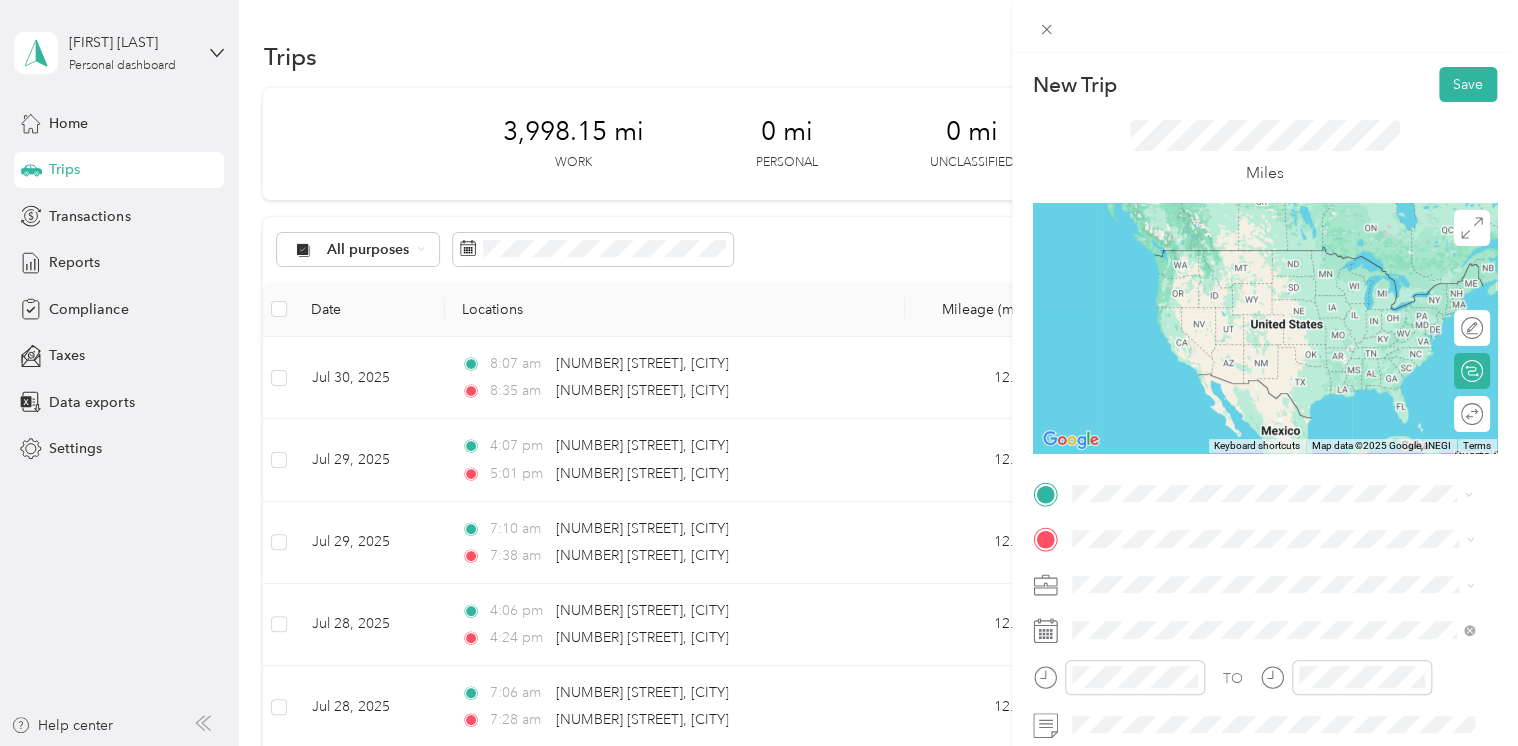 click on "[NUMBER] [STREET]
[CITY], [STATE] [POSTAL_CODE], [COUNTRY]" at bounding box center [1253, 574] 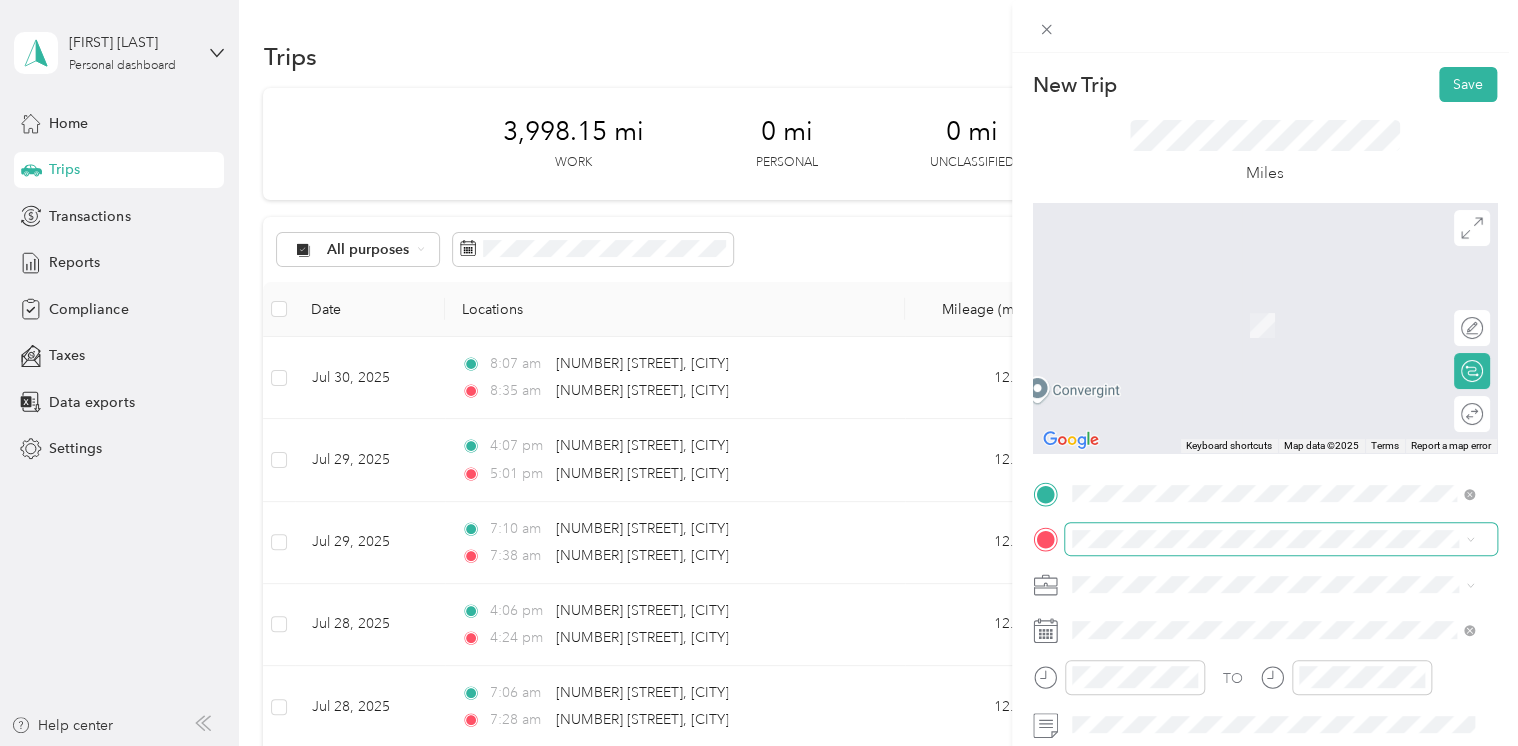 click at bounding box center [1281, 539] 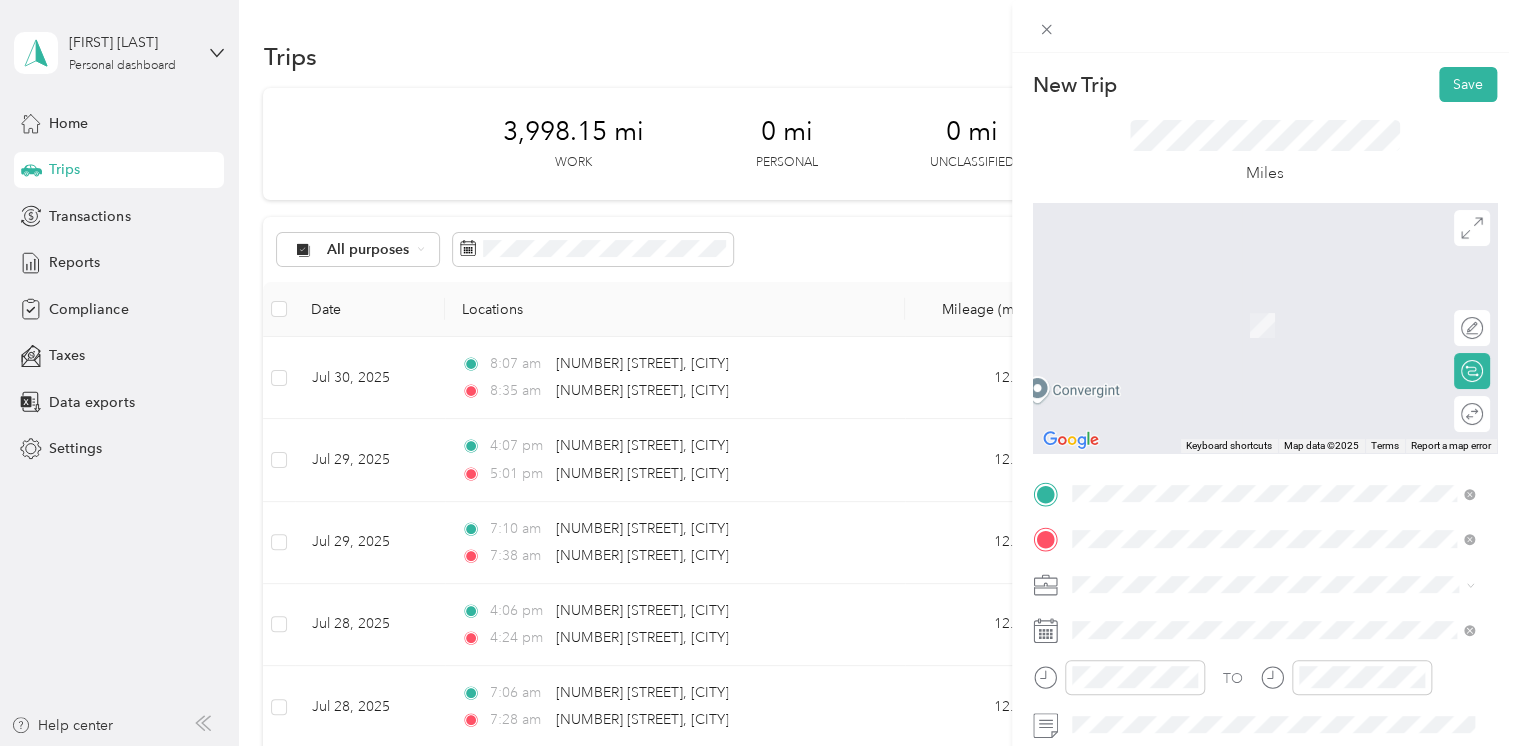 click on "[NUMBER] [STREET]
[CITY], [STATE] [POSTAL_CODE], [COUNTRY]" at bounding box center [1253, 304] 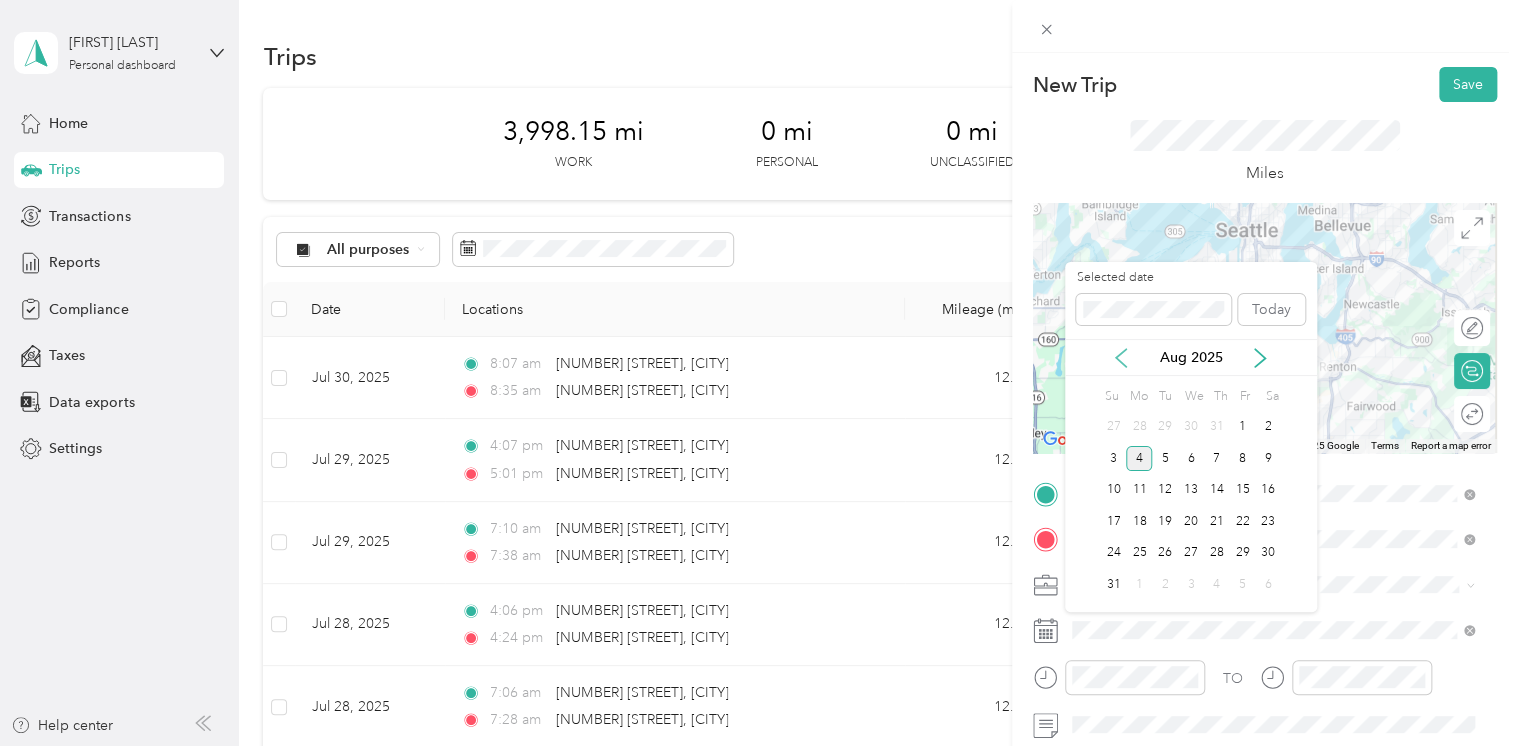 click 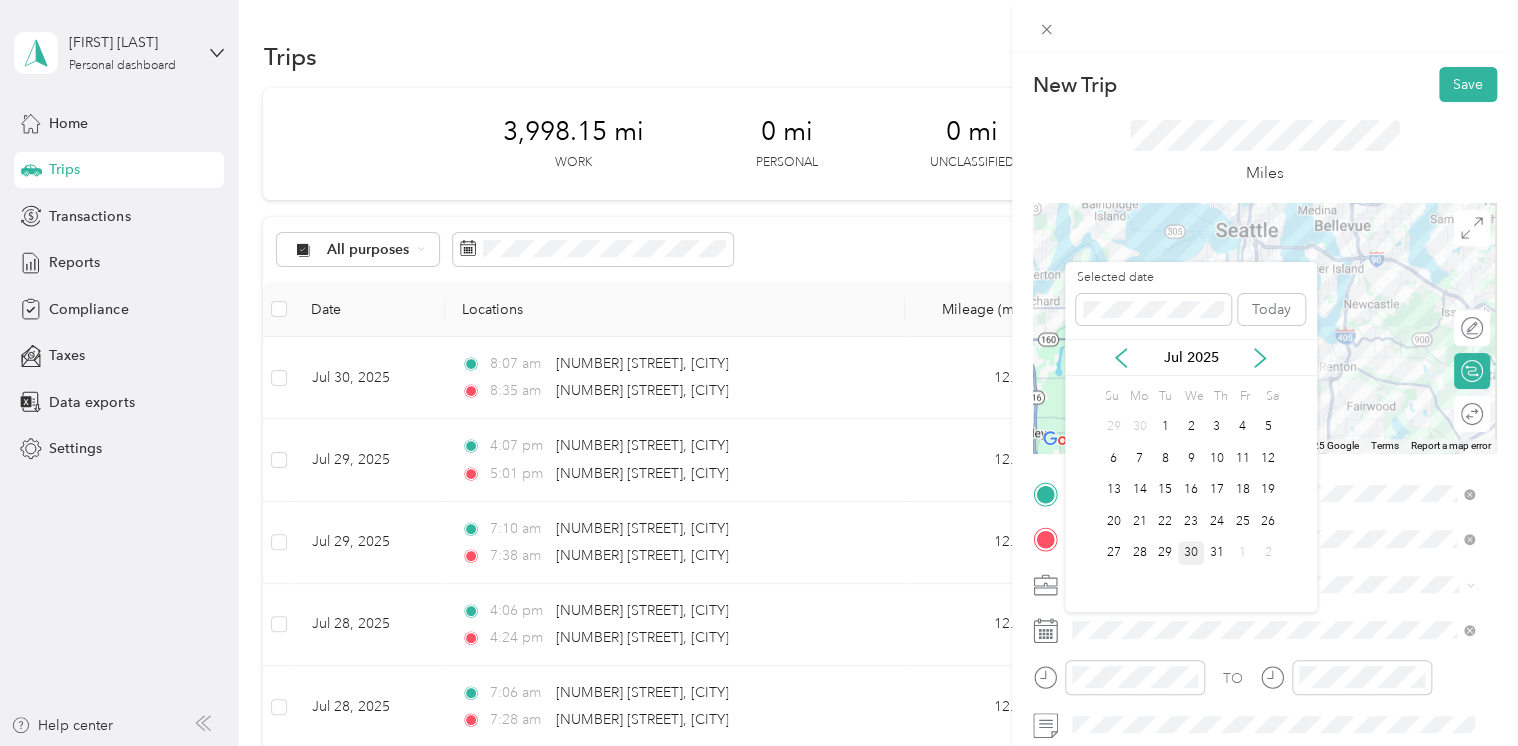 click on "30" at bounding box center (1191, 553) 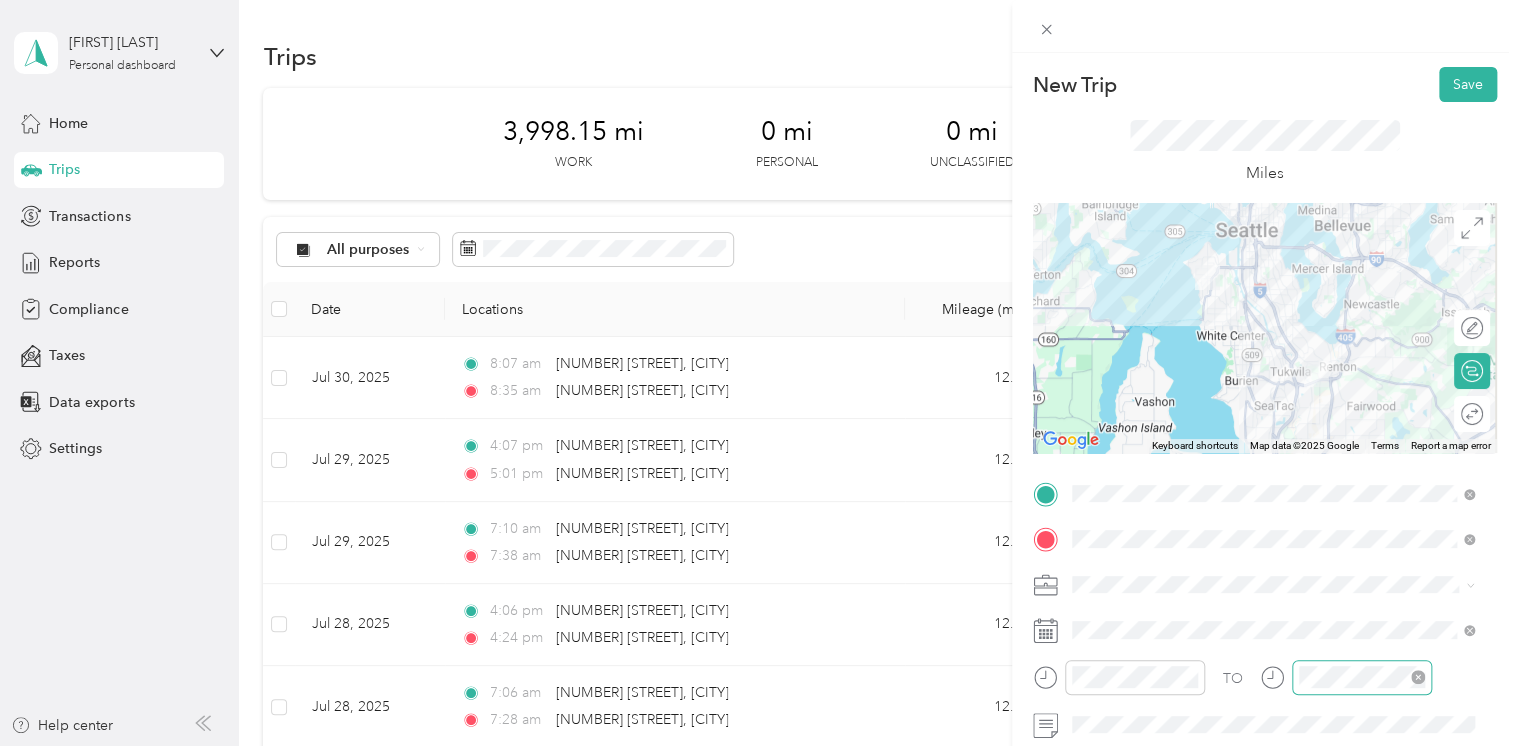 click at bounding box center [1362, 677] 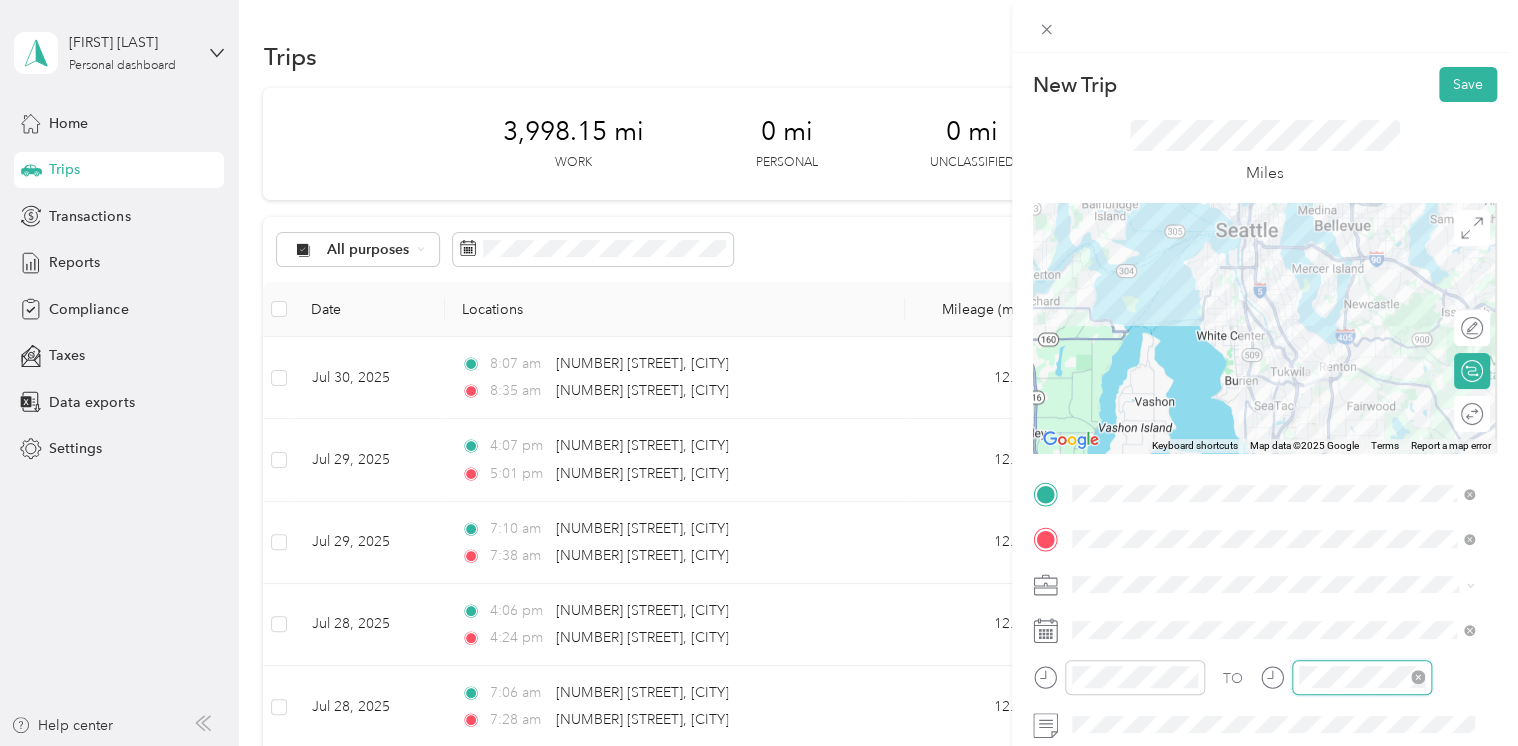 scroll, scrollTop: 112, scrollLeft: 0, axis: vertical 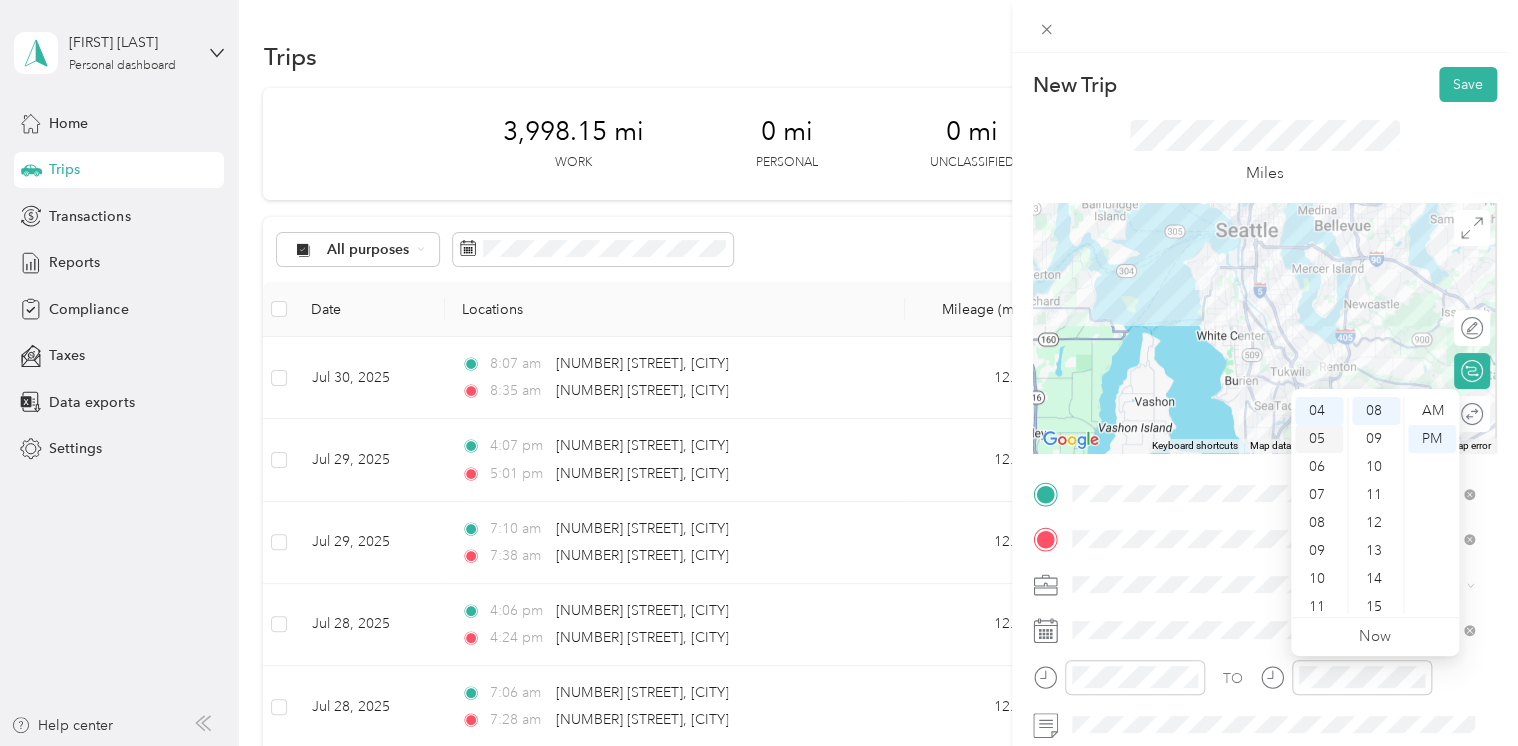 click on "05" at bounding box center (1319, 439) 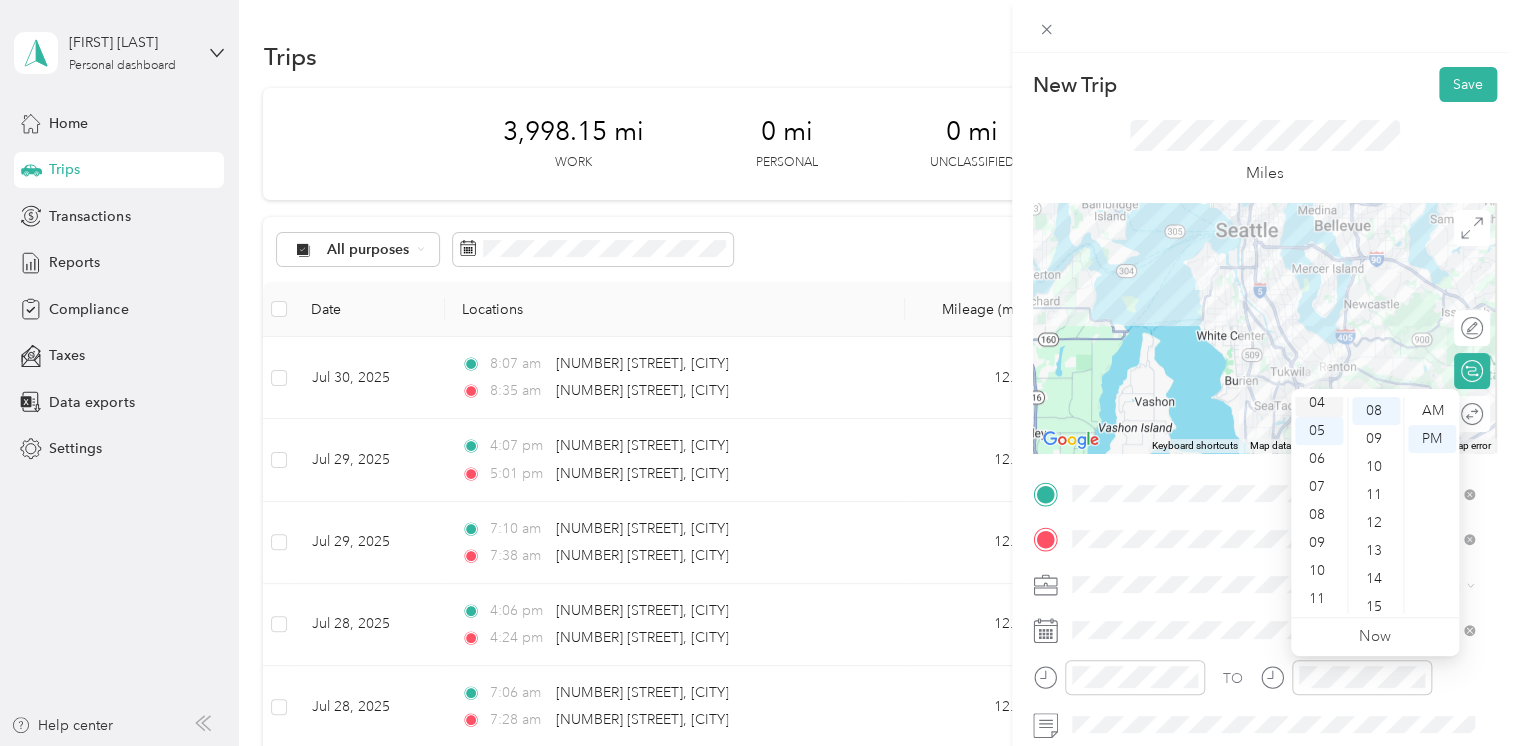 click on "04" at bounding box center (1319, 403) 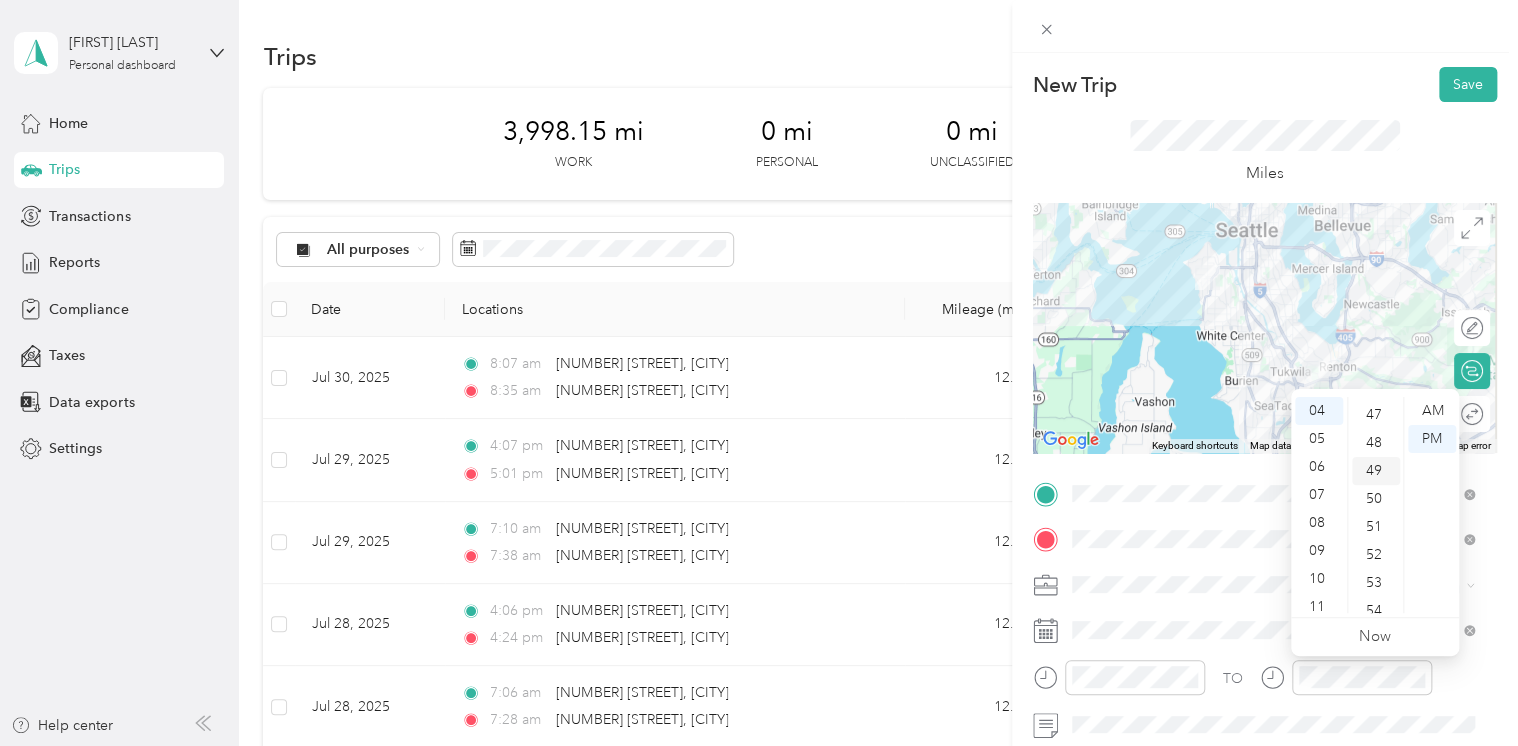 click on "49" at bounding box center [1376, 471] 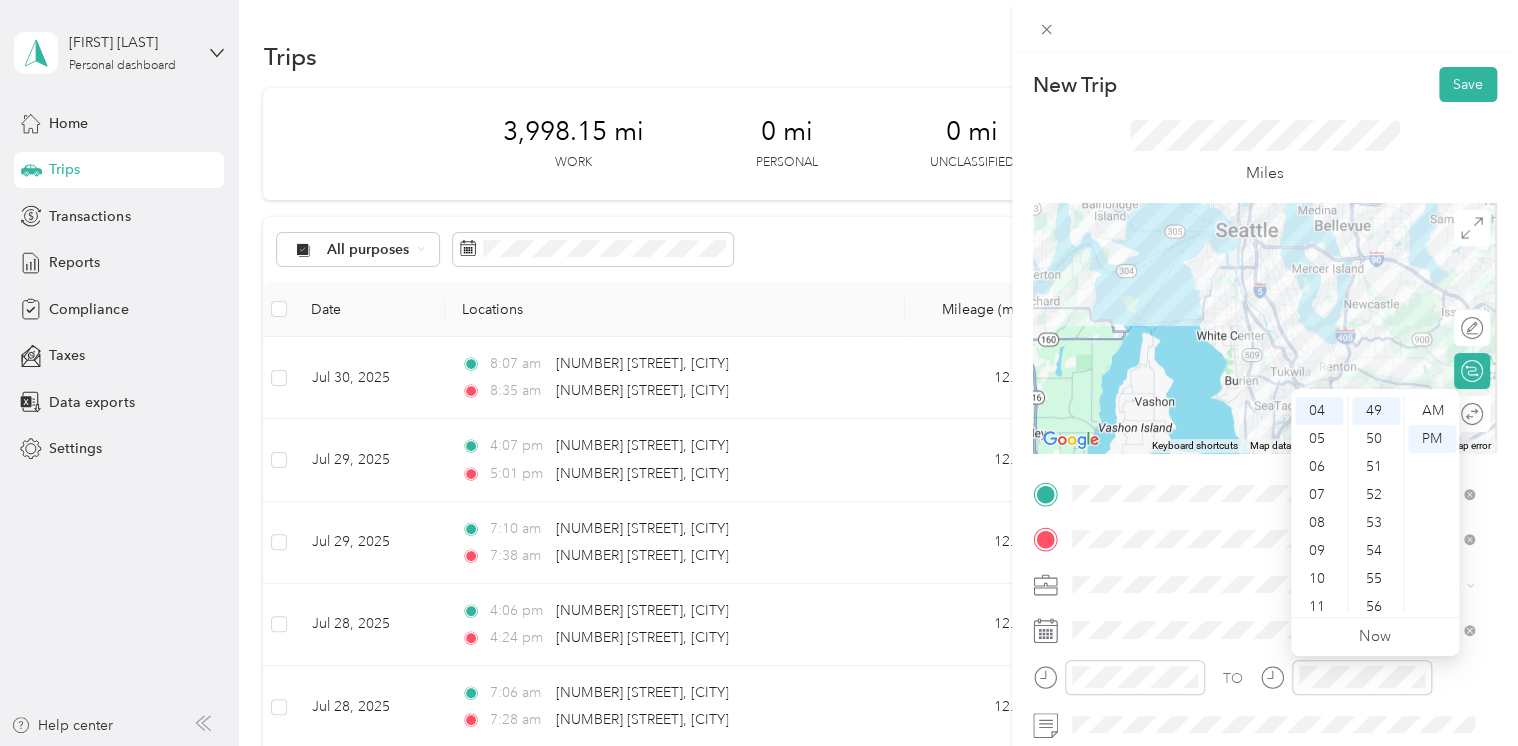 click on "Miles" at bounding box center [1265, 152] 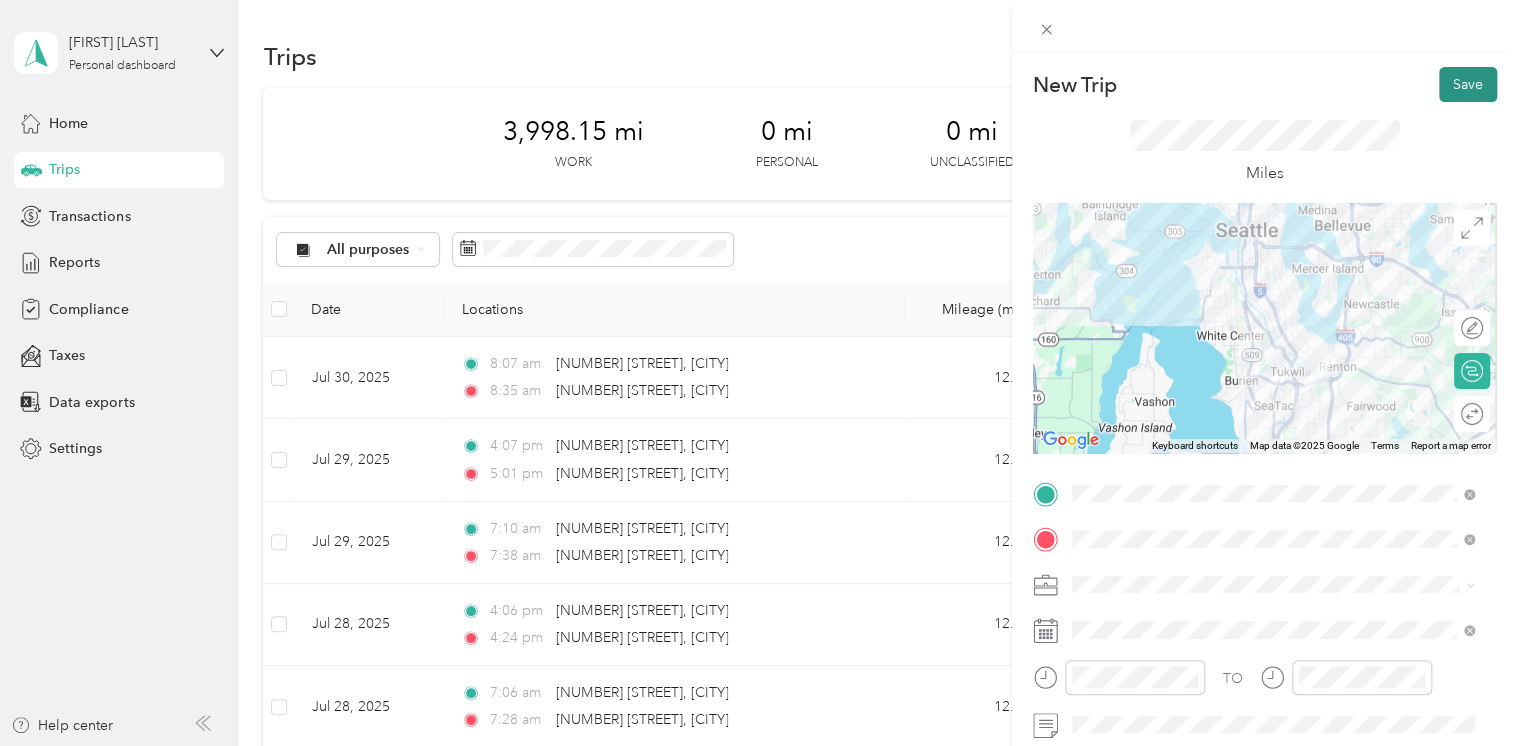 click on "Save" at bounding box center [1468, 84] 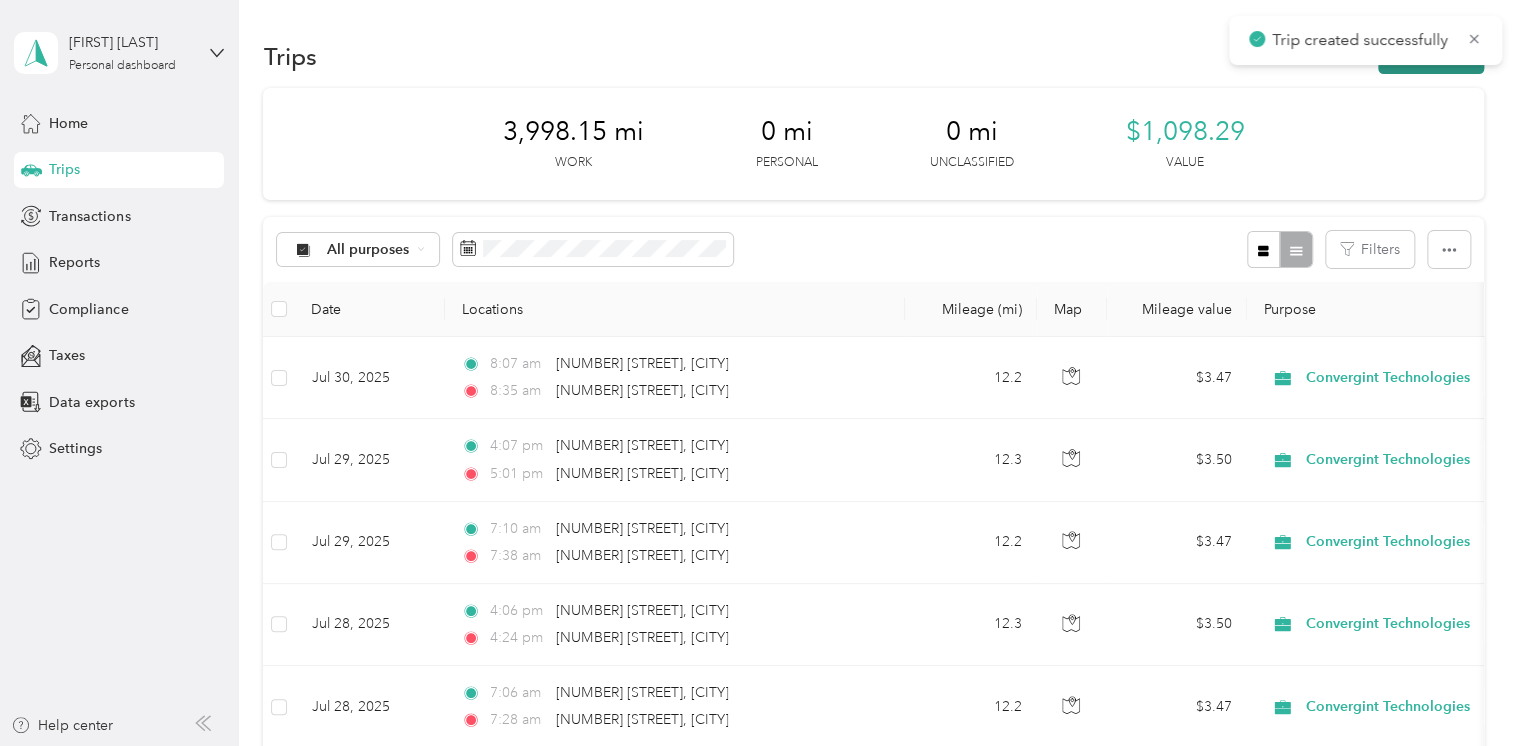 click on "New trip" at bounding box center [1431, 56] 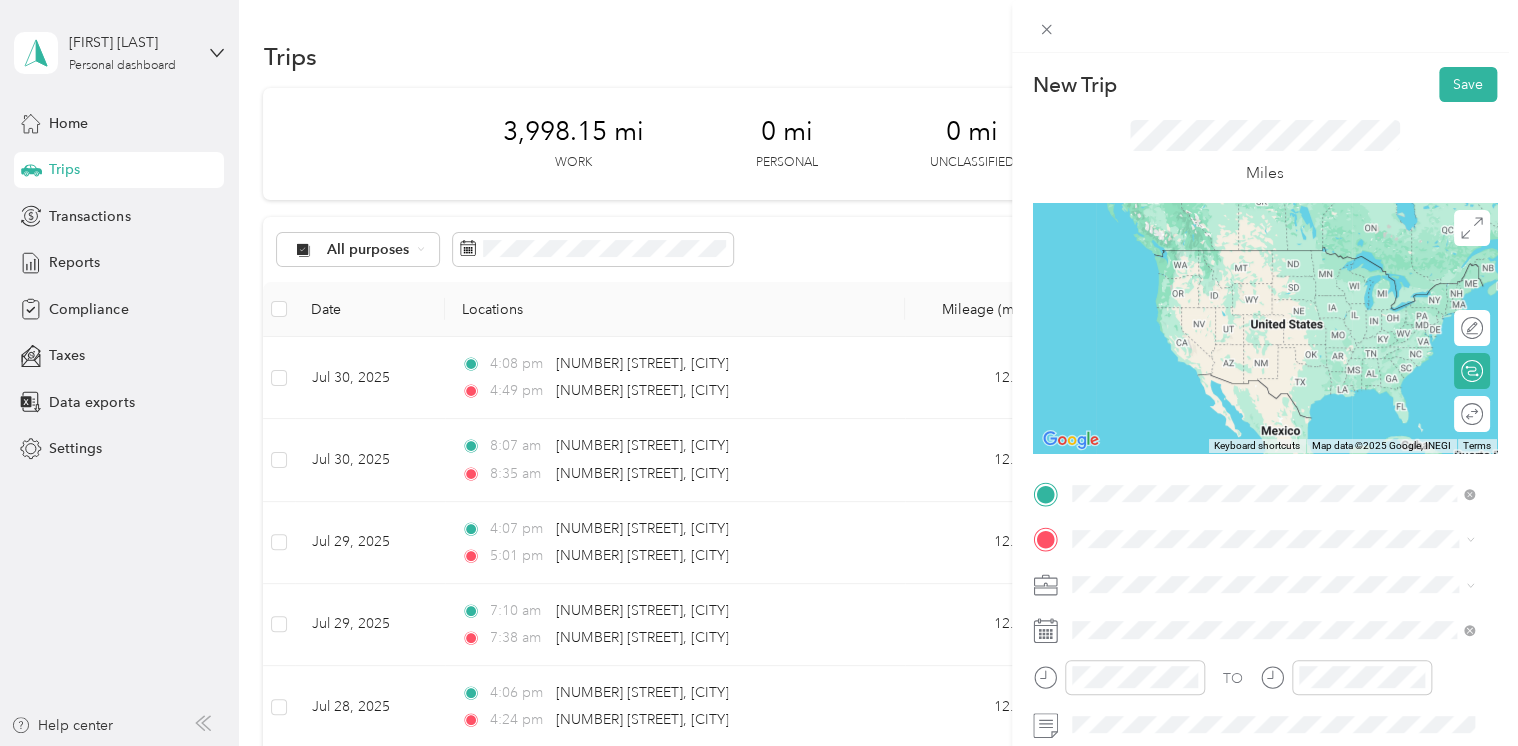 click on "[NUMBER] [STREET]
[CITY], [STATE] [POSTAL_CODE], [COUNTRY]" at bounding box center [1273, 259] 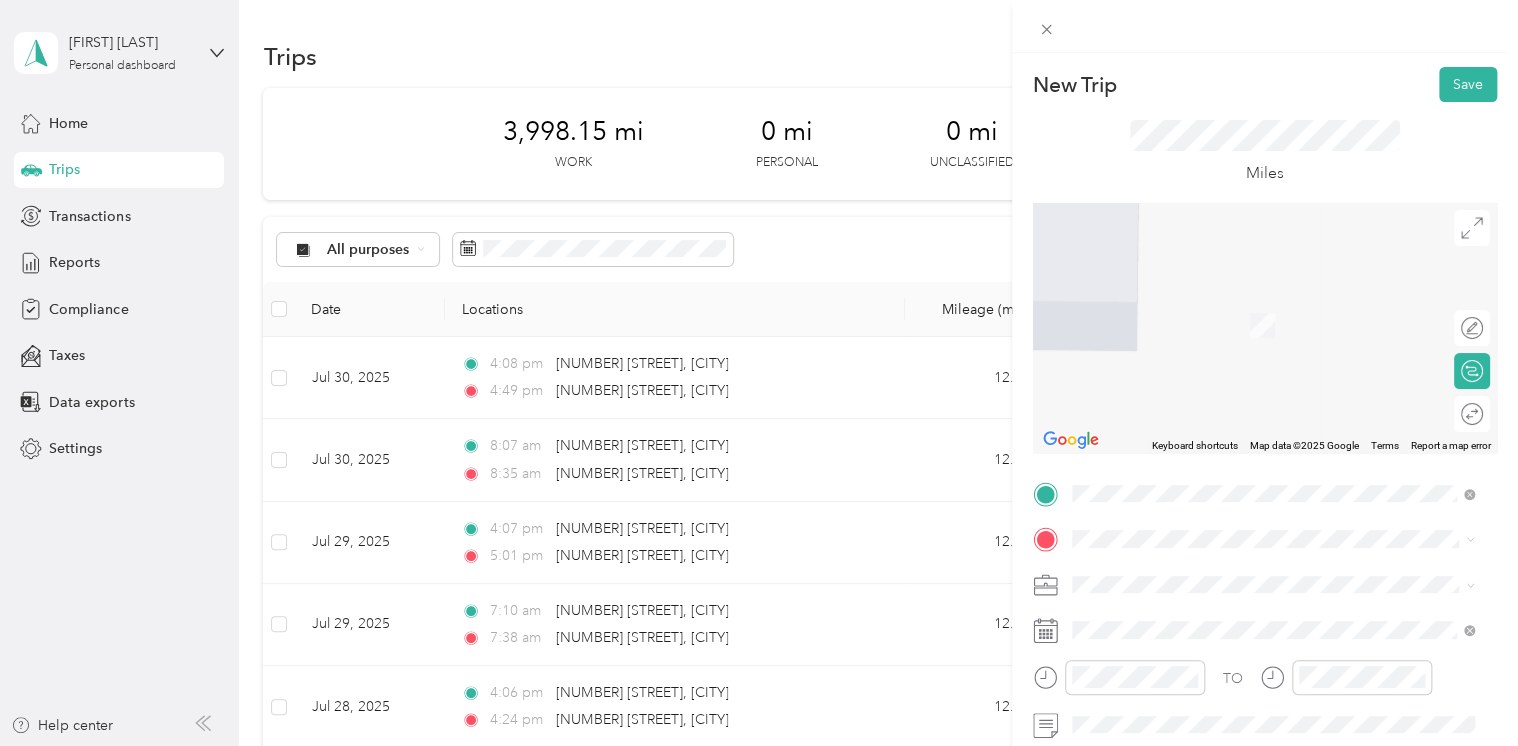 click at bounding box center (1281, 539) 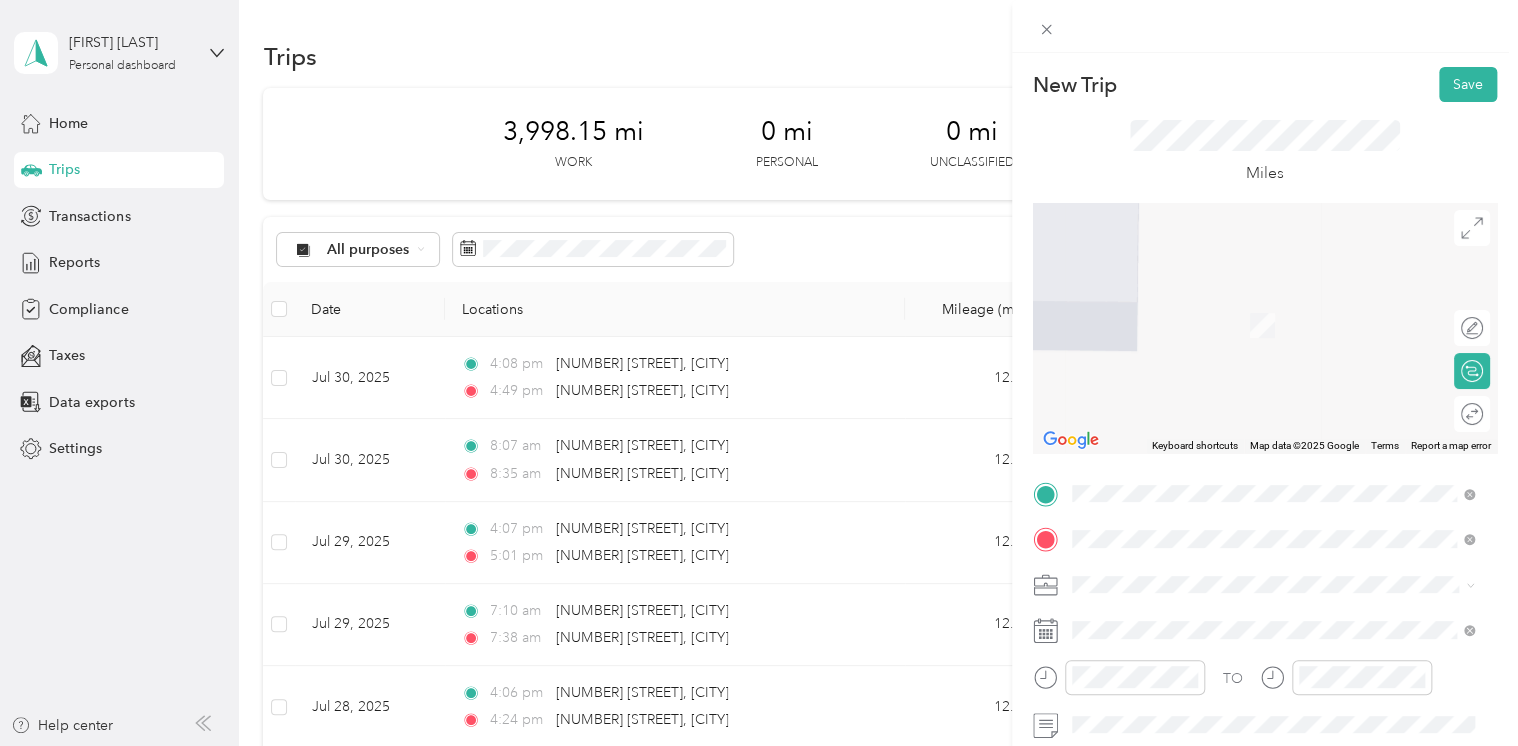 click on "[NUMBER] [STREET]
[CITY], [STATE] [POSTAL_CODE], [COUNTRY]" at bounding box center (1253, 619) 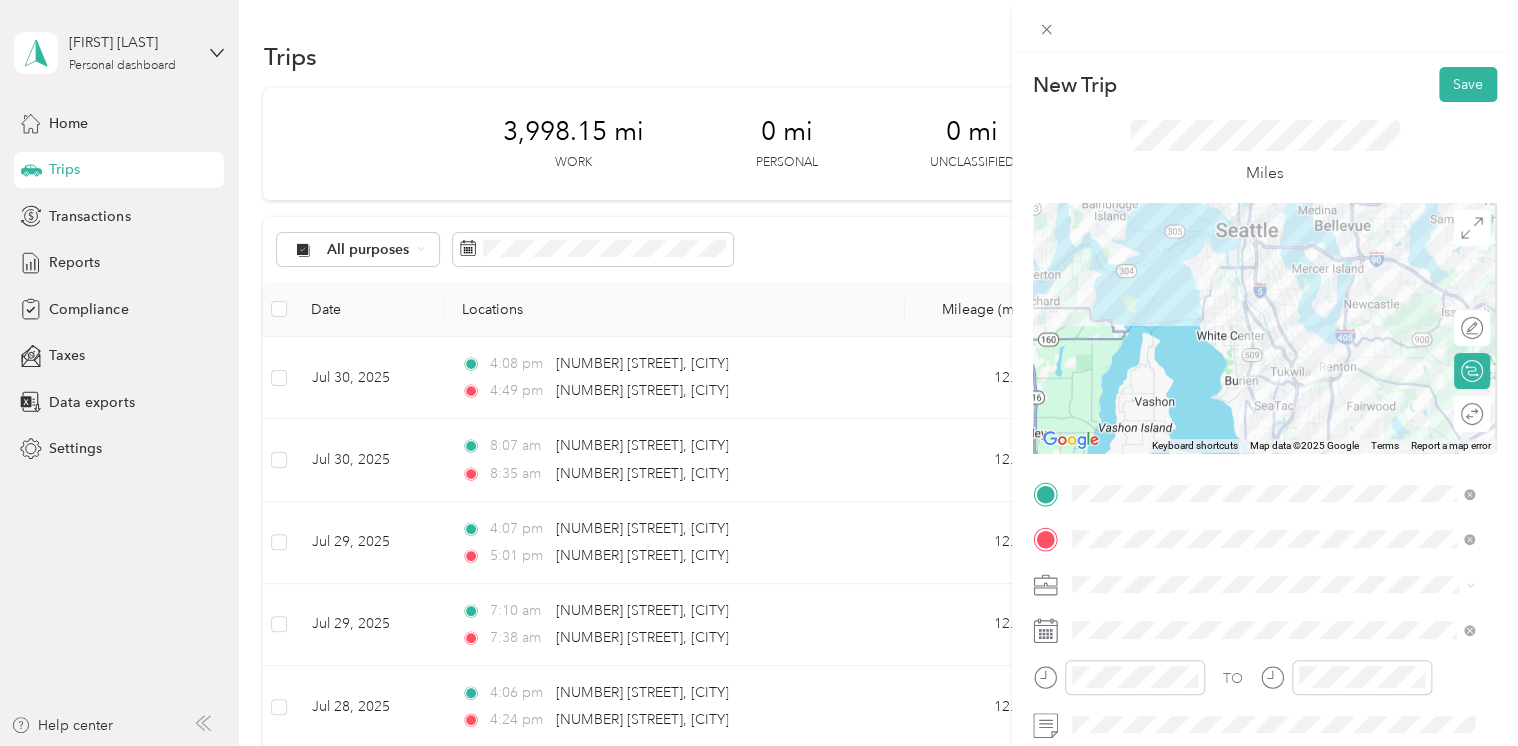 click at bounding box center (1281, 630) 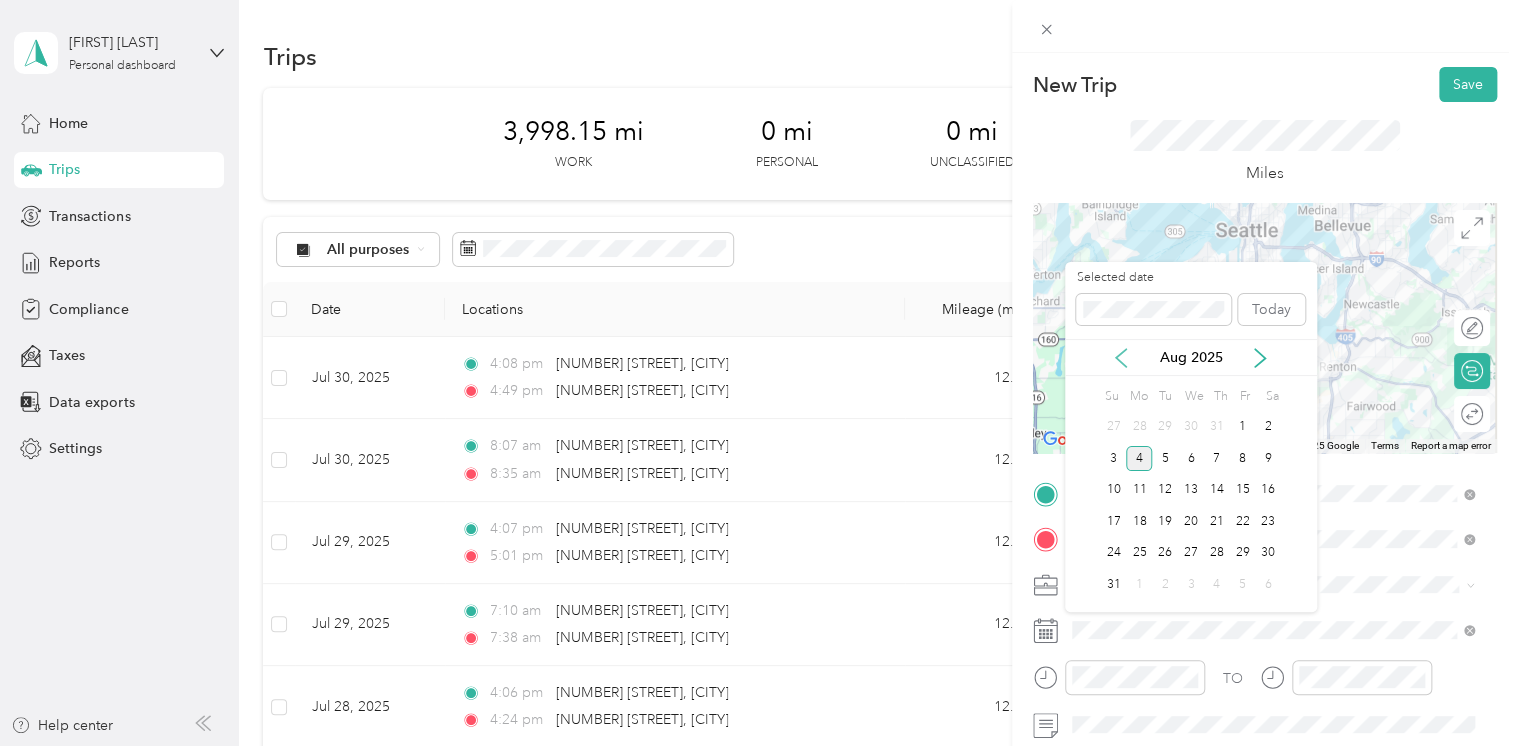 click 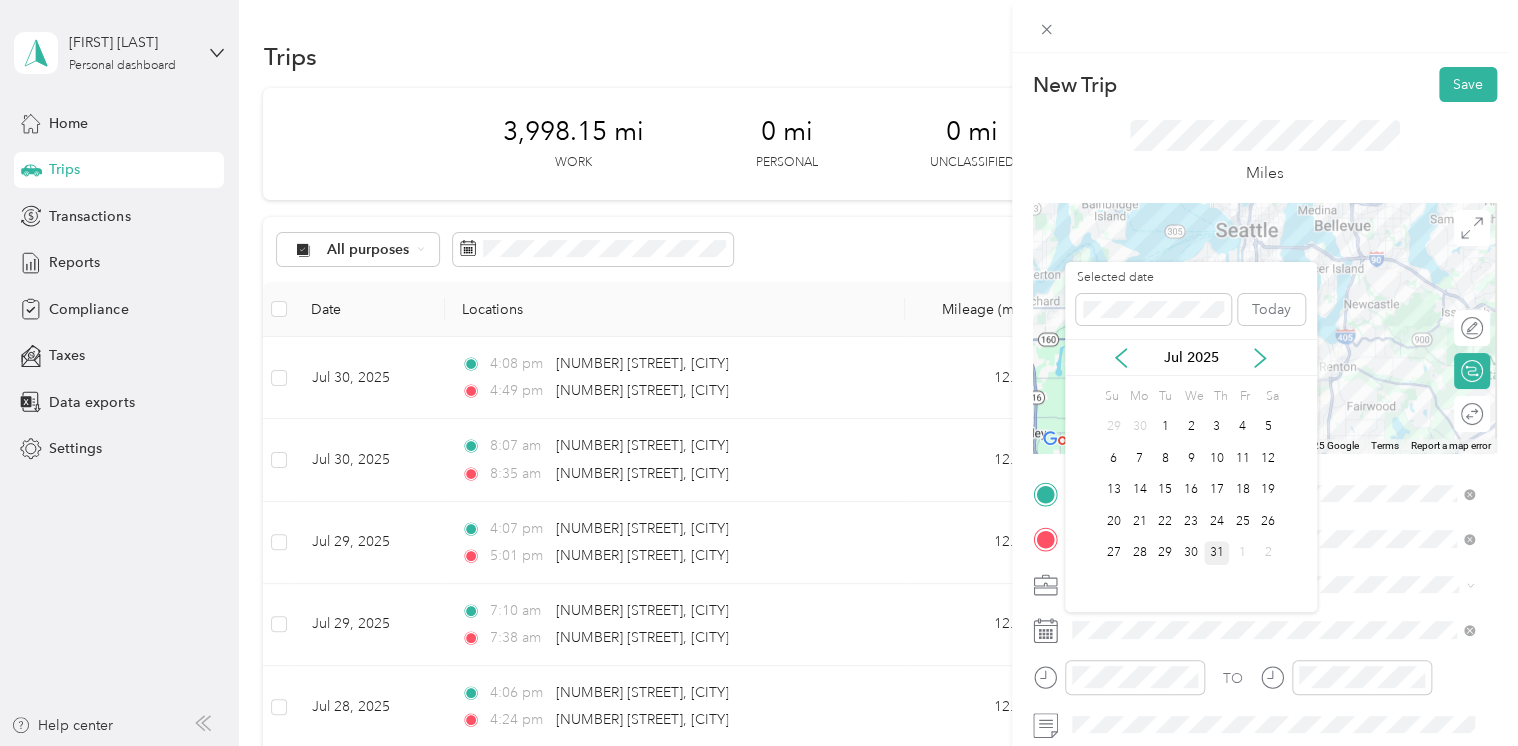 click on "31" at bounding box center [1217, 553] 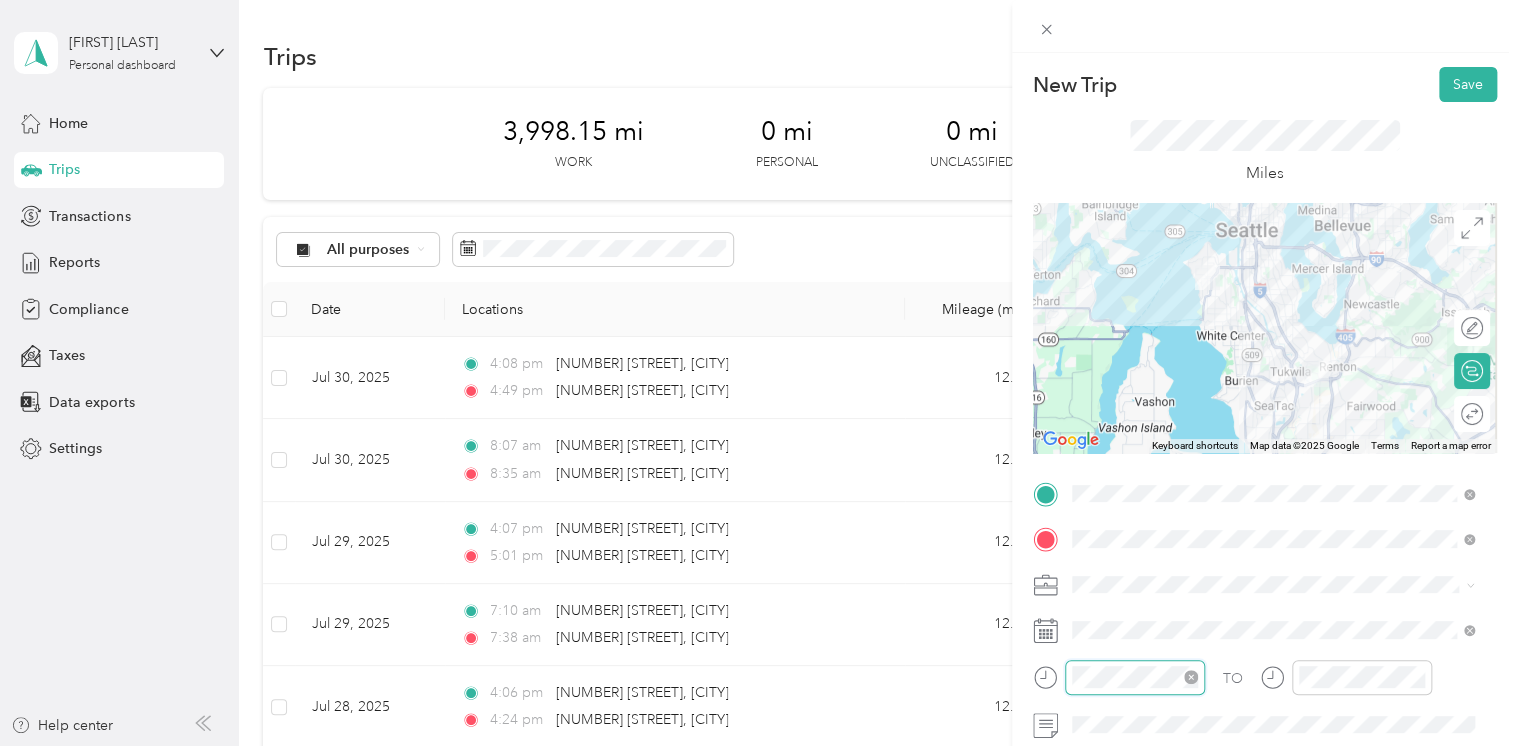 scroll, scrollTop: 112, scrollLeft: 0, axis: vertical 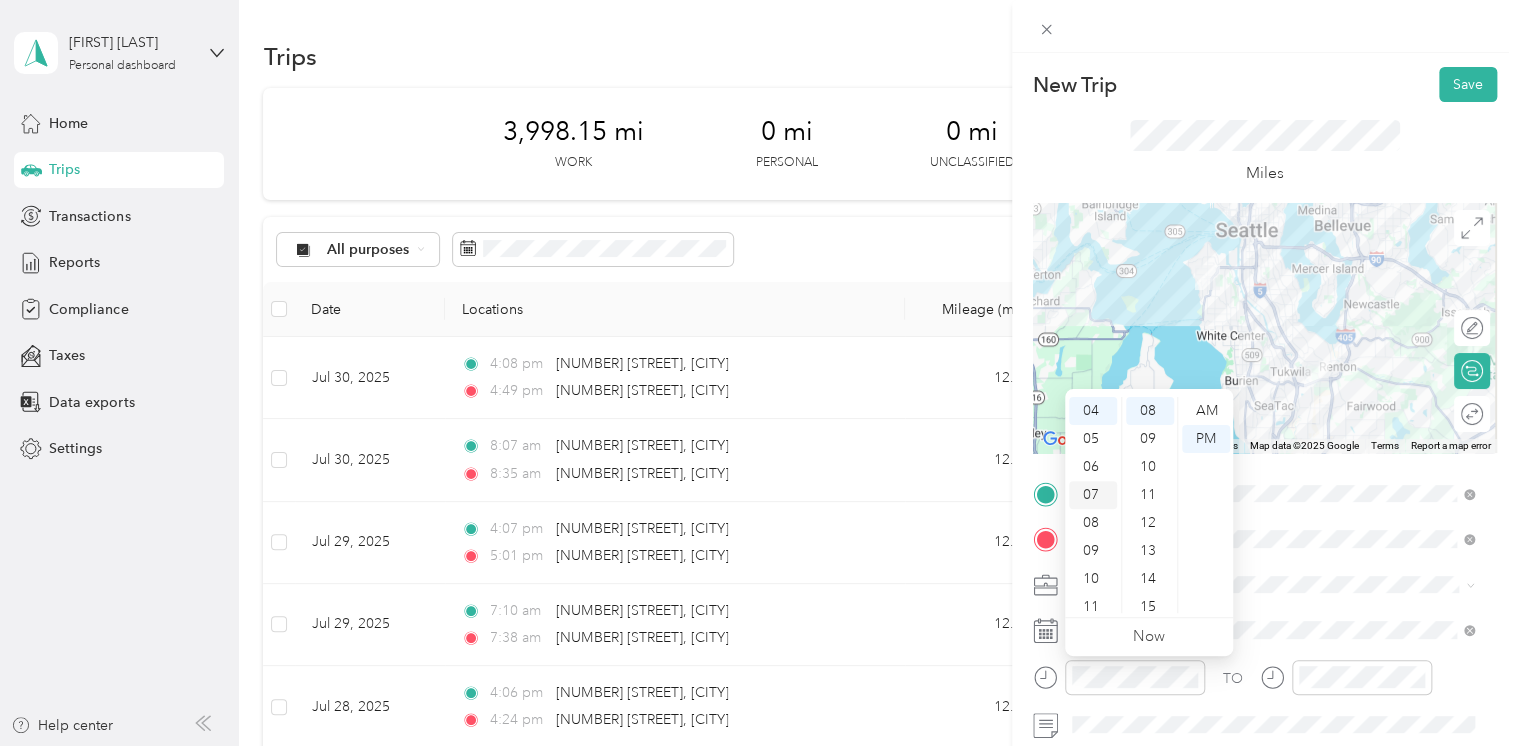 click on "07" at bounding box center [1093, 495] 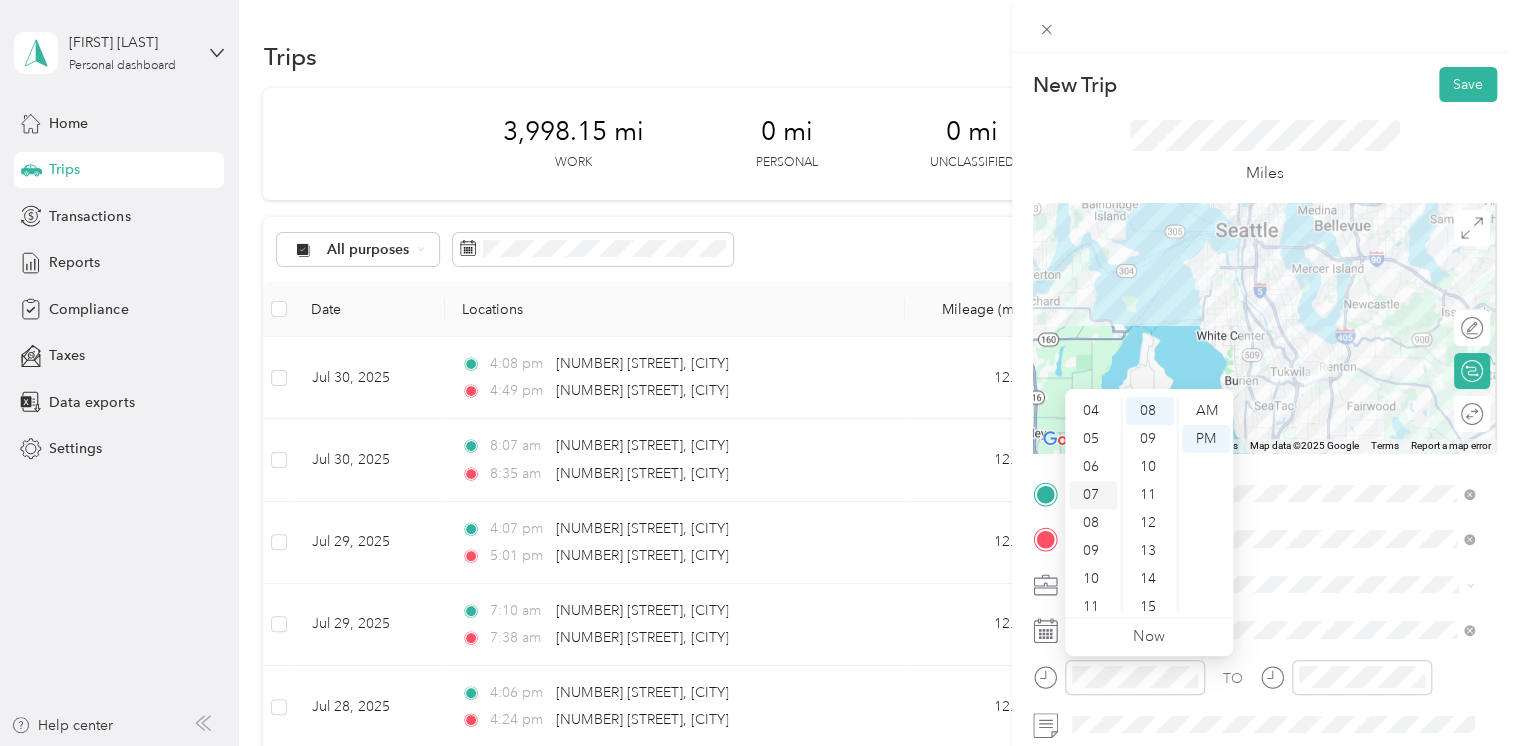 scroll, scrollTop: 120, scrollLeft: 0, axis: vertical 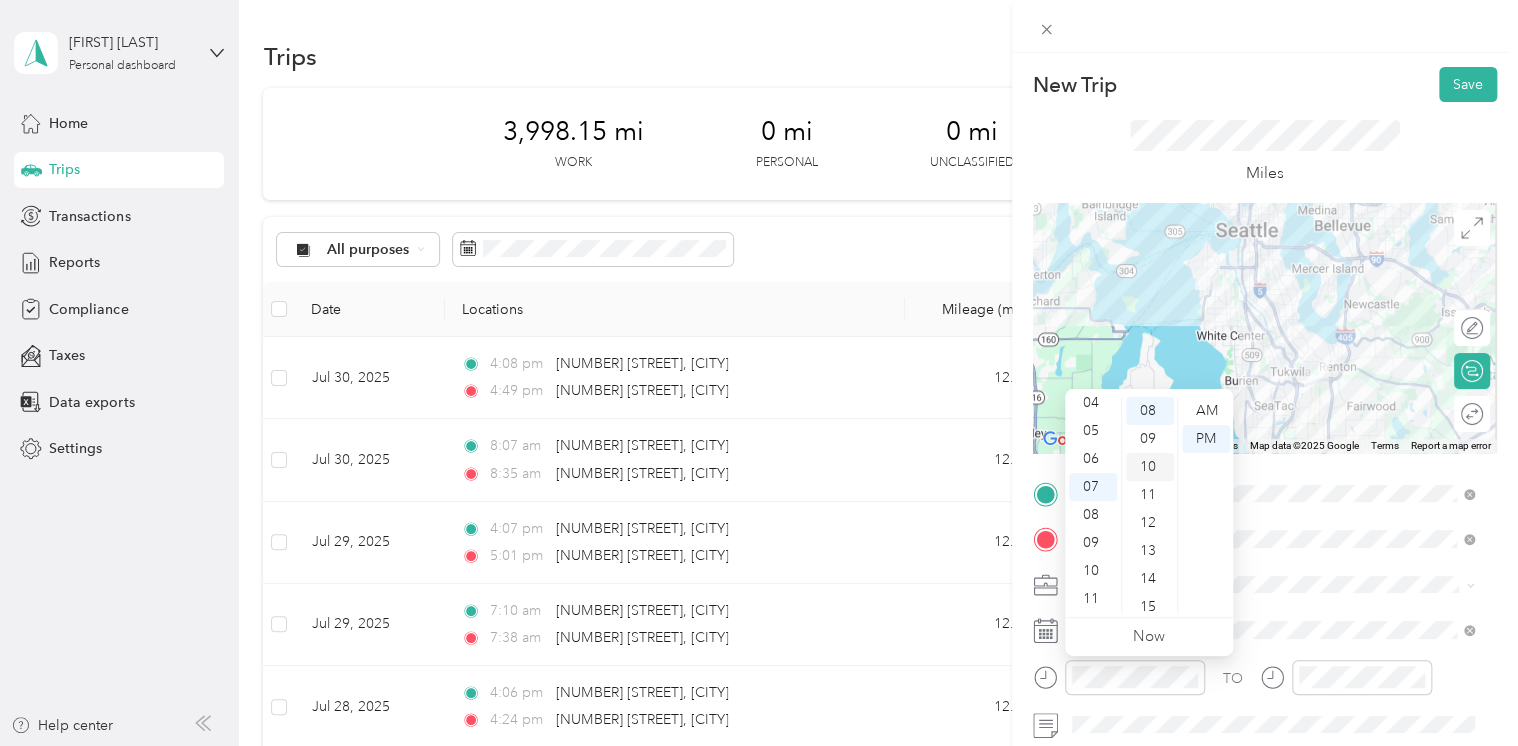 click on "10" at bounding box center [1150, 467] 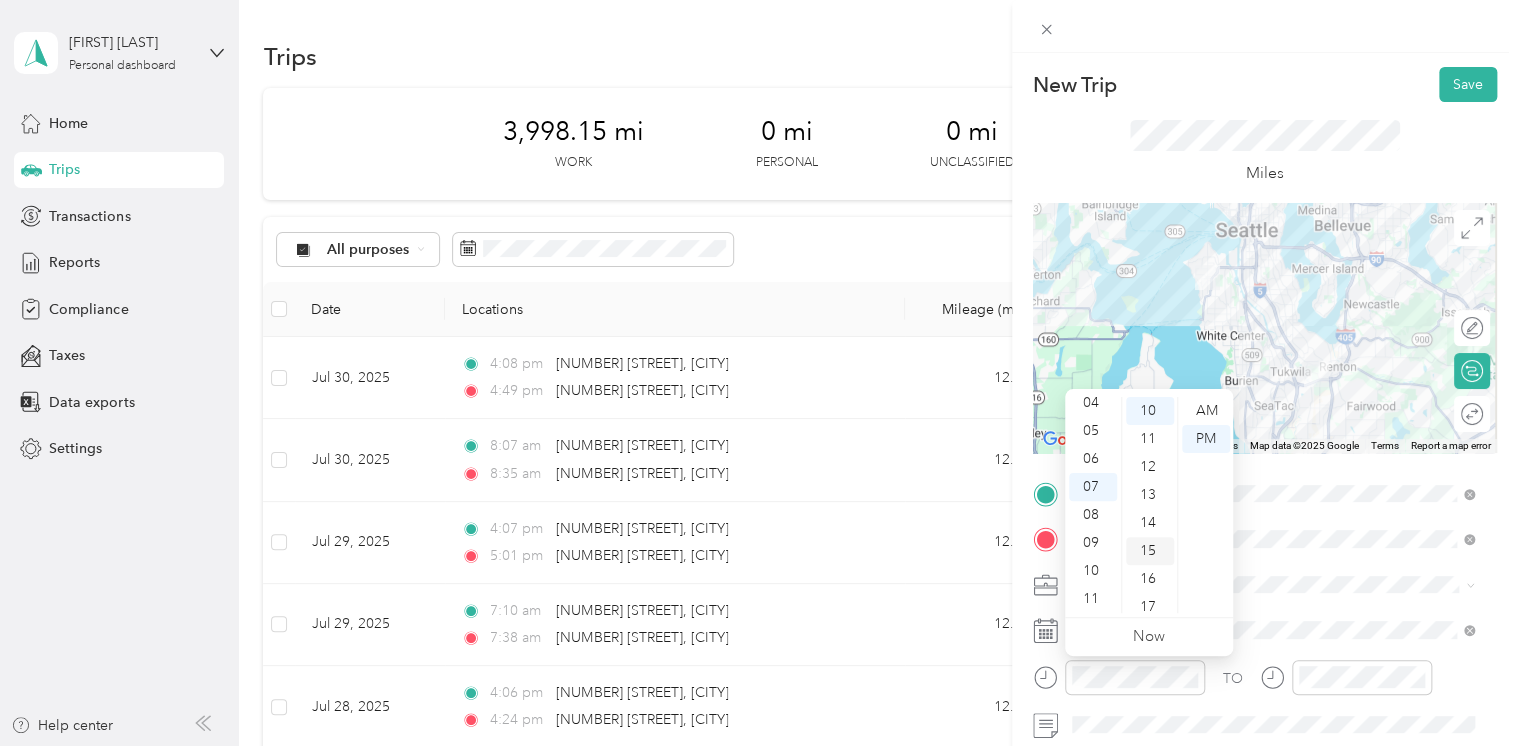 click on "15" at bounding box center (1150, 551) 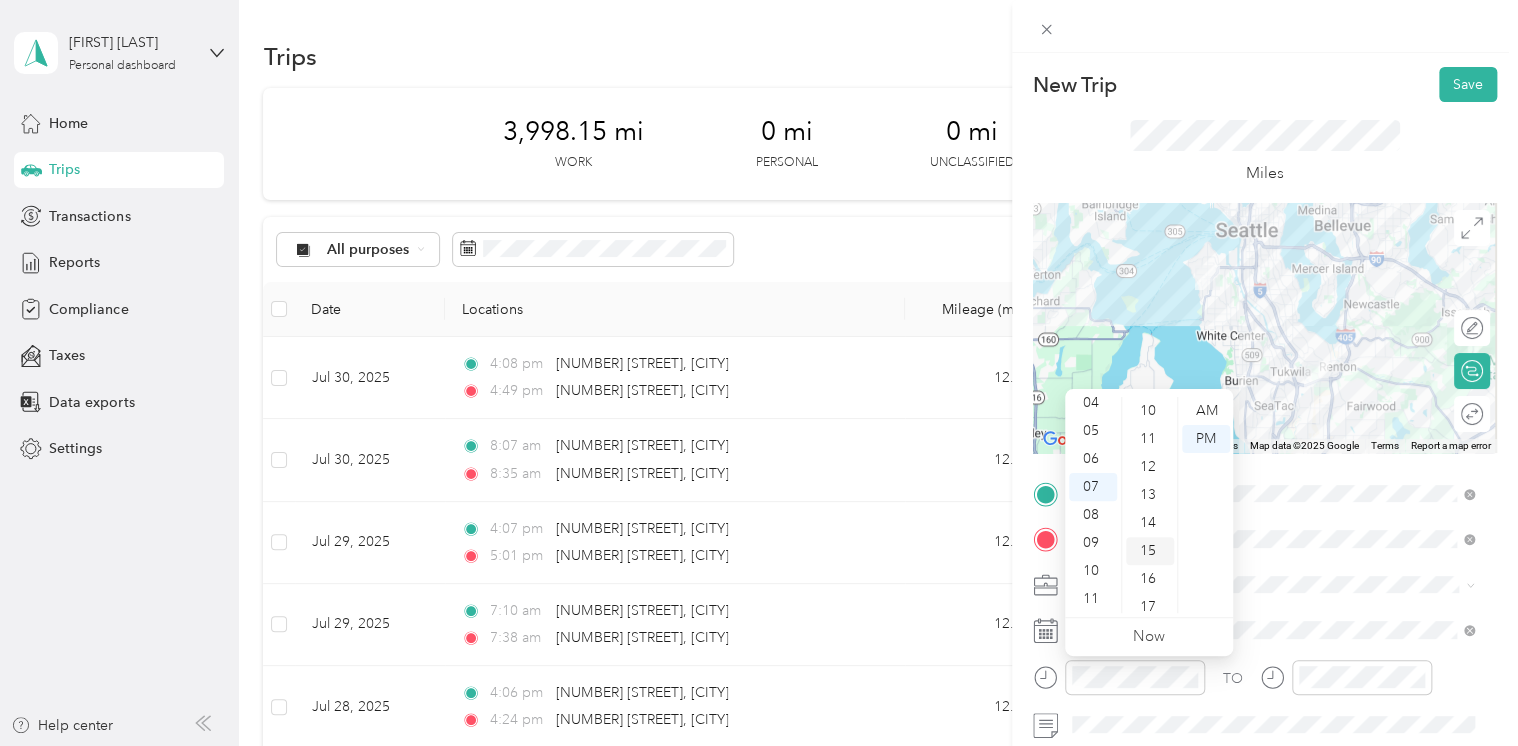 scroll, scrollTop: 420, scrollLeft: 0, axis: vertical 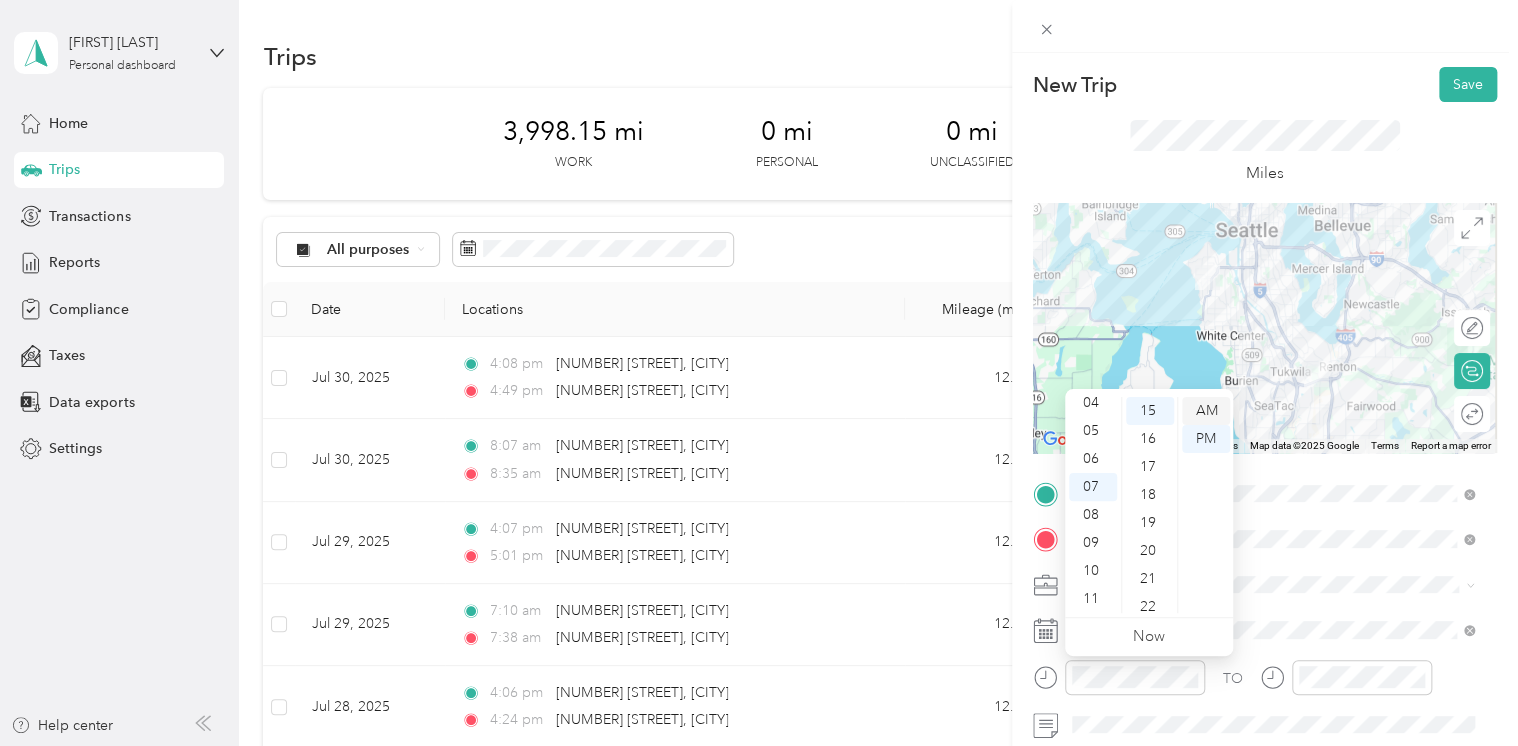 click on "AM" at bounding box center [1206, 411] 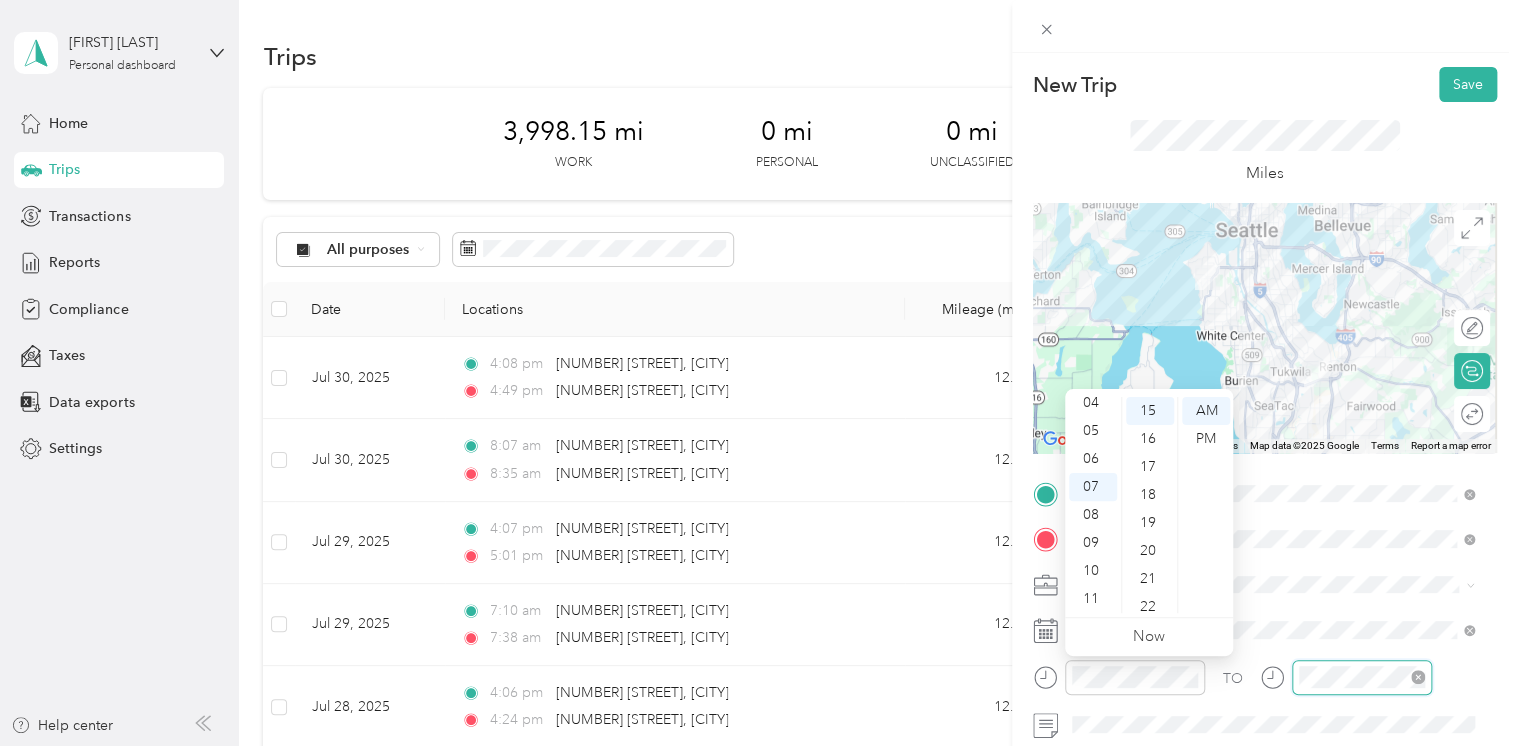 scroll, scrollTop: 111, scrollLeft: 0, axis: vertical 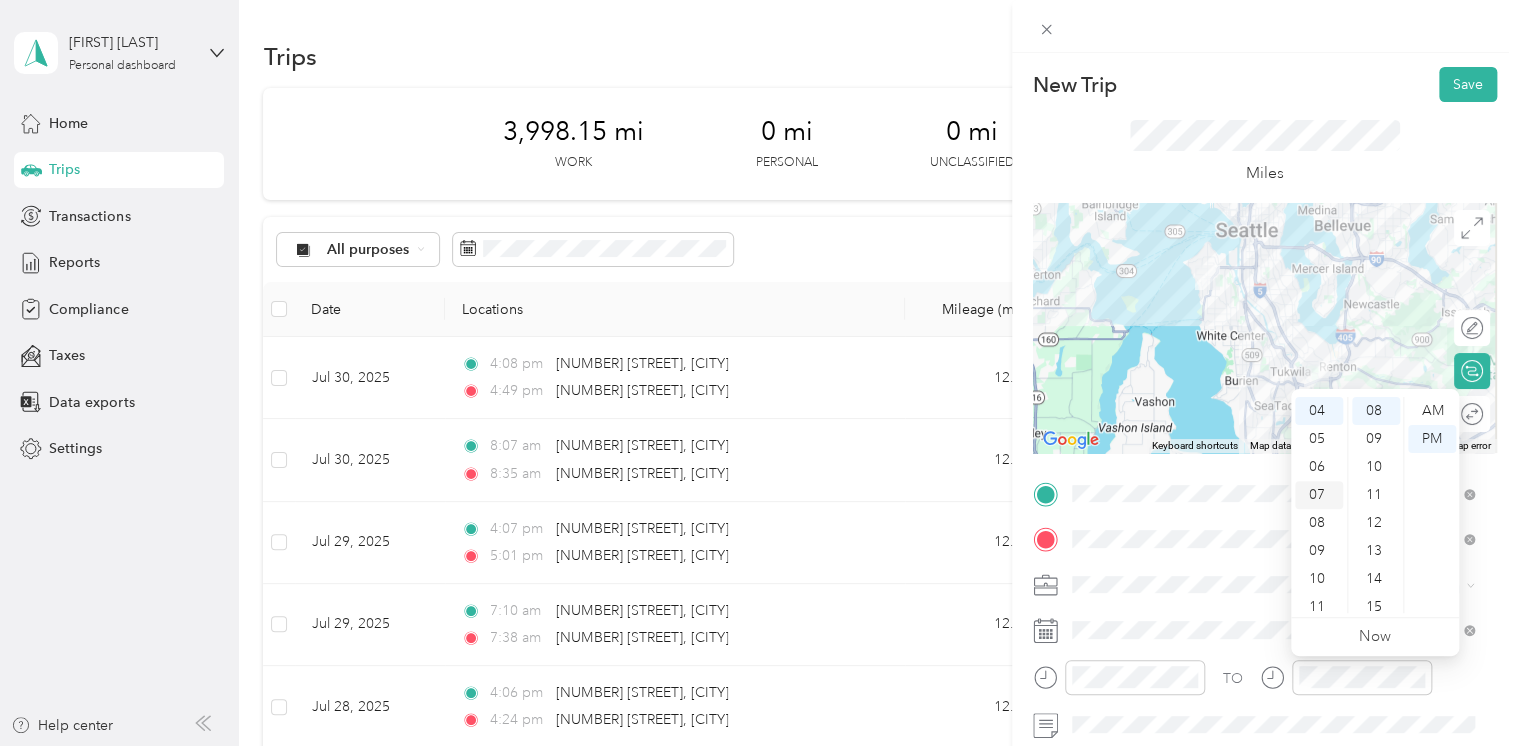 click on "07" at bounding box center [1319, 495] 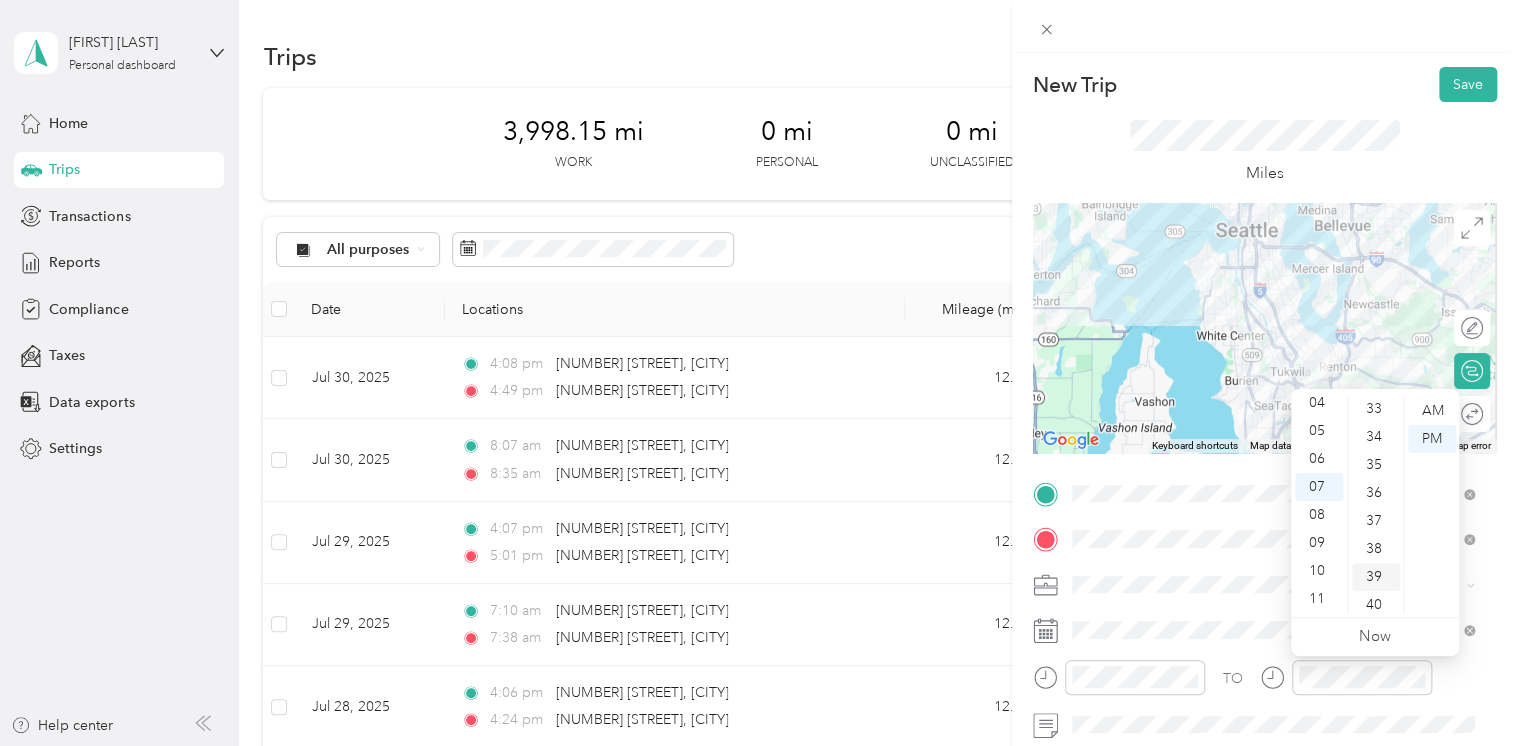 click on "39" at bounding box center (1376, 577) 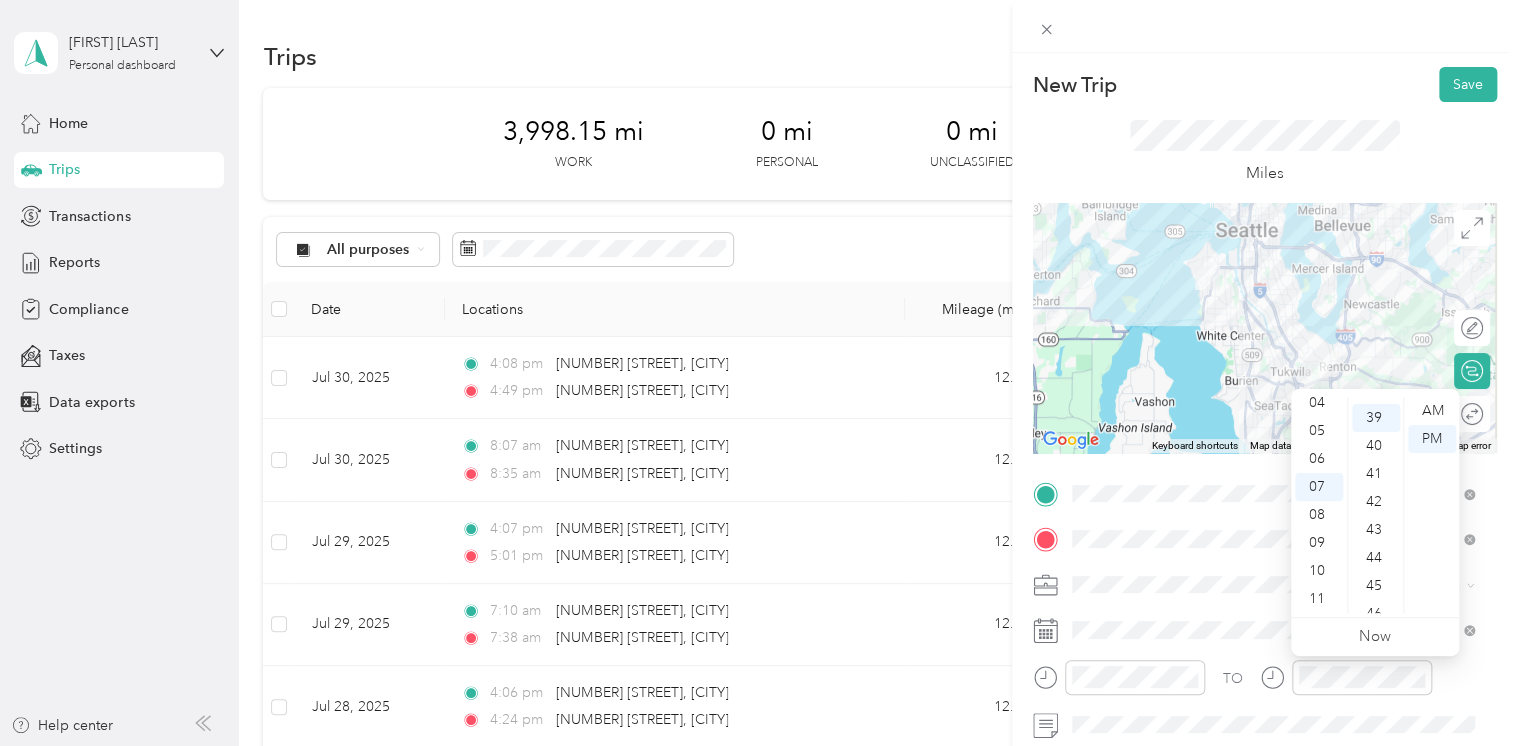 scroll, scrollTop: 1092, scrollLeft: 0, axis: vertical 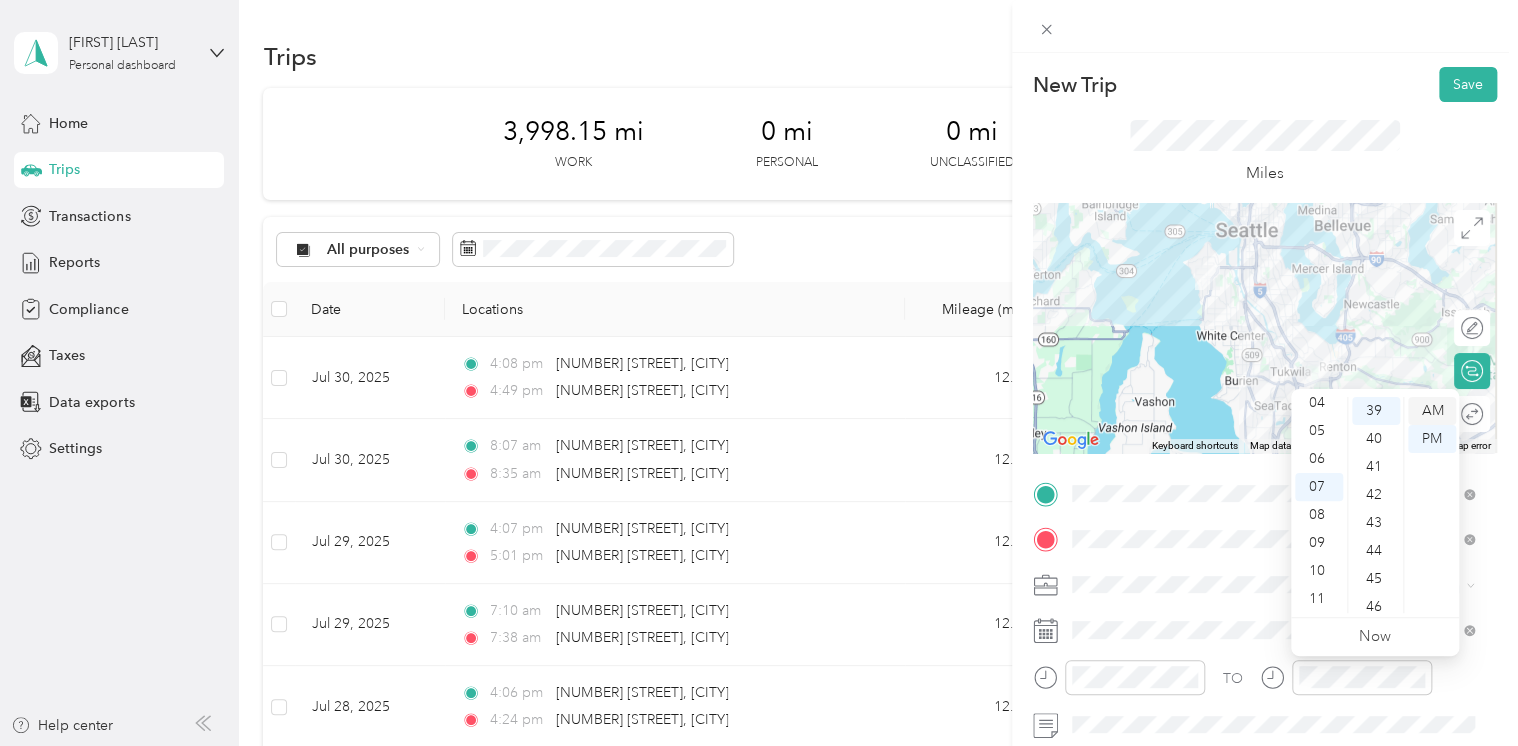 click on "AM" at bounding box center (1432, 411) 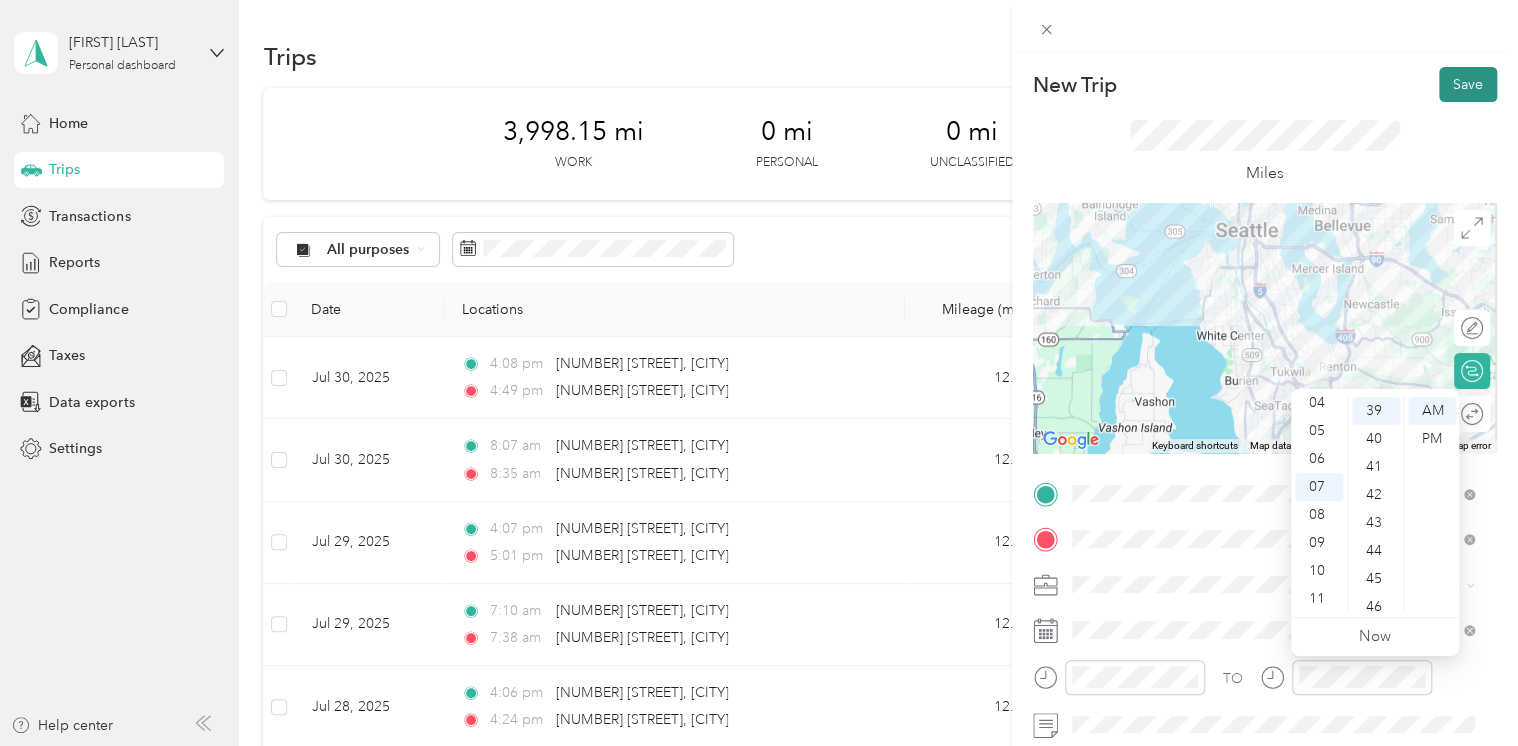 click on "Save" at bounding box center (1468, 84) 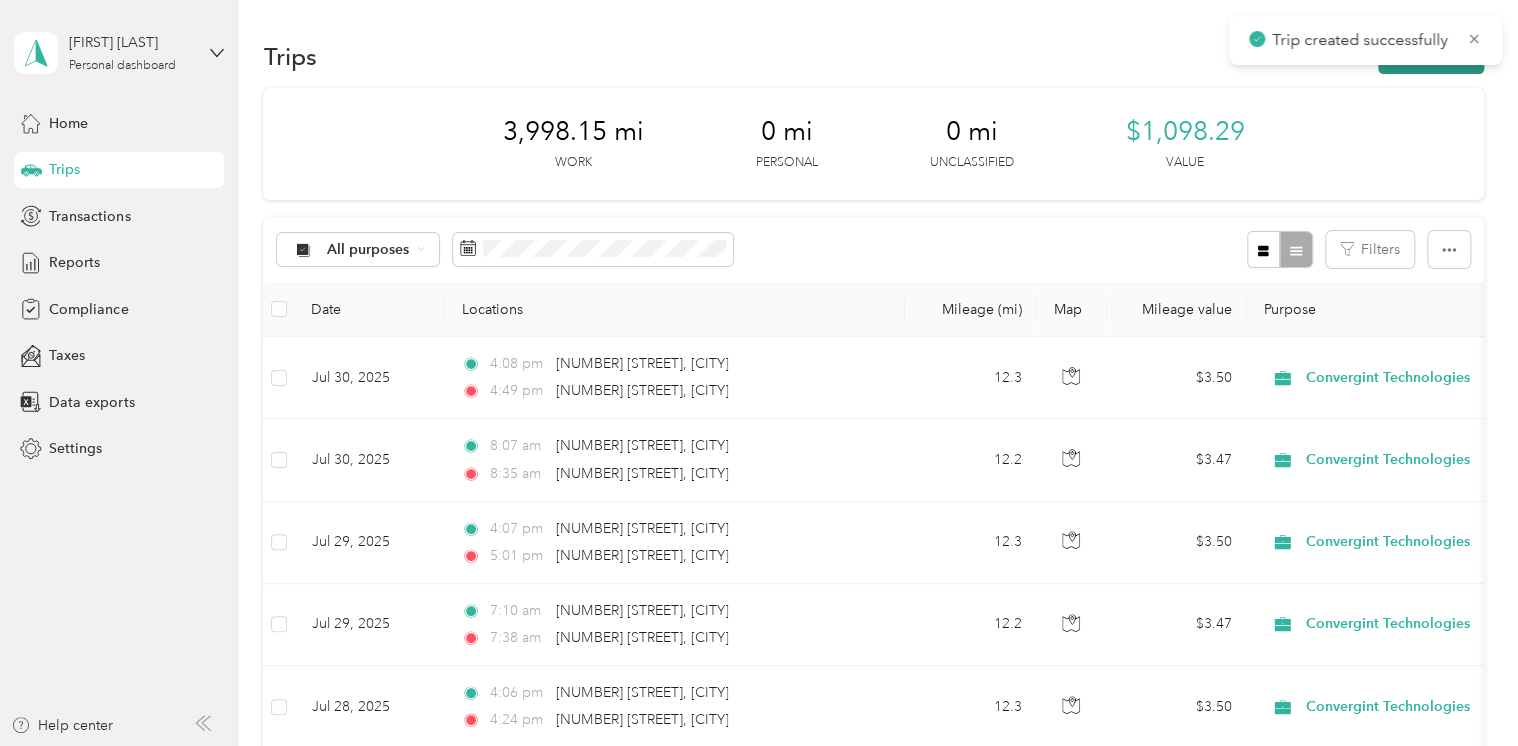 click on "New trip" at bounding box center (1431, 56) 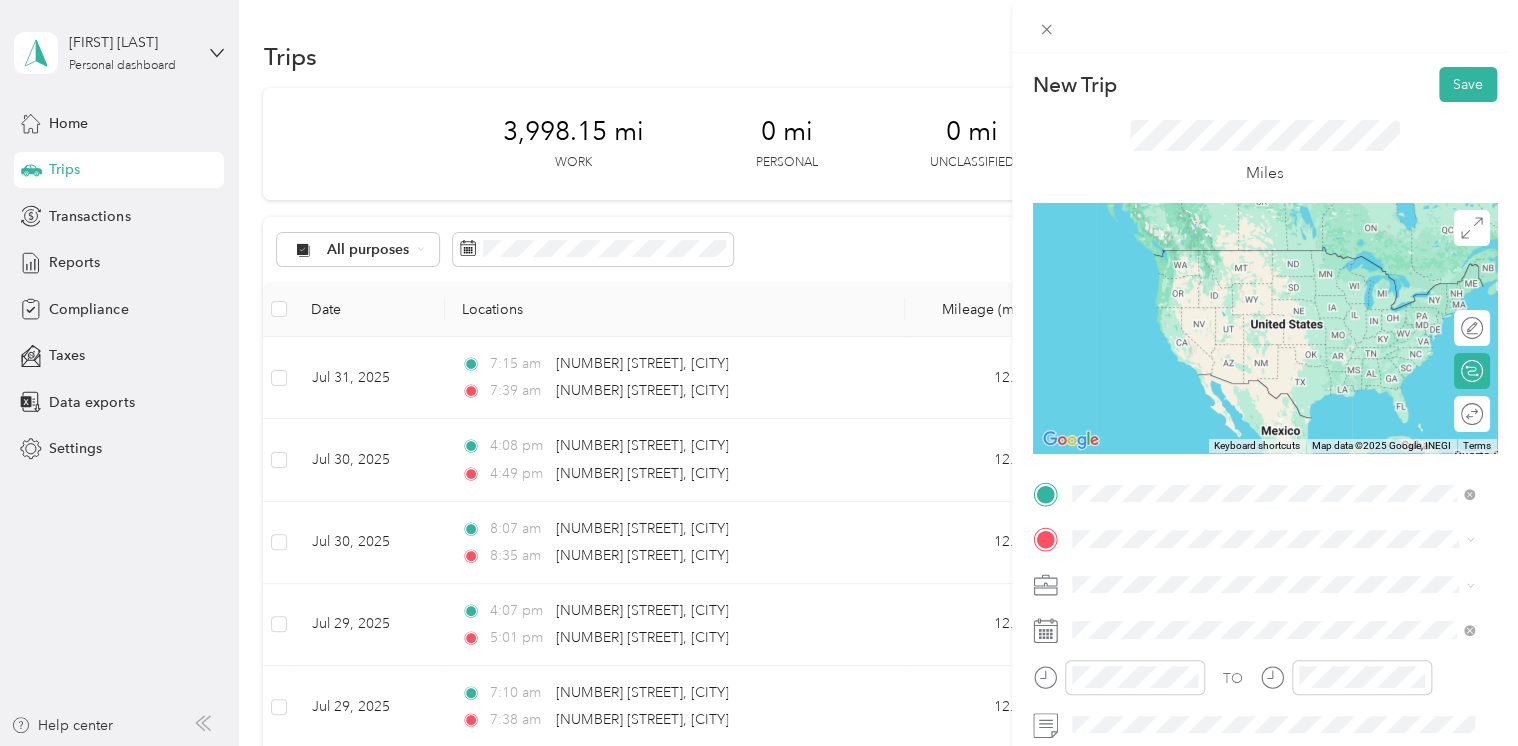 click on "[NUMBER] [STREET]
[CITY], [STATE] [POSTAL_CODE], [COUNTRY]" at bounding box center [1253, 258] 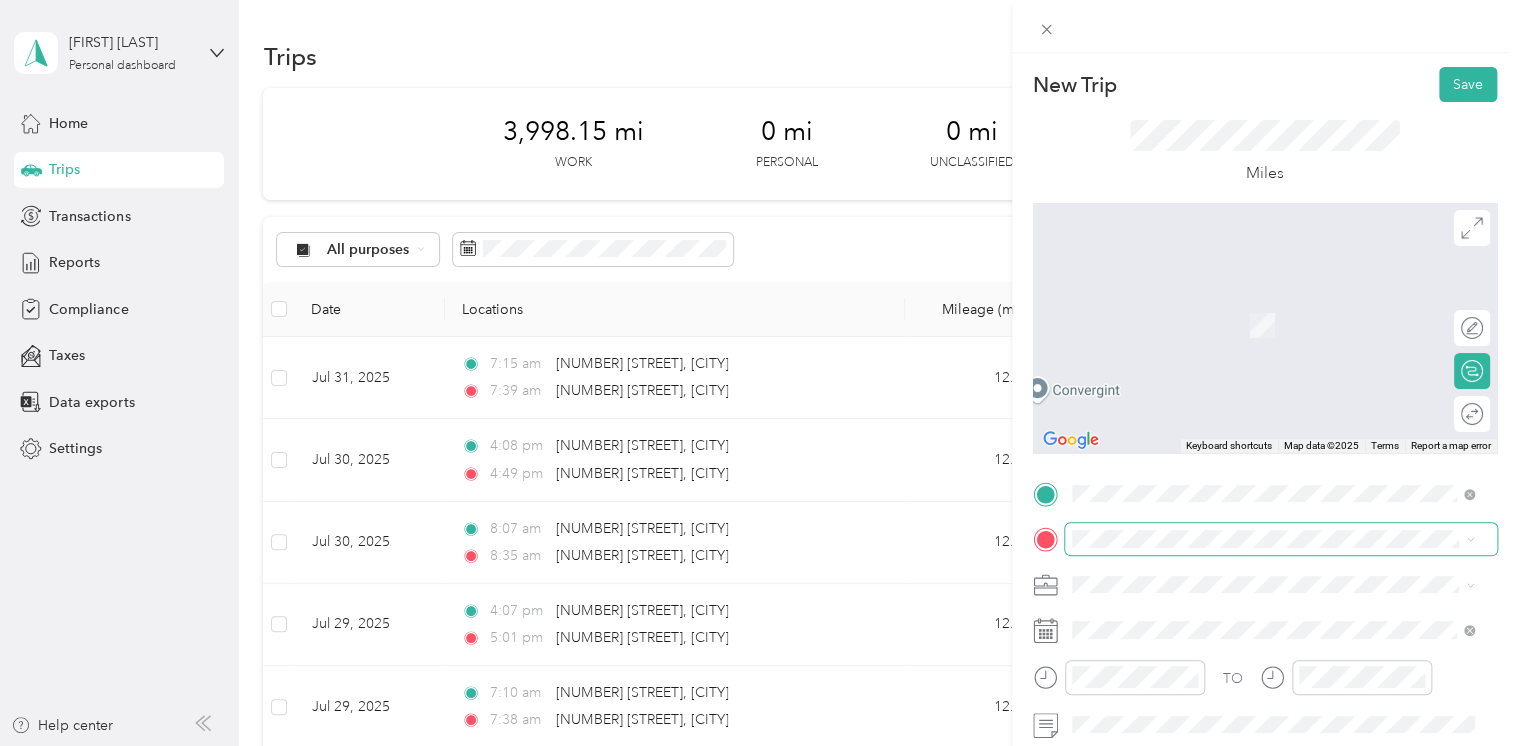 click at bounding box center [1281, 539] 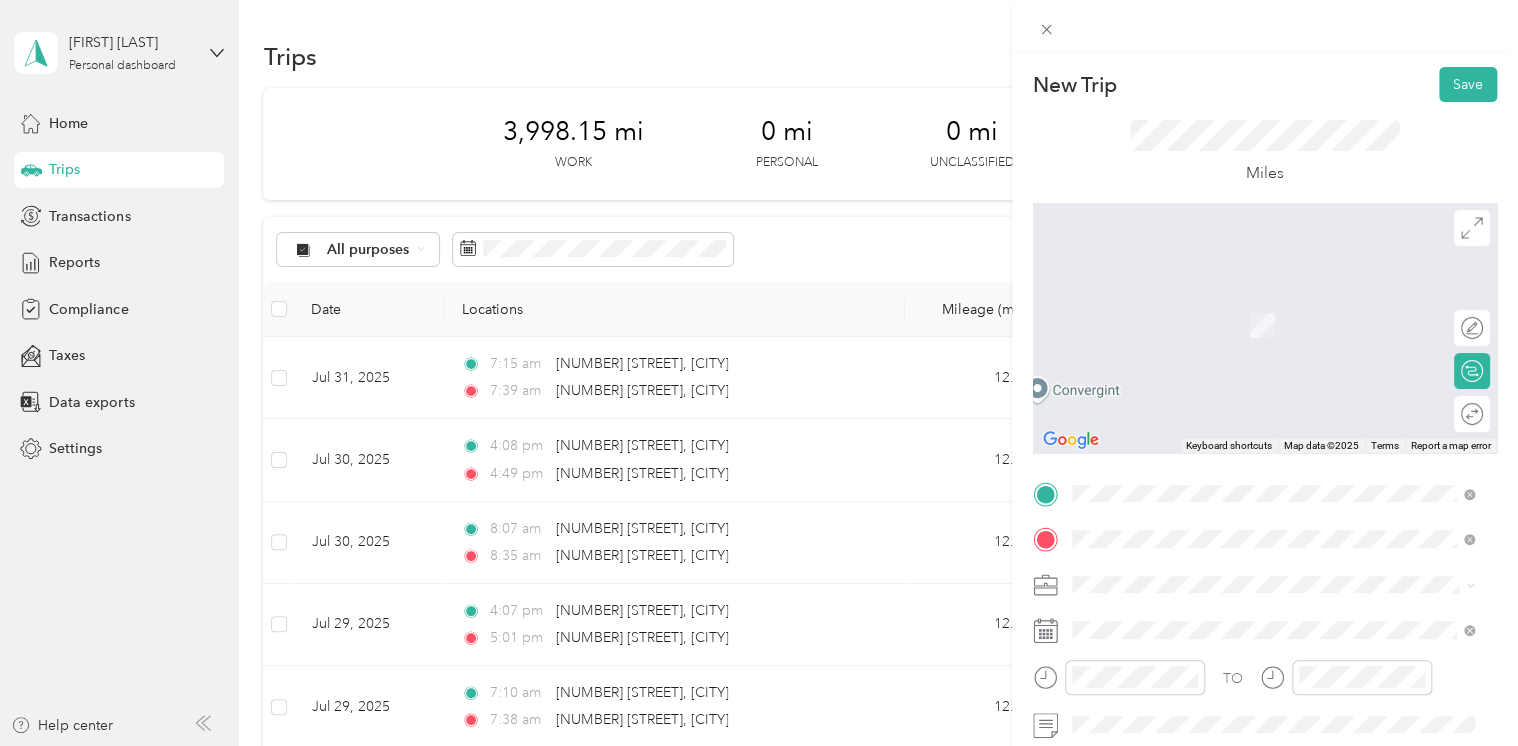 click on "[NUMBER] [STREET]
[CITY], [STATE] [POSTAL_CODE], [COUNTRY]" at bounding box center (1273, 304) 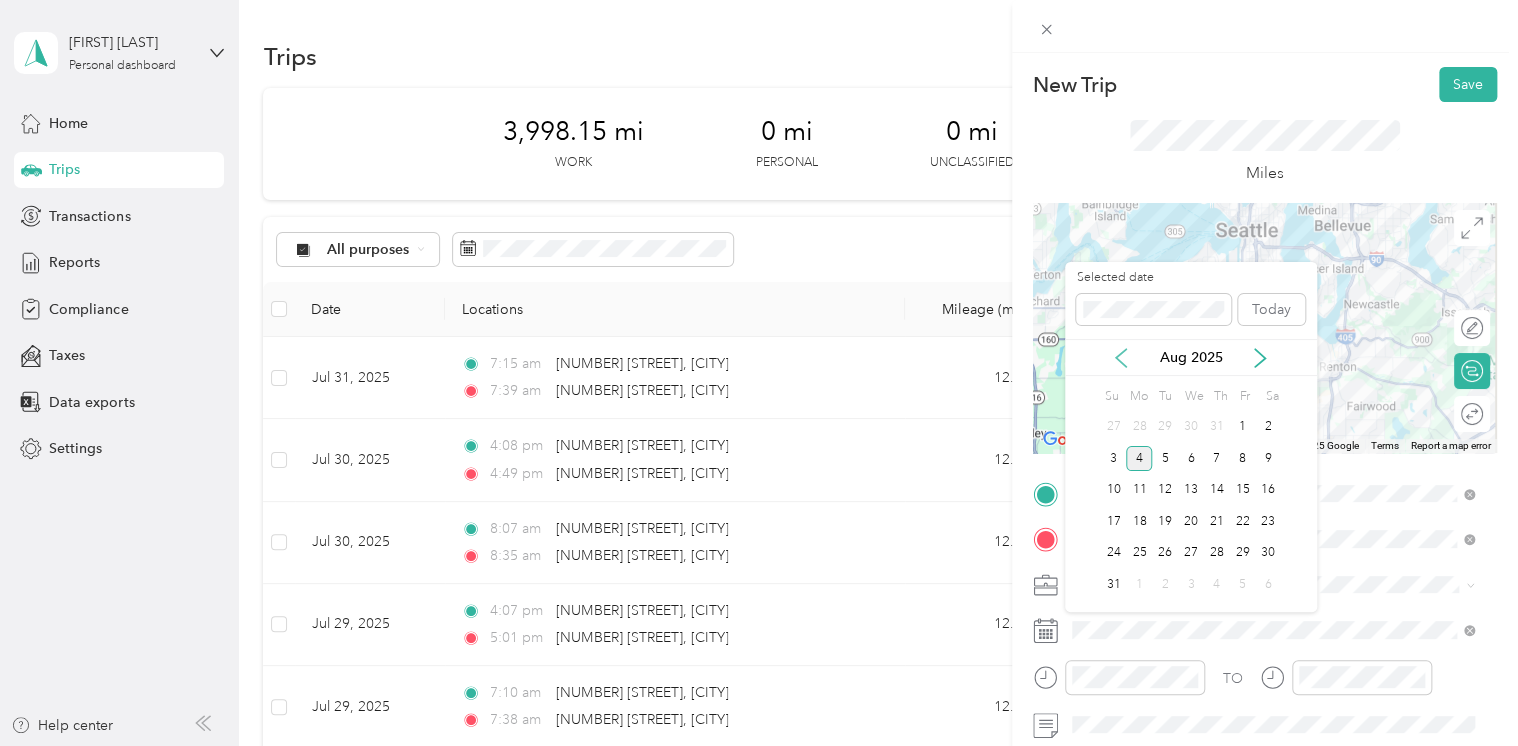 click 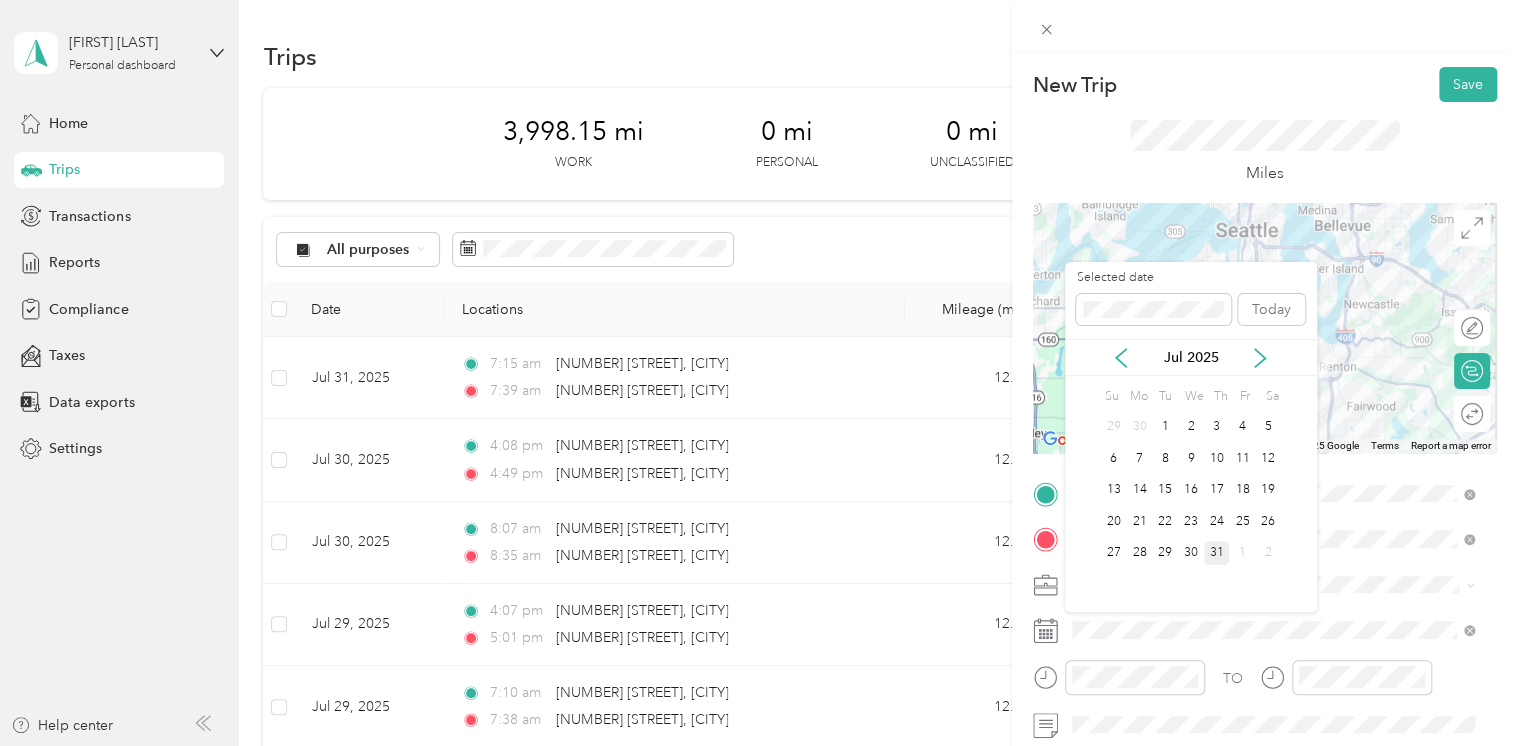 click on "31" at bounding box center (1217, 553) 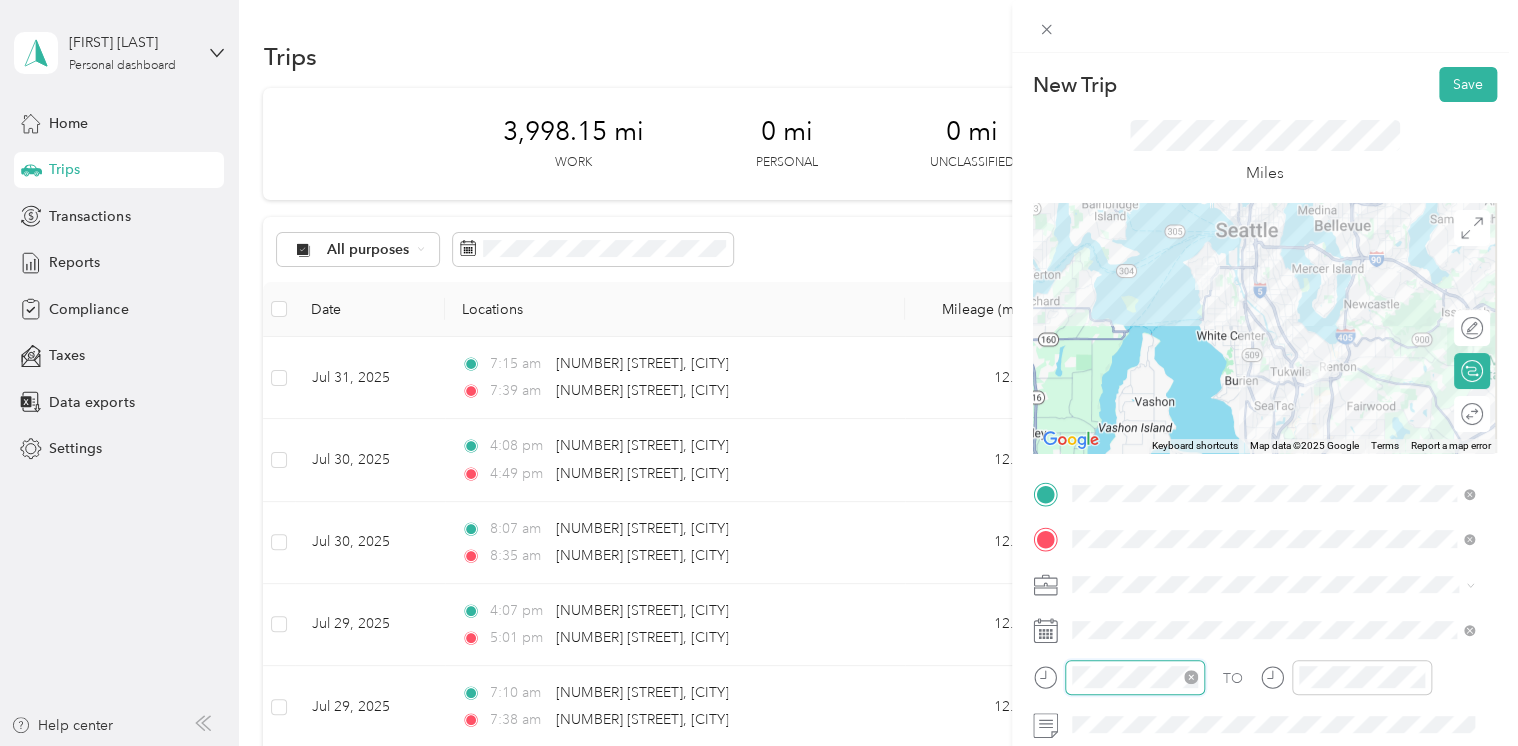 scroll, scrollTop: 112, scrollLeft: 0, axis: vertical 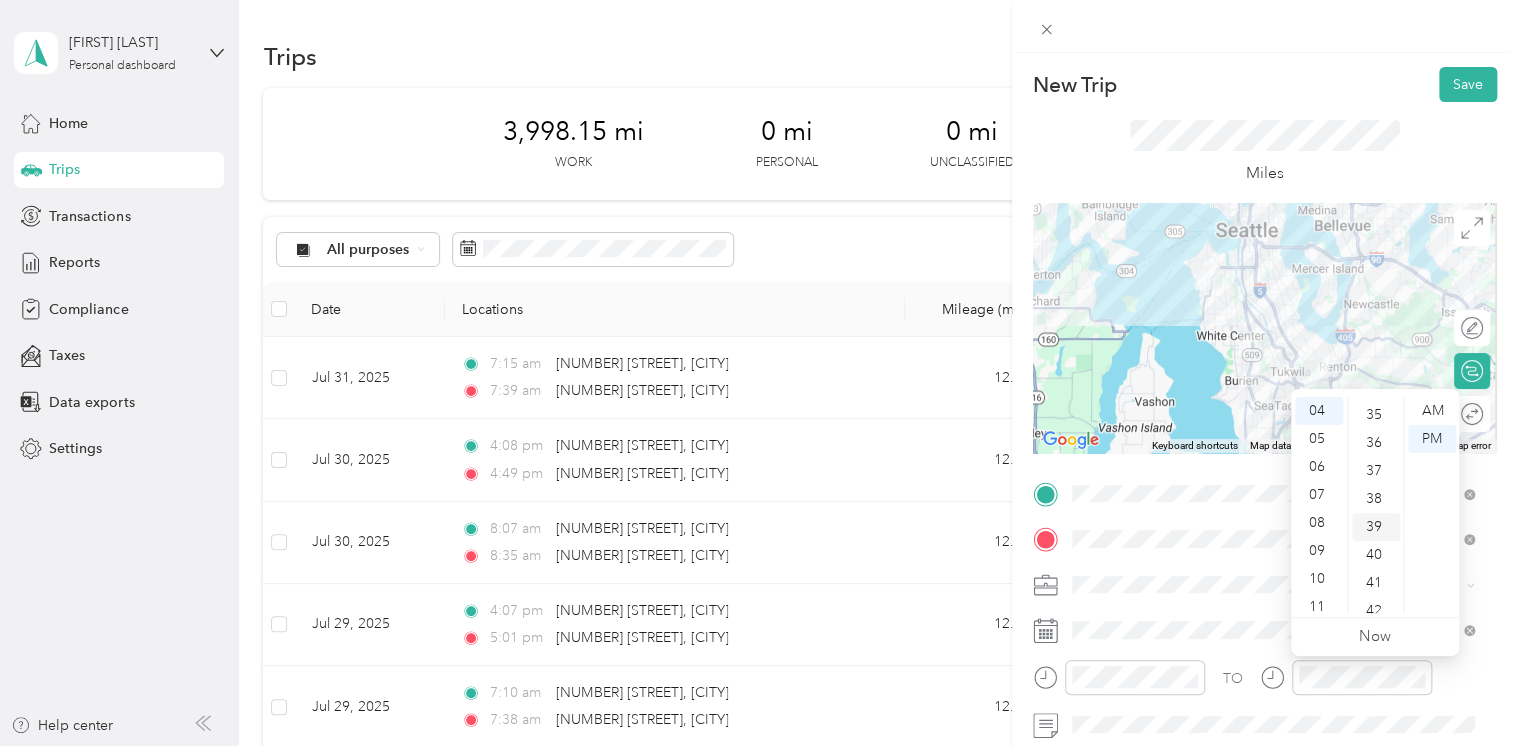 click on "39" at bounding box center (1376, 527) 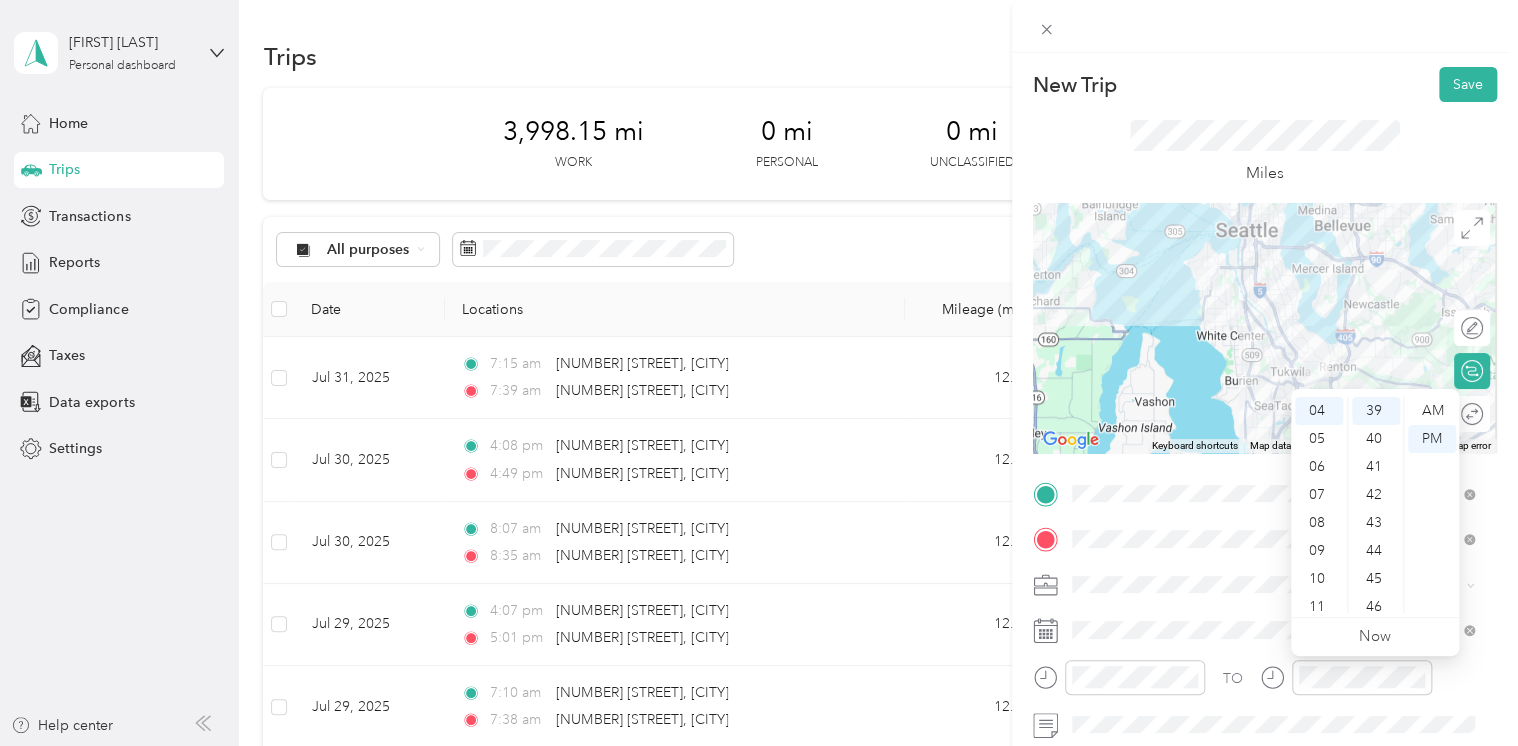 click on "Miles" at bounding box center [1265, 152] 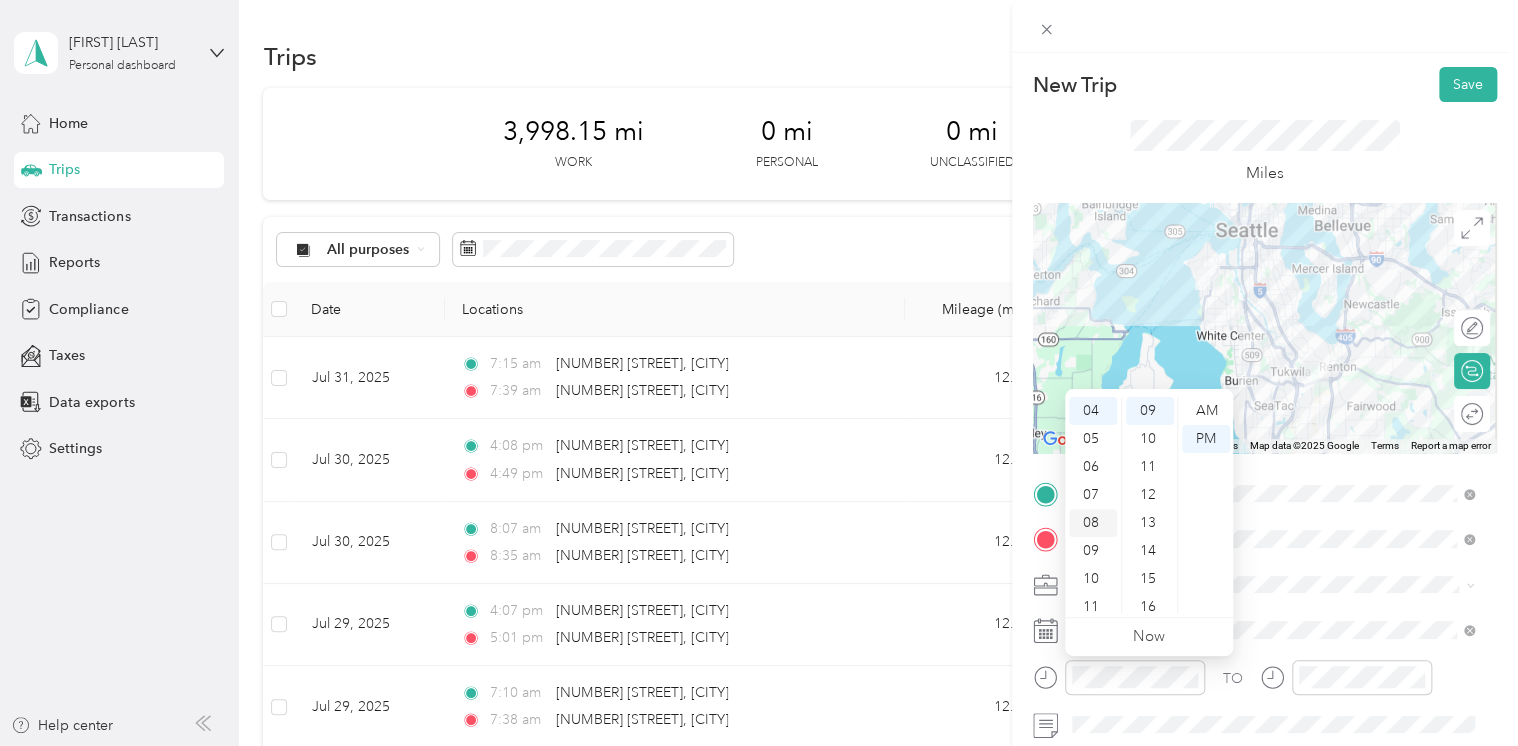 click on "08" at bounding box center [1093, 523] 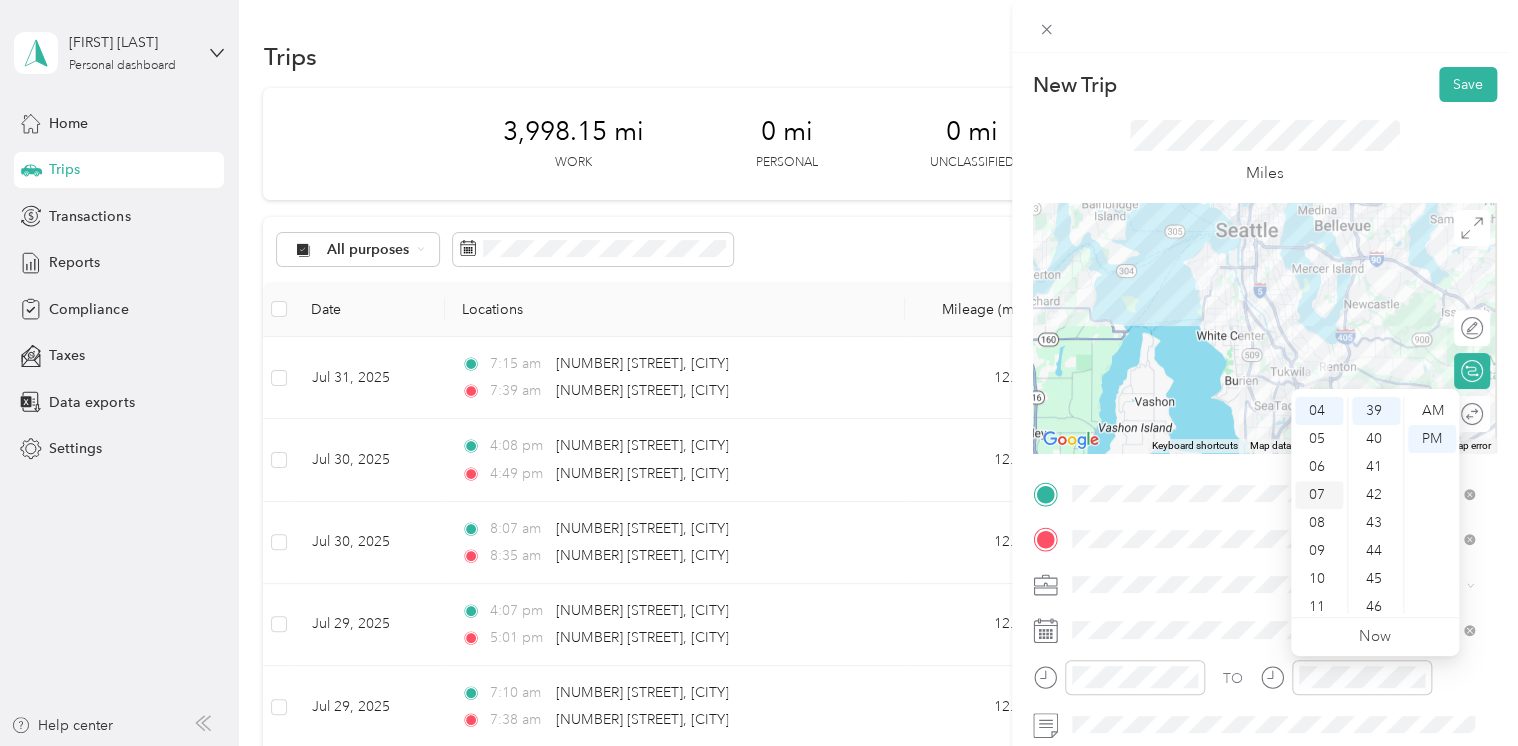 click on "07" at bounding box center [1319, 495] 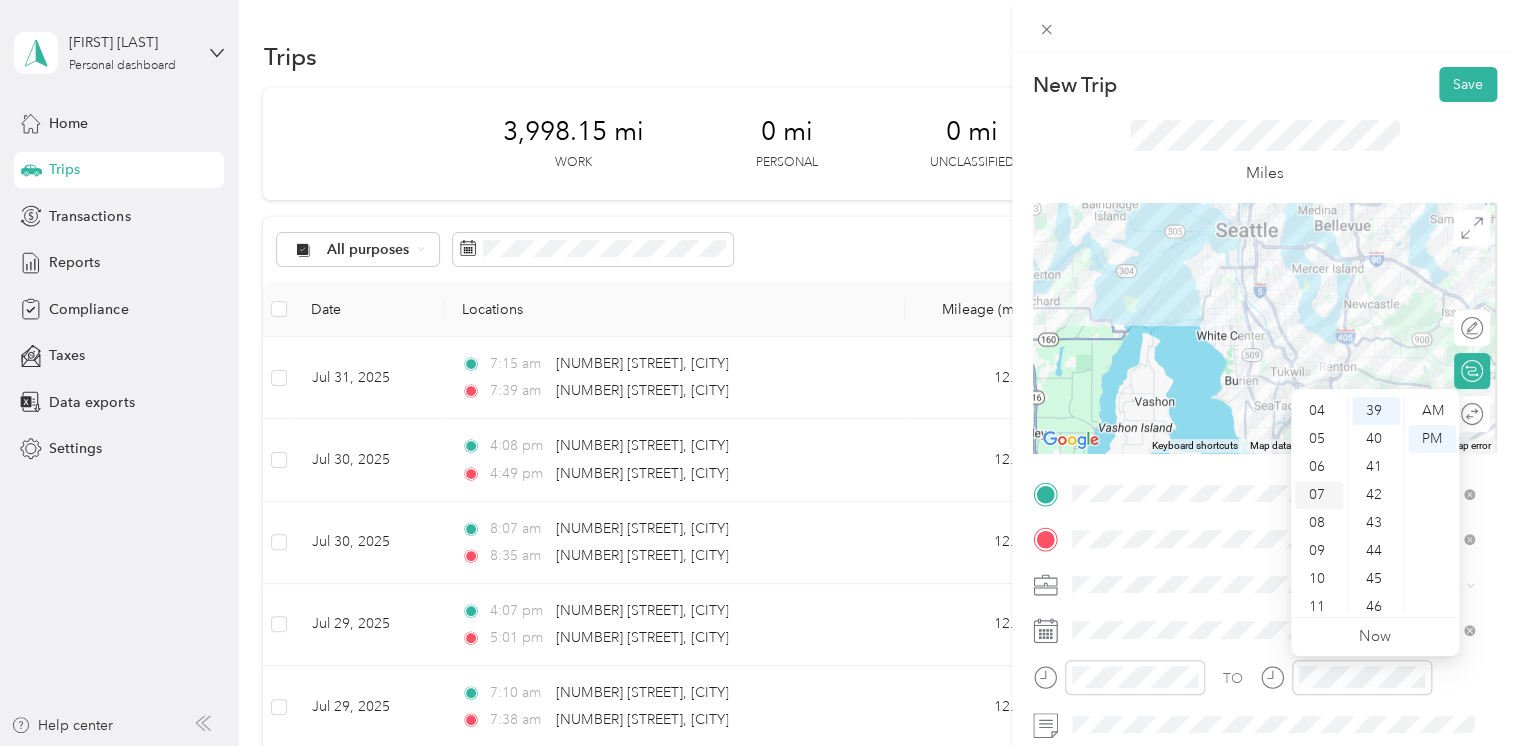 scroll, scrollTop: 120, scrollLeft: 0, axis: vertical 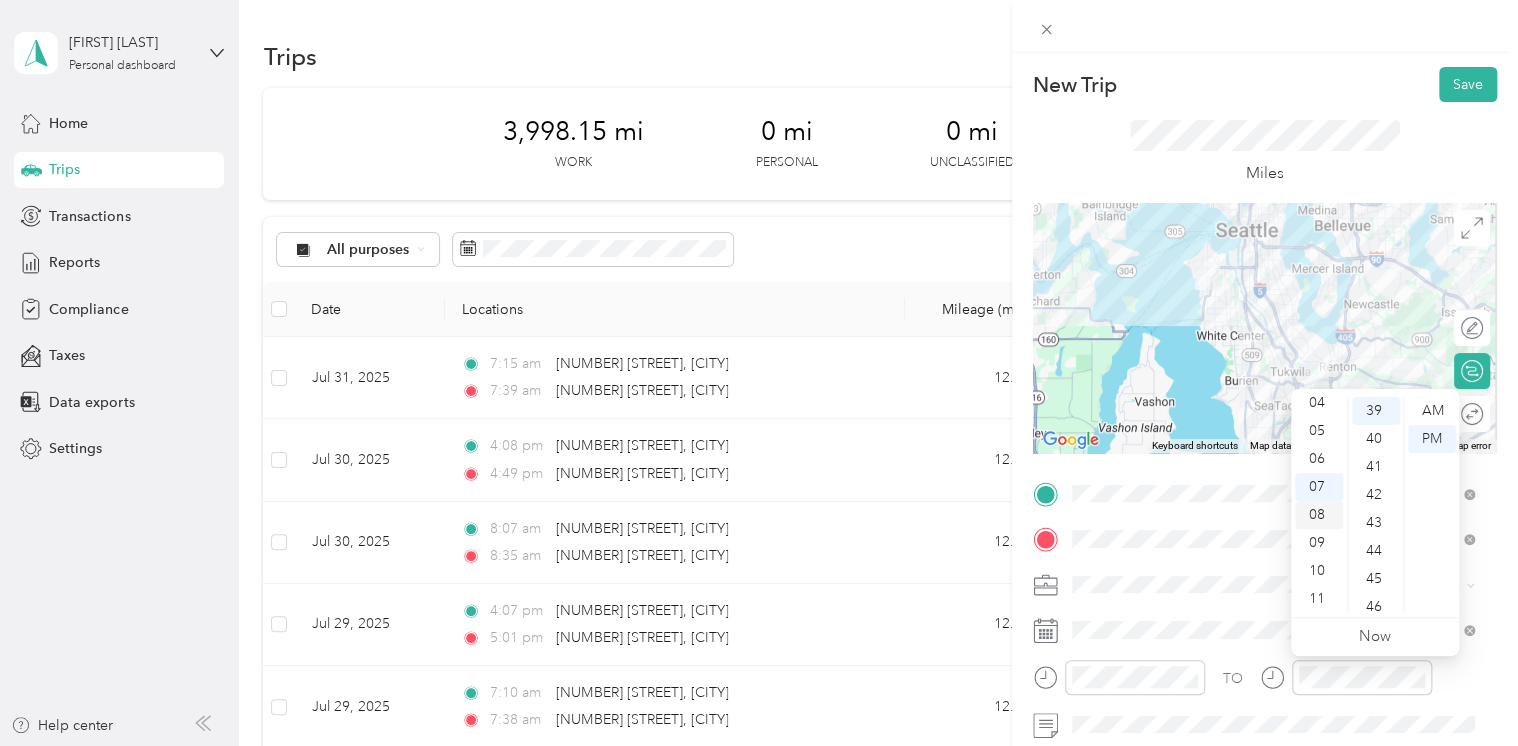 click on "08" at bounding box center [1319, 515] 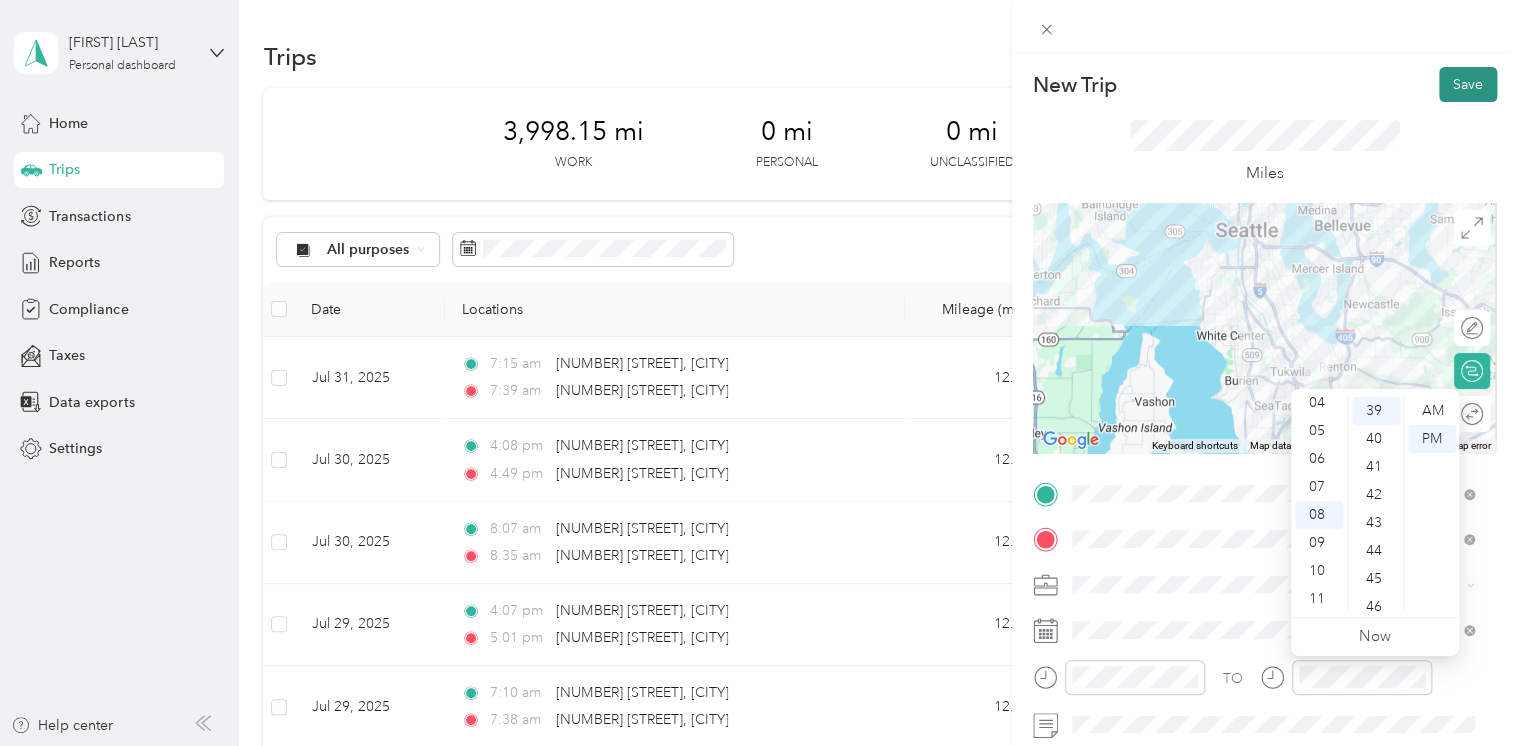 click on "Save" at bounding box center (1468, 84) 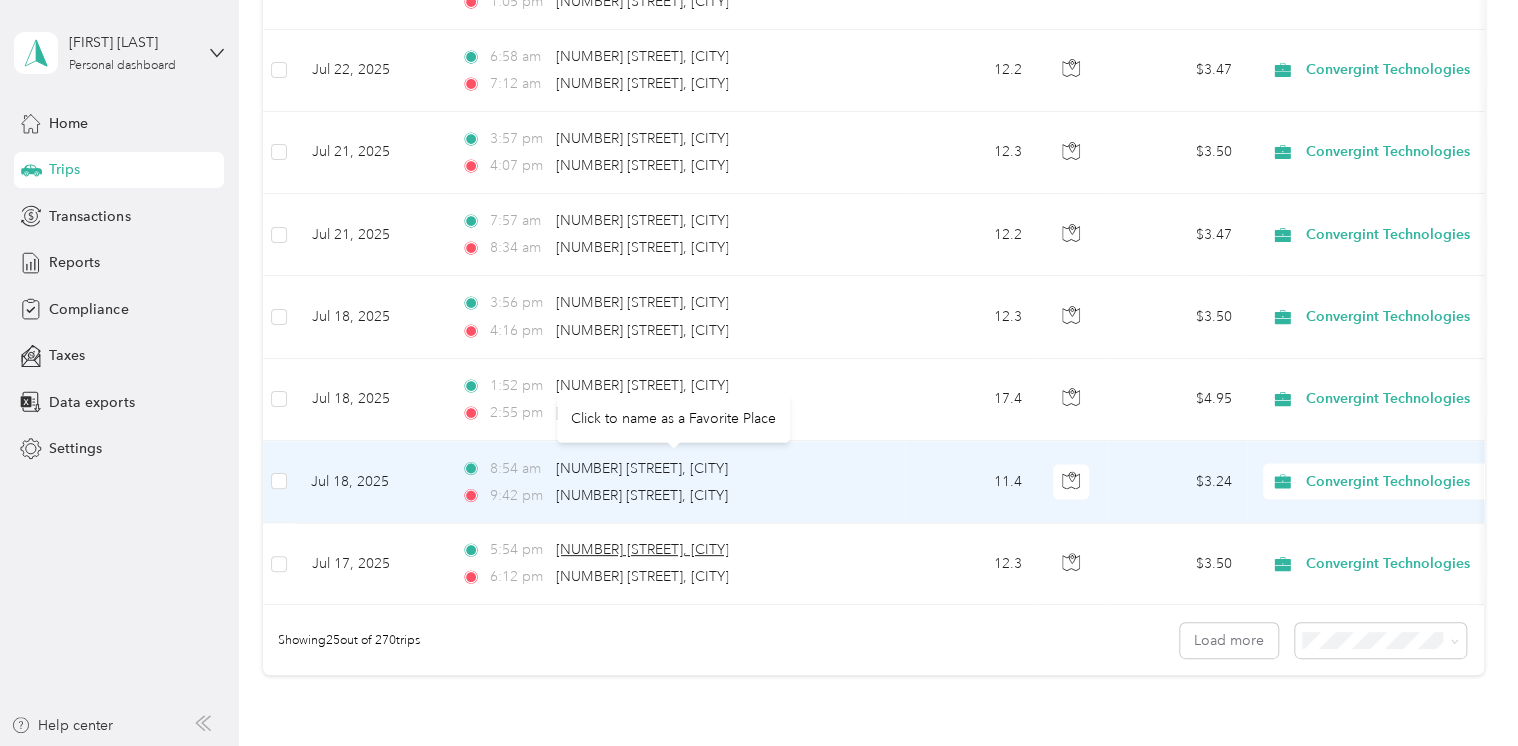 scroll, scrollTop: 1787, scrollLeft: 0, axis: vertical 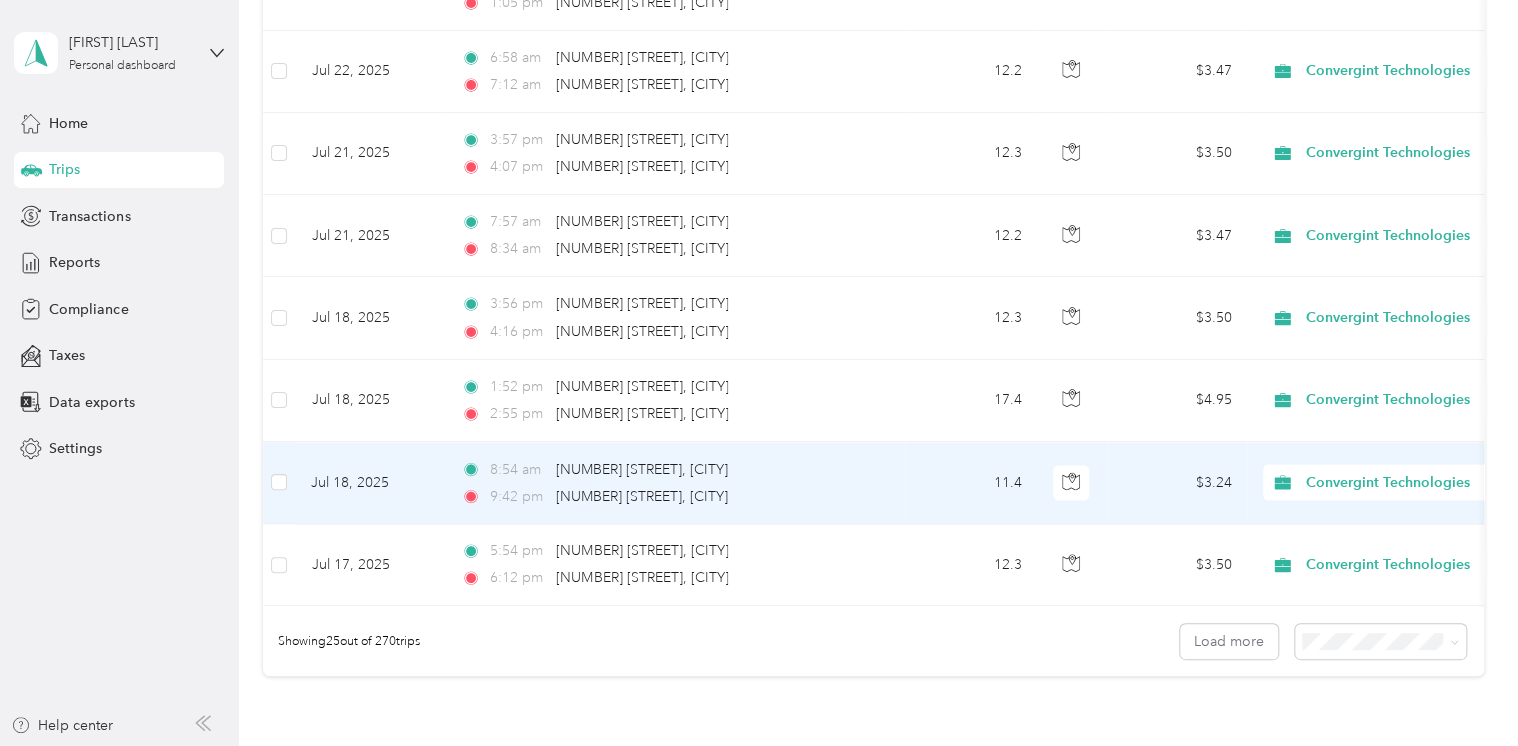 click on "11.4" at bounding box center (971, 483) 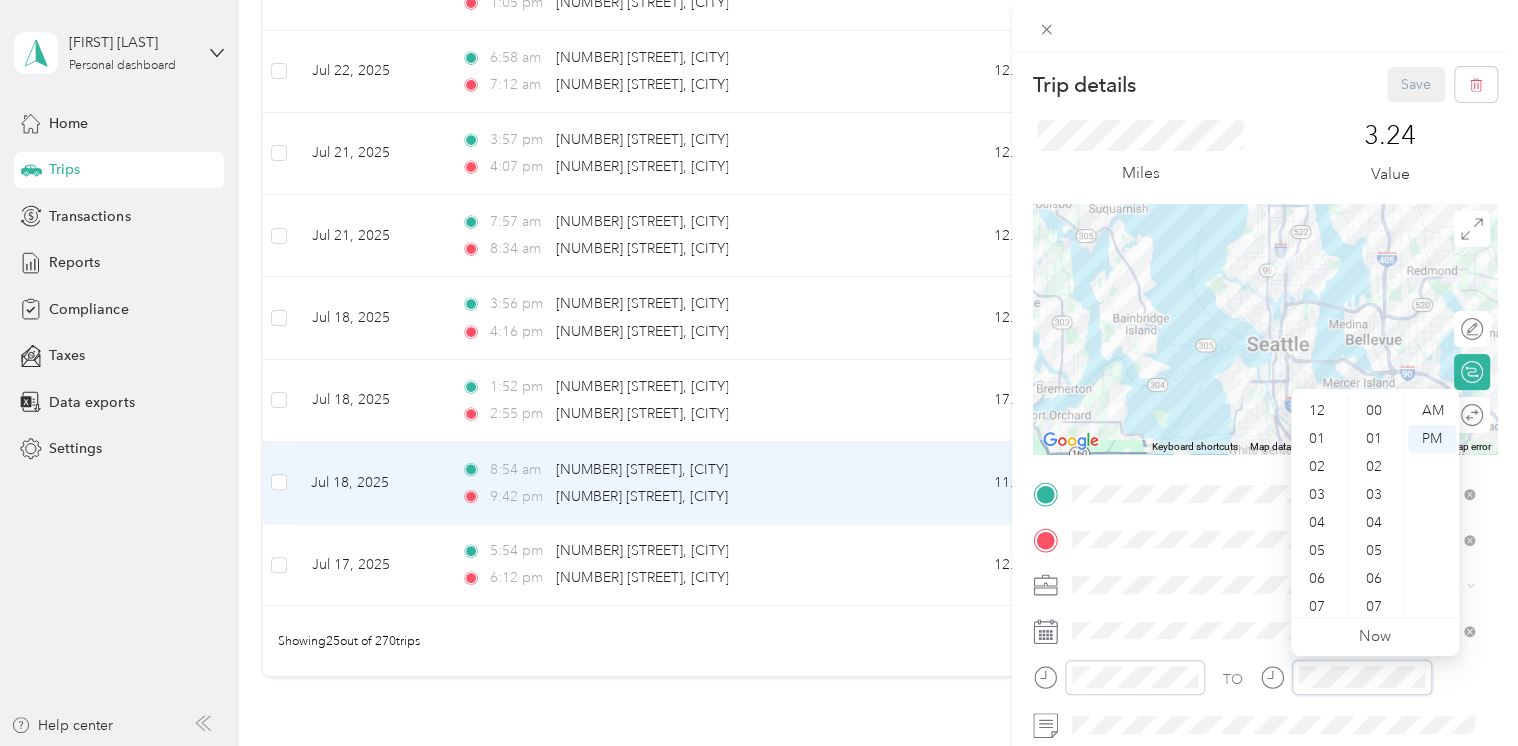 scroll, scrollTop: 1176, scrollLeft: 0, axis: vertical 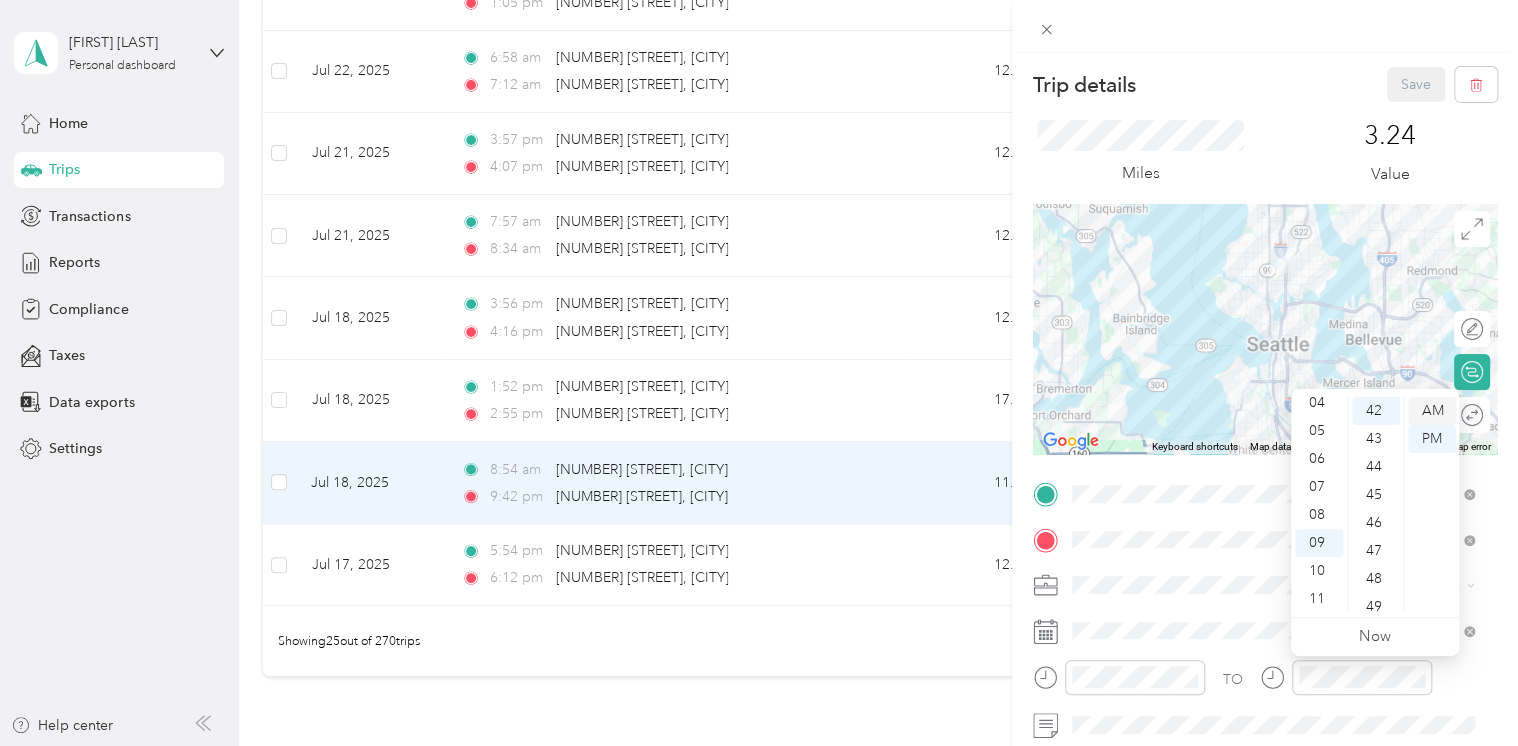 click on "AM" at bounding box center [1432, 411] 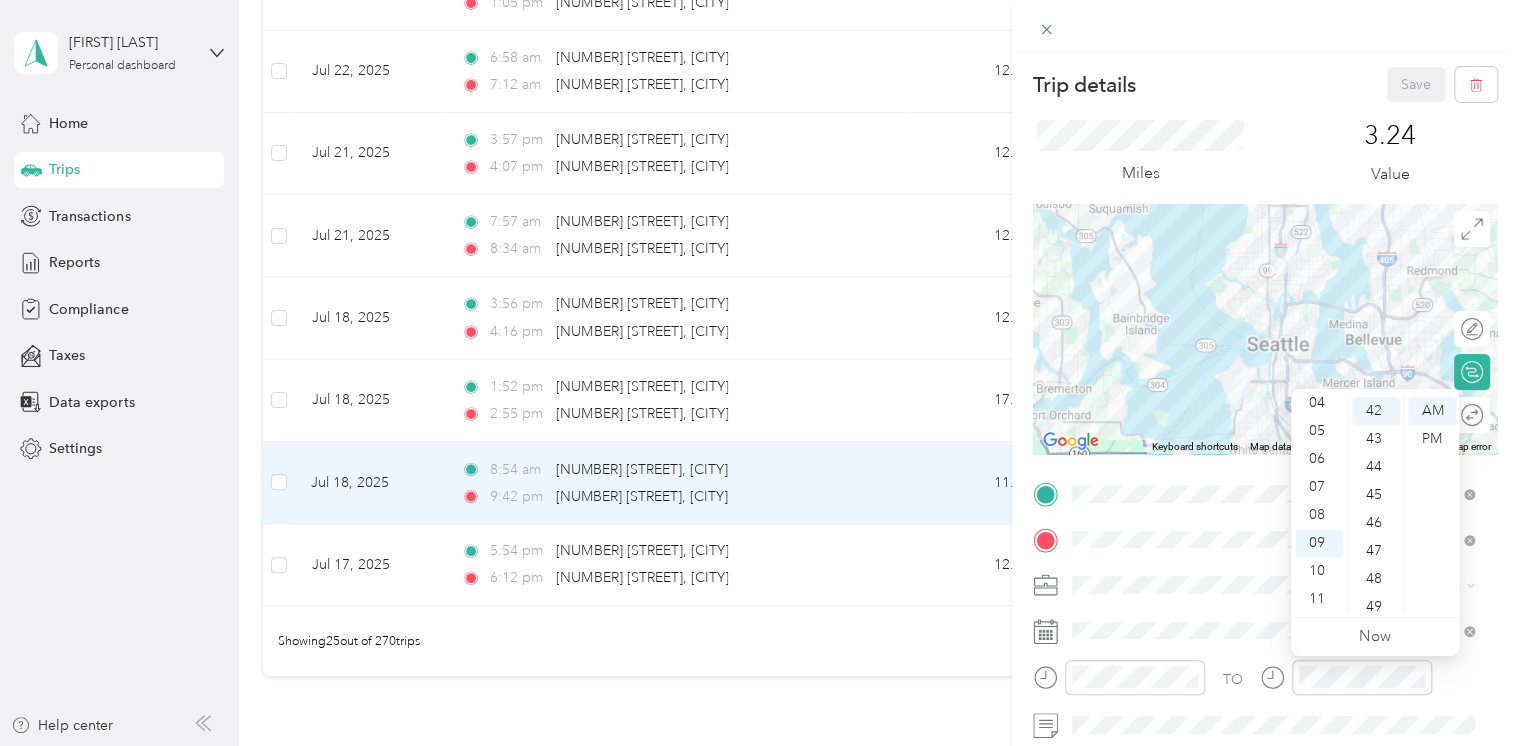 click at bounding box center (1265, 26) 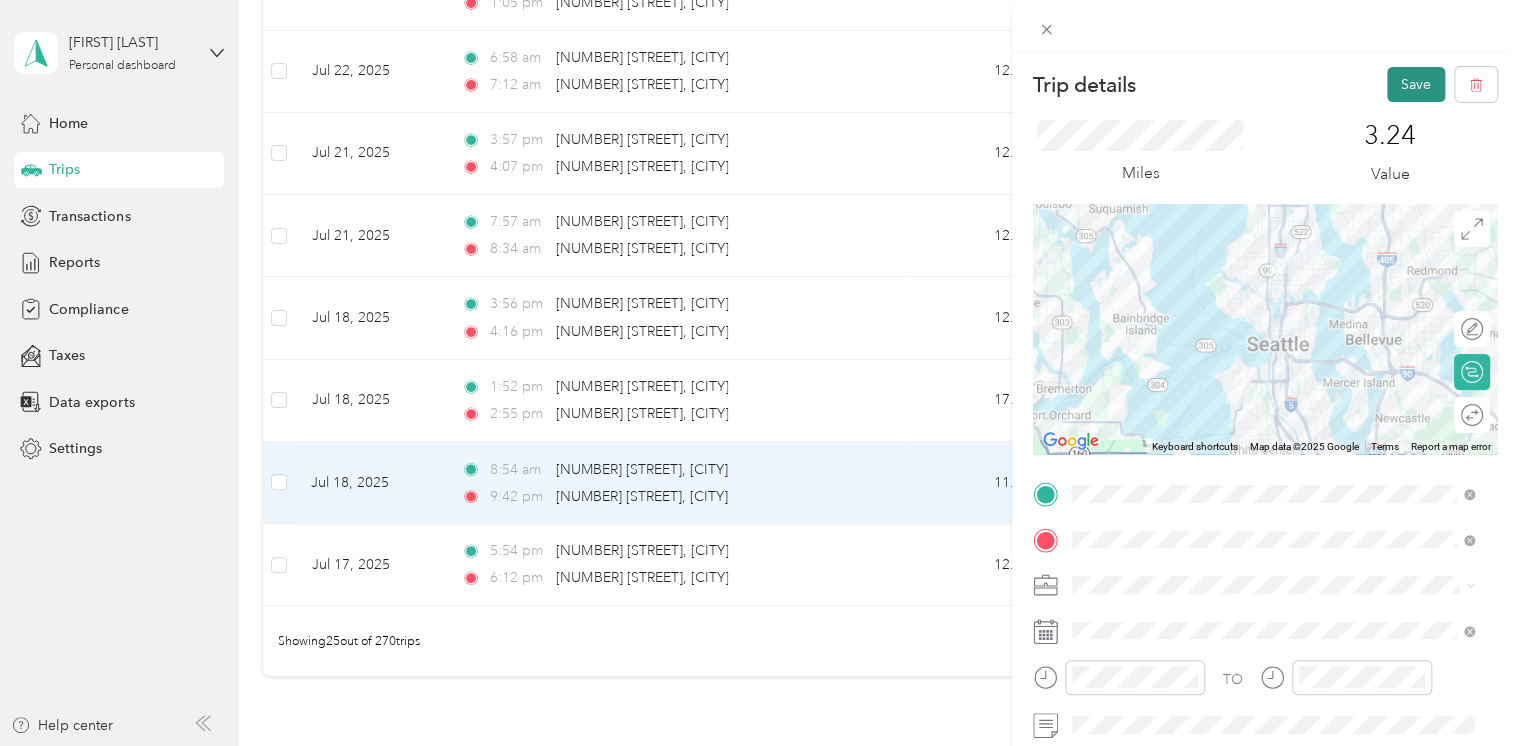 click on "Save" at bounding box center (1416, 84) 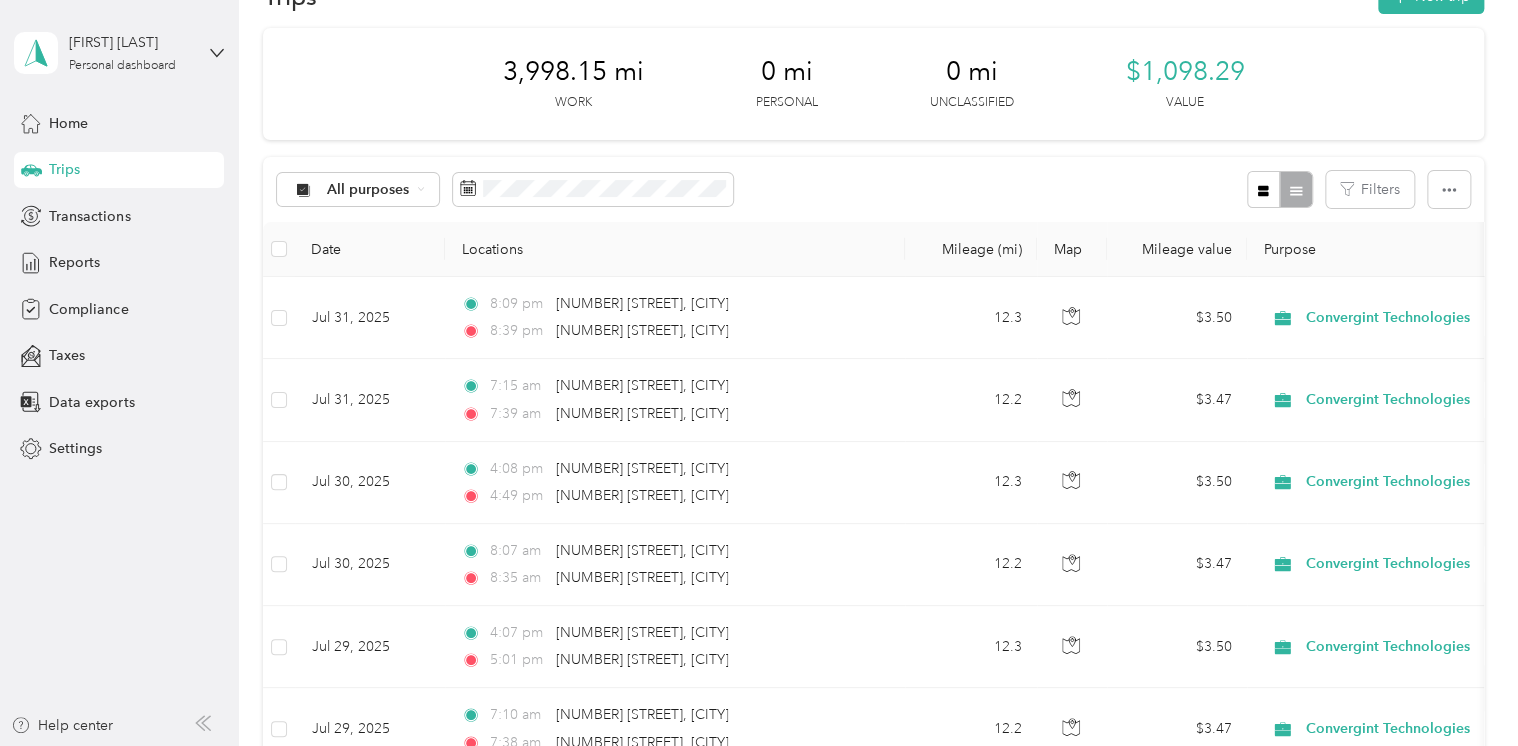 scroll, scrollTop: 0, scrollLeft: 0, axis: both 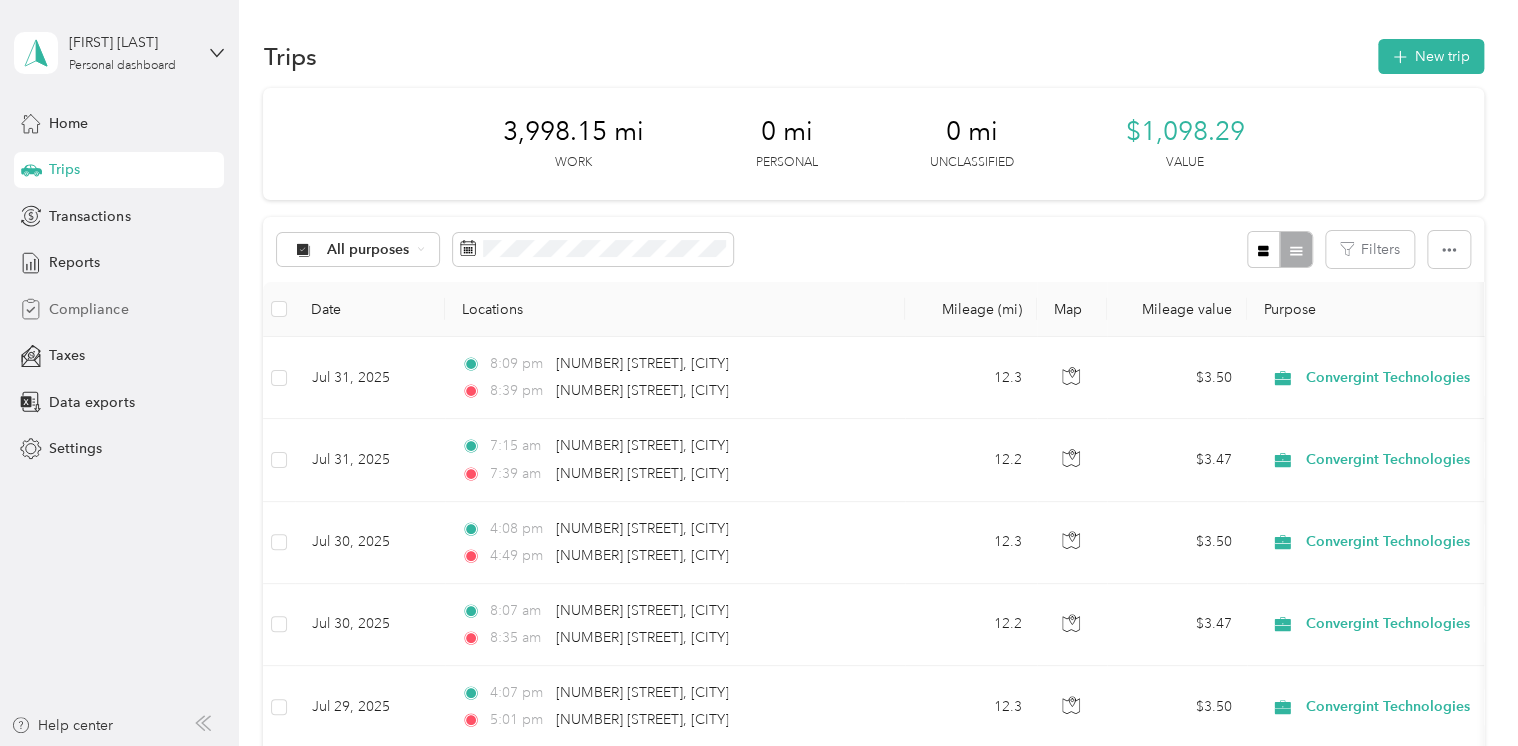 click on "Compliance" at bounding box center [88, 309] 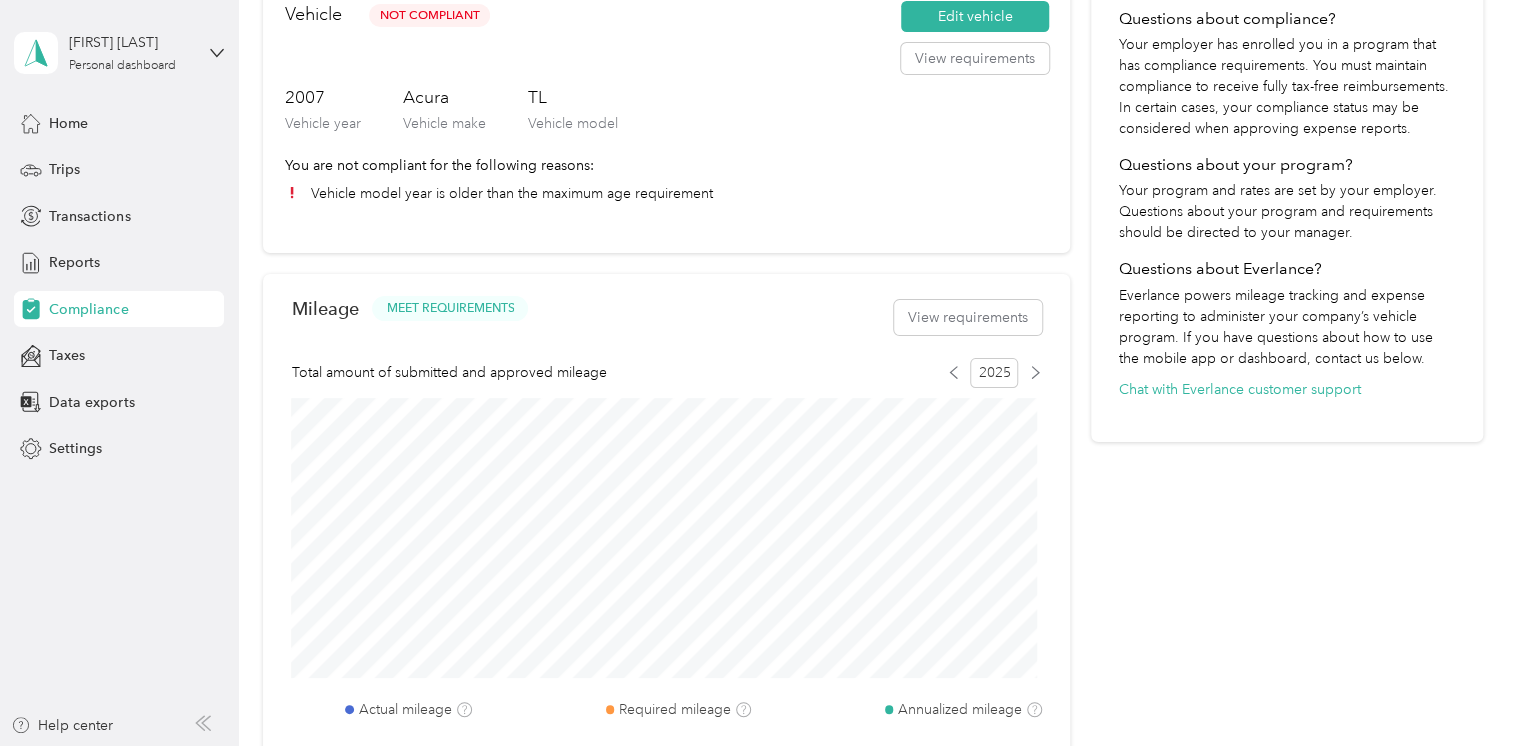 scroll, scrollTop: 511, scrollLeft: 0, axis: vertical 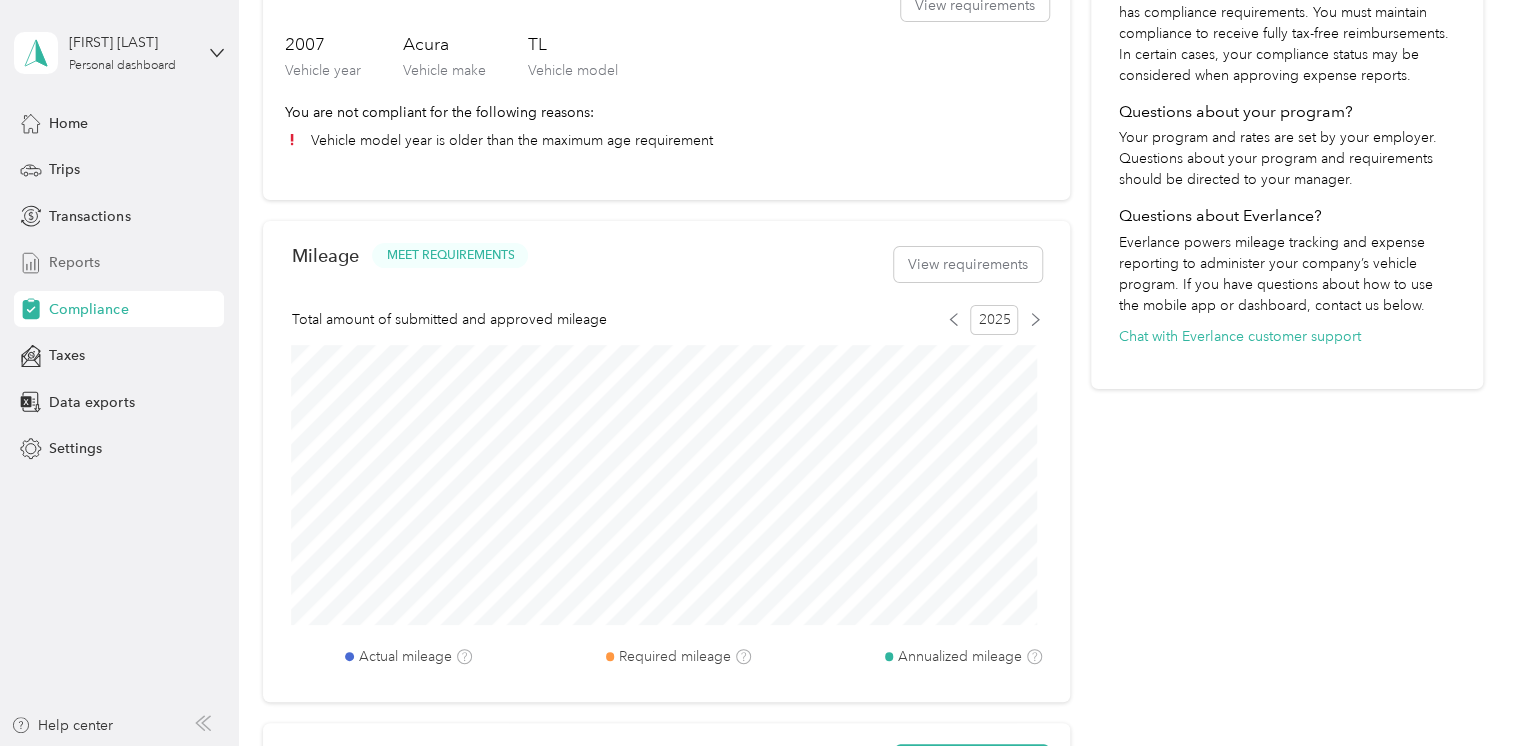 click on "Reports" at bounding box center (119, 263) 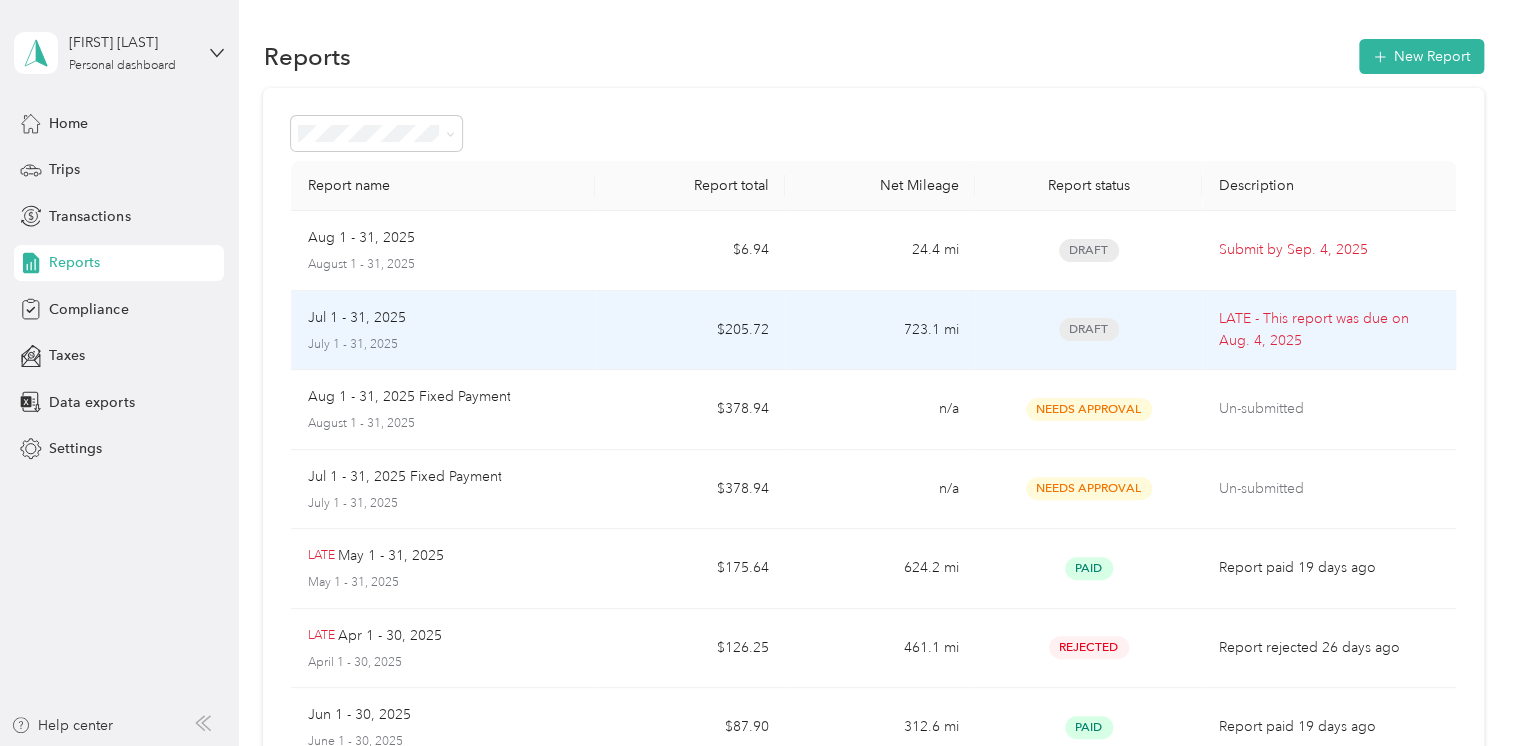 click on "$205.72" at bounding box center [690, 331] 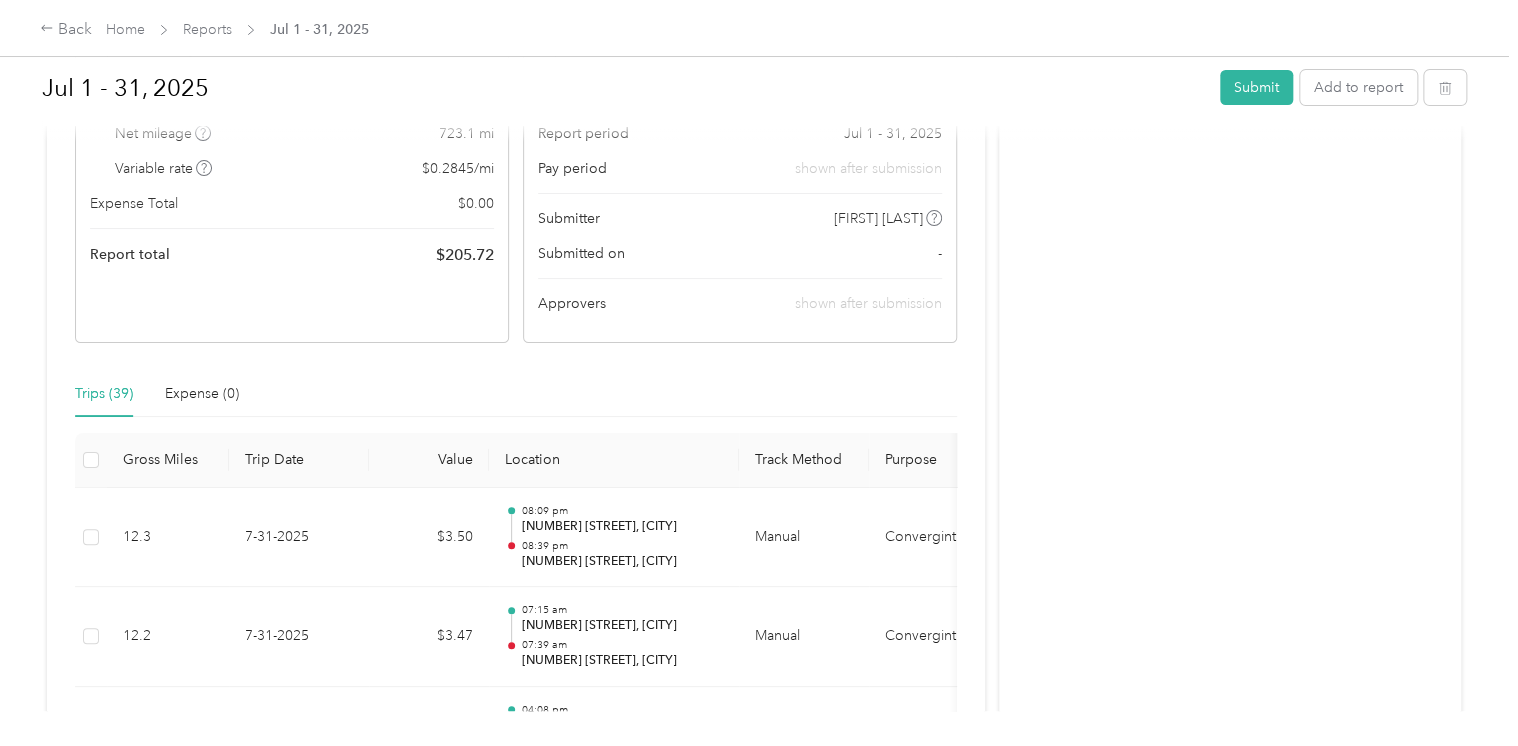 scroll, scrollTop: 0, scrollLeft: 0, axis: both 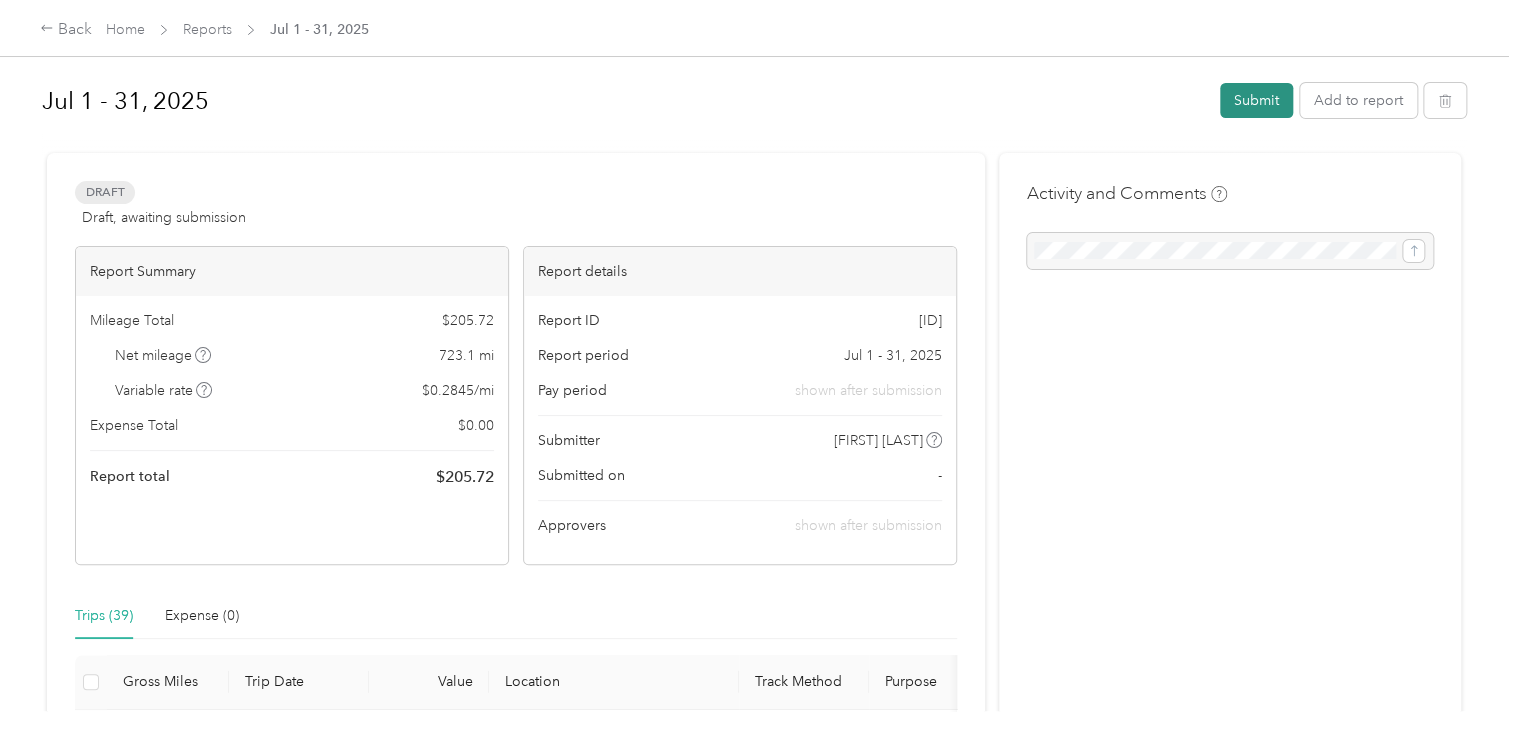 click on "Submit" at bounding box center (1256, 100) 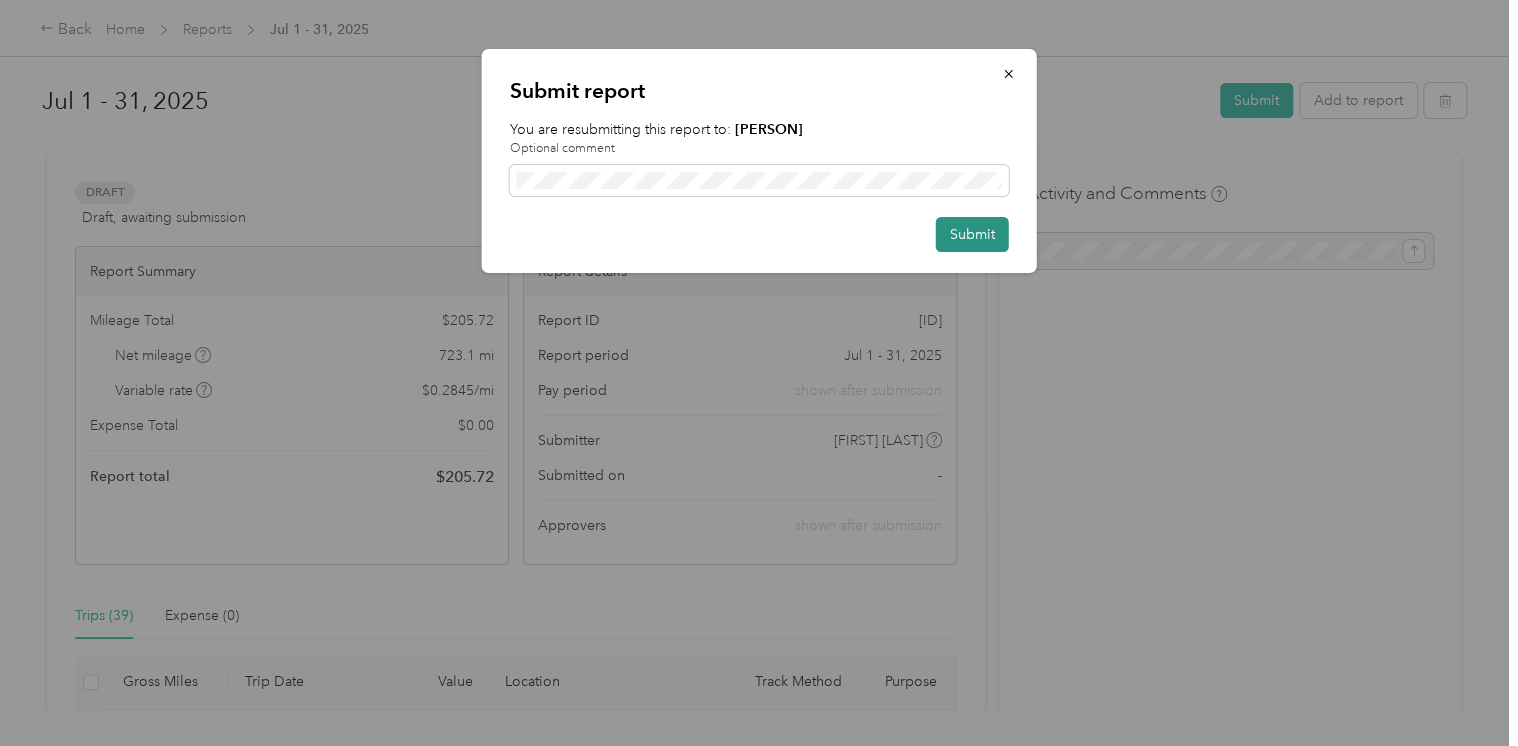 click on "Submit" at bounding box center (972, 234) 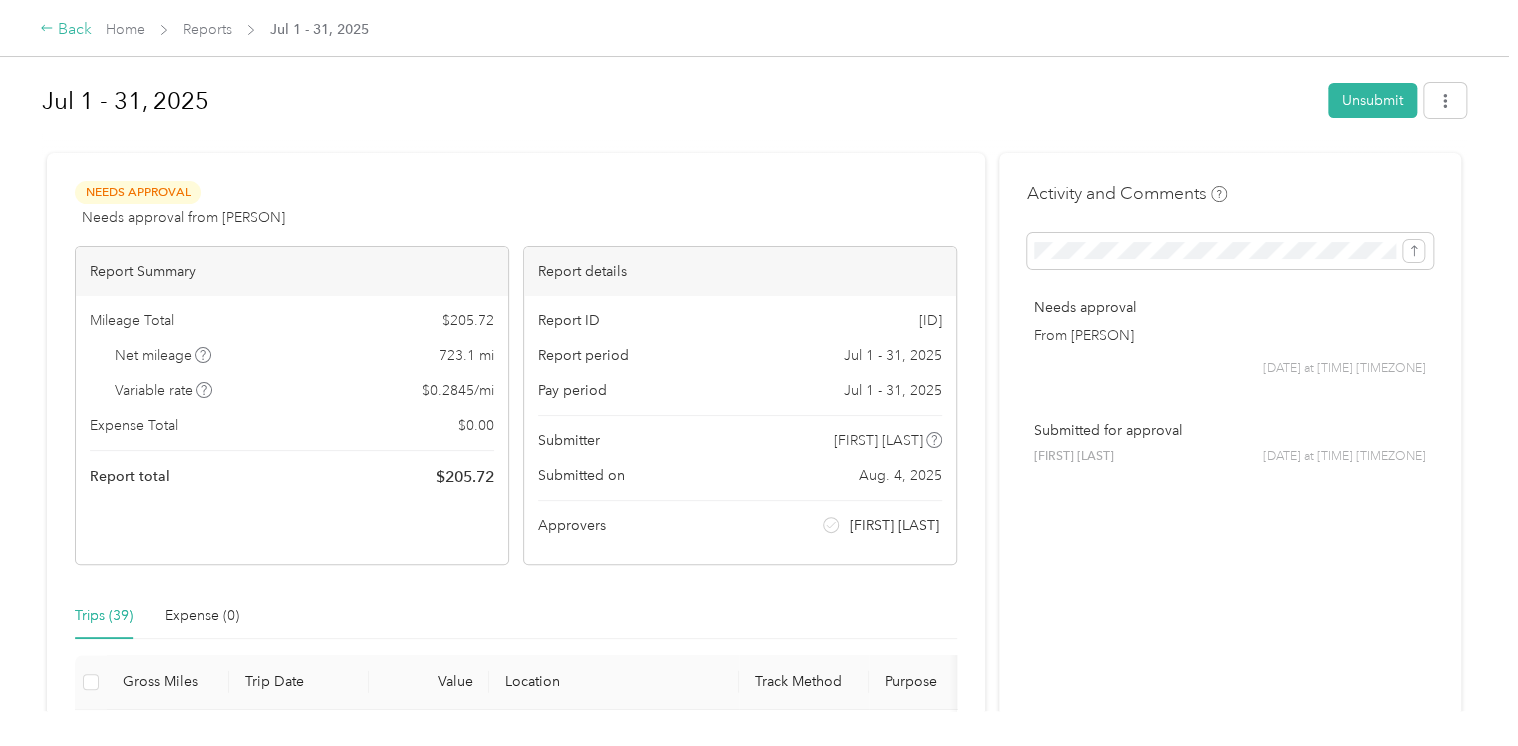 click on "Back" at bounding box center [66, 30] 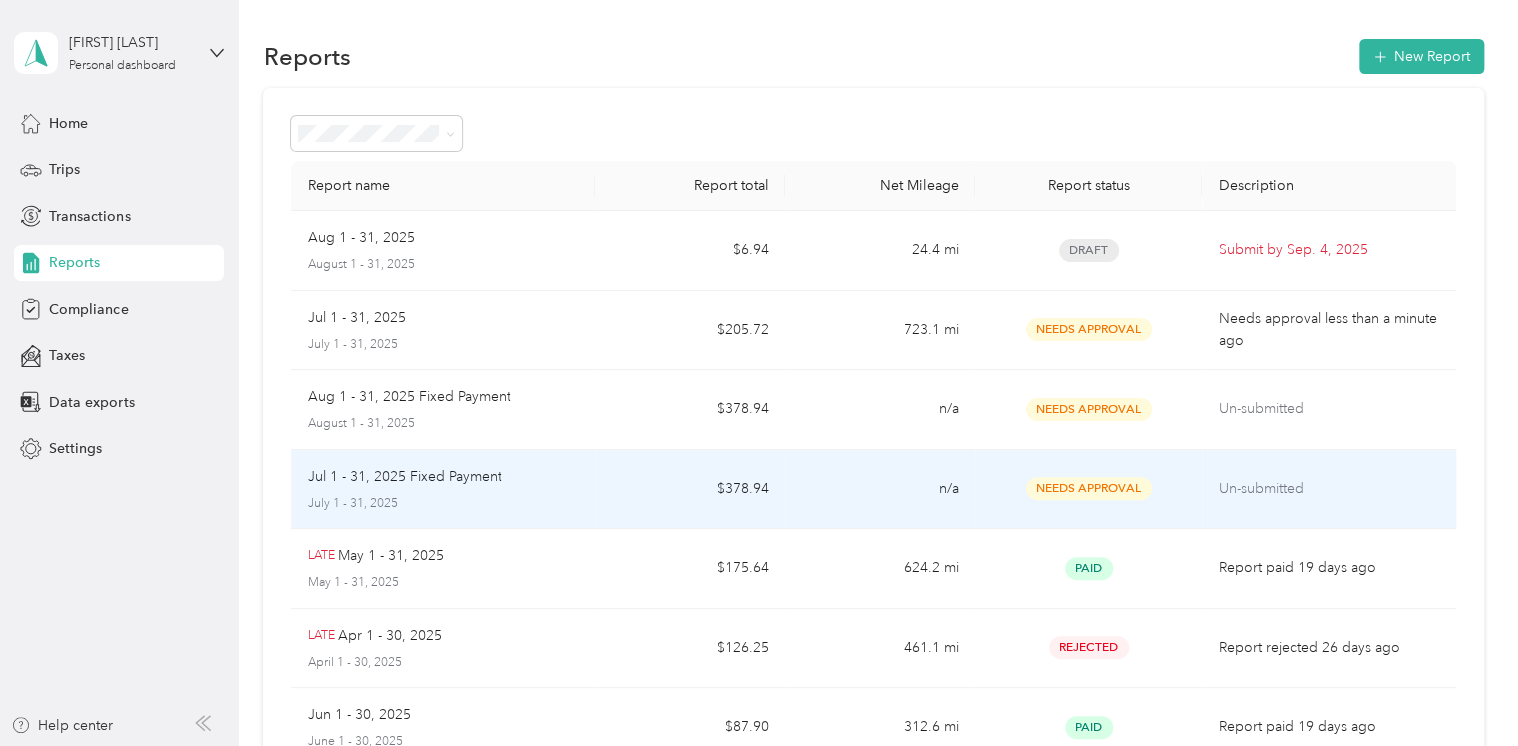 click on "$378.94" at bounding box center [690, 490] 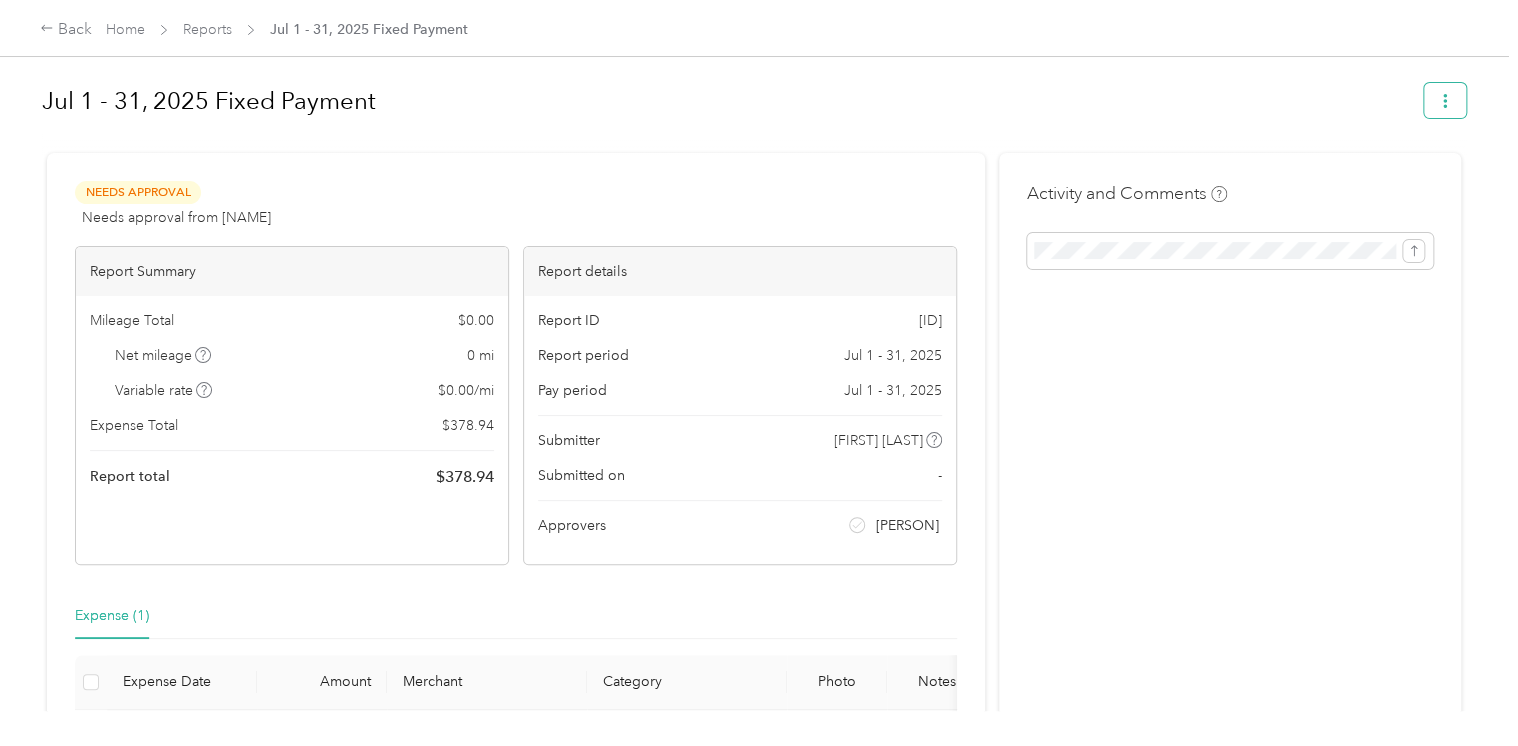 click at bounding box center (1445, 100) 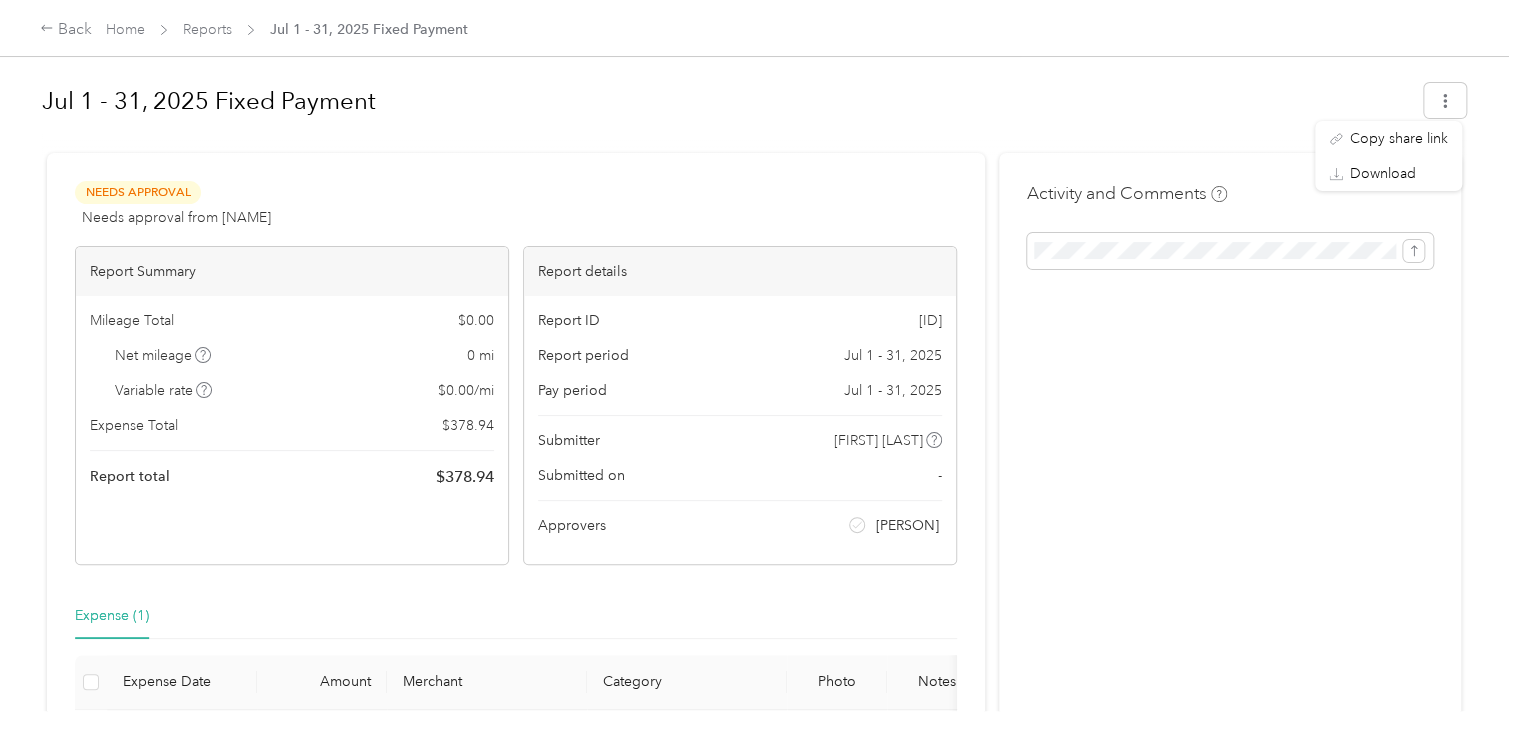 click on "Jul 1 - 31, 2025 Fixed Payment" at bounding box center (726, 101) 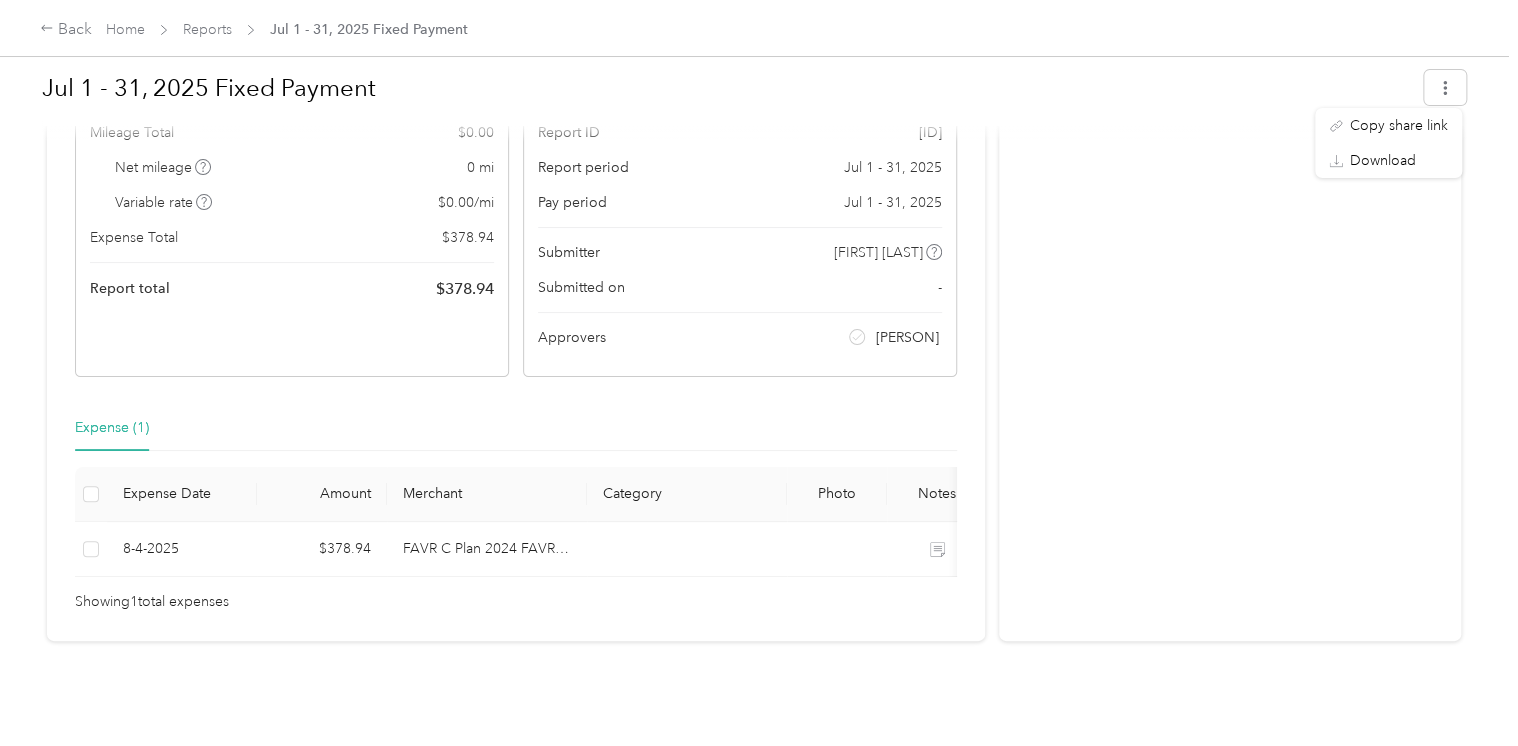 scroll, scrollTop: 216, scrollLeft: 0, axis: vertical 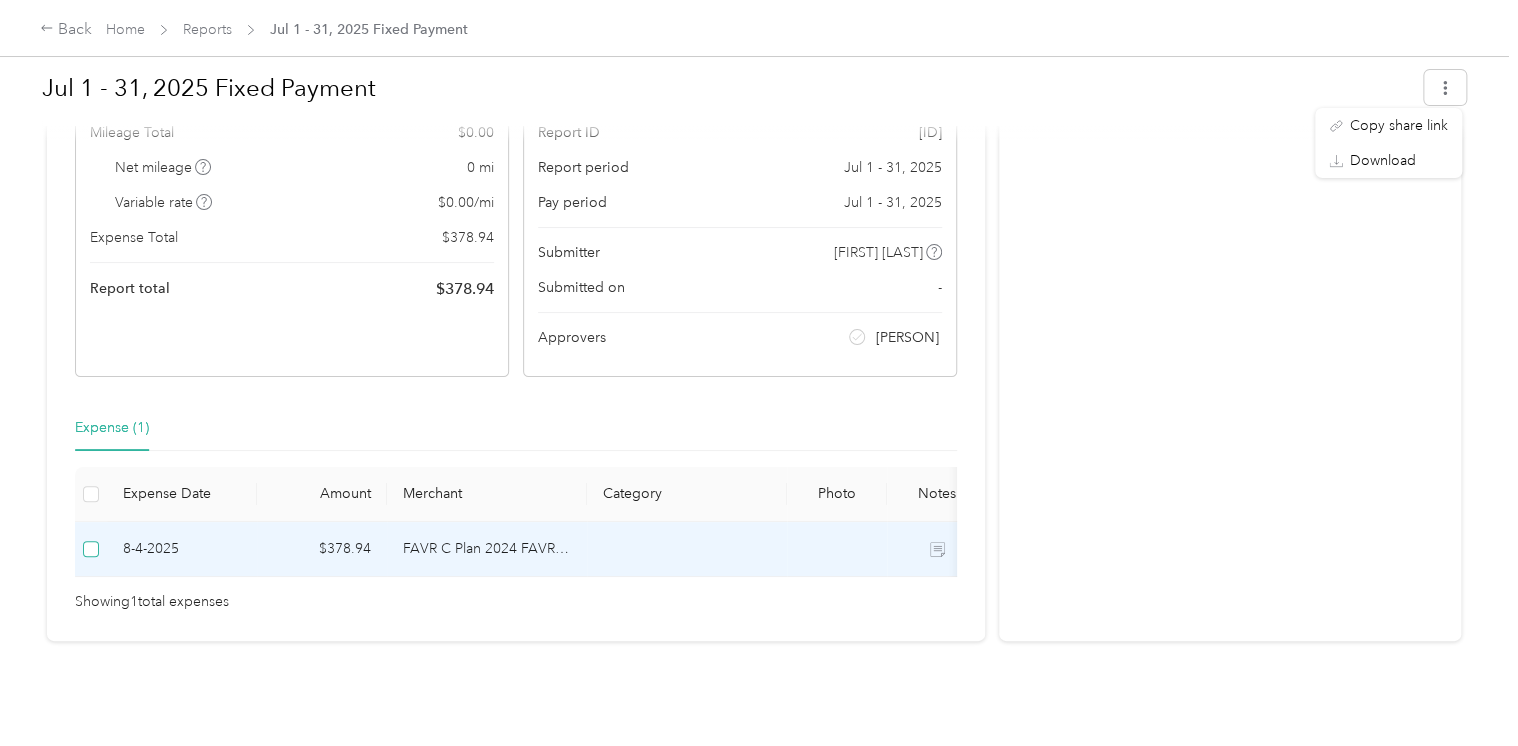 click at bounding box center [91, 549] 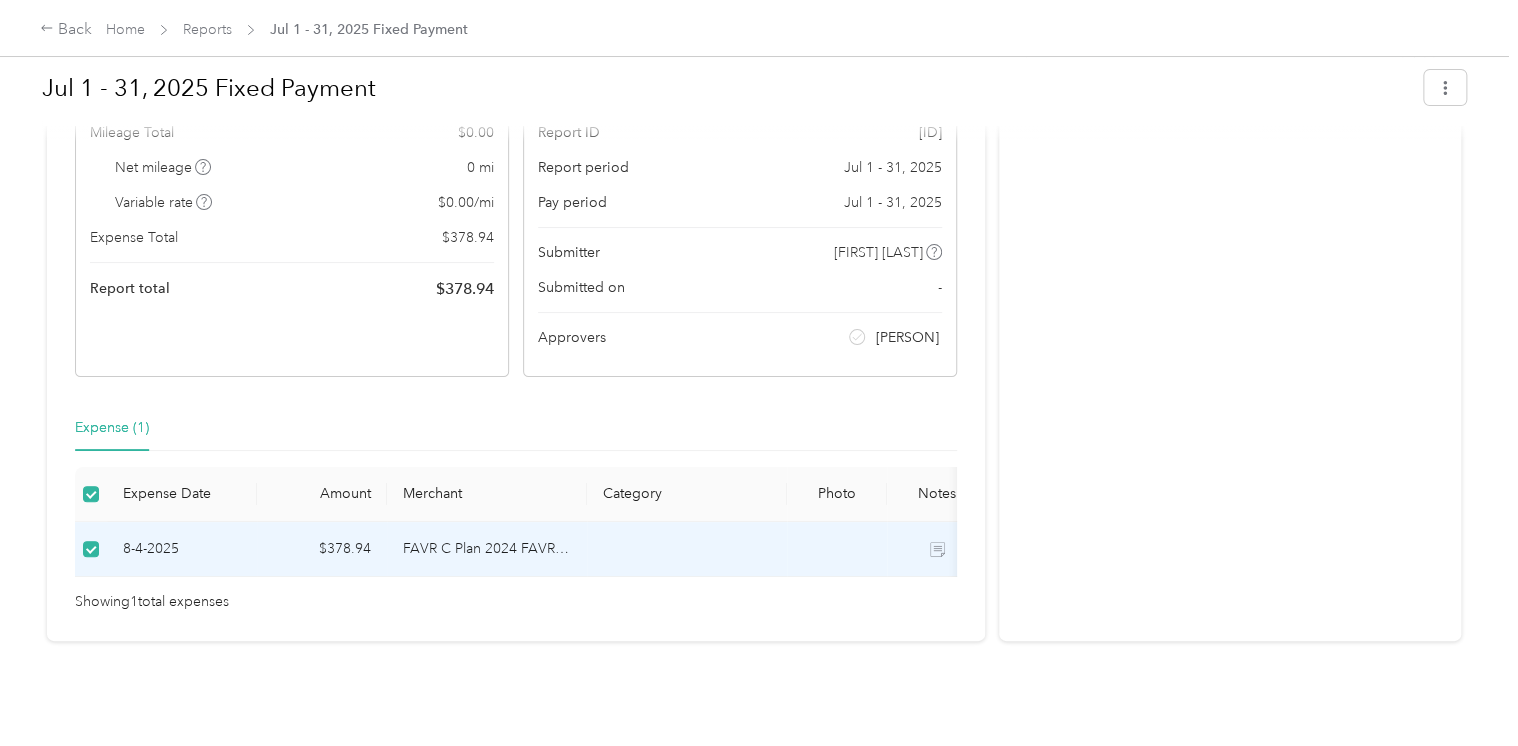 click on "Needs Approval Needs approval from [PERSON] View  activity & comments Report Summary Mileage Total $ 0.00 Net mileage   0   mi Variable rate   $ 0.00 / mi Expense Total $ 378.94 Report total $ 378.94 Report details Report ID 7CF8C493-0017 Report period Jul 1 - 31, 2025 Pay period Jul 1 - 31, 2025 Submitter [PERSON] Submitted on - Approvers [PERSON] Expense (1) Expense Date Amount Merchant Category Photo Notes Tags                 [DATE] $378.94 FAVR C Plan 2024 FAVR program - Showing  1  total expenses" at bounding box center [516, 303] 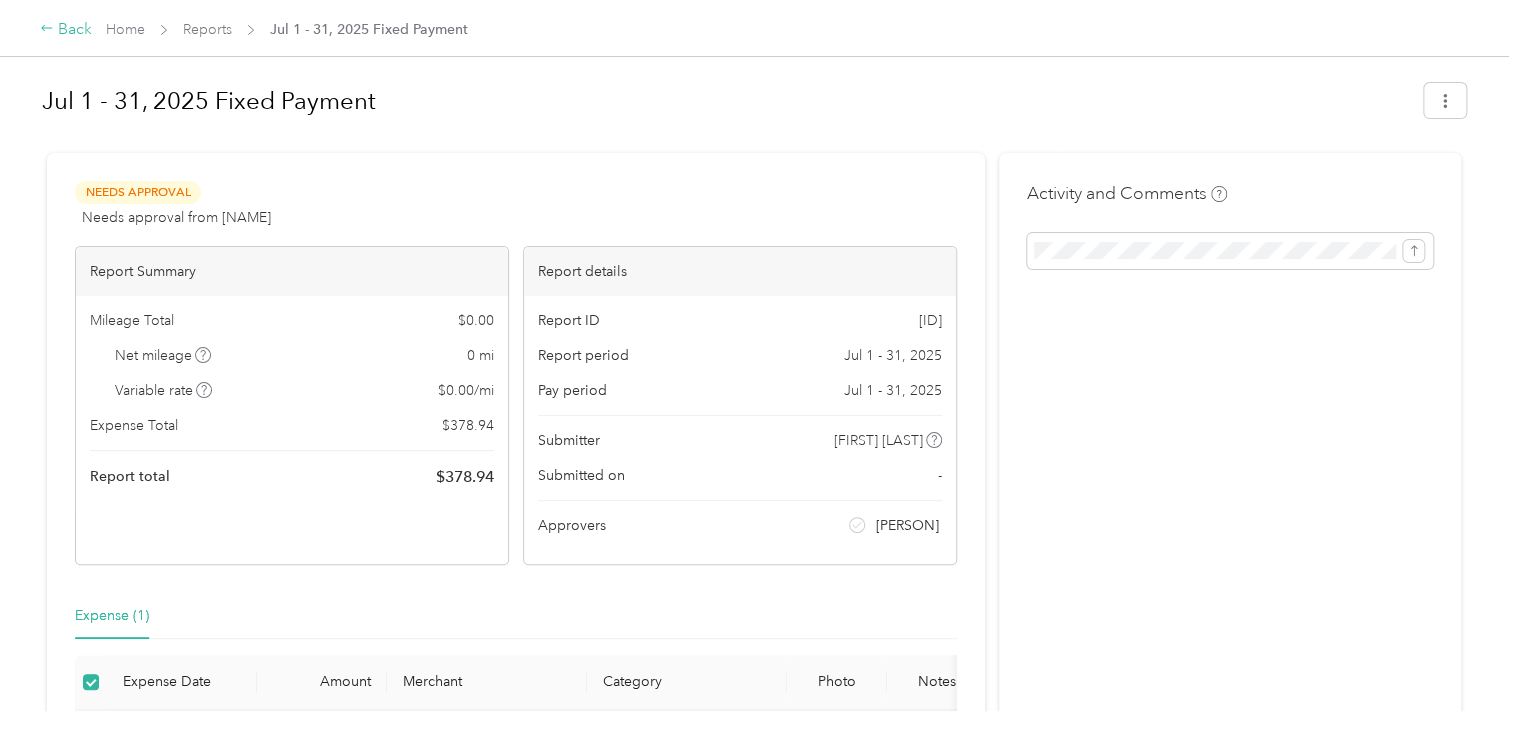 click on "Back" at bounding box center [66, 30] 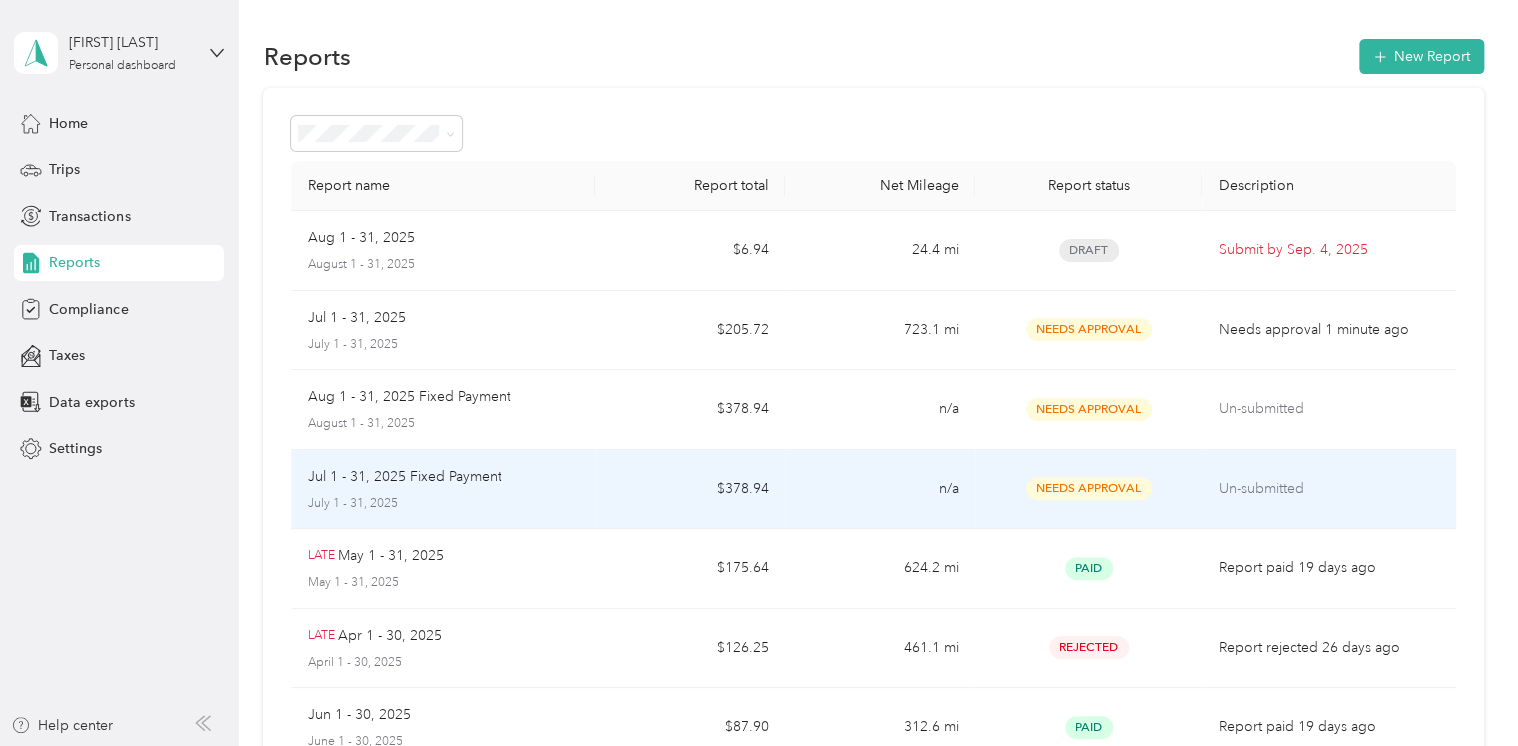 click on "Un-submitted" at bounding box center [1328, 490] 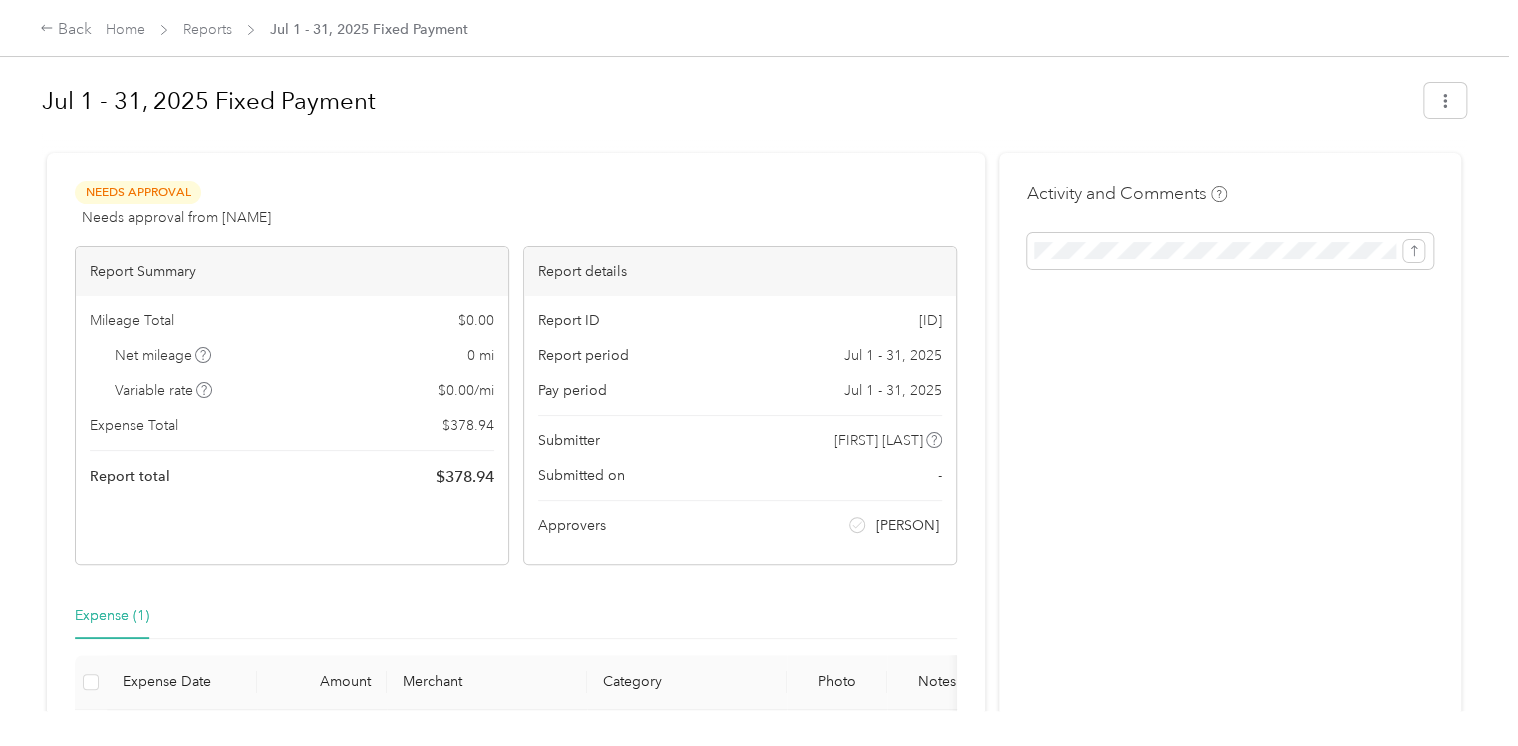 click on "Needs Approval" at bounding box center (138, 192) 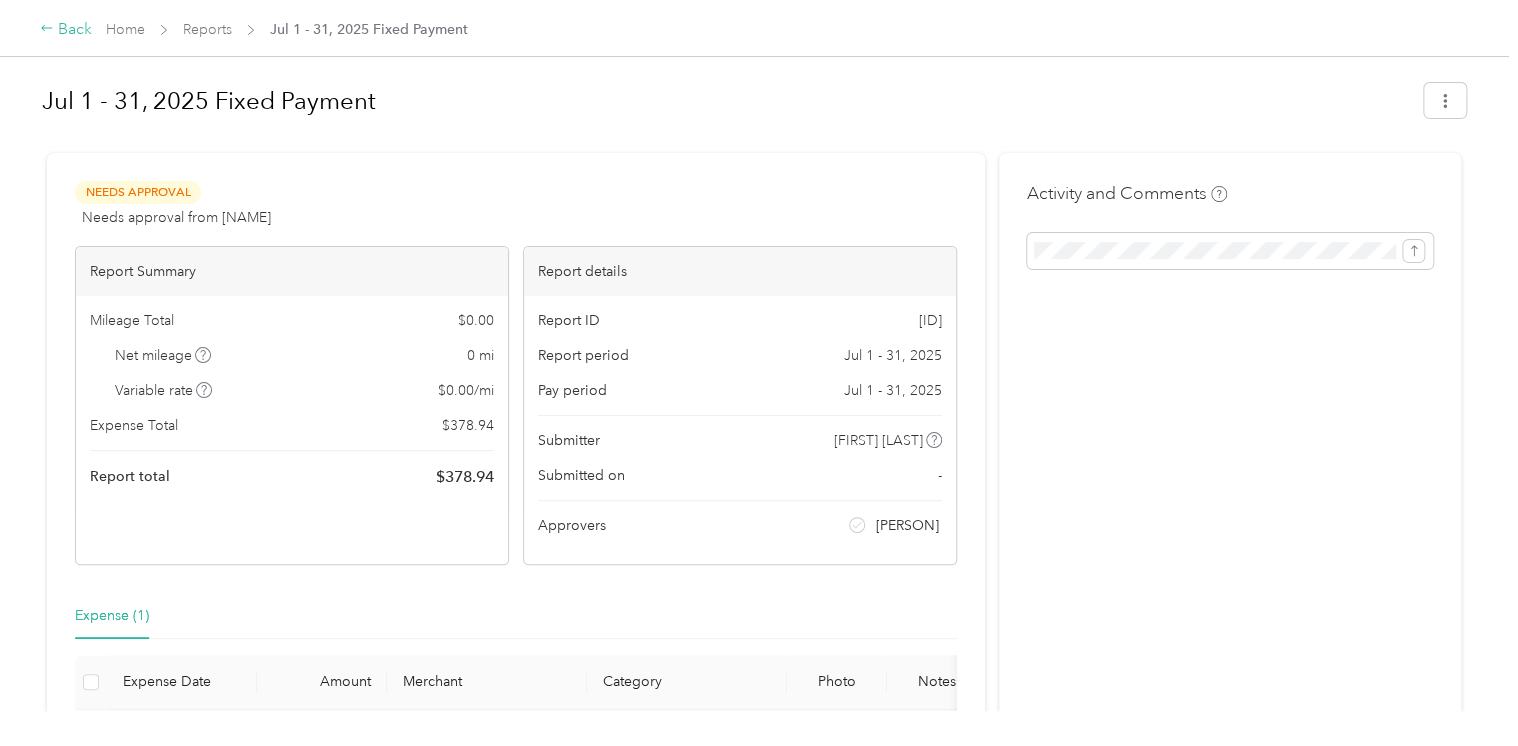 click on "Back" at bounding box center (66, 30) 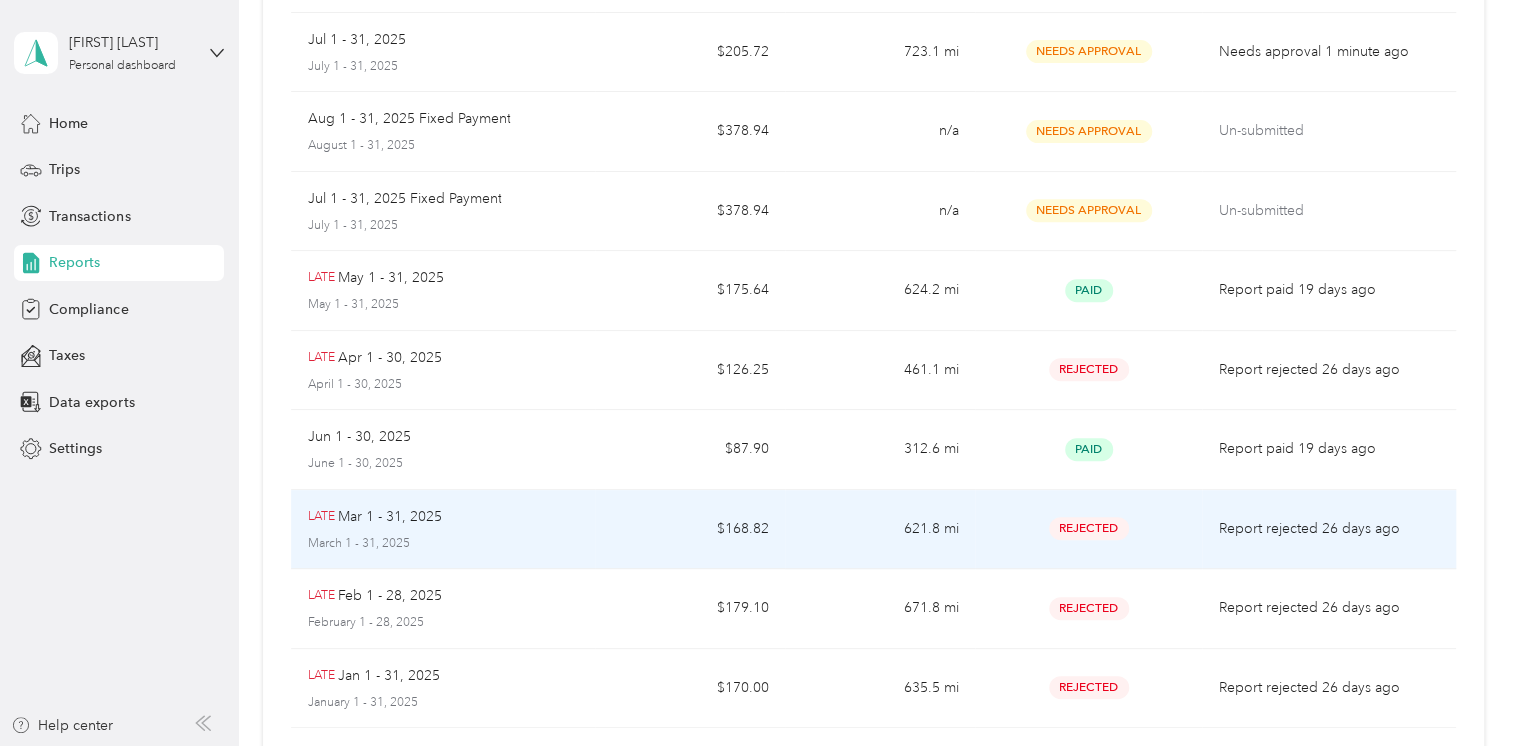 scroll, scrollTop: 279, scrollLeft: 0, axis: vertical 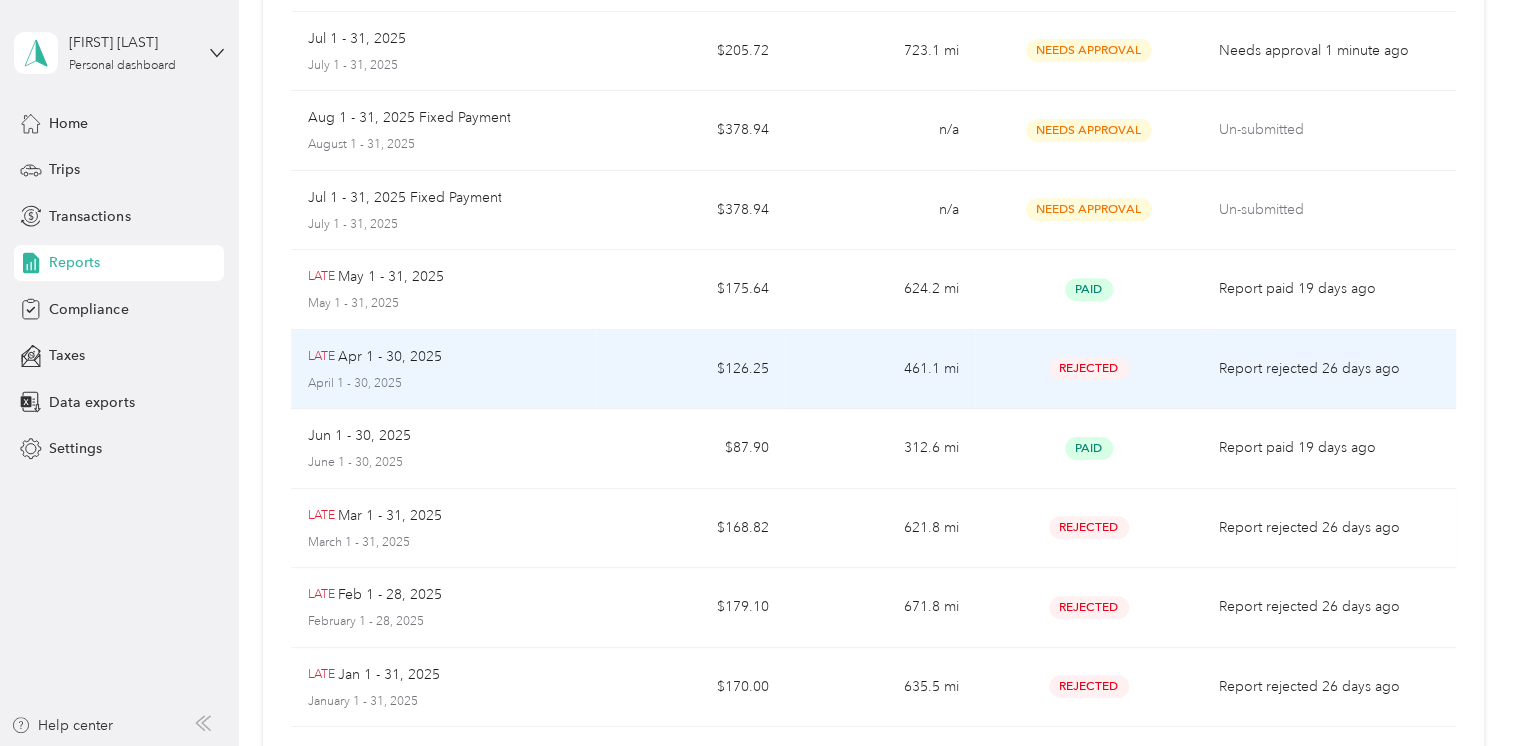click on "461.1 mi" at bounding box center (880, 370) 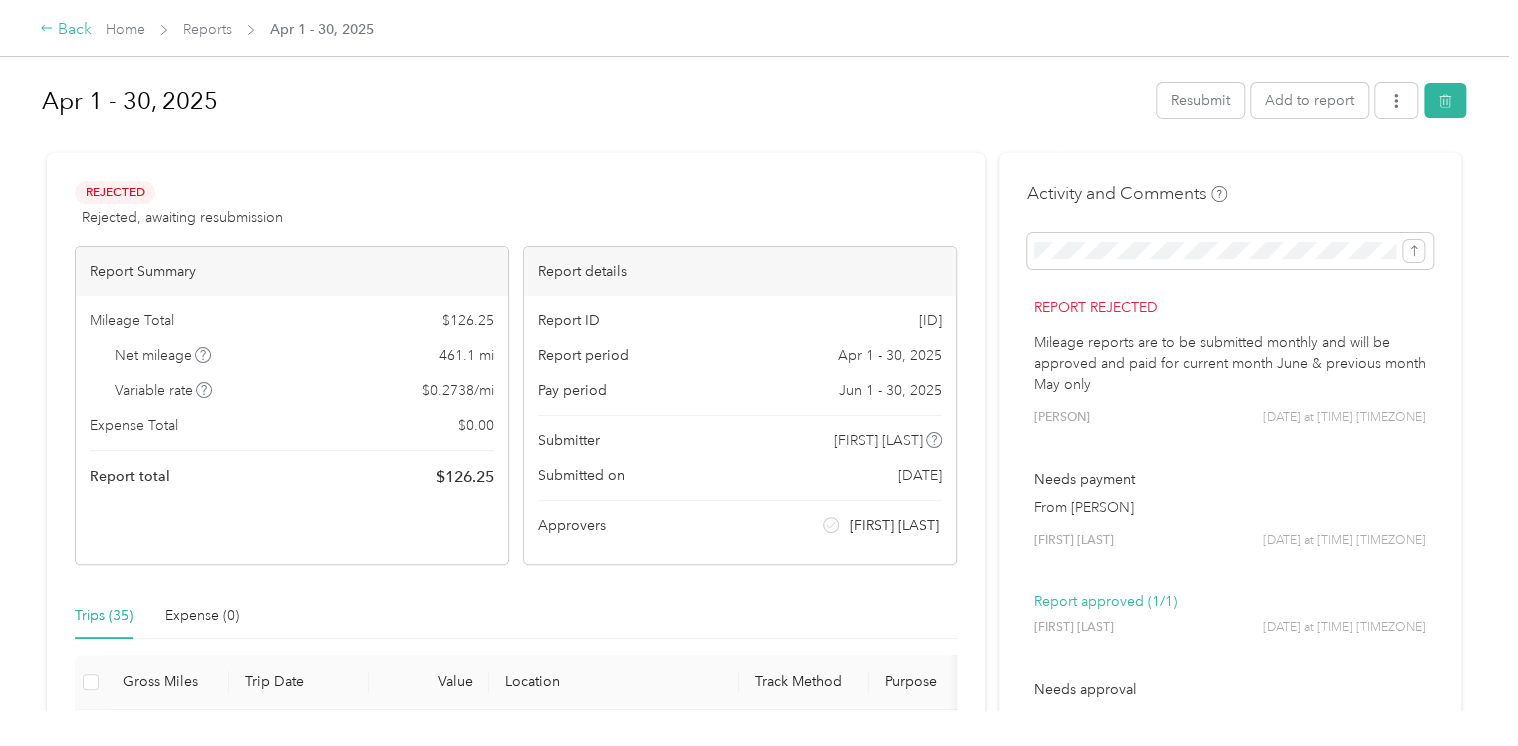 click on "Back" at bounding box center (66, 30) 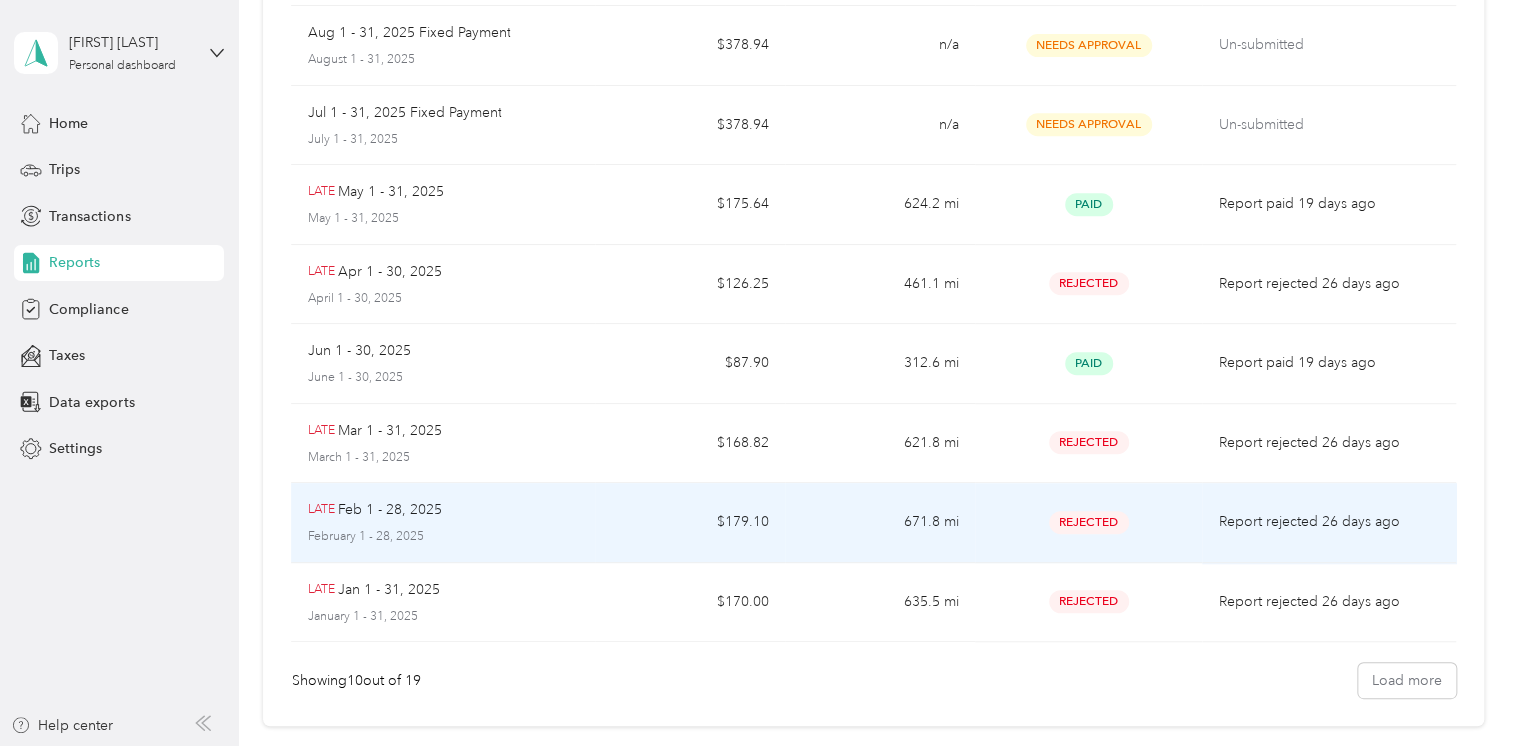 scroll, scrollTop: 0, scrollLeft: 0, axis: both 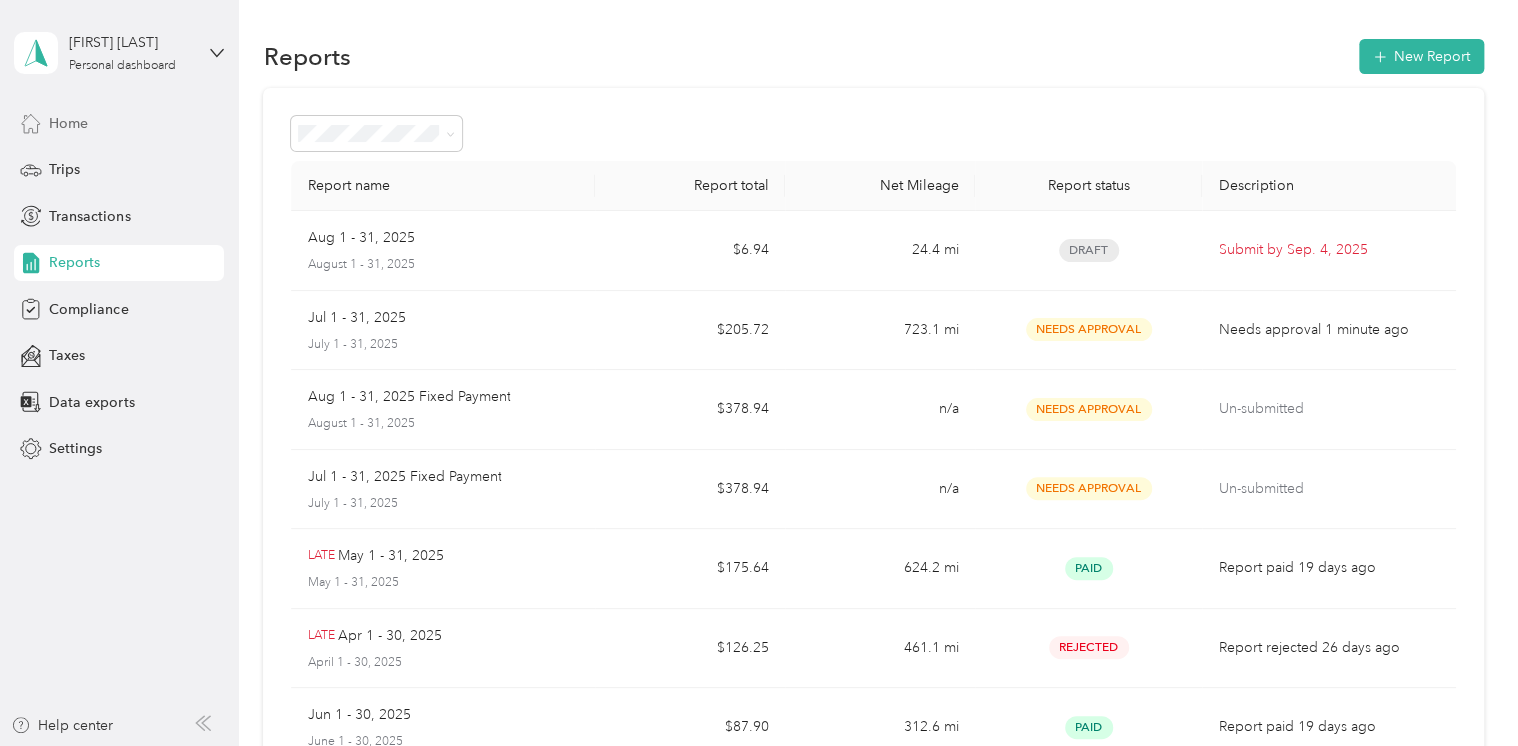 click on "Home" at bounding box center (119, 123) 